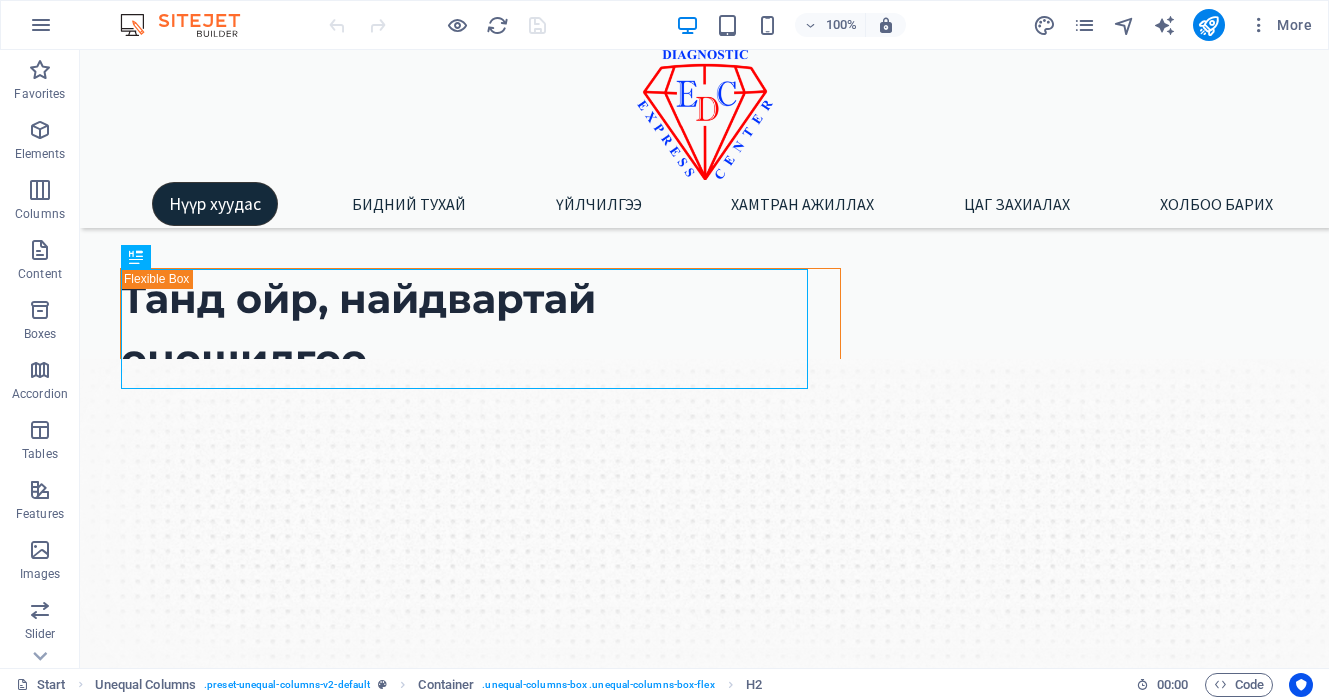 scroll, scrollTop: 0, scrollLeft: 0, axis: both 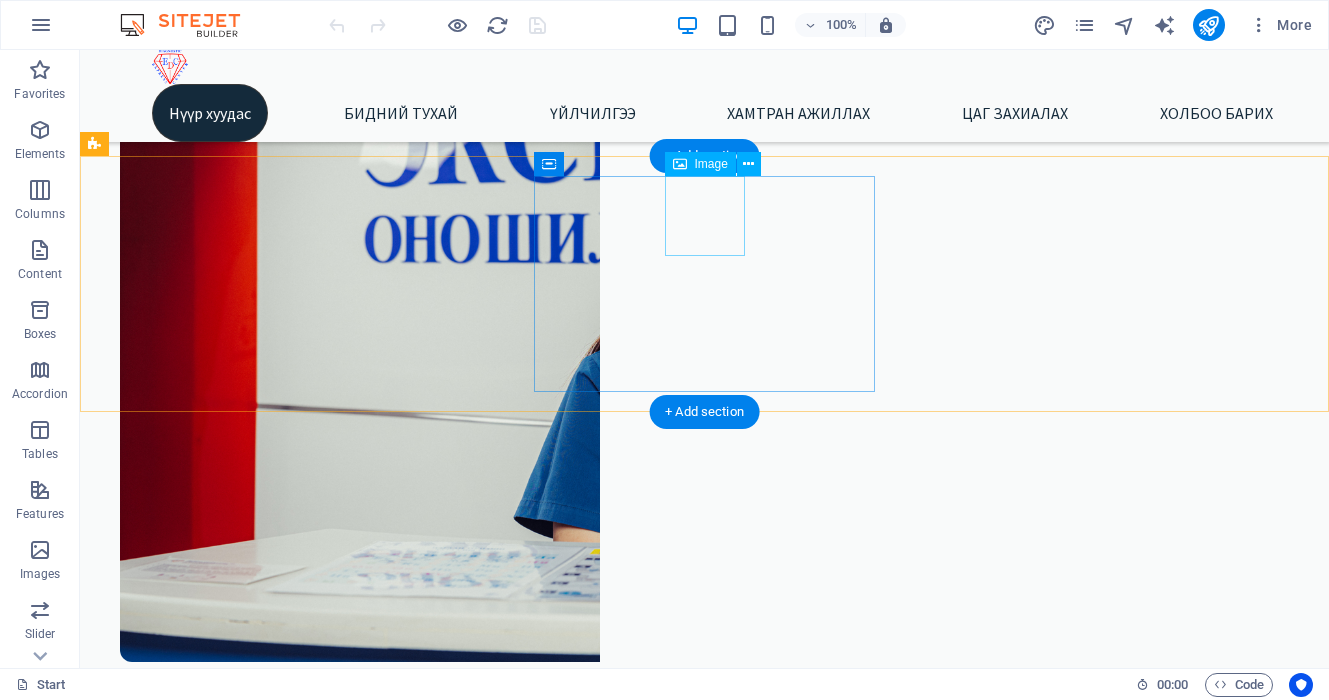 click at bounding box center (330, 1735) 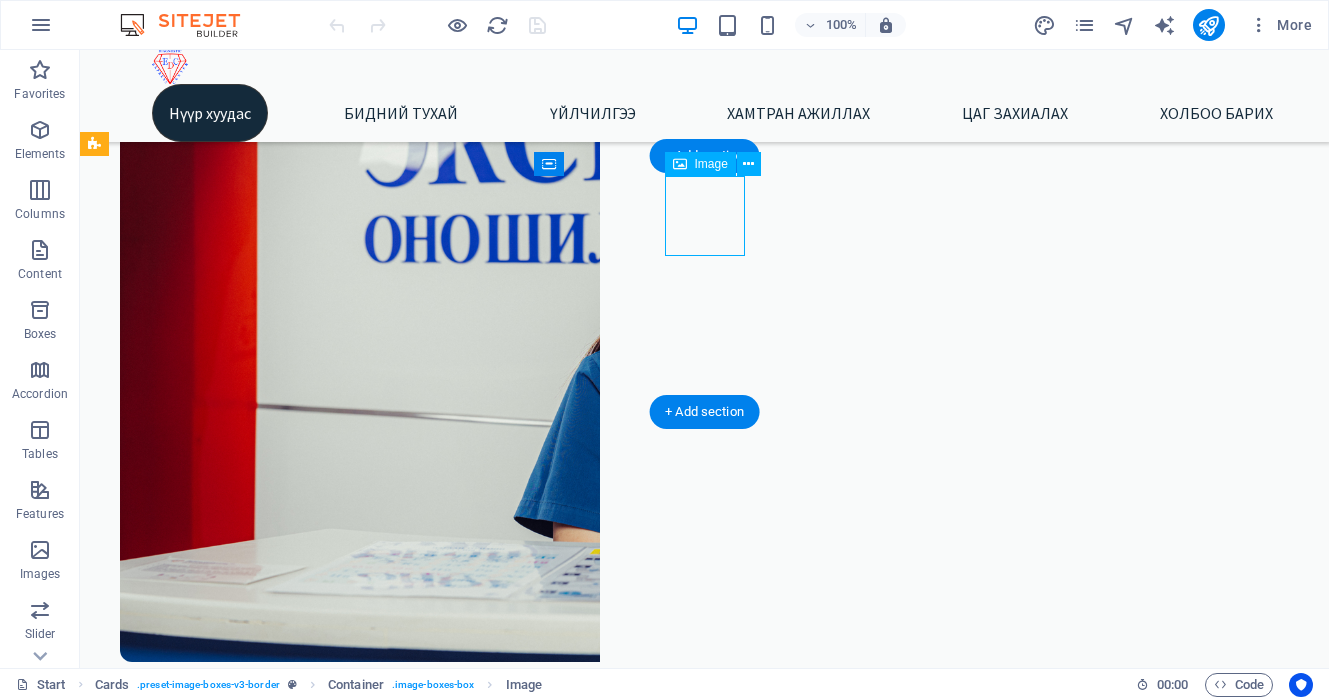 click at bounding box center [330, 1735] 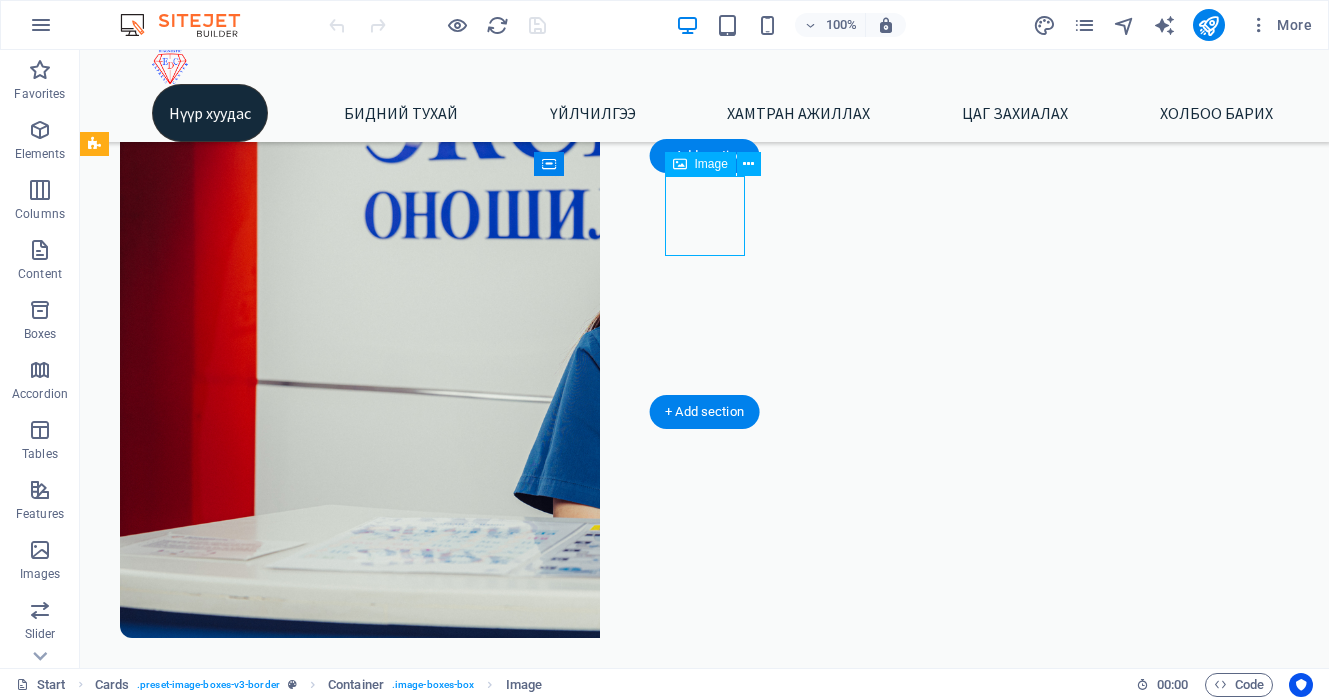 select on "%" 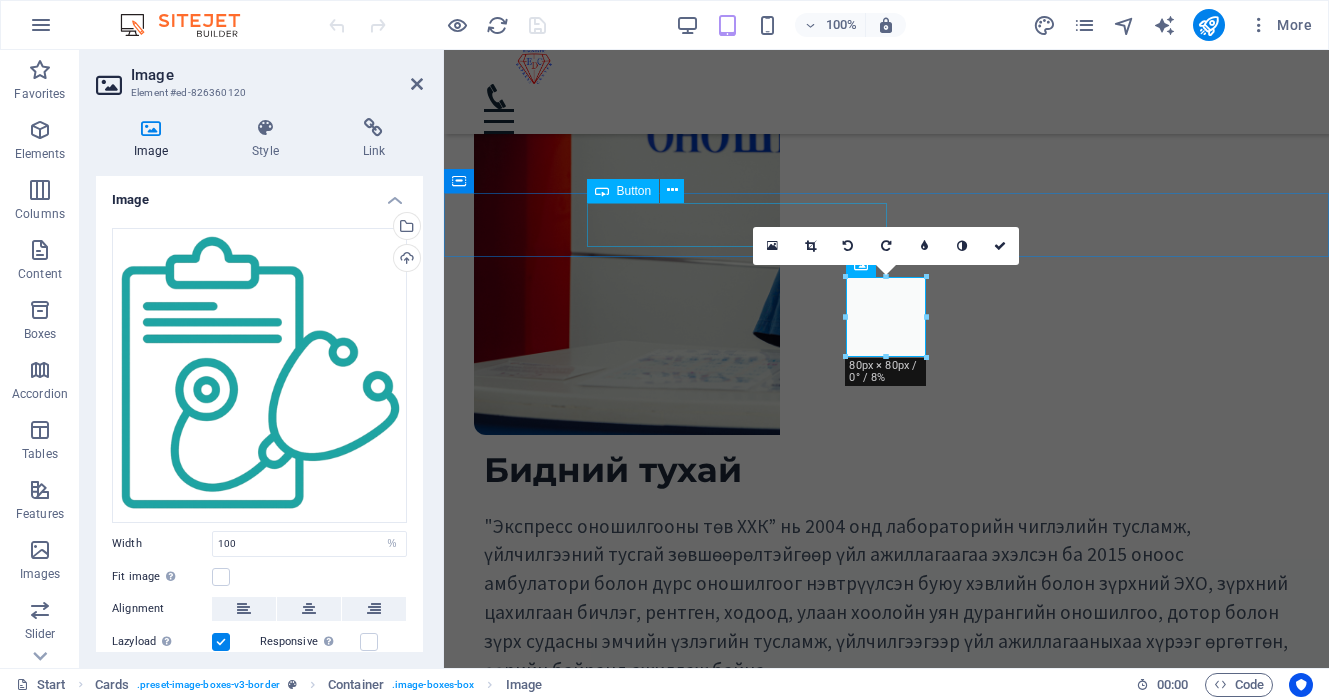 scroll, scrollTop: 476, scrollLeft: 0, axis: vertical 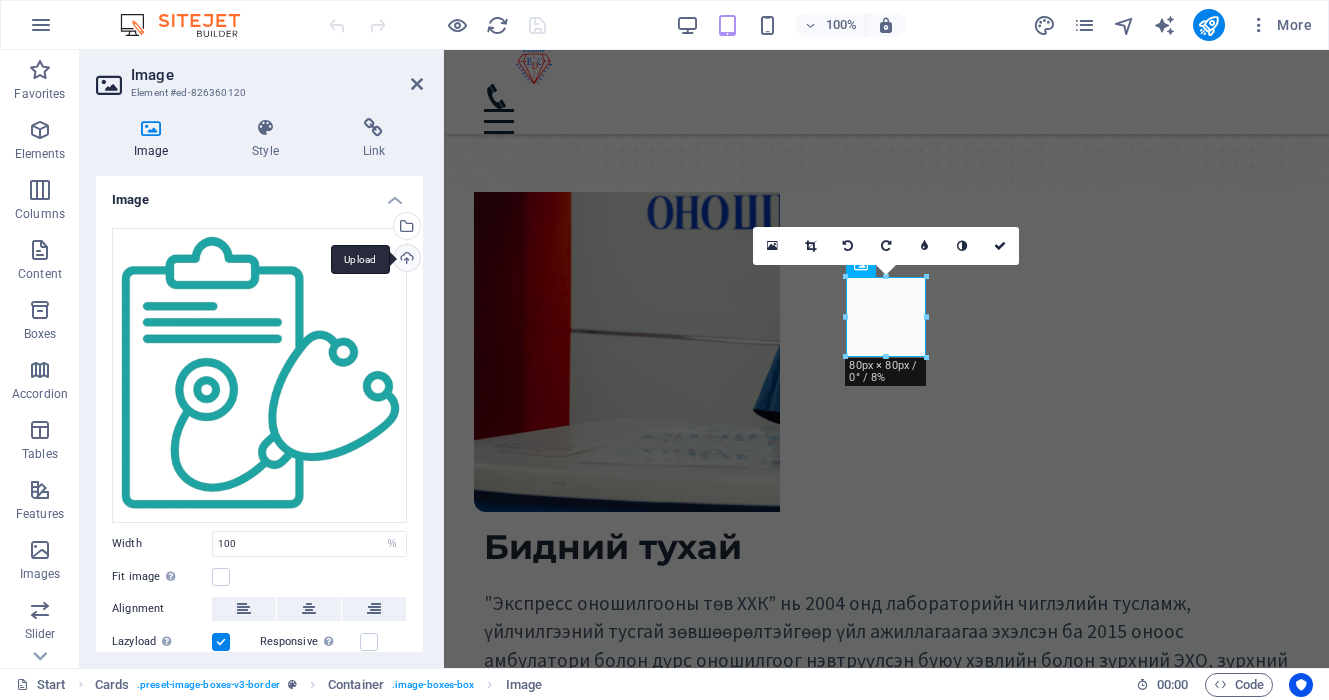 click on "Upload" at bounding box center (405, 260) 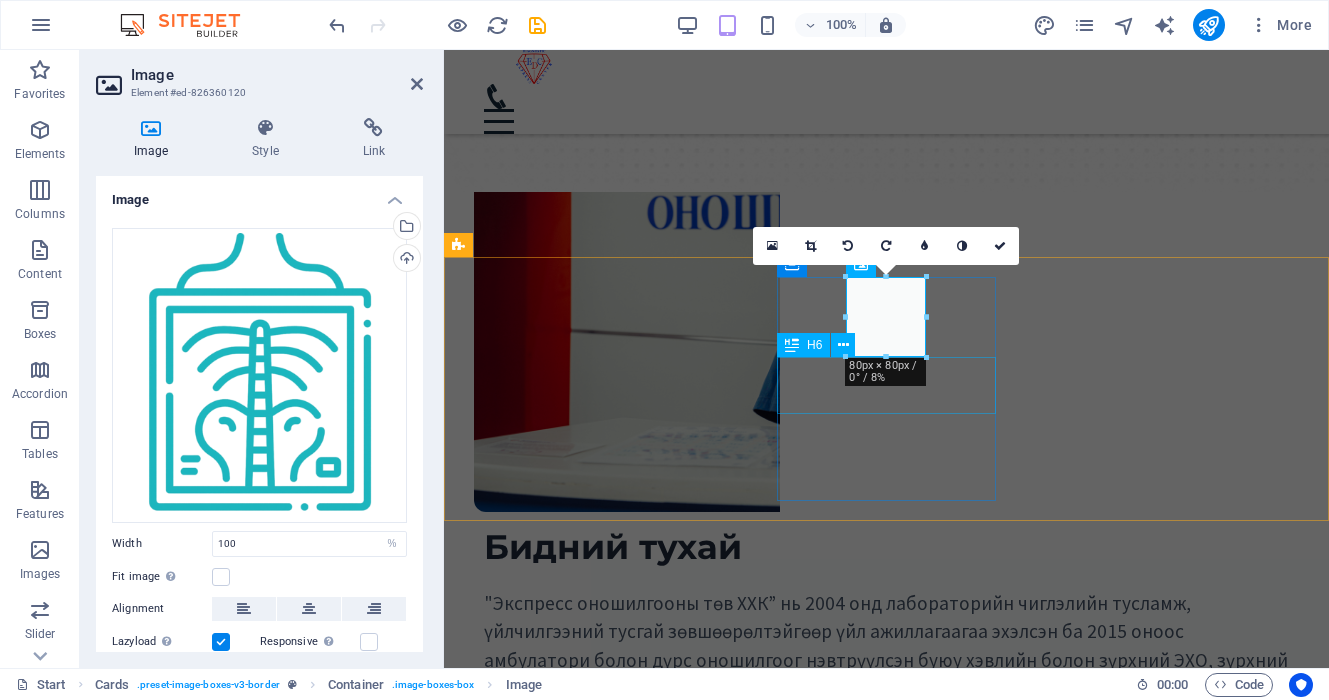 click on "Амбулаторийн тусламж, үйлчилгээ" at bounding box center (694, 1896) 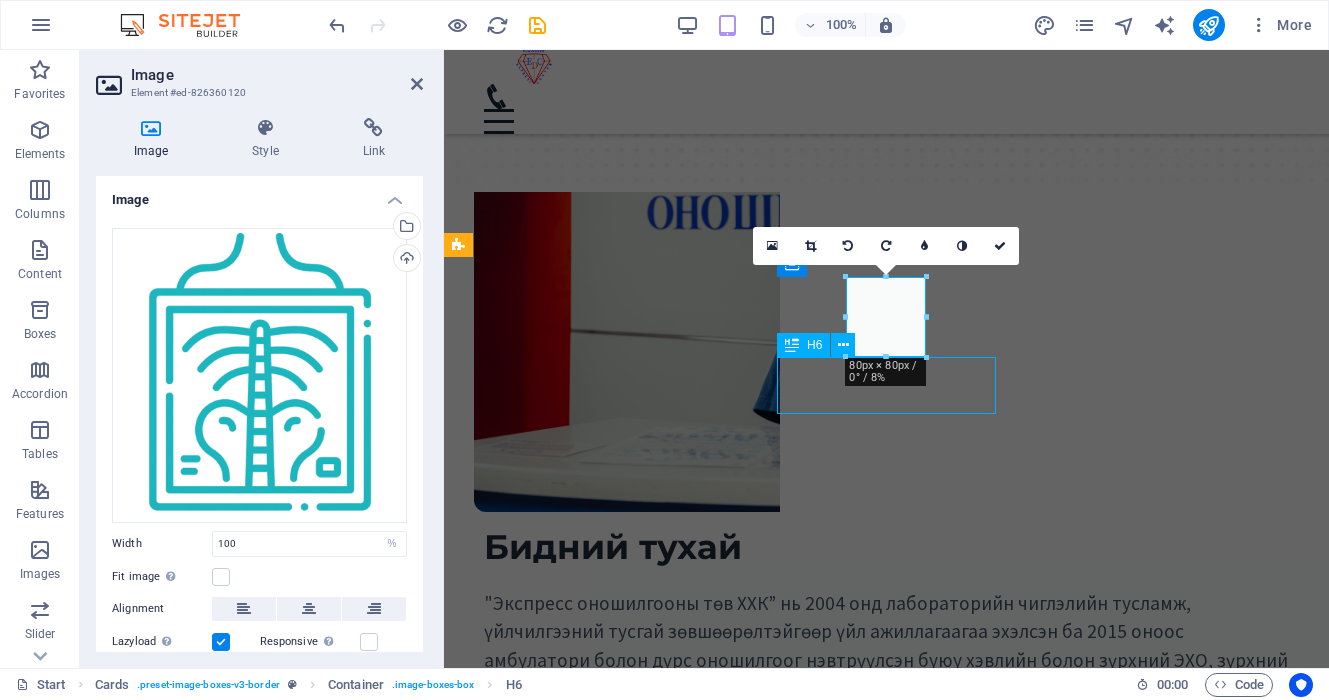 click on "Амбулаторийн тусламж, үйлчилгээ" at bounding box center (694, 1896) 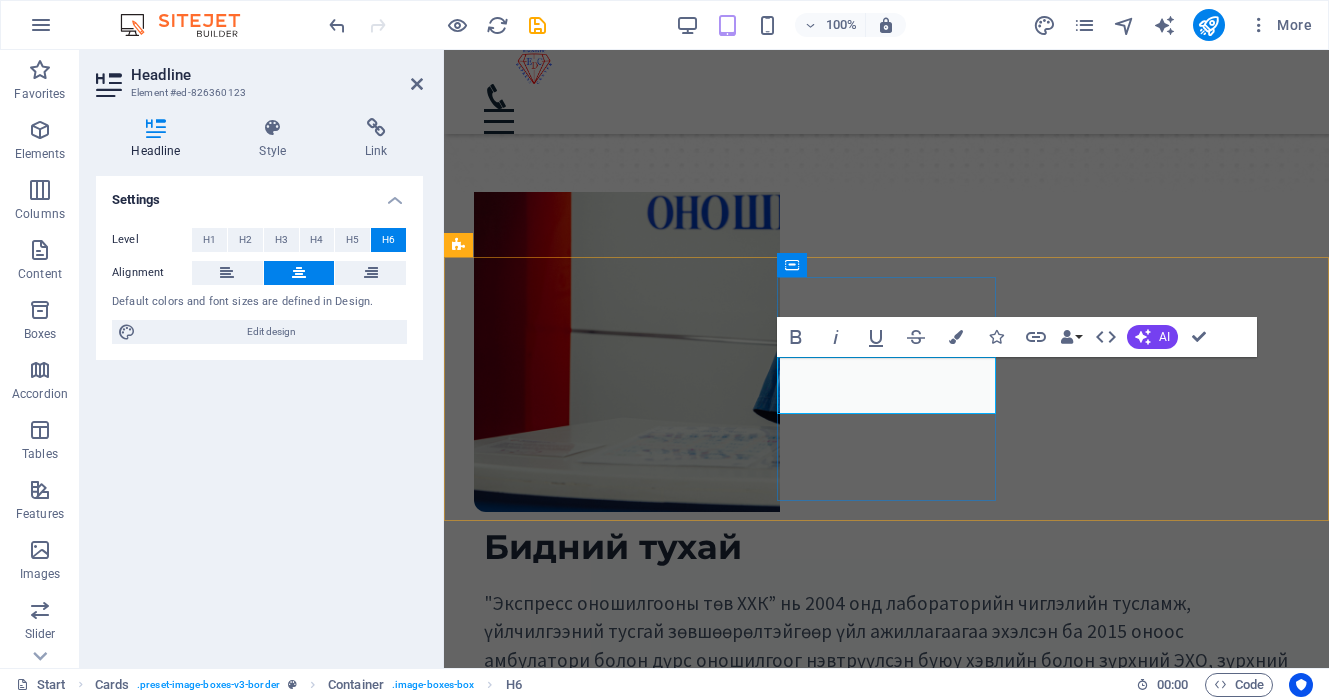 type 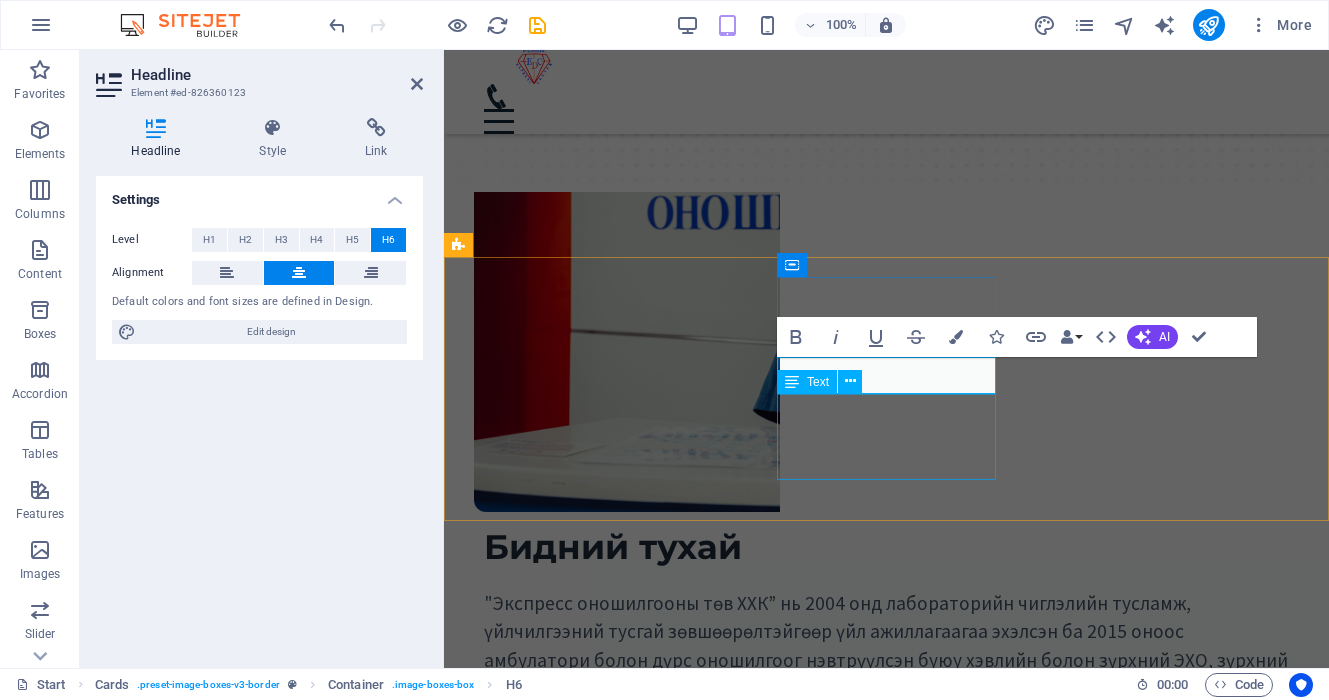 click on "Дотор Чих, хаматар, хоолой  Нүд" at bounding box center [694, 1958] 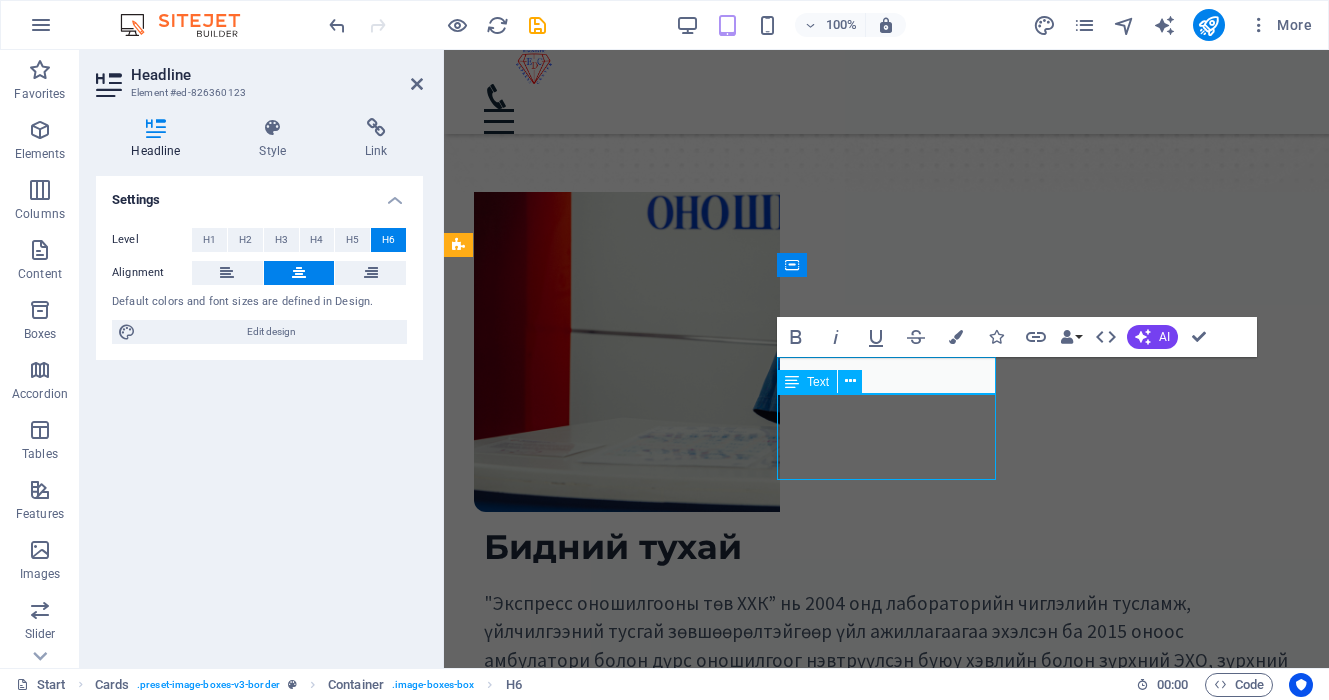 click on "Дотор Чих, хаматар, хоолой  Нүд" at bounding box center (694, 1958) 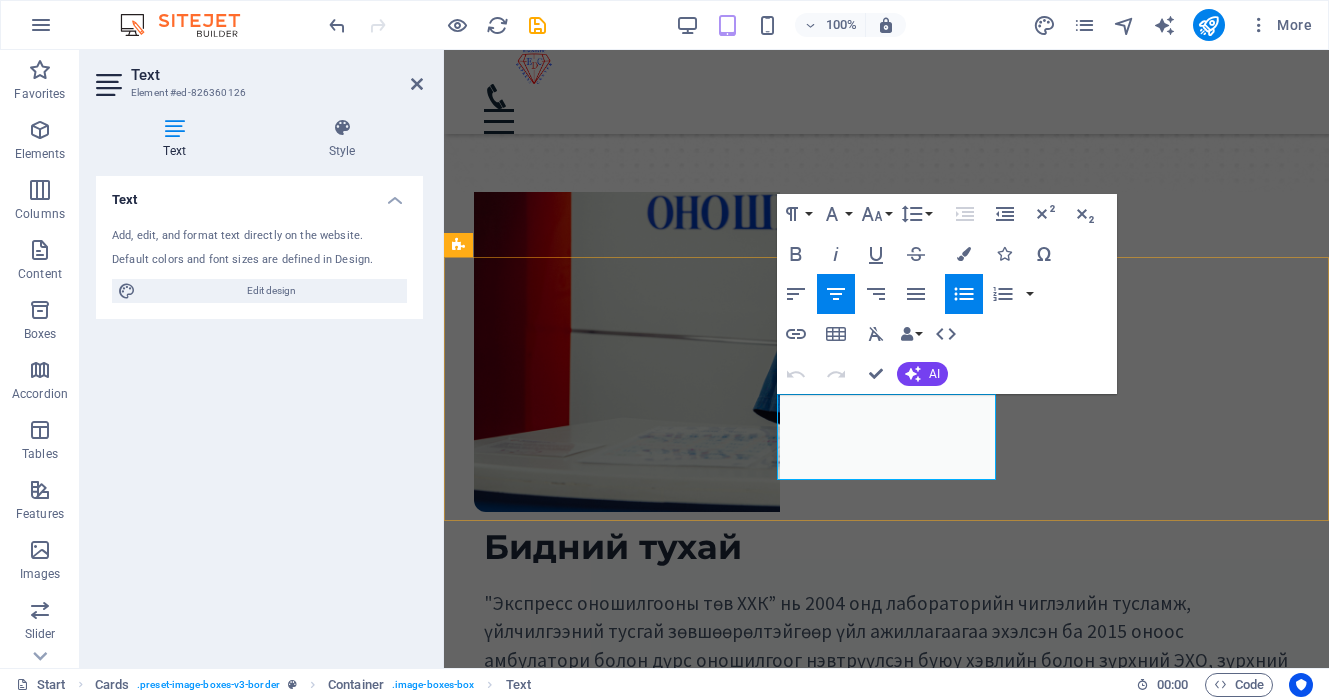 type 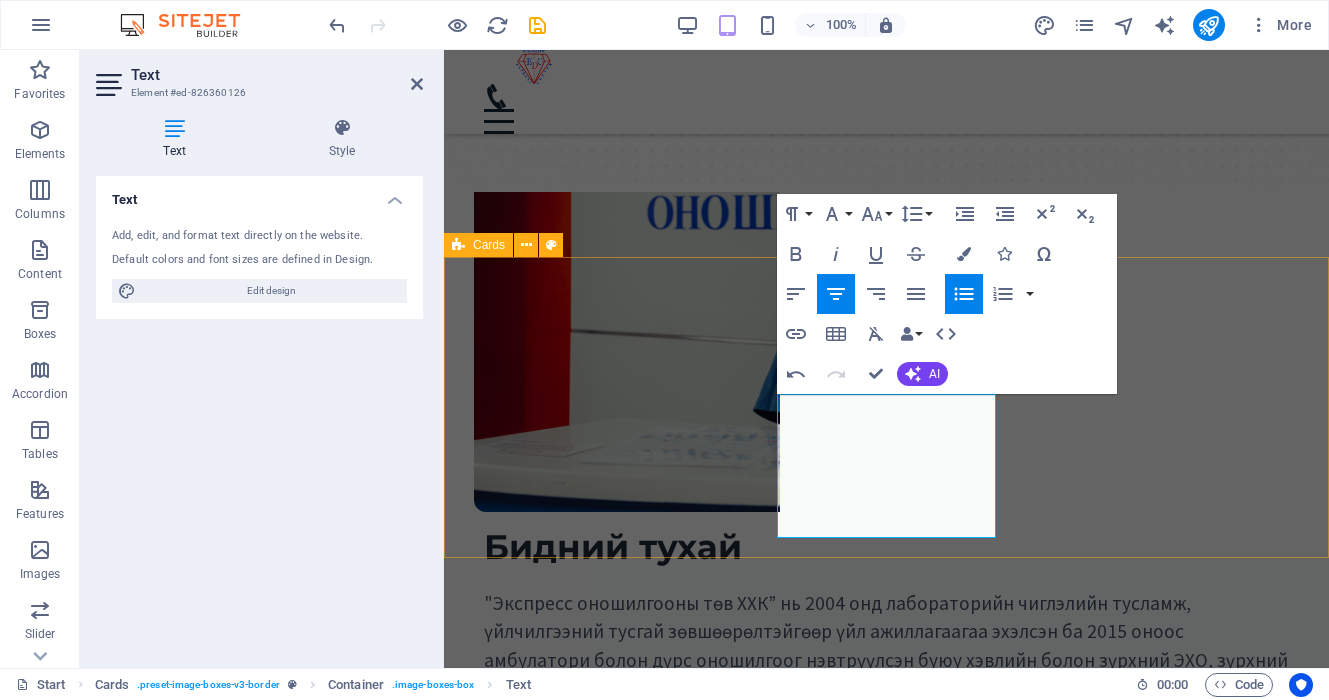 click on "Амбулаторийн тусламж, үйлчилгээ Дотор Чих, хаматар, хоолой  Нүд Дүрсийн оношилгоо Ходоод, улаан хоолойн дуран ЭХО (Хэвлий, бамбай, хөх, түрүү булчирхай) Рентген зугар Амбулаторийн тусламж, үйлчилгээ Дотор Чих, хаматар, хоолой  Нүд" at bounding box center (886, 1740) 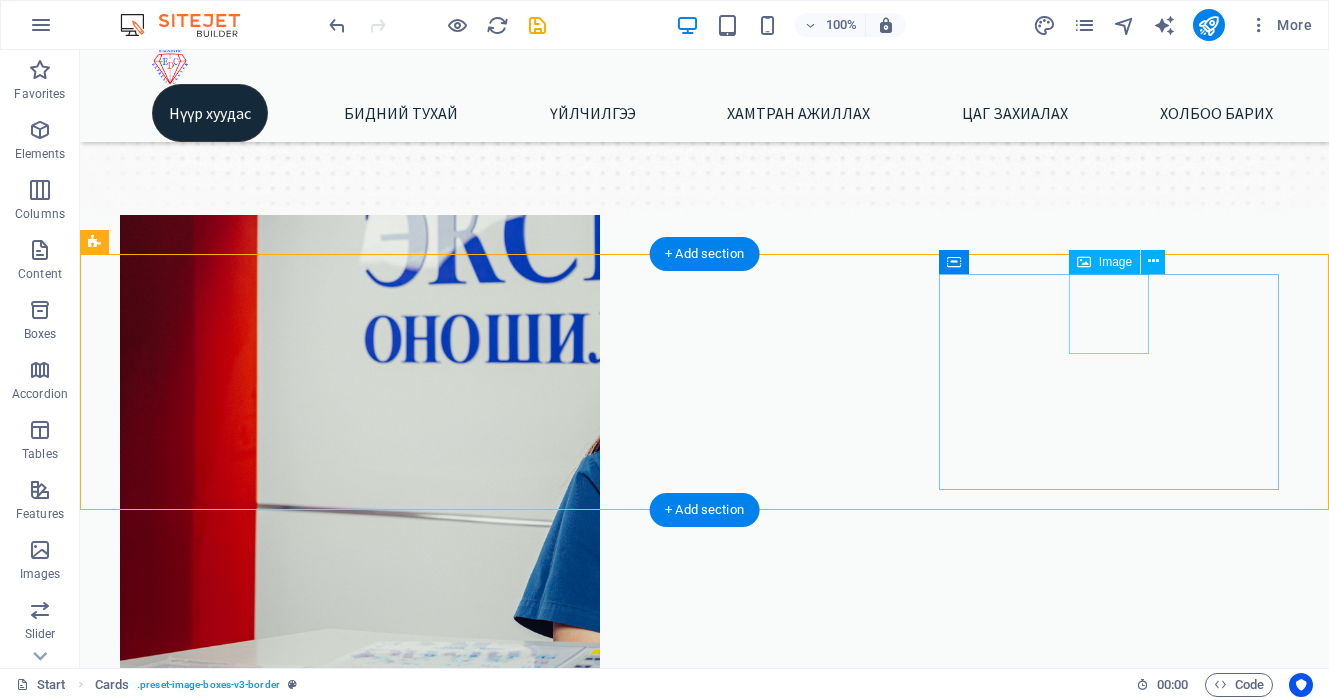 scroll, scrollTop: 455, scrollLeft: 0, axis: vertical 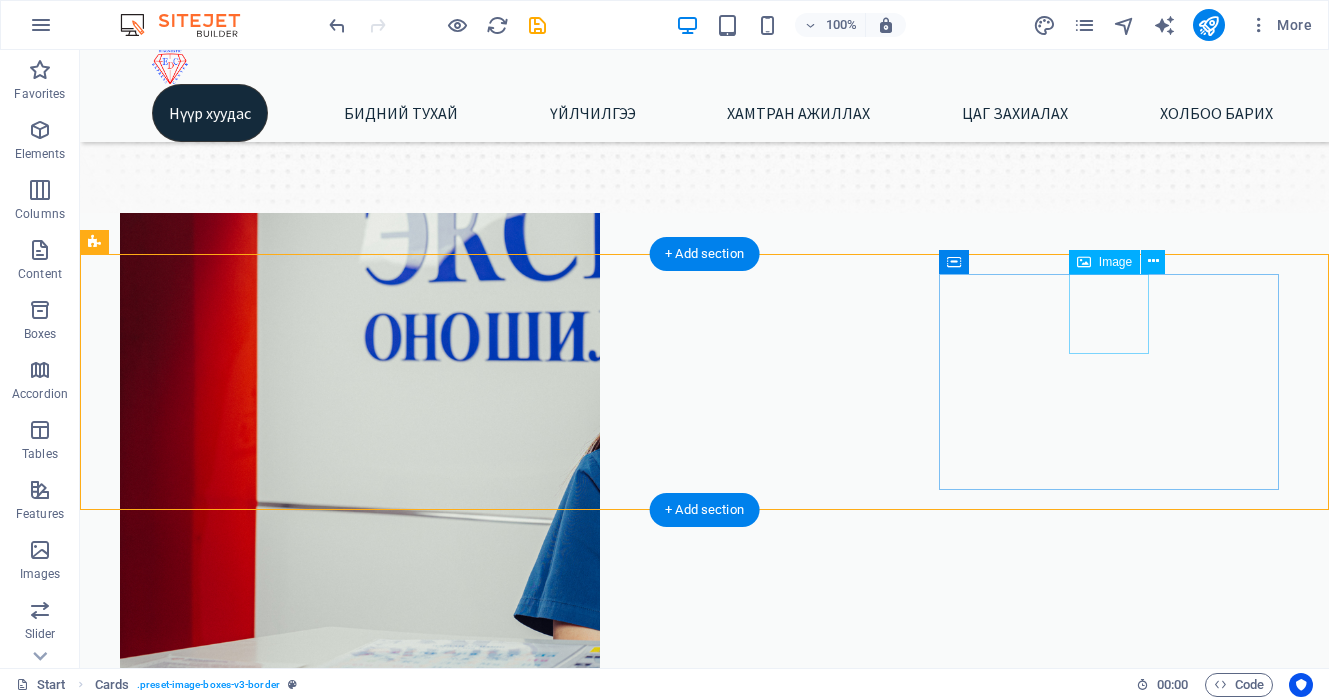click at bounding box center [330, 2380] 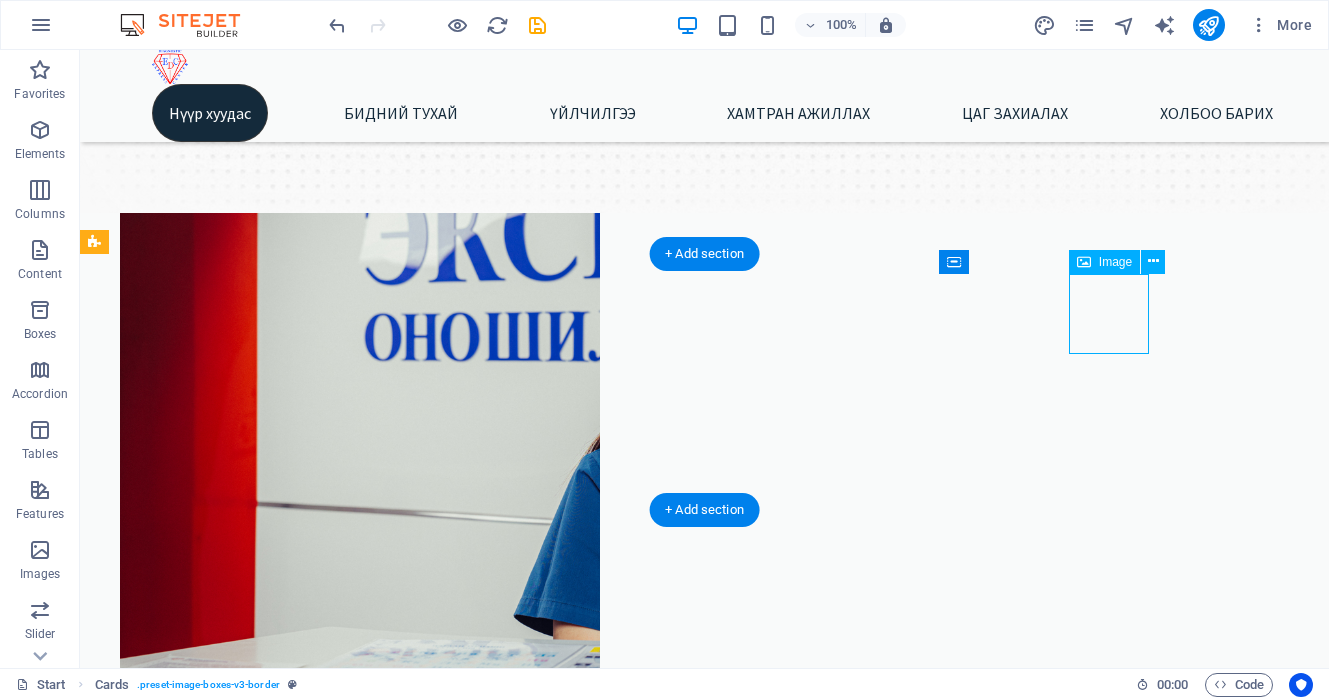 click at bounding box center [330, 2380] 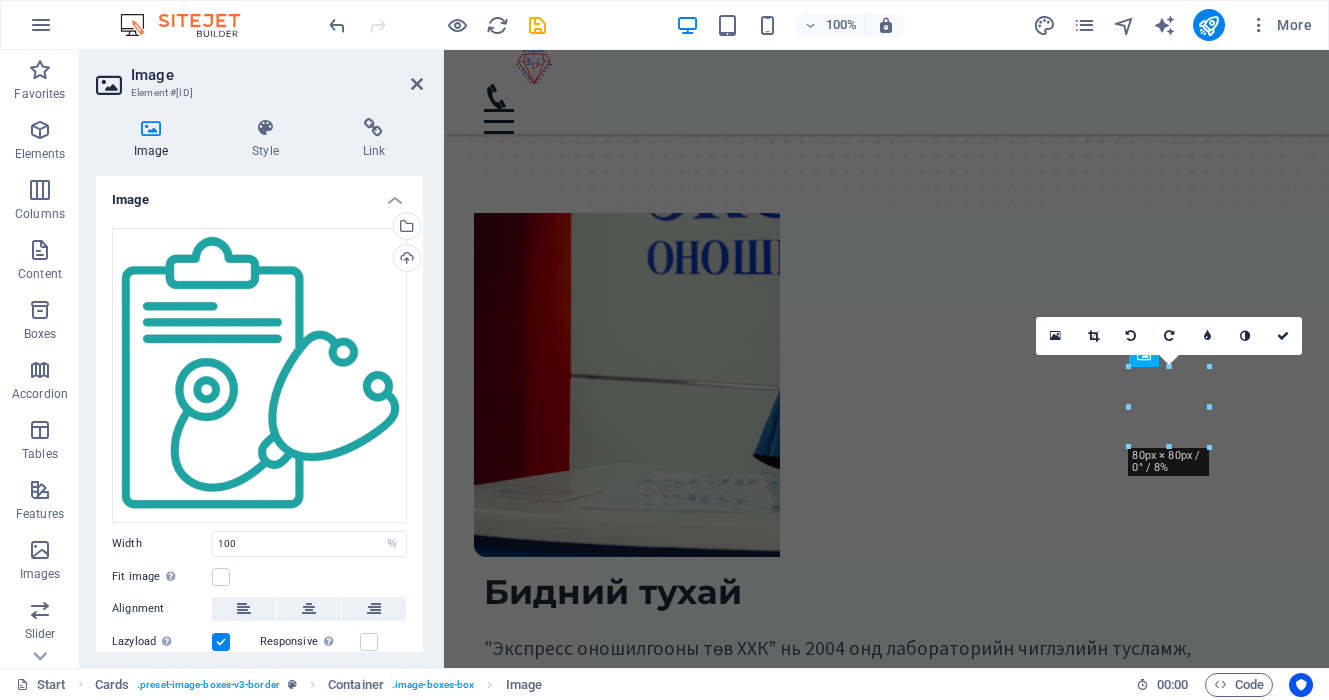 scroll, scrollTop: 387, scrollLeft: 0, axis: vertical 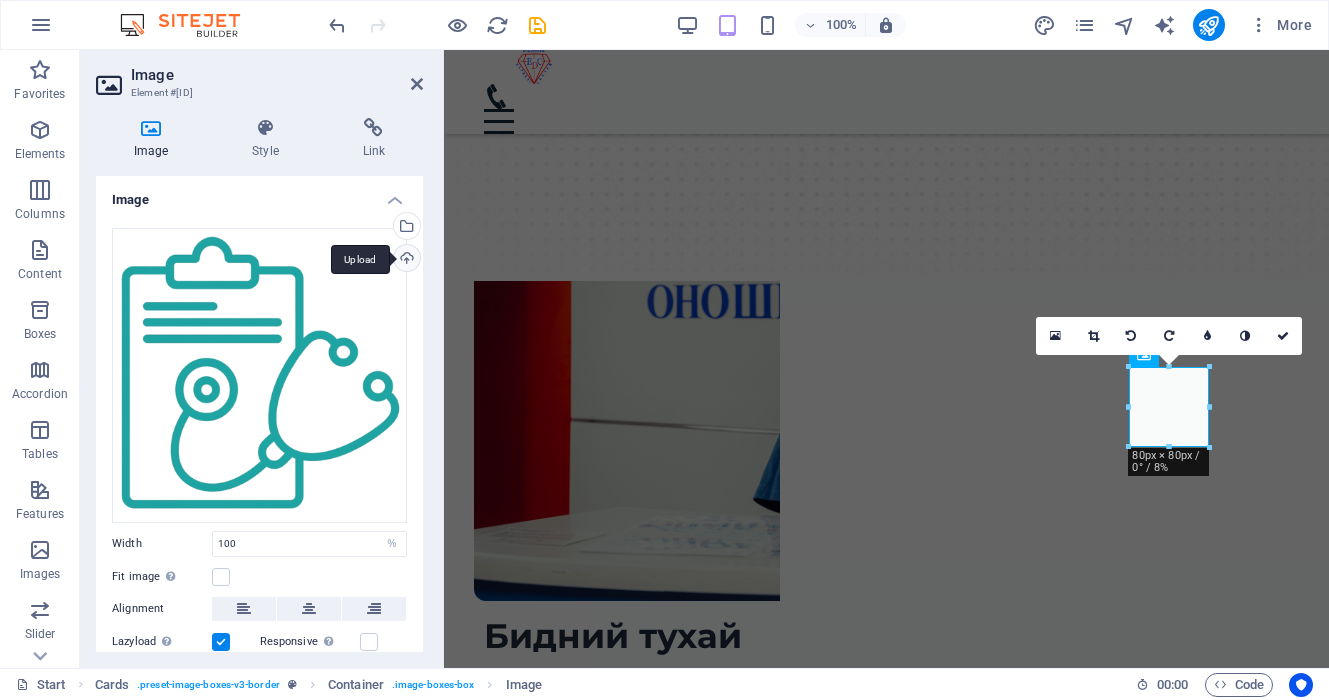 click on "Upload" at bounding box center [405, 260] 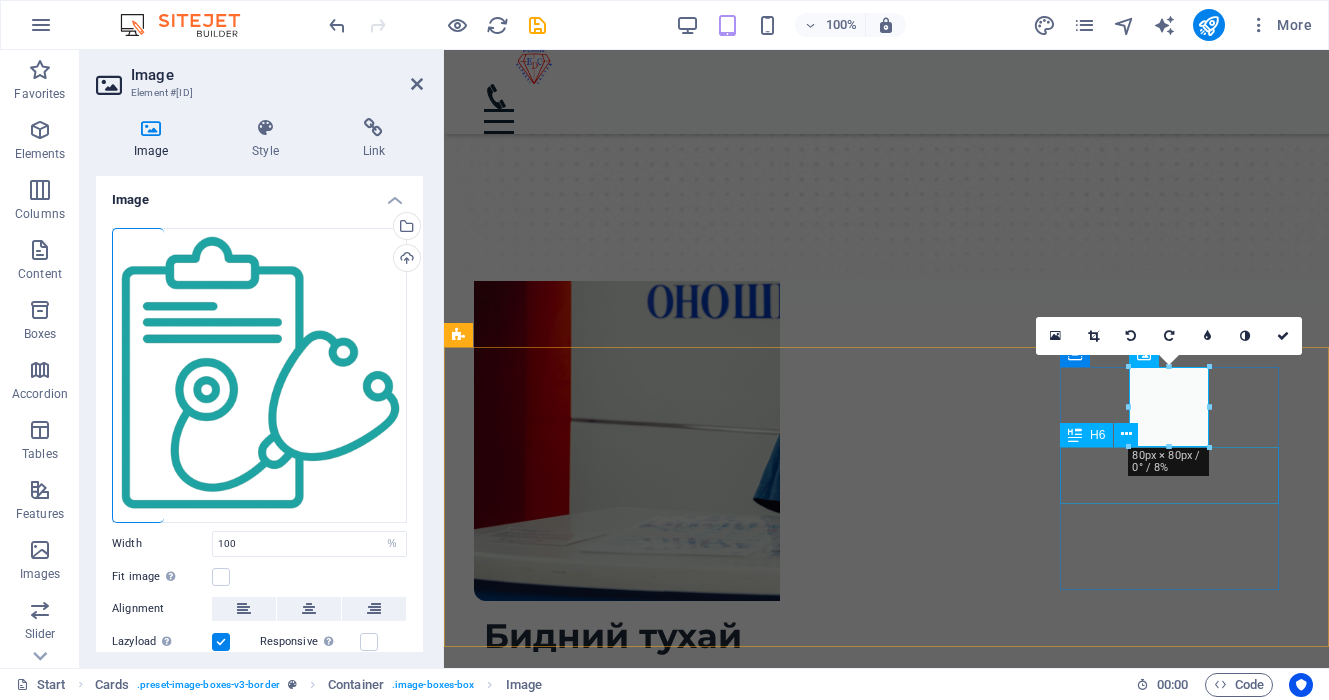 click on "Амбулаторийн тусламж, үйлчилгээ" at bounding box center (694, 2543) 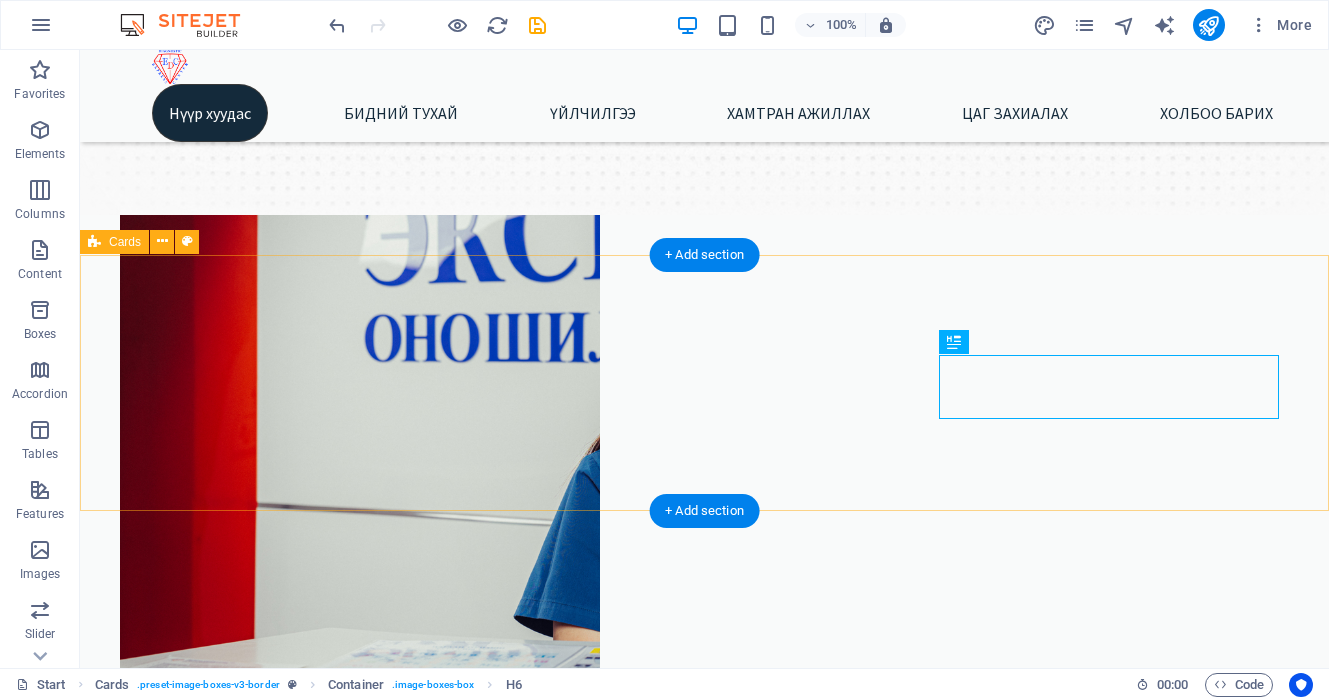 scroll, scrollTop: 455, scrollLeft: 0, axis: vertical 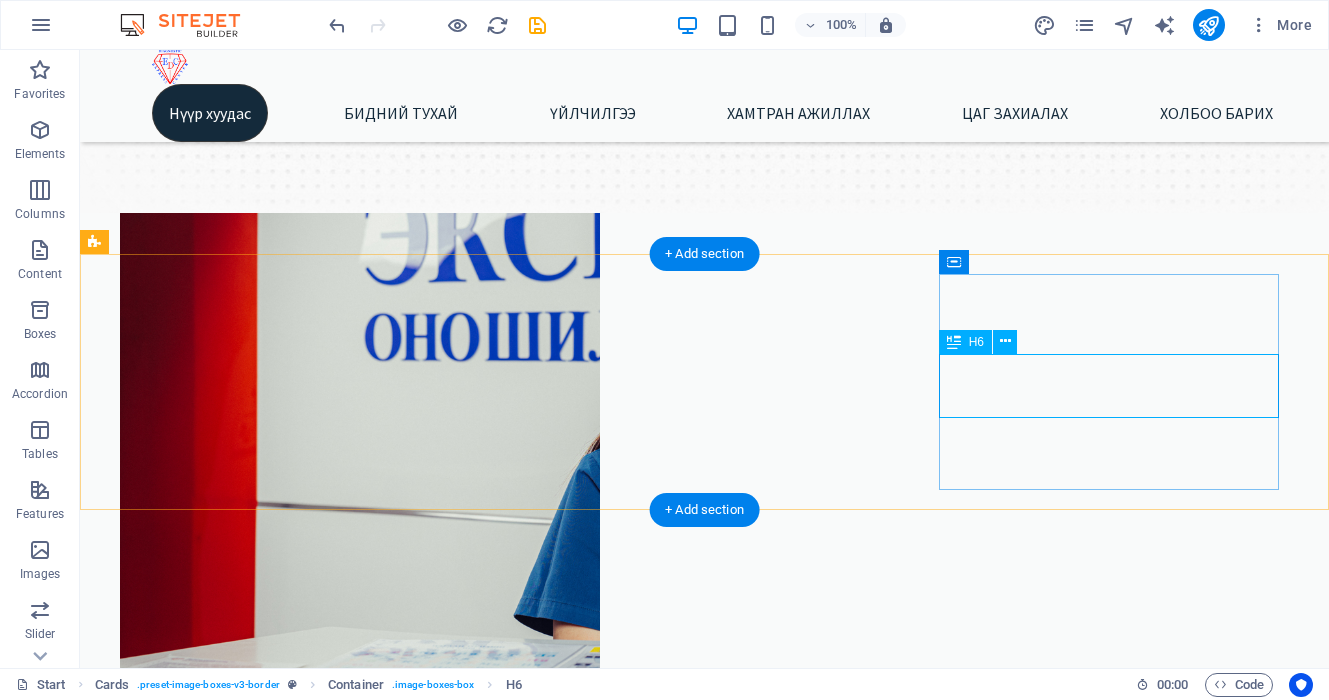 click on "Амбулаторийн тусламж, үйлчилгээ" at bounding box center (330, 2600) 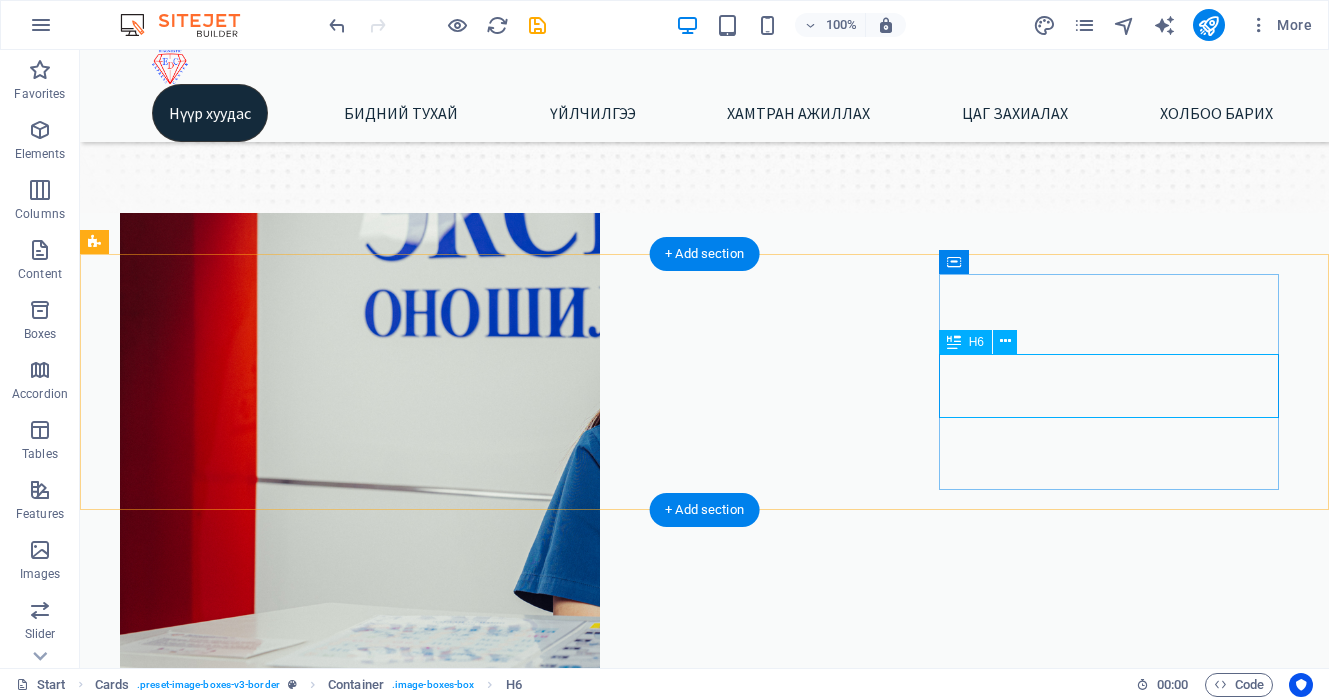 scroll, scrollTop: 387, scrollLeft: 0, axis: vertical 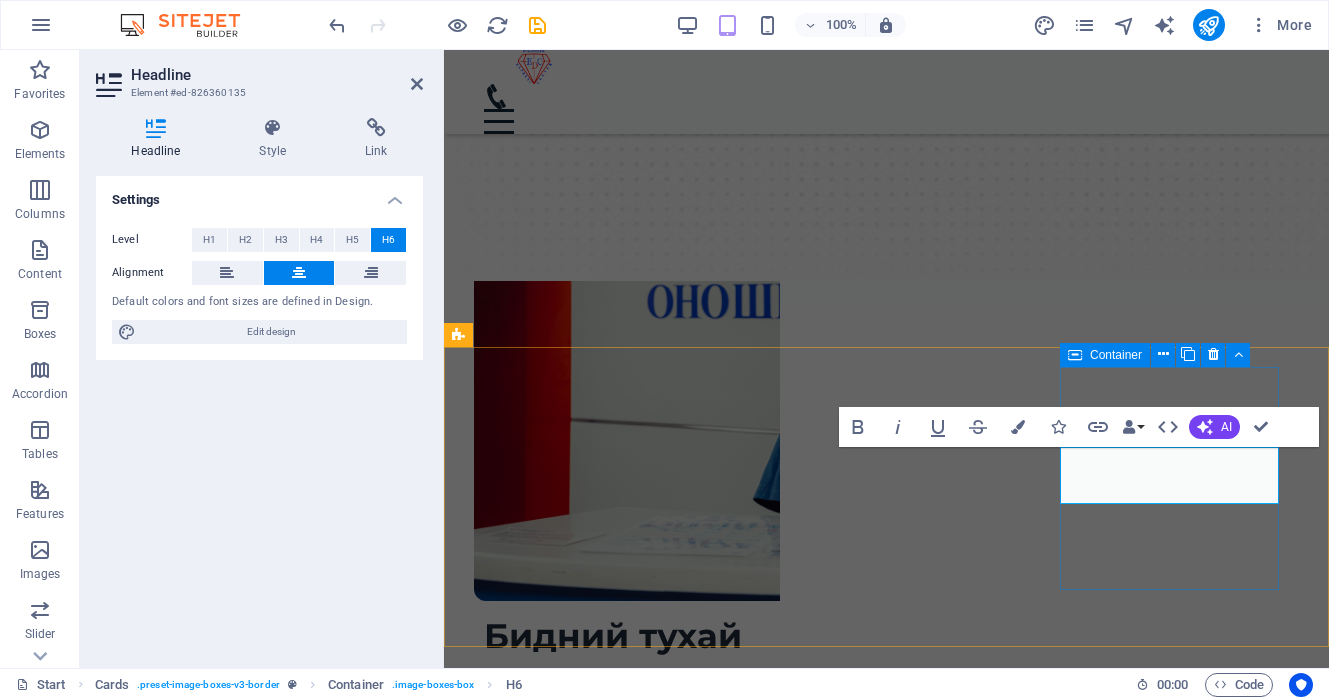 type 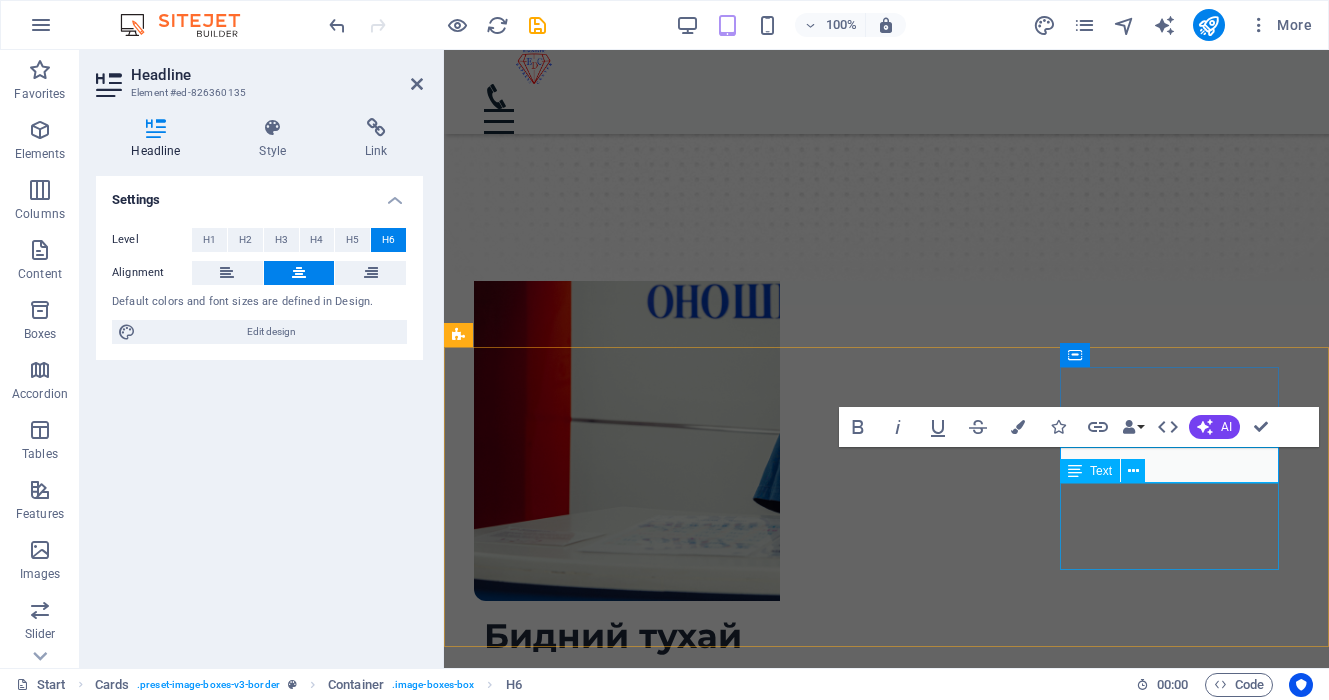 click on "Дотор Чих, хаматар, хоолой  Нүд" at bounding box center [694, 2605] 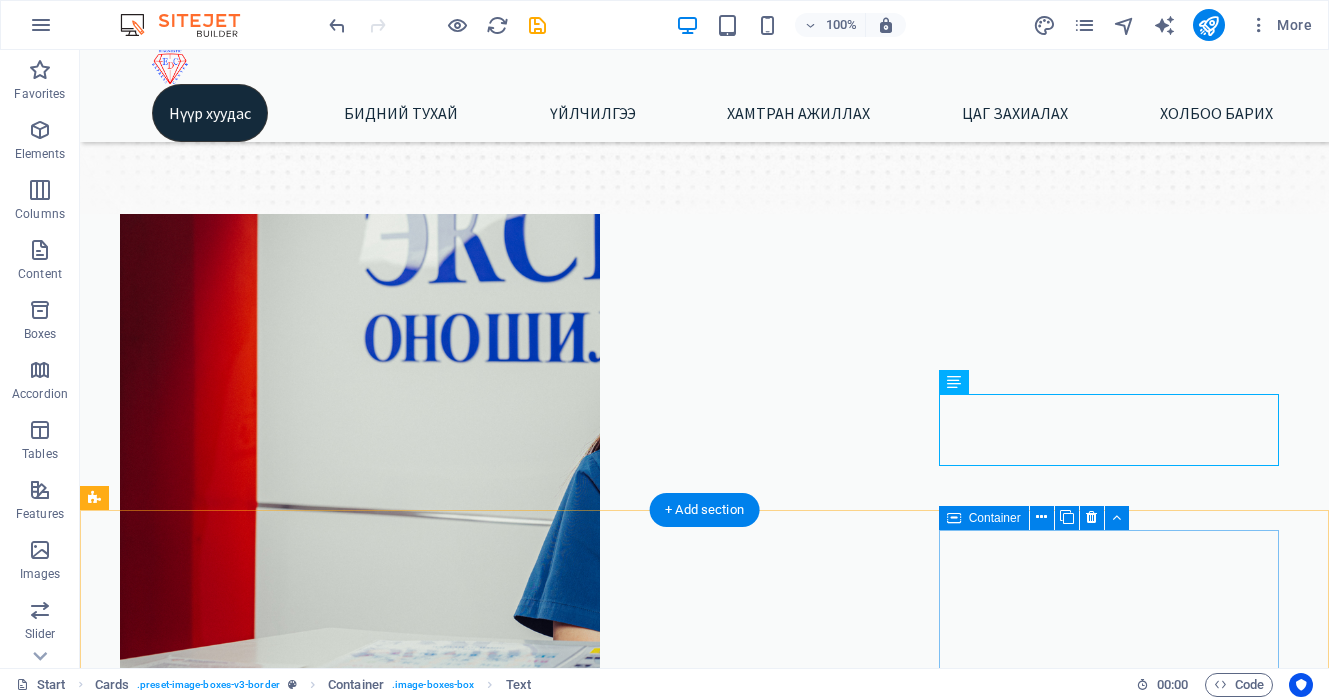 scroll, scrollTop: 455, scrollLeft: 0, axis: vertical 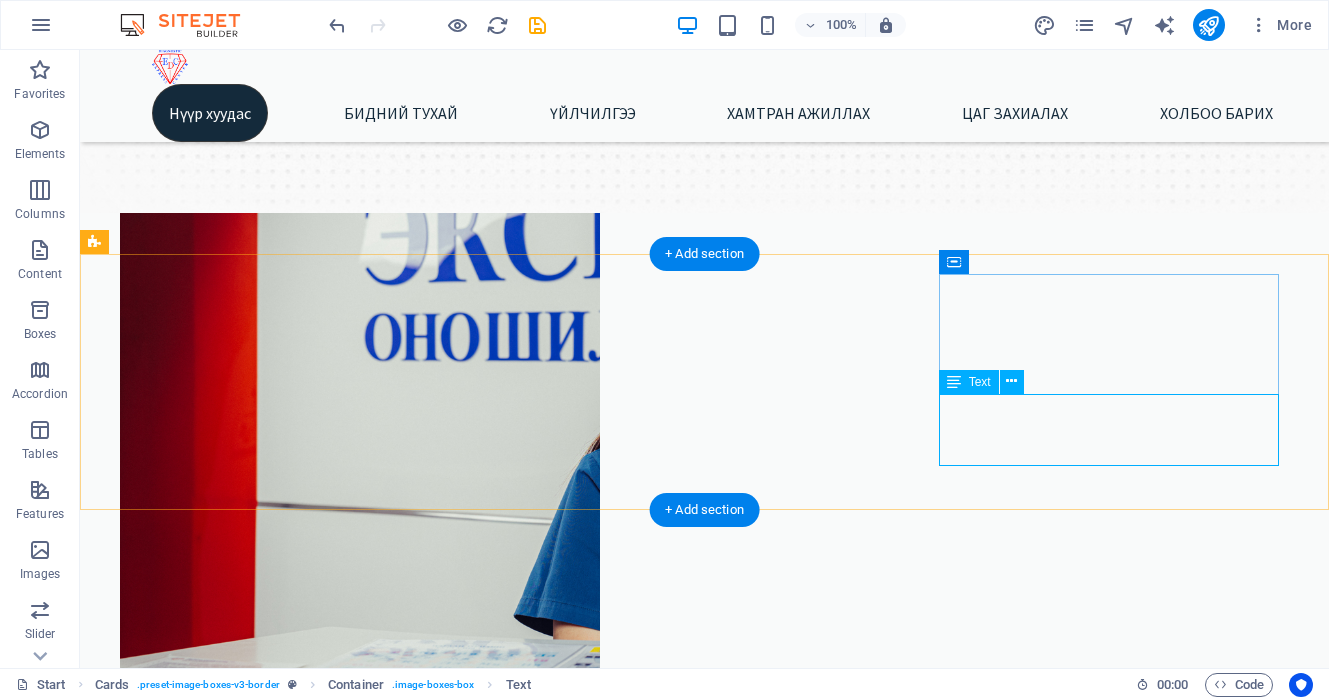 click on "Дотор Чих, хаматар, хоолой  Нүд" at bounding box center [330, 2657] 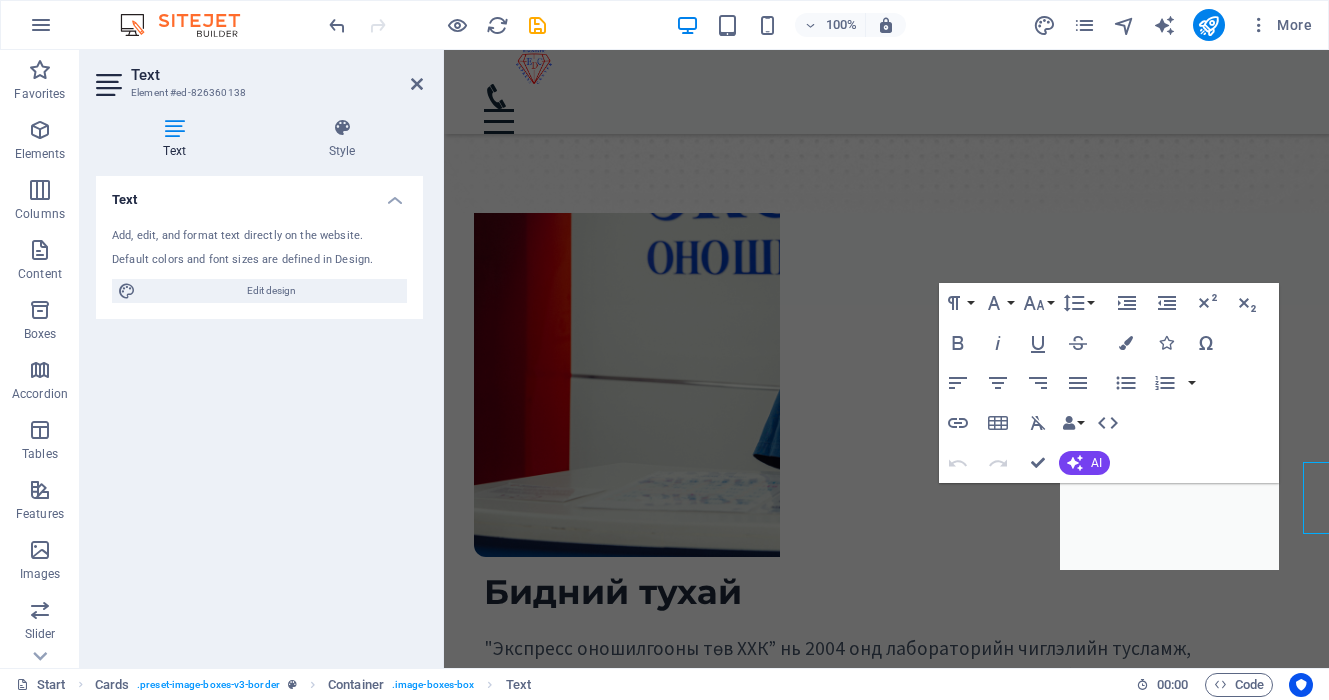 scroll, scrollTop: 387, scrollLeft: 0, axis: vertical 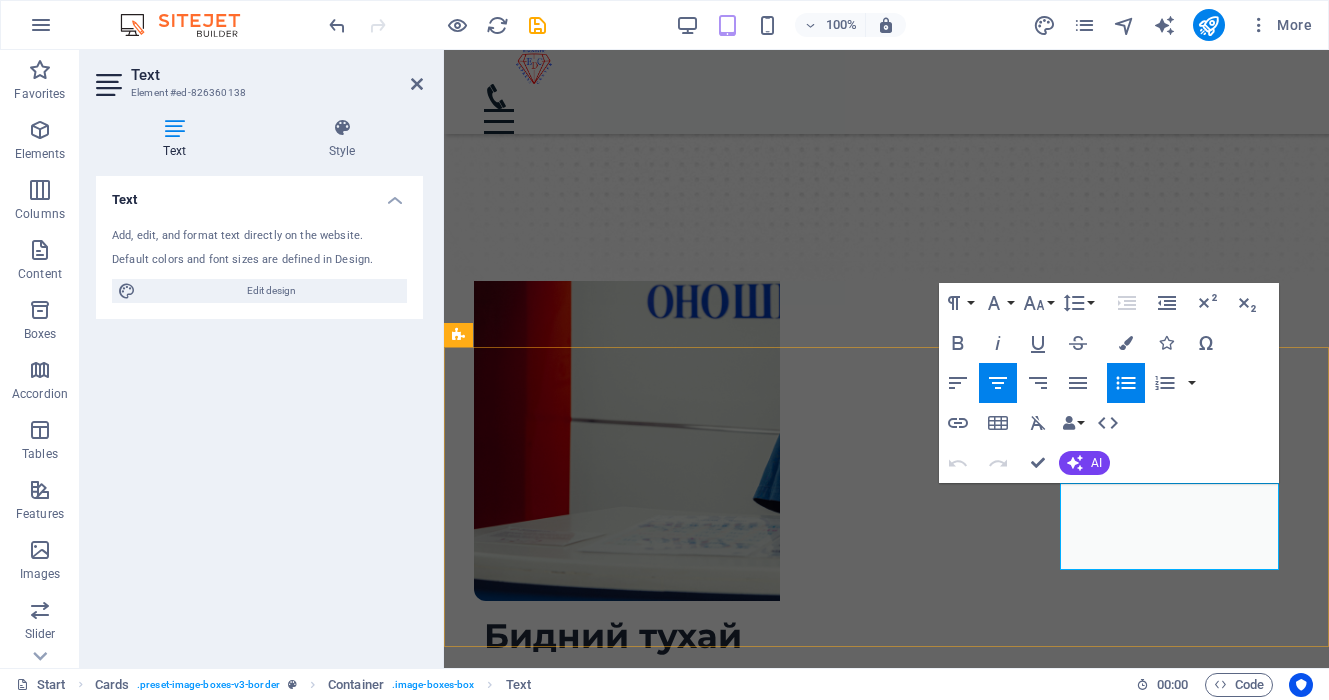 type 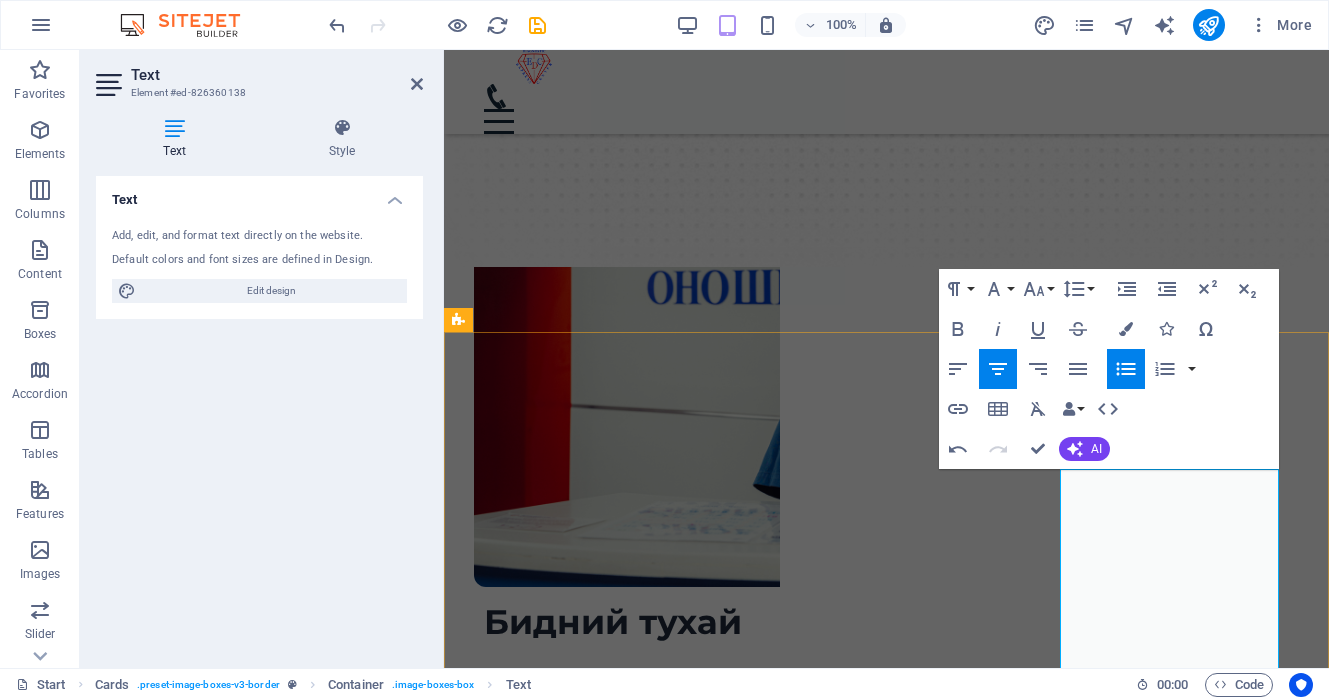 scroll, scrollTop: 727, scrollLeft: 0, axis: vertical 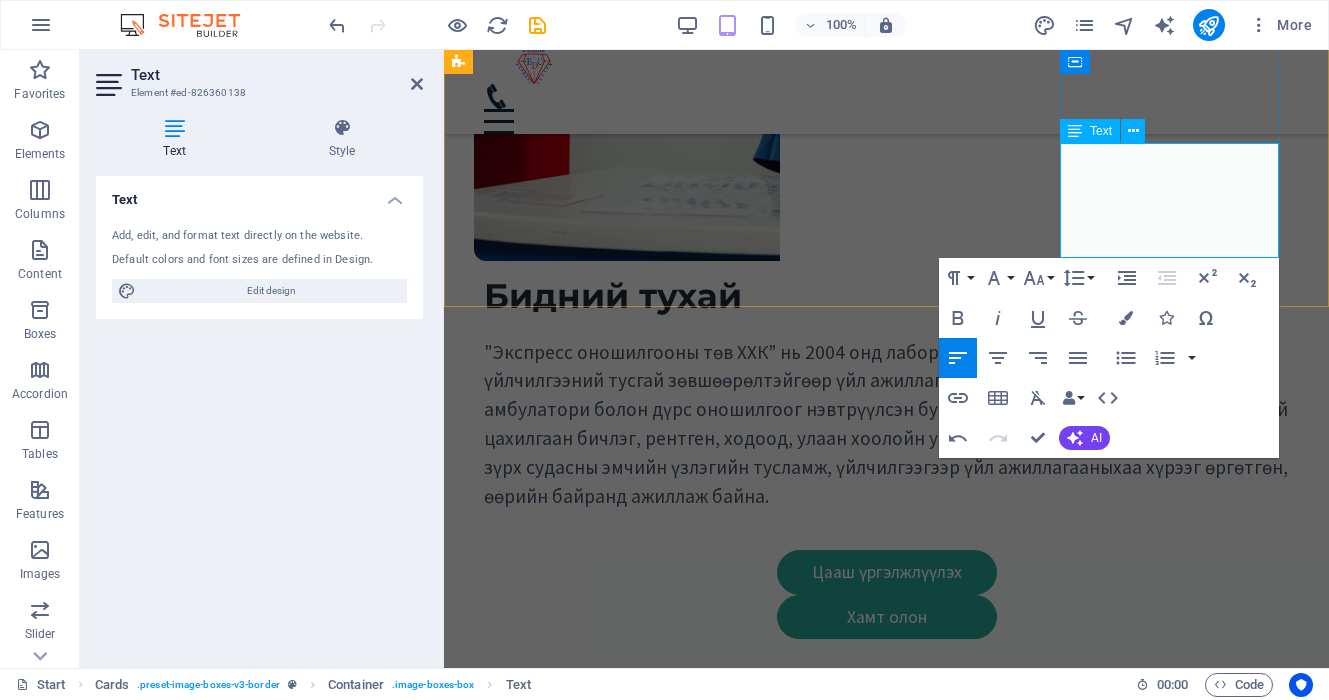 click on "Молекул биологи" at bounding box center (702, 2296) 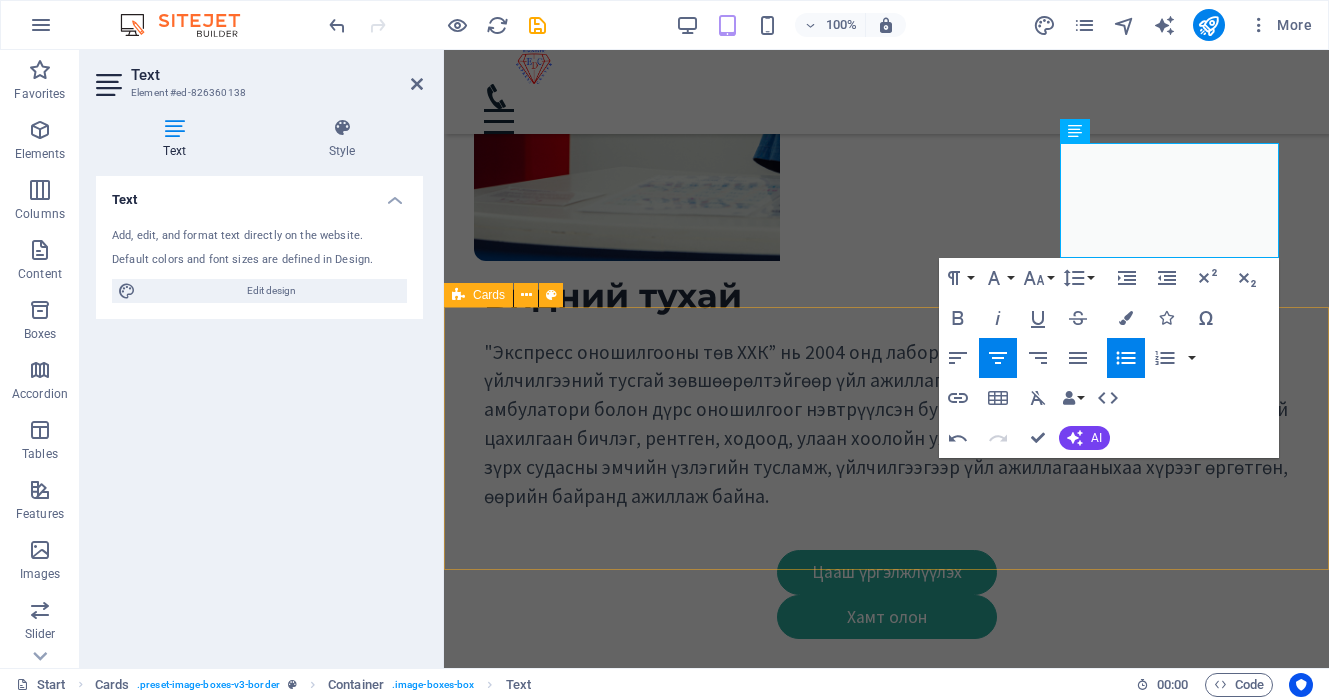 click on "Амбулаторийн тусламж, үйлчилгээ Дотор Чих, хаматар, хоолой  Нүд Амбулаторийн тусламж, үйлчилгээ Дотор Чих, хаматар, хоолой  Нүд Амбулаторийн тусламж, үйлчилгээ Дотор Чих, хаматар, хоолой  Нүд" at bounding box center (886, 3199) 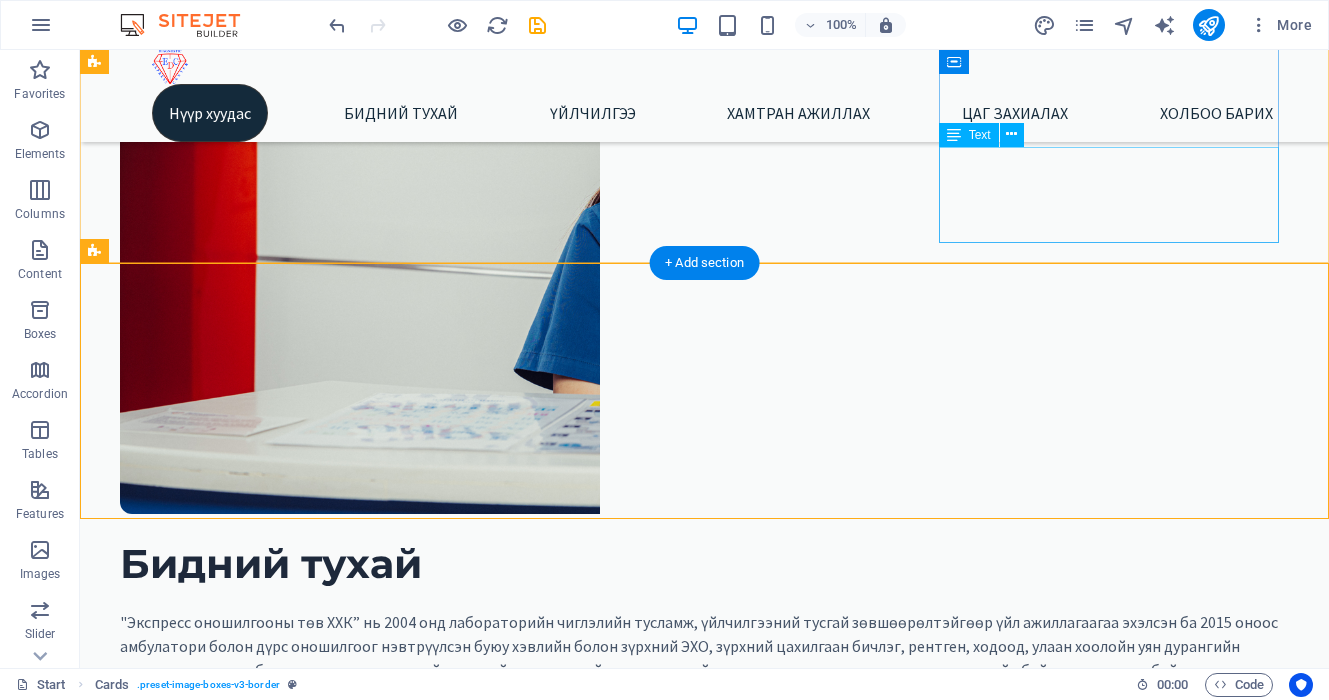 scroll, scrollTop: 702, scrollLeft: 0, axis: vertical 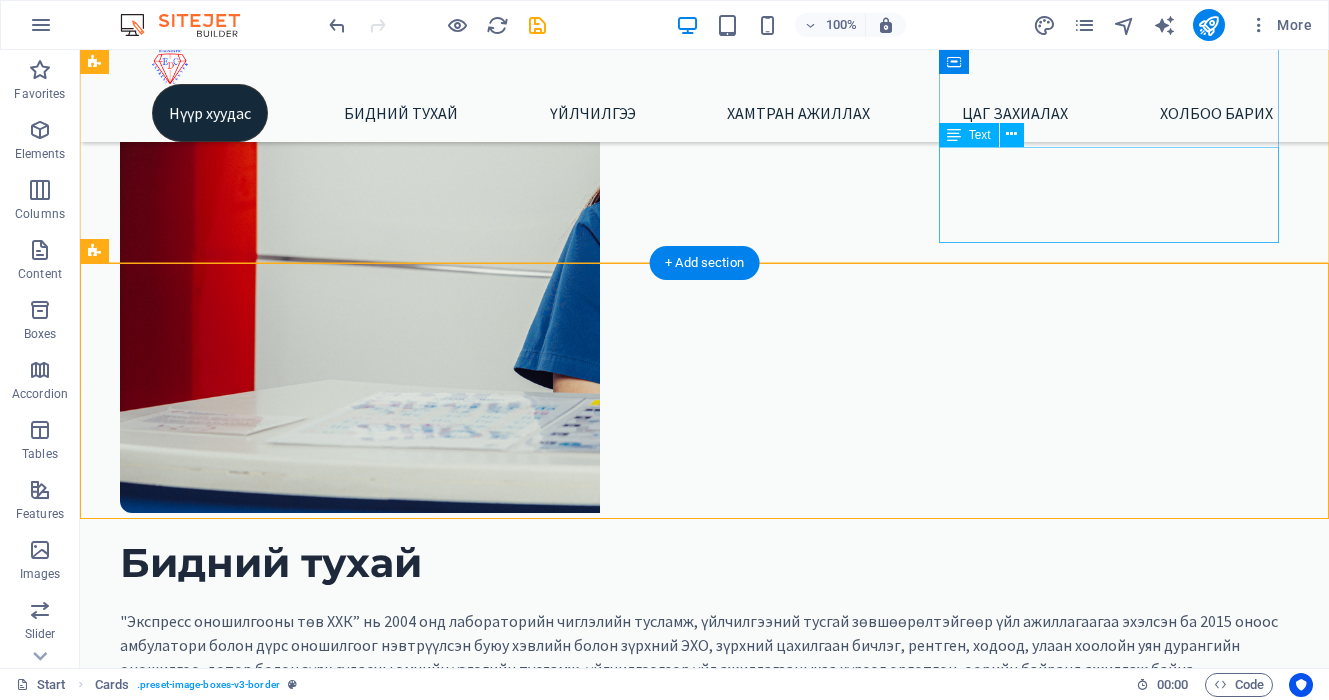 click on "Гематологи Биохими Молекул биологи" at bounding box center (330, 2422) 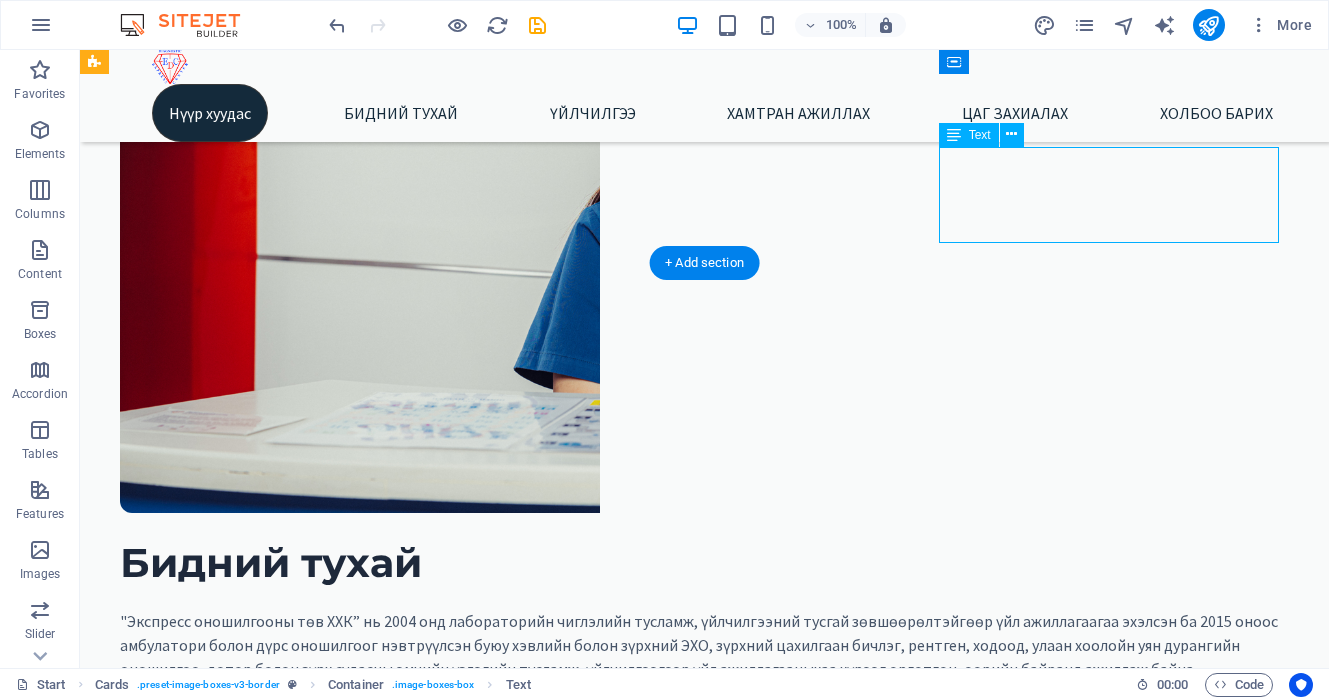 click on "Гематологи Биохими Молекул биологи" at bounding box center [330, 2422] 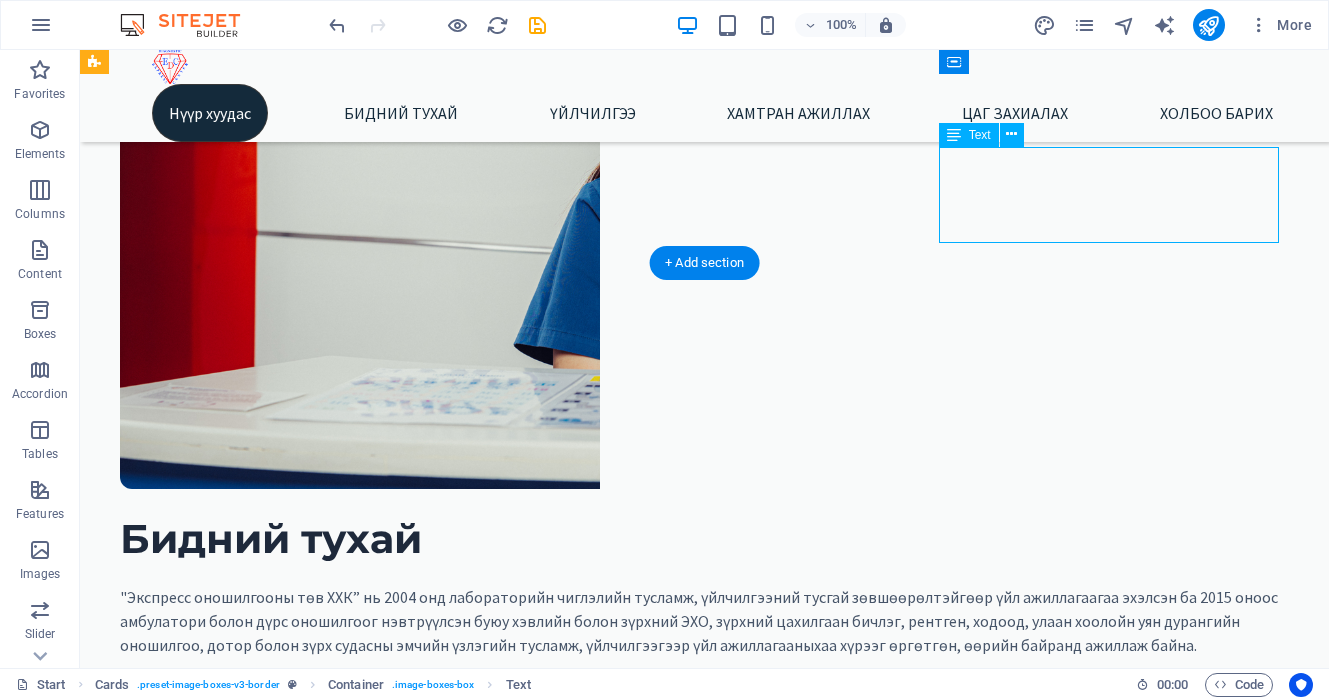 scroll, scrollTop: 727, scrollLeft: 0, axis: vertical 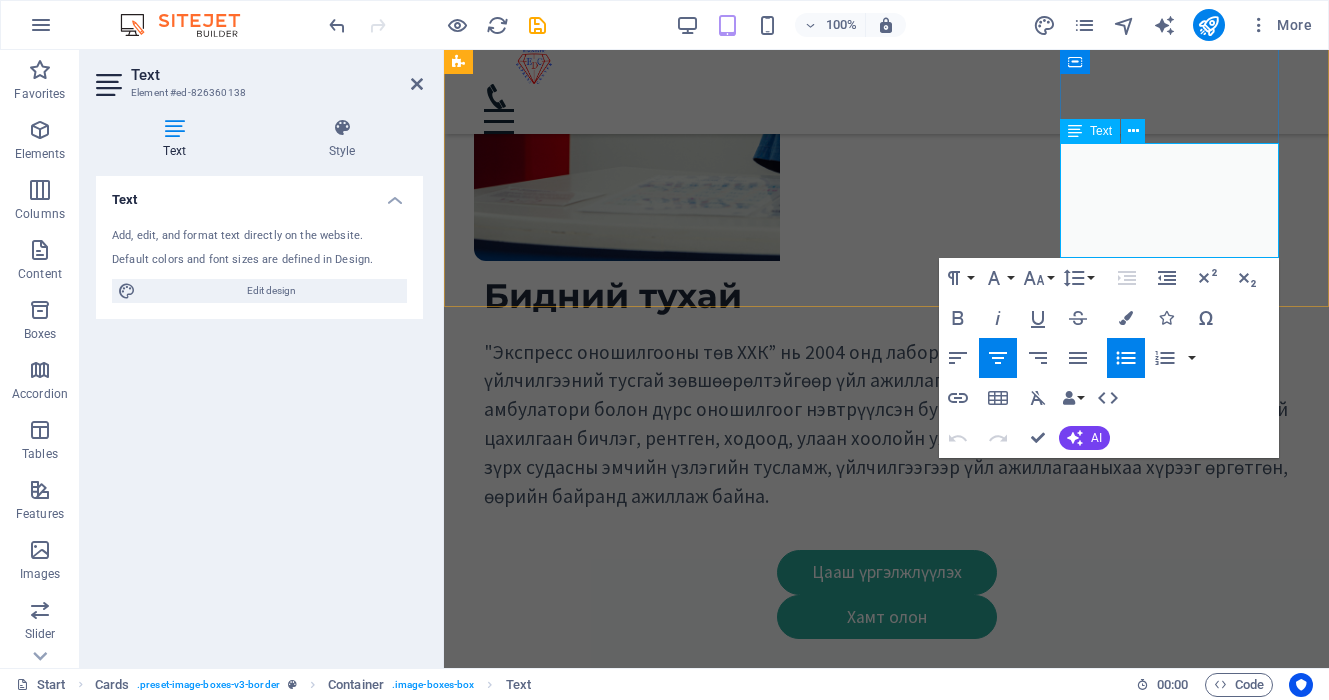 click on "Молекул биологи" at bounding box center [702, 2296] 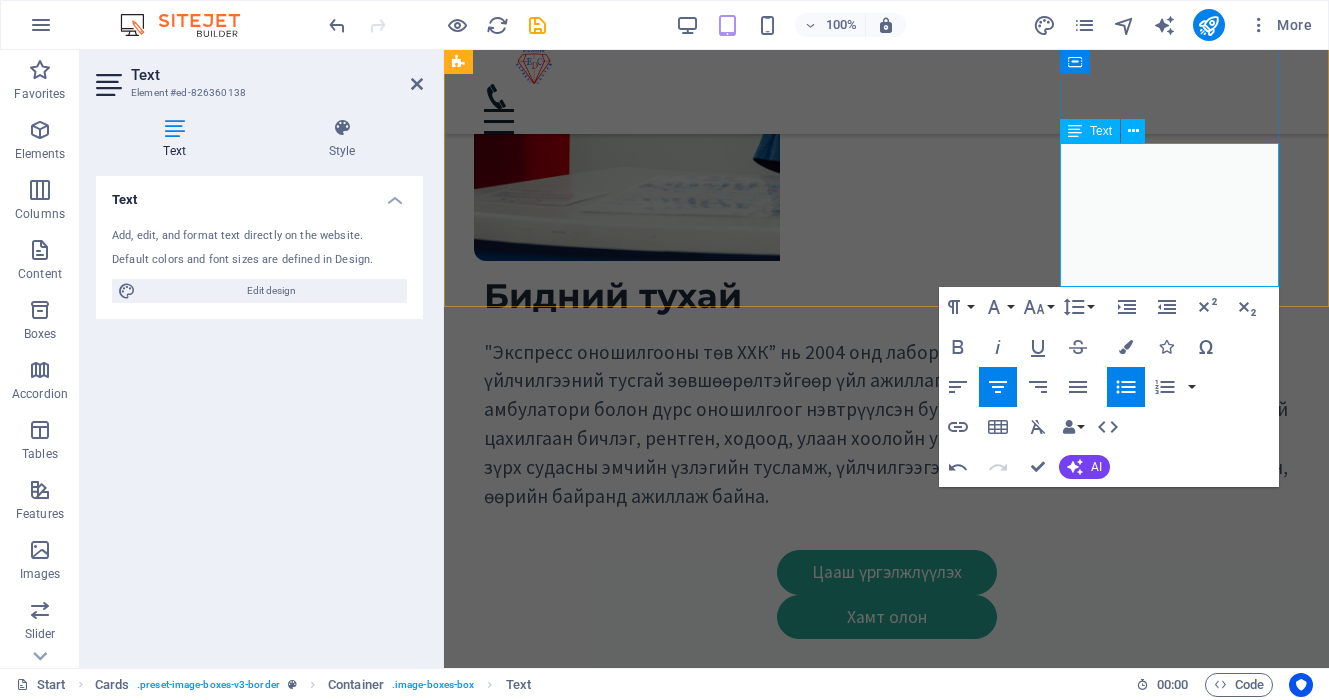 type 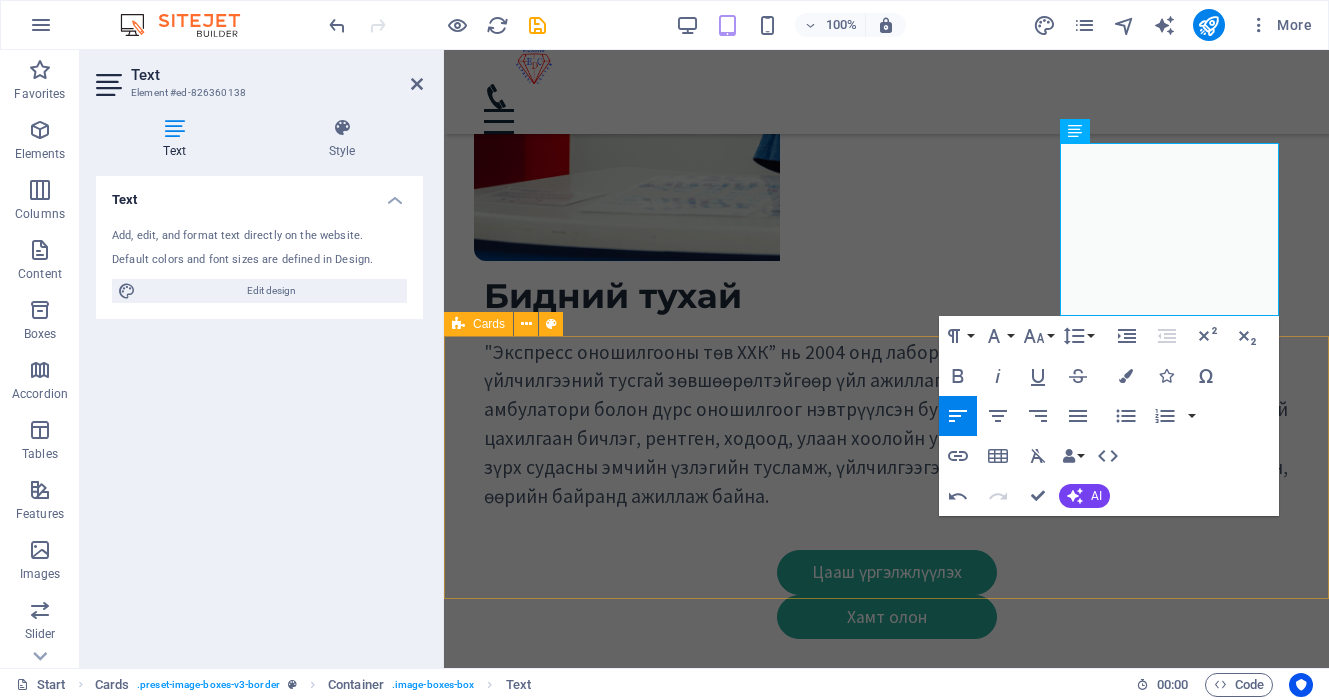 click on "Амбулаторийн тусламж, үйлчилгээ Дотор Чих, хаматар, хоолой  Нүд Амбулаторийн тусламж, үйлчилгээ Дотор Чих, хаматар, хоолой  Нүд Амбулаторийн тусламж, үйлчилгээ Дотор Чих, хаматар, хоолой  Нүд" at bounding box center [886, 3259] 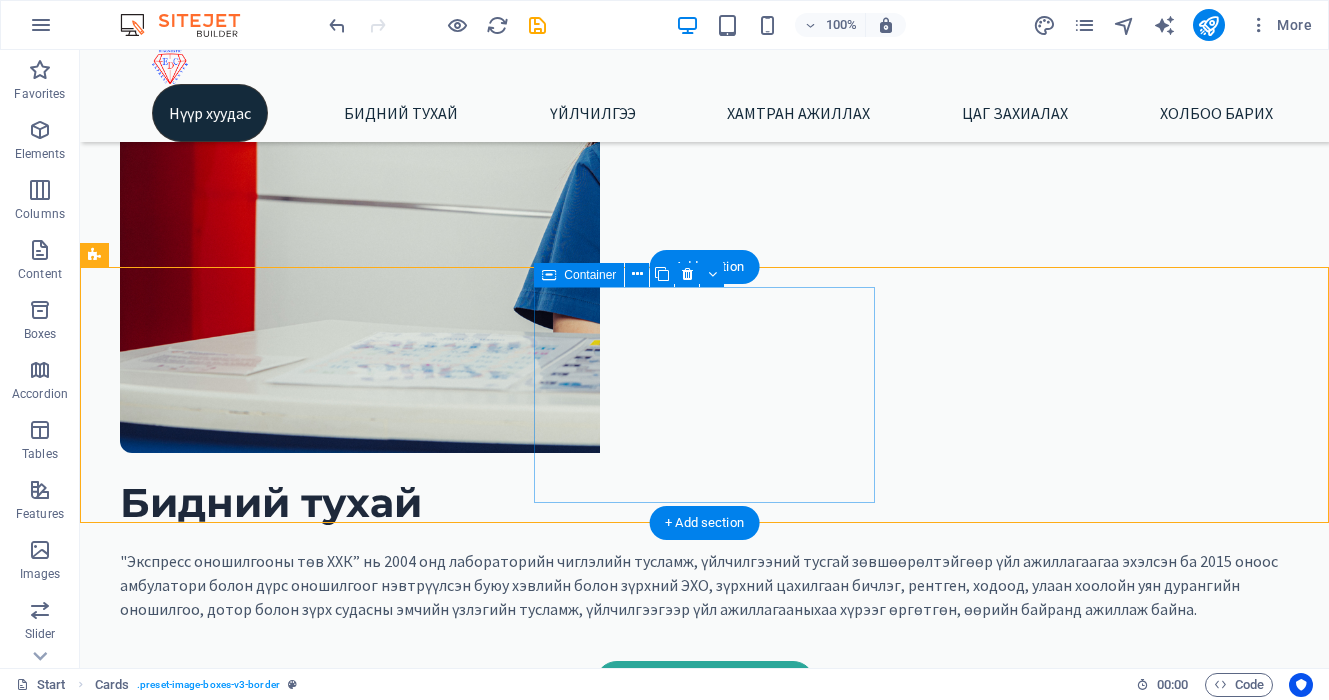 scroll, scrollTop: 789, scrollLeft: 0, axis: vertical 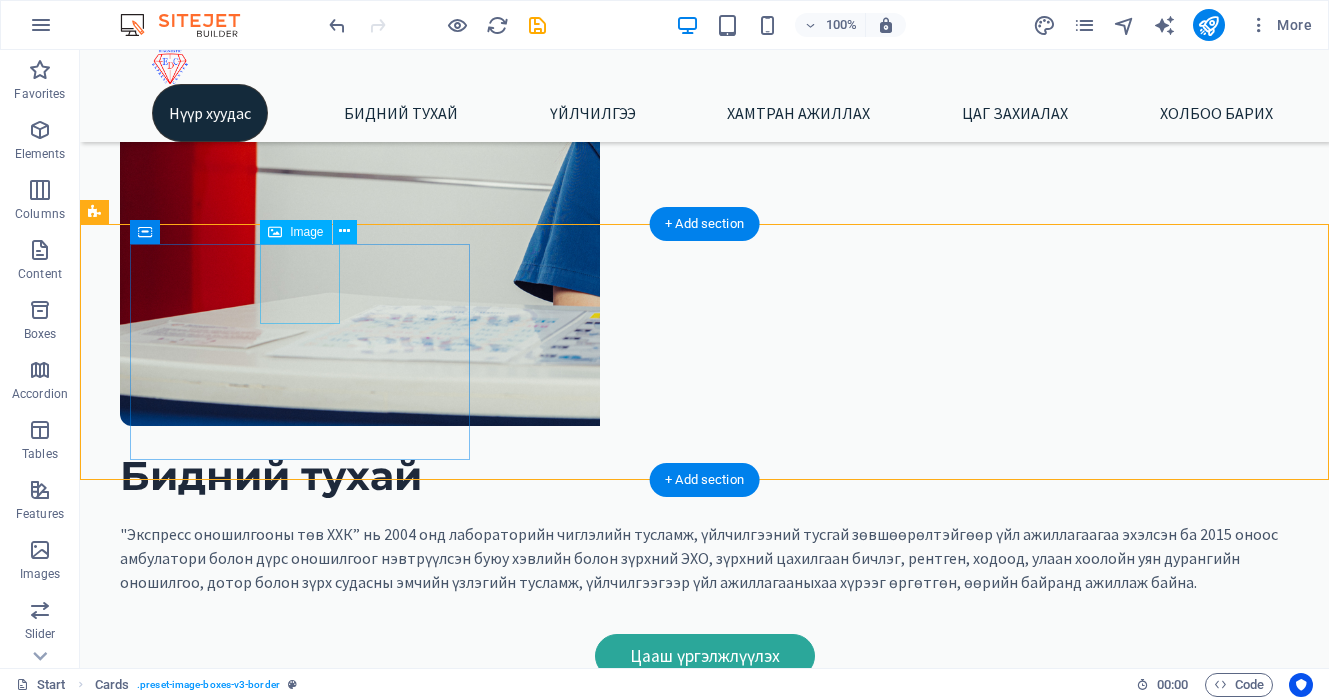 click at bounding box center (330, 2675) 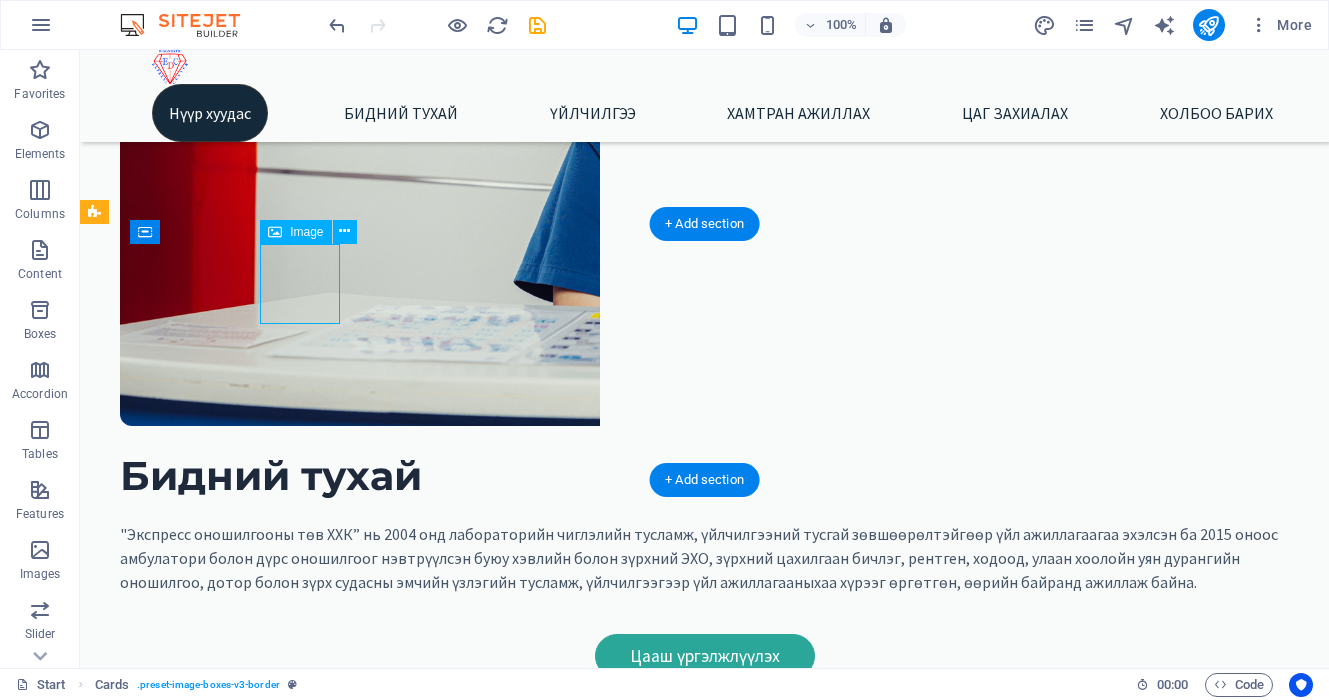 click at bounding box center (330, 2675) 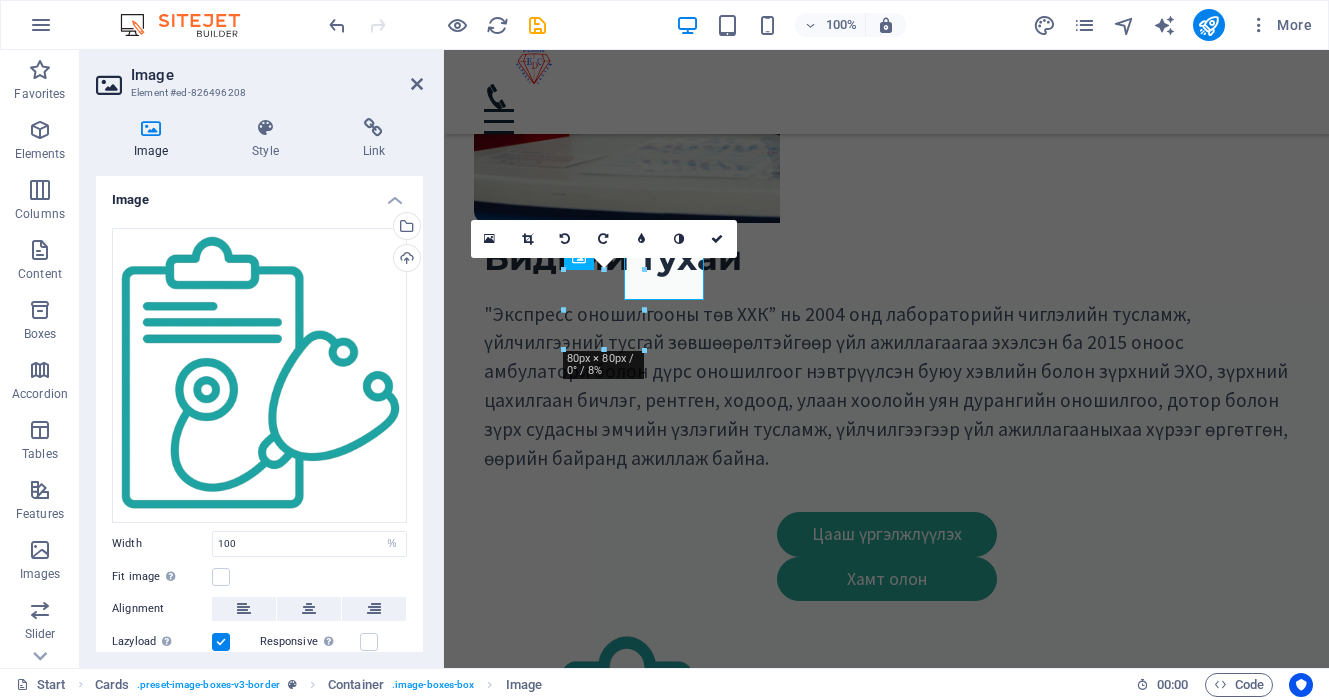 scroll, scrollTop: 813, scrollLeft: 0, axis: vertical 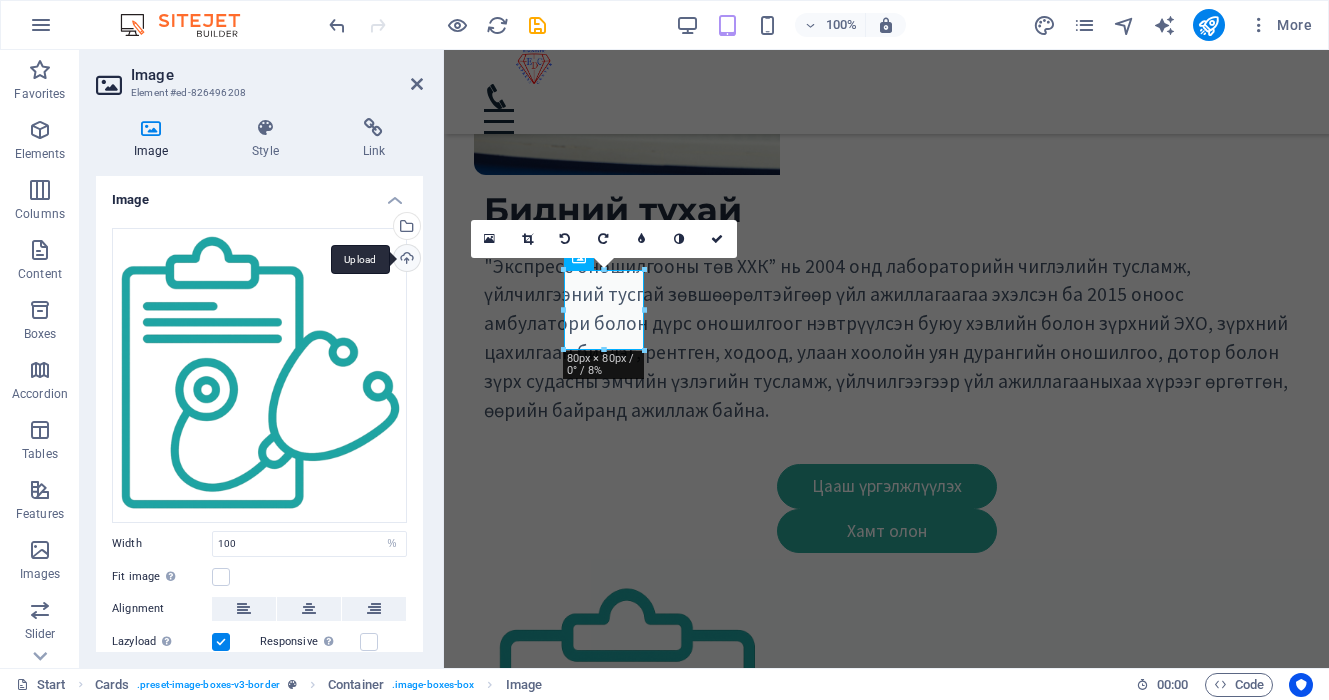 click on "Upload" at bounding box center [405, 260] 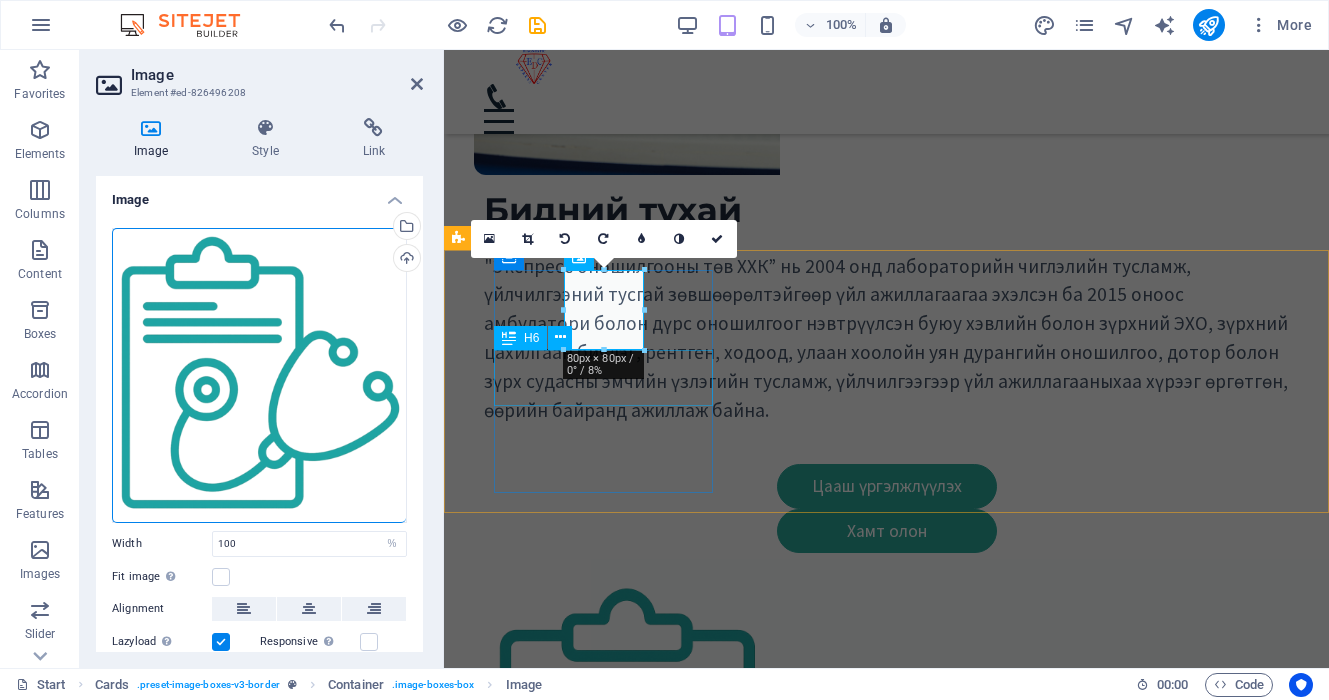click on "Амбулаторийн тусламж, үйлчилгээ" at bounding box center [694, 2771] 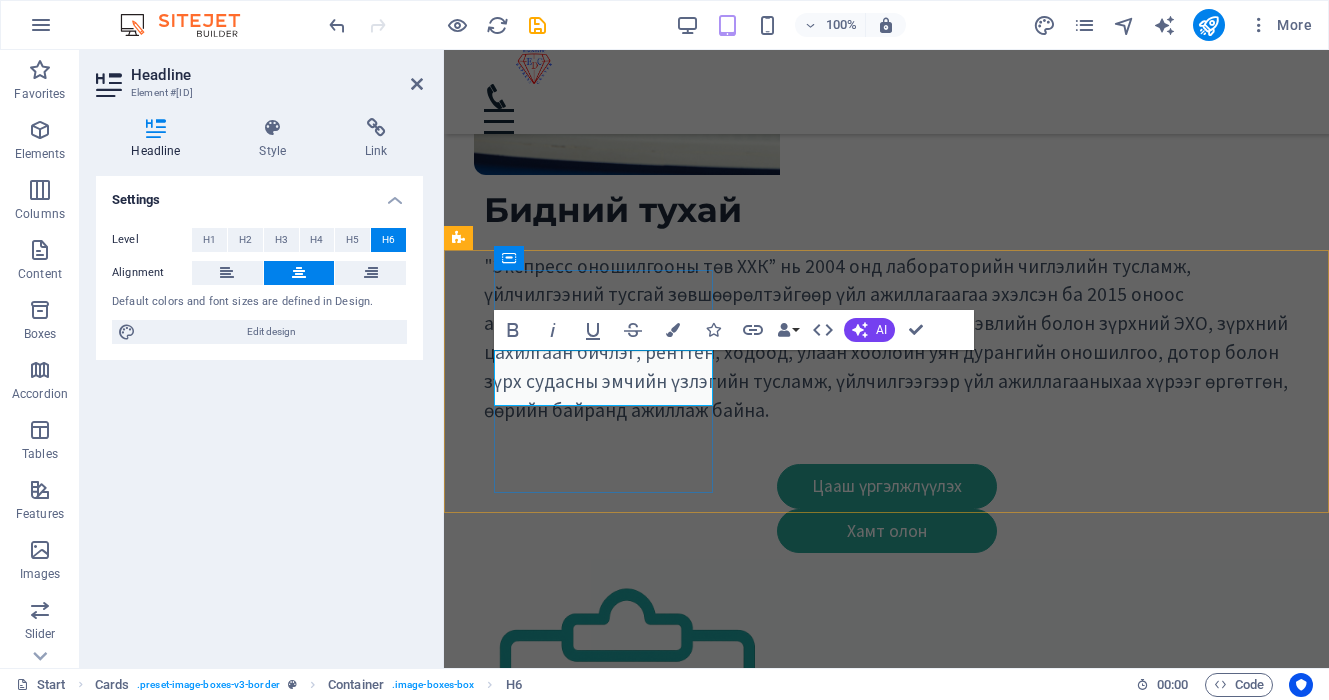 type 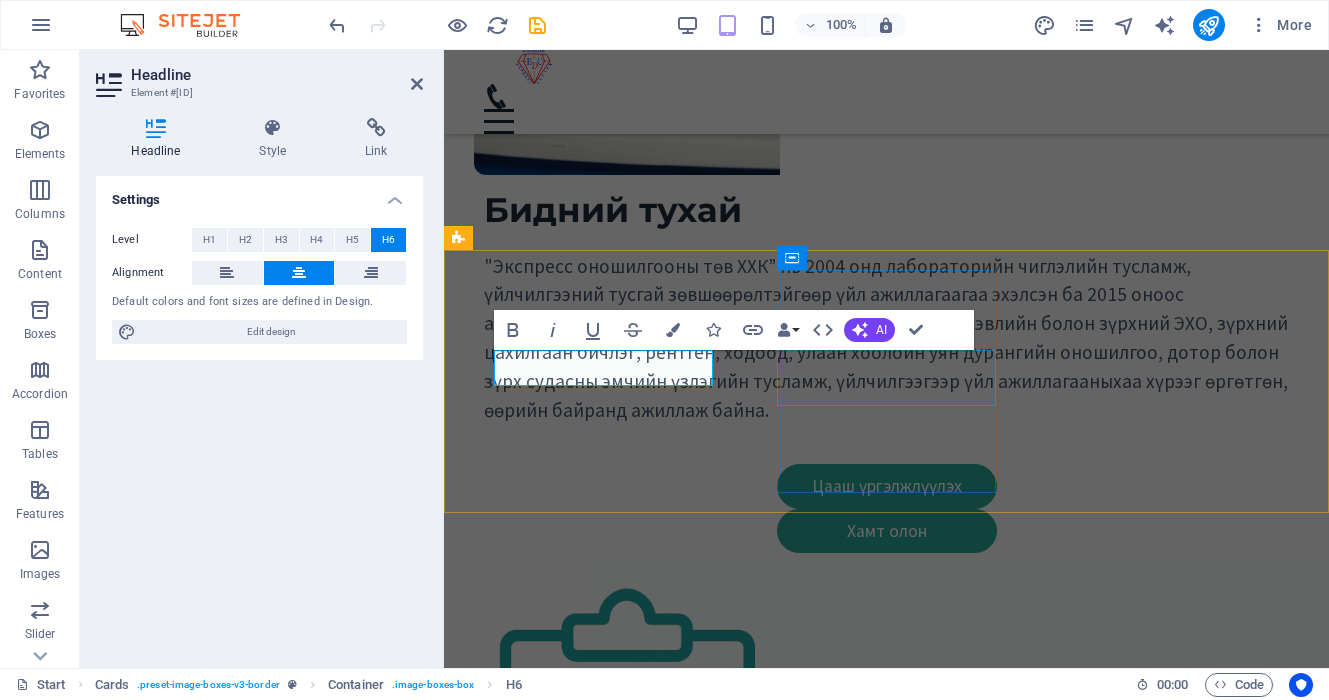 click on "Амбулаторийн тусламж, үйлчилгээ" at bounding box center [694, 3329] 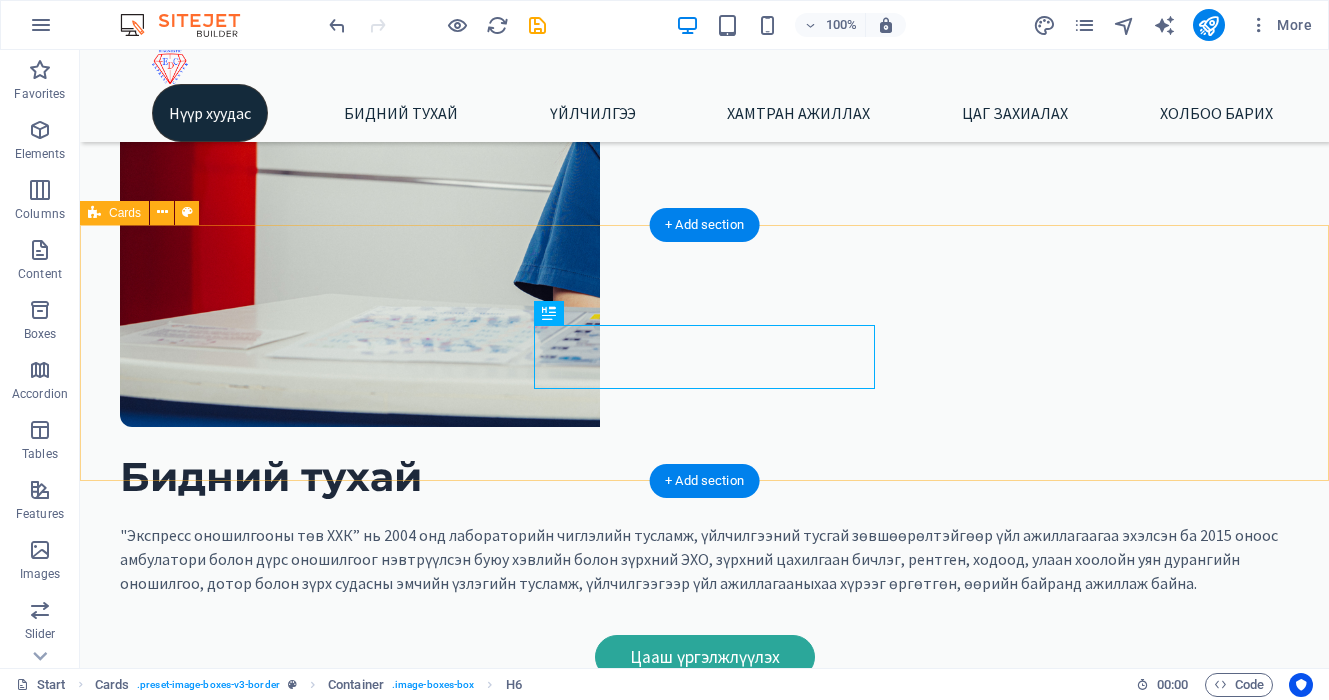 scroll, scrollTop: 789, scrollLeft: 0, axis: vertical 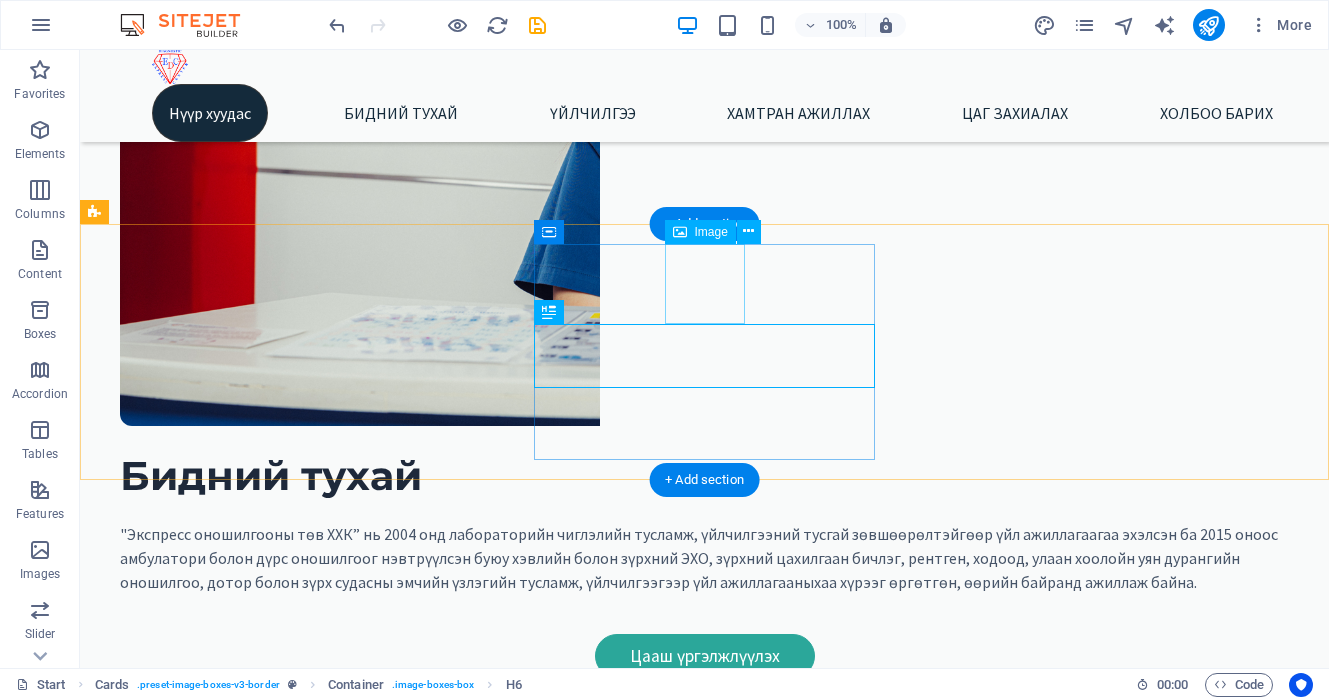 click at bounding box center [330, 3222] 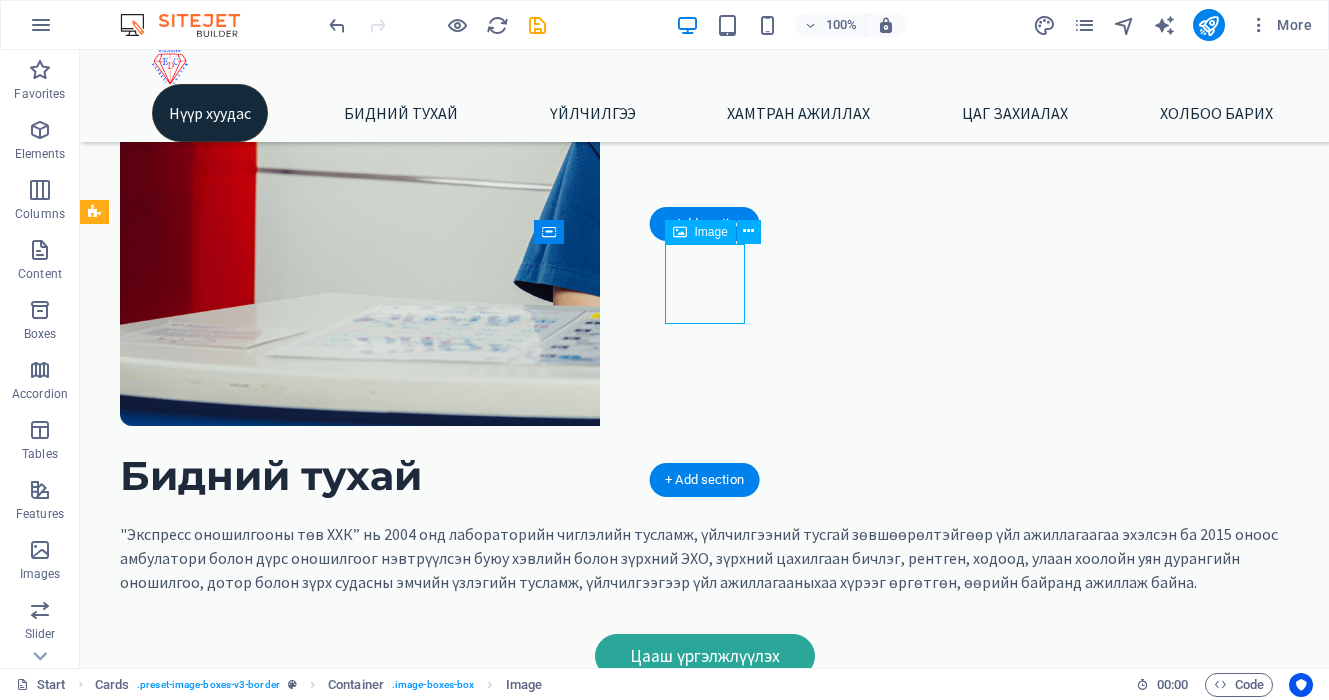 click at bounding box center [330, 3222] 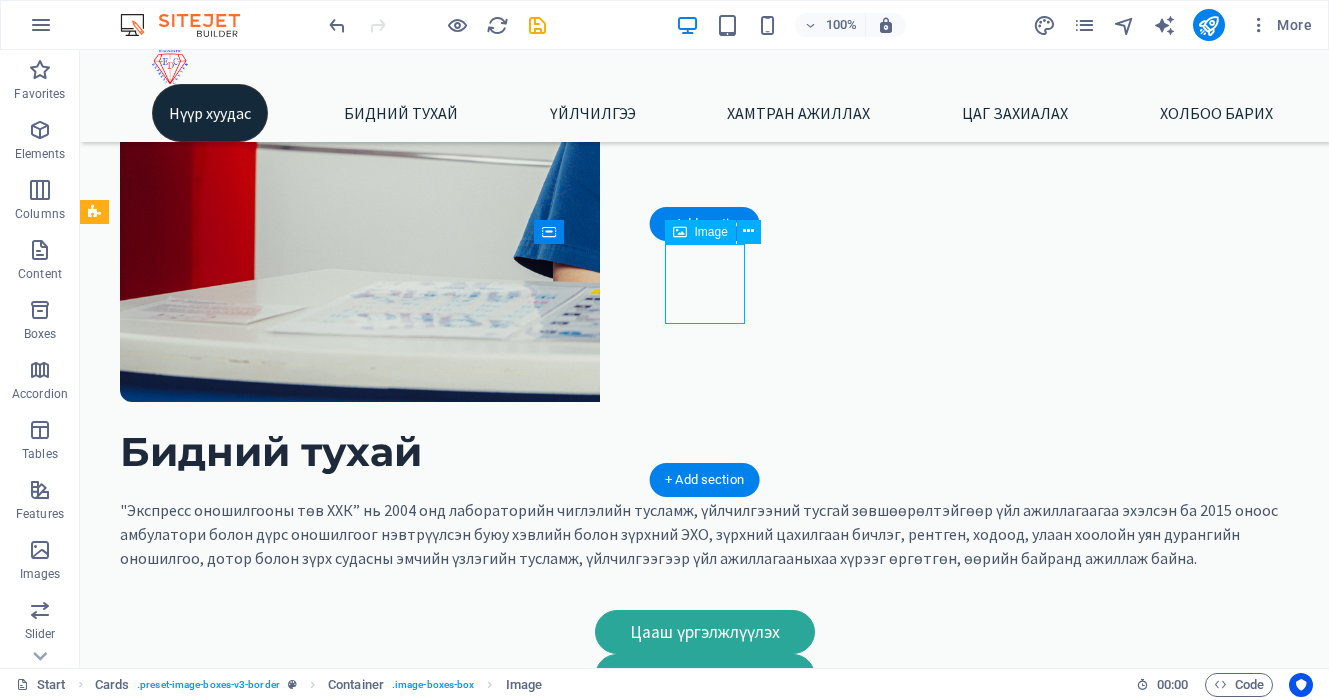select on "%" 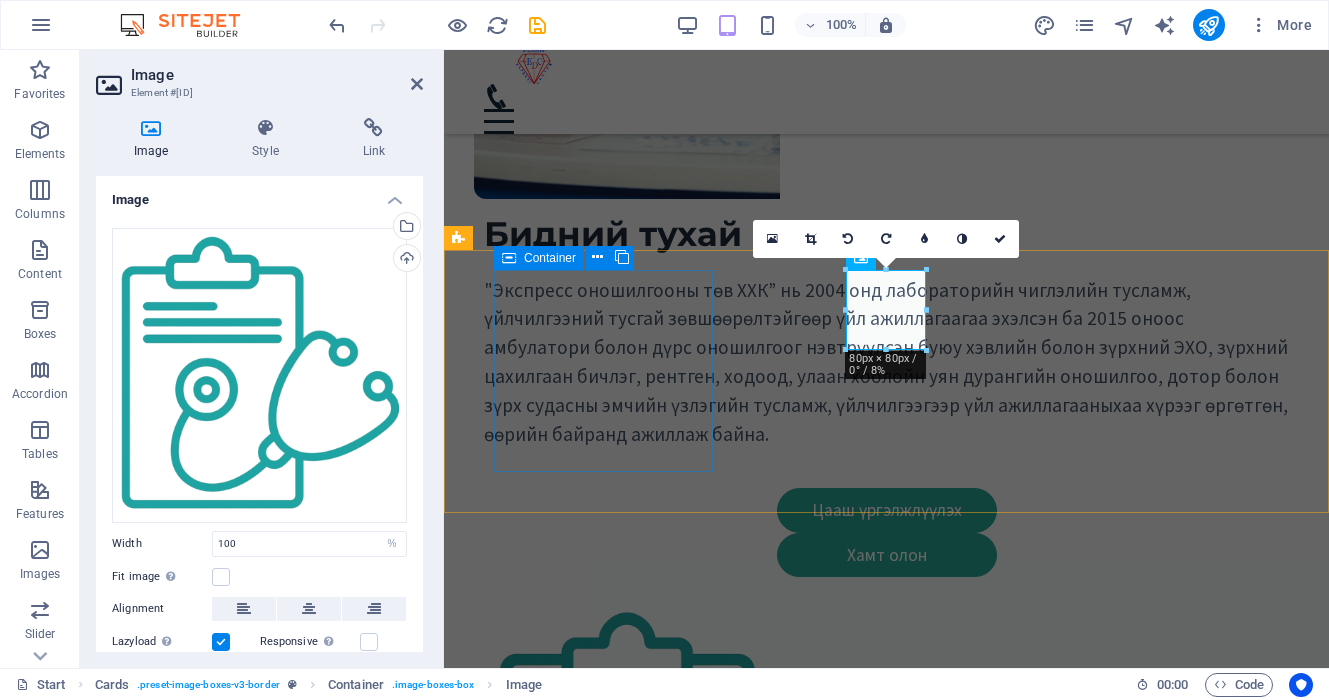 scroll, scrollTop: 813, scrollLeft: 0, axis: vertical 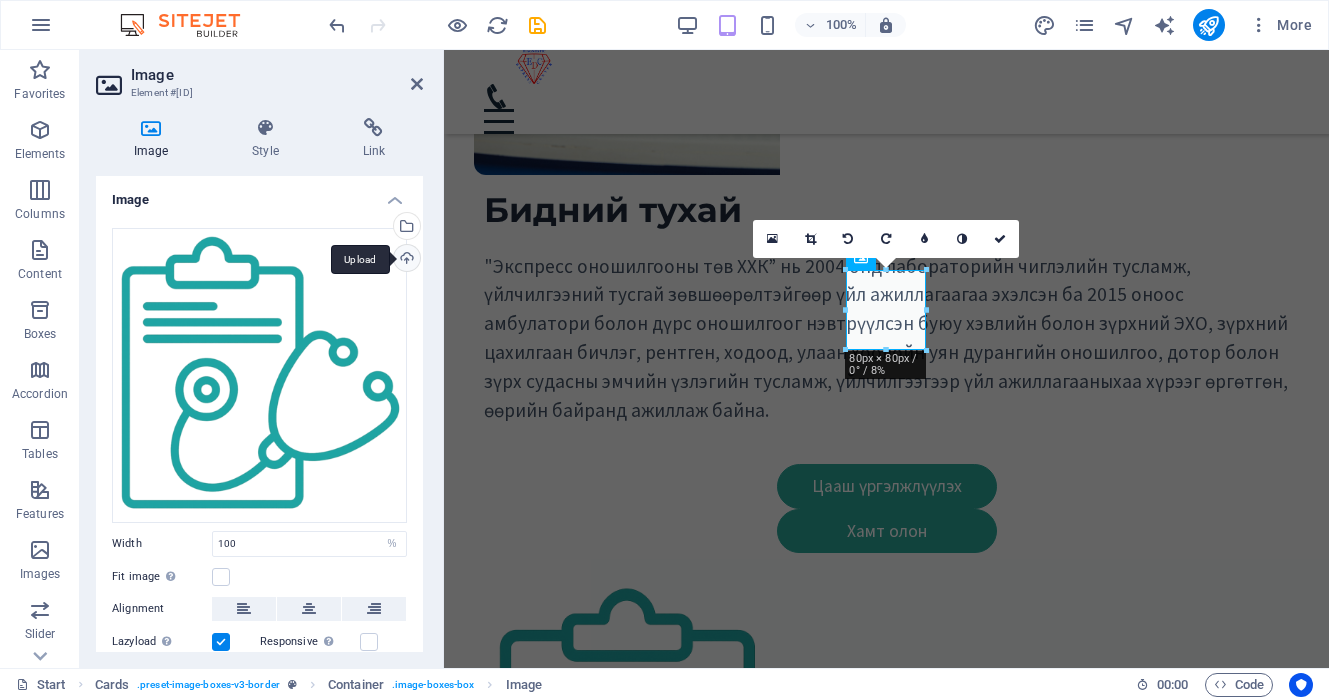 click on "Upload" at bounding box center [405, 260] 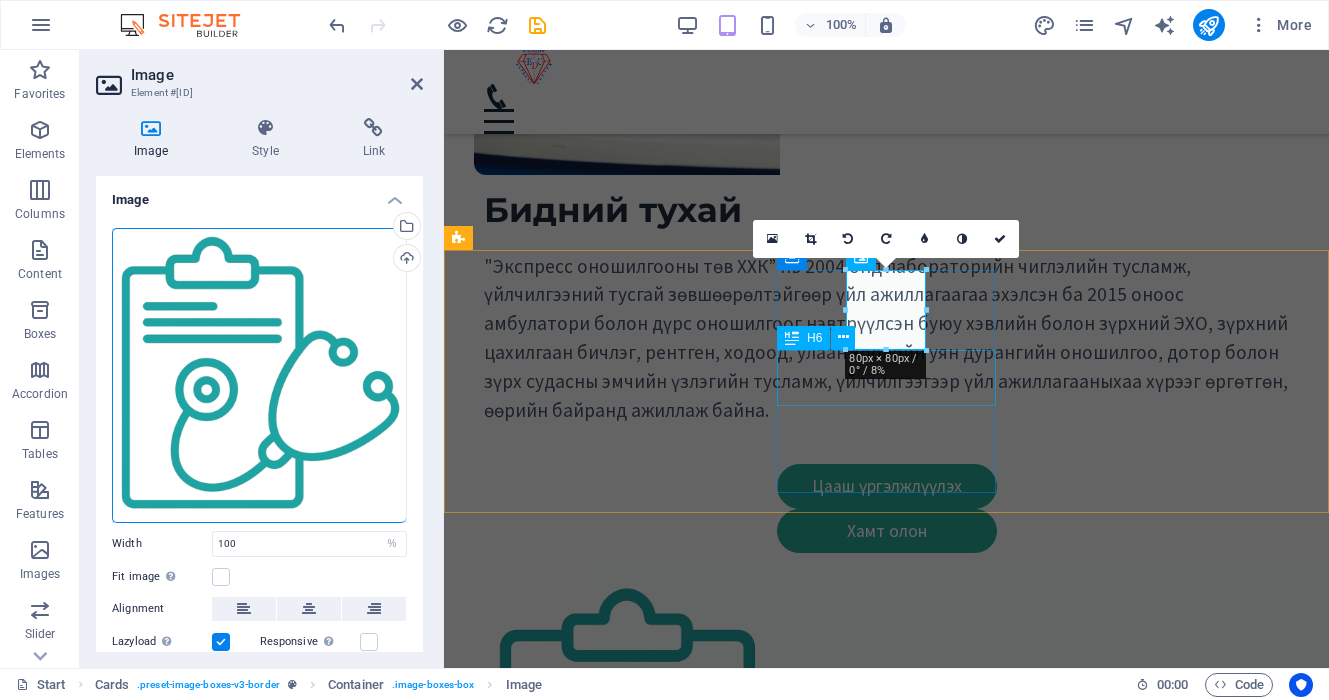 click on "Амбулаторийн тусламж, үйлчилгээ" at bounding box center (694, 3329) 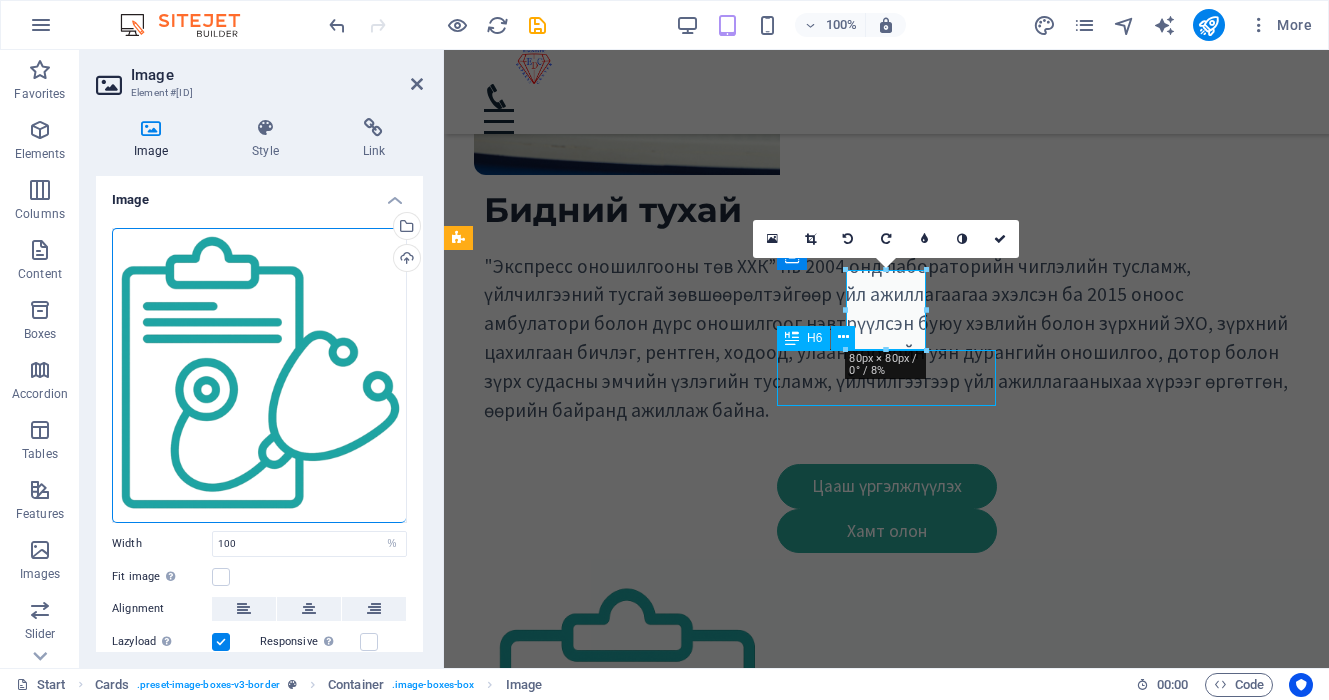 click on "Амбулаторийн тусламж, үйлчилгээ" at bounding box center [694, 3329] 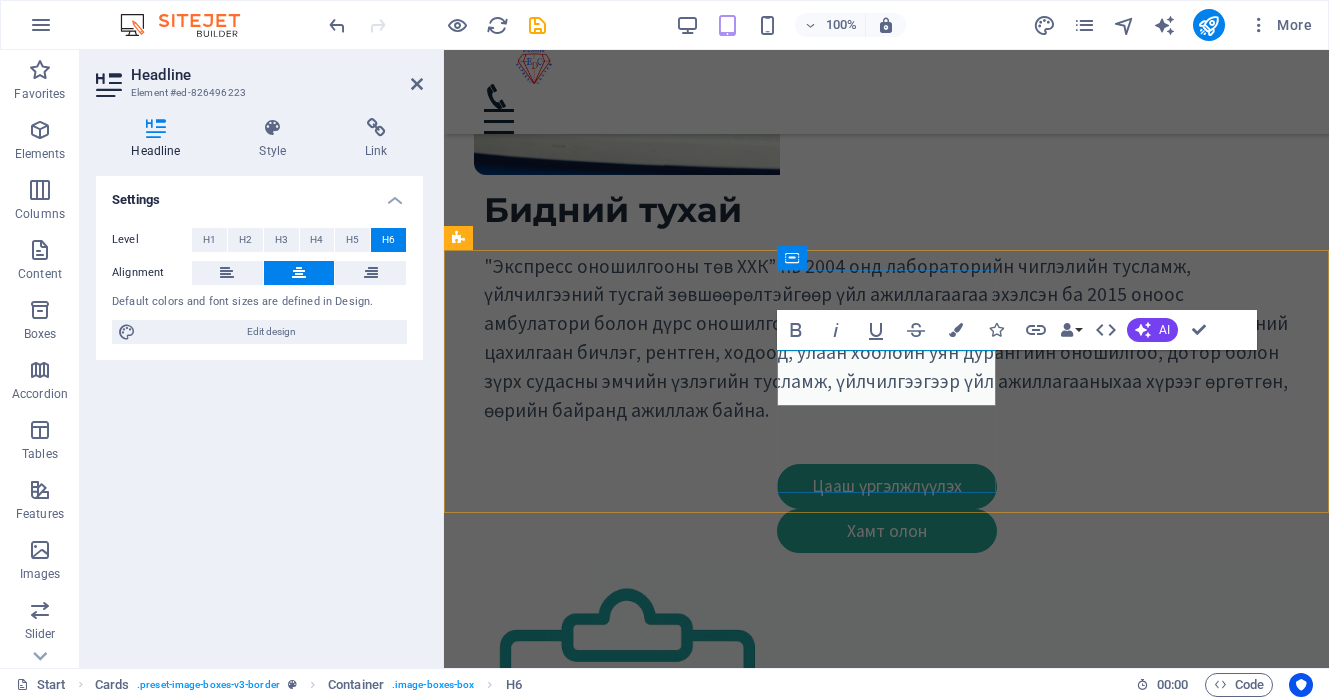 type 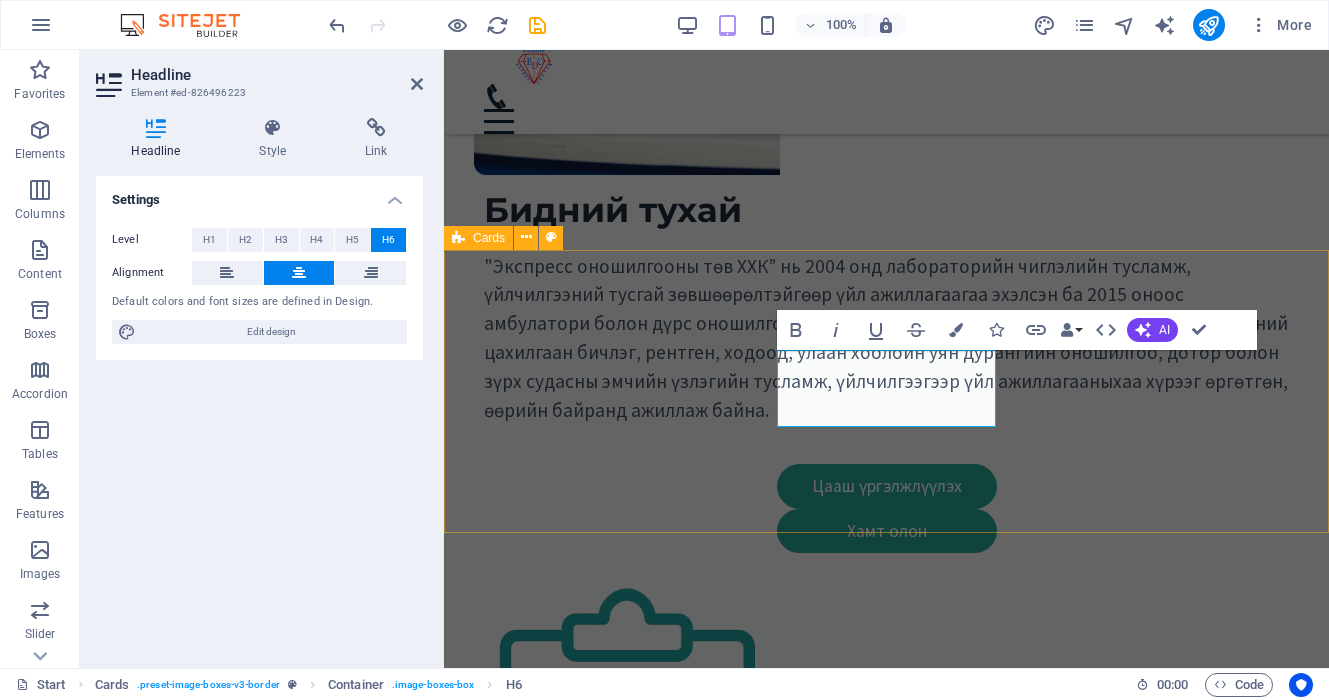 click on "Өдрийн эмчилгээ Дотор Чих, хаматар, хоолой  Нүд Эрт илрүүлгэ, урьдчилан сэргийлэх үзлэг, шинжилгээ, оношилгоо Дотор Чих, хаматар, хоолой  Нүд Амбулаторийн тусламж, үйлчилгээ Дотор Чих, хаматар, хоолой  Нүд" at bounding box center (886, 3184) 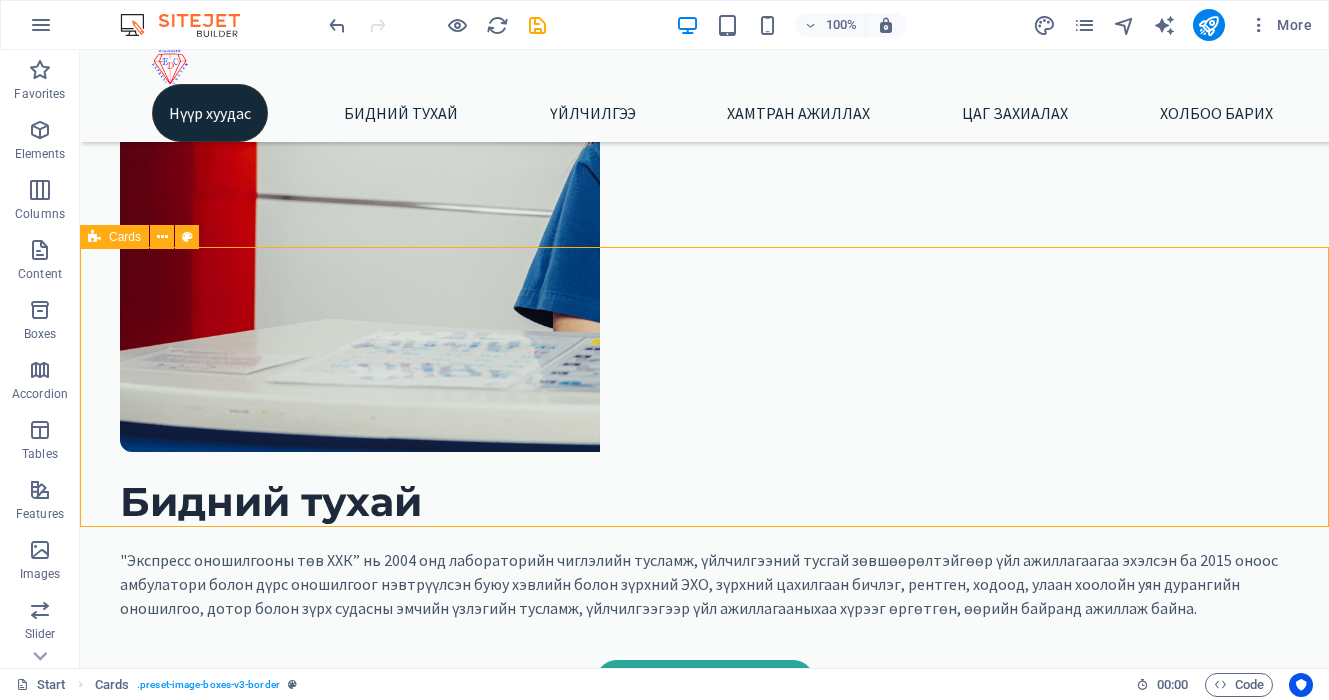 scroll, scrollTop: 764, scrollLeft: 0, axis: vertical 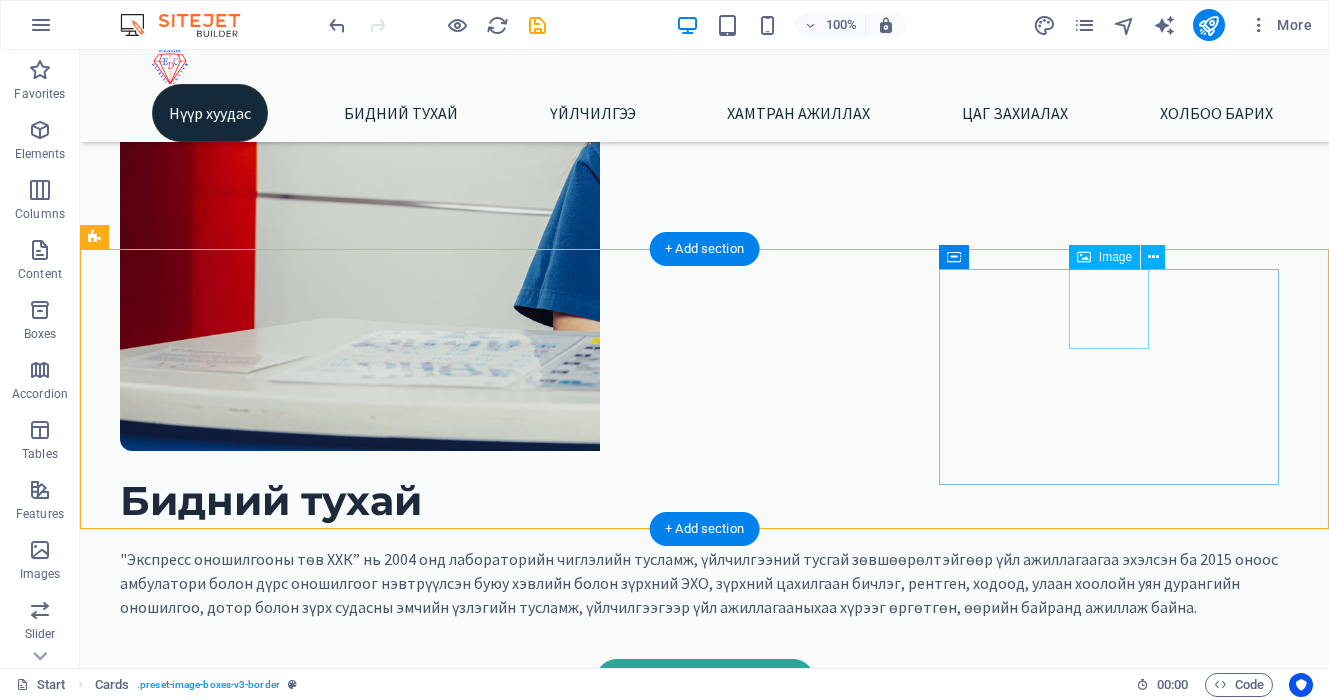 click at bounding box center (330, 3818) 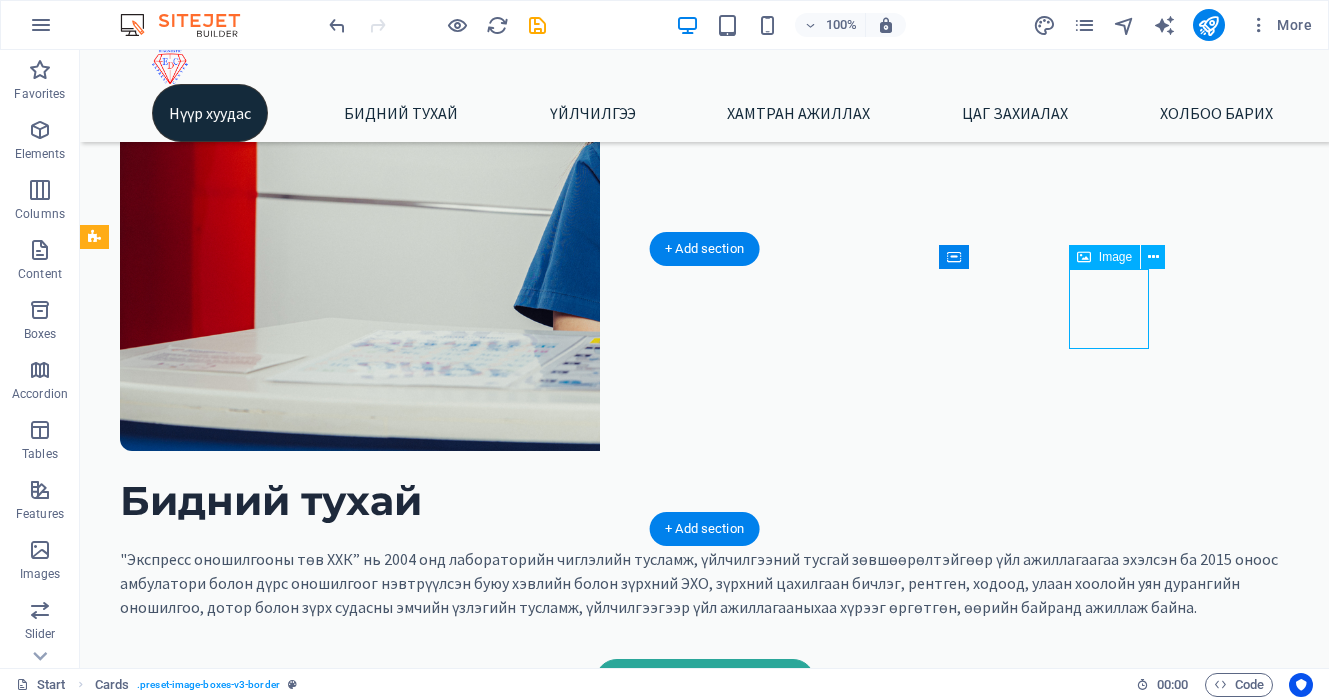 click at bounding box center [330, 3818] 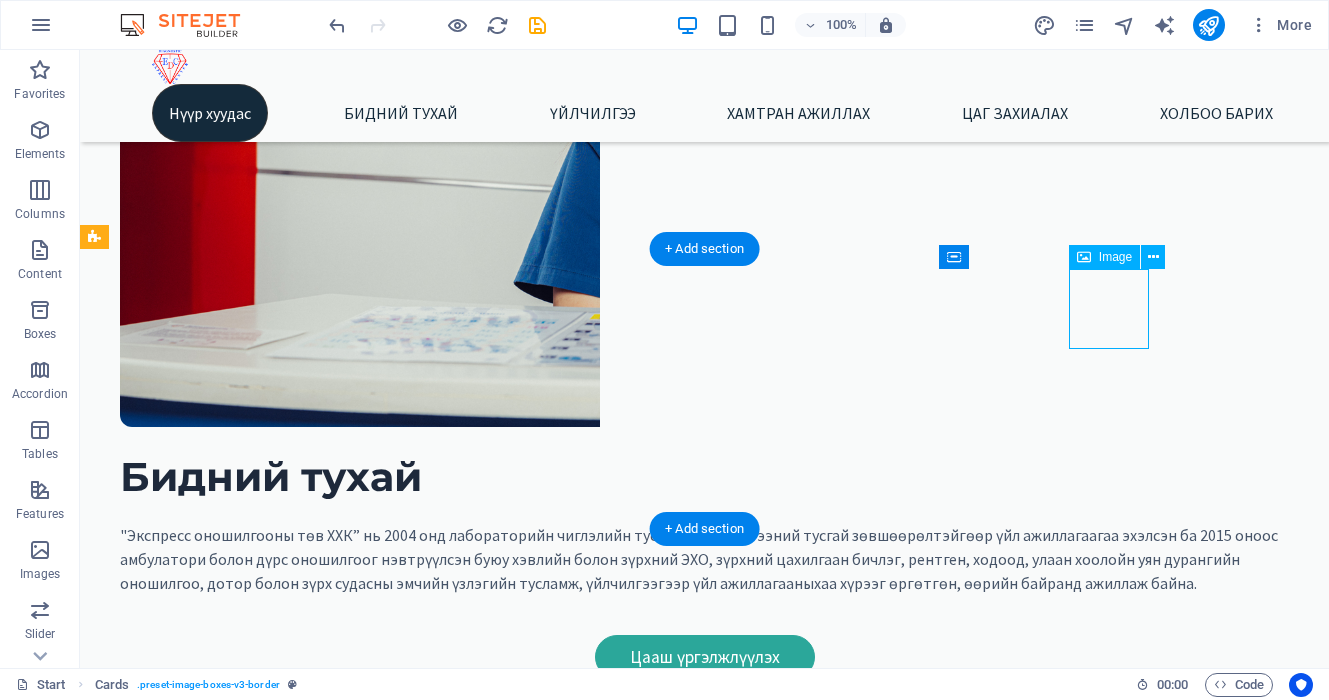 select on "%" 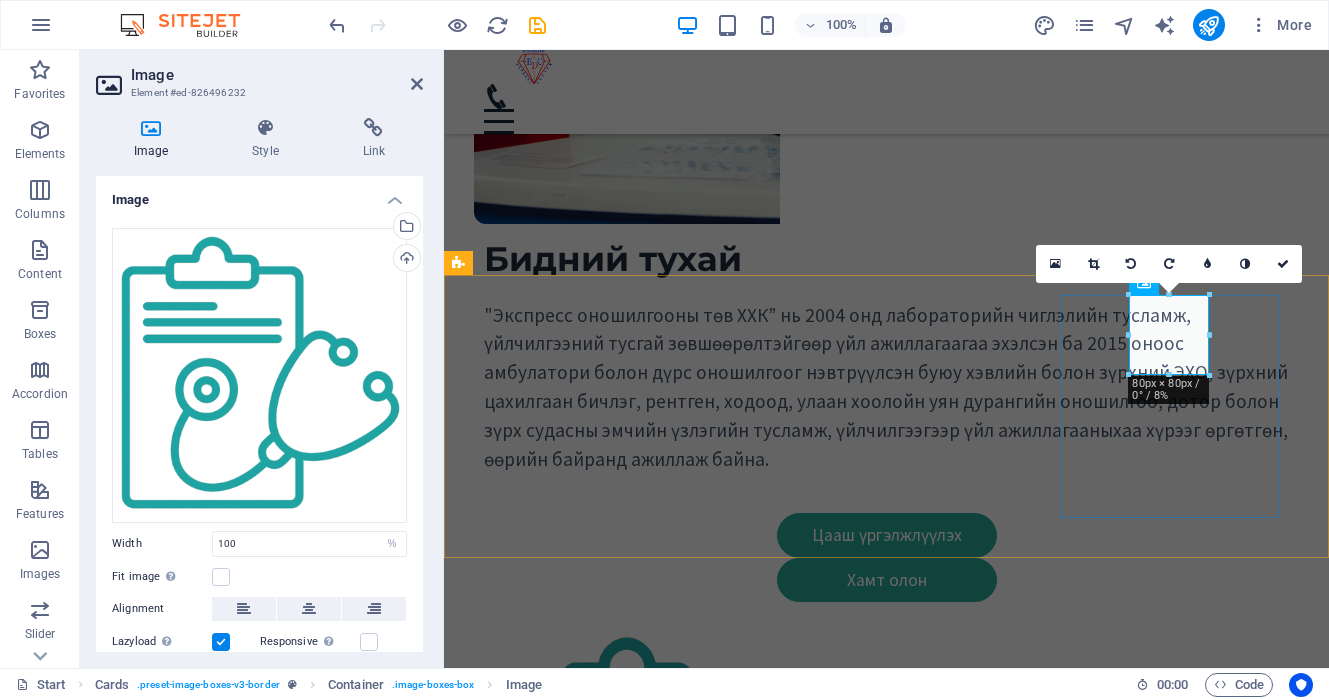 scroll, scrollTop: 788, scrollLeft: 0, axis: vertical 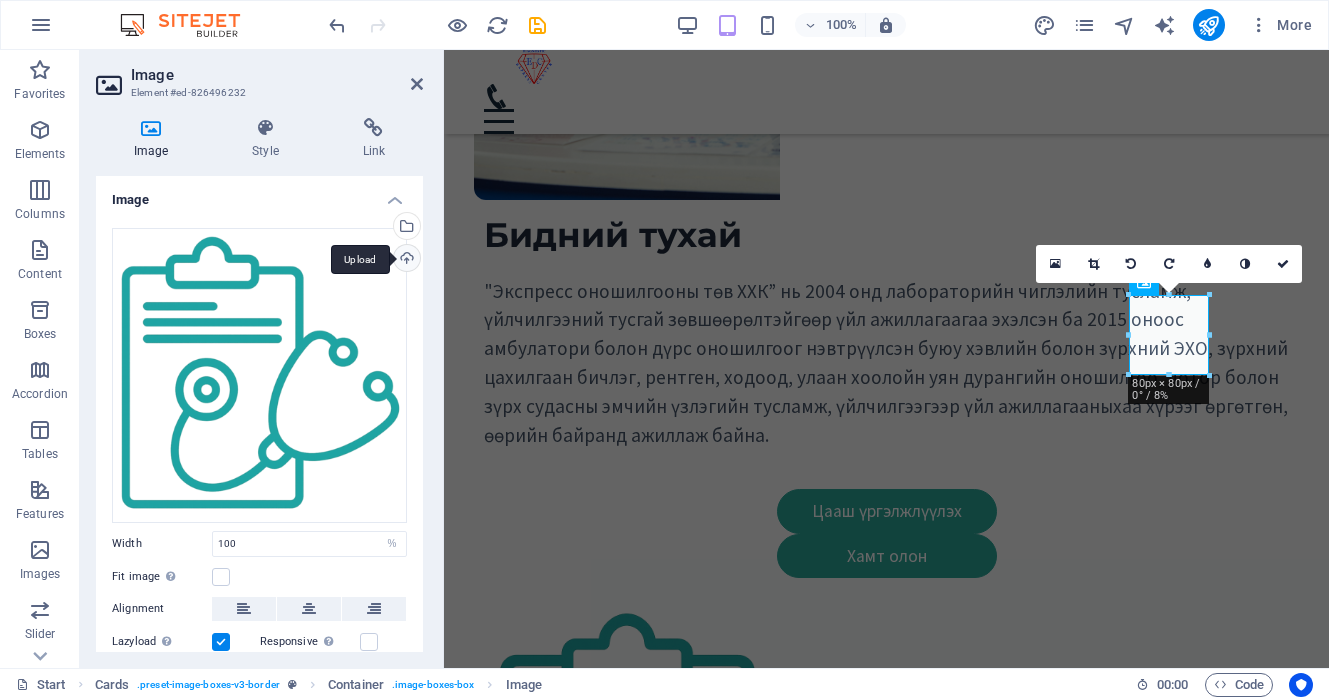 click on "Upload" at bounding box center [405, 260] 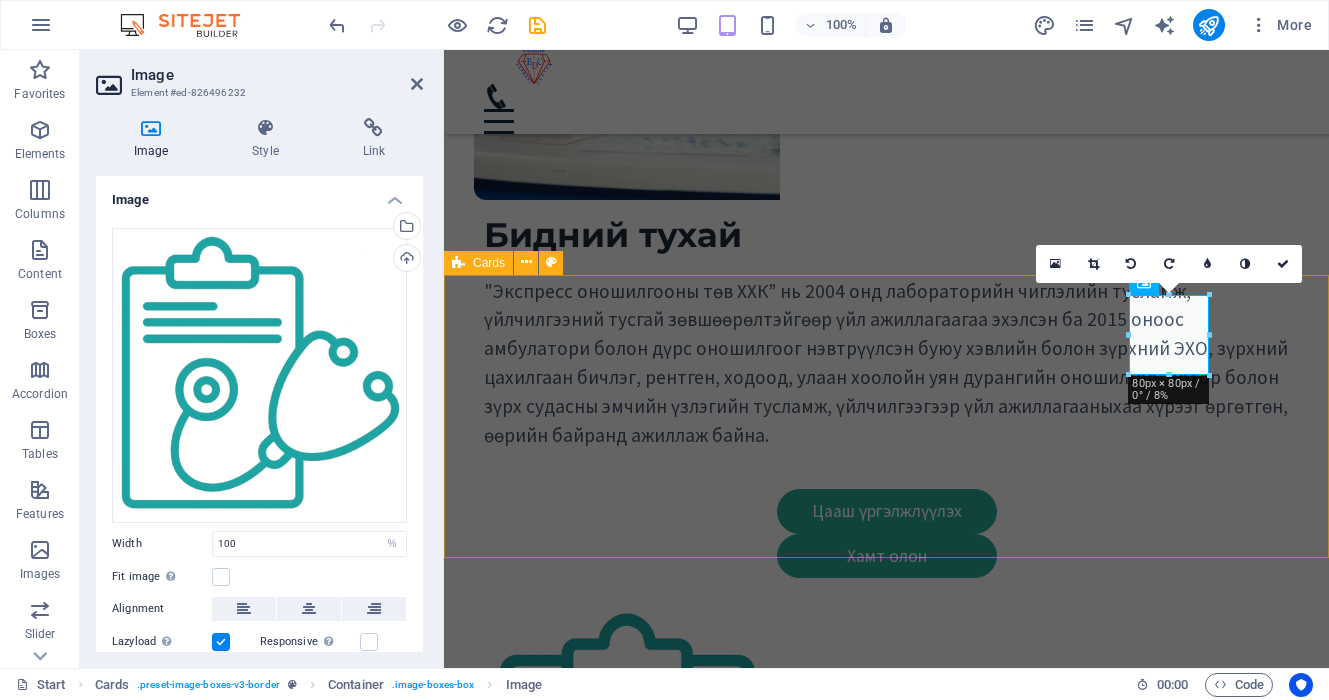 click on "Өдрийн эмчилгээ Дотор Чих, хаматар, хоолой  Нүд Эрт илрүүлгэ, урьдчилан сэргийлэх үзлэг, шинжилгээ, оношилгоо Дотор Чих, хаматар, хоолой  Нүд Амбулаторийн тусламж, үйлчилгээ Дотор Чих, хаматар, хоолой  Нүд" at bounding box center (886, 3209) 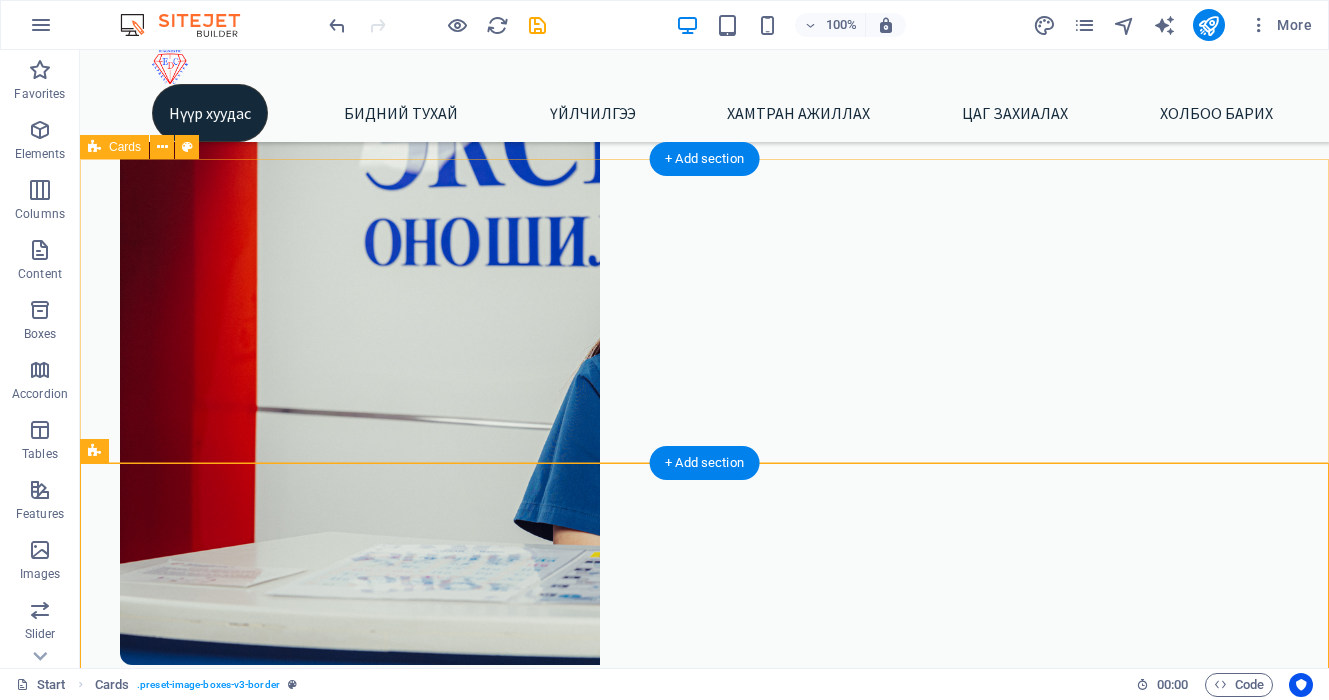 scroll, scrollTop: 668, scrollLeft: 0, axis: vertical 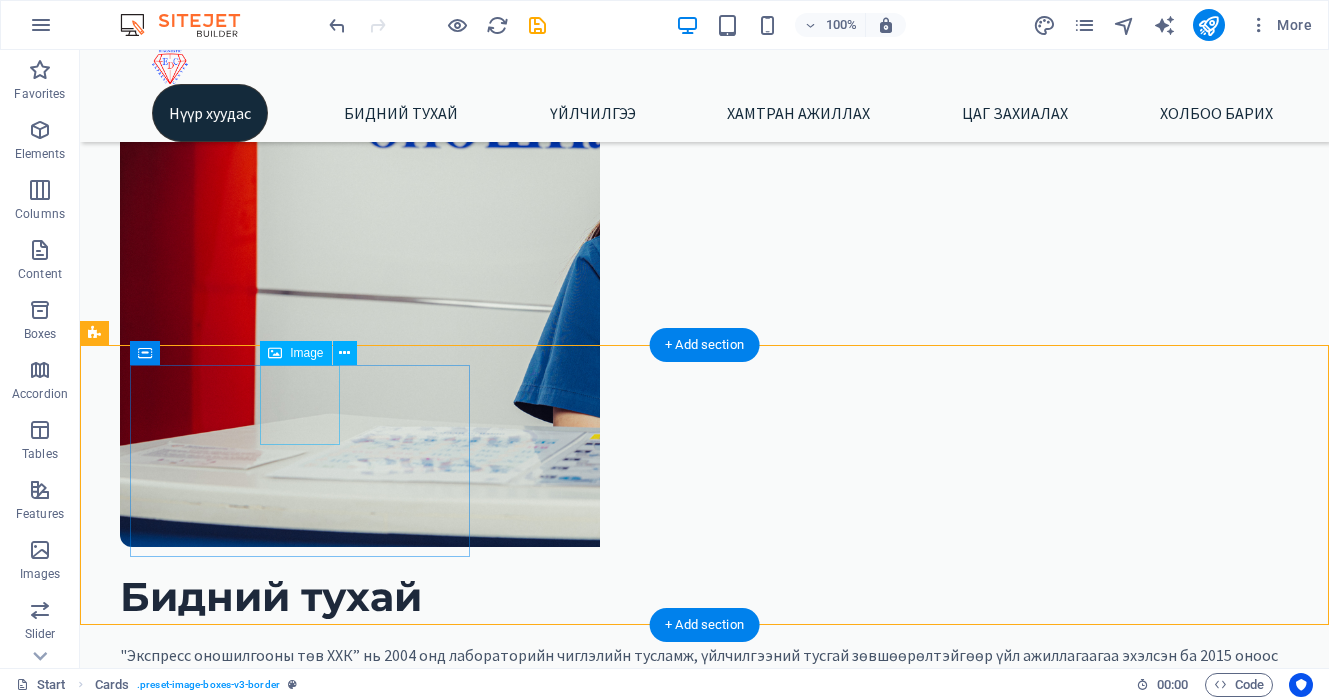 click at bounding box center (330, 2796) 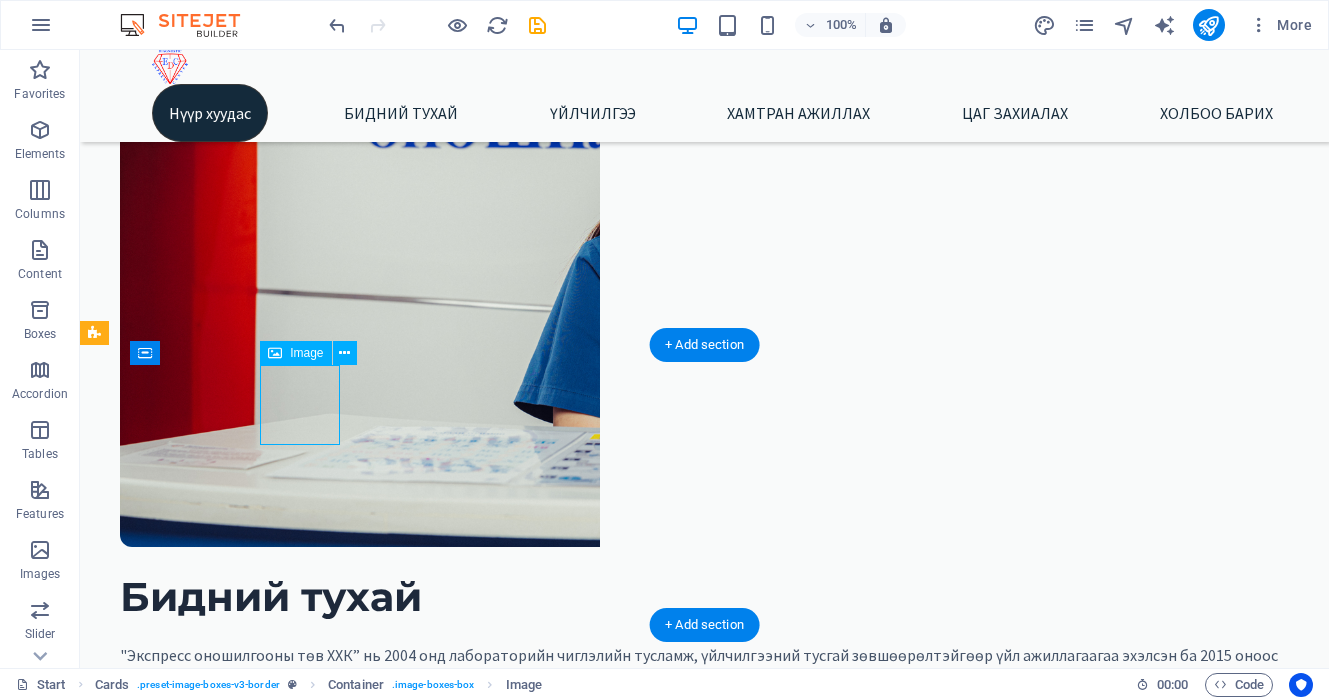 click at bounding box center (330, 2796) 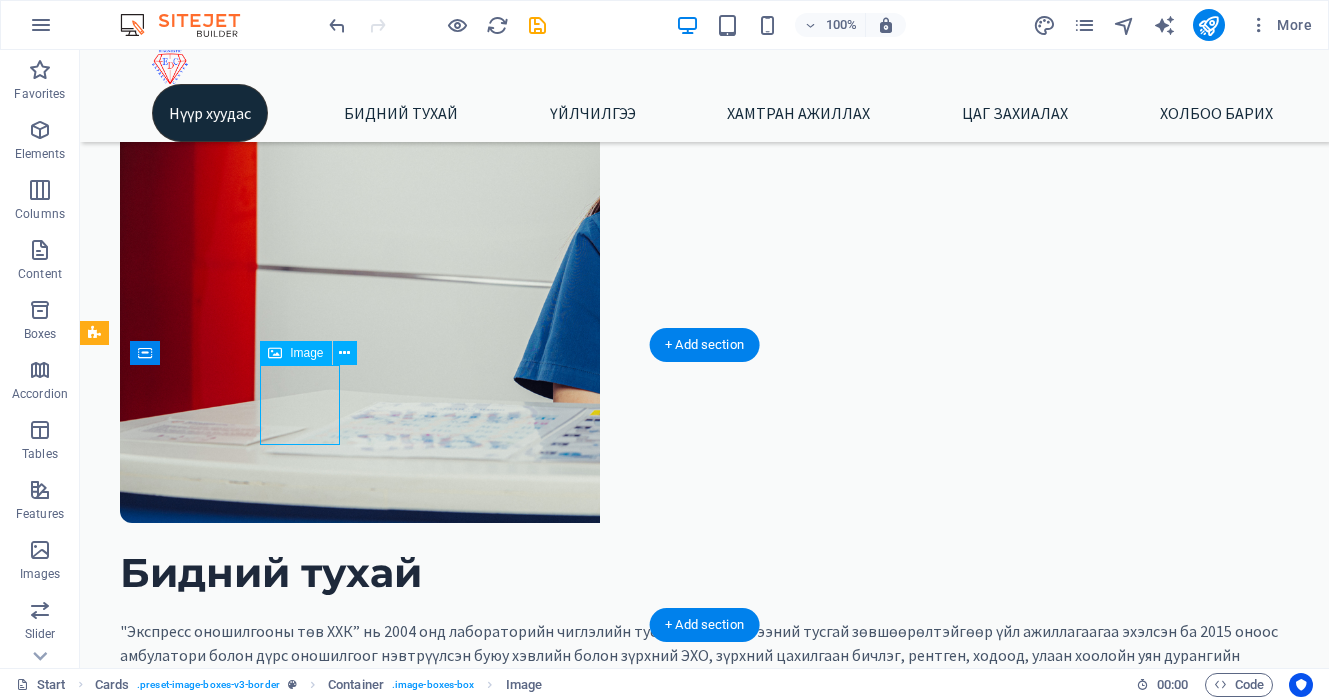 select on "%" 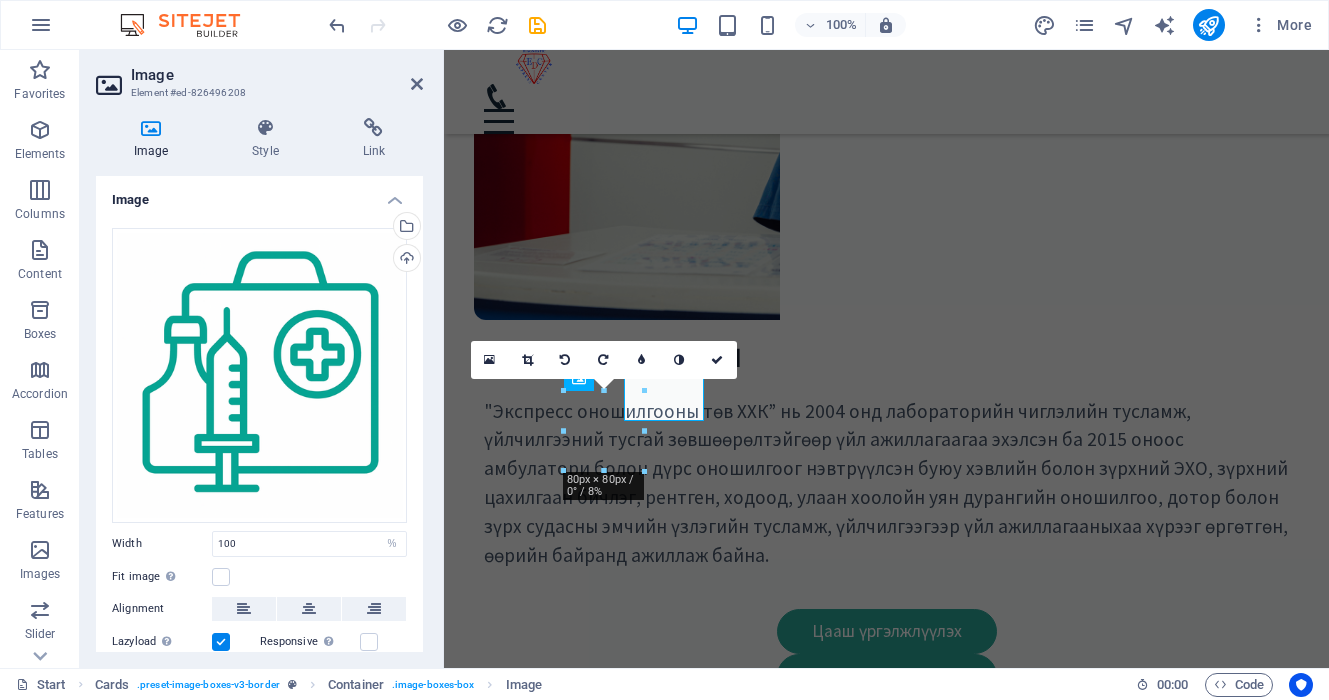 scroll, scrollTop: 692, scrollLeft: 0, axis: vertical 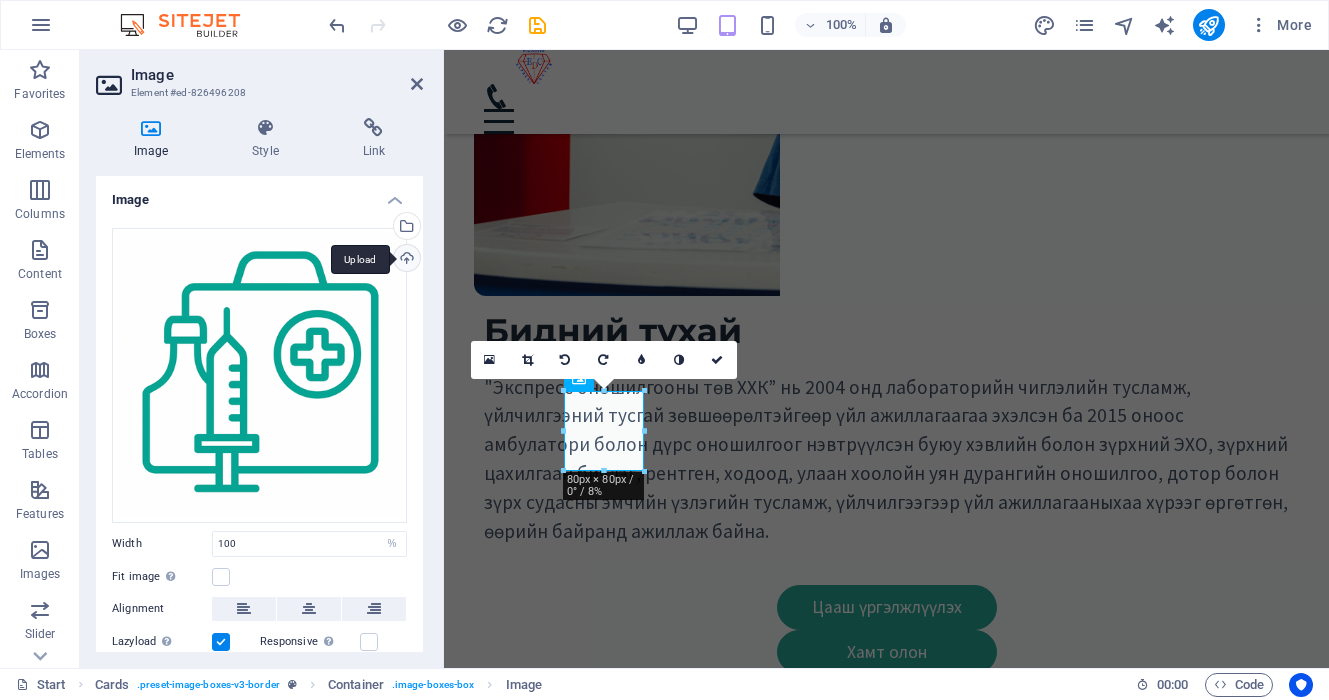 click on "Upload" at bounding box center (405, 260) 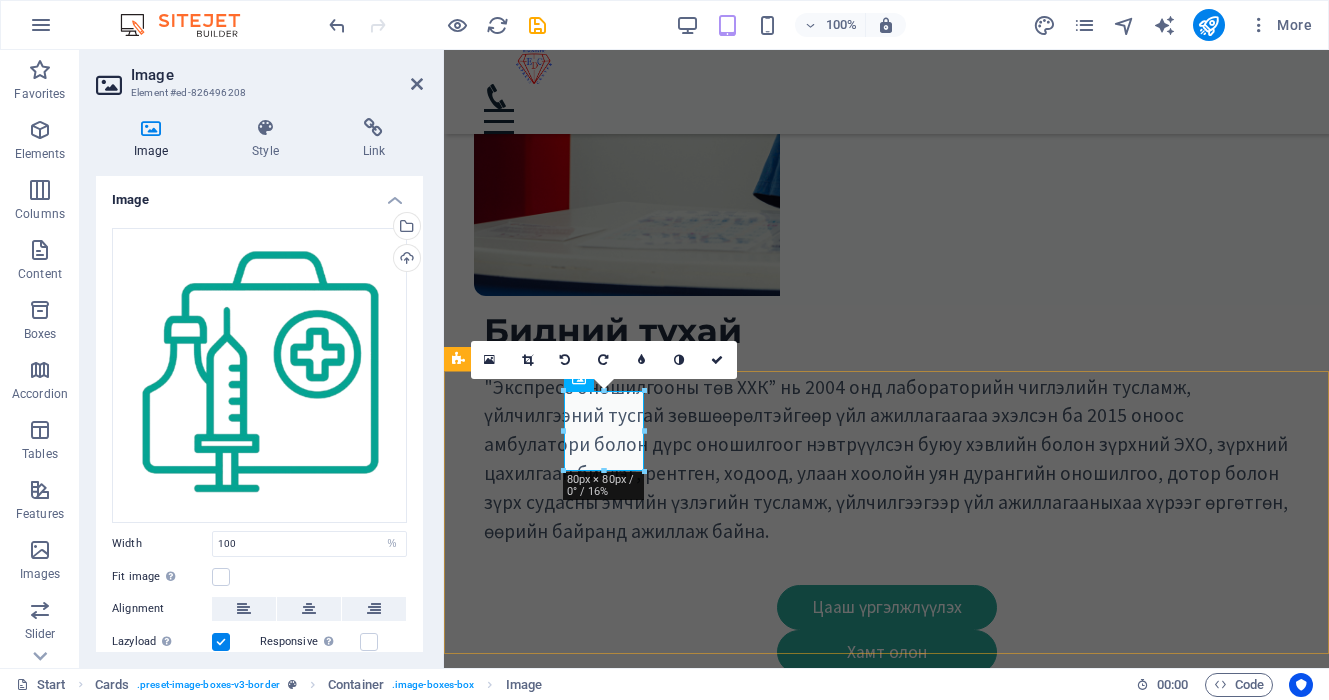 click on "Өдрийн эмчилгээ Дотор Чих, хаматар, хоолой  Нүд Эрт илрүүлгэ, урьдчилан сэргийлэх үзлэг, шинжилгээ, оношилгоо Дотор Чих, хаматар, хоолой  Нүд Амбулаторийн тусламж, үйлчилгээ Дотор Чих, хаматар, хоолой  Нүд" at bounding box center [886, 3305] 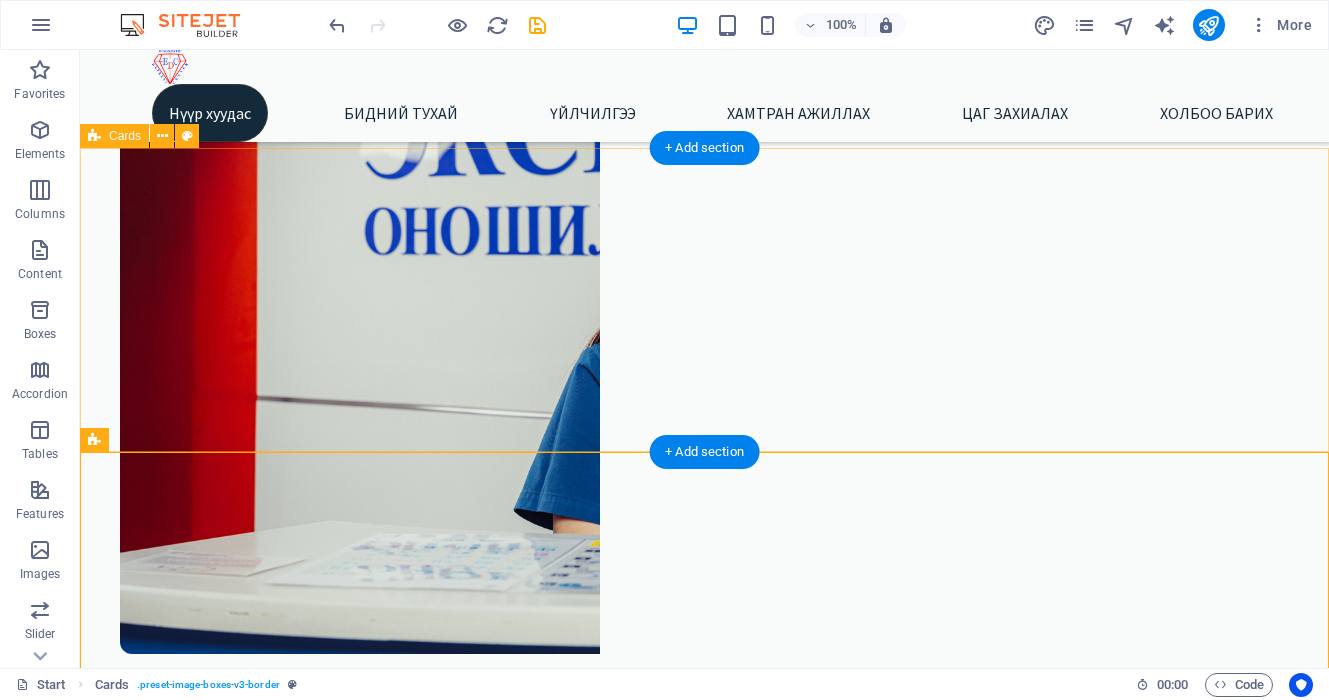 scroll, scrollTop: 559, scrollLeft: 0, axis: vertical 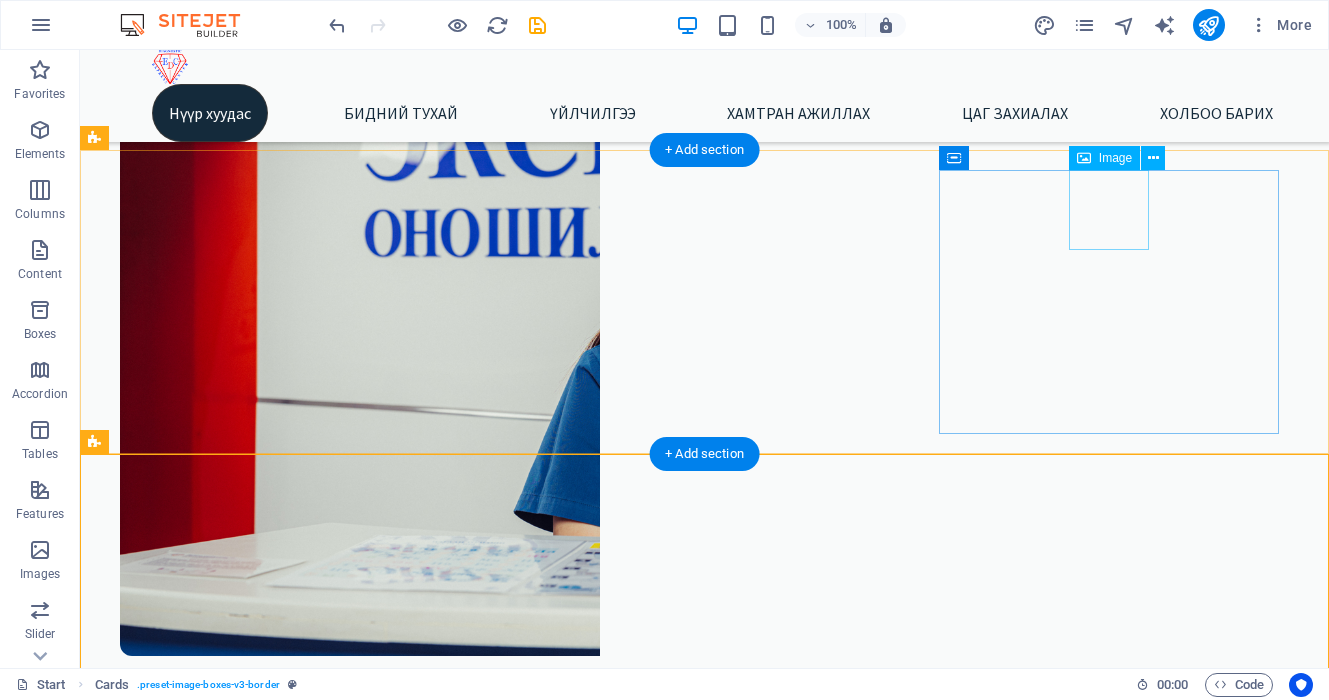 click at bounding box center [330, 2276] 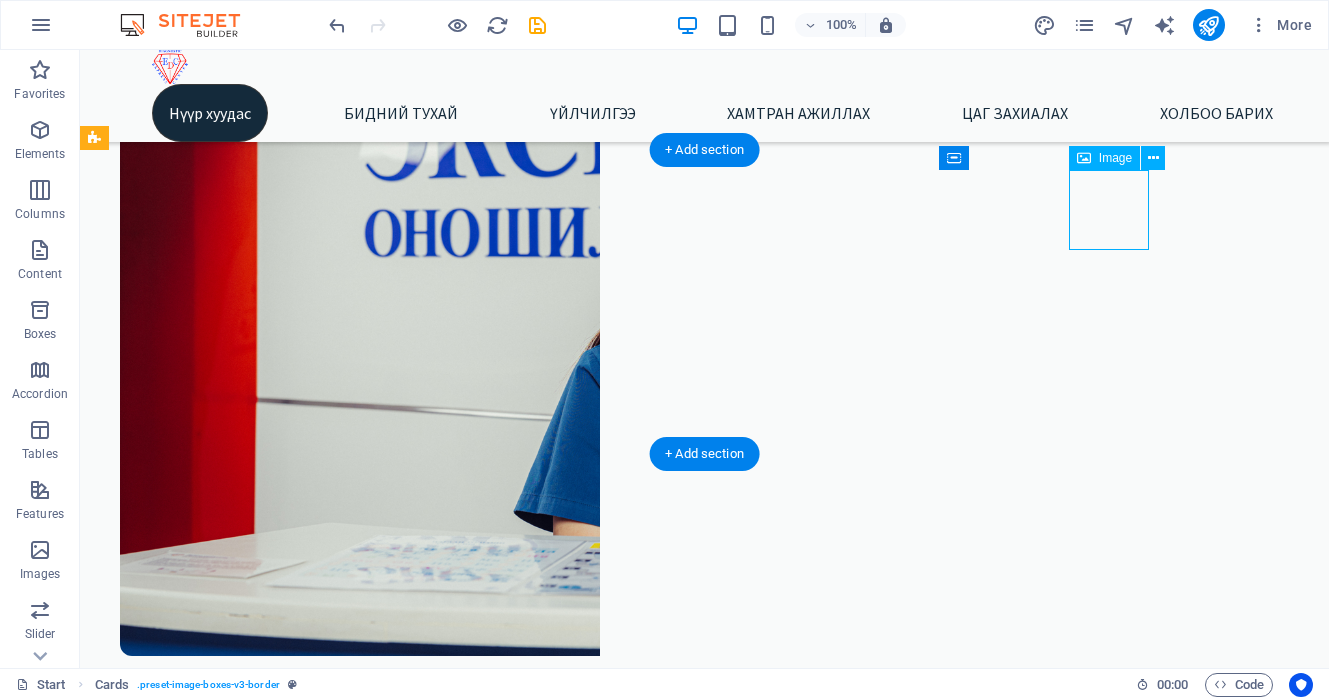 click at bounding box center (330, 2276) 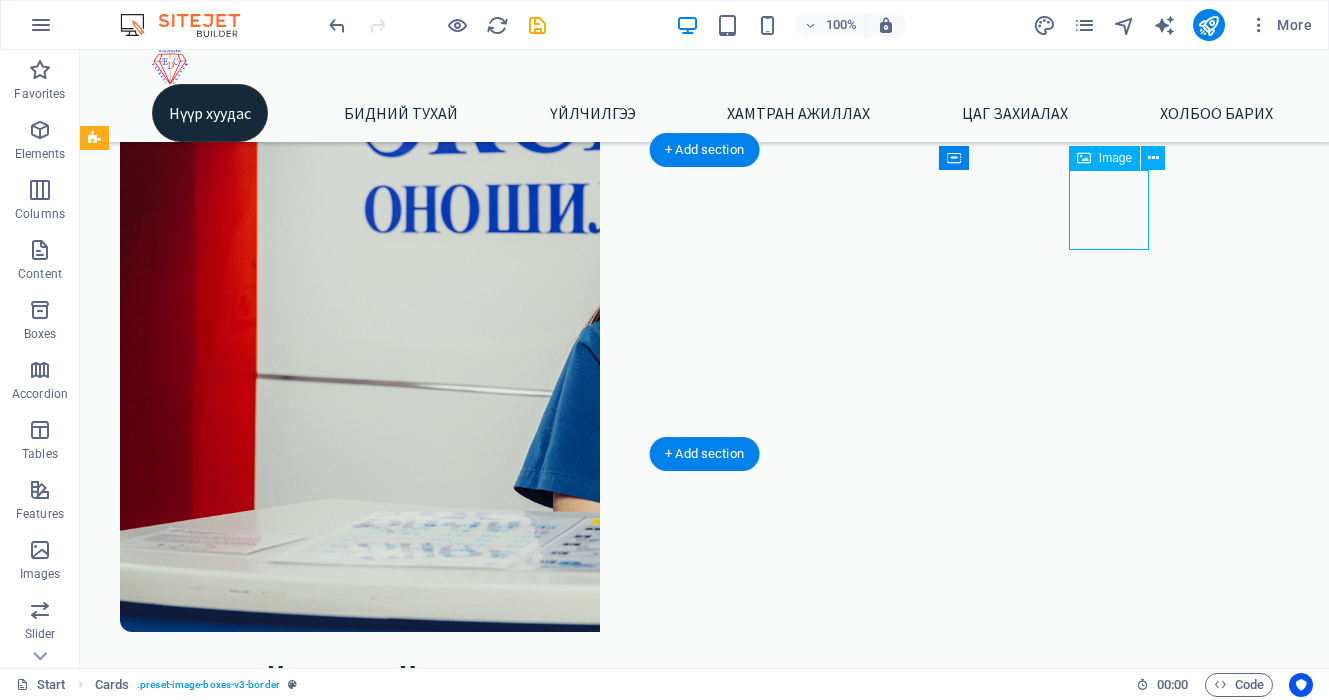 select on "%" 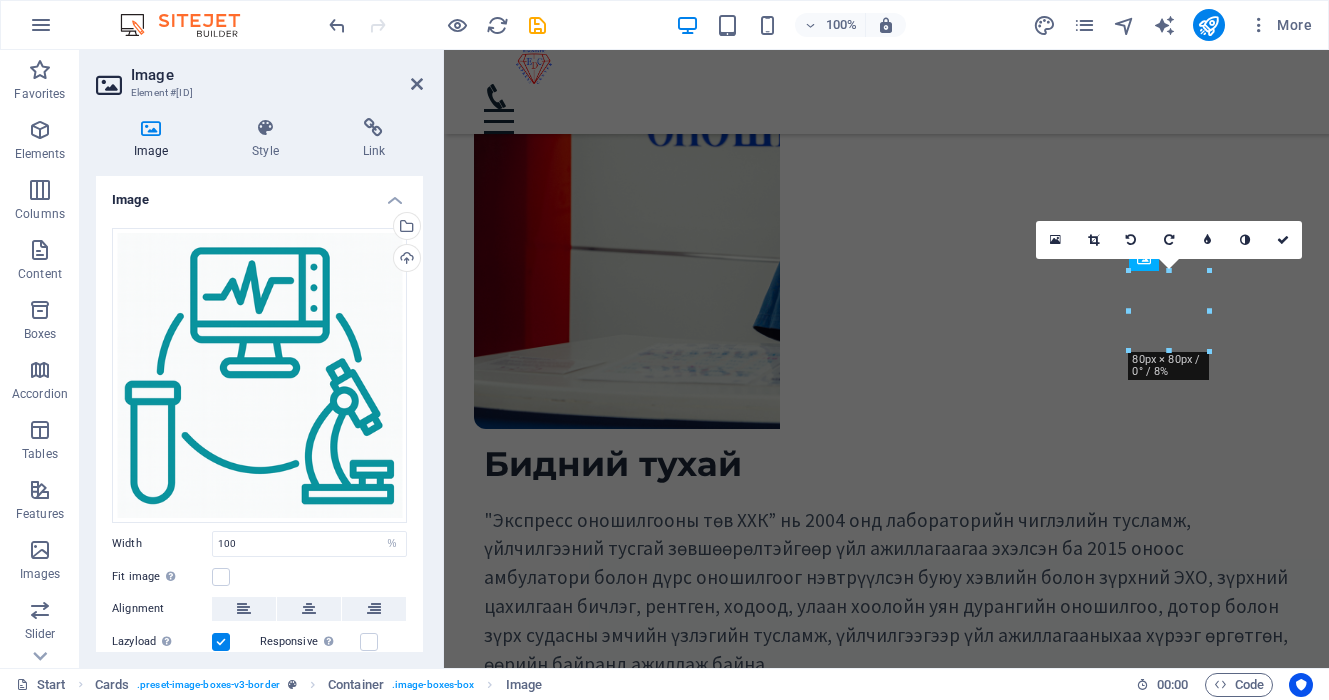 scroll, scrollTop: 482, scrollLeft: 0, axis: vertical 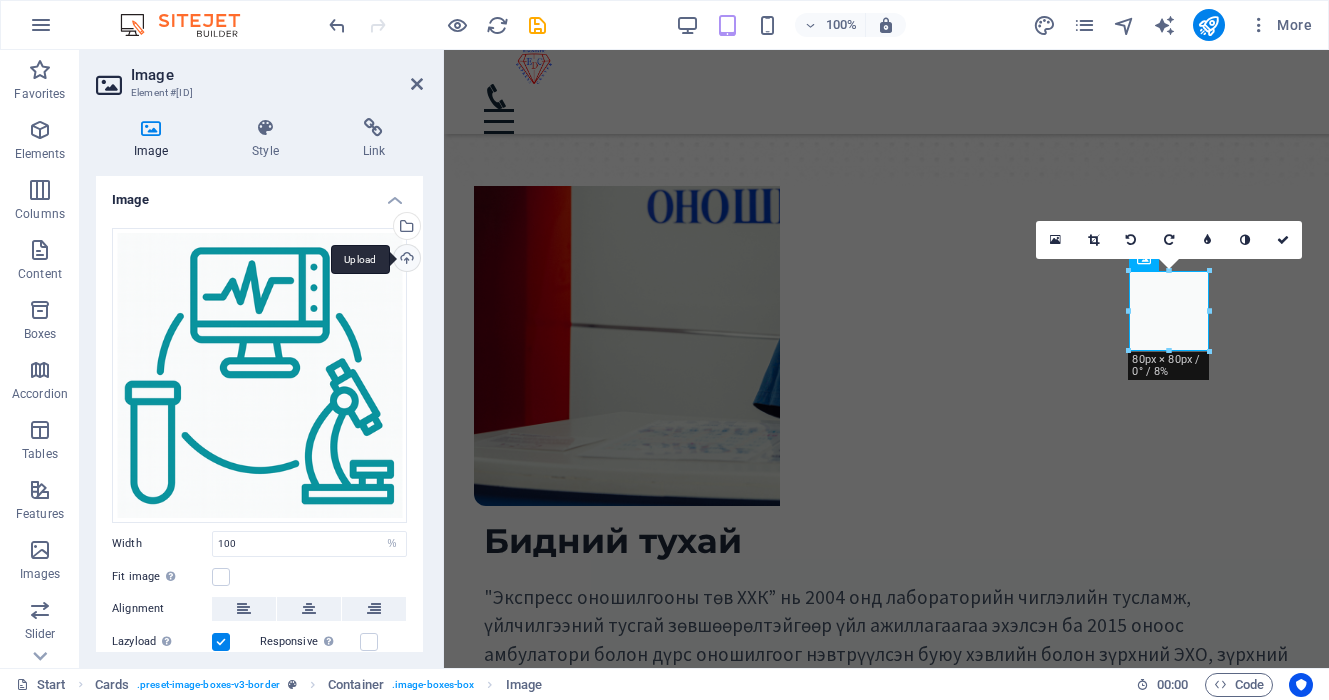 click on "Upload" at bounding box center (405, 260) 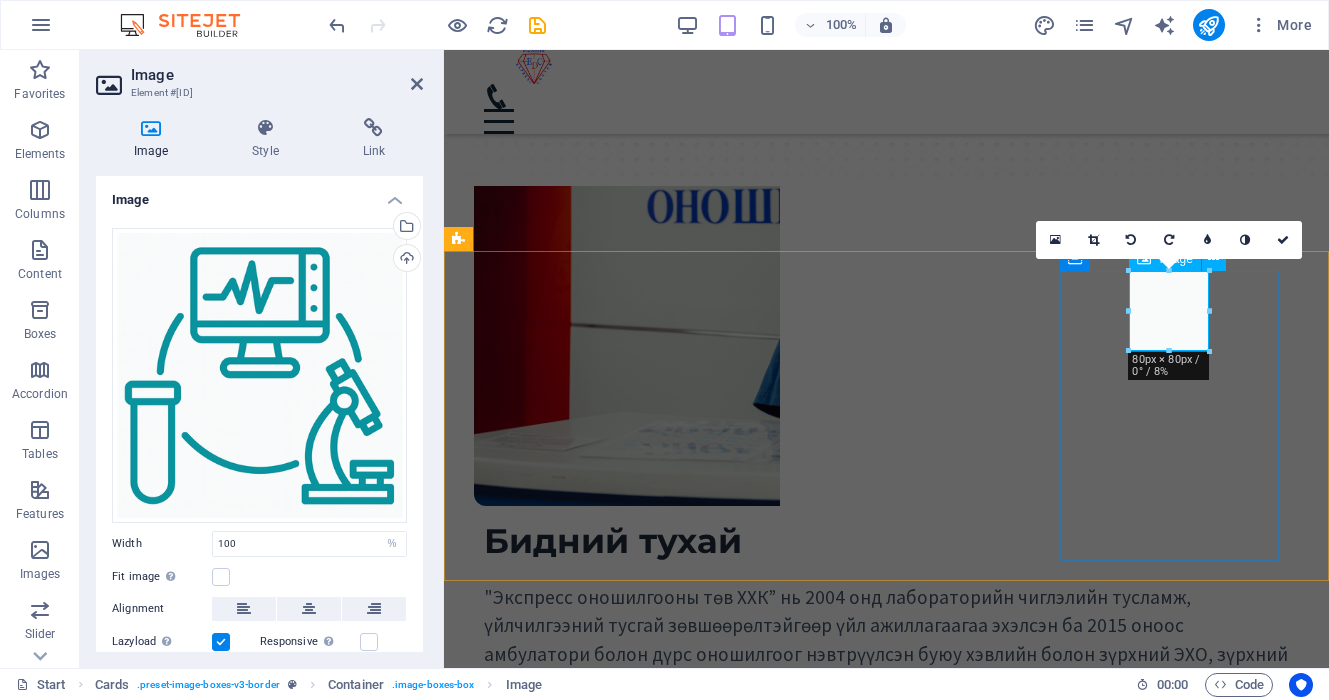 click at bounding box center (694, 2230) 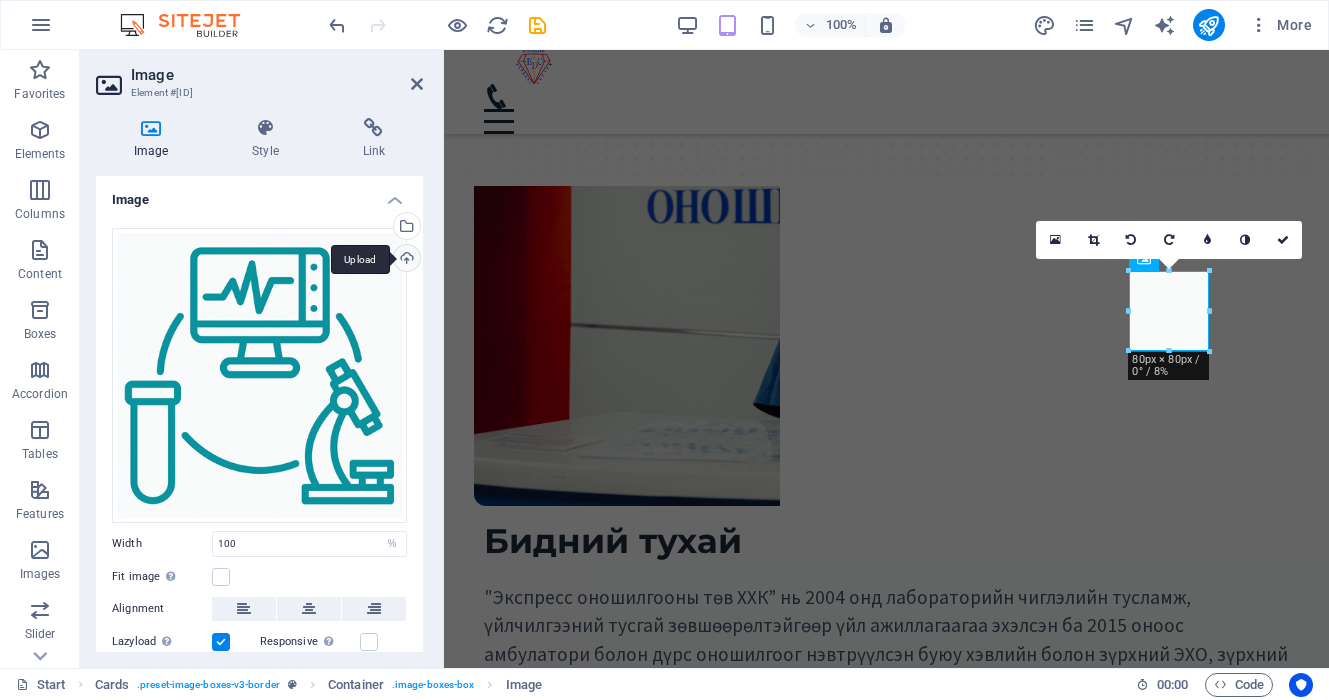 click on "Upload" at bounding box center (405, 260) 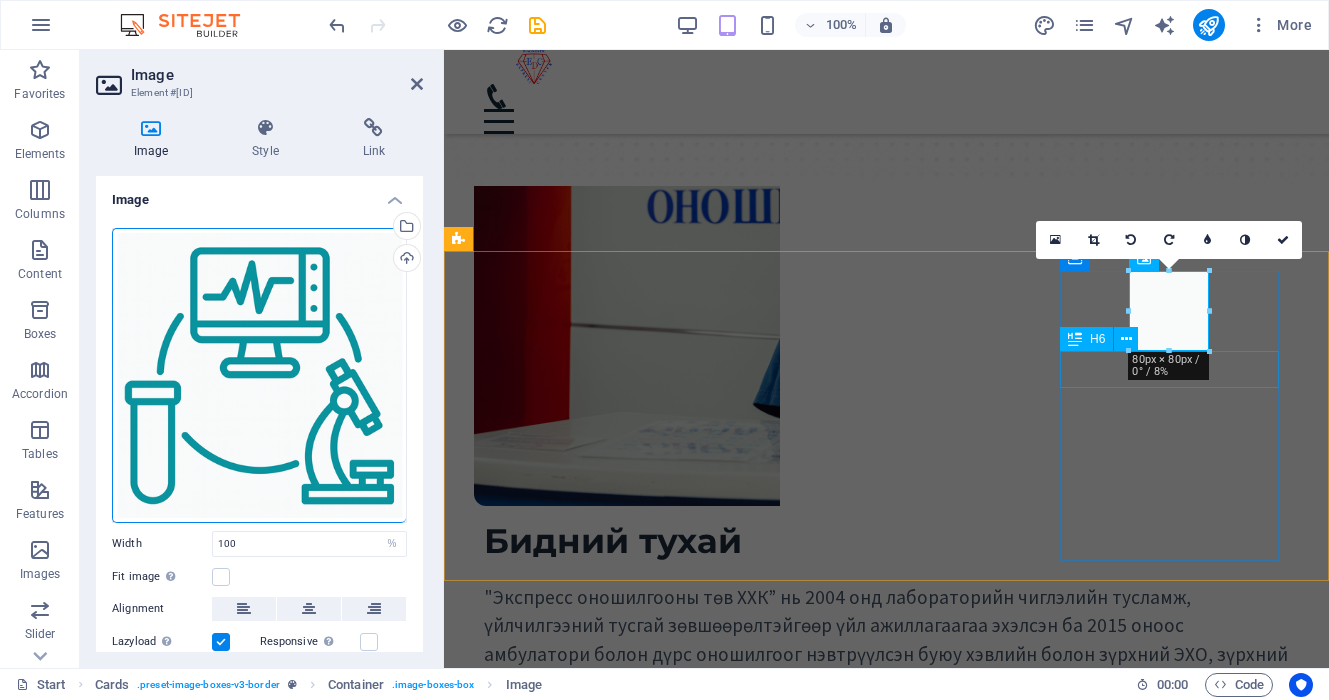 click on "[MEDICAL_DEPARTMENT]" at bounding box center (694, 2448) 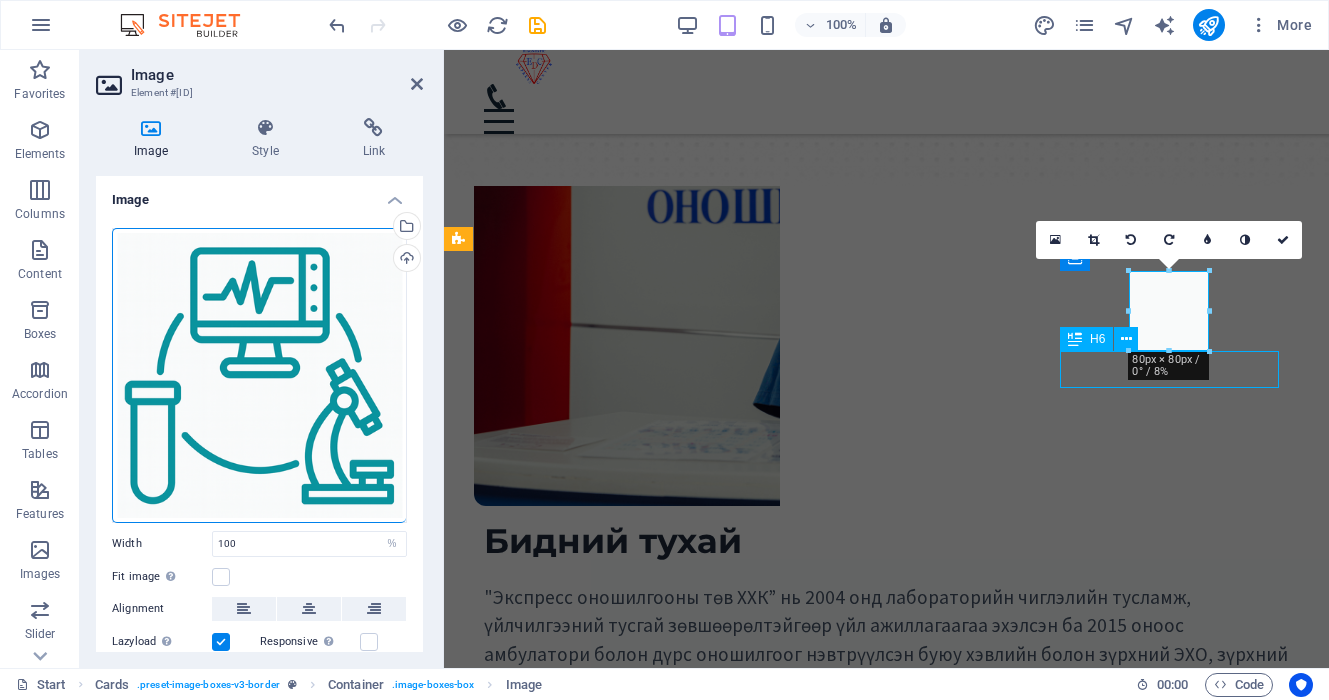 click on "[MEDICAL_DEPARTMENT]" at bounding box center [694, 2448] 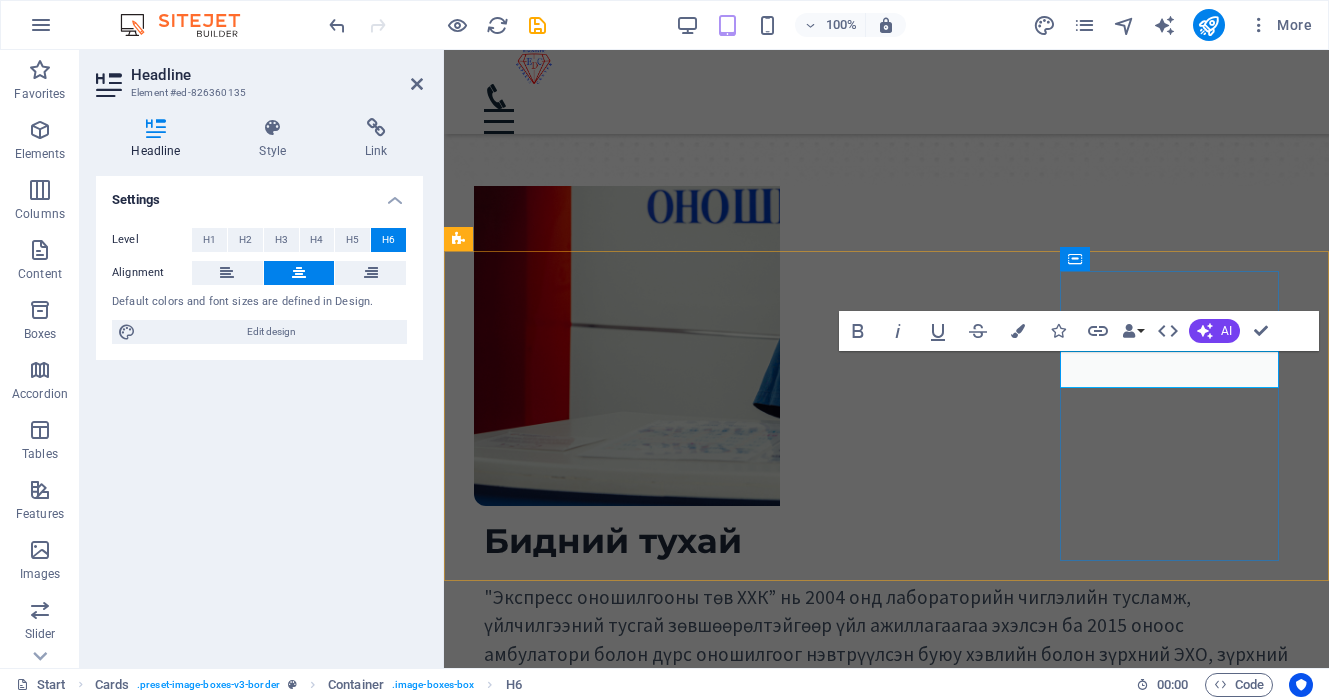 type 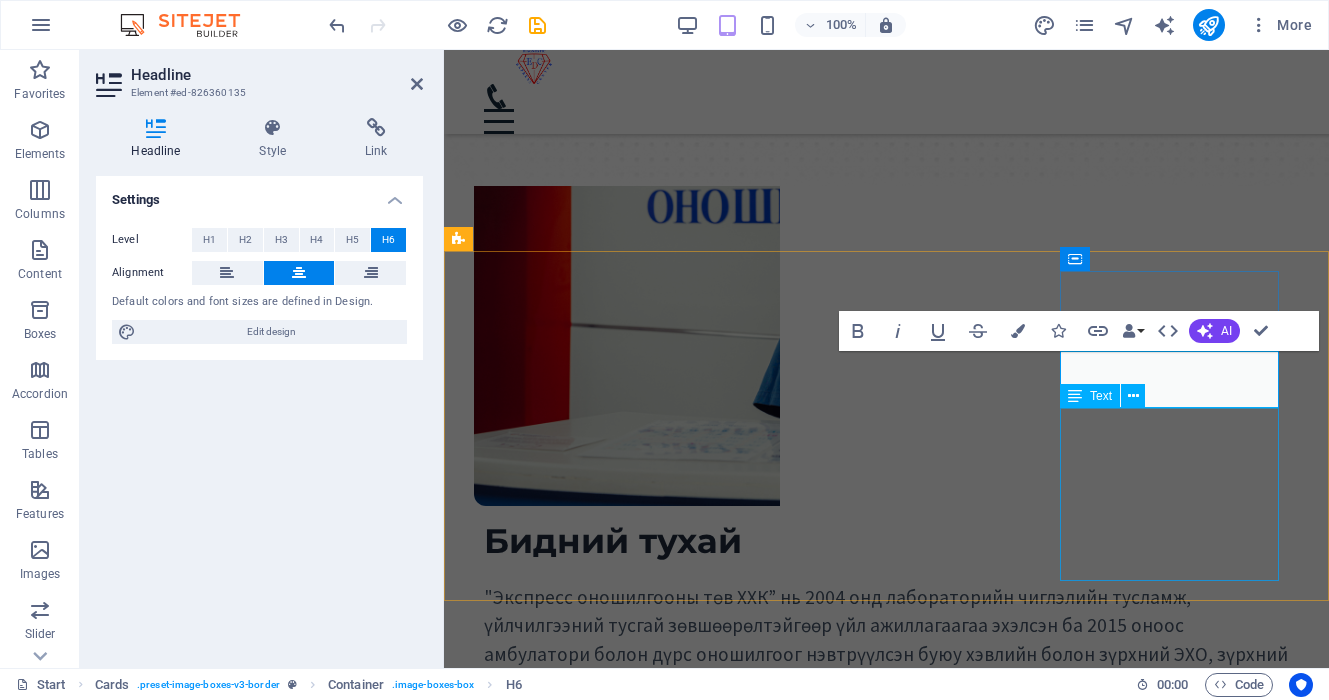 click on "[HEMATOLOGY_FIELD] [BIOCHEMISTRY_FIELD] [MOLECULAR_BIOLOGY_FIELD] [SEROLOGY_FIELD] [BACTERIOLOGY_FIELD]" at bounding box center (694, 2555) 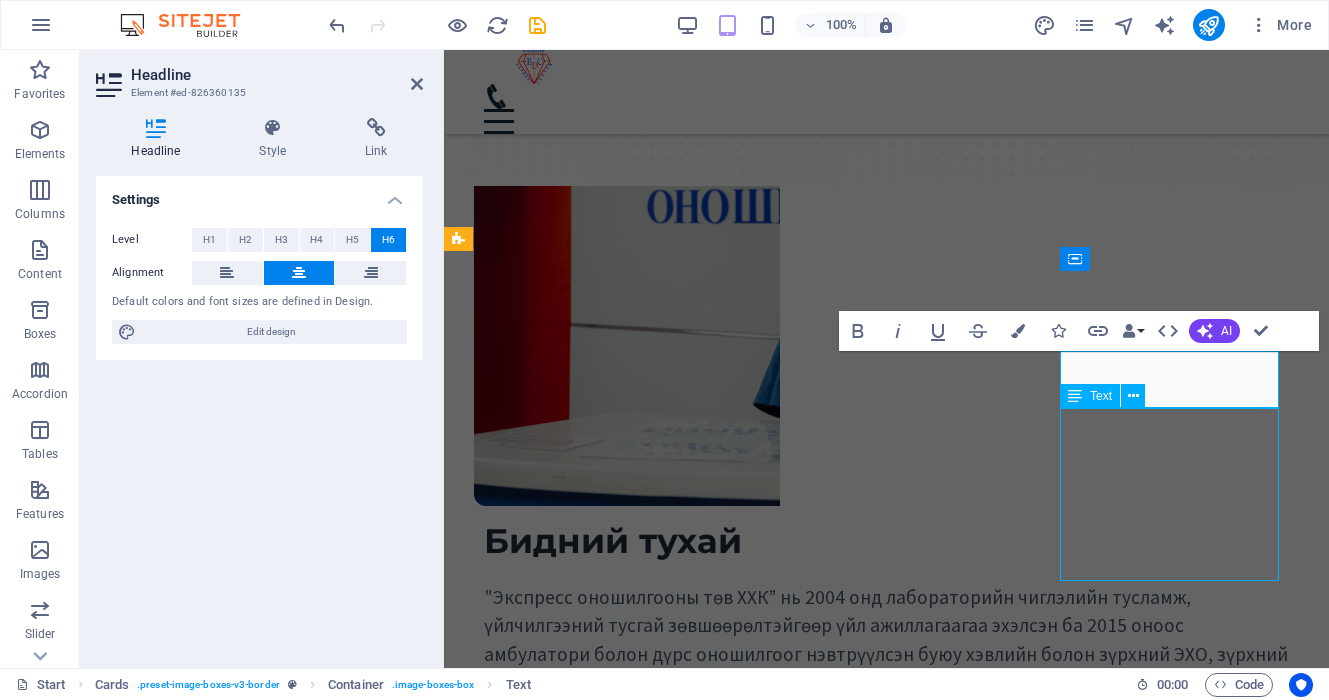 click on "[HEMATOLOGY_FIELD] [BIOCHEMISTRY_FIELD] [MOLECULAR_BIOLOGY_FIELD] [SEROLOGY_FIELD] [BACTERIOLOGY_FIELD]" at bounding box center [694, 2555] 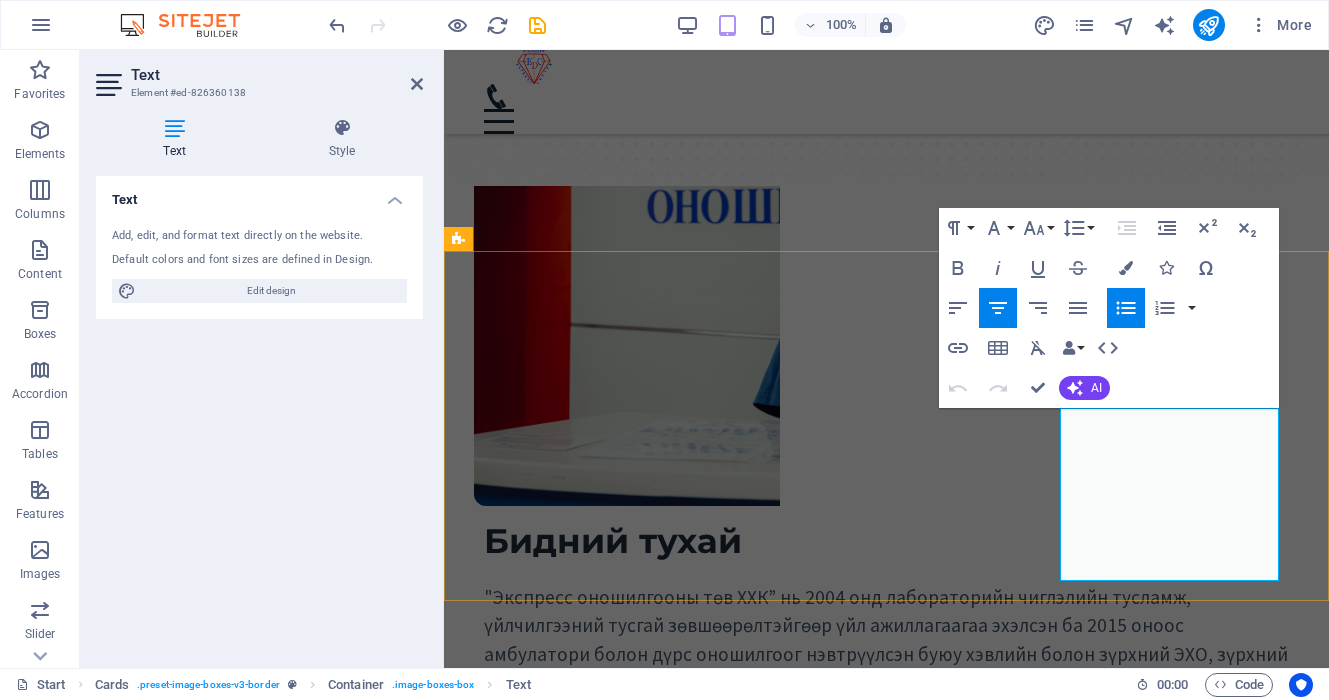 drag, startPoint x: 1230, startPoint y: 538, endPoint x: 1171, endPoint y: 429, distance: 123.943535 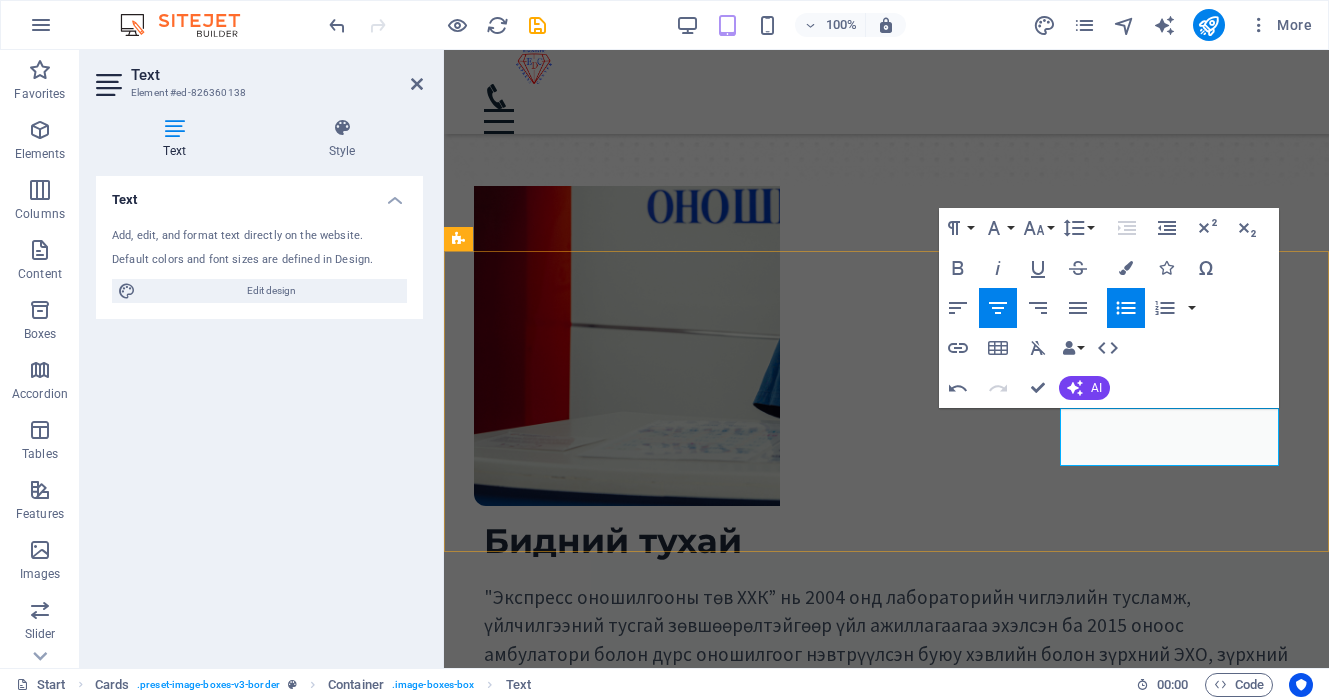 type 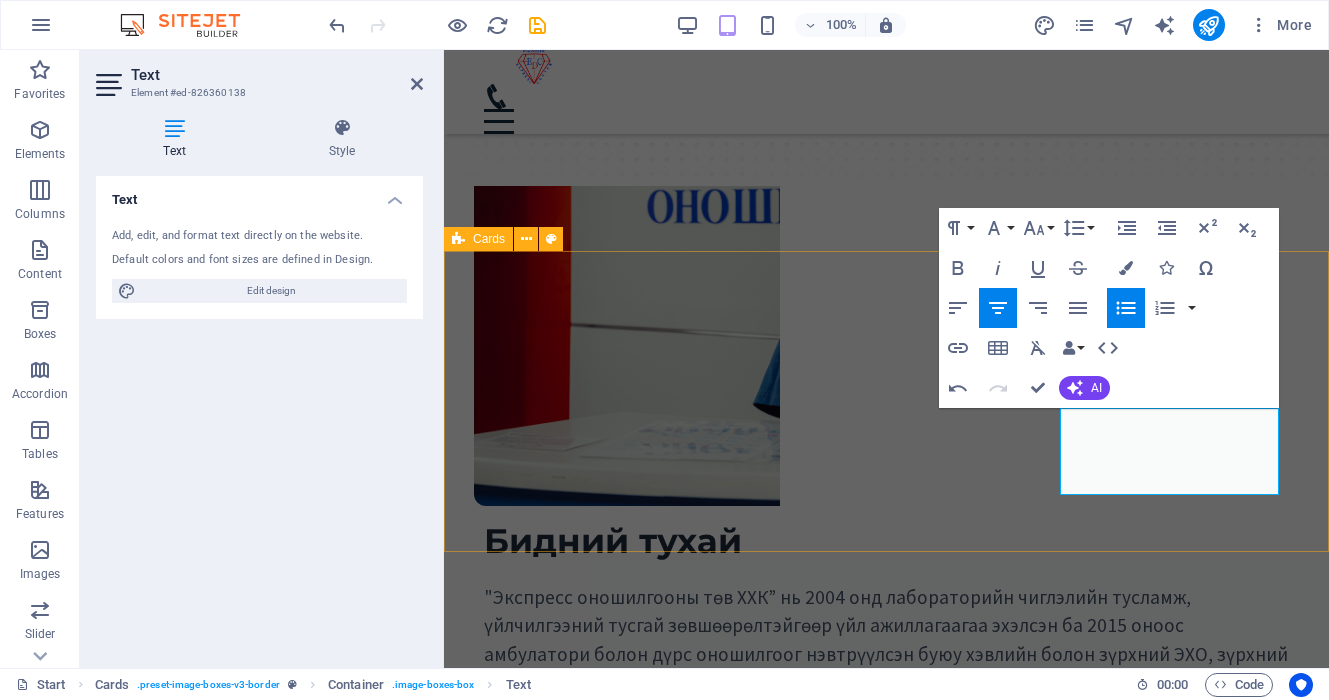 click on "Амбулаторийн тусламж, үйлчилгээ Дотор Чих, хаматар, хоолой  Нүд Дүрсийн оношилгоо Ходоод, улаан хоолойн дуран ЭХО (Хэвлий, бамбай, хөх, түрүү булчирхай) Рентген зугар Урвалж, Ханган нийлүүлэх алба Тоног төхөөрөмж Урвалж, оношлуур" at bounding box center [886, 1734] 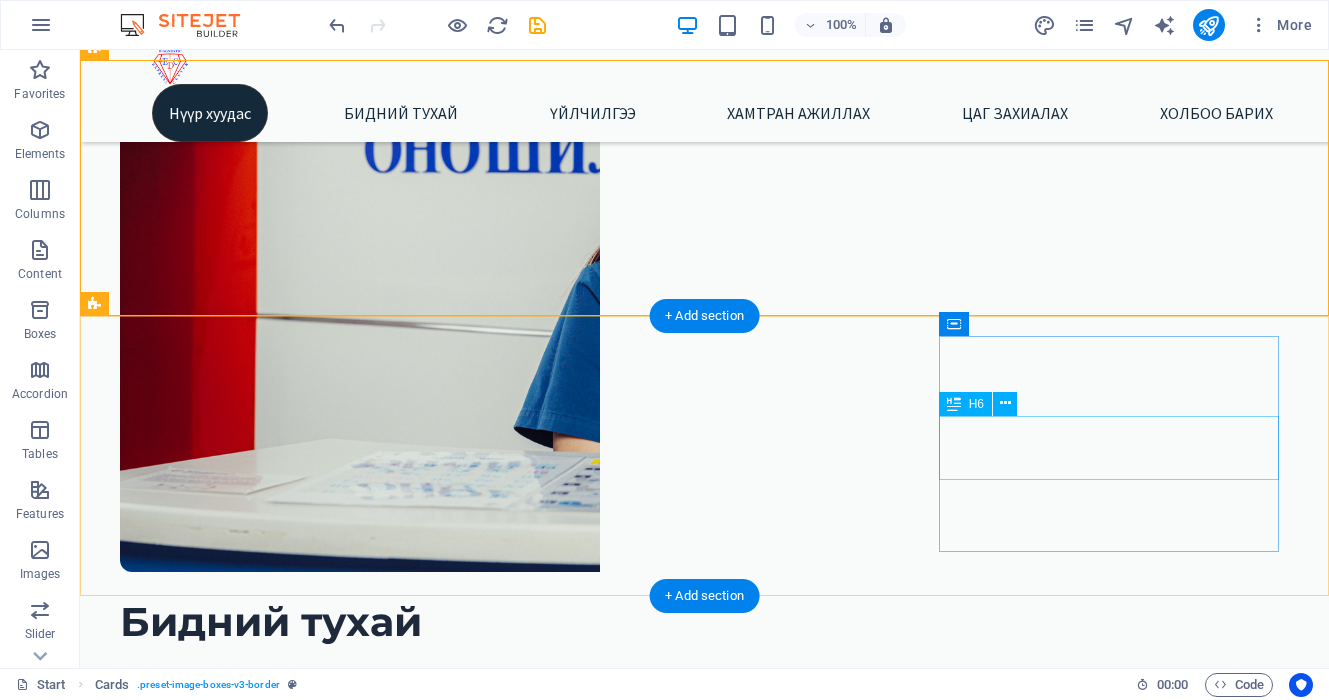 scroll, scrollTop: 649, scrollLeft: 0, axis: vertical 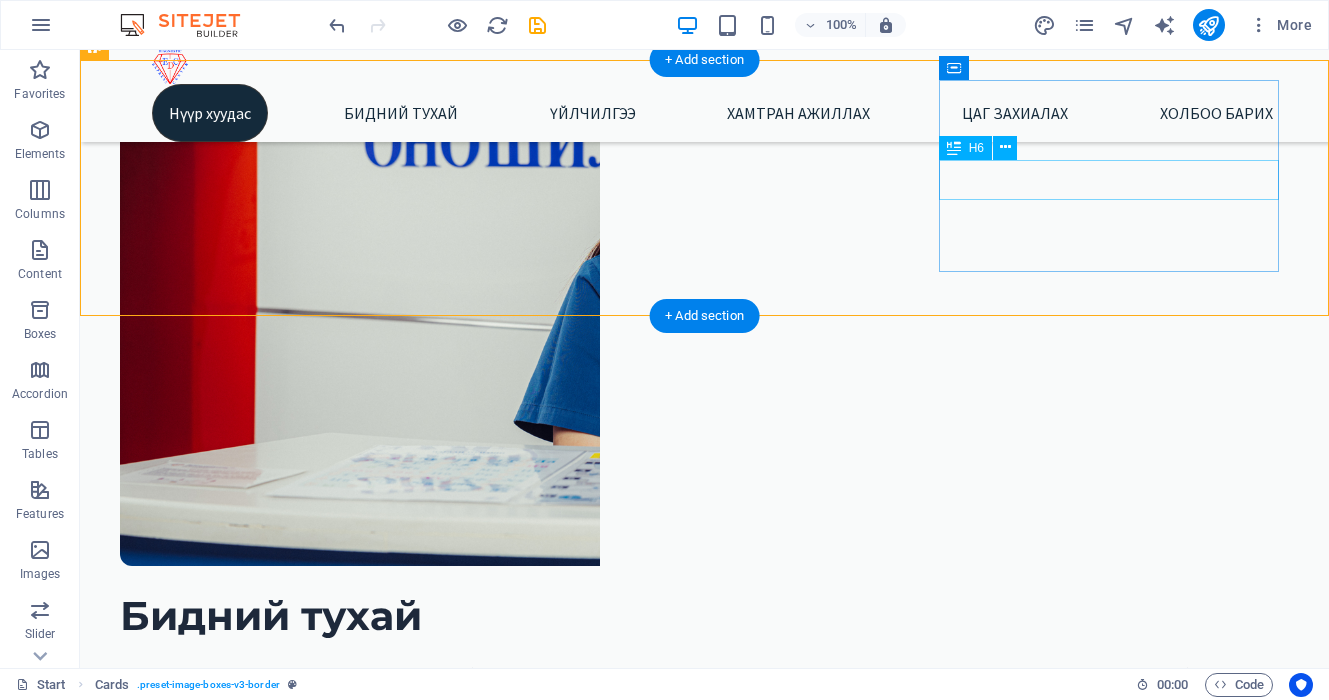 click on "[REAGENT], [SUPPLIER_SERVICE]" at bounding box center (330, 2406) 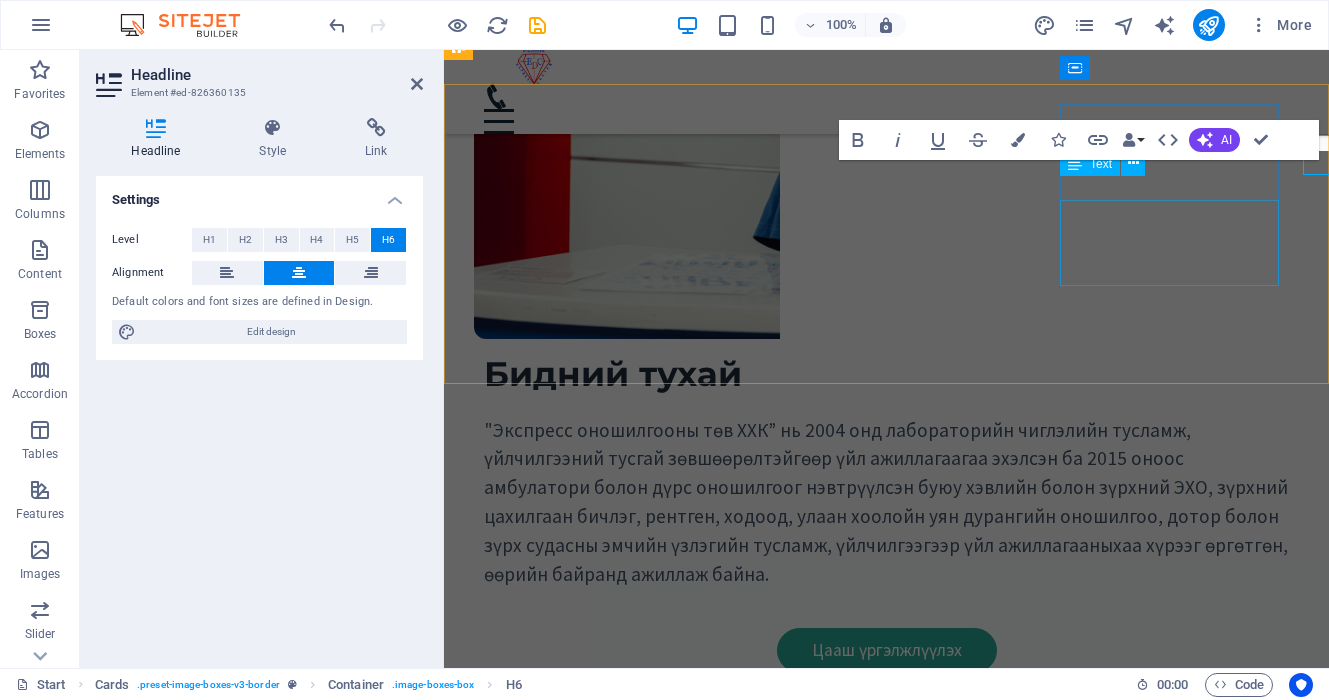 scroll, scrollTop: 674, scrollLeft: 0, axis: vertical 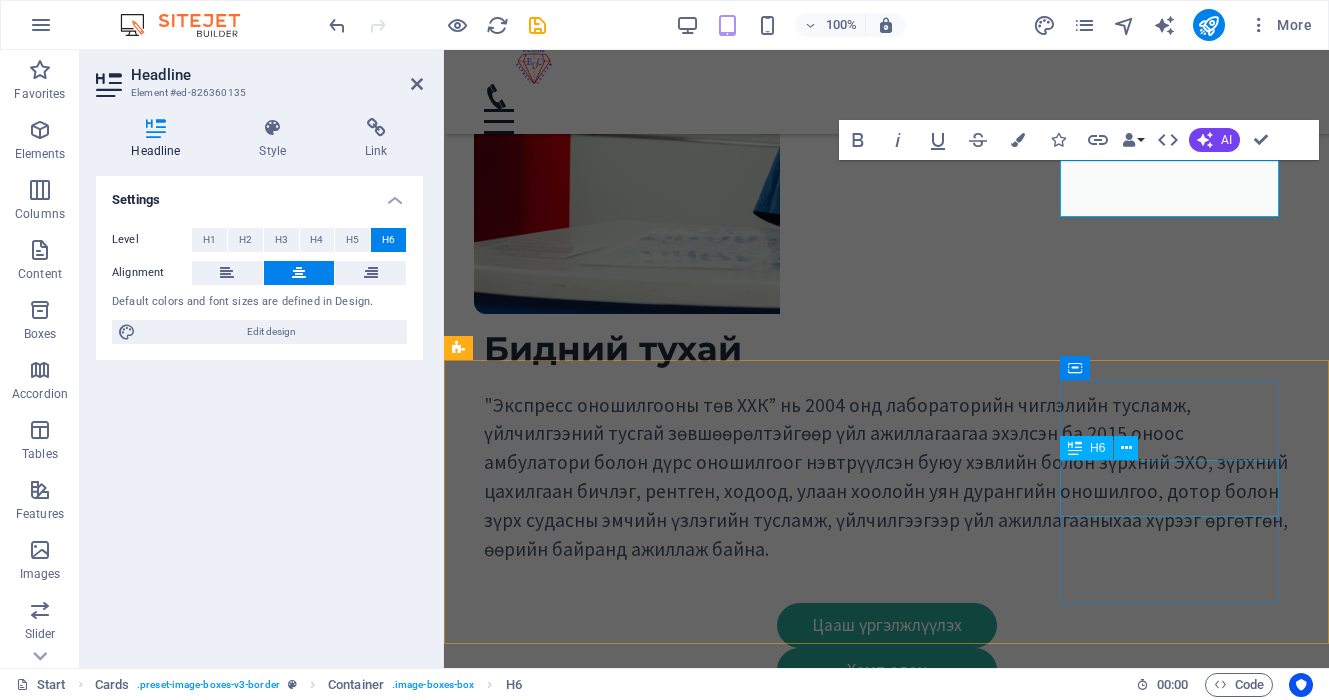 click on "Амбулаторийн тусламж, үйлчилгээ" at bounding box center (694, 3956) 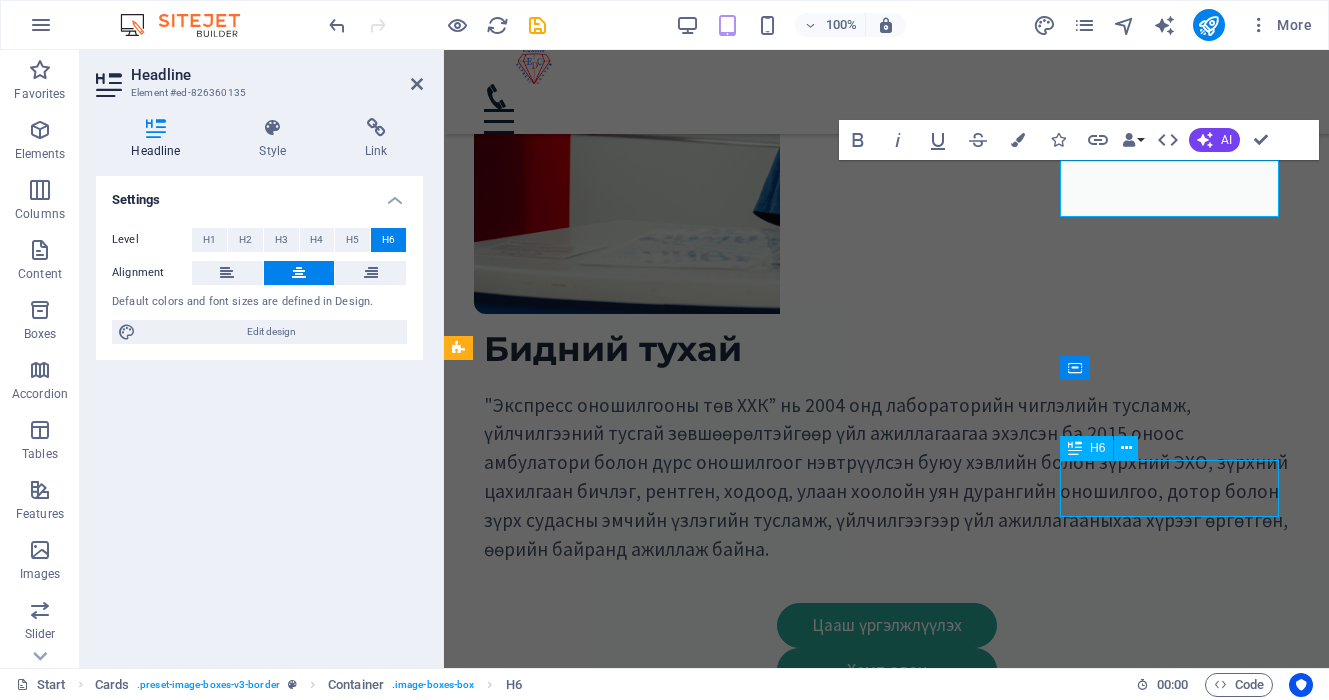 click on "Амбулаторийн тусламж, үйлчилгээ" at bounding box center (694, 3956) 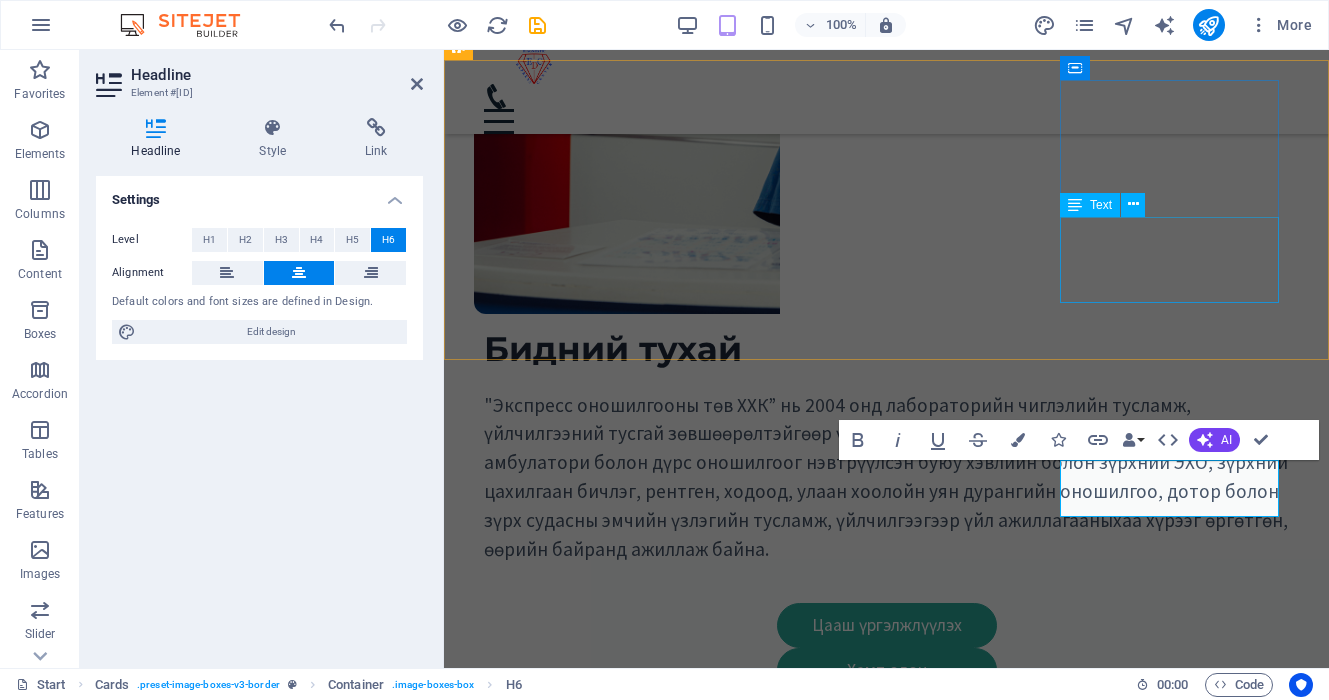 click on "Тоног төхөөрөмж Урвалж, оношлуур" at bounding box center [694, 2318] 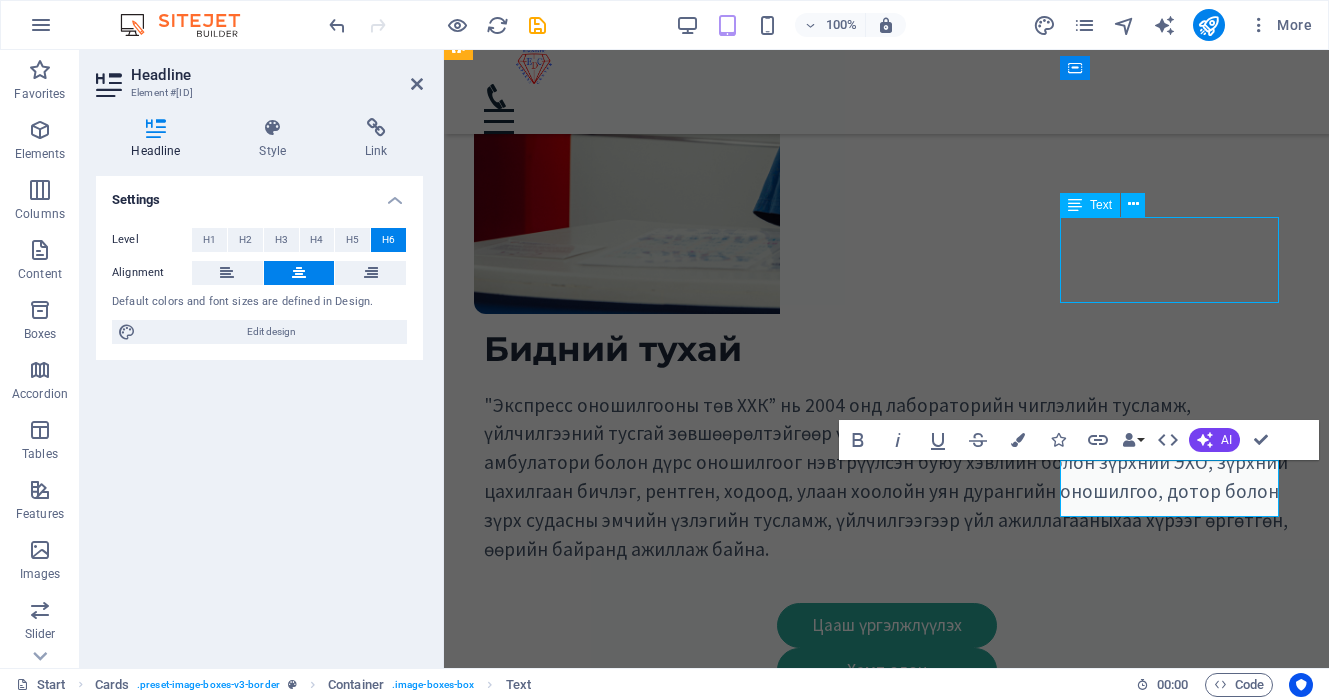 click on "Тоног төхөөрөмж Урвалж, оношлуур" at bounding box center (694, 2318) 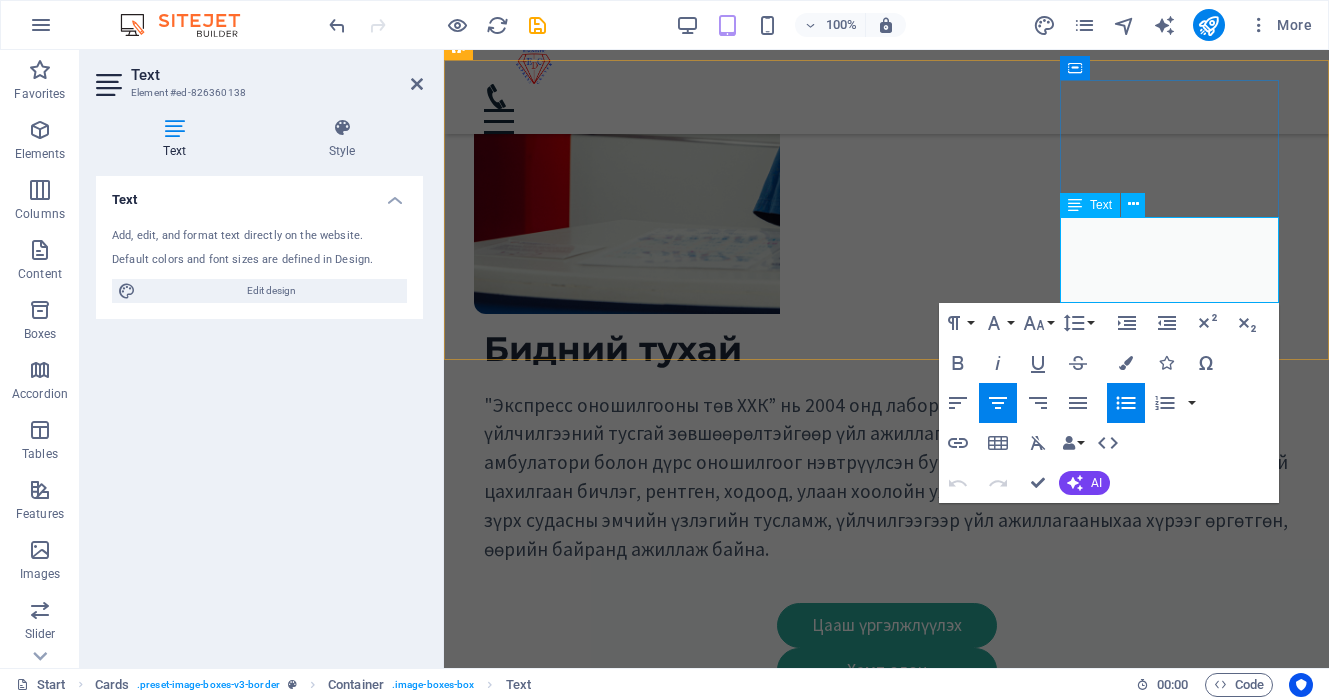 copy on "Тоног төхөөрөмж Урвалж, оношлуур" 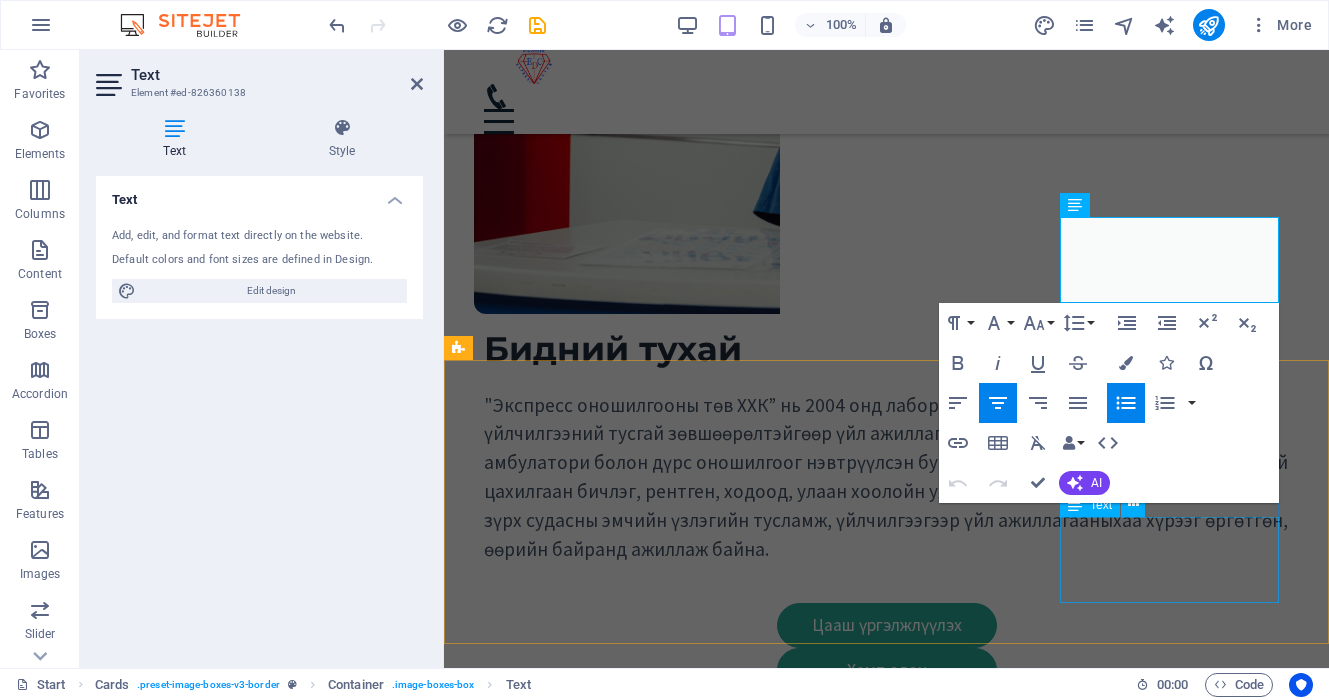 click on "Дотор Чих, хаматар, хоолой  Нүд" at bounding box center [694, 4019] 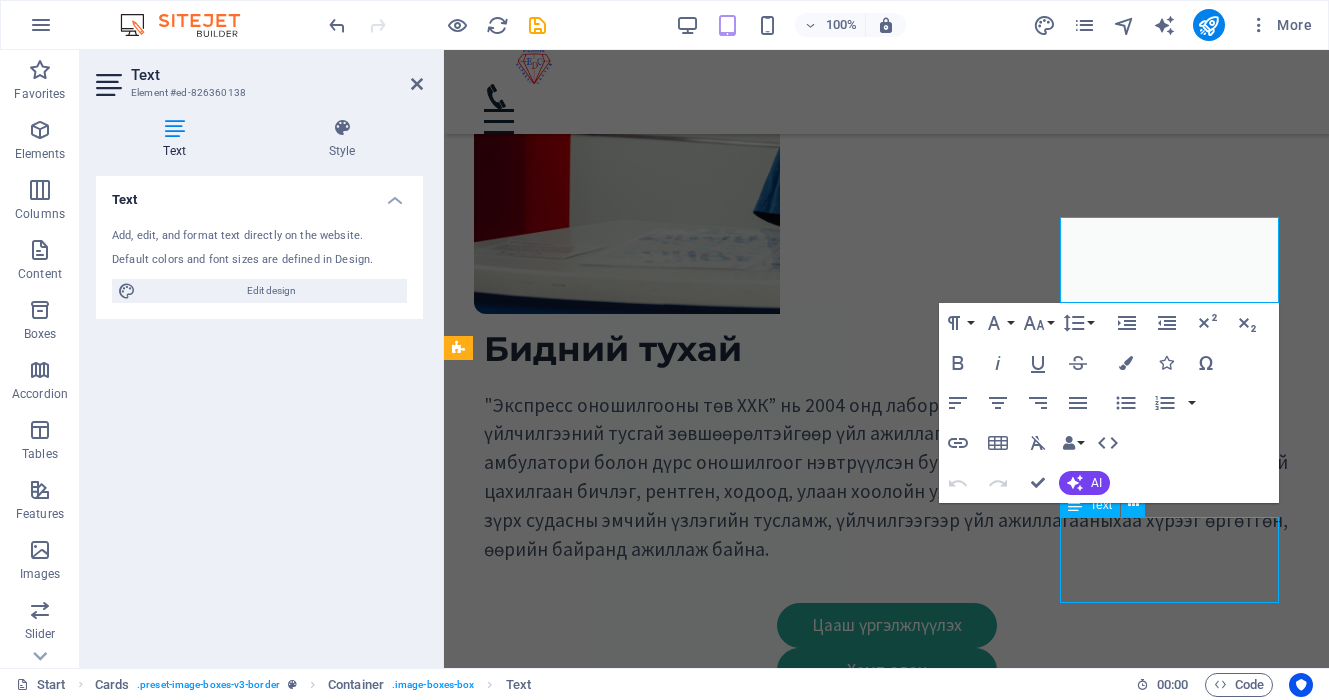 click on "Дотор Чих, хаматар, хоолой  Нүд" at bounding box center [694, 4019] 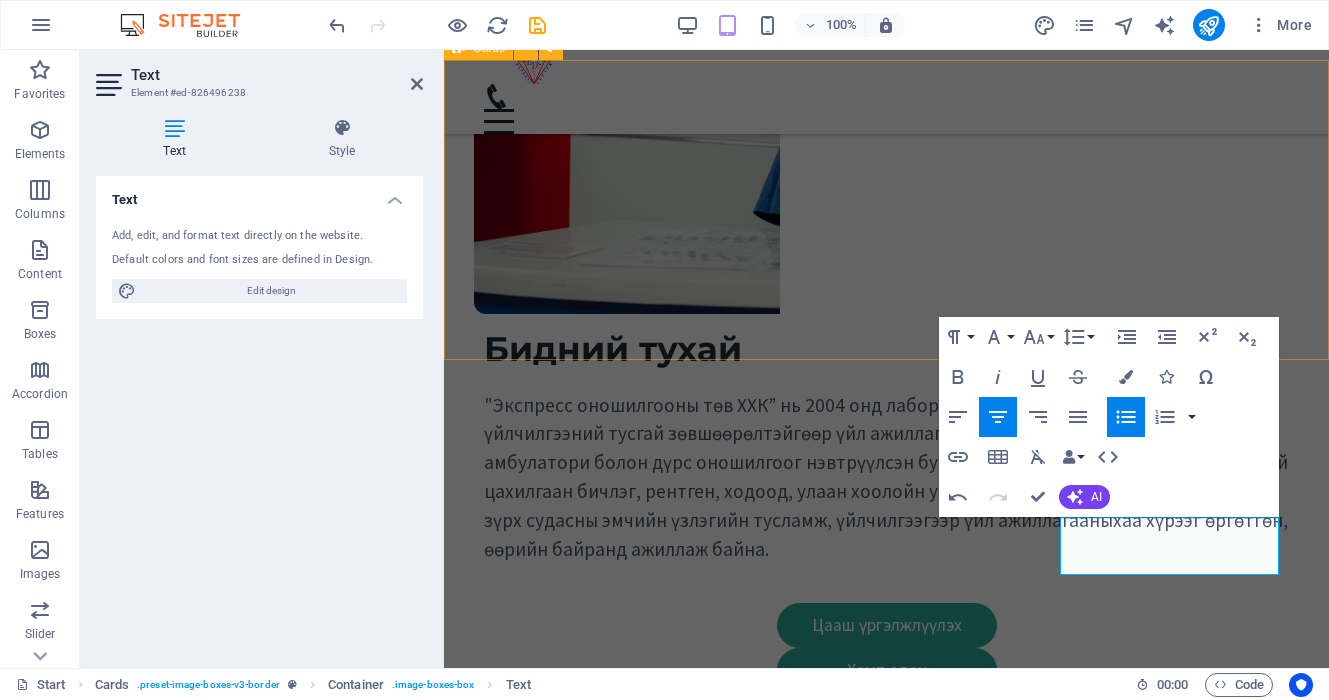 click on "Амбулаторийн тусламж, үйлчилгээ Дотор Чих, хаматар, хоолой  Нүд Дүрсийн оношилгоо Ходоод, улаан хоолойн дуран ЭХО (Хэвлий, бамбай, хөх, түрүү булчирхай) Рентген зугар Урвалж, Ханган нийлүүлэх алба Тоног төхөөрөмж Урвалж, оношлуур" at bounding box center (886, 1542) 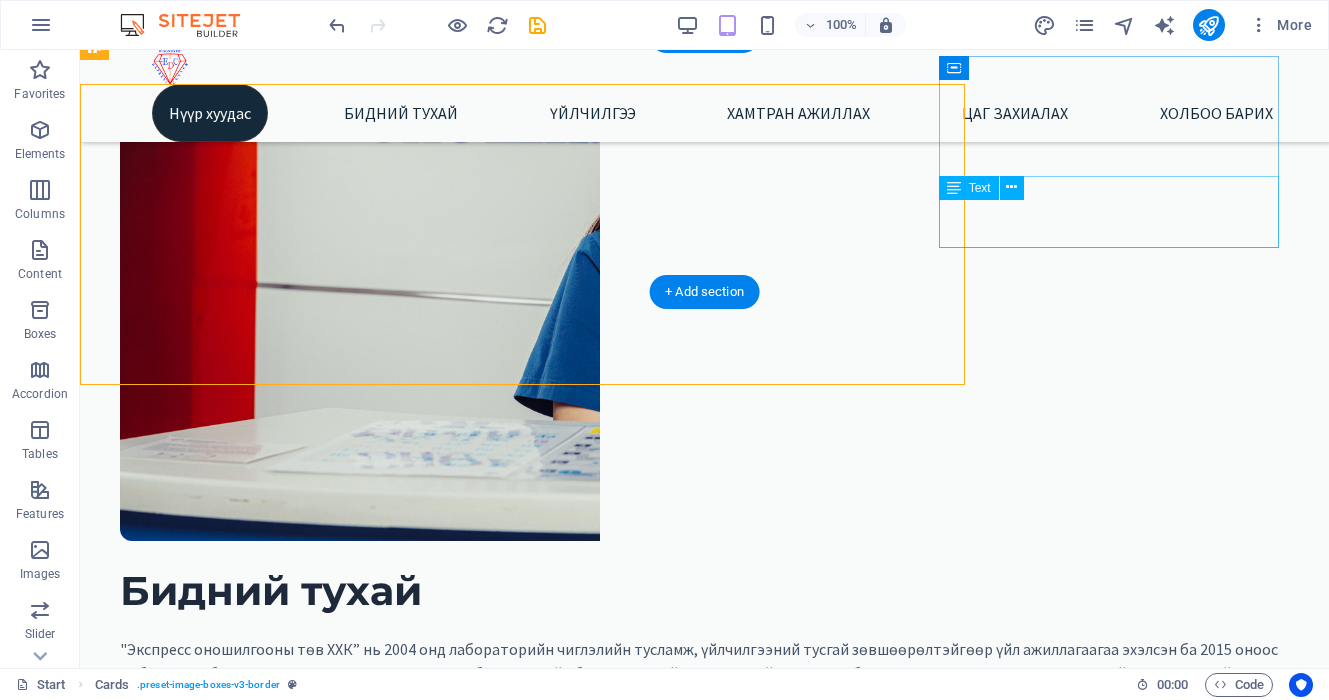 scroll, scrollTop: 649, scrollLeft: 0, axis: vertical 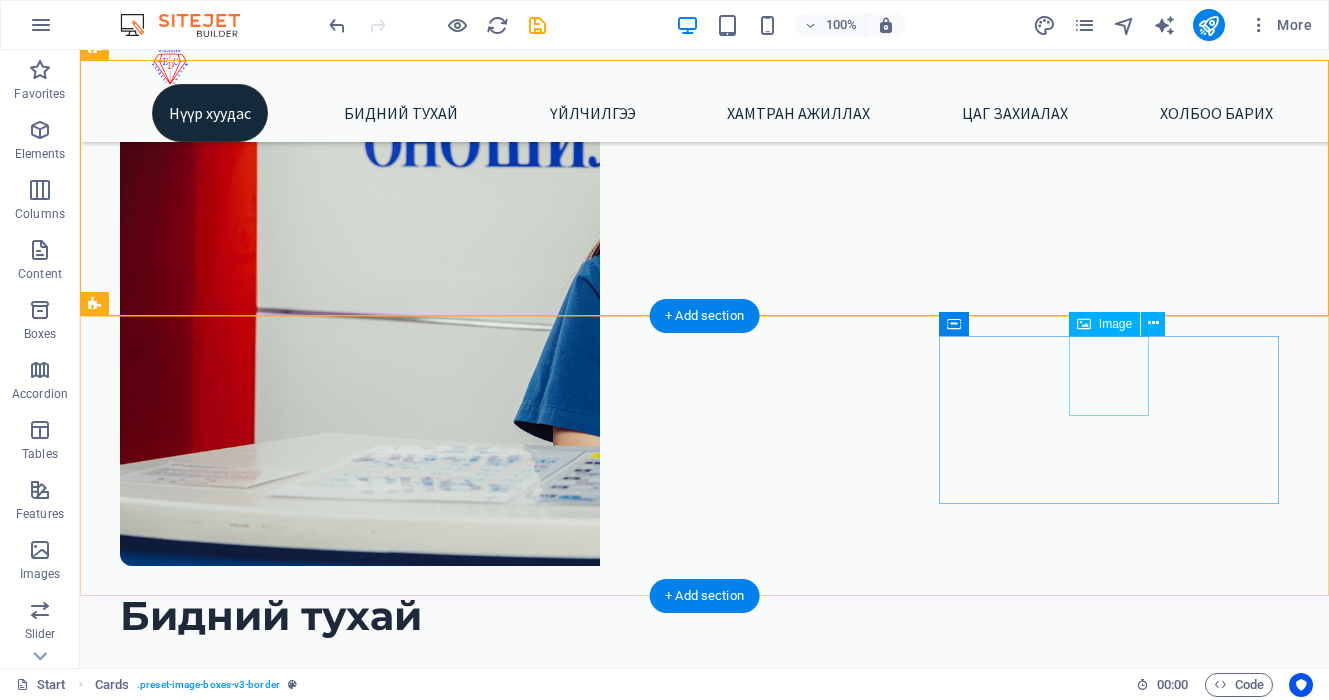 click at bounding box center (330, 3858) 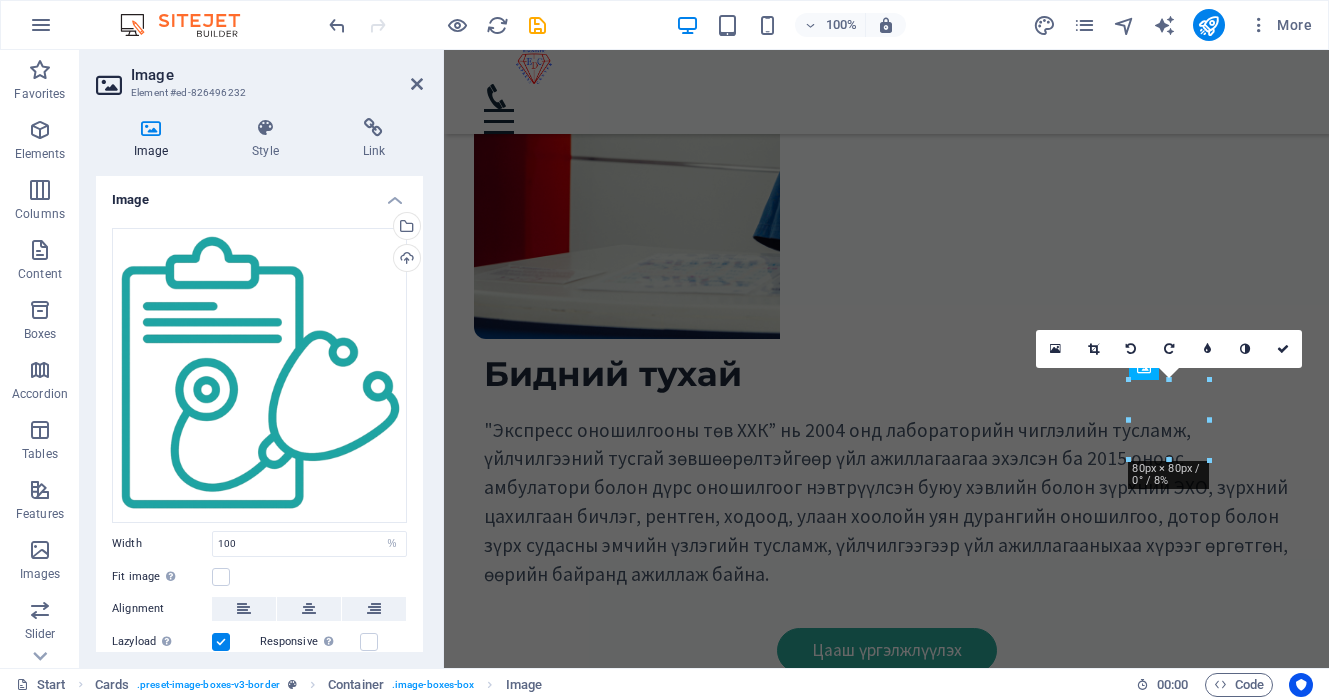 scroll, scrollTop: 674, scrollLeft: 0, axis: vertical 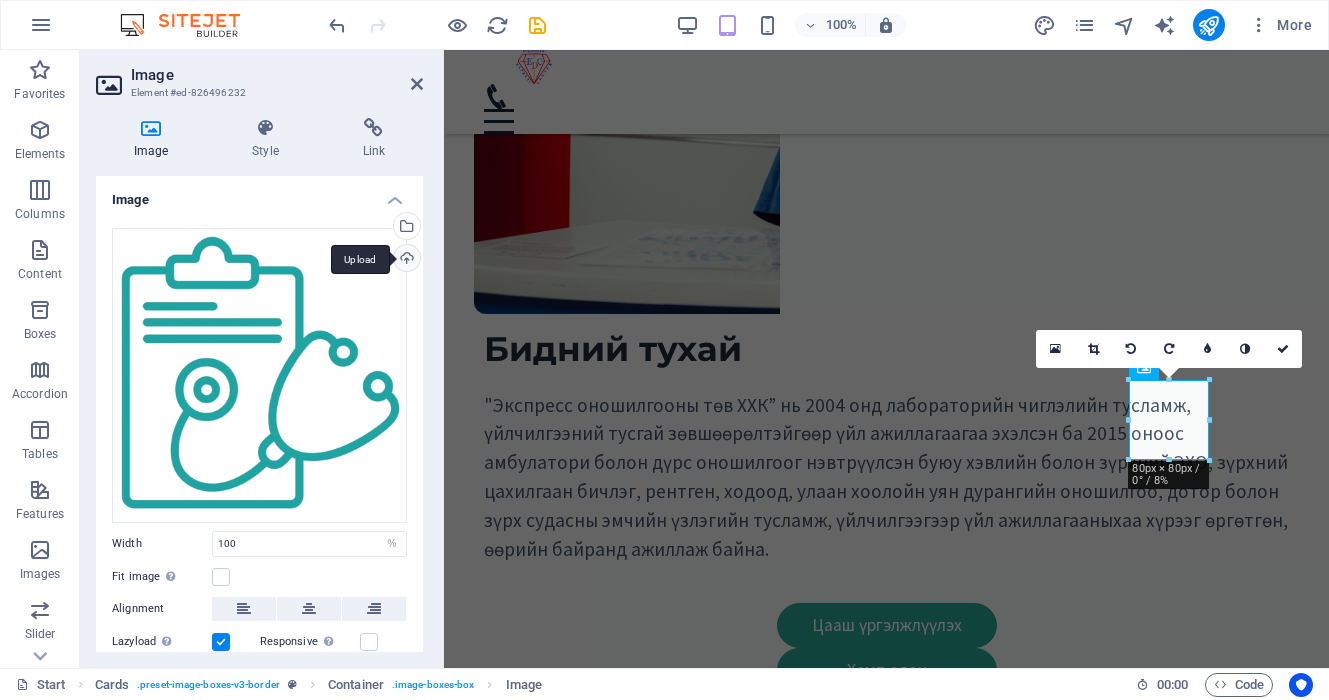 click on "Upload" at bounding box center (405, 260) 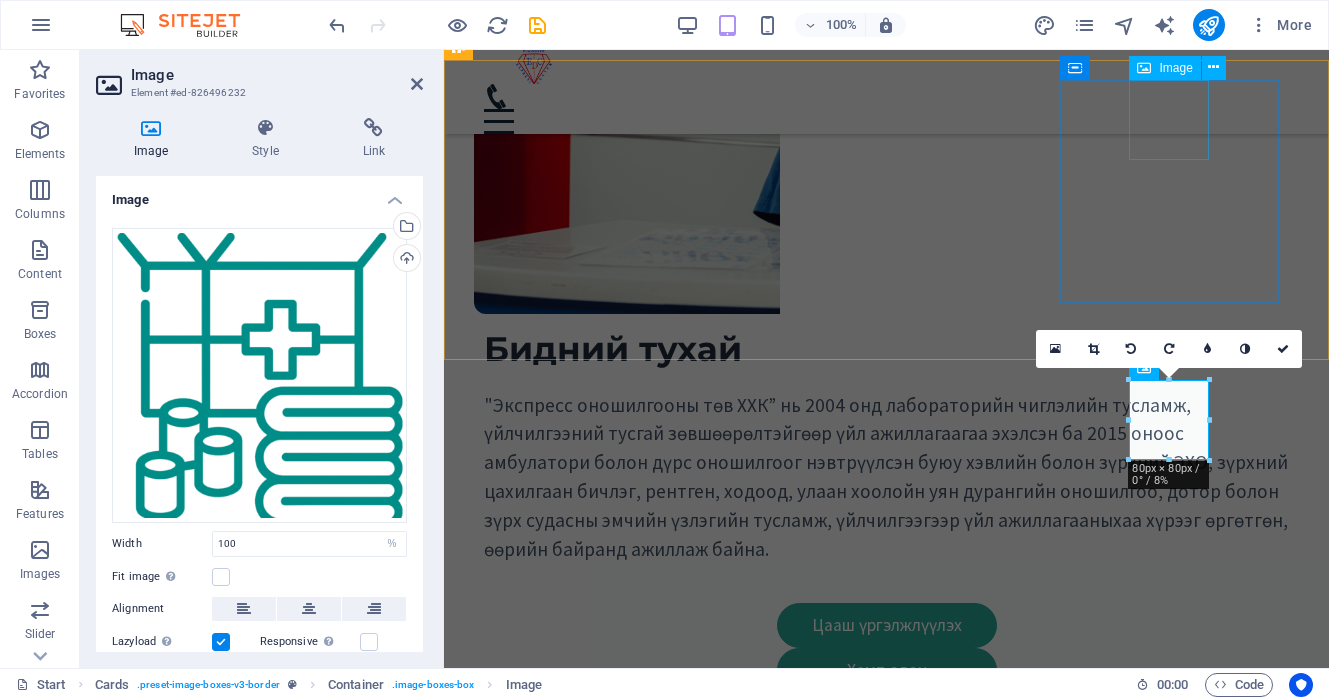 click at bounding box center (694, 2038) 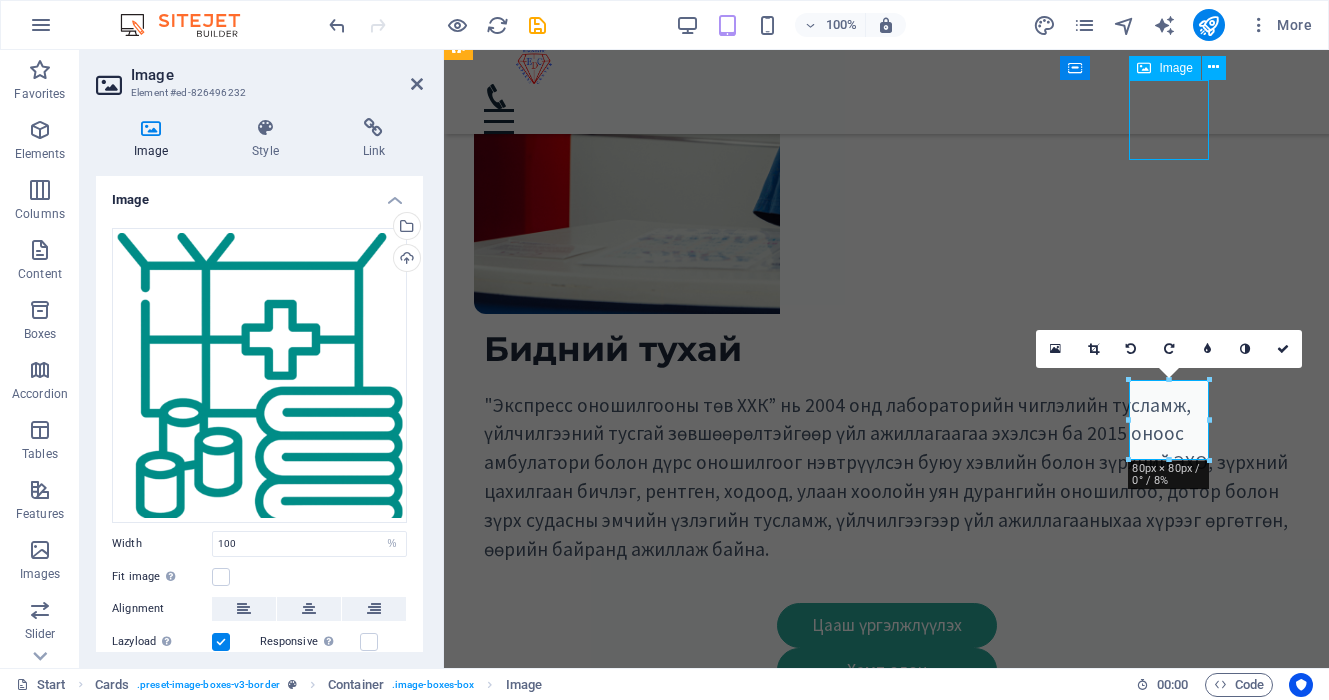 click at bounding box center [694, 2038] 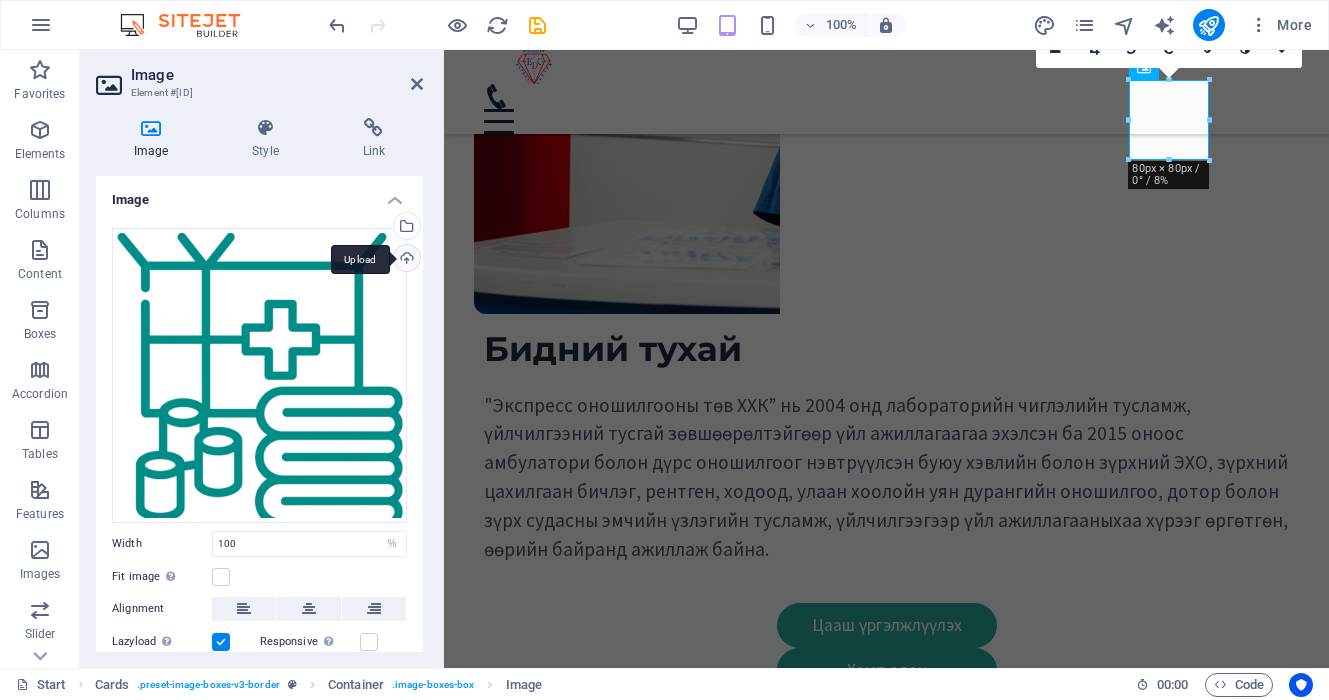 click on "Upload" at bounding box center [405, 260] 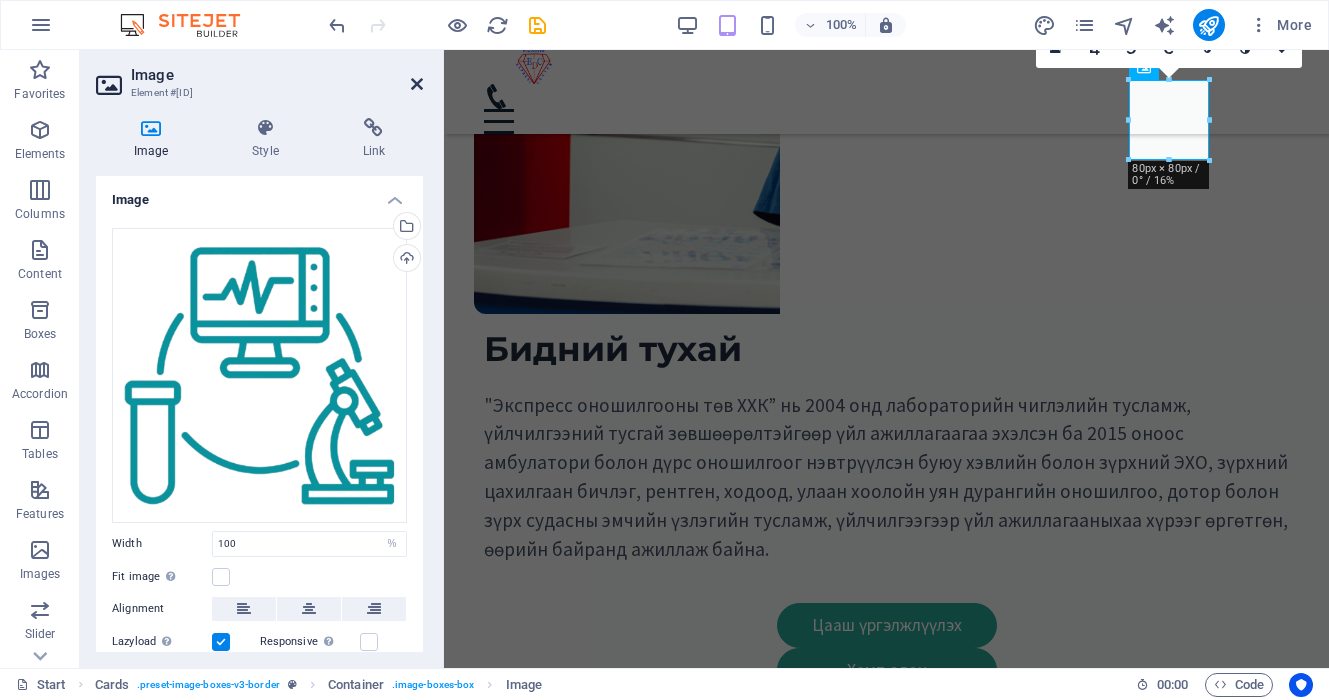 click at bounding box center [417, 84] 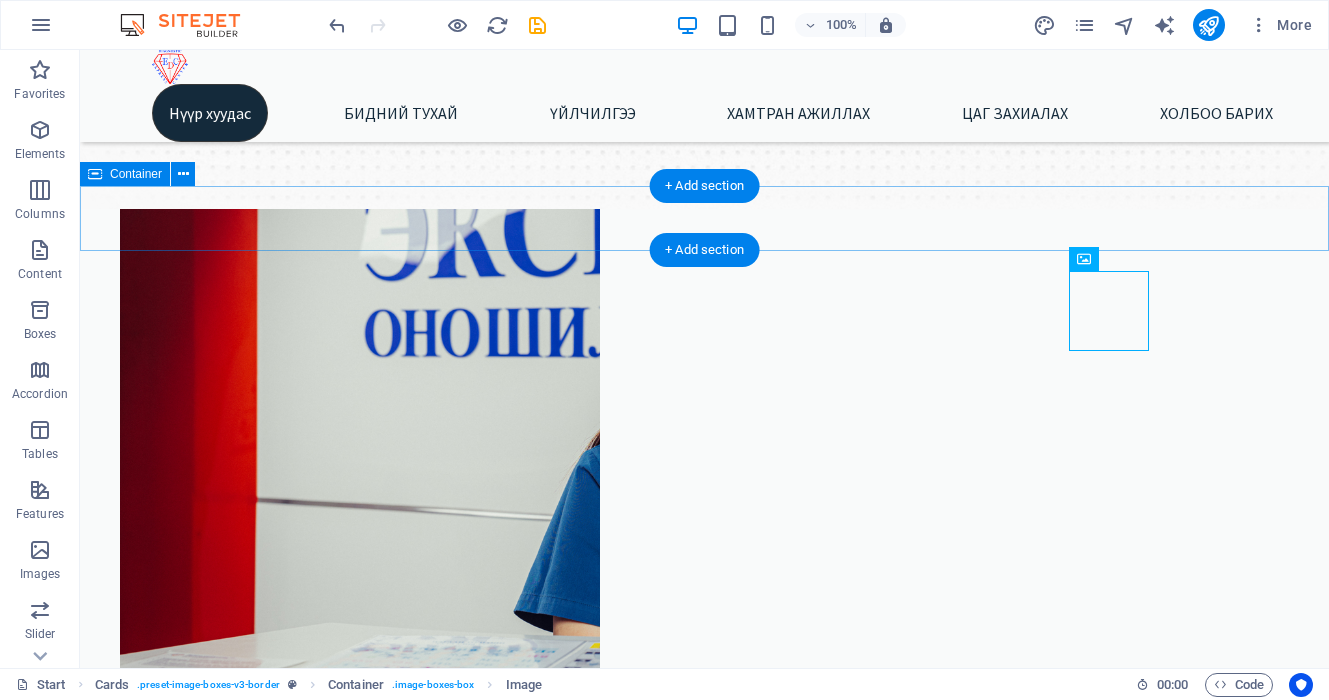 scroll, scrollTop: 477, scrollLeft: 0, axis: vertical 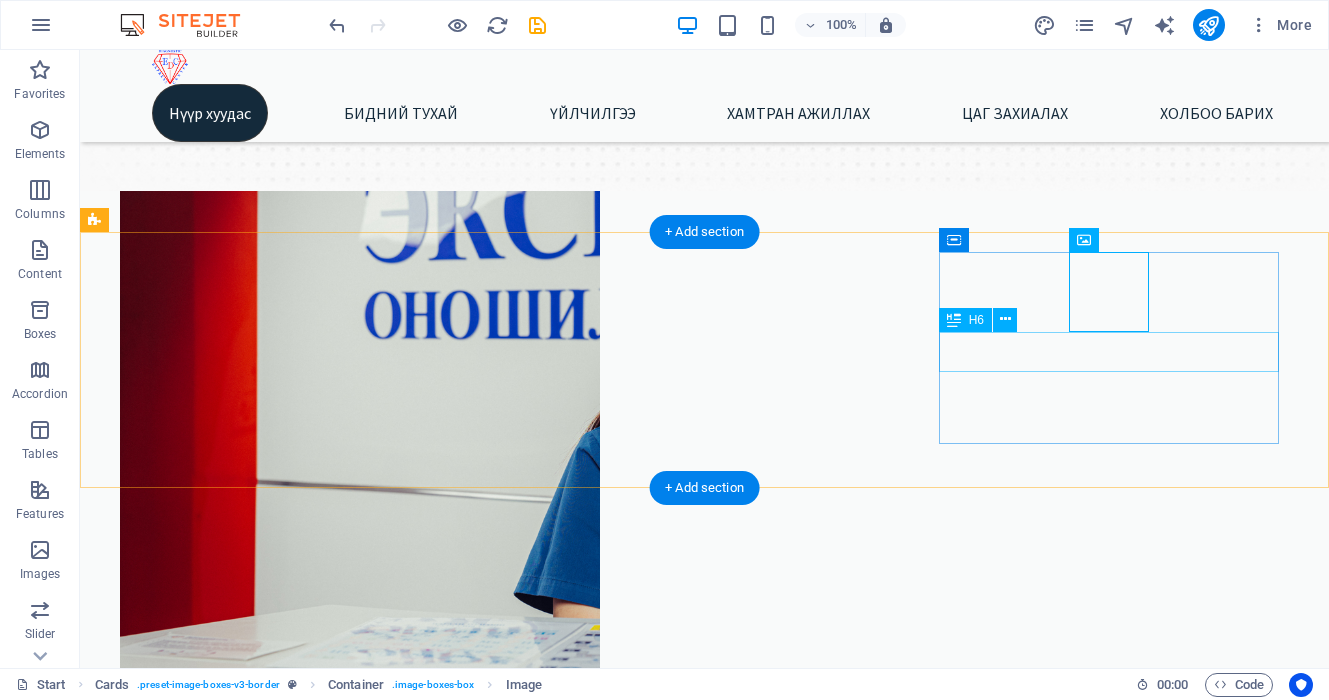 click on "[REAGENT], [SUPPLIER_SERVICE]" at bounding box center (330, 2578) 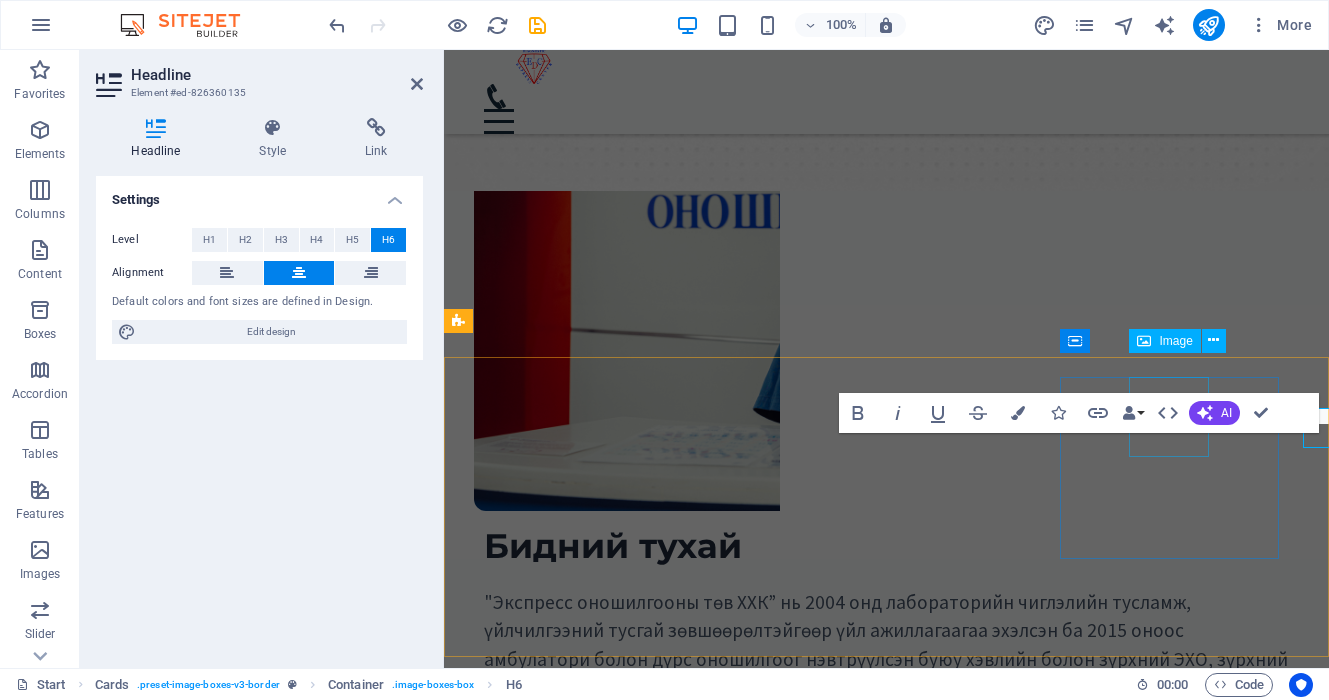 scroll, scrollTop: 401, scrollLeft: 0, axis: vertical 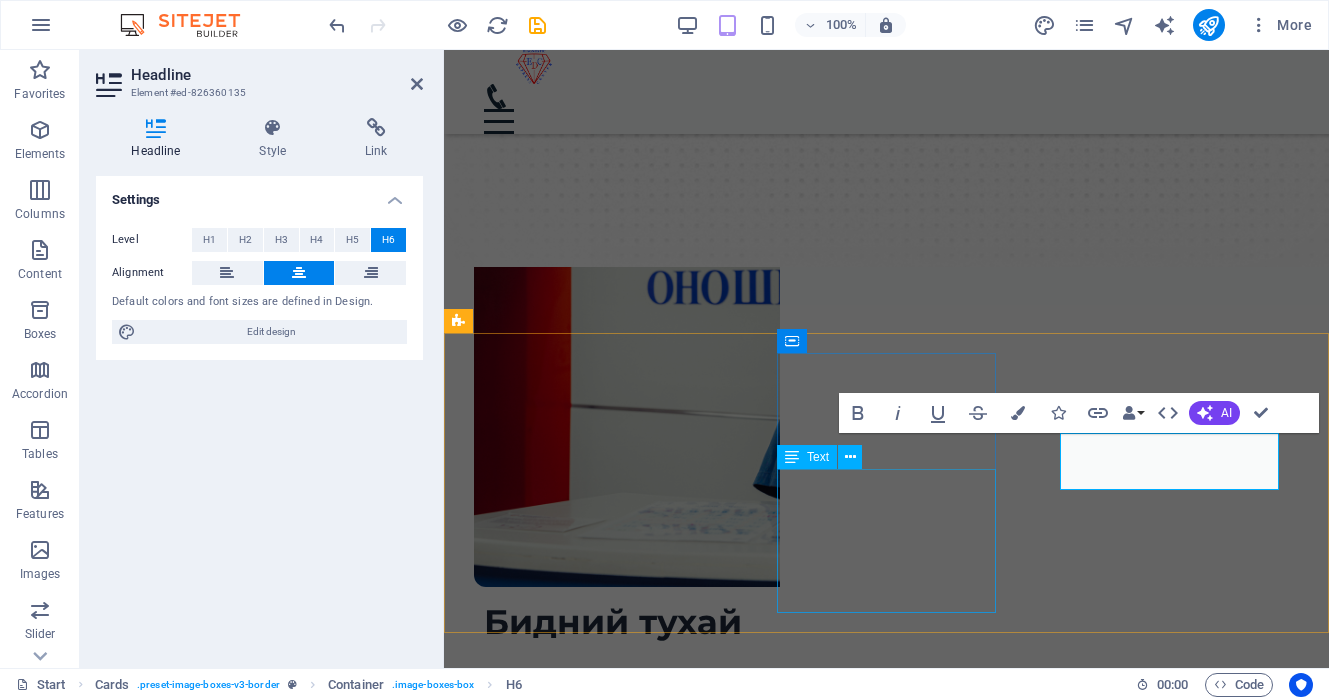 type 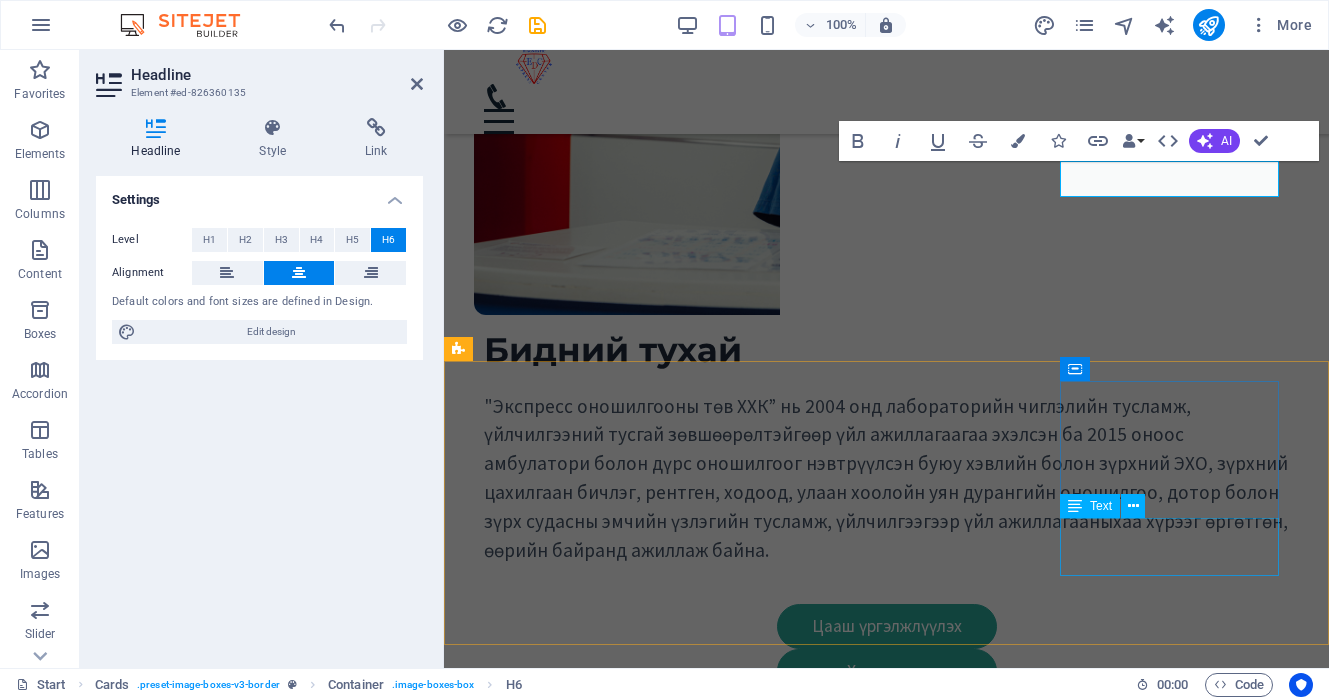 scroll, scrollTop: 676, scrollLeft: 0, axis: vertical 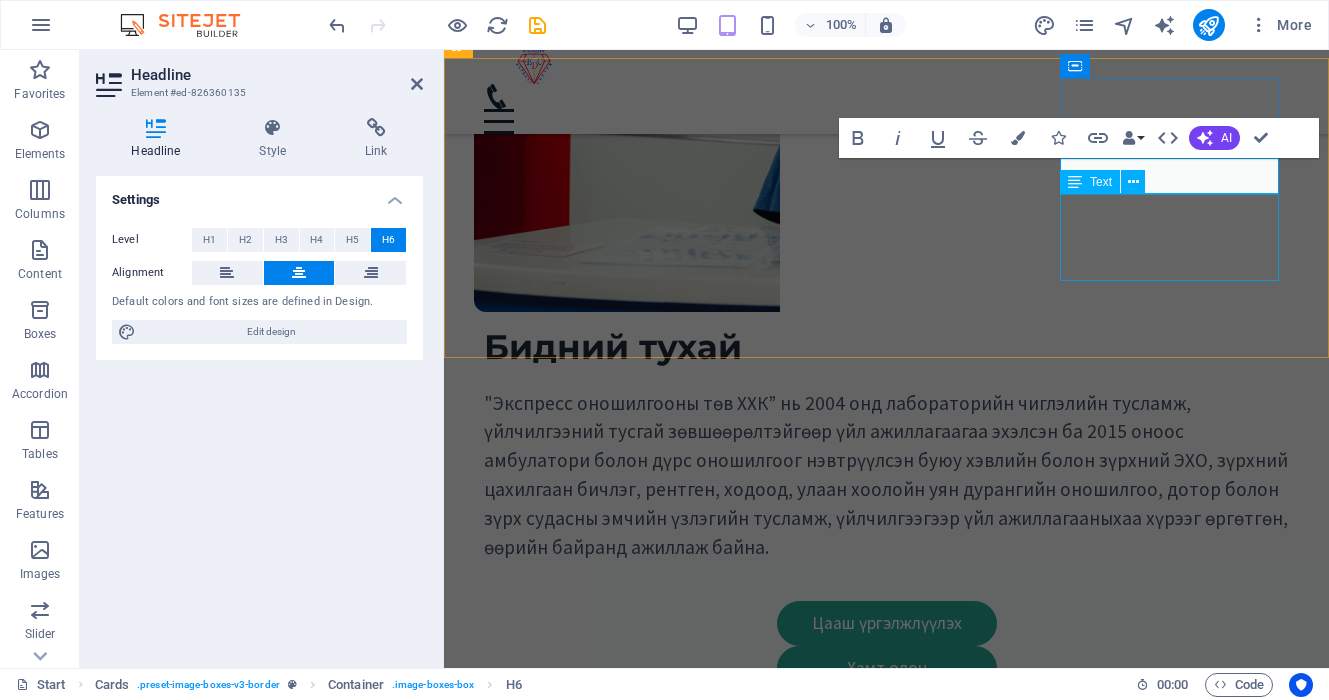 click on "Тоног төхөөрөмж Урвалж, оношлуур" at bounding box center (694, 2316) 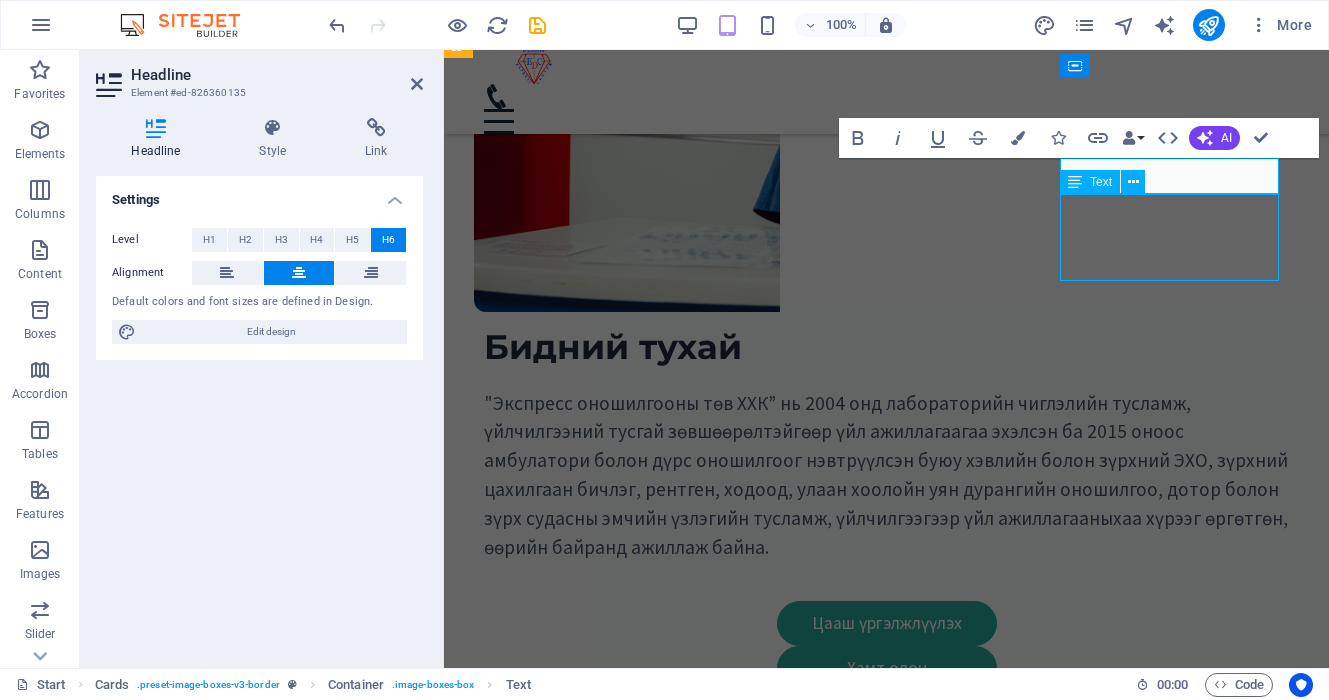 click on "Тоног төхөөрөмж Урвалж, оношлуур" at bounding box center [694, 2316] 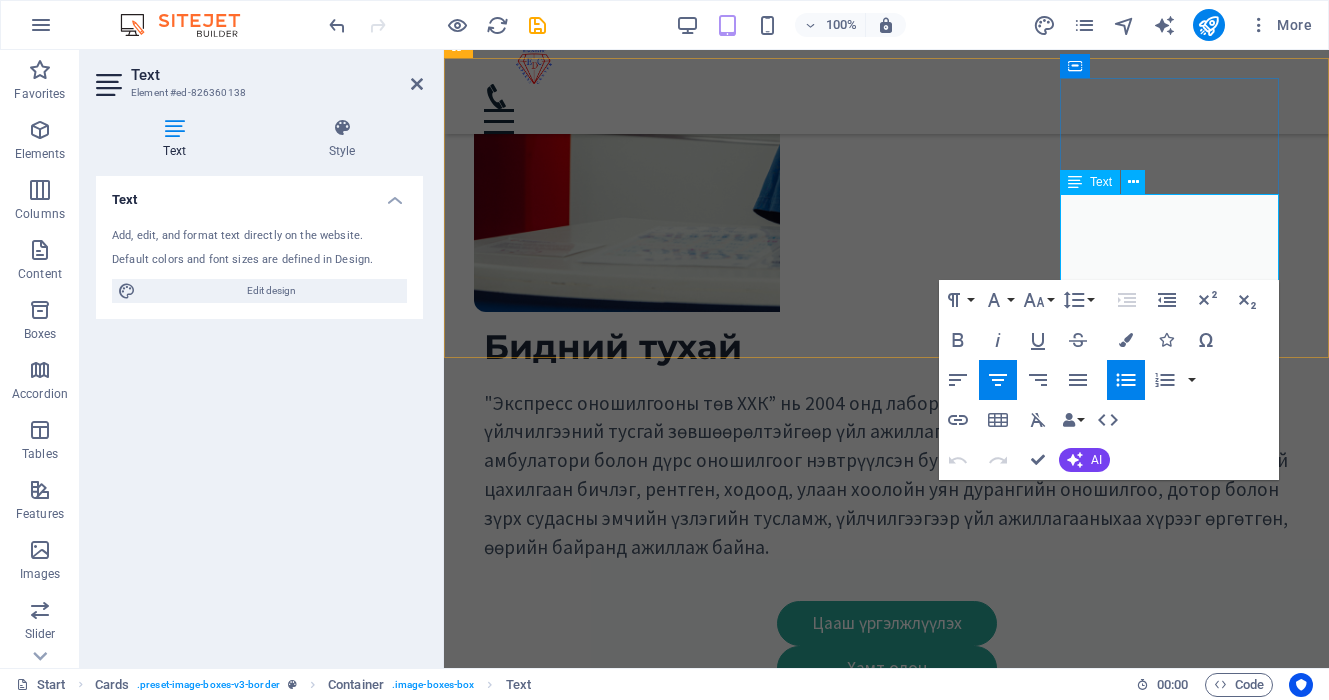 drag, startPoint x: 1253, startPoint y: 239, endPoint x: 1182, endPoint y: 210, distance: 76.6942 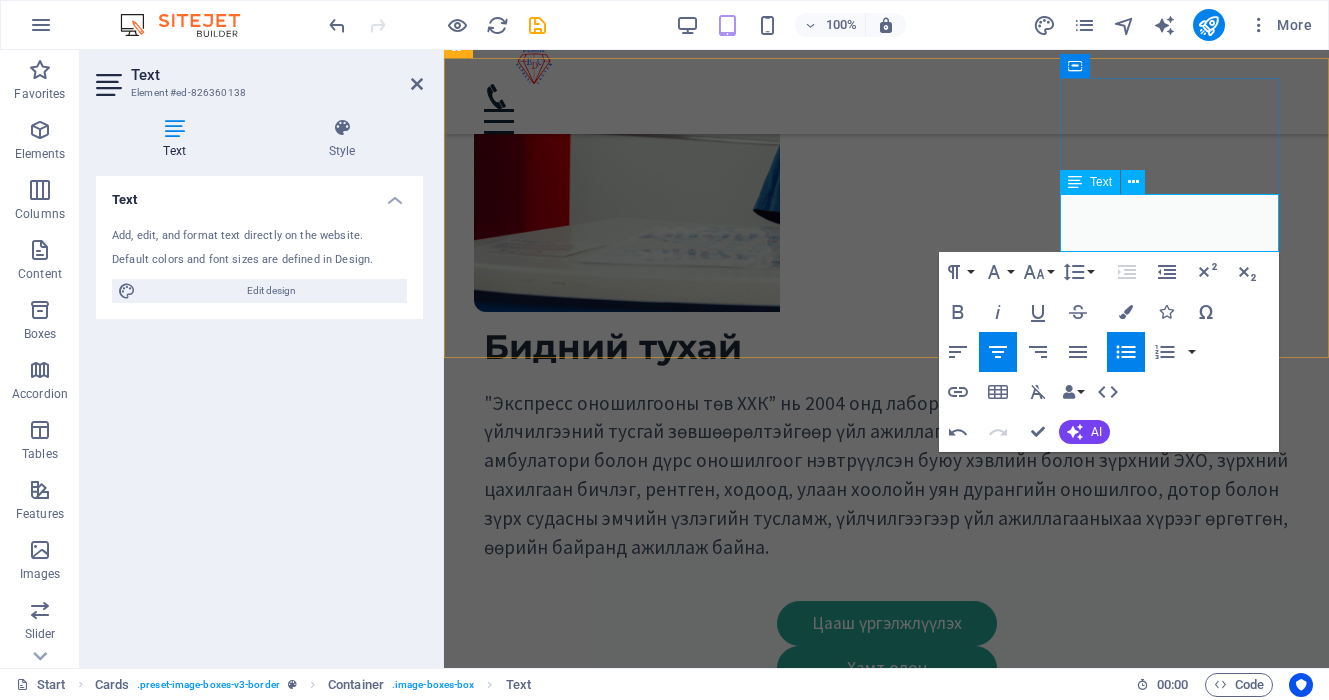 type 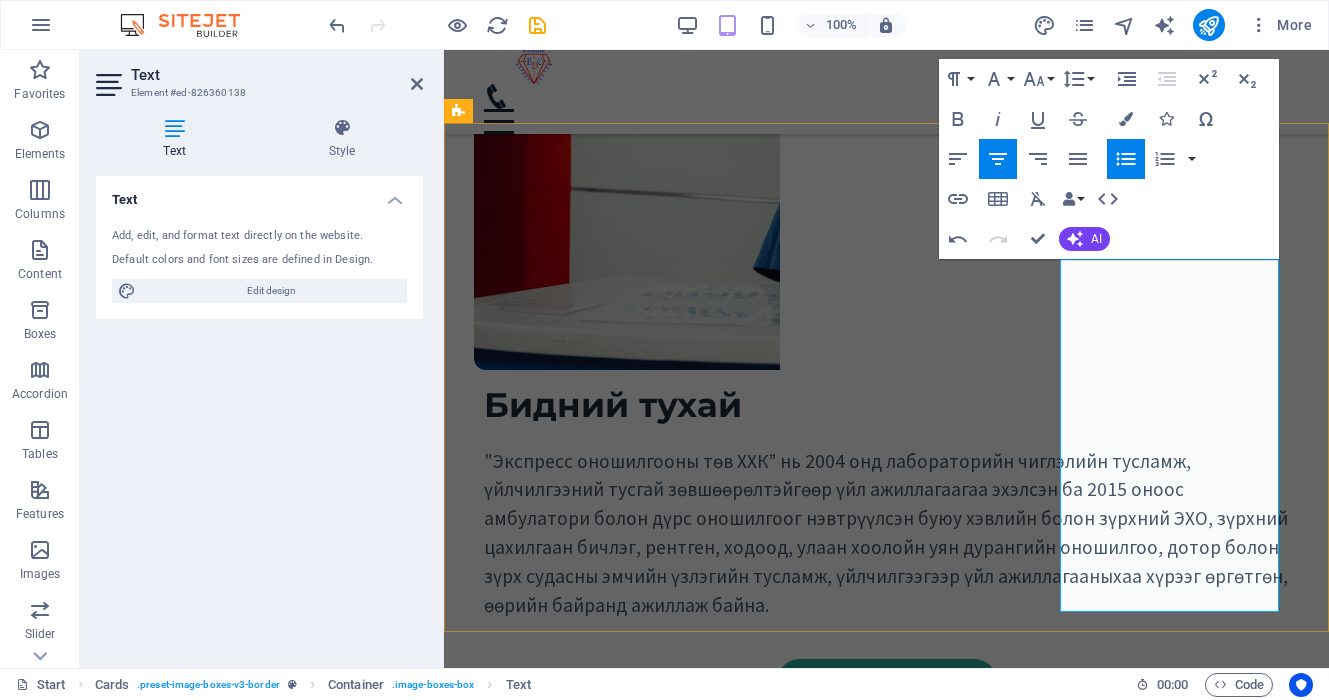 scroll, scrollTop: 610, scrollLeft: 0, axis: vertical 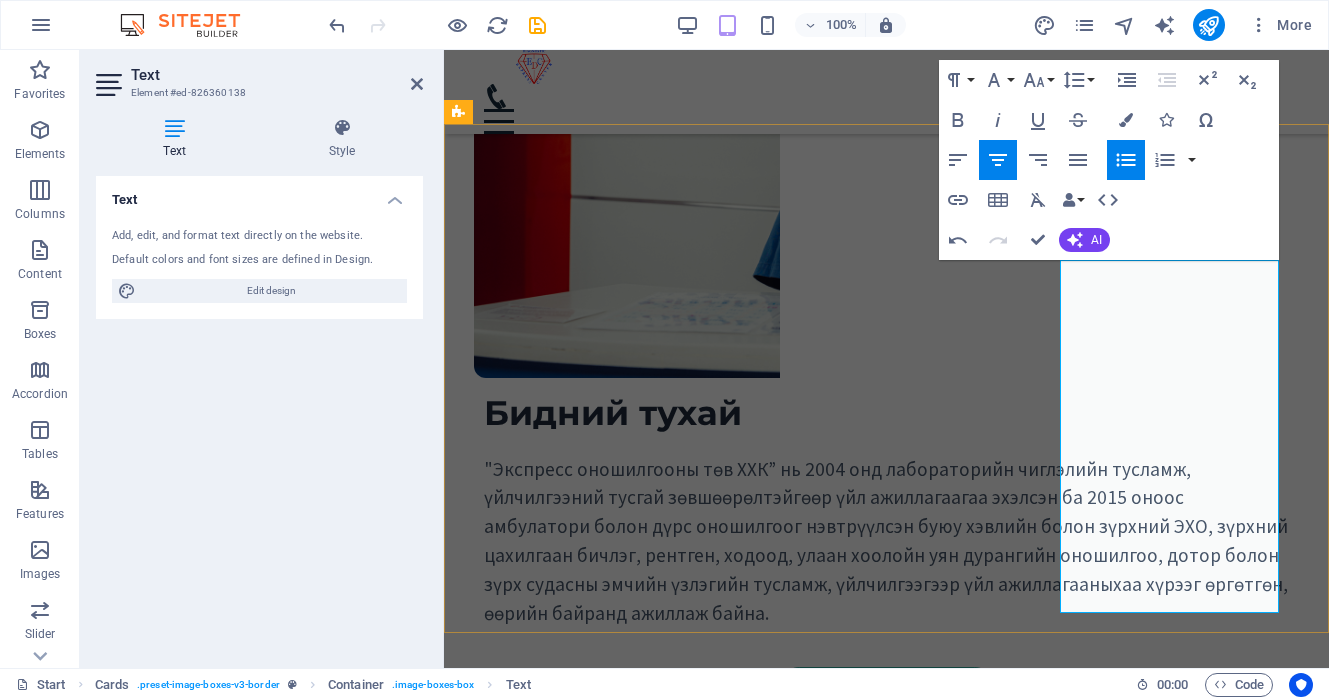 click on "Гематологи" at bounding box center (702, 2352) 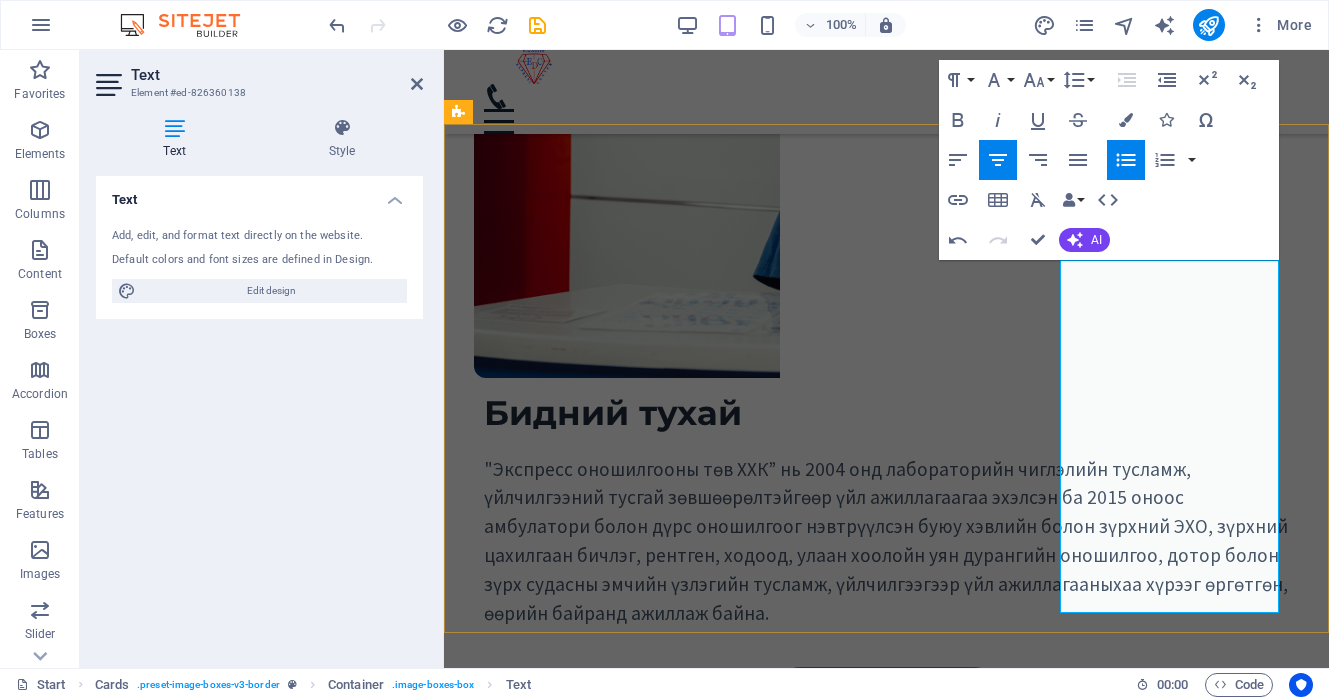 scroll, scrollTop: 572, scrollLeft: 0, axis: vertical 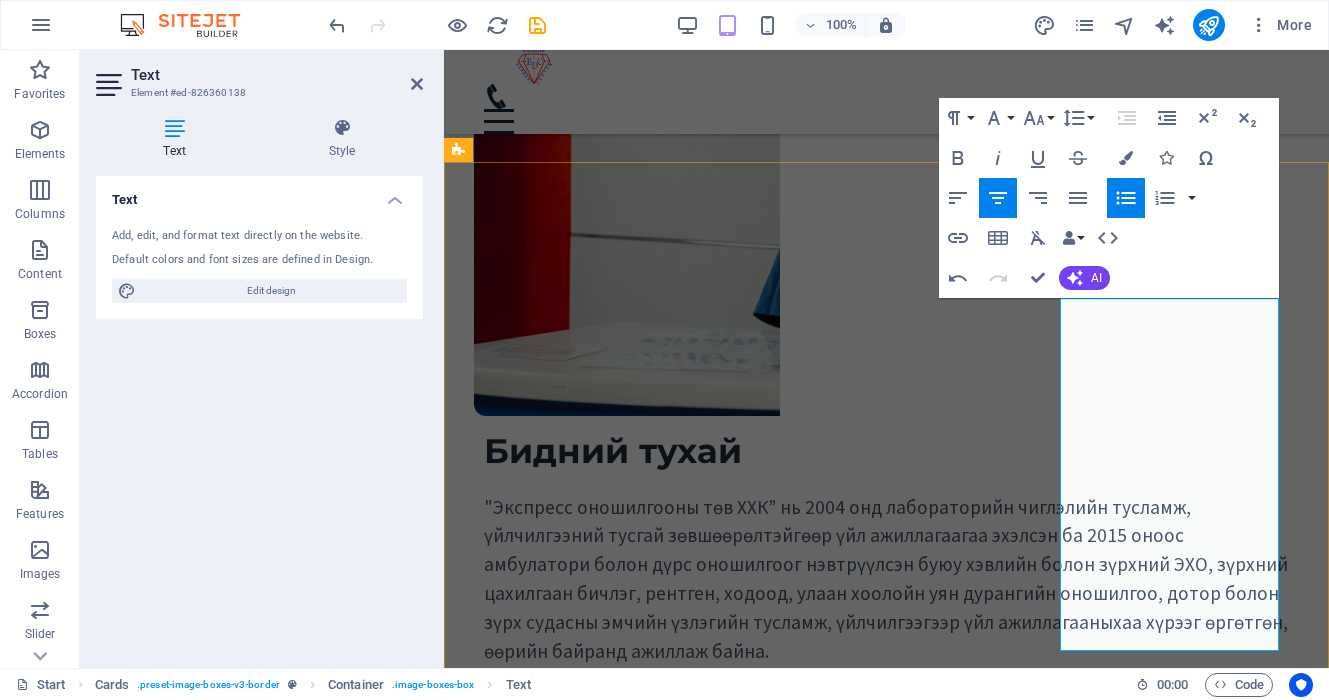 click on "Гематологи" at bounding box center (702, 2391) 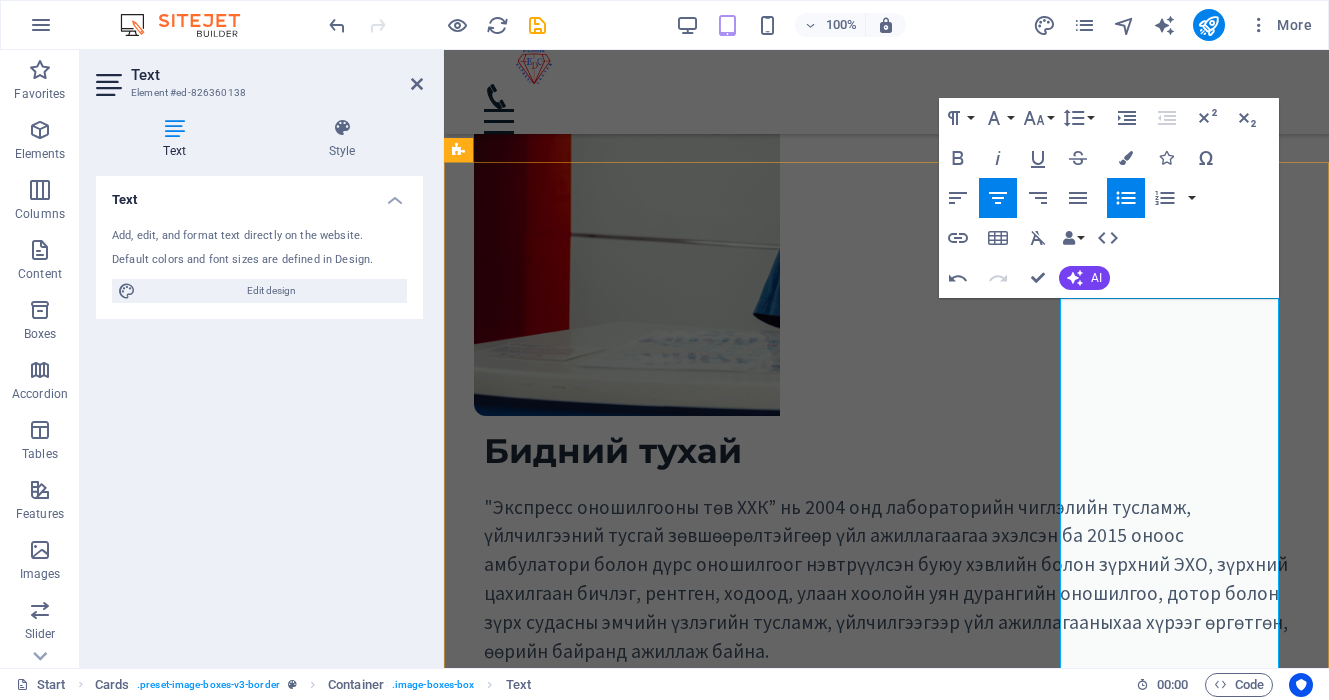 click on "[CELL_BIOLOGY]" at bounding box center [702, 2540] 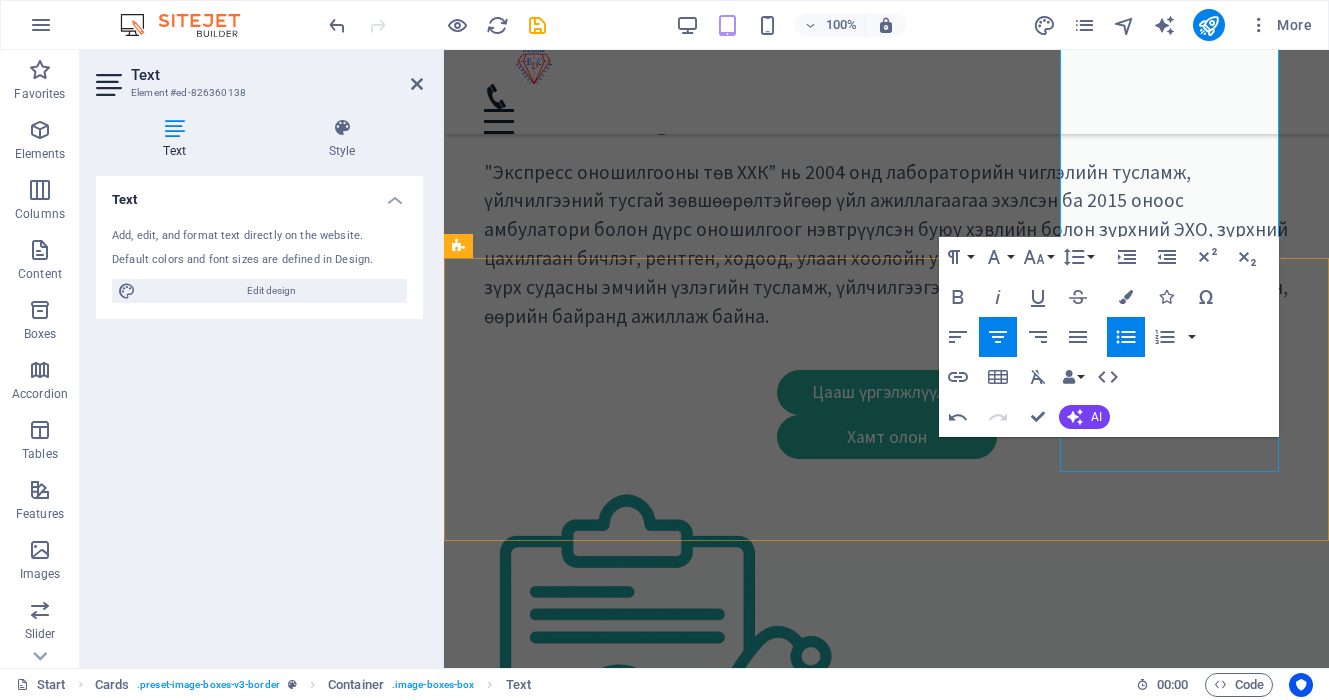 scroll, scrollTop: 825, scrollLeft: 0, axis: vertical 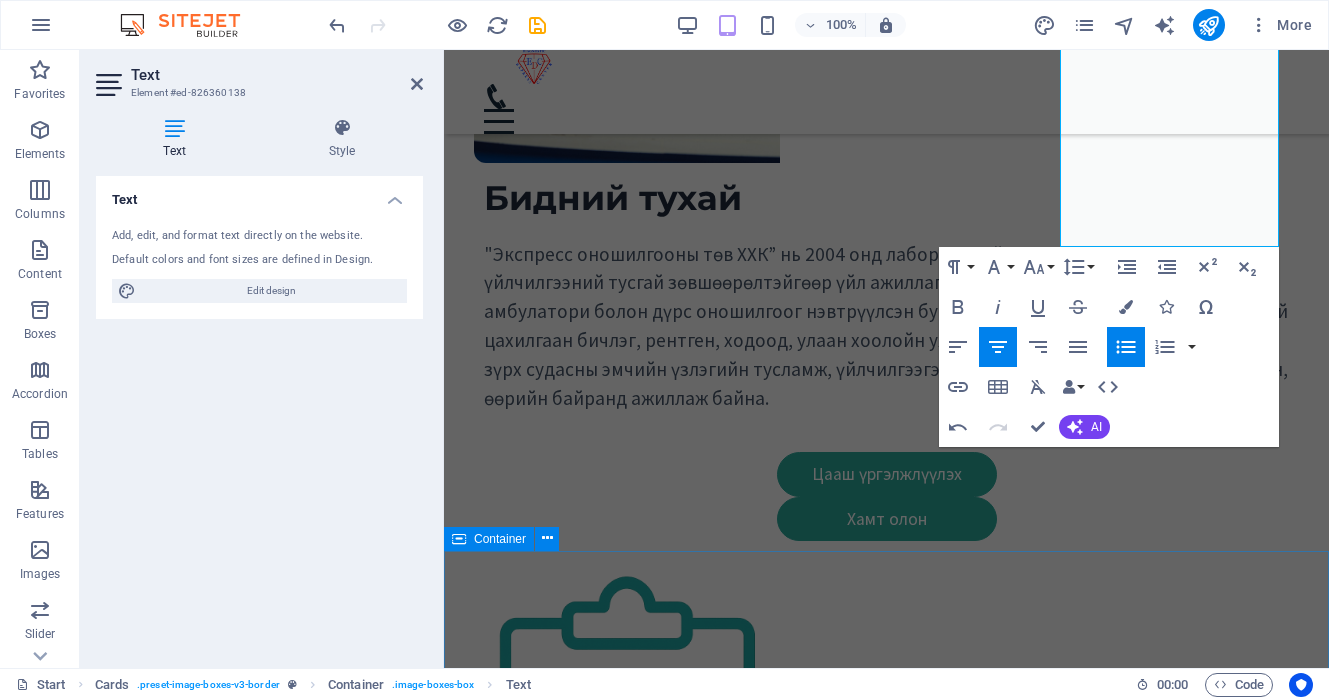 click on "General Dentistry Lorem ipsum dolor sit amet, consectetur adipisicing elit. Veritatis, dolorem!
Dental care Lorem ipsum dolor sit amet, consectetur adipisicing elit. Veritatis, dolorem!
Teeth whitening Lorem ipsum dolor sit amet, consectetur adipisicing elit. Veritatis, dolorem!
Dental Consulting Lorem ipsum dolor sit amet, consectetur adipisicing elit. Veritatis, dolorem!   All Dental Services" at bounding box center [886, 4516] 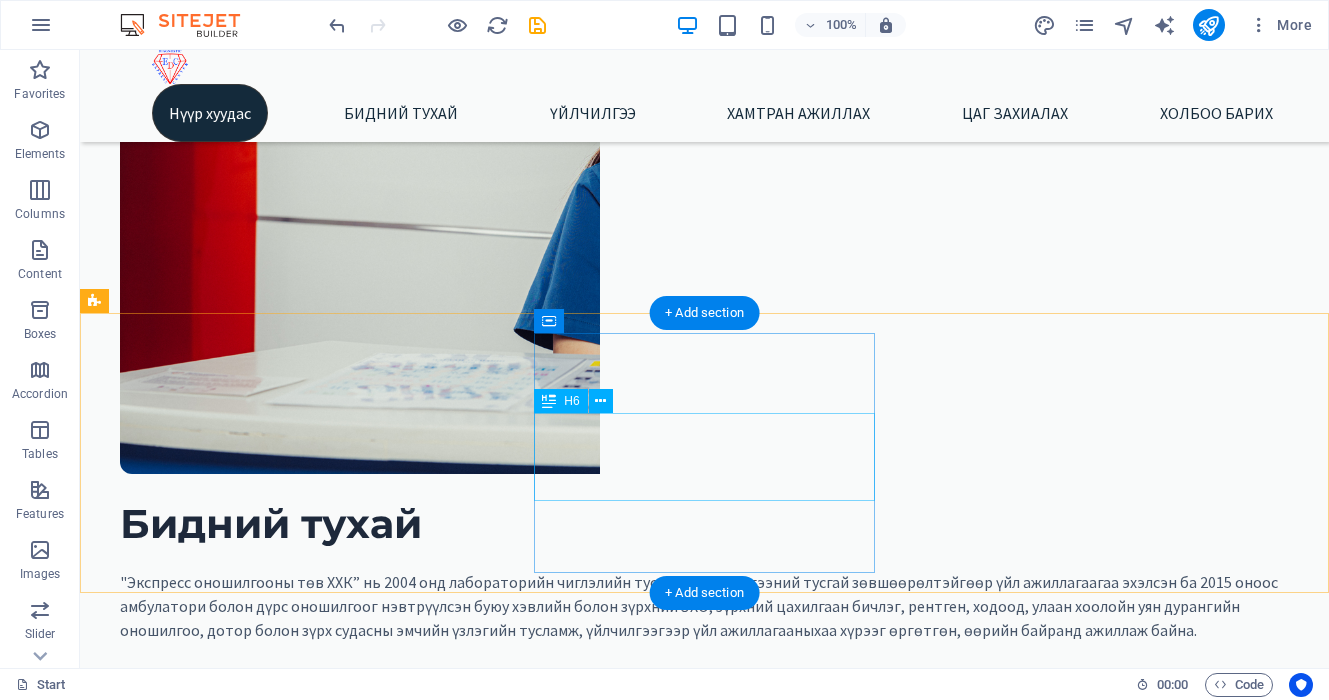 scroll, scrollTop: 748, scrollLeft: 0, axis: vertical 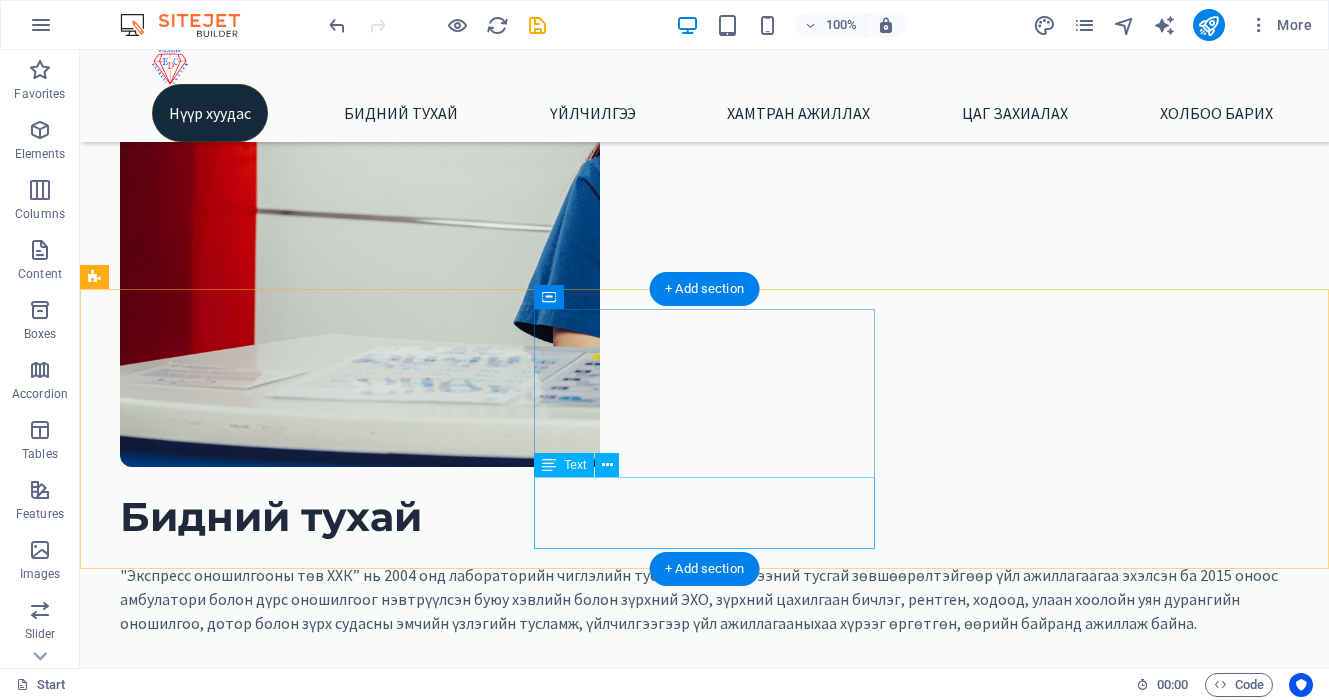 click on "Дотор Чих, хаматар, хоолой  Нүд" at bounding box center [330, 3589] 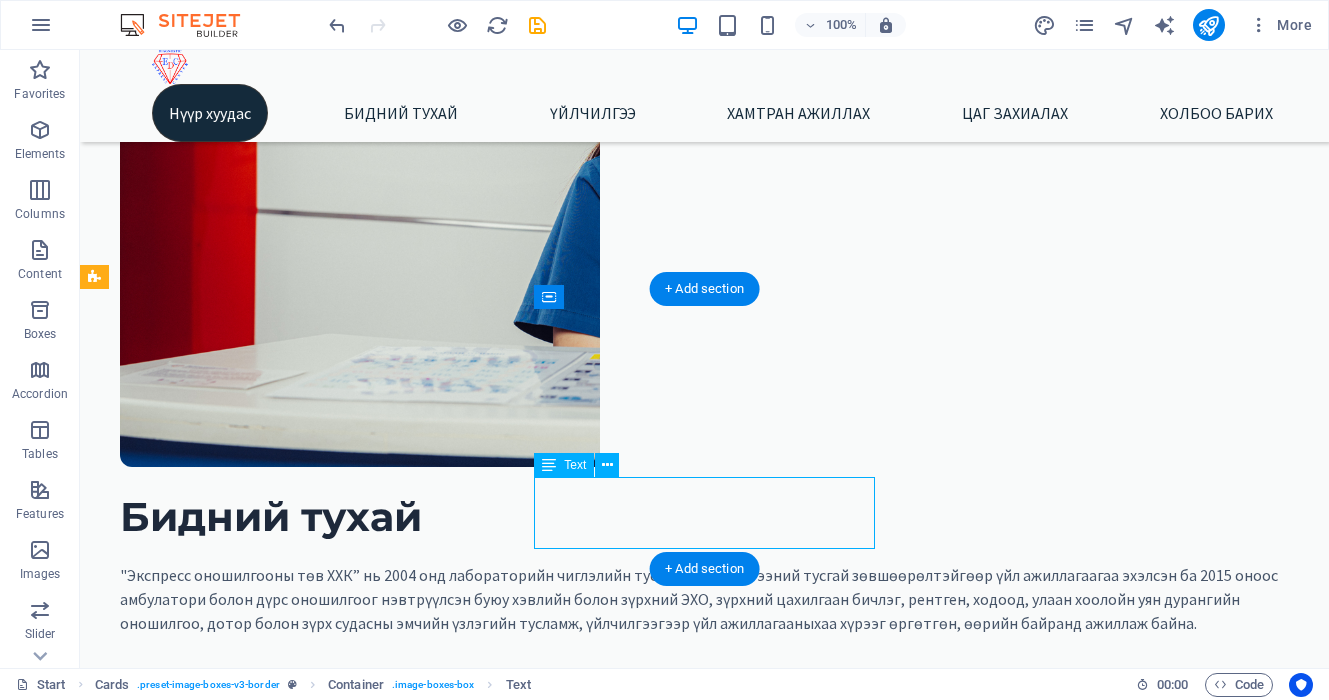 click on "Дотор Чих, хаматар, хоолой  Нүд" at bounding box center [330, 3589] 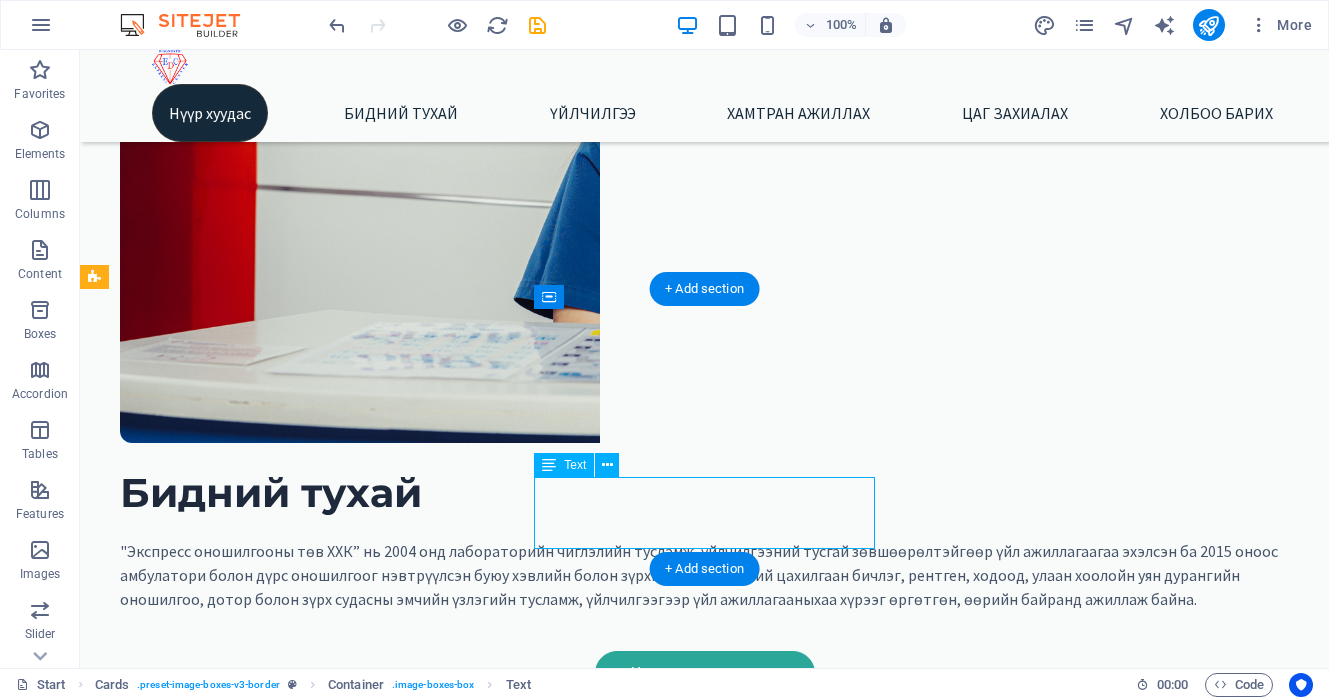 scroll, scrollTop: 772, scrollLeft: 0, axis: vertical 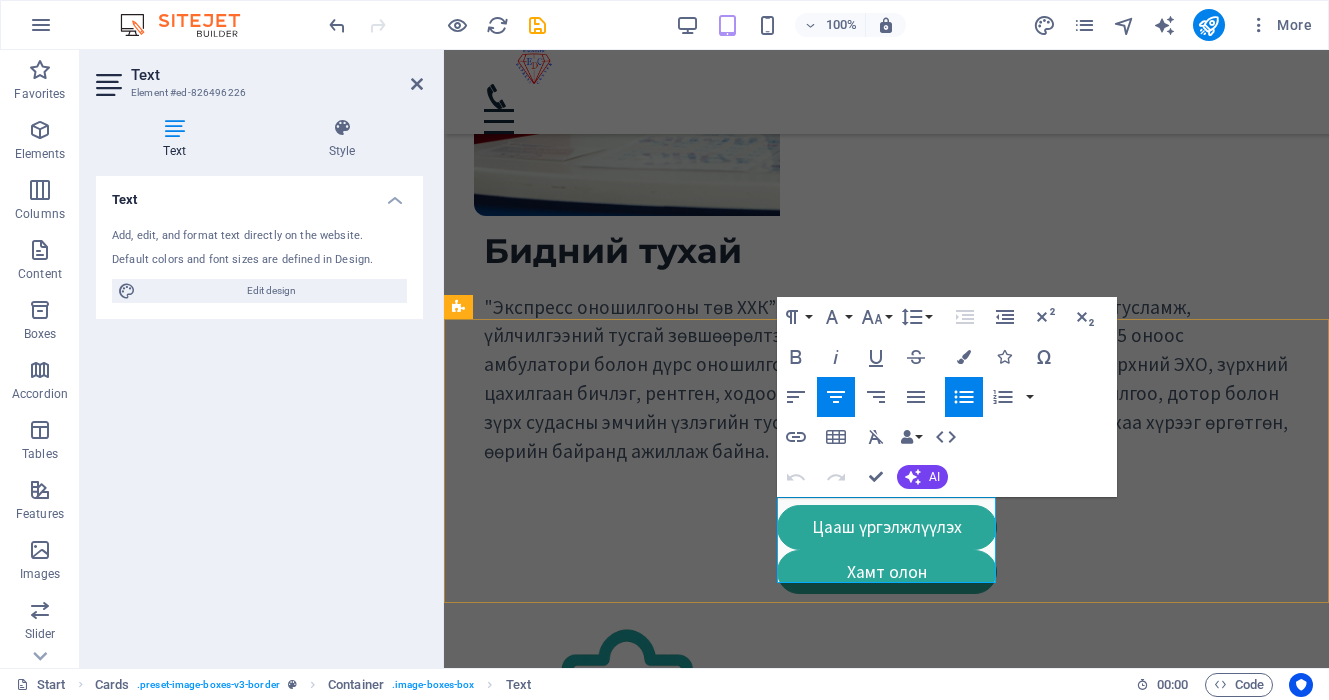 drag, startPoint x: 925, startPoint y: 573, endPoint x: 877, endPoint y: 519, distance: 72.249565 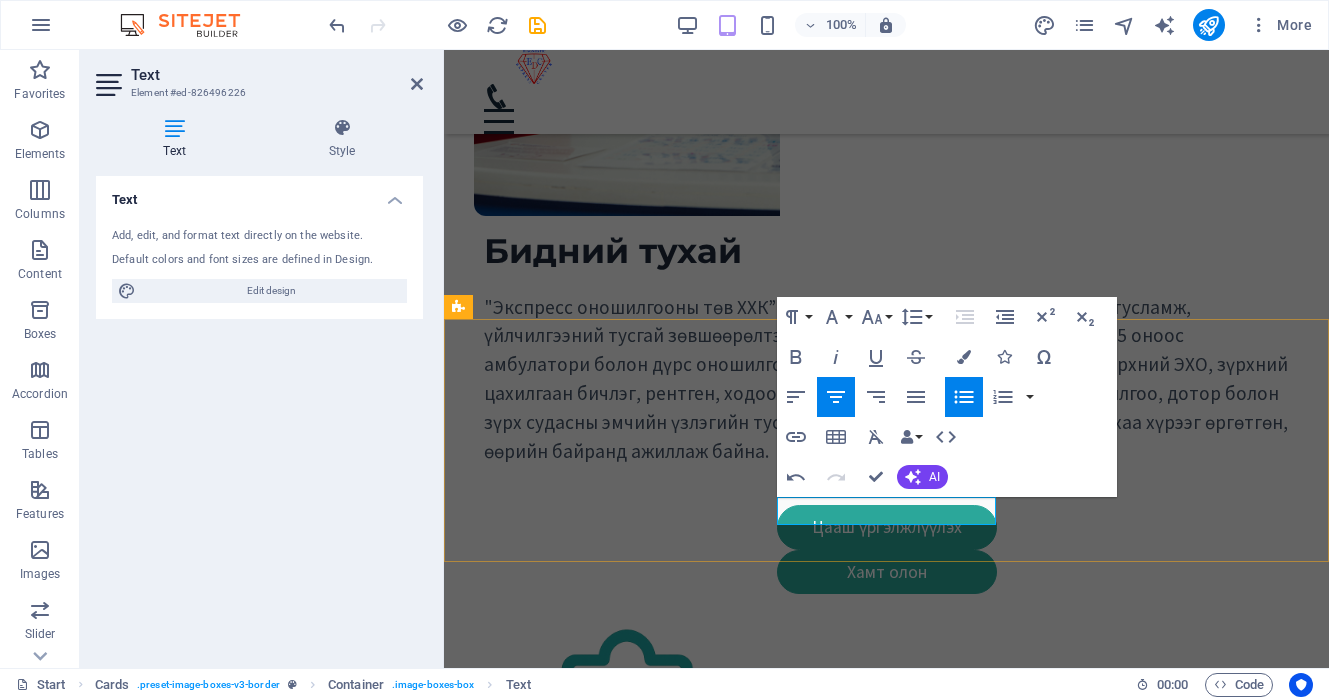 type 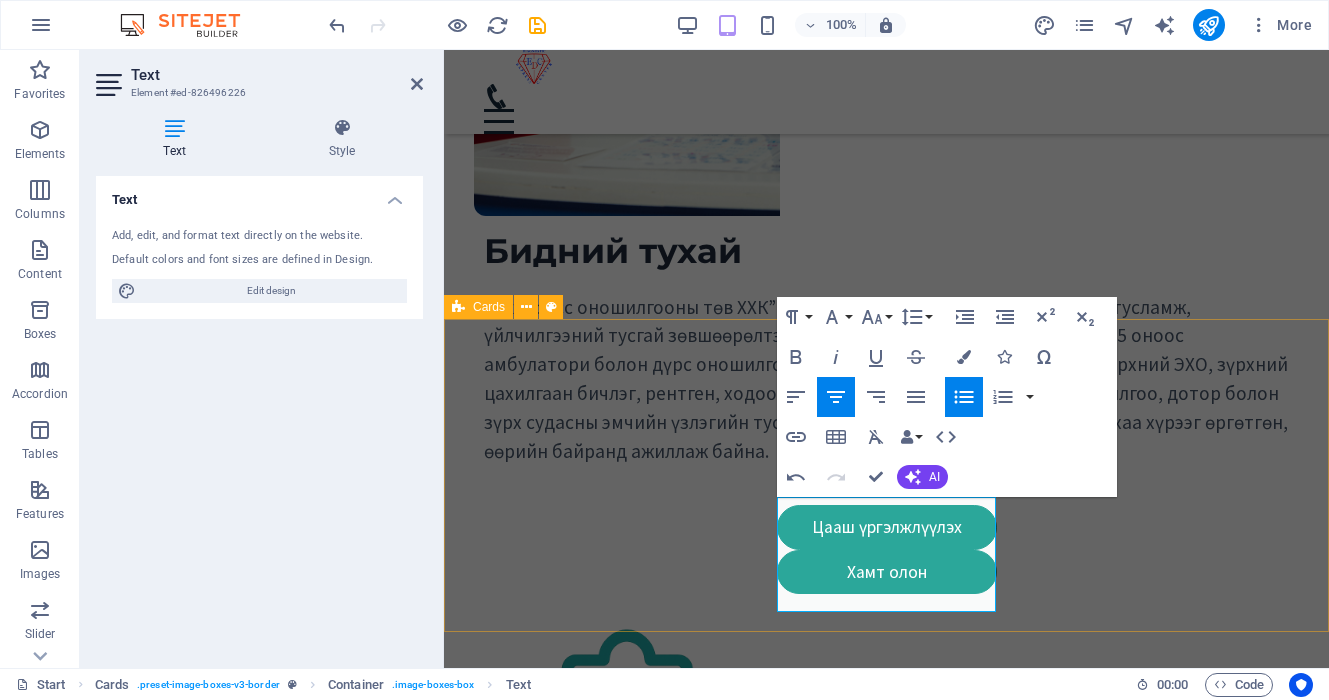click on "Өдрийн эмчилгээ Дотор Чих, хаматар, хоолой  Нүд Эрт илрүүлгэ, урьдчилан сэргийлэх үзлэг, шинжилгээ, оношилгоо Эрүл мэндийн даатгалаар Хувь хүн, гэр бүл Байгууллага, хамт олон Урвалж, Ханган нийлүүлэх алба Тоног төхөөрөмж Урвалж, оношлуур" at bounding box center (886, 3240) 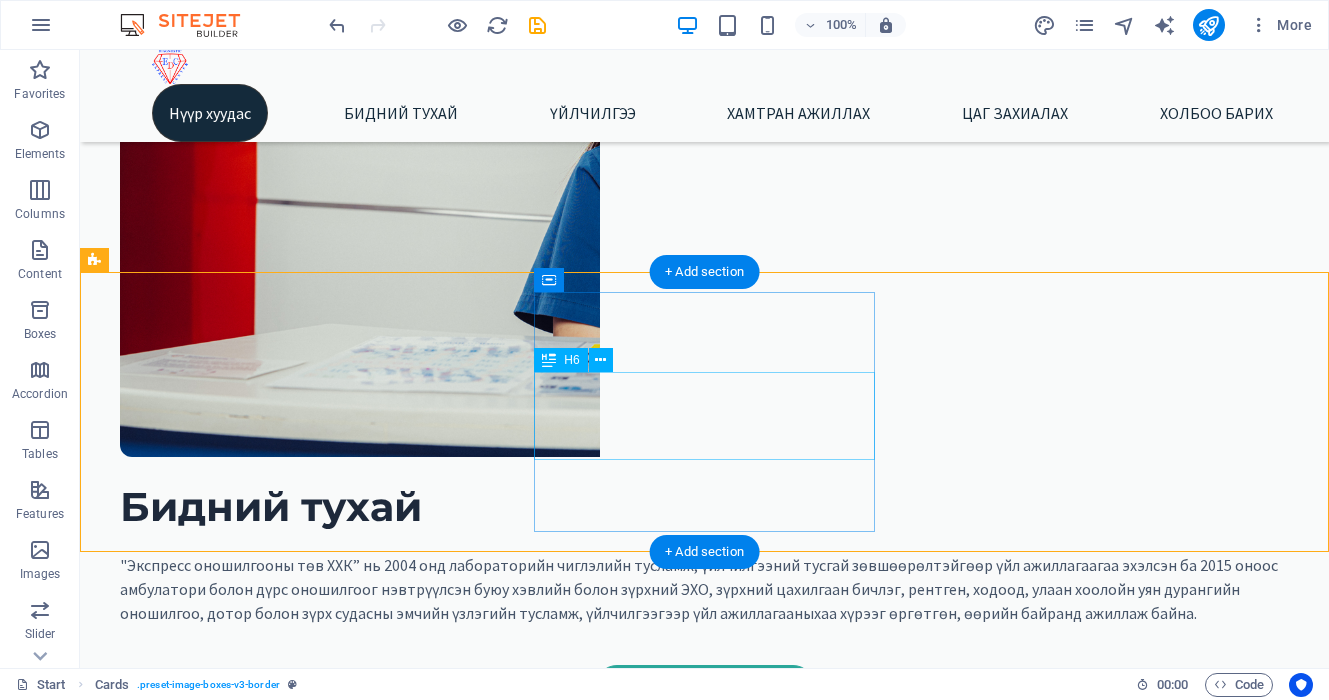 scroll, scrollTop: 765, scrollLeft: 0, axis: vertical 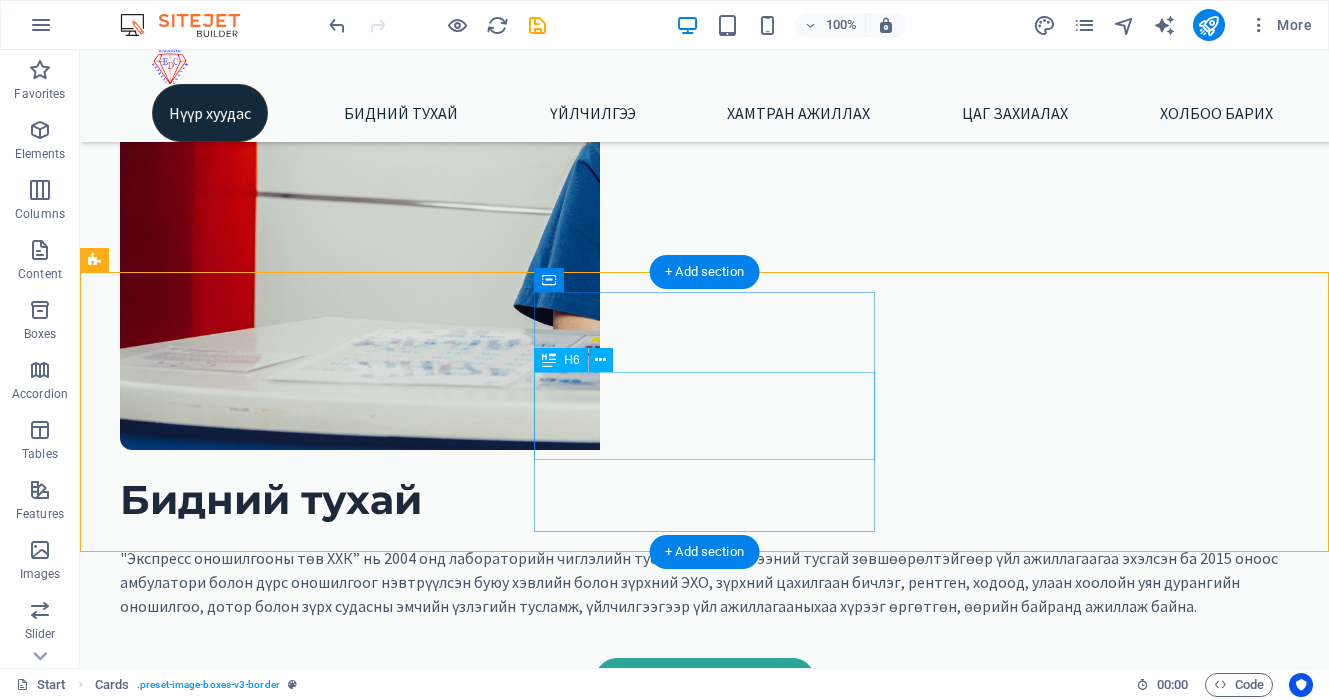 click on "Эрт илрүүлгэ, урьдчилан сэргийлэх үзлэг, шинжилгээ, оношилгоо" at bounding box center [330, 3503] 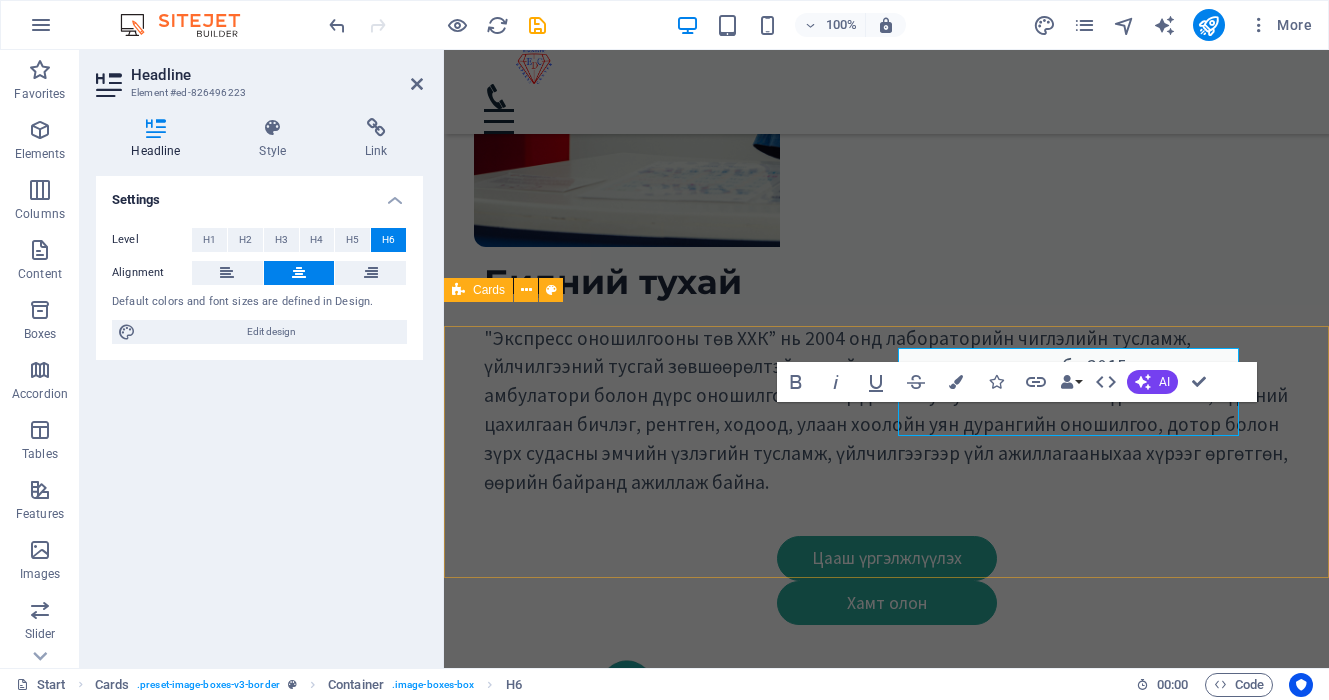 scroll, scrollTop: 789, scrollLeft: 0, axis: vertical 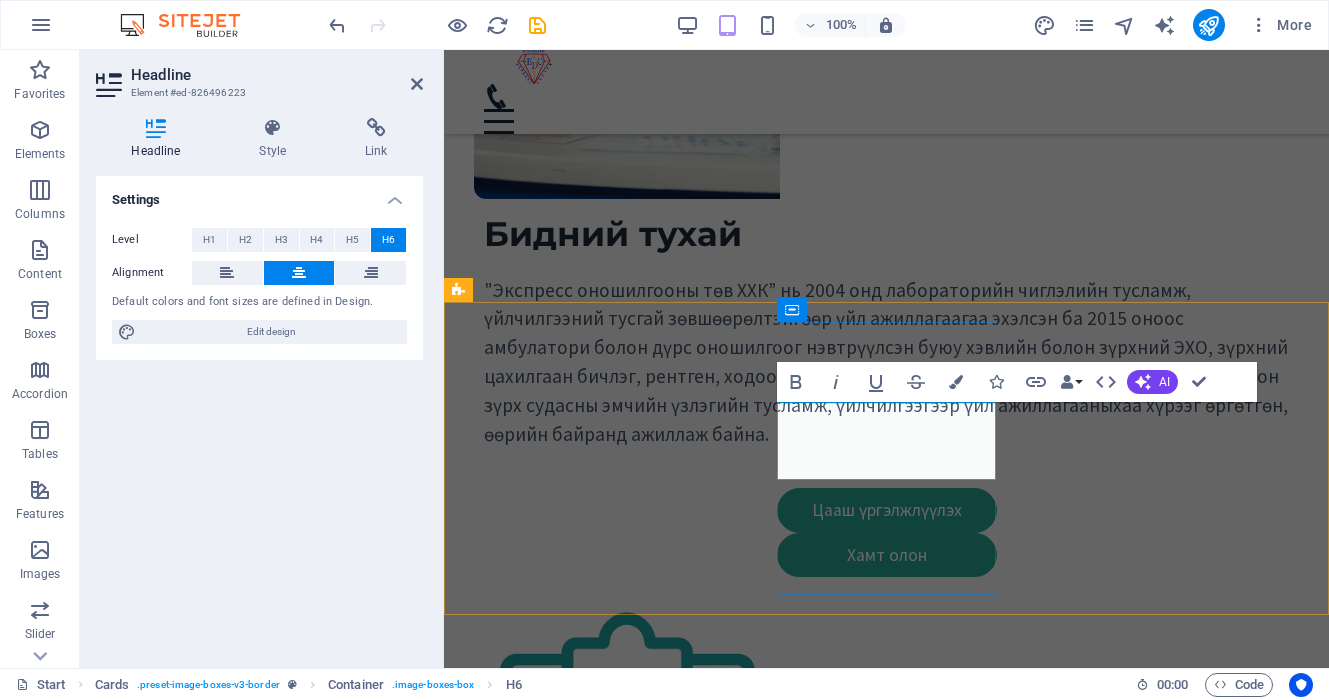 click on "Эрт илрүүлгэ, урьдчилан сэргийлэх үзлэг, шинжилгээ, оношилгоо" at bounding box center [694, 3400] 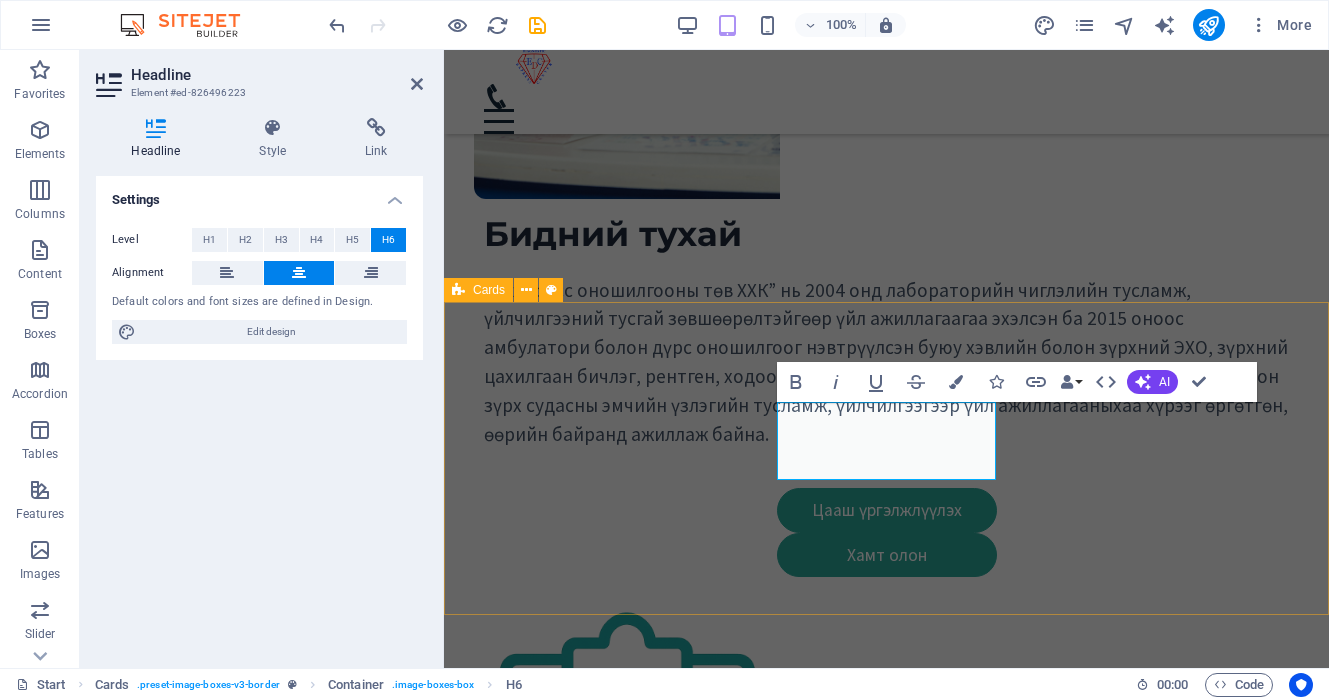 click on "Өдрийн эмчилгээ Дотор Чих, хаматар, хоолой  Нүд Урьдчилан сэргийлэх үзлэг, шинжилгээ, оношилгооны багц Эрүл мэндийн даатгалаар Хувь хүн, гэр бүл Байгууллага, хамт олон Урвалж, Ханган нийлүүлэх алба Тоног төхөөрөмж Урвалж, оношлуур" at bounding box center (886, 3233) 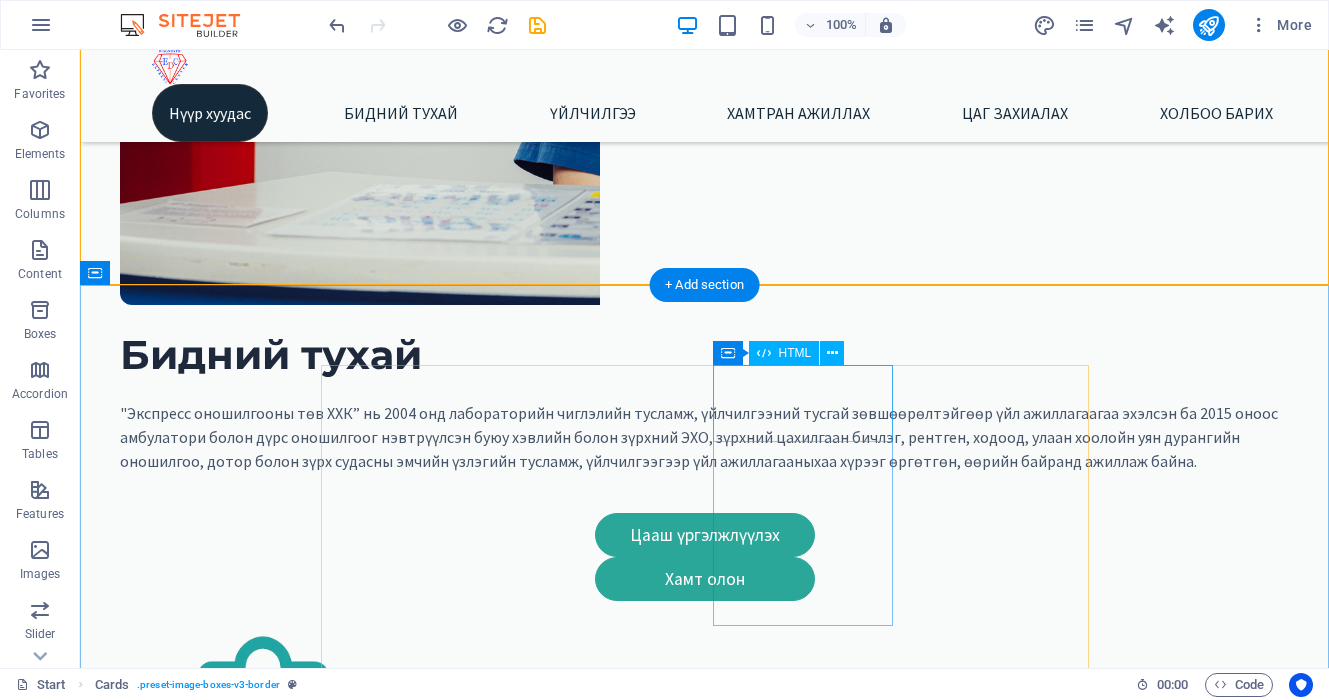 scroll, scrollTop: 1043, scrollLeft: 0, axis: vertical 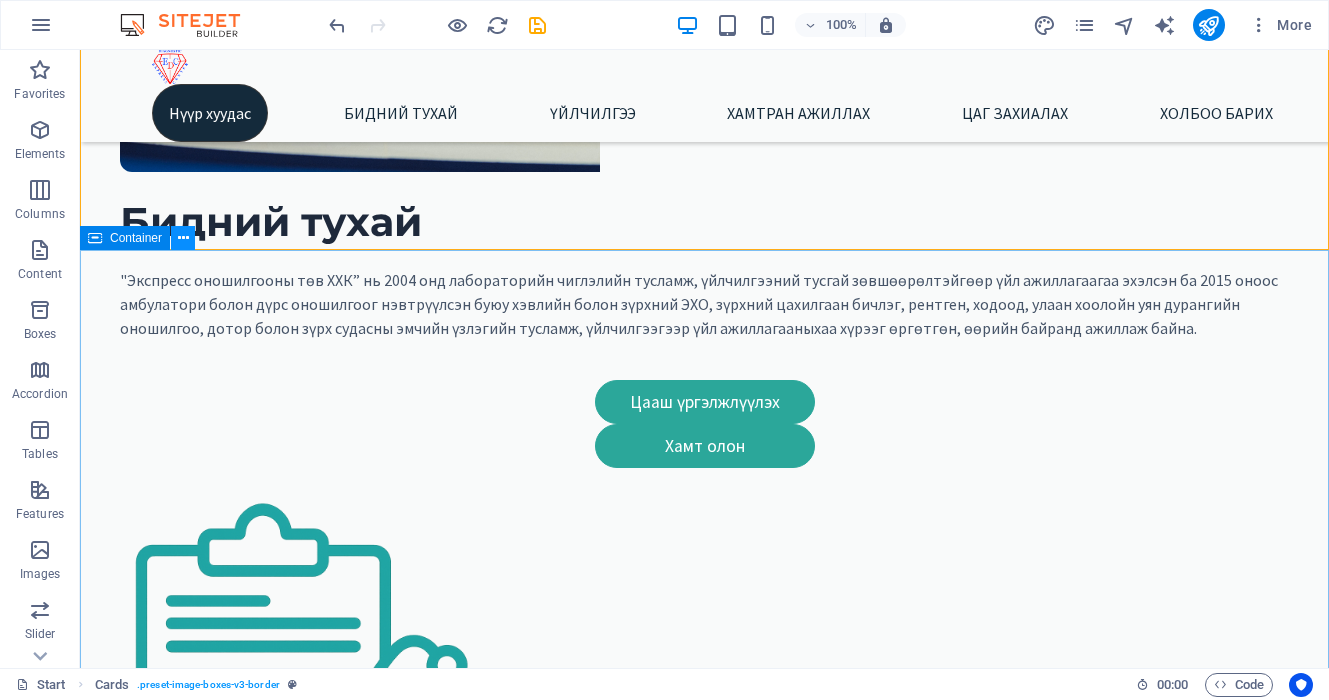 click at bounding box center [183, 238] 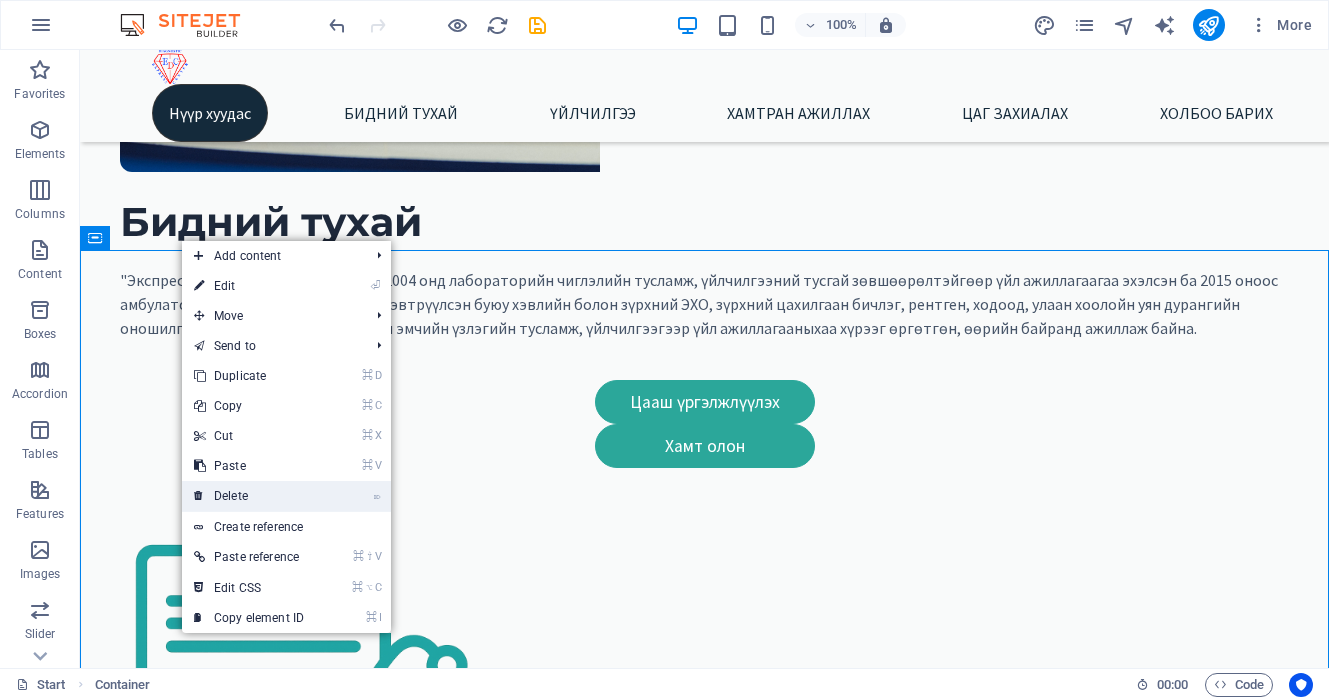 click on "⌦  Delete" at bounding box center [249, 496] 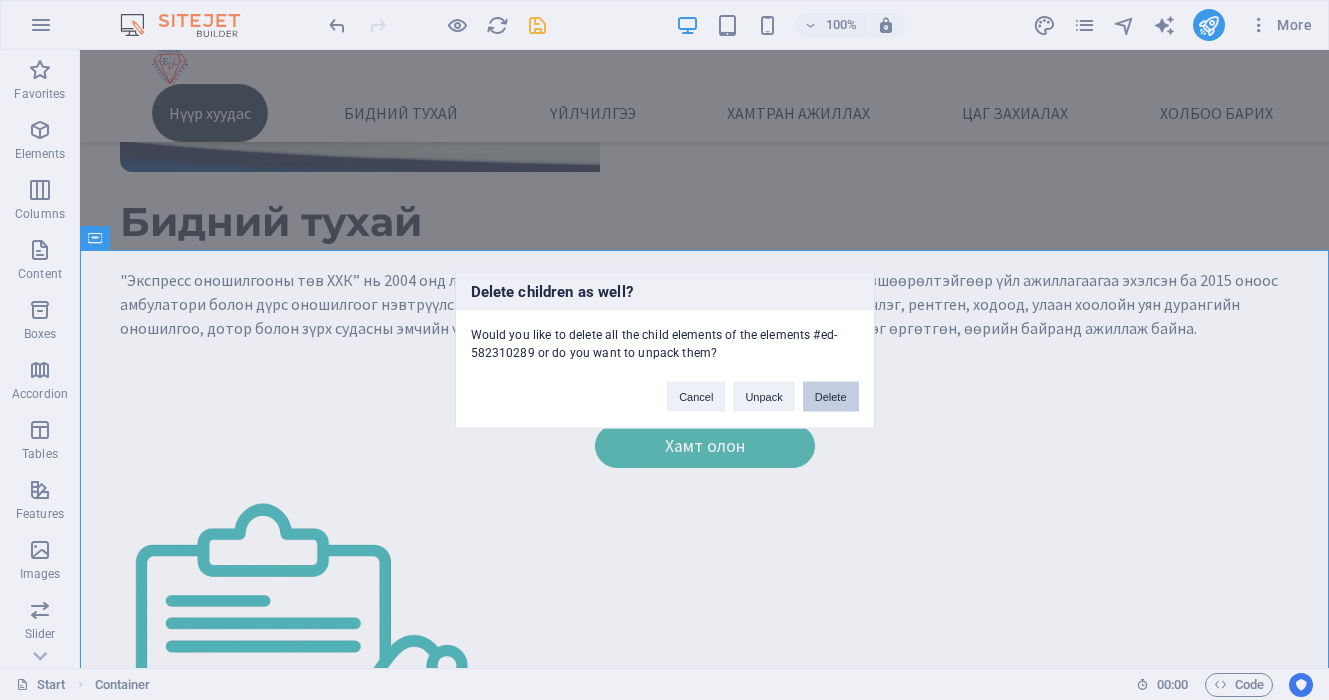 click on "Delete" at bounding box center [831, 397] 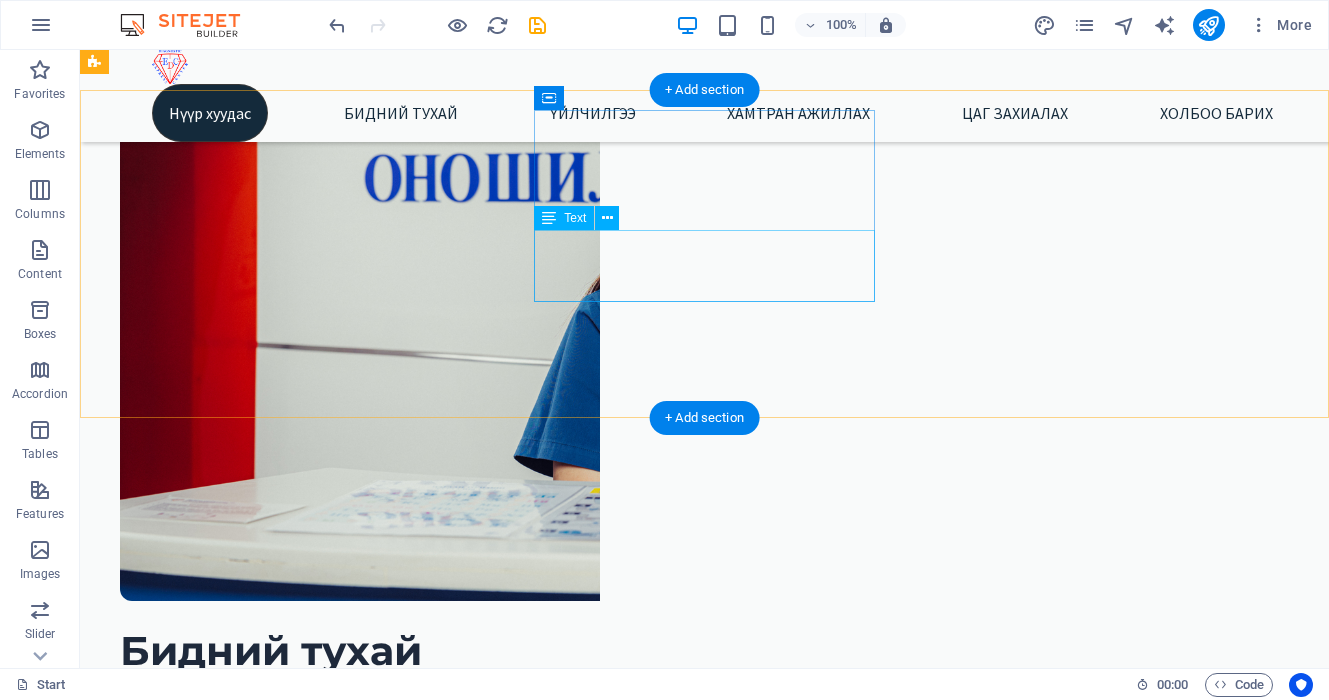 scroll, scrollTop: 599, scrollLeft: 0, axis: vertical 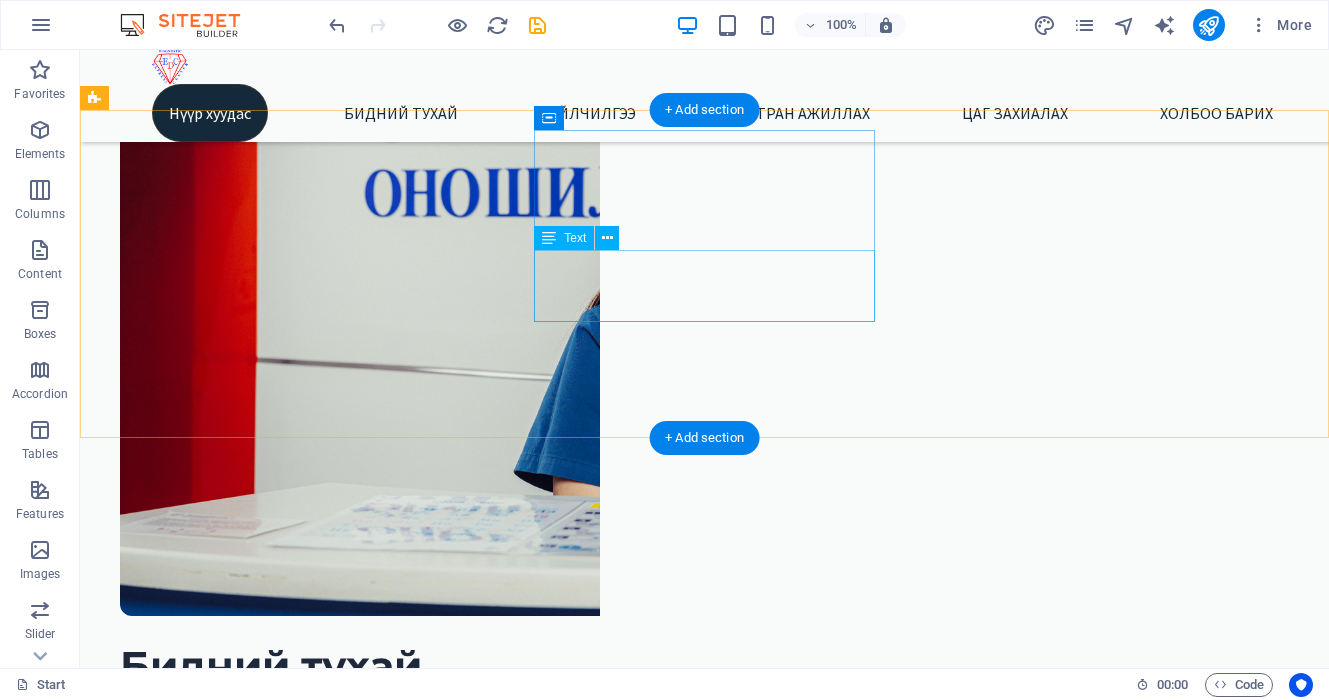 click on "Ходоод, улаан хоолойн дуран ЭХО (Хэвлий, бамбай, хөх, түрүү булчирхай) Рентген зугар" at bounding box center (330, 1966) 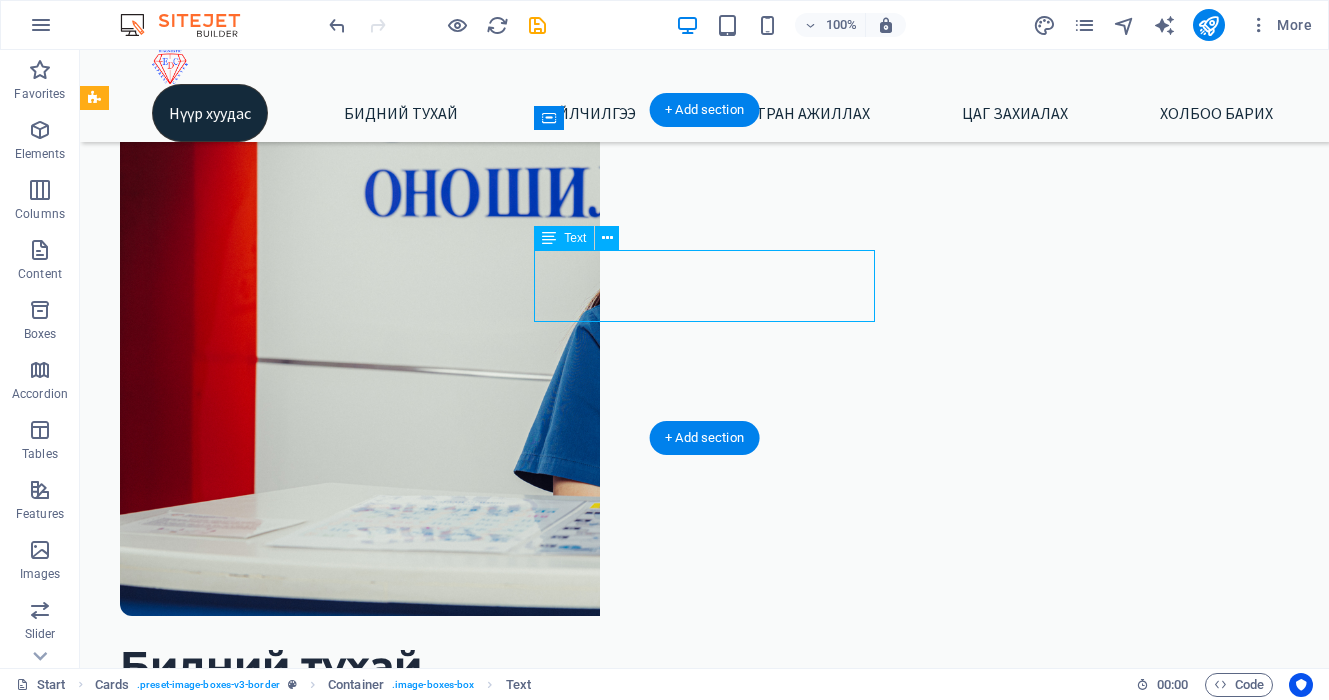 click on "Ходоод, улаан хоолойн дуран ЭХО (Хэвлий, бамбай, хөх, түрүү булчирхай) Рентген зугар" at bounding box center [330, 1966] 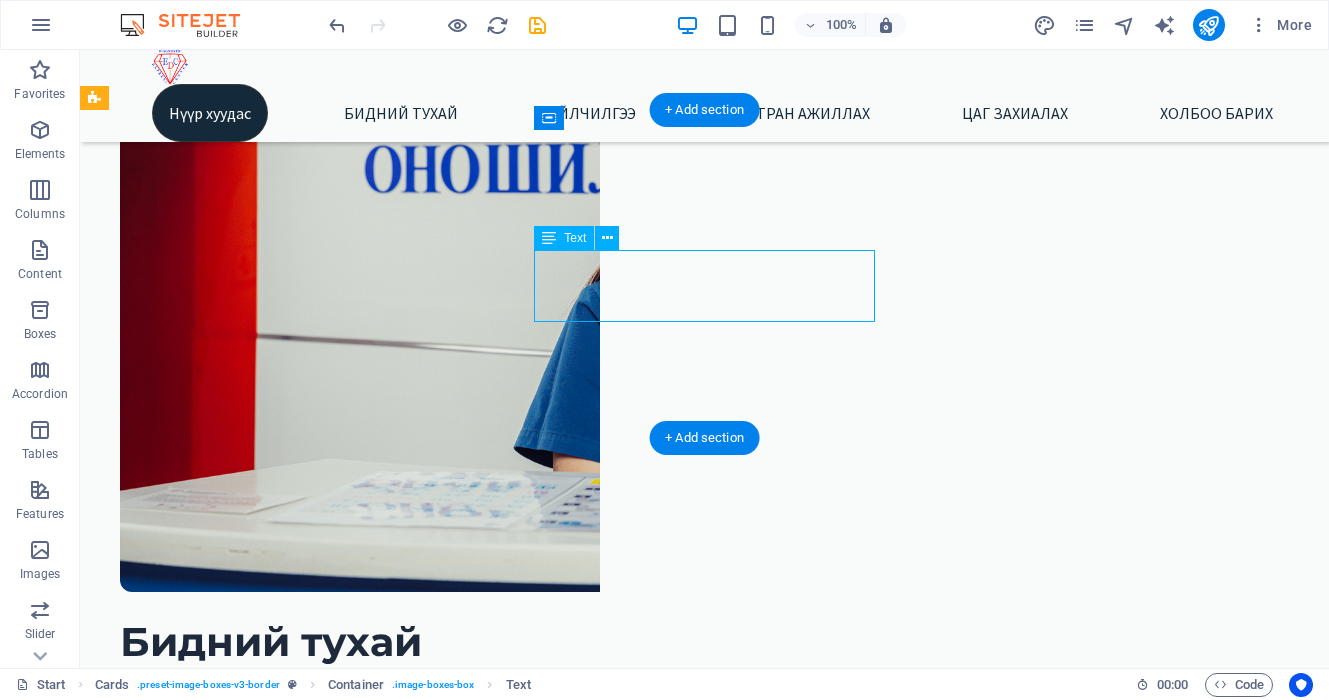 scroll, scrollTop: 623, scrollLeft: 0, axis: vertical 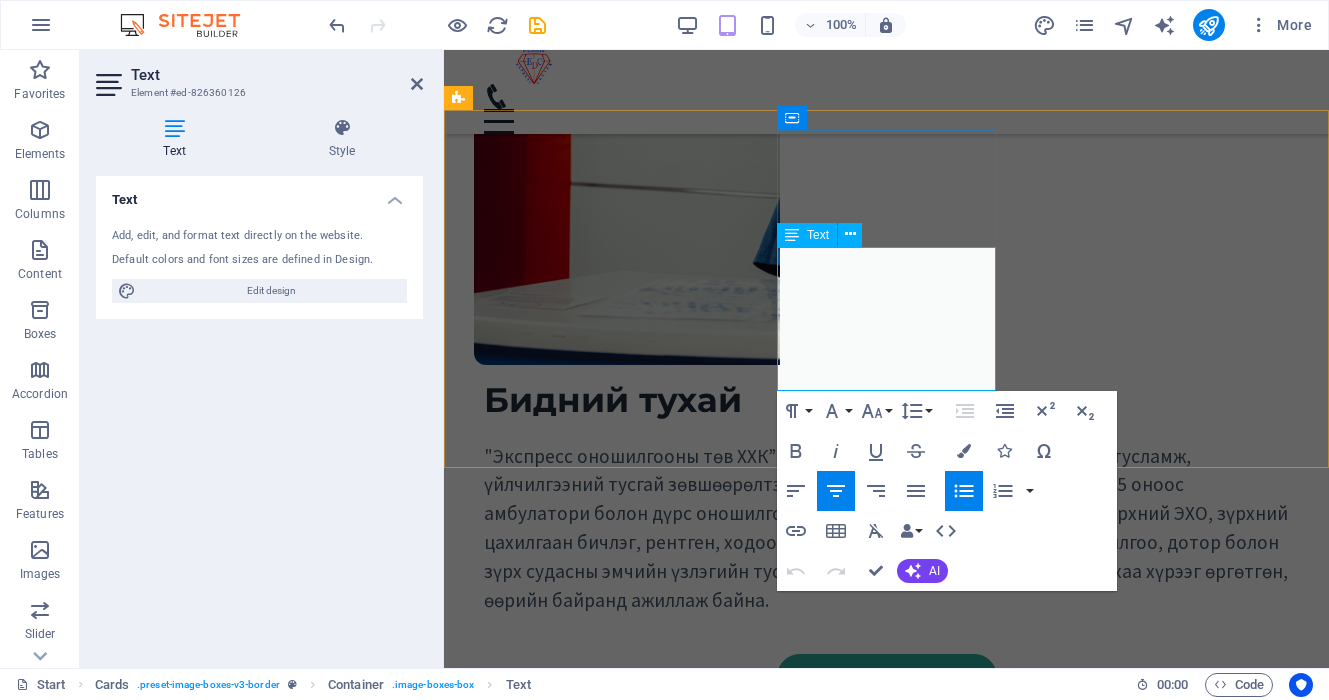 click on "ЭХО (Хэвлий, бамбай, хөх, түрүү булчирхай)" at bounding box center [702, 1811] 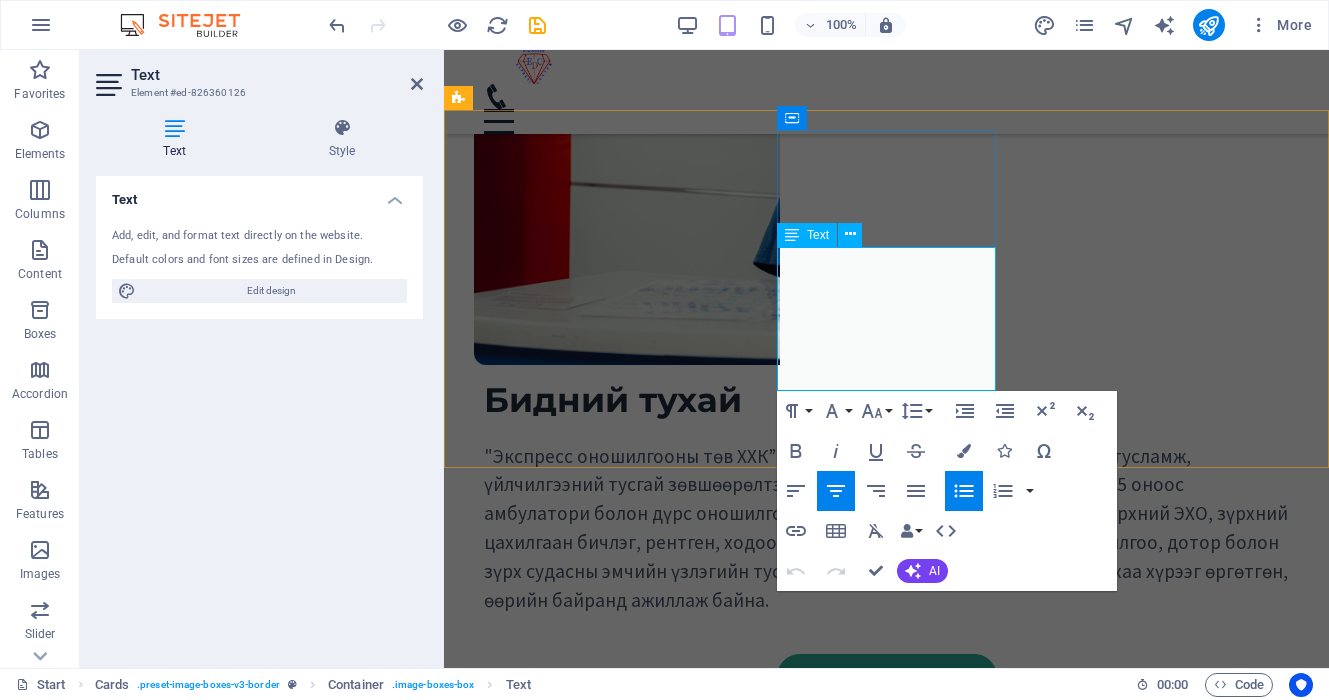 type 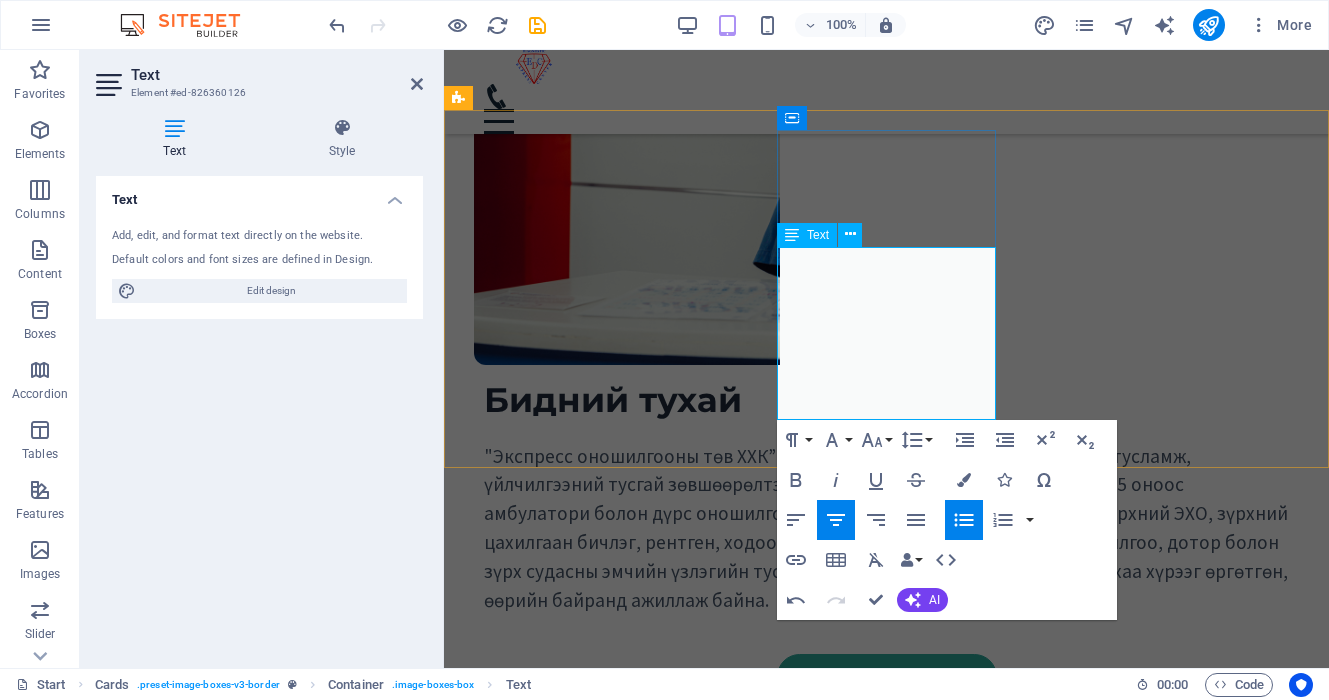 click on "Рентген зугар" at bounding box center (702, 1871) 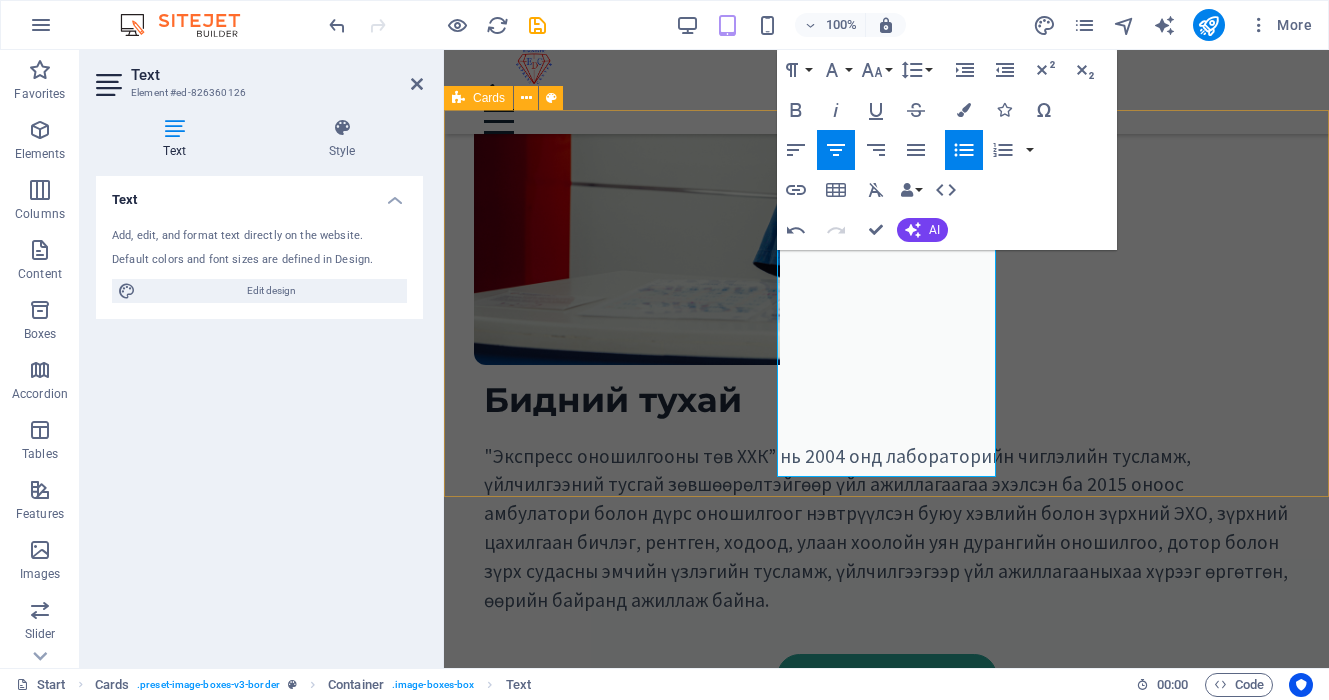 click on "[AMBULATORY_SERVICE] [MEDICAL_DEPARTMENT] [MEDICAL_DEPARTMENT] [MEDICAL_DEPARTMENT] [DIAGNOSTIC_IMAGING] [GASTRO_ENDOSCOPY] ECHO ([ABDOMEN], [HEART], [THYROID], [BREAST], [PROSTATE]) [ECG] [XRAY] [MEDICAL_LABORATORY] [CLINICAL_CHEMISTRY] [BIOCHEMISTRY] [IMMUNOLOGY] [MICROBIOLOGY] [MOLECULAR_BIOLOGY] [CELL_BIOLOGY]" at bounding box center [886, 1682] 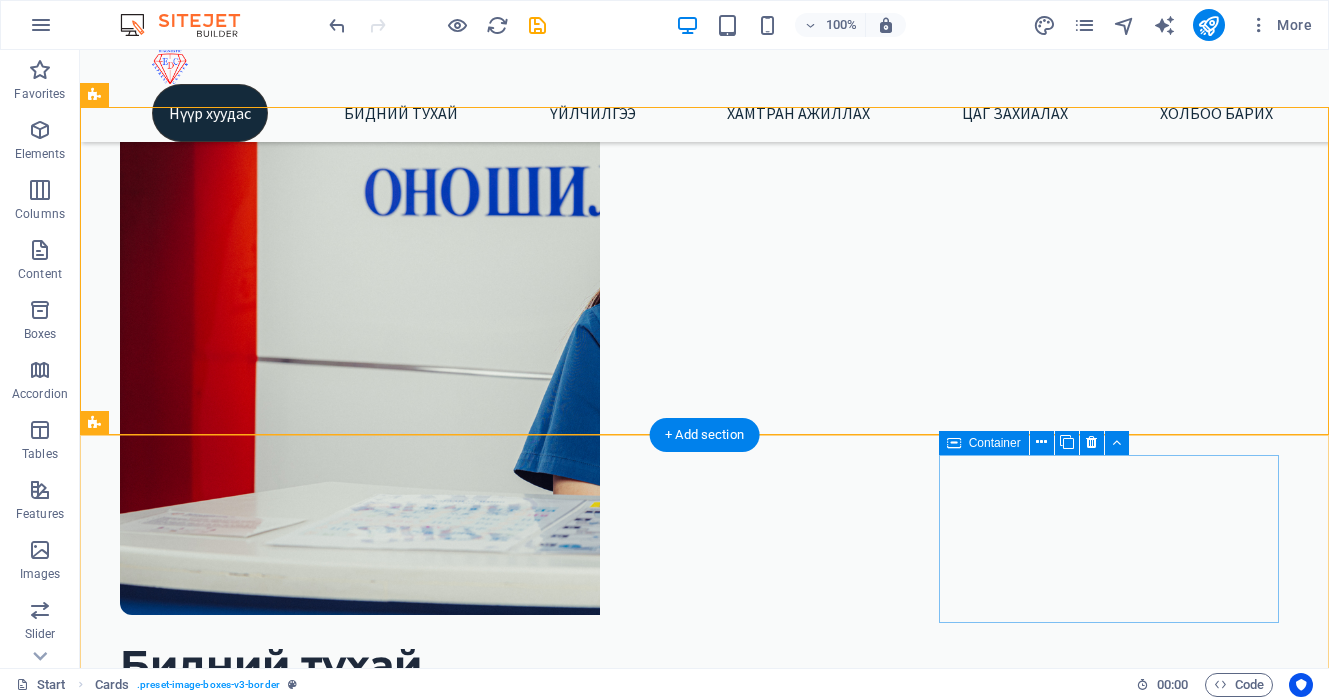 scroll, scrollTop: 602, scrollLeft: 0, axis: vertical 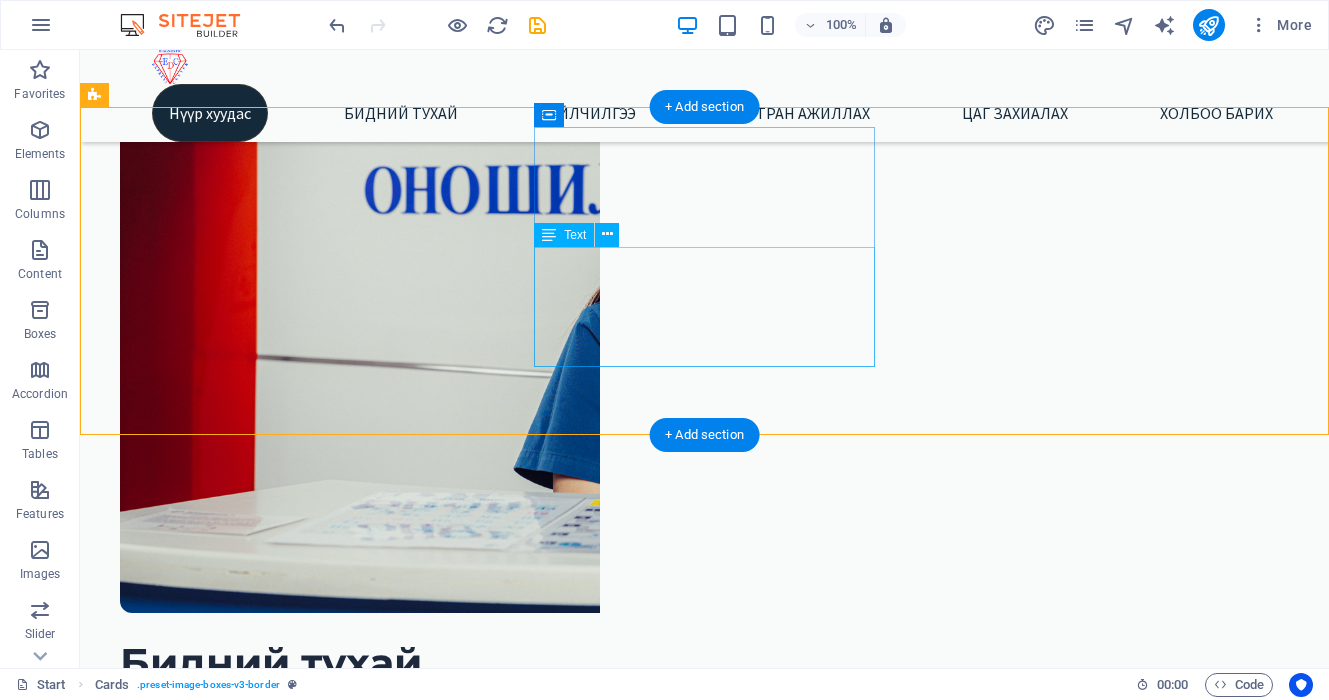 click on "Ходоод, улаан хоолойн дуран ЭХО (Хэвлий, зүрх,  бамбай, хөх, түрүү булчирхай) Зүрхний цахилгаан бичлэг Рентген зураг" at bounding box center [330, 1976] 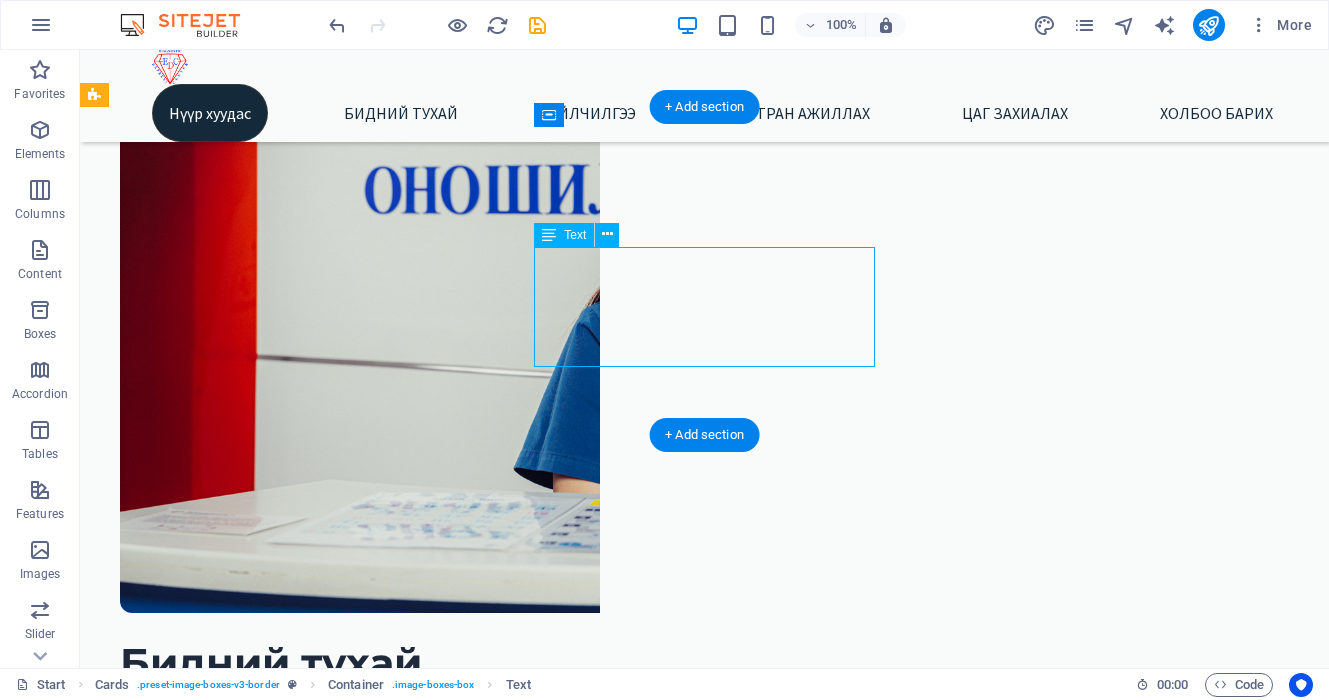 click on "Ходоод, улаан хоолойн дуран ЭХО (Хэвлий, зүрх,  бамбай, хөх, түрүү булчирхай) Зүрхний цахилгаан бичлэг Рентген зураг" at bounding box center (330, 1976) 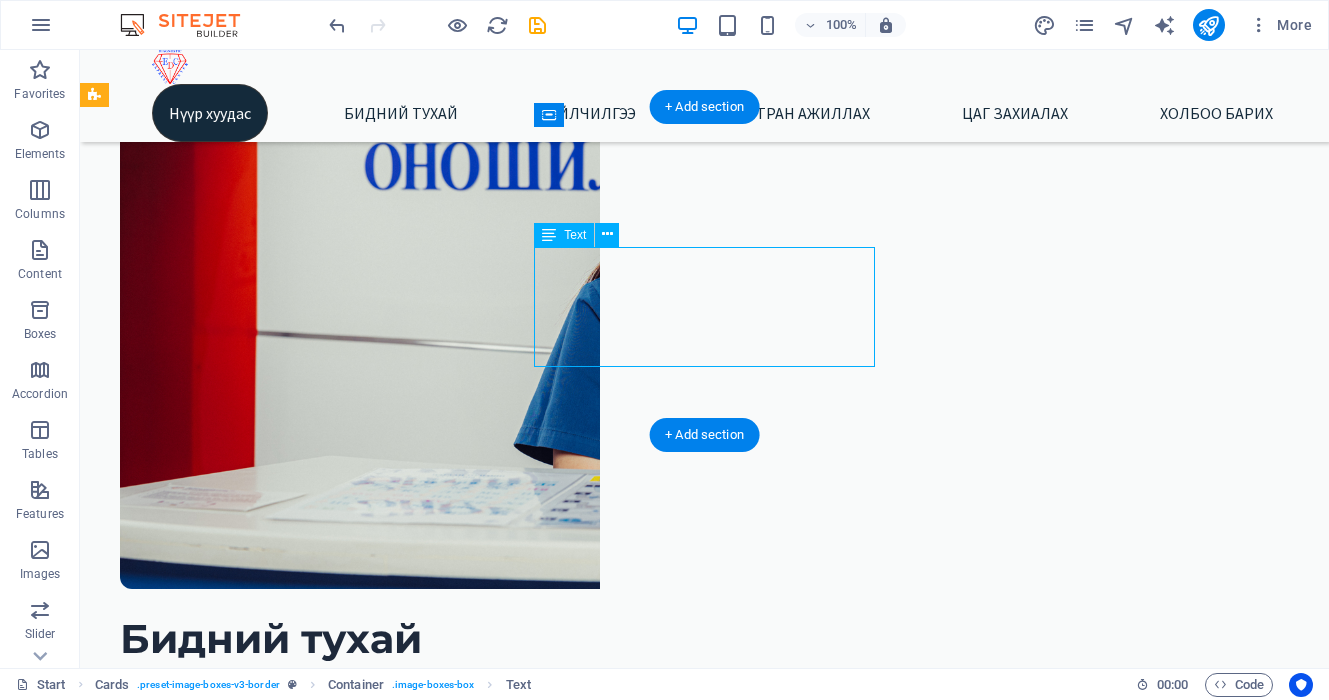 scroll, scrollTop: 627, scrollLeft: 0, axis: vertical 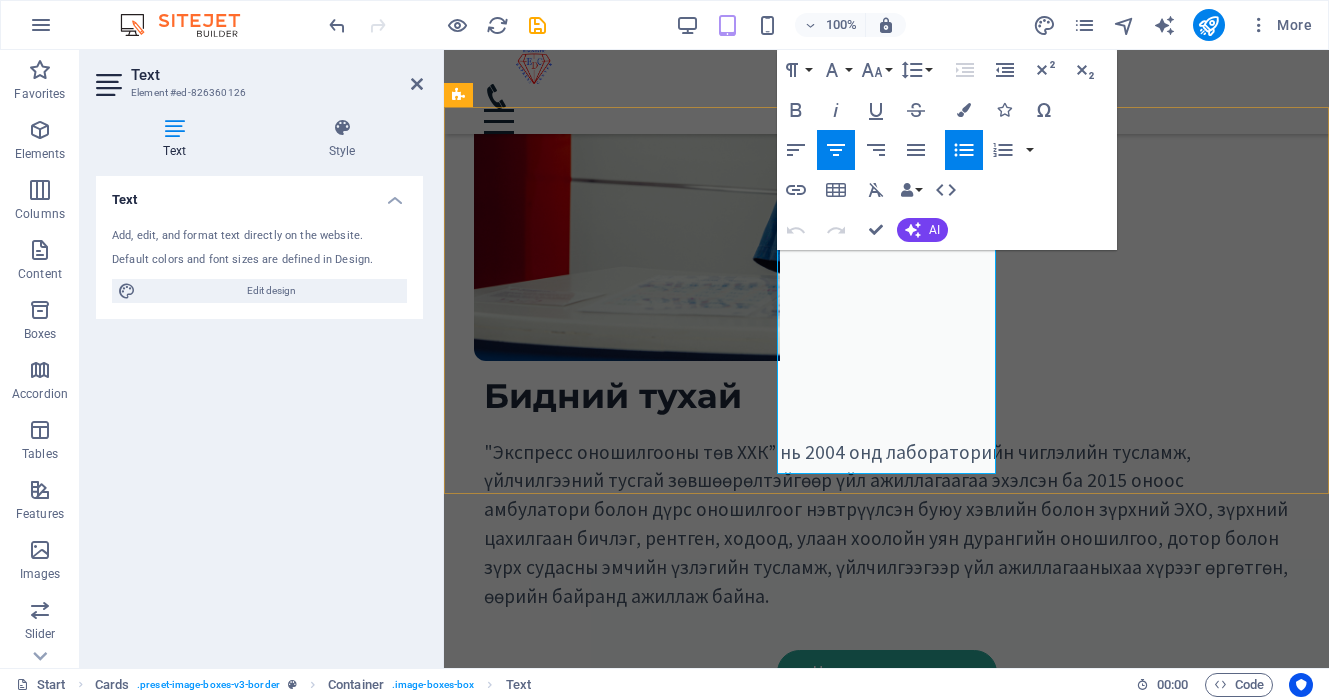 click on "ЭХО (Хэвлий, зүрх,  бамбай, хөх, түрүү булчирхай)" at bounding box center [702, 1822] 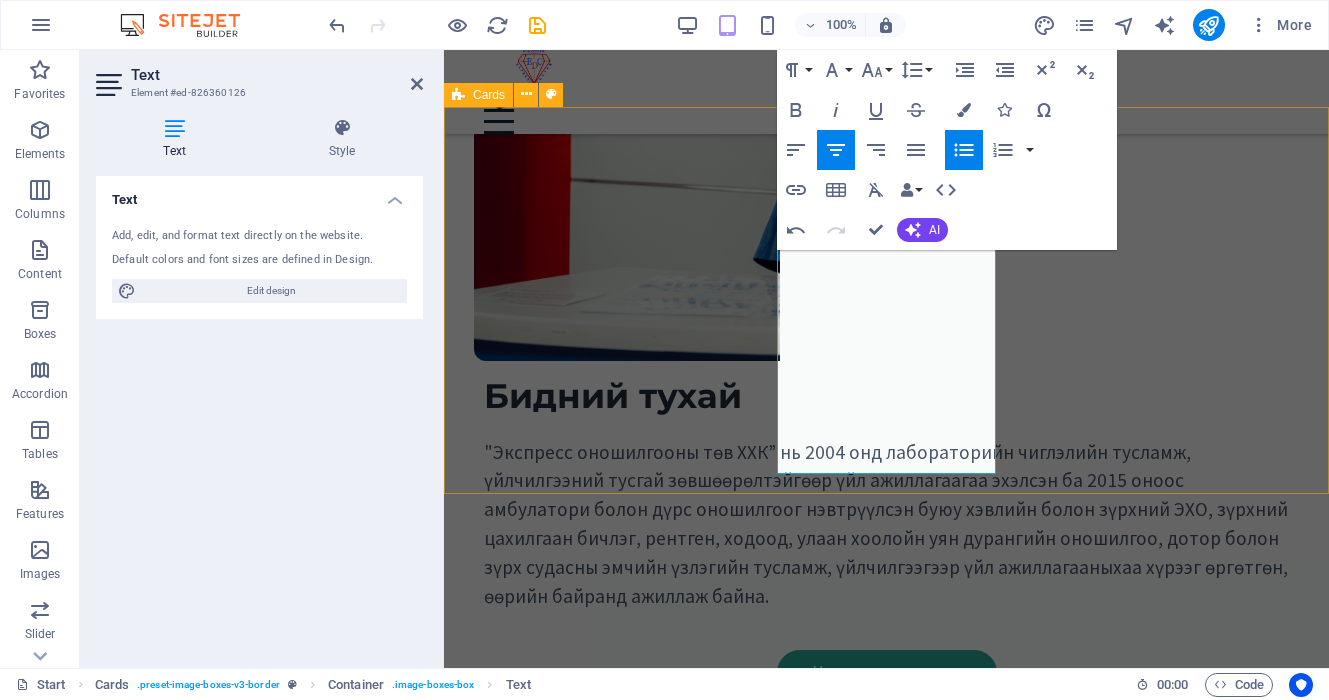 click on "Амбулаторийн тусламж, үйлчилгээ Дотор Чих, хаматар, хоолой  Нүд Дүрсийн оношилгоо Ходоод, улаан хоолойн дуран ЭХО (Хэвлий, зүрх,  бамбай,  ​ хөх, түрүү булчирхай) Зүрхний цахилгаан бичлэг Рентген зураг Эмнэлзүйн лаборатори Клиник хими Биохими Дархлаа судлал Нян судлал Молекулбиологи Эс судлал" at bounding box center (886, 1678) 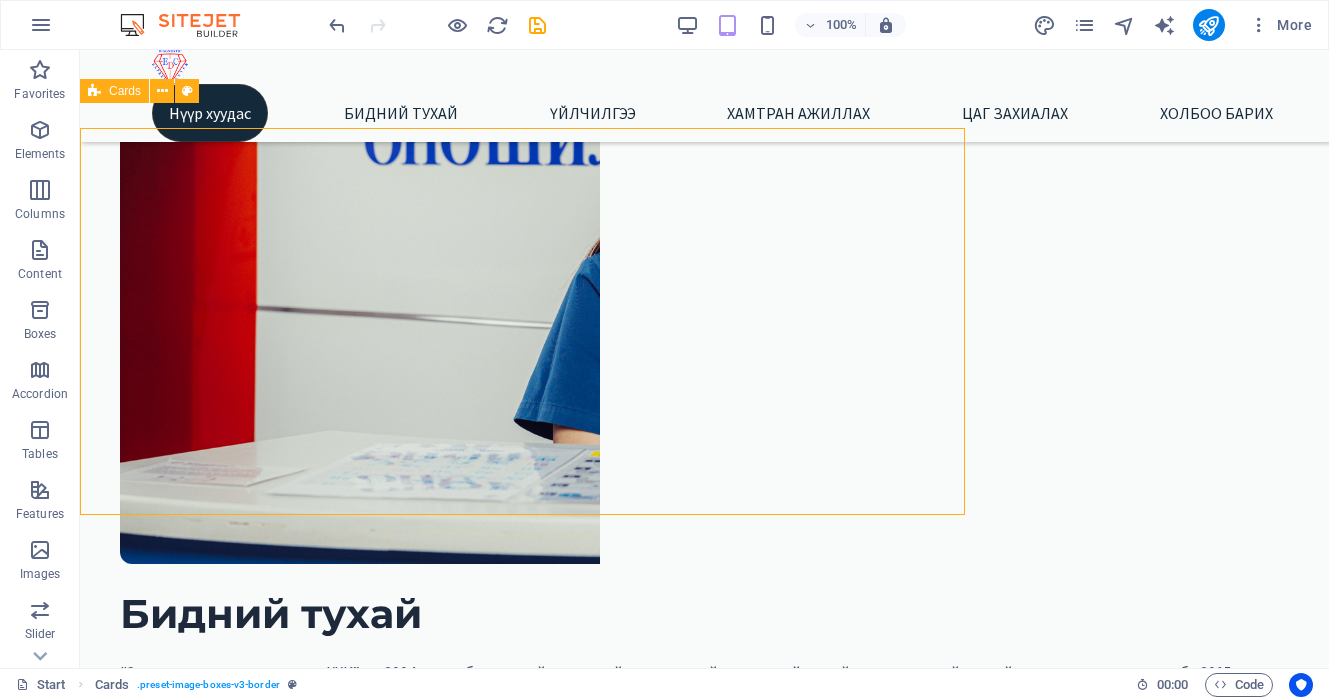 scroll, scrollTop: 606, scrollLeft: 0, axis: vertical 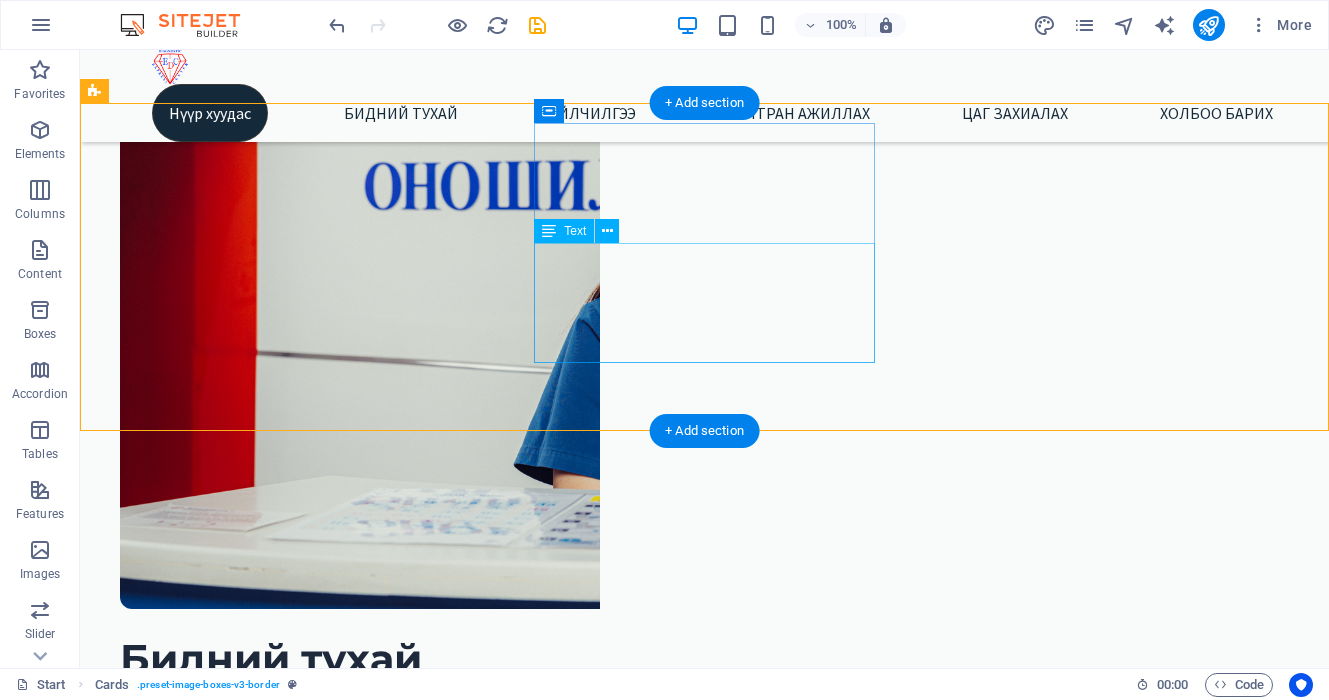 click on "Ходоод, улаан хоолойн дуран ЭХО (Хэвлий, зүрх,  бамбай,  хөх, түрүү булчирхай) Зүрхний цахилгаан бичлэг Рентген зураг" at bounding box center (330, 1984) 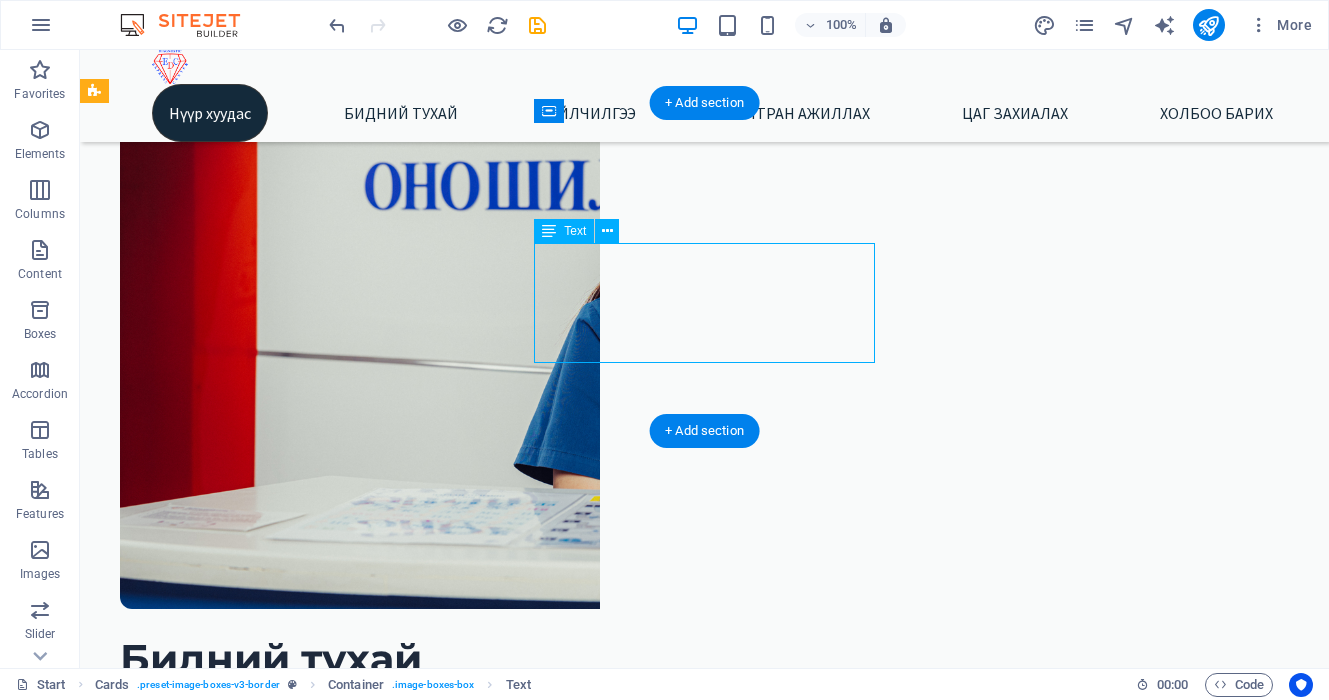 click on "Ходоод, улаан хоолойн дуран ЭХО (Хэвлий, зүрх,  бамбай,  хөх, түрүү булчирхай) Зүрхний цахилгаан бичлэг Рентген зураг" at bounding box center (330, 1984) 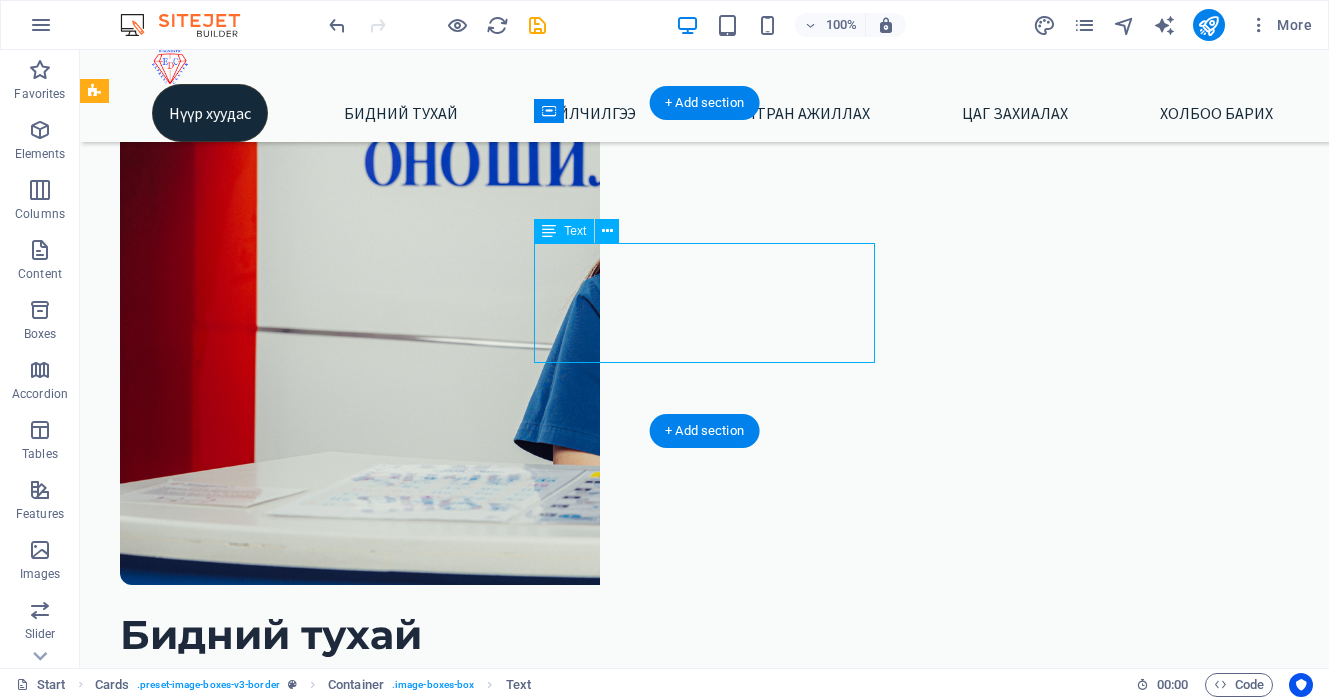 scroll, scrollTop: 630, scrollLeft: 0, axis: vertical 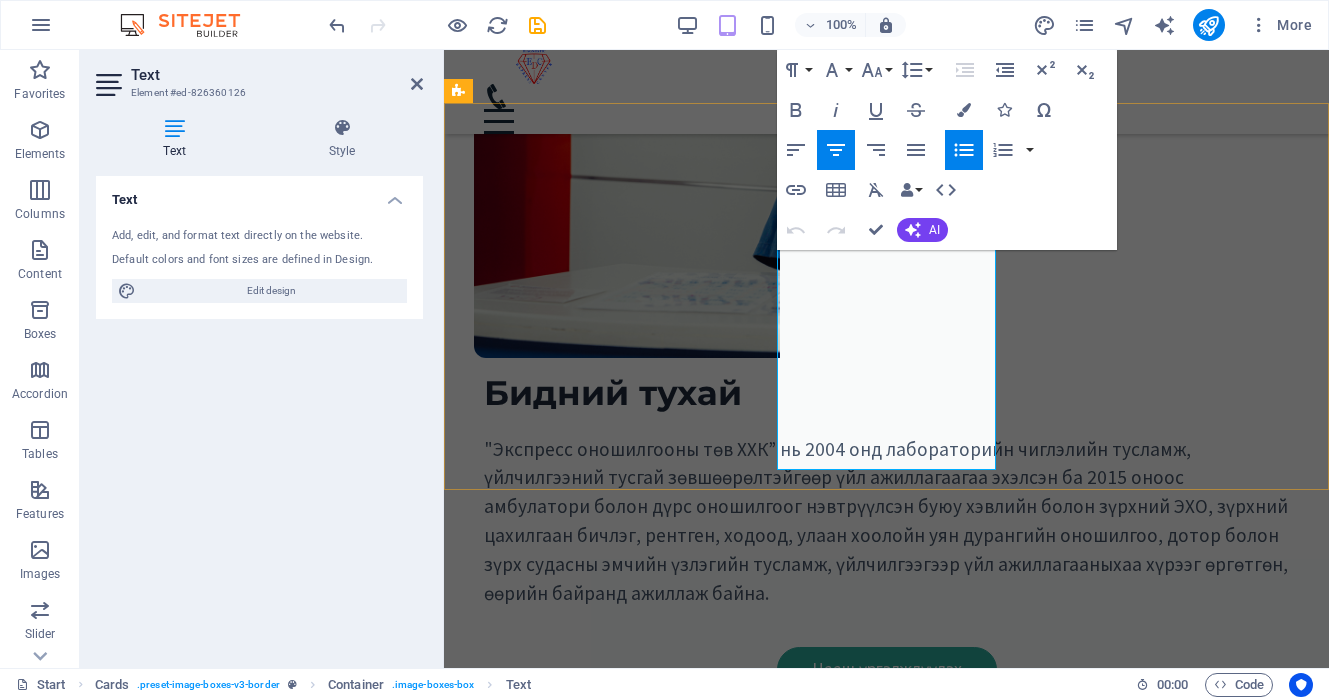 click on "ЭХО (Хэвлий, зүрх,  бамбай,  хөх, түрүү булчирхай)" at bounding box center [702, 1819] 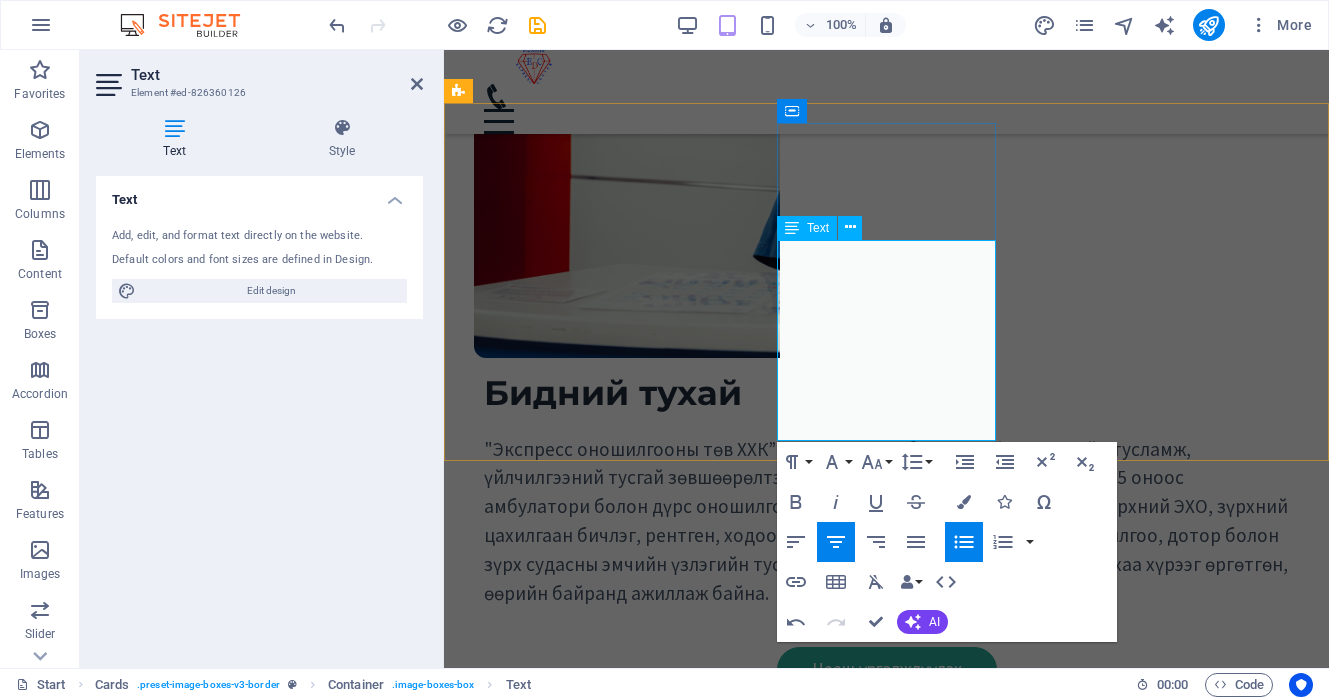 click on "ЭХО (Хэвлий, бамбай,  хөх, түрүү булчирхай)" at bounding box center (702, 1819) 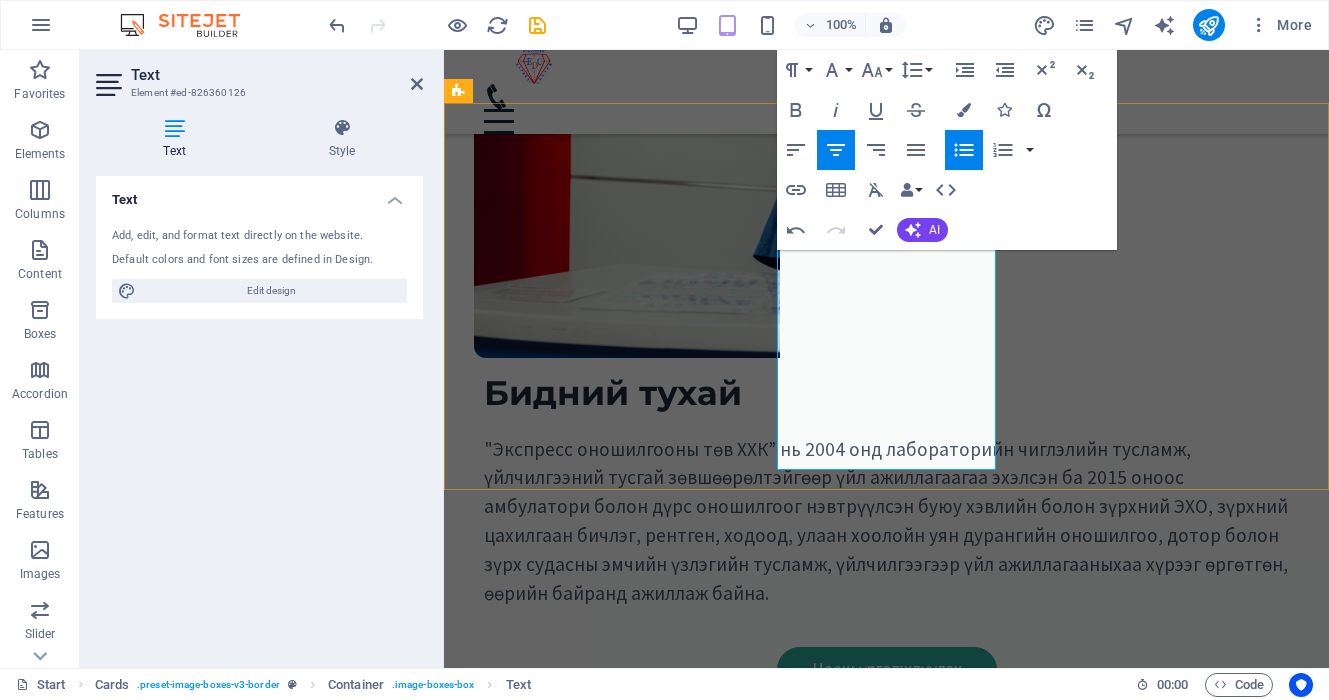type 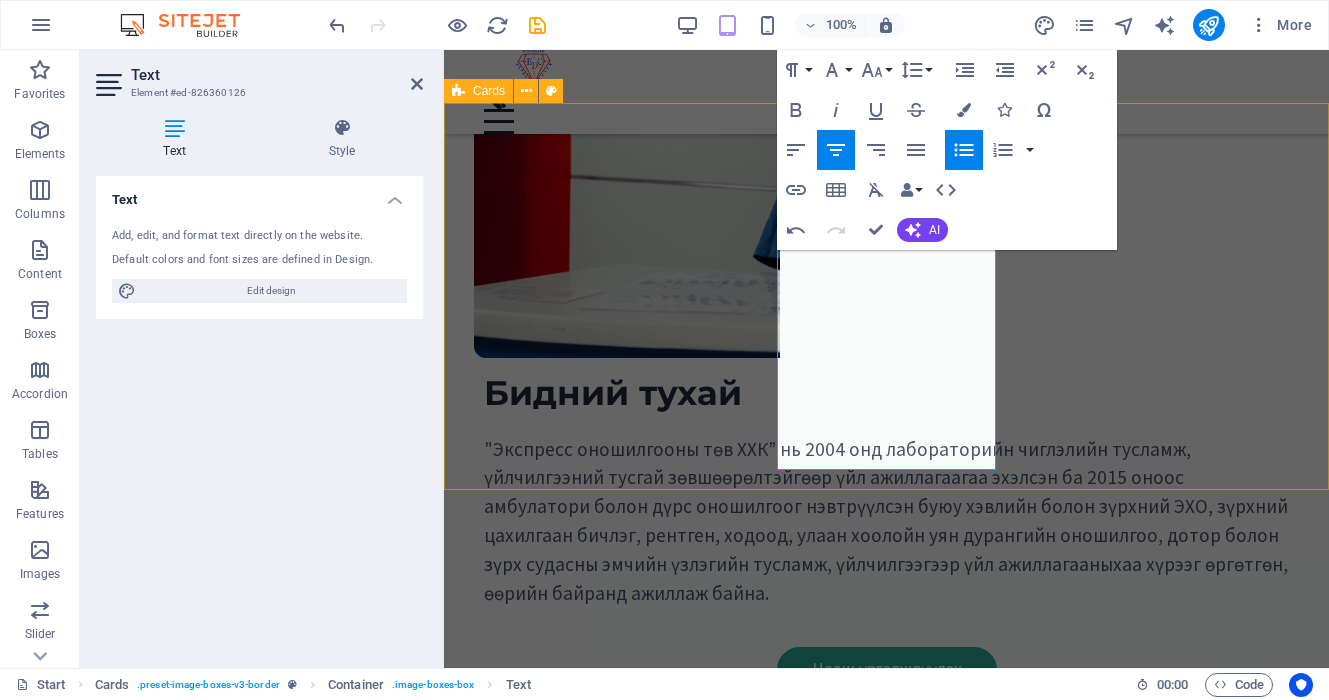 click on "Амбулаторийн тусламж, үйлчилгээ Дотор Чих, хаматар, хоолой  Нүд Дүрсийн оношилгоо Ходоод, улаан хоолойн дуран ЭХО (Хэвлий, бамбай,  хөх, түрүү булчирхай) Зүрхний өнгөт эхо Зүрхний цахилгаан бичлэг Рентген зураг Эмнэлзүйн лаборатори Клиник хими Биохими Дархлаа судлал Нян судлал Молекулбиологи Эс судлал" at bounding box center (886, 1690) 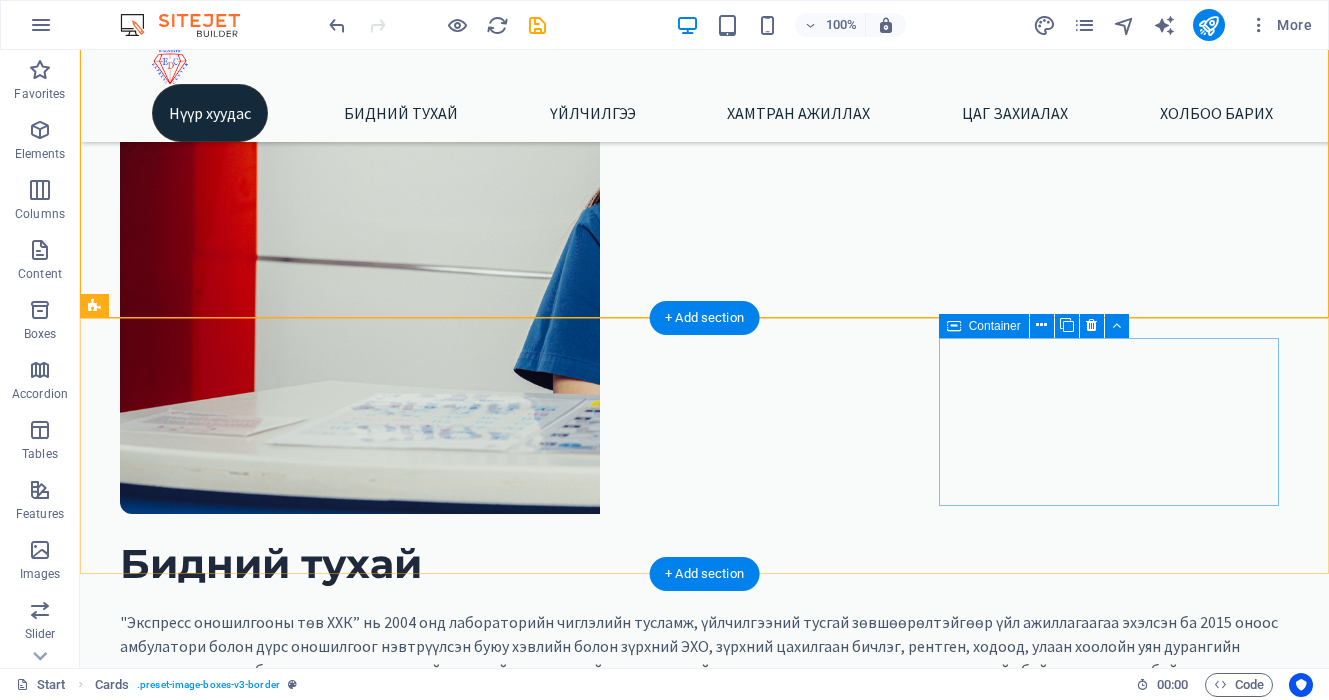 scroll, scrollTop: 699, scrollLeft: 0, axis: vertical 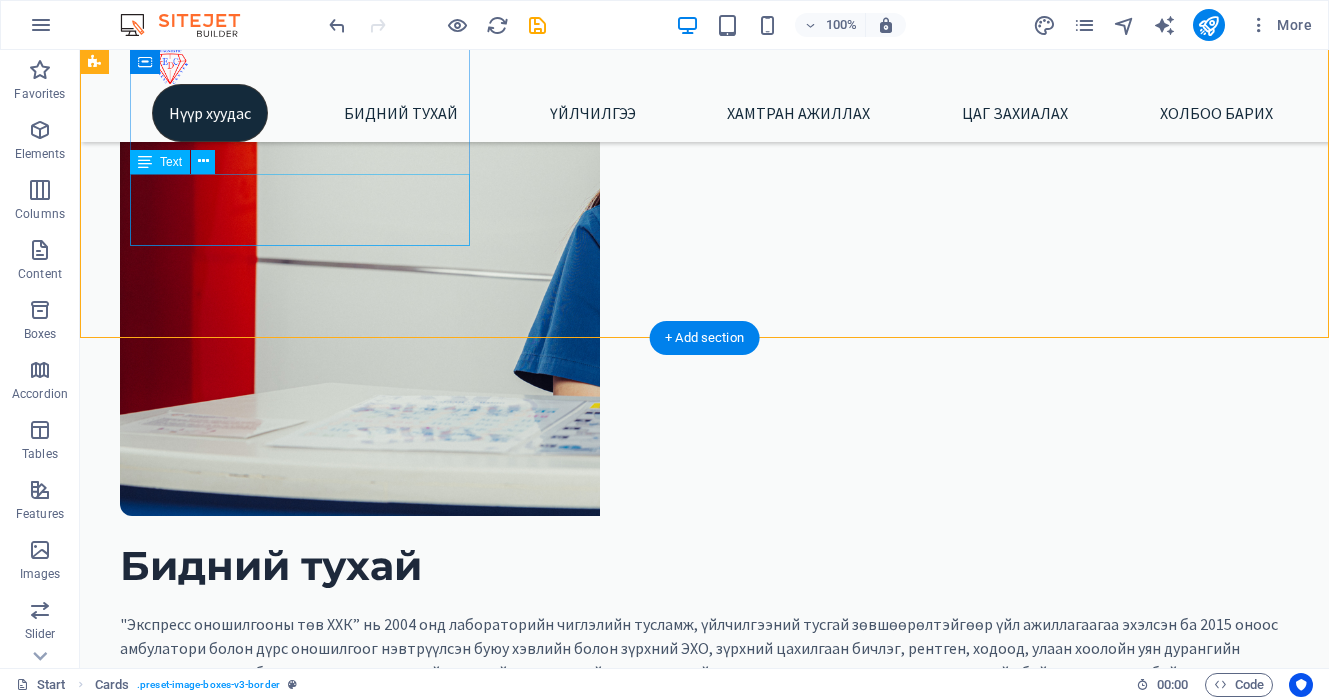 click on "Дотор Чих, хаматар, хоолой  Нүд" at bounding box center (330, 1319) 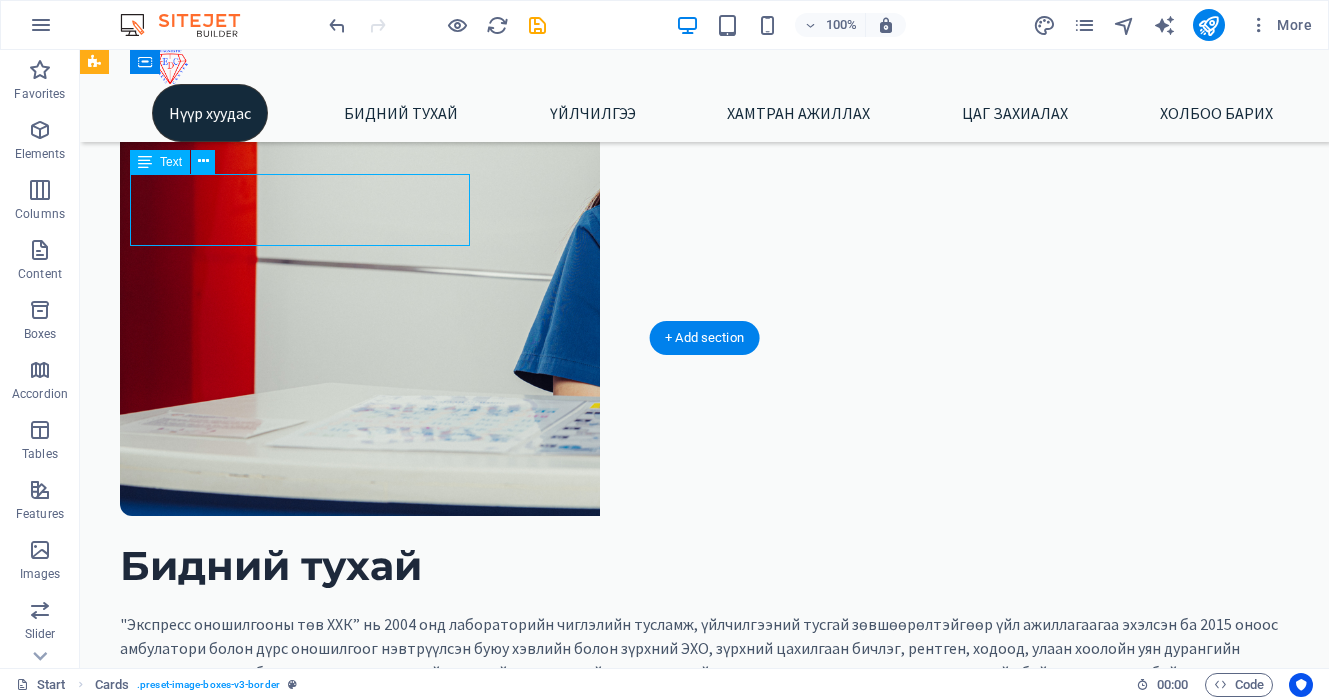click on "Дотор Чих, хаматар, хоолой  Нүд" at bounding box center [330, 1319] 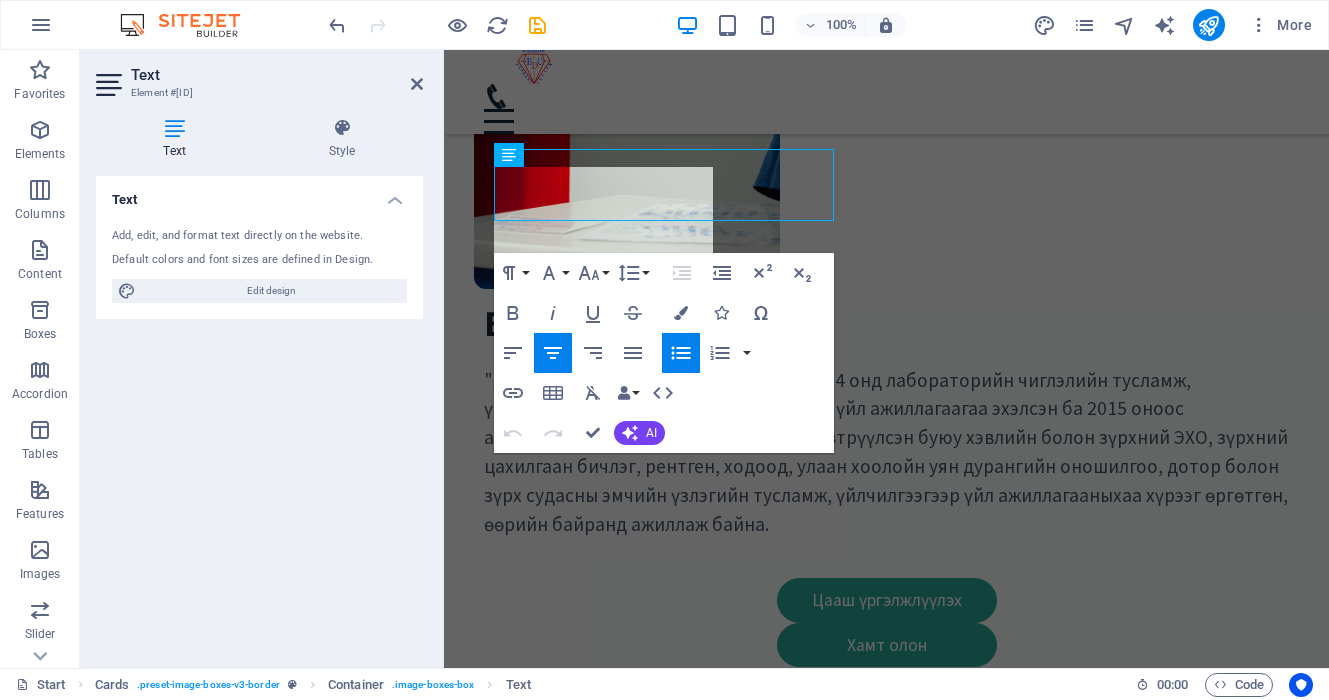 scroll, scrollTop: 724, scrollLeft: 0, axis: vertical 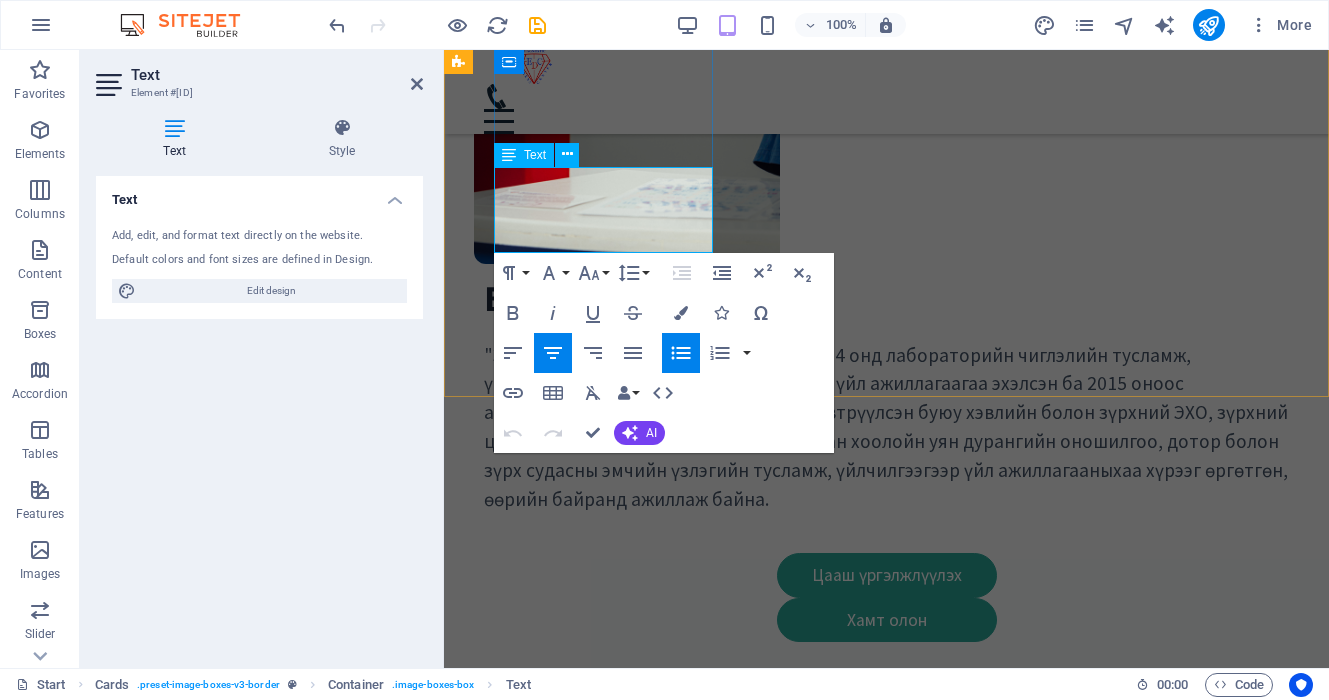 click on "Чих, хаматар, хоолой" at bounding box center (702, 1152) 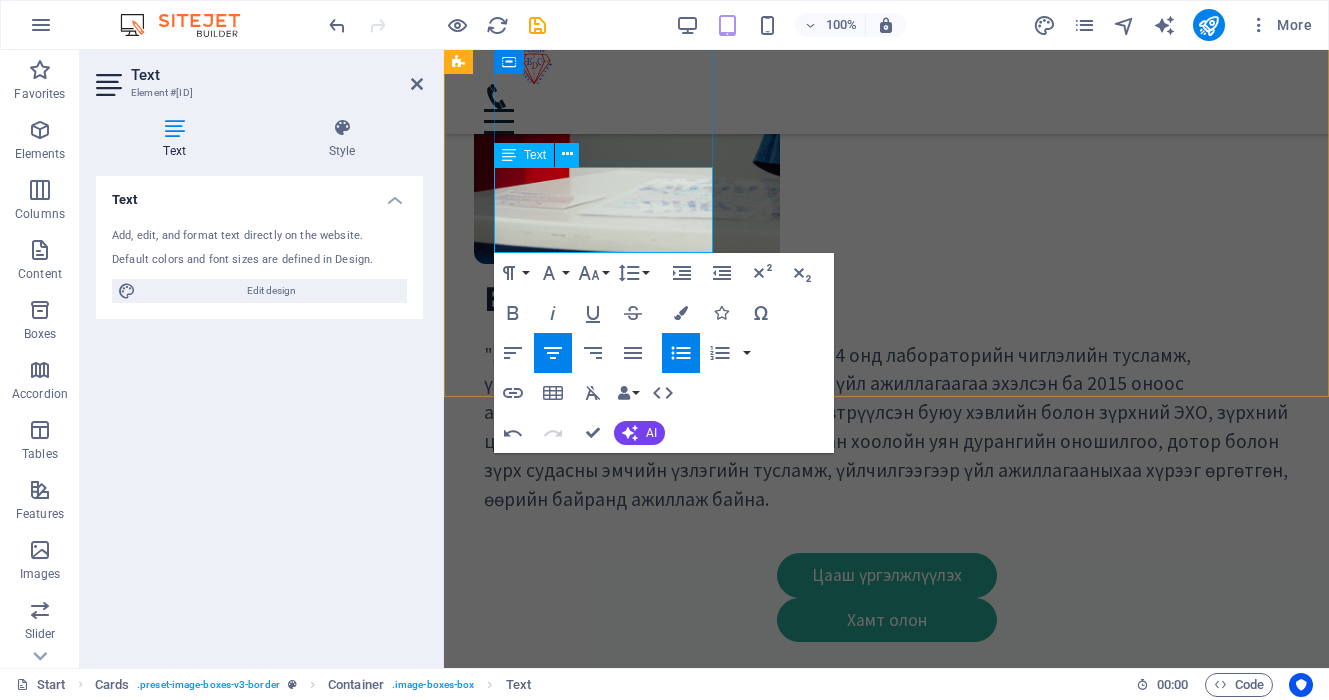 click on "Нүд" at bounding box center [702, 1183] 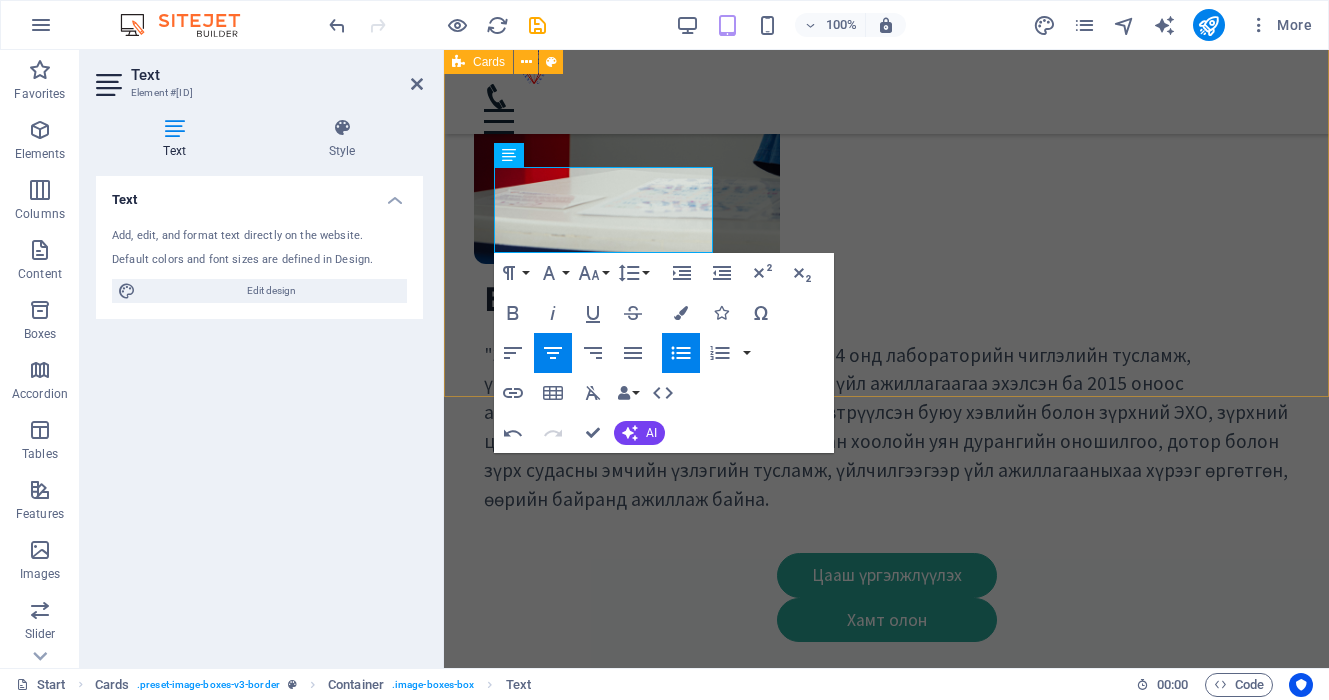 click on "Амбулаторийн тусламж, үйлчилгээ Дотор Чих, хамар, хоолой  Нүд Дүрсийн оношилгоо Ходоод, улаан хоолойн дуран ЭХО (Хэвлий, бамбай,  хөх, түрүү булчирхай) Зүрхний өнгөт эхо Зүрхний цахилгаан бичлэг Рентген зураг Эмнэлзүйн лаборатори Клиник хими Биохими Дархлаа судлал Нян судлал Молекулбиологи Эс судлал" at bounding box center (886, 1596) 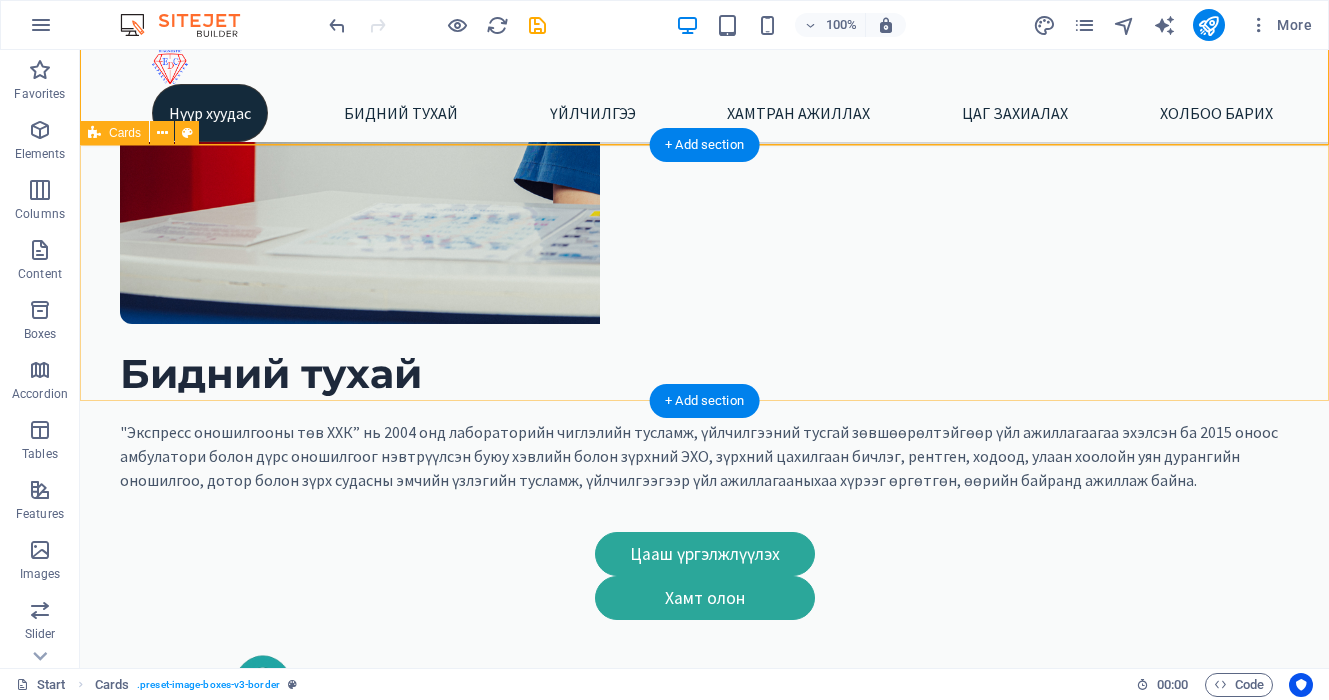 scroll, scrollTop: 892, scrollLeft: 0, axis: vertical 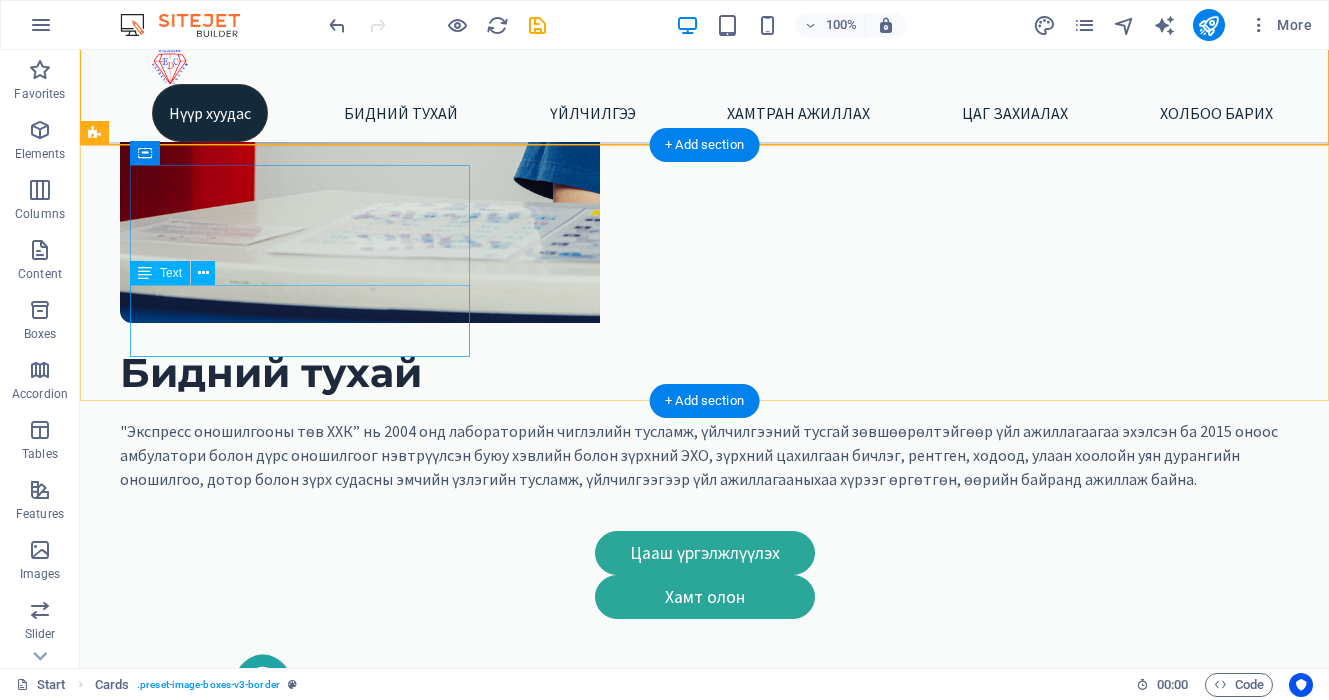 click on "Дотор Чих, хаматар, хоолой  Нүд" at bounding box center (330, 2948) 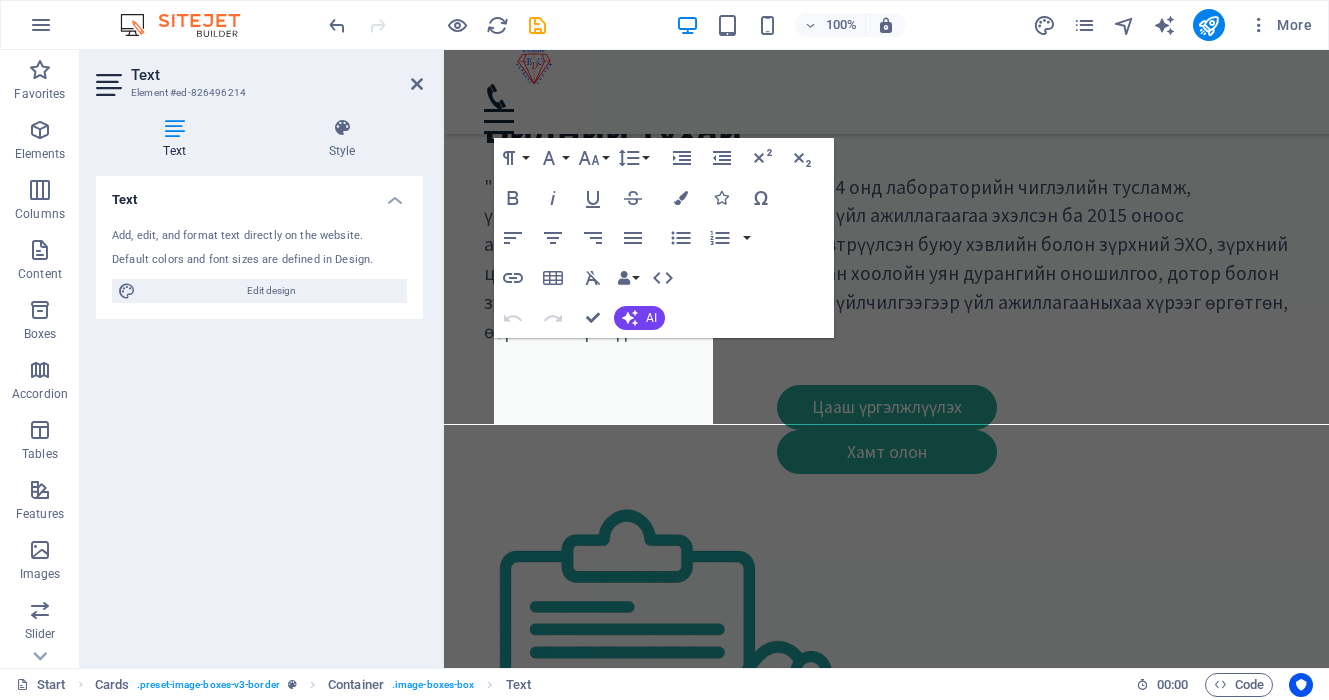 scroll, scrollTop: 919, scrollLeft: 0, axis: vertical 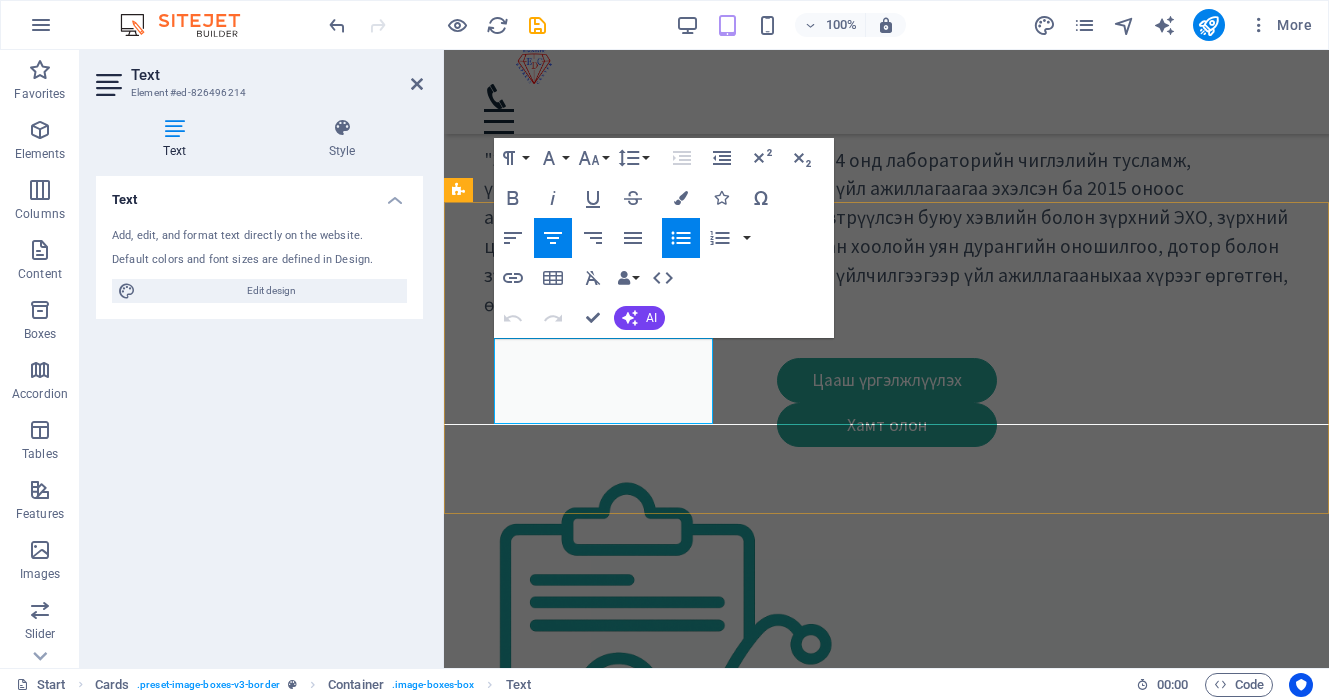 type 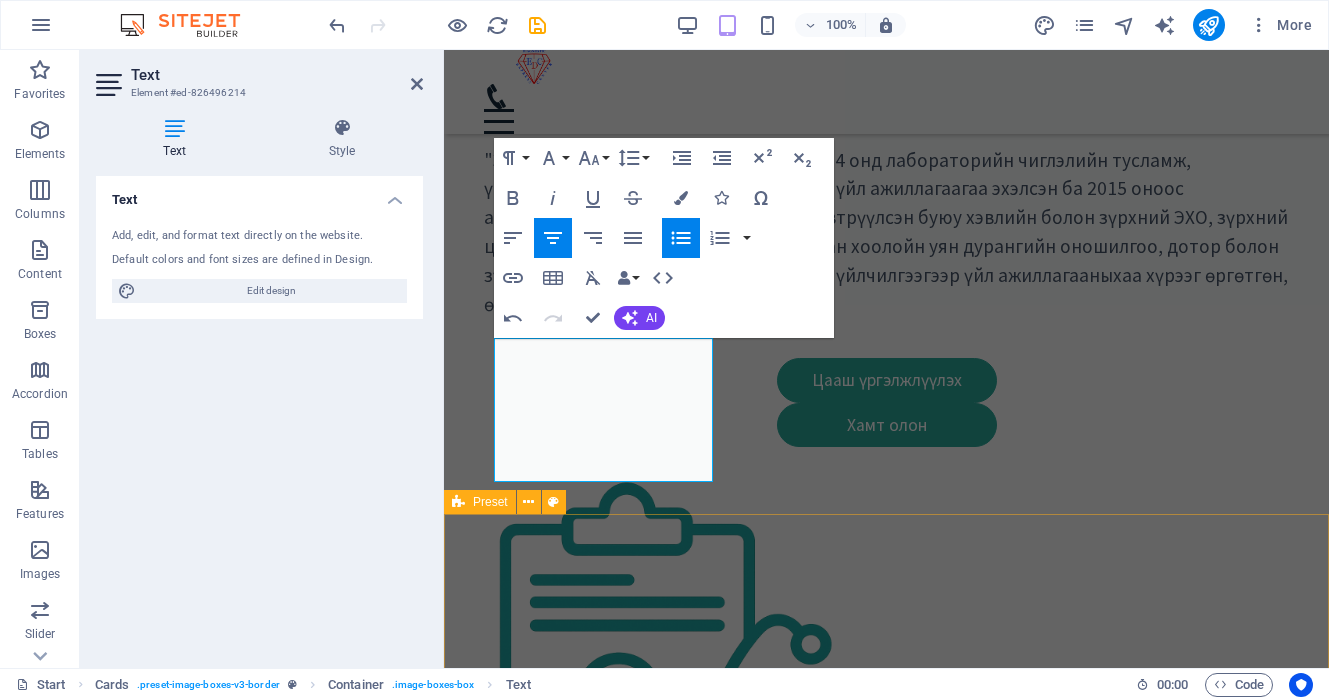 click on "Our Practice Lorem ipsum dolor sit amet, consetetur sadipscing elitr, sed diam nonumy eirmod tempor invidunt ut labore et dolore magna aliquyam erat, sed diam voluptua. At vero eos et accusam et justo duo dolores et ea rebum. Stet clita kasd gubergren, no sea takimata sanctus est Lorem ipsum dolor sit amet. Lorem ipsum dolor sit amet, consetetur sadipscing elitr, sed diam nonumy eirmod tempor invidunt ut labore et dolore magna aliquyam erat, sed diam voluptua. At vero eos et accusam et justo duo dolores et ea rebum. Stet clita kasd gubergren, no sea takimata sanctus est Lorem ipsum dolor sit amet.  Lorem ipsum dolor sit amet, consetetur sadipscing elitr, sed diam nonumy eirmod tempor invidunt ut labore et dolore magna aliquyam erat, sed diam voluptua. At vero eos et accusam et justo duo dolores et ea rebum. Stet clita kasd gubergren, no sea takimata sanctus est Lorem ipsum dolor sit amet.    Learn more about our Practice" at bounding box center (886, 4578) 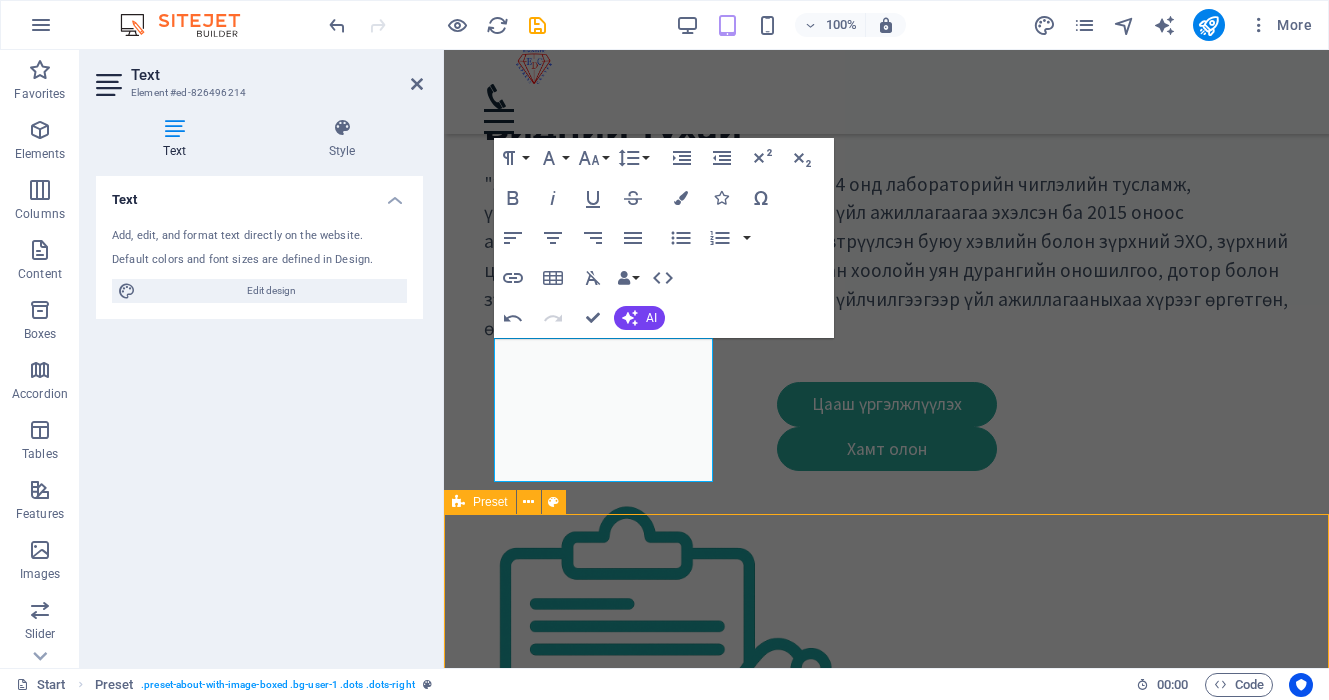 scroll, scrollTop: 892, scrollLeft: 0, axis: vertical 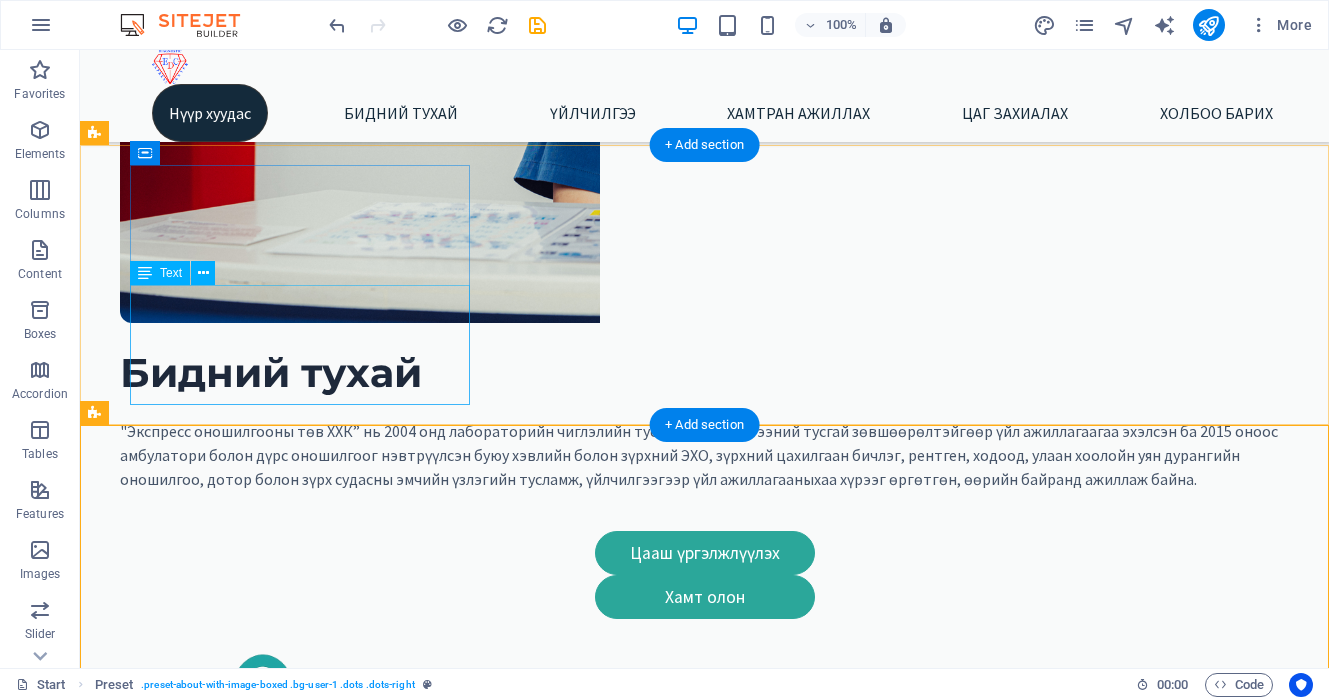 click on "[MEDICAL_SERVICE] [MEDICAL_DEPARTMENT] [MEDICAL_DEPARTMENT], [MEDICAL_DEPARTMENT] [MEDICAL_DEPARTMENT]" at bounding box center [330, 2973] 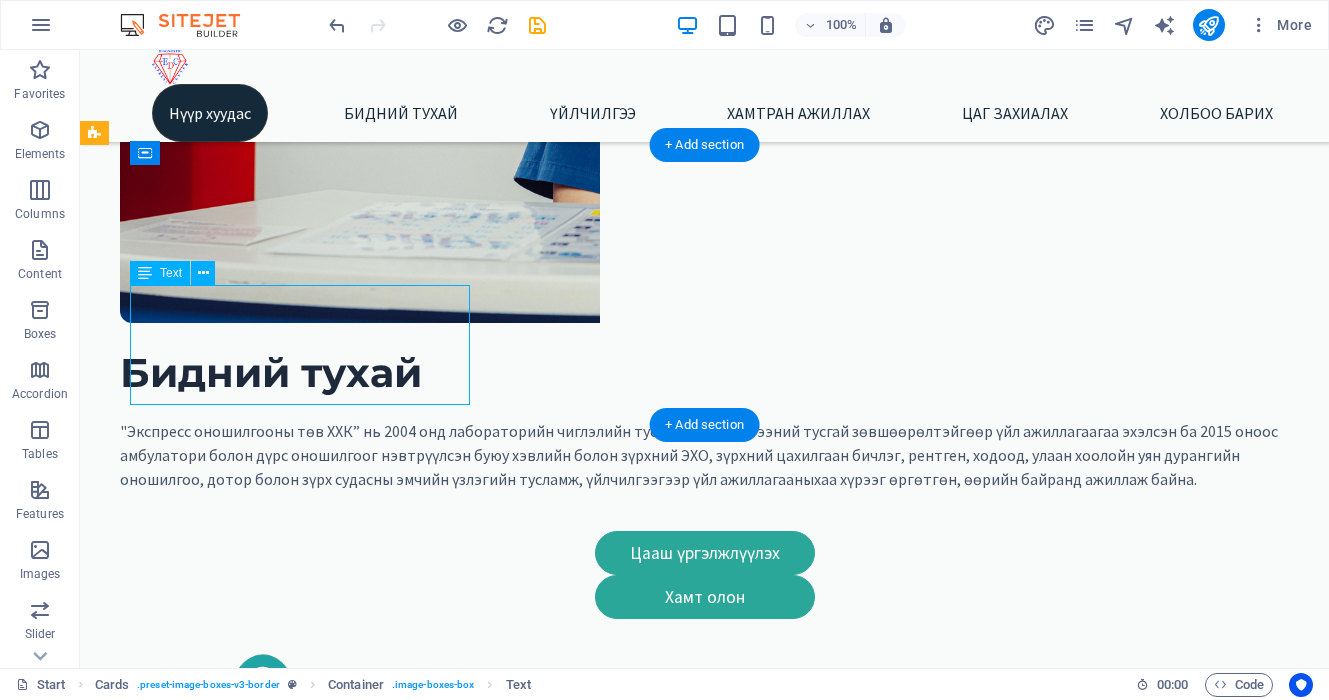 click on "[MEDICAL_SERVICE] [MEDICAL_DEPARTMENT] [MEDICAL_DEPARTMENT], [MEDICAL_DEPARTMENT] [MEDICAL_DEPARTMENT]" at bounding box center (330, 2973) 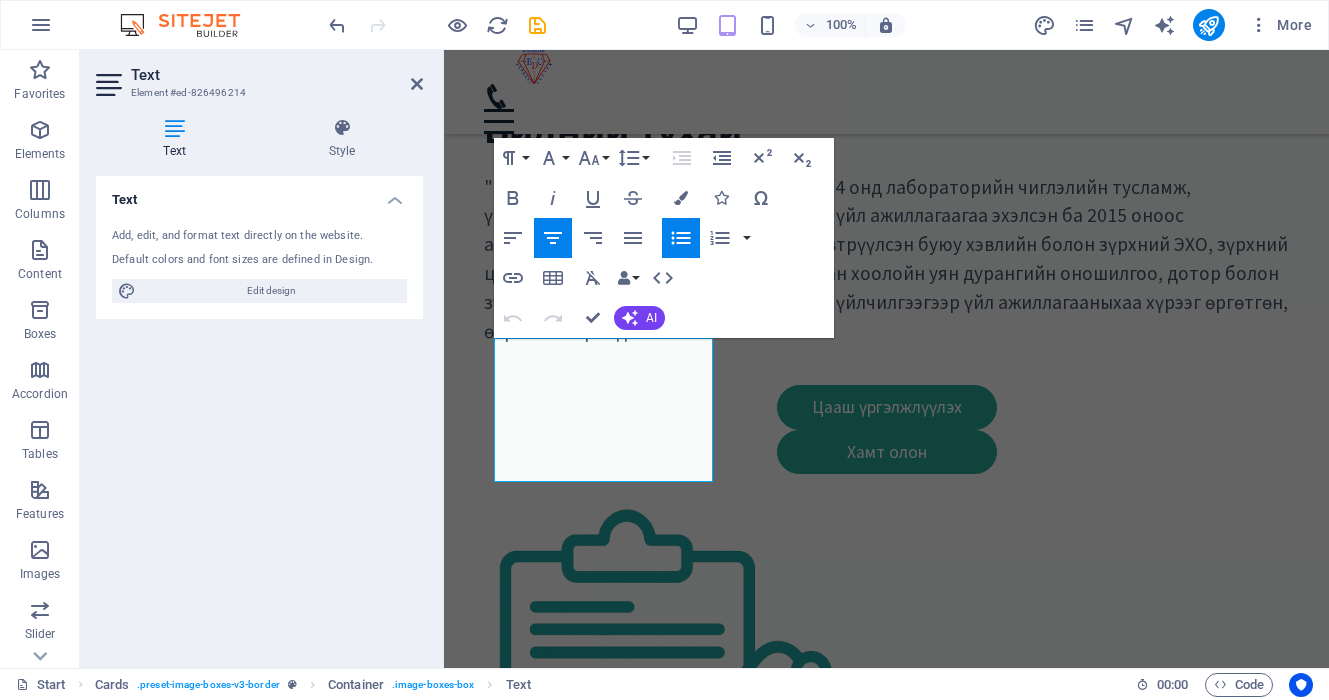 scroll, scrollTop: 919, scrollLeft: 0, axis: vertical 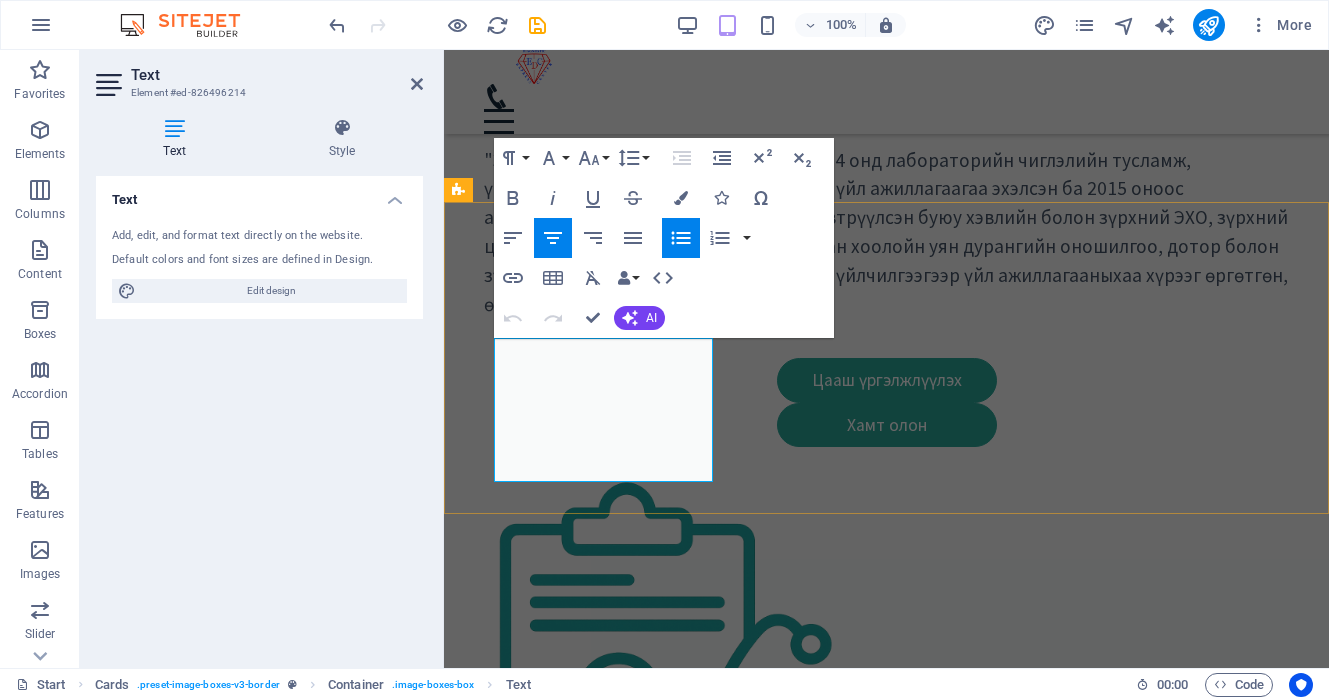 drag, startPoint x: 645, startPoint y: 466, endPoint x: 589, endPoint y: 414, distance: 76.41989 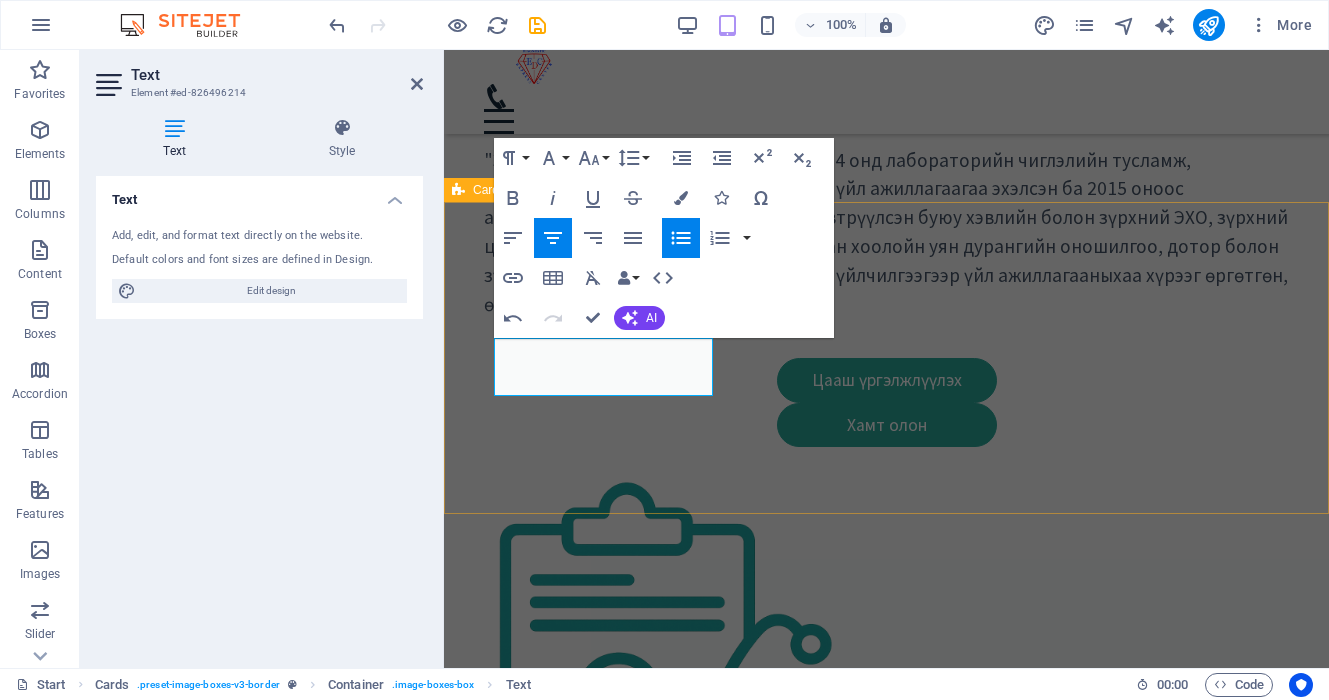 click on "Өдрийн эмчилгээ Яаралтай тусламж Сувилахуй Урьдчилан сэргийлэх үзлэг, шинжилгээ, оношилгооны багц Эрүл мэндийн даатгалаар Хувь хүн, гэр бүл Байгууллага, хамт олон Урвалж, Ханган нийлүүлэх алба Тоног төхөөрөмж Урвалж, оношлуур" at bounding box center (886, 3176) 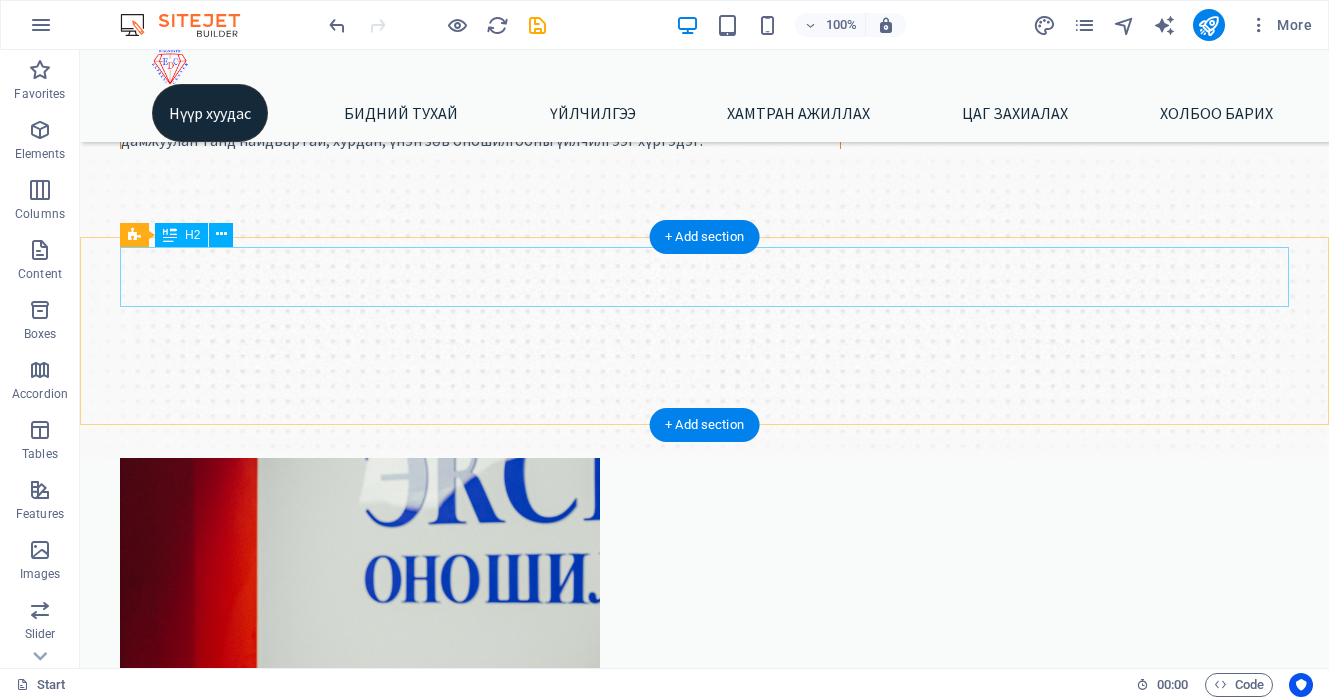 scroll, scrollTop: 212, scrollLeft: 0, axis: vertical 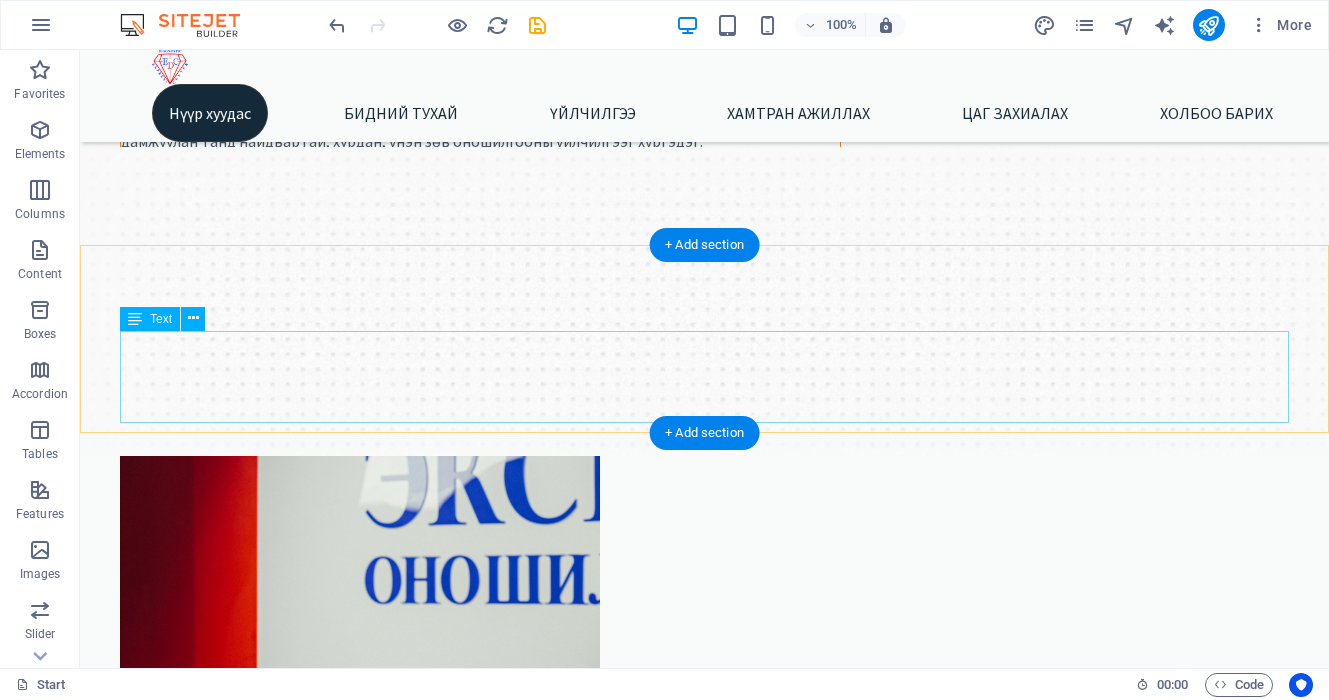 click on ""Экспресс оношилгооны төв ХХК” нь 2004 онд лабораторийн чиглэлийн тусламж, үйлчилгээний тусгай зөвшөөрөлтэйгөөр үйл ажиллагаагаа эхэлсэн ба 2015 оноос амбулатори болон дүрс оношилгоог нэвтрүүлсэн буюу хэвлийн болон зүрхний ЭХО, зүрхний цахилгаан бичлэг, рентген, ходоод, улаан хоолойн уян дурангийн оношилгоо, дотор болон зүрх судасны эмчийн үзлэгийн тусламж, үйлчилгээгээр үйл ажиллагааныхаа хүрээг өргөтгөн, өөрийн байранд ажиллаж байна." at bounding box center (704, 1145) 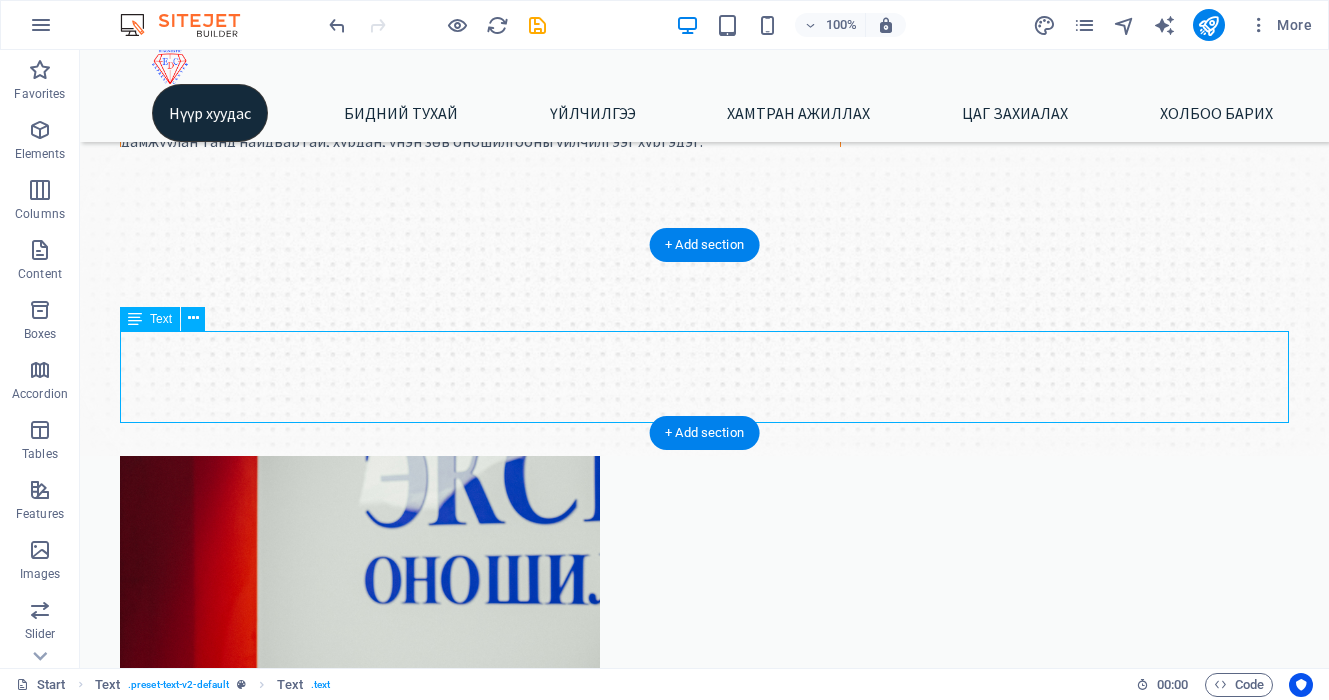 click on ""Экспресс оношилгооны төв ХХК” нь 2004 онд лабораторийн чиглэлийн тусламж, үйлчилгээний тусгай зөвшөөрөлтэйгөөр үйл ажиллагаагаа эхэлсэн ба 2015 оноос амбулатори болон дүрс оношилгоог нэвтрүүлсэн буюу хэвлийн болон зүрхний ЭХО, зүрхний цахилгаан бичлэг, рентген, ходоод, улаан хоолойн уян дурангийн оношилгоо, дотор болон зүрх судасны эмчийн үзлэгийн тусламж, үйлчилгээгээр үйл ажиллагааныхаа хүрээг өргөтгөн, өөрийн байранд ажиллаж байна." at bounding box center (704, 1145) 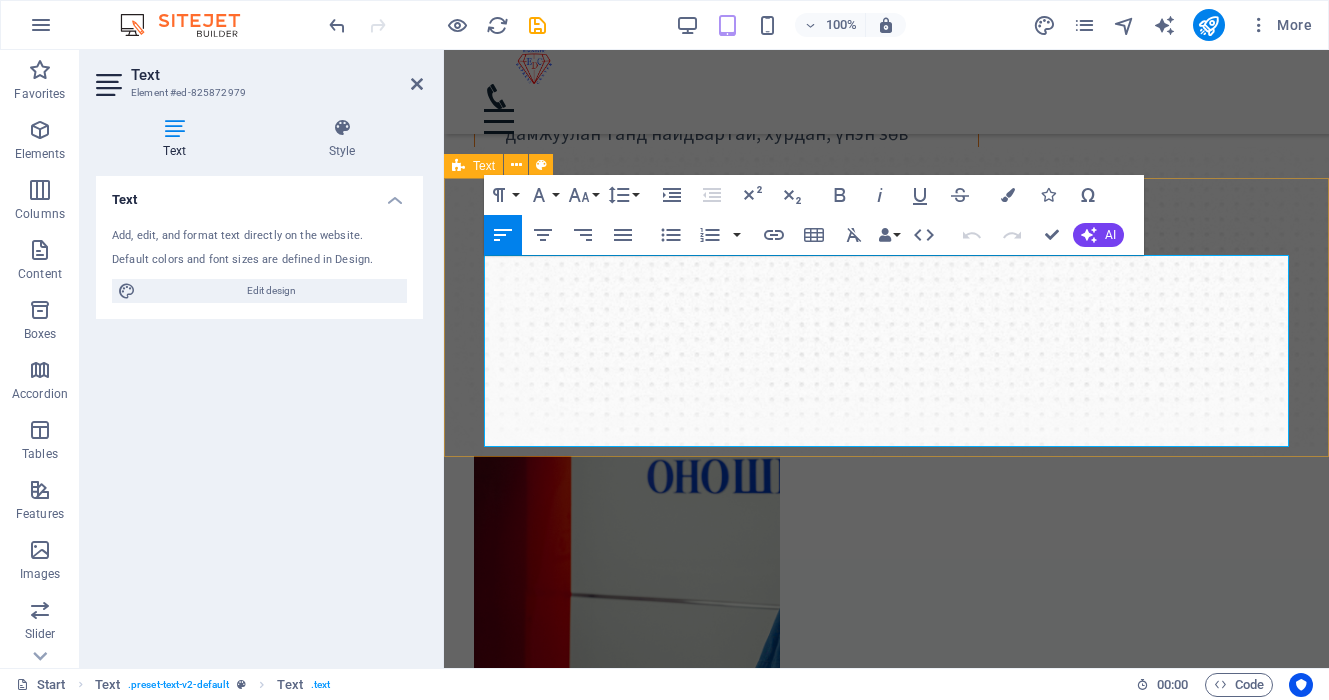 drag, startPoint x: 715, startPoint y: 417, endPoint x: 481, endPoint y: 267, distance: 277.94965 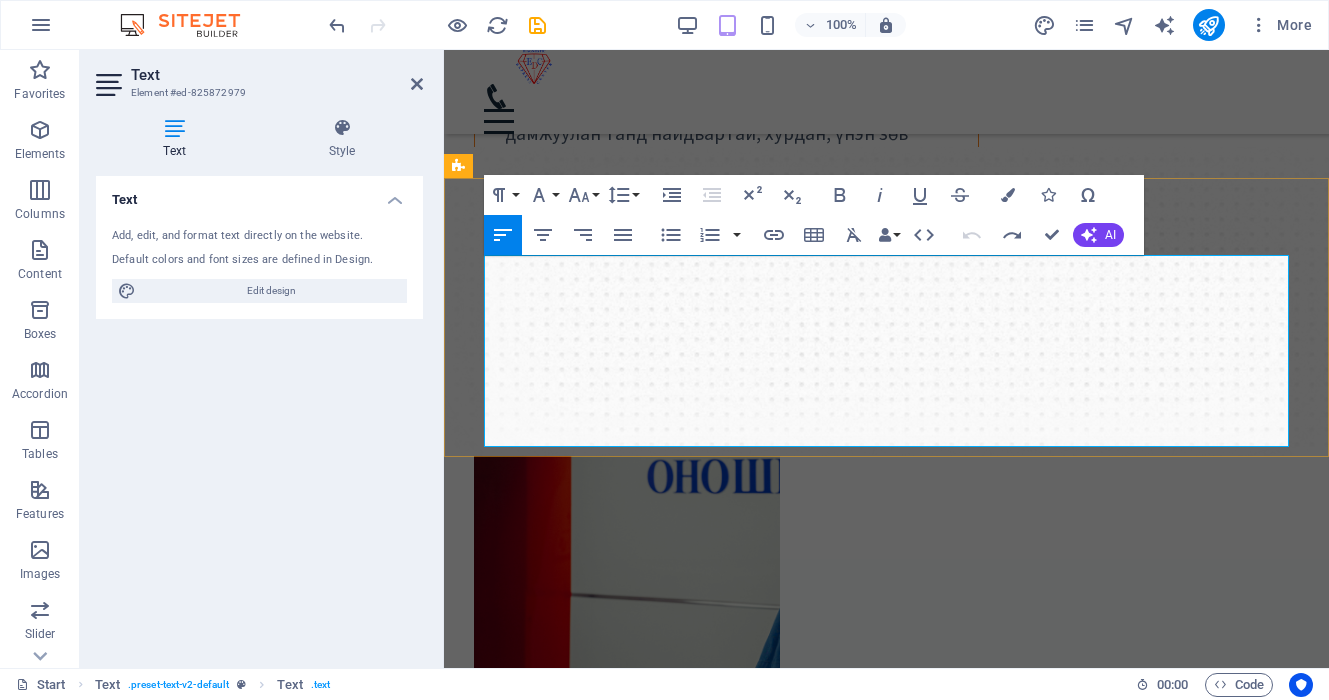 click on ""Экспресс оношилгооны төв ХХК” нь 2004 онд лабораторийн чиглэлийн тусламж, үйлчилгээний тусгай зөвшөөрөлтэйгөөр үйл ажиллагаагаа эхэлсэн ба 2015 оноос амбулатори болон дүрс оношилгоог нэвтрүүлсэн буюу хэвлийн болон зүрхний ЭХО, зүрхний цахилгаан бичлэг, рентген, ходоод, улаан хоолойн уян дурангийн оношилгоо, дотор болон зүрх судасны эмчийн үзлэгийн тусламж, үйлчилгээгээр үйл ажиллагааныхаа хүрээг өргөтгөн, өөрийн байранд ажиллаж байна." at bounding box center [886, 939] 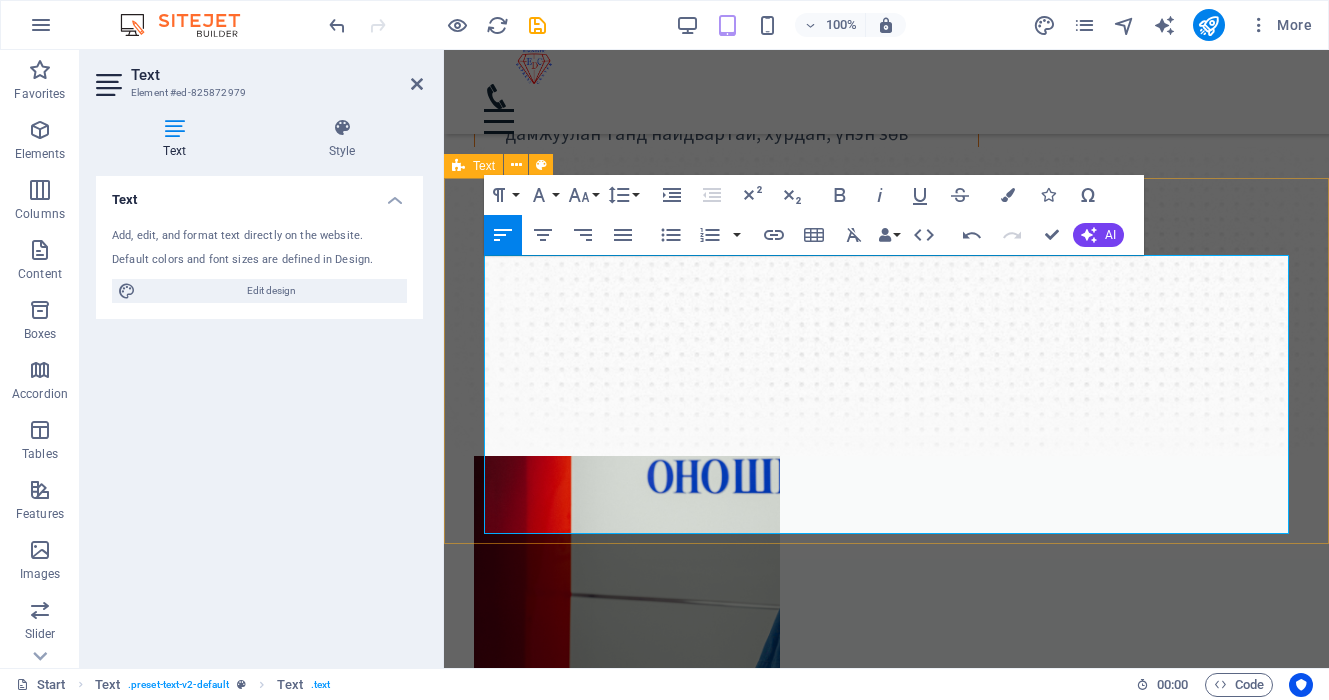 drag, startPoint x: 699, startPoint y: 414, endPoint x: 466, endPoint y: 274, distance: 271.82532 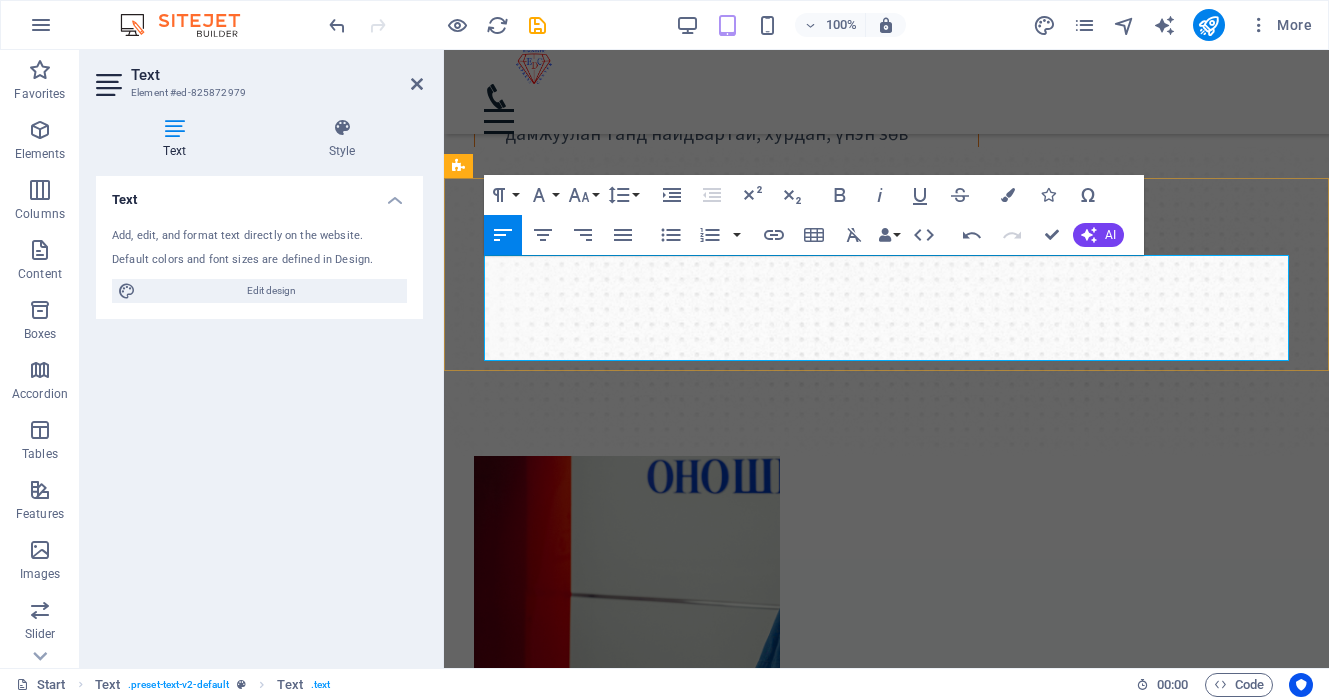 click on "Урьдчилан сэргийлэх үзлэг шинжилгээ нь тухайн хүний эрүүл мэндийн ерөнхий байдлыг бүрэн дүгнэх, далд хэлбэрт байгаа өвчнийг эрт илрүүлэх, цаашид өвчлөлөөс сэргийлэх зорилготой  бүрэн хэмжээний эрүүл мэндийн оношлогооны цогц үйлчилгээ  юм." at bounding box center [886, 896] 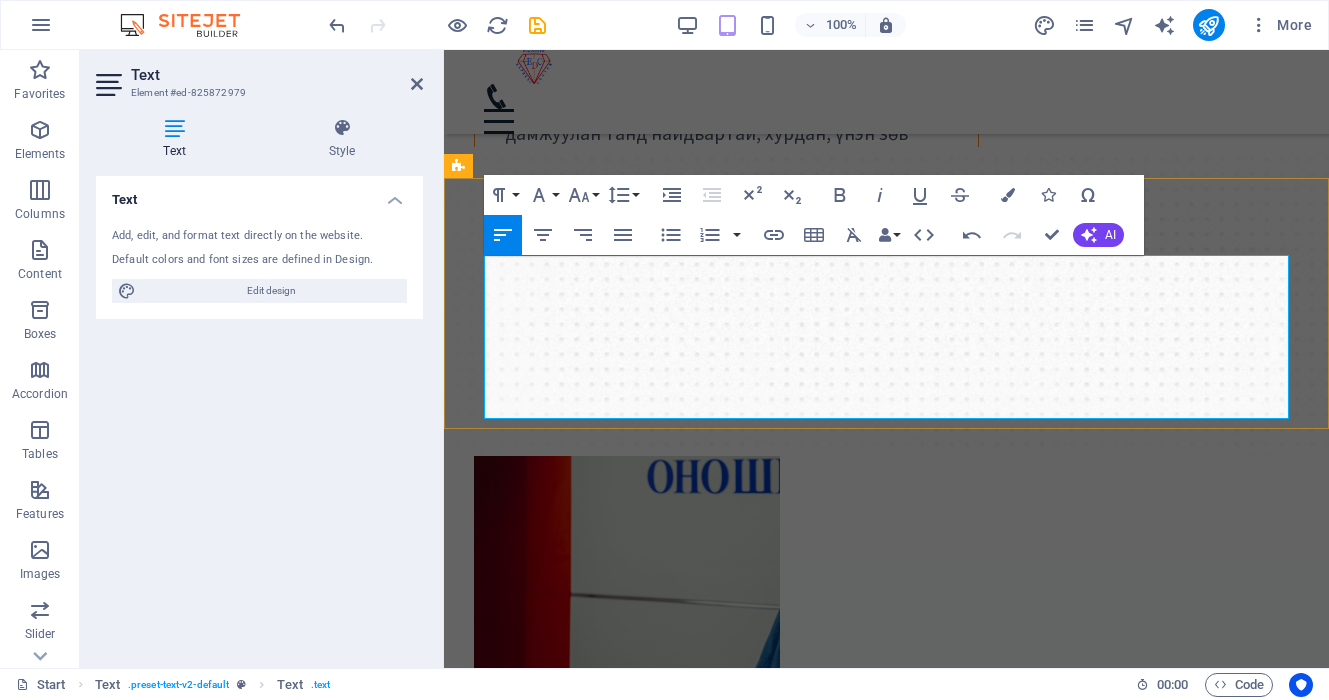 click on "​" at bounding box center [886, 982] 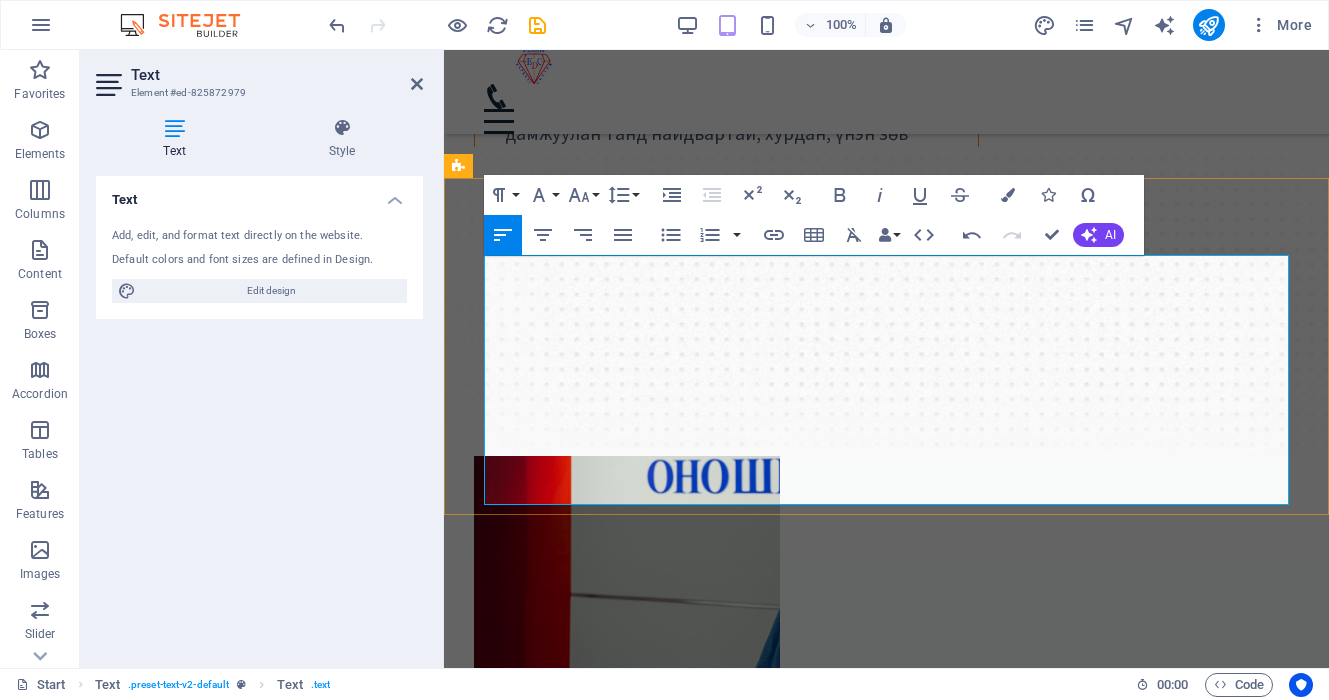 drag, startPoint x: 488, startPoint y: 383, endPoint x: 970, endPoint y: 470, distance: 489.78873 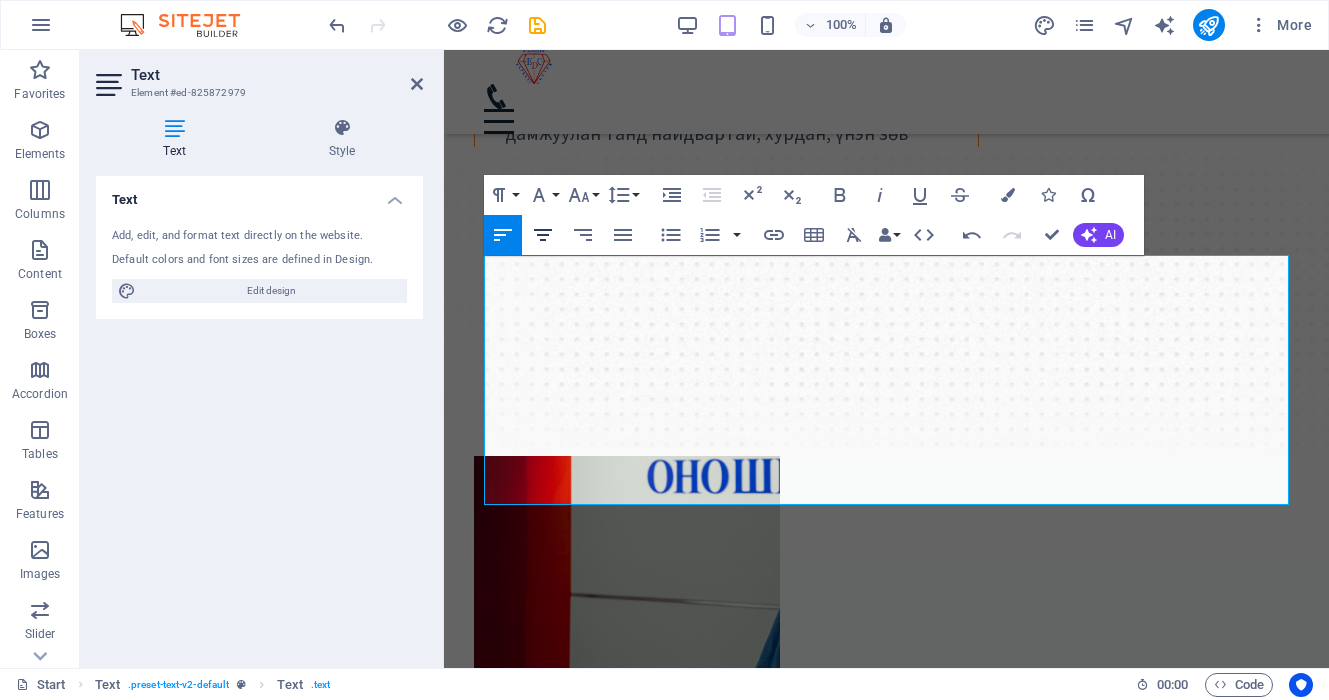 click 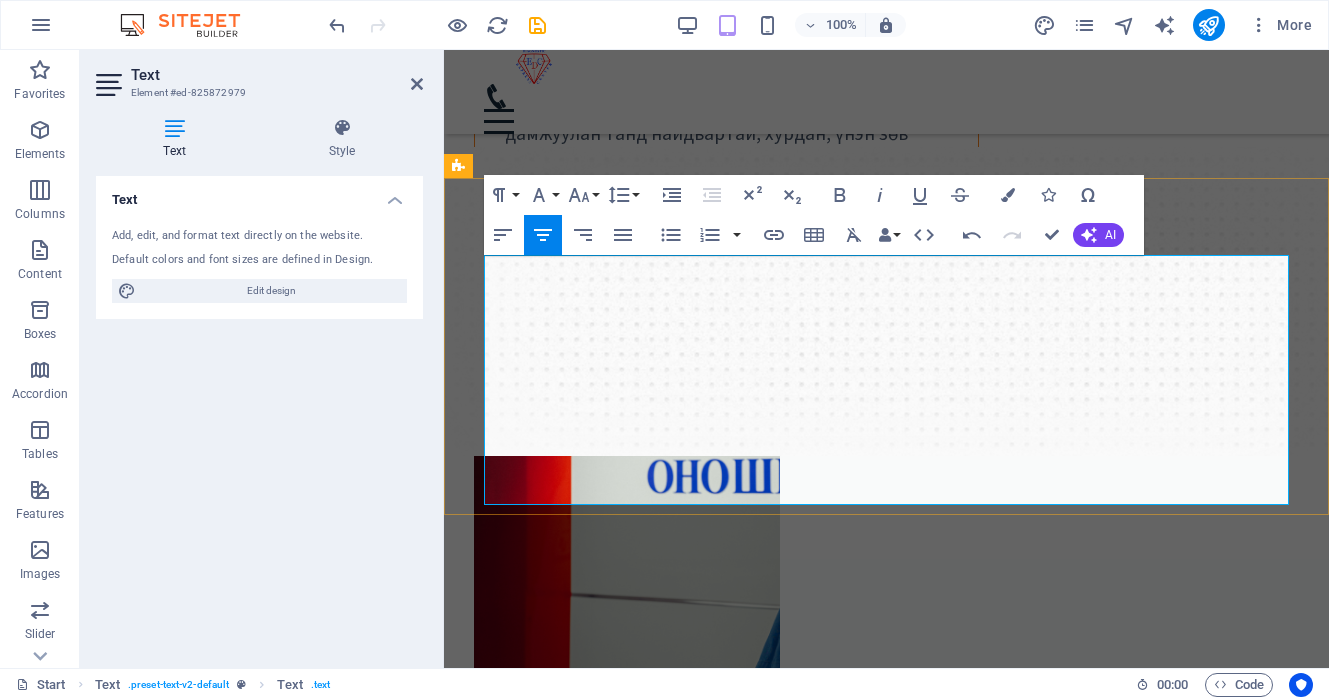 click on "Урьдчилан сэргийлэх багц нь зөвхөн “өвдөж байгаа” үед биш, харин  эрүүл байхдаа өөрийгөө хайрлах хамгийн ухаалаг алхам  юм. Та өөрийн болон хайртай хүмүүсийнхээ  ирээдүйн эрүүл мэндийг хамгаалахын тулд  өнөөдрөөс эхлэн хариуцлагатай хандаарай." at bounding box center (887, 1025) 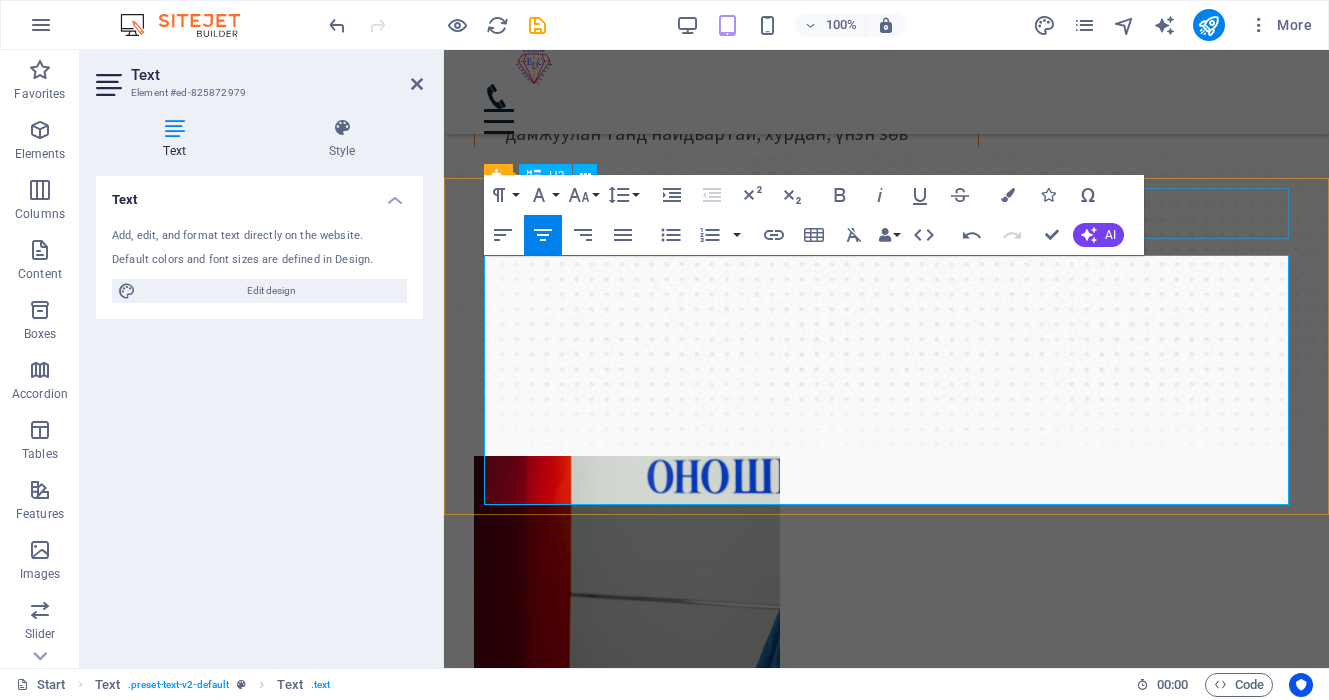 click on "Бидний тухай" at bounding box center (886, 811) 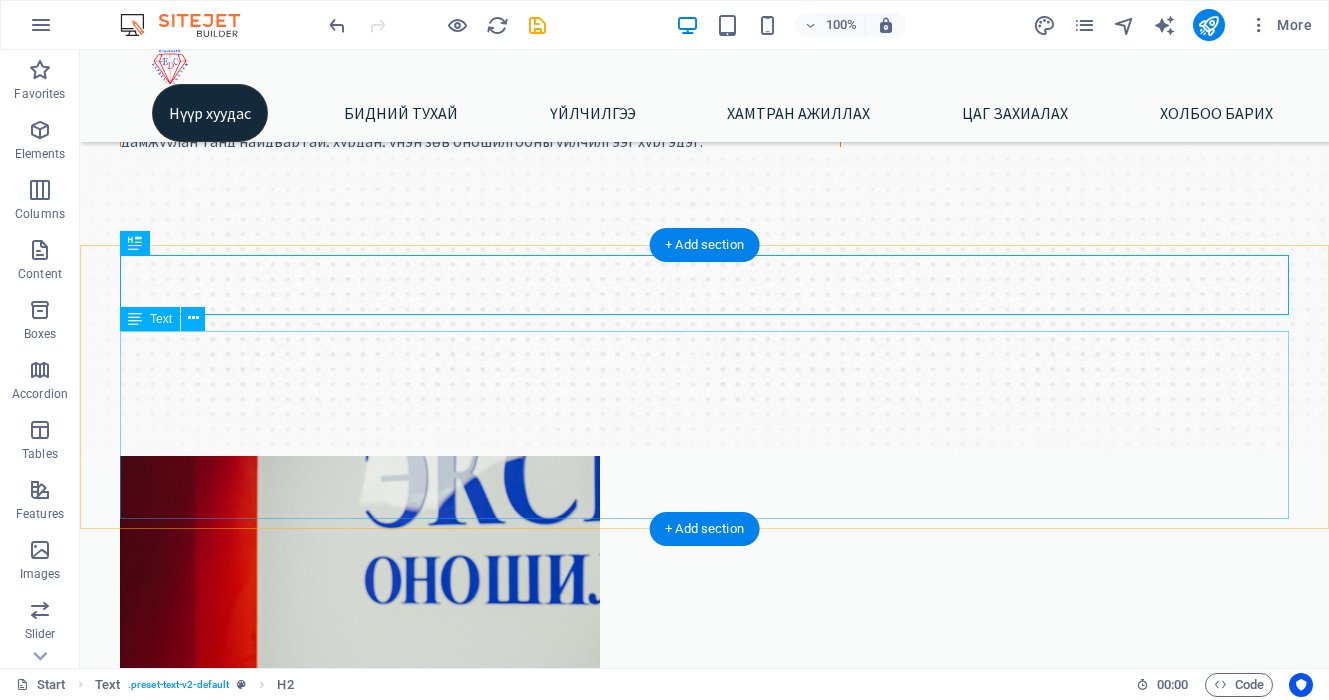 click on "Урьдчилан сэргийлэх үзлэг шинжилгээ нь тухайн хүний эрүүл мэндийн ерөнхий байдлыг бүрэн дүгнэх, далд хэлбэрт байгаа өвчнийг эрт илрүүлэх, цаашид өвчлөлөөс сэргийлэх зорилготой бүрэн хэмжээний эрүүл мэндийн оношлогооны цогц үйлчилгээ юм. Урьдчилан сэргийлэх багц нь зөвхөн “өвдөж байгаа” үед биш, харин эрүүл байхдаа өөрийгөө хайрлах хамгийн ухаалаг алхам юм. Та өөрийн болон хайртай хүмүүсийнхээ ирээдүйн эрүүл мэндийг хамгаалахын тулд өнөөдрөөс эхлэн хариуцлагатай хандаарай." at bounding box center [704, 1193] 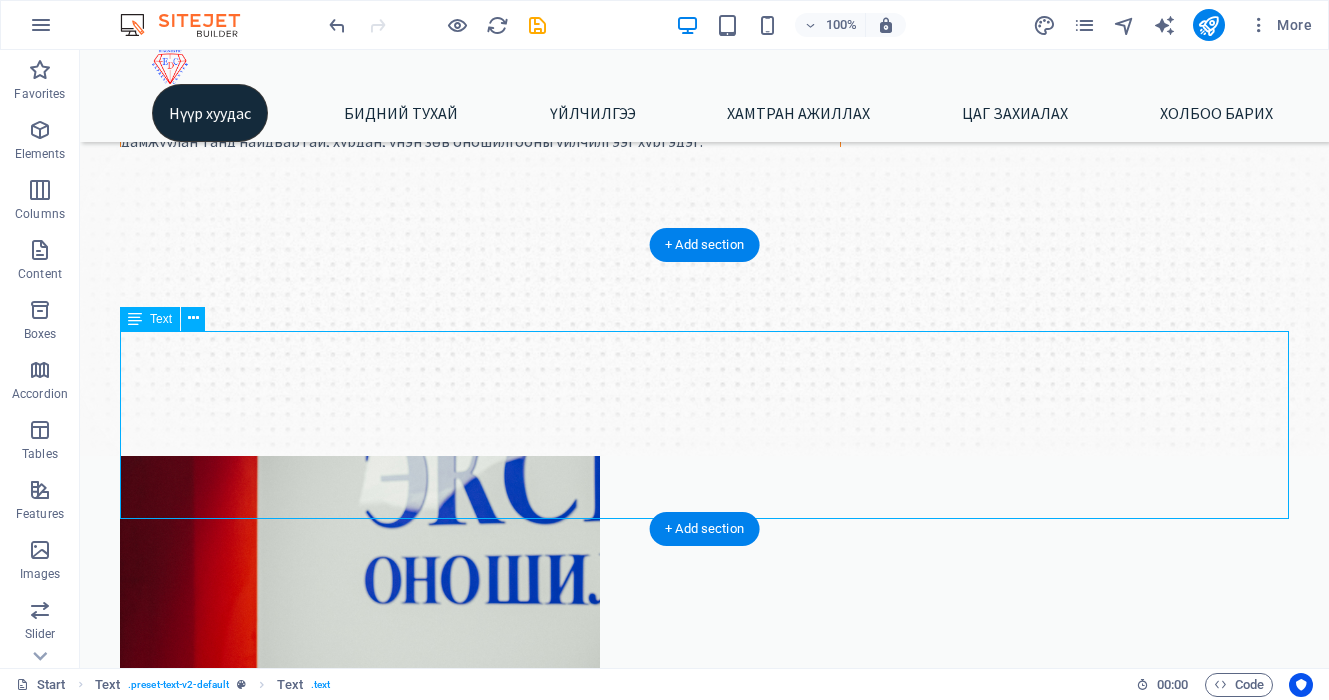 click on "Урьдчилан сэргийлэх үзлэг шинжилгээ нь тухайн хүний эрүүл мэндийн ерөнхий байдлыг бүрэн дүгнэх, далд хэлбэрт байгаа өвчнийг эрт илрүүлэх, цаашид өвчлөлөөс сэргийлэх зорилготой бүрэн хэмжээний эрүүл мэндийн оношлогооны цогц үйлчилгээ юм. Урьдчилан сэргийлэх багц нь зөвхөн “өвдөж байгаа” үед биш, харин эрүүл байхдаа өөрийгөө хайрлах хамгийн ухаалаг алхам юм. Та өөрийн болон хайртай хүмүүсийнхээ ирээдүйн эрүүл мэндийг хамгаалахын тулд өнөөдрөөс эхлэн хариуцлагатай хандаарай." at bounding box center (704, 1193) 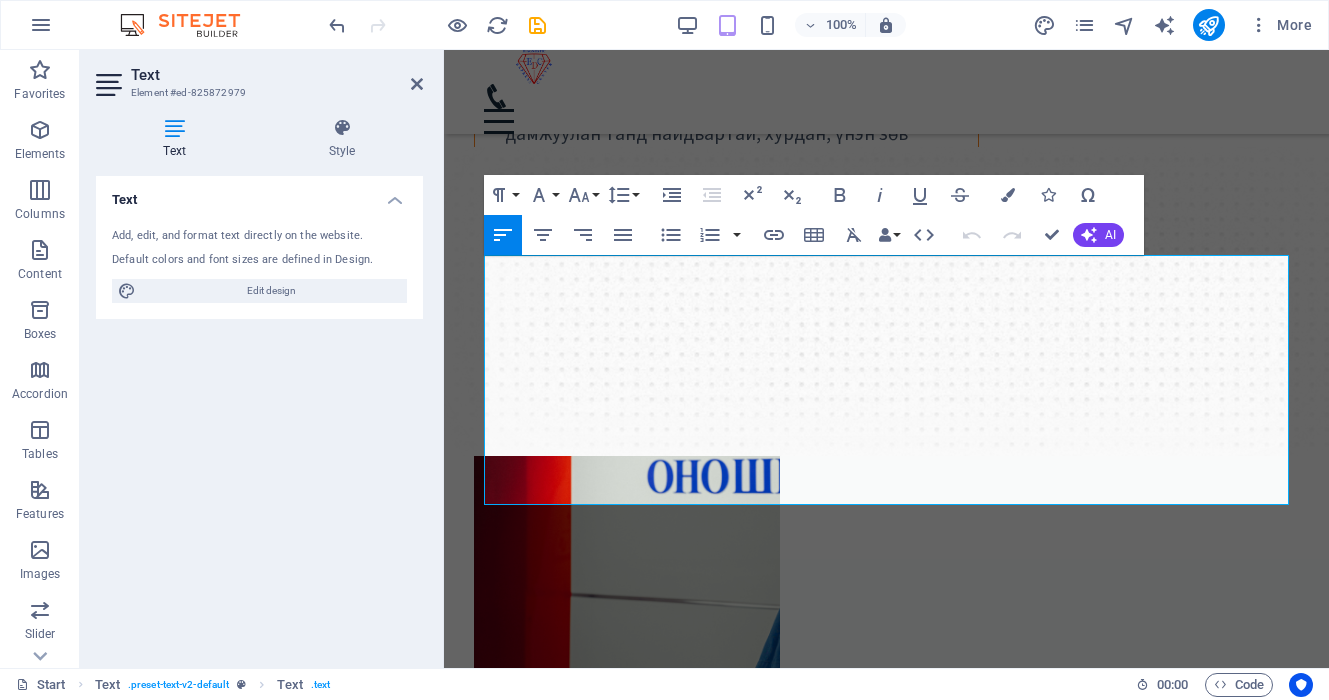 drag, startPoint x: 1095, startPoint y: 332, endPoint x: 434, endPoint y: 274, distance: 663.53973 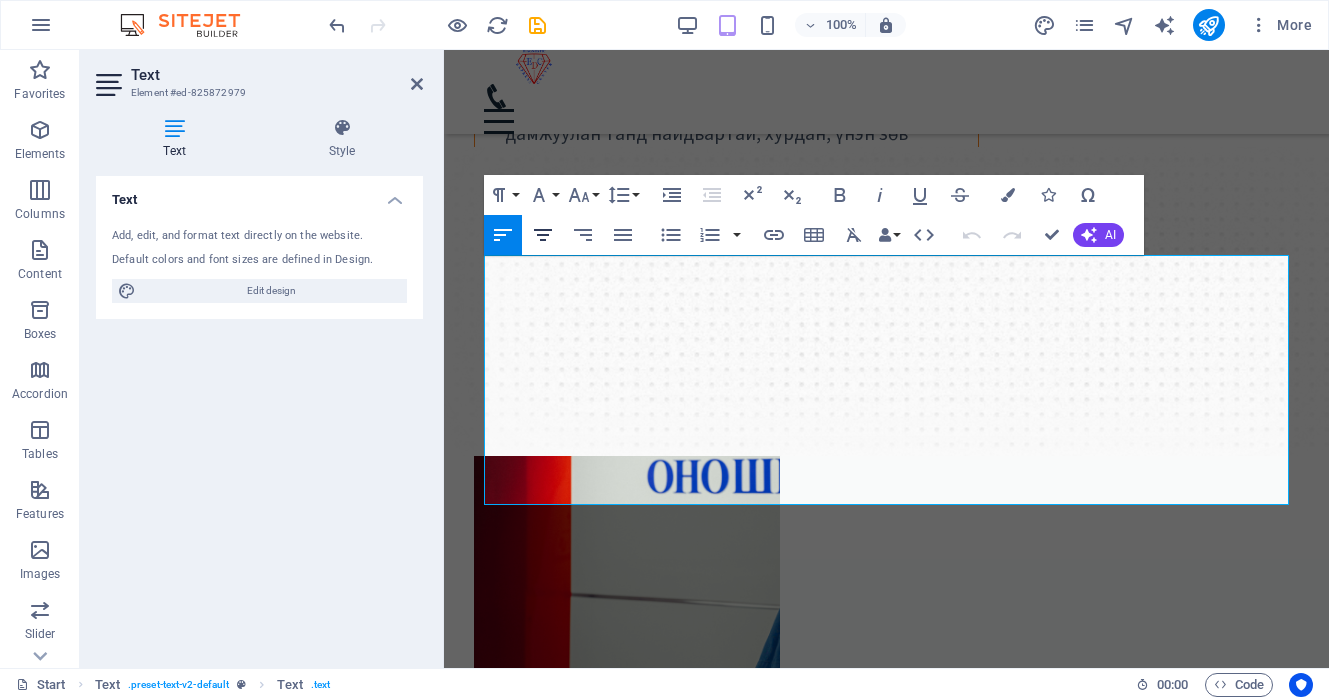 click 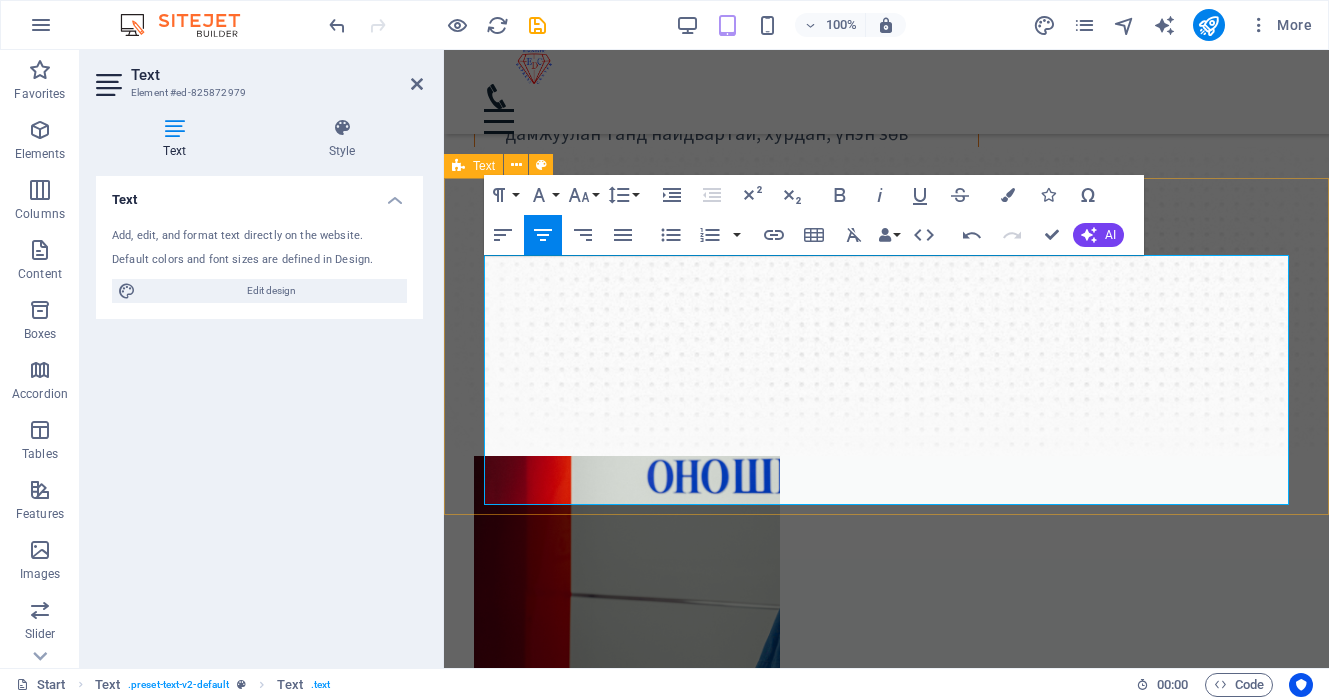 click on "Бидний тухай Урьдчилан сэргийлэх үзлэг шинжилгээ нь тухайн хүний эрүүл мэндийн ерөнхий байдлыг бүрэн дүгнэх, далд хэлбэрт байгаа өвчнийг эрт илрүүлэх, цаашид өвчлөлөөс сэргийлэх зорилготой  бүрэн хэмжээний эрүүл мэндийн оношлогооны цогц үйлчилгээ  юм. Урьдчилан сэргийлэх багц нь зөвхөн “өвдөж байгаа” үед биш,  харин  эрүүл байхдаа өөрийгөө хайрлах хамгийн ухаалаг алхам  юм. Та өөрийн болон хайртай хүмүүсийнхээ  ирээдүйн эрүүл мэндийг хамгаалахын тулд   өнөөдрөөс эхлэн хариуцлагатай хандаарай." at bounding box center [886, 944] 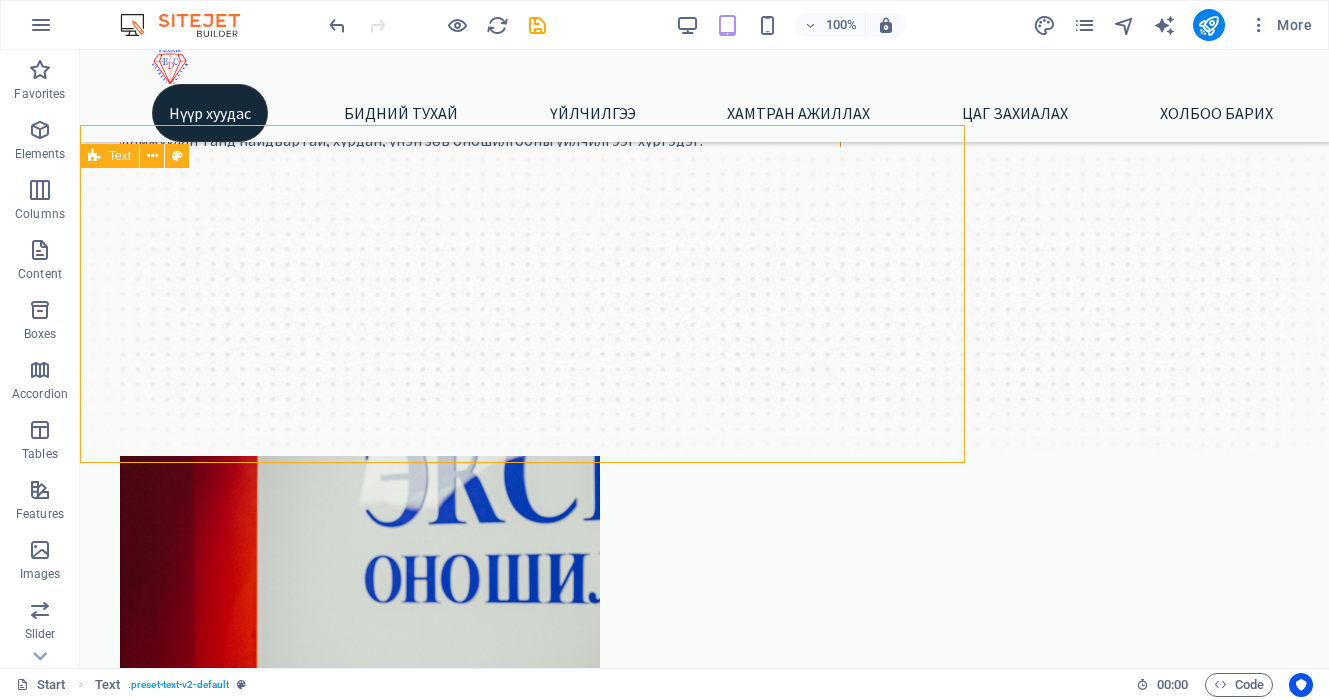 scroll, scrollTop: 264, scrollLeft: 0, axis: vertical 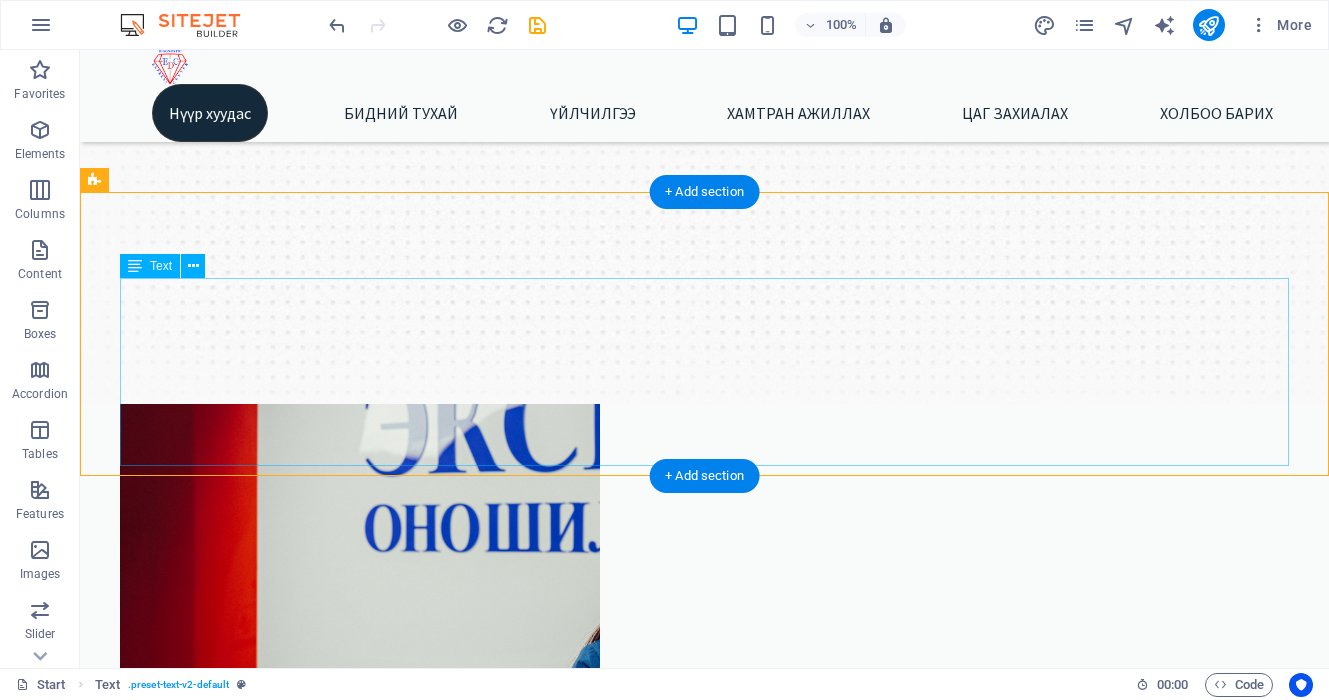 click on "Урьдчилан сэргийлэх үзлэг шинжилгээ нь тухайн хүний эрүүл мэндийн ерөнхий байдлыг бүрэн дүгнэх, далд хэлбэрт байгаа өвчнийг эрт илрүүлэх, цаашид өвчлөлөөс сэргийлэх зорилготой бүрэн хэмжээний эрүүл мэндийн оношлогооны цогц үйлчилгээ юм. Урьдчилан сэргийлэх багц нь зөвхөн “өвдөж байгаа” үед биш, харин эрүүл байхдаа өөрийгөө хайрлах хамгийн ухаалаг алхам юм. Та өөрийн болон хайртай хүмүүсийнхээ ирээдүйн эрүүл мэндийг хамгаалахын тулд өнөөдрөөс эхлэн хариуцлагатай хандаарай." at bounding box center (704, 1141) 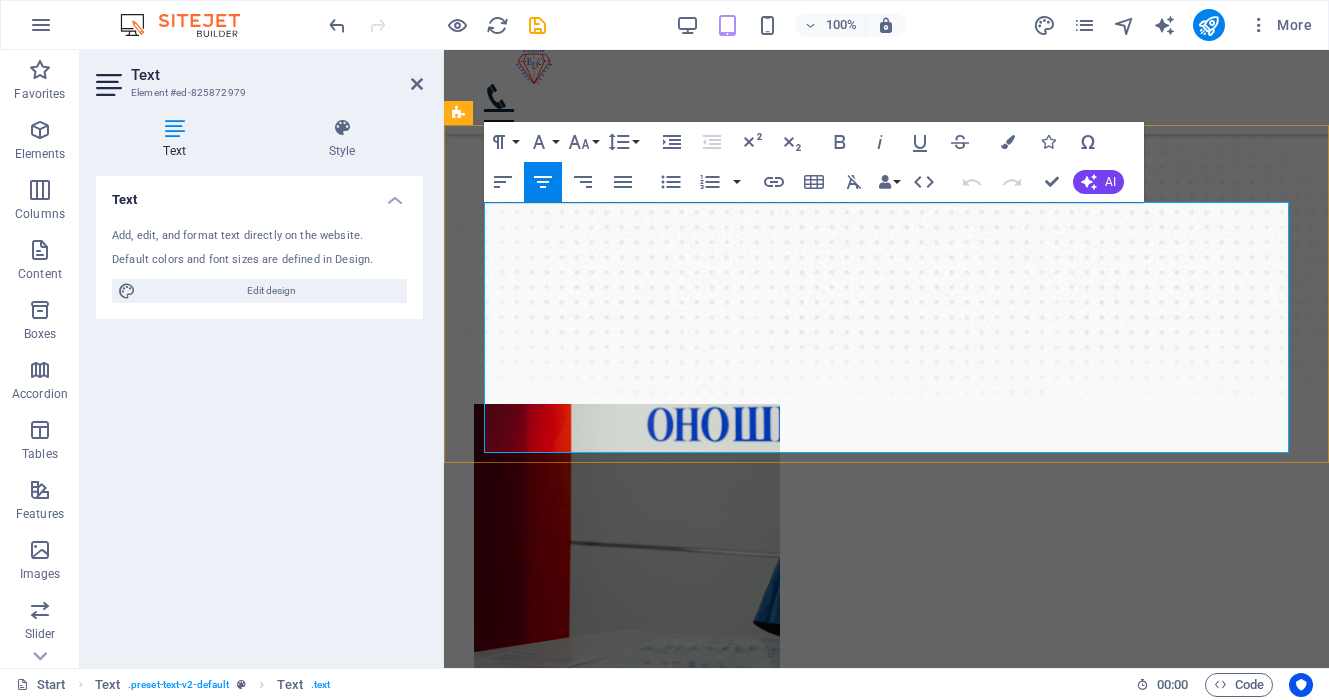 click on "Урьдчилан сэргийлэх үзлэг шинжилгээ нь тухайн хүний эрүүл мэндийн ерөнхий байдлыг бүрэн дүгнэх, далд хэлбэрт байгаа өвчнийг эрт илрүүлэх, цаашид өвчлөлөөс сэргийлэх зорилготой  бүрэн хэмжээний эрүүл мэндийн оношлогооны цогц үйлчилгээ  юм." at bounding box center [887, 844] 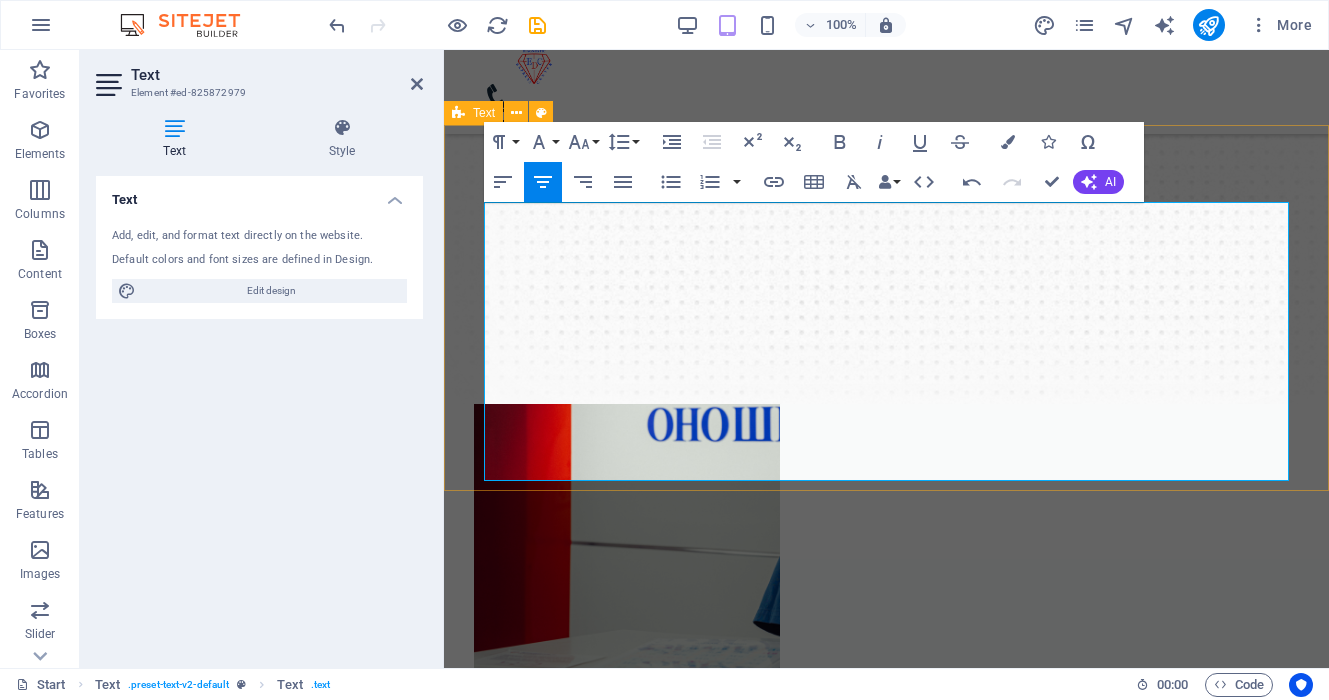 click on "Бидний тухай Урьдчилан сэргийлэх үзлэг шинжилгээ нь тухайн хүний эрүүл мэндийн ерөнхий байдлыг бүрэн дүгнэх,  далд хэлбэрт байгаа өвчнийг эрт илрүүлэх, цаашид өвчлөлөөс сэргийлэх зорилготой  бүрэн хэмжээний эрүүл мэндийн оношлогооны цогц үйлчилгээ  юм. Урьдчилан сэргийлэх багц нь зөвхөн “өвдөж байгаа” үед биш,  харин  эрүүл байхдаа өөрийгөө хайрлах хамгийн ухаалаг алхам  юм. Та өөрийн болон хайртай хүмүүсийнхээ  ирээдүйн эрүүл мэндийг хамгаалахын тулд   өнөөдрөөс эхлэн хариуцлагатай хандаарай." at bounding box center [886, 907] 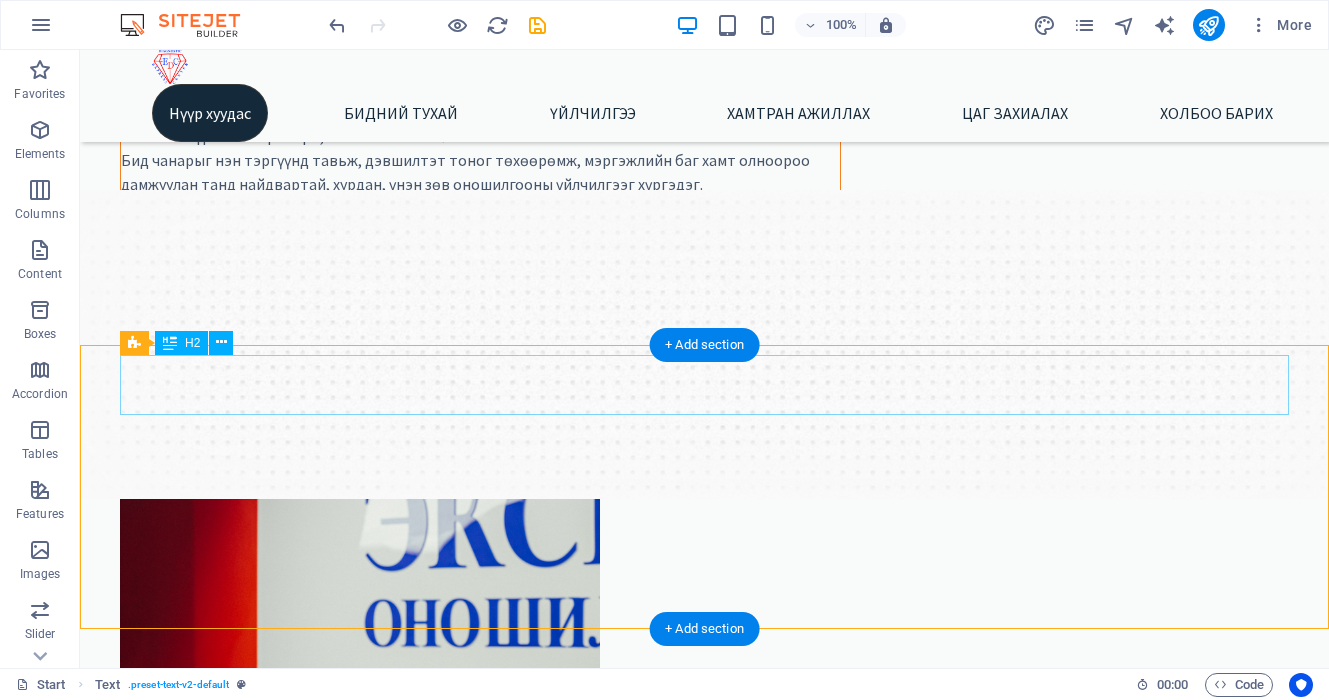 scroll, scrollTop: 171, scrollLeft: 0, axis: vertical 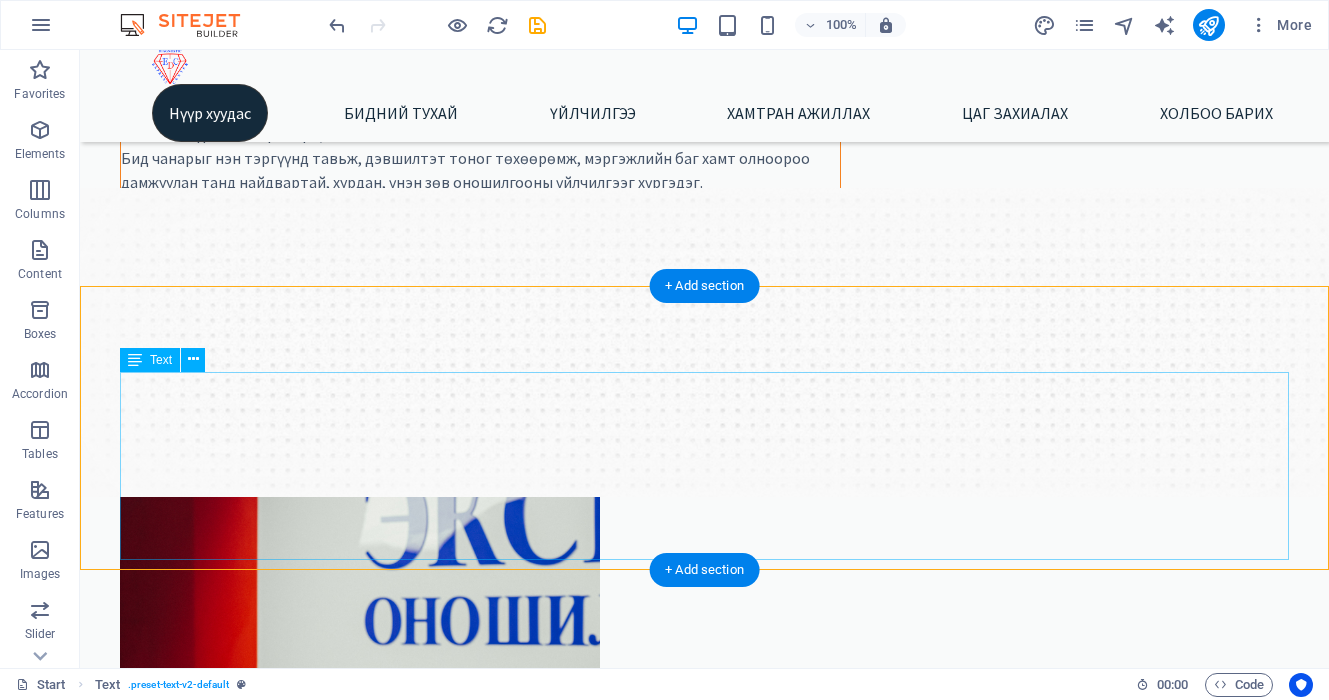 click on "Урьдчилан сэргийлэх үзлэг шинжилгээ нь тухайн хүний эрүүл мэндийн ерөнхий байдлыг бүрэн дүгнэх, далд хэлбэрт байгаа өвчнийг эрт илрүүлэх, цаашид өвчлөлөөс сэргийлэх зорилготой бүрэн хэмжээний эрүүл мэндийн оношлогооны цогц үйлчилгээ юм. Урьдчилан сэргийлэх багц нь зөвхөн “өвдөж байгаа” үед биш, харин эрүүл байхдаа өөрийгөө хайрлах хамгийн ухаалаг алхам юм. Та өөрийн болон хайртай хүмүүсийнхээ ирээдүйн эрүүл мэндийг хамгаалахын тулд өнөөдрөөс эхлэн хариуцлагатай хандаарай." at bounding box center (704, 1234) 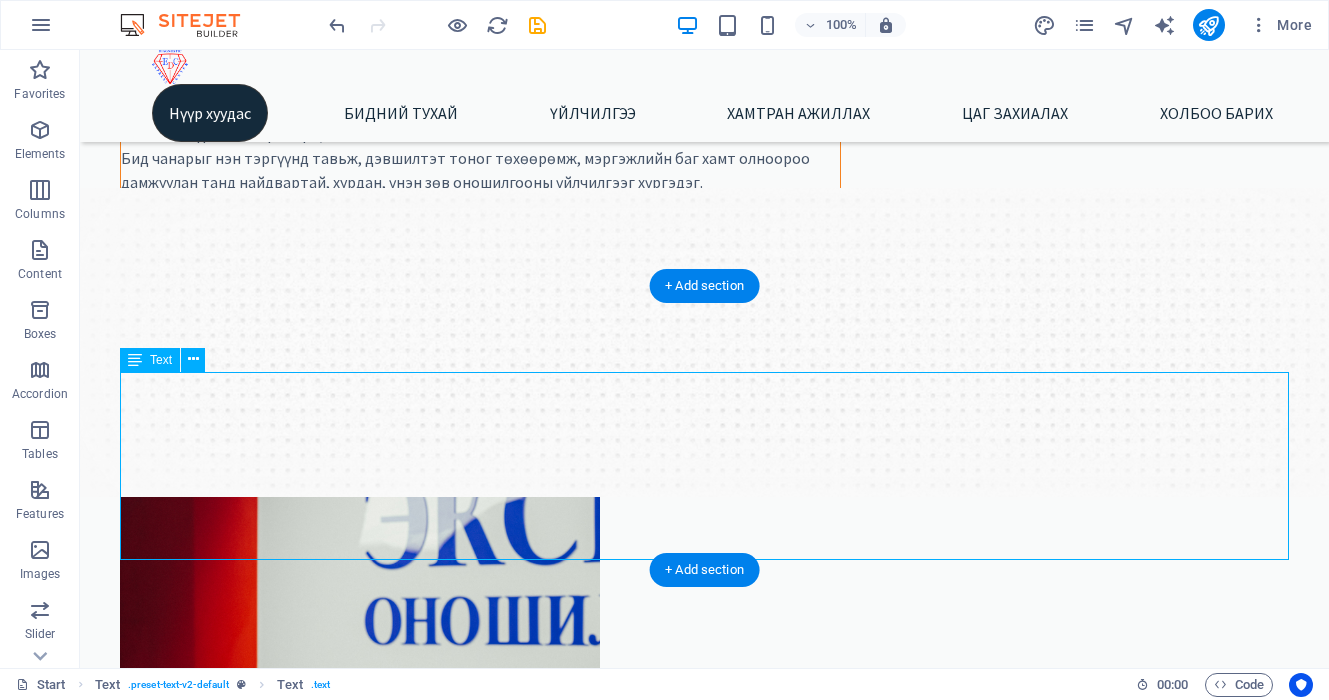 click on "Урьдчилан сэргийлэх үзлэг шинжилгээ нь тухайн хүний эрүүл мэндийн ерөнхий байдлыг бүрэн дүгнэх, далд хэлбэрт байгаа өвчнийг эрт илрүүлэх, цаашид өвчлөлөөс сэргийлэх зорилготой бүрэн хэмжээний эрүүл мэндийн оношлогооны цогц үйлчилгээ юм. Урьдчилан сэргийлэх багц нь зөвхөн “өвдөж байгаа” үед биш, харин эрүүл байхдаа өөрийгөө хайрлах хамгийн ухаалаг алхам юм. Та өөрийн болон хайртай хүмүүсийнхээ ирээдүйн эрүүл мэндийг хамгаалахын тулд өнөөдрөөс эхлэн хариуцлагатай хандаарай." at bounding box center [704, 1234] 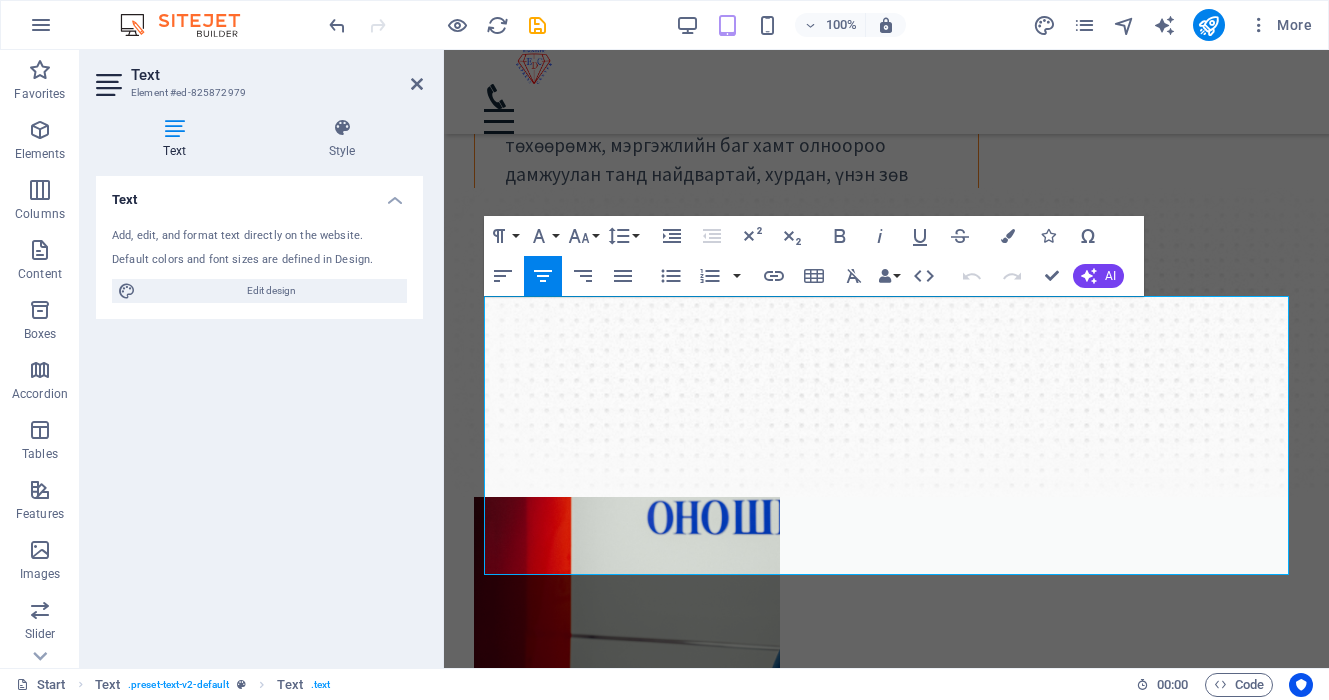 click at bounding box center [174, 128] 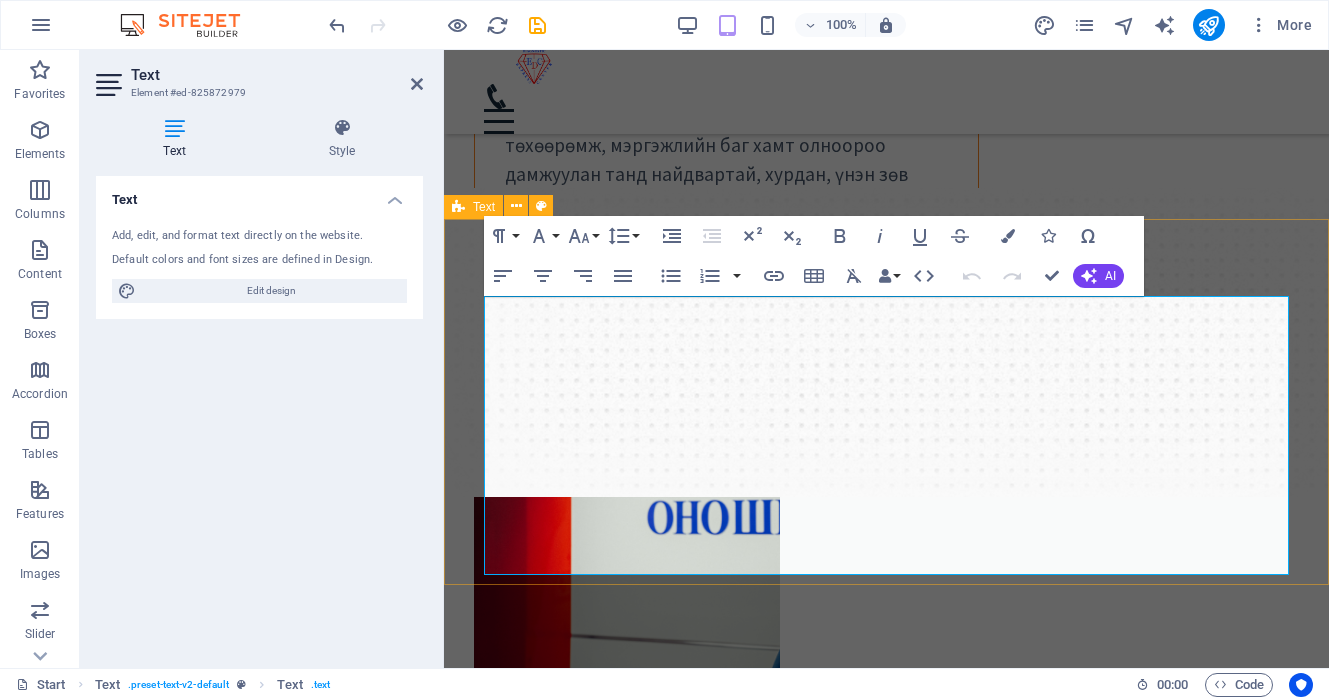 click on "Бидний тухай Урьдчилан сэргийлэх үзлэг шинжилгээ нь тухайн хүний эрүүл мэндийн ерөнхий байдлыг бүрэн дүгнэх,  далд хэлбэрт байгаа өвчнийг эрт илрүүлэх, цаашид өвчлөлөөс сэргийлэх зорилготой  бүрэн хэмжээний эрүүл мэндийн оношлогооны цогц үйлчилгээ  юм. Урьдчилан сэргийлэх багц нь зөвхөн “өвдөж байгаа” үед биш,  харин  эрүүл байхдаа өөрийгөө хайрлах хамгийн ухаалаг алхам  юм. Та өөрийн болон хайртай хүмүүсийнхээ  ирээдүйн эрүүл мэндийг хамгаалахын тулд   өнөөдрөөс эхлэн хариуцлагатай хандаарай." at bounding box center (886, 1000) 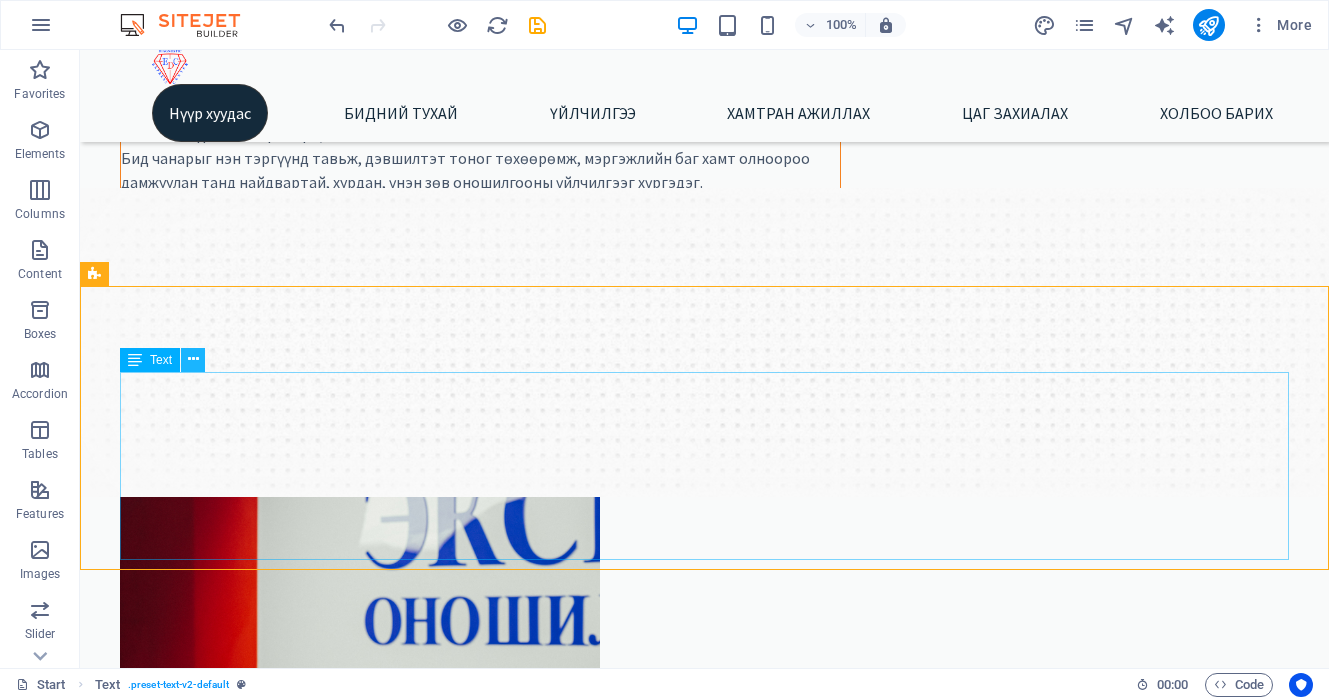 click at bounding box center (193, 359) 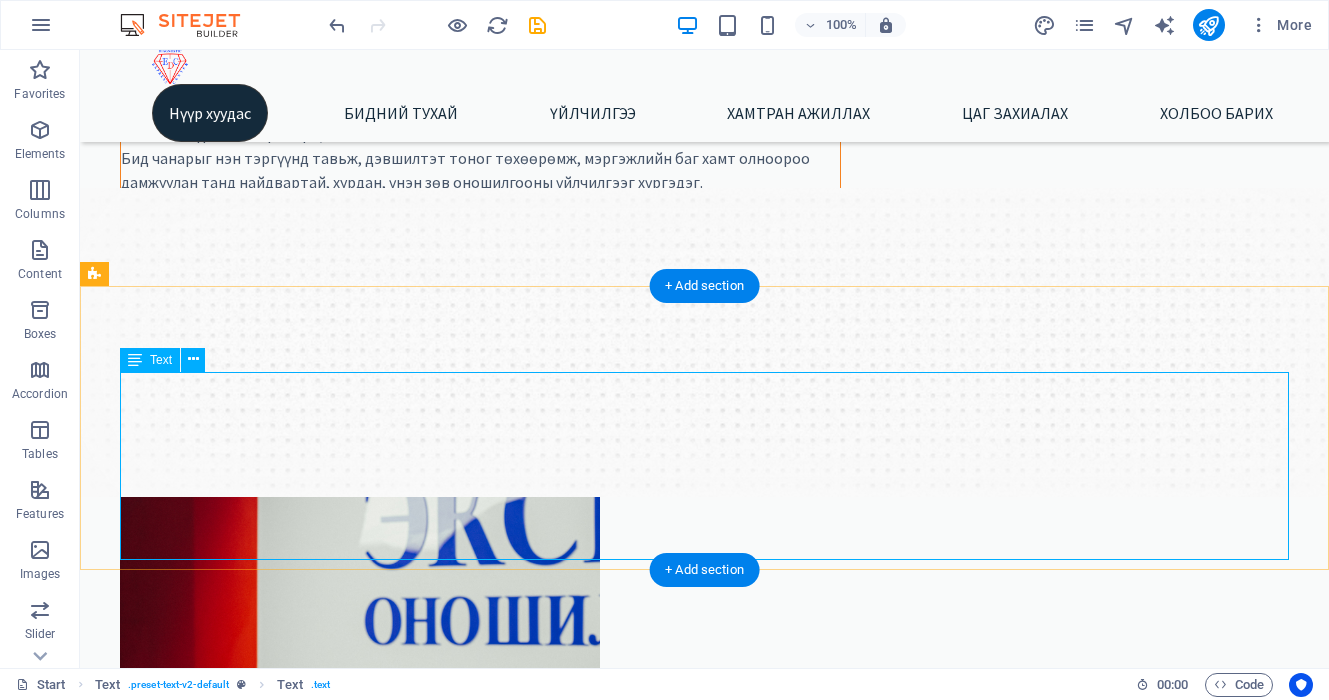 click on "Урьдчилан сэргийлэх үзлэг шинжилгээ нь тухайн хүний эрүүл мэндийн ерөнхий байдлыг бүрэн дүгнэх, далд хэлбэрт байгаа өвчнийг эрт илрүүлэх, цаашид өвчлөлөөс сэргийлэх зорилготой бүрэн хэмжээний эрүүл мэндийн оношлогооны цогц үйлчилгээ юм. Урьдчилан сэргийлэх багц нь зөвхөн “өвдөж байгаа” үед биш, харин эрүүл байхдаа өөрийгөө хайрлах хамгийн ухаалаг алхам юм. Та өөрийн болон хайртай хүмүүсийнхээ ирээдүйн эрүүл мэндийг хамгаалахын тулд өнөөдрөөс эхлэн хариуцлагатай хандаарай." at bounding box center [704, 1234] 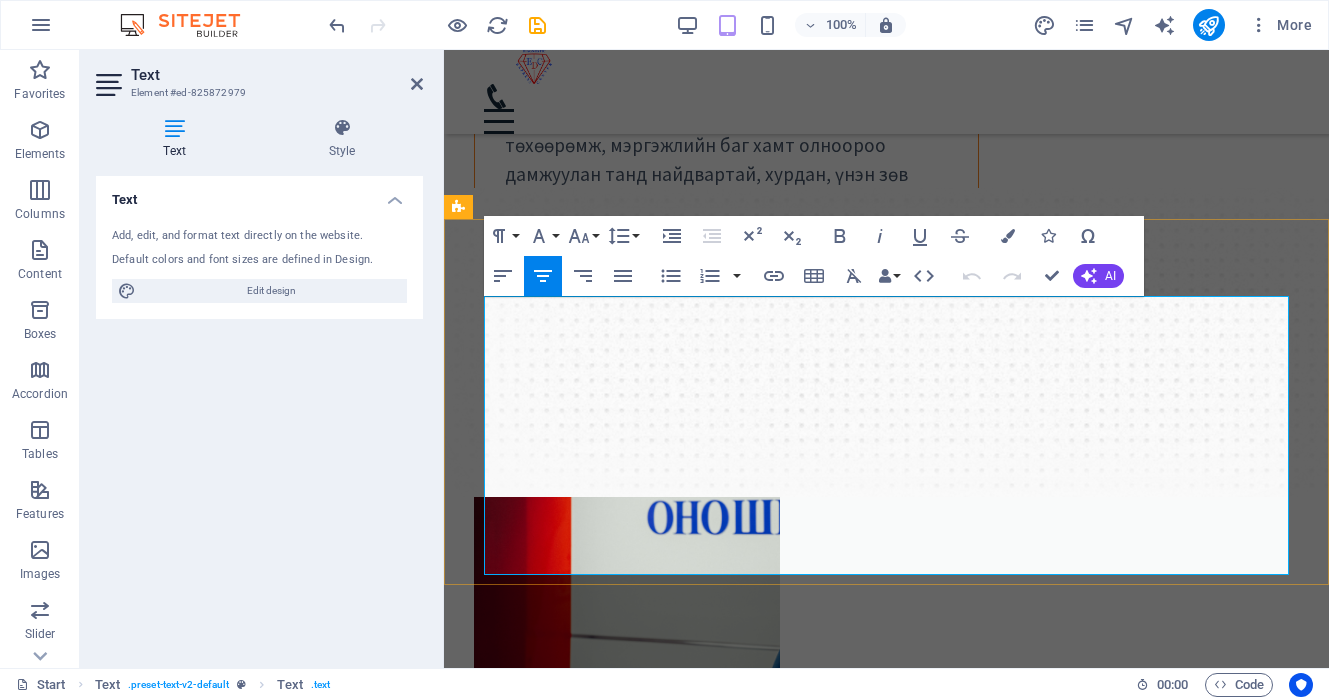 drag, startPoint x: 490, startPoint y: 313, endPoint x: 900, endPoint y: 403, distance: 419.76184 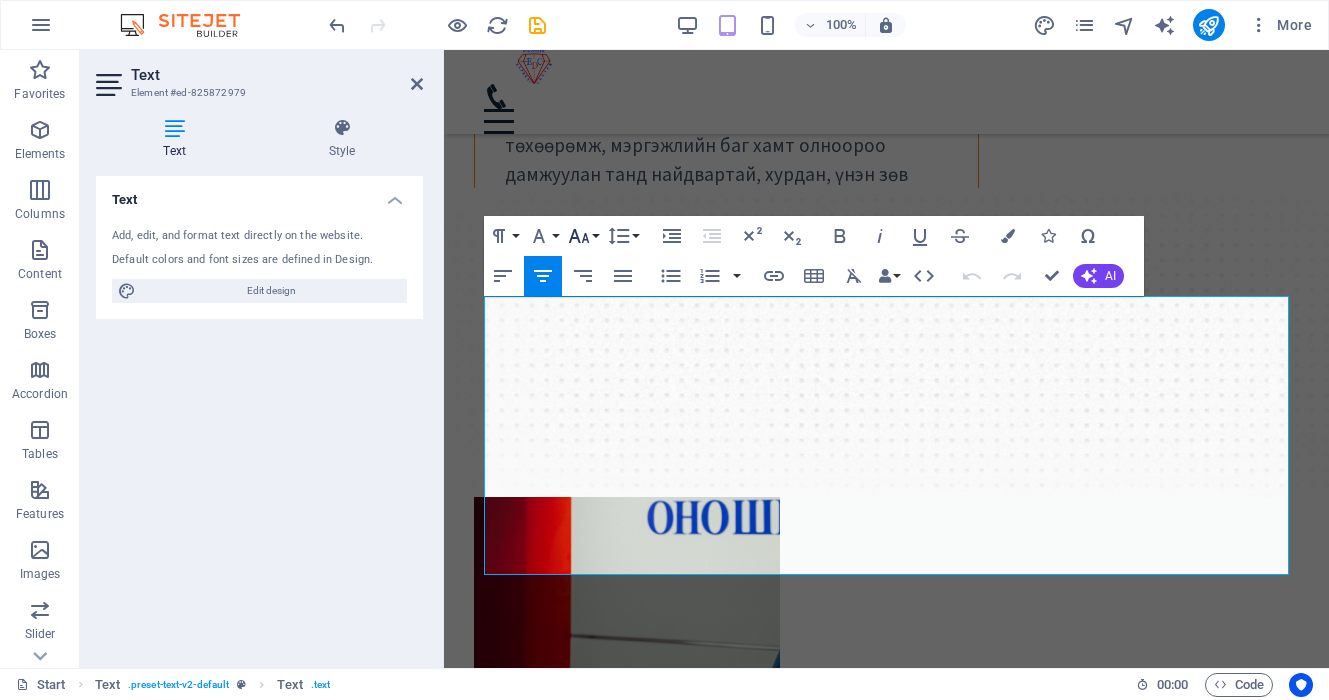 click 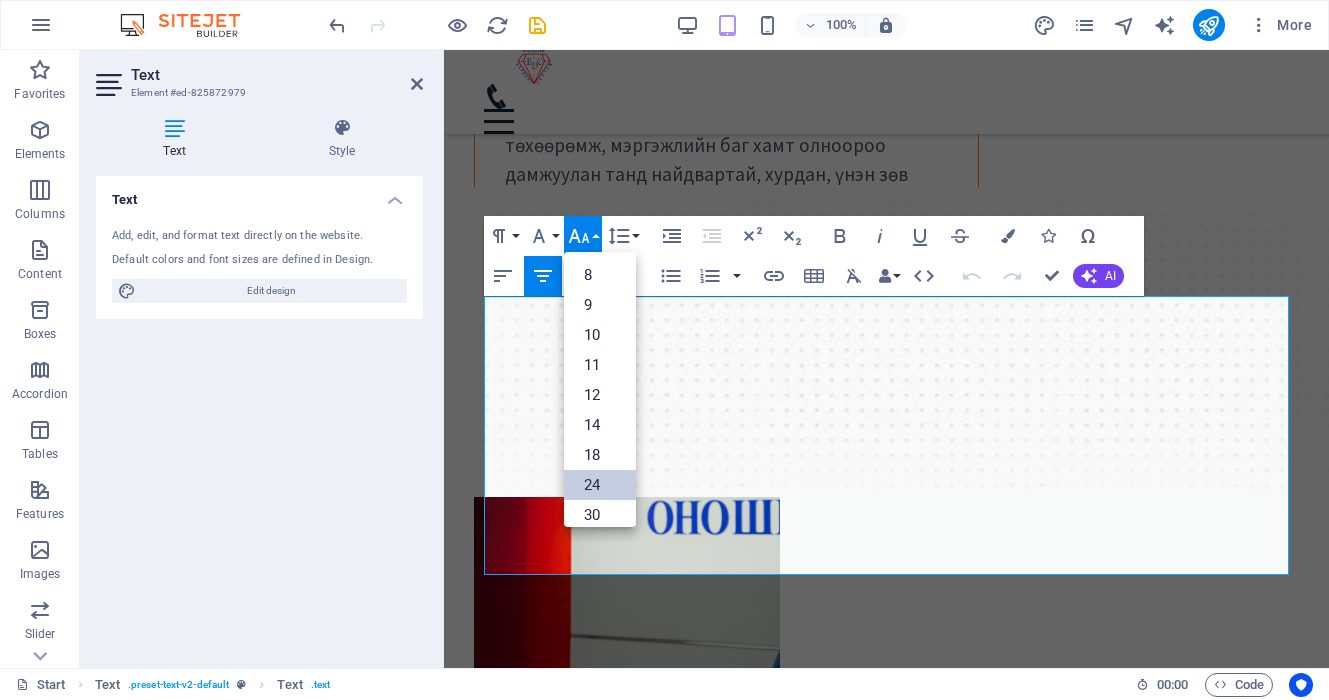 click on "24" at bounding box center [600, 485] 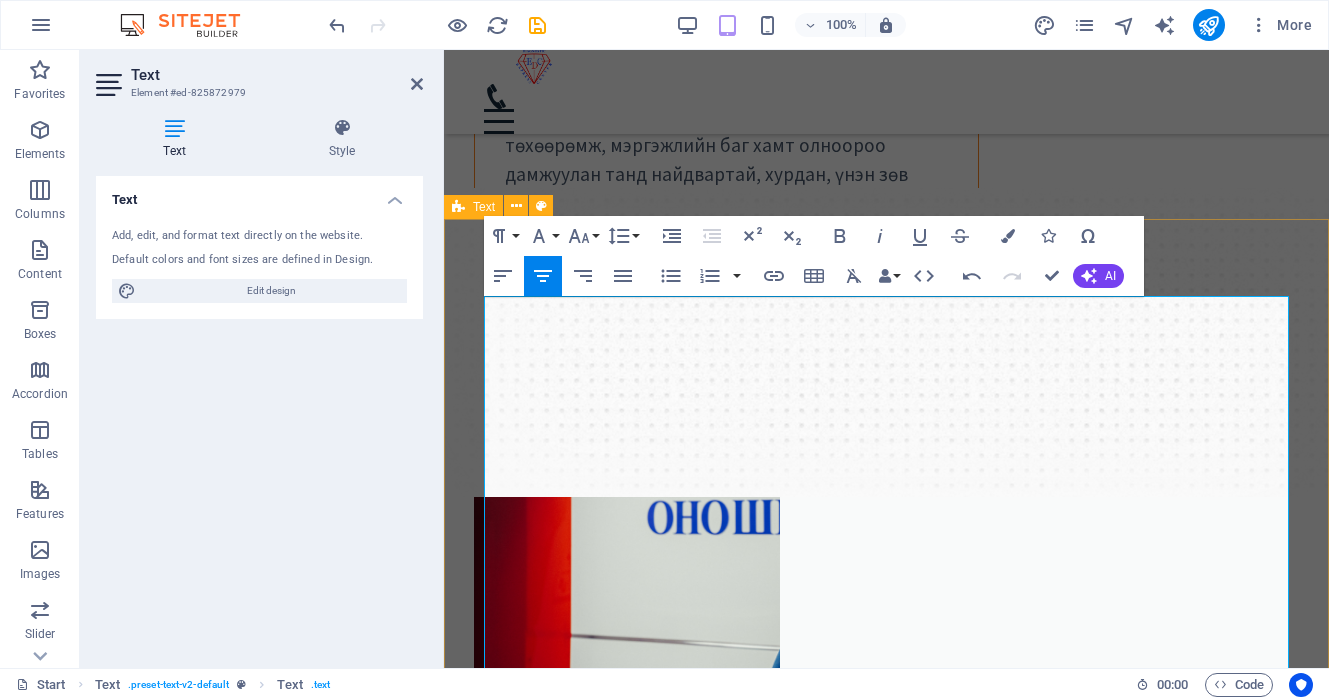 click on "Бидний тухай Урьдчилан сэргийлэх үзлэг шинжилгээ нь тухайн хүний эрүүл мэндийн ерөнхий байдлыг бүрэн дүгнэх,  далд хэлбэрт байгаа өвчнийг эрт илрүүлэх, цаашид өвчлөлөөс сэргийлэх зорилготой  бүрэн хэмжээний эрүүл мэндийн оношлогооны цогц үйлчилгээ  юм. Урьдчилан сэргийлэх багц нь зөвхөн “өвдөж байгаа” үед биш,  харин  эрүүл байхдаа өөрийгөө хайрлах хамгийн ухаалаг алхам  юм. Та өөрийн болон хайртай хүмүүсийнхээ  ирээдүйн эрүүл мэндийг хамгаалахын тулд   өнөөдрөөс эхлэн хариуцлагатай хандаарай." at bounding box center (886, 1068) 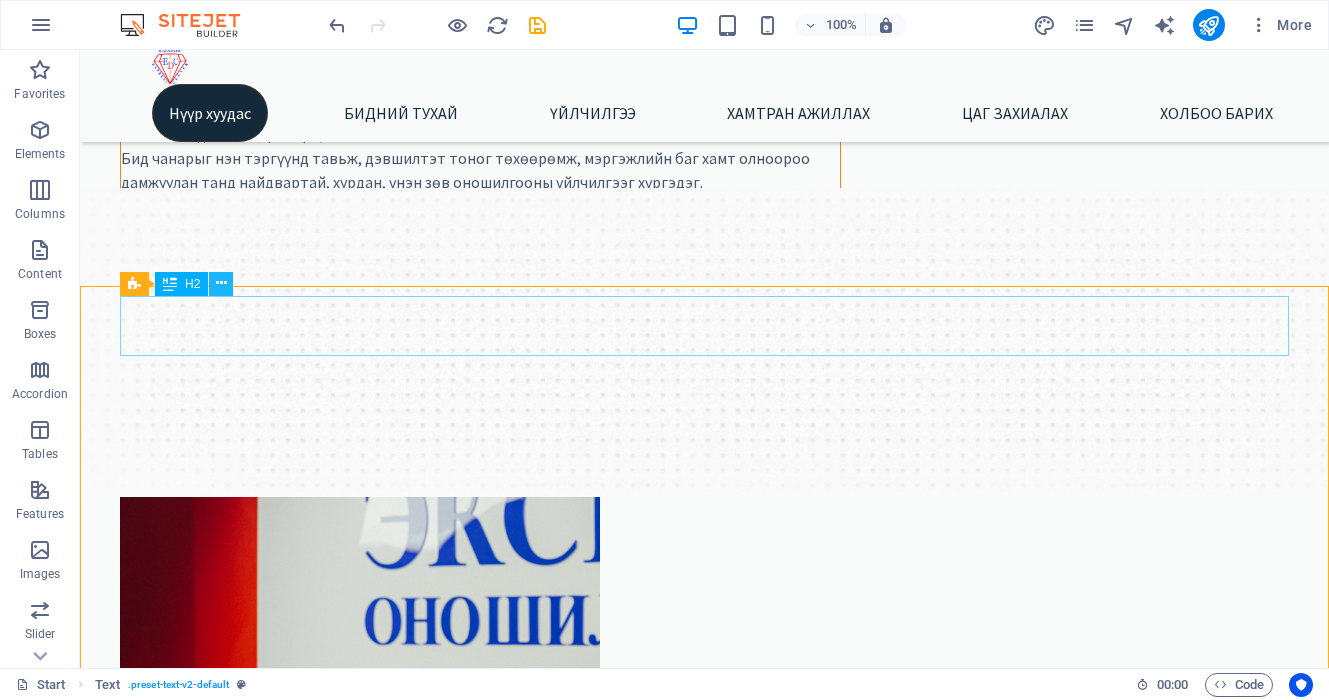 click at bounding box center [221, 283] 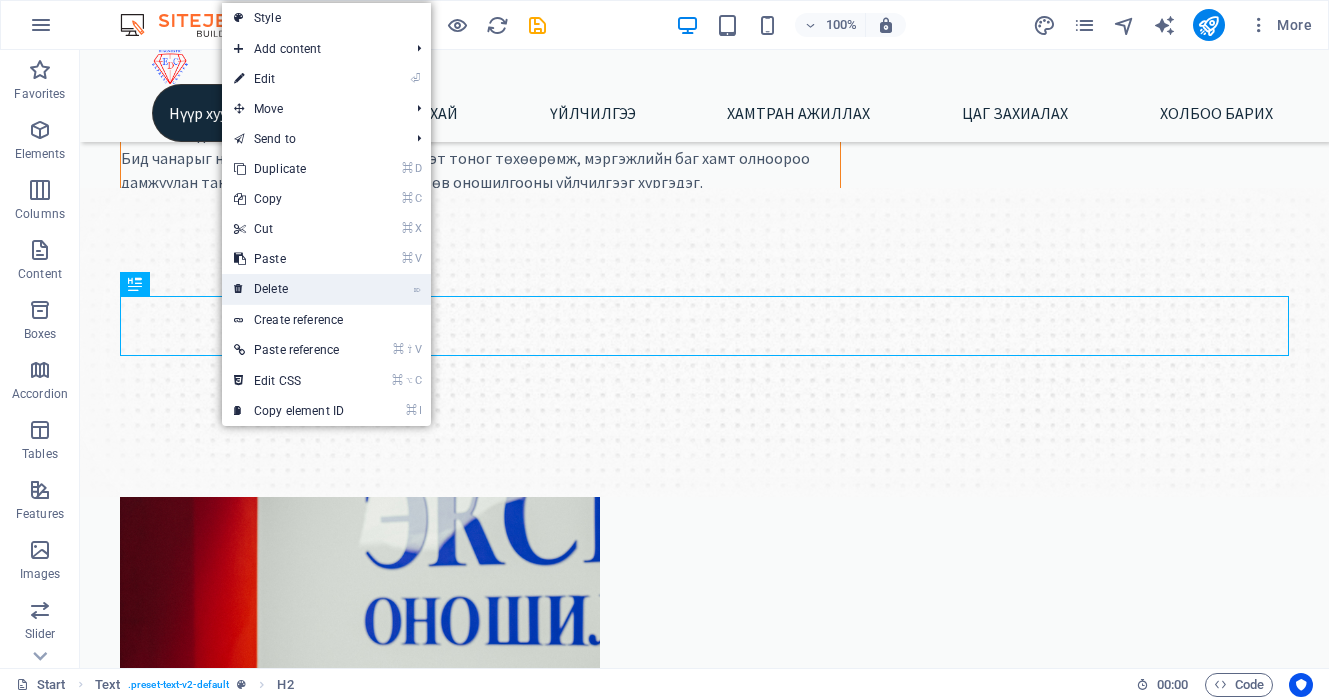click on "⌦  Delete" at bounding box center [289, 289] 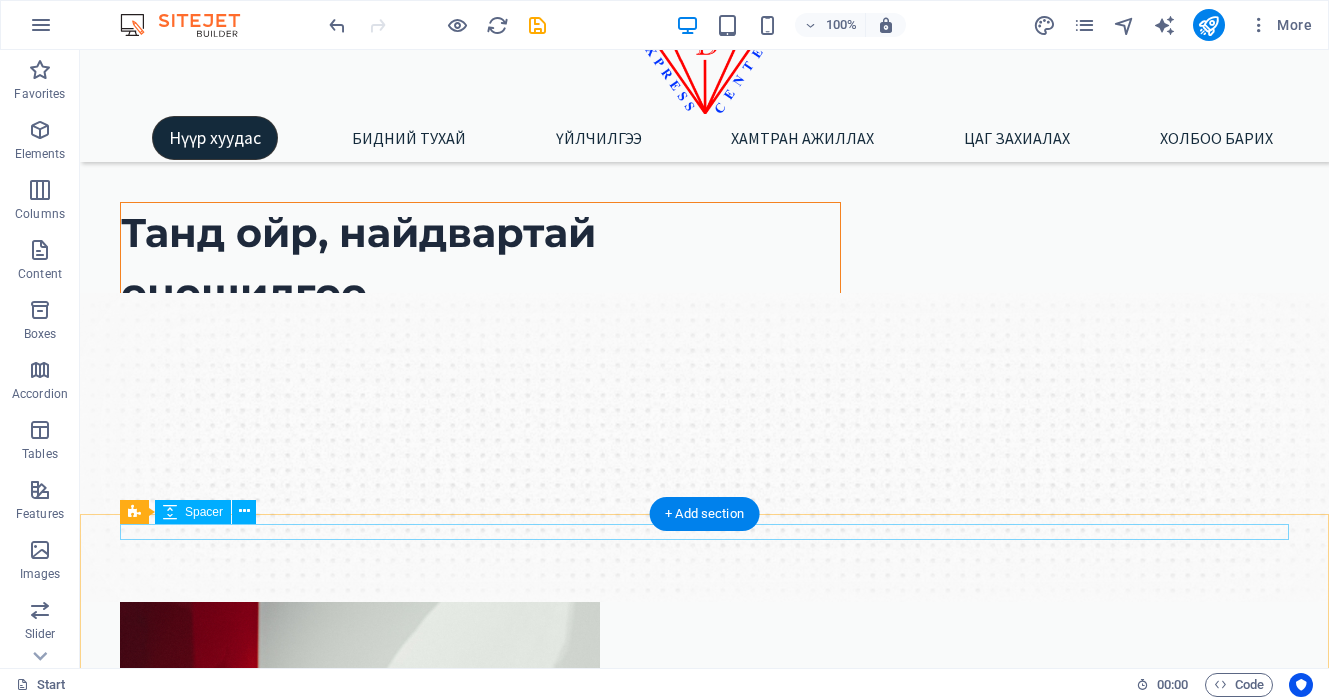 scroll, scrollTop: 68, scrollLeft: 0, axis: vertical 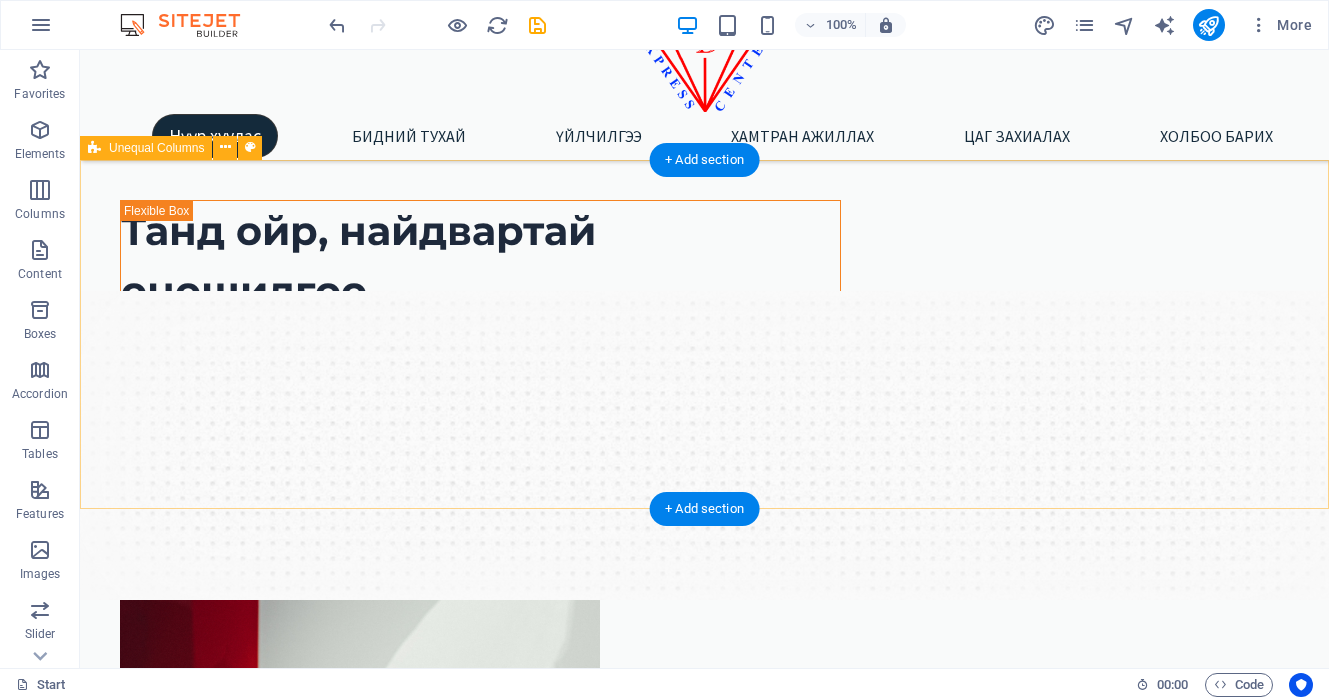 click on "Танд ойр, найдвартай оношилгоо Манай эмнэлэг нь 20 жилийн туршлагатай, олон улсын ISO 15189 стандартад нийцсэн, магадлан итгэмжлэгдсэн лаборатори, оношилгооны төв юм. Бид чанарыг нэн тэргүүнд тавьж, дэвшилтэт тоног төхөөрөмж, мэргэжлийн баг хамт олноороо дамжуулан танд найдвартай, хурдан, үнэн зөв оношилгооны үйлчилгээг хүргэдэг." at bounding box center [704, 718] 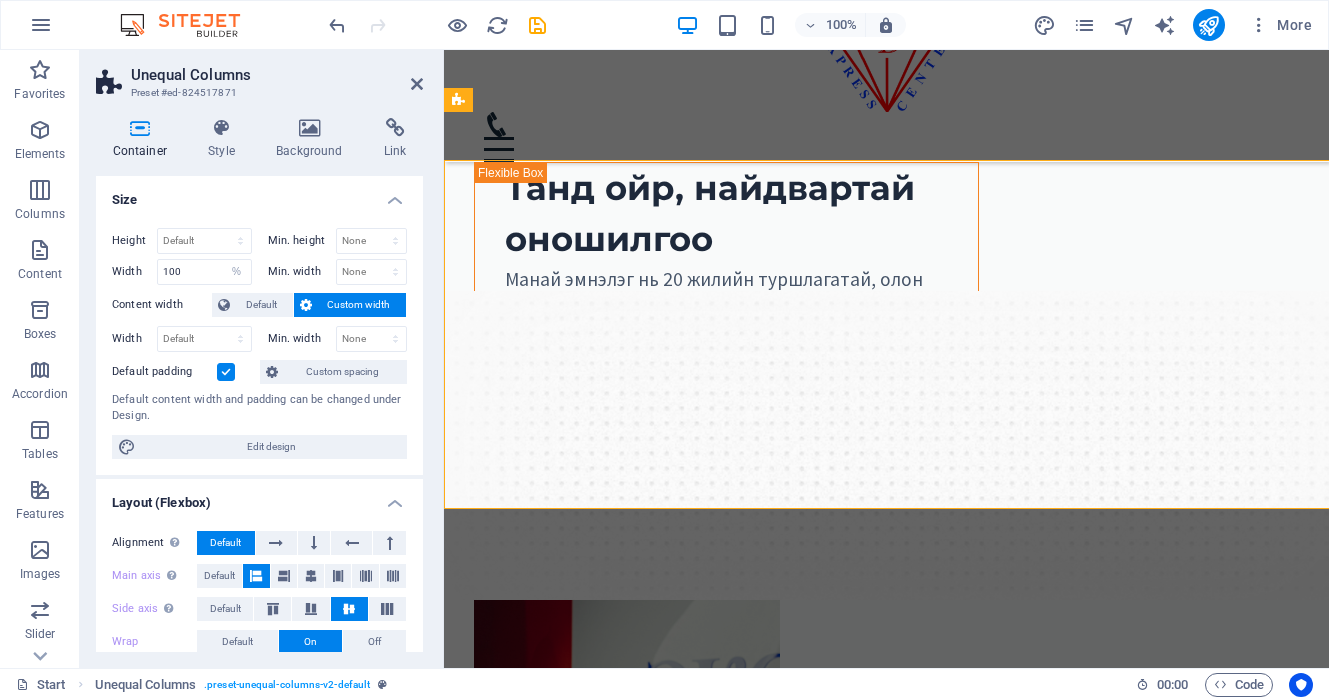 select on "px" 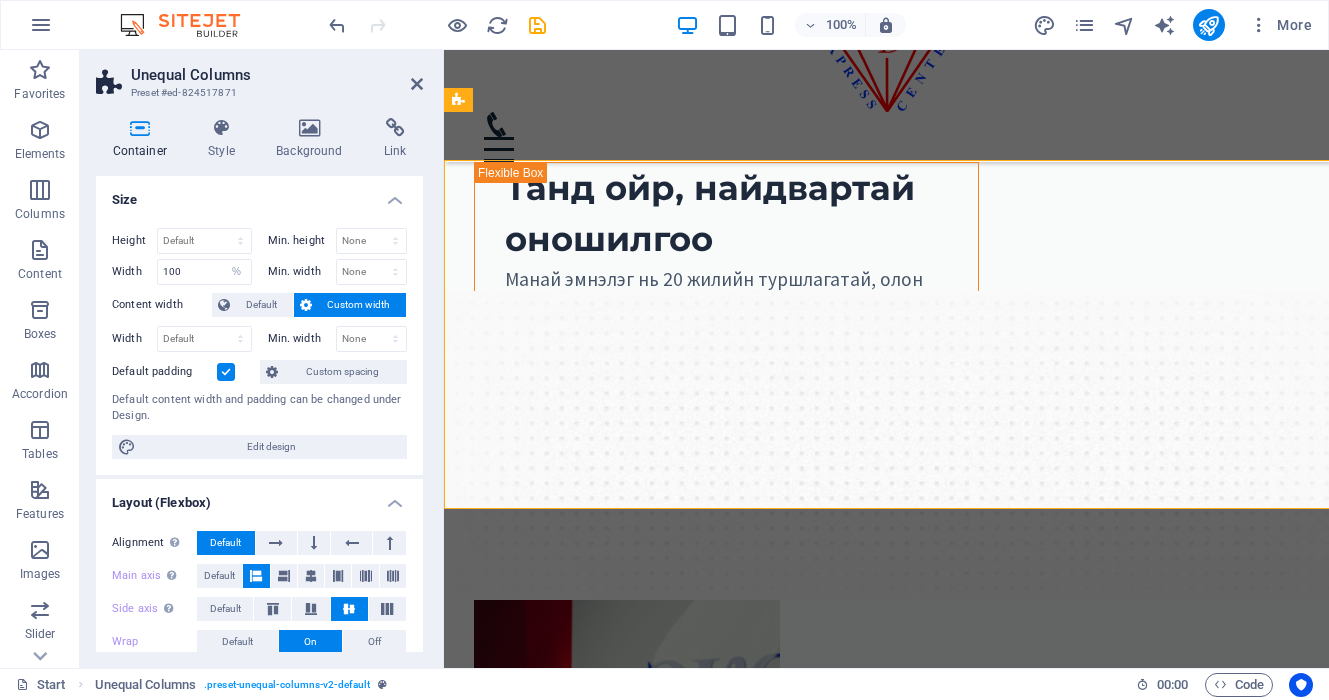 select on "px" 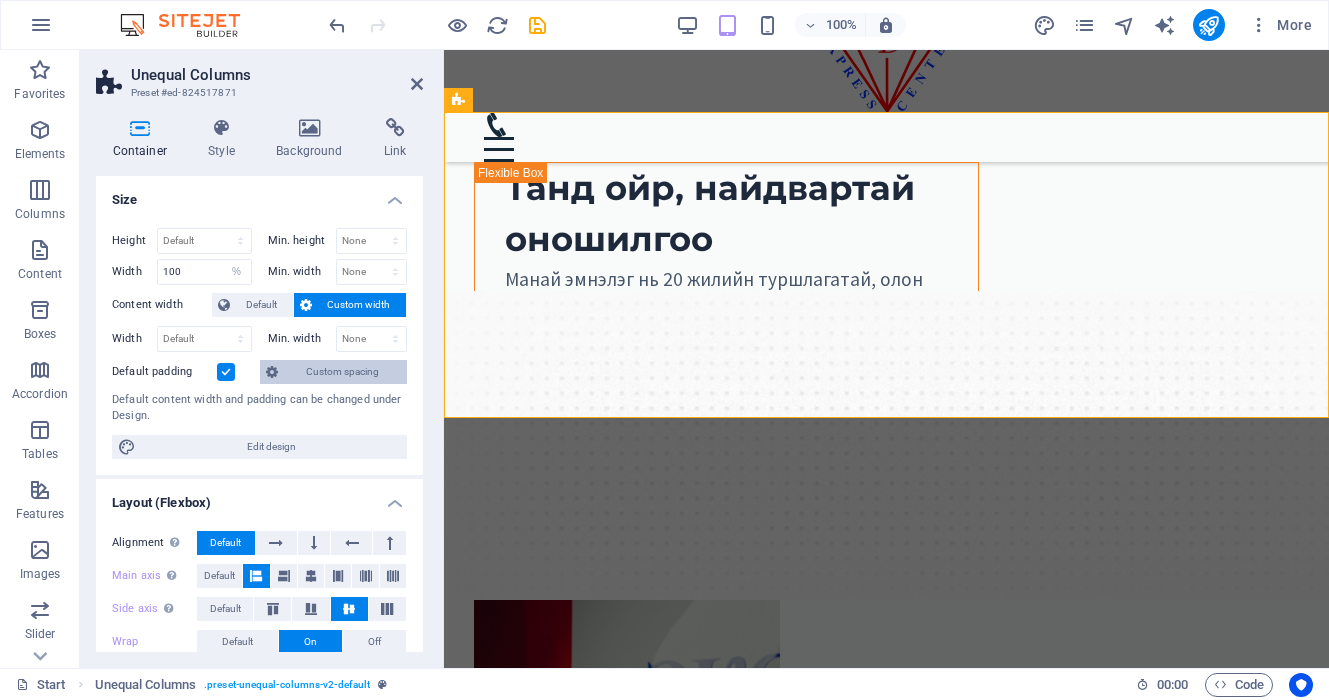 click on "Custom spacing" at bounding box center [342, 372] 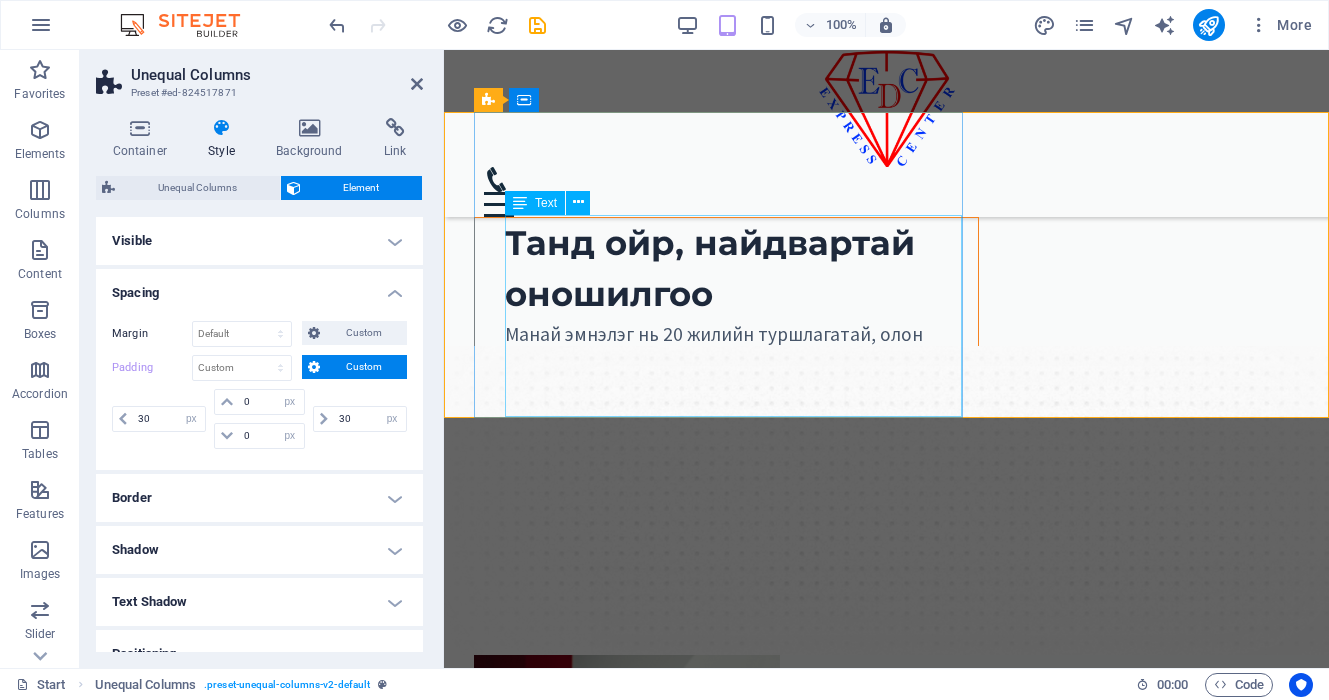 scroll, scrollTop: 0, scrollLeft: 0, axis: both 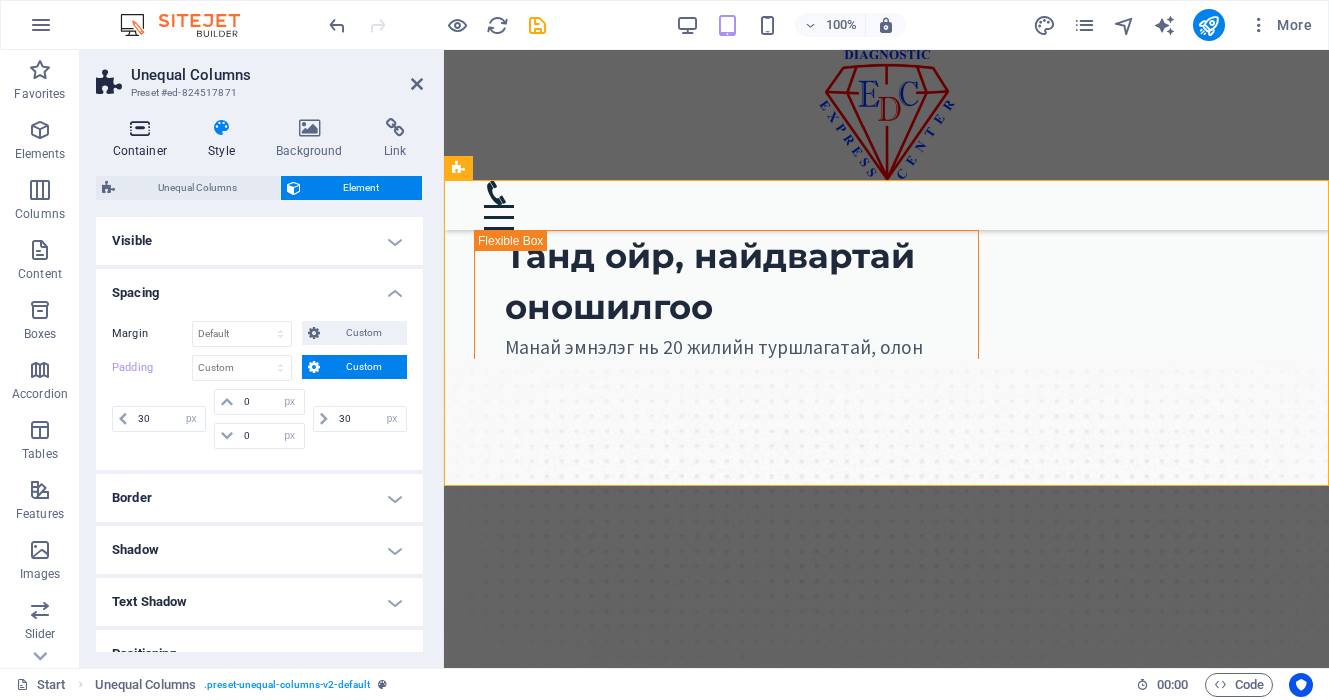 click at bounding box center [140, 128] 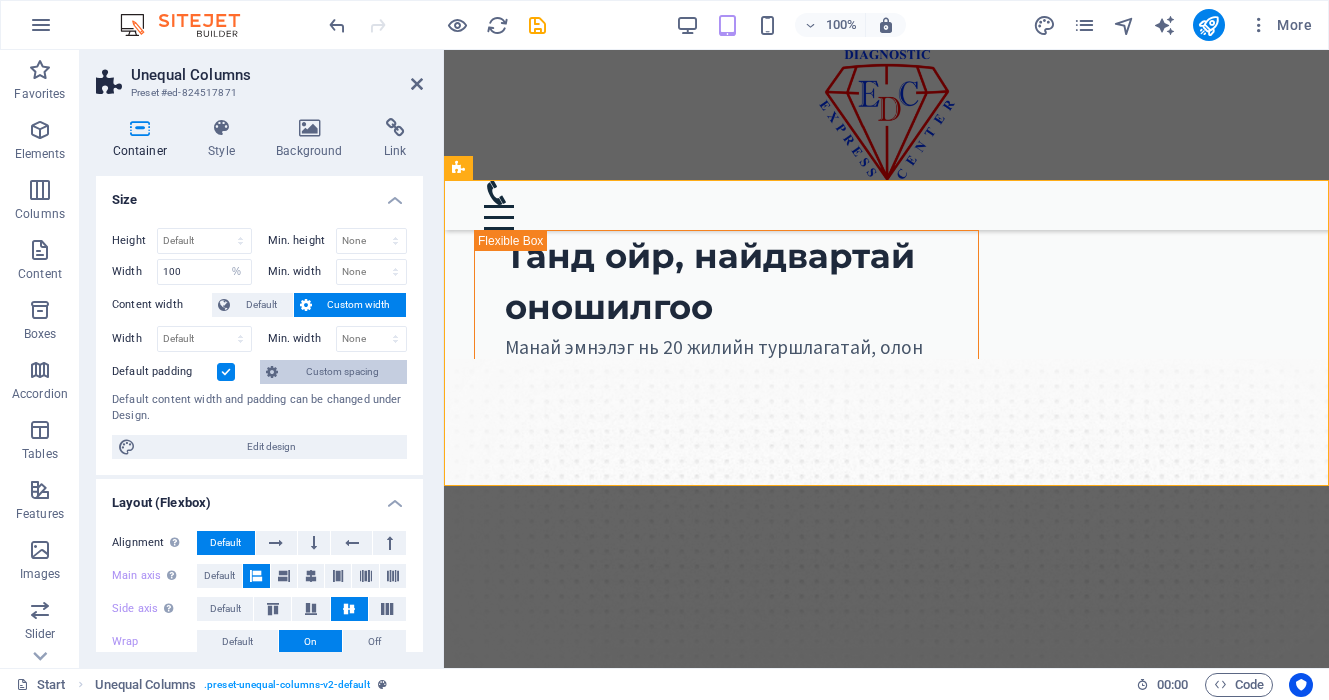 click on "Custom spacing" at bounding box center (342, 372) 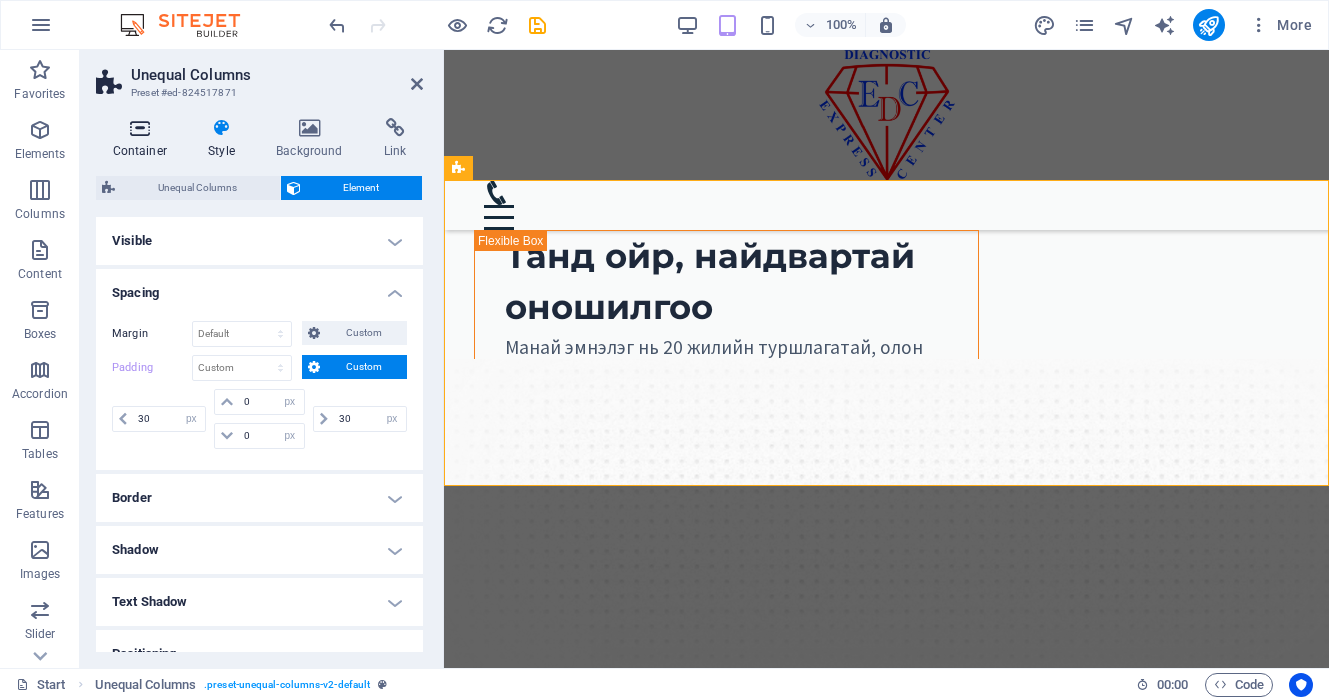 click at bounding box center (140, 128) 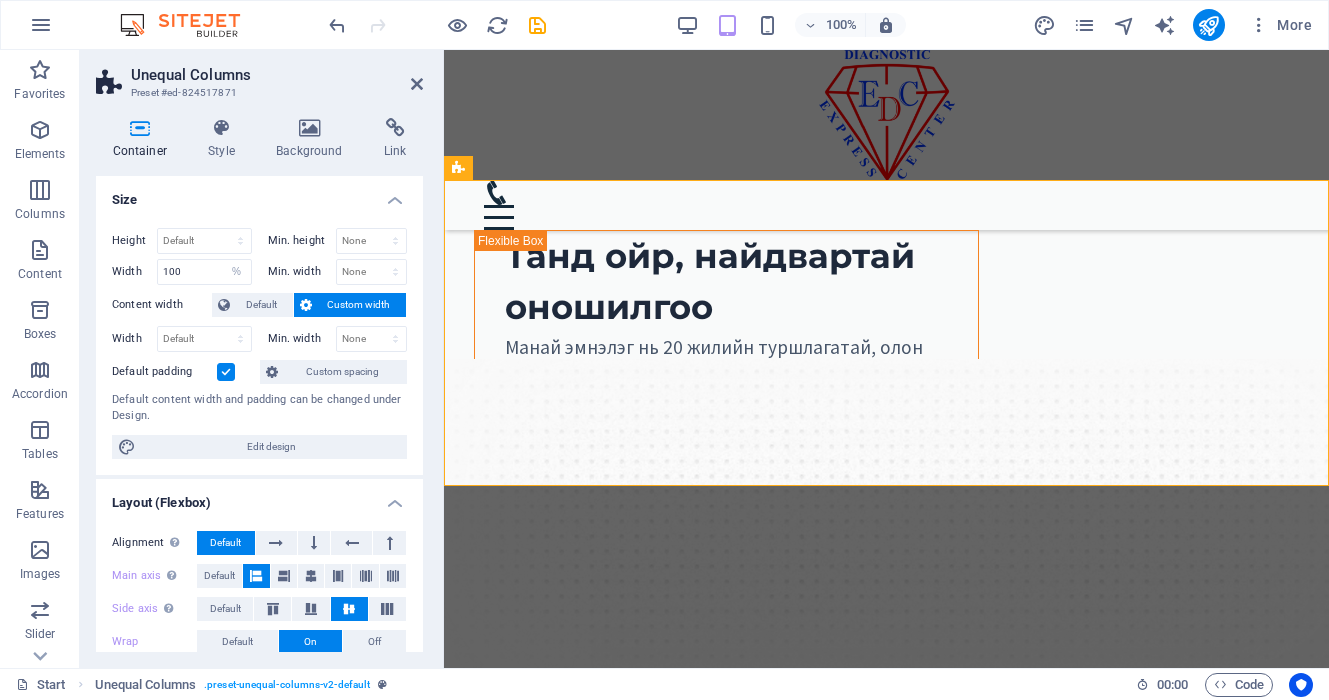 click on "Custom width" at bounding box center (359, 305) 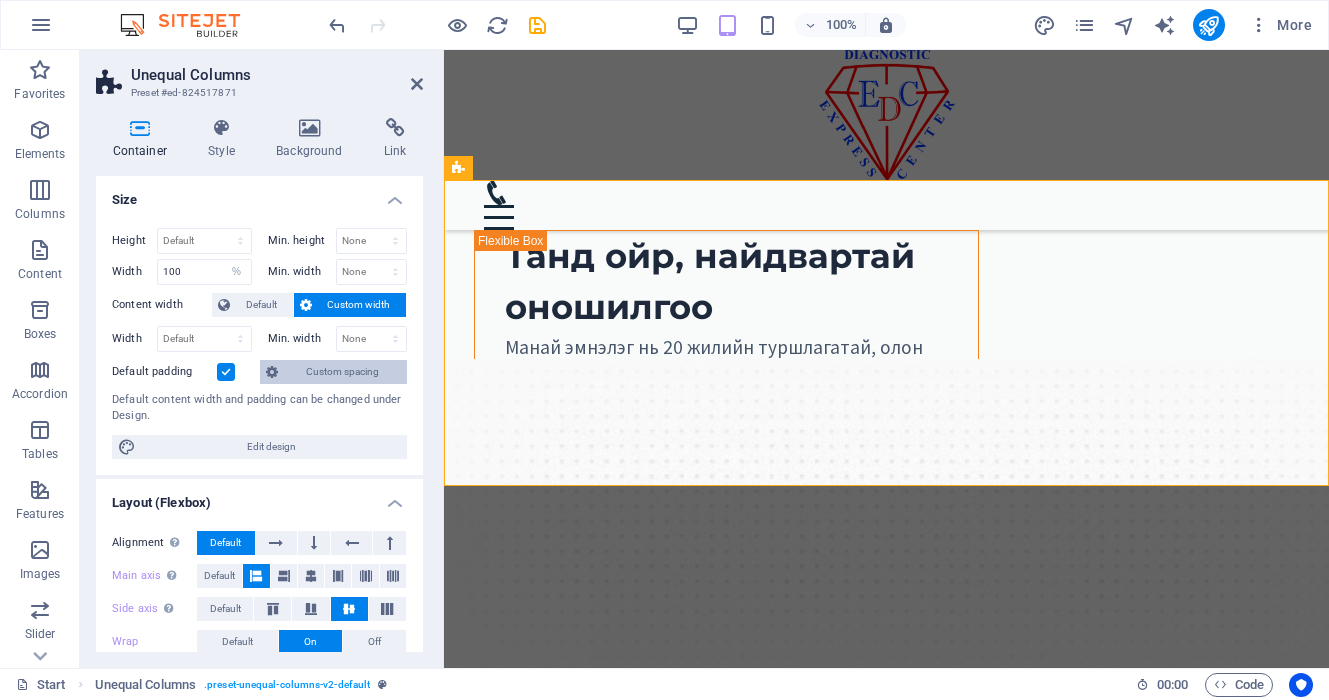 click on "Custom spacing" at bounding box center (342, 372) 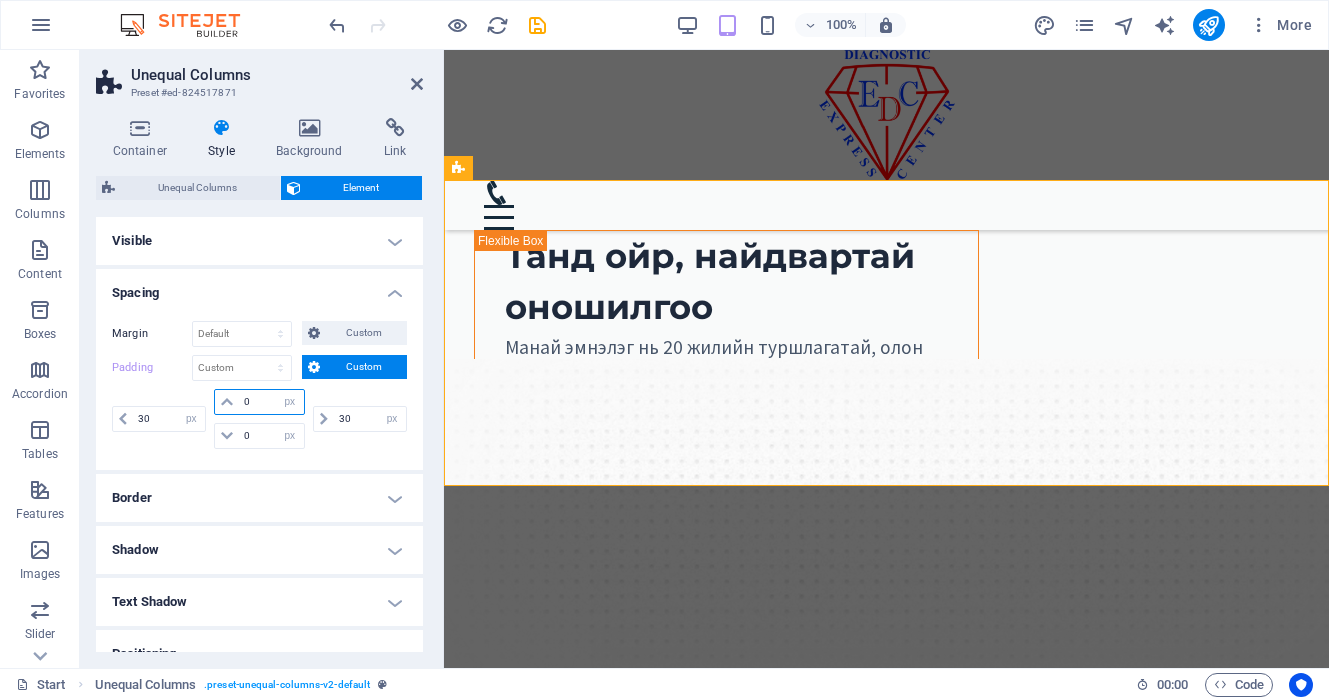 click on "0" at bounding box center (271, 402) 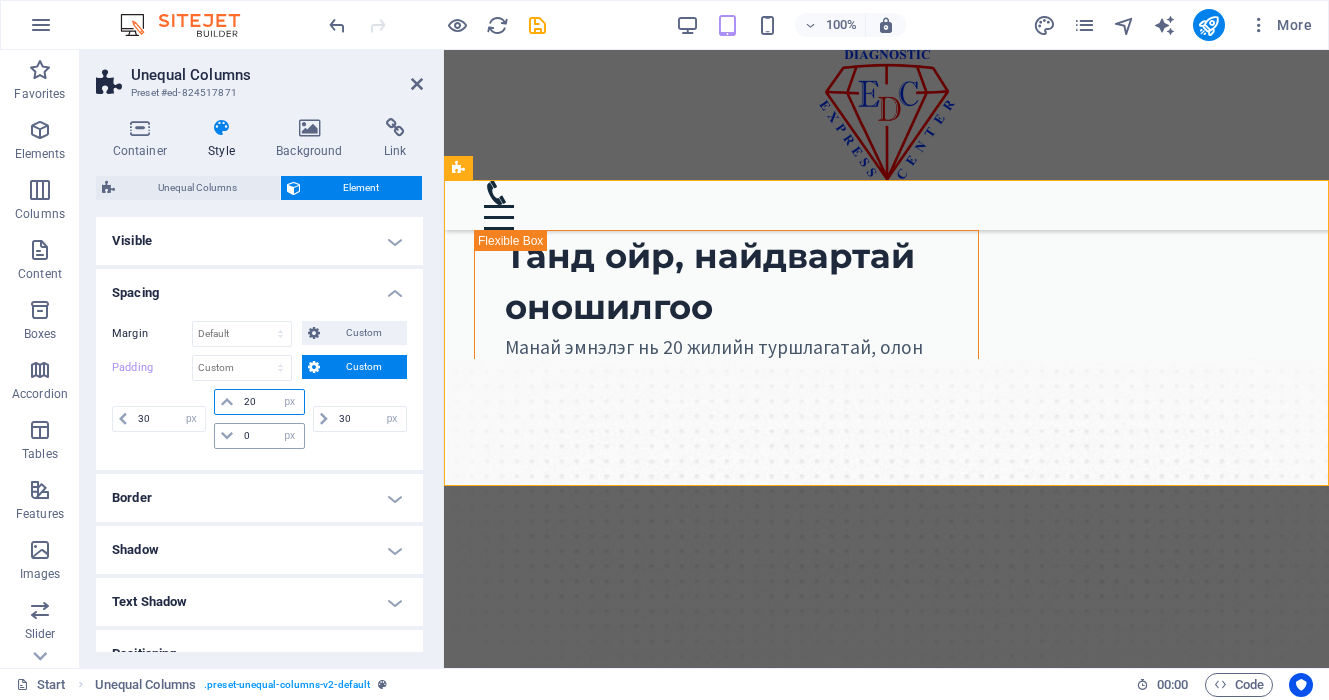 type on "20" 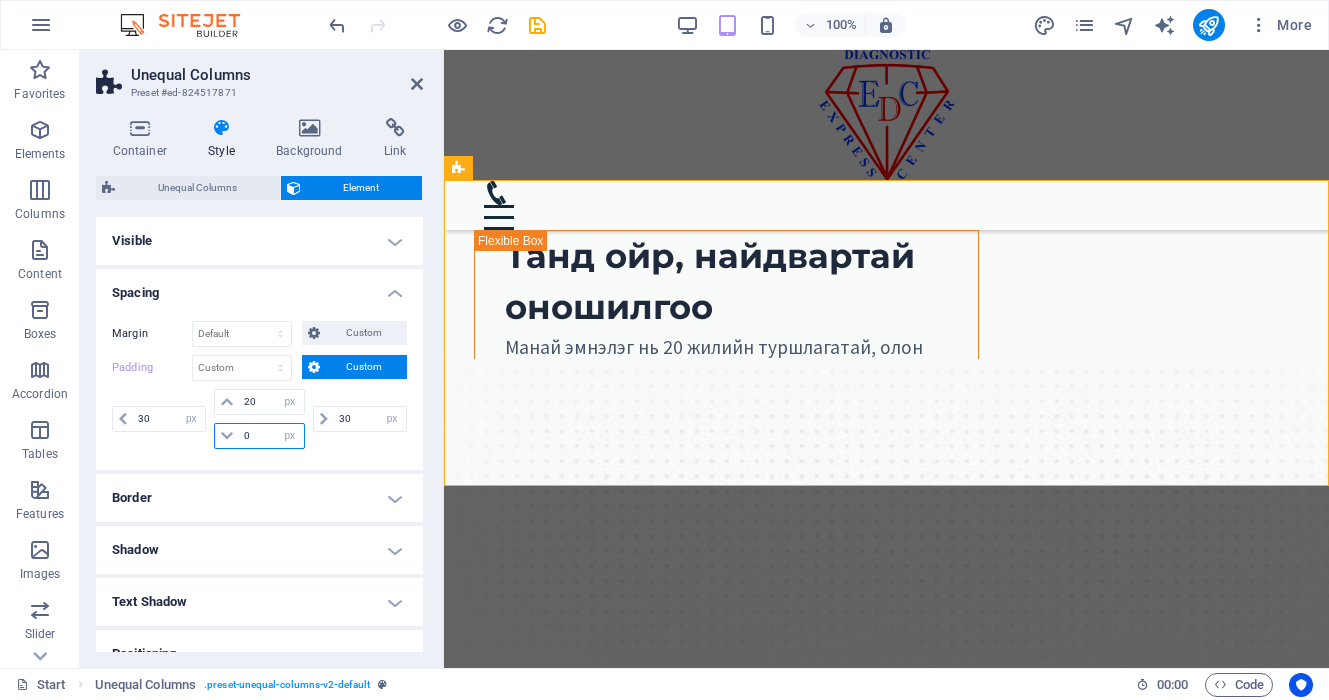click on "0" at bounding box center (271, 436) 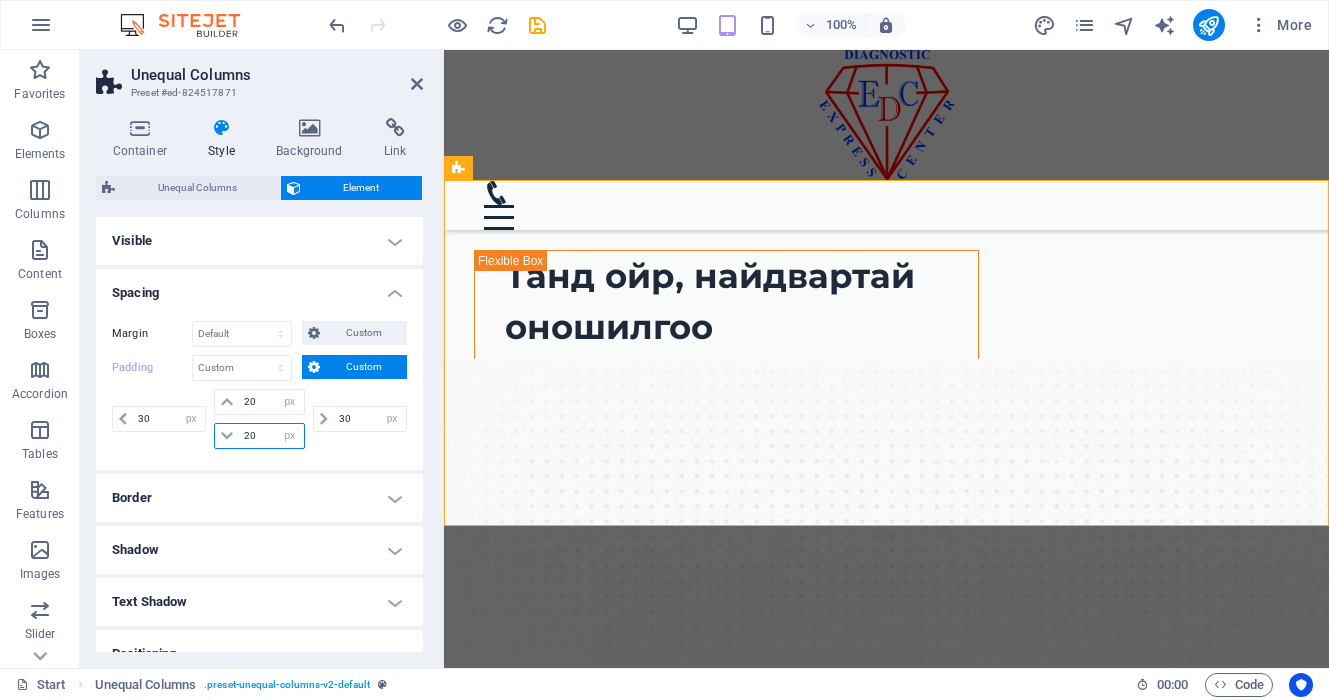 type on "20" 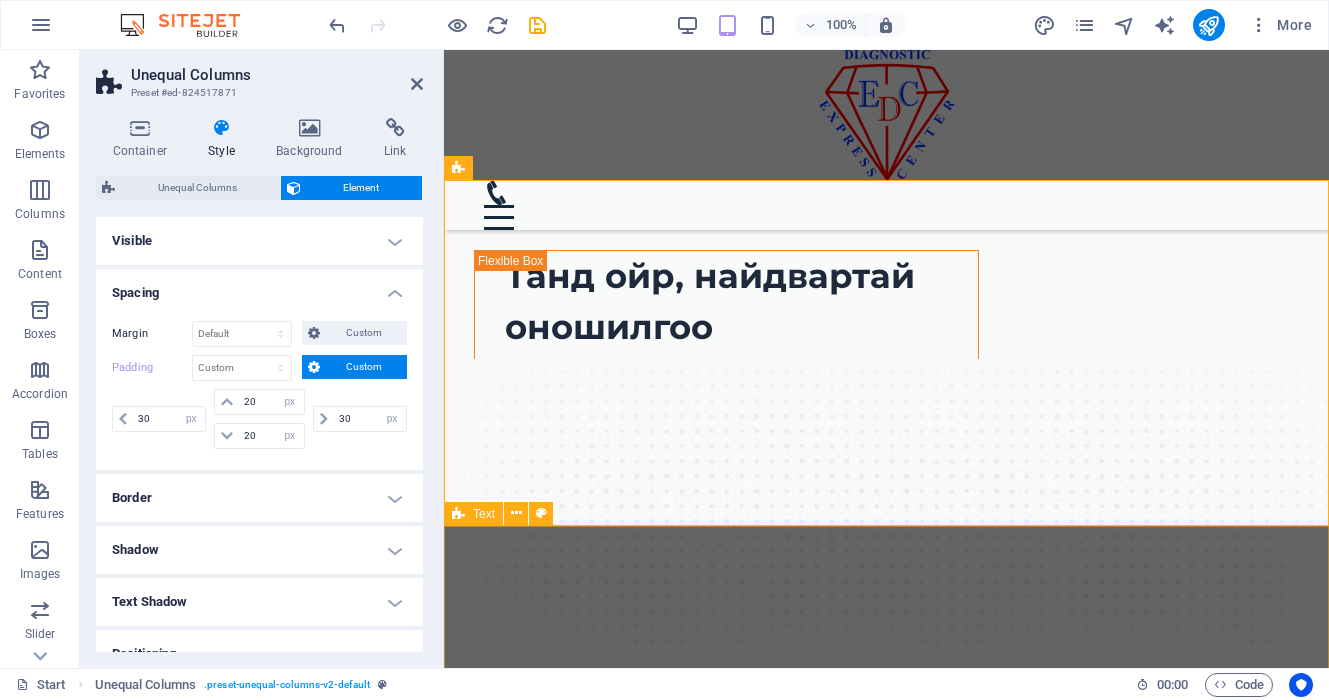 click on "Урьдчилан сэргийлэх үзлэг шинжилгээ нь тухайн хүний эрүүл мэндийн ерөнхий байдлыг бүрэн дүгнэх, далд хэлбэрт байгаа өвчнийг эрт илрүүлэх, цаашид өвчлөлөөс сэргийлэх зорилготой бүрэн хэмжээний эрүүл мэндийн оношлогооны цогц үйлчилгээ юм. Урьдчилан сэргийлэх багц нь зөвхөн “өвдөж байгаа” үед биш, харин эрүүл байхдаа өөрийгөө хайрлах хамгийн ухаалаг алхам юм. Та өөрийн болон хайртай хүмүүсийнхээ ирээдүйн эрүүл мэндийг хамгаалахын тулд өнөөдрөөс эхлэн хариуцлагатай хандаарай." at bounding box center [886, 1400] 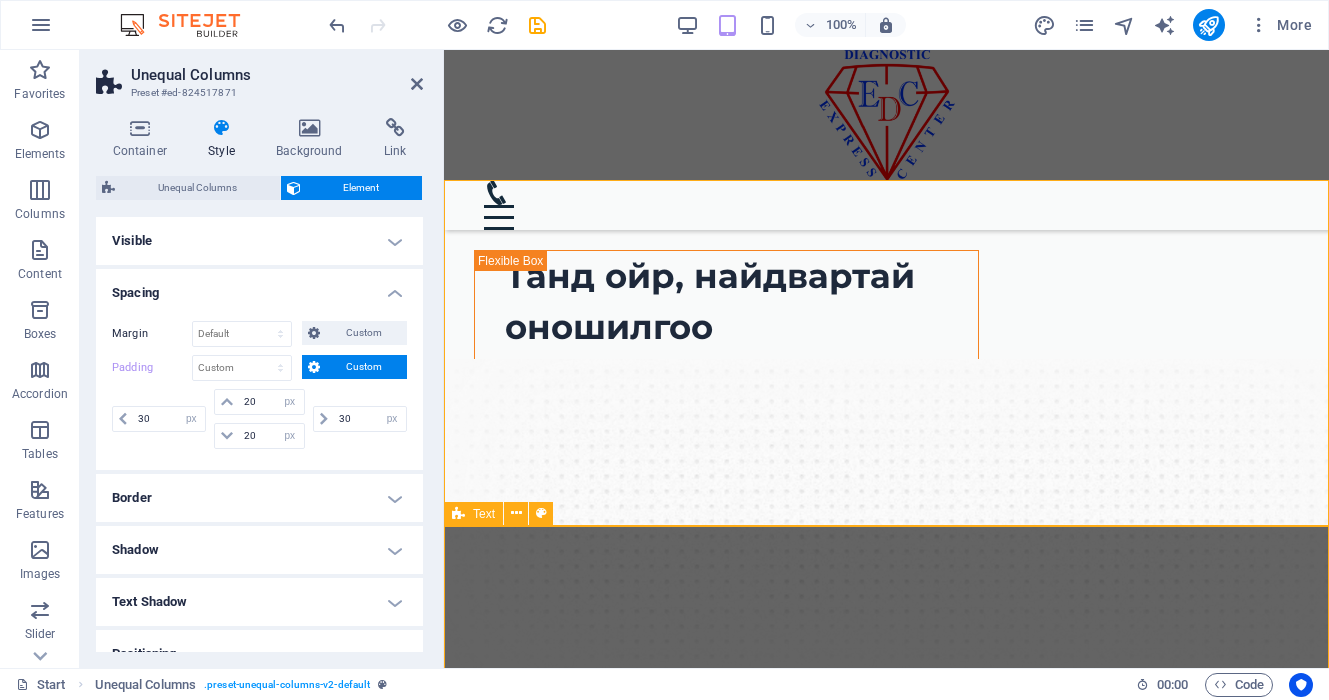 click on "Урьдчилан сэргийлэх үзлэг шинжилгээ нь тухайн хүний эрүүл мэндийн ерөнхий байдлыг бүрэн дүгнэх, далд хэлбэрт байгаа өвчнийг эрт илрүүлэх, цаашид өвчлөлөөс сэргийлэх зорилготой бүрэн хэмжээний эрүүл мэндийн оношлогооны цогц үйлчилгээ юм. Урьдчилан сэргийлэх багц нь зөвхөн “өвдөж байгаа” үед биш, харин эрүүл байхдаа өөрийгөө хайрлах хамгийн ухаалаг алхам юм. Та өөрийн болон хайртай хүмүүсийнхээ ирээдүйн эрүүл мэндийг хамгаалахын тулд өнөөдрөөс эхлэн хариуцлагатай хандаарай." at bounding box center [886, 1400] 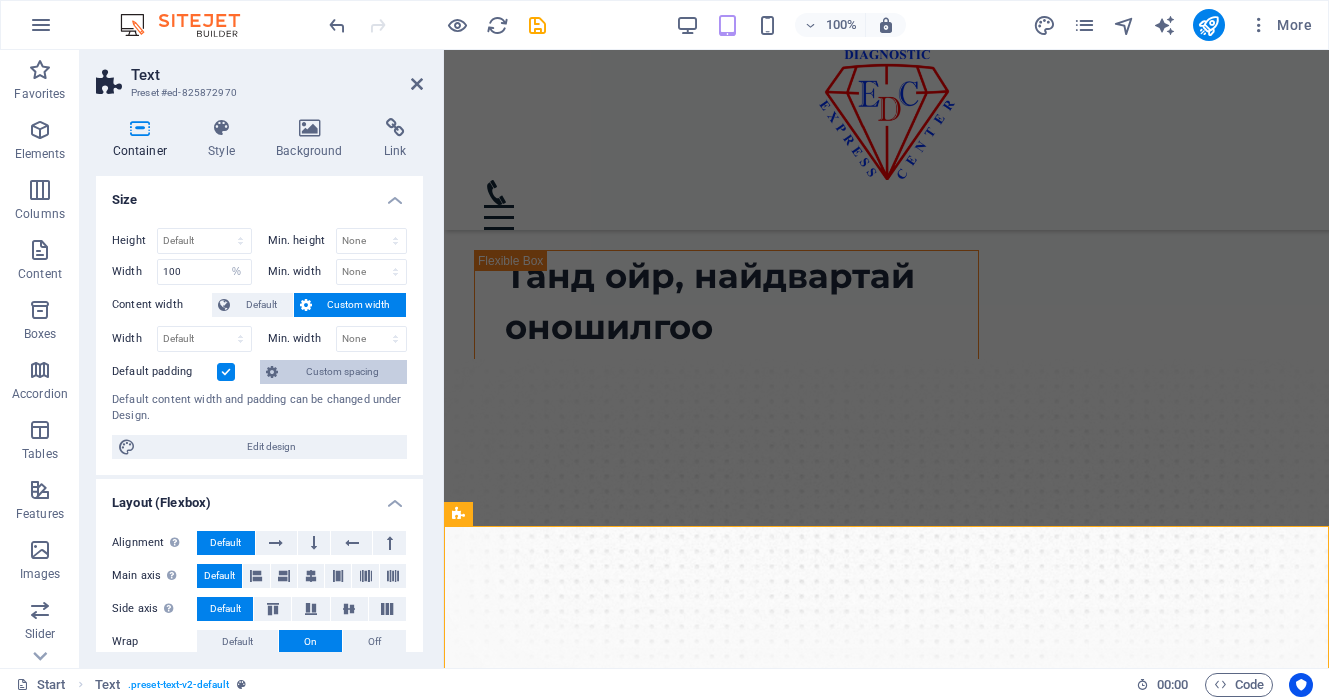 click on "Custom spacing" at bounding box center (342, 372) 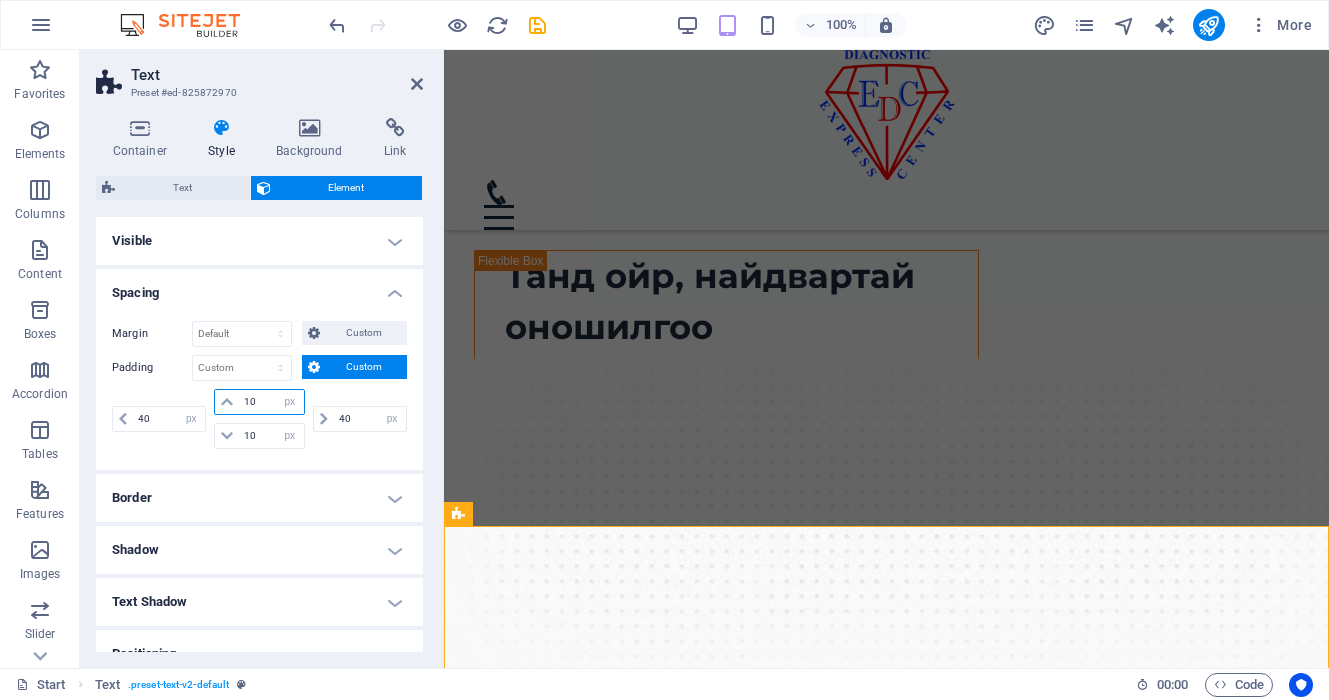 drag, startPoint x: 257, startPoint y: 404, endPoint x: 219, endPoint y: 404, distance: 38 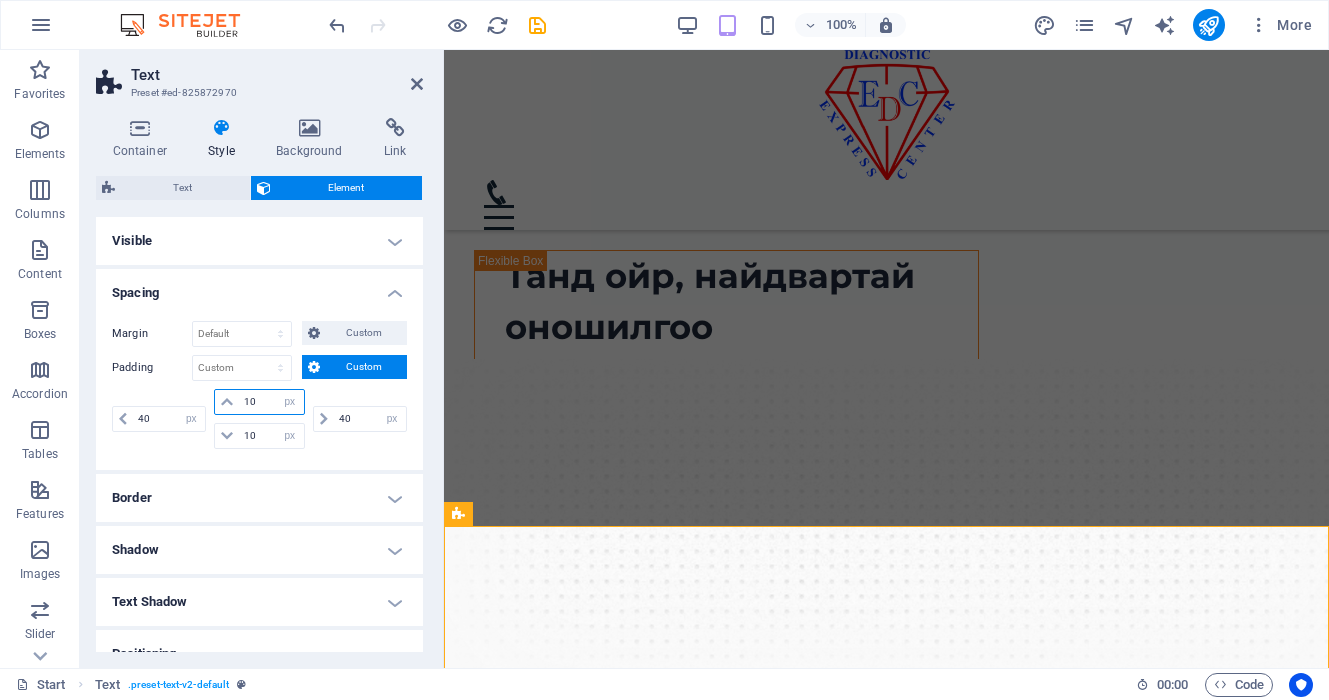 click on "10 px rem % vh vw" at bounding box center (259, 402) 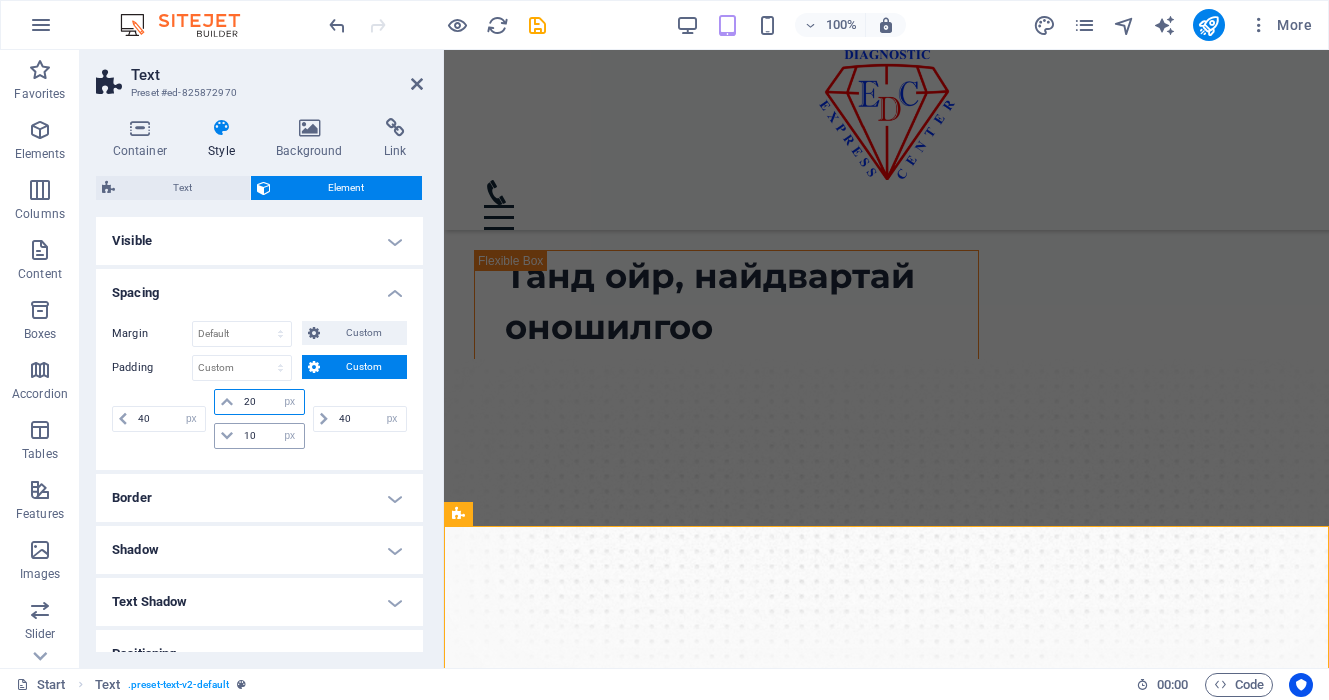 type on "20" 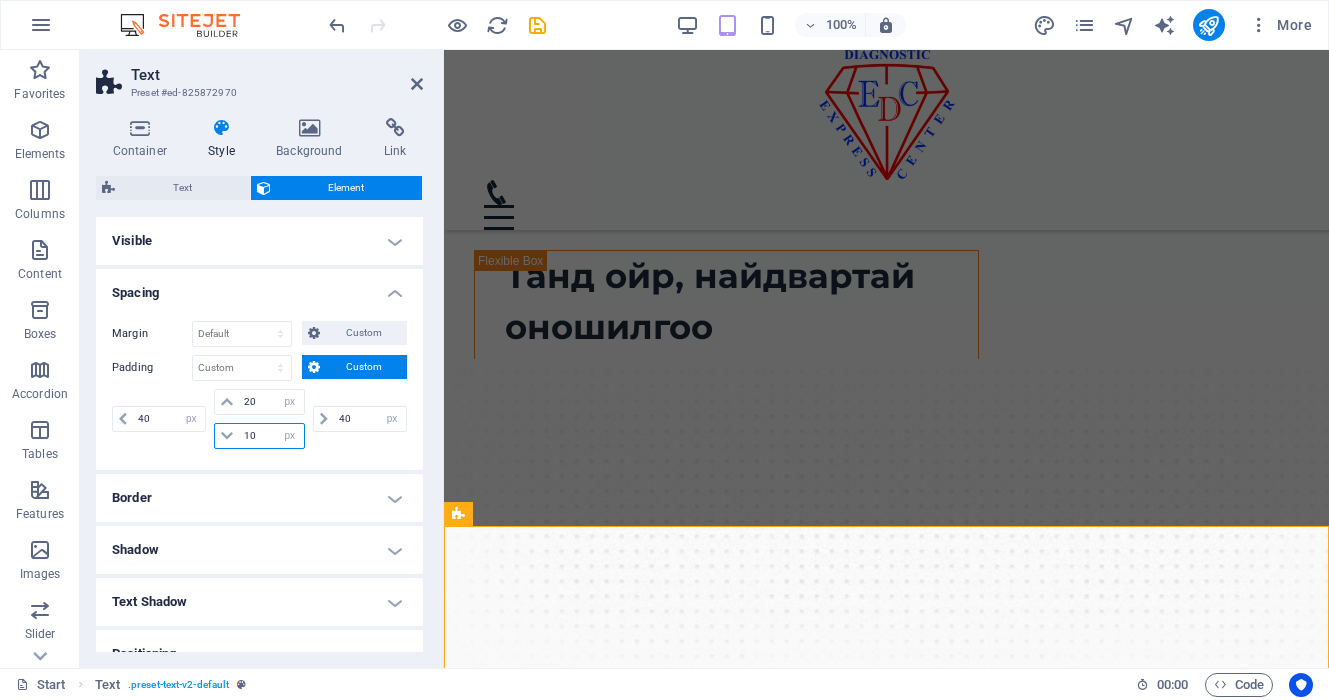 click on "10" at bounding box center [271, 436] 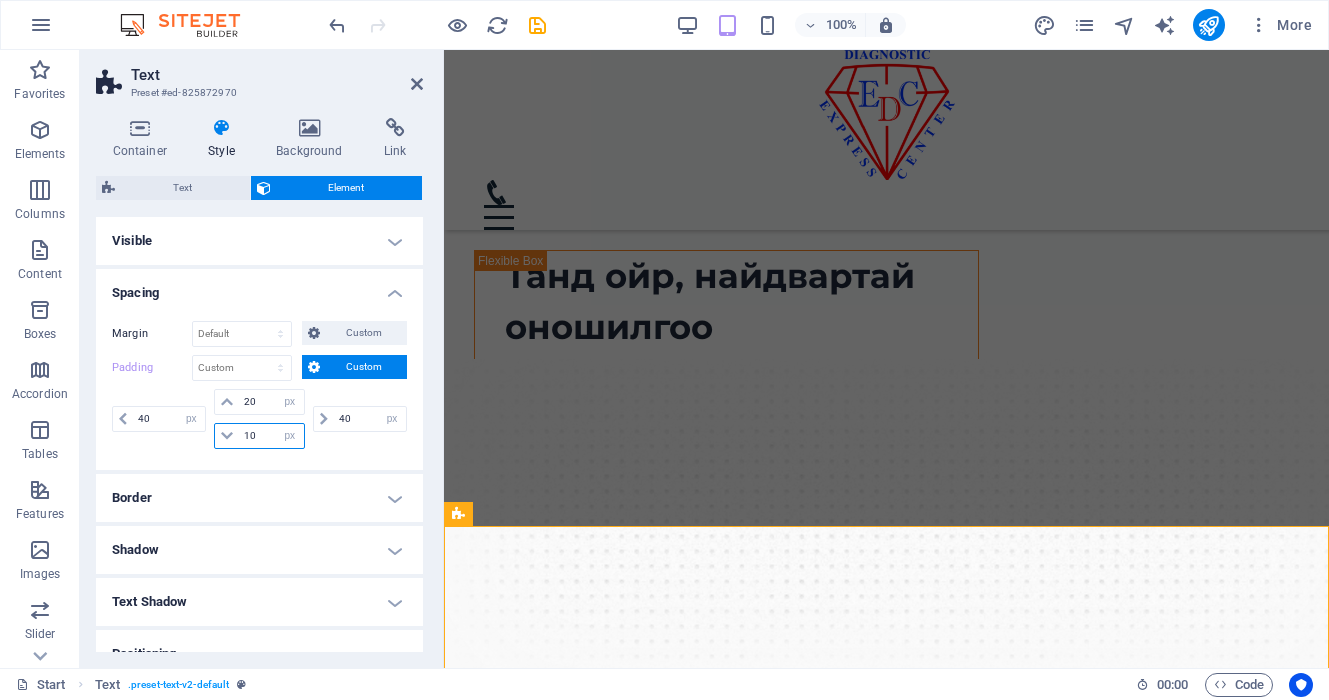 type on "1" 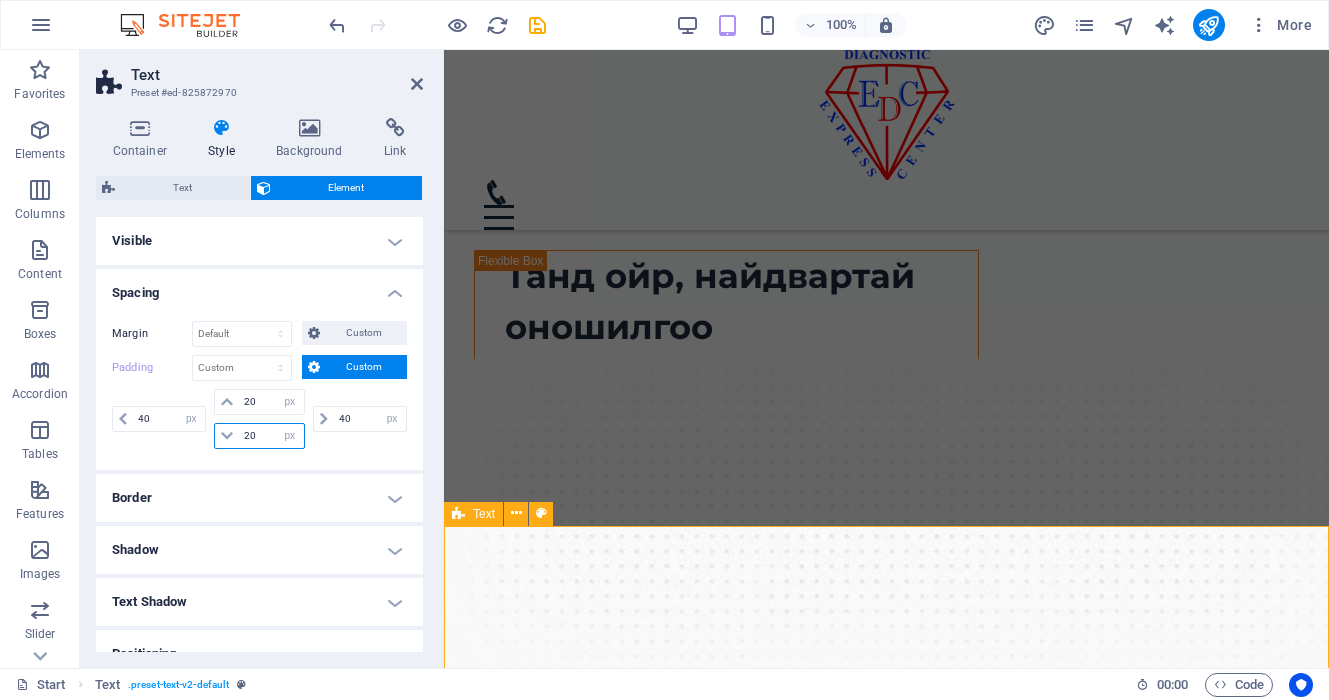 type on "20" 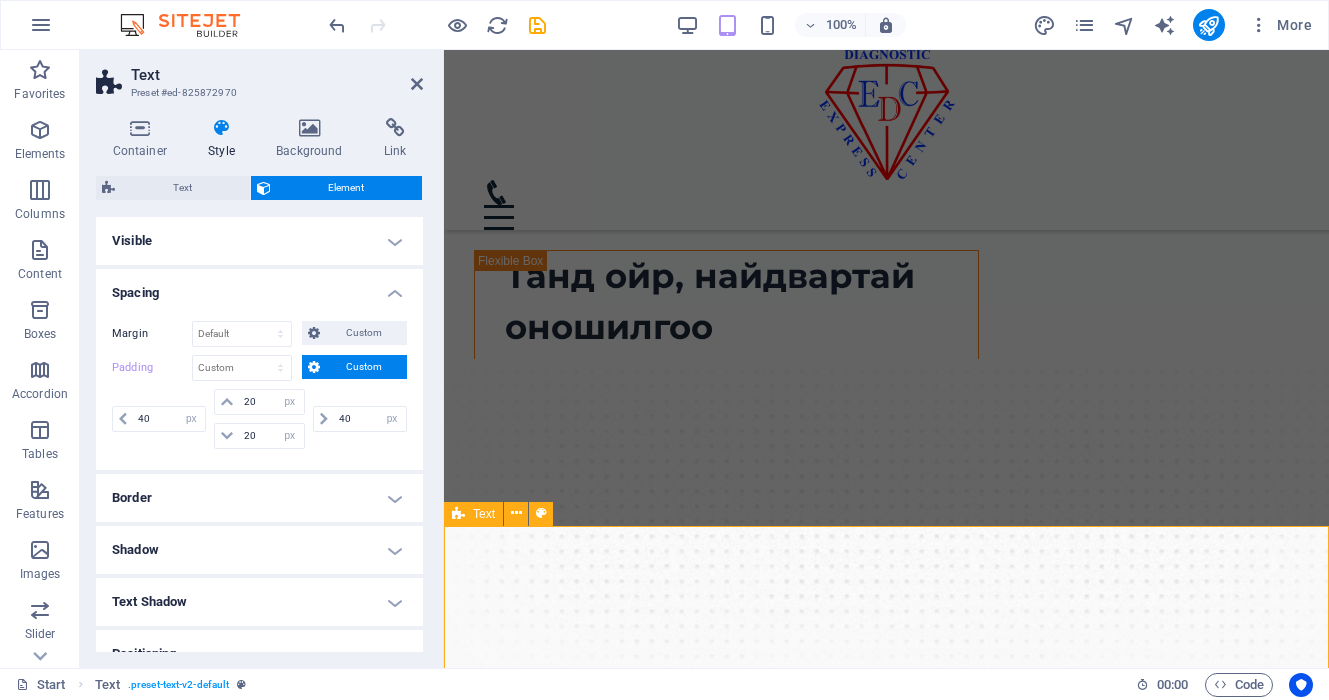 click on "Урьдчилан сэргийлэх үзлэг шинжилгээ нь тухайн хүний эрүүл мэндийн ерөнхий байдлыг бүрэн дүгнэх, далд хэлбэрт байгаа өвчнийг эрт илрүүлэх, цаашид өвчлөлөөс сэргийлэх зорилготой бүрэн хэмжээний эрүүл мэндийн оношлогооны цогц үйлчилгээ юм. Урьдчилан сэргийлэх багц нь зөвхөн “өвдөж байгаа” үед биш, харин эрүүл байхдаа өөрийгөө хайрлах хамгийн ухаалаг алхам юм. Та өөрийн болон хайртай хүмүүсийнхээ ирээдүйн эрүүл мэндийг хамгаалахын тулд өнөөдрөөс эхлэн хариуцлагатай хандаарай." at bounding box center [886, 1410] 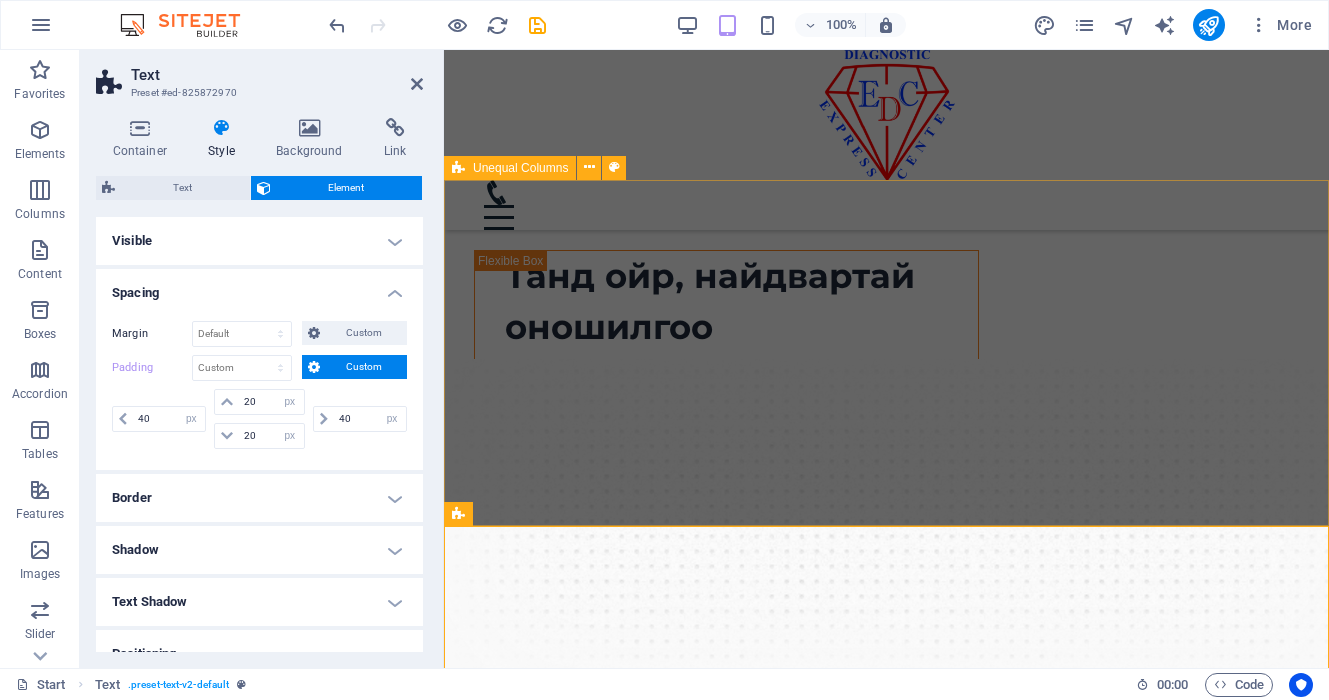 click on "Танд ойр, найдвартай оношилгоо Манай эмнэлэг нь 20 жилийн туршлагатай, олон улсын ISO 15189 стандартад нийцсэн, магадлан итгэмжлэгдсэн лаборатори, оношилгооны төв юм. Бид чанарыг нэн тэргүүнд тавьж, дэвшилтэт тоног төхөөрөмж, мэргэжлийн баг хамт олноороо дамжуулан танд найдвартай, хурдан, үнэн зөв оношилгооны үйлчилгээг хүргэдэг." at bounding box center [886, 702] 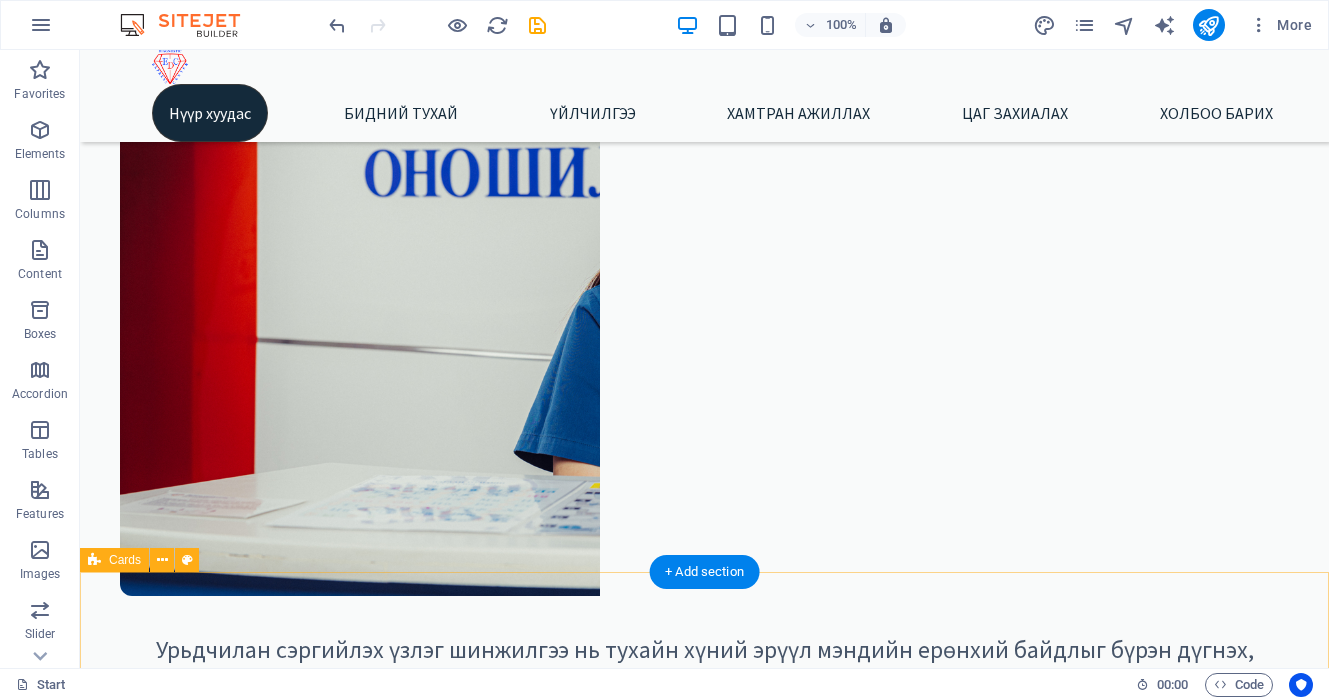 scroll, scrollTop: 628, scrollLeft: 0, axis: vertical 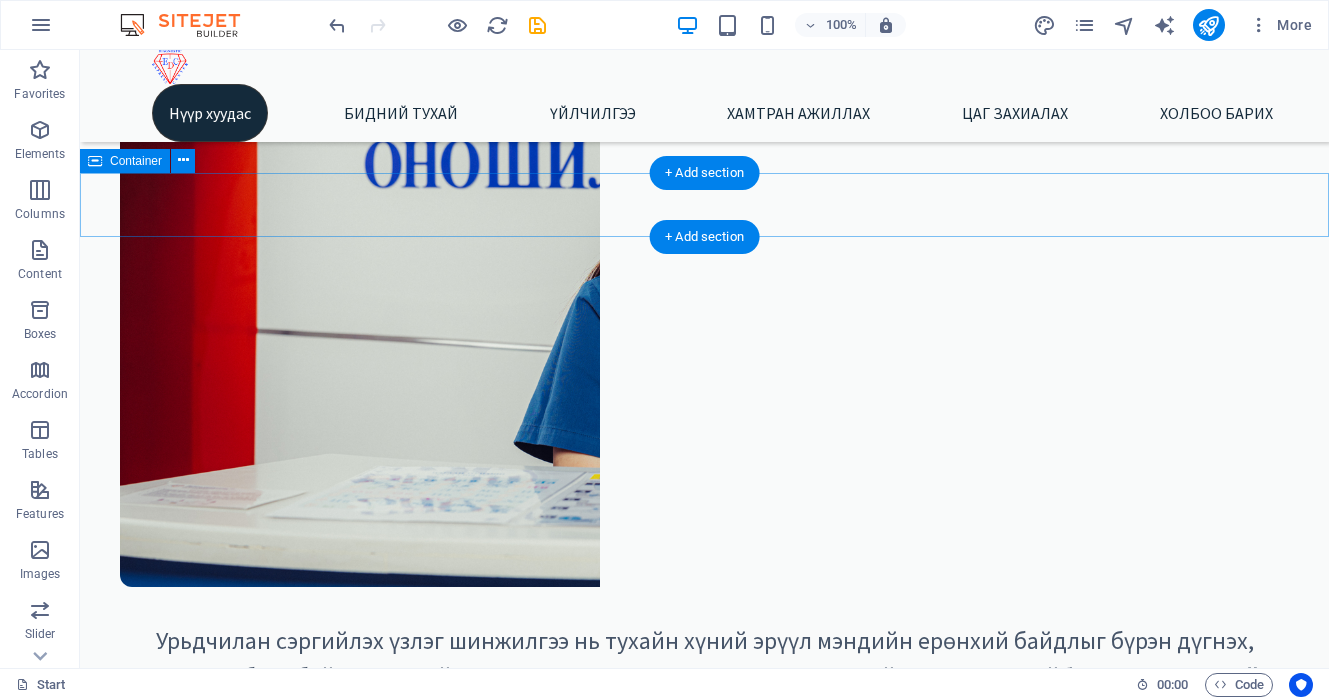 click on "Цааш үргэлжлүүлэх [TEAM_TYPE]" at bounding box center (704, 995) 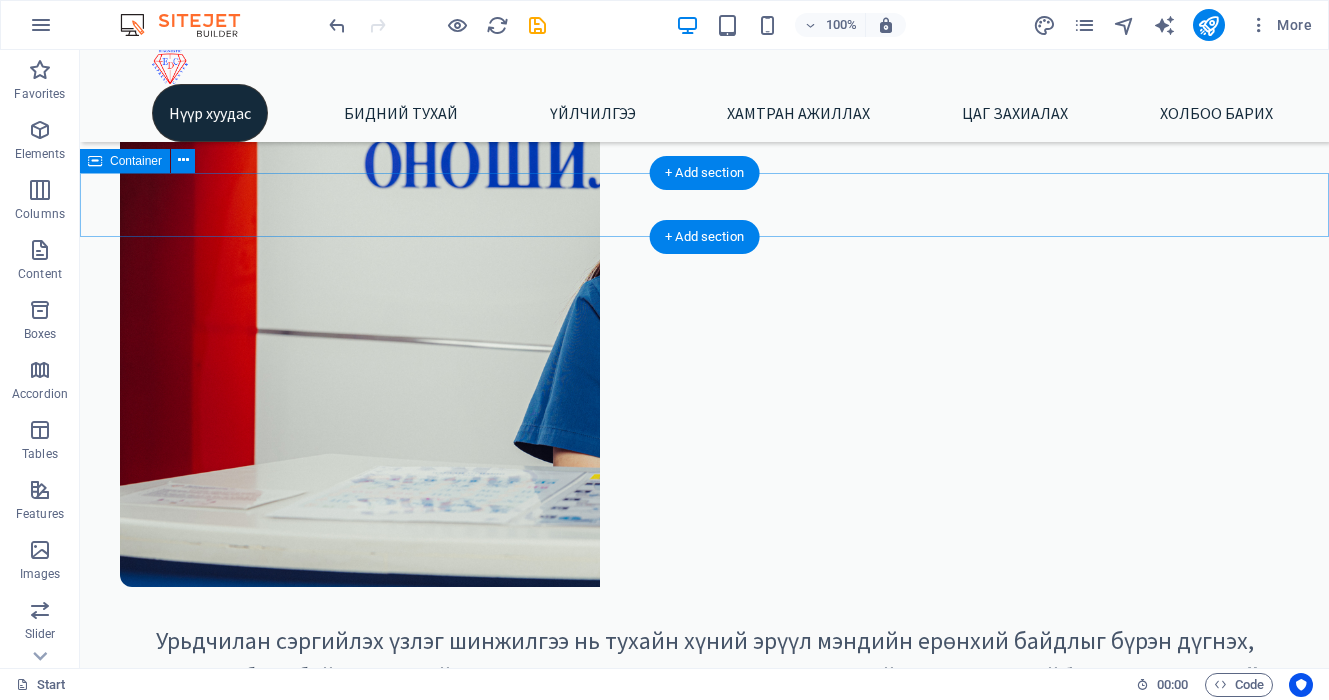 click on "Цааш үргэлжлүүлэх [TEAM_TYPE]" at bounding box center [704, 995] 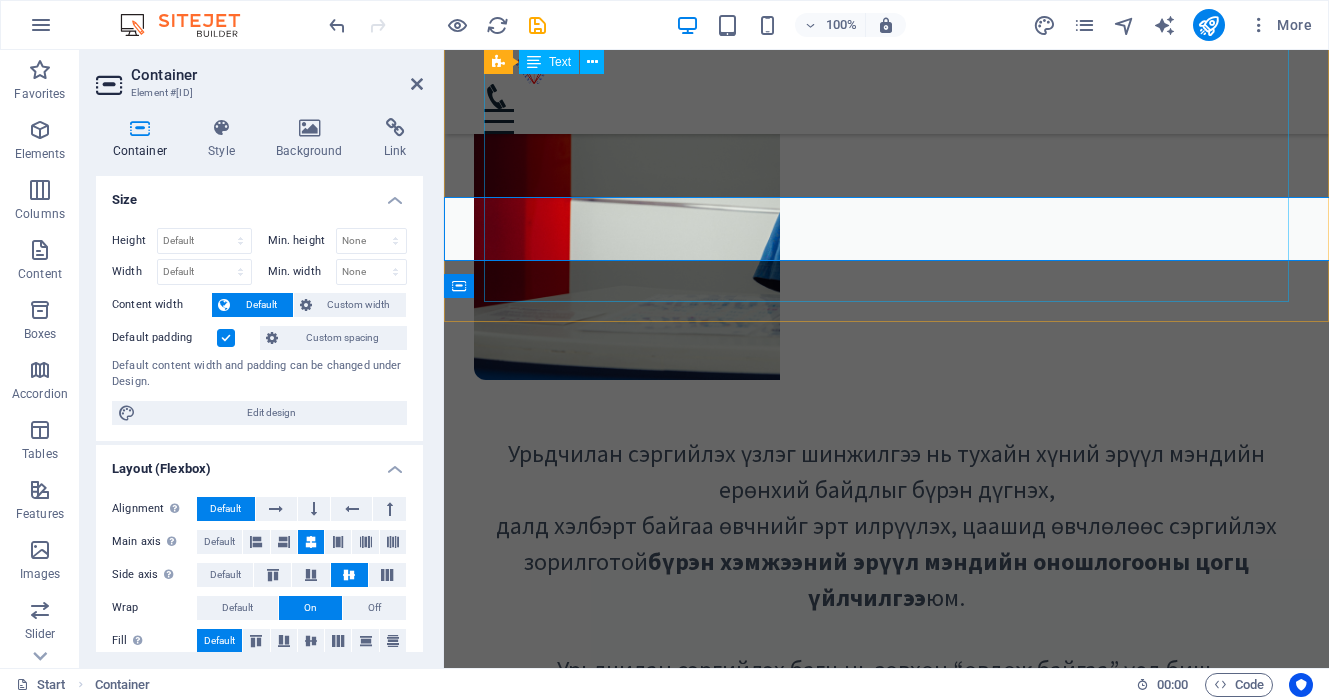 scroll, scrollTop: 604, scrollLeft: 0, axis: vertical 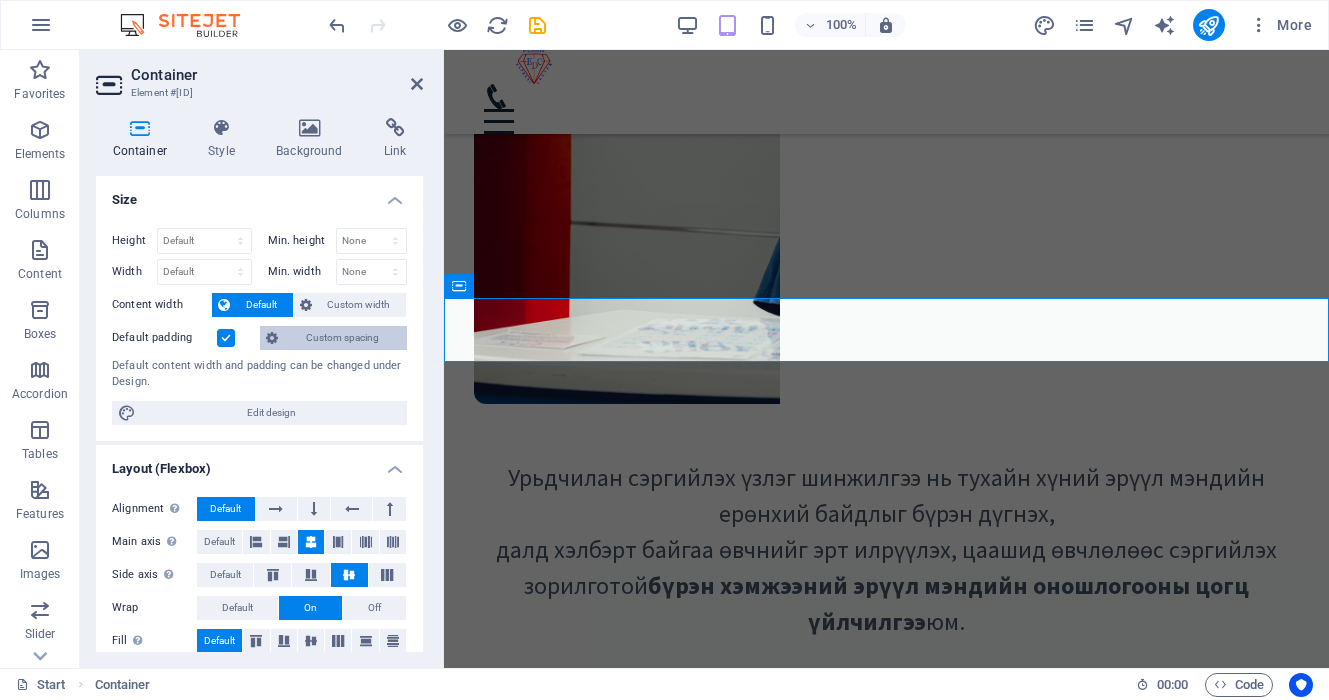 click on "Custom spacing" at bounding box center (342, 338) 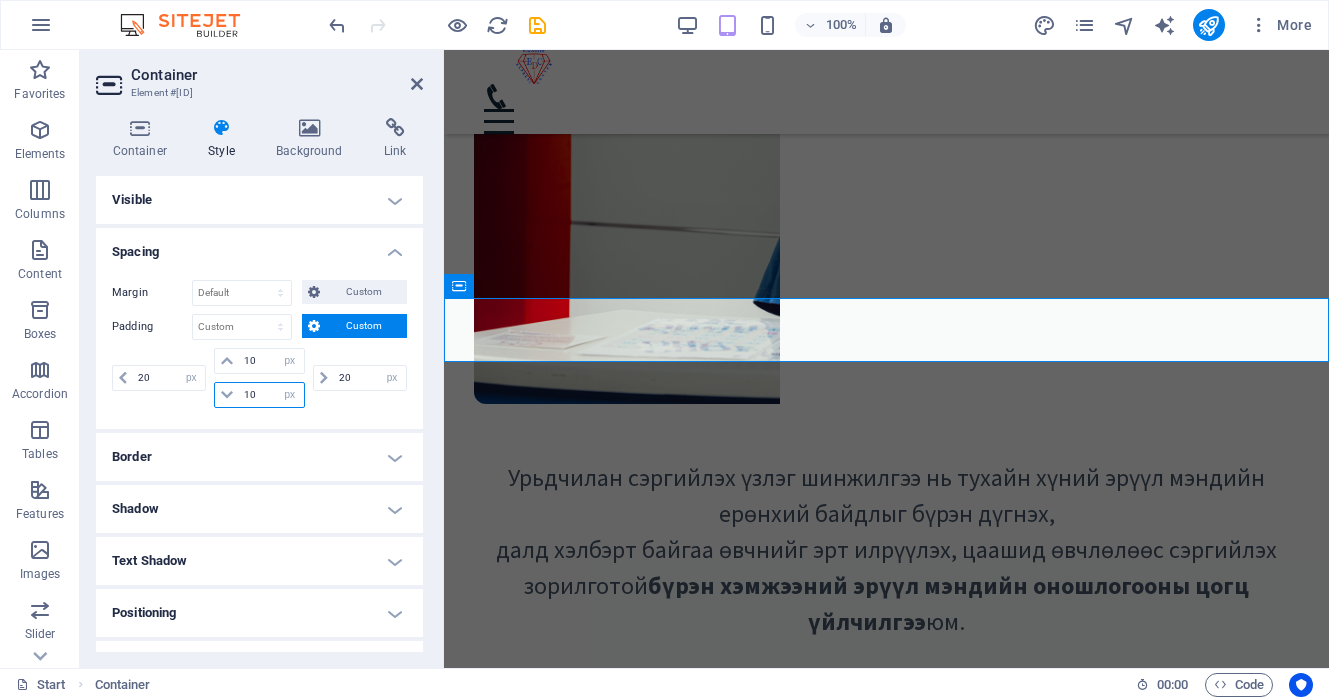 drag, startPoint x: 265, startPoint y: 393, endPoint x: 245, endPoint y: 393, distance: 20 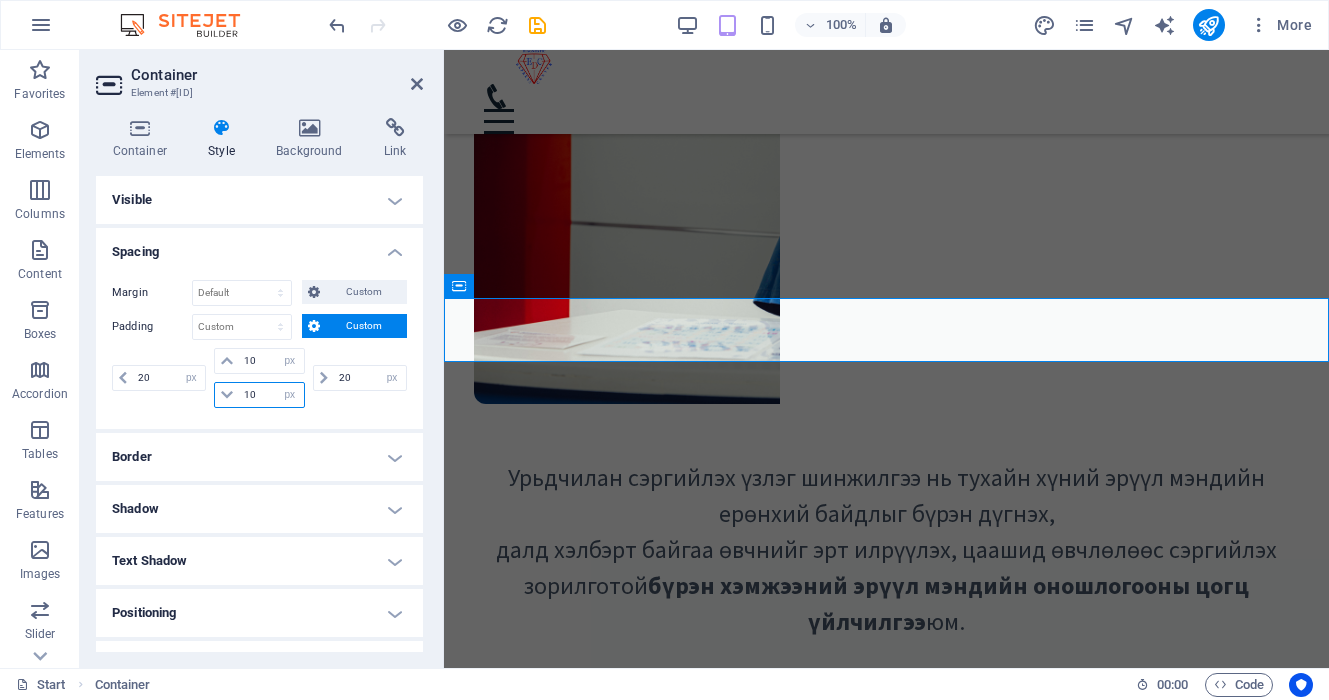 click on "10" at bounding box center (271, 395) 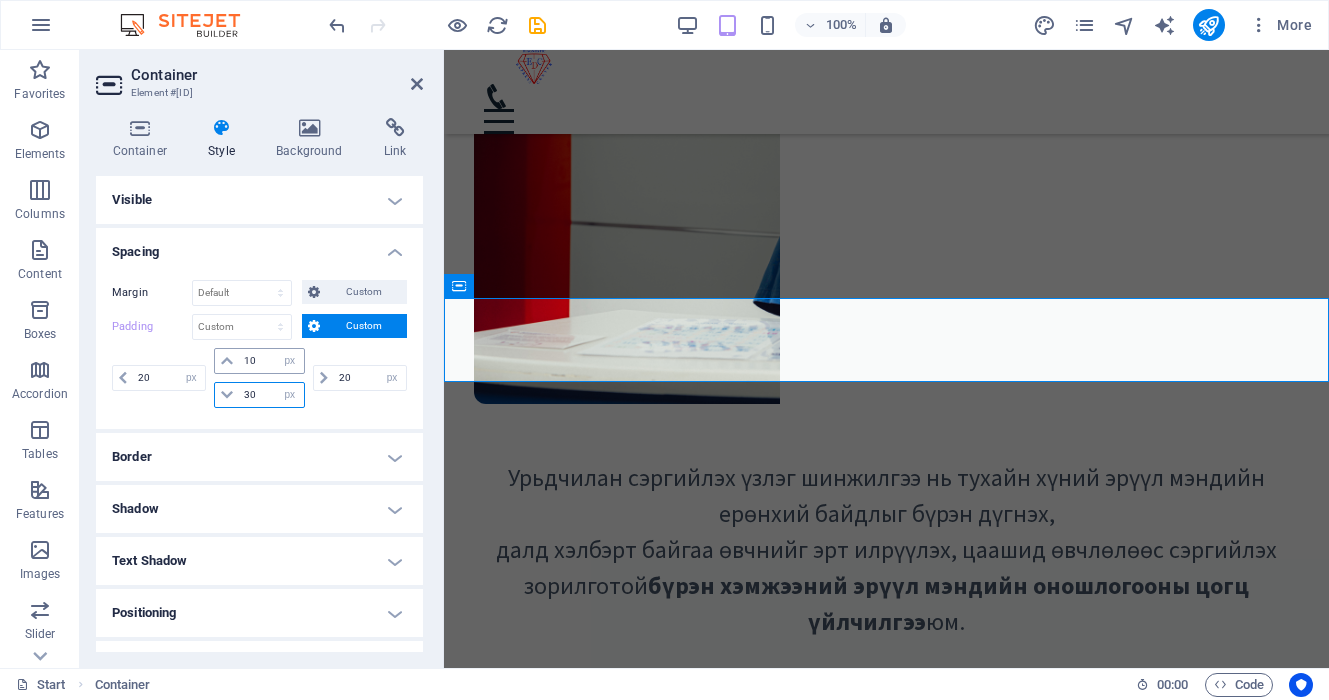 type on "30" 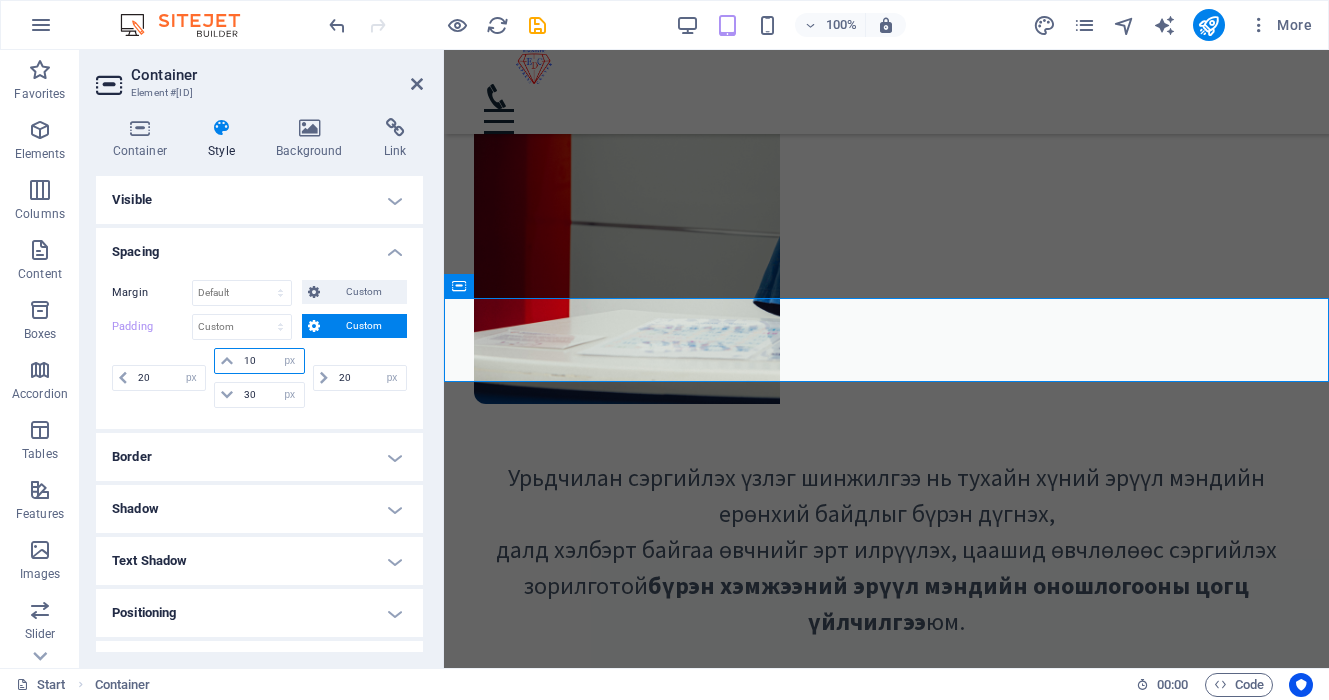drag, startPoint x: 265, startPoint y: 360, endPoint x: 239, endPoint y: 360, distance: 26 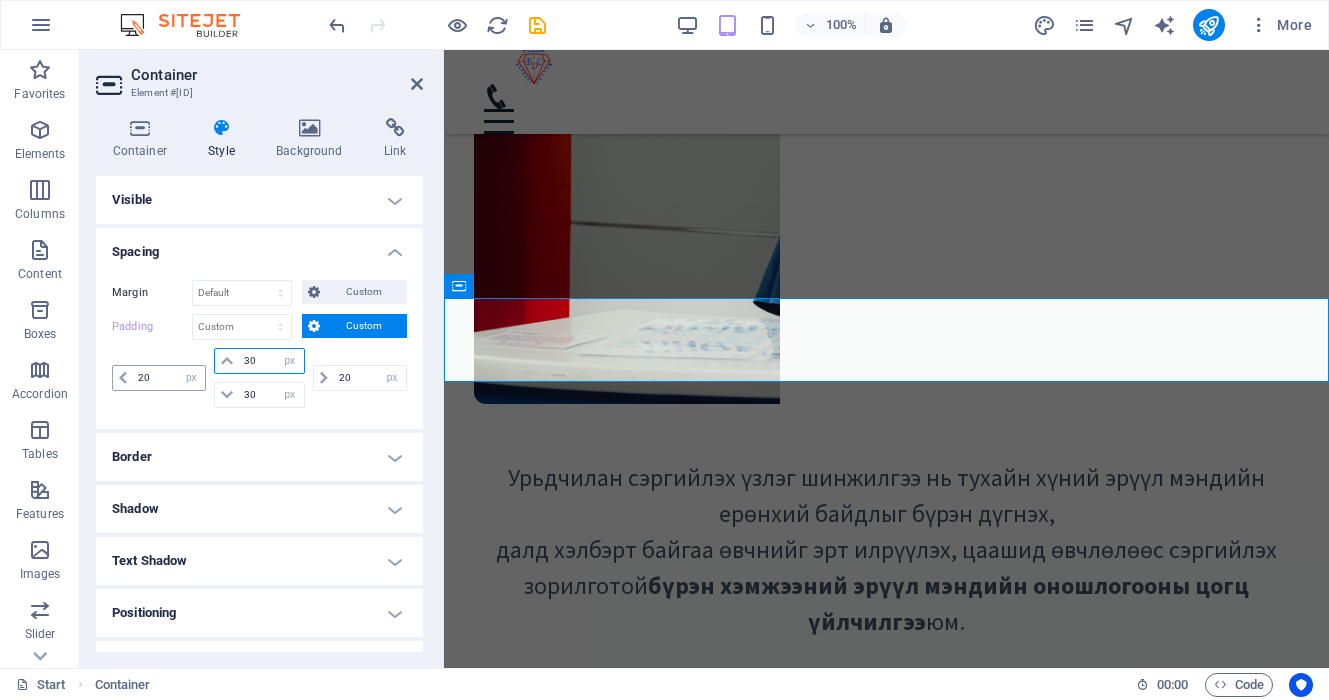 type on "30" 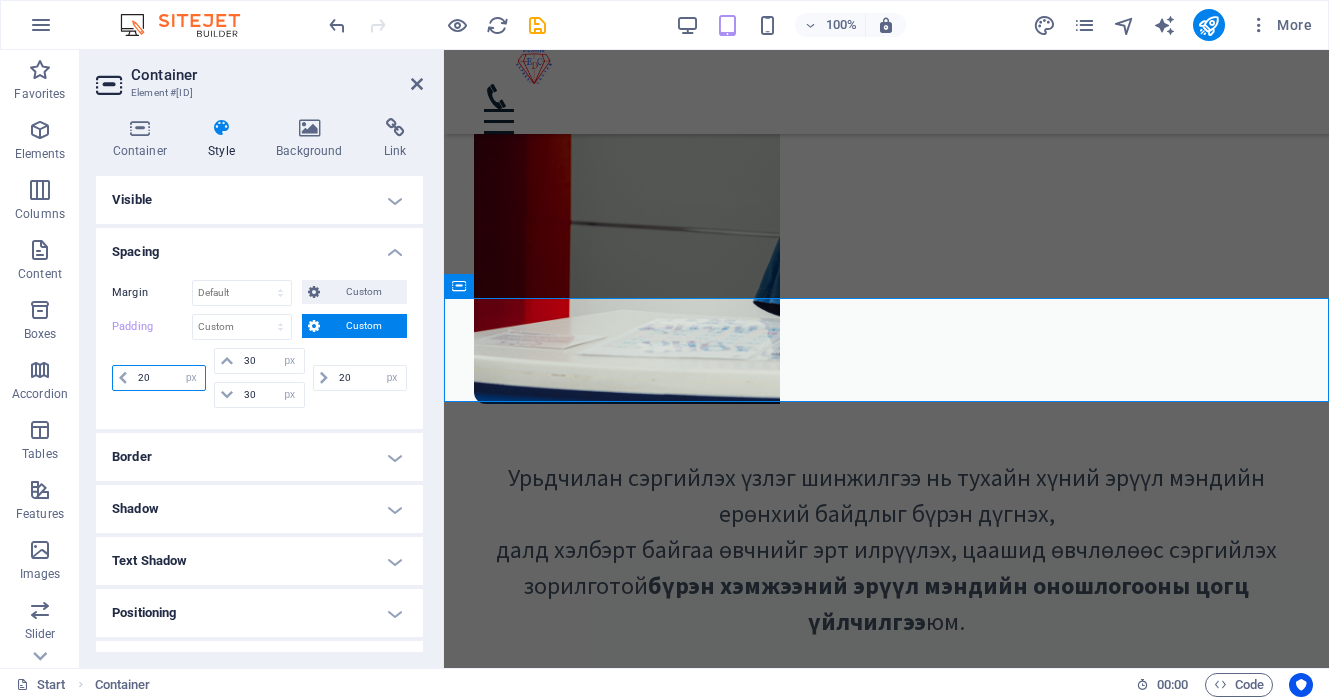 drag, startPoint x: 164, startPoint y: 378, endPoint x: 104, endPoint y: 378, distance: 60 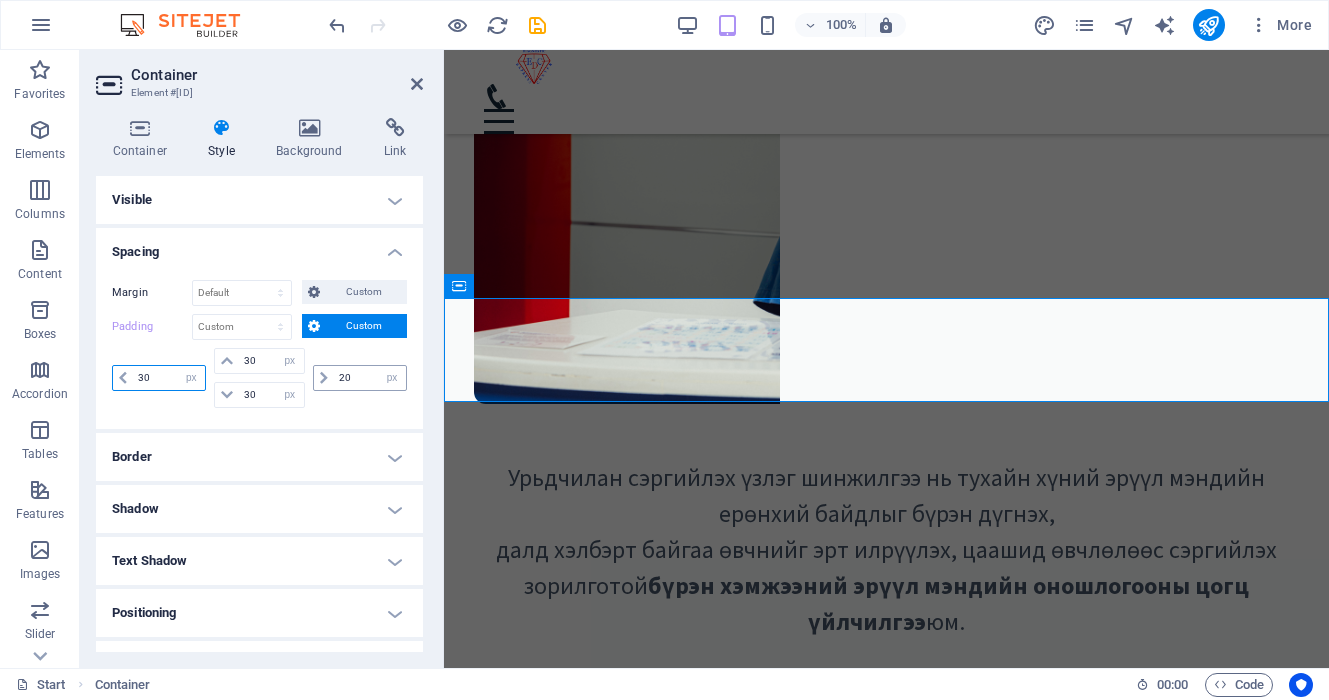 type on "30" 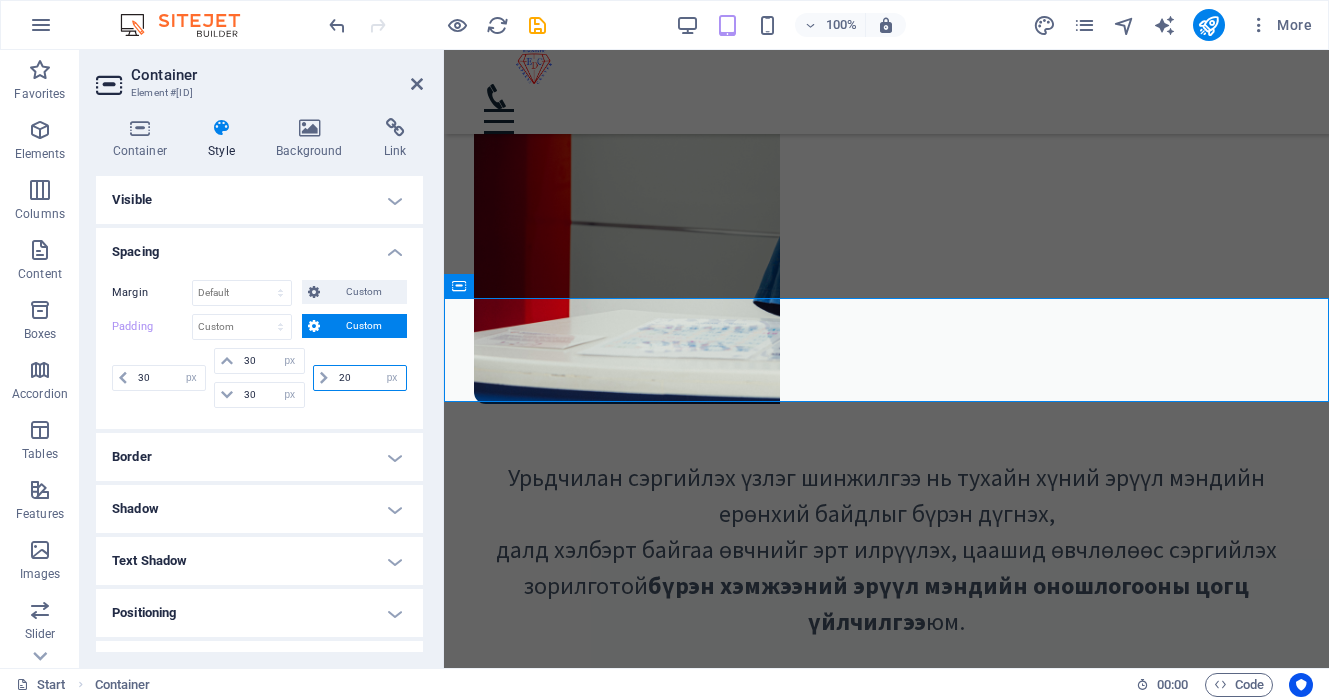 drag, startPoint x: 353, startPoint y: 374, endPoint x: 341, endPoint y: 374, distance: 12 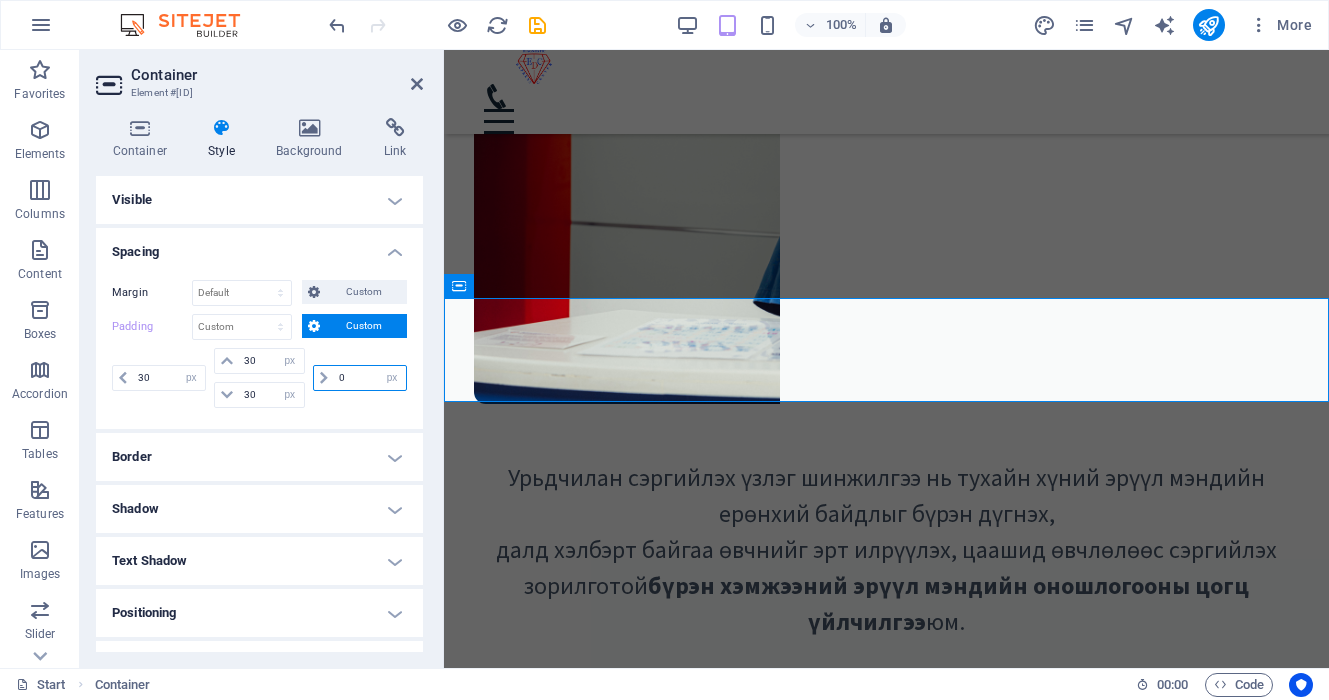 type on "30" 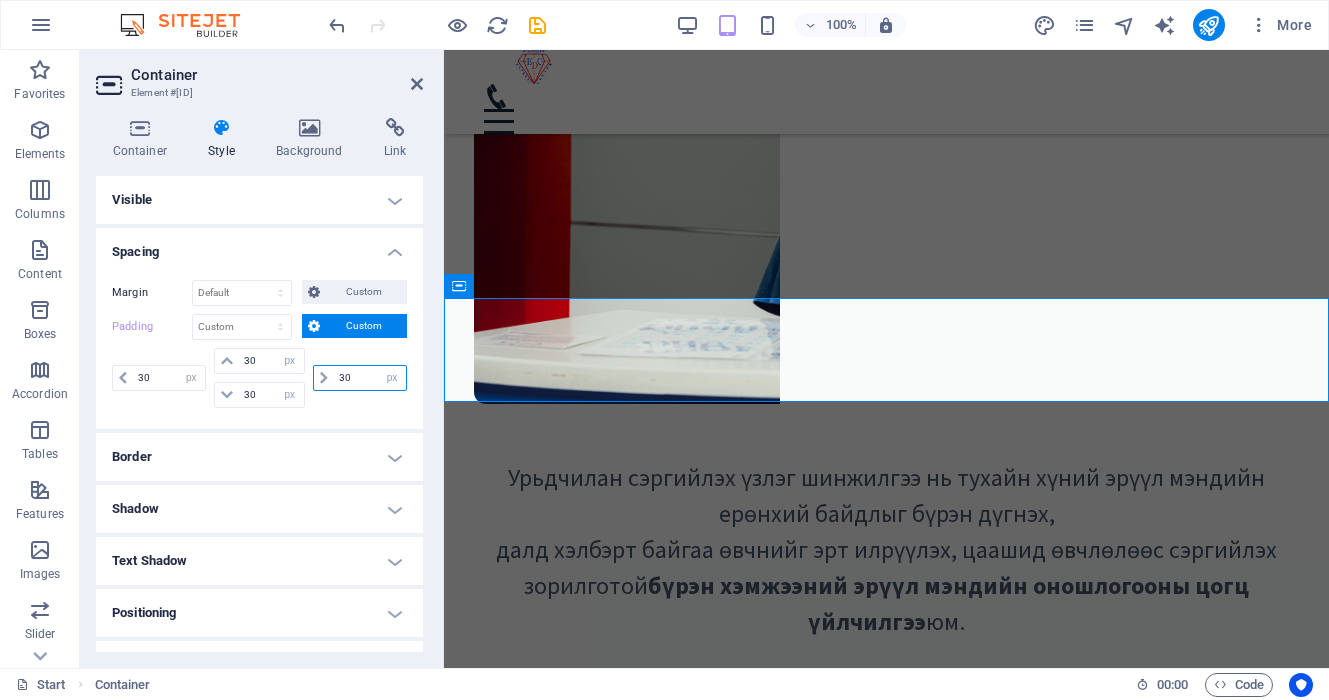 type on "30" 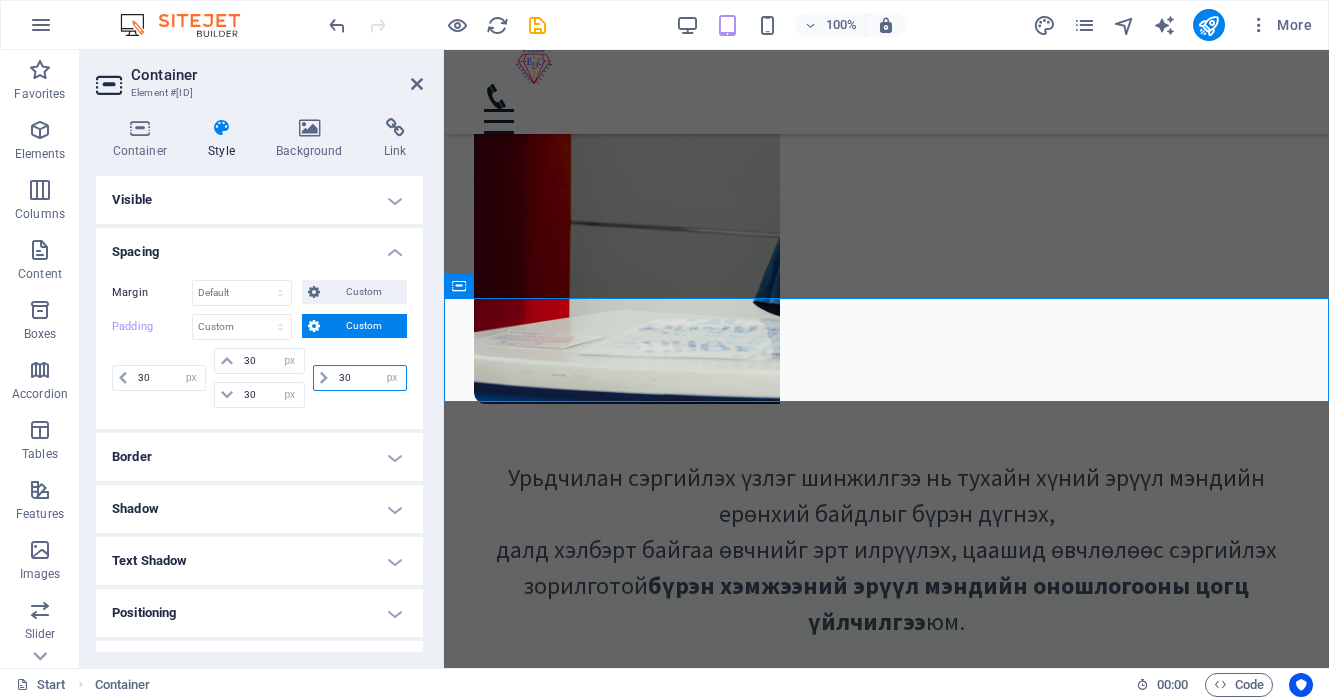 select on "px" 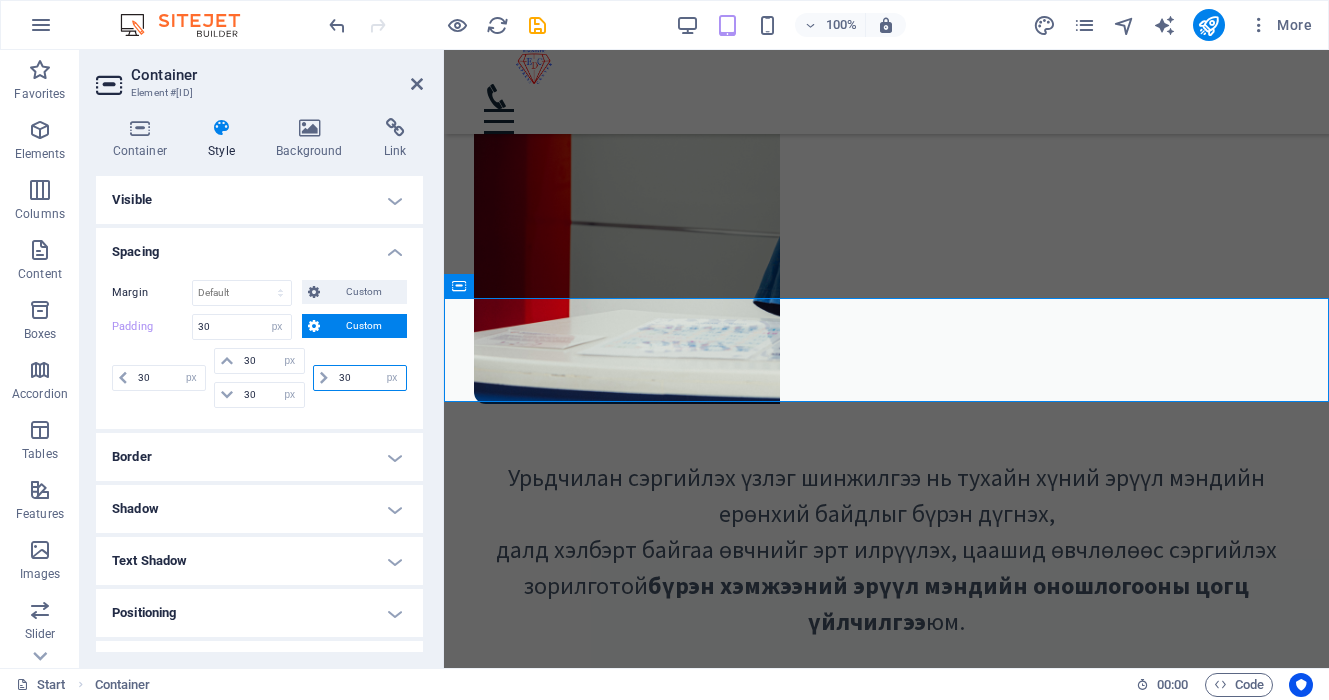 type on "30" 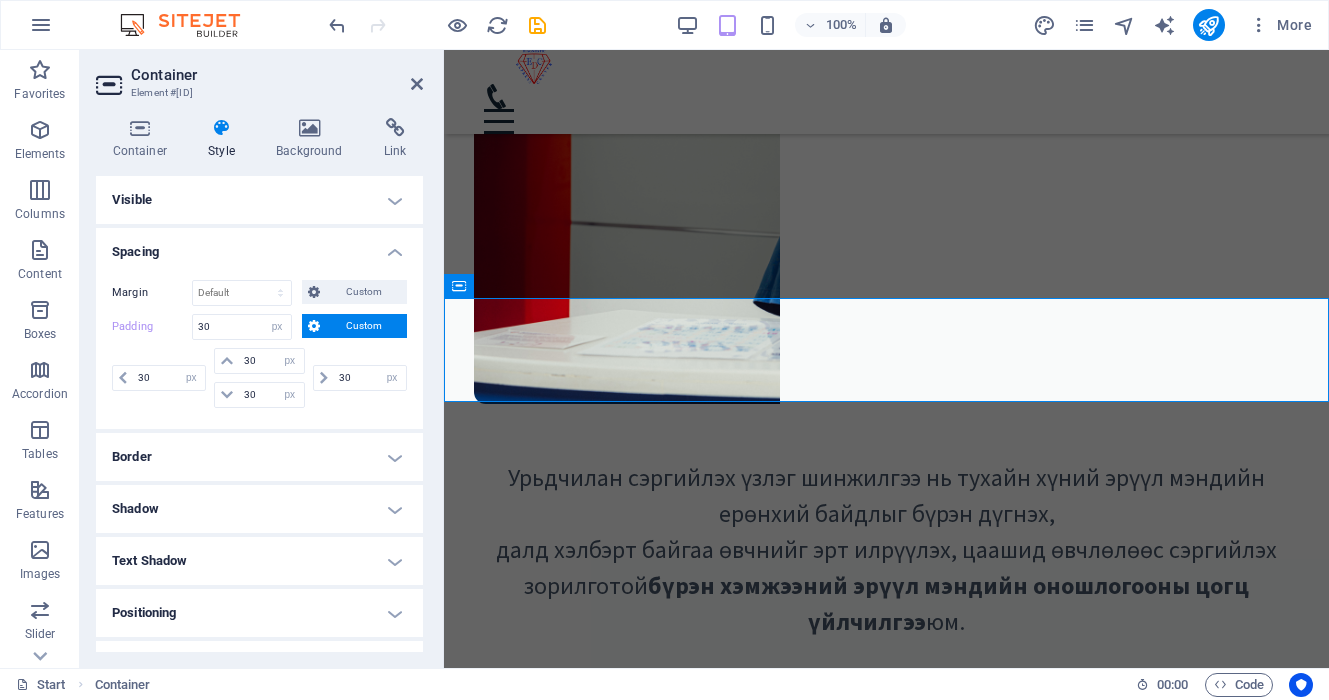 click on "30 px rem % vh vw 30 px rem % vh vw 30 px rem % vh vw 30 px rem % vh vw" at bounding box center [259, 380] 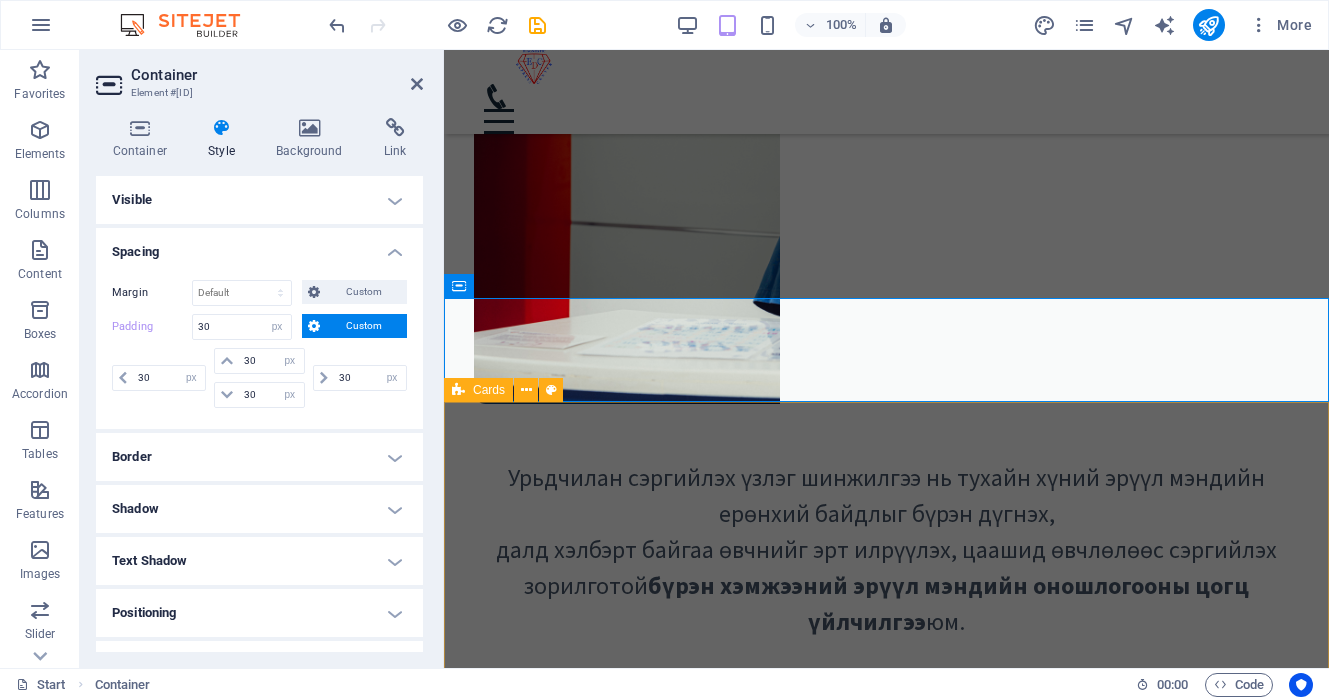 click on "Амбулаторийн тусламж, үйлчилгээ Дотор Чих, хамар, хоолой  Нүд Дүрсийн оношилгоо Ходоод, улаан хоолойн дуран ЭХО (Хэвлий, бамбай,  хөх, түрүү булчирхай) Зүрхний өнгөт эхо Зүрхний цахилгаан бичлэг Рентген зураг Эмнэлзүйн лаборатори Клиник хими Биохими Дархлаа судлал Нян судлал Молекулбиологи Эс судлал" at bounding box center (886, 1988) 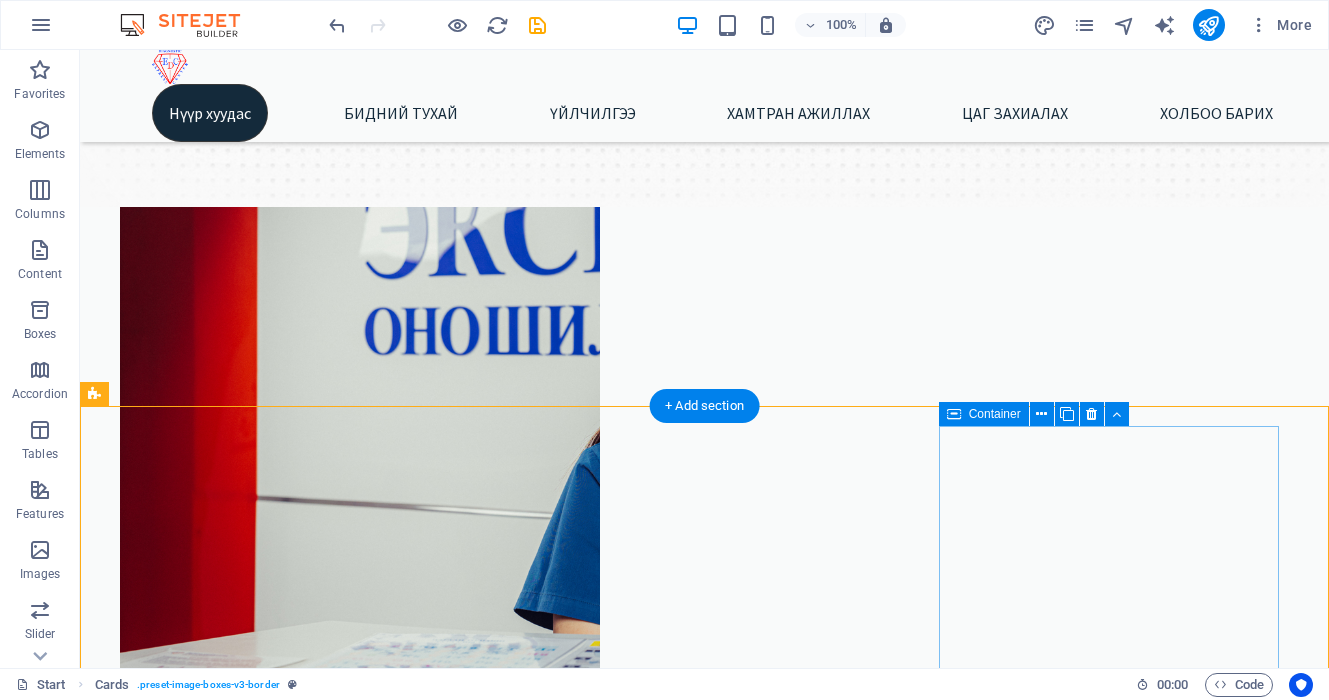 scroll, scrollTop: 466, scrollLeft: 0, axis: vertical 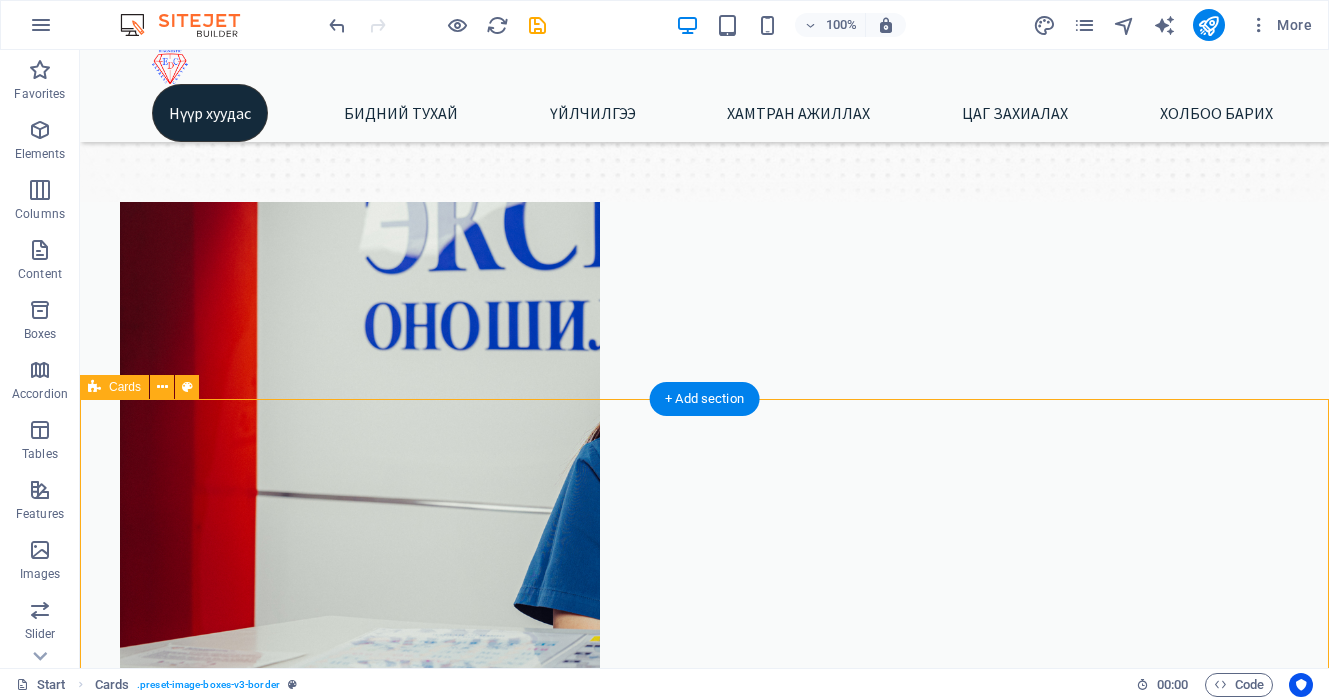 click on "Амбулаторийн тусламж, үйлчилгээ Дотор Чих, хамар, хоолой  Нүд Дүрсийн оношилгоо Ходоод, улаан хоолойн дуран ЭХО (Хэвлий, бамбай,  хөх, түрүү булчирхай) Зүрхний өнгөт эхо Зүрхний цахилгаан бичлэг Рентген зураг Эмнэлзүйн лаборатори Клиник хими Биохими Дархлаа судлал Нян судлал Молекулбиологи Эс судлал" at bounding box center (704, 2122) 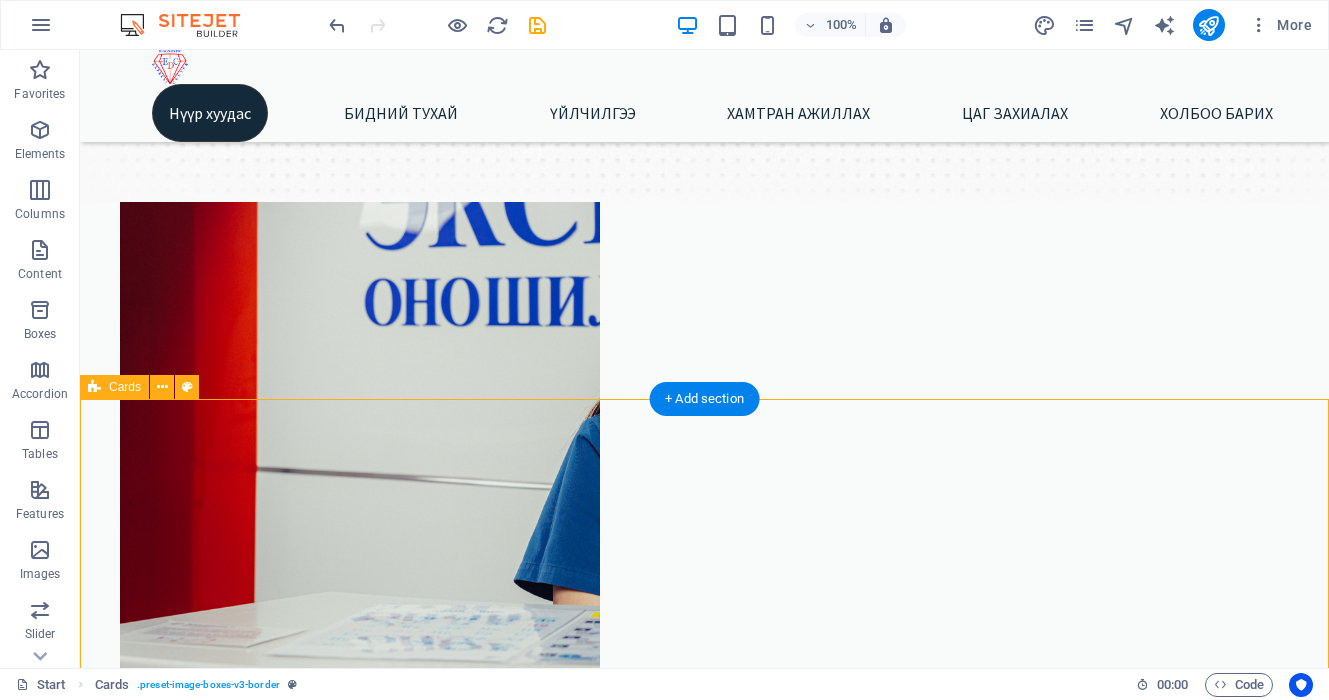 select on "%" 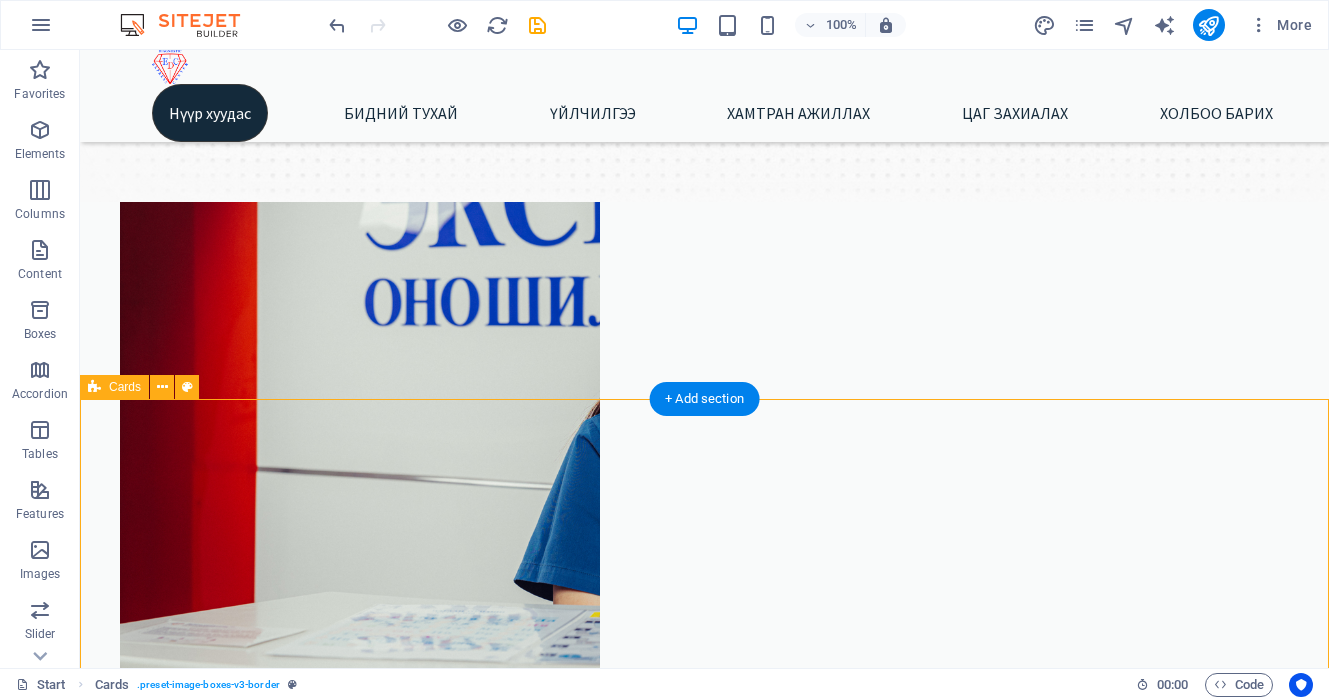 select on "px" 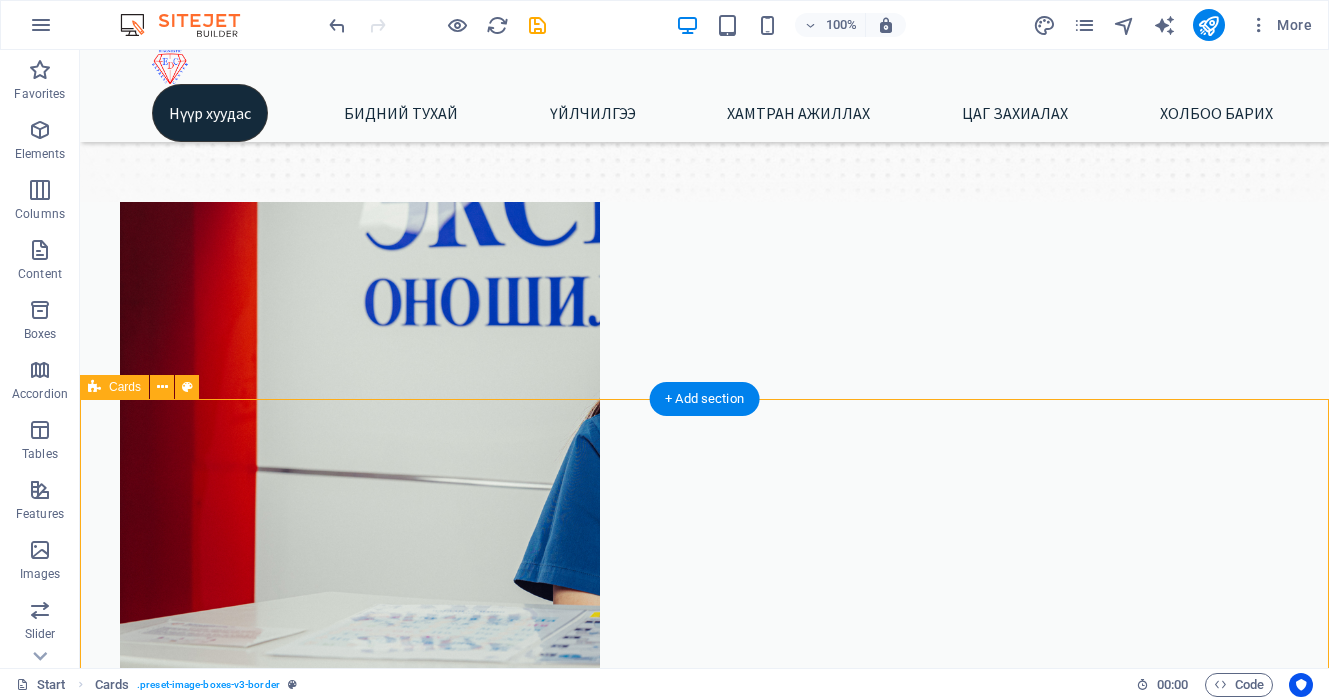 select on "px" 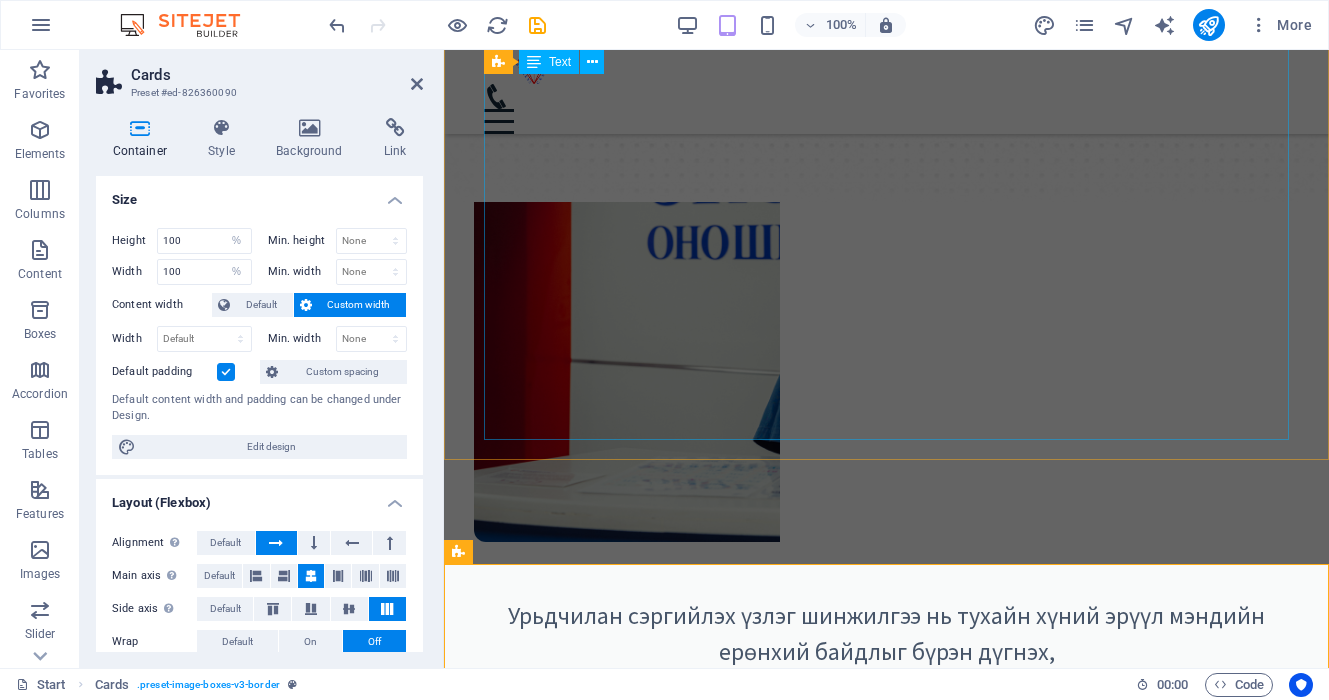 scroll, scrollTop: 442, scrollLeft: 0, axis: vertical 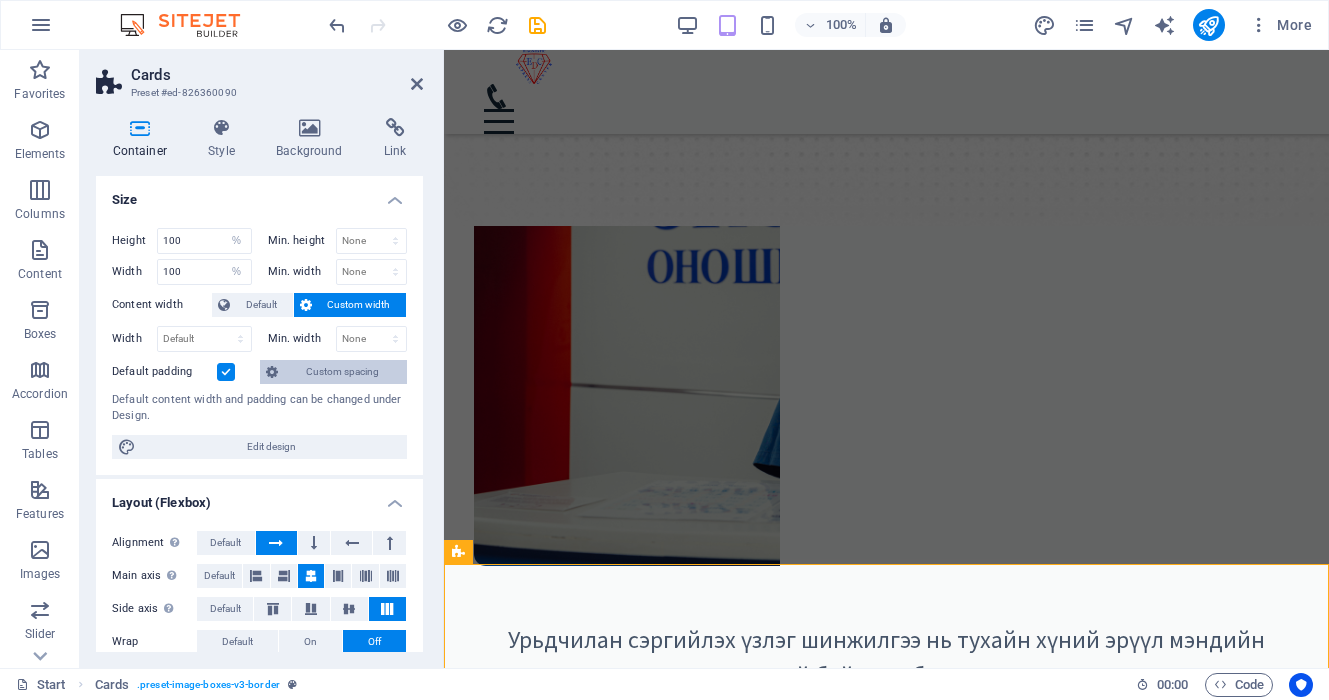 click on "Custom spacing" at bounding box center [342, 372] 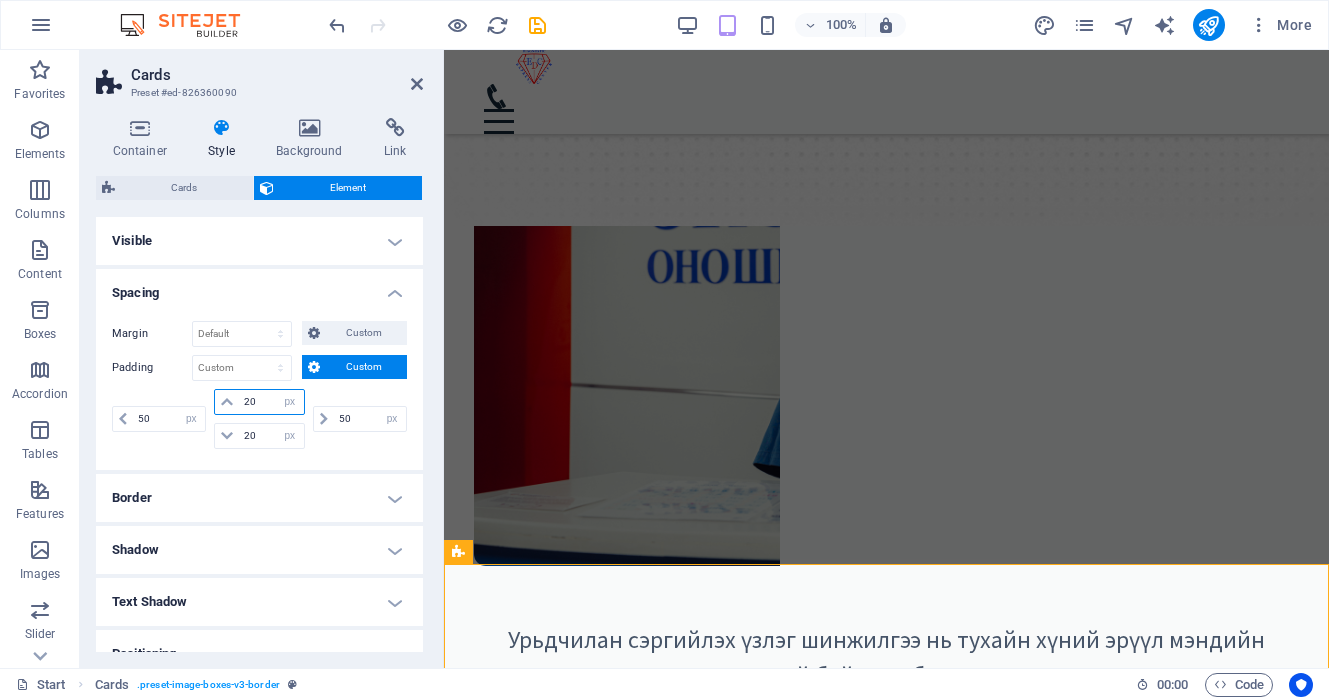 drag, startPoint x: 267, startPoint y: 408, endPoint x: 209, endPoint y: 403, distance: 58.21512 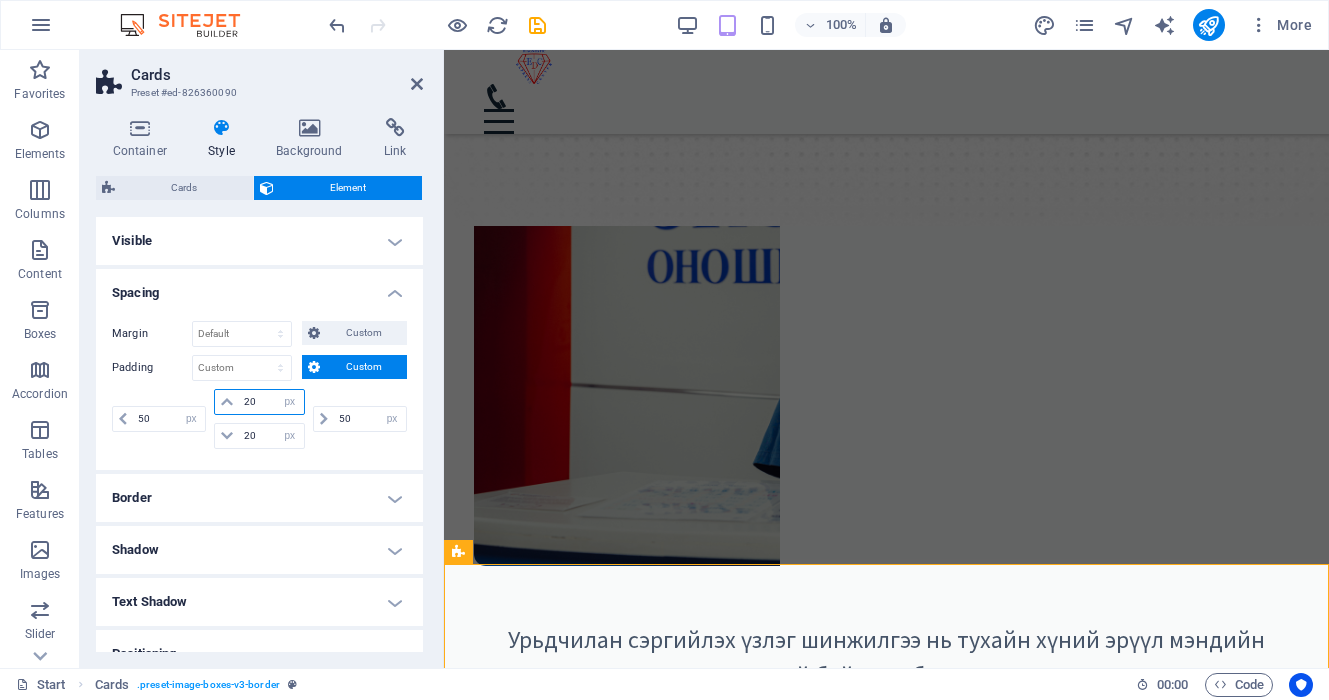 click on "[NUMBER] px rem % vh vw [NUMBER] px rem % vh vw [NUMBER] px rem % vh vw [NUMBER] px rem % vh vw [NUMBER] px rem % vh vw" at bounding box center (259, 419) 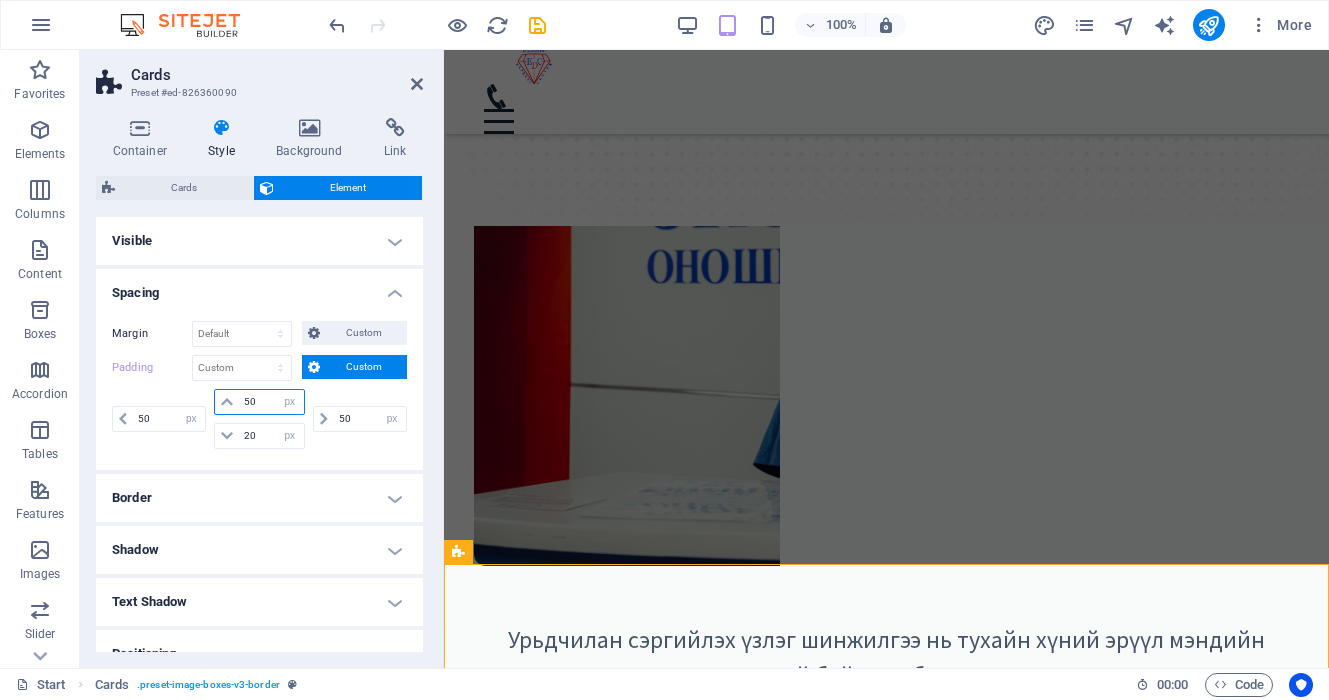 type on "5" 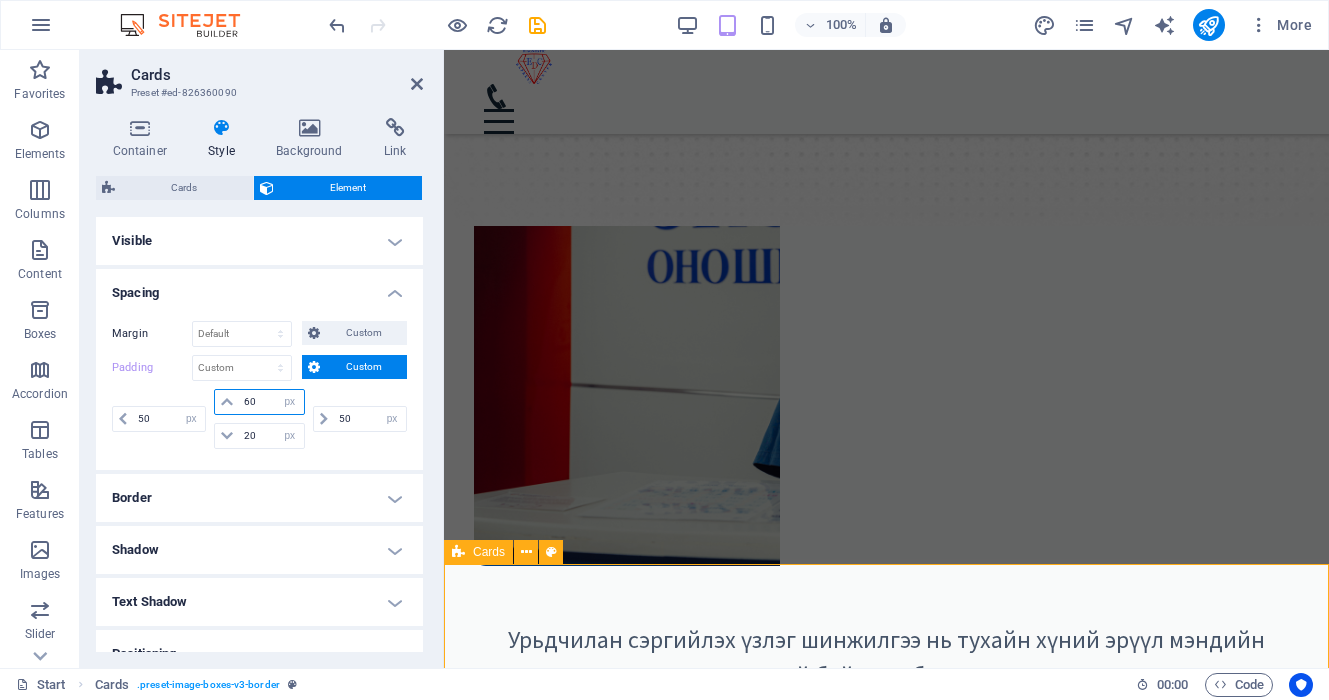 type on "60" 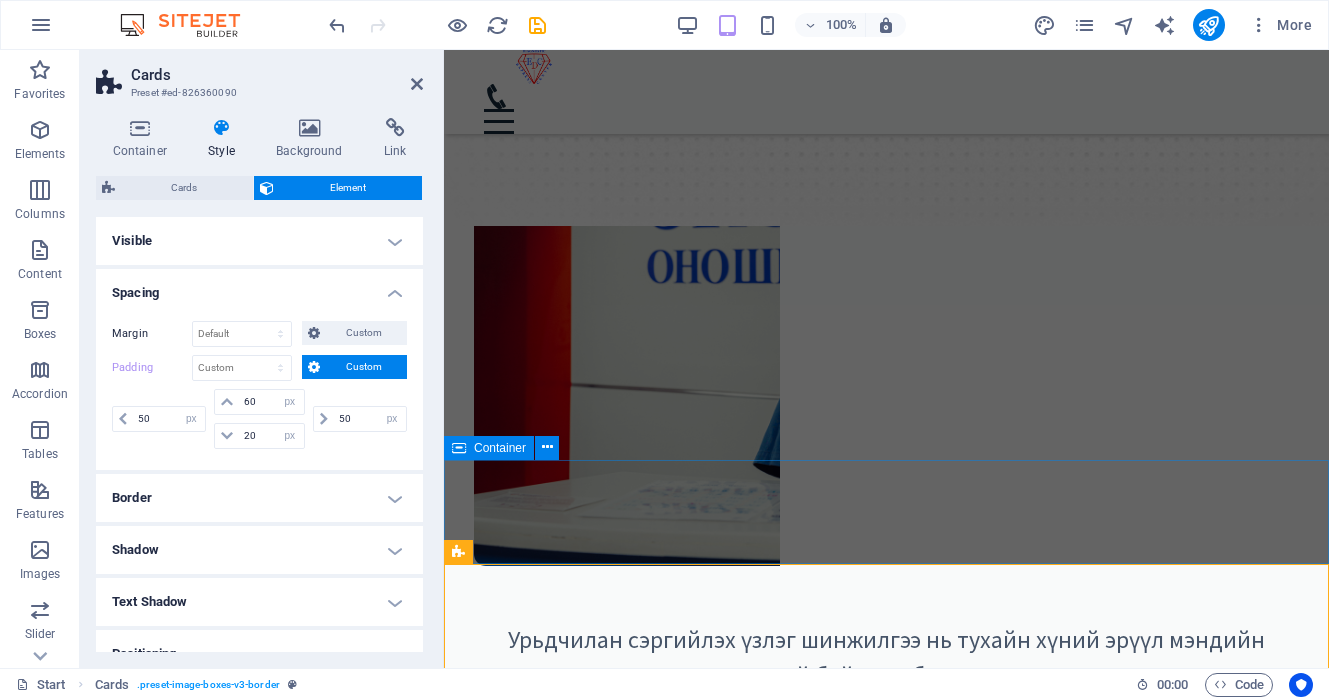 click on "Цааш үргэлжлүүлэх [TEAM_TYPE]" at bounding box center [886, 1132] 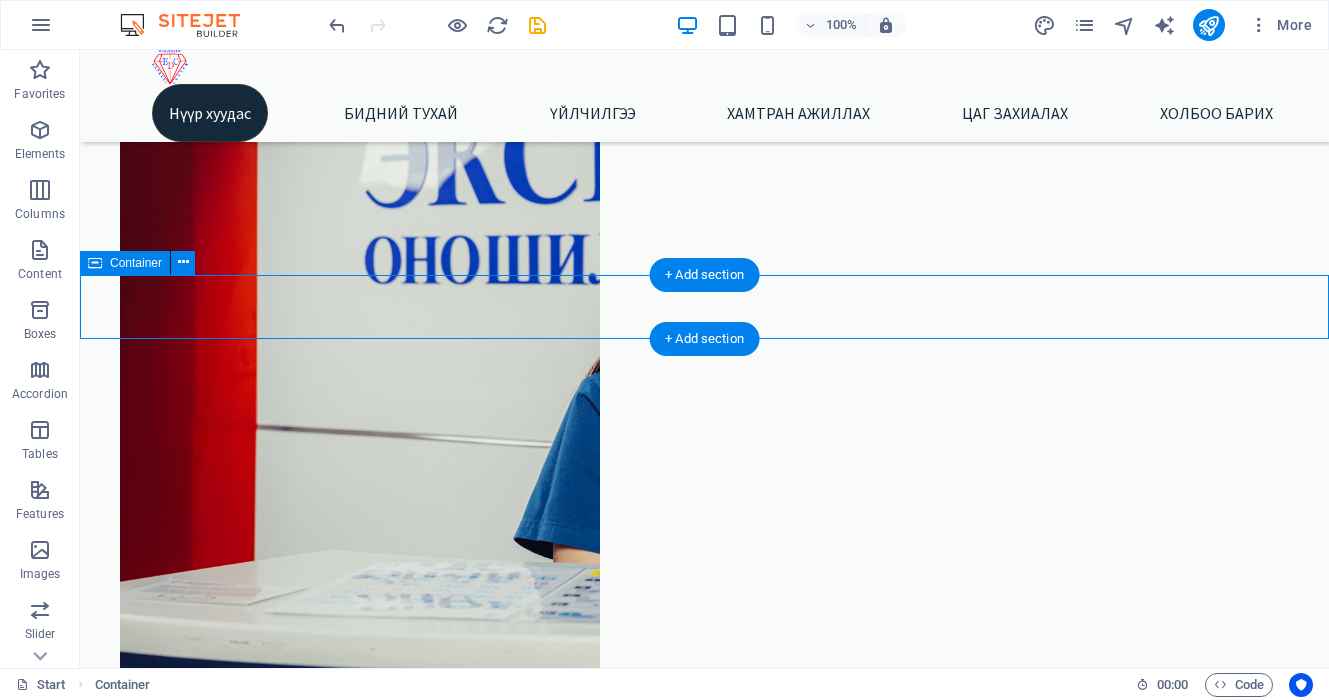 scroll, scrollTop: 533, scrollLeft: 0, axis: vertical 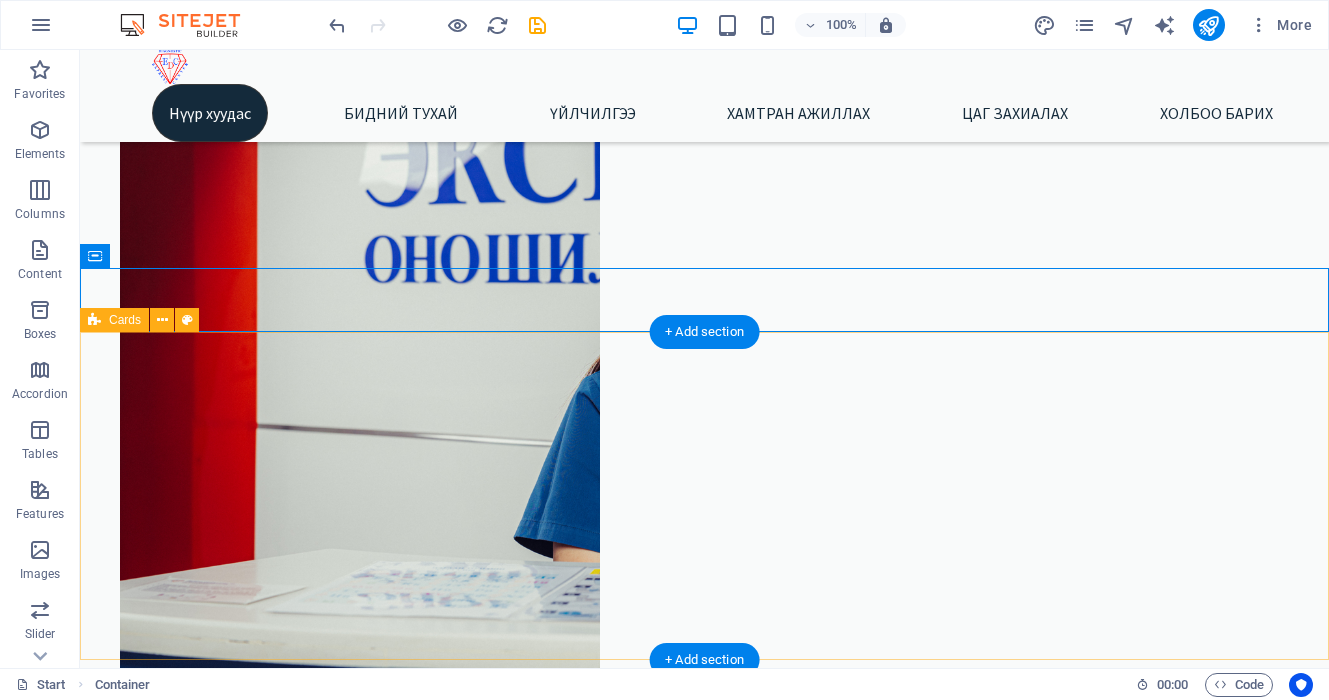 click on "Амбулаторийн тусламж, үйлчилгээ Дотор Чих, хамар, хоолой  Нүд Дүрсийн оношилгоо Ходоод, улаан хоолойн дуран ЭХО (Хэвлий, бамбай,  хөх, түрүү булчирхай) Зүрхний өнгөт эхо Зүрхний цахилгаан бичлэг Рентген зураг Эмнэлзүйн лаборатори Клиник хими Биохими Дархлаа судлал Нян судлал Молекулбиологи Эс судлал" at bounding box center [704, 2055] 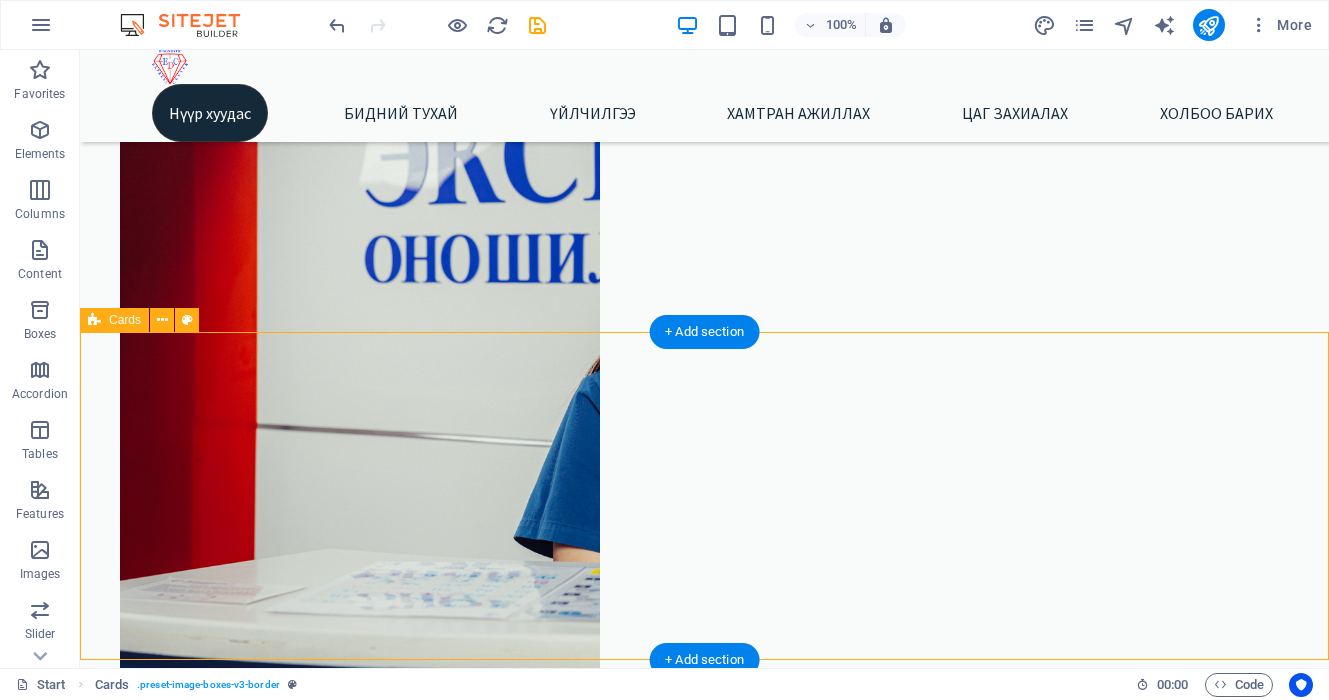 click on "Амбулаторийн тусламж, үйлчилгээ Дотор Чих, хамар, хоолой  Нүд Дүрсийн оношилгоо Ходоод, улаан хоолойн дуран ЭХО (Хэвлий, бамбай,  хөх, түрүү булчирхай) Зүрхний өнгөт эхо Зүрхний цахилгаан бичлэг Рентген зураг Эмнэлзүйн лаборатори Клиник хими Биохими Дархлаа судлал Нян судлал Молекулбиологи Эс судлал" at bounding box center [704, 2055] 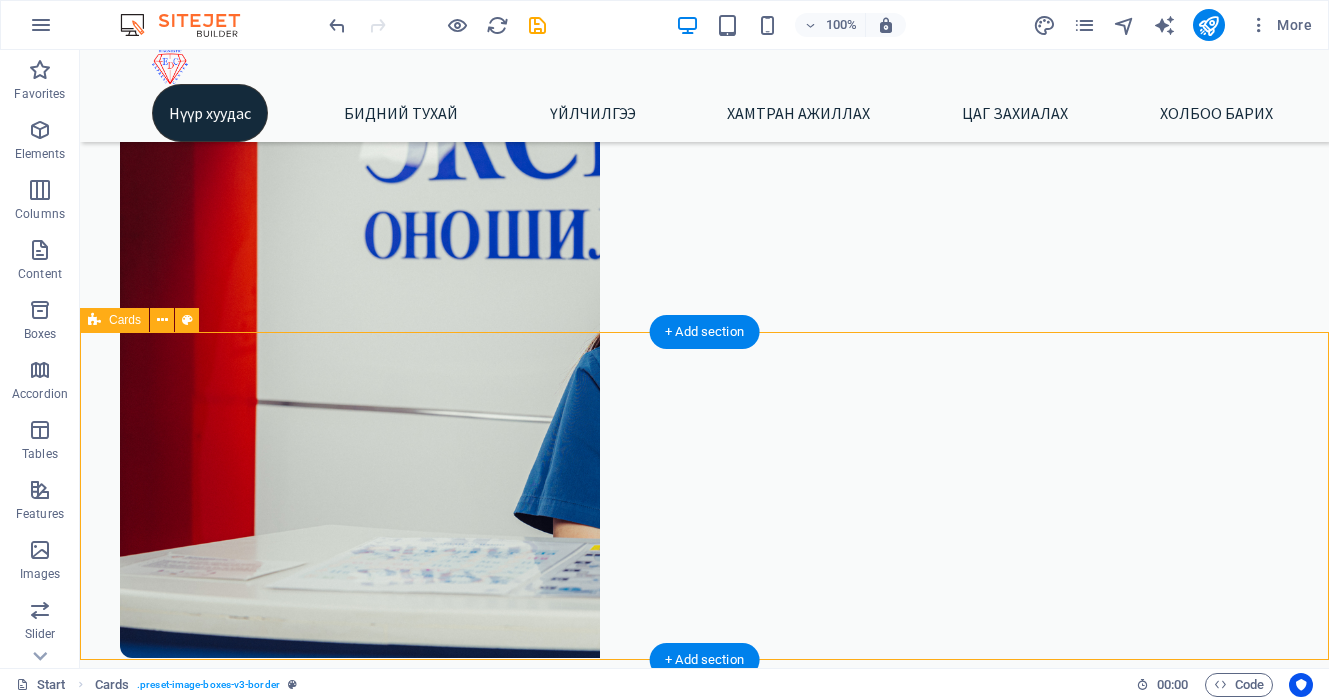 scroll, scrollTop: 509, scrollLeft: 0, axis: vertical 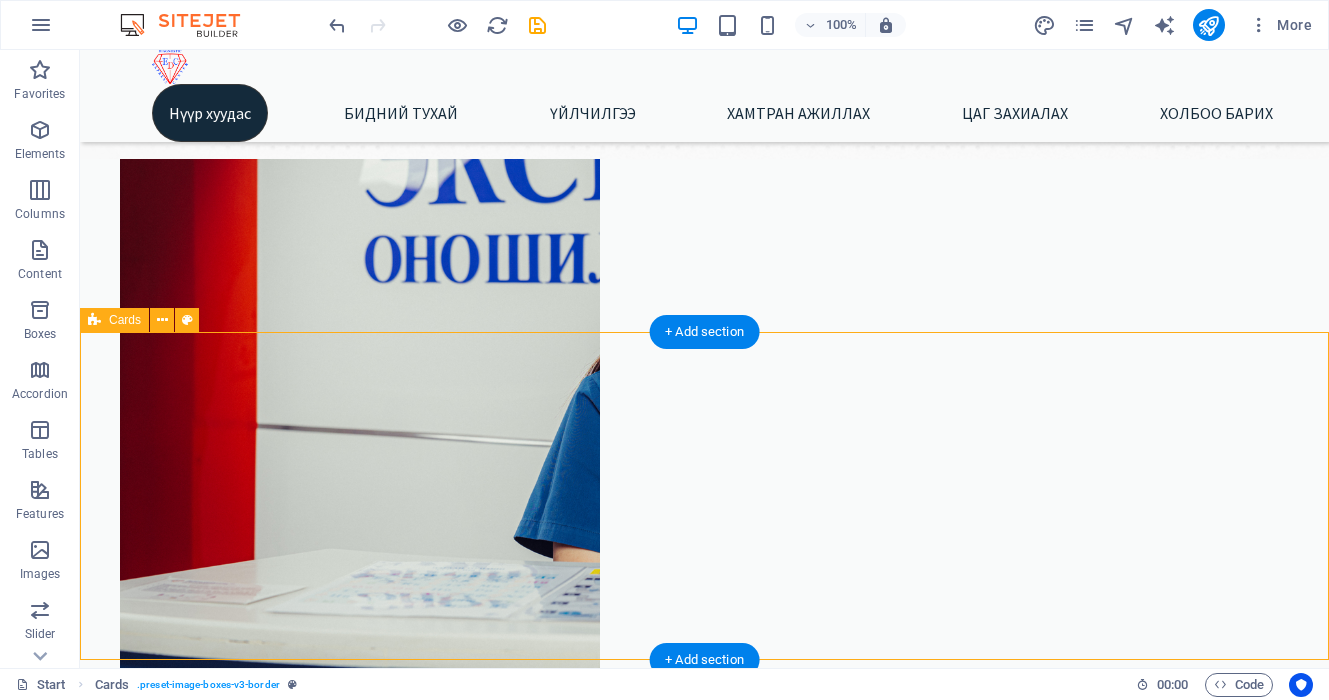 select on "px" 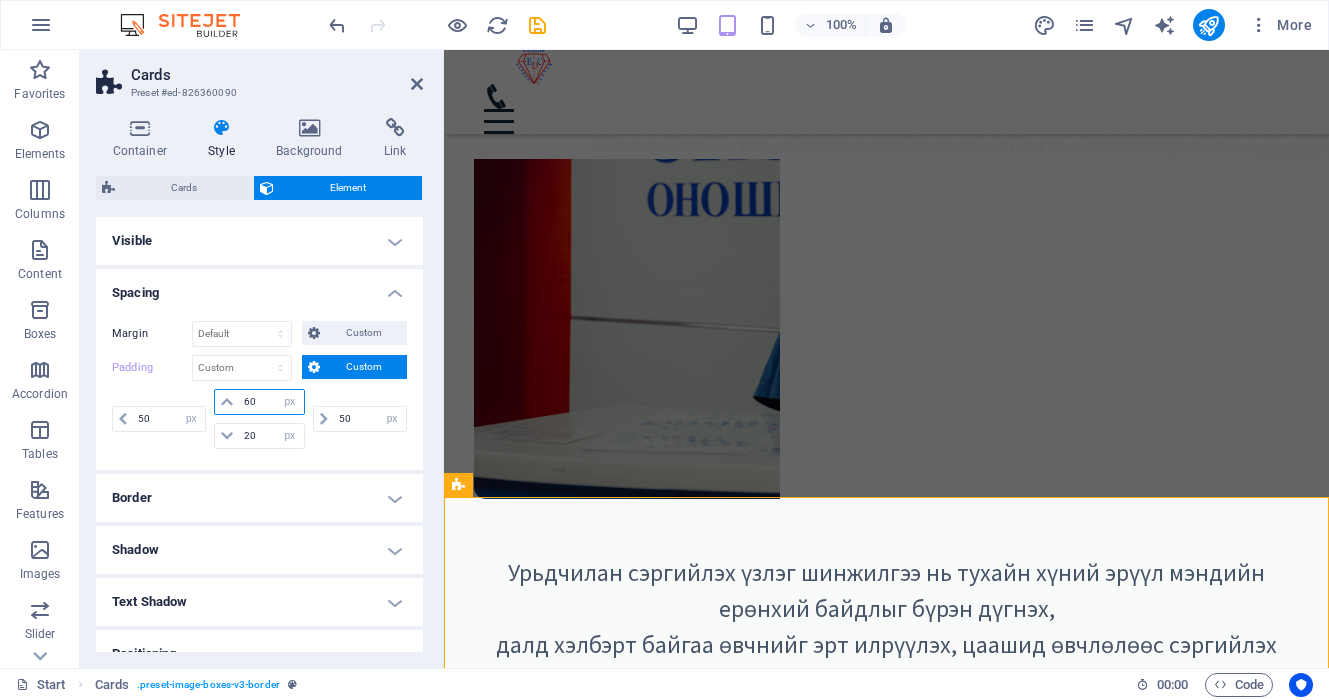 drag, startPoint x: 257, startPoint y: 399, endPoint x: 241, endPoint y: 398, distance: 16.03122 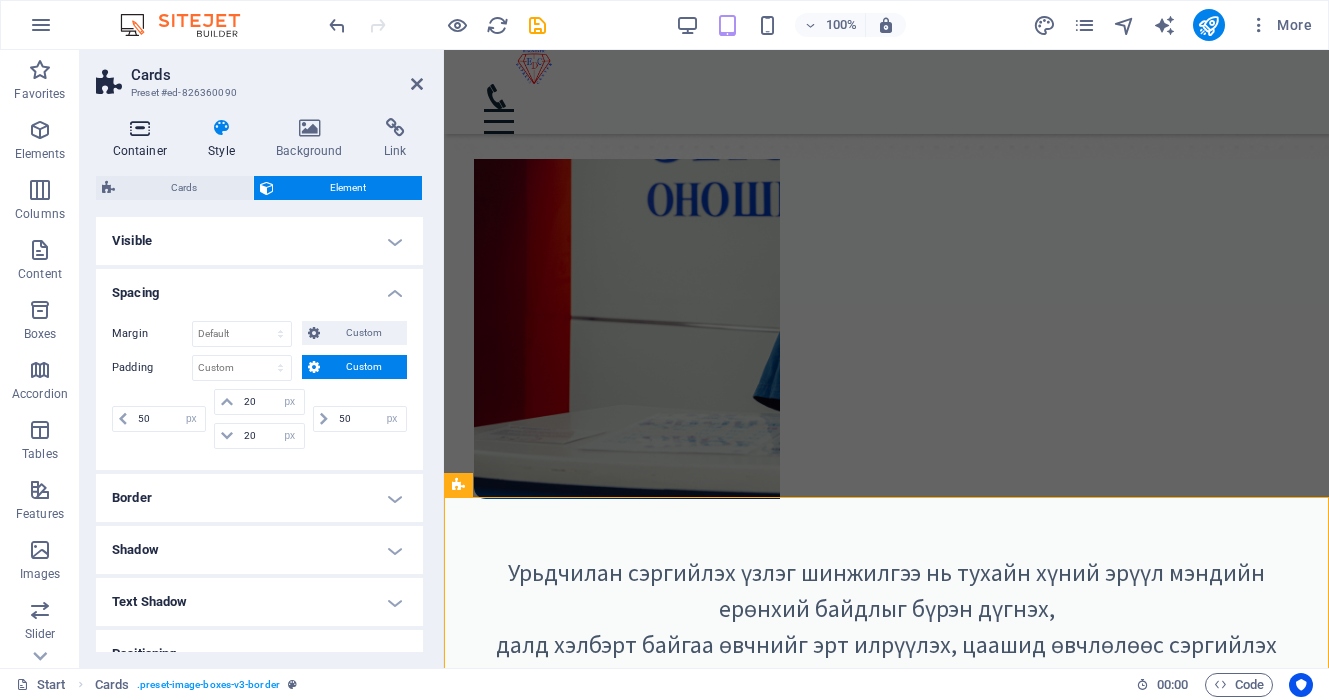 click on "Container" at bounding box center (144, 139) 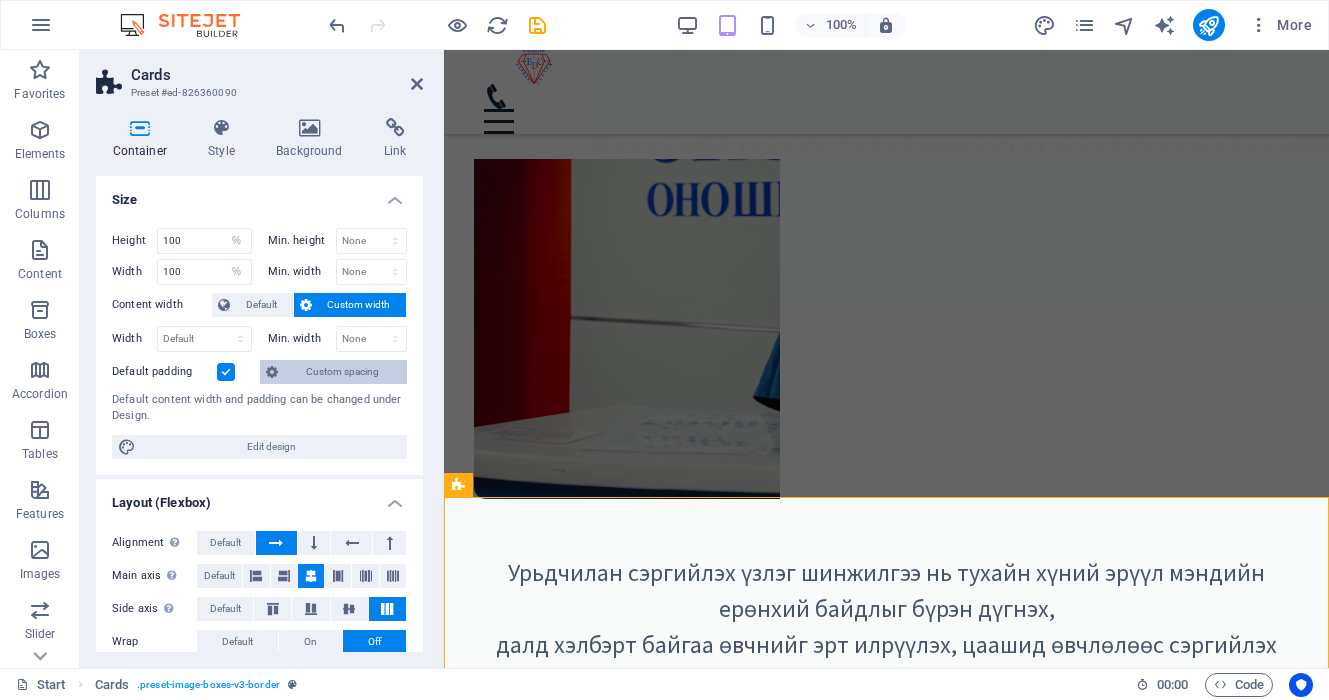 click on "Custom spacing" at bounding box center (342, 372) 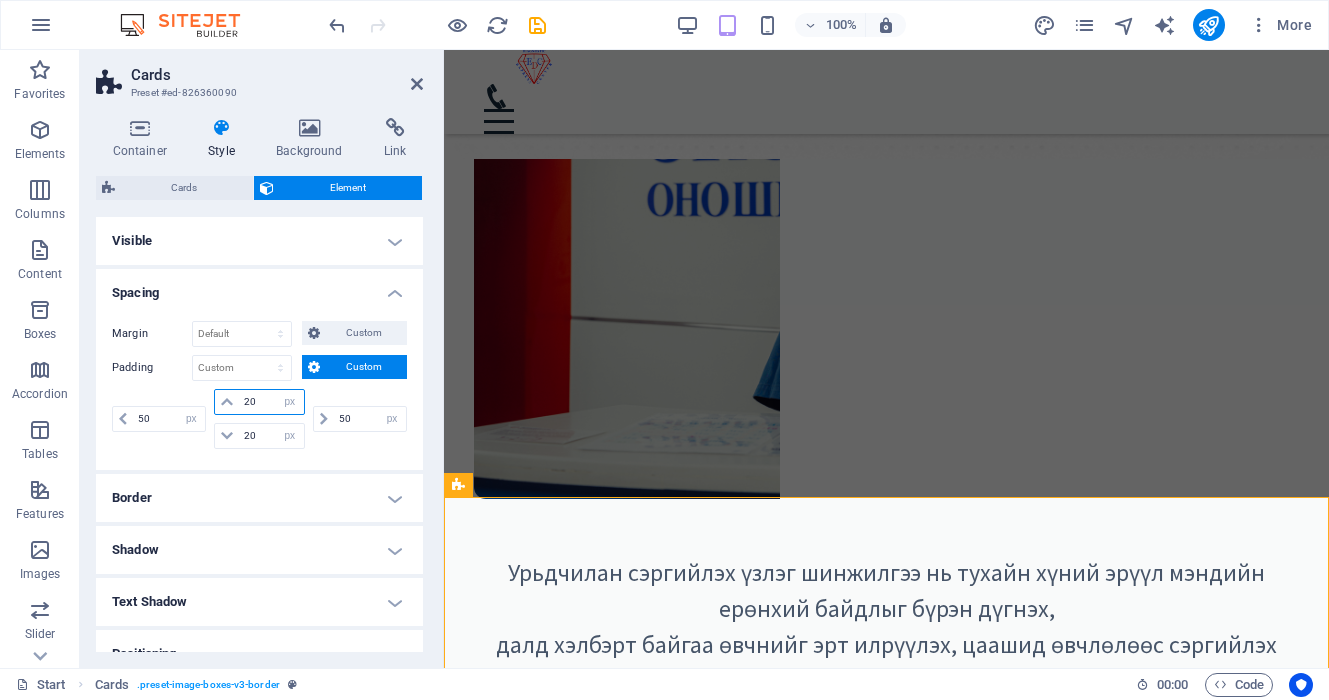drag, startPoint x: 257, startPoint y: 399, endPoint x: 221, endPoint y: 402, distance: 36.124783 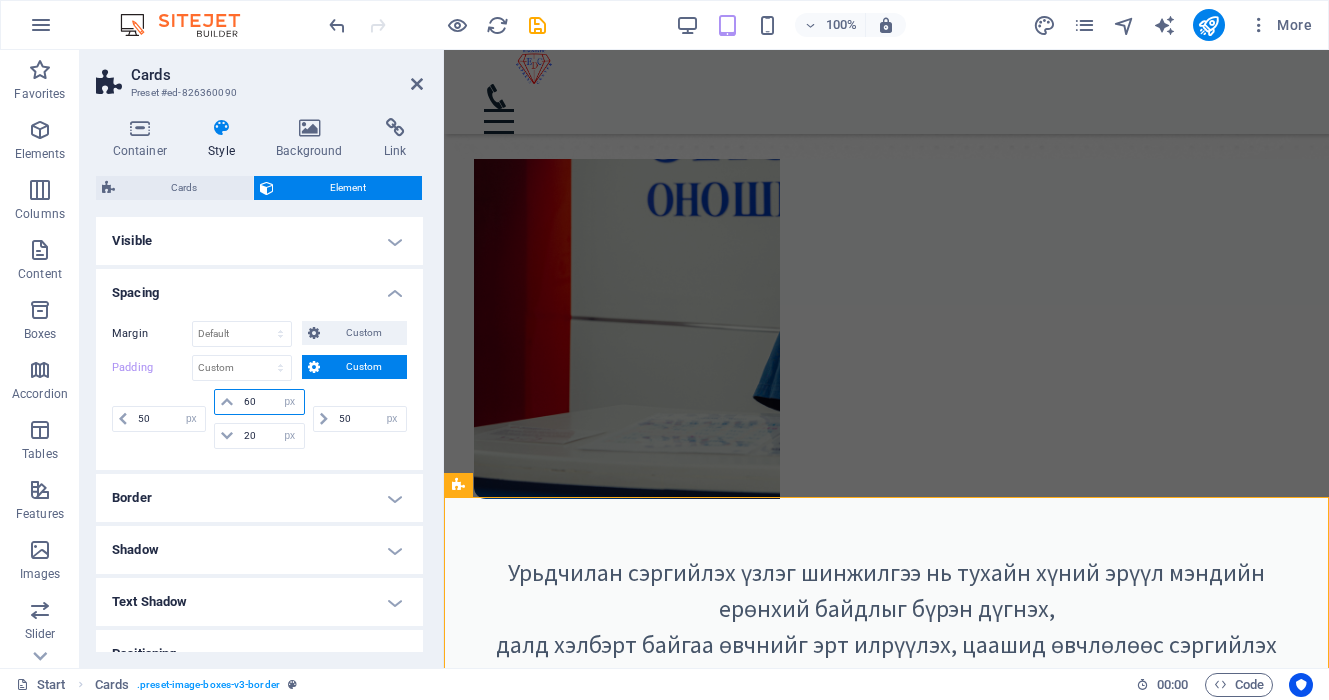 type on "60" 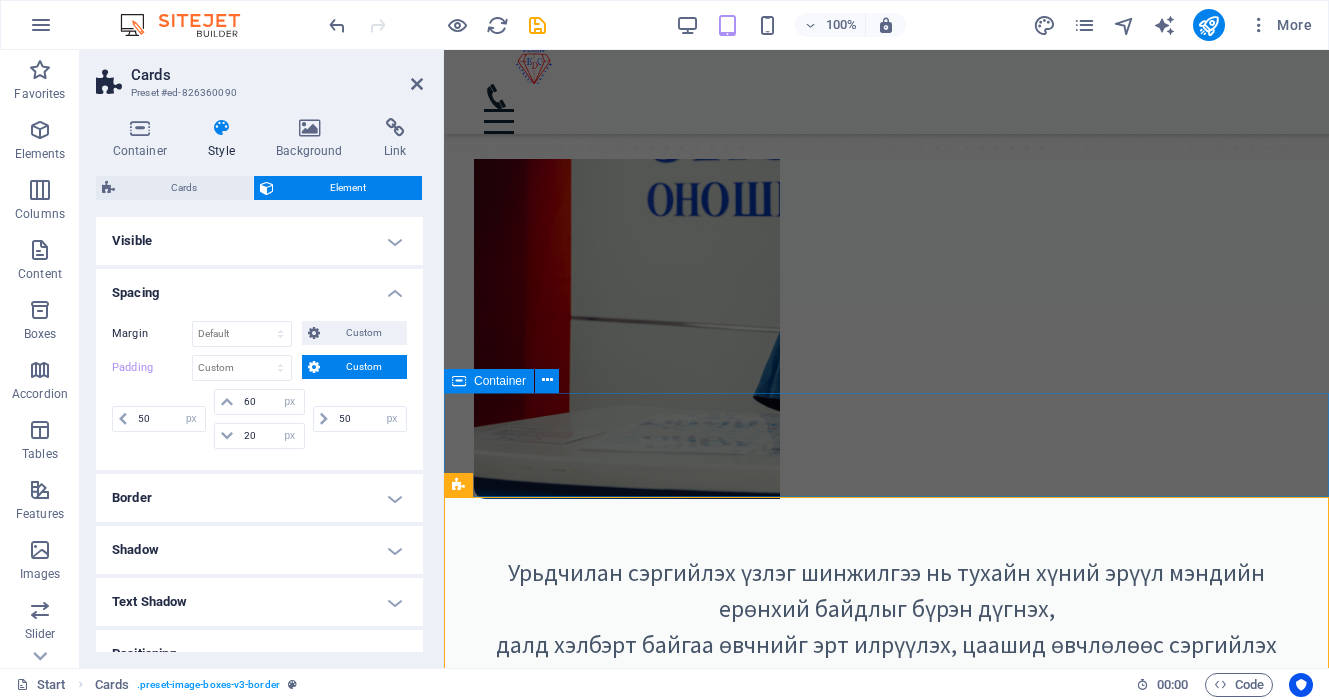 click on "Цааш үргэлжлүүлэх [TEAM_TYPE]" at bounding box center [886, 1065] 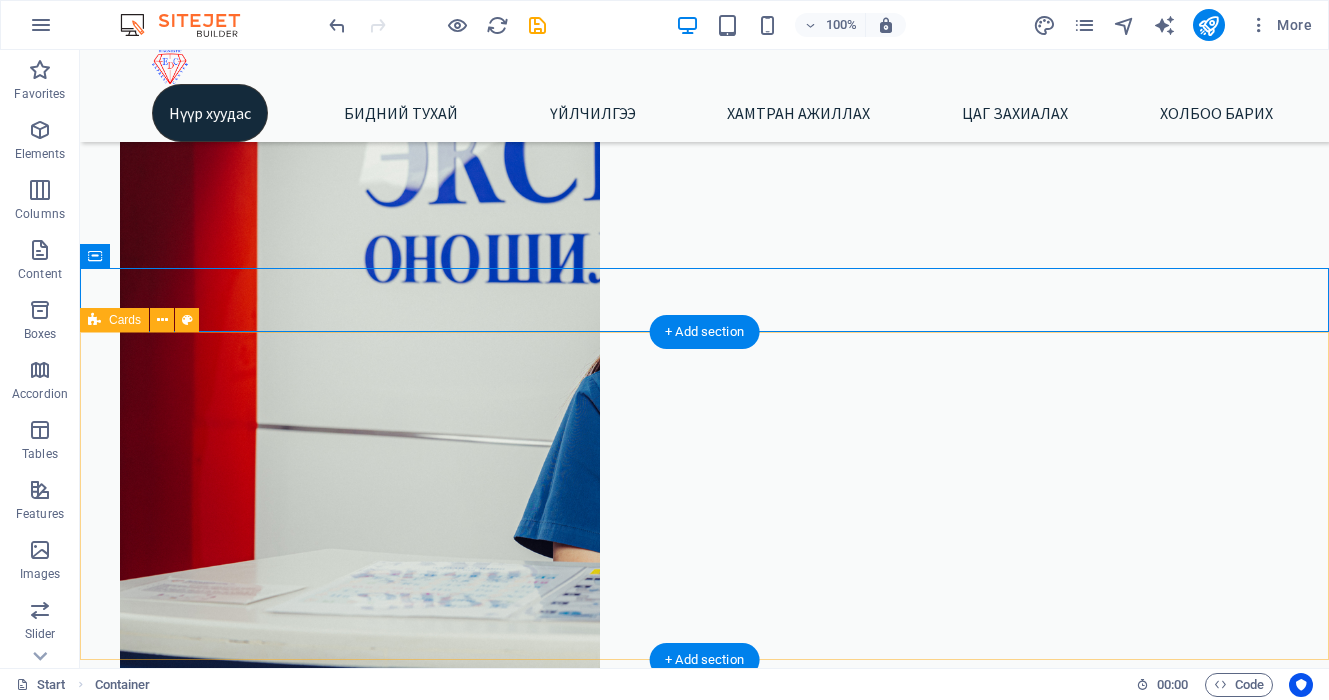 scroll, scrollTop: 752, scrollLeft: 0, axis: vertical 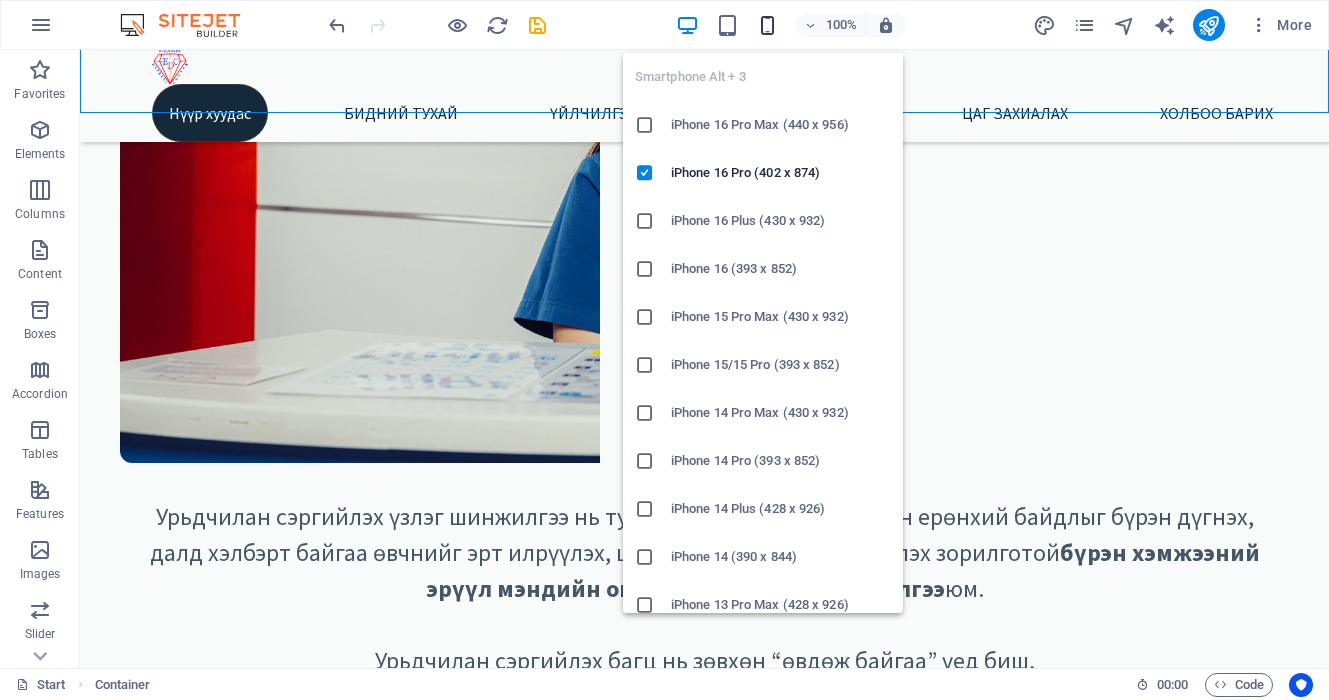click at bounding box center [767, 25] 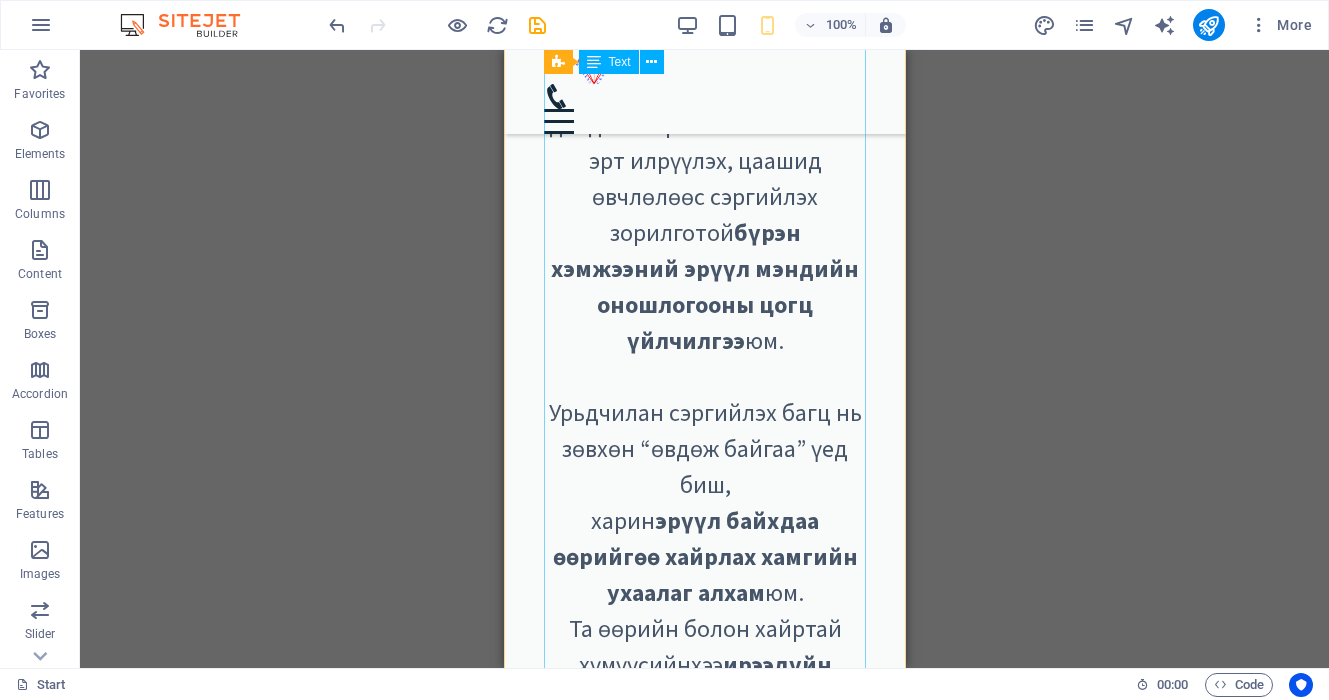 scroll, scrollTop: 718, scrollLeft: 0, axis: vertical 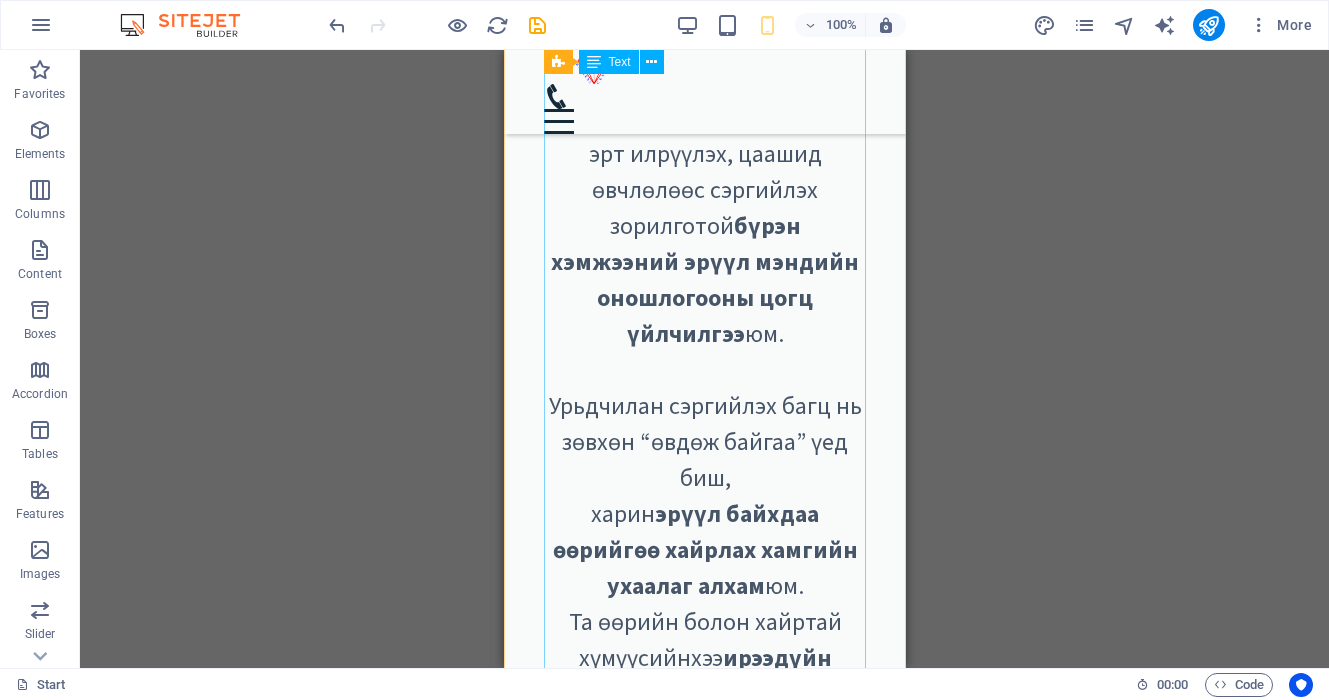 click on "Урьдчилан сэргийлэх үзлэг шинжилгээ нь тухайн хүний эрүүл мэндийн ерөнхий байдлыг бүрэн дүгнэх, далд хэлбэрт байгаа өвчнийг эрт илрүүлэх, цаашид өвчлөлөөс сэргийлэх зорилготой бүрэн хэмжээний эрүүл мэндийн оношлогооны цогц үйлчилгээ юм. Урьдчилан сэргийлэх багц нь зөвхөн “өвдөж байгаа” үед биш, харин эрүүл байхдаа өөрийгөө хайрлах хамгийн ухаалаг алхам юм. Та өөрийн болон хайртай хүмүүсийнхээ ирээдүйн эрүүл мэндийг хамгаалахын тулд өнөөдрөөс эхлэн хариуцлагатай хандаарай." at bounding box center (704, 398) 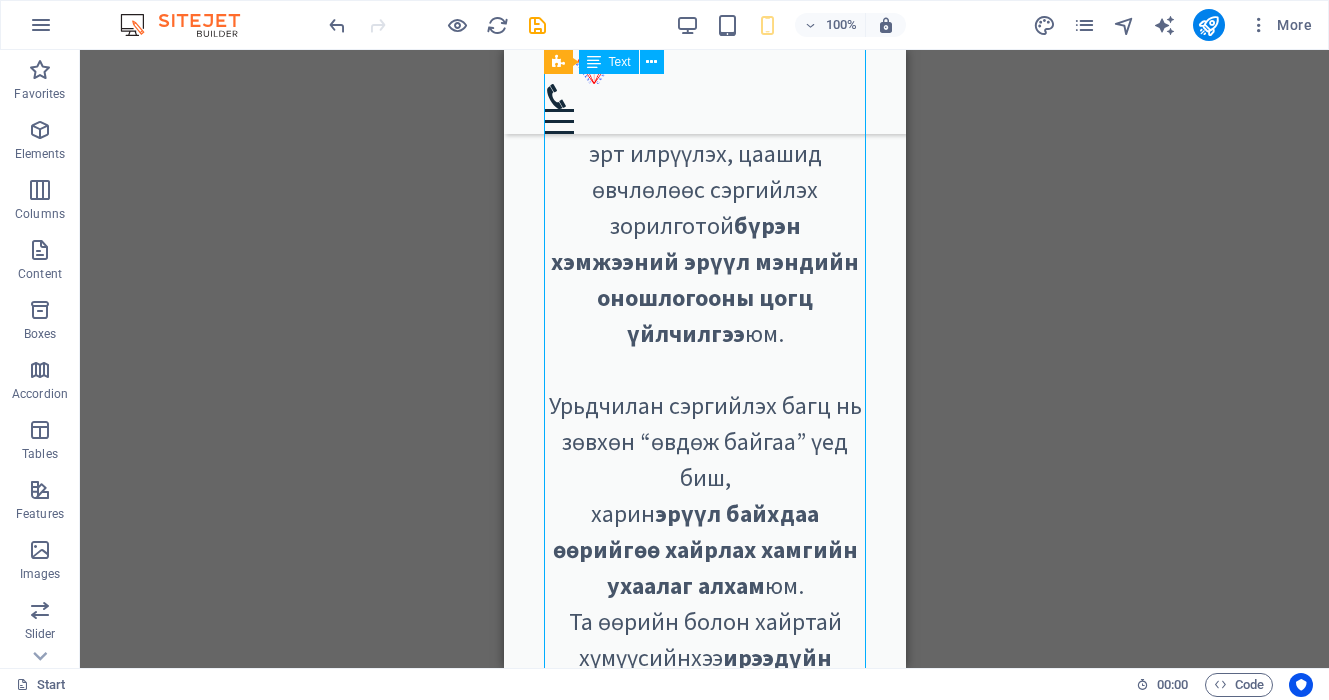 click on "Урьдчилан сэргийлэх үзлэг шинжилгээ нь тухайн хүний эрүүл мэндийн ерөнхий байдлыг бүрэн дүгнэх, далд хэлбэрт байгаа өвчнийг эрт илрүүлэх, цаашид өвчлөлөөс сэргийлэх зорилготой бүрэн хэмжээний эрүүл мэндийн оношлогооны цогц үйлчилгээ юм. Урьдчилан сэргийлэх багц нь зөвхөн “өвдөж байгаа” үед биш, харин эрүүл байхдаа өөрийгөө хайрлах хамгийн ухаалаг алхам юм. Та өөрийн болон хайртай хүмүүсийнхээ ирээдүйн эрүүл мэндийг хамгаалахын тулд өнөөдрөөс эхлэн хариуцлагатай хандаарай." at bounding box center [704, 398] 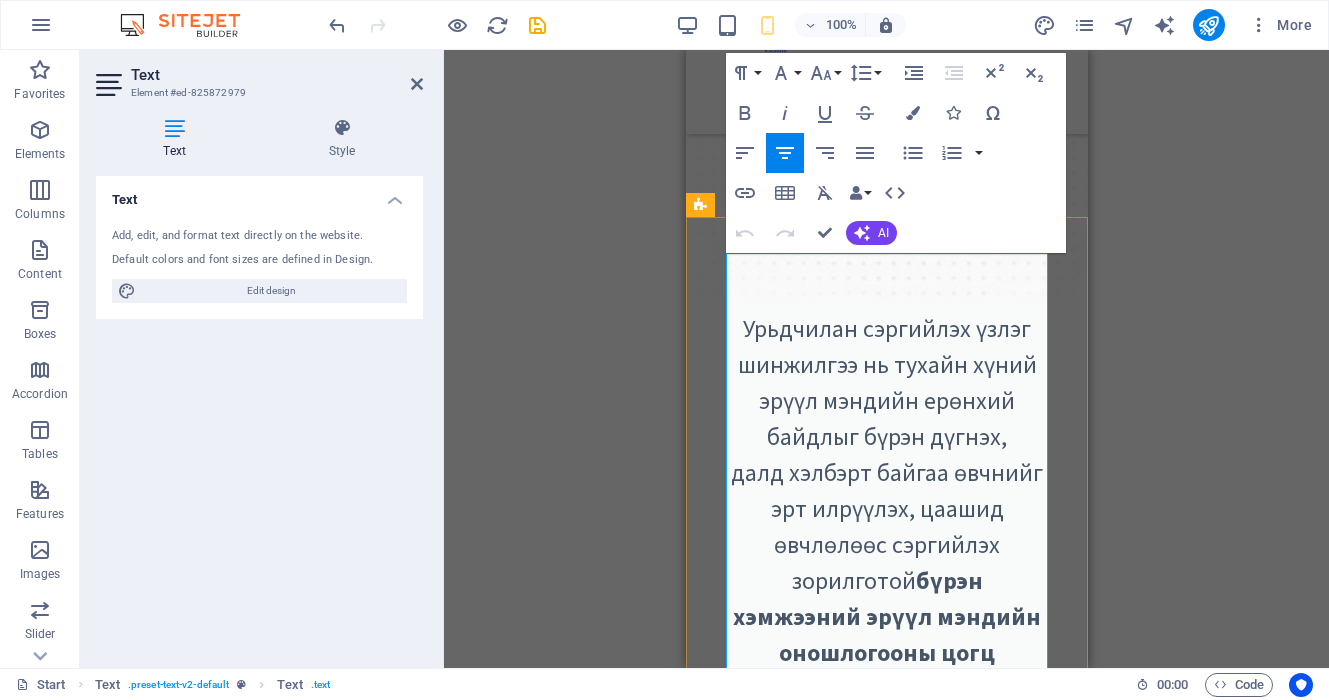 scroll, scrollTop: 364, scrollLeft: 0, axis: vertical 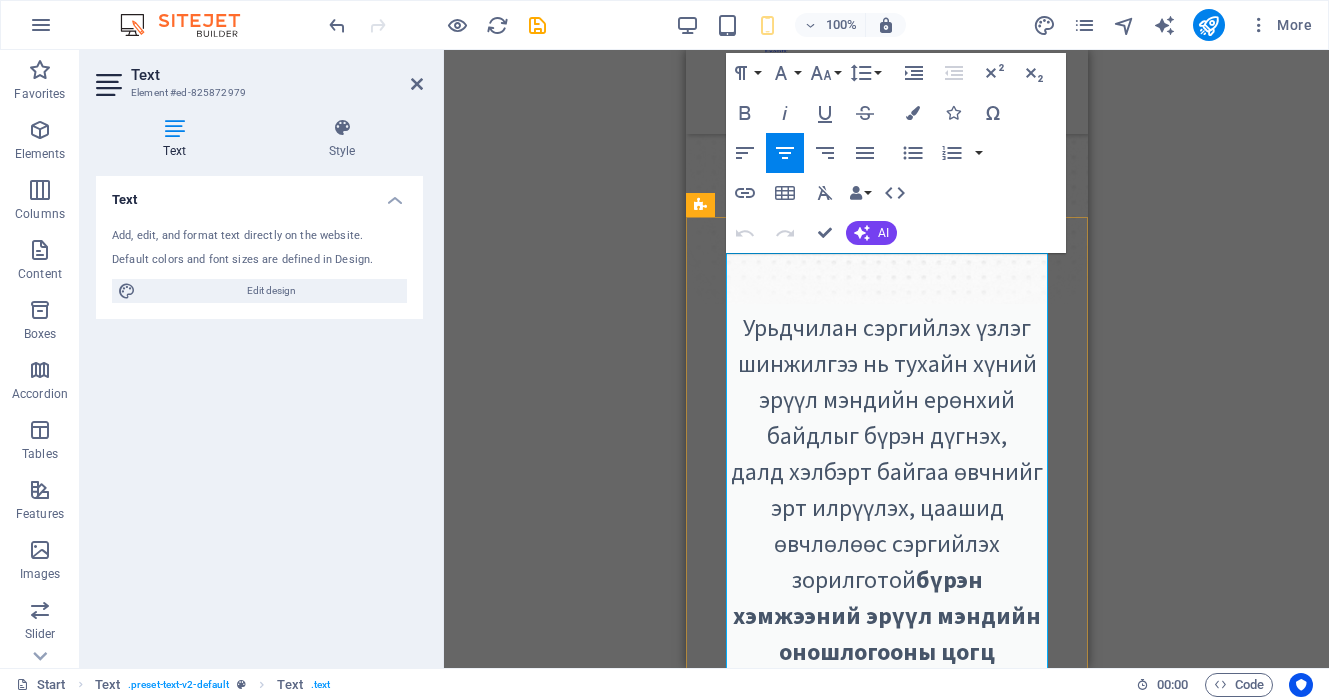 drag, startPoint x: 966, startPoint y: 633, endPoint x: 739, endPoint y: 269, distance: 428.98135 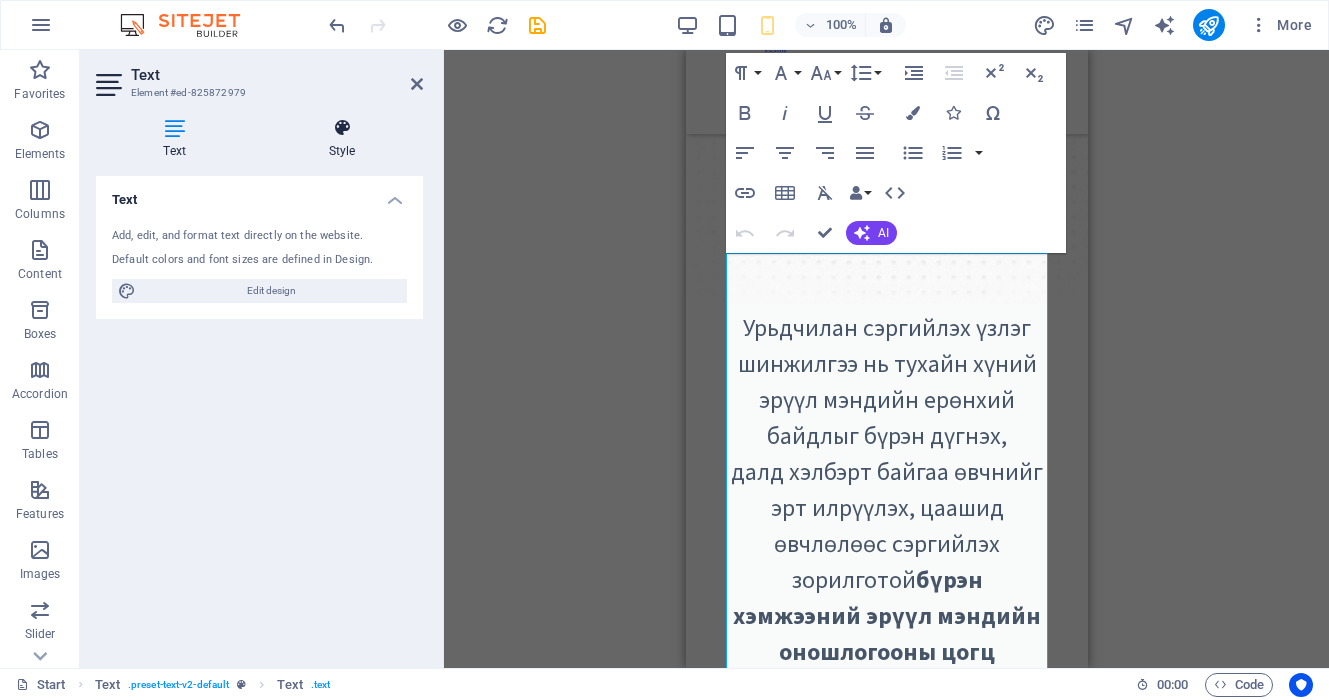 click on "Style" at bounding box center [342, 139] 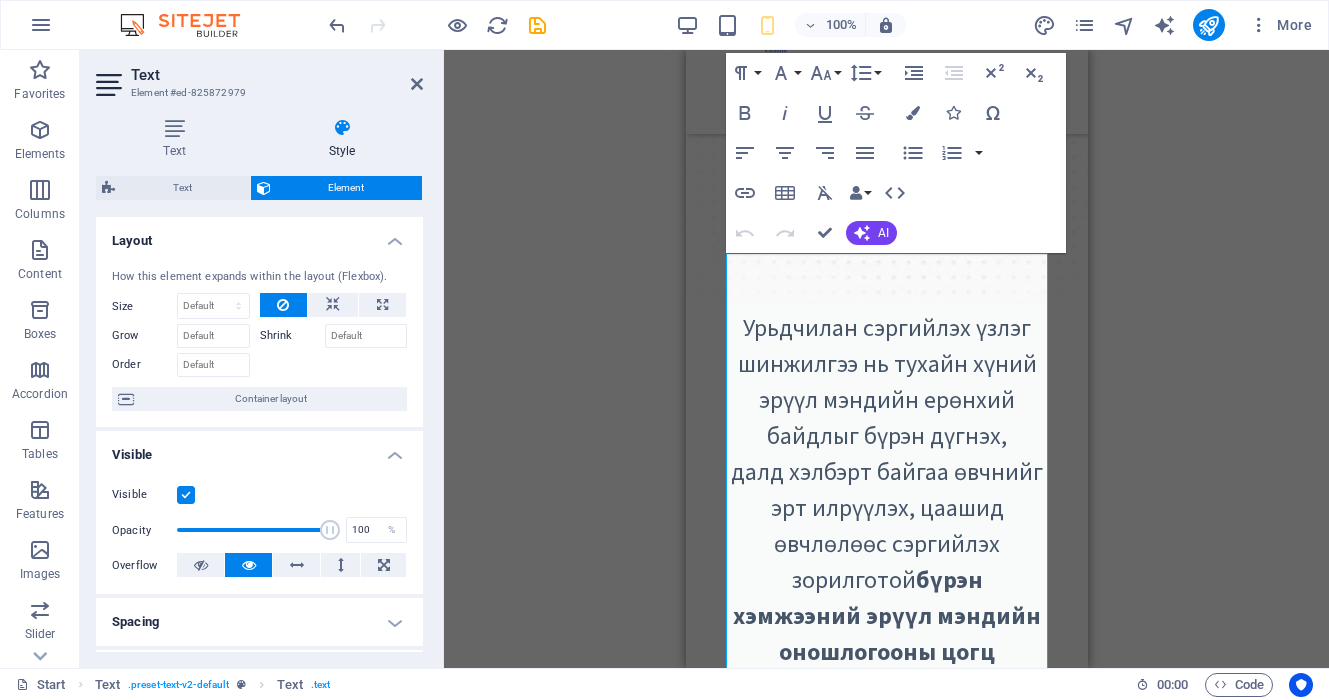 scroll, scrollTop: 85, scrollLeft: 0, axis: vertical 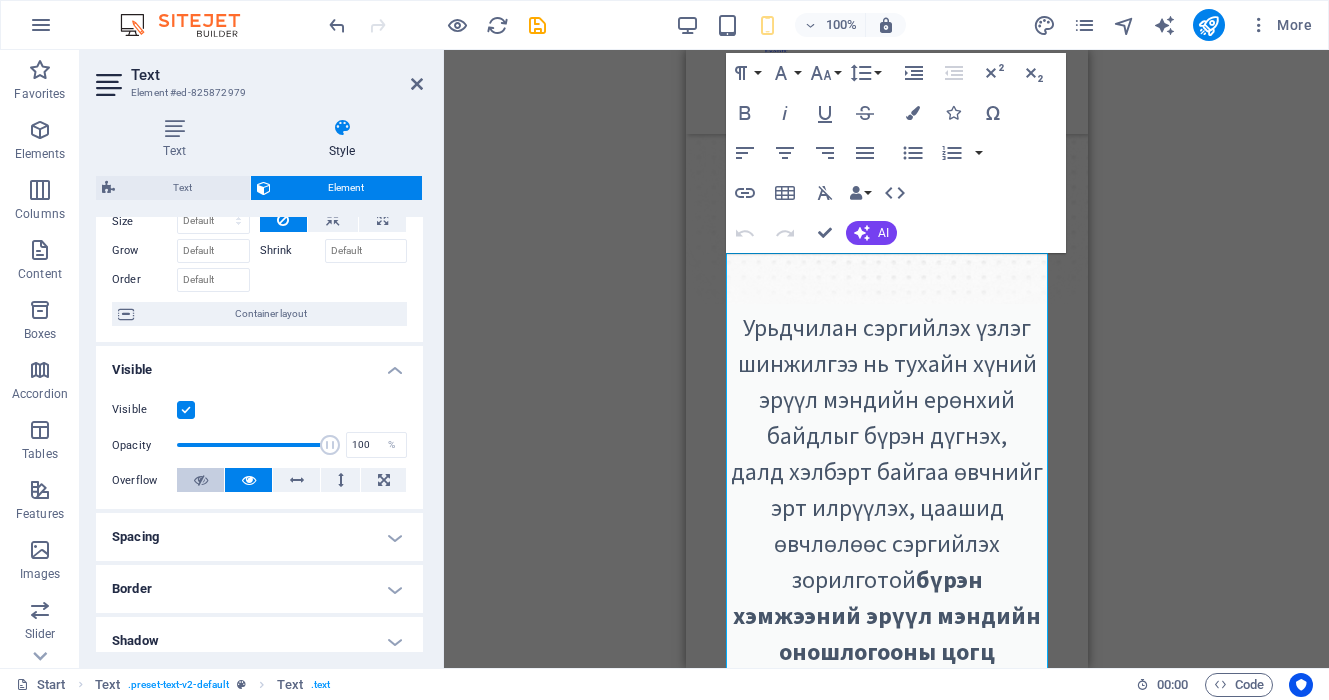 click at bounding box center [201, 480] 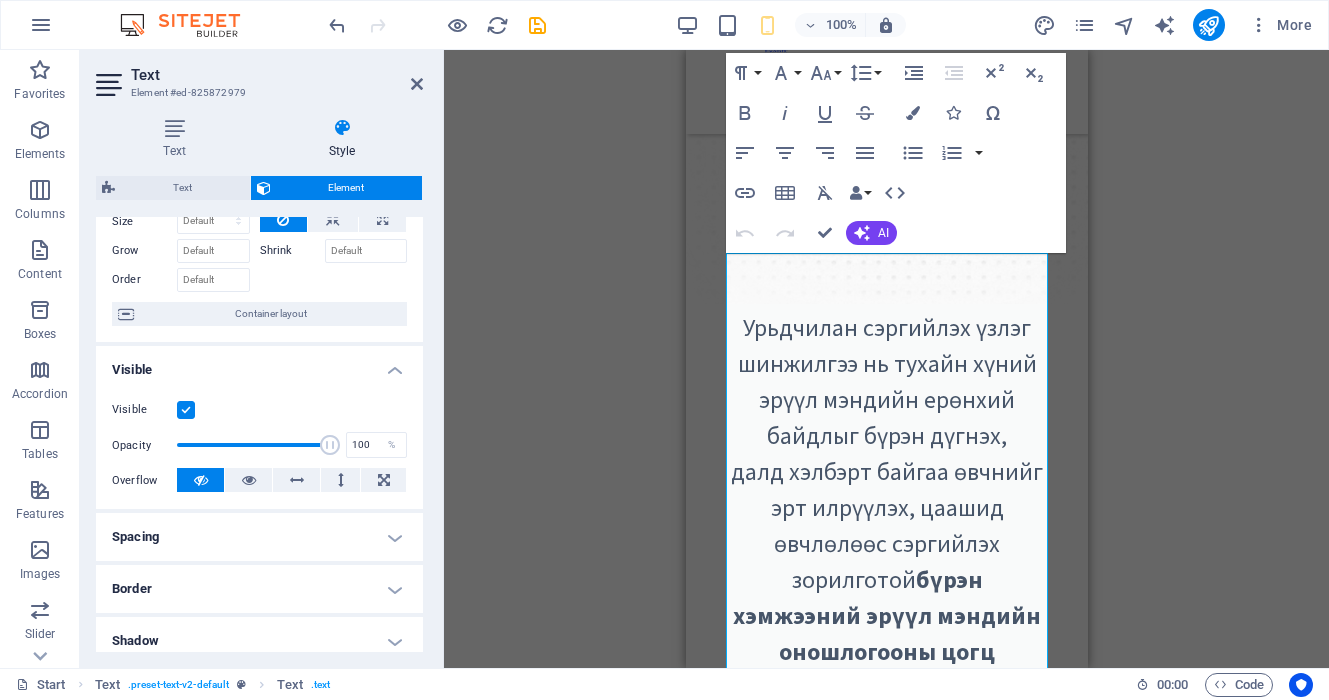 click at bounding box center [201, 480] 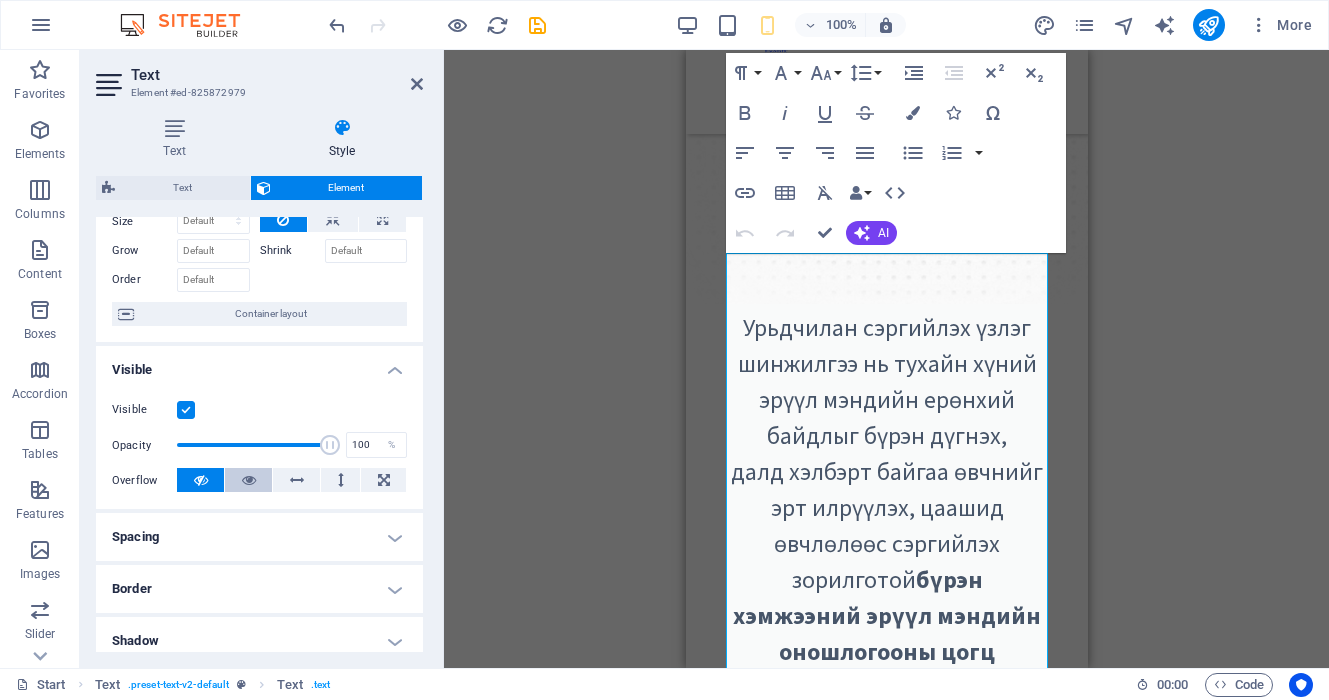 click at bounding box center (248, 480) 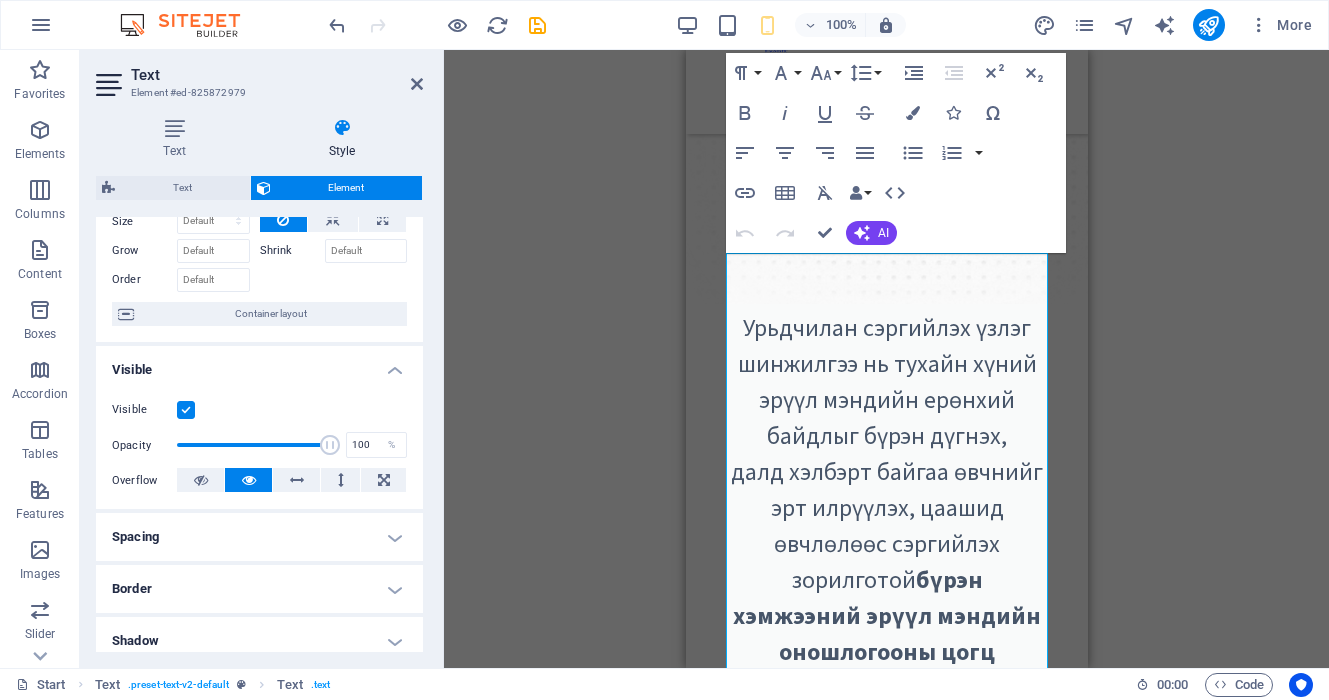 click at bounding box center (186, 410) 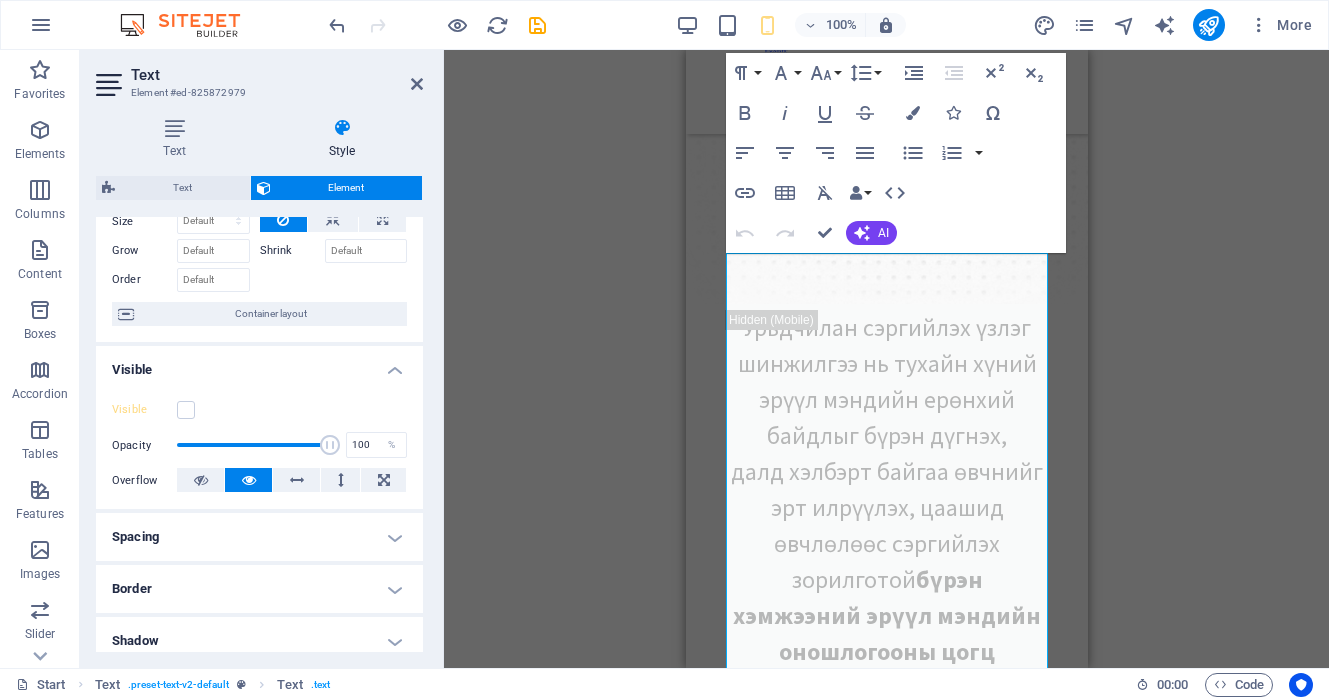 click on "Drag here to replace the existing content. Press “Ctrl” if you want to create a new element.
Container   H2   Unequal Columns   Container   Menu Bar   Text   Text   Text   Cards   Container   Button   H6   Container   Image   Container   Image   H6   Cards   Container   Image   H6   Text   Text   H6   Container   Text   Image   Button   Text   Container   Container   H6   Image   Container   Image   HTML   Preset   Container   Text   H6   Text   Container   HTML   Container   HTML   Container   Preset   Container   HTML   Container   Menu   Container   Image   Container   H3   Container   Text   Container   H3   Container   Container   H3   Container   Image   Preset   H2   Container   Text   Spacer   H2   Text   Preset   H2   Text   Spacer   Button   Container   Image   Container Paragraph Format Normal Heading 1 Heading 2 Heading 3 Heading 4 Heading 5 Heading 6 Code Font Family Arial Georgia Impact Tahoma Times New Roman Verdana Montserrat Source Sans Pro Font Size 8 9 10 11 12 14 18" at bounding box center (886, 359) 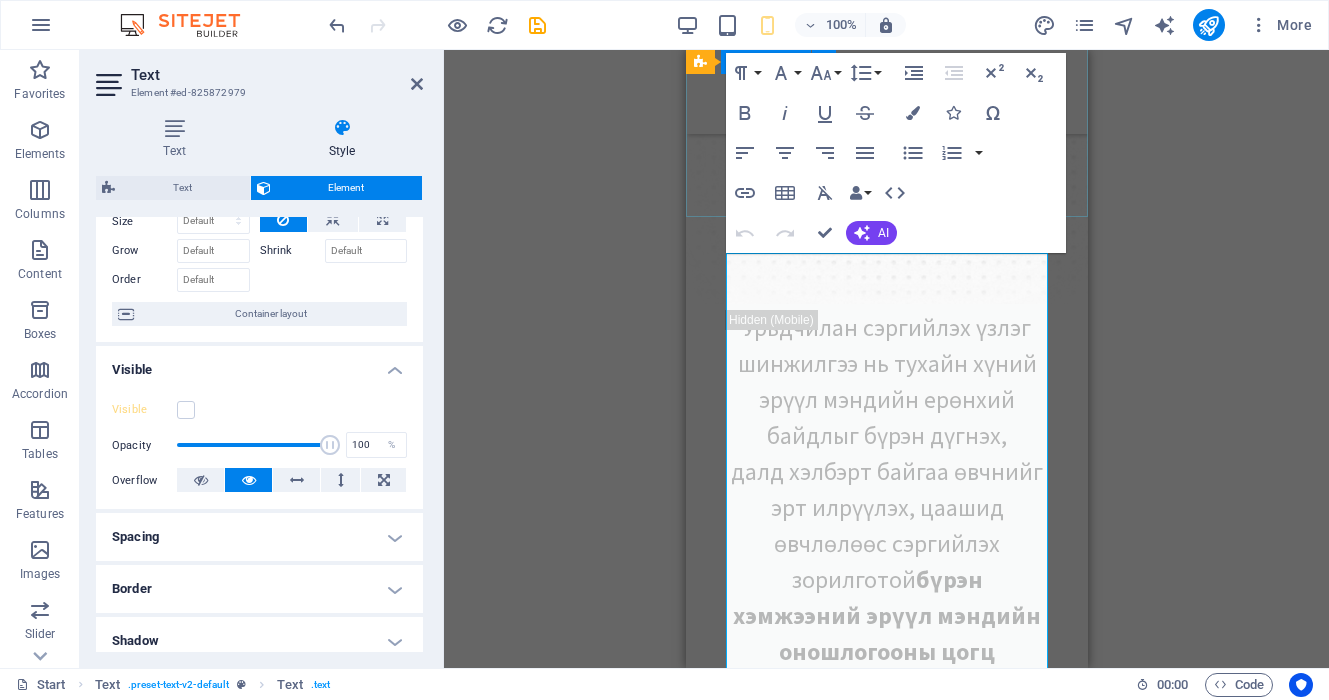 click at bounding box center (886, 140) 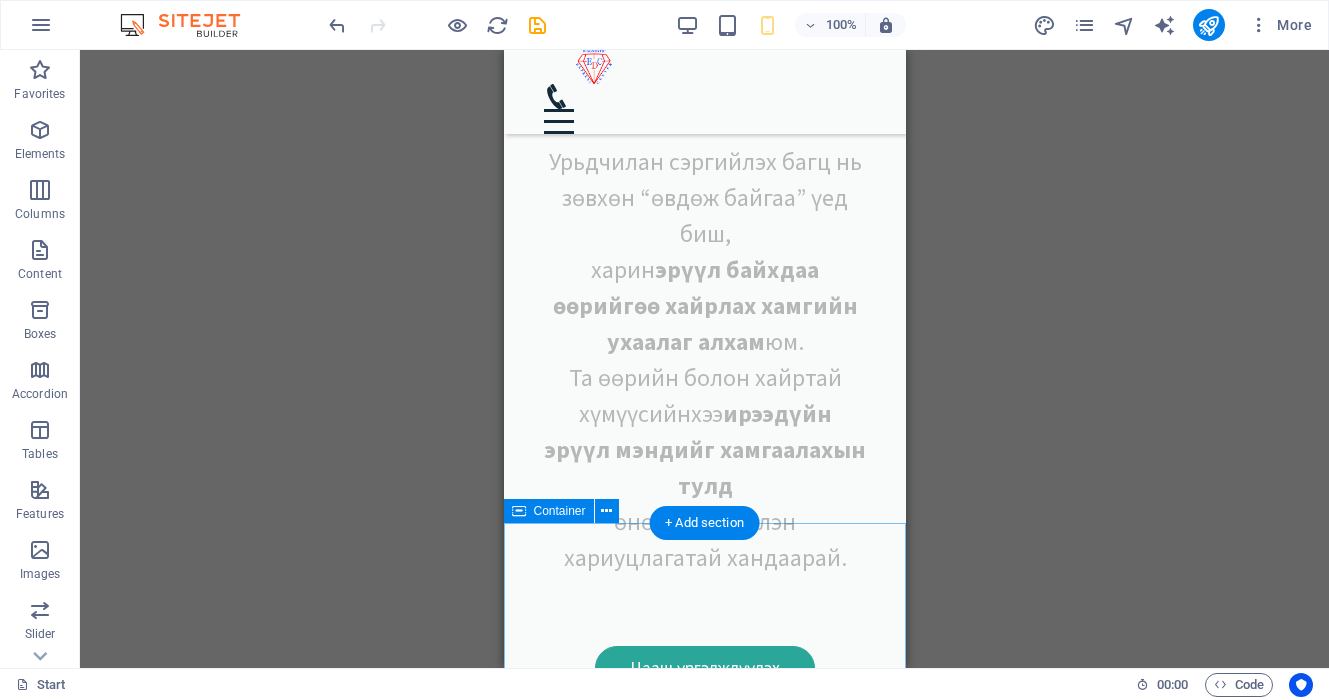 scroll, scrollTop: 1107, scrollLeft: 0, axis: vertical 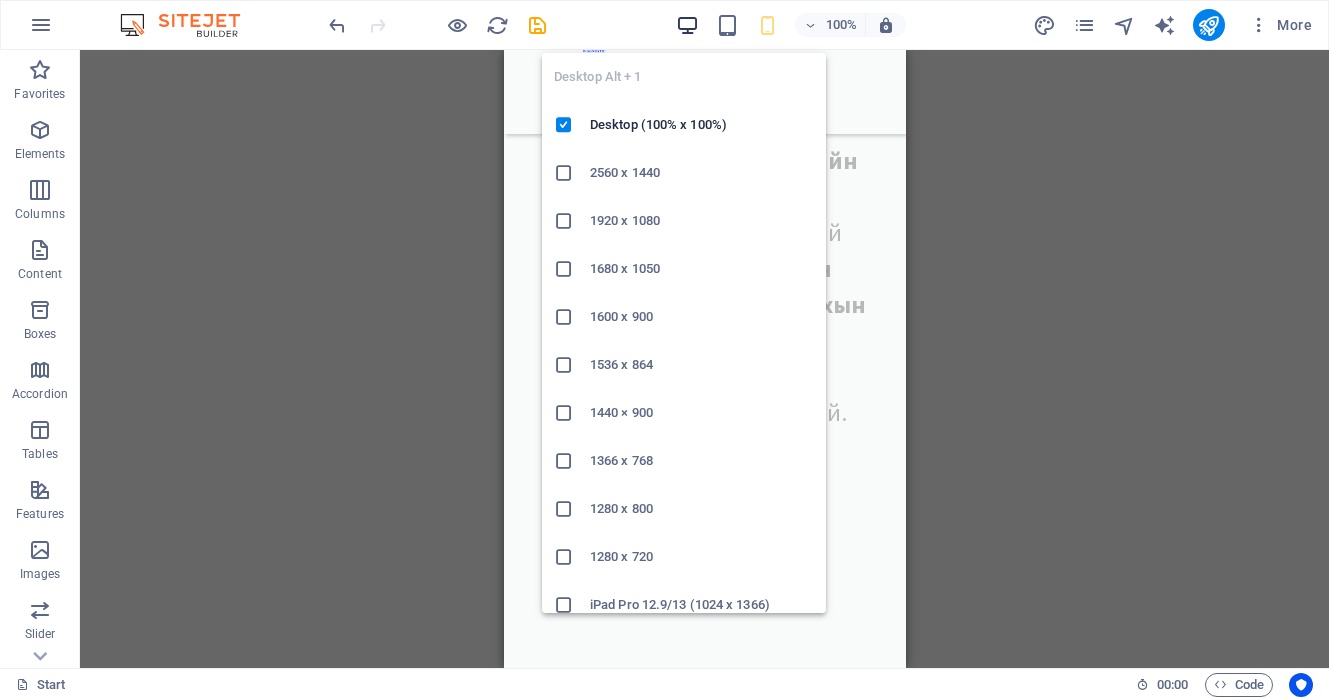 click at bounding box center [687, 25] 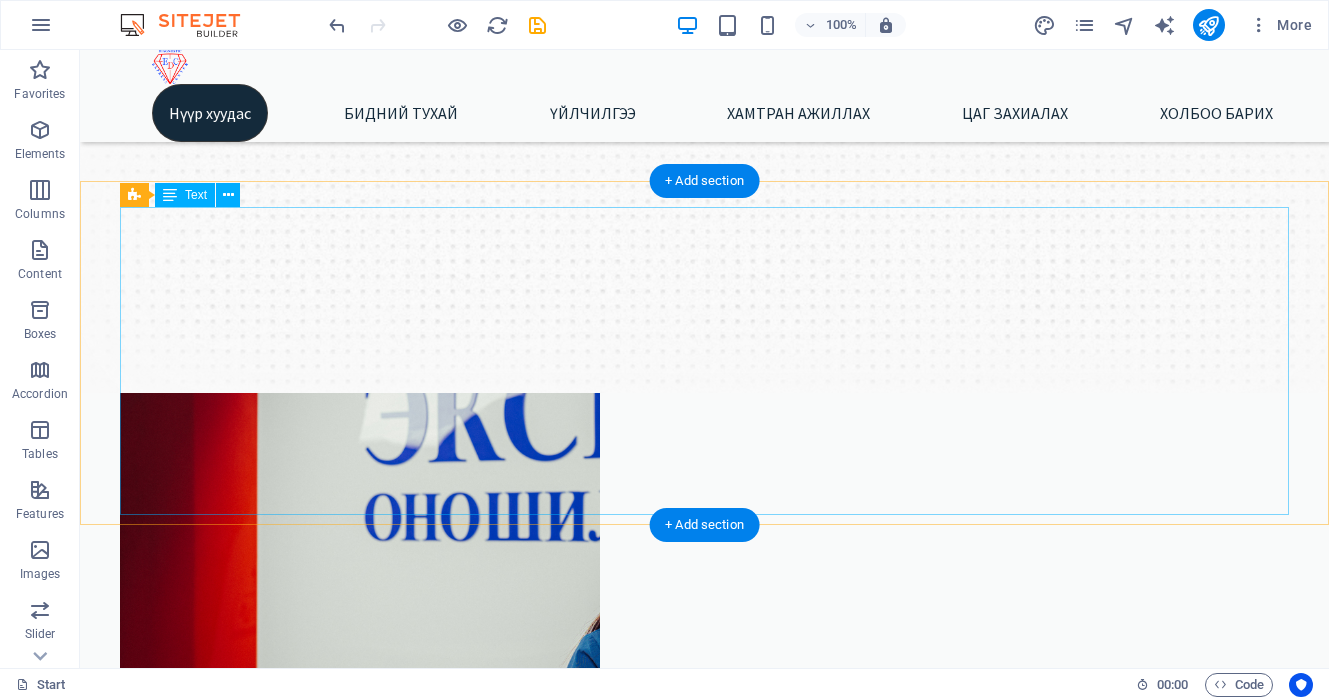 scroll, scrollTop: 276, scrollLeft: 0, axis: vertical 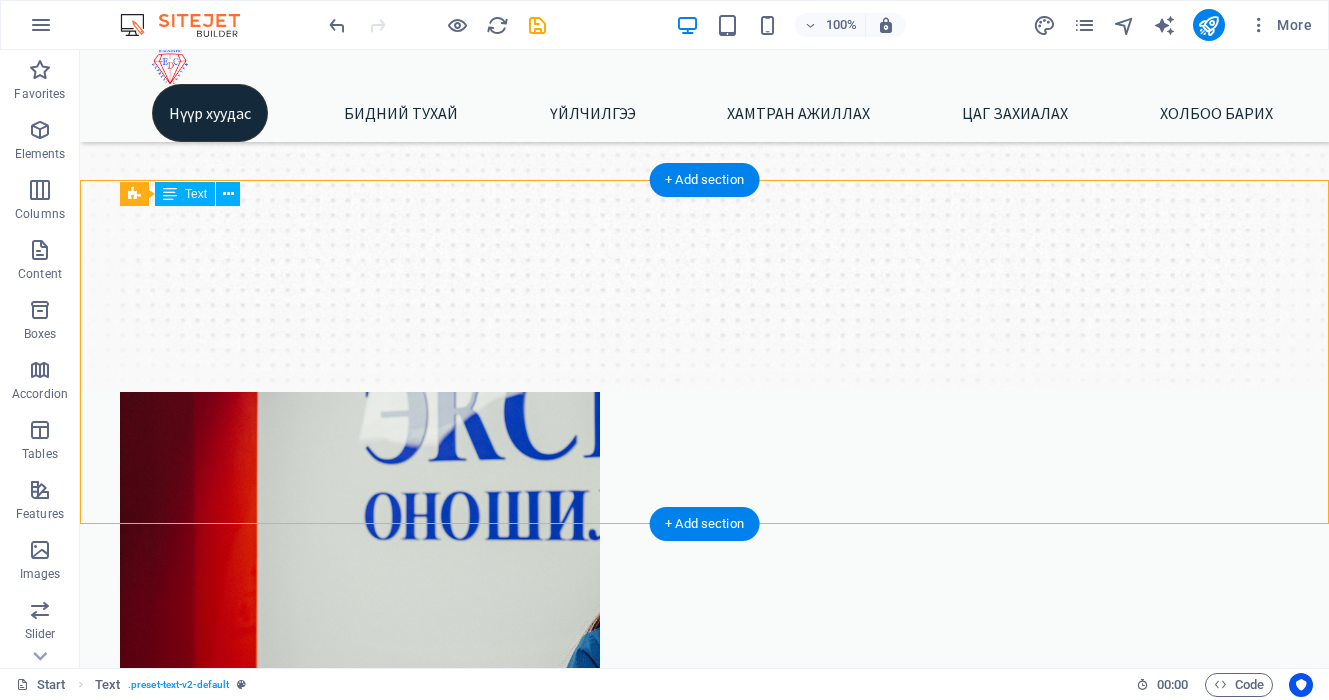 drag, startPoint x: 163, startPoint y: 227, endPoint x: 551, endPoint y: 318, distance: 398.52853 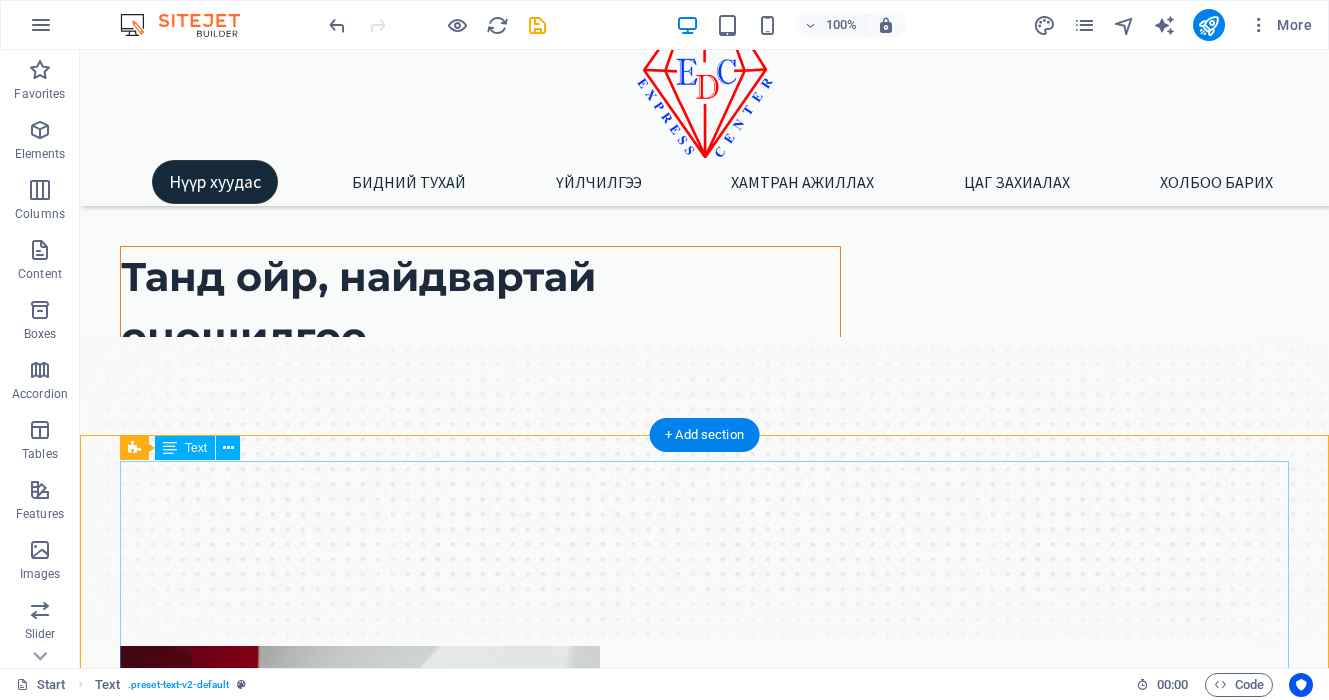 scroll, scrollTop: 8, scrollLeft: 0, axis: vertical 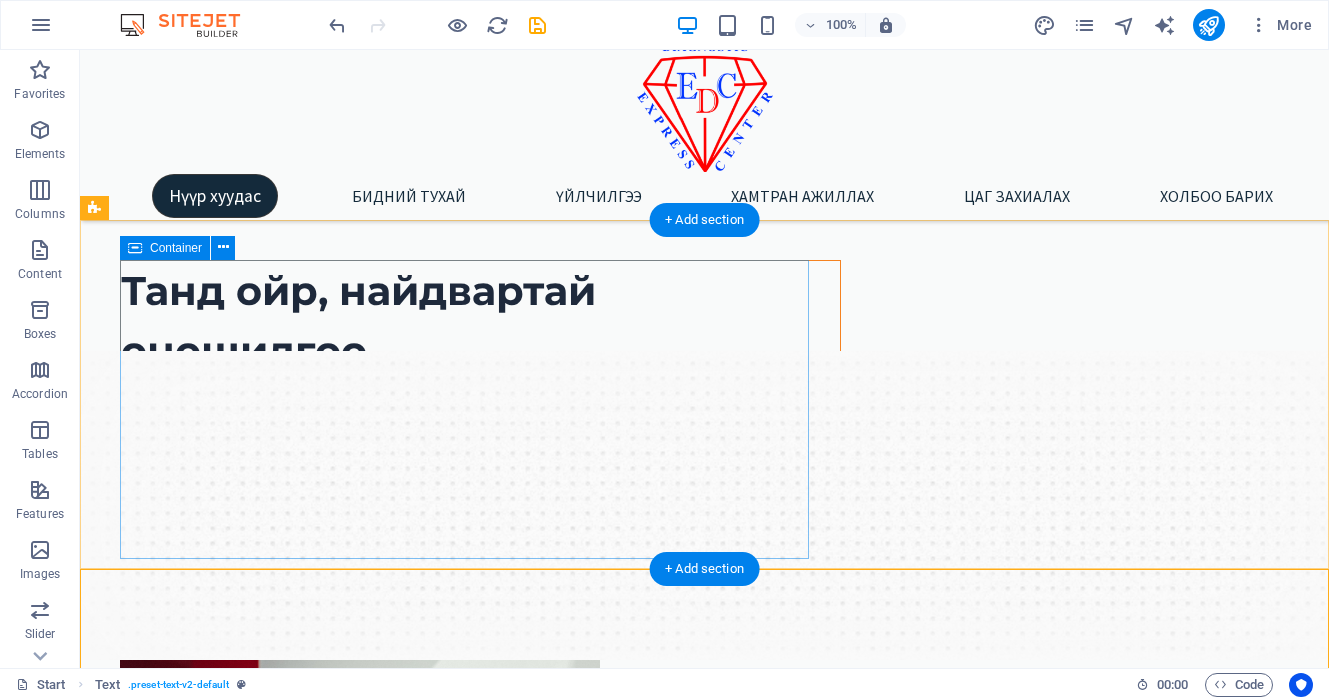 click on "Танд ойр, найдвартай оношилгоо Манай эмнэлэг нь 20 жилийн туршлагатай, олон улсын ISO 15189 стандартад нийцсэн, магадлан итгэмжлэгдсэн лаборатори, оношилгооны төв юм. Бид чанарыг нэн тэргүүнд тавьж, дэвшилтэт тоног төхөөрөмж, мэргэжлийн баг хамт олноороо дамжуулан танд найдвартай, хурдан, үнэн зөв оношилгооны үйлчилгээг хүргэдэг." at bounding box center [480, 369] 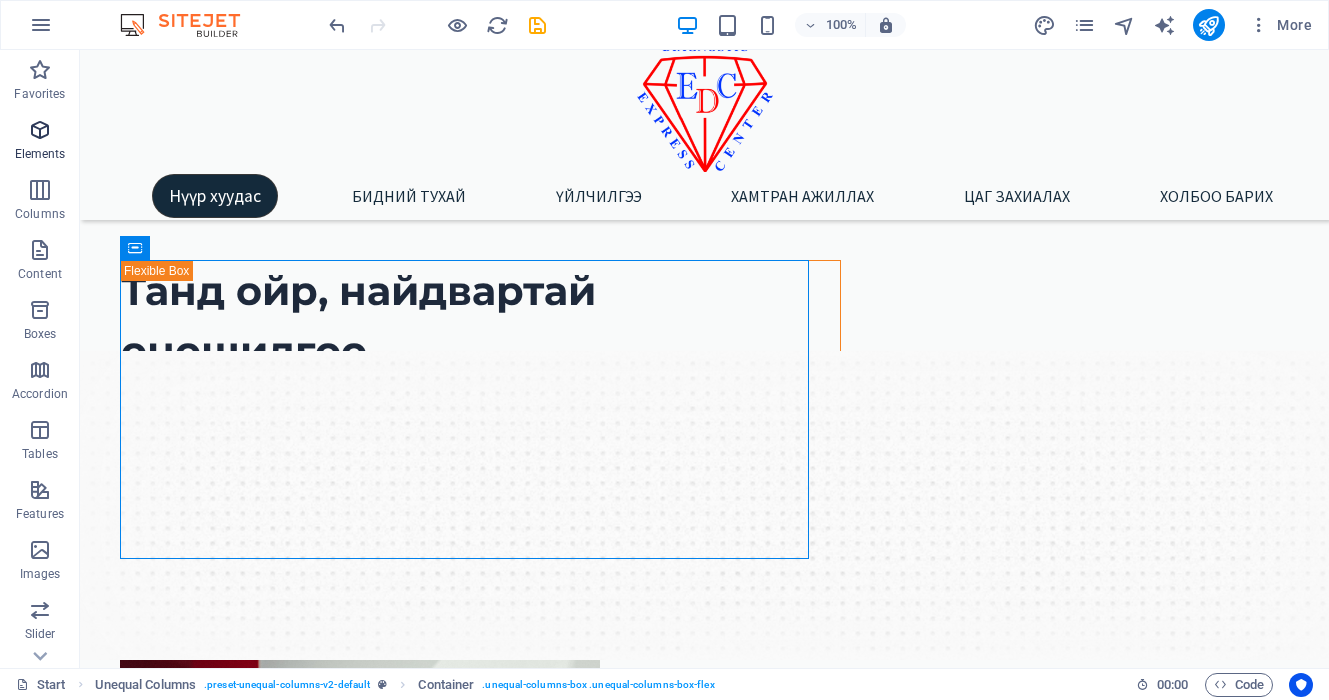 click on "Elements" at bounding box center [40, 154] 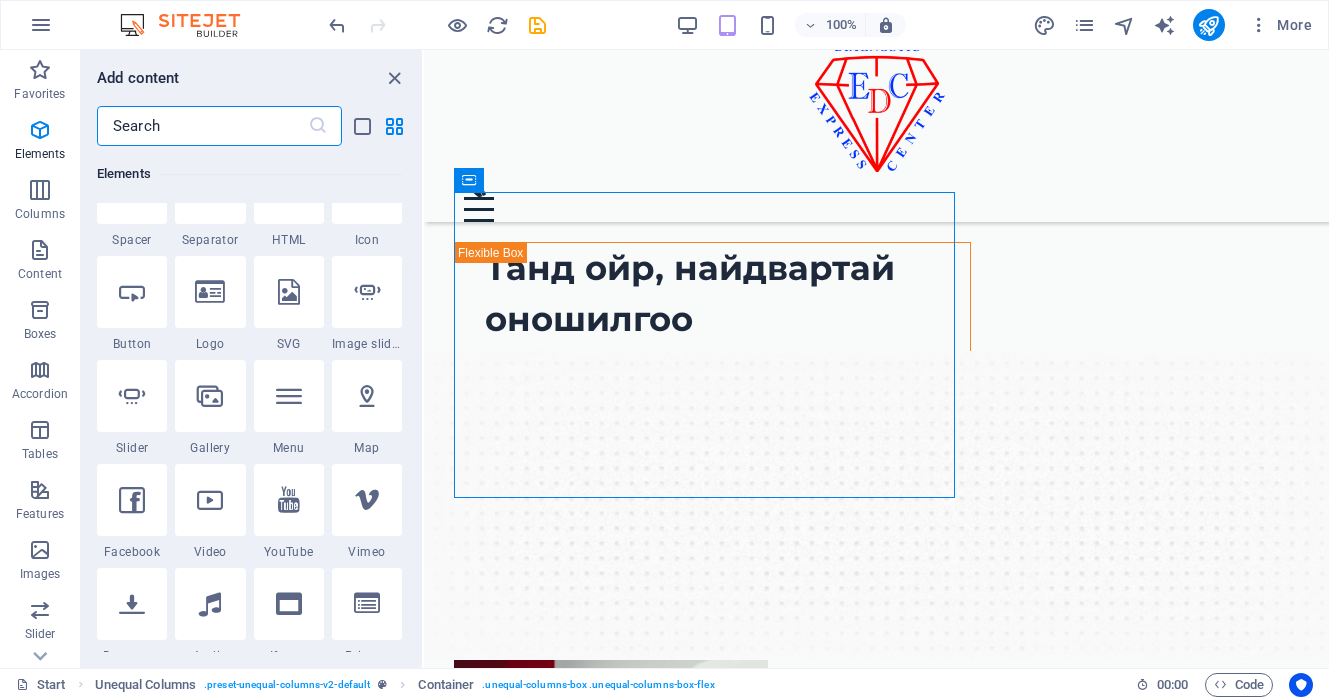 scroll, scrollTop: 360, scrollLeft: 0, axis: vertical 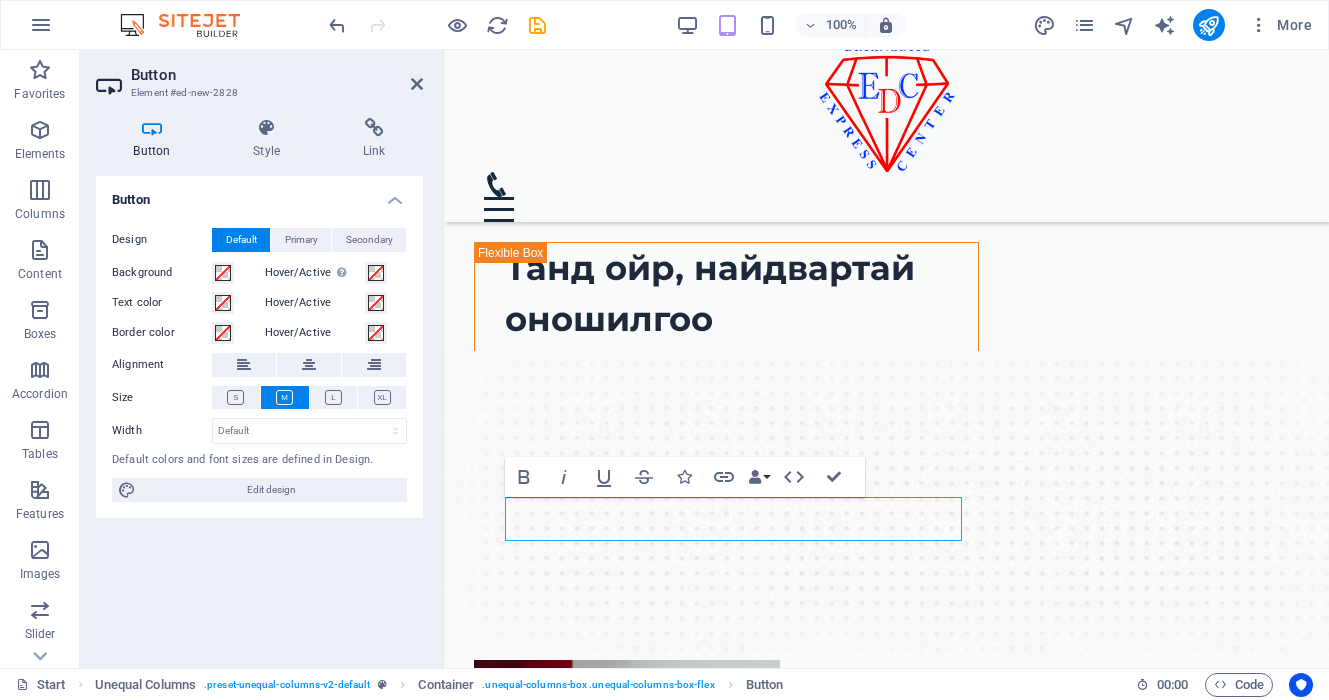 drag, startPoint x: 132, startPoint y: 300, endPoint x: 216, endPoint y: 37, distance: 276.08875 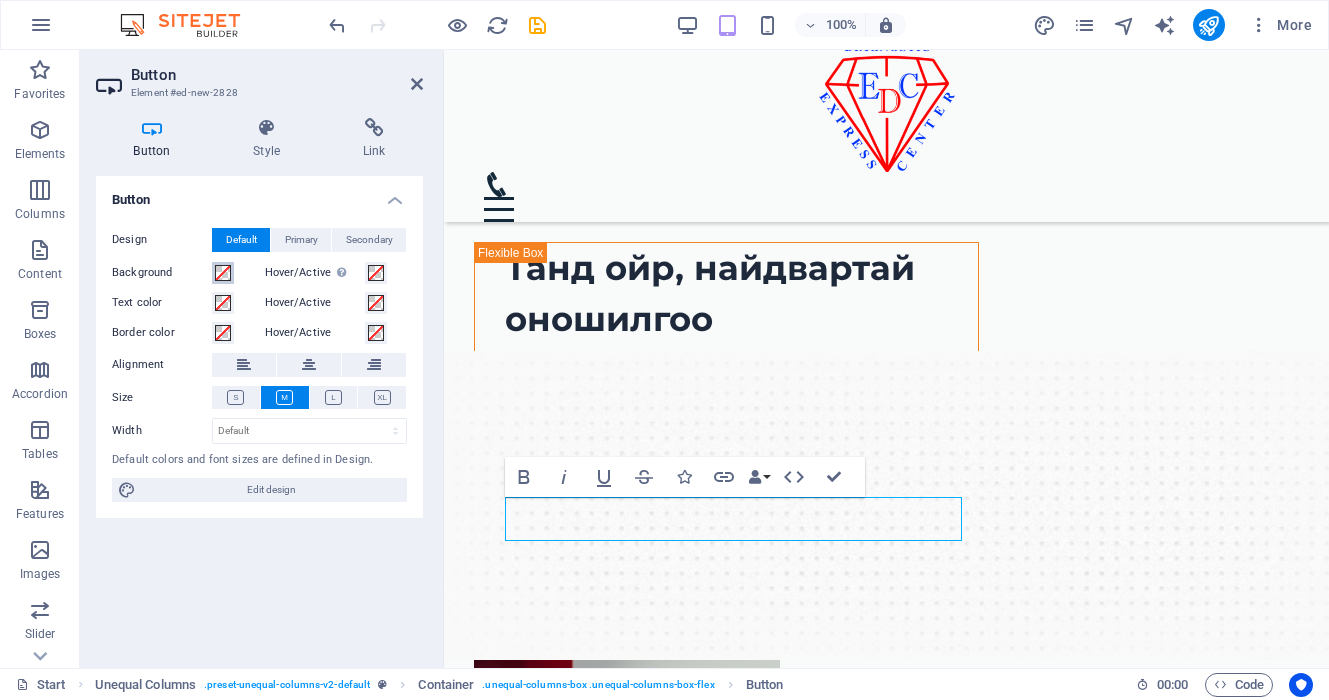 click at bounding box center (223, 273) 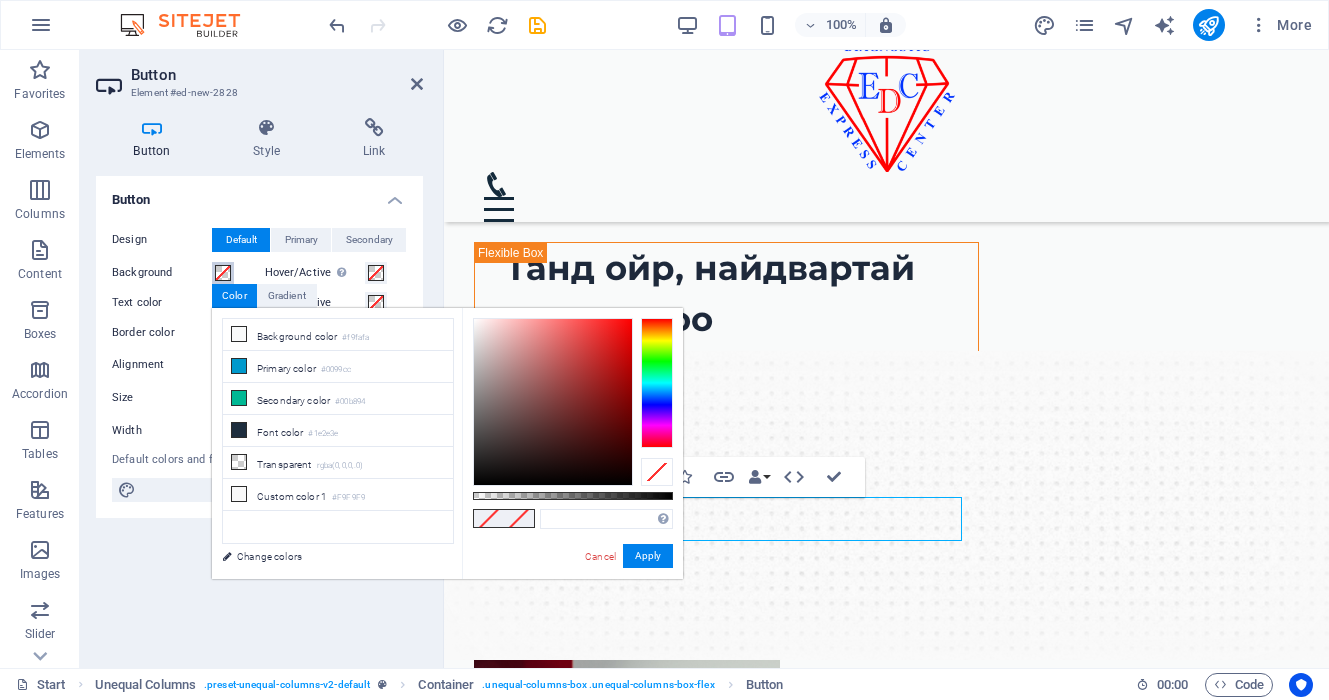 type 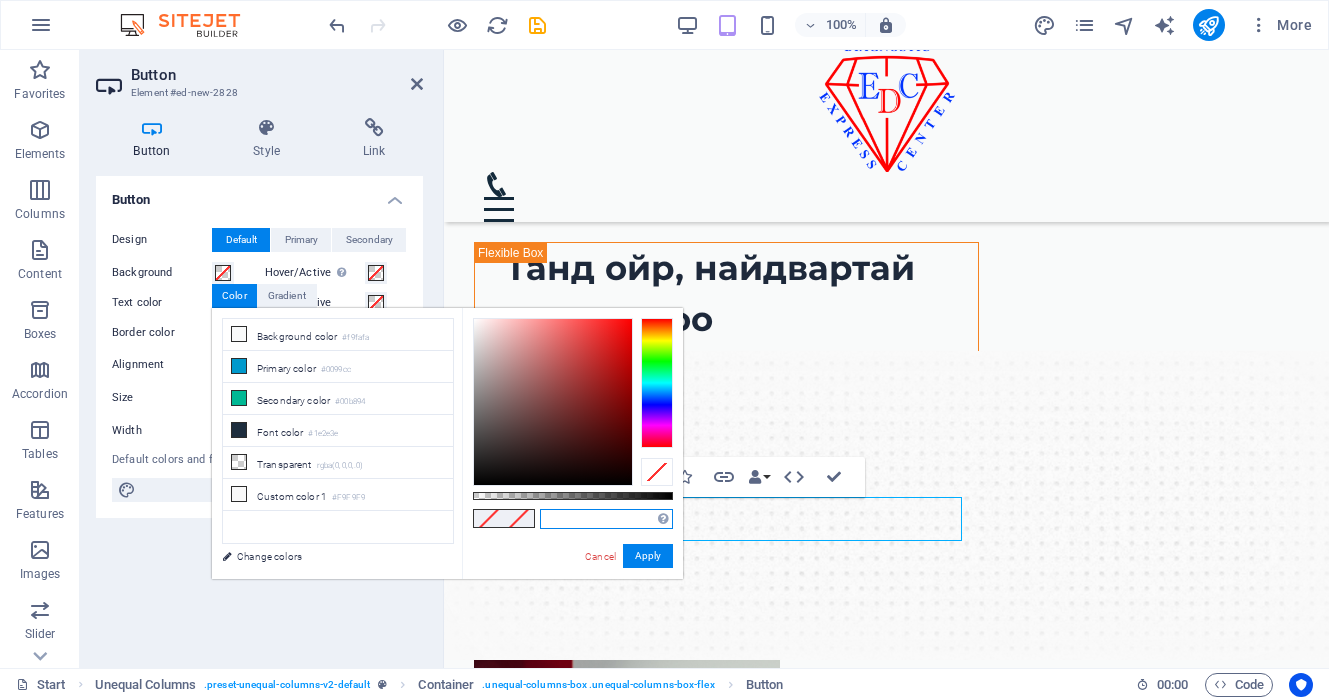 click at bounding box center [606, 519] 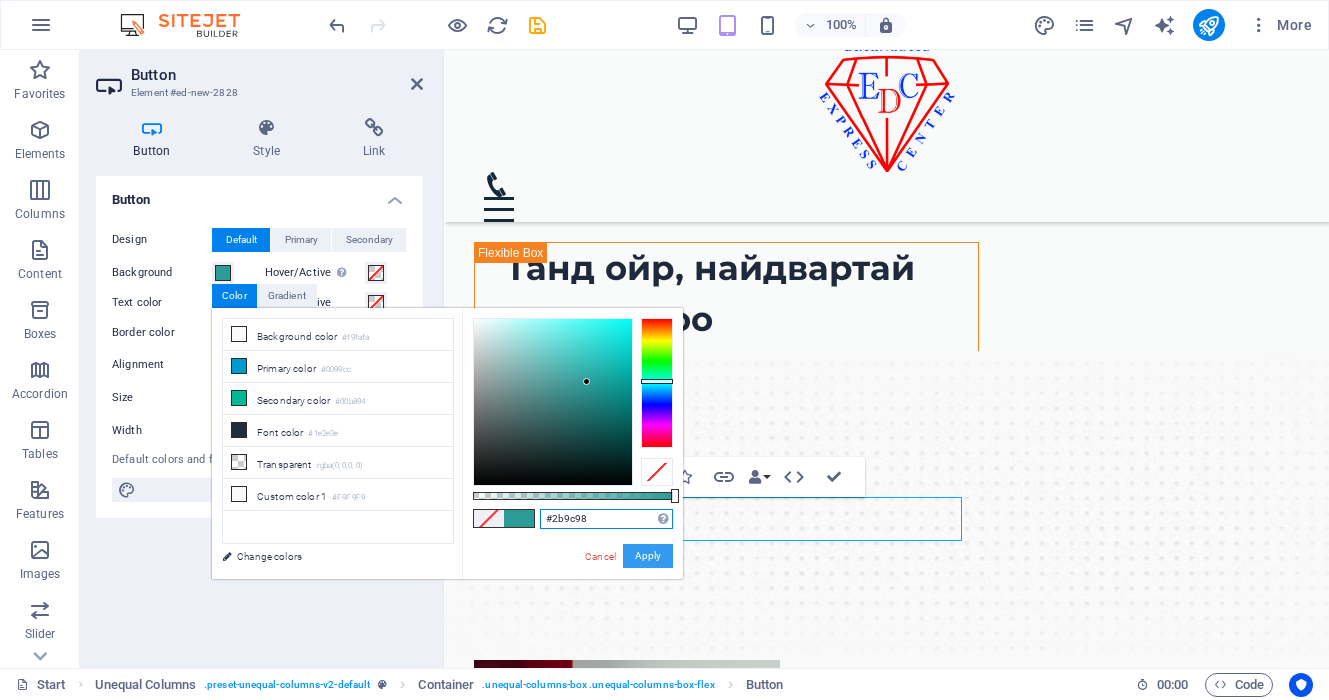 type on "#2b9c98" 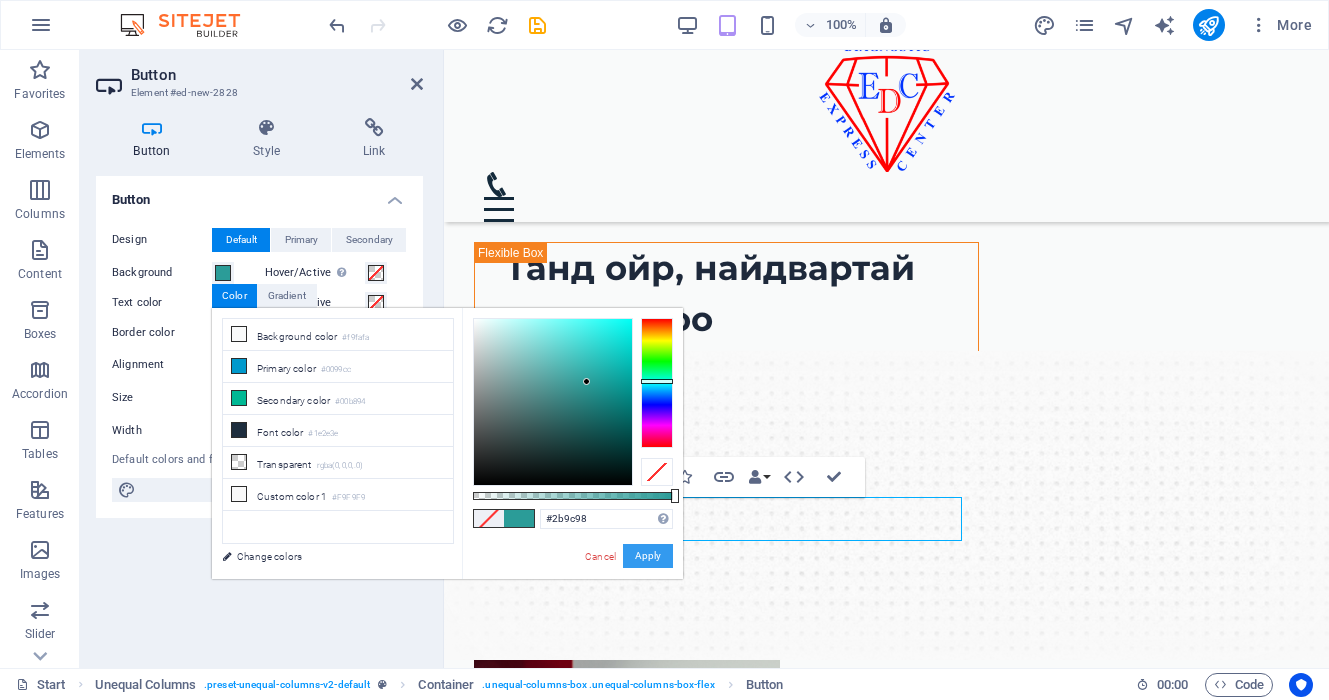 click on "Apply" at bounding box center (648, 556) 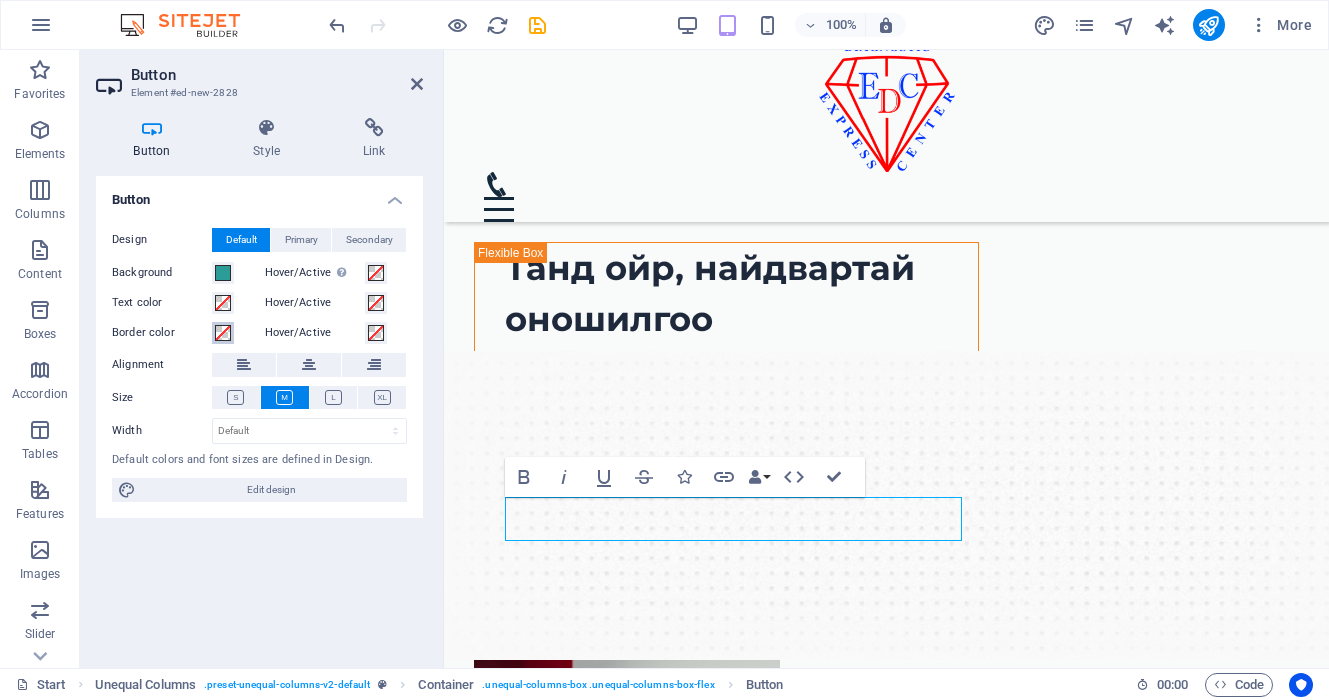 click at bounding box center (223, 333) 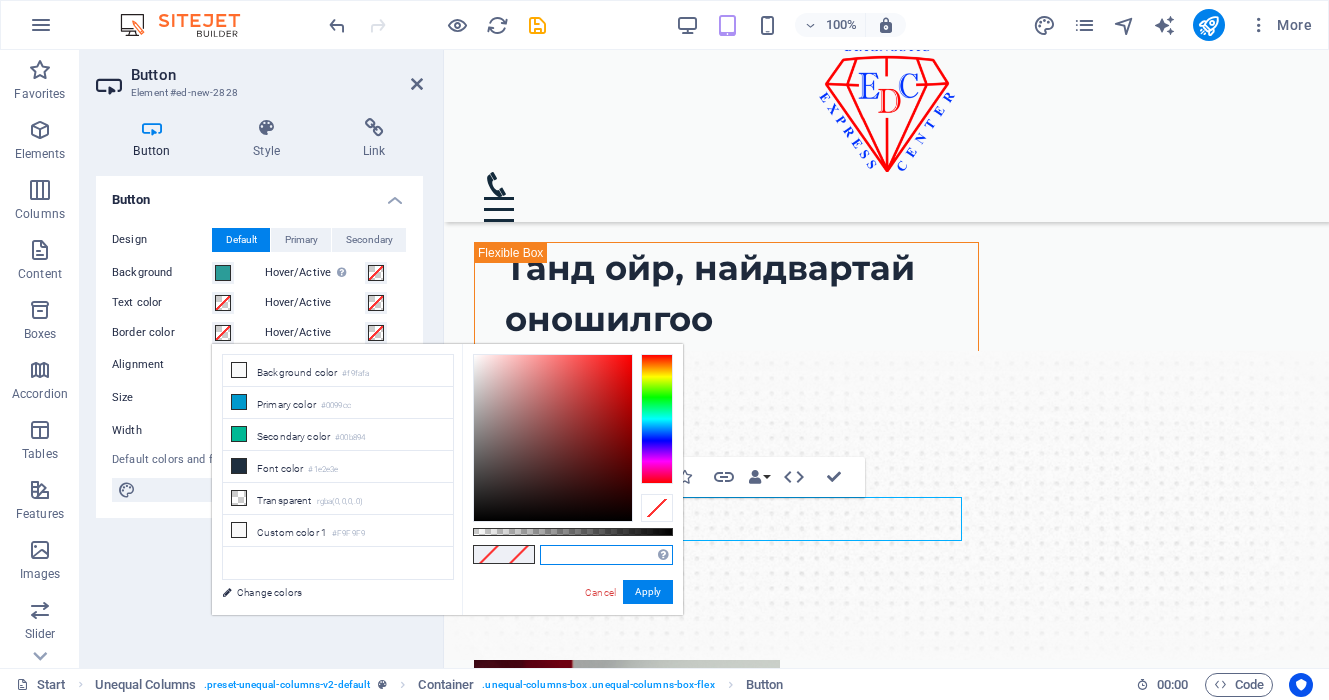 click at bounding box center (606, 555) 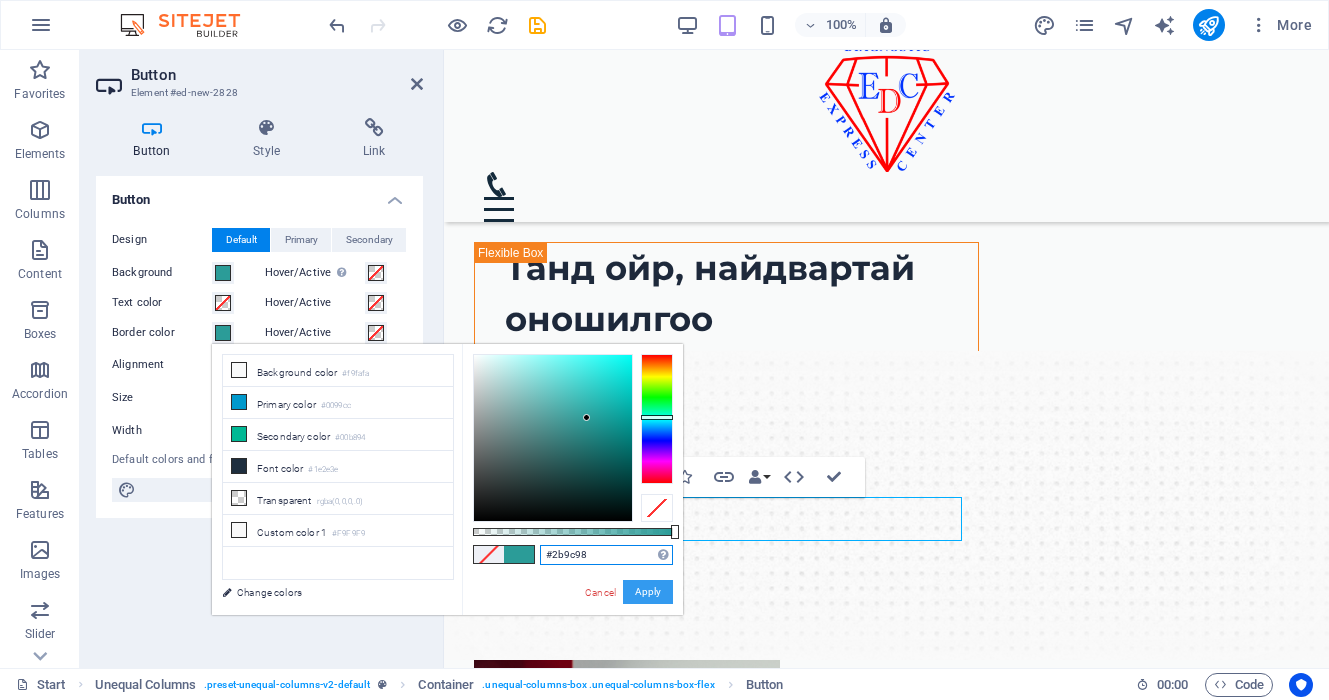 type on "#2b9c98" 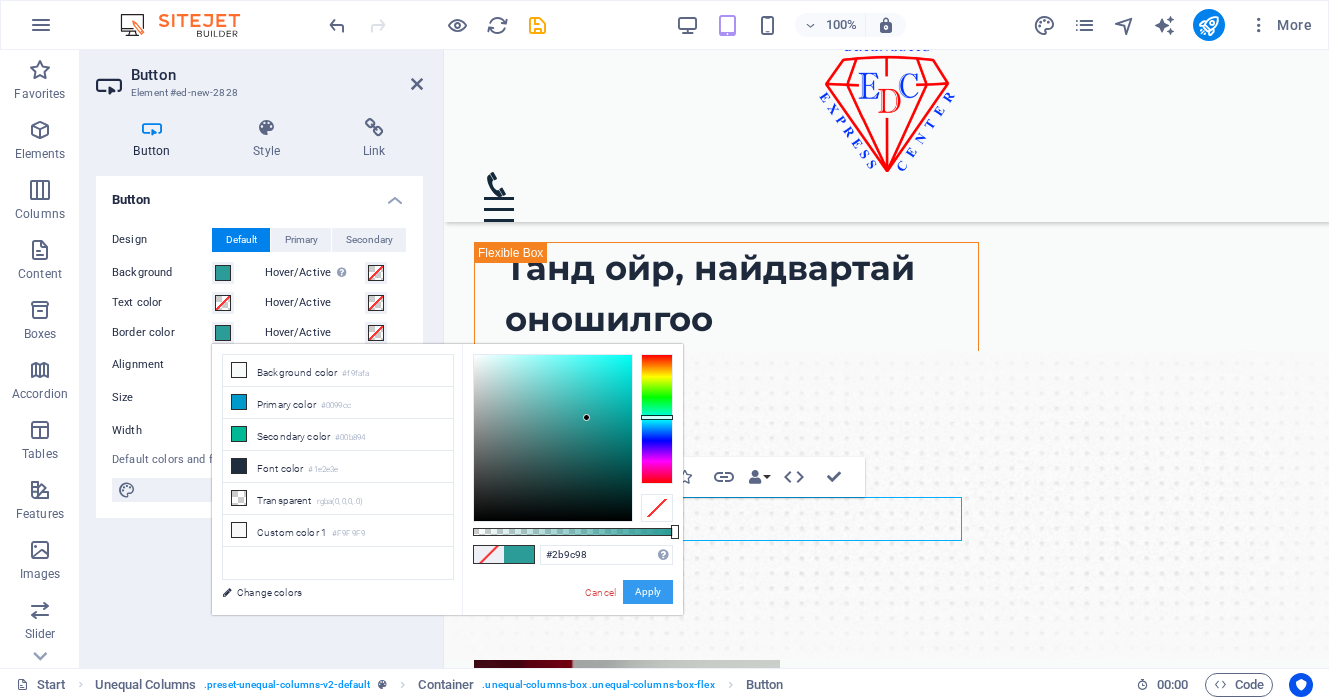 click on "Apply" at bounding box center [648, 592] 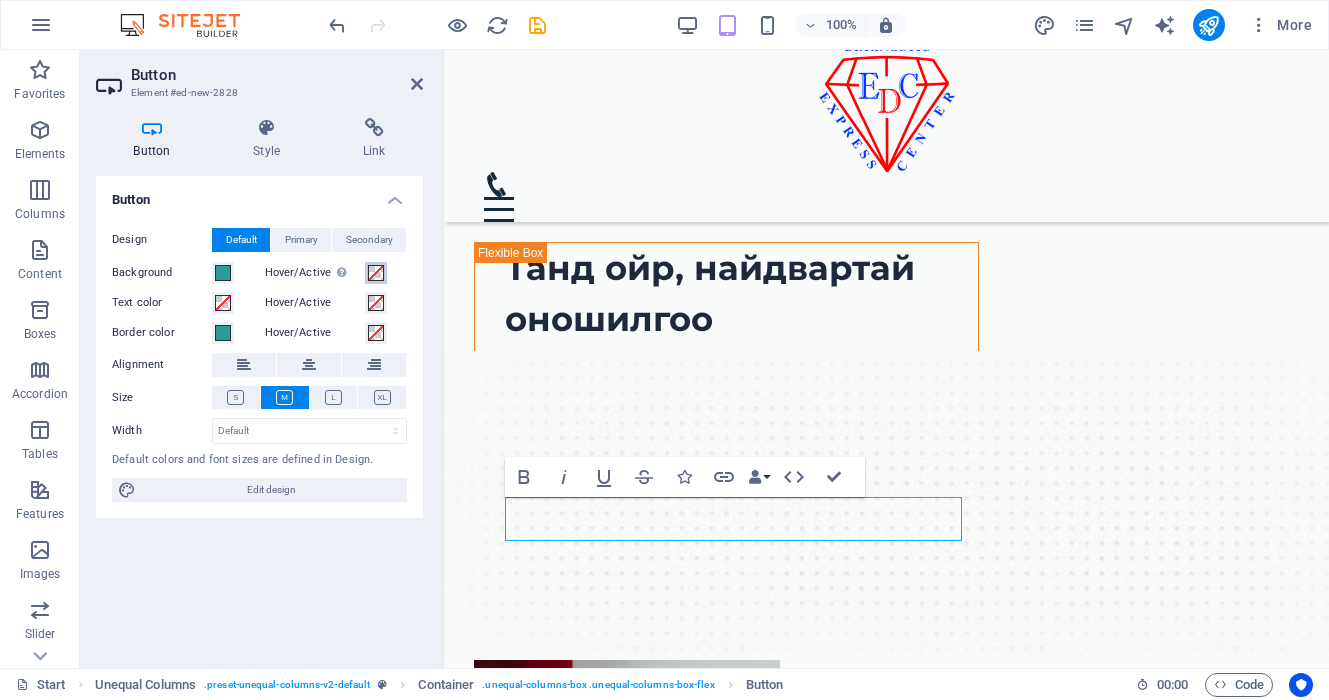 click on "Hover/Active Switch to preview mode to test the active/hover state" at bounding box center [376, 273] 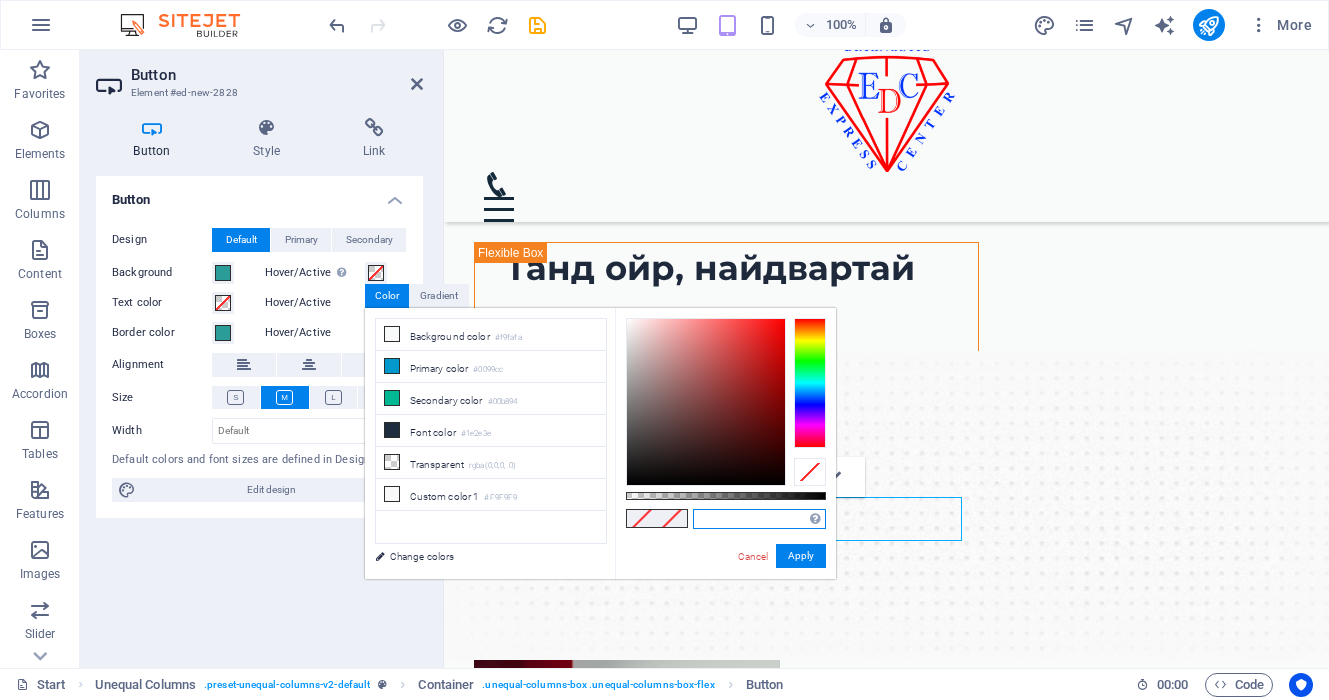 click at bounding box center (759, 519) 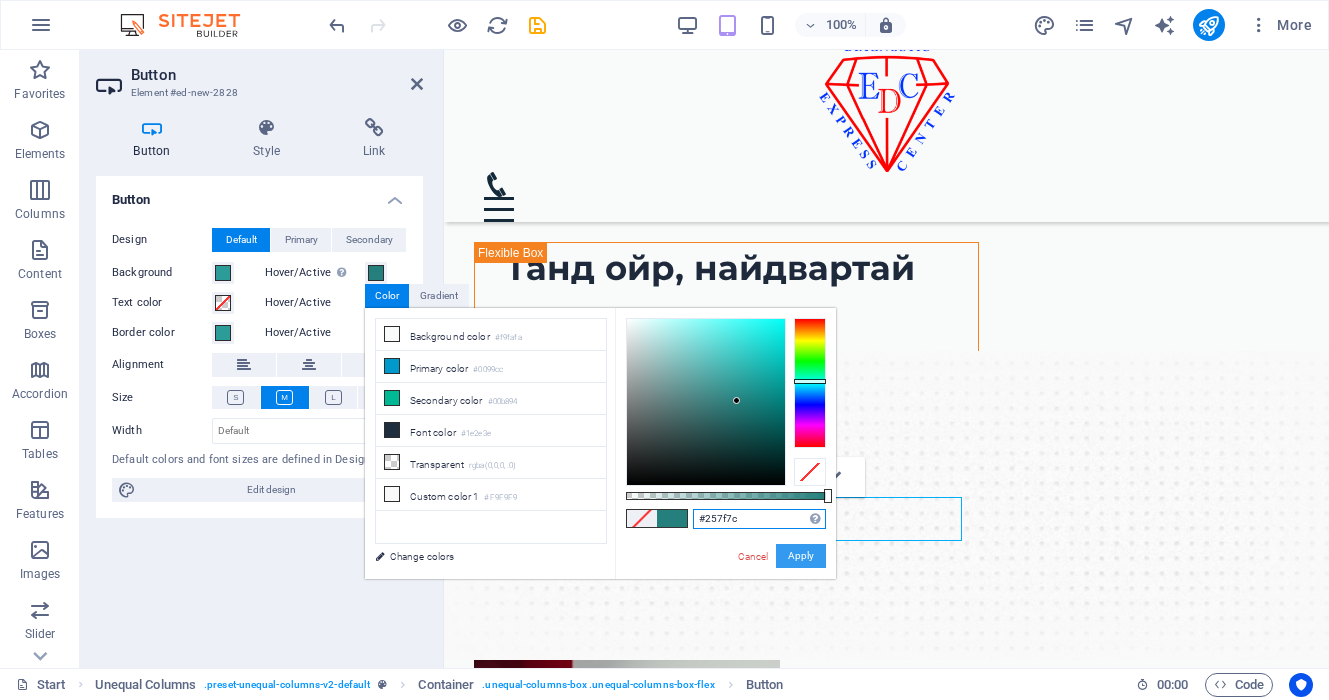 type on "#257f7c" 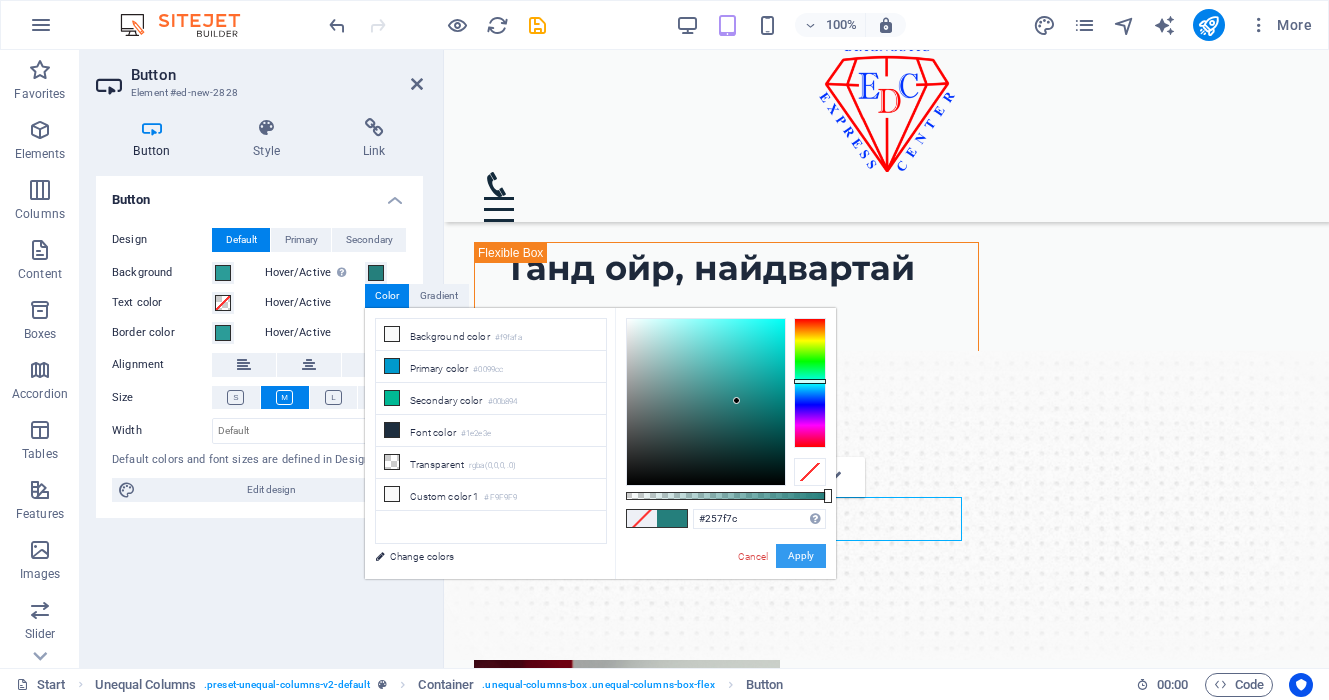 click on "Apply" at bounding box center [801, 556] 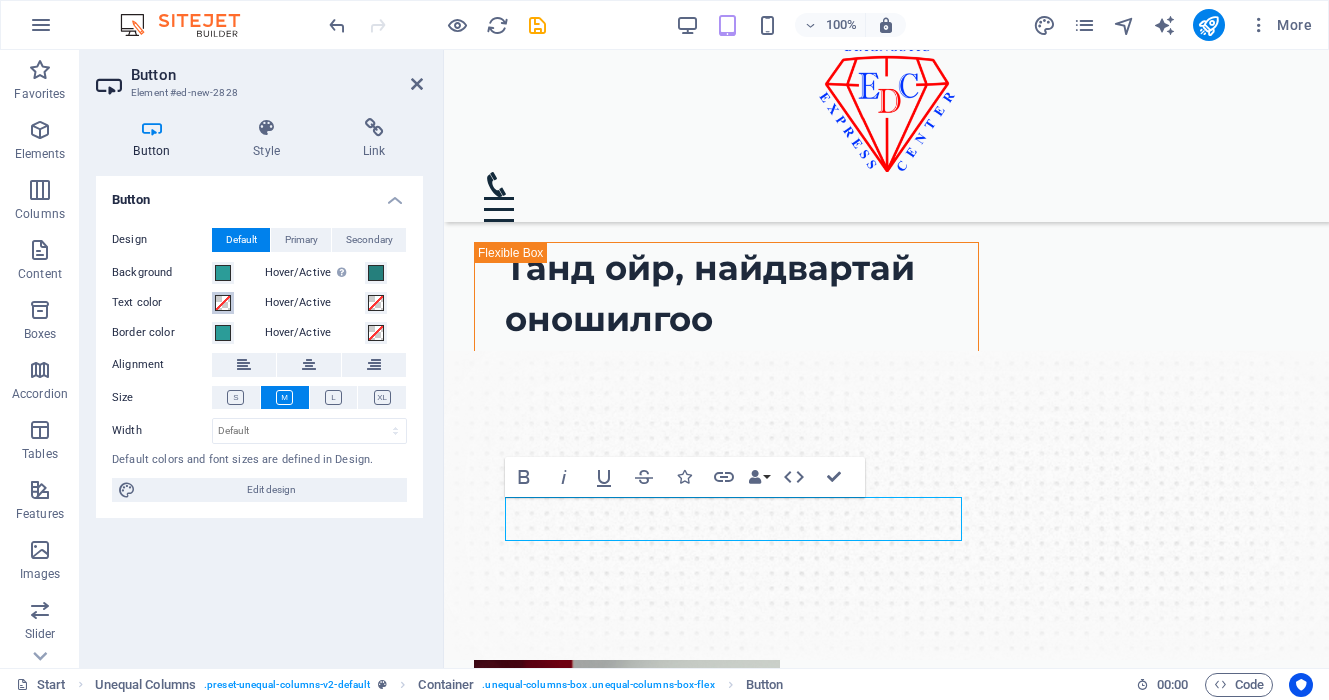 click at bounding box center (223, 303) 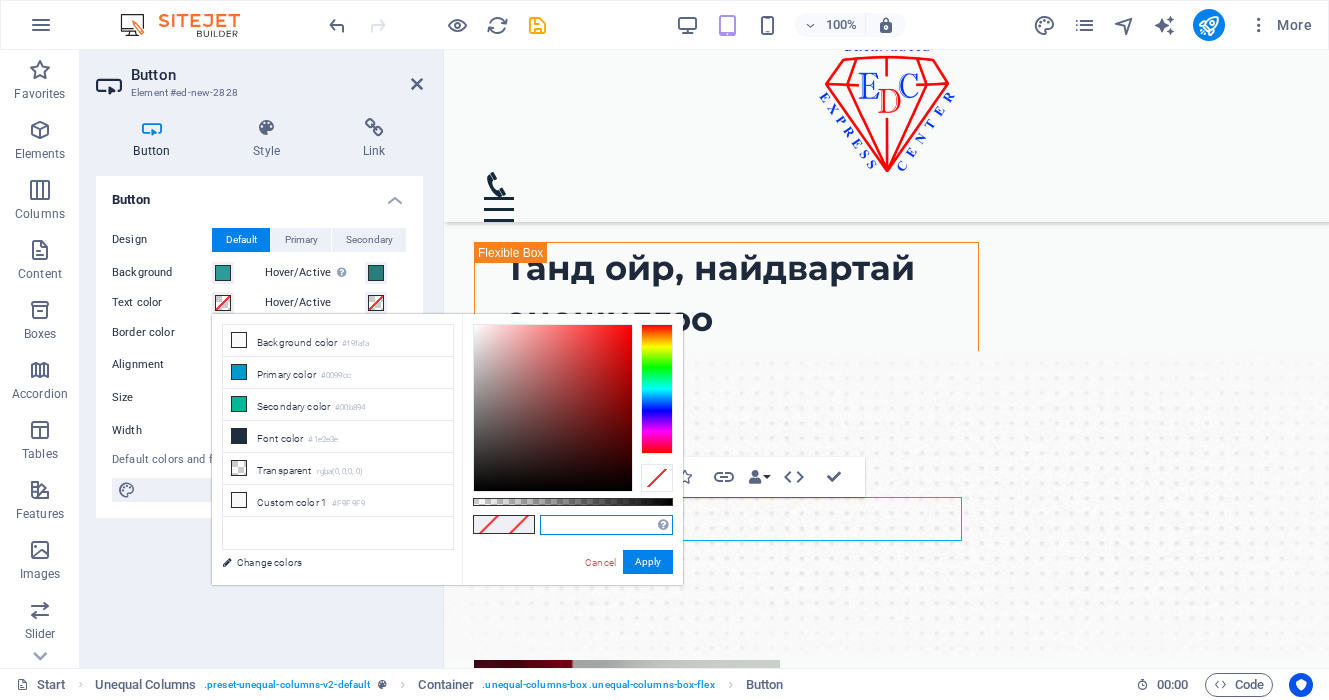 click at bounding box center (606, 525) 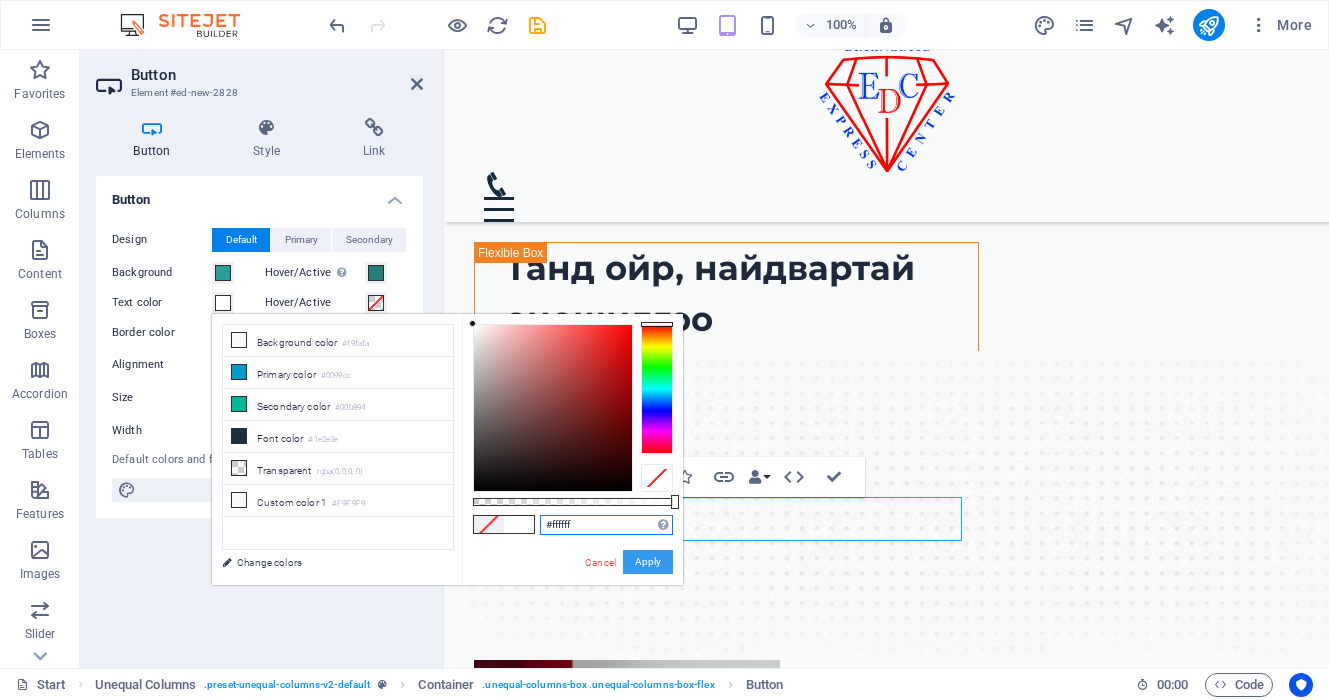 type on "#ffffff" 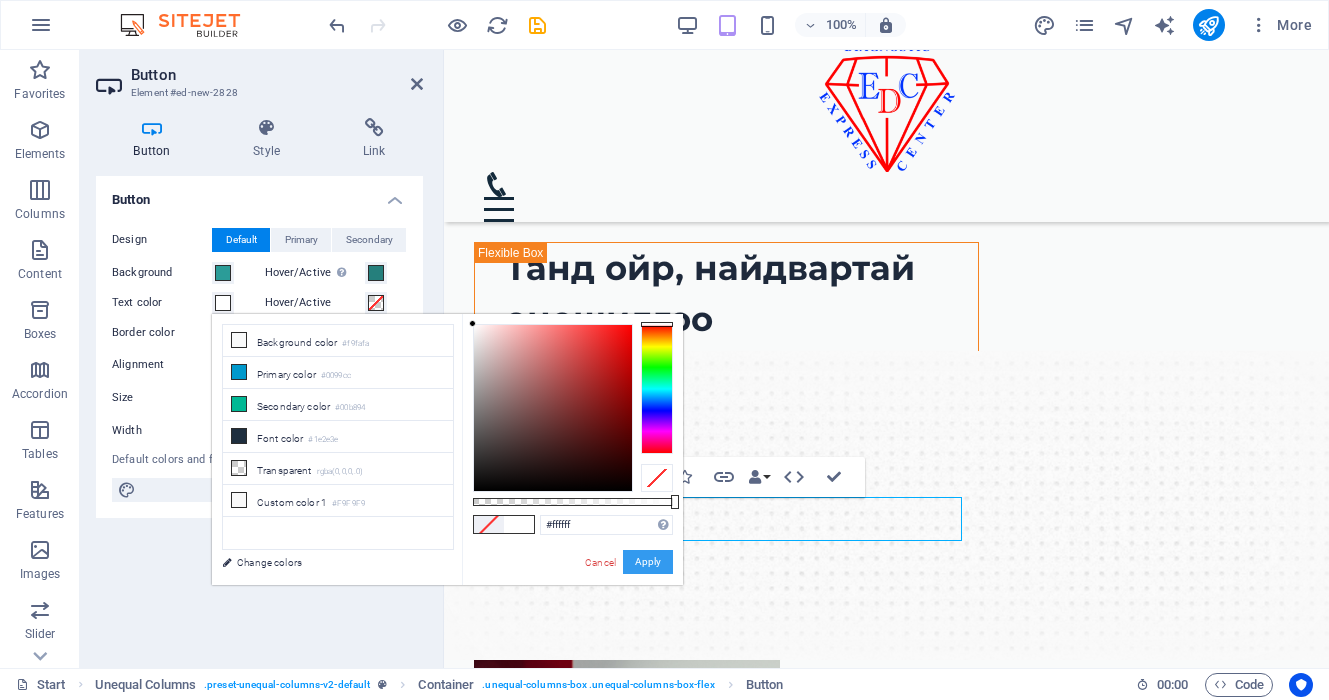 click on "Apply" at bounding box center (648, 562) 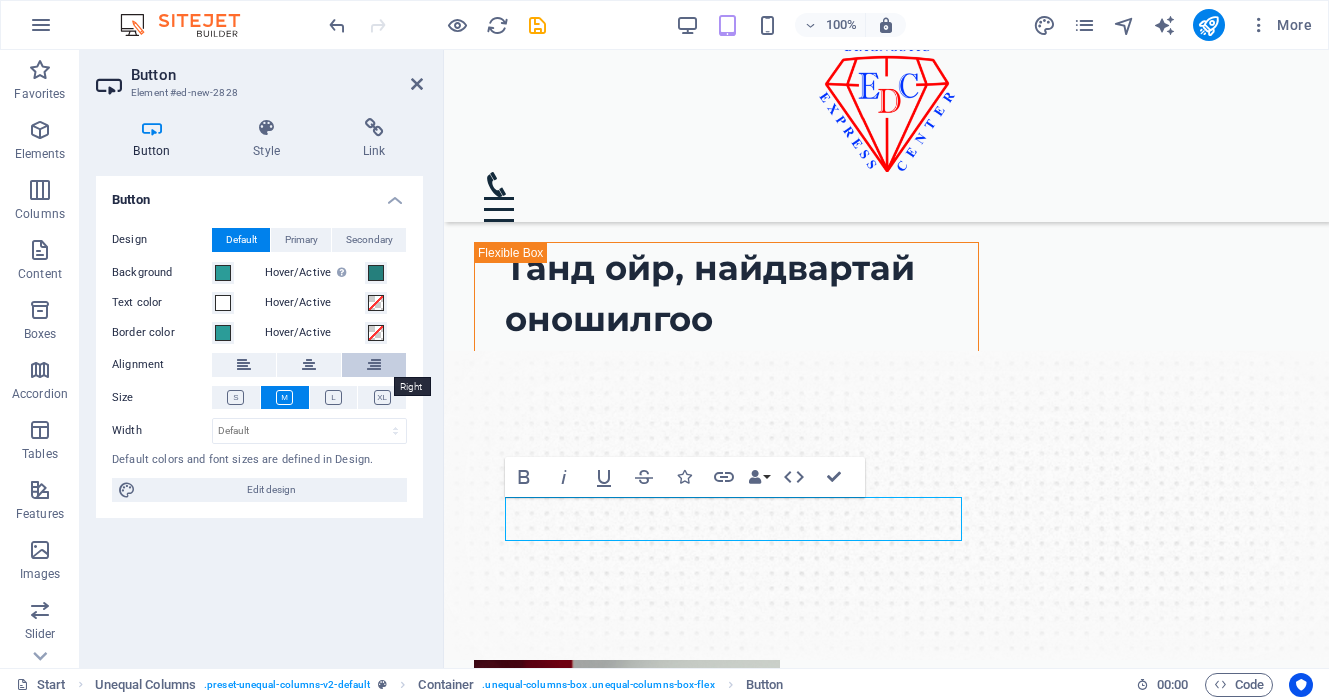 click at bounding box center (374, 365) 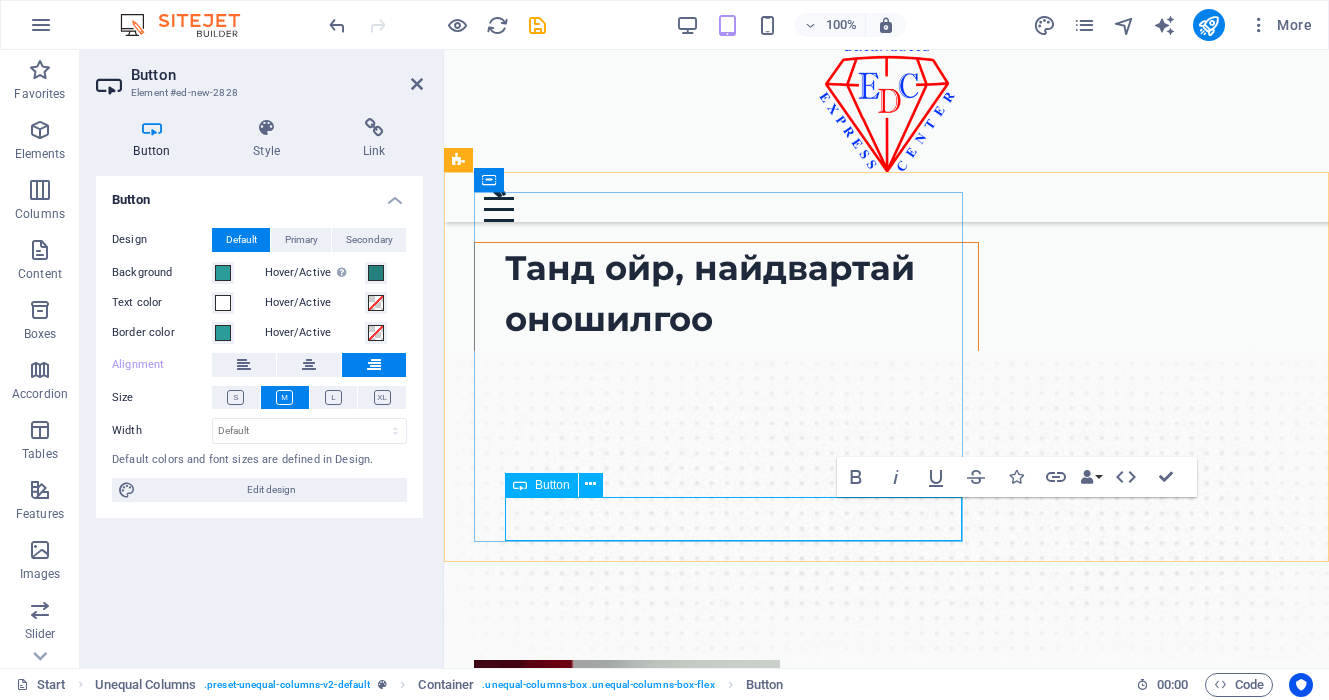 click on "Button label" at bounding box center (915, 569) 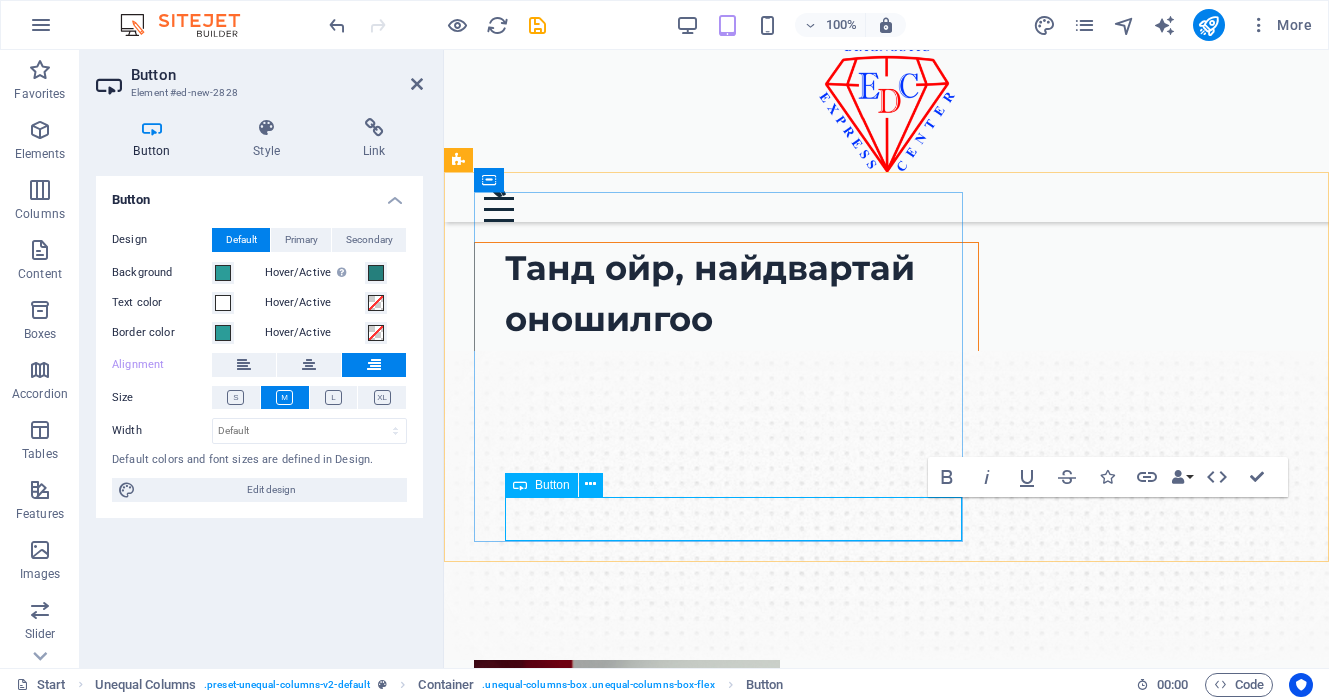 type 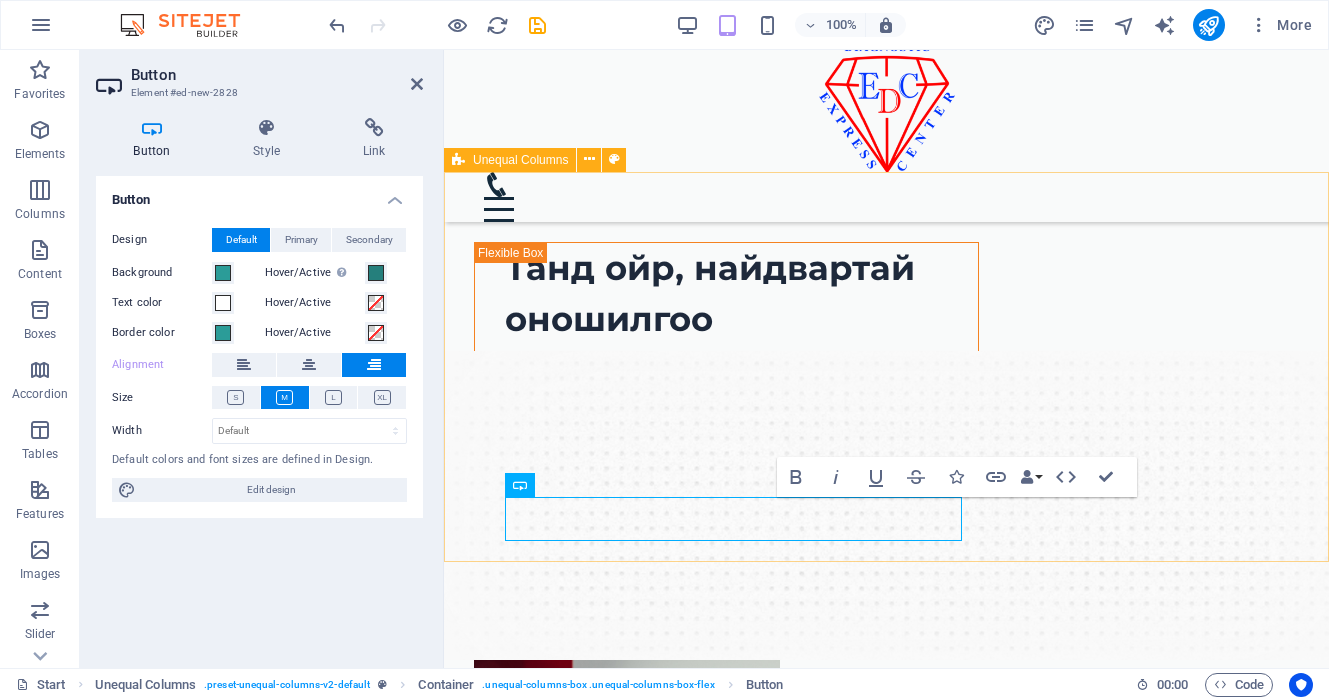 click on "Танд ойр, найдвартай оношилгоо Манай эмнэлэг нь 20 жилийн туршлагатай, олон улсын ISO 15189 стандартад нийцсэн, магадлан итгэмжлэгдсэн лаборатори, оношилгооны төв юм. Бид чанарыг нэн тэргүүнд тавьж, дэвшилтэт тоног төхөөрөмж, мэргэжлийн баг хамт олноороо дамжуулан танд найдвартай, хурдан, үнэн зөв оношилгооны үйлчилгээг хүргэдэг. Цааш үргэлжлүүлэх" at bounding box center (886, 716) 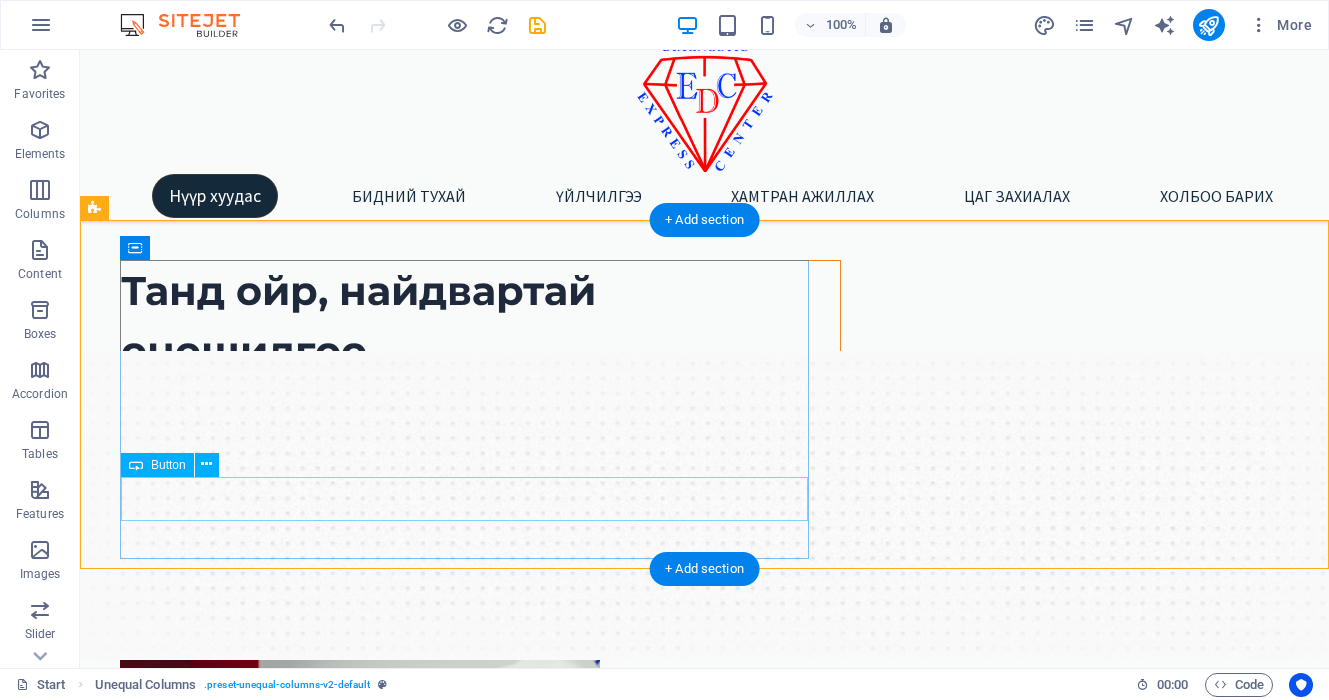 click on "Цааш үргэлжлүүлэх" at bounding box center (480, 499) 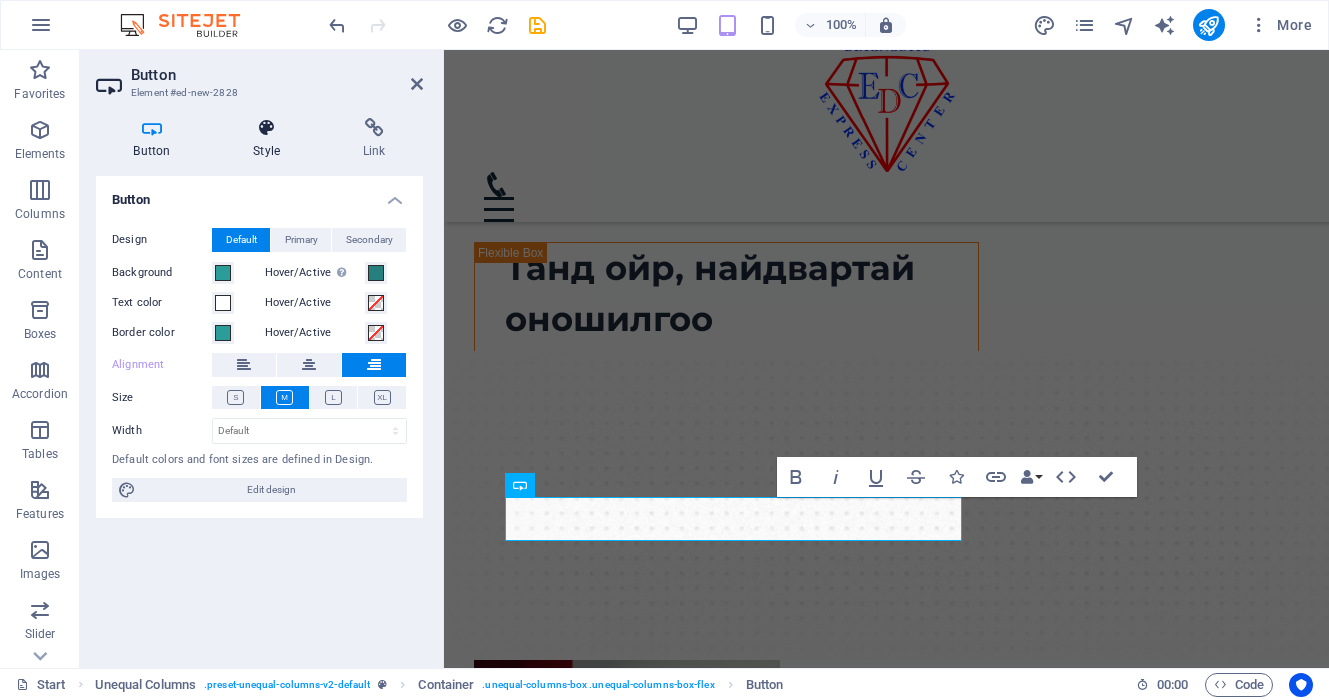 click at bounding box center [267, 128] 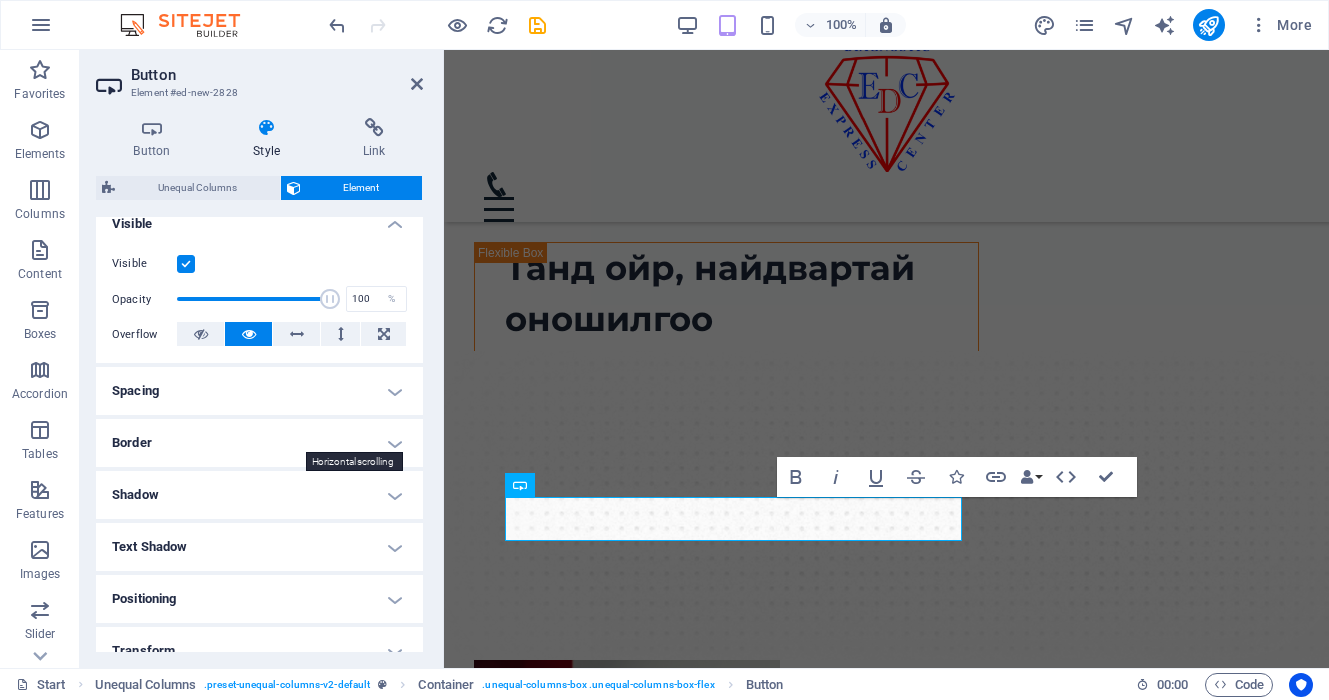 scroll, scrollTop: 234, scrollLeft: 0, axis: vertical 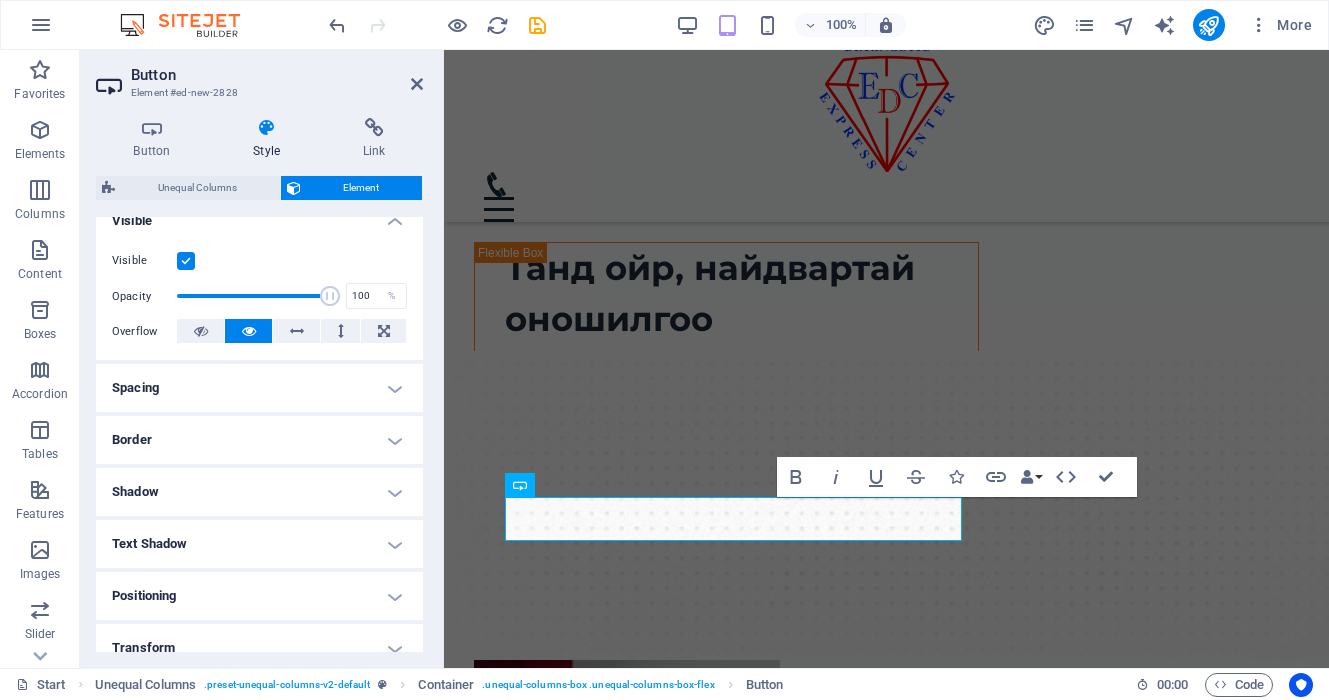 click on "Spacing" at bounding box center (259, 388) 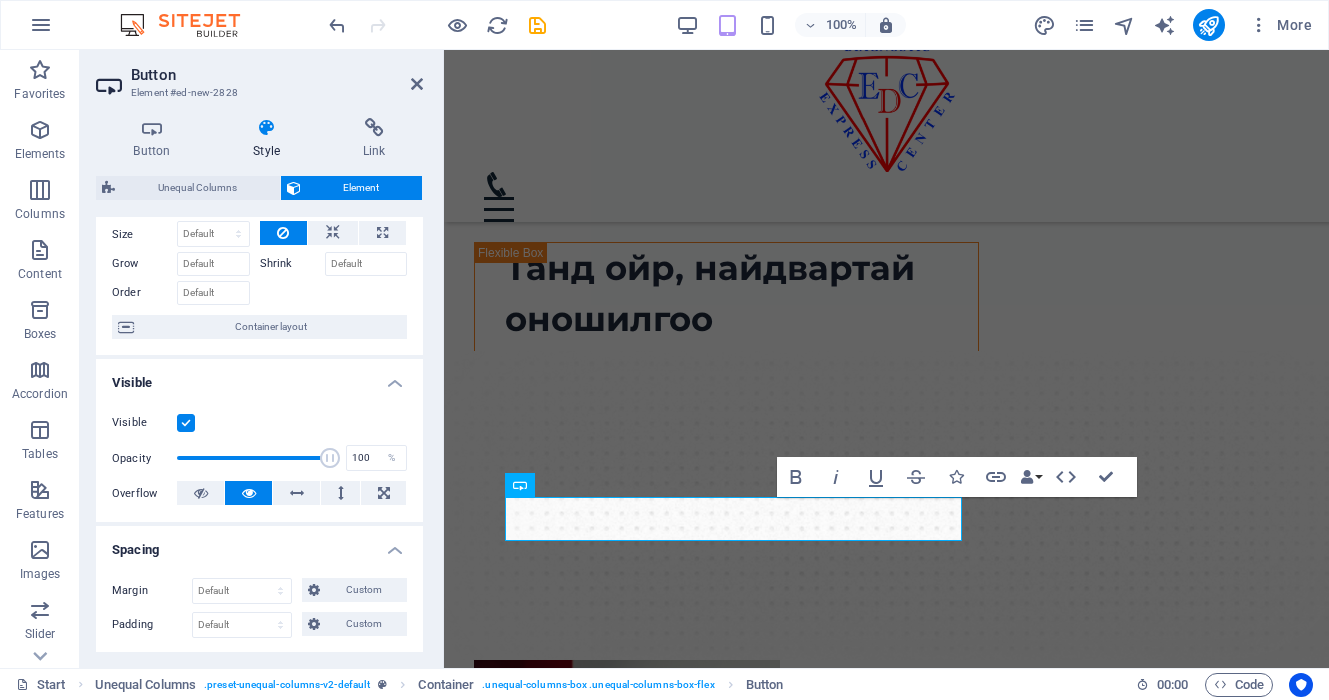 scroll, scrollTop: 53, scrollLeft: 0, axis: vertical 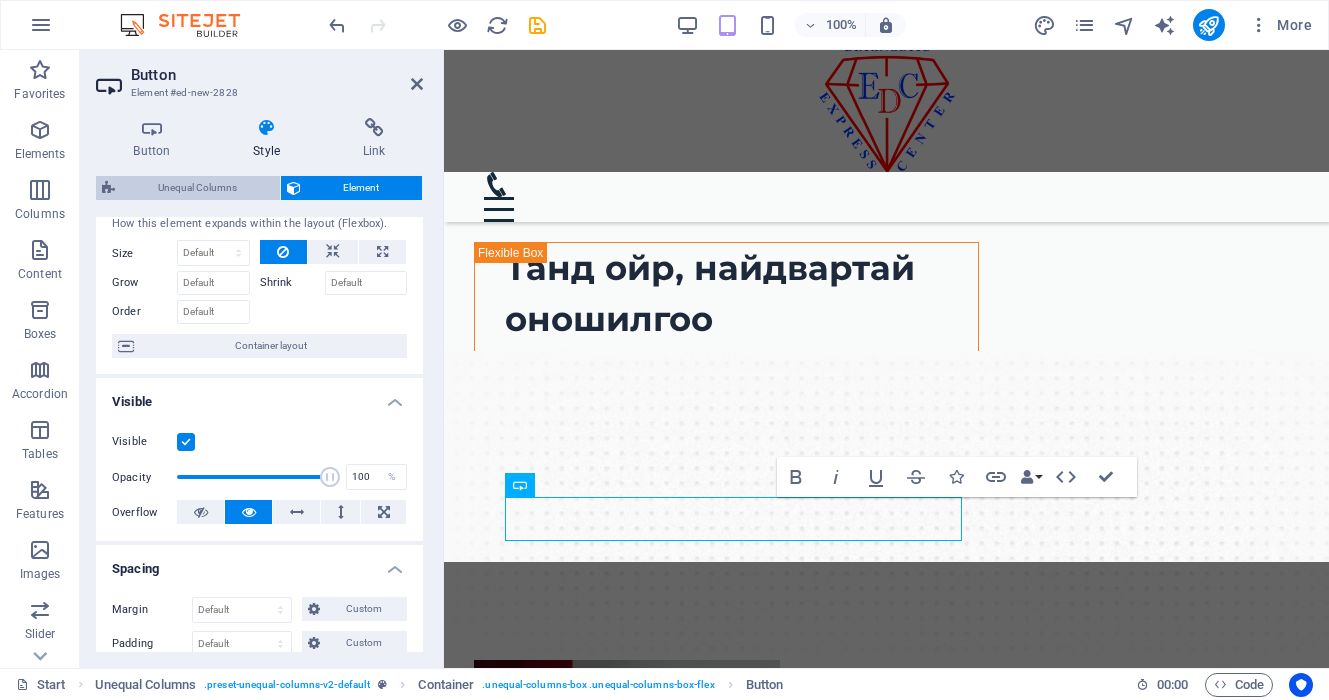 click on "Unequal Columns" at bounding box center (197, 188) 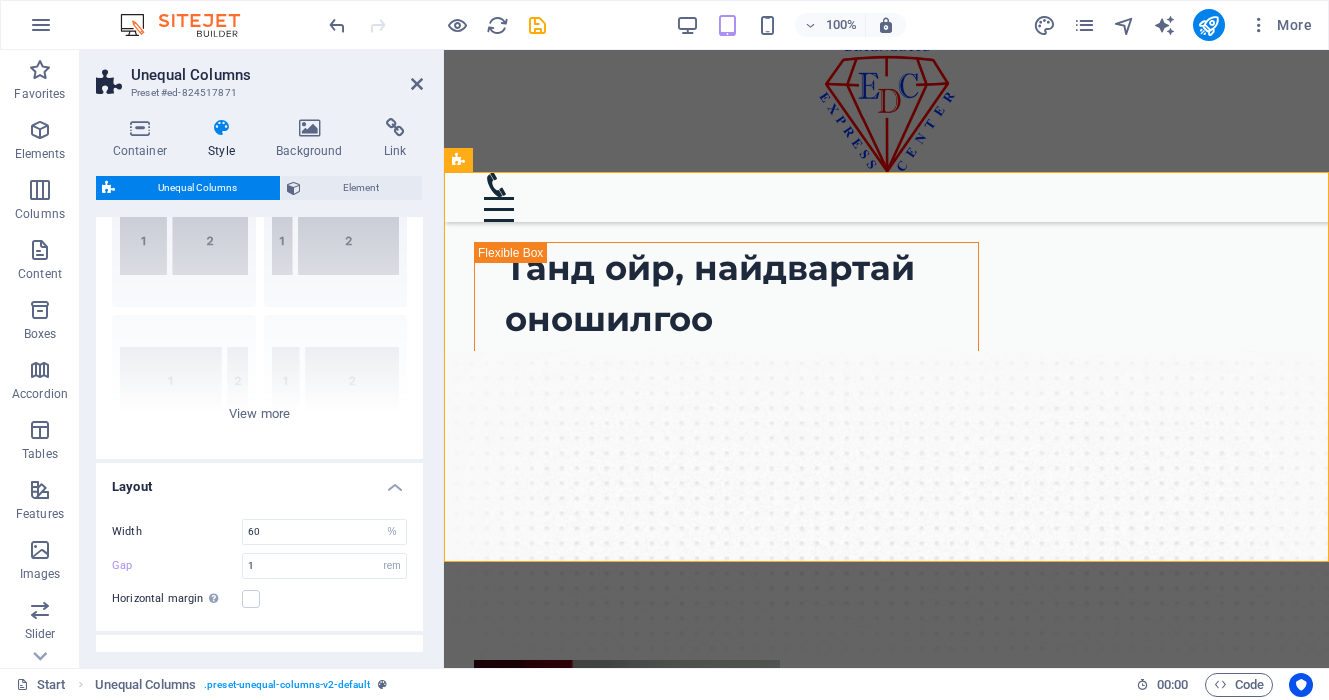 scroll, scrollTop: 204, scrollLeft: 0, axis: vertical 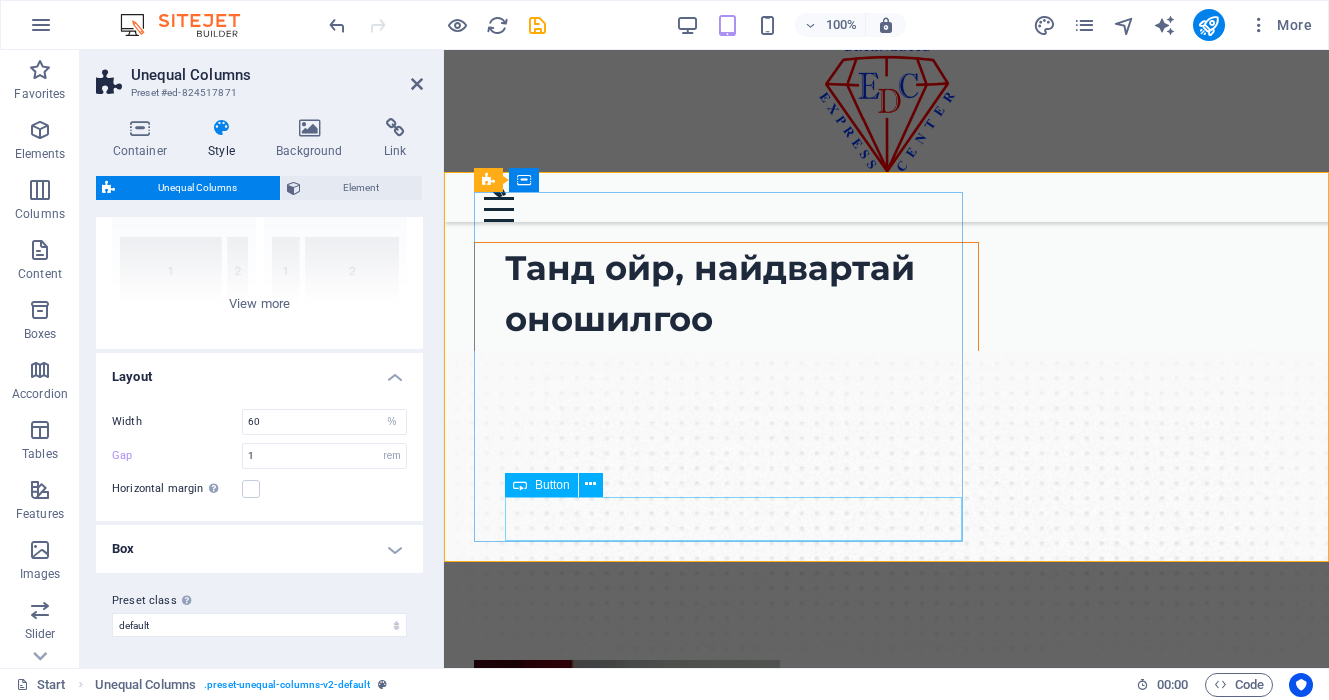 click on "Цааш үргэлжлүүлэх" at bounding box center (741, 569) 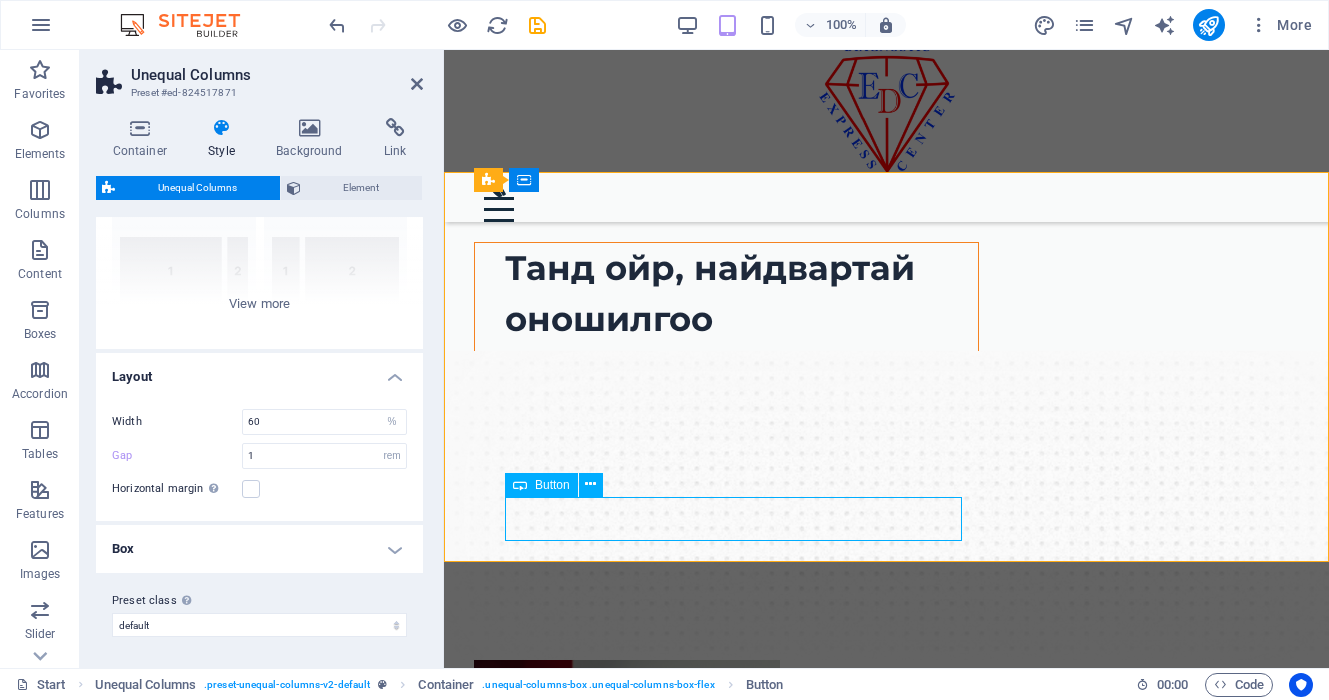 click on "Цааш үргэлжлүүлэх" at bounding box center [741, 569] 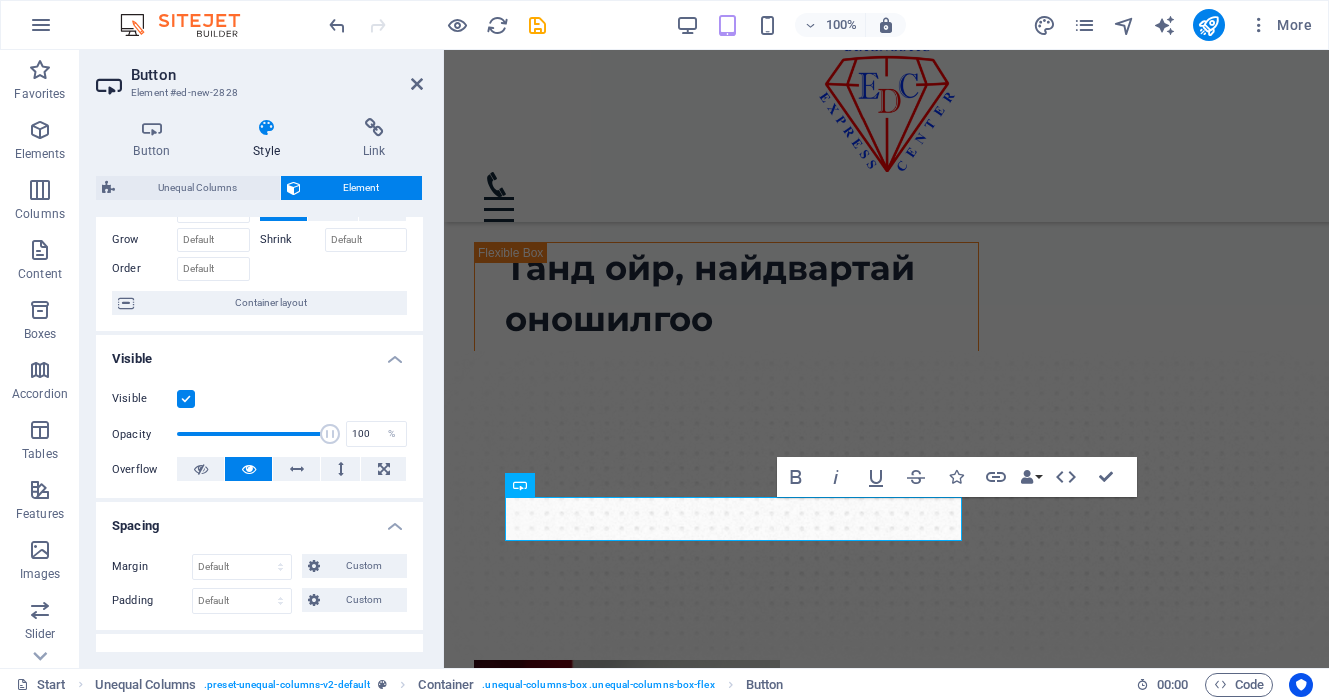 scroll, scrollTop: 0, scrollLeft: 0, axis: both 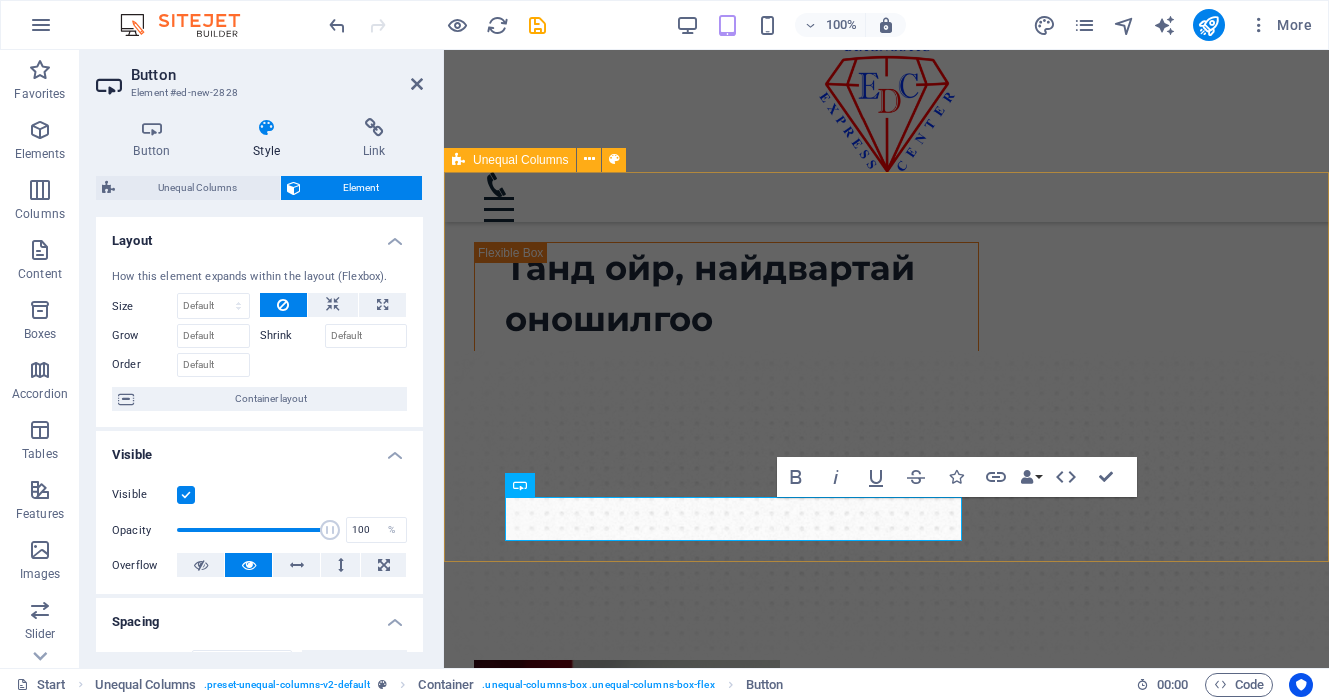click on "Танд ойр, найдвартай оношилгоо Манай эмнэлэг нь 20 жилийн туршлагатай, олон улсын ISO 15189 стандартад нийцсэн, магадлан итгэмжлэгдсэн лаборатори, оношилгооны төв юм. Бид чанарыг нэн тэргүүнд тавьж, дэвшилтэт тоног төхөөрөмж, мэргэжлийн баг хамт олноороо дамжуулан танд найдвартай, хурдан, үнэн зөв оношилгооны үйлчилгээг хүргэдэг. Цааш үргэлжлүүлэх" at bounding box center (886, 716) 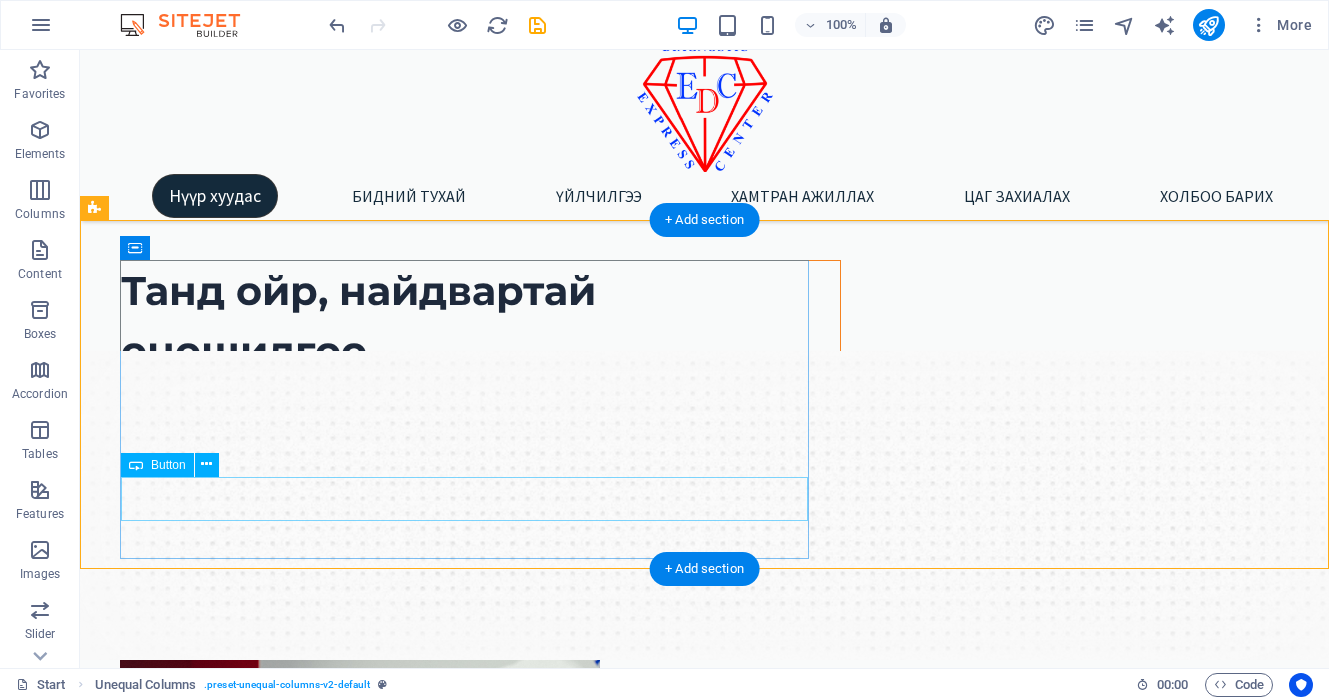 click on "Цааш үргэлжлүүлэх" at bounding box center [480, 499] 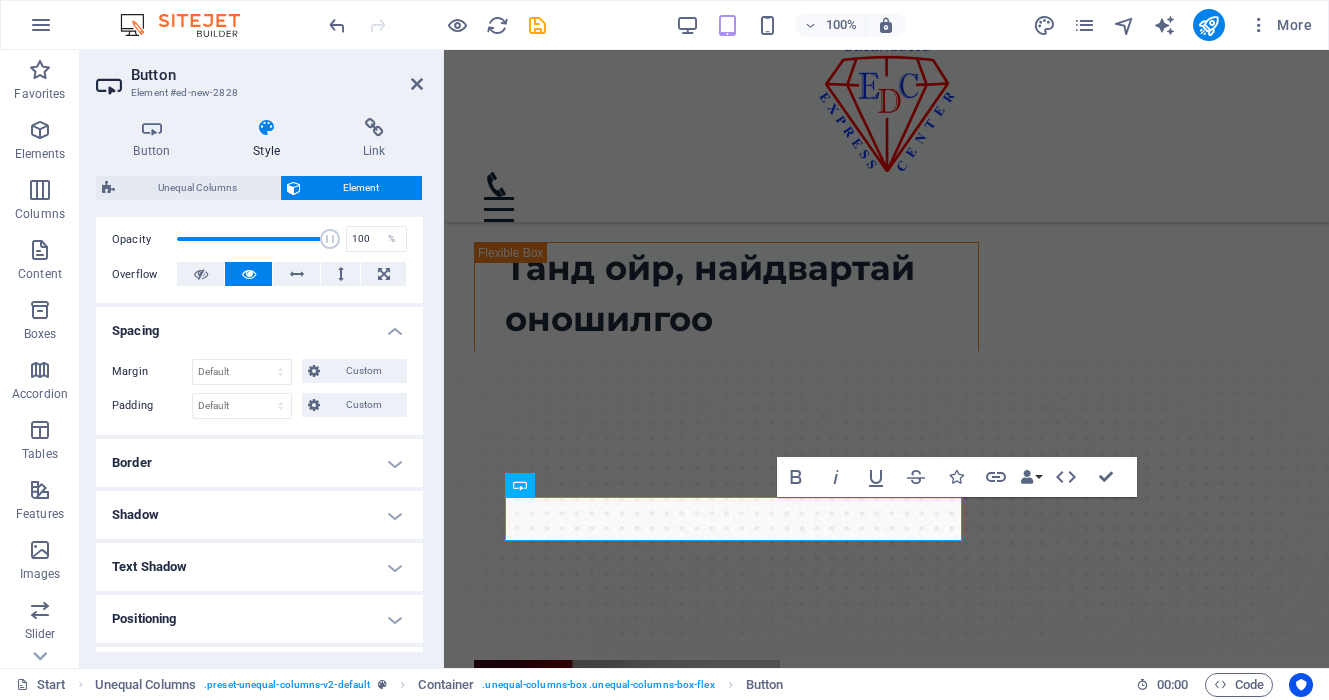 scroll, scrollTop: 316, scrollLeft: 0, axis: vertical 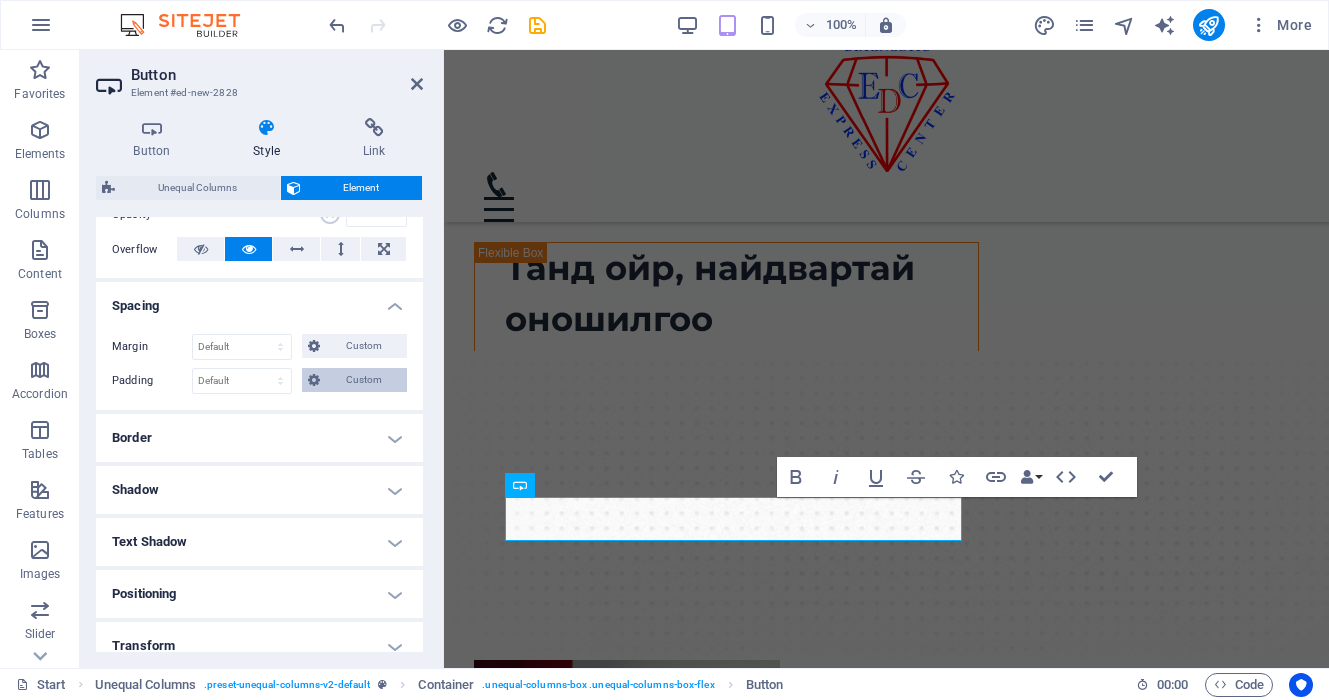 click on "Custom" at bounding box center [363, 380] 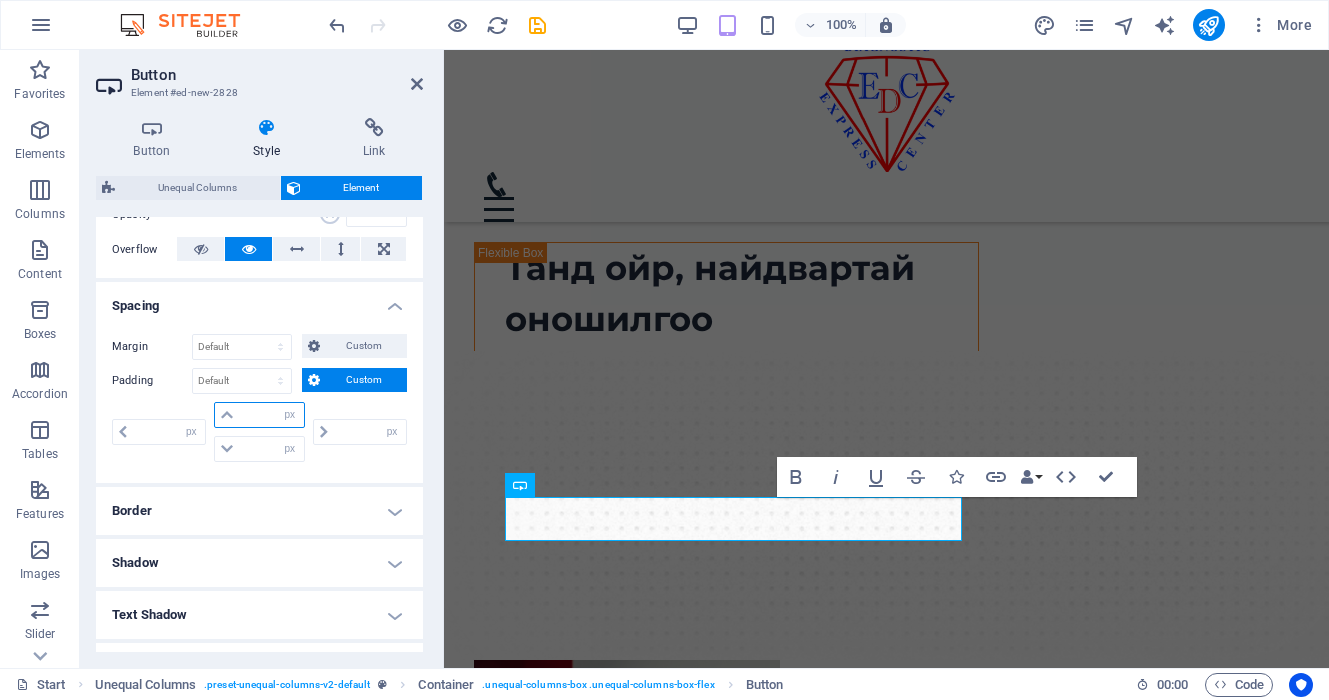 click at bounding box center [271, 415] 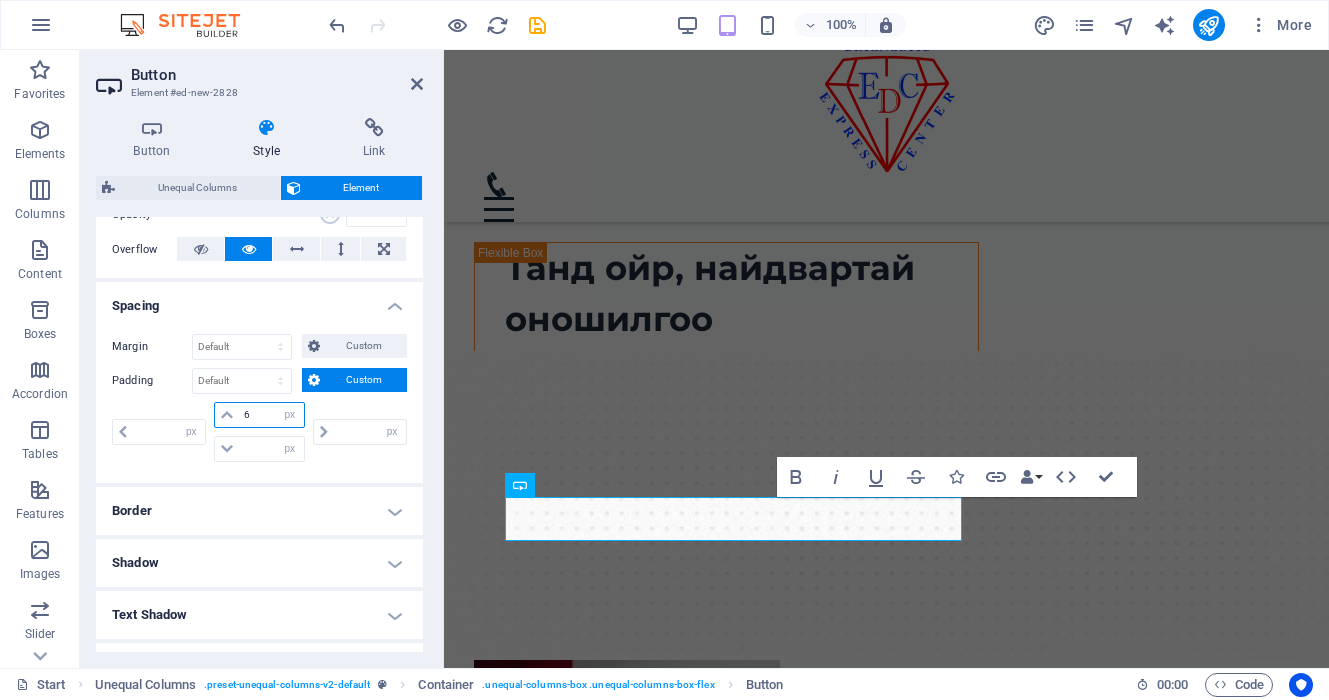 type on "60" 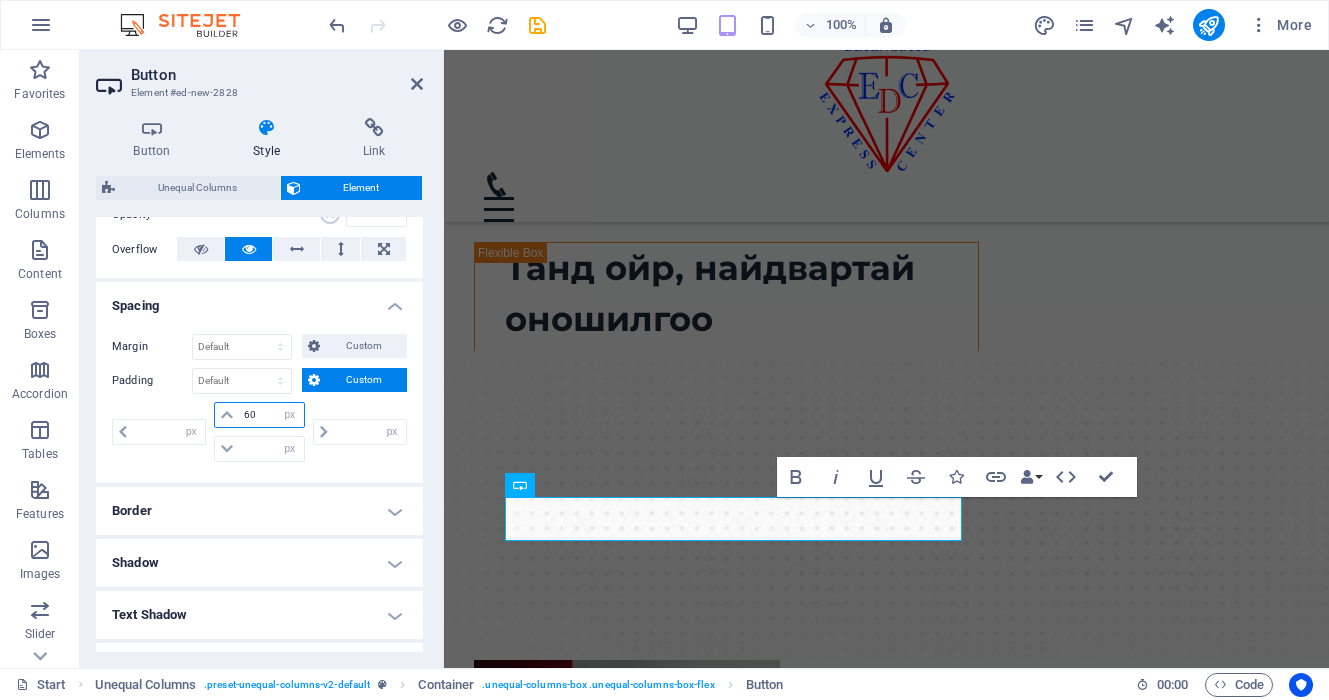 type on "0" 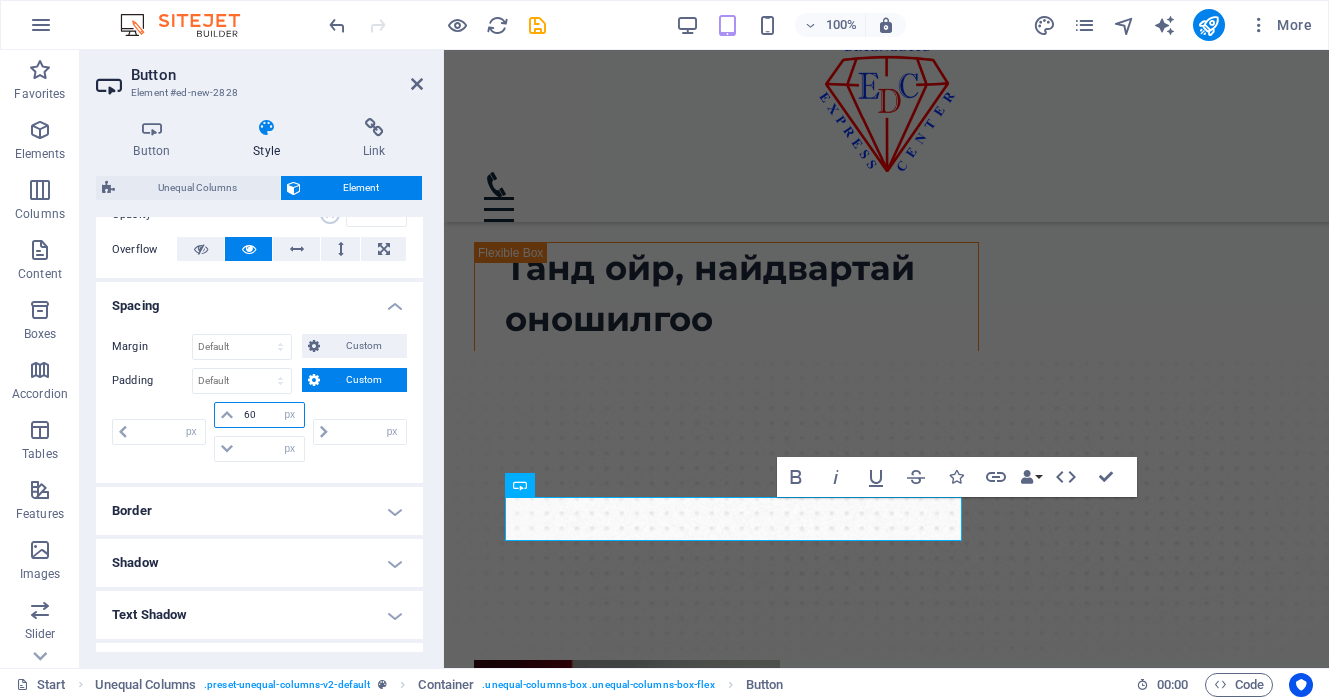 type on "0" 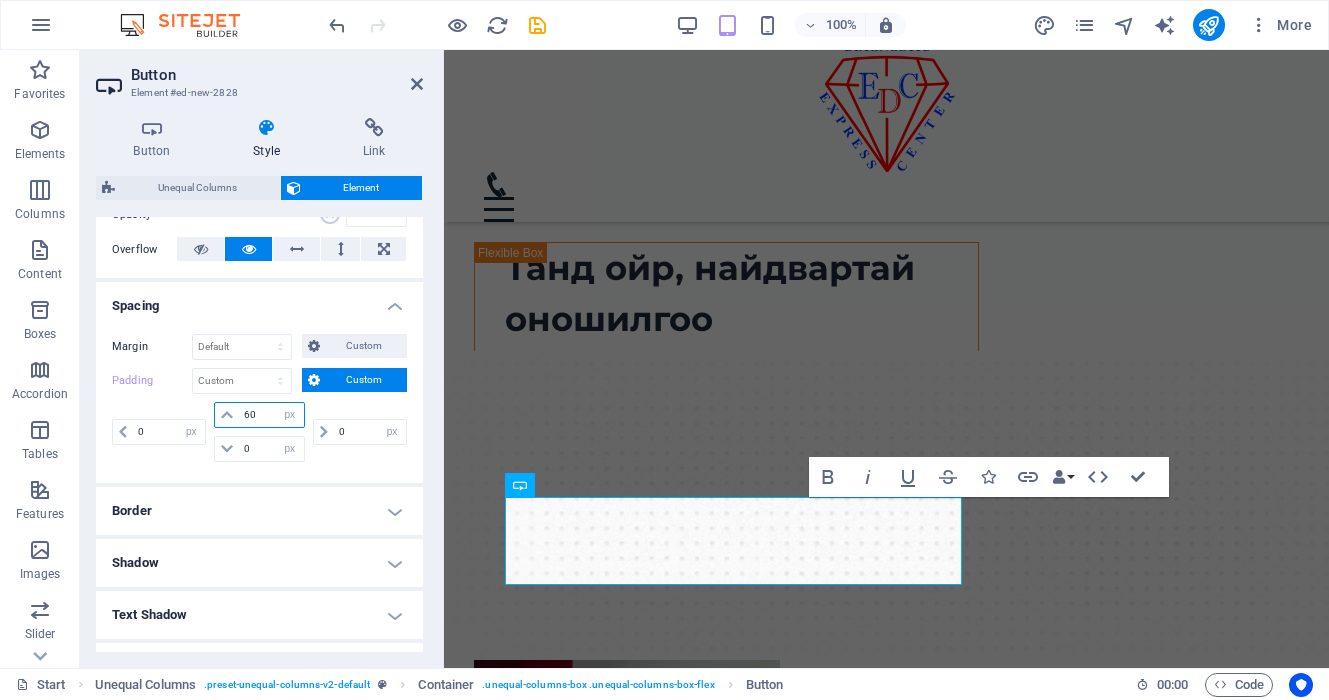 type 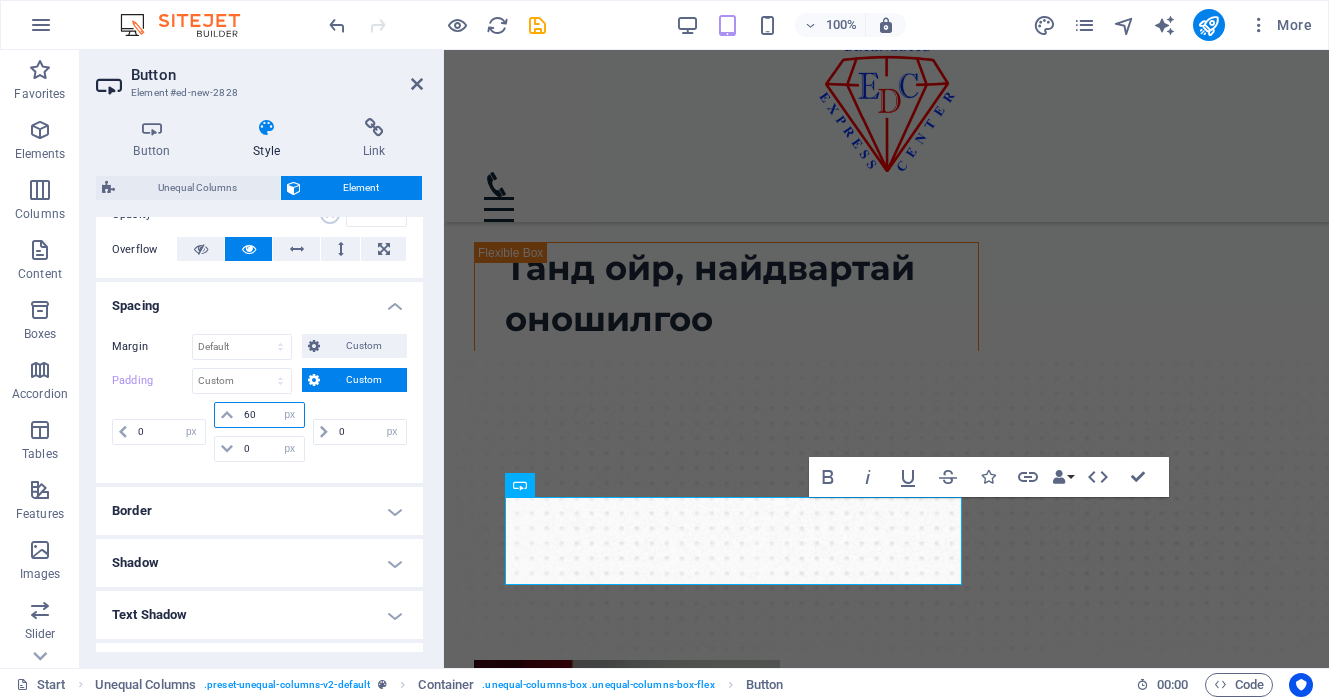 type 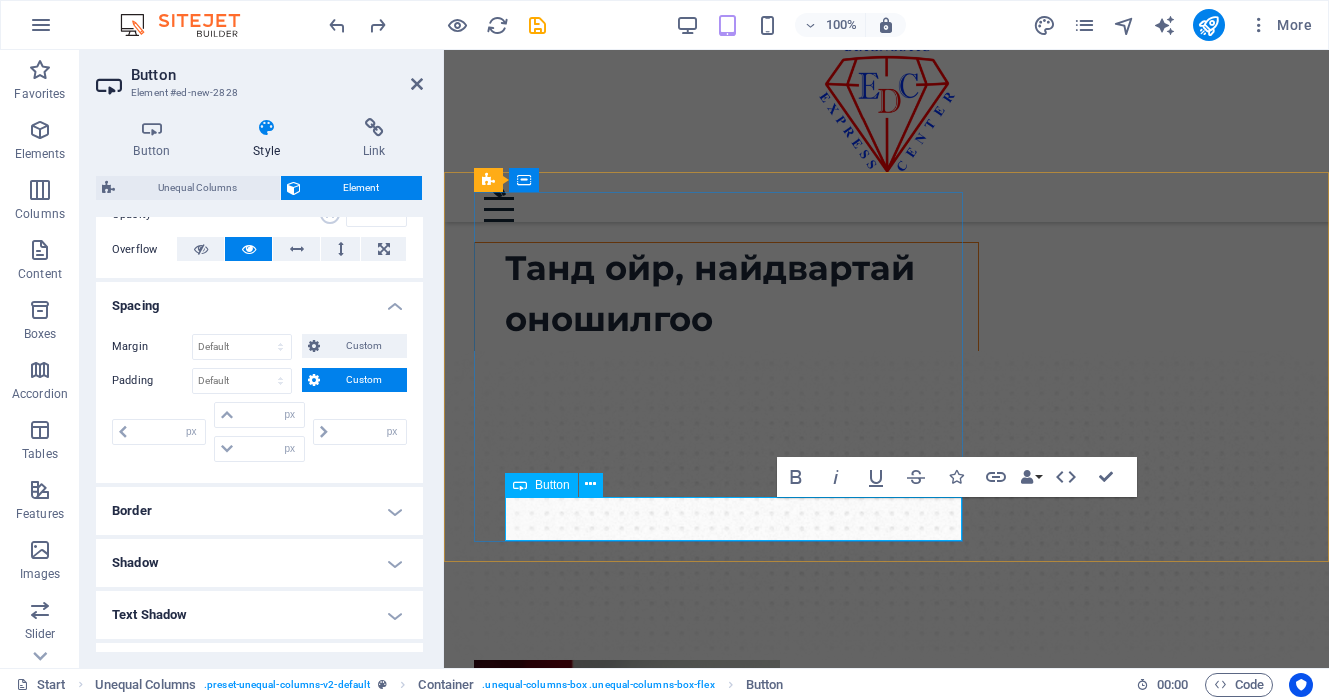click on "Цааш үргэлжлүүлэх" at bounding box center [741, 569] 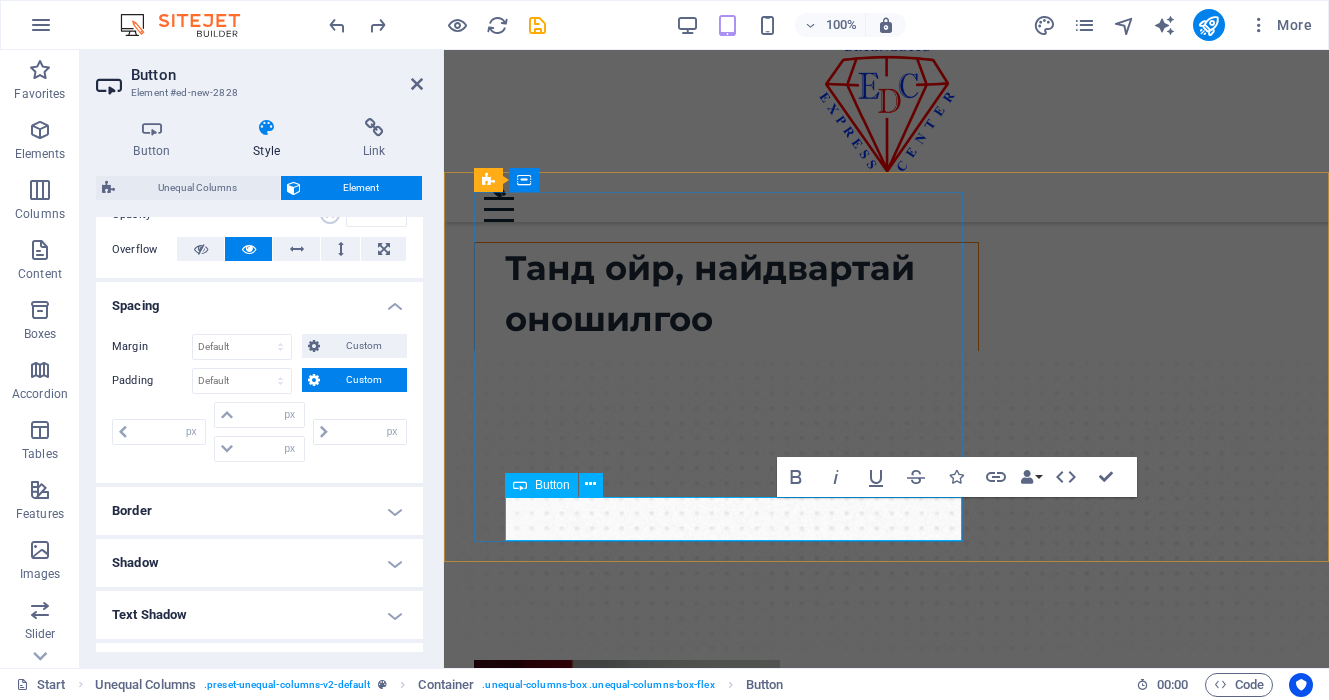 click on "Цааш үргэлжлүүлэх" at bounding box center (741, 569) 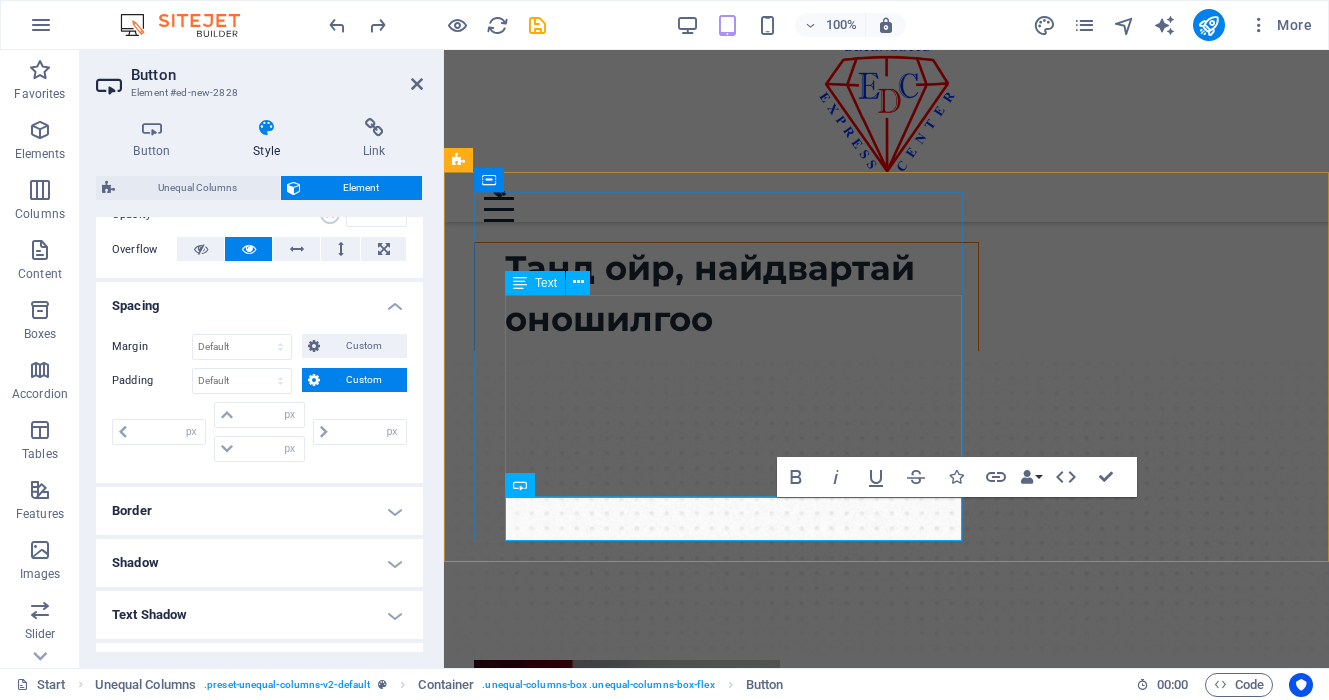click on "Манай эмнэлэг нь 20 жилийн туршлагатай, олон улсын ISO 15189 стандартад нийцсэн, магадлан итгэмжлэгдсэн лаборатори, оношилгооны төв юм. Бид чанарыг нэн тэргүүнд тавьж, дэвшилтэт тоног төхөөрөмж, мэргэжлийн баг хамт олноороо дамжуулан танд найдвартай, хурдан, үнэн зөв оношилгооны үйлчилгээг хүргэдэг." at bounding box center (741, 446) 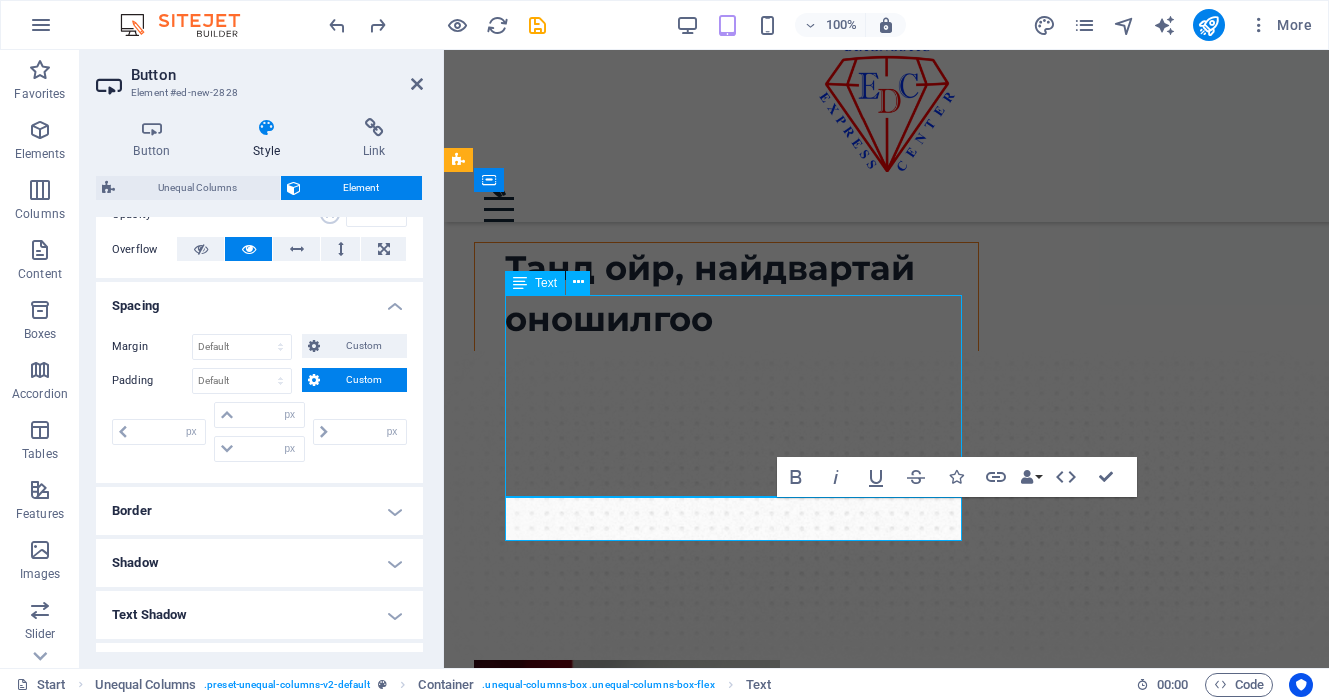 click on "Манай эмнэлэг нь 20 жилийн туршлагатай, олон улсын ISO 15189 стандартад нийцсэн, магадлан итгэмжлэгдсэн лаборатори, оношилгооны төв юм. Бид чанарыг нэн тэргүүнд тавьж, дэвшилтэт тоног төхөөрөмж, мэргэжлийн баг хамт олноороо дамжуулан танд найдвартай, хурдан, үнэн зөв оношилгооны үйлчилгээг хүргэдэг." at bounding box center (741, 446) 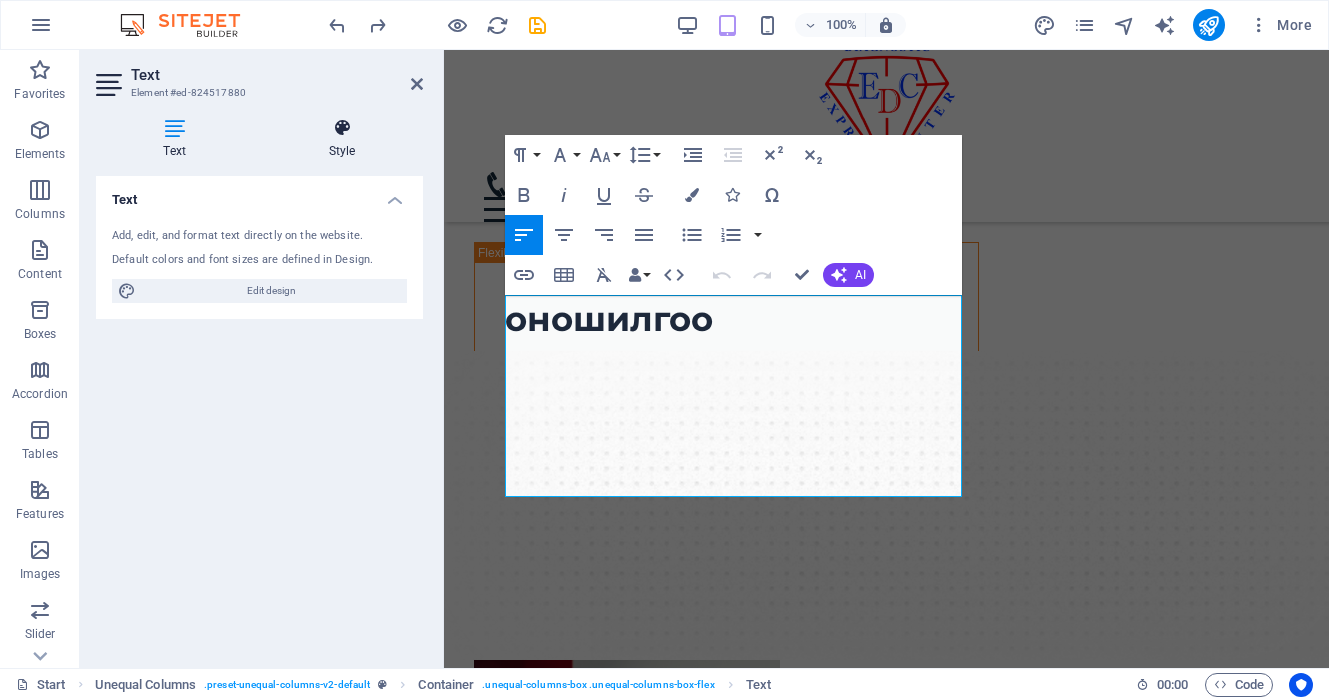 click on "Style" at bounding box center (342, 139) 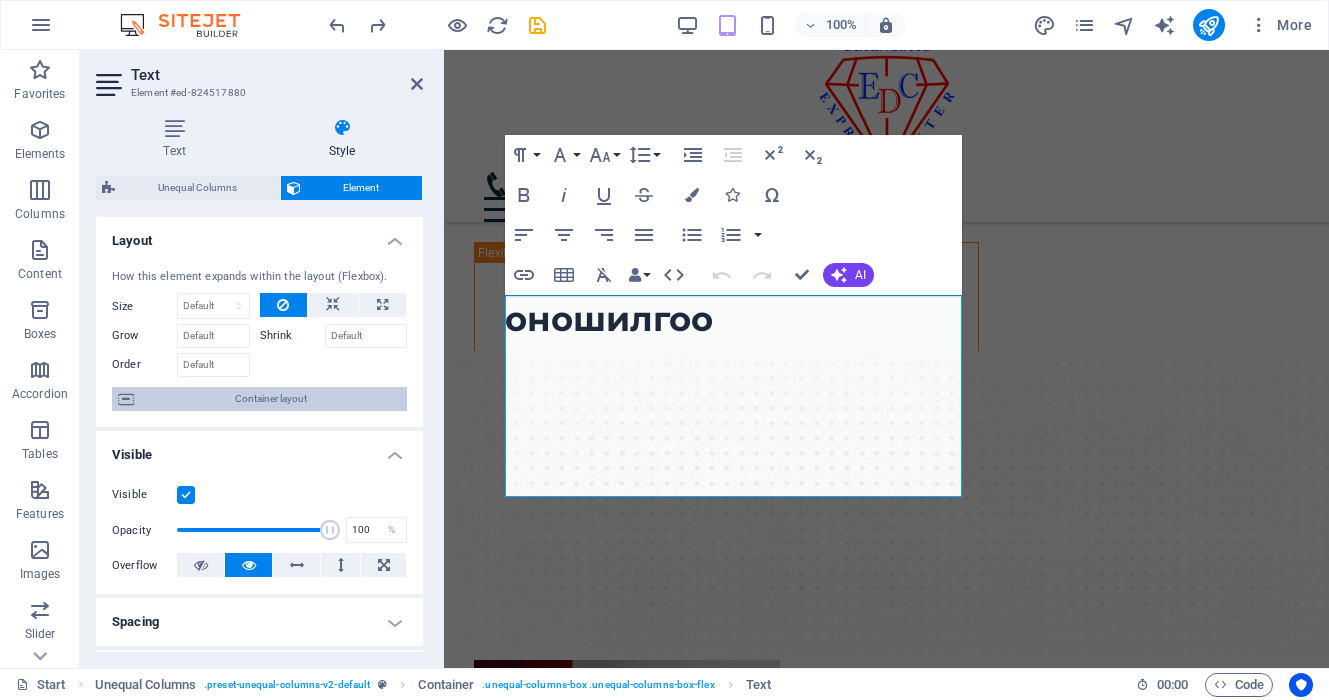 click on "Container layout" at bounding box center (270, 399) 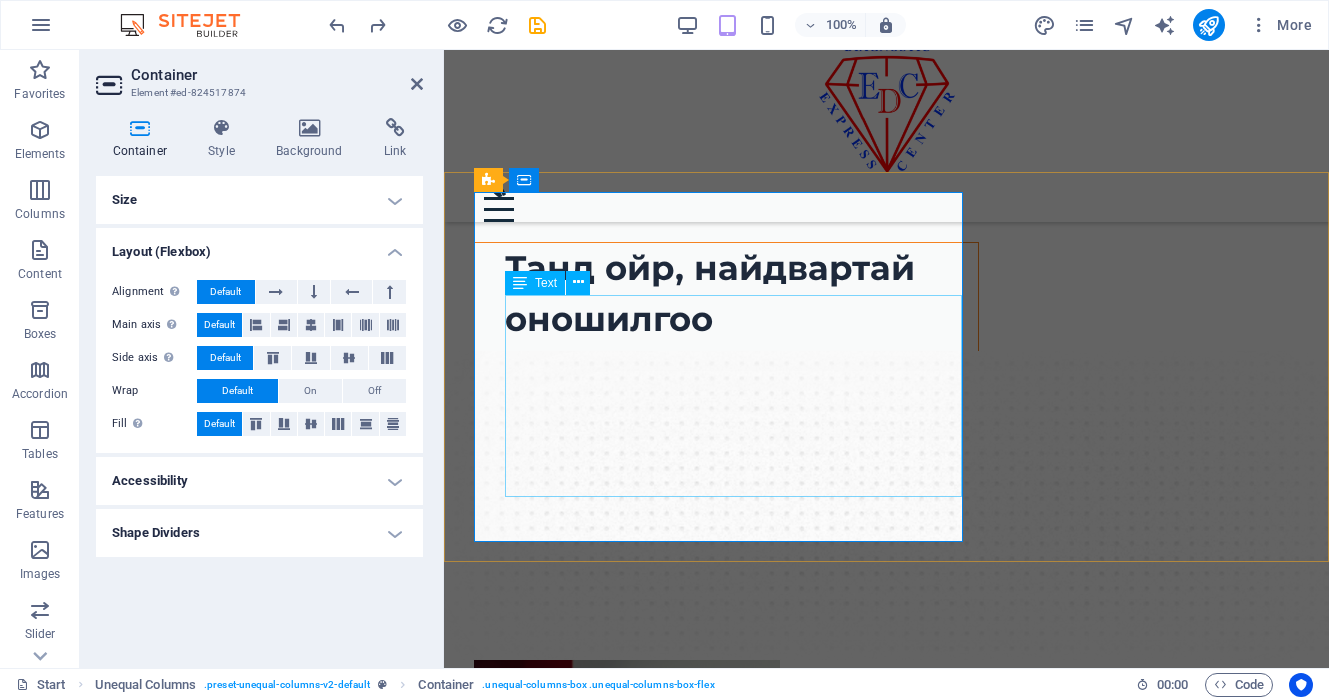 click on "Манай эмнэлэг нь 20 жилийн туршлагатай, олон улсын ISO 15189 стандартад нийцсэн, магадлан итгэмжлэгдсэн лаборатори, оношилгооны төв юм. Бид чанарыг нэн тэргүүнд тавьж, дэвшилтэт тоног төхөөрөмж, мэргэжлийн баг хамт олноороо дамжуулан танд найдвартай, хурдан, үнэн зөв оношилгооны үйлчилгээг хүргэдэг." at bounding box center [741, 446] 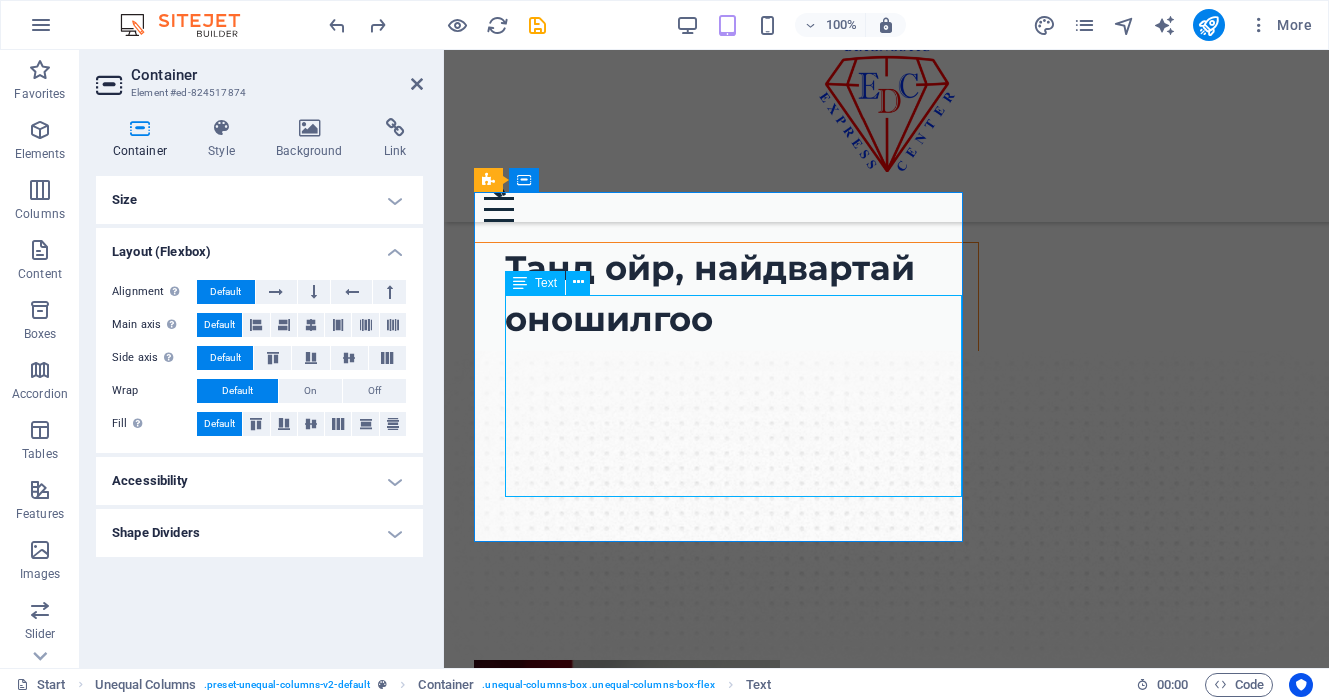 click on "Манай эмнэлэг нь 20 жилийн туршлагатай, олон улсын ISO 15189 стандартад нийцсэн, магадлан итгэмжлэгдсэн лаборатори, оношилгооны төв юм. Бид чанарыг нэн тэргүүнд тавьж, дэвшилтэт тоног төхөөрөмж, мэргэжлийн баг хамт олноороо дамжуулан танд найдвартай, хурдан, үнэн зөв оношилгооны үйлчилгээг хүргэдэг." at bounding box center (741, 446) 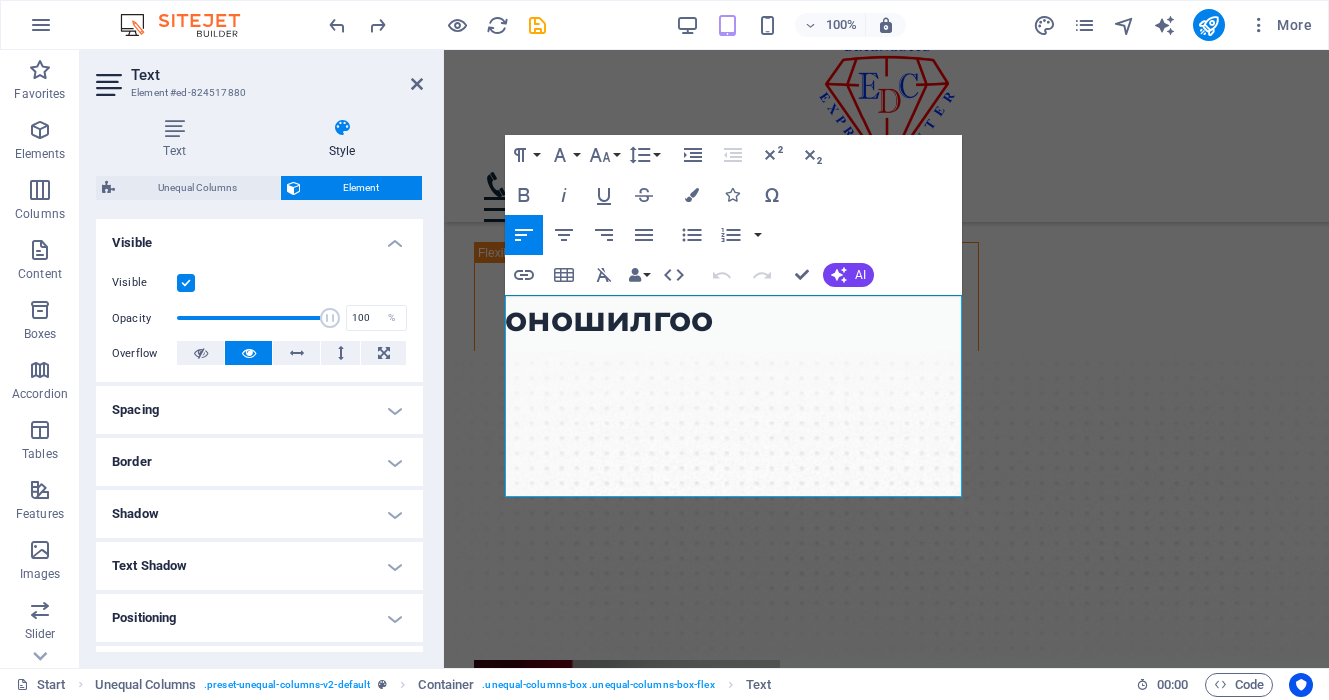 scroll, scrollTop: 216, scrollLeft: 0, axis: vertical 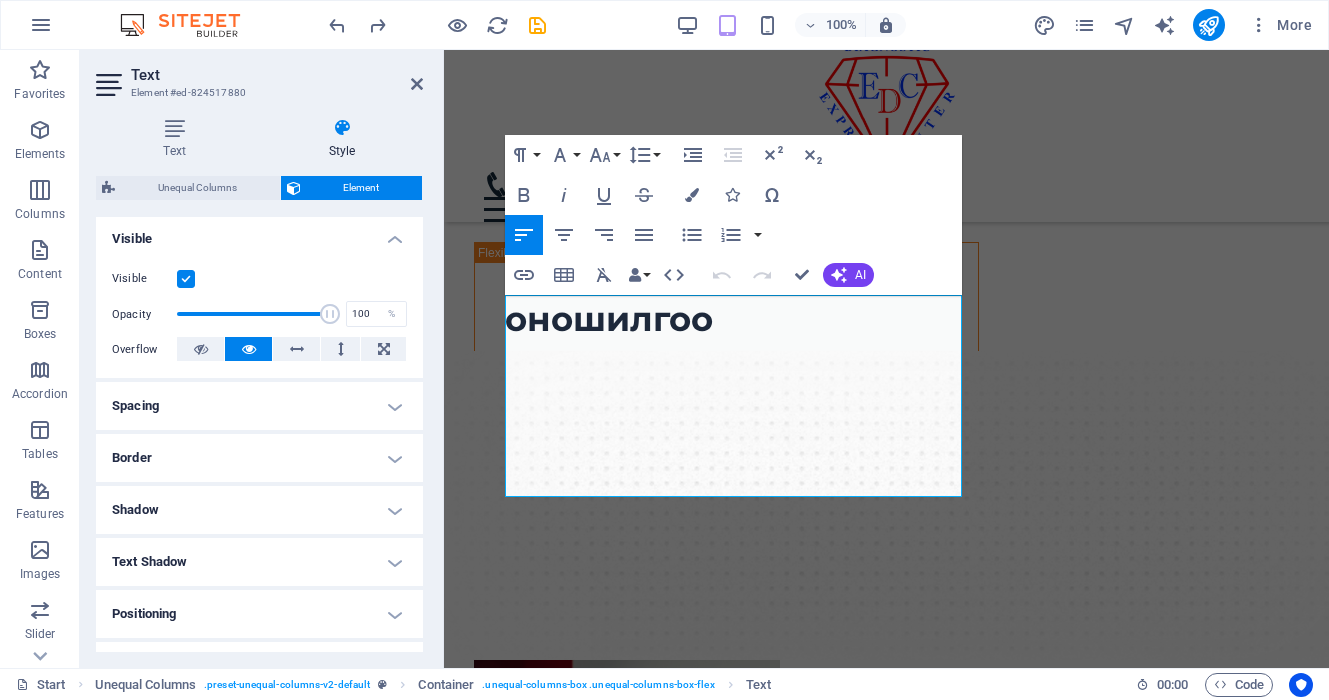 click on "Spacing" at bounding box center [259, 406] 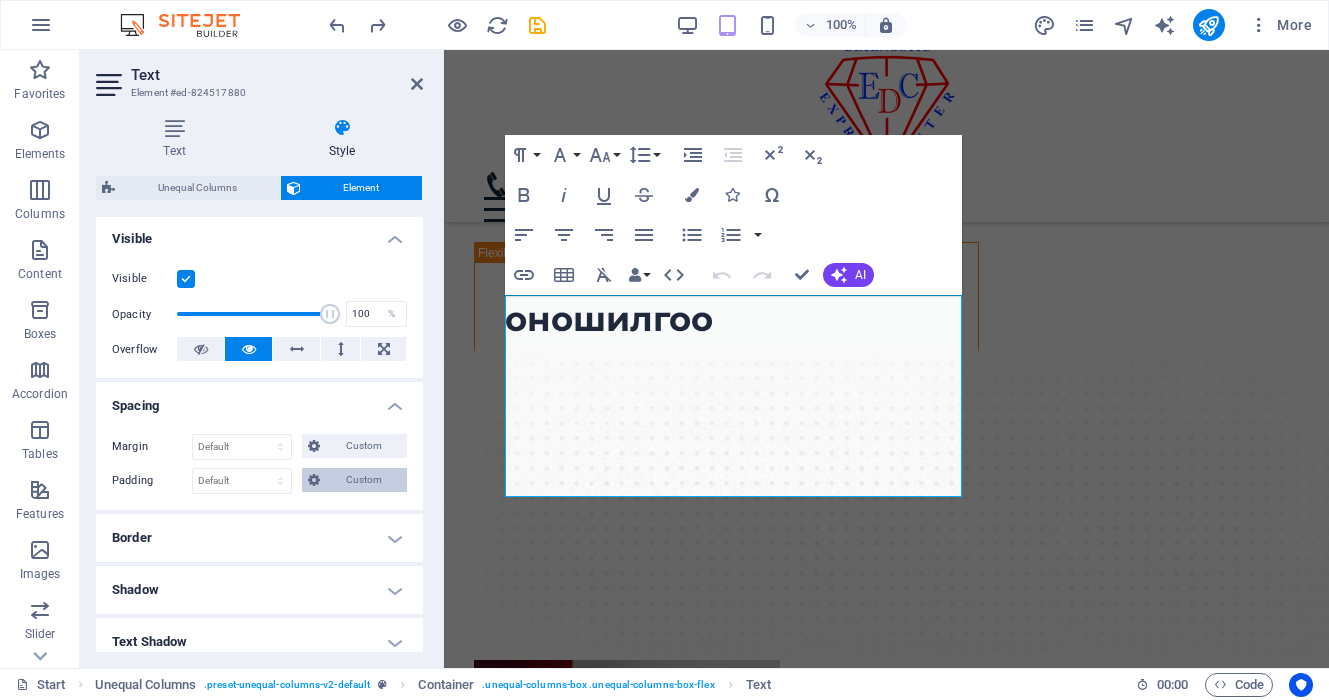 click on "Custom" at bounding box center [363, 480] 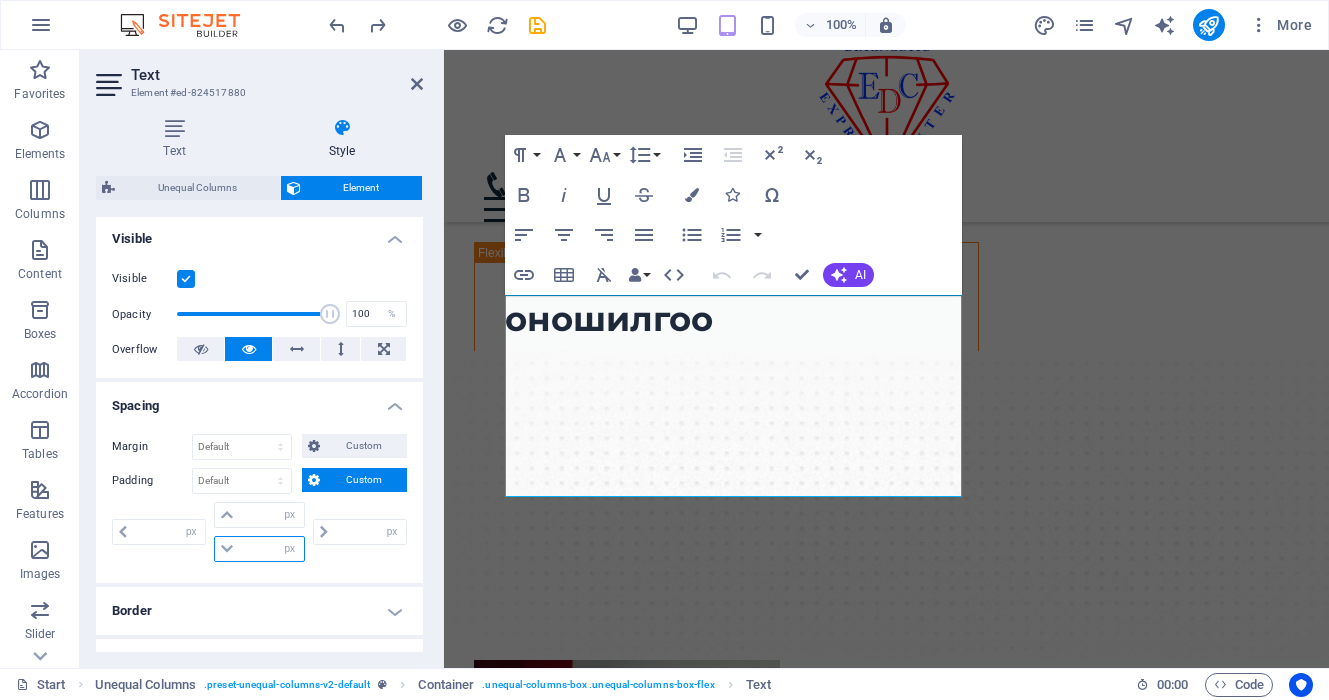 click at bounding box center [271, 549] 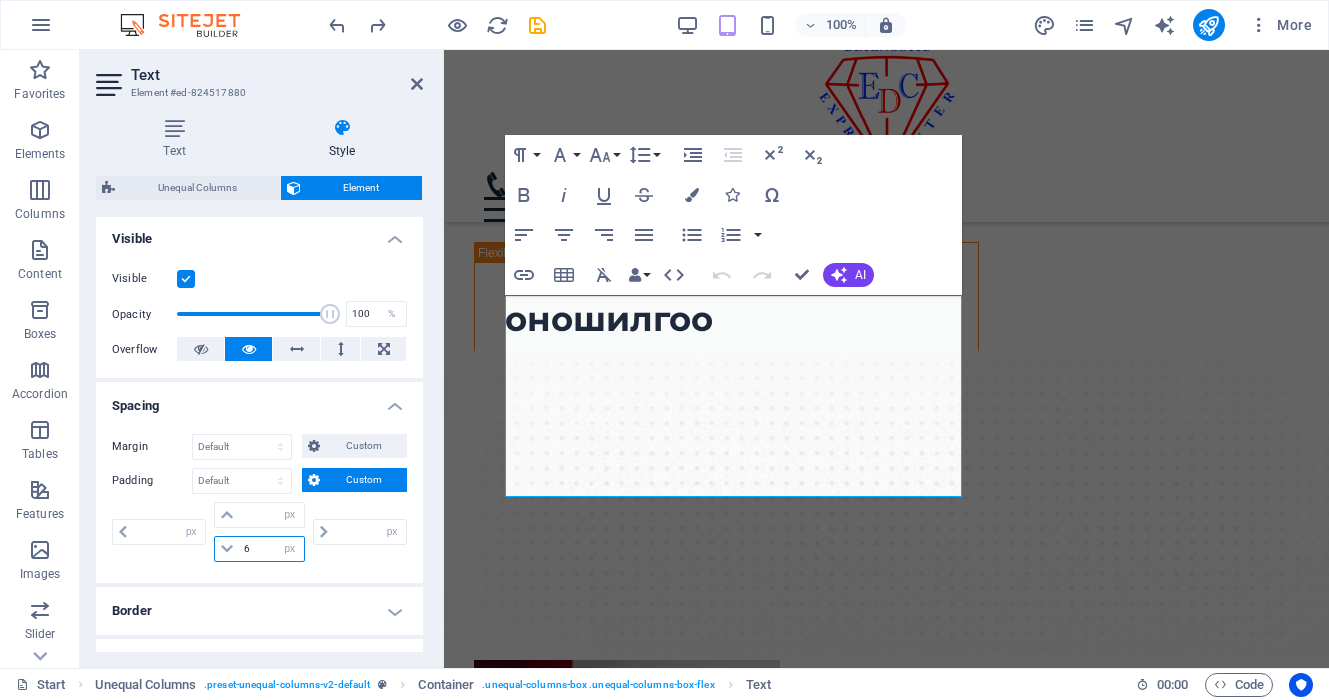 type on "60" 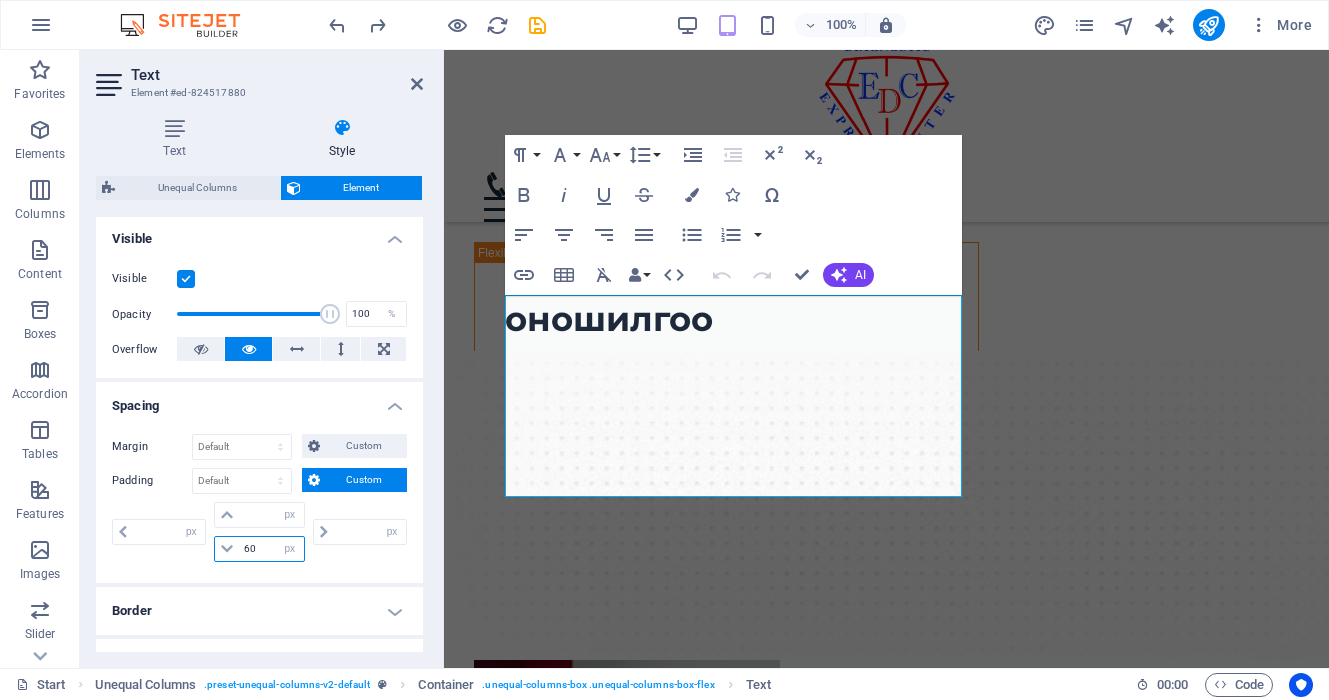 type on "0" 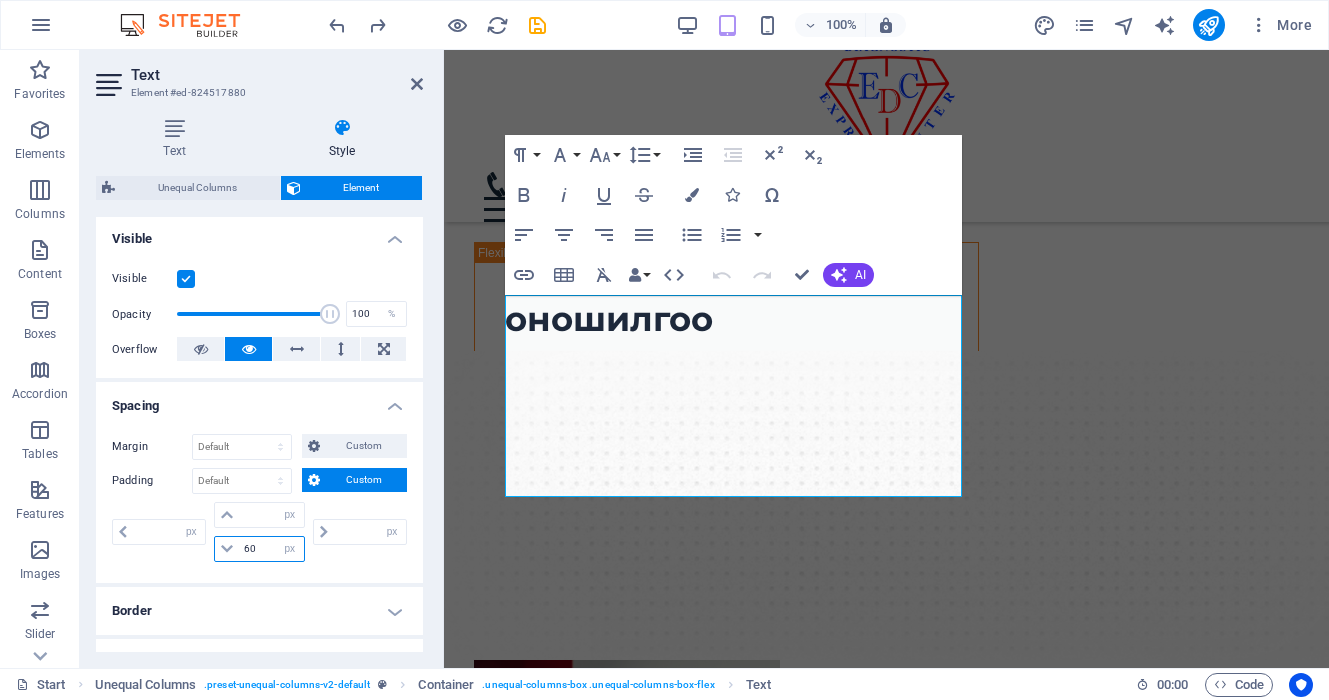 type on "0" 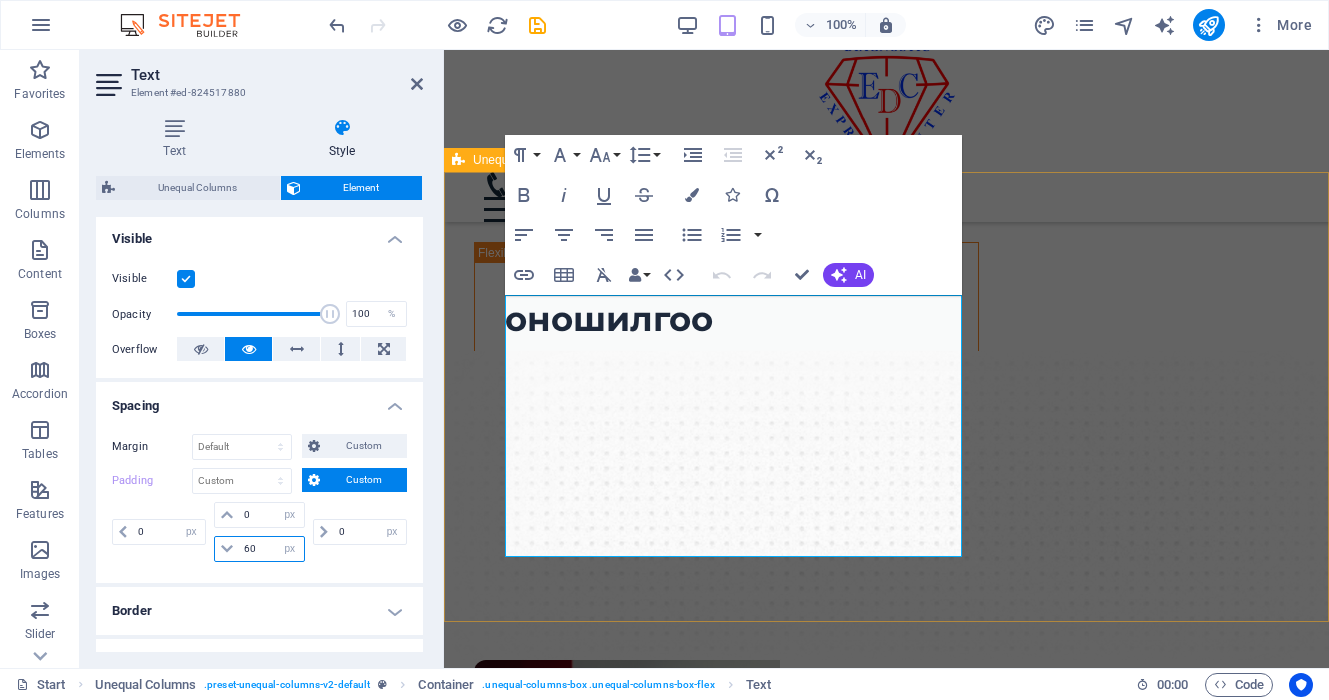 type on "60" 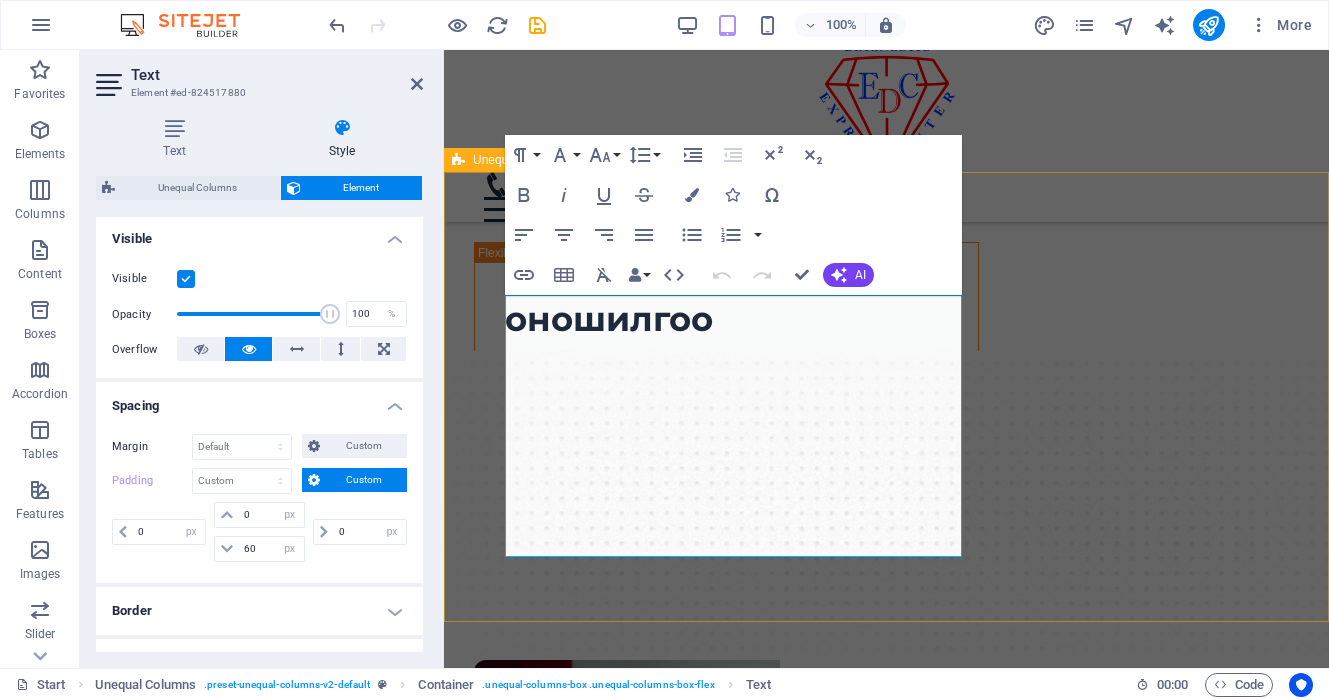 click on "Танд ойр, найдвартай оношилгоо Манай эмнэлэг нь 20 жилийн туршлагатай, олон улсын ISO 15189 стандартад нийцсэн, магадлан итгэмжлэгдсэн лаборатори, оношилгооны төв юм. Бид чанарыг нэн тэргүүнд тавьж, дэвшилтэт тоног төхөөрөмж, мэргэжлийн баг хамт олноороо дамжуулан танд найдвартай, хурдан, үнэн зөв оношилгооны үйлчилгээг хүргэдэг. Цааш үргэлжлүүлэх" at bounding box center [886, 746] 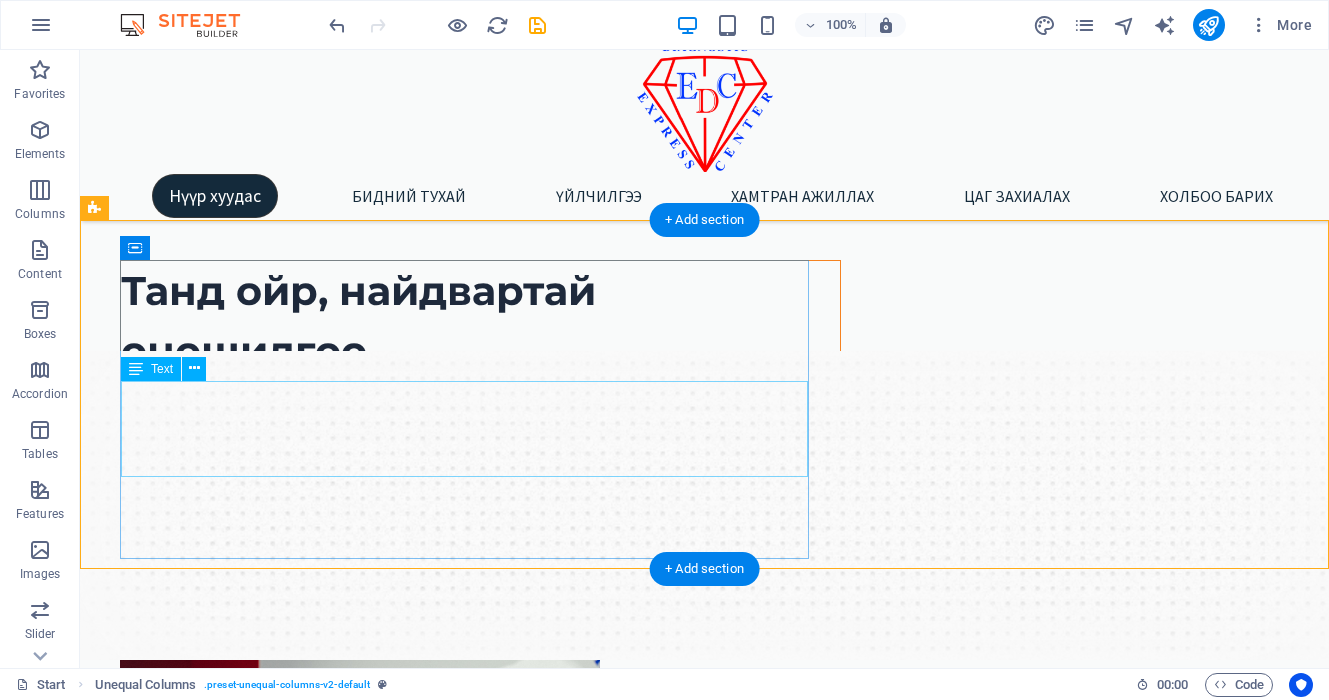 click on "Манай эмнэлэг нь 20 жилийн туршлагатай, олон улсын ISO 15189 стандартад нийцсэн, магадлан итгэмжлэгдсэн лаборатори, оношилгооны төв юм. Бид чанарыг нэн тэргүүнд тавьж, дэвшилтэт тоног төхөөрөмж, мэргэжлийн баг хамт олноороо дамжуулан танд найдвартай, хурдан, үнэн зөв оношилгооны үйлчилгээг хүргэдэг." at bounding box center [480, 429] 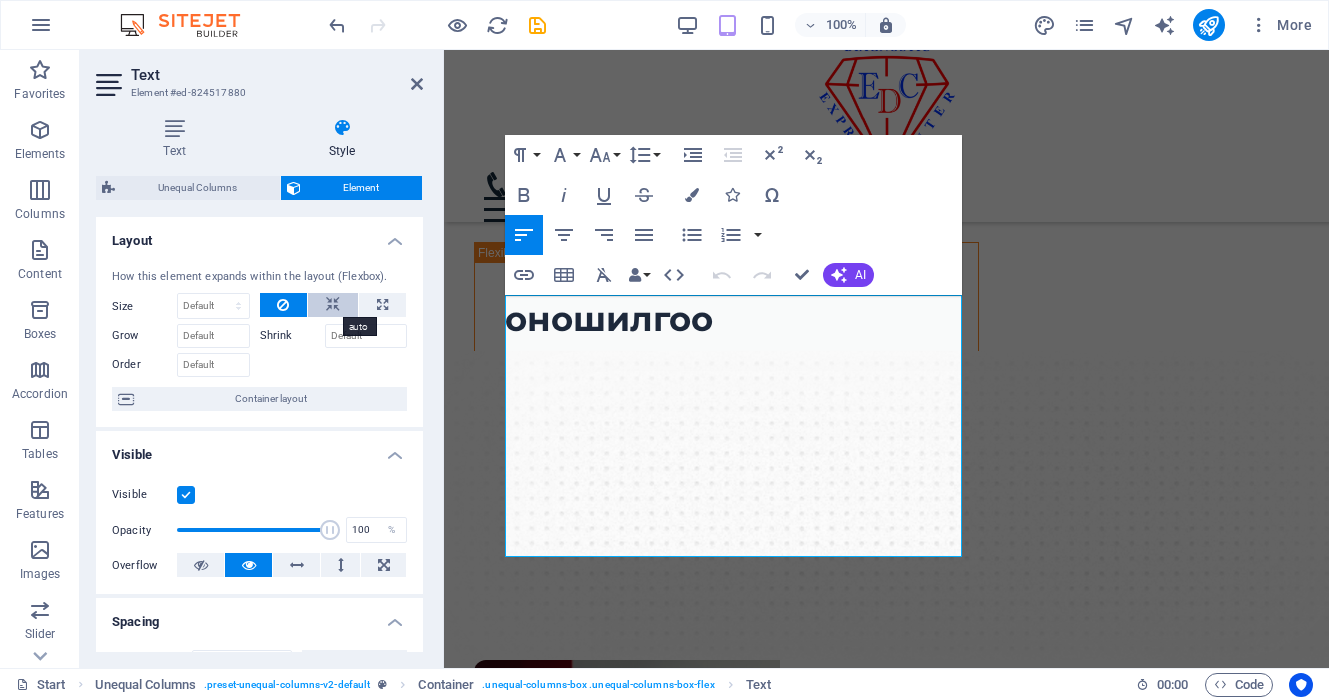 click at bounding box center [333, 305] 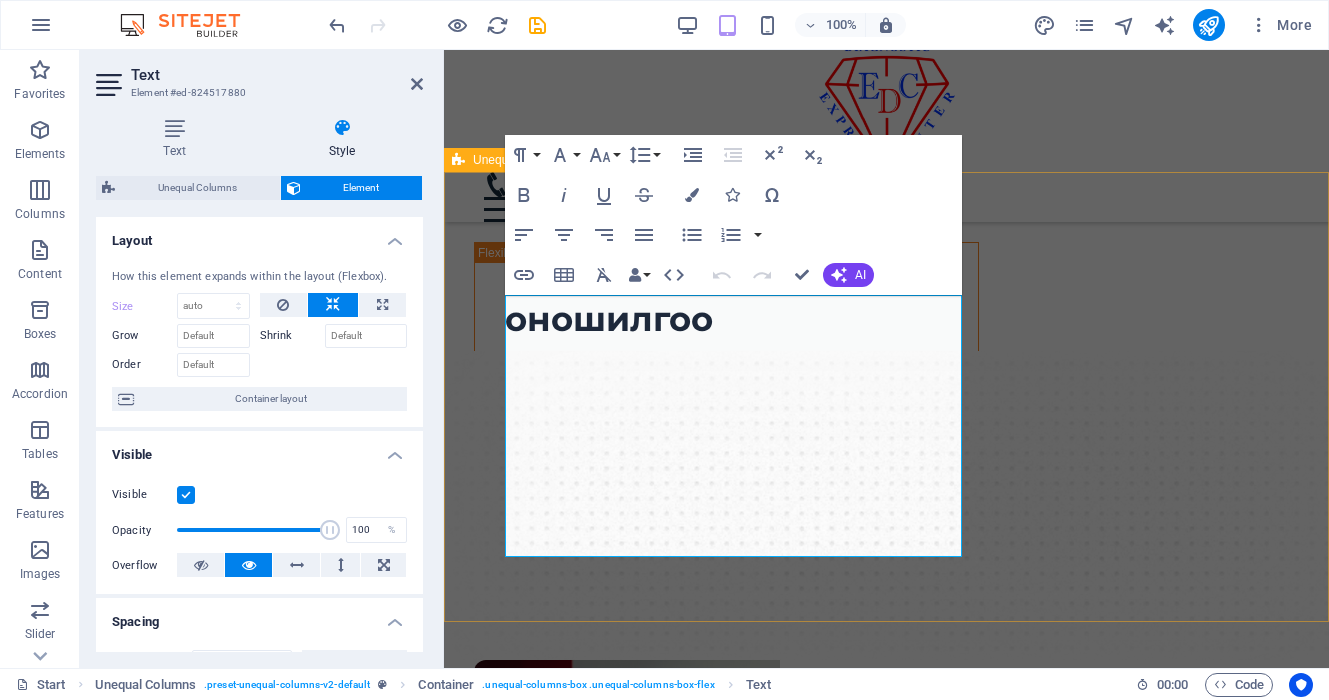 click on "Танд ойр, найдвартай оношилгоо Манай эмнэлэг нь 20 жилийн туршлагатай, олон улсын ISO 15189 стандартад нийцсэн, магадлан итгэмжлэгдсэн лаборатори, оношилгооны төв юм. Бид чанарыг нэн тэргүүнд тавьж, дэвшилтэт тоног төхөөрөмж, мэргэжлийн баг хамт олноороо дамжуулан танд найдвартай, хурдан, үнэн зөв оношилгооны үйлчилгээг хүргэдэг. Цааш үргэлжлүүлэх" at bounding box center [886, 746] 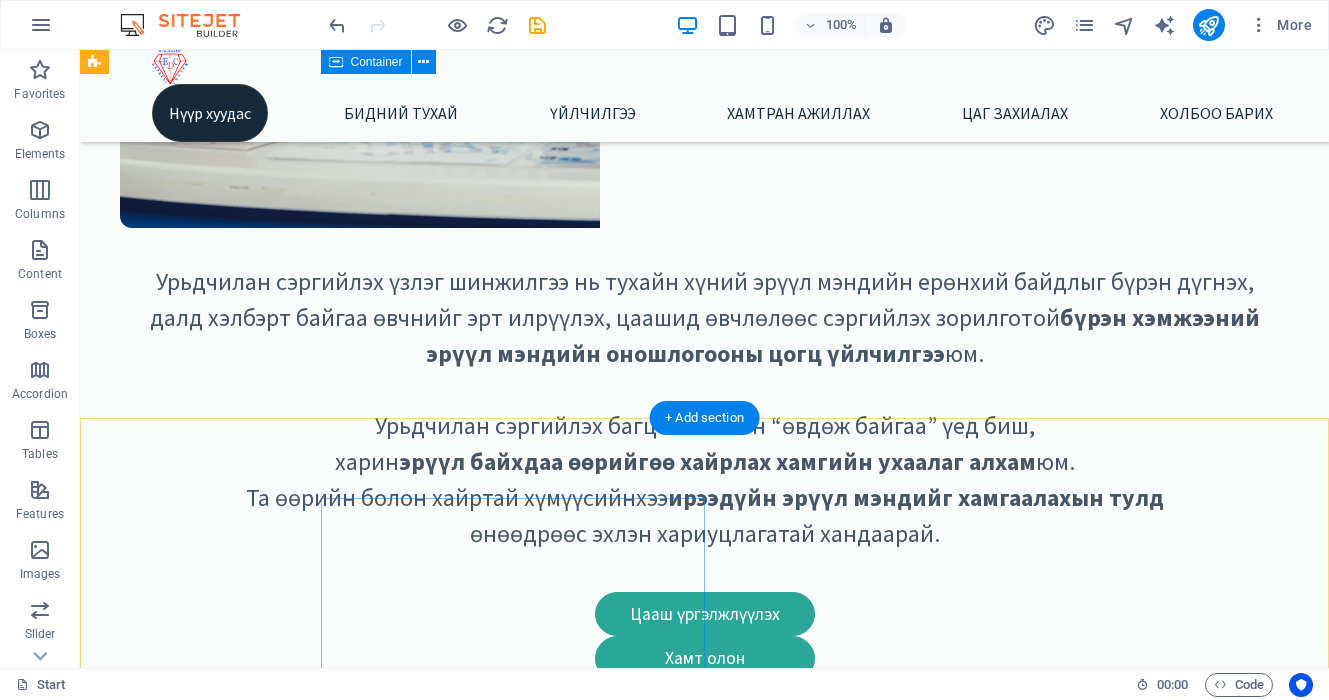 scroll, scrollTop: 1009, scrollLeft: 0, axis: vertical 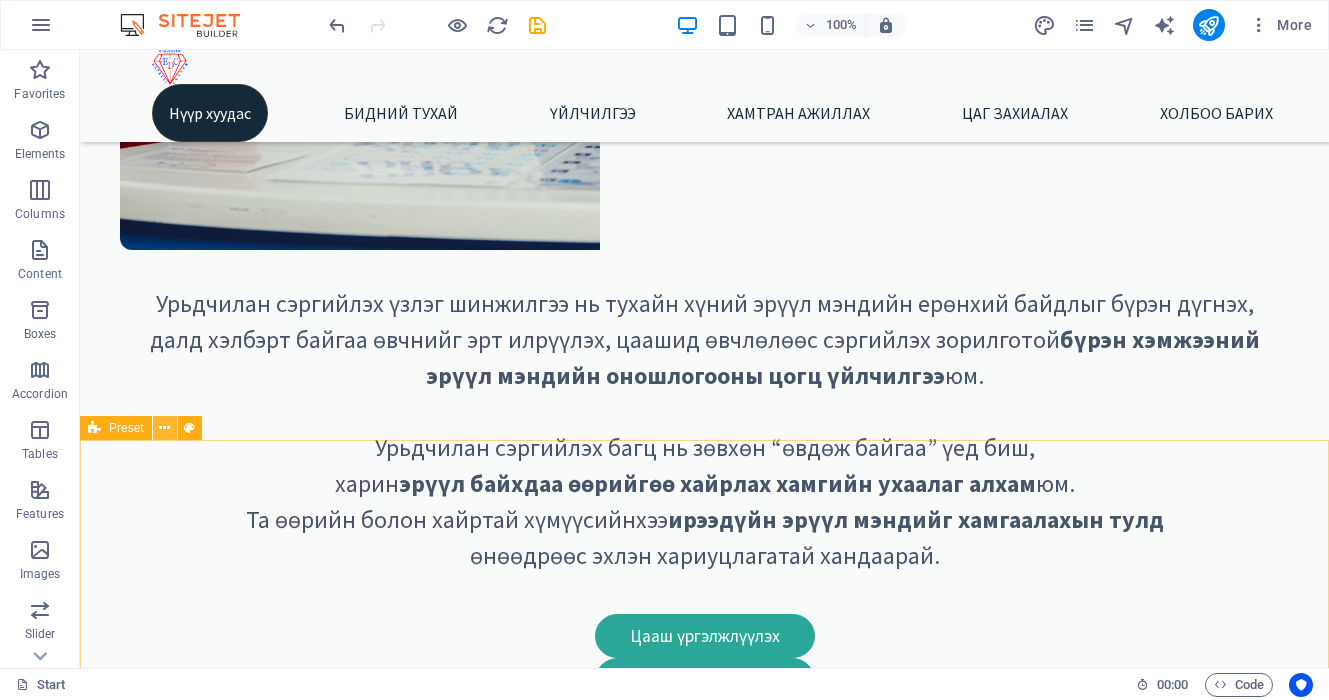 click at bounding box center [164, 428] 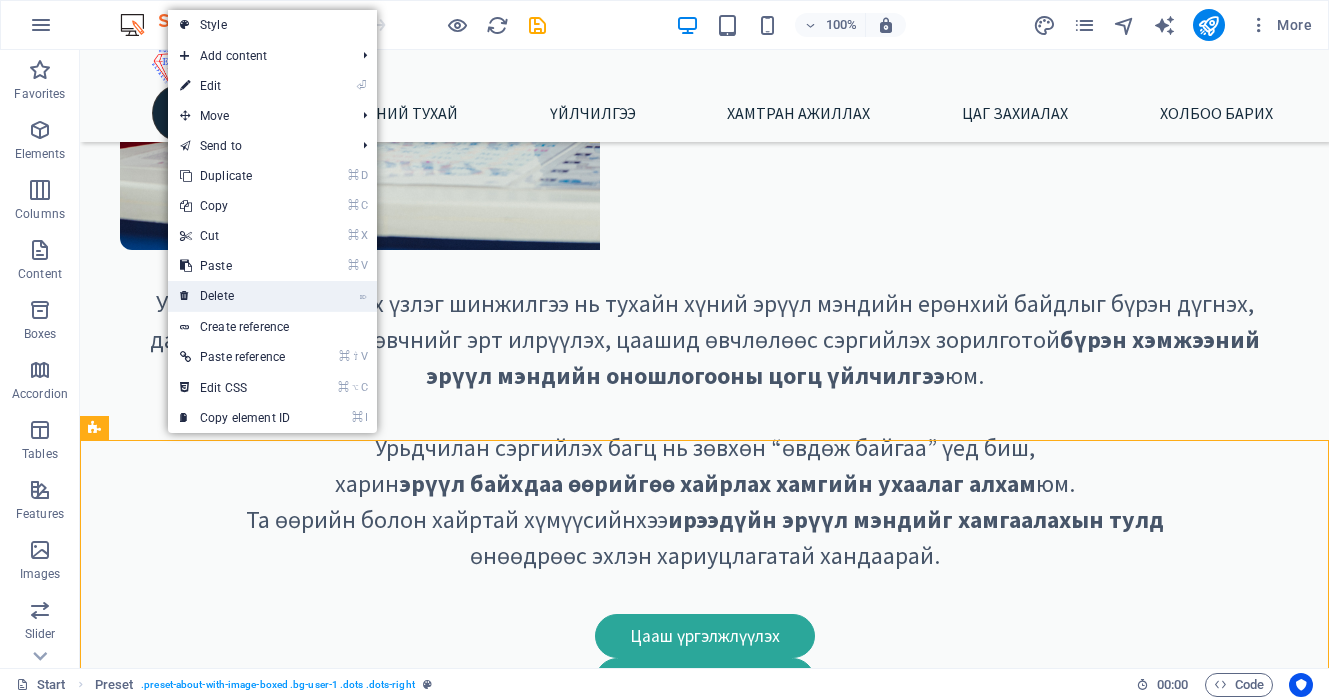 click on "⌦  Delete" at bounding box center (235, 296) 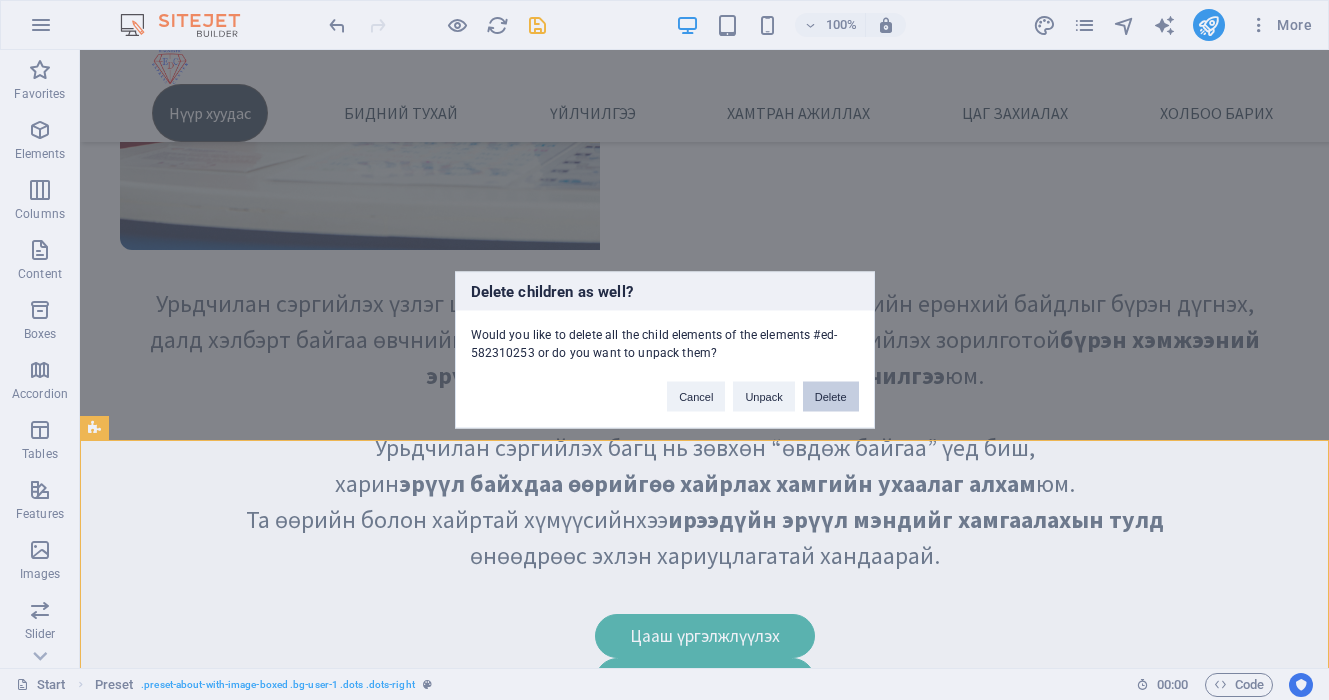click on "Delete" at bounding box center (831, 397) 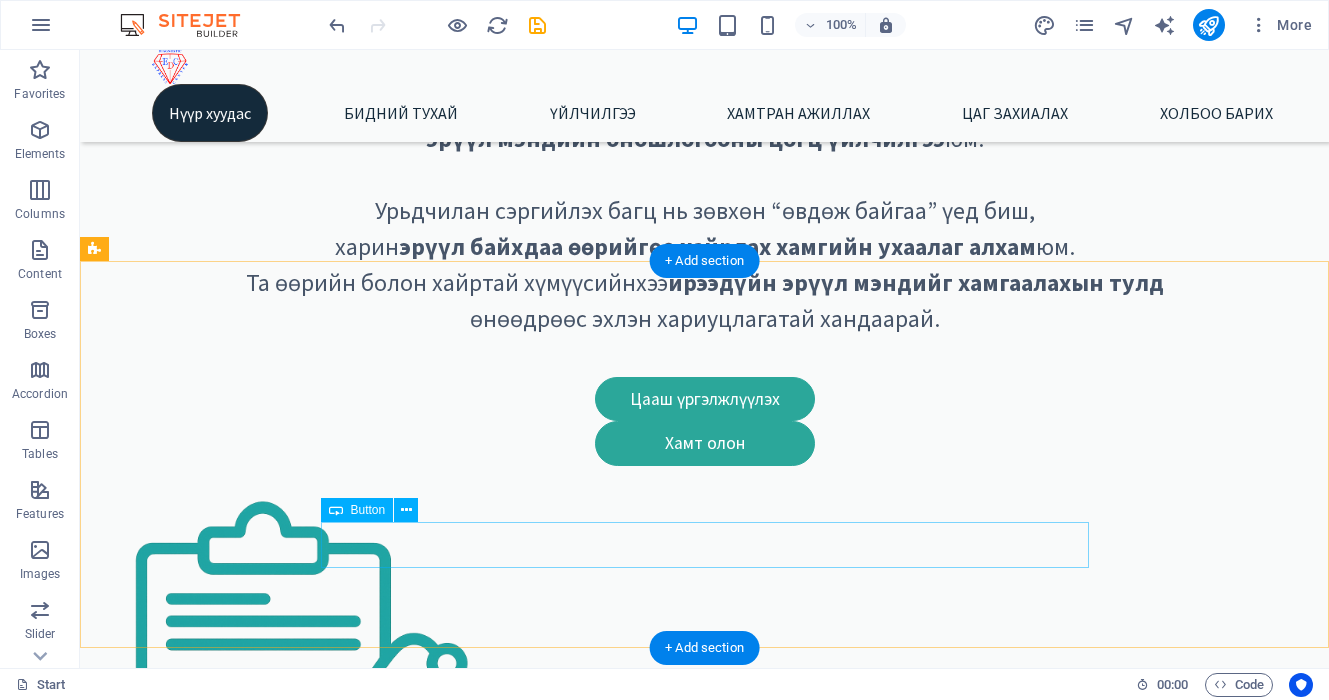 scroll, scrollTop: 1255, scrollLeft: 0, axis: vertical 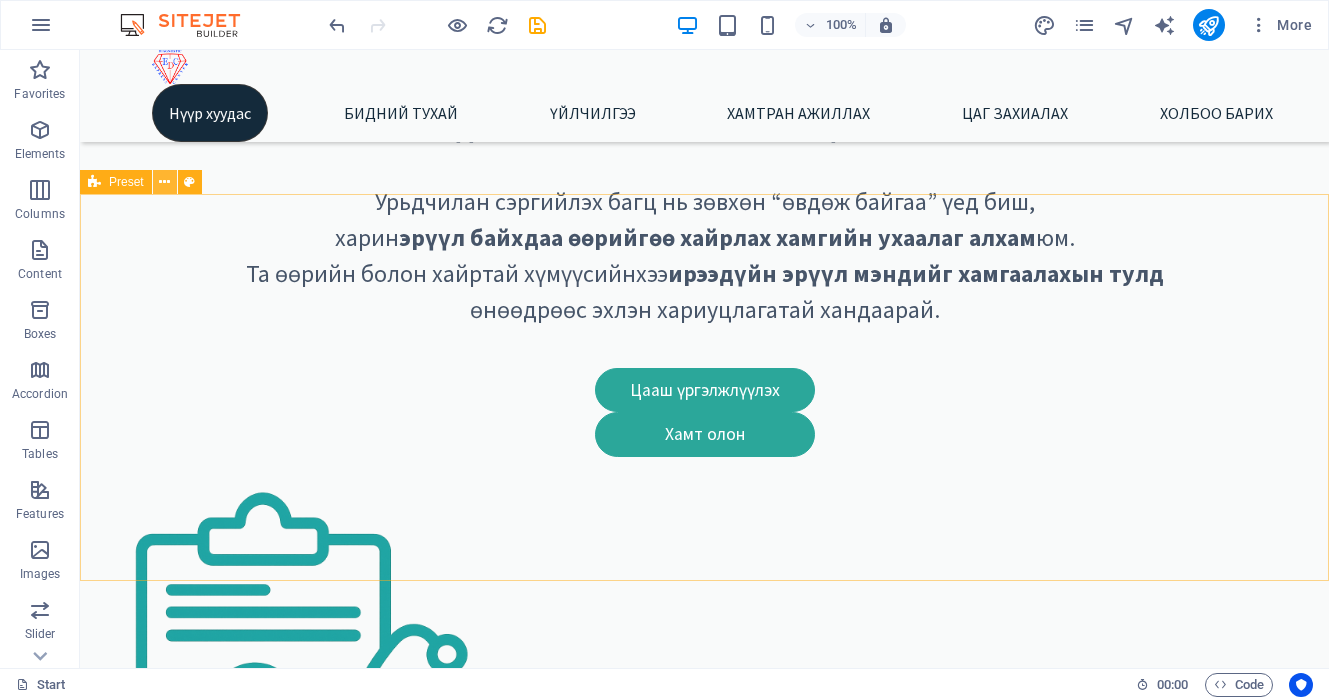 click at bounding box center [164, 182] 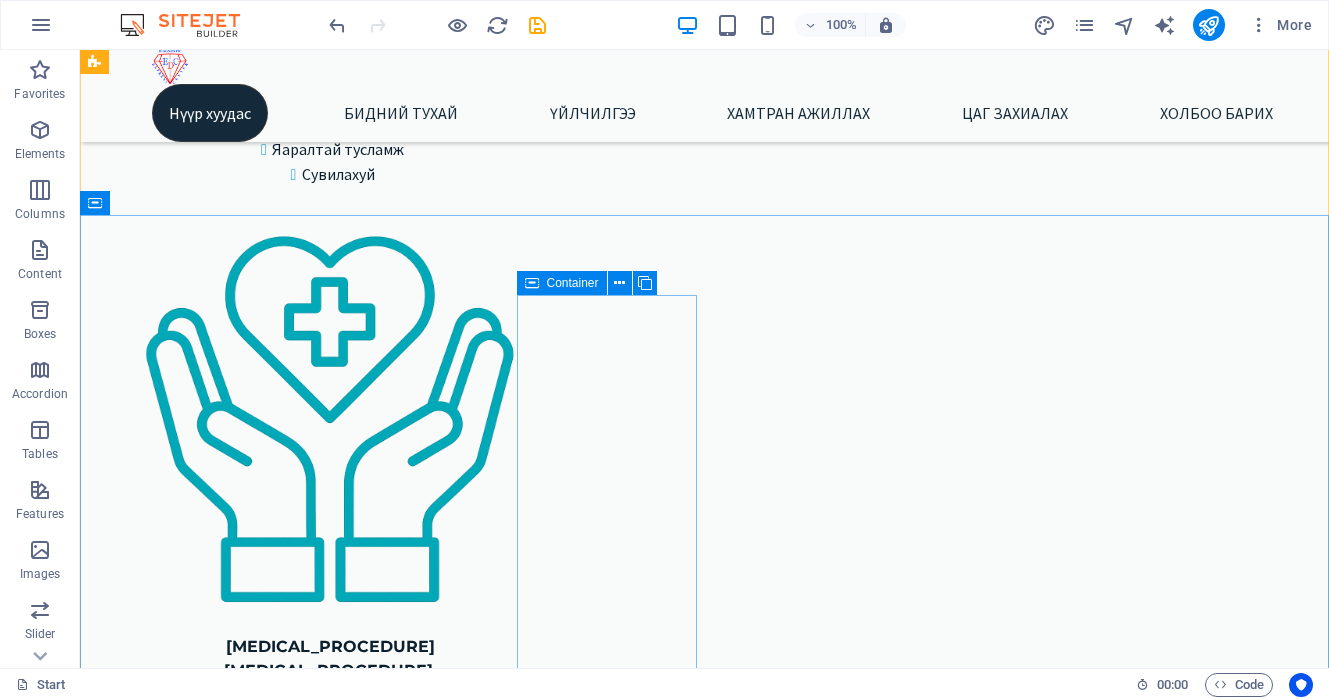 scroll, scrollTop: 3871, scrollLeft: 0, axis: vertical 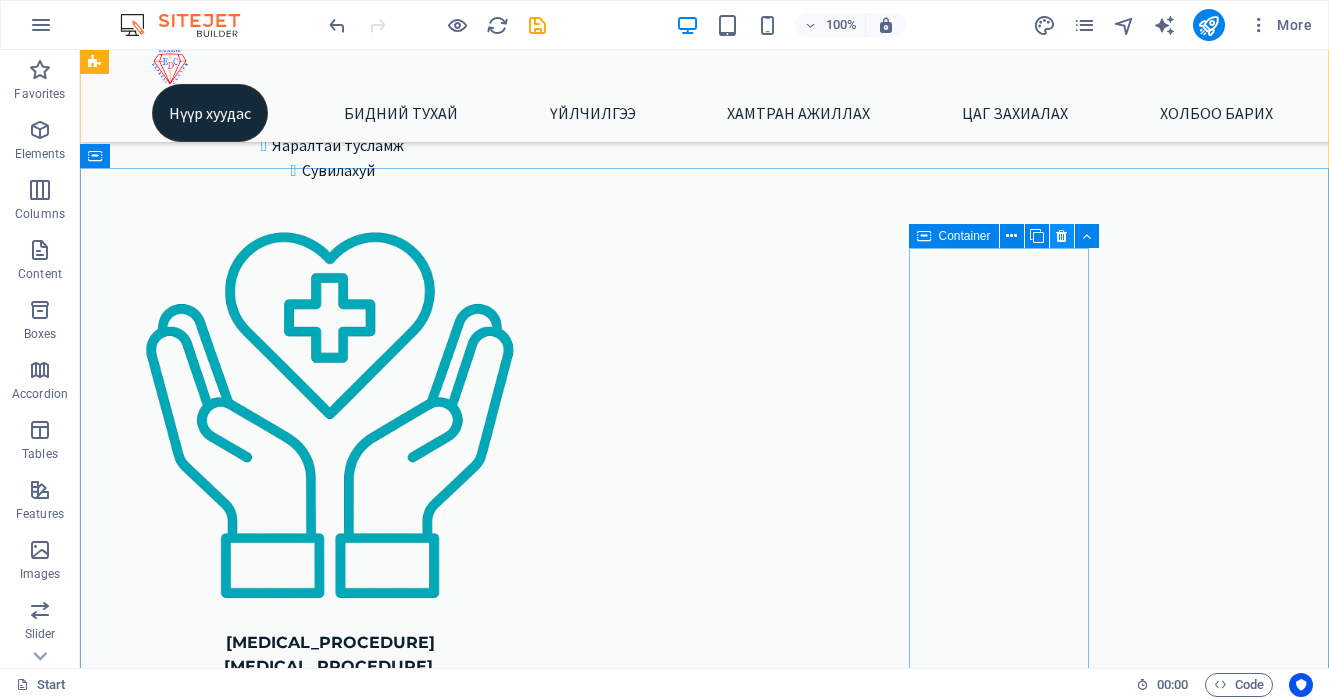 click at bounding box center [1061, 236] 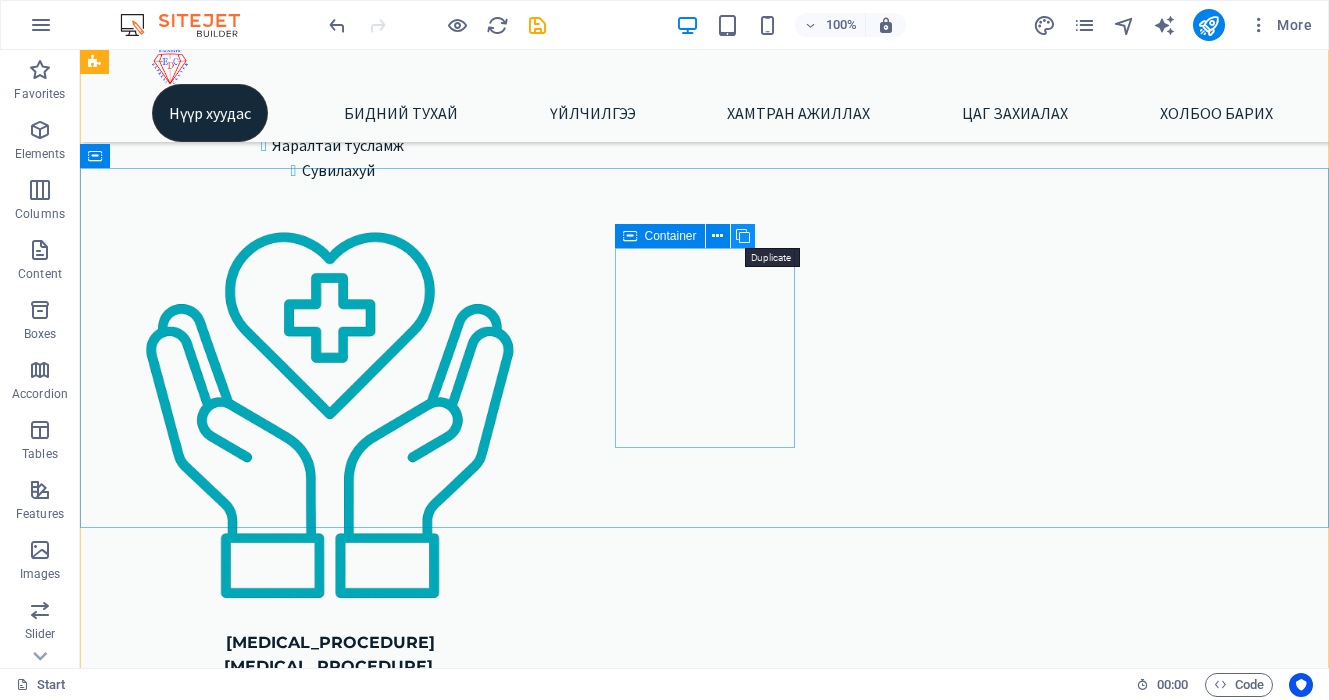 click at bounding box center [743, 236] 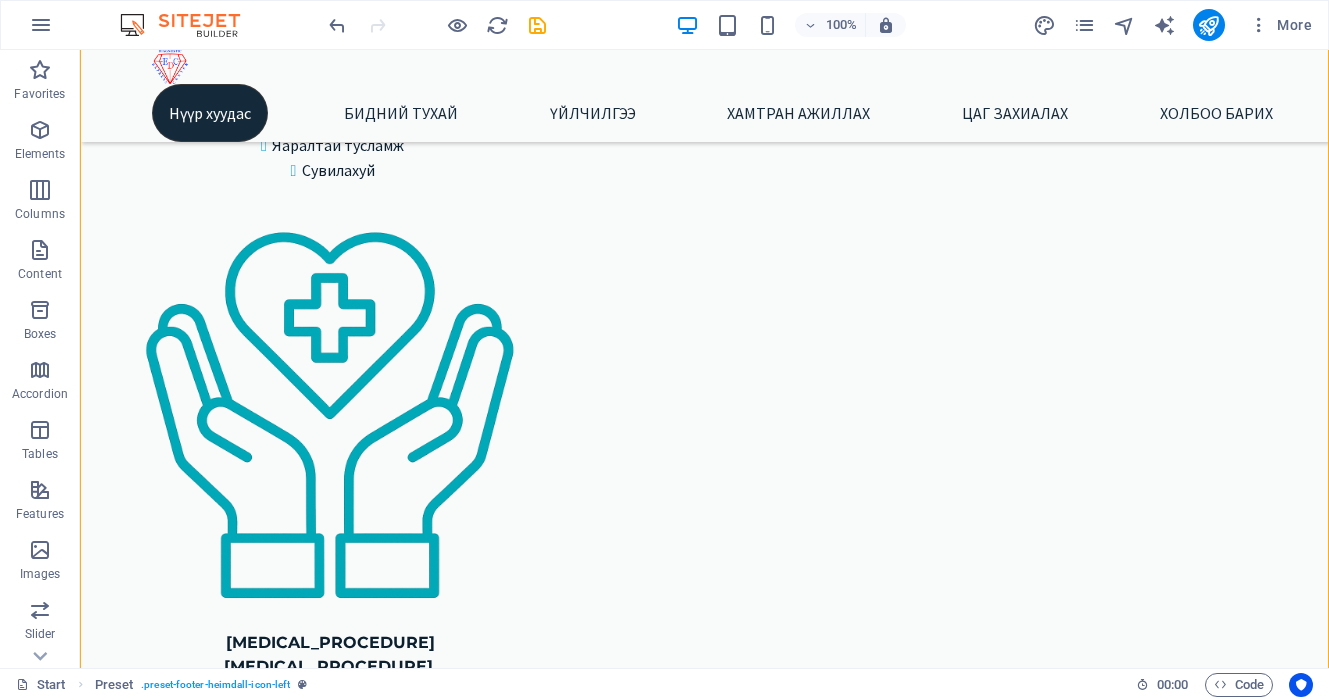 drag, startPoint x: 822, startPoint y: 285, endPoint x: 481, endPoint y: 251, distance: 342.69083 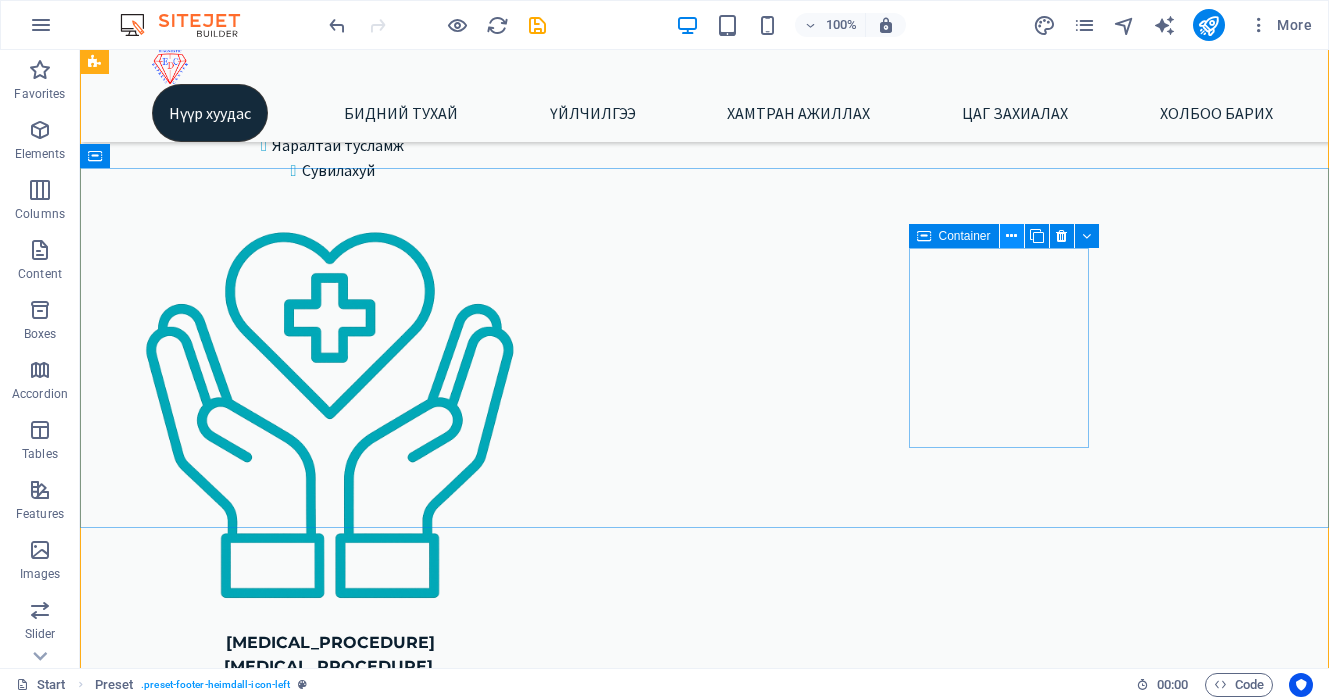 click at bounding box center [1011, 236] 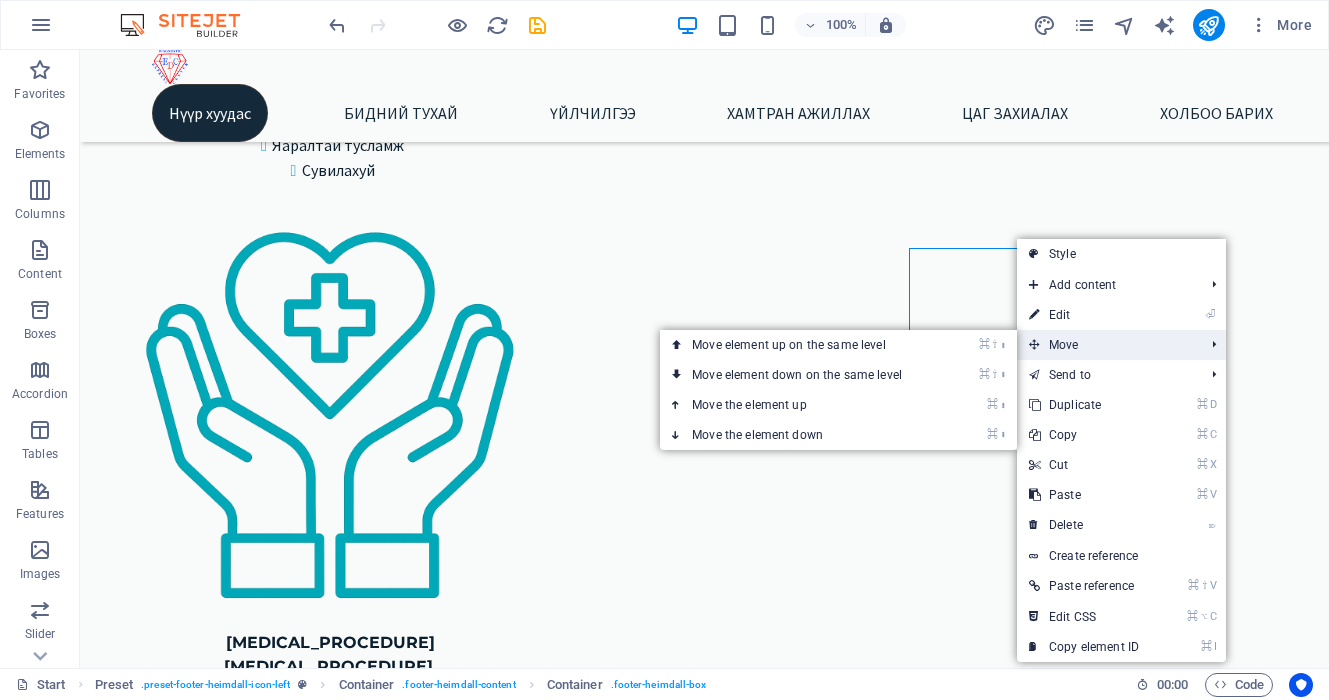 click on "Move" at bounding box center (1106, 345) 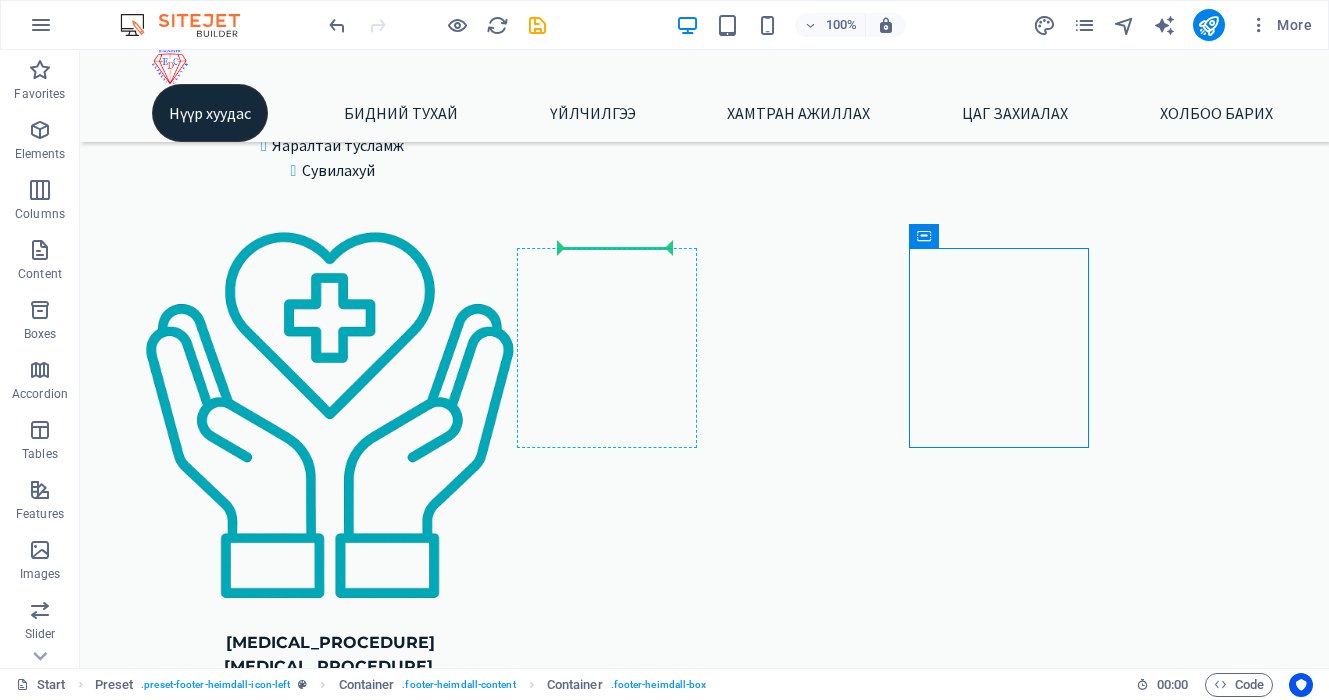 drag, startPoint x: 1006, startPoint y: 288, endPoint x: 637, endPoint y: 244, distance: 371.61404 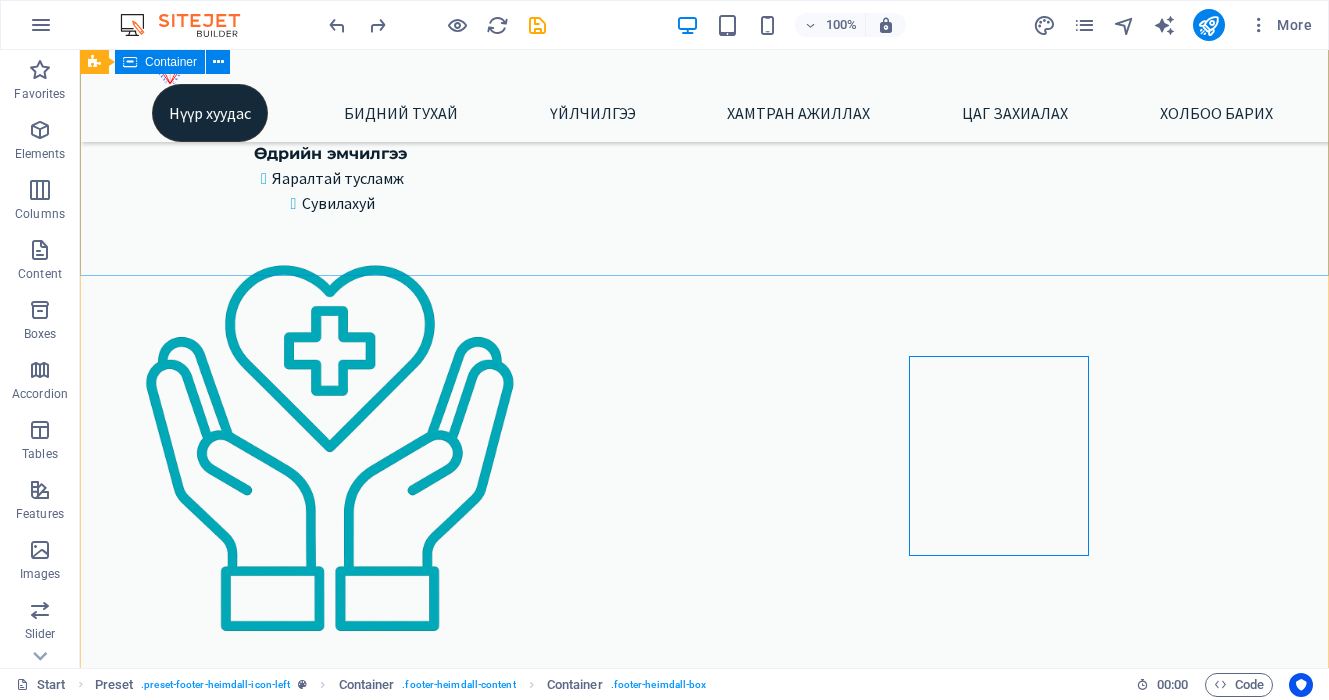 scroll, scrollTop: 3854, scrollLeft: 0, axis: vertical 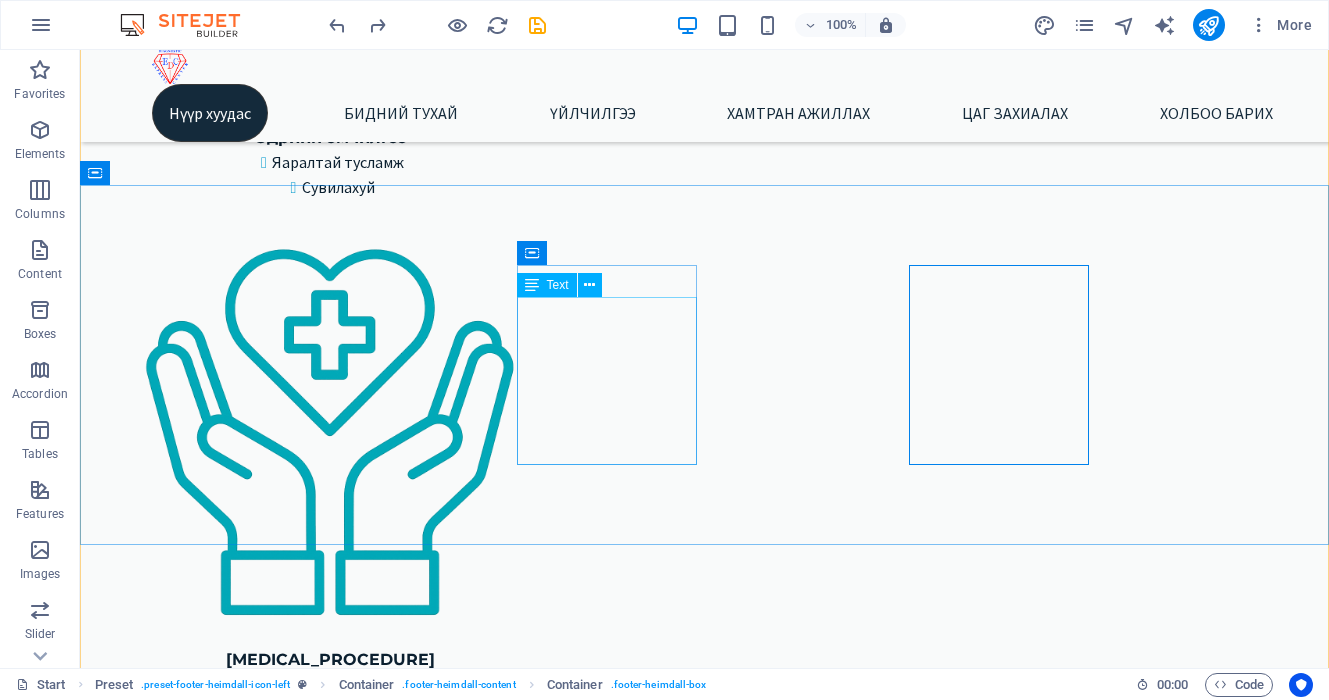 click on "838387031355c23de0f5d1587c1f7e@cpanel.local" at bounding box center (293, 5510) 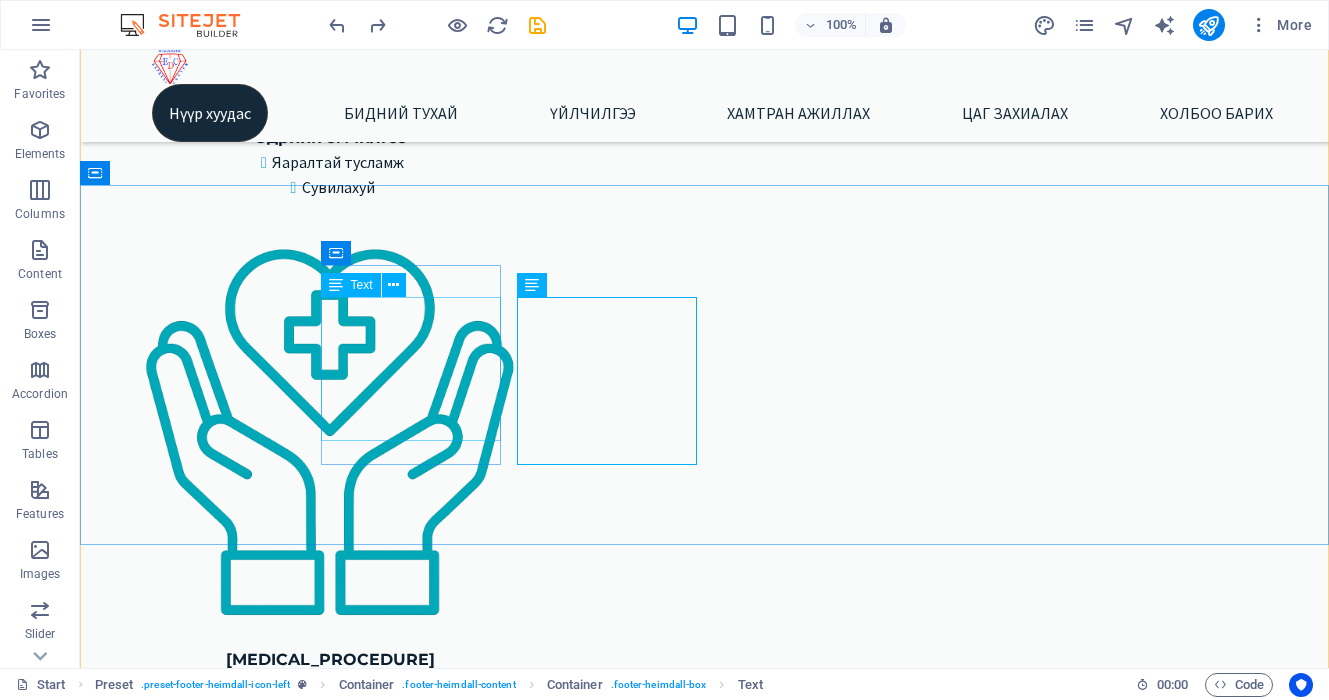 click on "expresslab.mn Street Berlin FREE PARKING SPOTS AVAILABLE" at bounding box center [186, 5316] 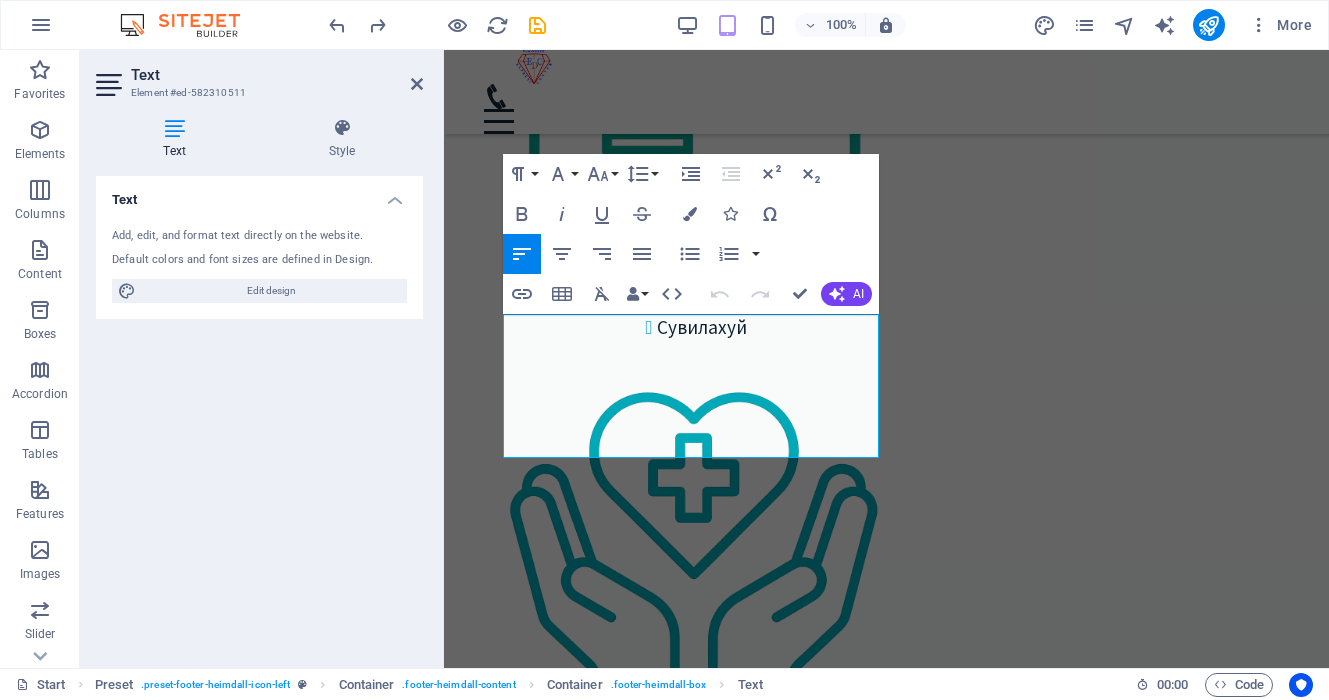 scroll, scrollTop: 5420, scrollLeft: 0, axis: vertical 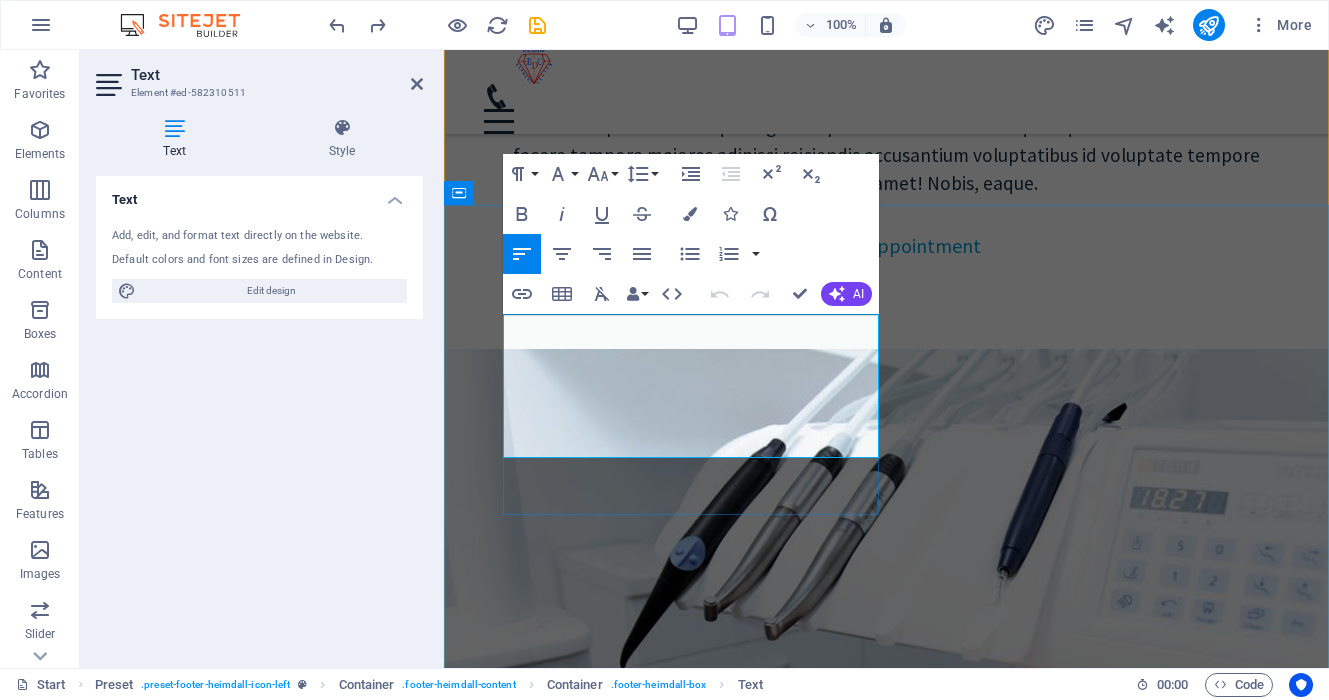 click at bounding box center (648, 5009) 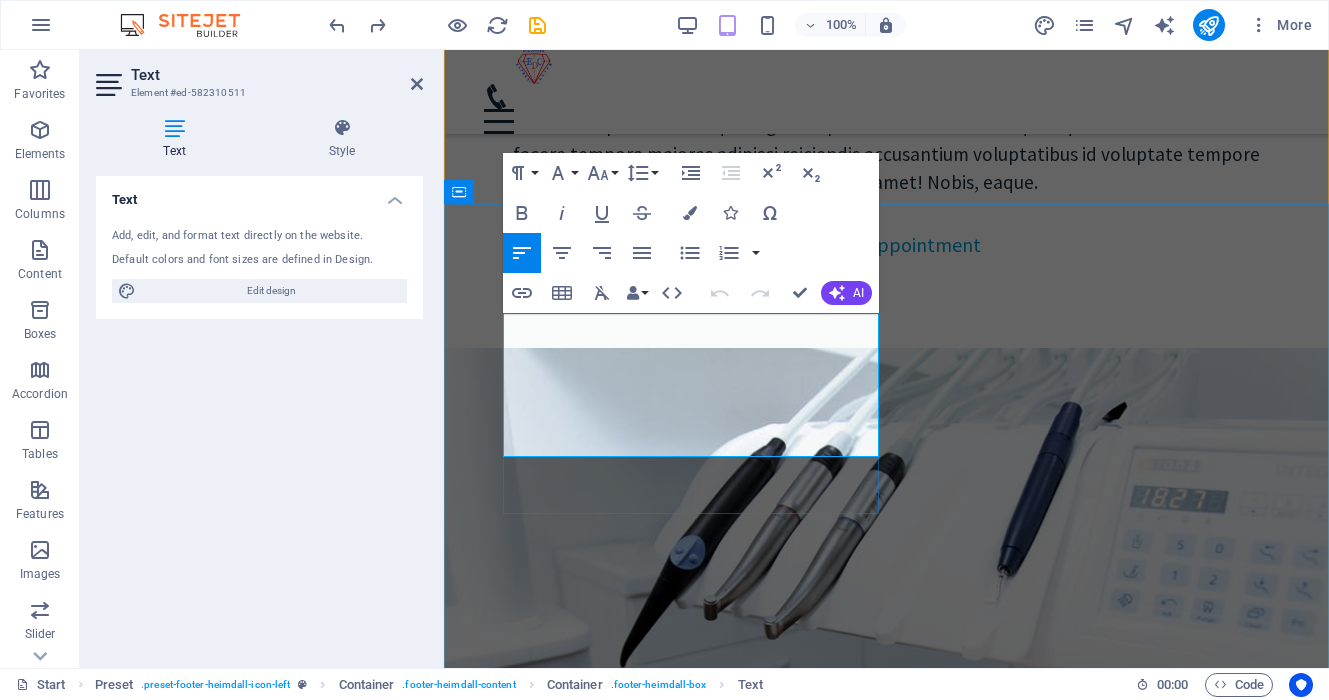 scroll, scrollTop: 5394, scrollLeft: 0, axis: vertical 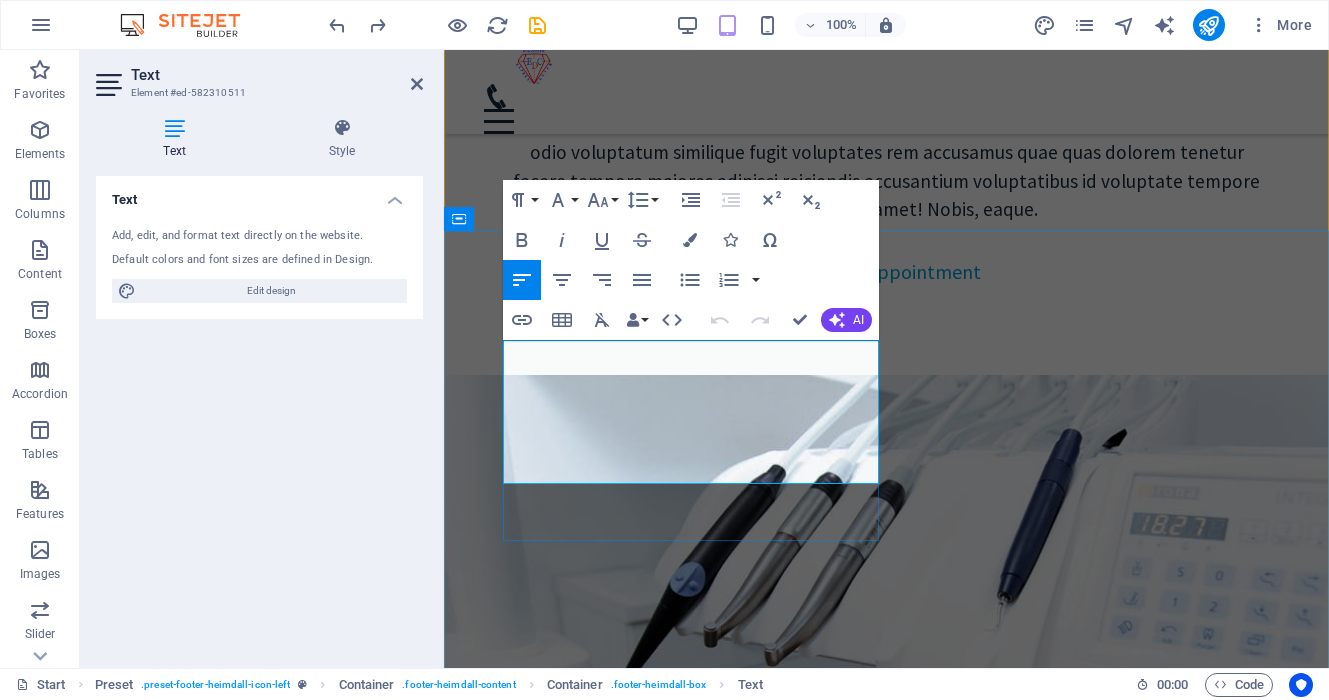 drag, startPoint x: 570, startPoint y: 426, endPoint x: 512, endPoint y: 355, distance: 91.67879 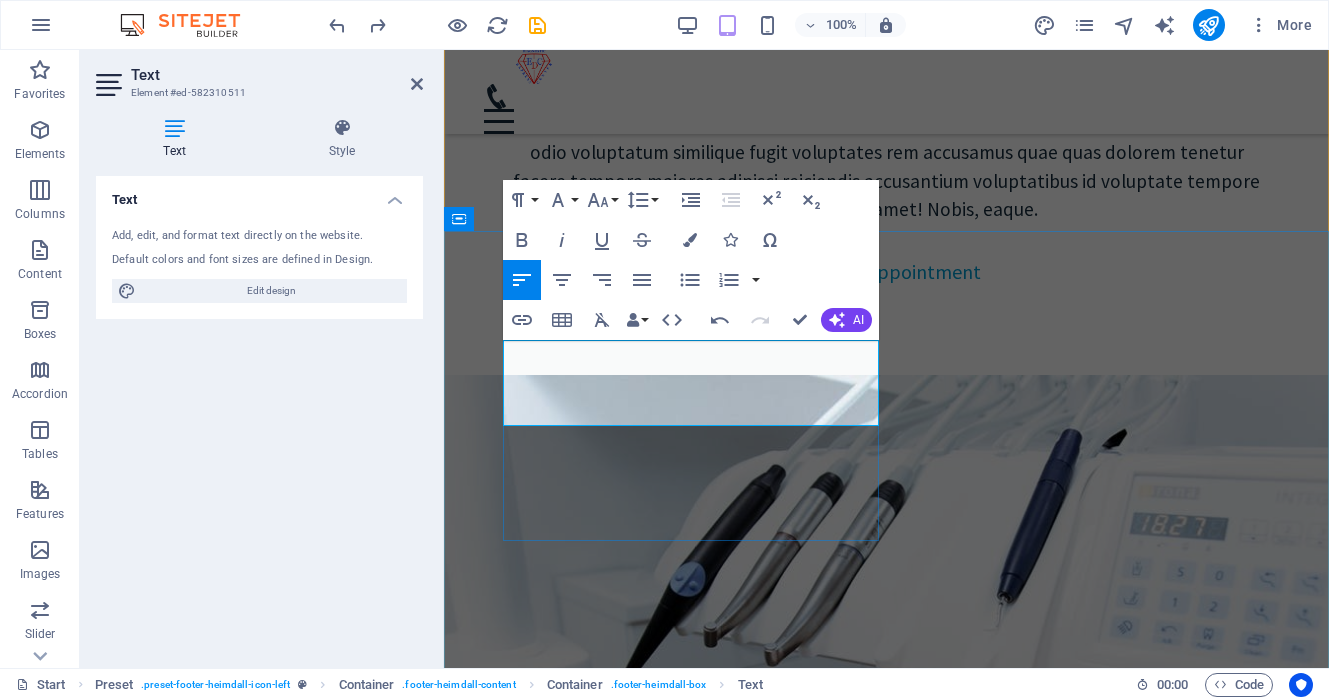 click at bounding box center [648, 4978] 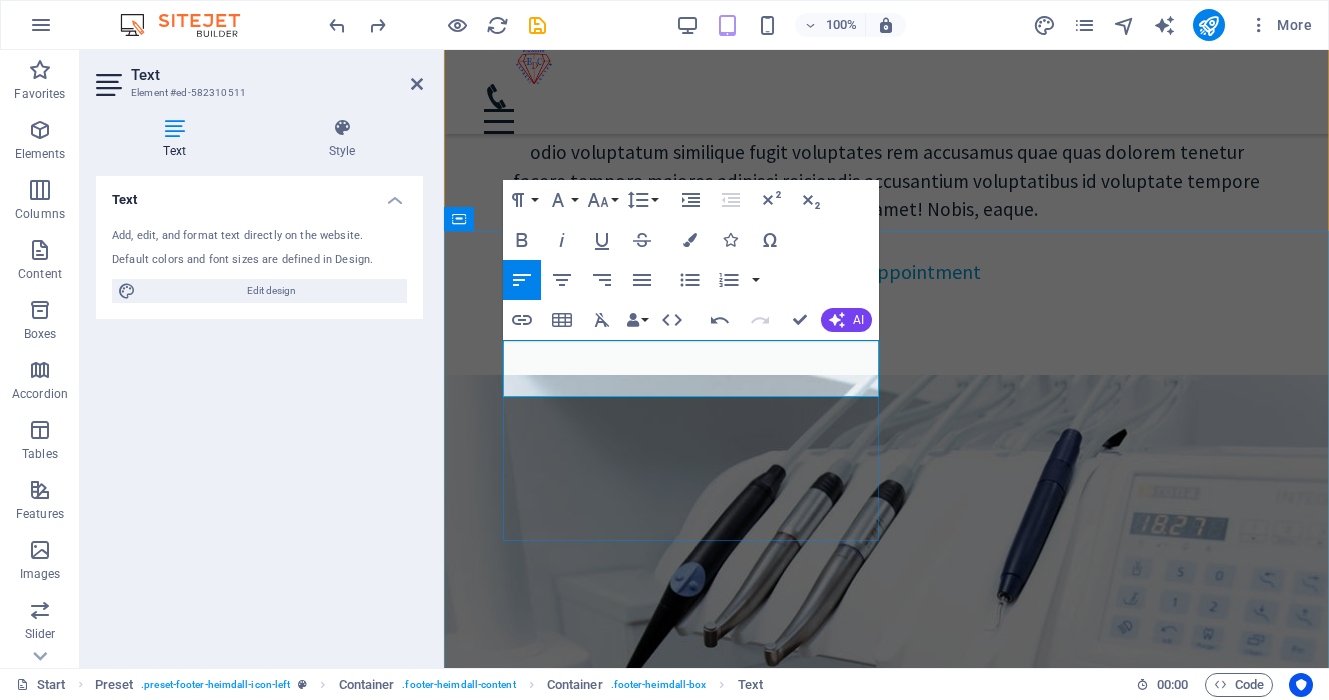 drag, startPoint x: 661, startPoint y: 360, endPoint x: 511, endPoint y: 361, distance: 150.00333 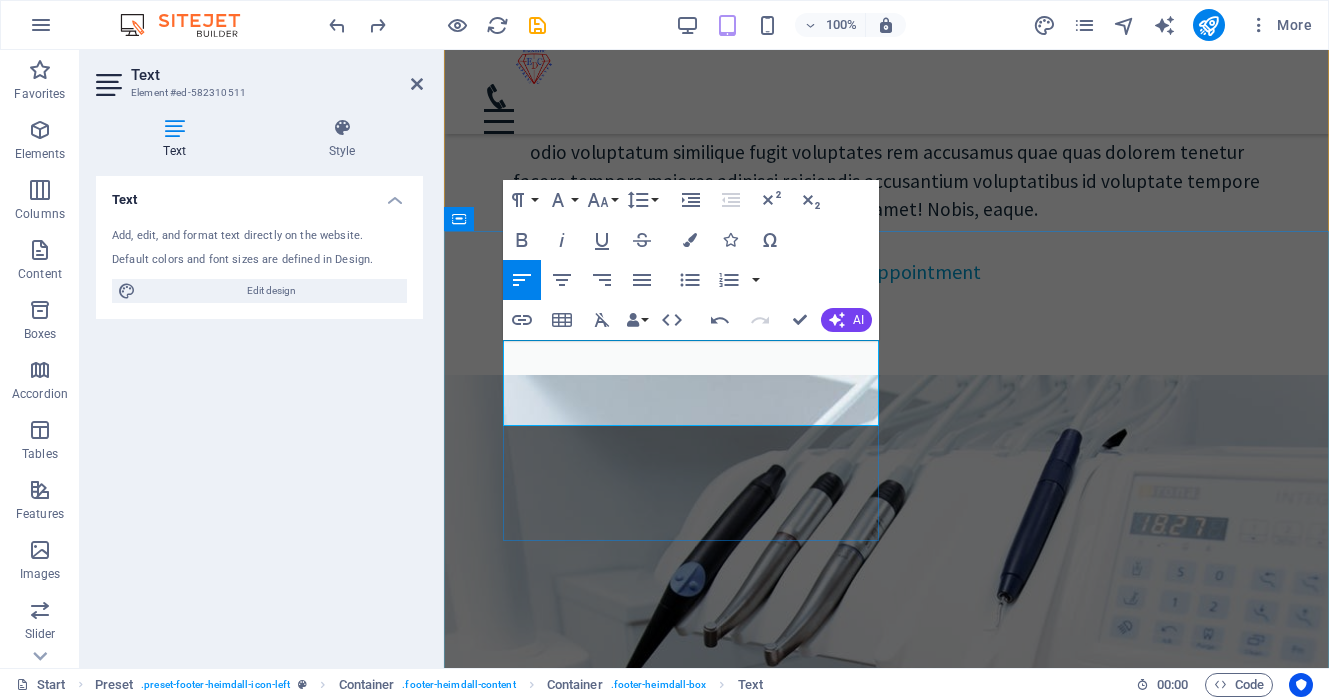 click at bounding box center [648, 4978] 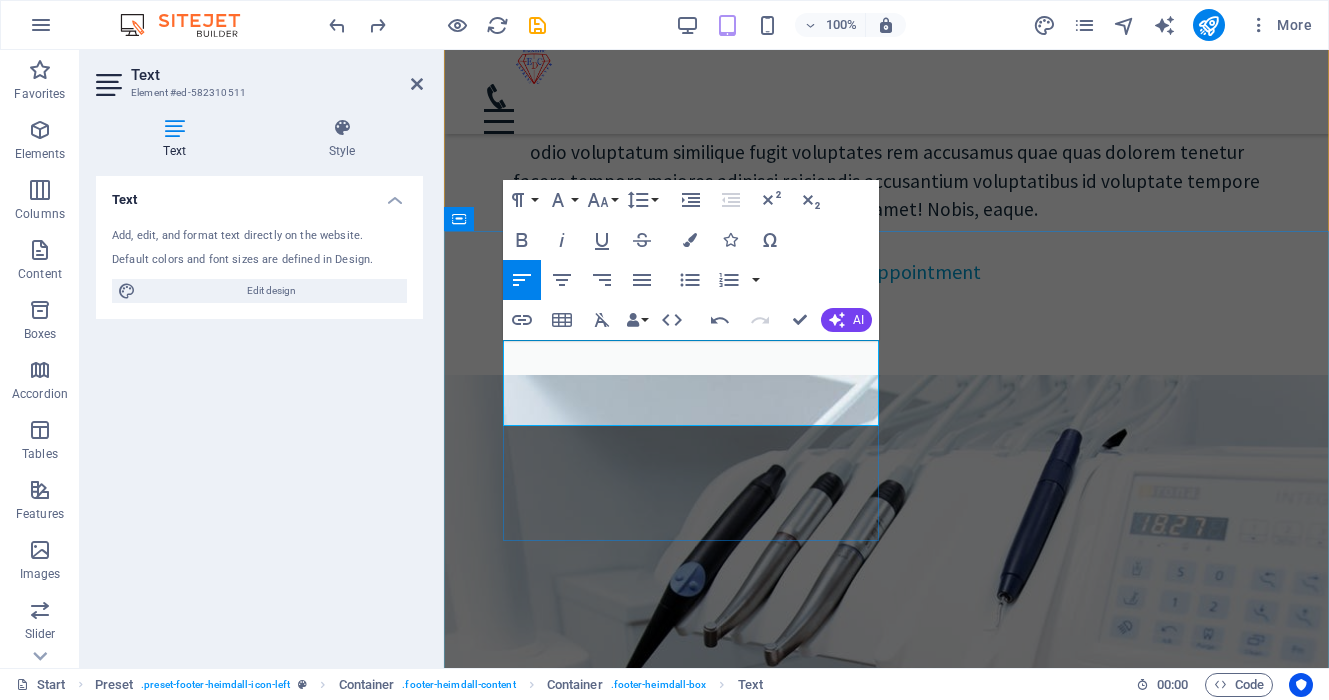 click on "Салбар 1 -Төв салбар" at bounding box center (648, 4949) 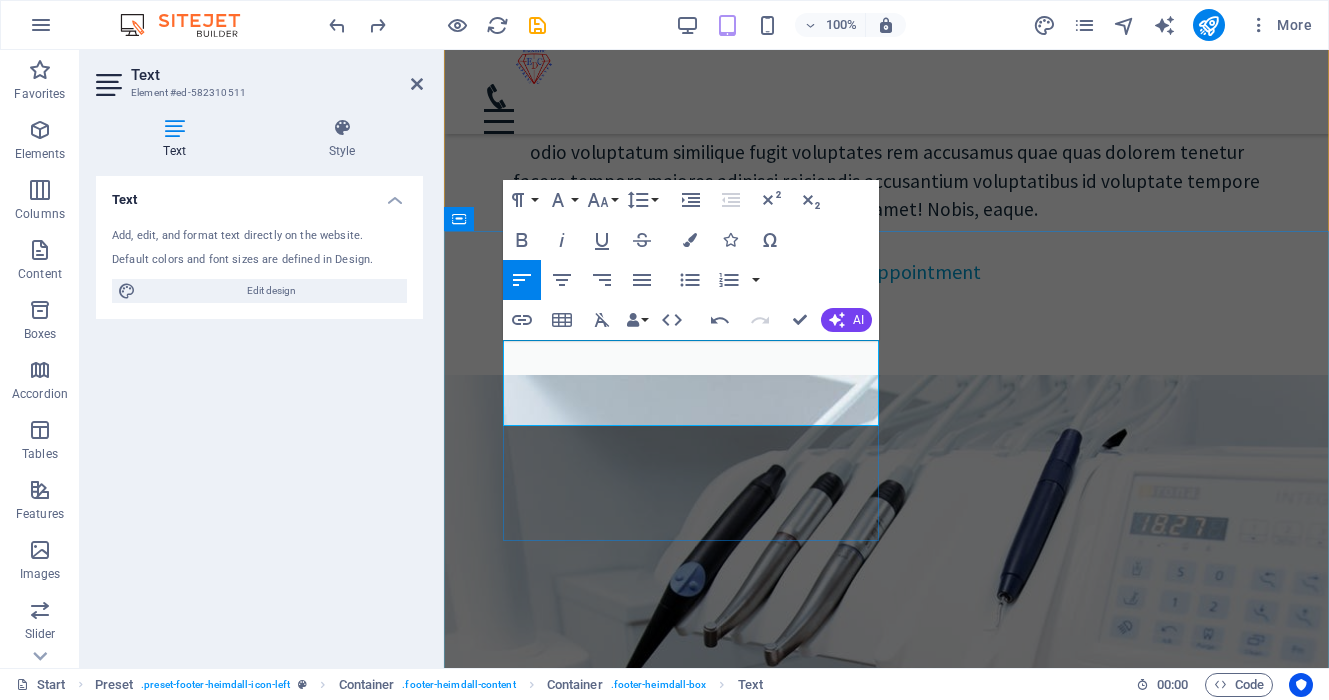 click on "Салбар 1 -Төв салбар" at bounding box center [648, 4949] 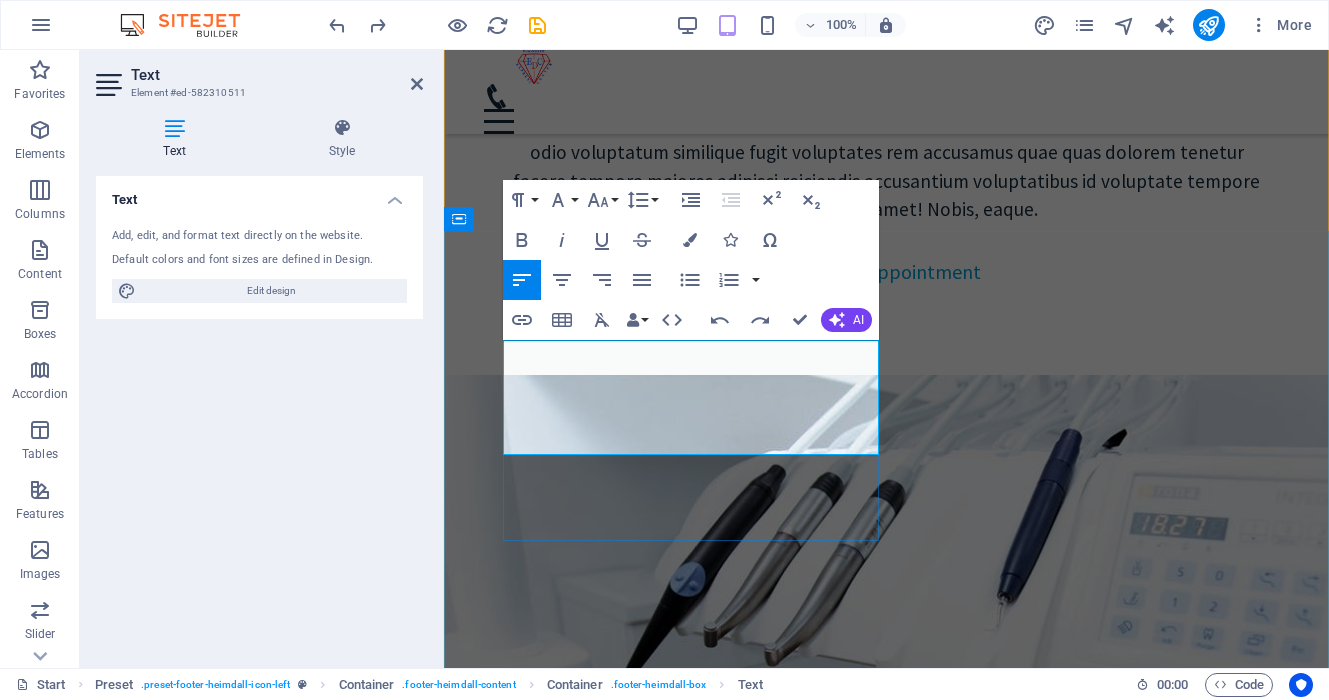 click at bounding box center [648, 4978] 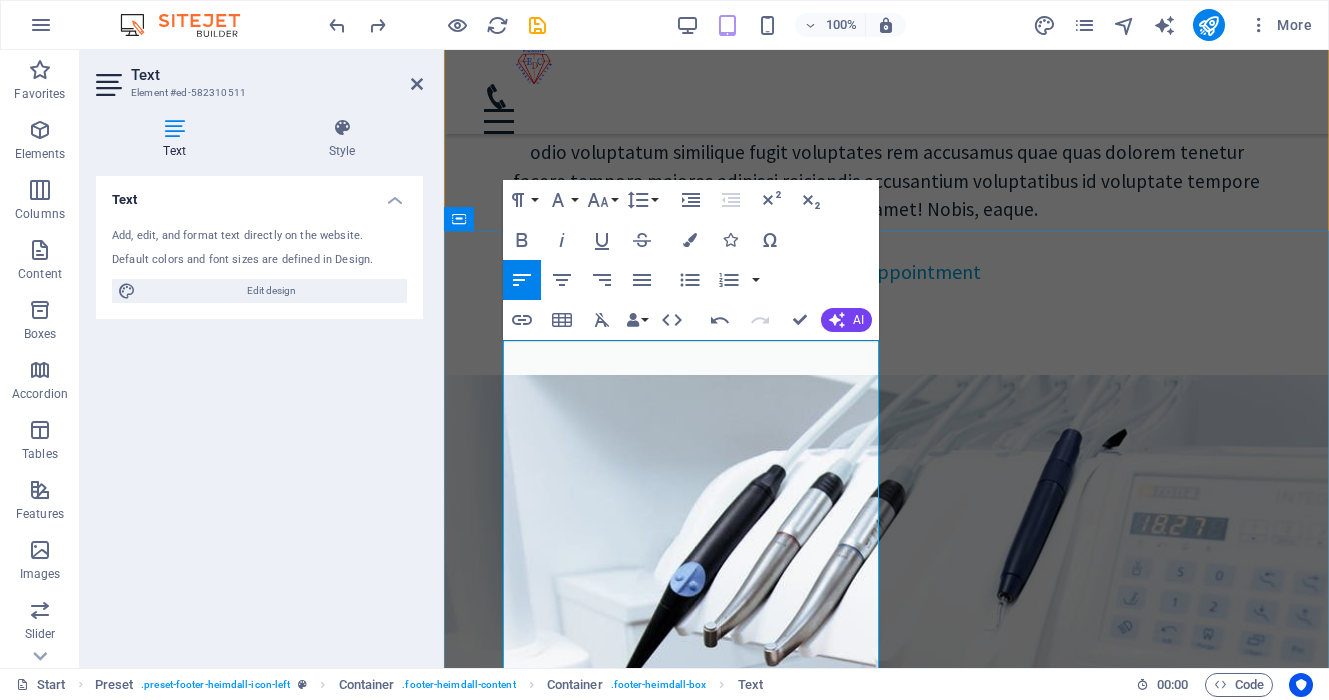 drag, startPoint x: 505, startPoint y: 410, endPoint x: 503, endPoint y: 390, distance: 20.09975 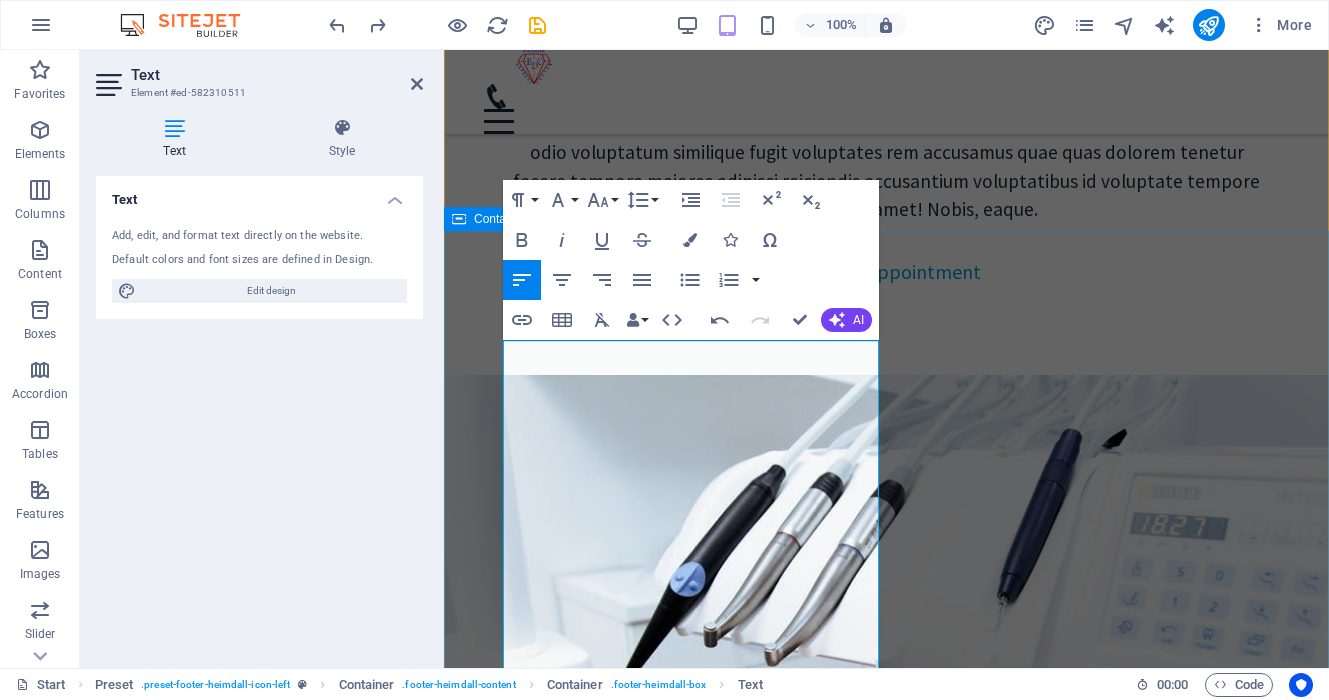 drag, startPoint x: 584, startPoint y: 442, endPoint x: 500, endPoint y: 442, distance: 84 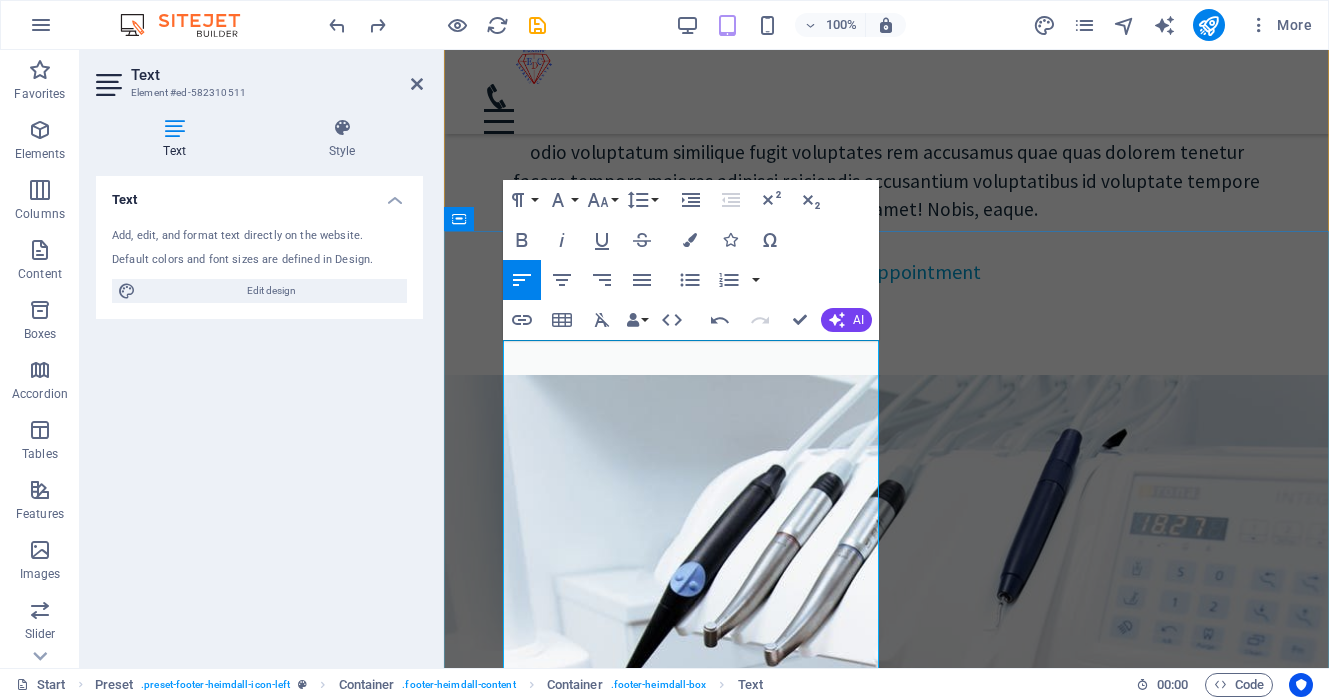 click on "[NUMBER]  -" at bounding box center [648, 5064] 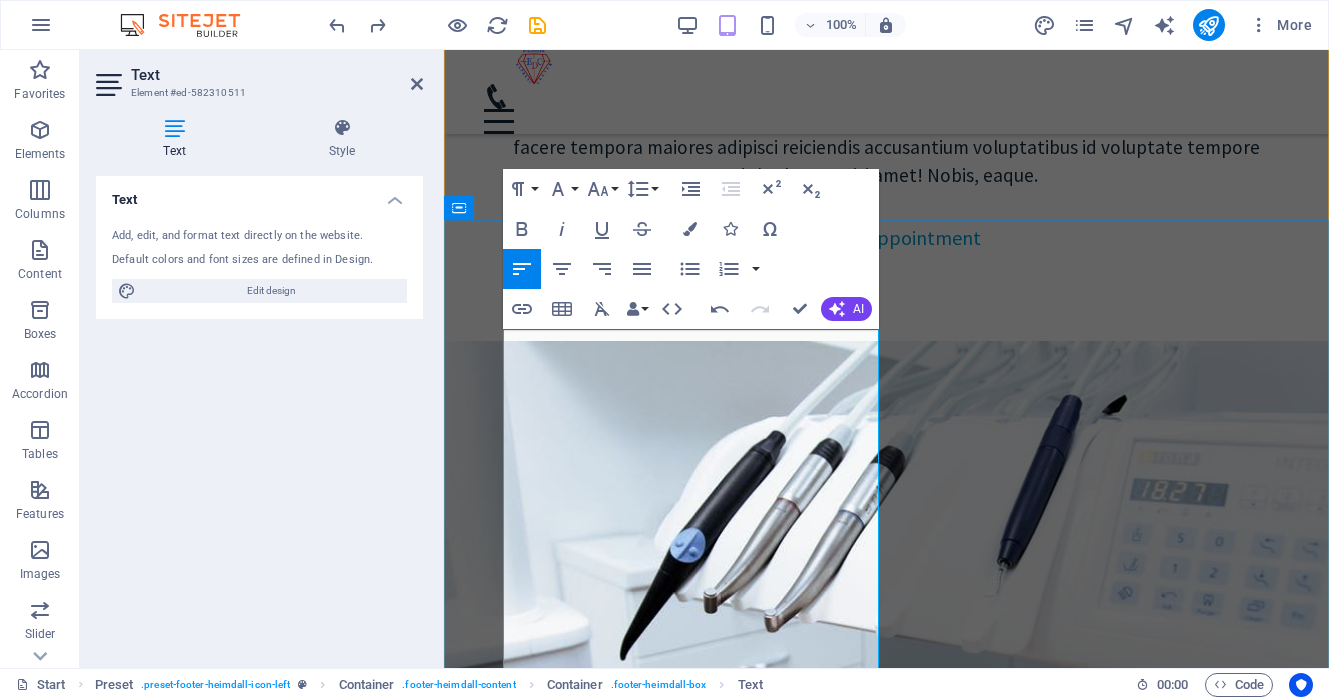 scroll, scrollTop: 5467, scrollLeft: 0, axis: vertical 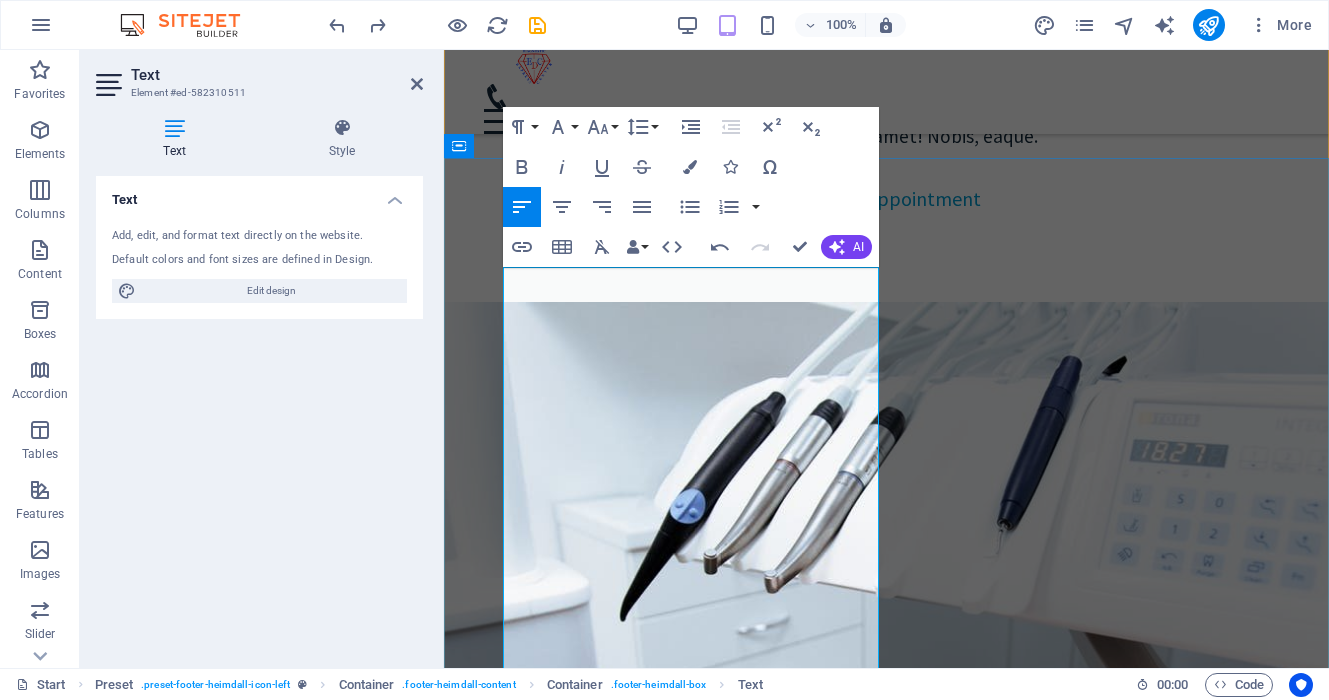 click on "📍Салбар [NUMBER]" at bounding box center [648, 5078] 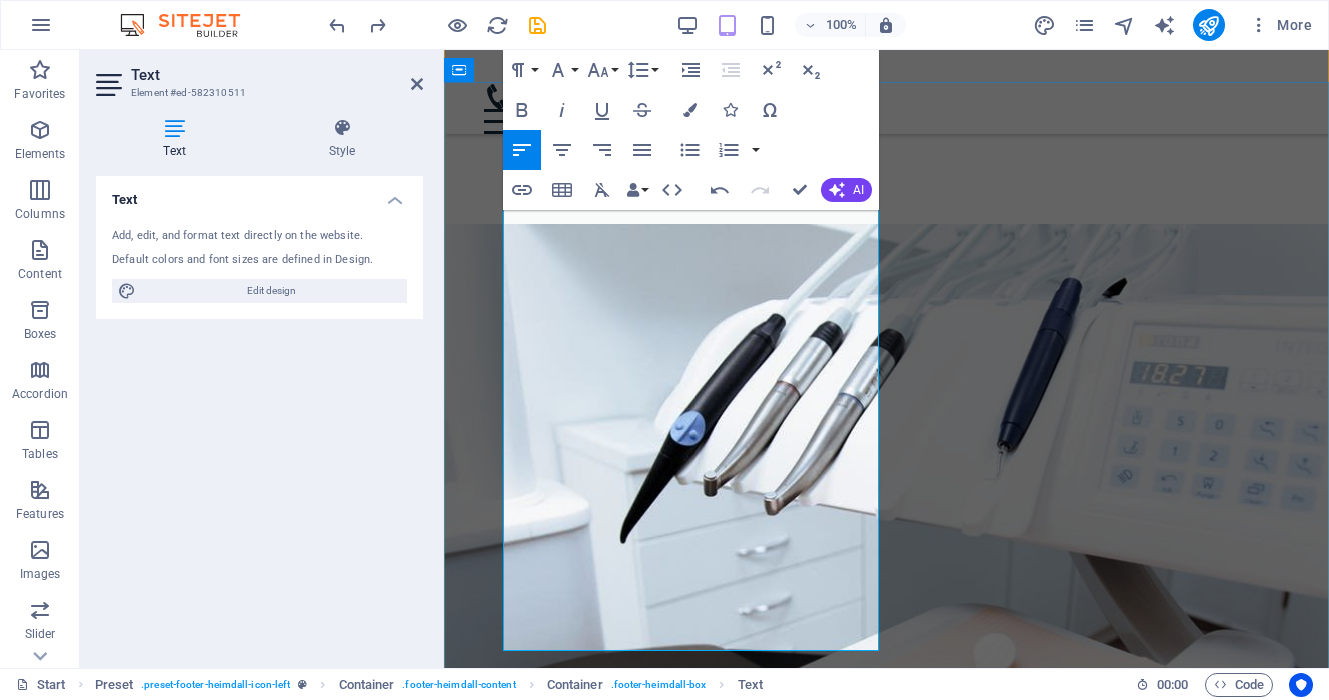 scroll, scrollTop: 5548, scrollLeft: 0, axis: vertical 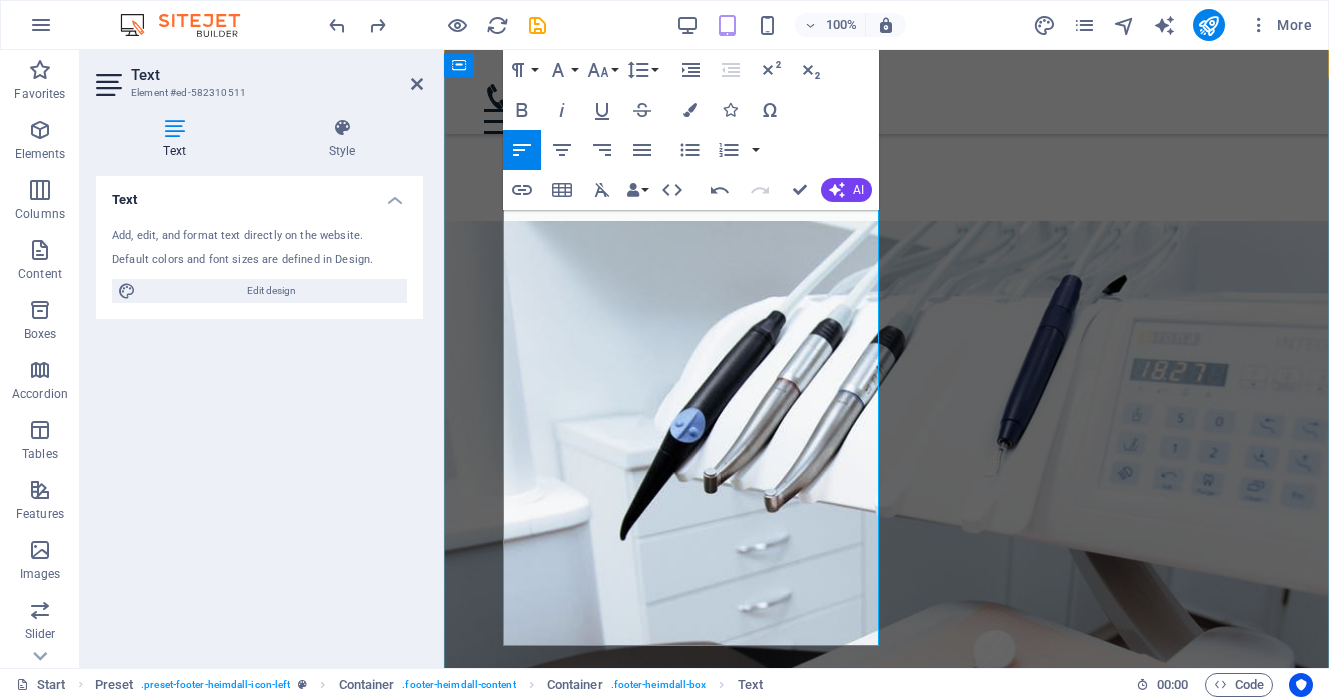 drag, startPoint x: 714, startPoint y: 634, endPoint x: 521, endPoint y: 606, distance: 195.02051 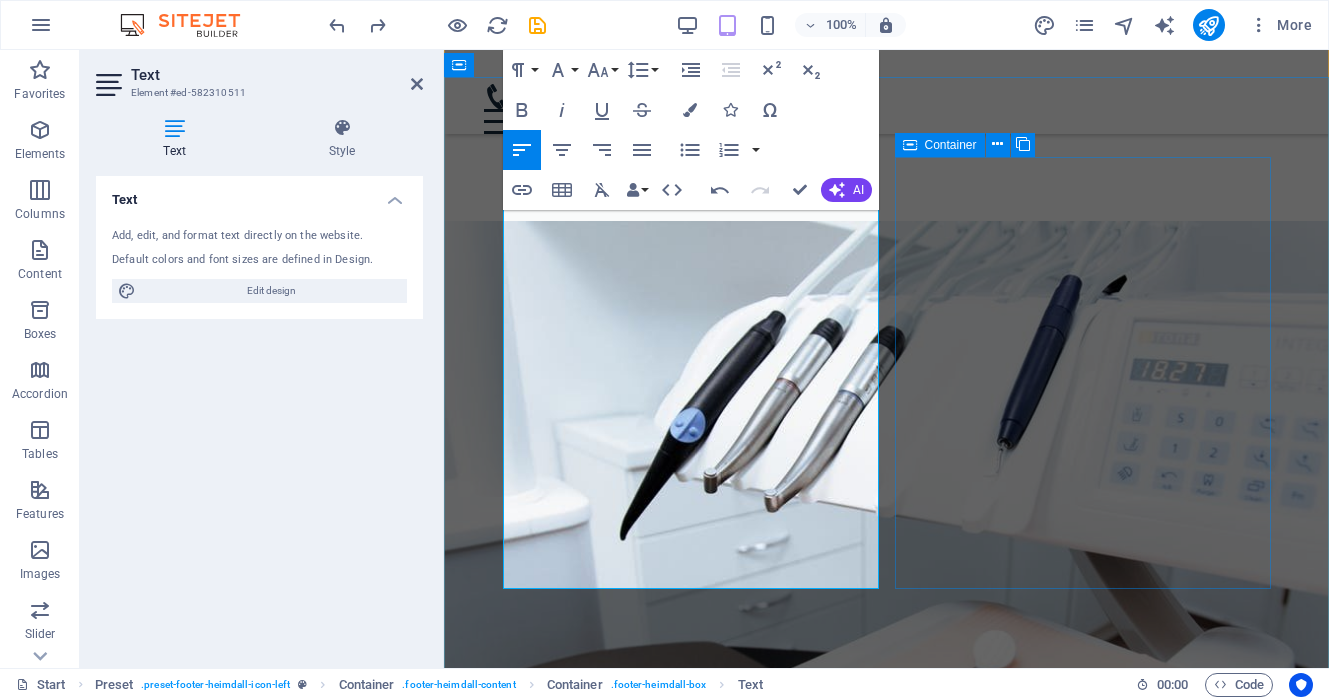 click on "Contact us Phone: 0123 - [PHONE_NUMBER] E-Mail: [EMAIL] Open hours: Monday - Friday: 8am - 8pm" at bounding box center (648, 5288) 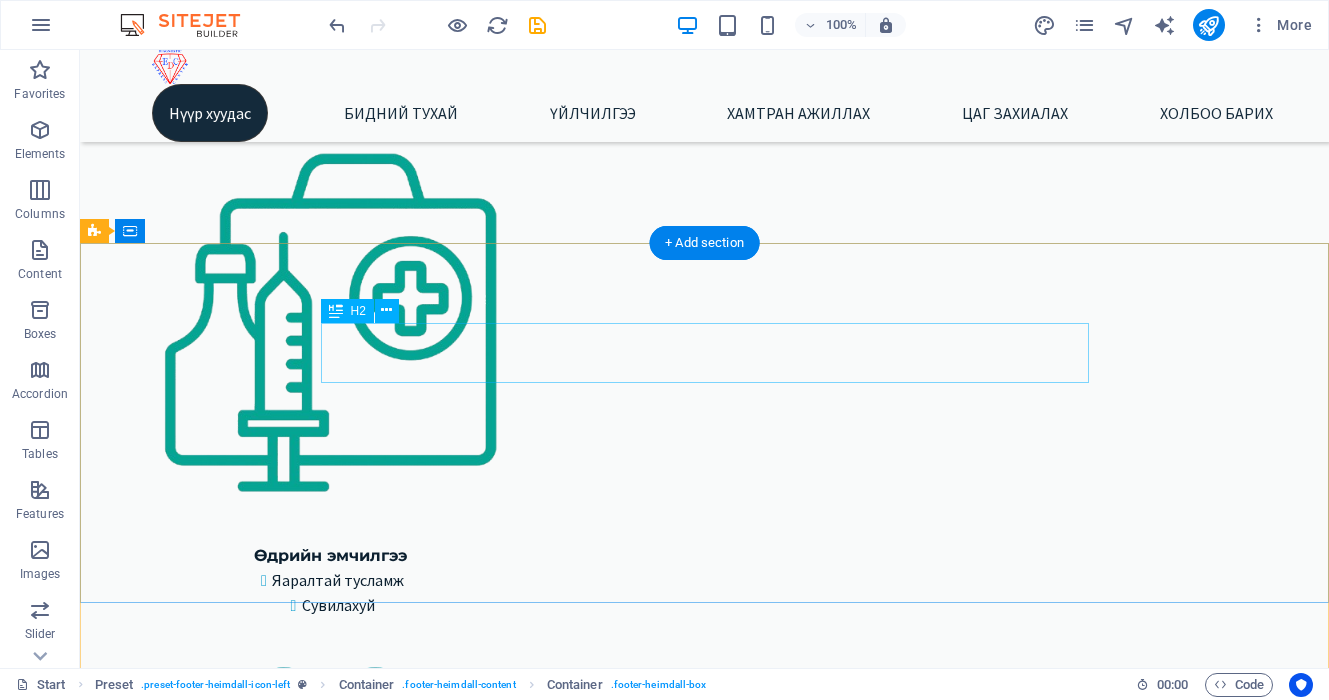 scroll, scrollTop: 3392, scrollLeft: 0, axis: vertical 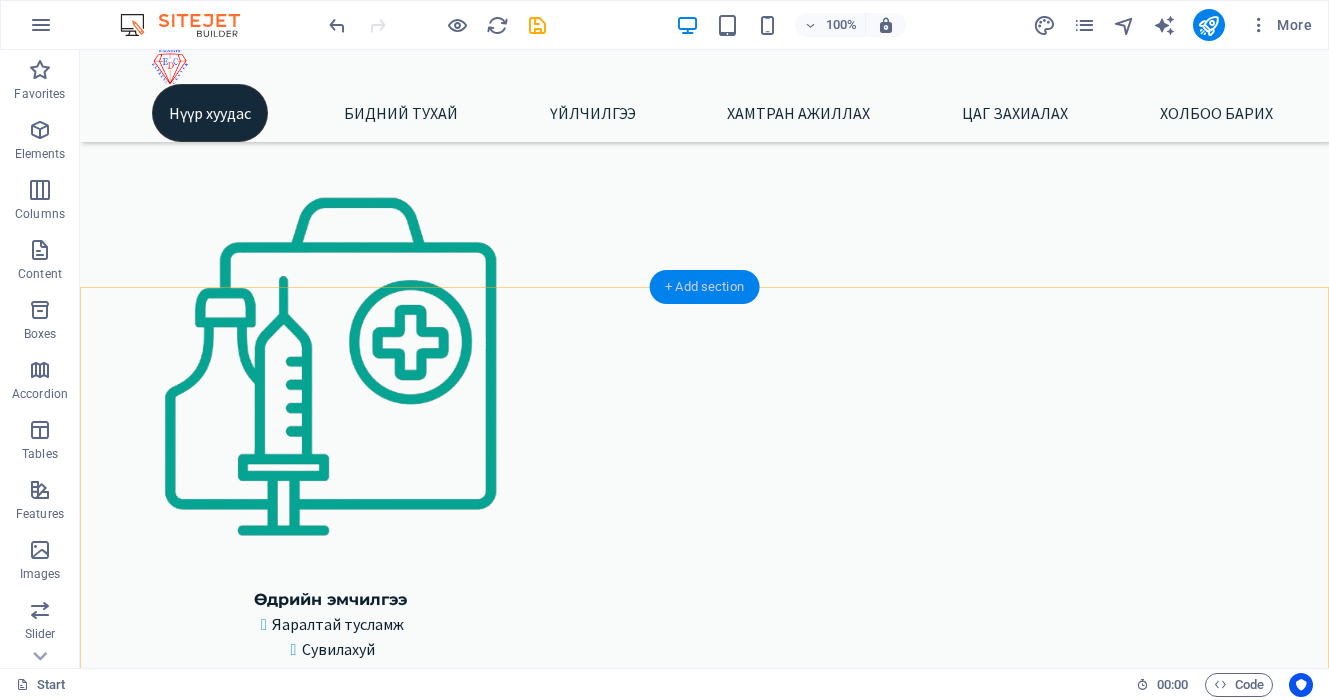 click on "+ Add section" at bounding box center (704, 287) 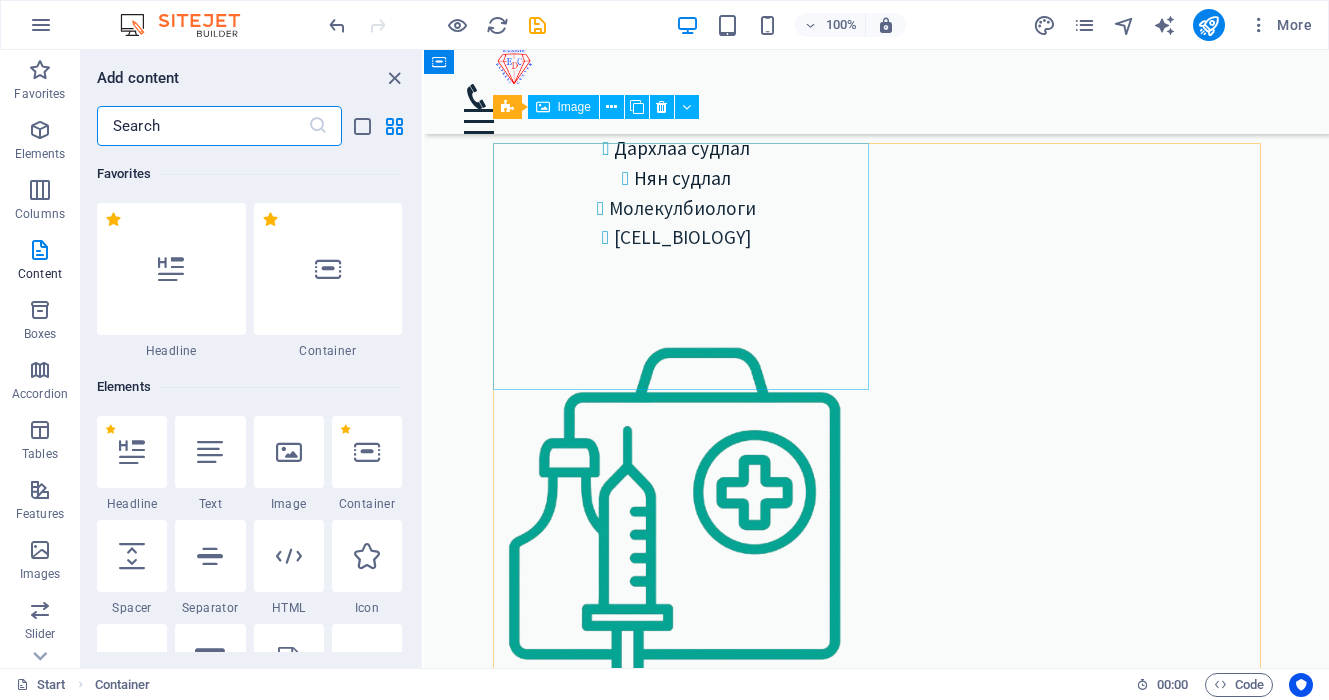 scroll, scrollTop: 4272, scrollLeft: 0, axis: vertical 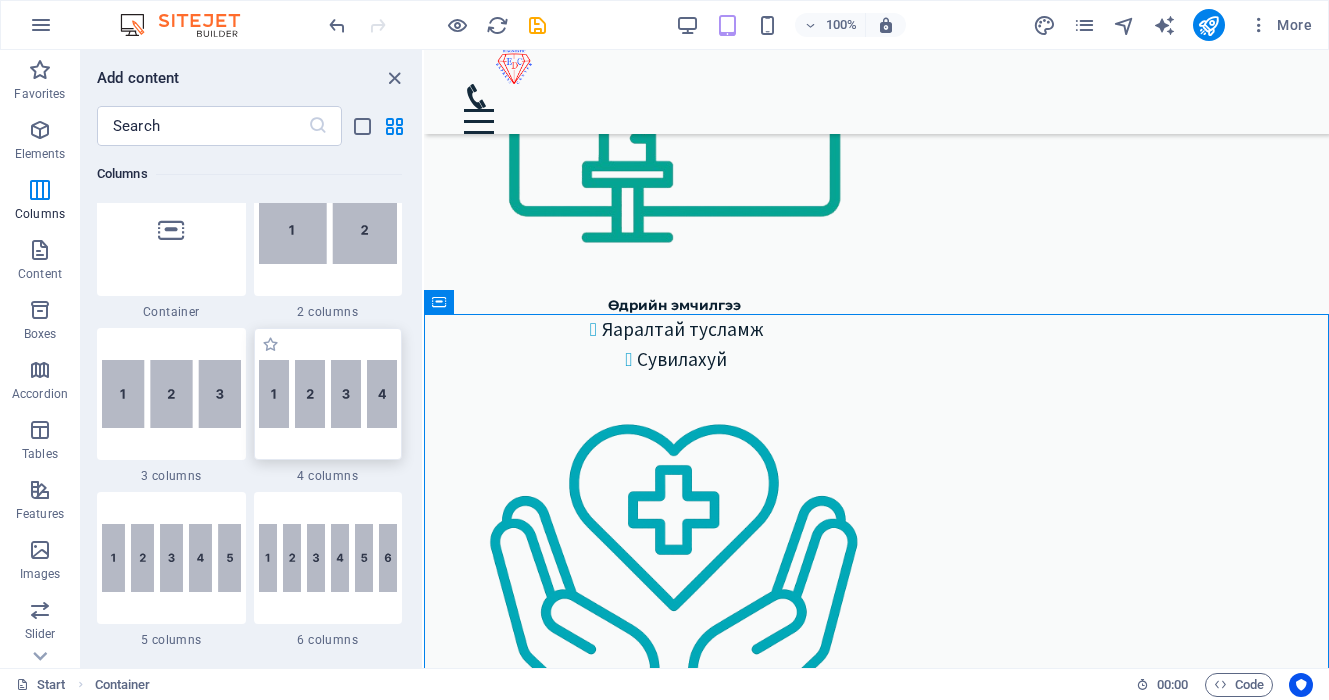click at bounding box center (328, 394) 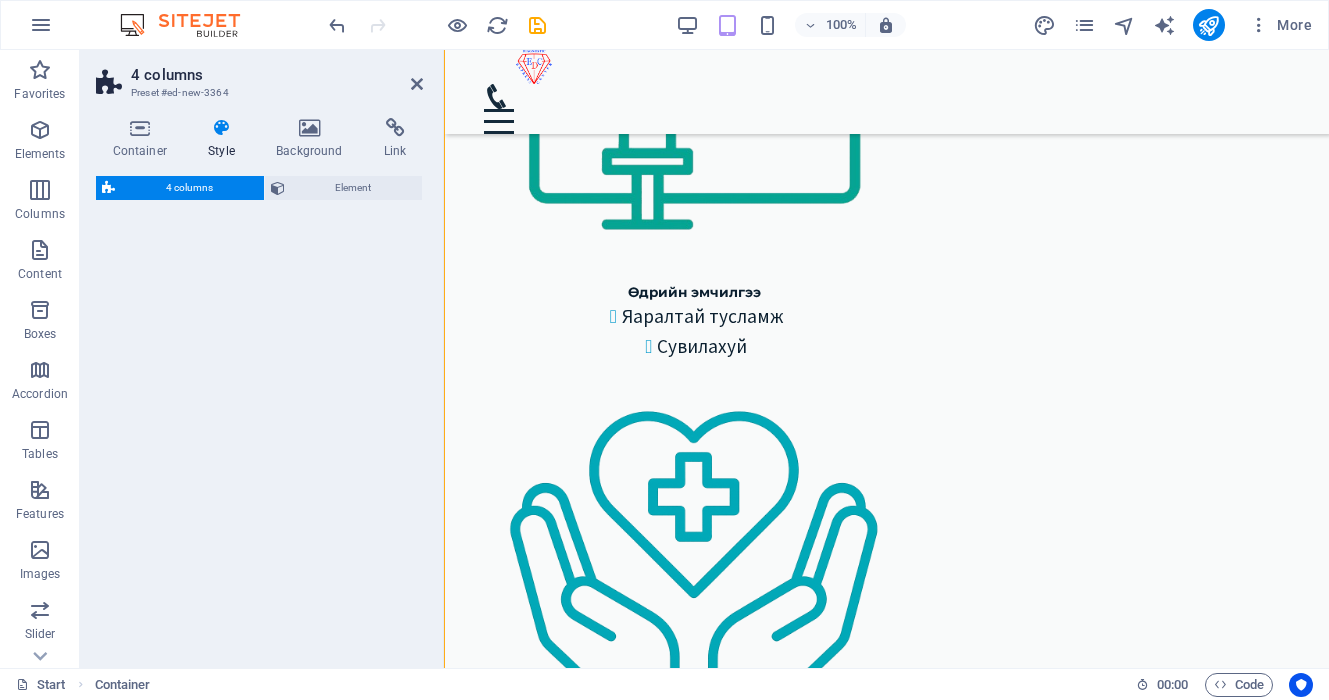 select on "rem" 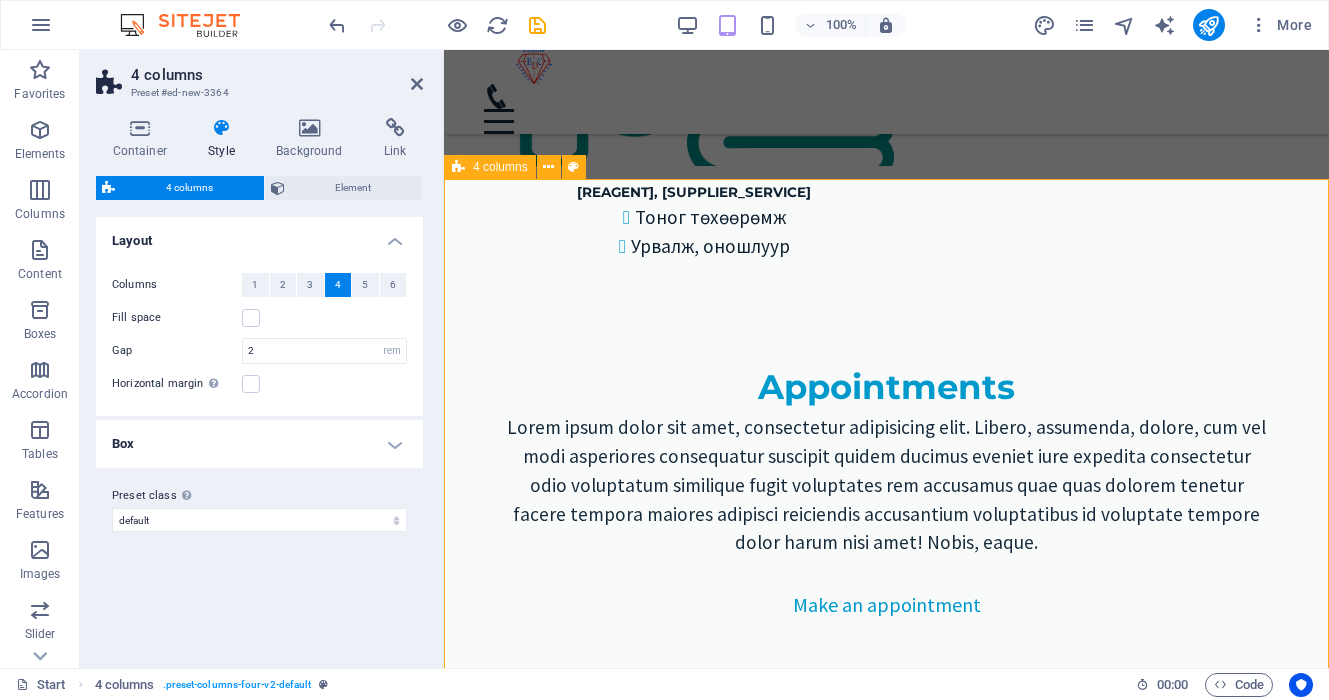 scroll, scrollTop: 5066, scrollLeft: 0, axis: vertical 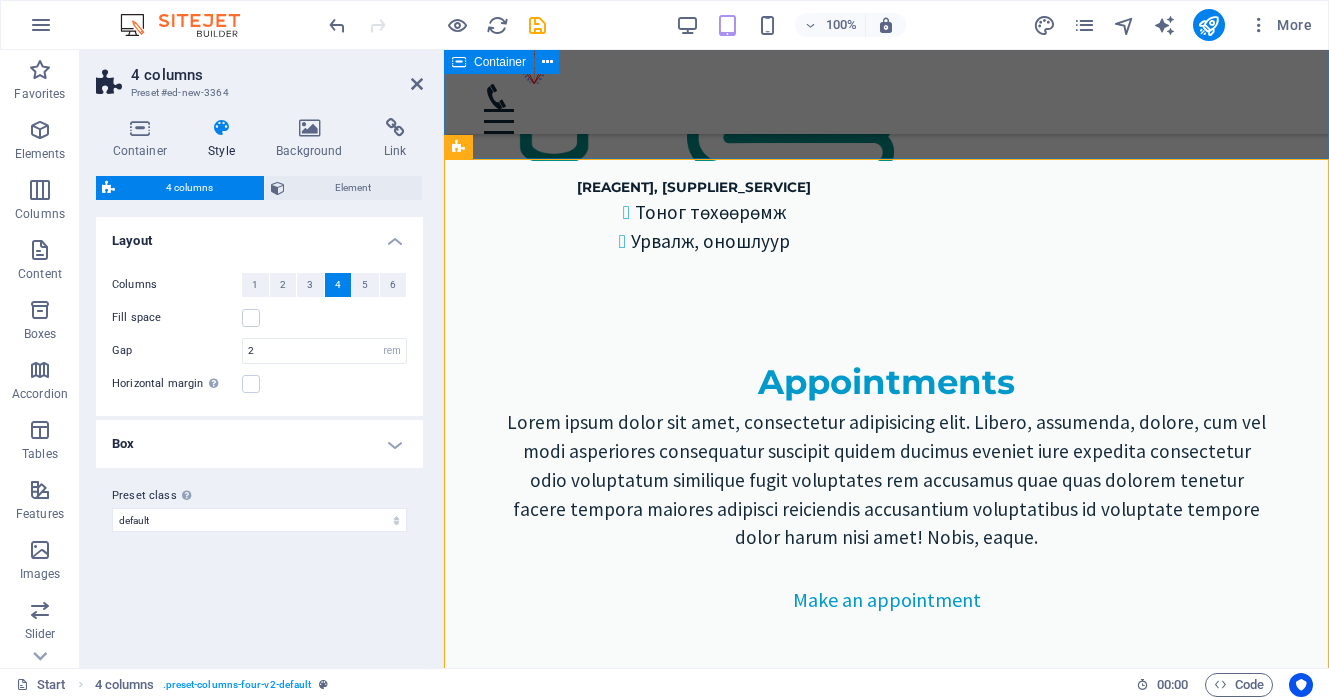 click on "Our Partners Lorem ipsum dolor sit amet, consectetur adipisicing elit. Libero, assumenda, dolore, cum vel modi asperiores consequatur suscipit quidem ducimus eveniet iure expedita consectetur odio voluptatum similique fugit voluptates rem accusamus quae quas." at bounding box center [886, 3876] 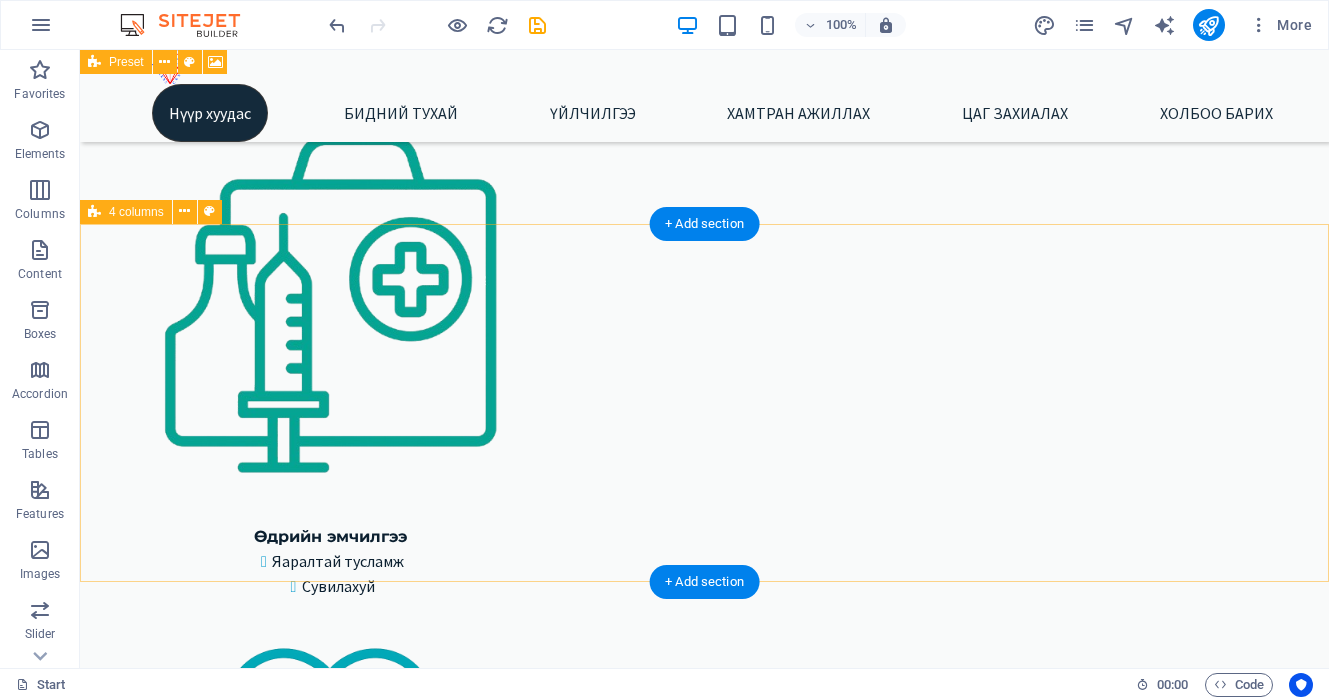 scroll, scrollTop: 3392, scrollLeft: 0, axis: vertical 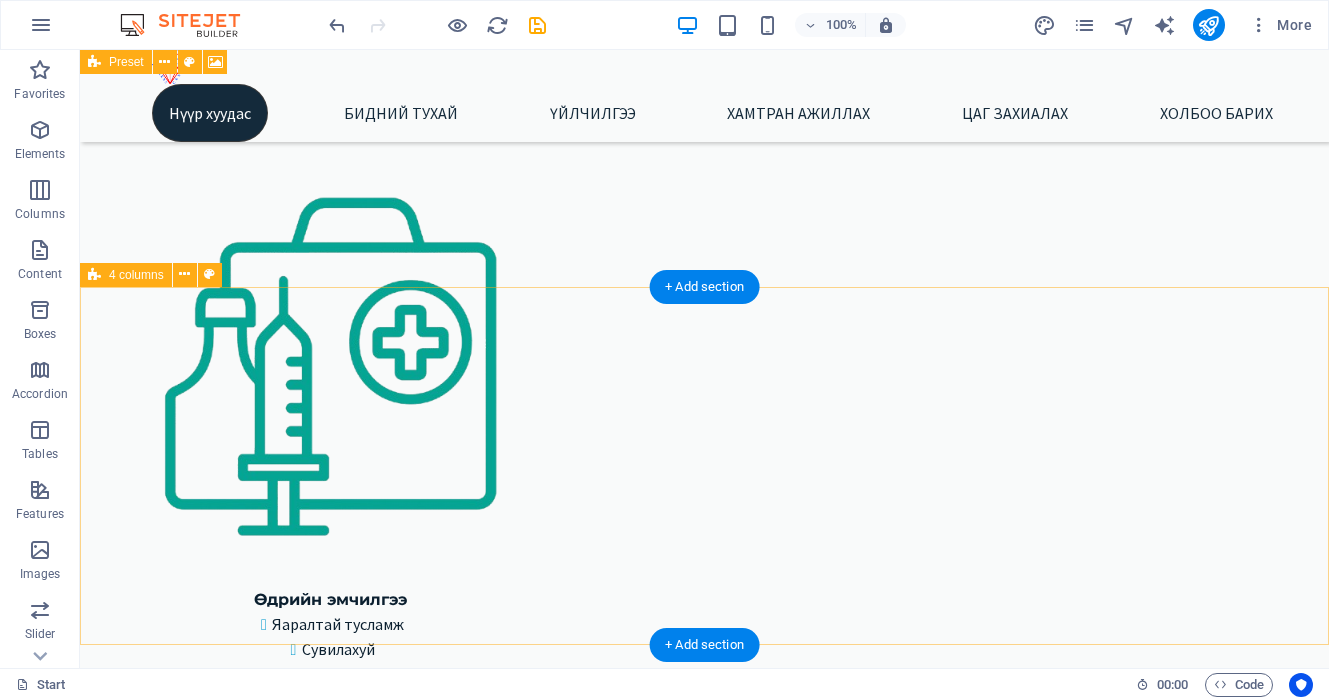 click on "Drop content here or  Add elements  Paste clipboard Drop content here or  Add elements  Paste clipboard Drop content here or  Add elements  Paste clipboard Drop content here or  Add elements  Paste clipboard" at bounding box center (704, 5549) 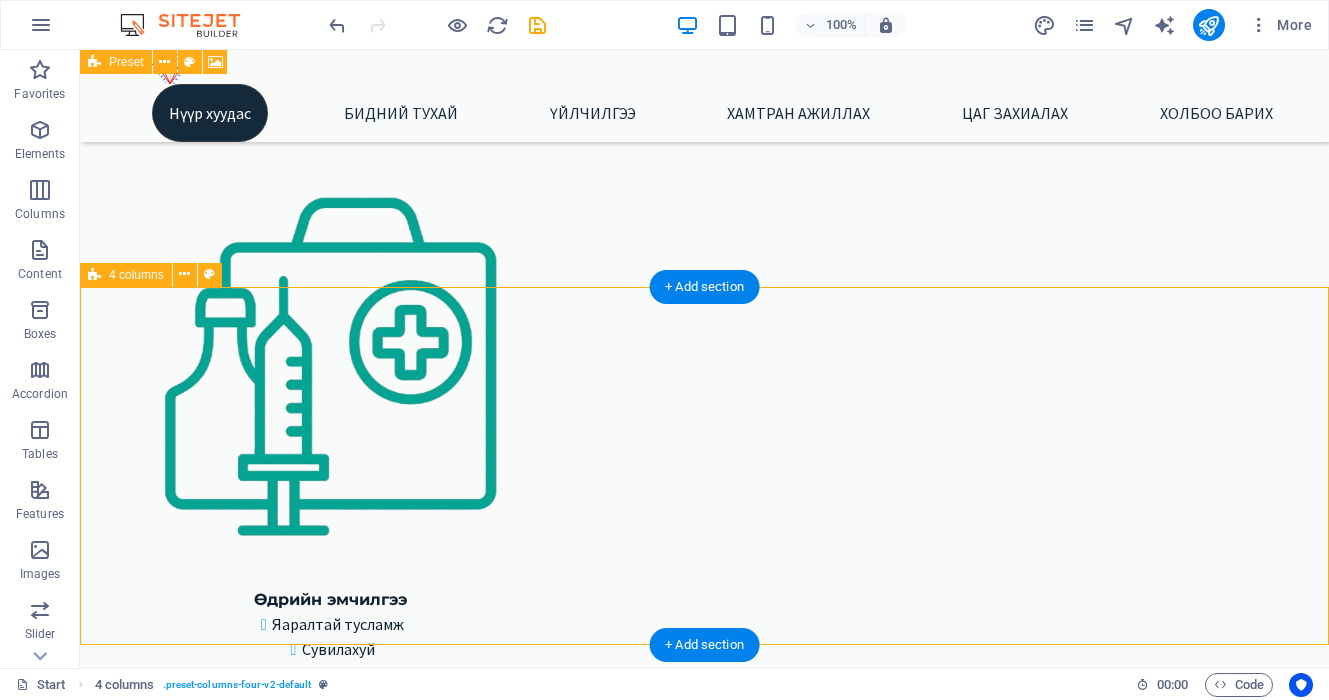 click on "Drop content here or  Add elements  Paste clipboard Drop content here or  Add elements  Paste clipboard Drop content here or  Add elements  Paste clipboard Drop content here or  Add elements  Paste clipboard" at bounding box center [704, 5549] 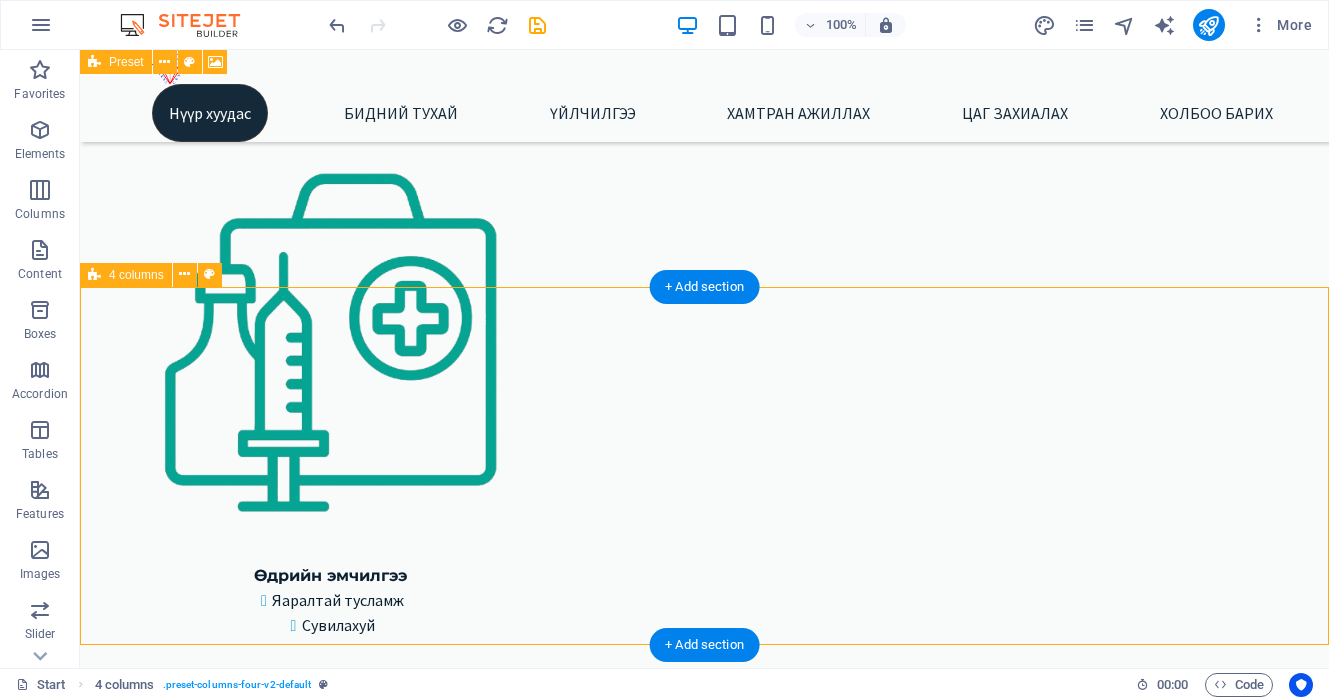 select on "rem" 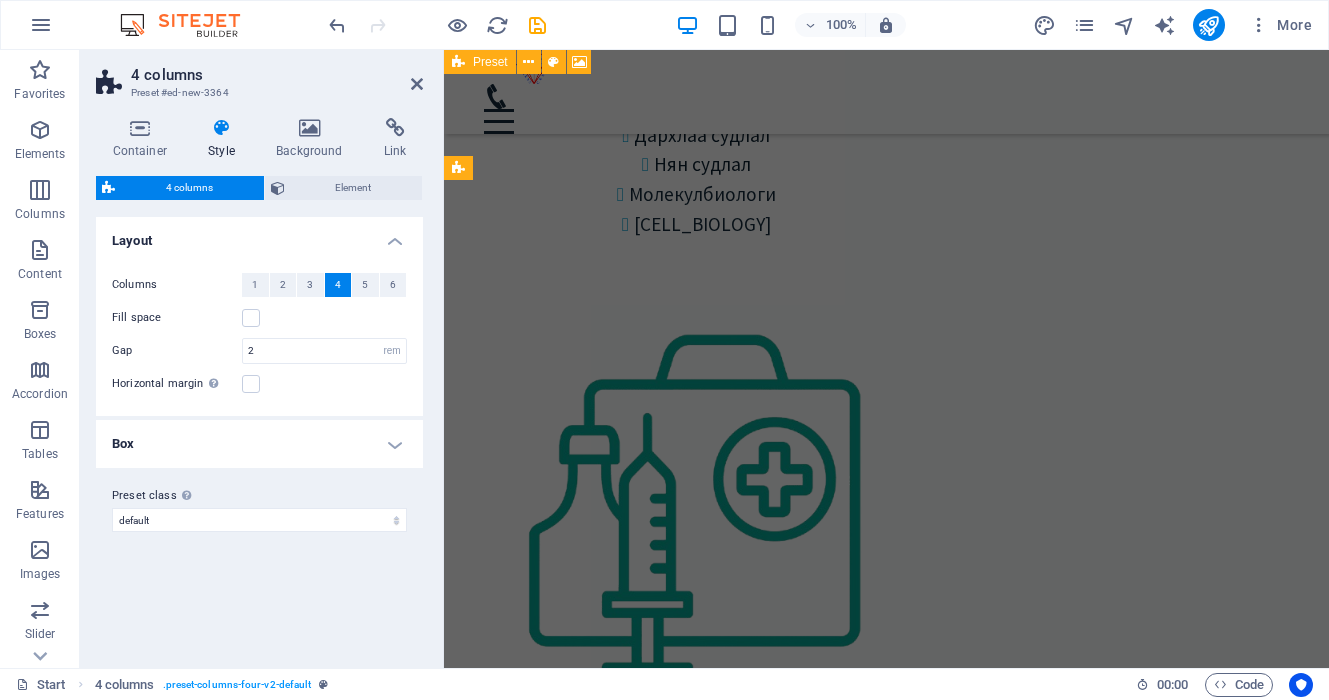 scroll, scrollTop: 5045, scrollLeft: 0, axis: vertical 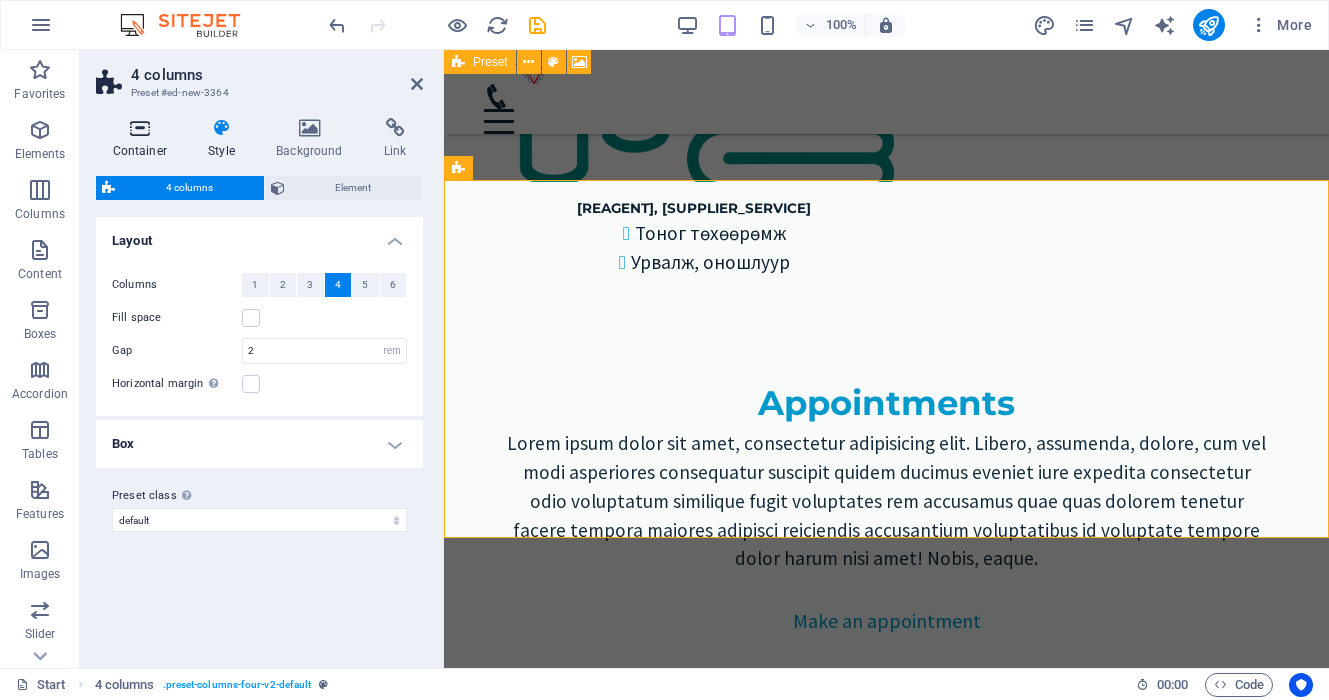 click at bounding box center [140, 128] 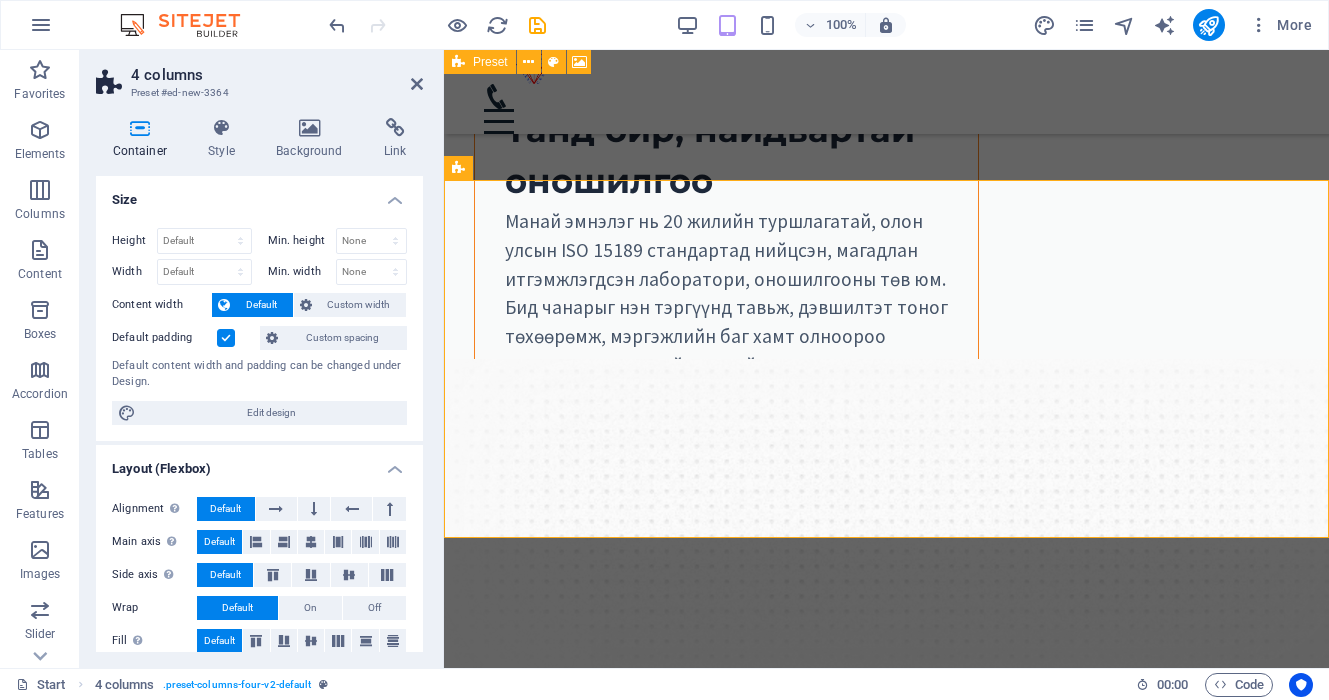 scroll, scrollTop: 0, scrollLeft: 0, axis: both 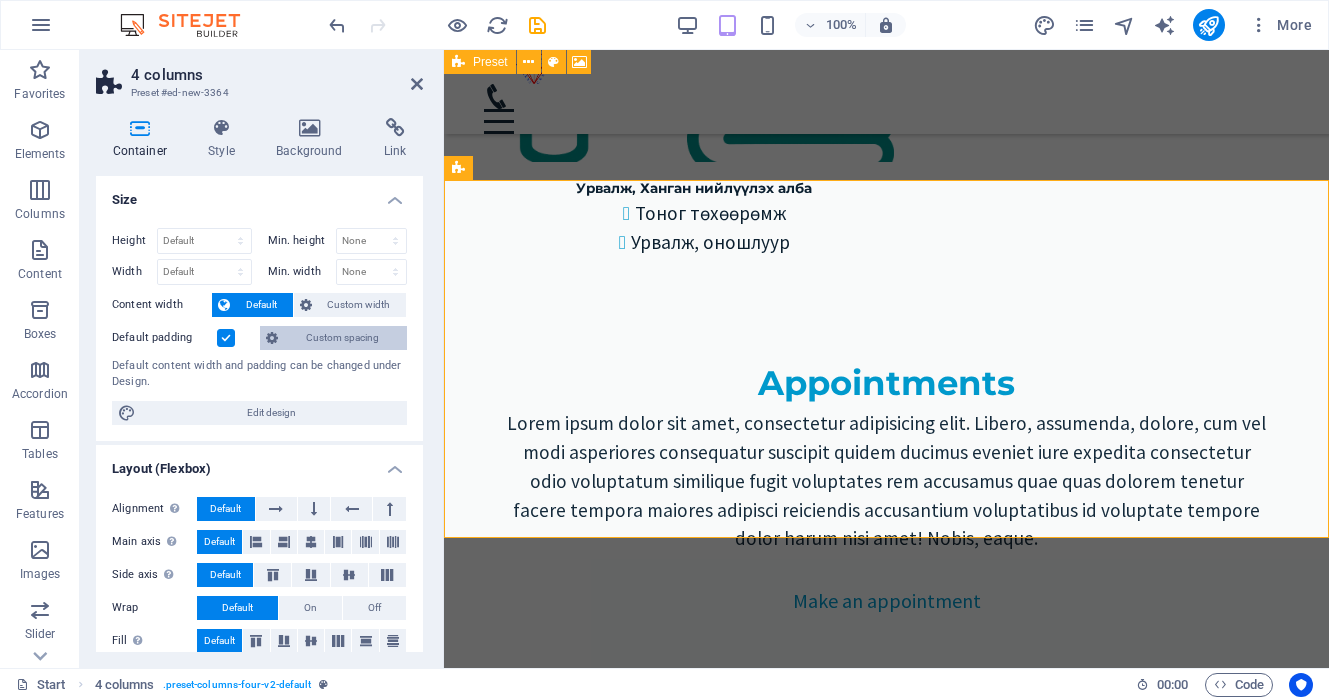 click on "Custom spacing" at bounding box center [342, 338] 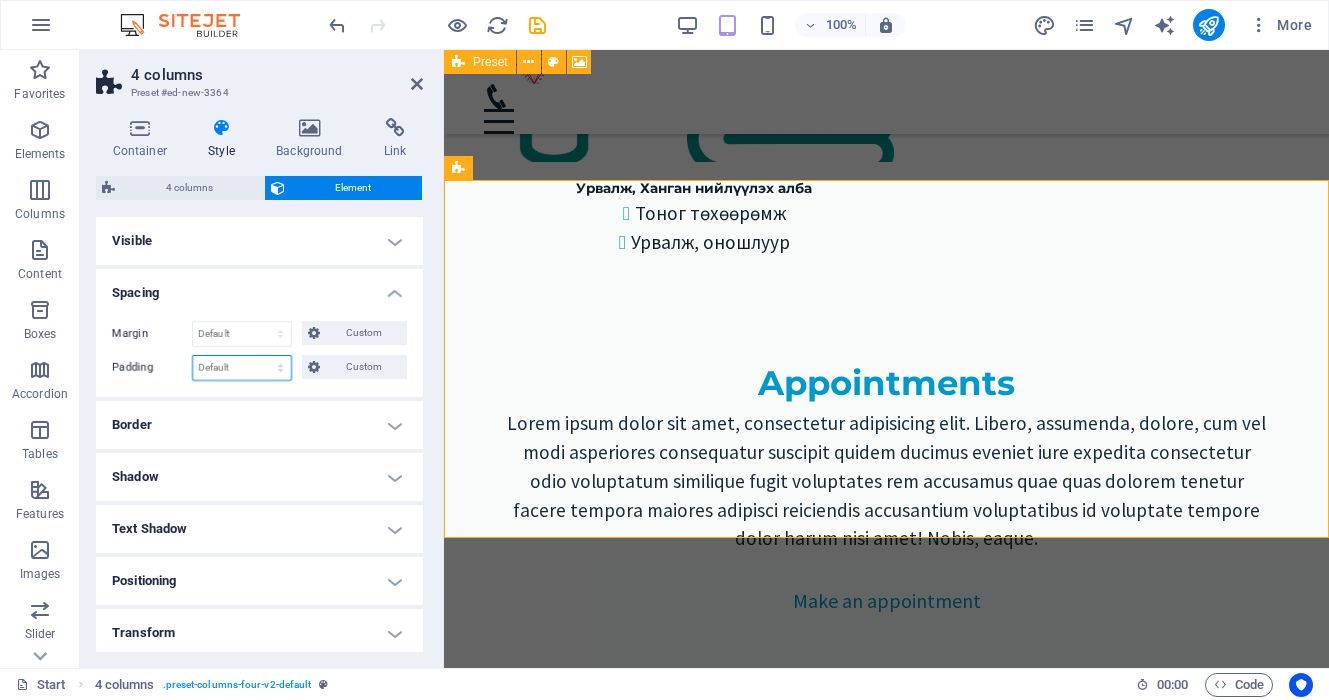 click on "Default px rem % vh vw Custom" at bounding box center (242, 368) 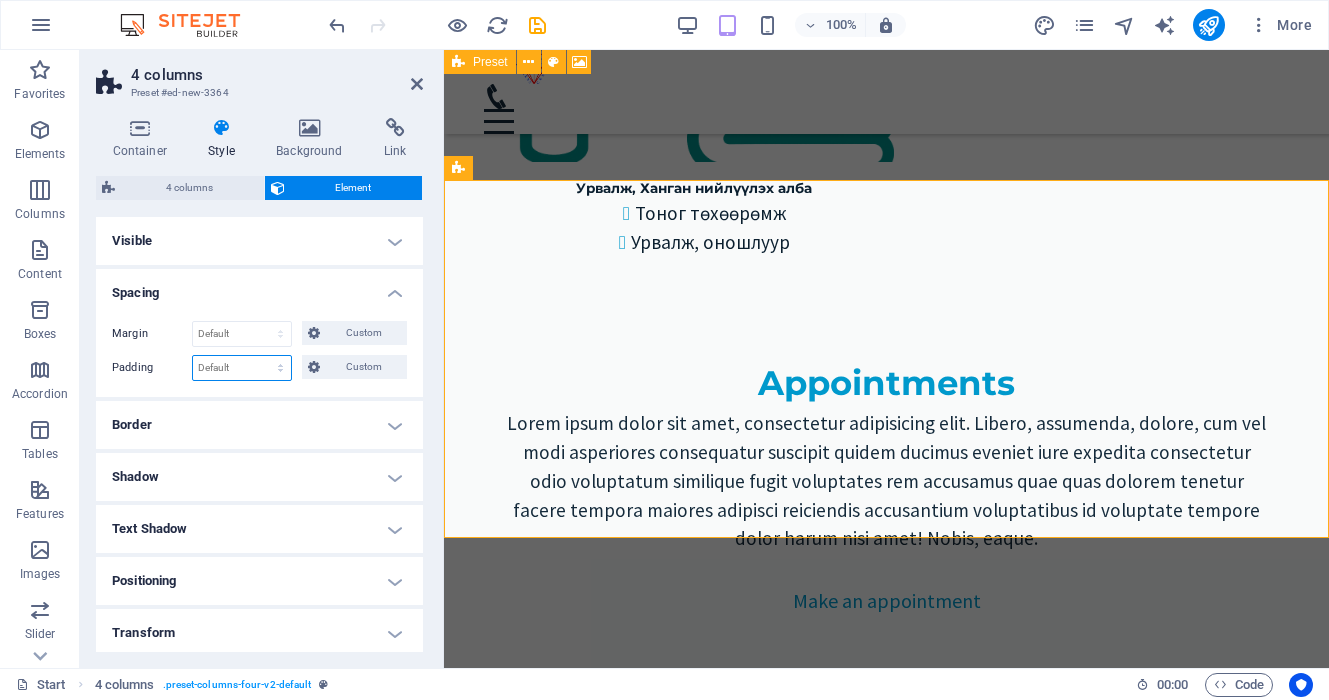 select on "px" 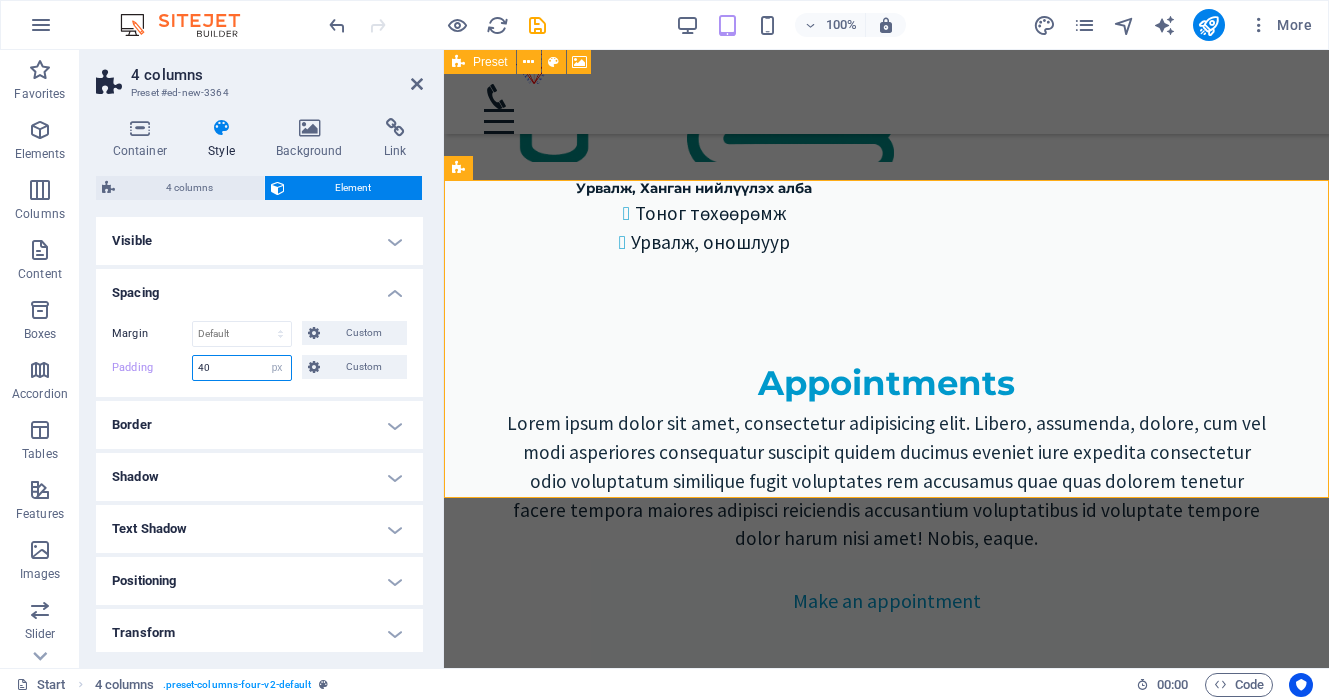 type on "40" 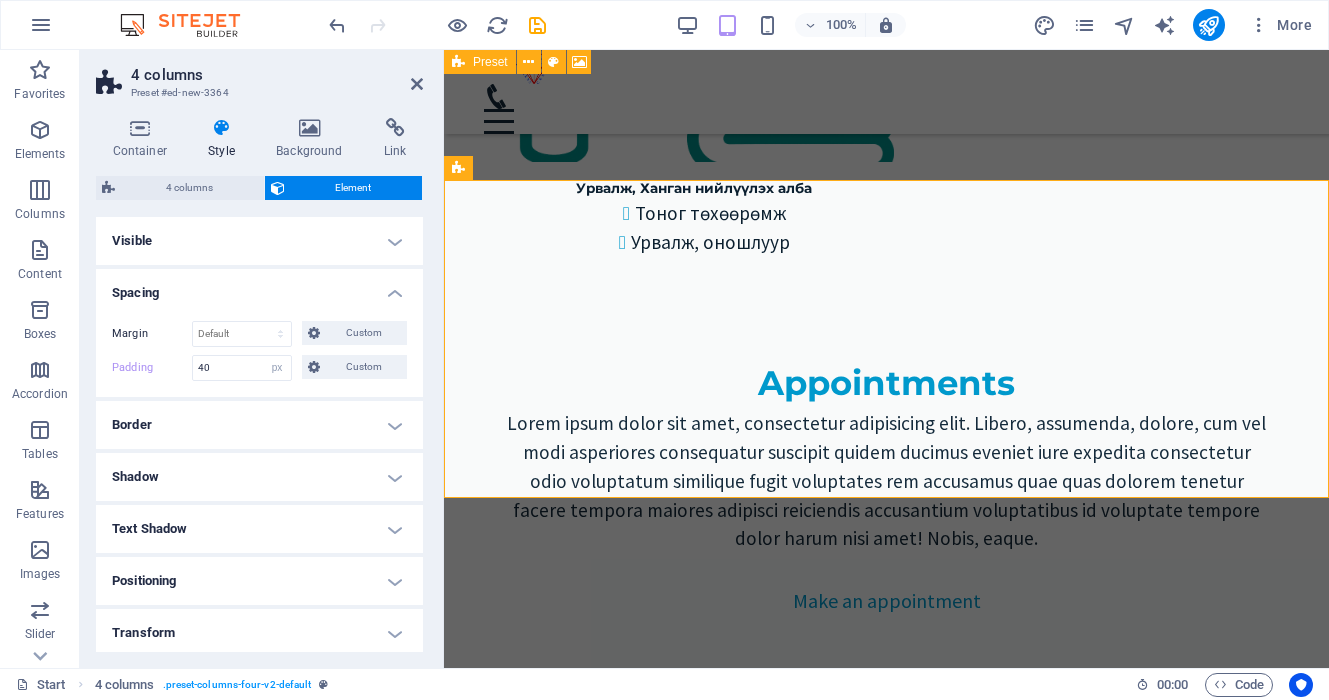 click on "Spacing" at bounding box center [259, 287] 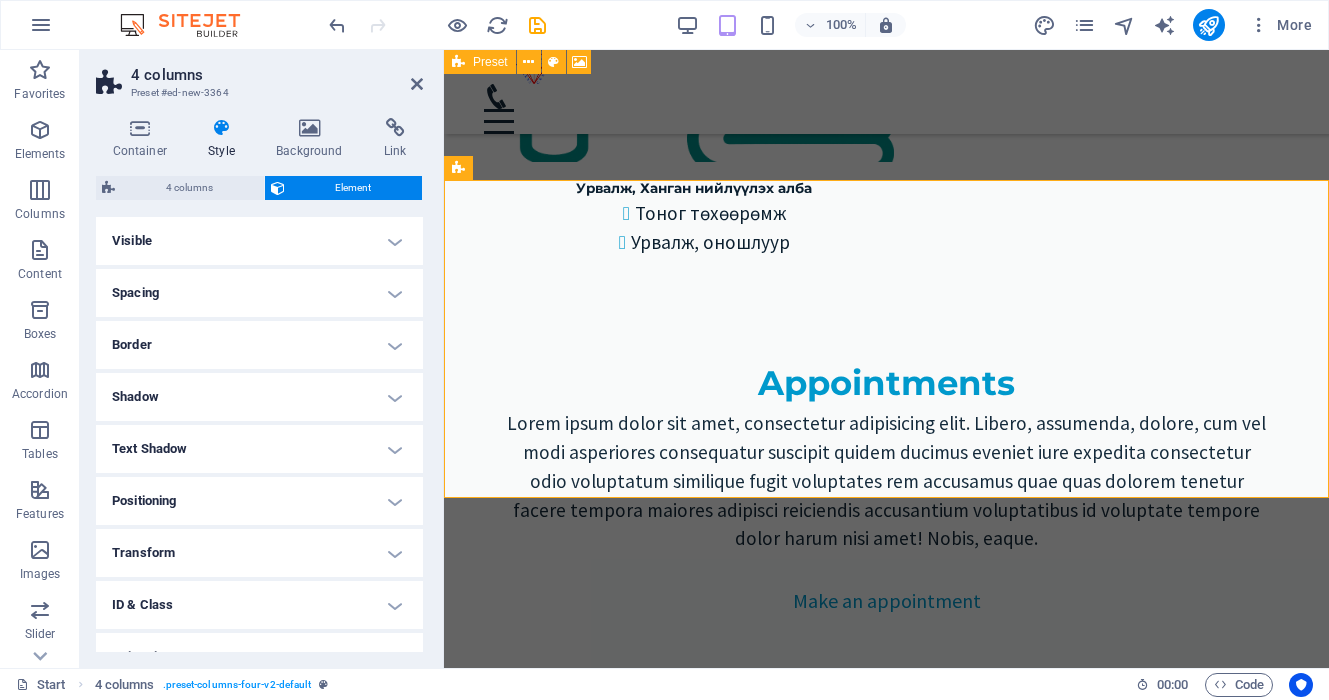 click on "Visible" at bounding box center (259, 241) 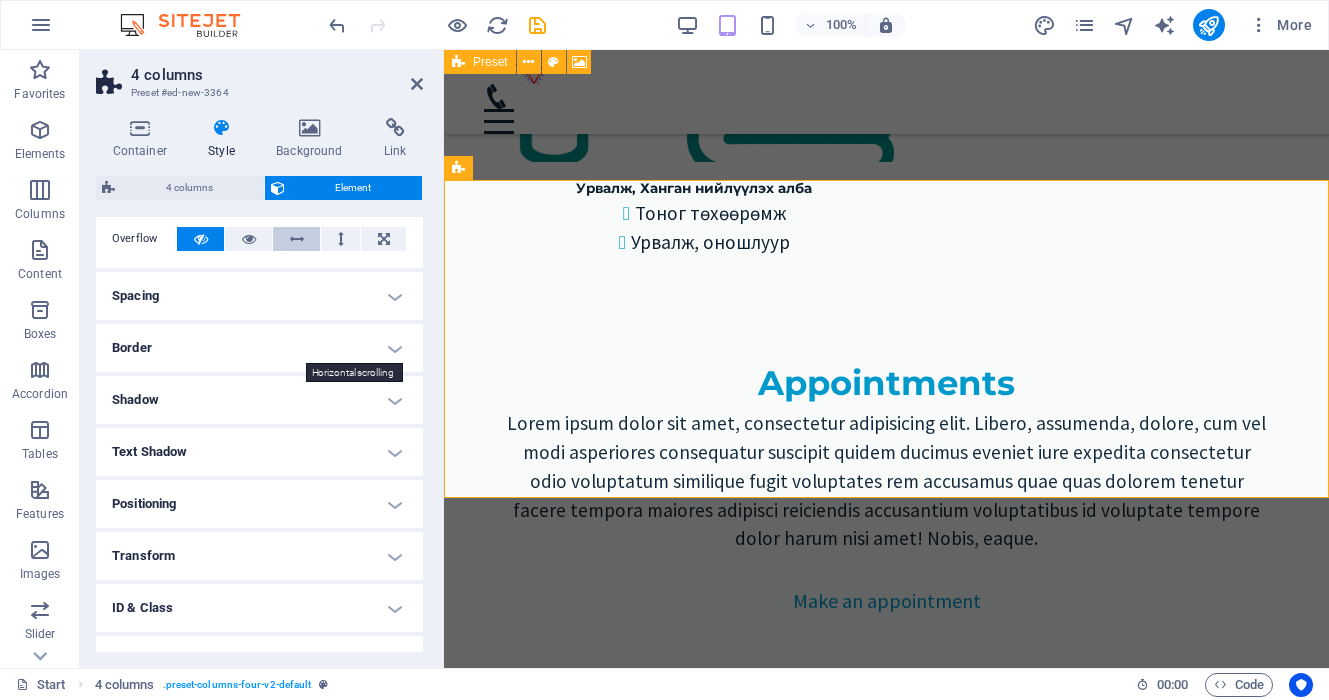 scroll, scrollTop: 0, scrollLeft: 0, axis: both 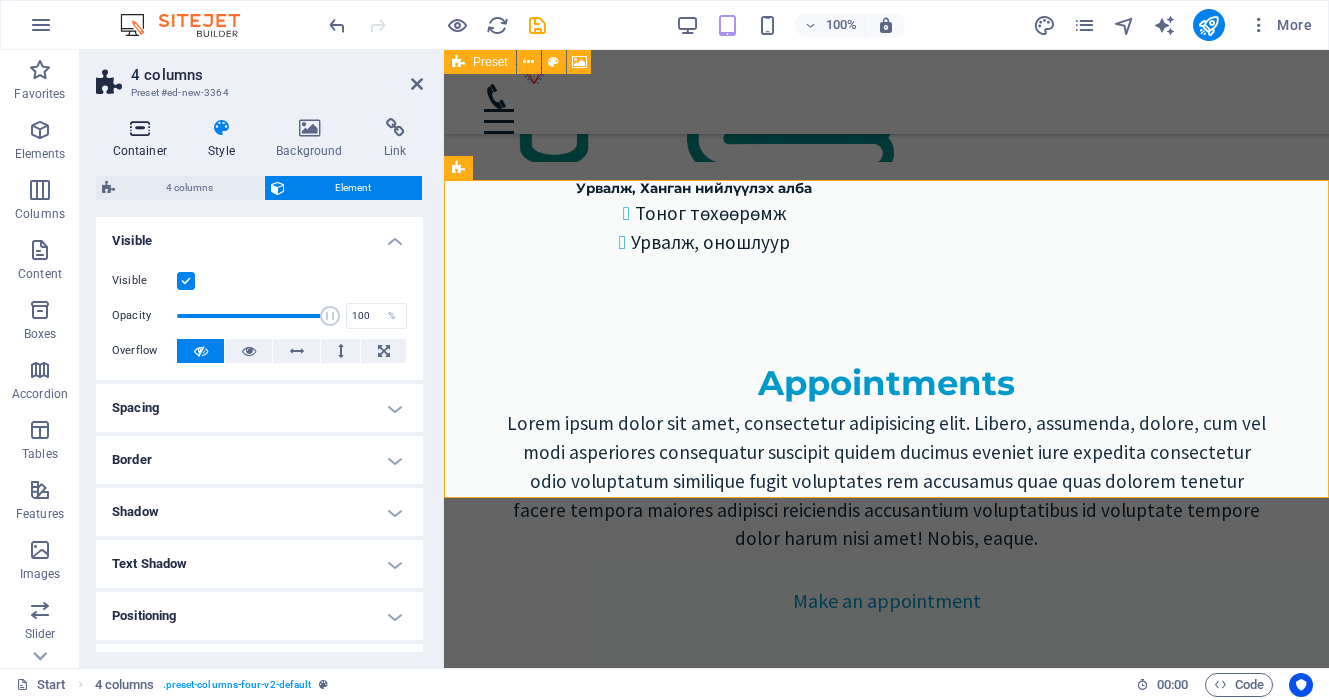 click at bounding box center (140, 128) 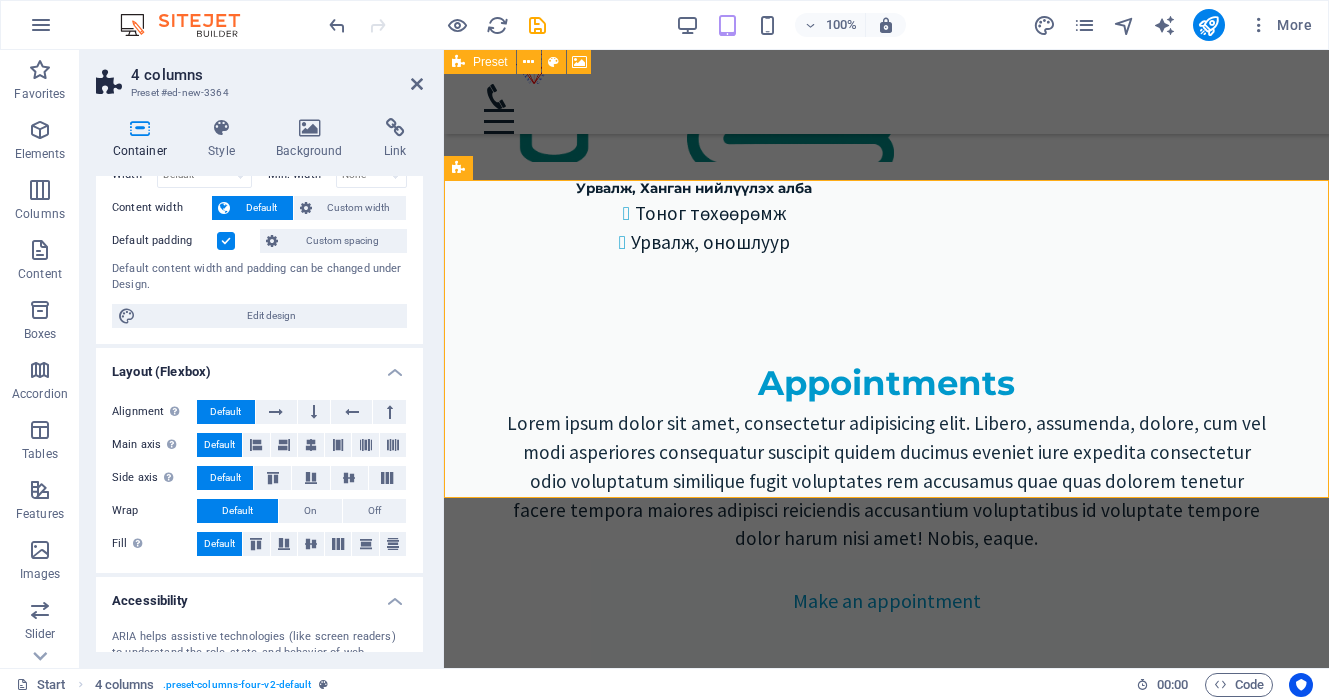 scroll, scrollTop: 115, scrollLeft: 0, axis: vertical 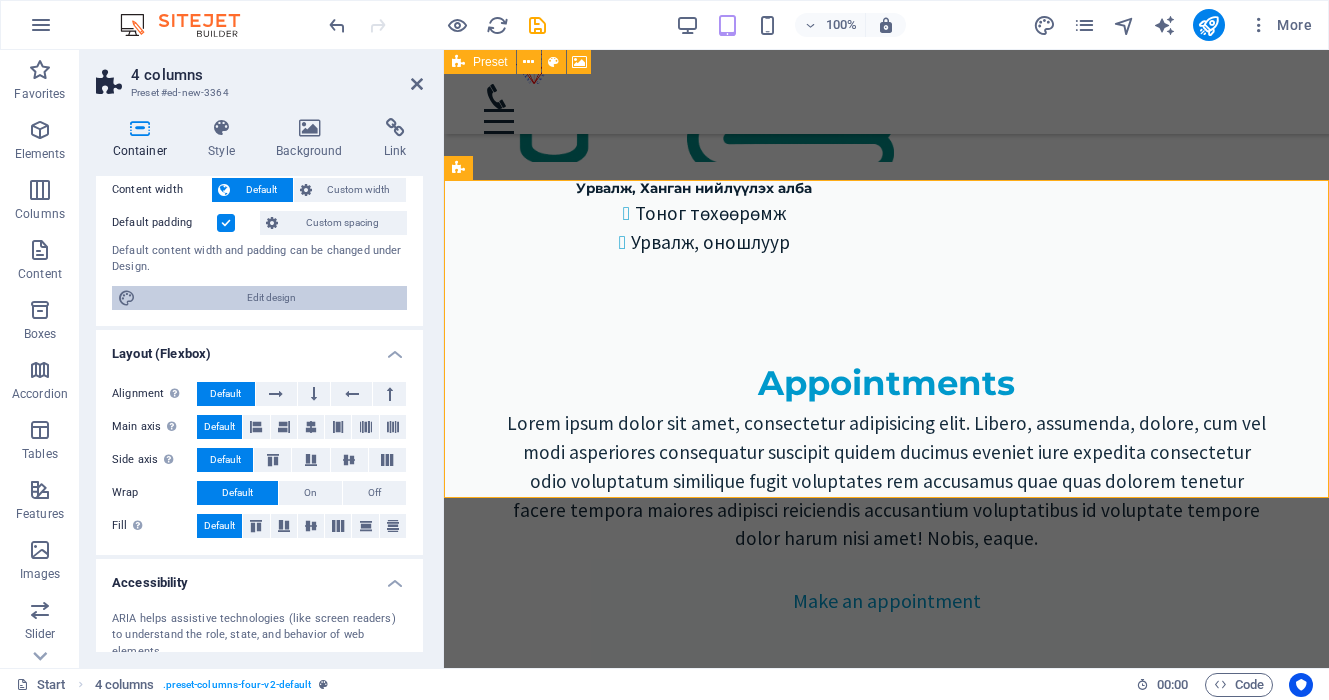 click on "Edit design" at bounding box center (271, 298) 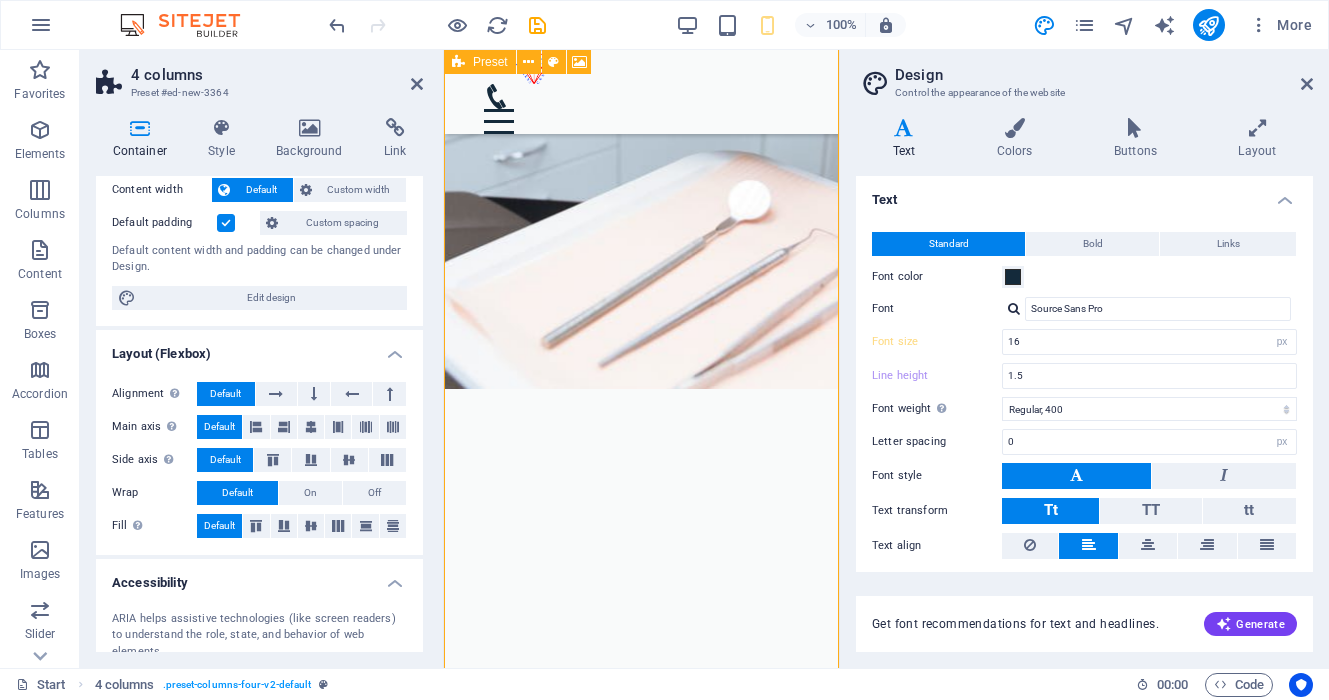 scroll, scrollTop: 7364, scrollLeft: 0, axis: vertical 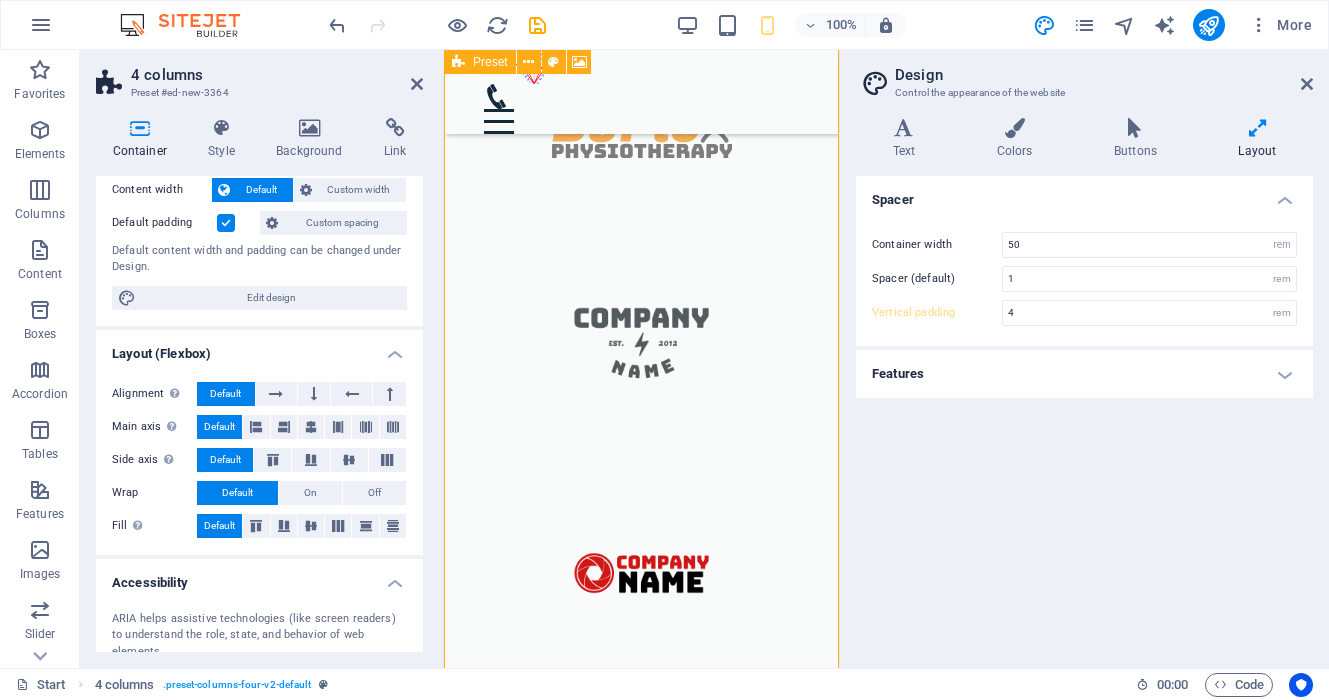 click on "Features" at bounding box center (1084, 374) 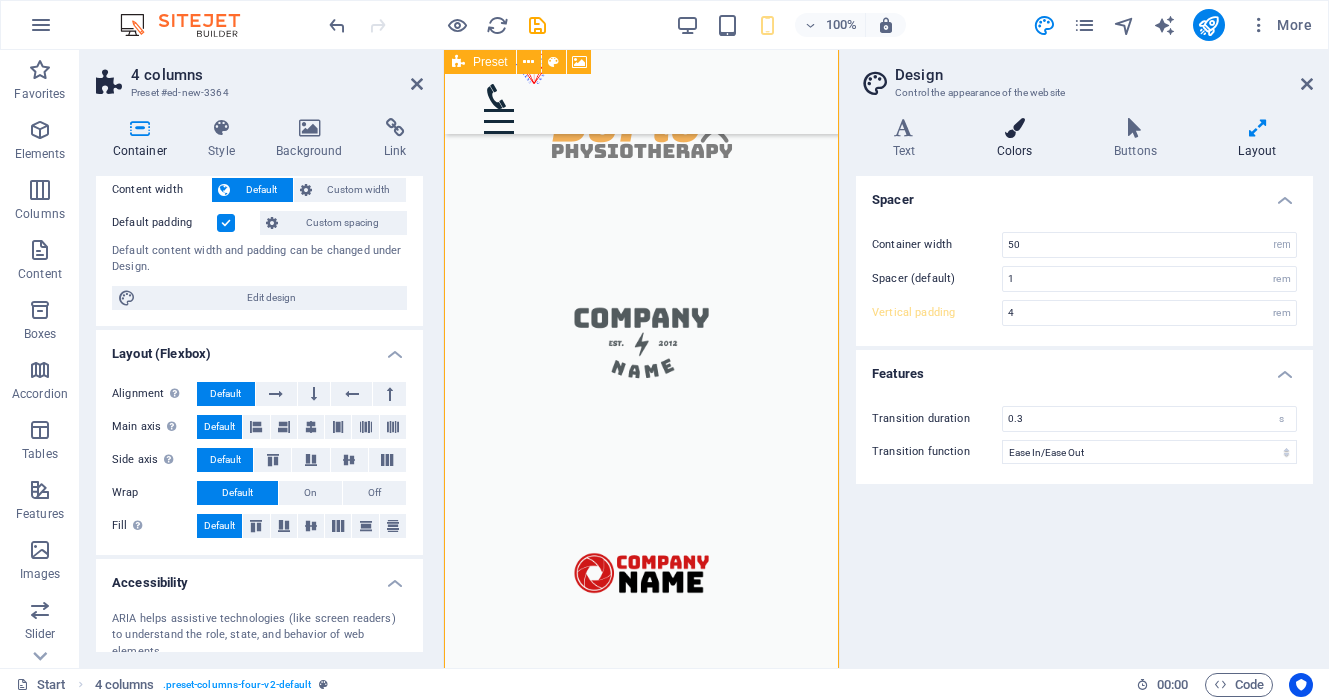 click at bounding box center [1014, 128] 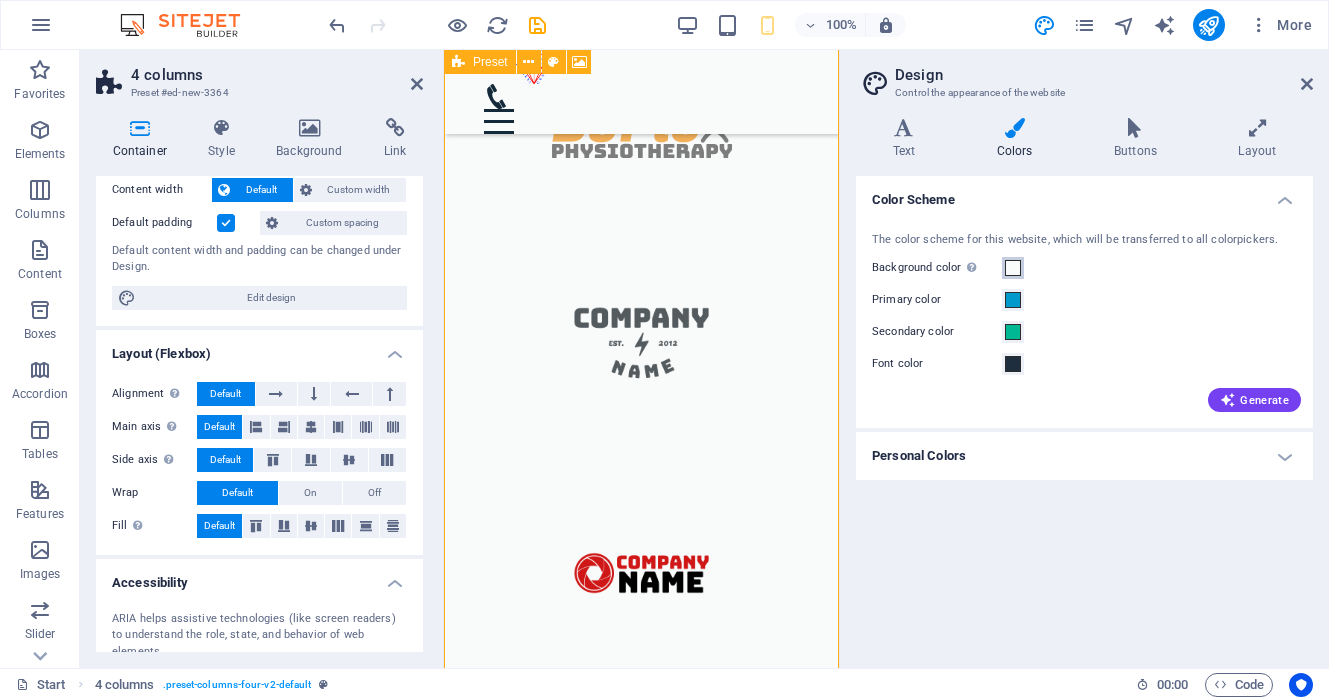 click at bounding box center (1013, 268) 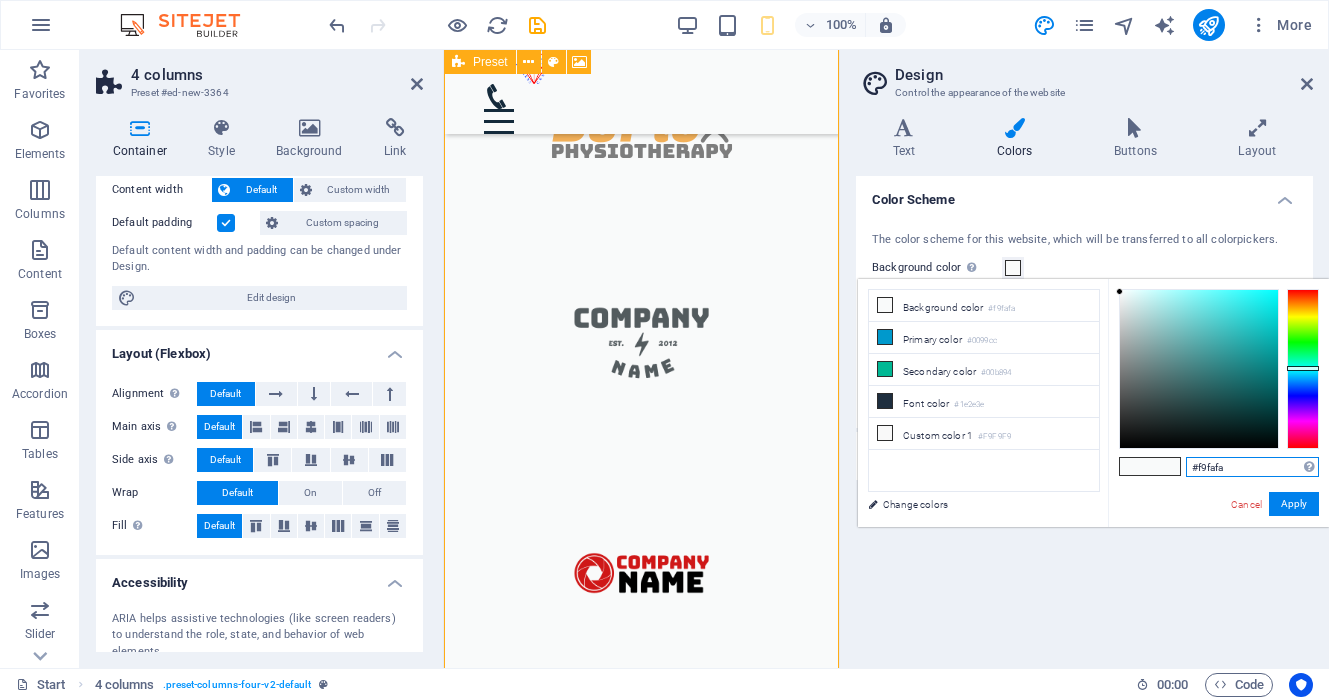 drag, startPoint x: 1247, startPoint y: 469, endPoint x: 1185, endPoint y: 470, distance: 62.008064 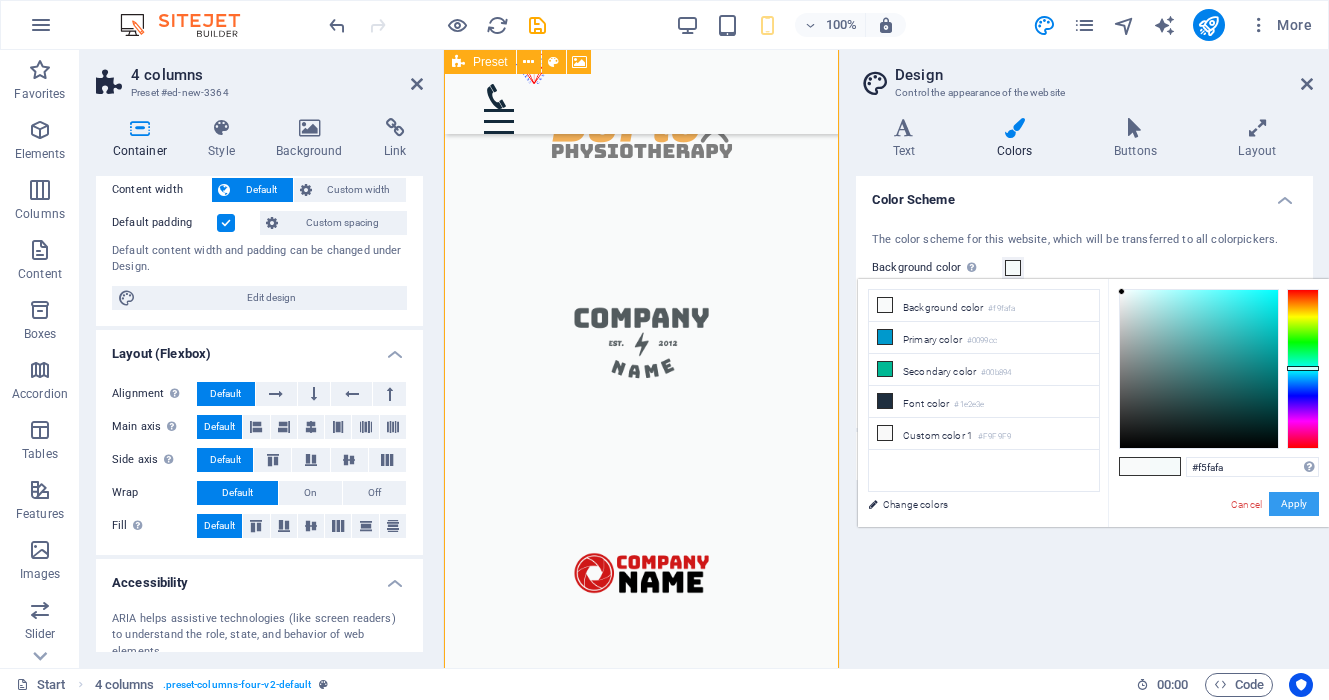 click on "Apply" at bounding box center [1294, 504] 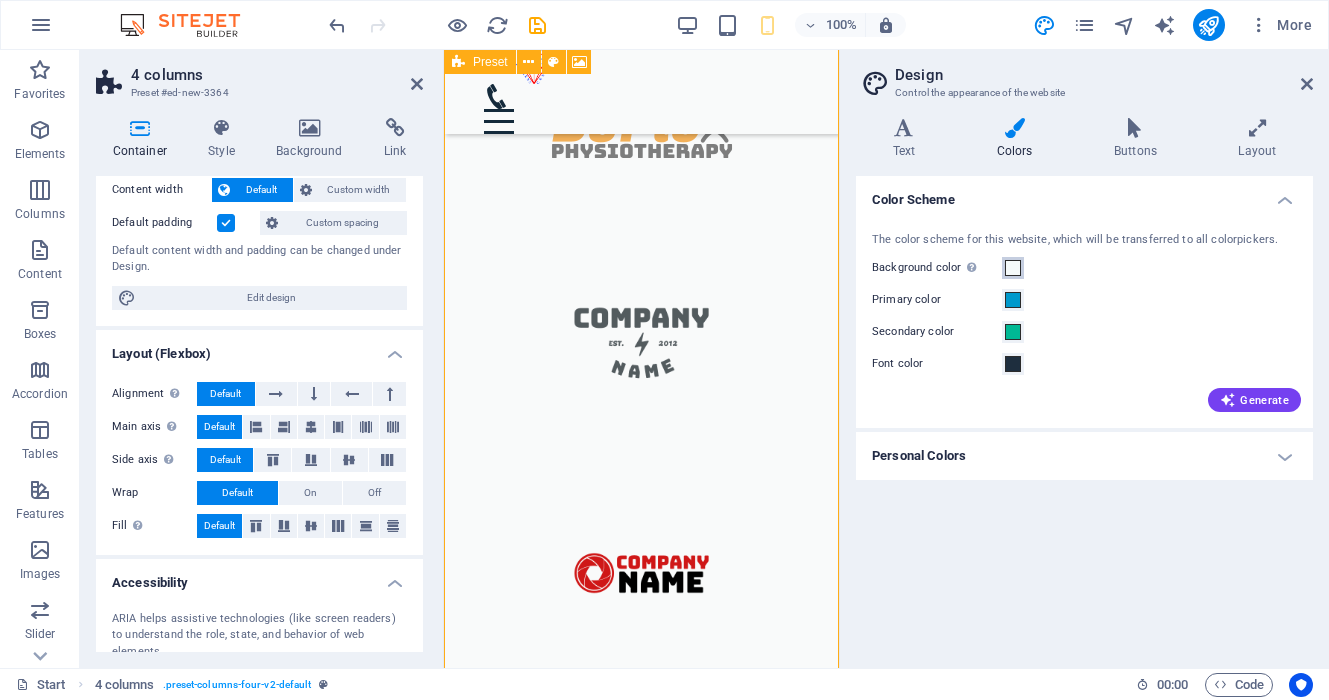 click at bounding box center [1013, 268] 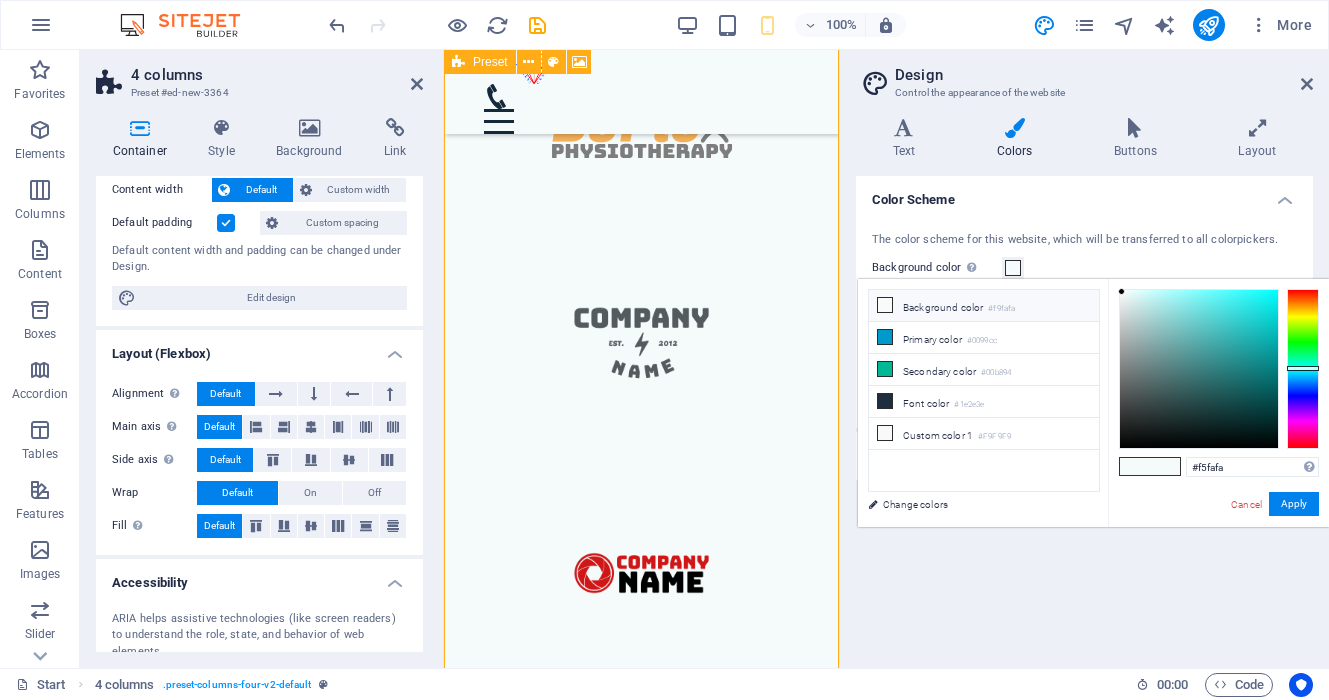 click on "Background color
#f9fafa" at bounding box center (984, 306) 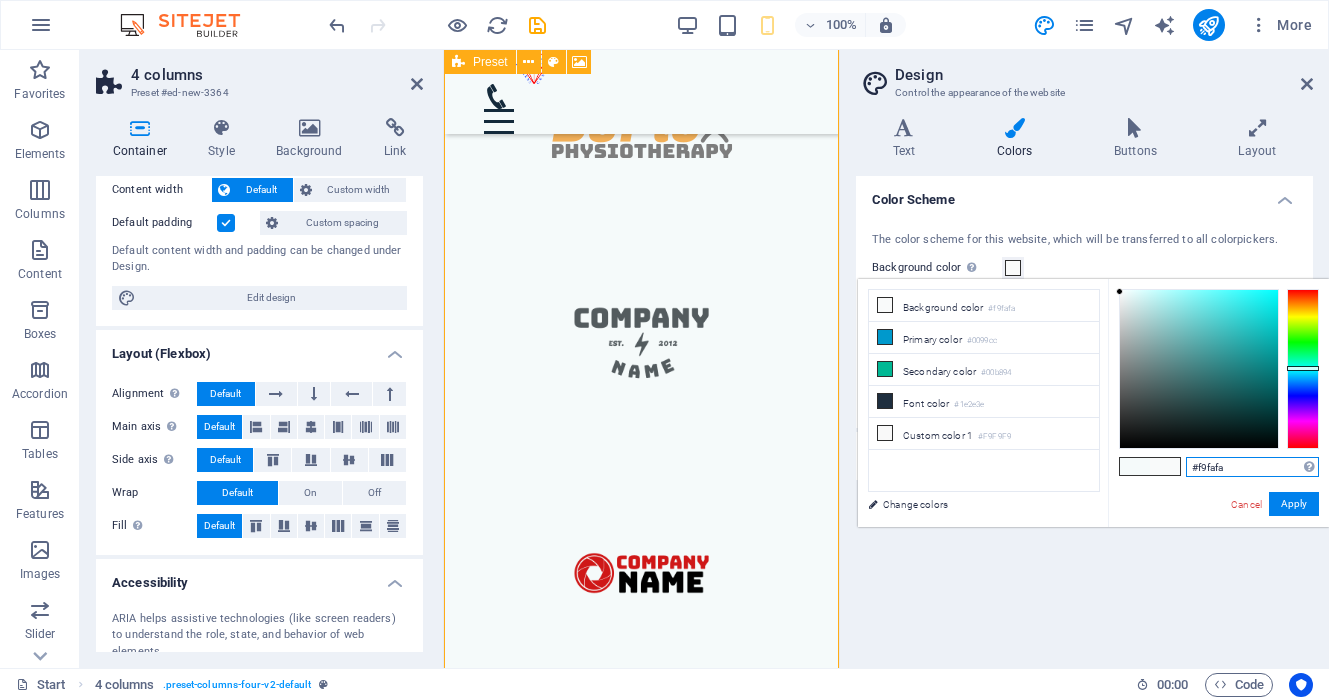 drag, startPoint x: 1247, startPoint y: 467, endPoint x: 1181, endPoint y: 467, distance: 66 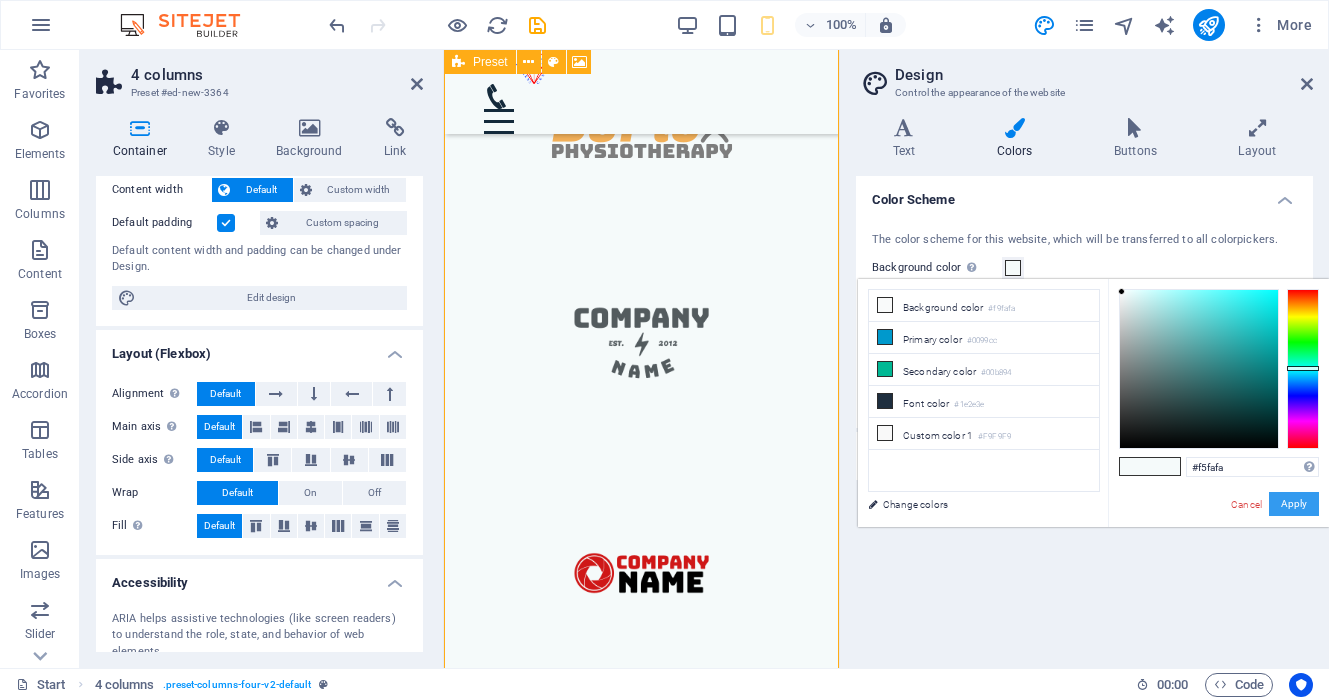 click on "Apply" at bounding box center [1294, 504] 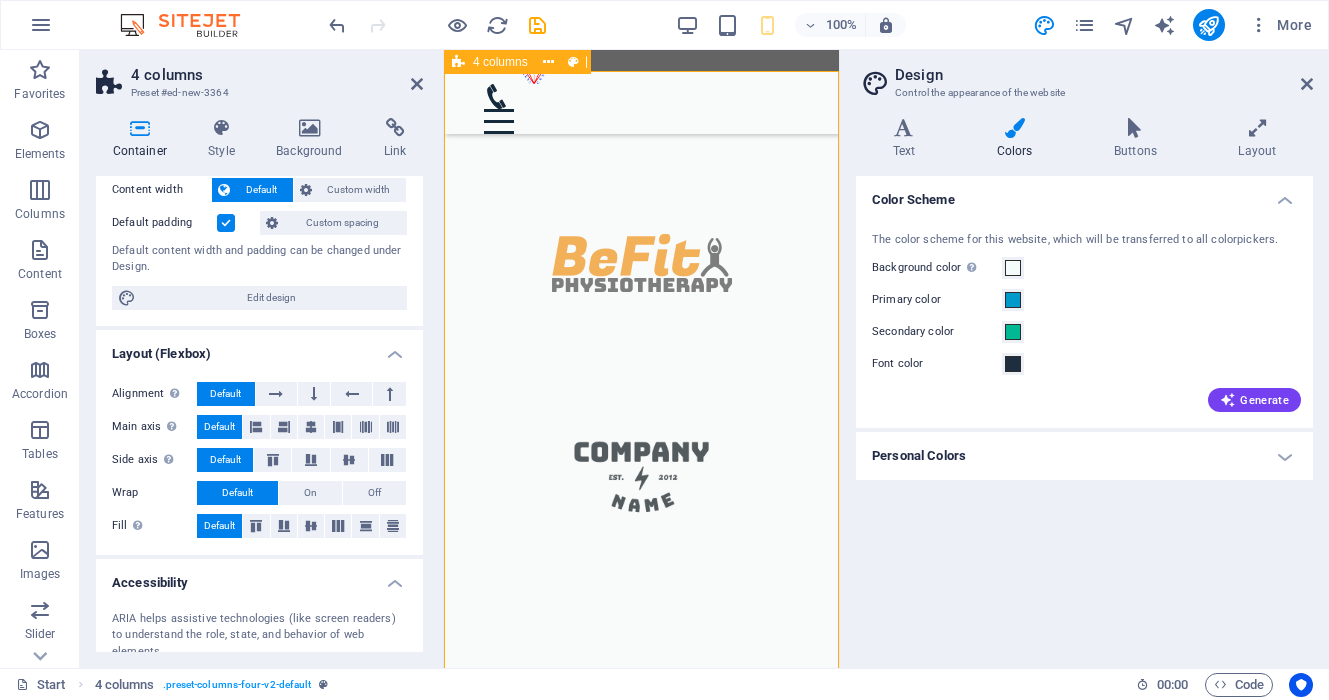 scroll, scrollTop: 7207, scrollLeft: 0, axis: vertical 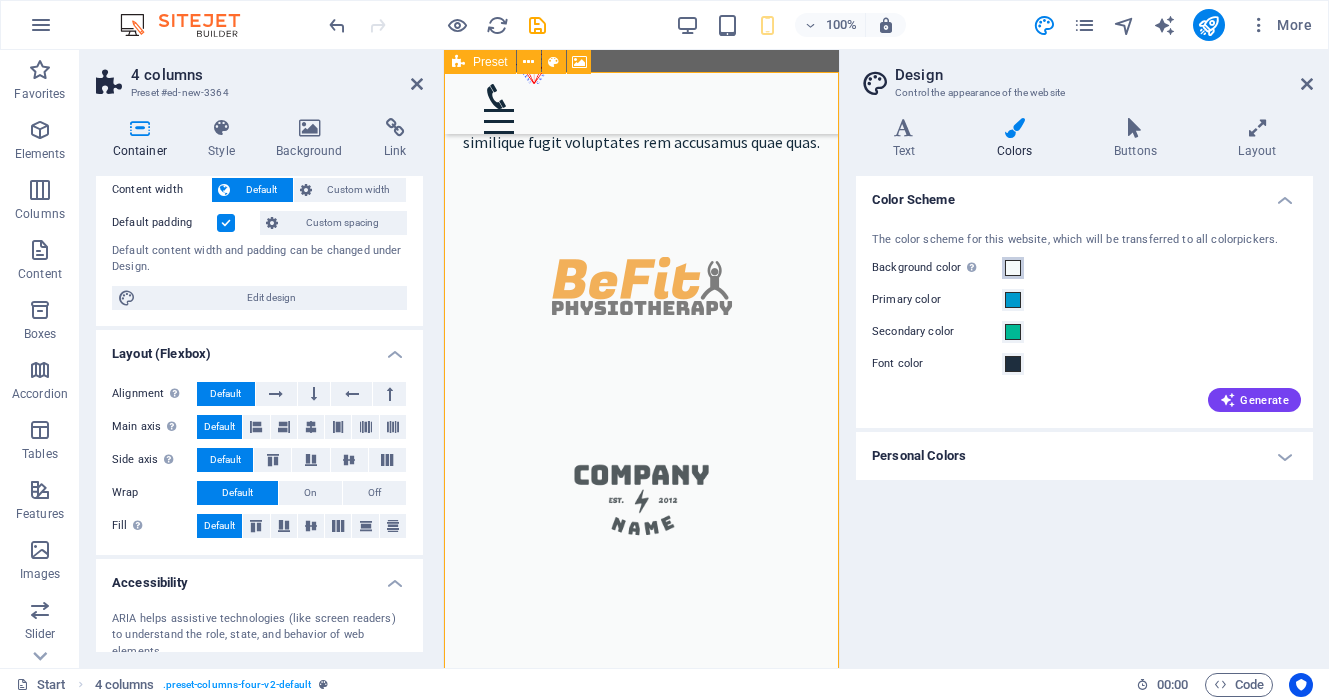click at bounding box center [1013, 268] 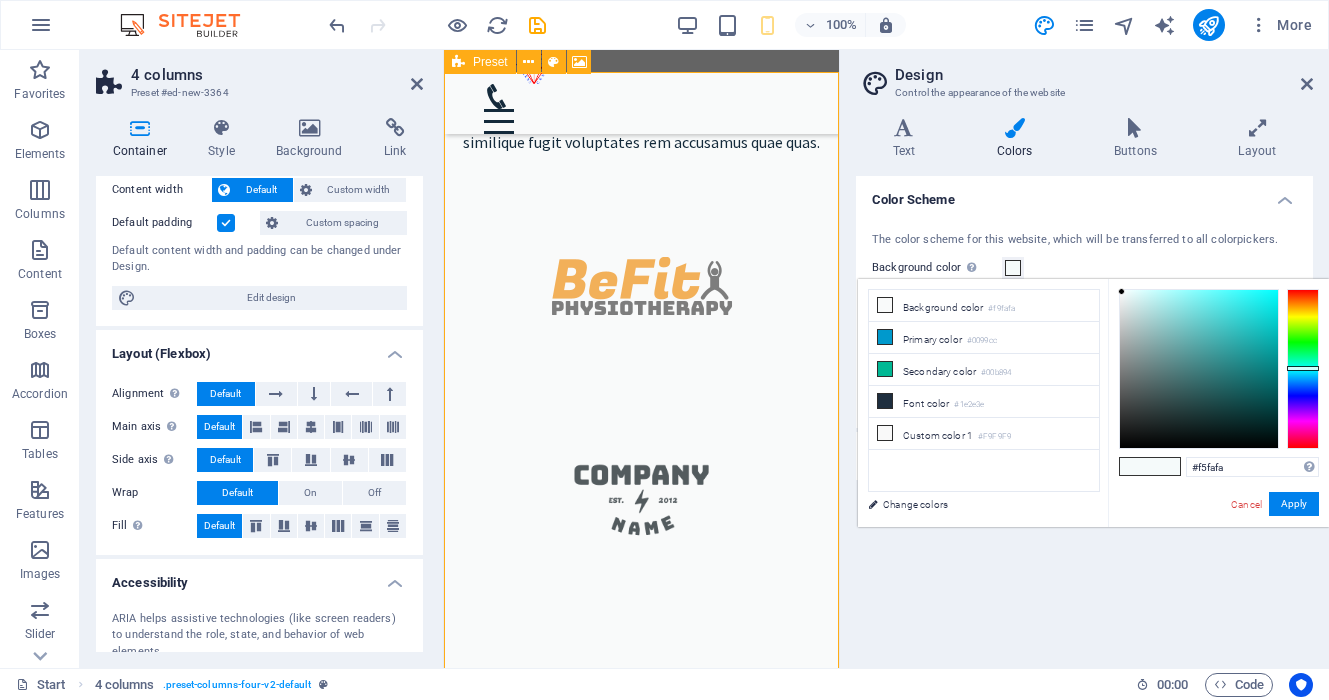 click at bounding box center (1165, 466) 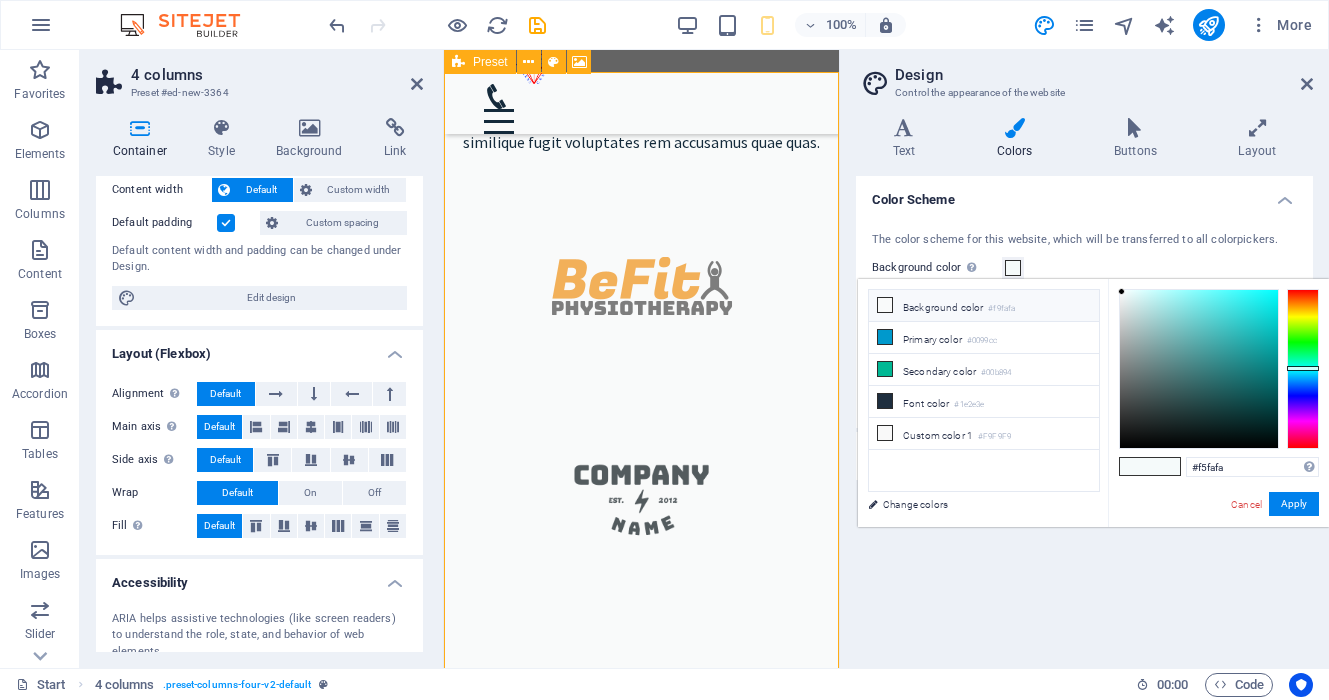 click on "Background color
#f9fafa" at bounding box center (984, 306) 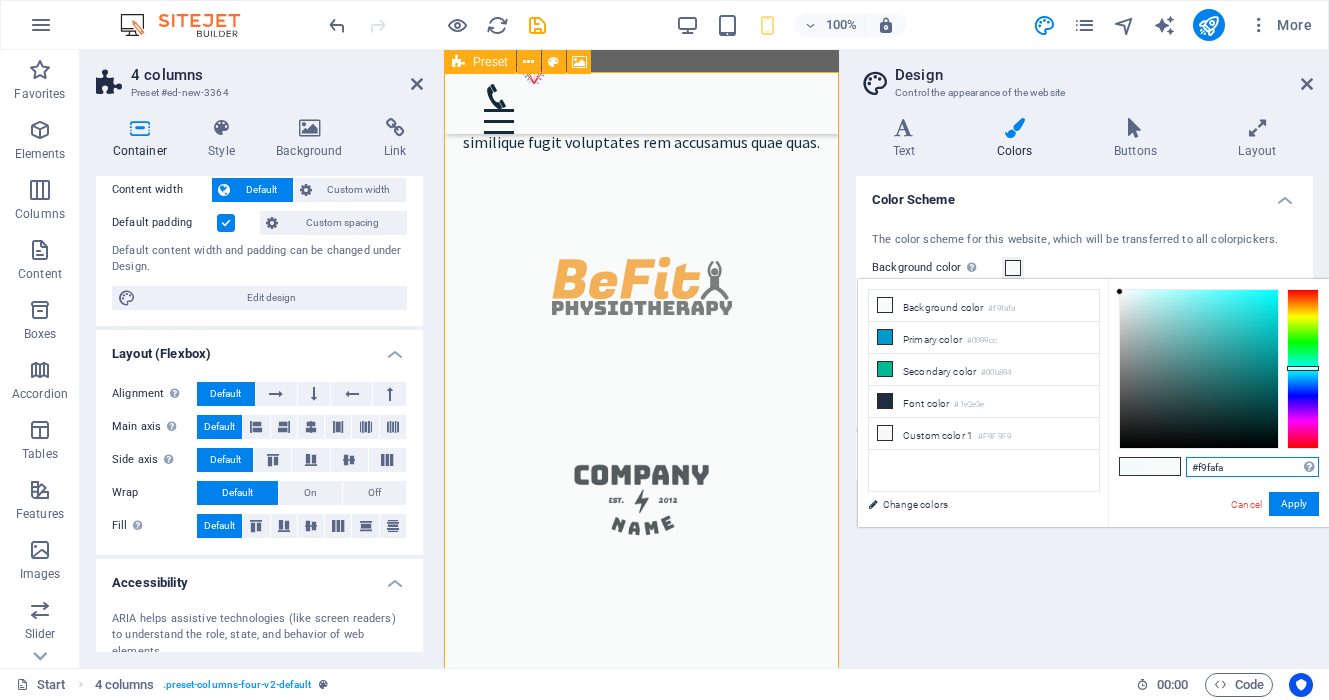 drag, startPoint x: 1241, startPoint y: 466, endPoint x: 1163, endPoint y: 469, distance: 78.05767 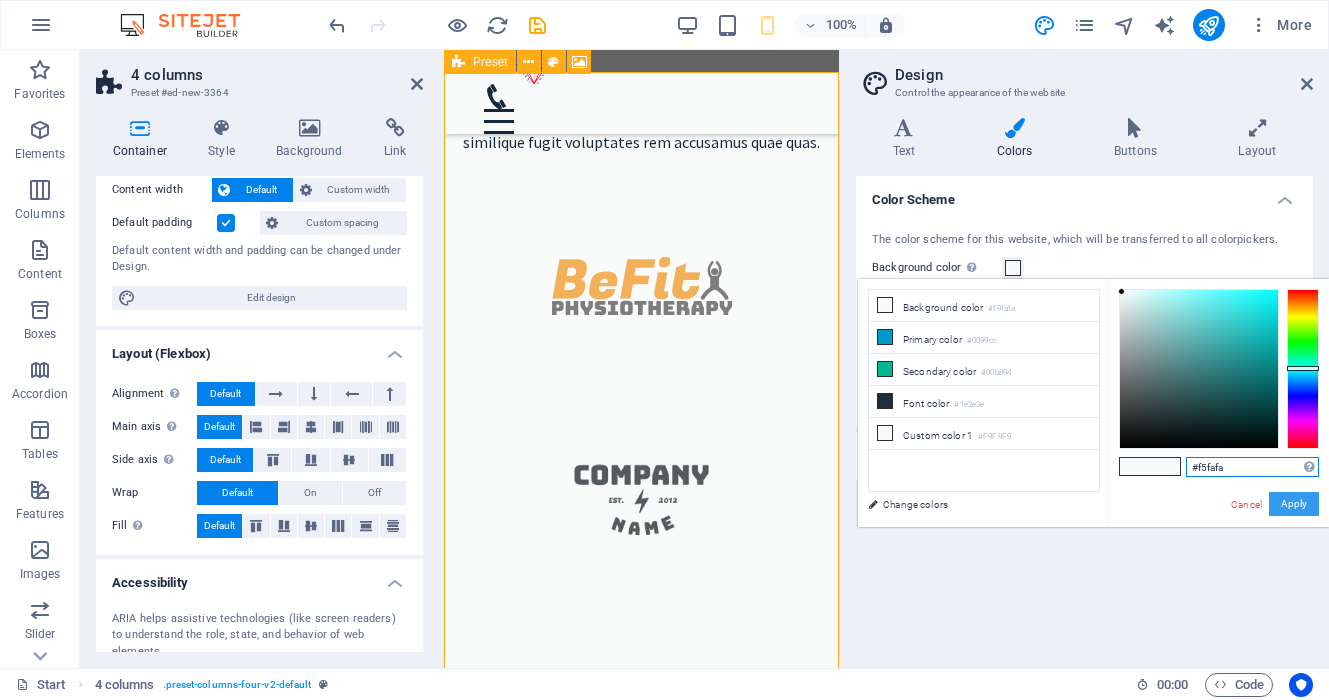 type on "#f5fafa" 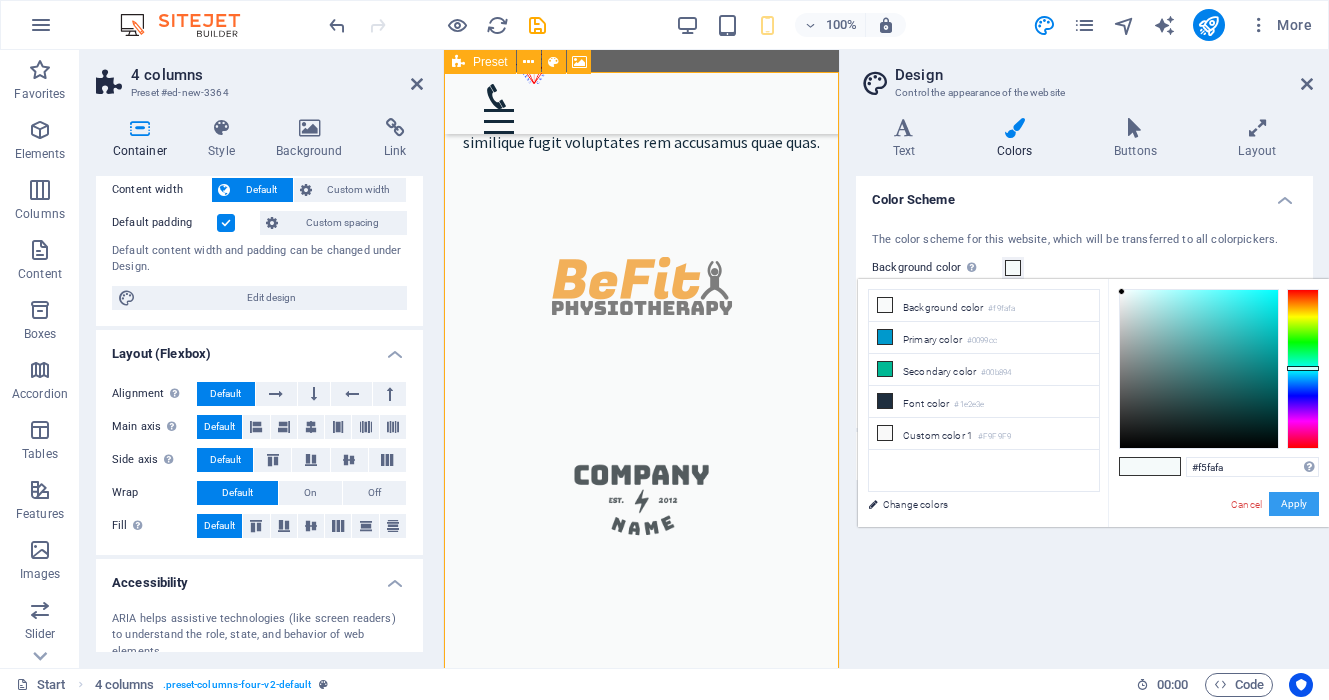 click on "Apply" at bounding box center (1294, 504) 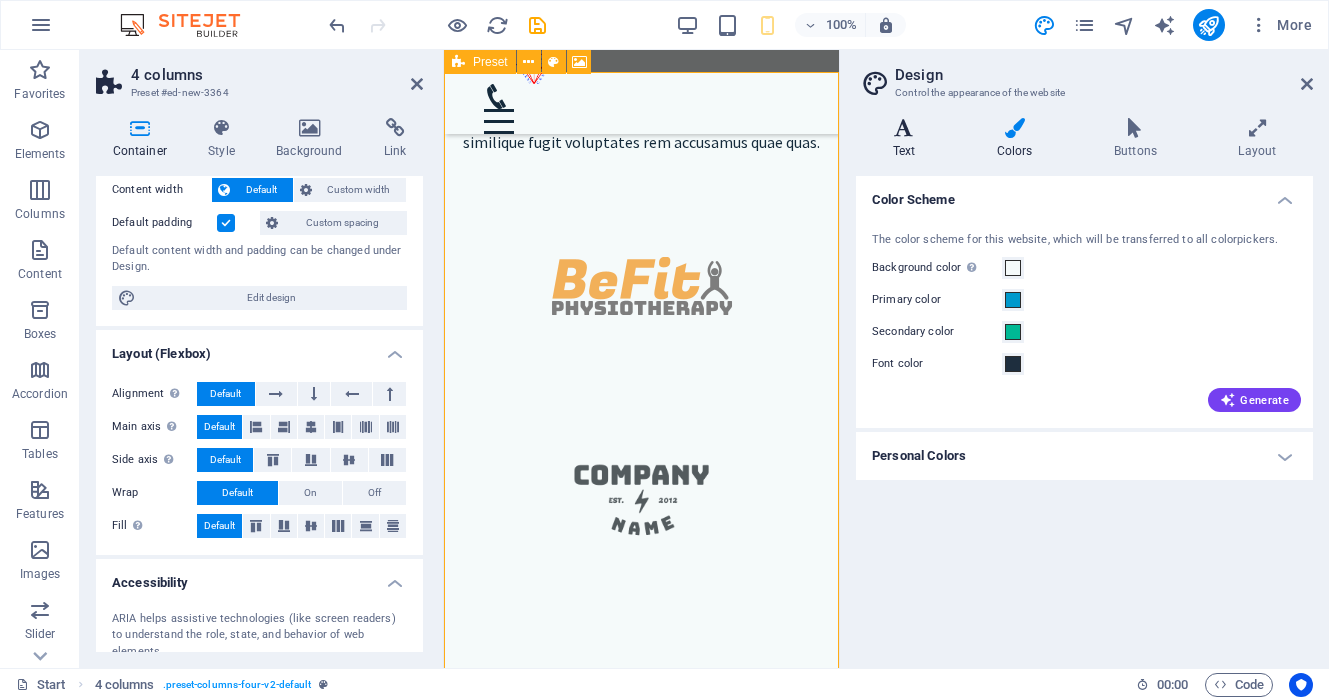 click at bounding box center (904, 128) 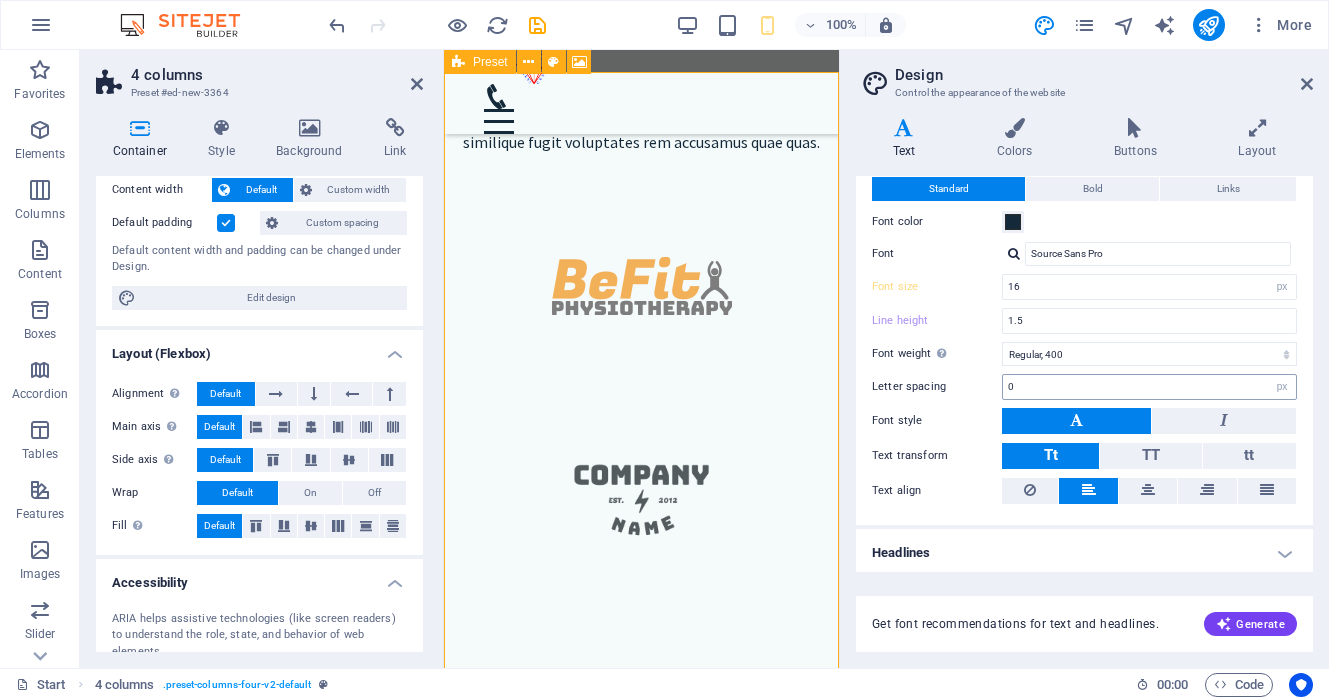 scroll, scrollTop: 58, scrollLeft: 0, axis: vertical 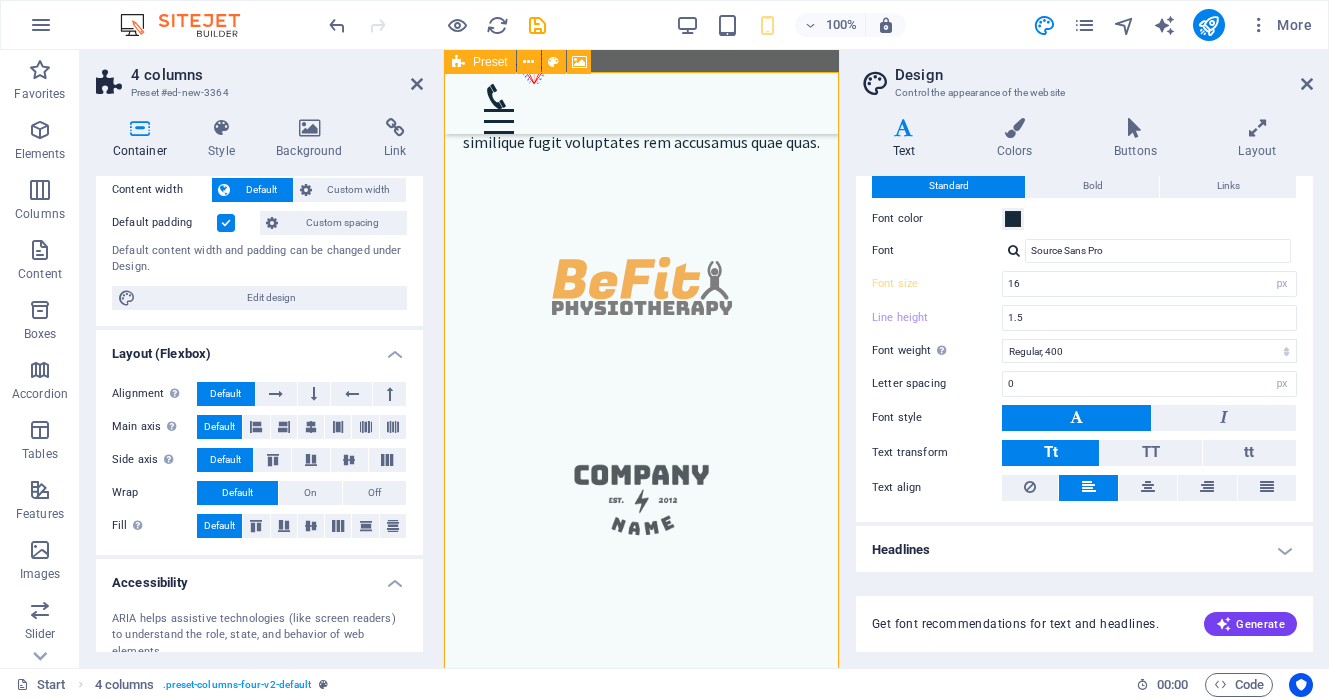 click on "Headlines" at bounding box center [1084, 550] 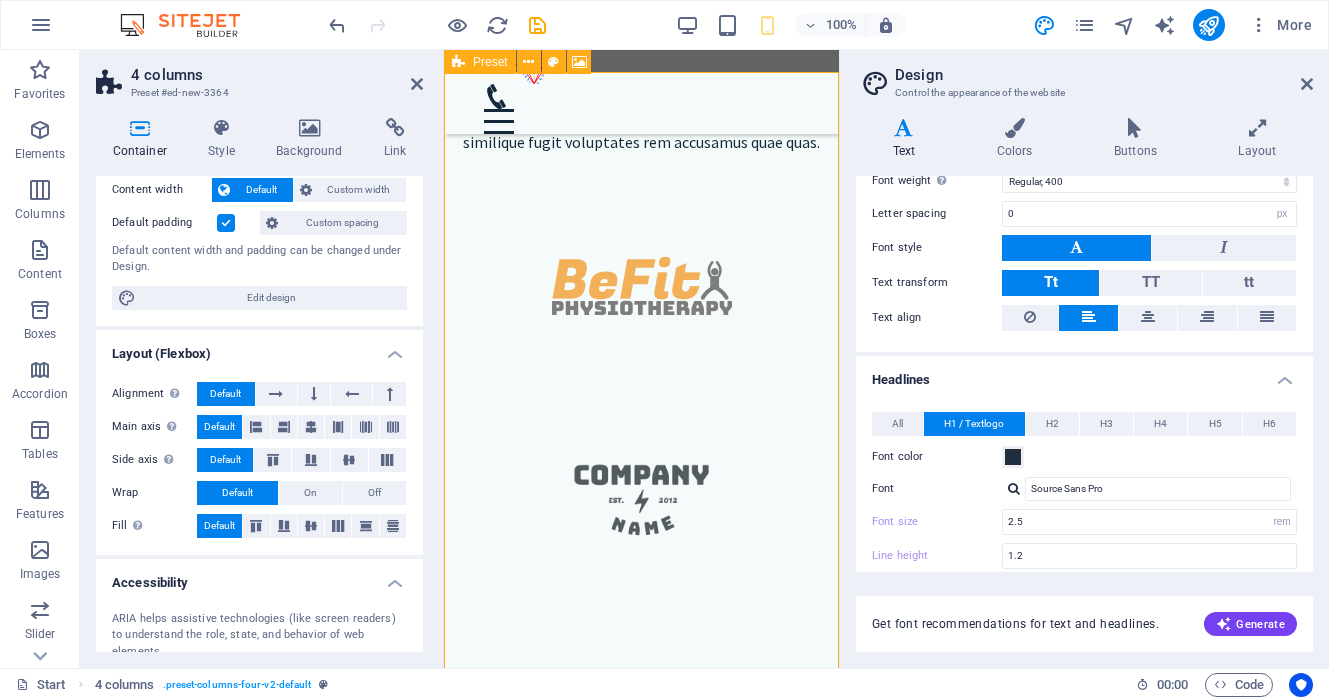 scroll, scrollTop: 257, scrollLeft: 0, axis: vertical 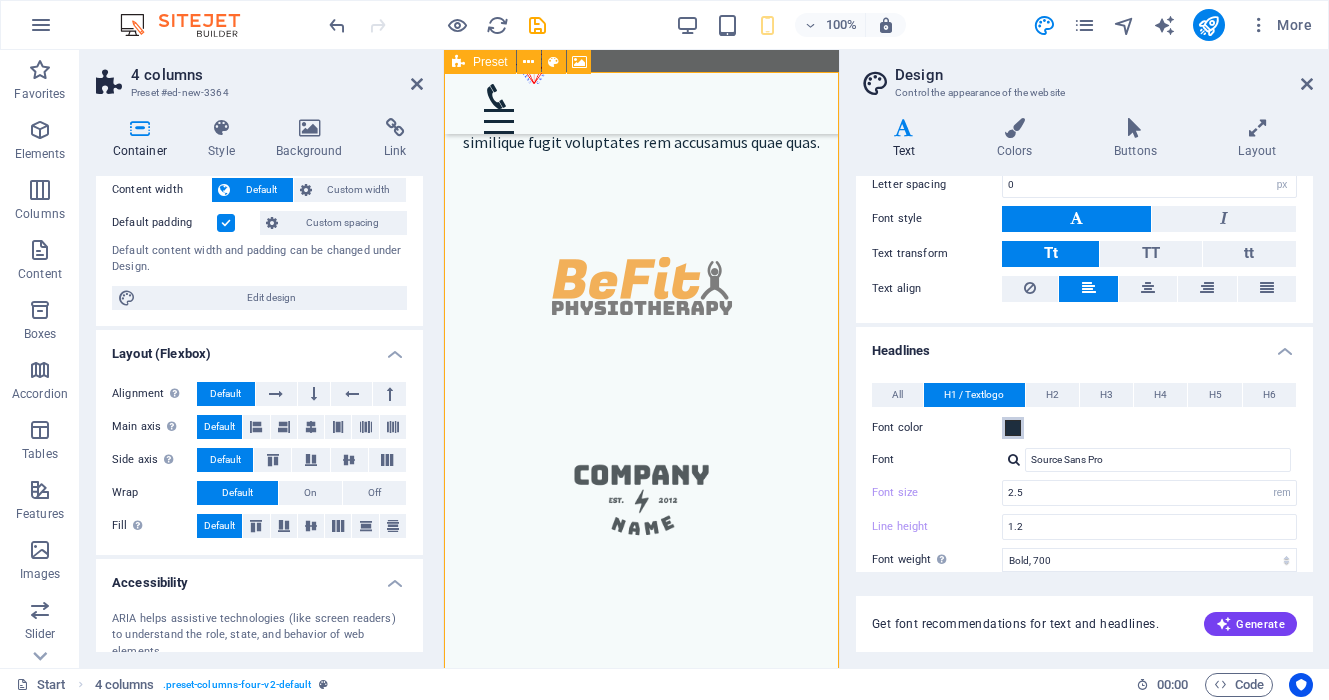 click at bounding box center [1013, 428] 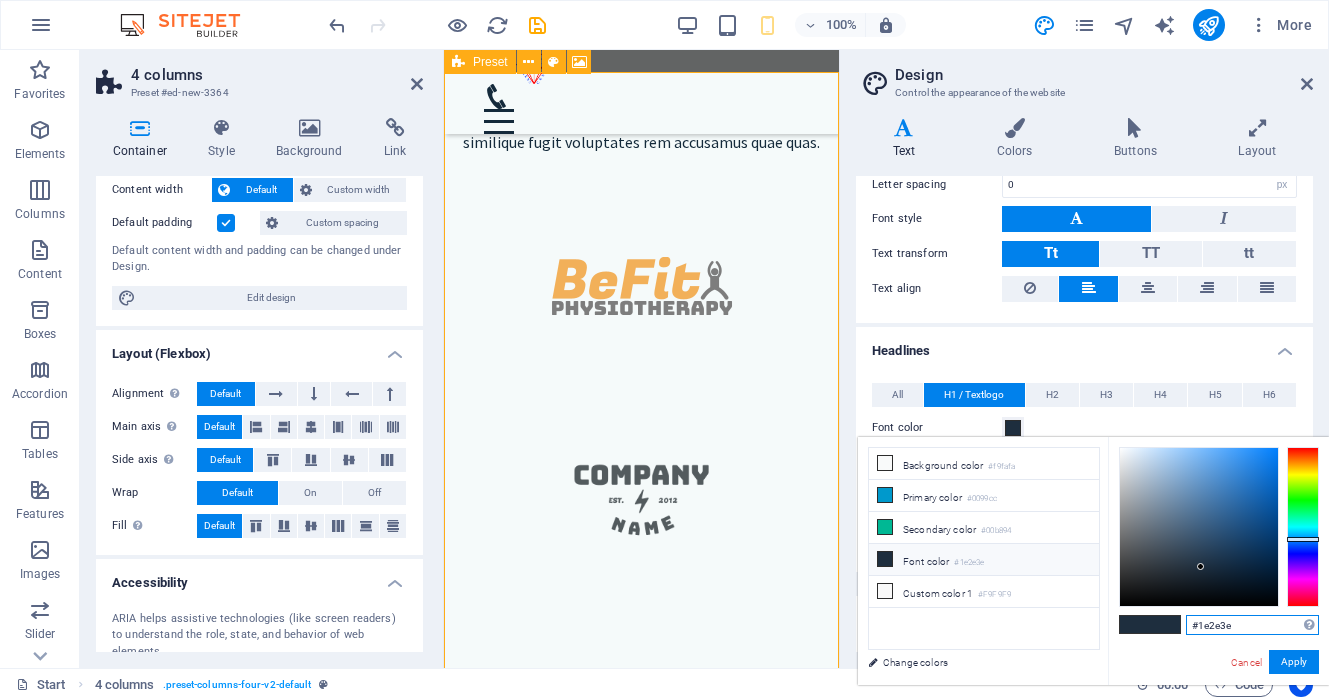 drag, startPoint x: 1249, startPoint y: 624, endPoint x: 1188, endPoint y: 624, distance: 61 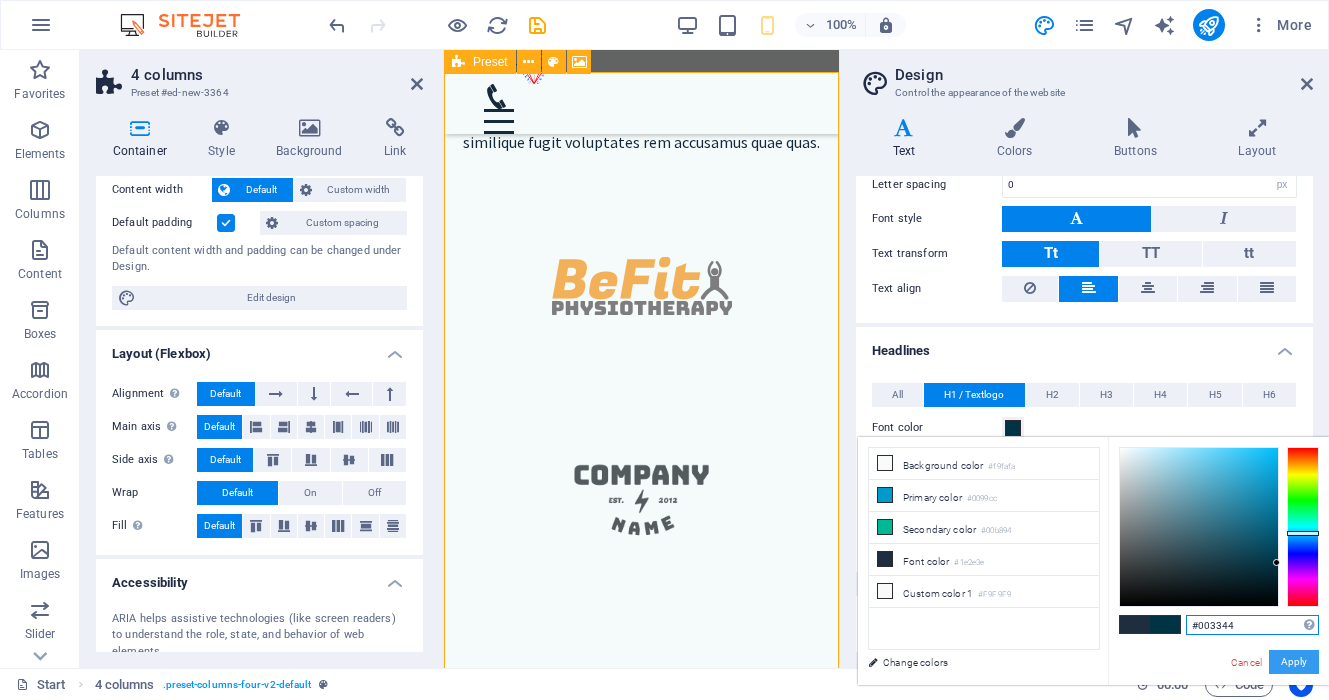 type on "#003344" 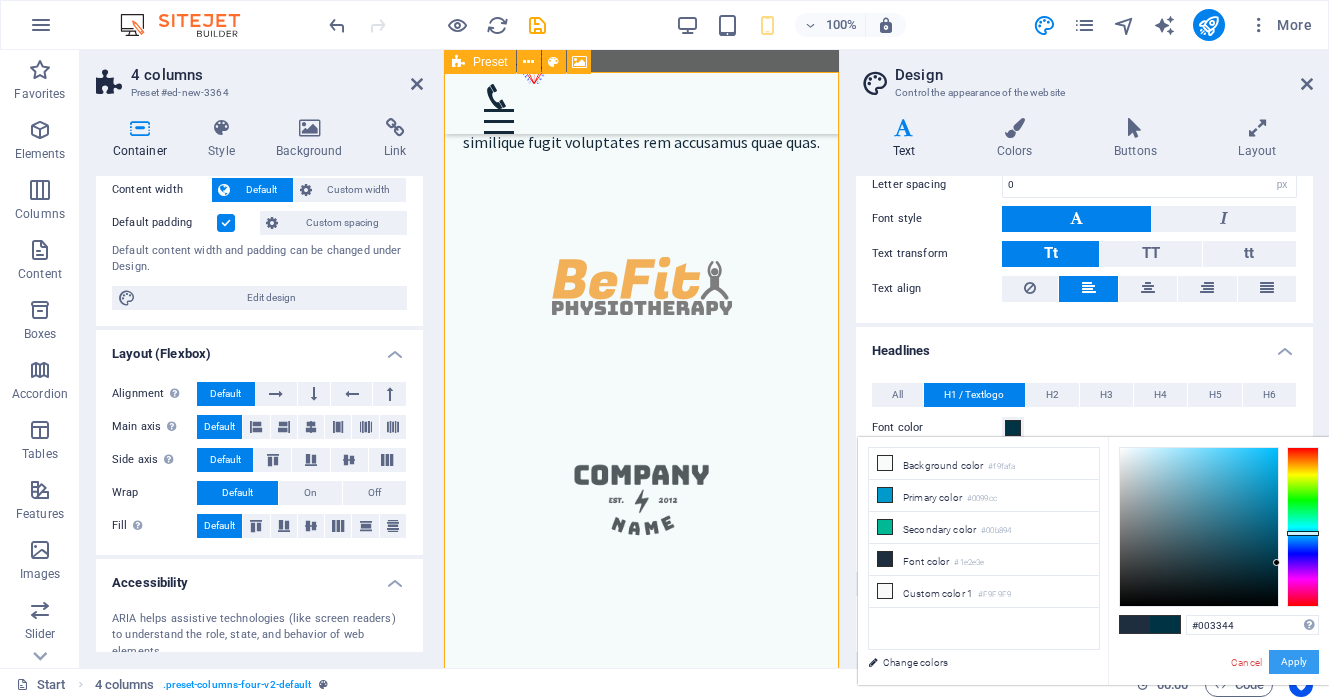 click on "Apply" at bounding box center [1294, 662] 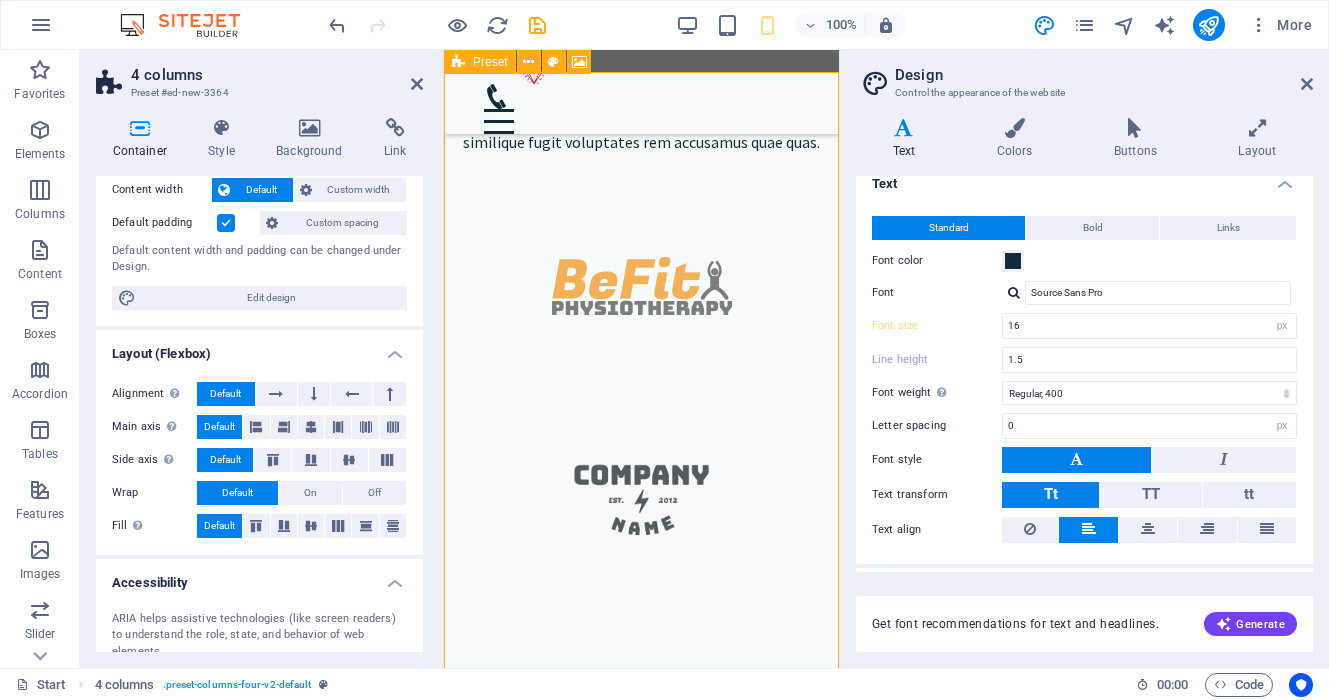 scroll, scrollTop: 0, scrollLeft: 0, axis: both 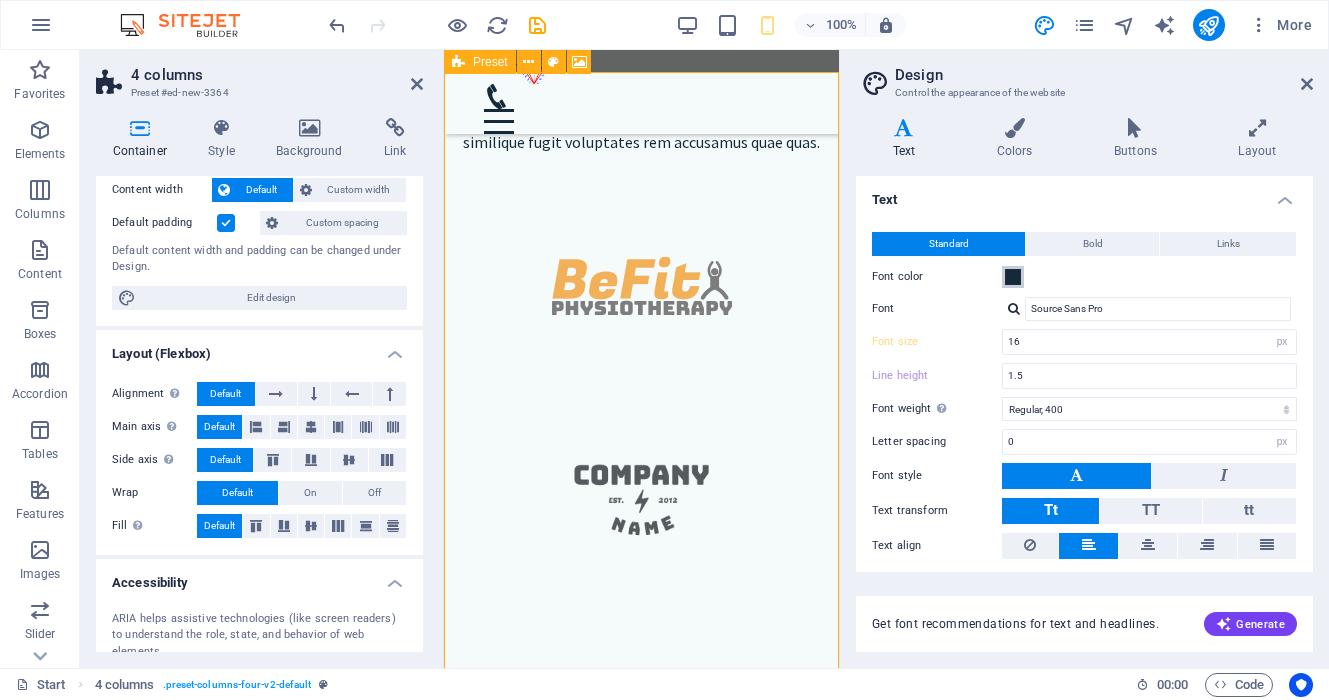 click at bounding box center [1013, 277] 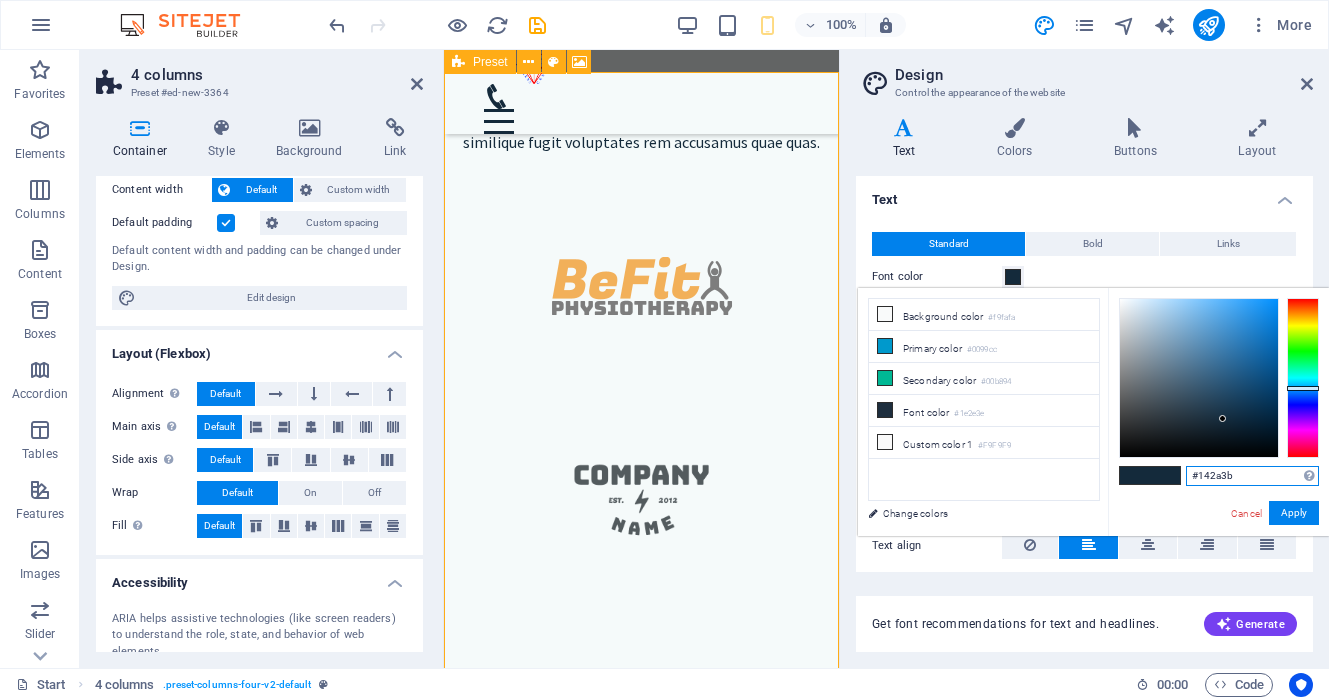 drag, startPoint x: 1257, startPoint y: 478, endPoint x: 1163, endPoint y: 477, distance: 94.00532 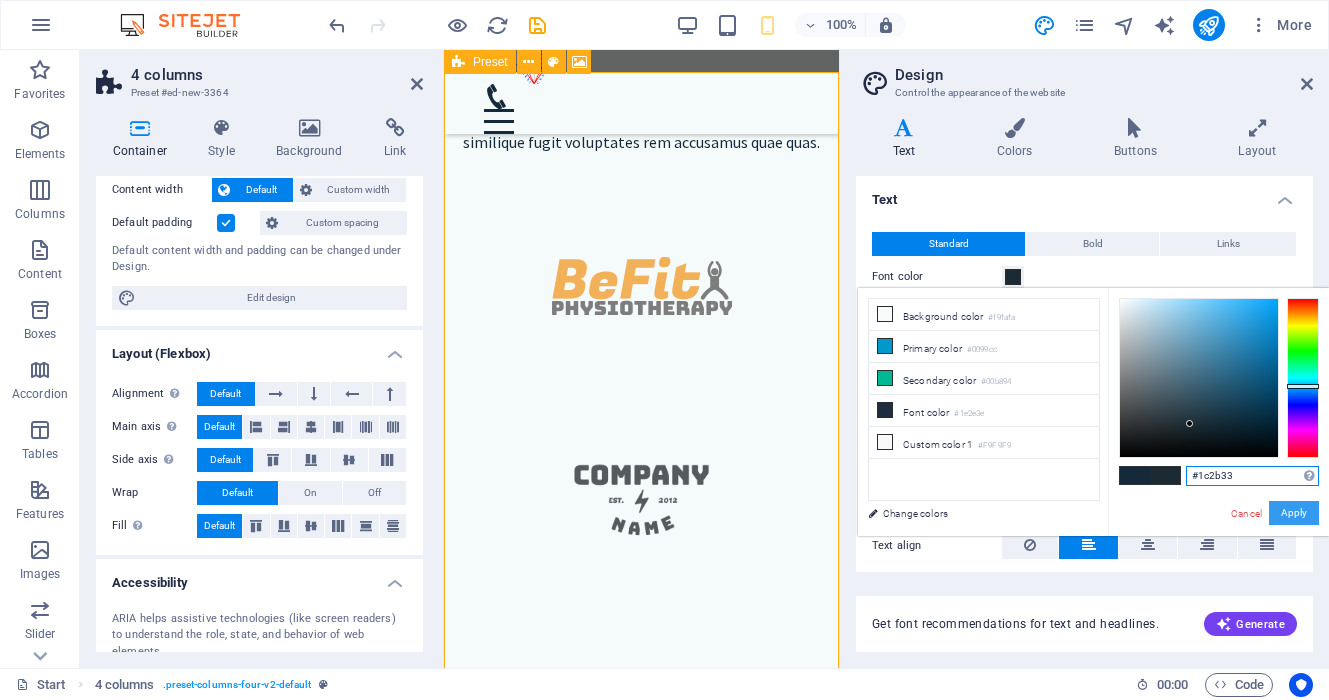 type on "#1c2b33" 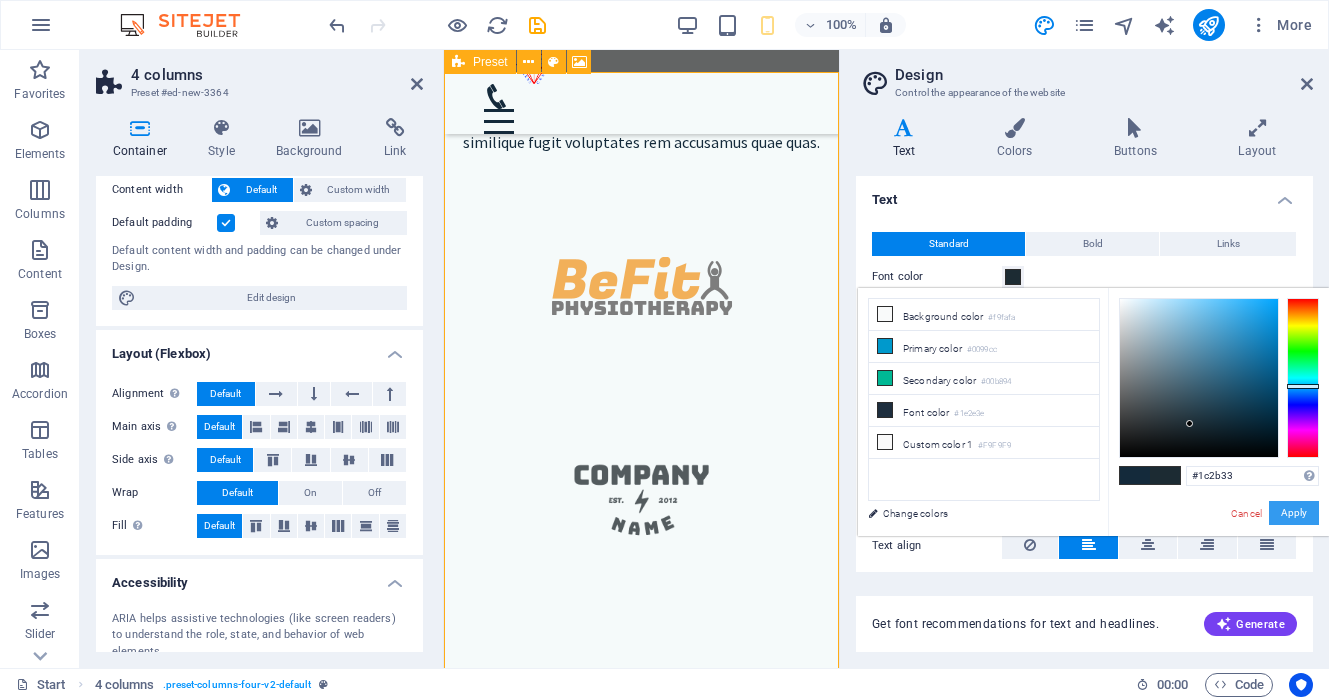 click on "Apply" at bounding box center [1294, 513] 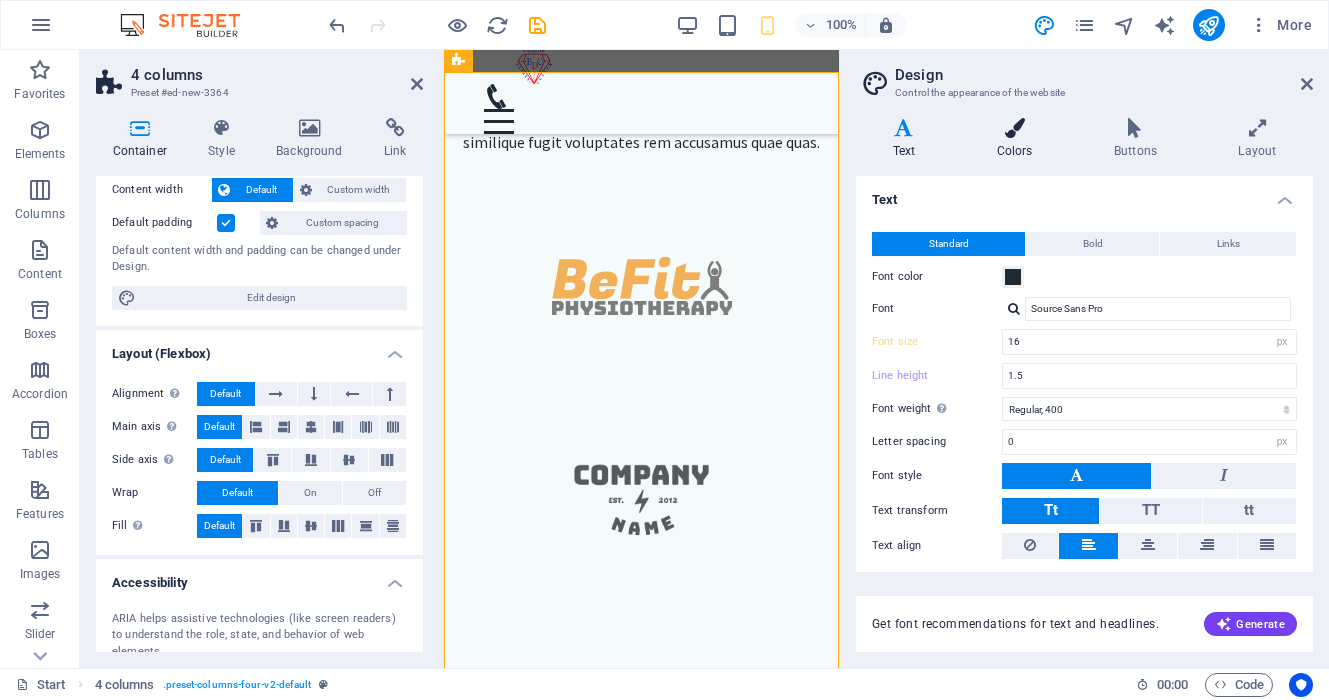 click at bounding box center (1014, 128) 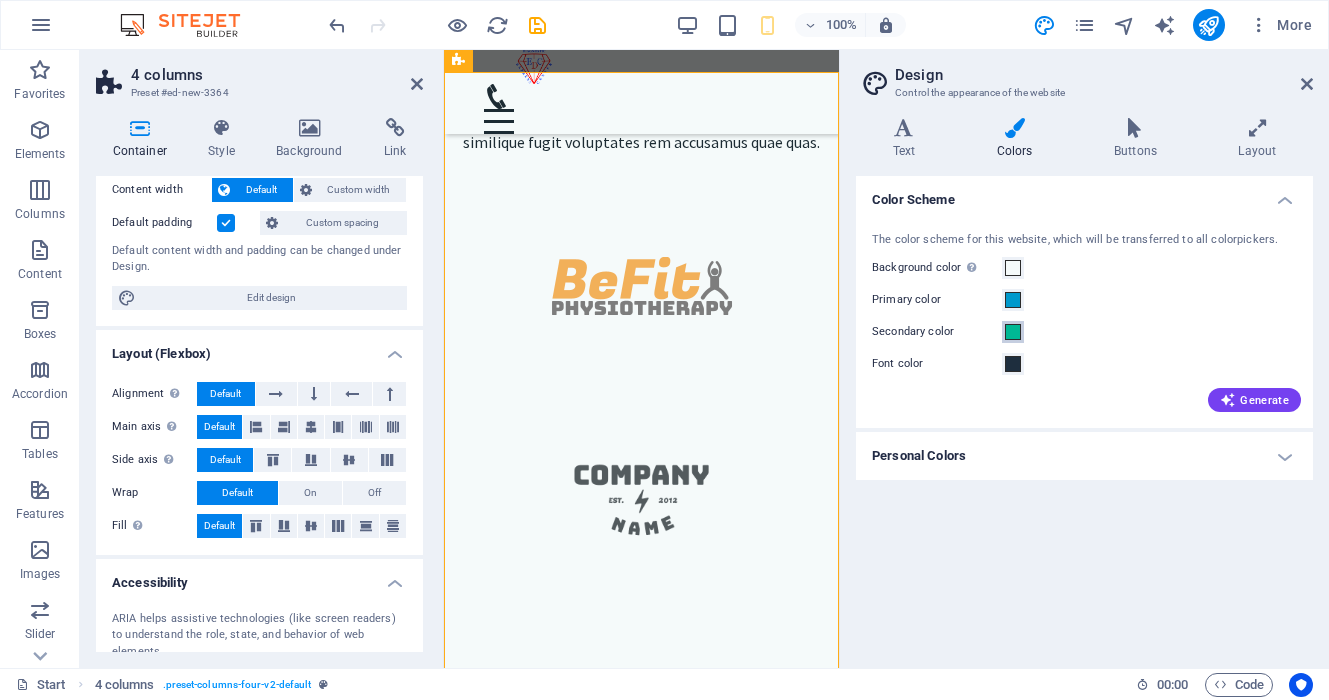 click at bounding box center [1013, 332] 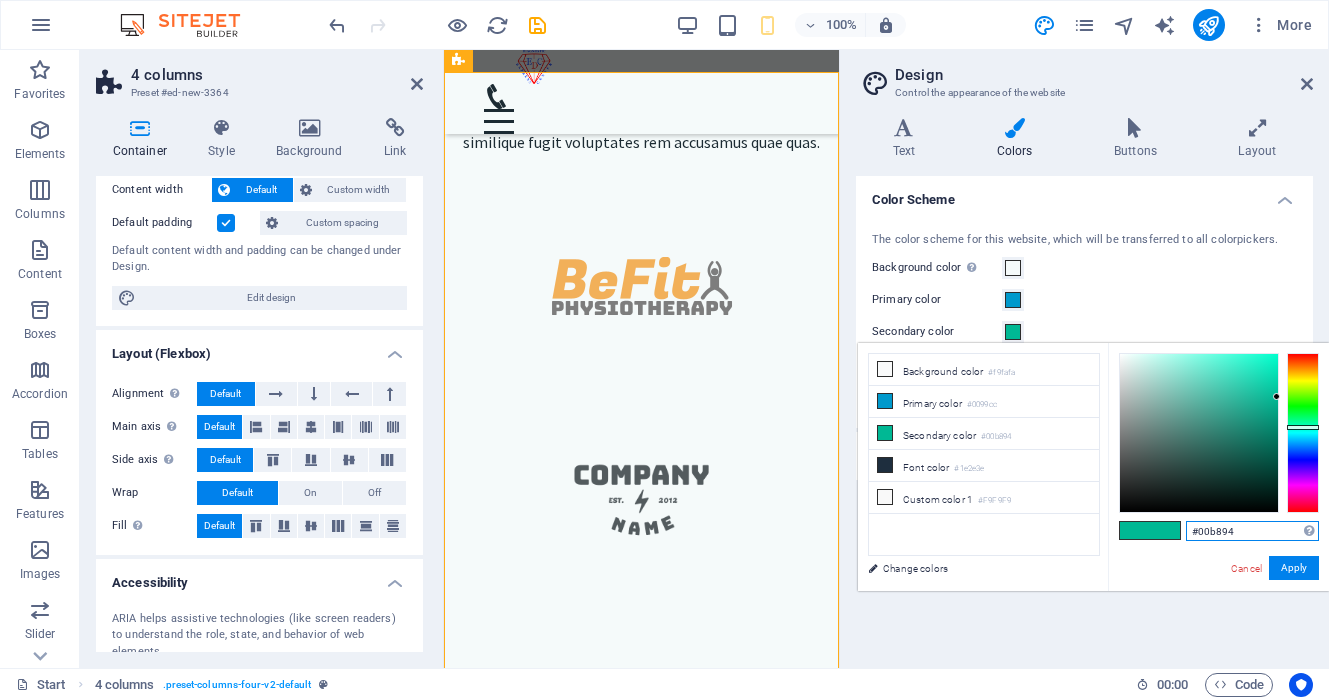 drag, startPoint x: 1250, startPoint y: 530, endPoint x: 1174, endPoint y: 530, distance: 76 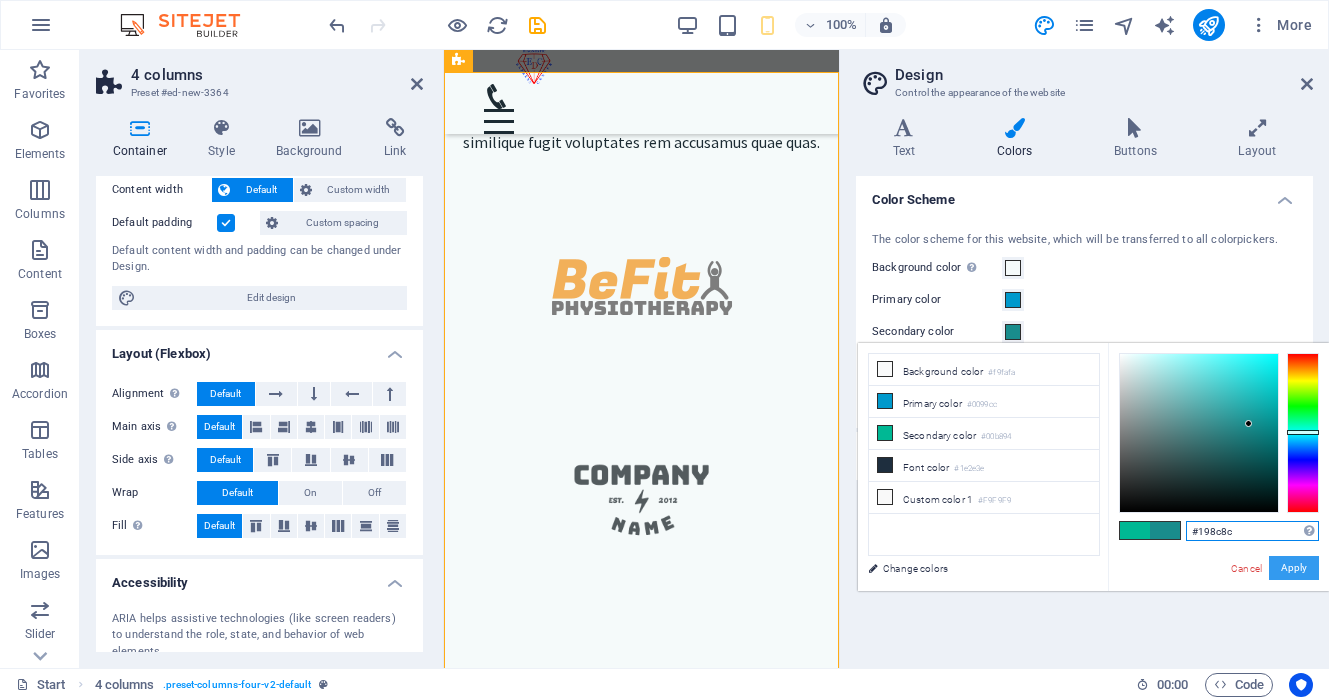 type on "#198c8c" 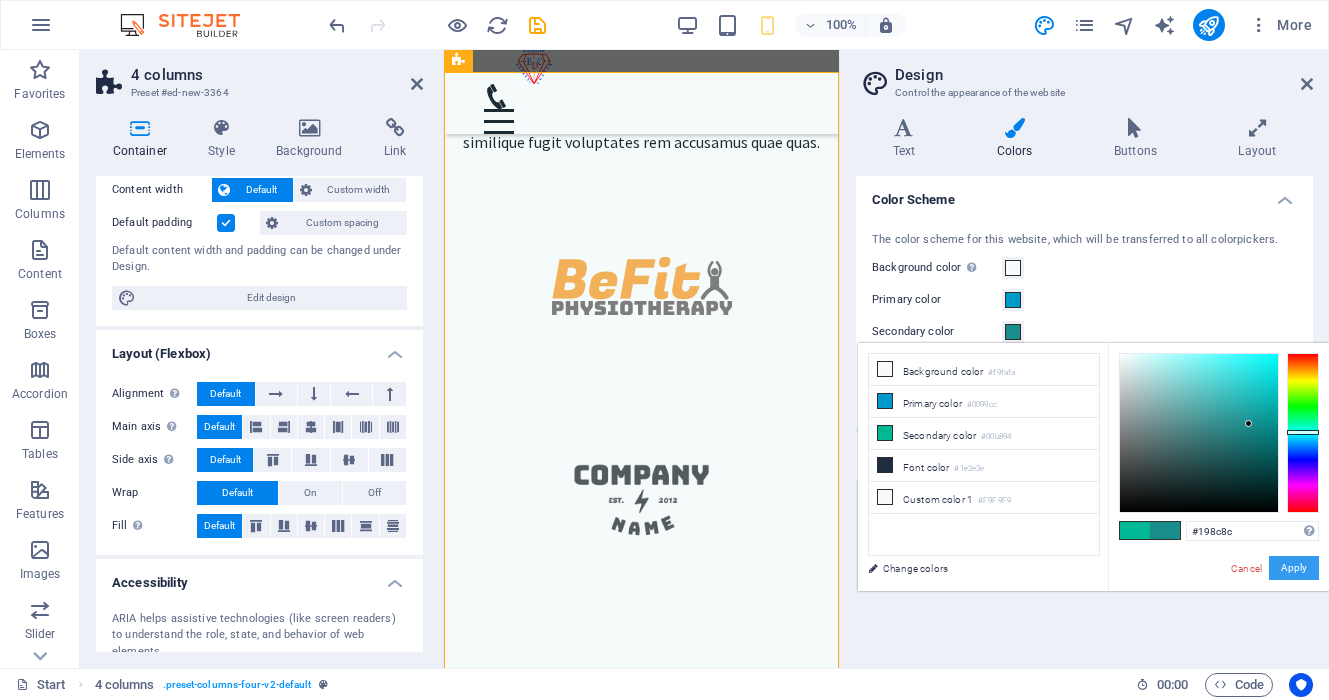 click on "Apply" at bounding box center (1294, 568) 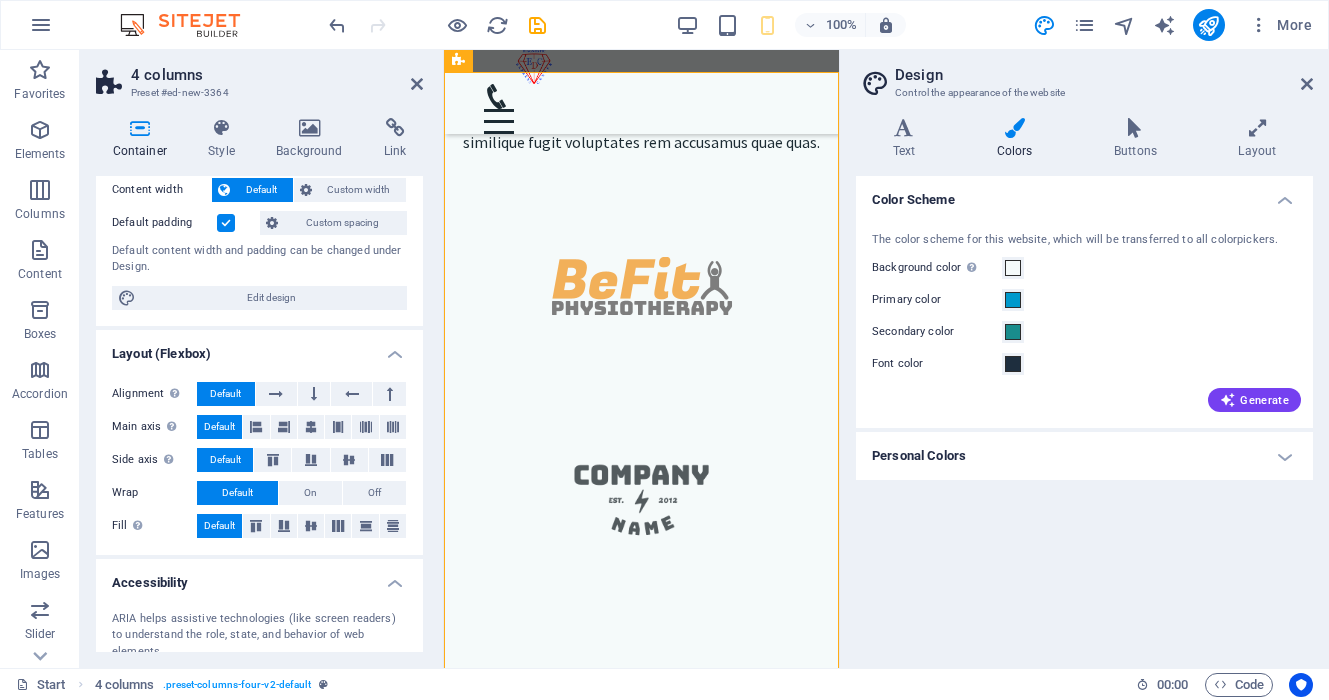 click on "Primary color" at bounding box center [1084, 300] 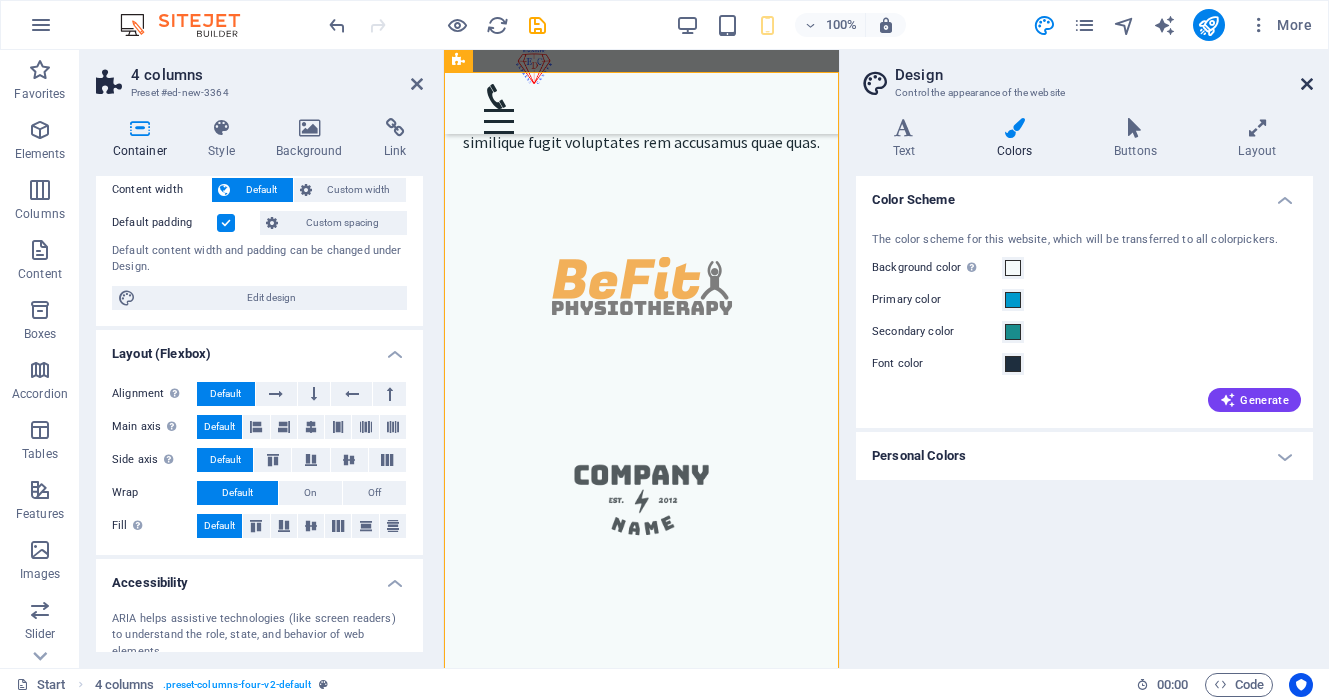 click at bounding box center (1307, 84) 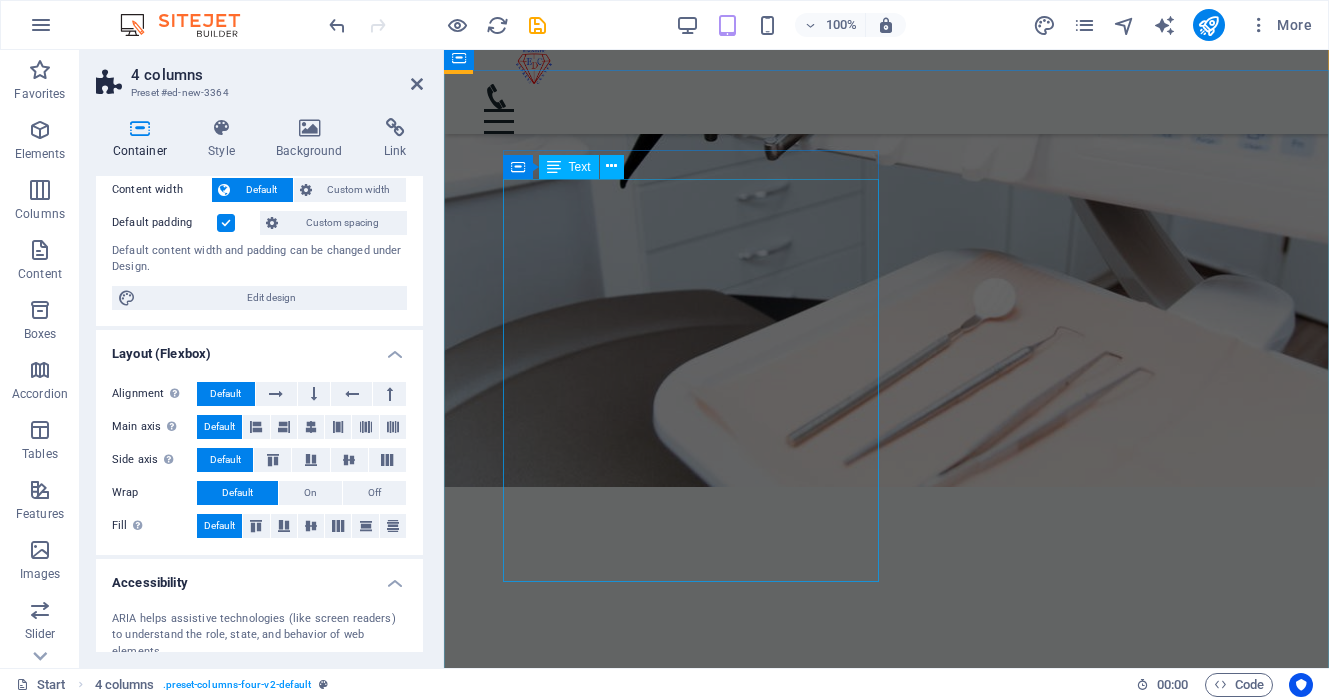scroll, scrollTop: 5836, scrollLeft: 0, axis: vertical 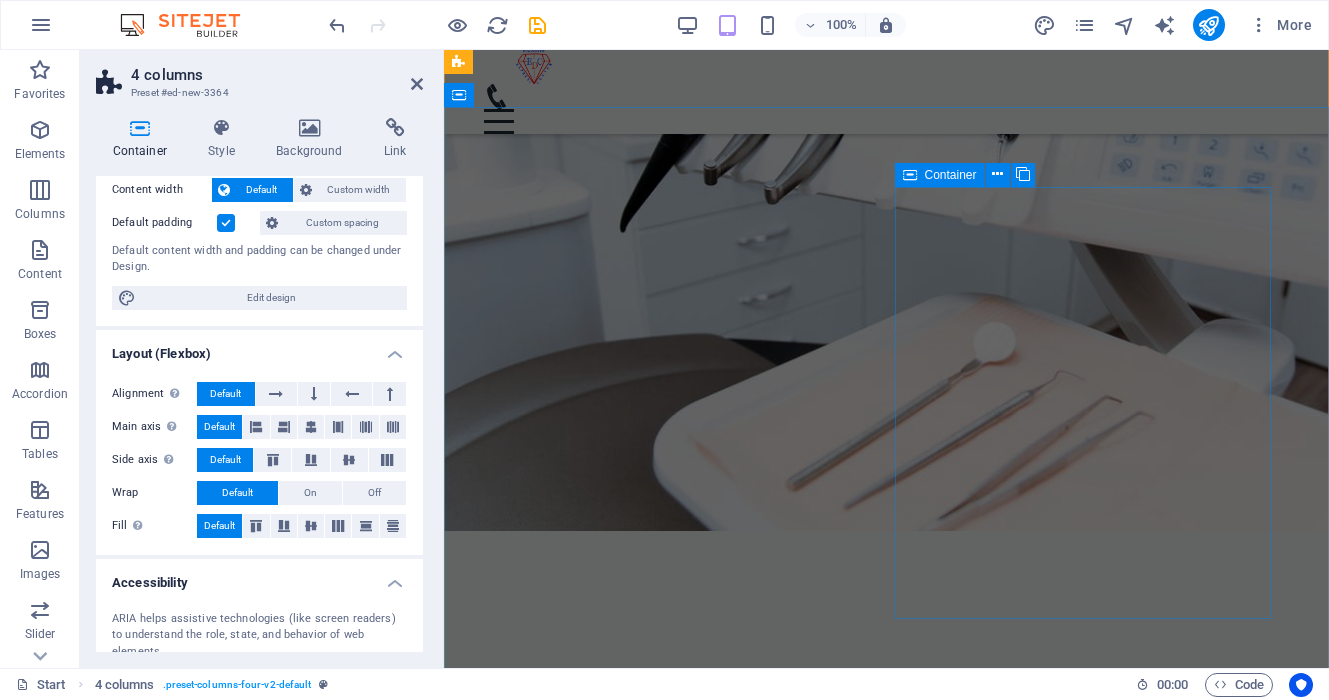 click on "Contact us Phone: 0123 - [PHONE_NUMBER] E-Mail: [EMAIL] Open hours: Monday - Friday: 8am - 8pm" at bounding box center [648, 5929] 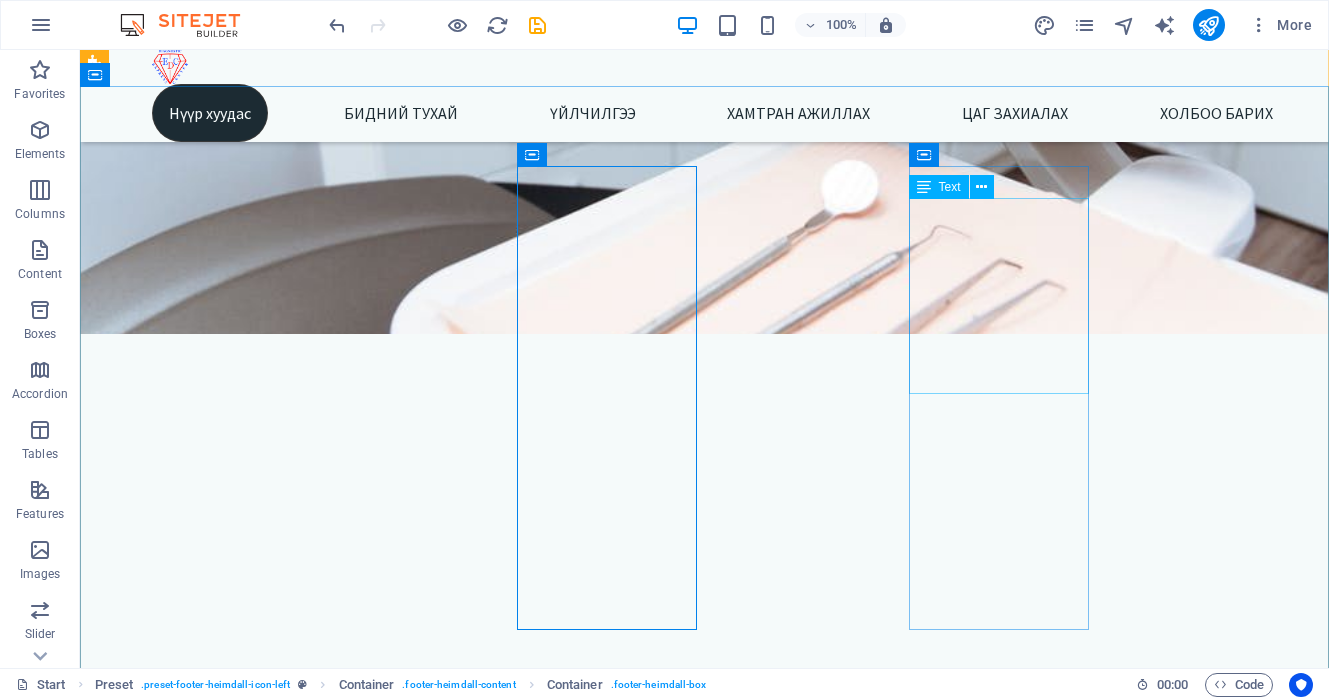 scroll, scrollTop: 4310, scrollLeft: 0, axis: vertical 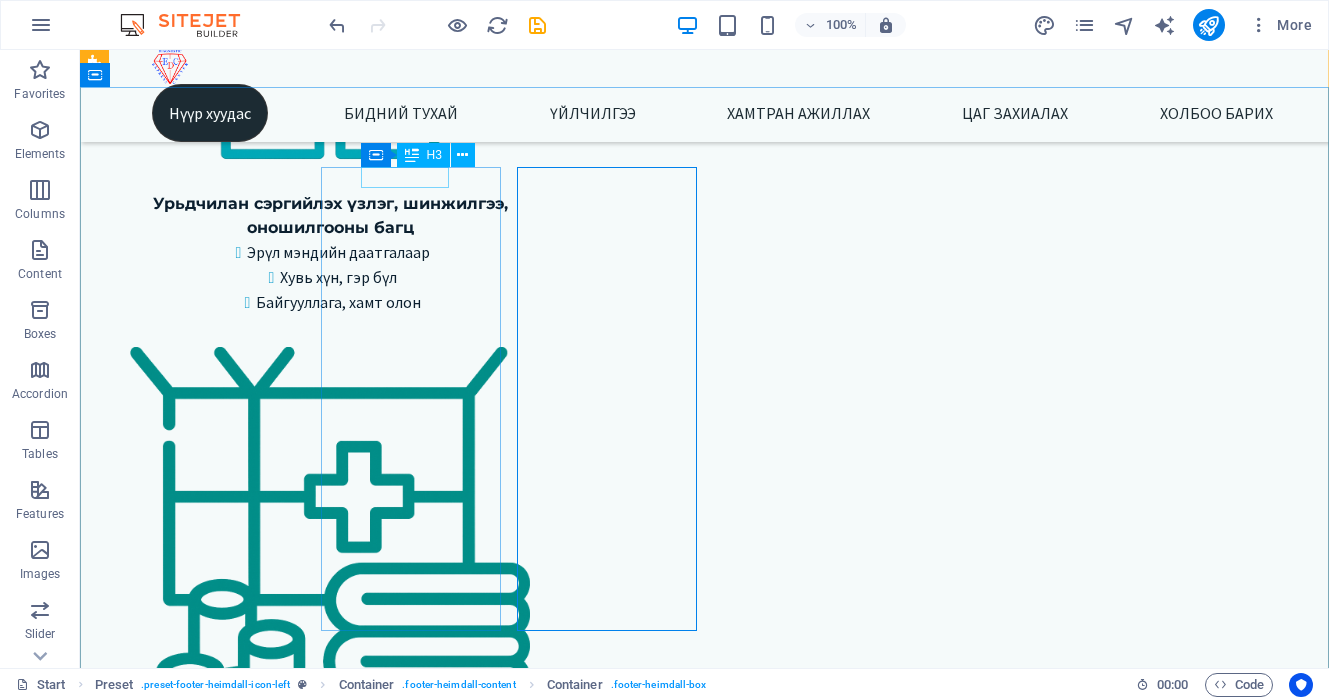 click on "Address" at bounding box center [186, 5642] 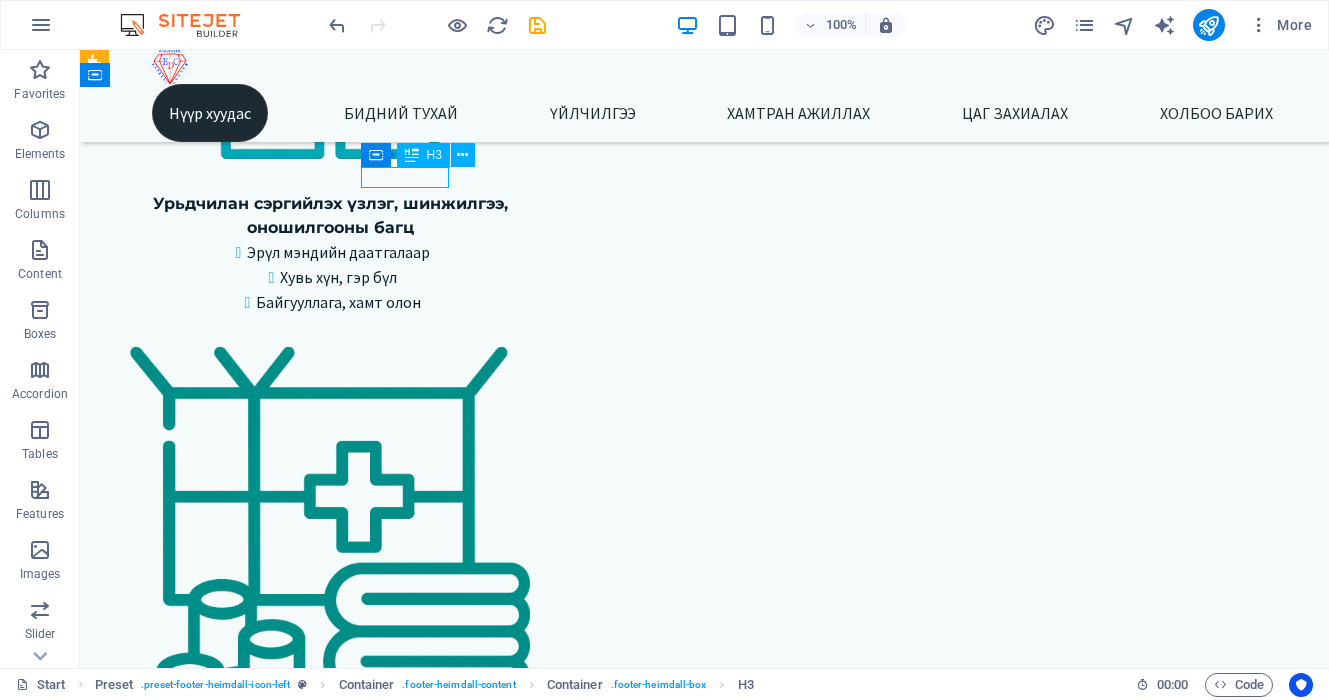 click on "Address" at bounding box center (186, 5642) 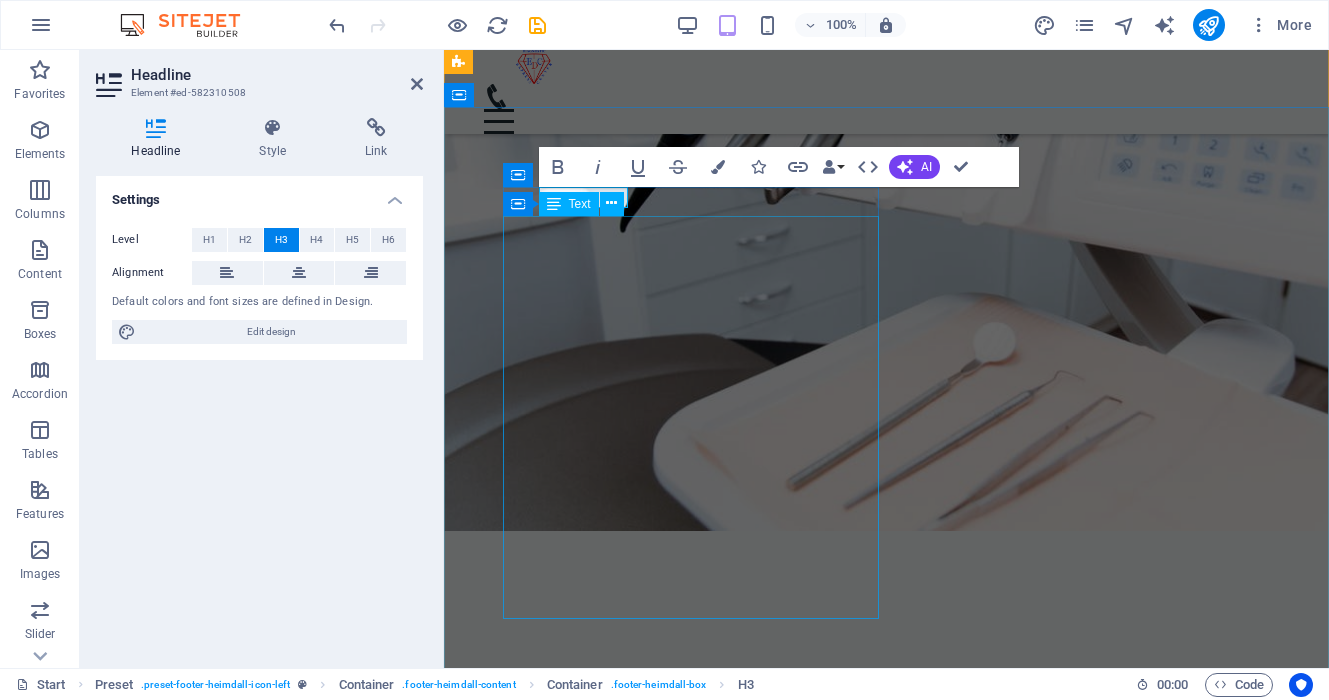 type 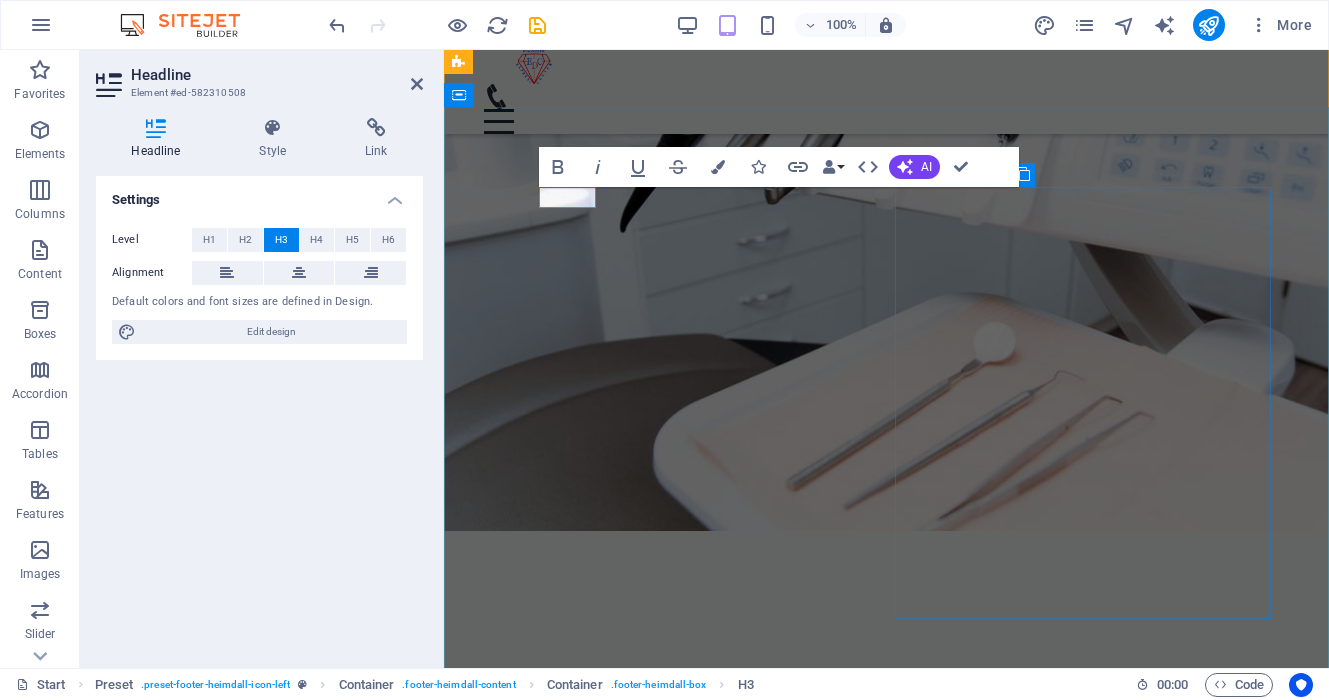 click on "Contact us Phone: 0123 - [PHONE_NUMBER] E-Mail: [EMAIL] Open hours: Monday - Friday: 8am - 8pm" at bounding box center (648, 5929) 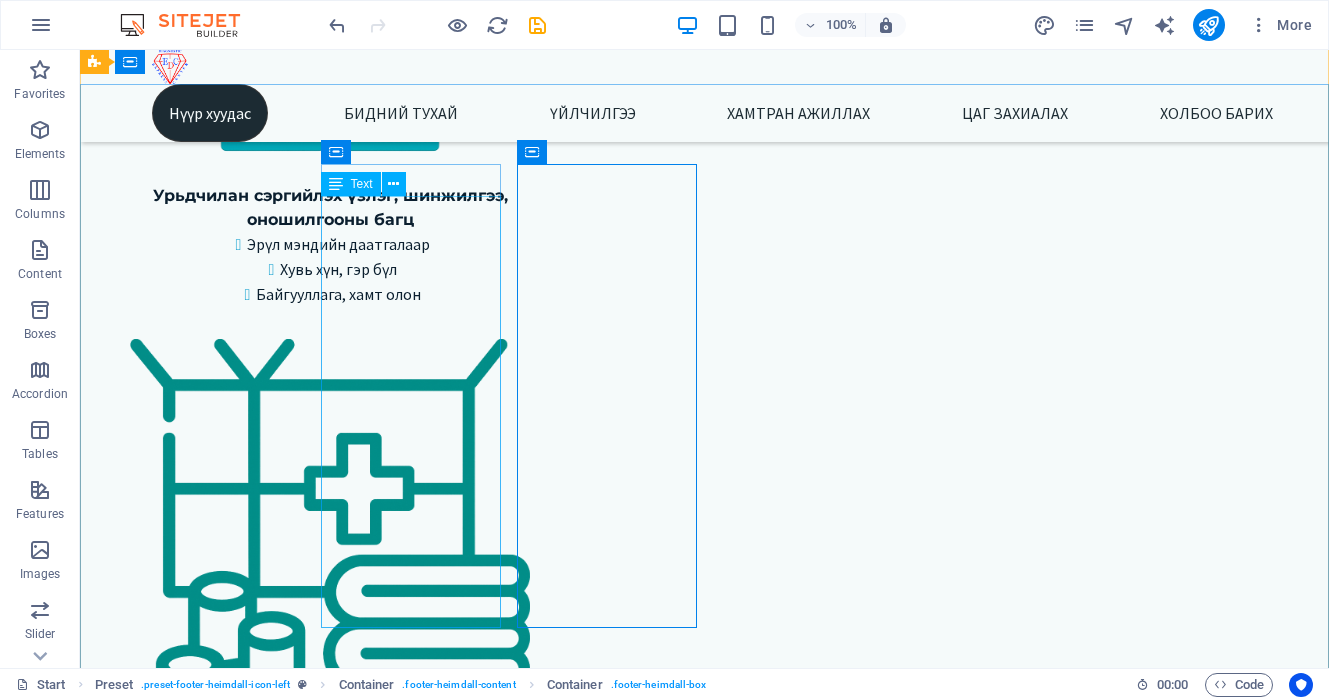 scroll, scrollTop: 4311, scrollLeft: 0, axis: vertical 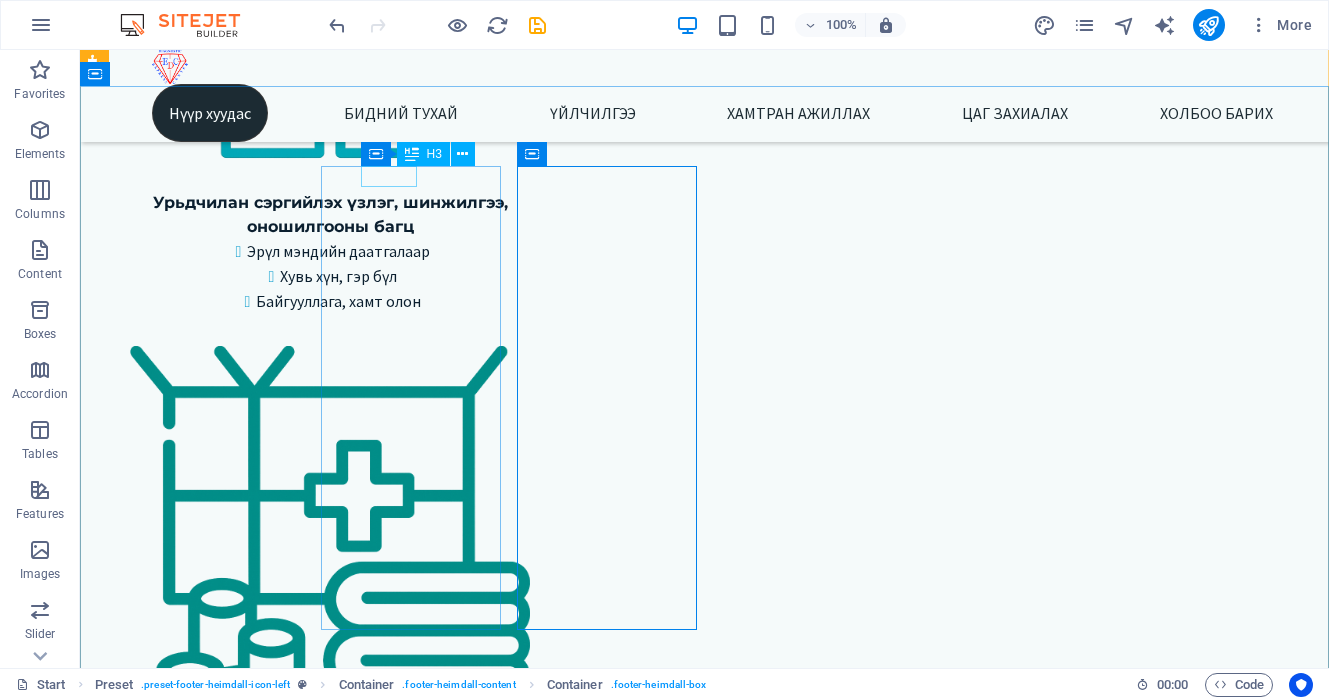 click on "Hgzu" at bounding box center (186, 5641) 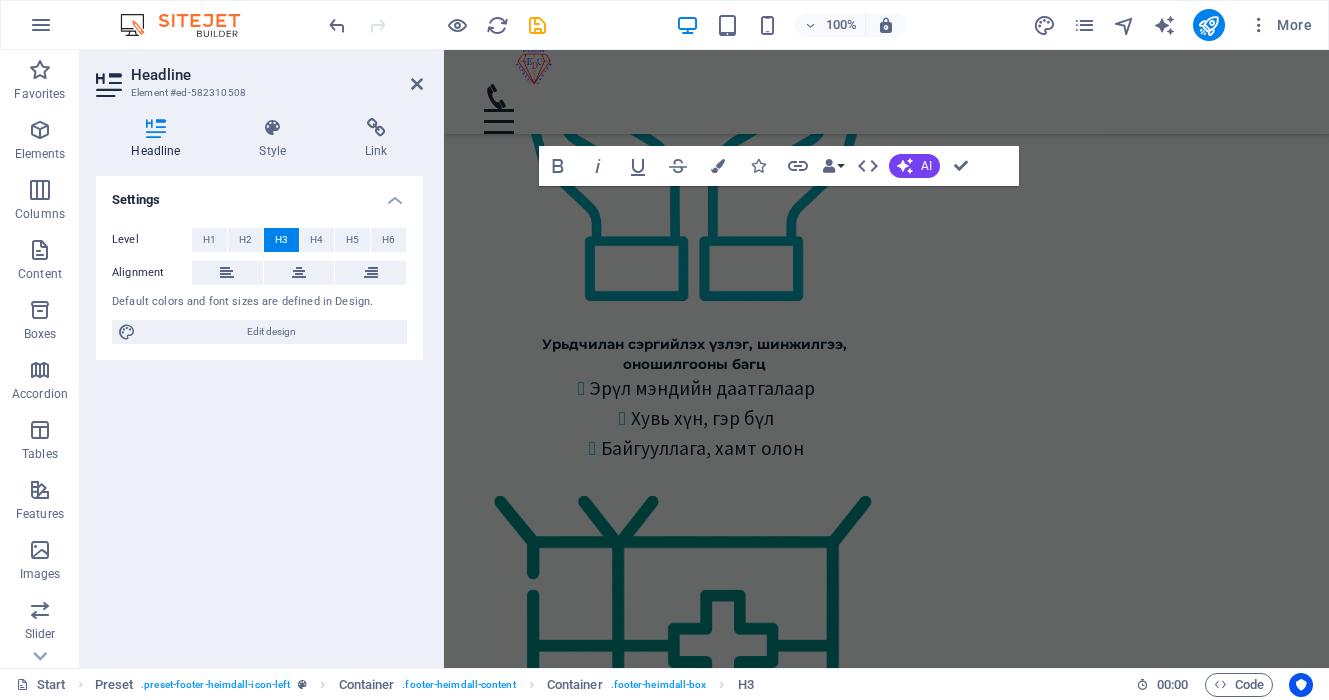 scroll, scrollTop: 5837, scrollLeft: 0, axis: vertical 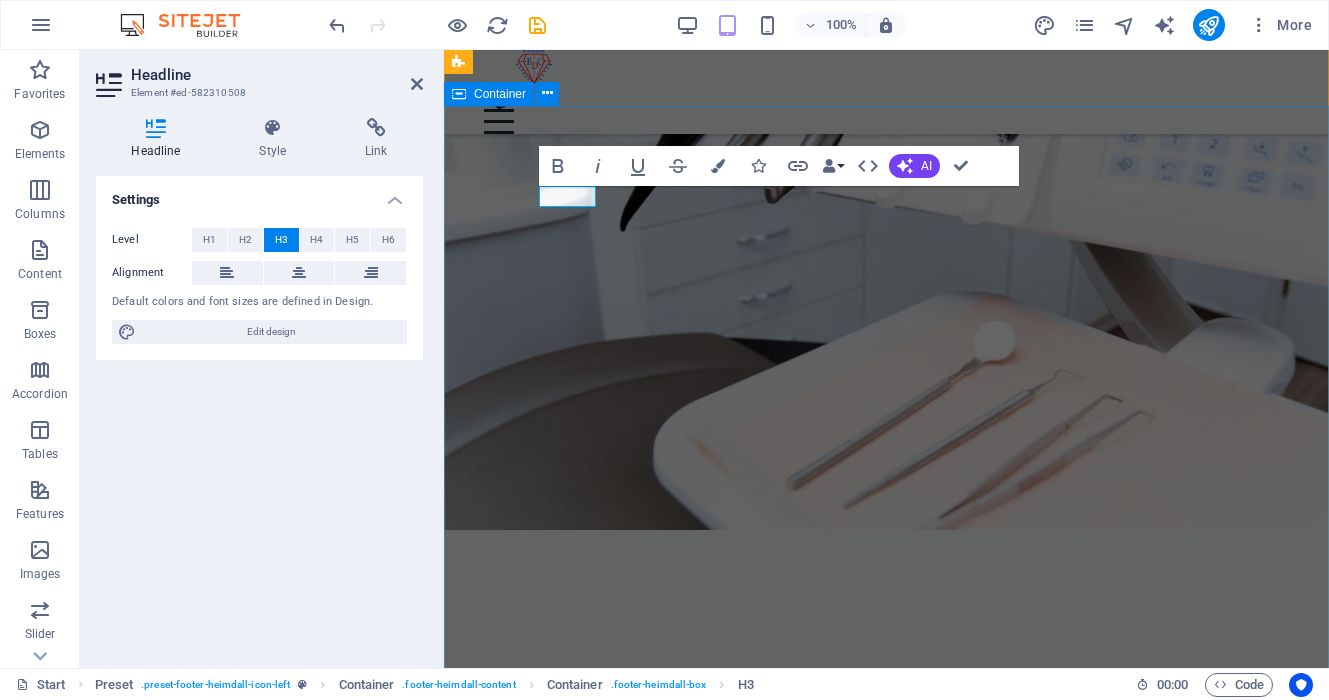 type 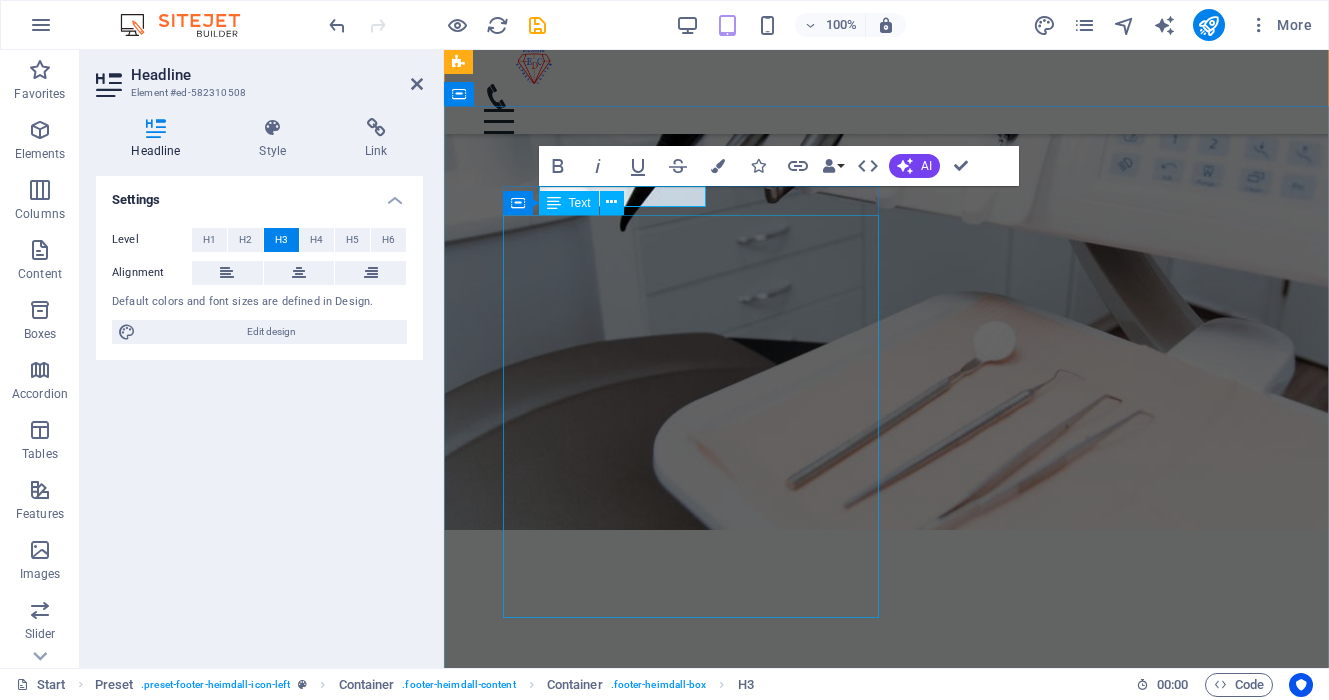 click on "1 -Төв салбар БЗД 3-р хороо Улсын 2-р эмнэлгийн баруун талд 25-р байрны өргөтгөл  2 - Зайсан салбар ХУД 11-р хороо Астра төвийн зүүн талд V28-ын 2р давхарт 3 - Баянзүрх салбар БЗД 7-р хороо Хурдмед эмнэлэг 4 - Нисэх салбар ХУД, Нисэхийн тойрог Хан-Плазагийн 3-р давхарт" at bounding box center (648, 5593) 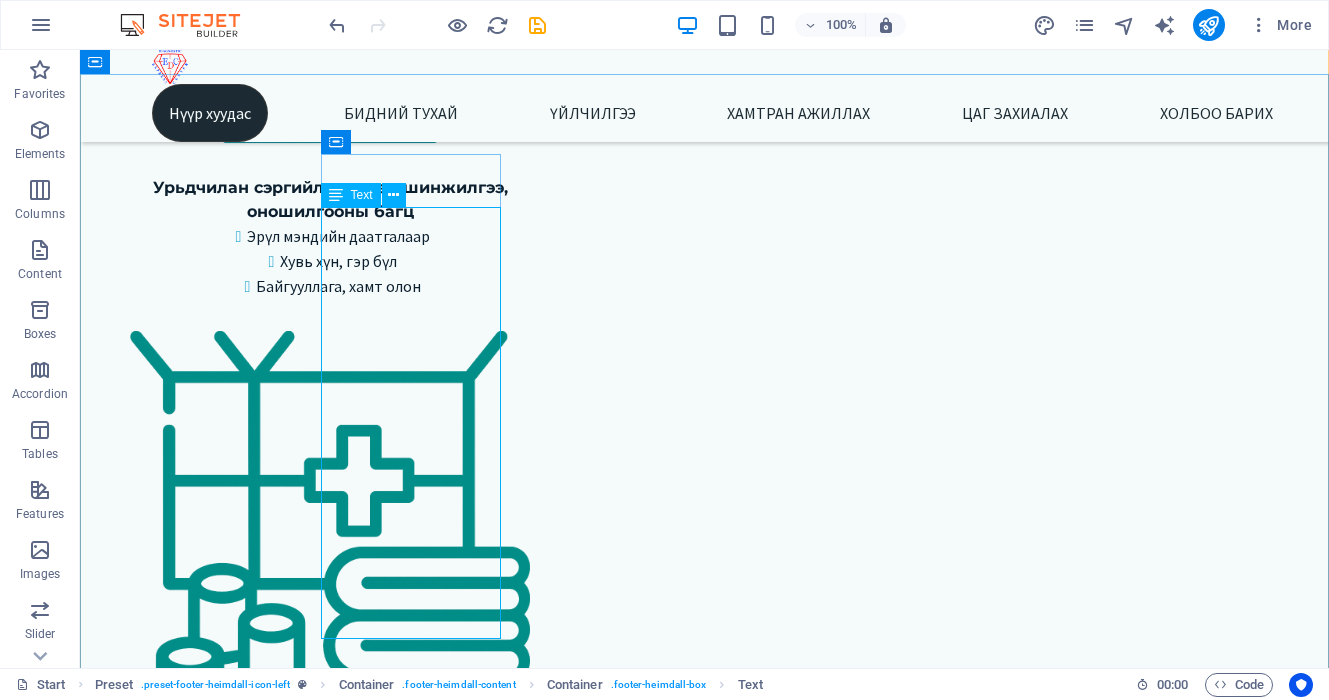 scroll, scrollTop: 4327, scrollLeft: 0, axis: vertical 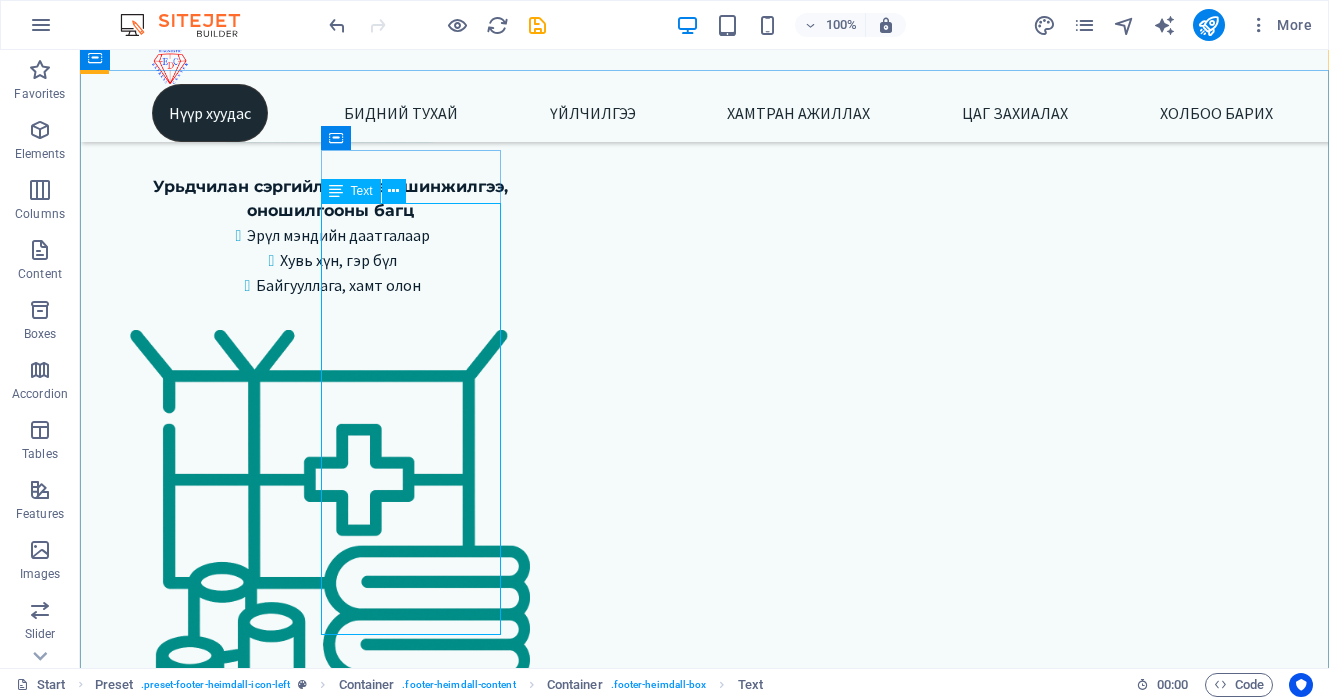 click on "1 -Төв салбар БЗД 3-р хороо Улсын 2-р эмнэлгийн баруун талд 25-р байрны өргөтгөл  2 - Зайсан салбар ХУД 11-р хороо Астра төвийн зүүн талд V28-ын 2р давхарт 3 - Баянзүрх салбар БЗД 7-р хороо Хурдмед эмнэлэг 4 - Нисэх салбар ХУД, Нисэхийн тойрог Хан-Плазагийн 3-р давхарт" at bounding box center (186, 5859) 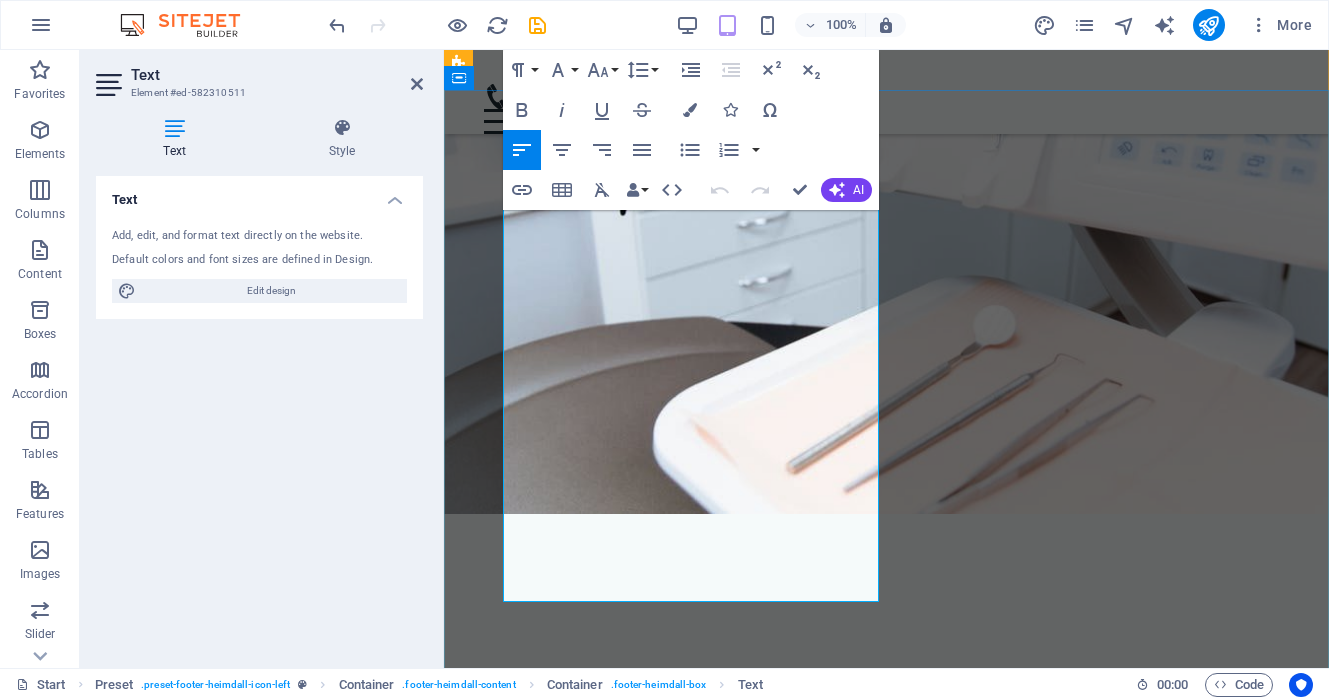 click on "БЗД 3-р хороо Улсын 2-р эмнэлгийн баруун талд 25-р байрны өргөтгөл" at bounding box center (648, 5433) 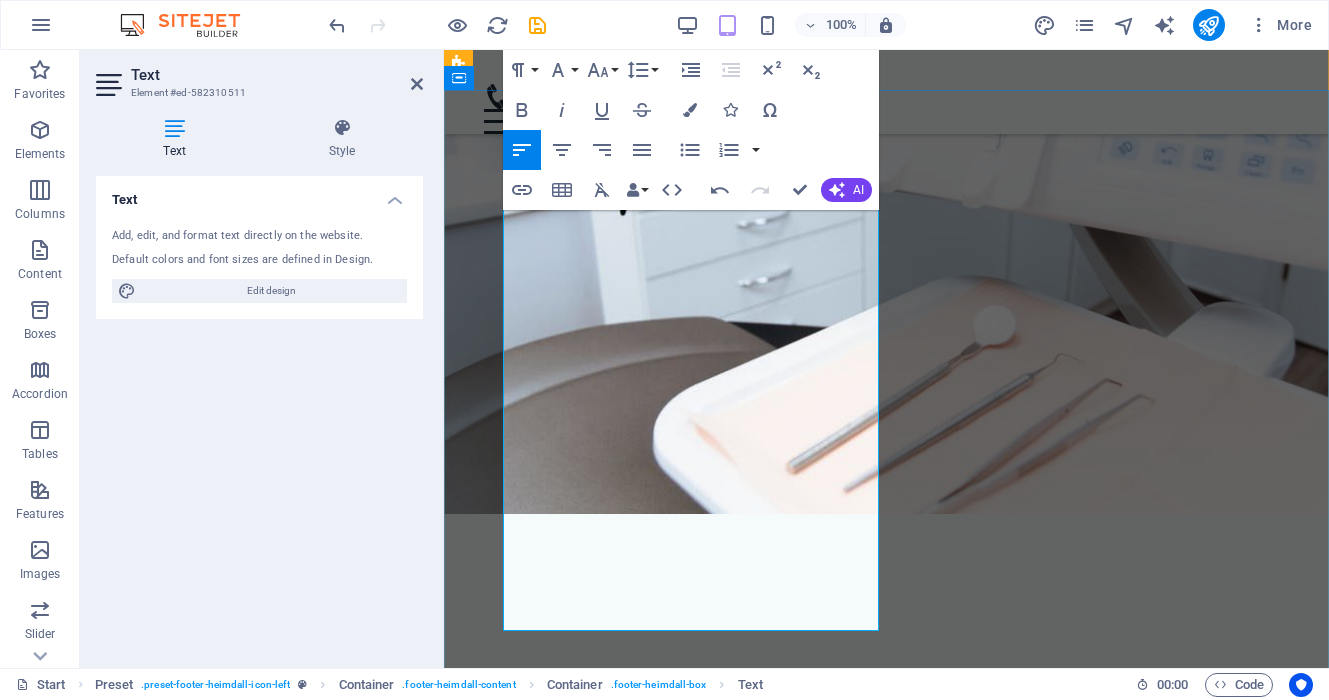 type 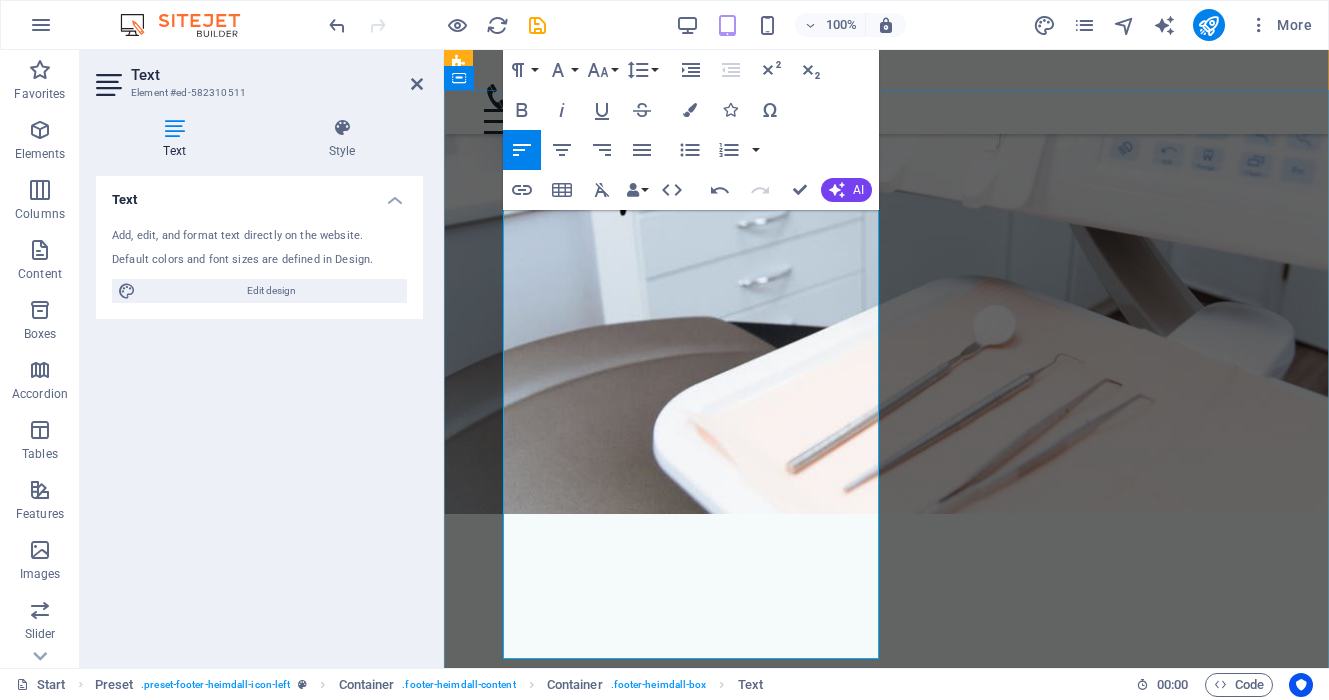 click on "БЗД 7-р хороо Хурдмед эмнэлэг" at bounding box center [648, 5706] 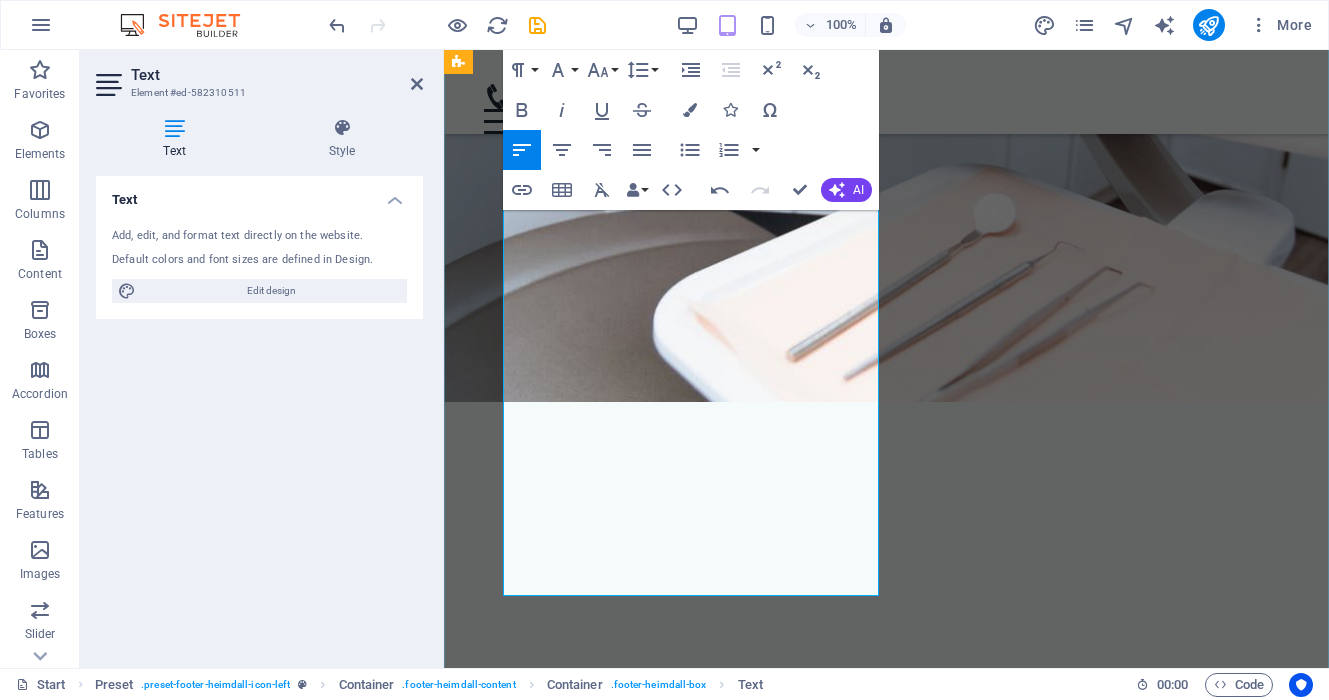 scroll, scrollTop: 5970, scrollLeft: 0, axis: vertical 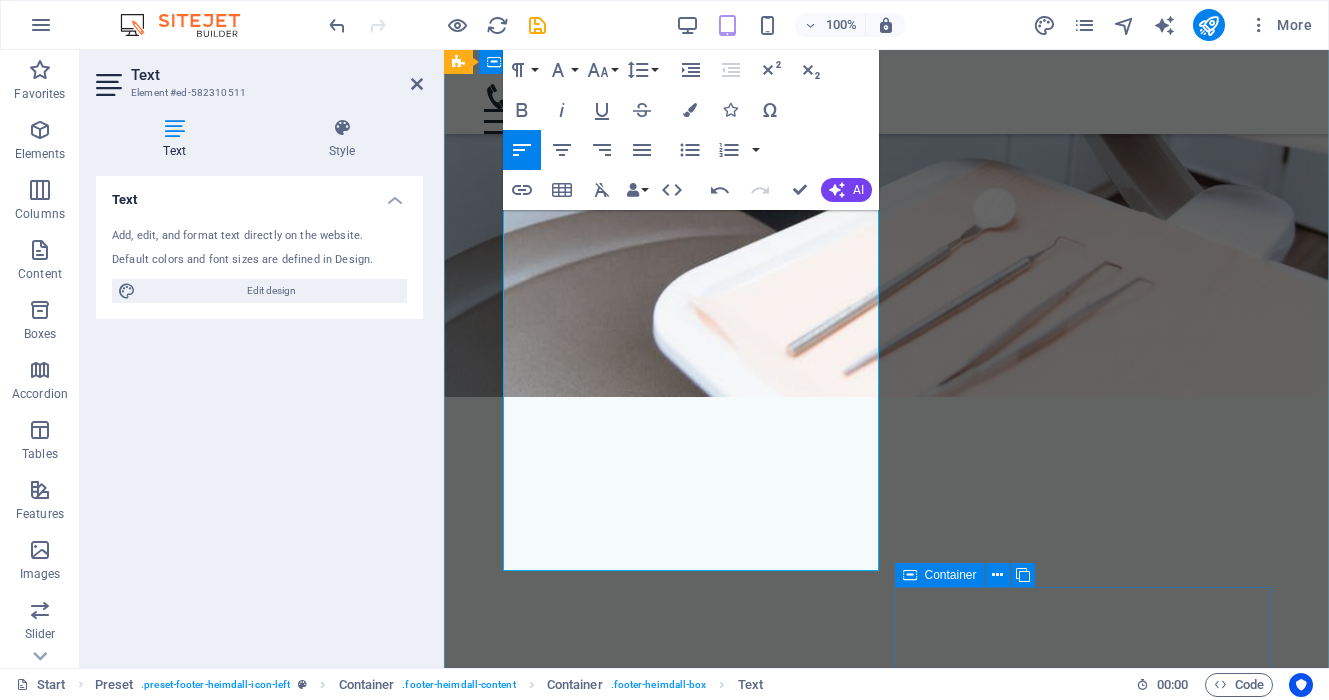 click on "[DISTRICT], [LANDMARK] [FLOOR]" at bounding box center [648, 5720] 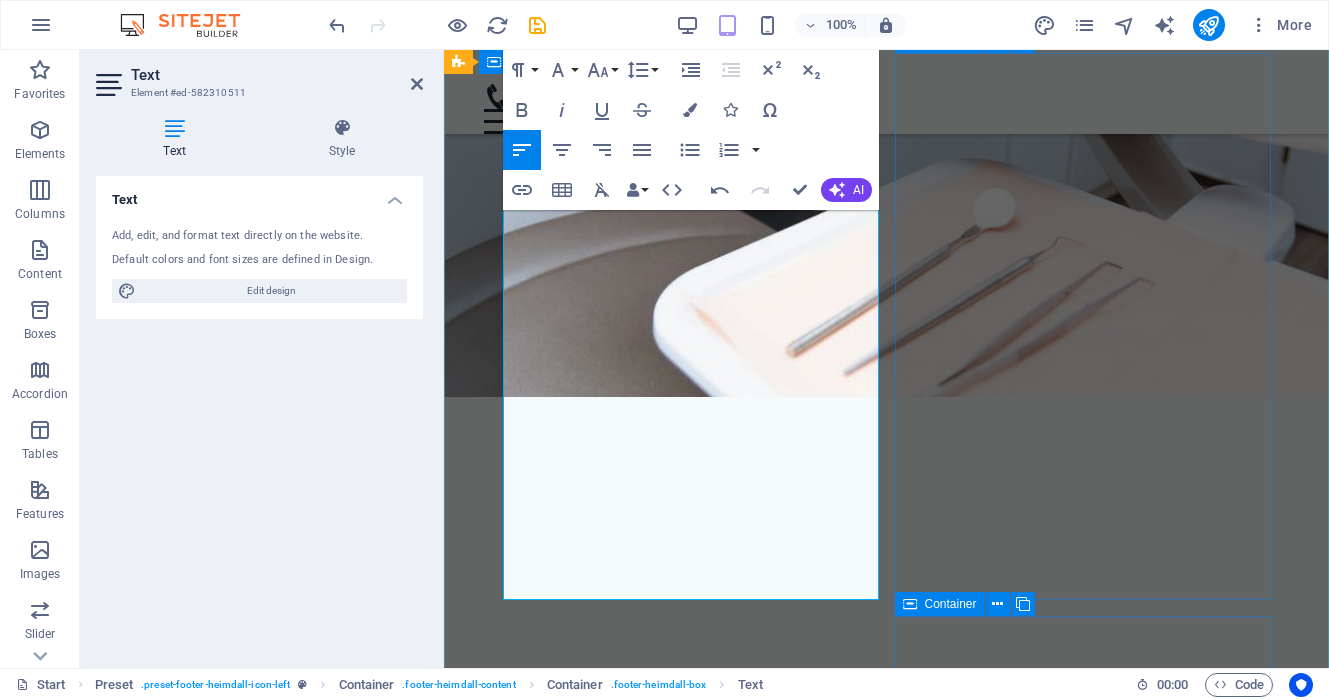 click on "Contact us Phone: 0123 - [PHONE_NUMBER] E-Mail: [EMAIL] Open hours: Monday - Friday: 8am - 8pm" at bounding box center [648, 5910] 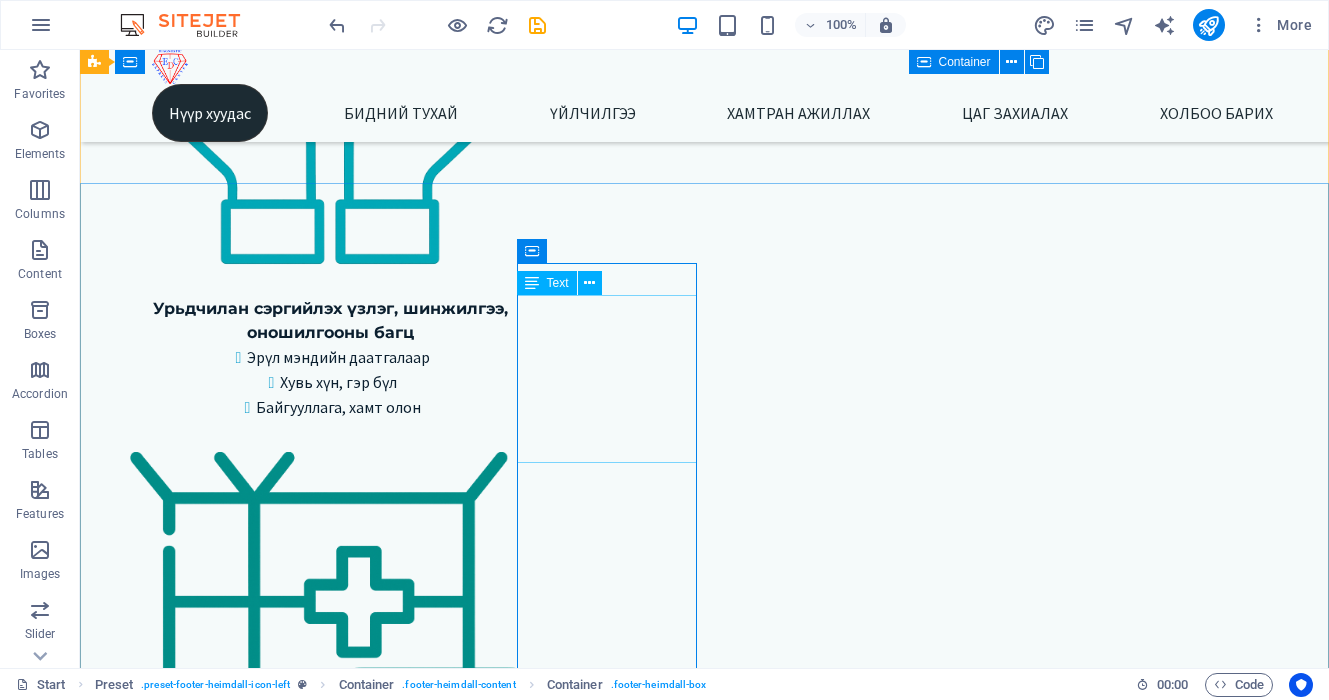 scroll, scrollTop: 4192, scrollLeft: 0, axis: vertical 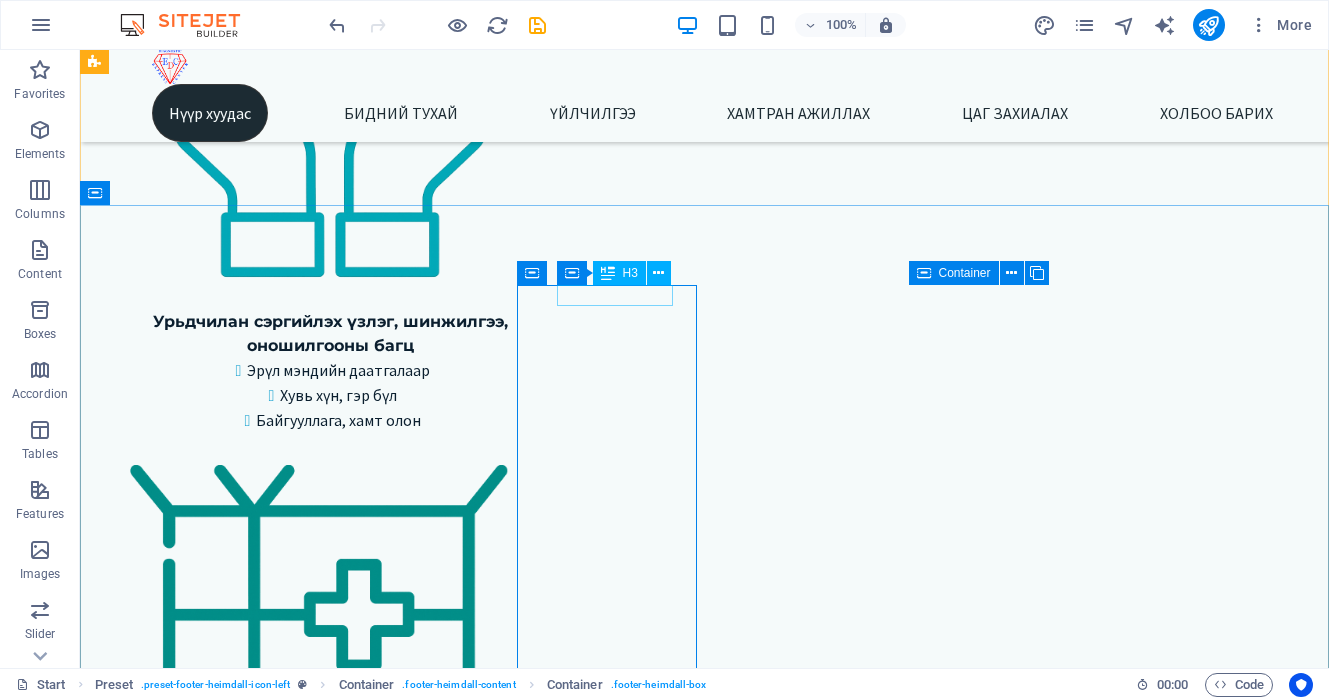 click on "Contact us" at bounding box center (186, 6348) 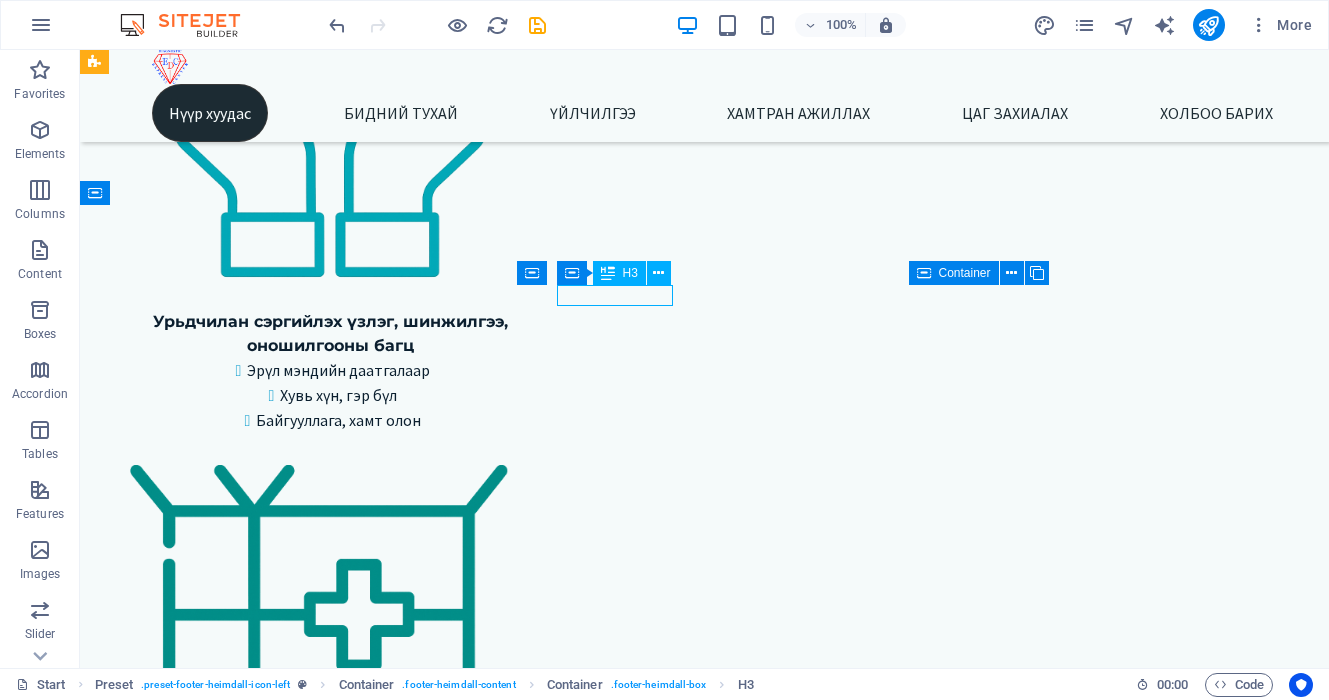 click on "Contact us" at bounding box center [186, 6348] 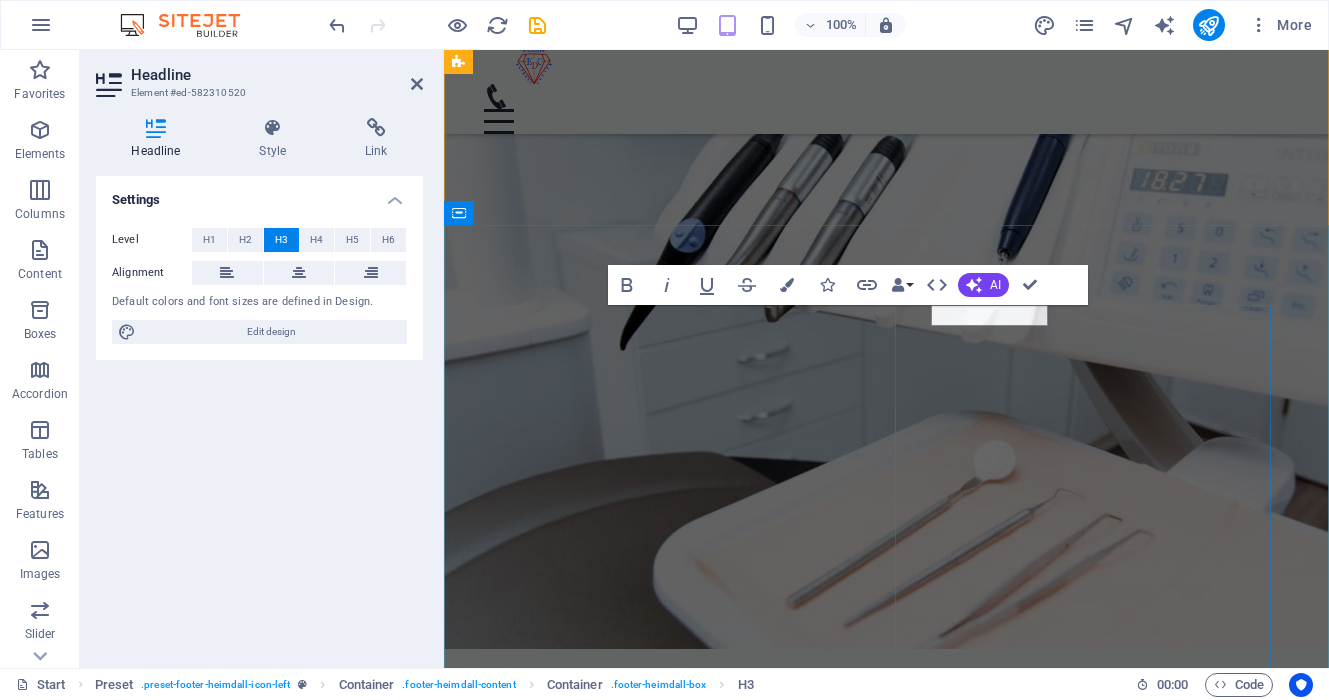 click on "Contact us" at bounding box center [648, 6067] 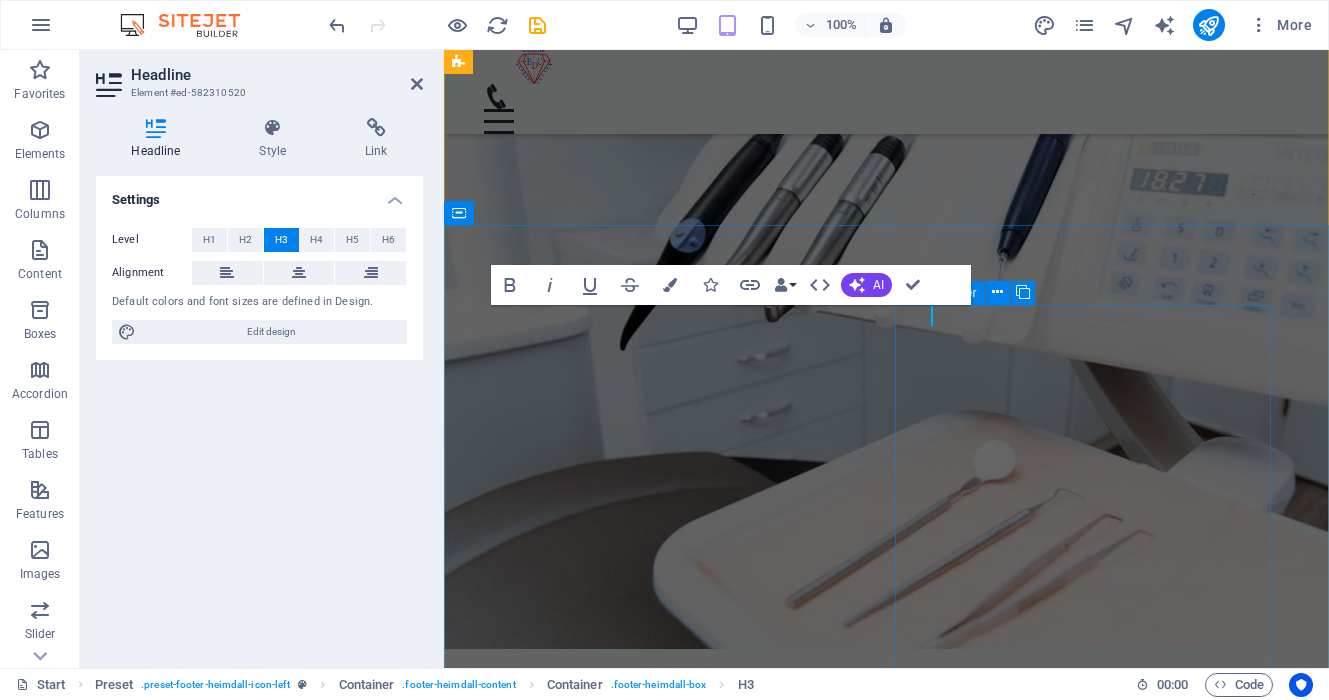 type 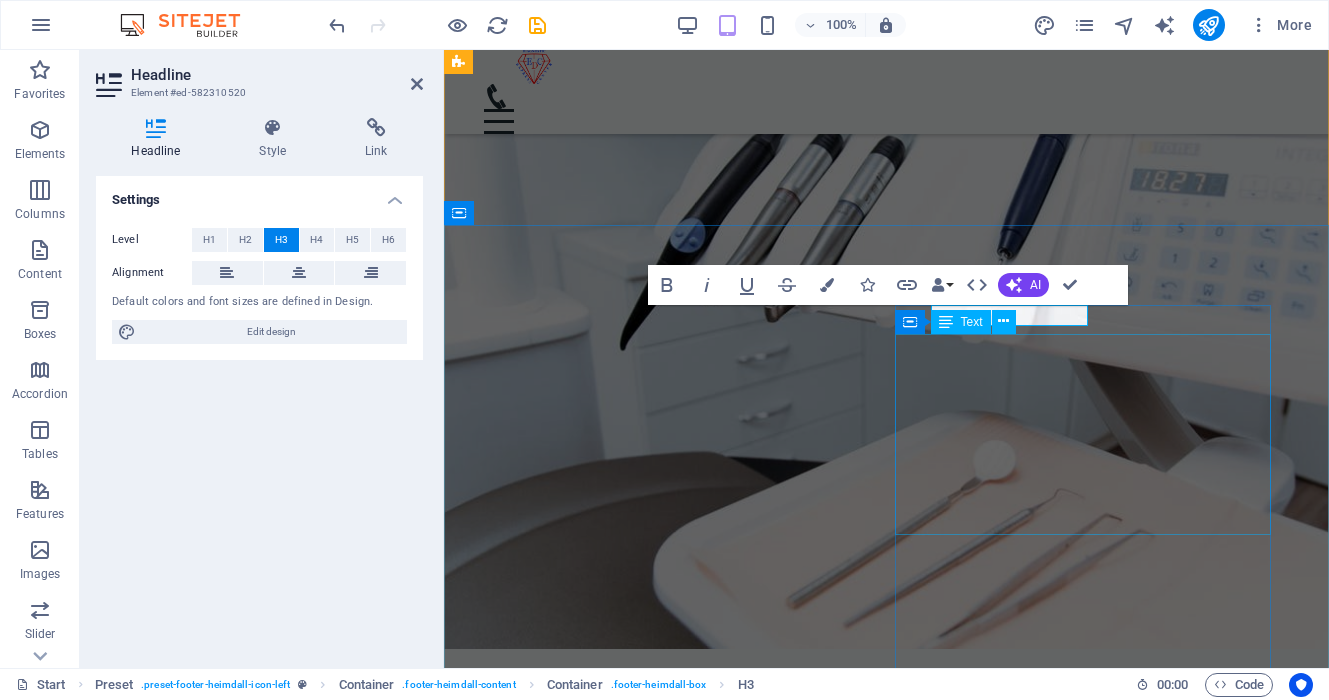 click on "Phone:  0123 - 456789 E-Mail:  838387031355c23de0f5d1587c1f7e@cpanel.local Open hours:   Monday - Friday: 8am - 8pm" at bounding box center [648, 6187] 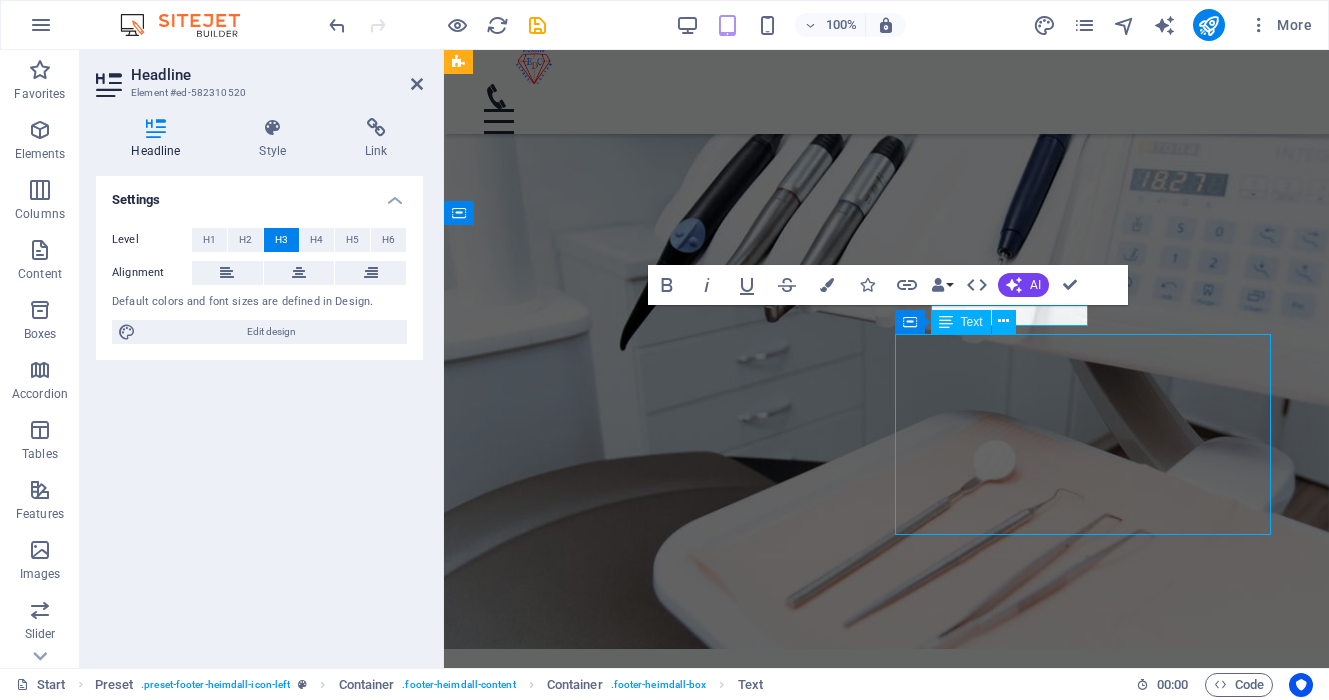 click on "Phone:  0123 - 456789 E-Mail:  838387031355c23de0f5d1587c1f7e@cpanel.local Open hours:   Monday - Friday: 8am - 8pm" at bounding box center (648, 6187) 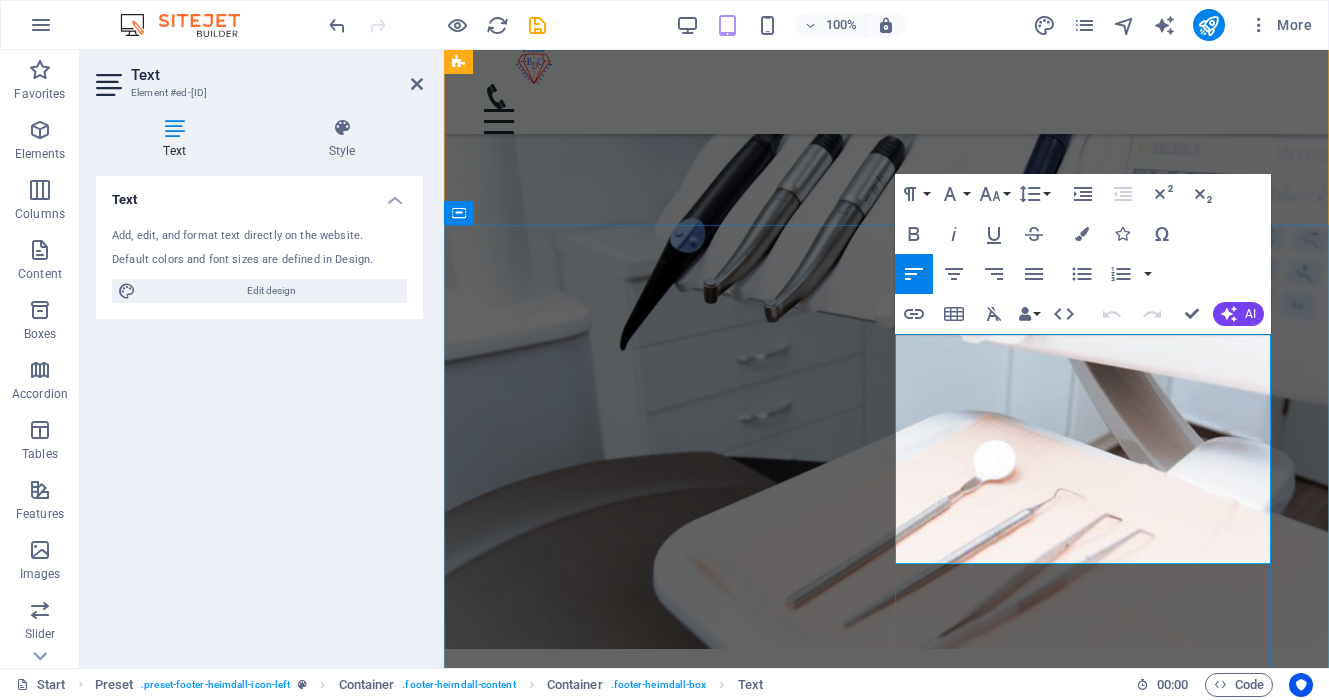 drag, startPoint x: 1027, startPoint y: 550, endPoint x: 900, endPoint y: 345, distance: 241.1514 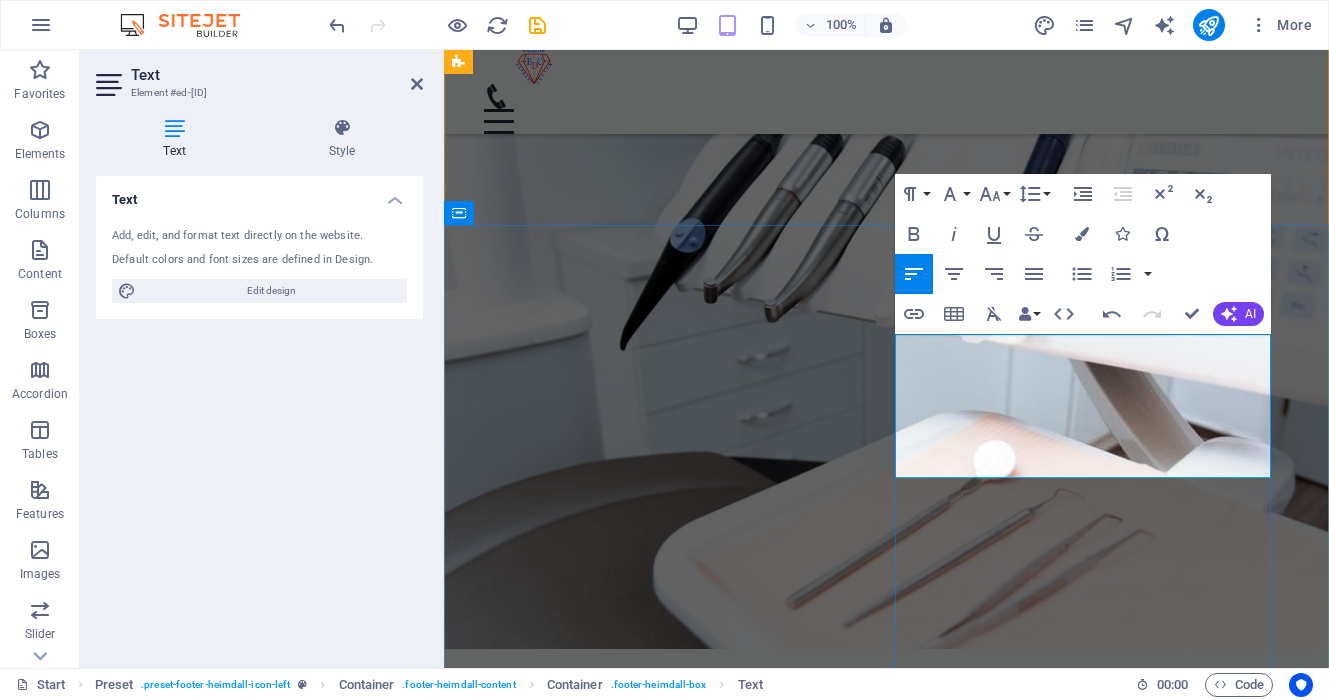 type 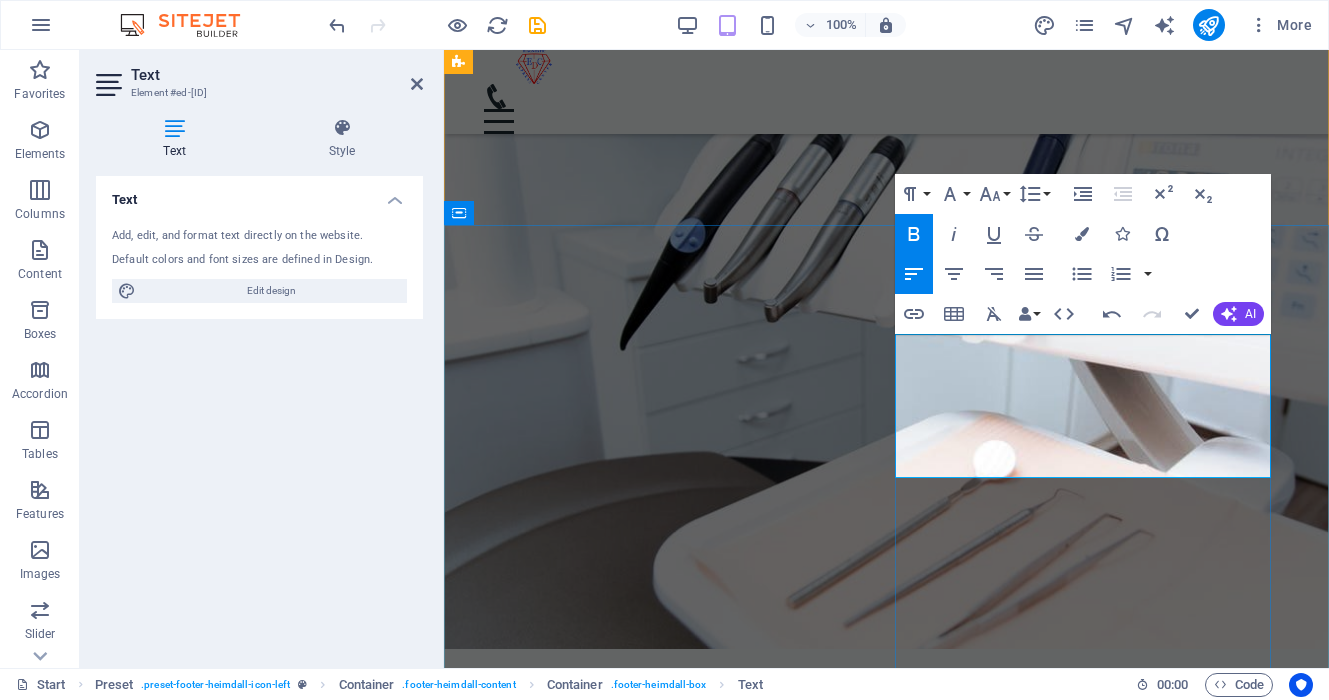 click on "Open hours:   Monday - Friday: 8am - 8pm" at bounding box center (648, 6172) 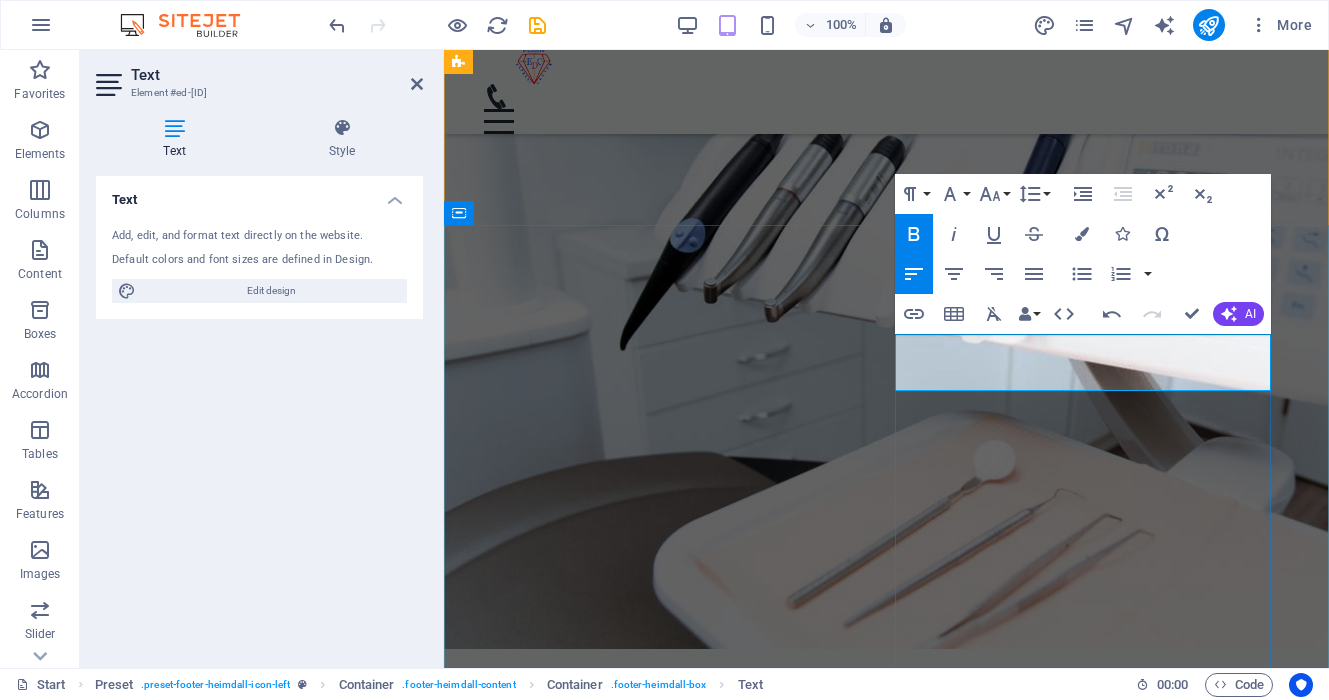 click on "Monday - Friday: 8am - 8pm" at bounding box center [648, 6115] 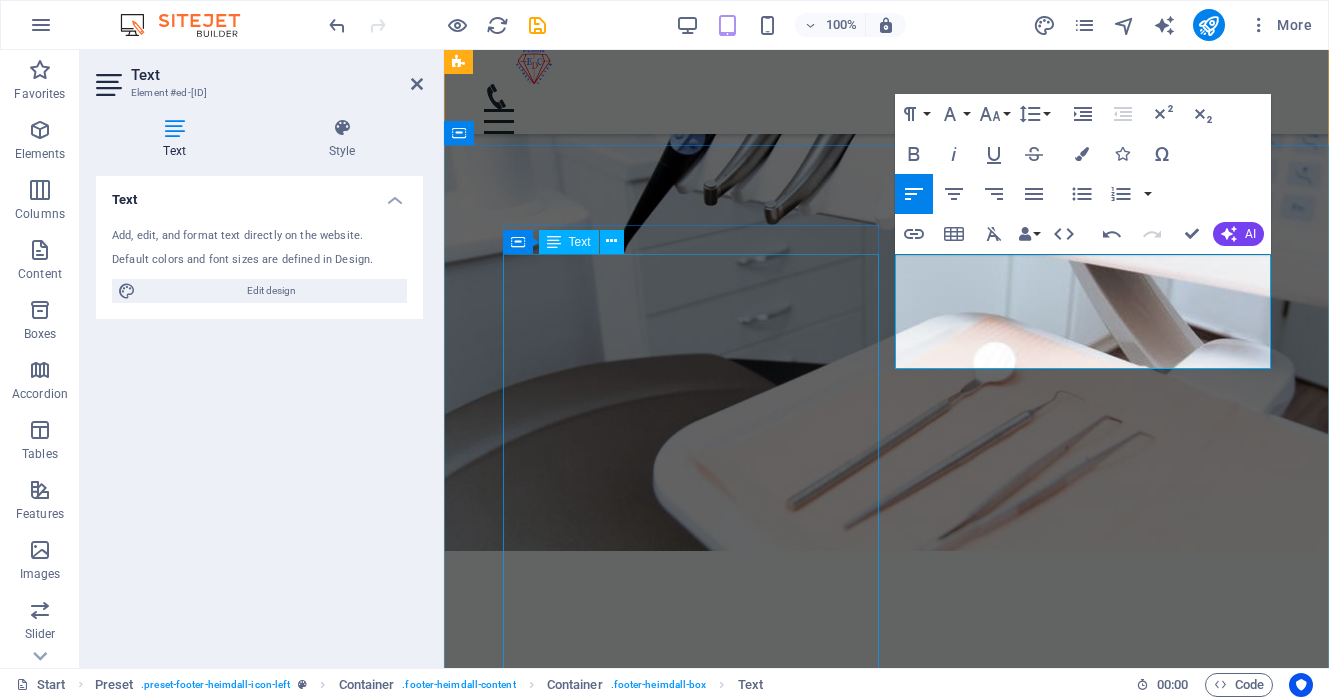 scroll, scrollTop: 5841, scrollLeft: 0, axis: vertical 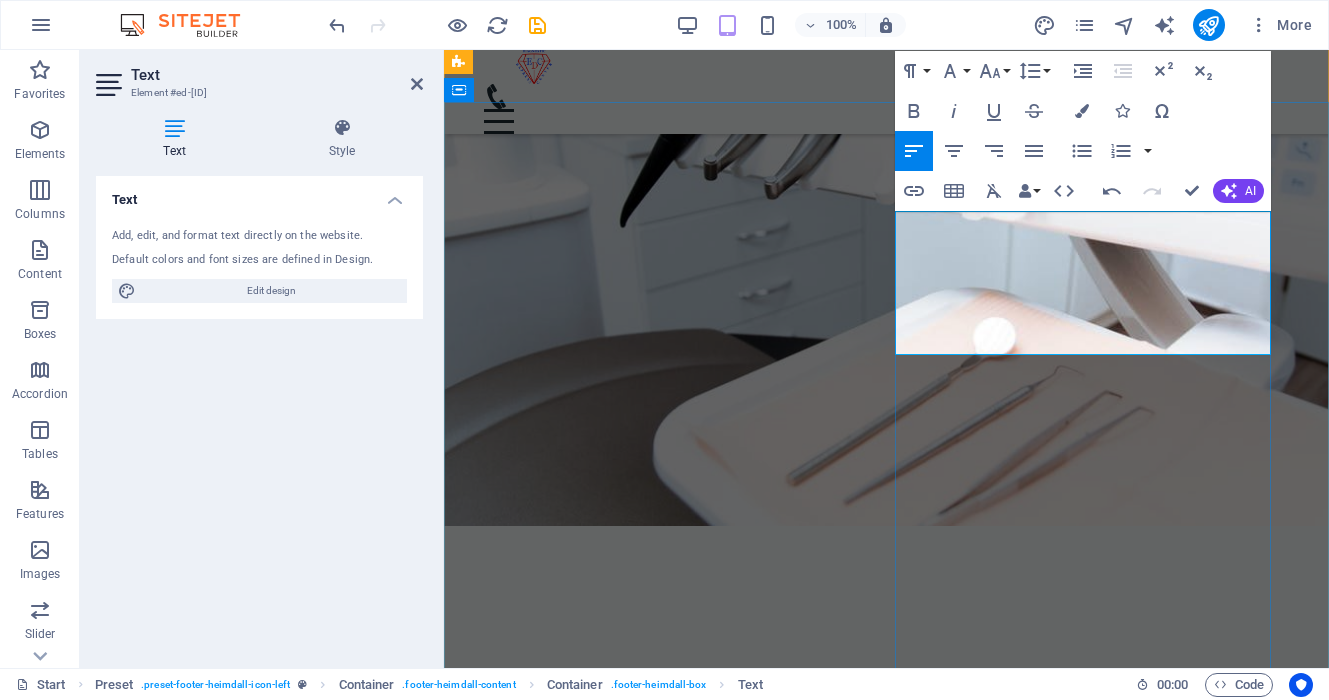 drag, startPoint x: 970, startPoint y: 311, endPoint x: 899, endPoint y: 314, distance: 71.063354 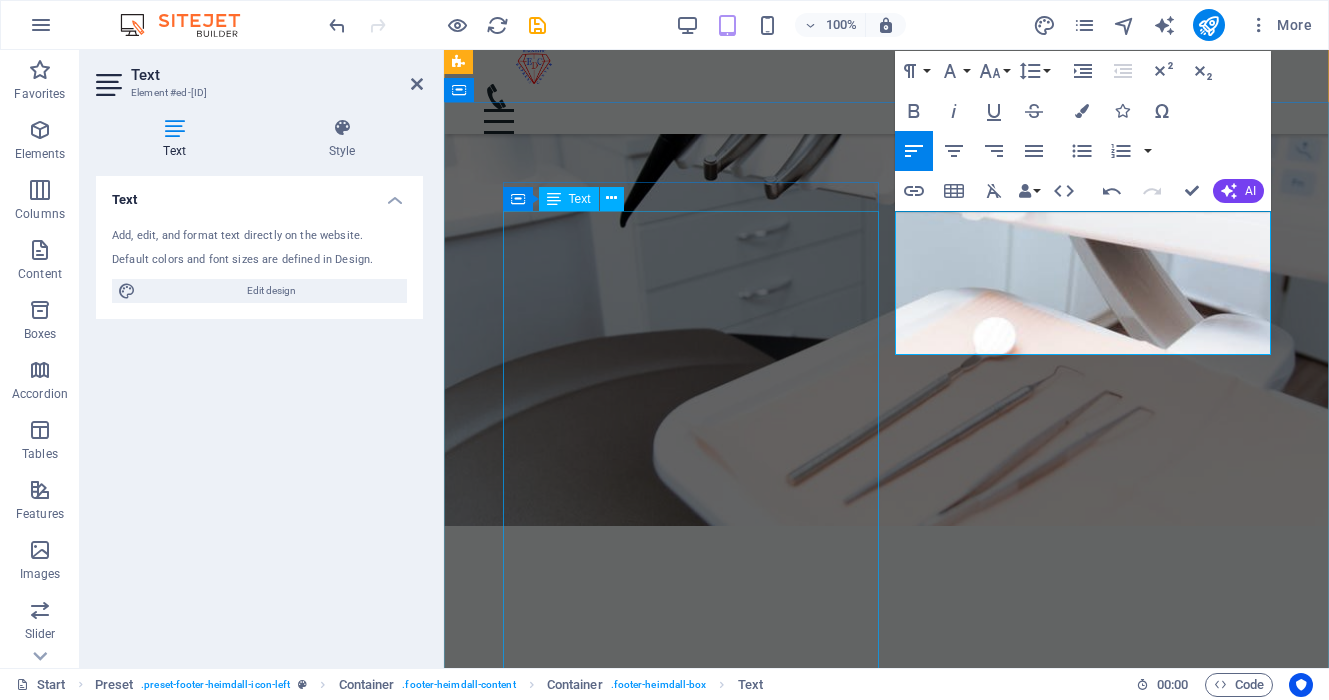 click on "1 -Төв салбар БЗД 3-р хороо Улсын 2-р эмнэлгийн баруун талд 25-р байрны өргөтгөл Google map:   2 - Зайсан салбар ХУД 11-р хороо Астра төвийн зүүн талд V28-ын 2р давхарт Google map:  3 - Баянзүрх салбар БЗД 7-р хороо Хурдмед эмнэлэг Google map:  4 - Нисэх салбар ХУД, Нисэхийн тойрог Хан-Плазагийн 3-р давхарт Google map:" at bounding box center (648, 5647) 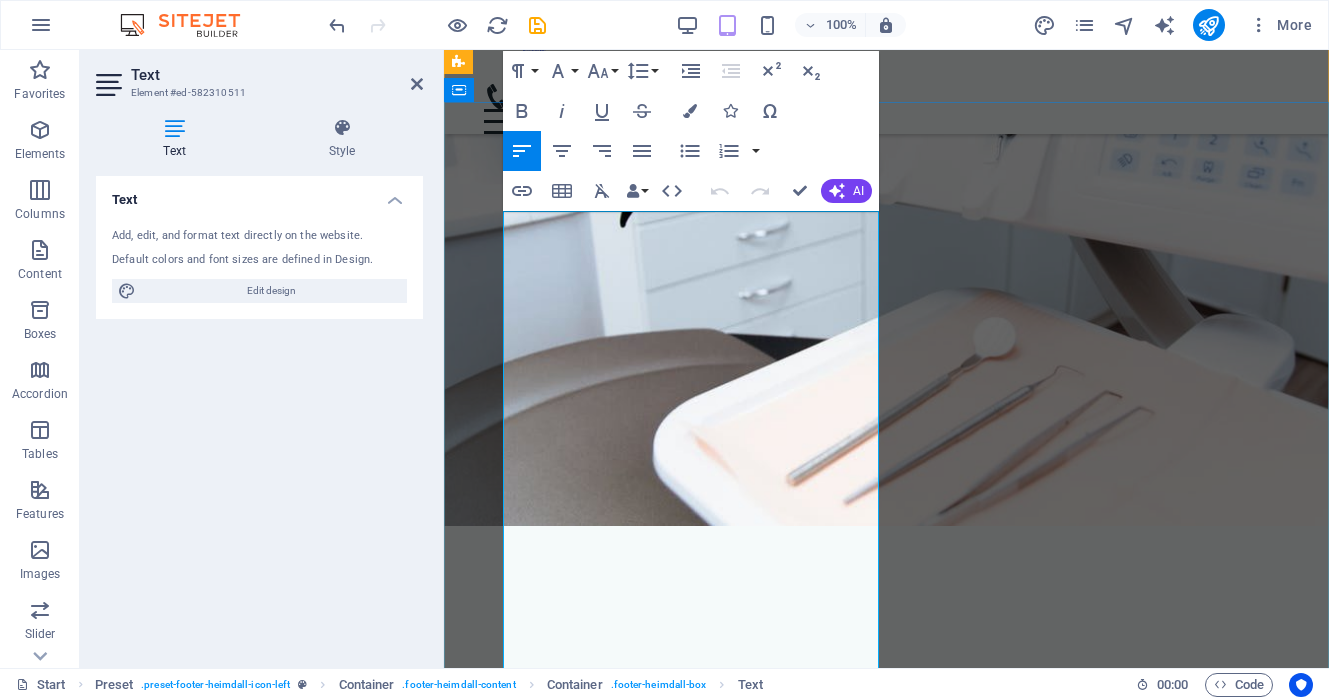 drag, startPoint x: 602, startPoint y: 514, endPoint x: 529, endPoint y: 515, distance: 73.00685 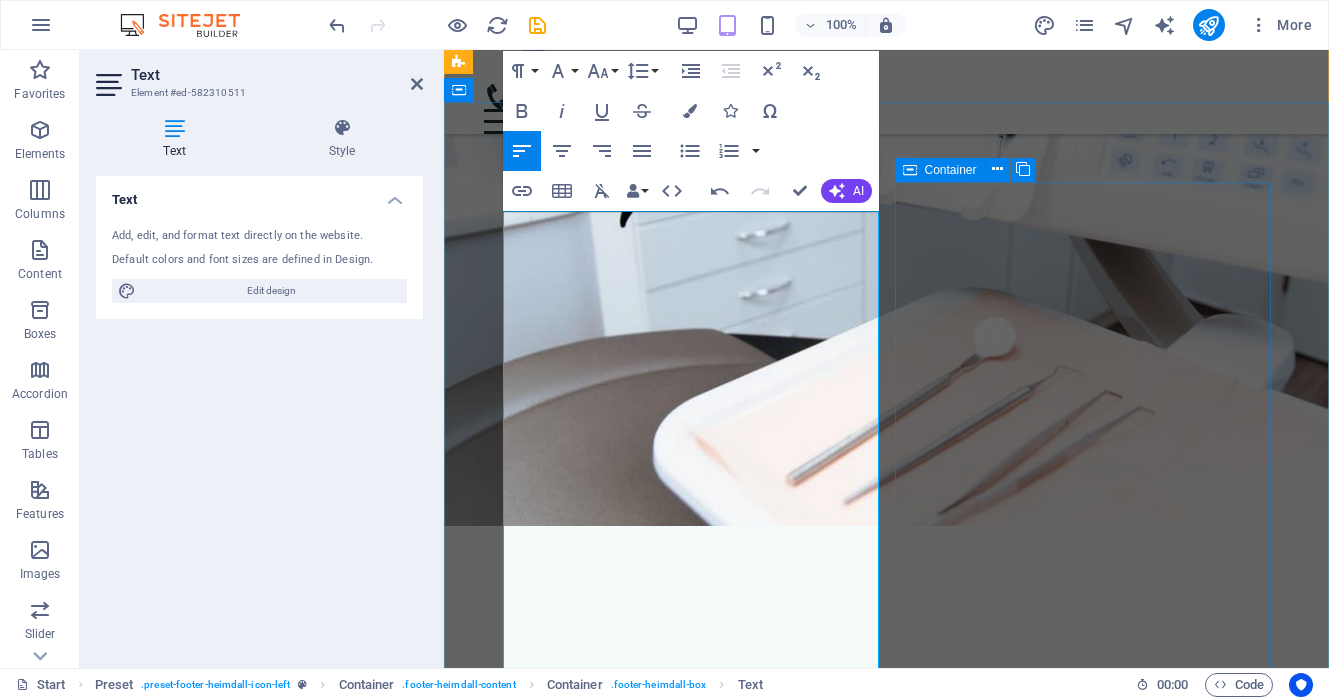 click on "Холбоо барих Лавлах утас 7000-1920 Төв салбар  Зайсан салбар Сансар салбар Нисэх салбар" at bounding box center (648, 6010) 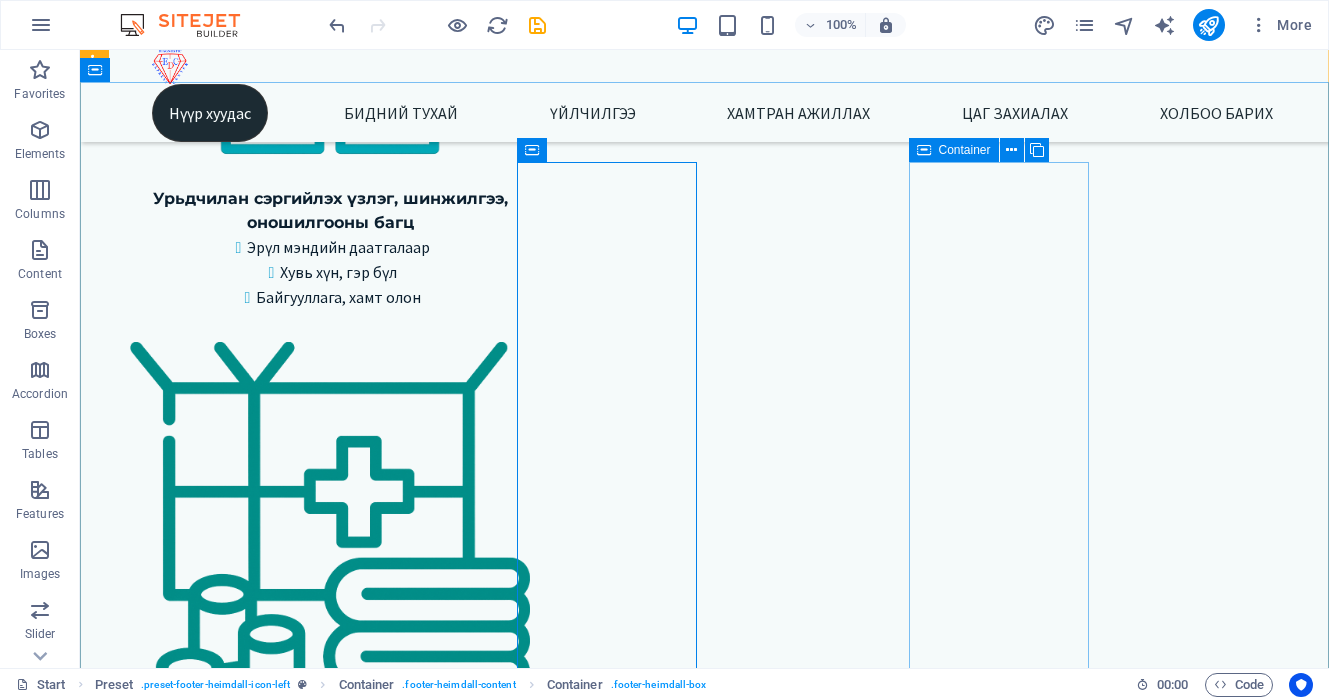 scroll, scrollTop: 4315, scrollLeft: 0, axis: vertical 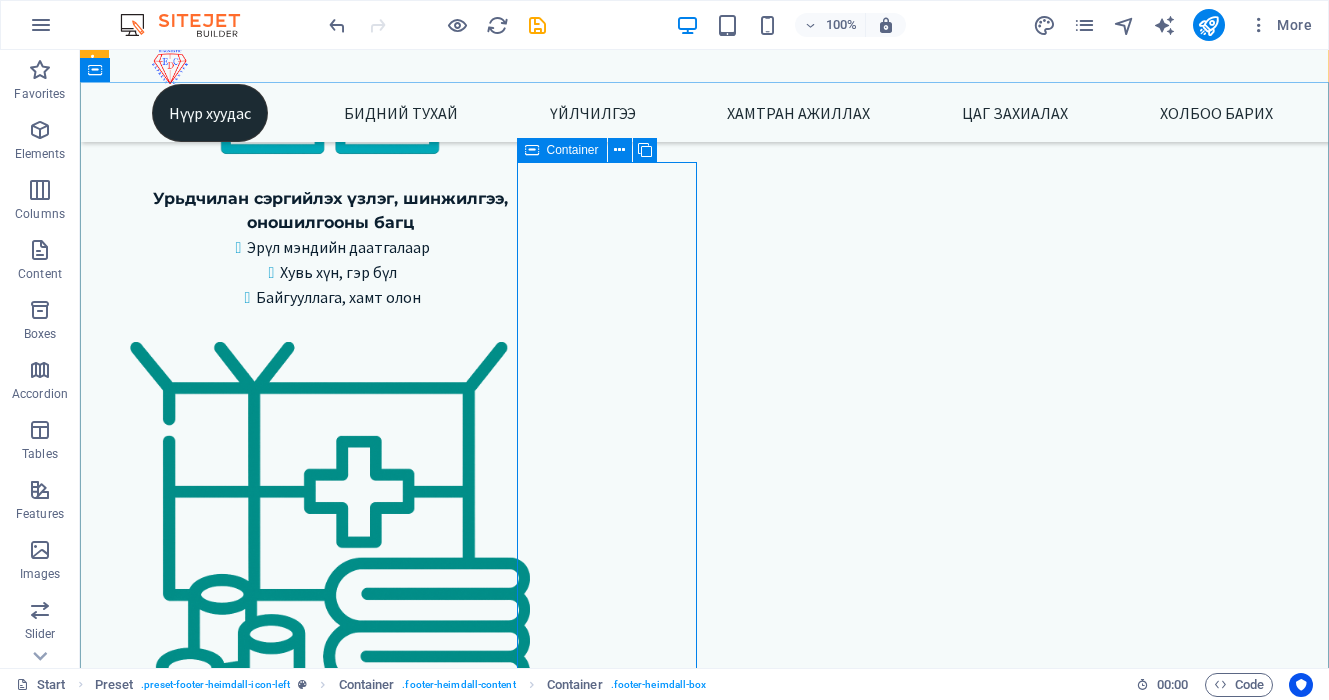 click on "Холбоо барих Лавлах утас 7000-1920 Төв салбар  Зайсан салбар Сансар салбар Нисэх салбар" at bounding box center (186, 6277) 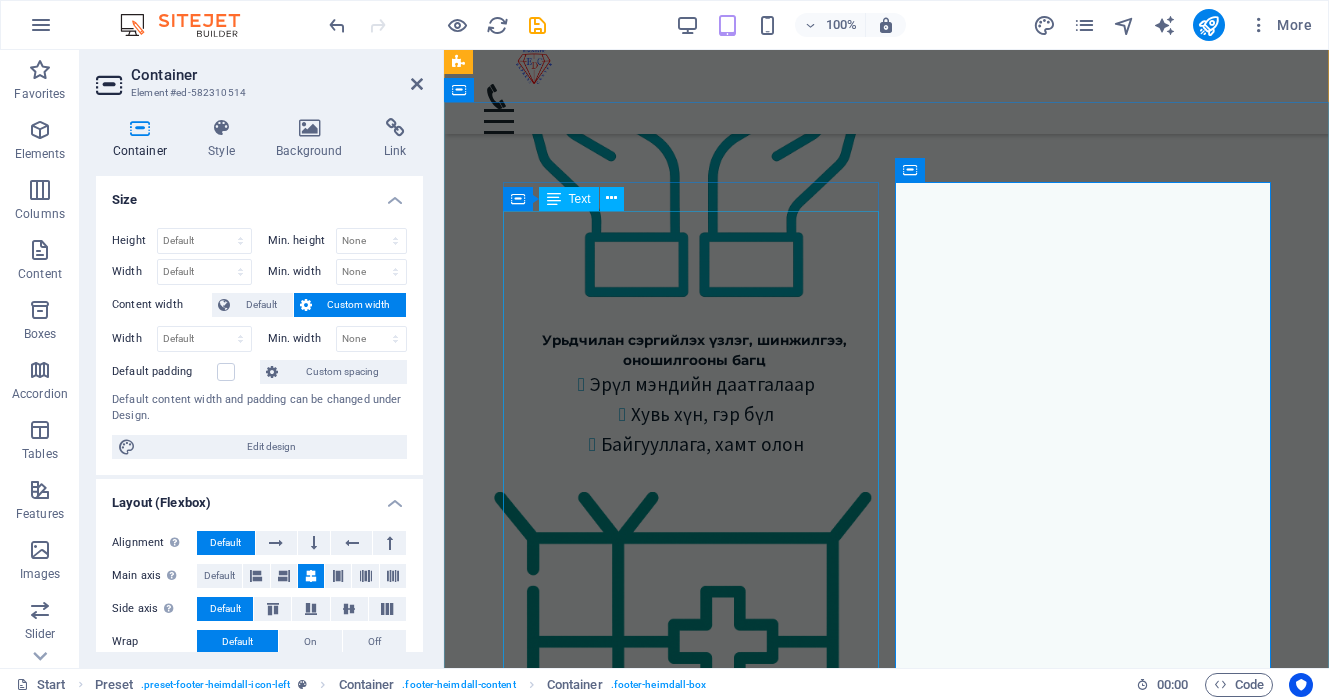 scroll, scrollTop: 5841, scrollLeft: 0, axis: vertical 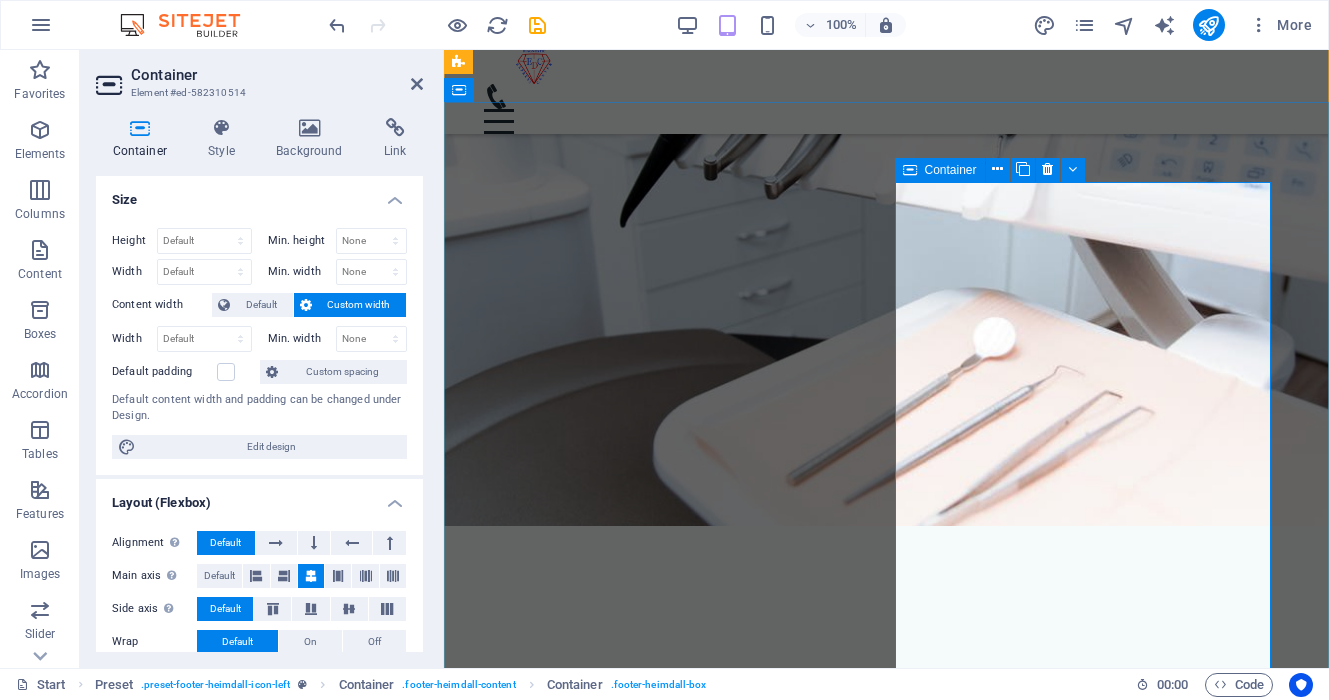 click on "Холбоо барих Лавлах утас 7000-1920 Төв салбар  Зайсан салбар Сансар салбар Нисэх салбар" at bounding box center [648, 6010] 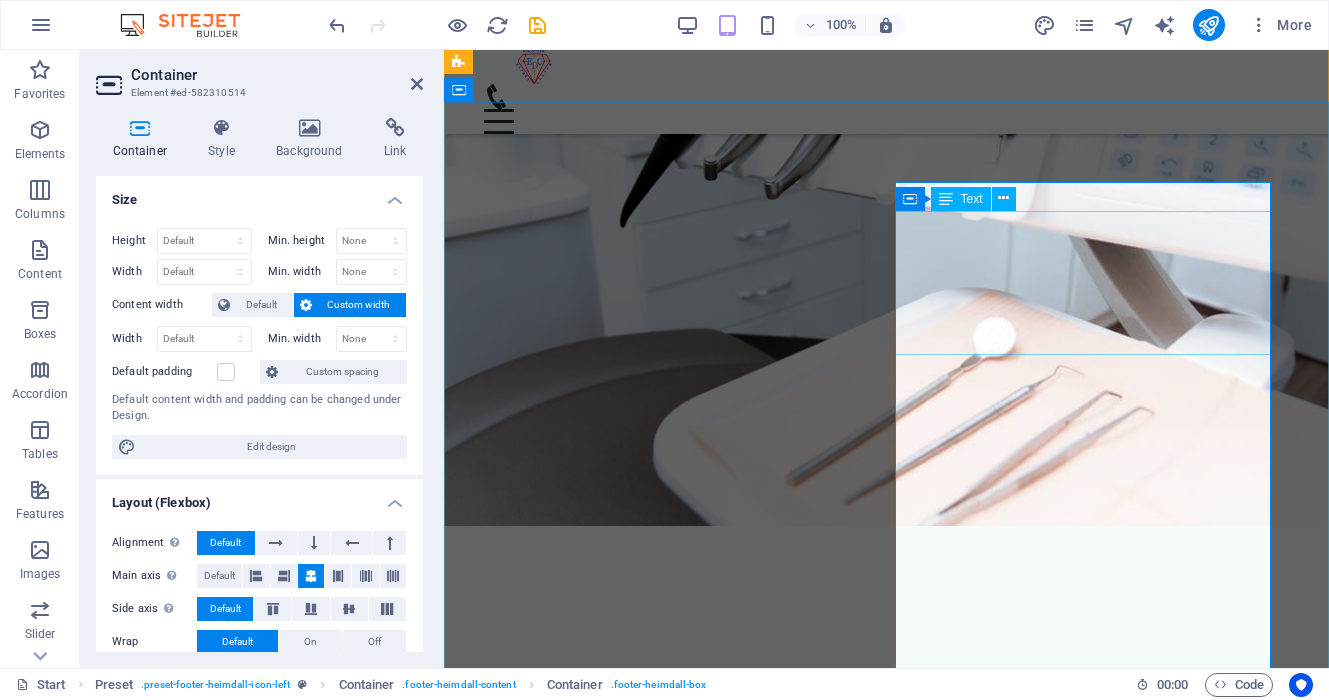 click on "Лавлах утас 7000-1920 Төв салбар  Зайсан салбар Сансар салбар Нисэх салбар" at bounding box center (648, 6035) 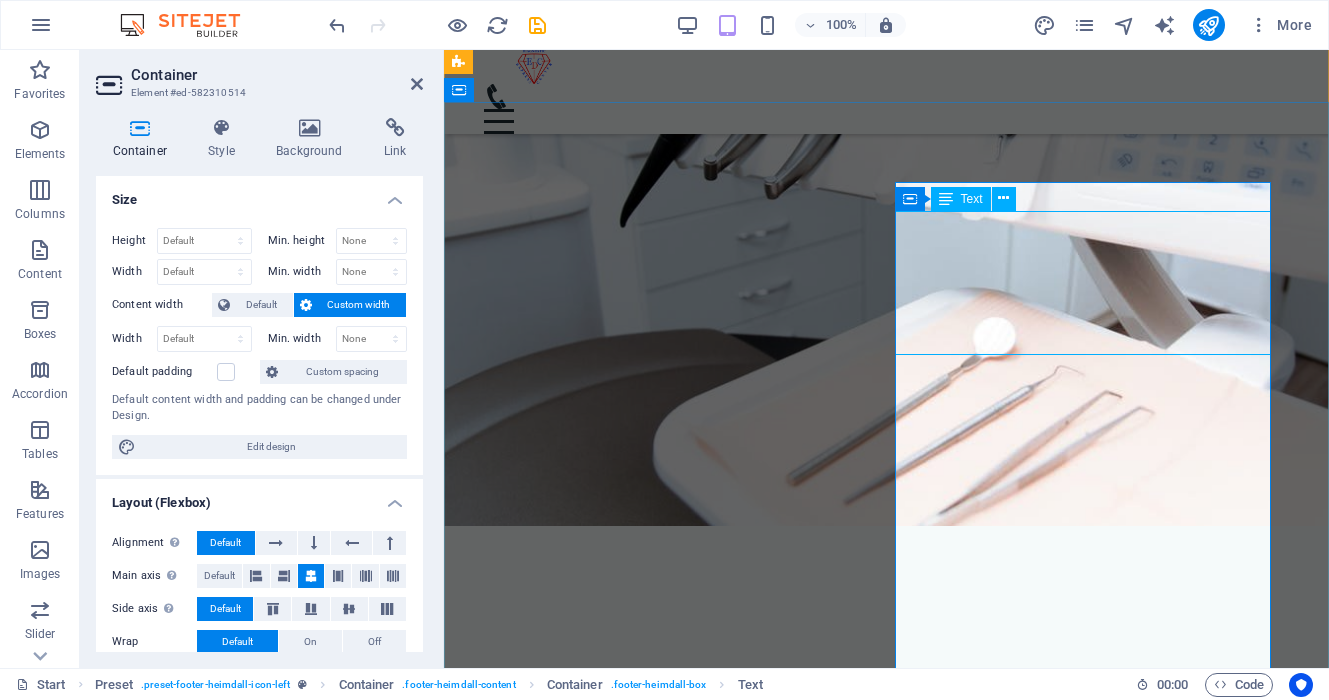 click on "Лавлах утас 7000-1920 Төв салбар  Зайсан салбар Сансар салбар Нисэх салбар" at bounding box center (648, 6035) 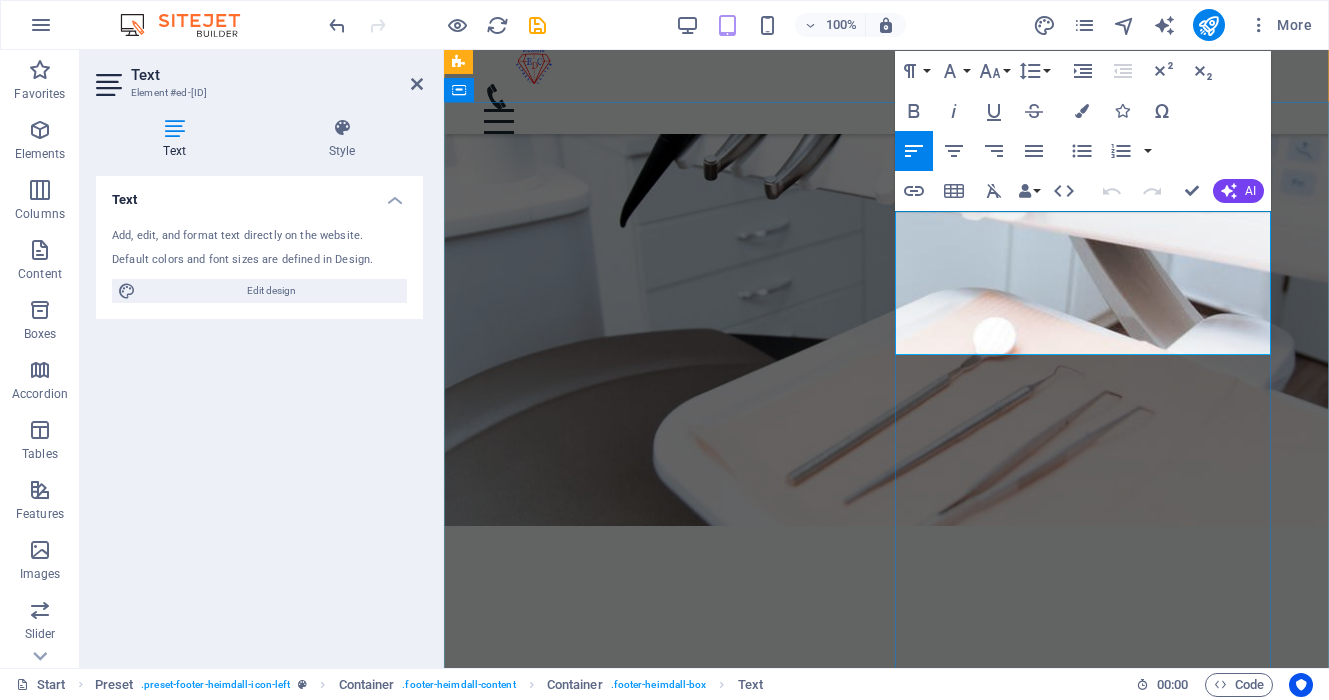 click on "Нисэх салбар" at bounding box center [648, 6092] 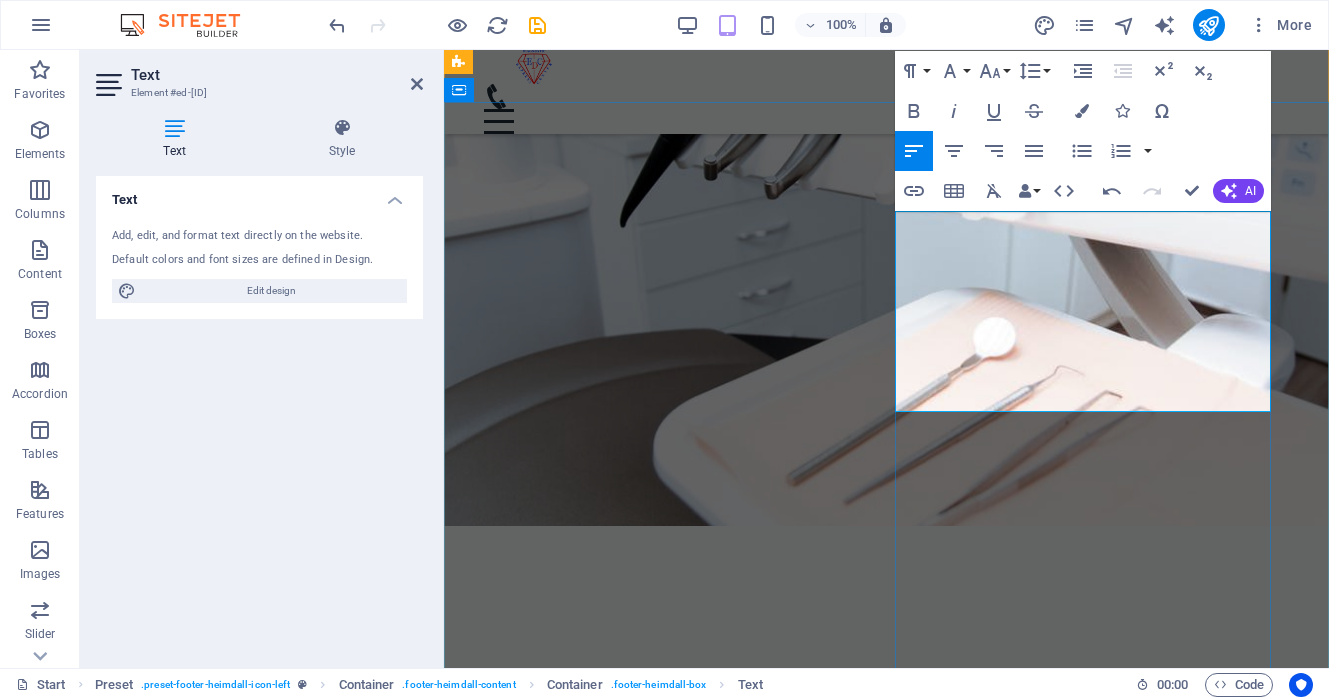 type 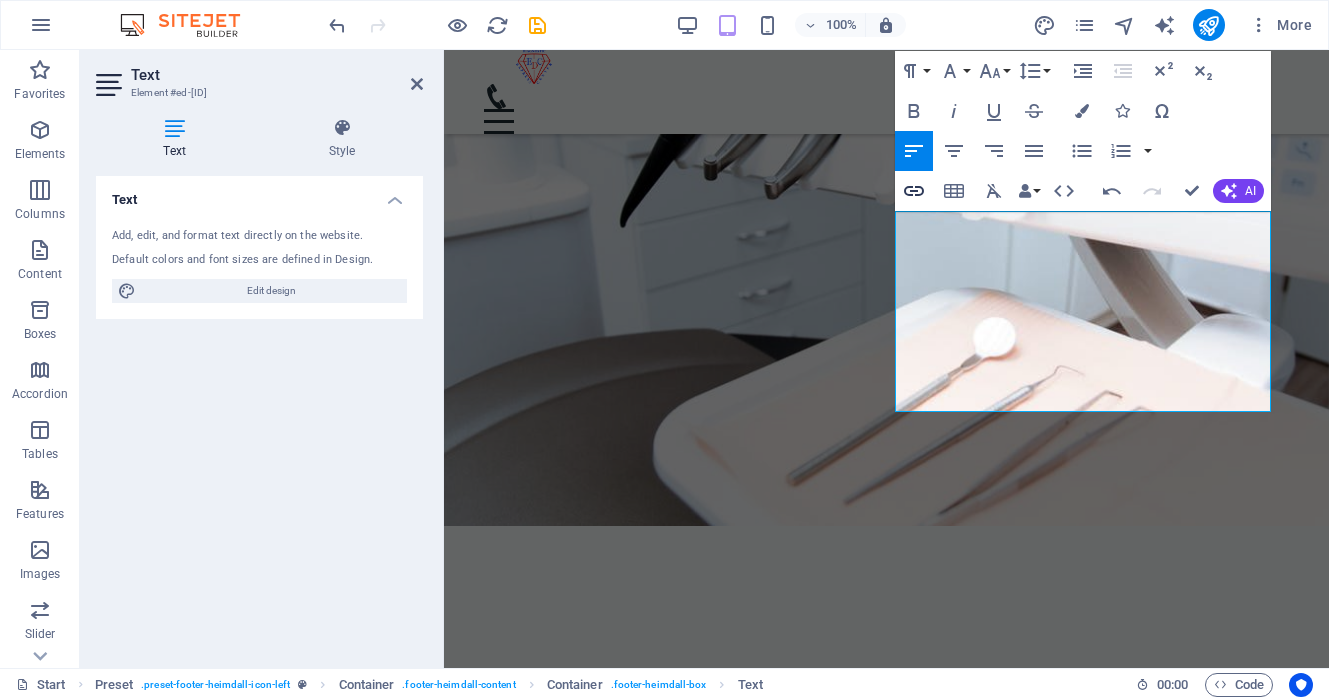 click 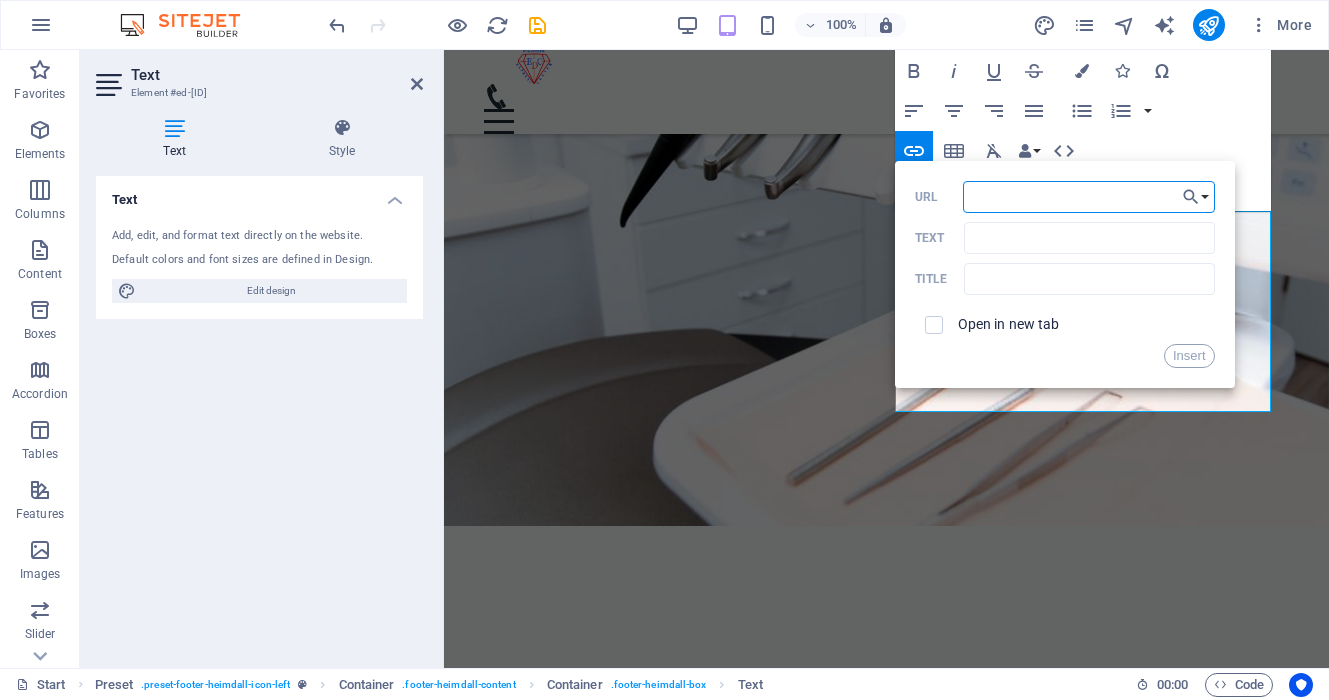 paste on "https://www.facebook.com/Expressdiagnosticcenter/" 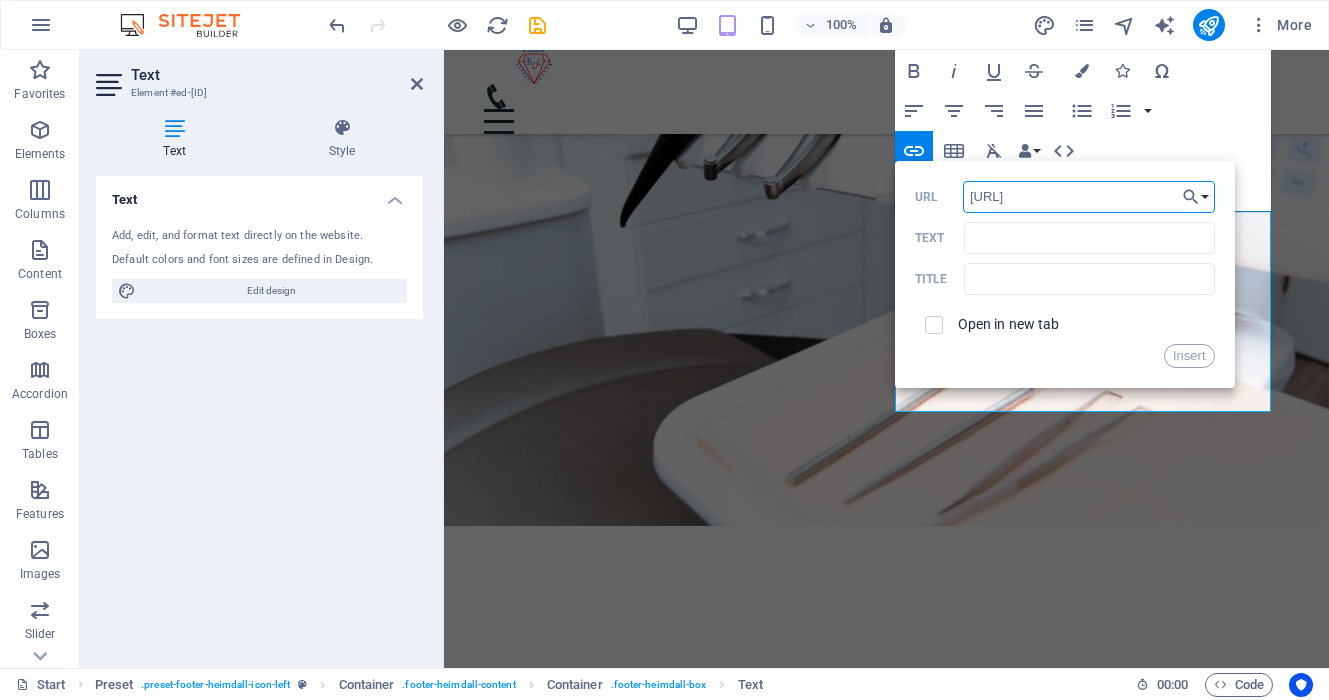 scroll, scrollTop: 0, scrollLeft: 98, axis: horizontal 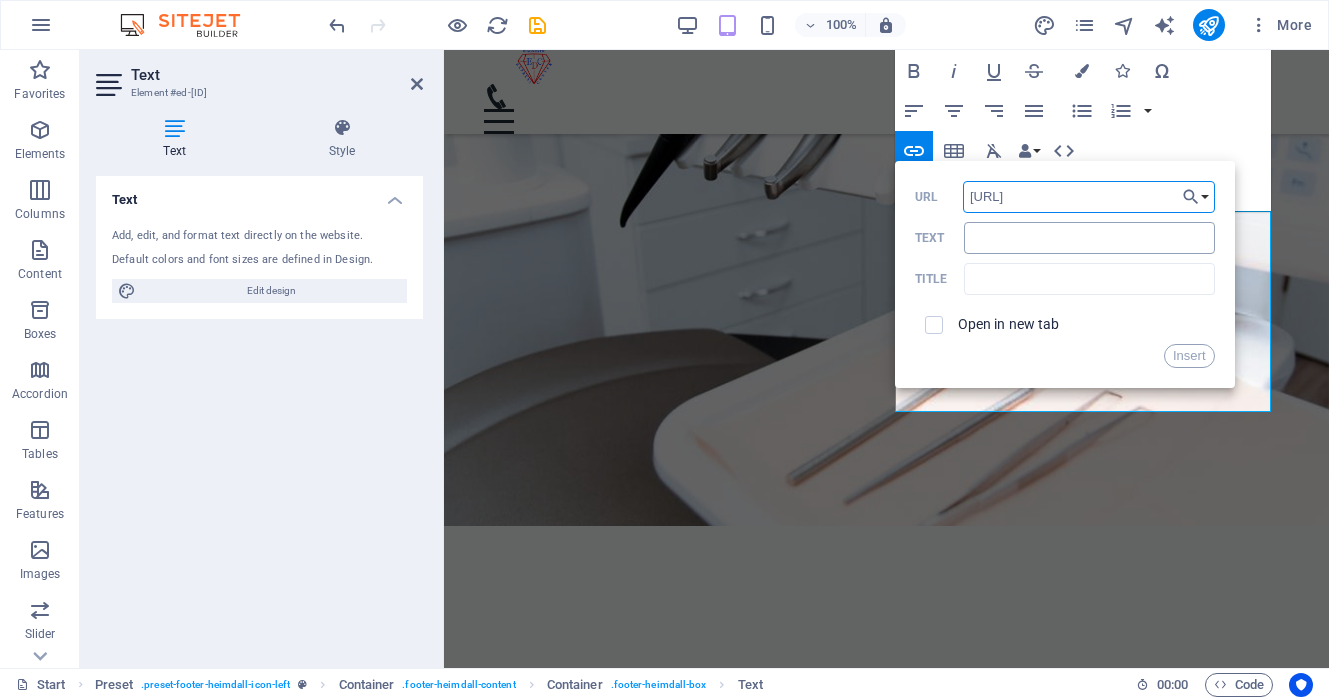 type on "https://www.facebook.com/Expressdiagnosticcenter/" 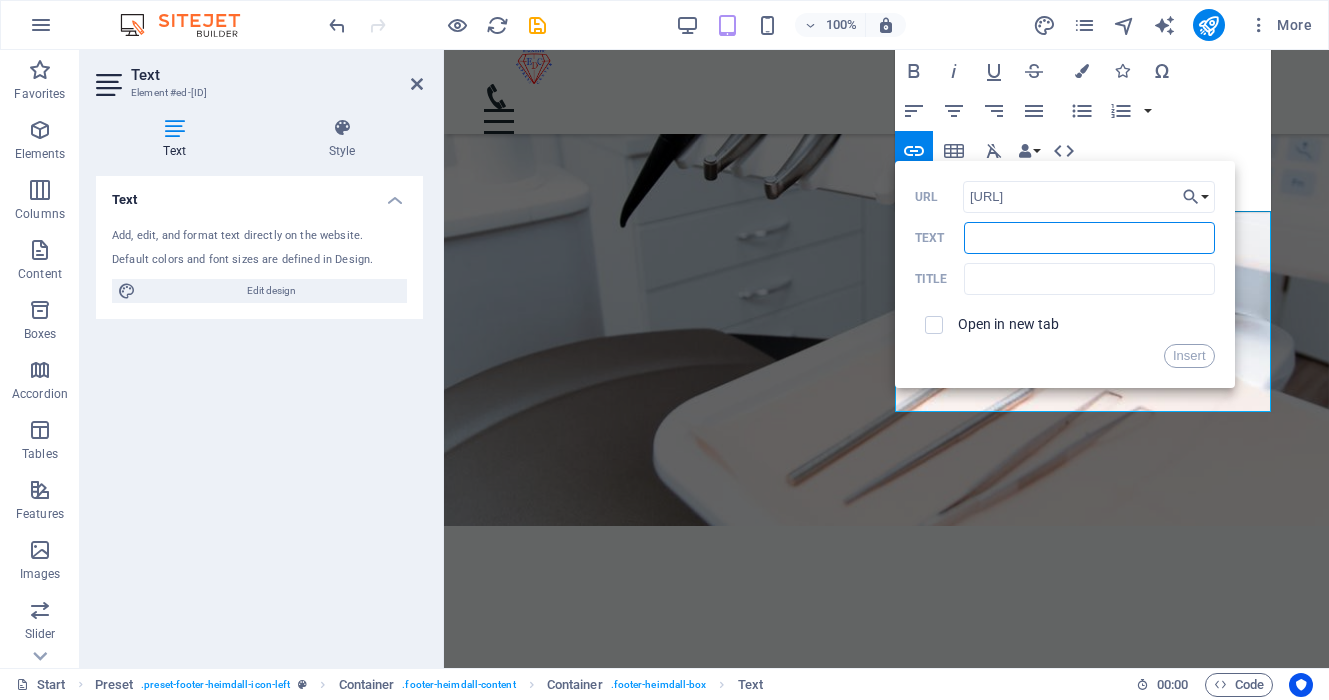 click on "Text" at bounding box center (1089, 238) 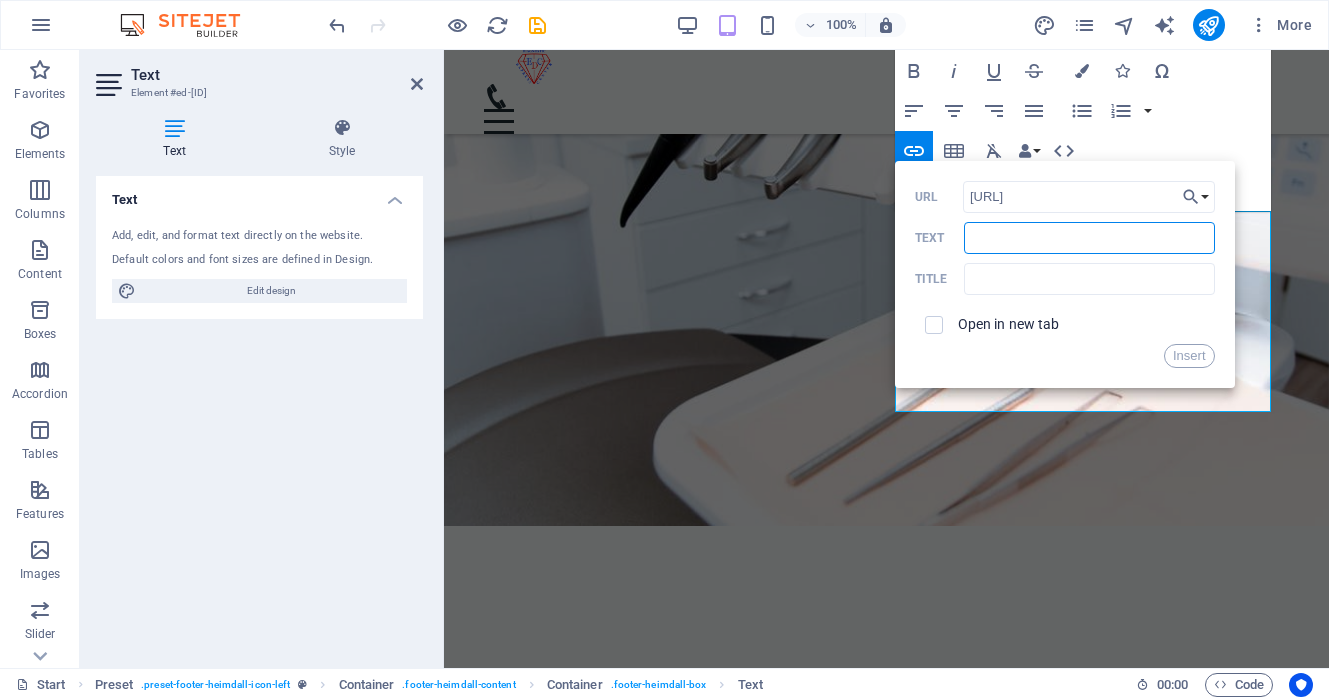 scroll, scrollTop: 0, scrollLeft: 0, axis: both 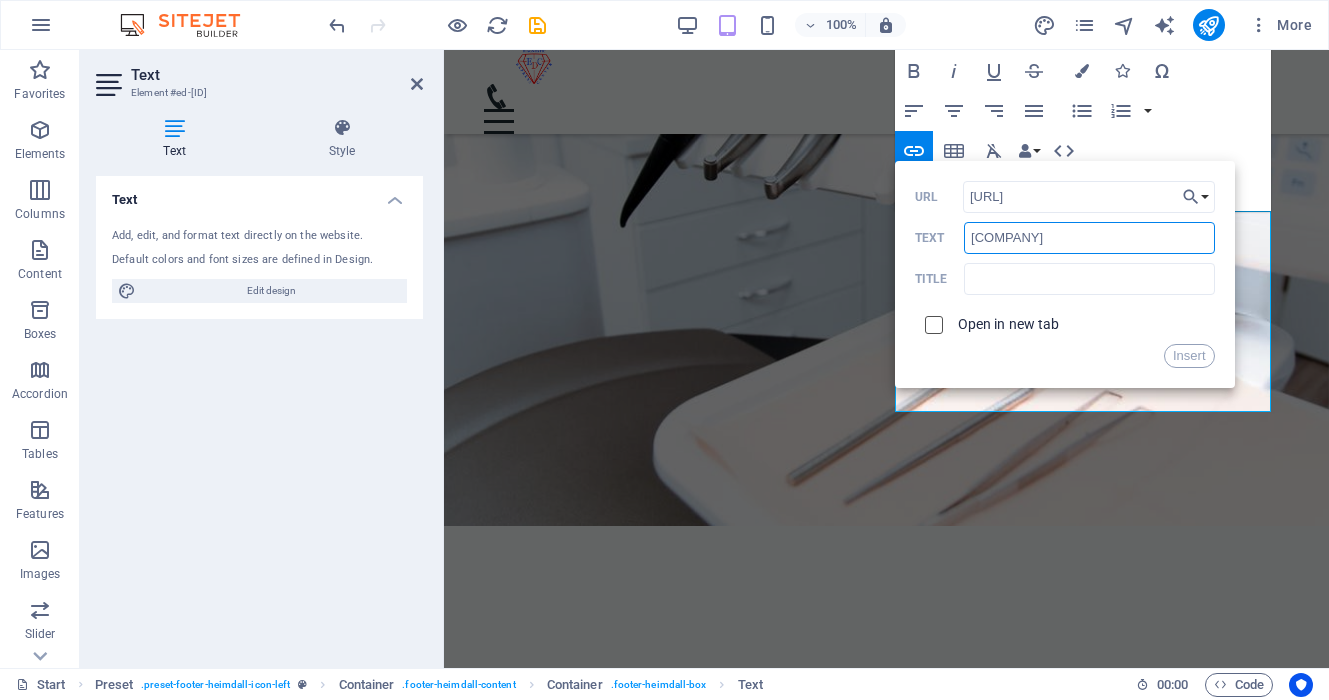 type on "Express Diagnostic Center" 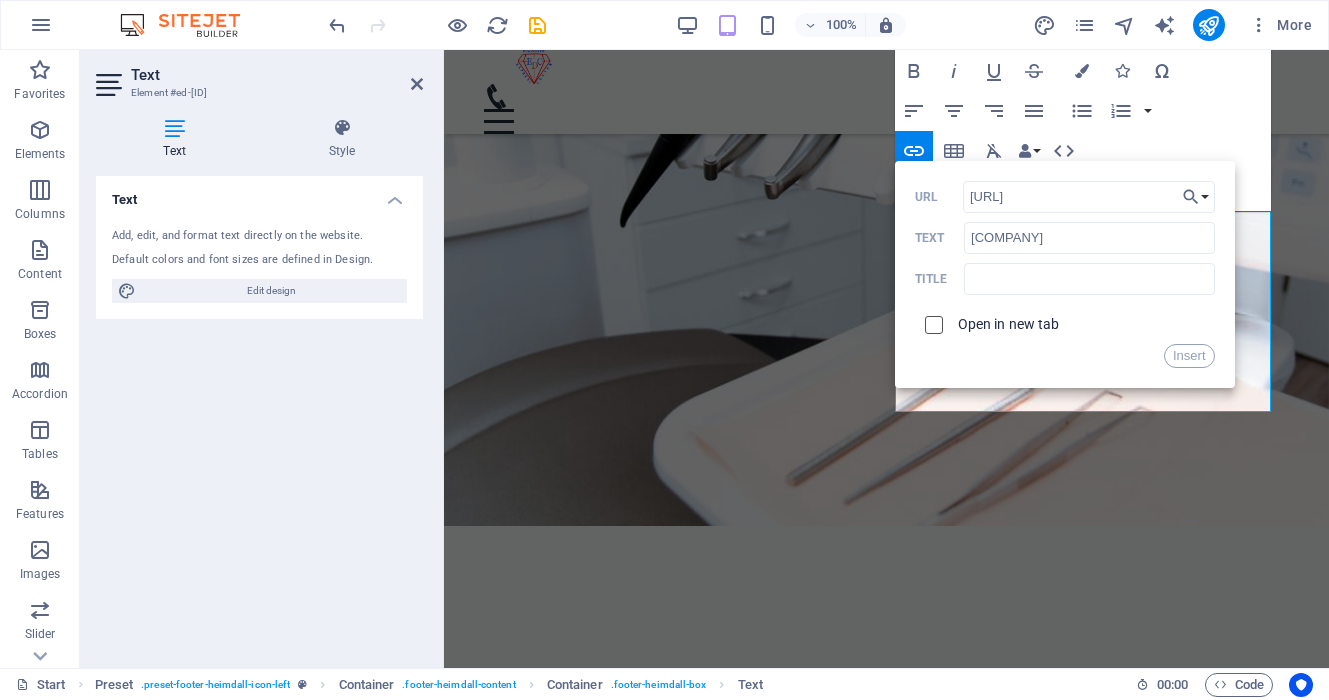 click at bounding box center (931, 322) 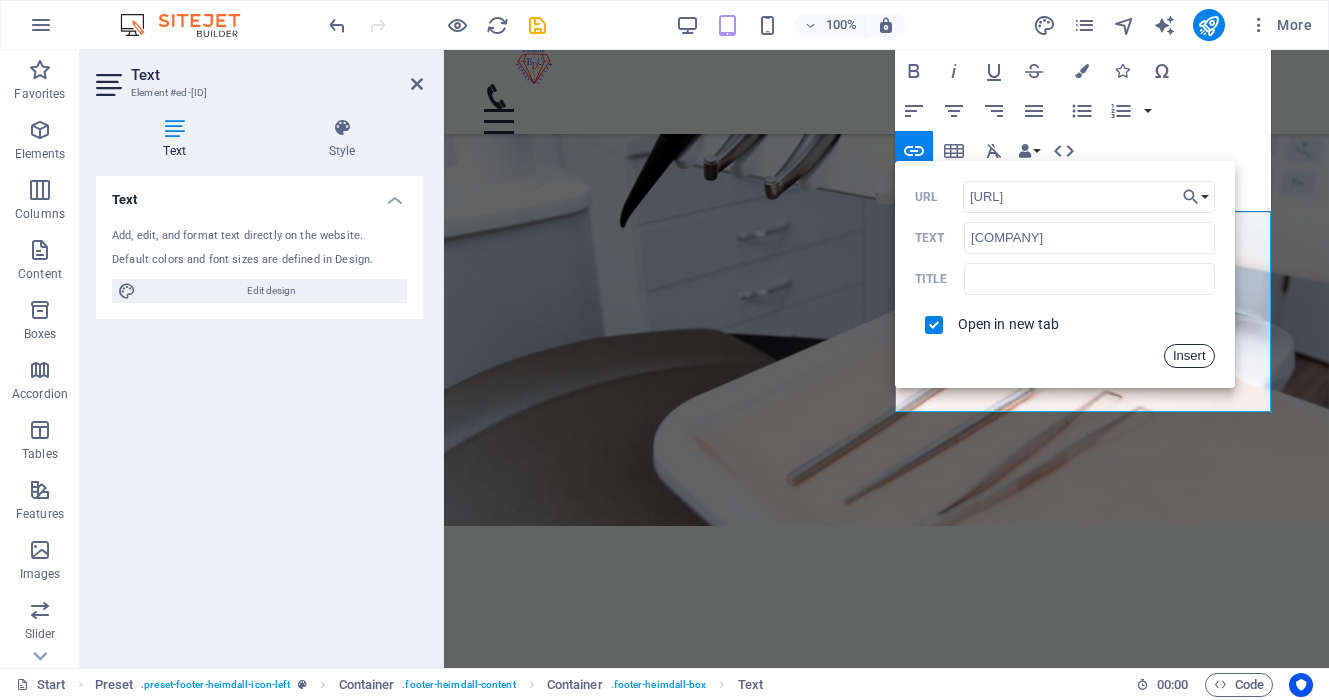 click on "Insert" at bounding box center (1189, 356) 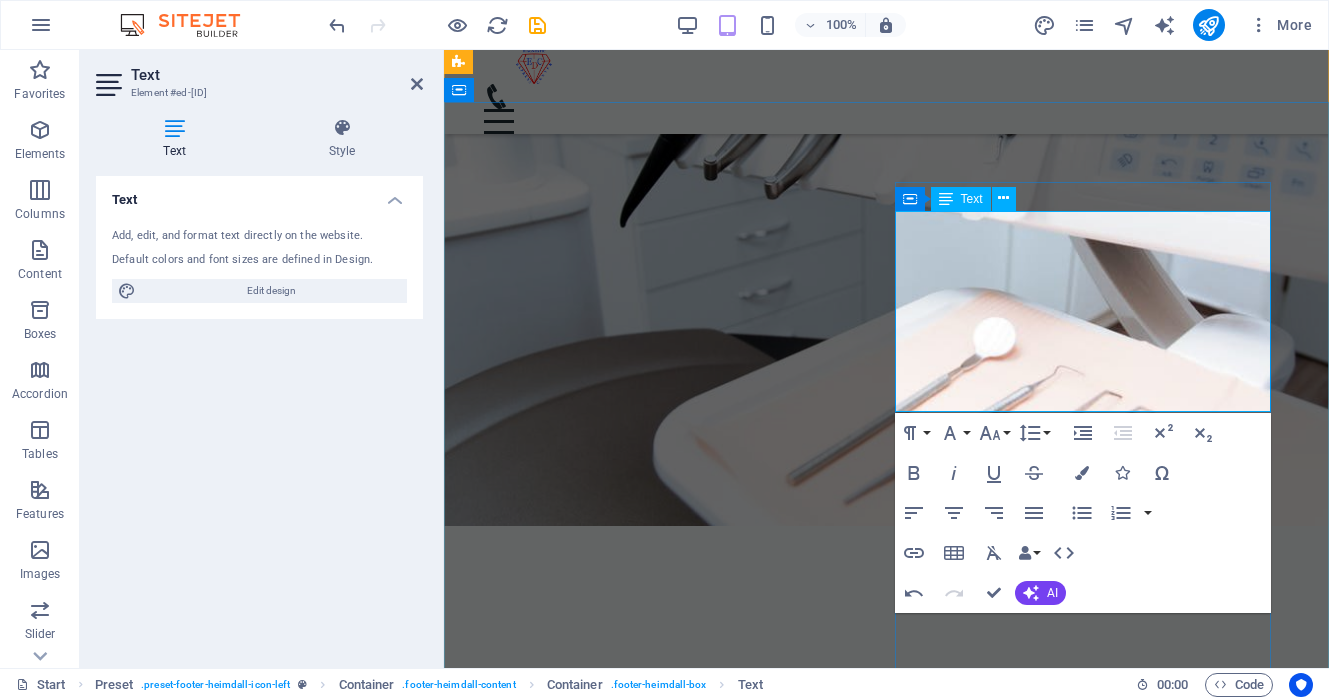 drag, startPoint x: 1254, startPoint y: 396, endPoint x: 1103, endPoint y: 402, distance: 151.11916 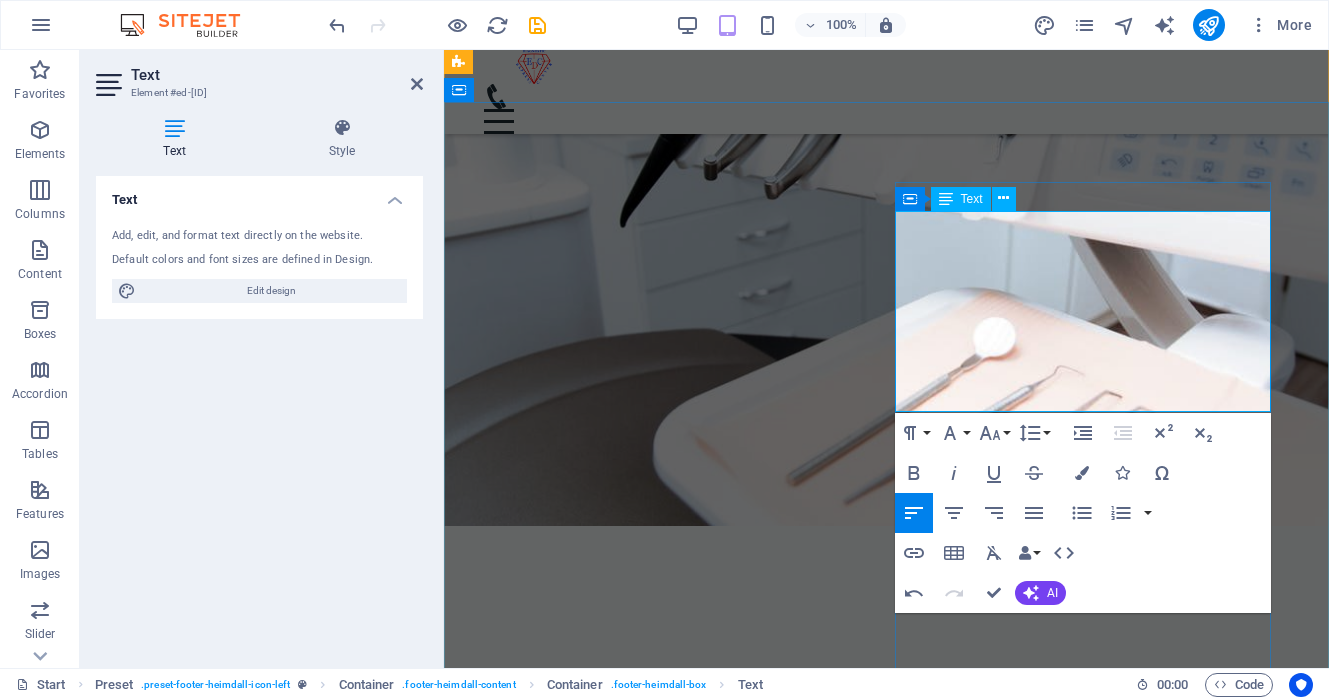 click on "Express Diagnostic Center Facebook холбоос ​" at bounding box center [648, 6150] 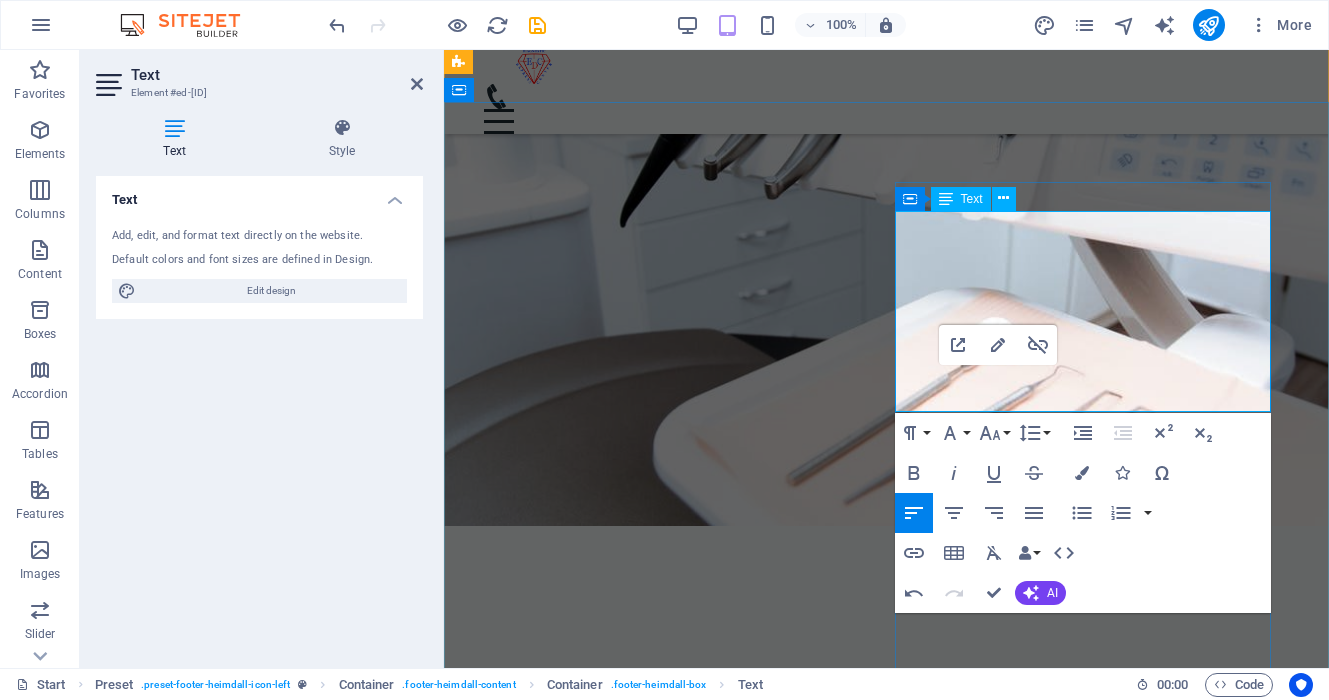 click on "Express Diagnostic Center" at bounding box center (505, 6150) 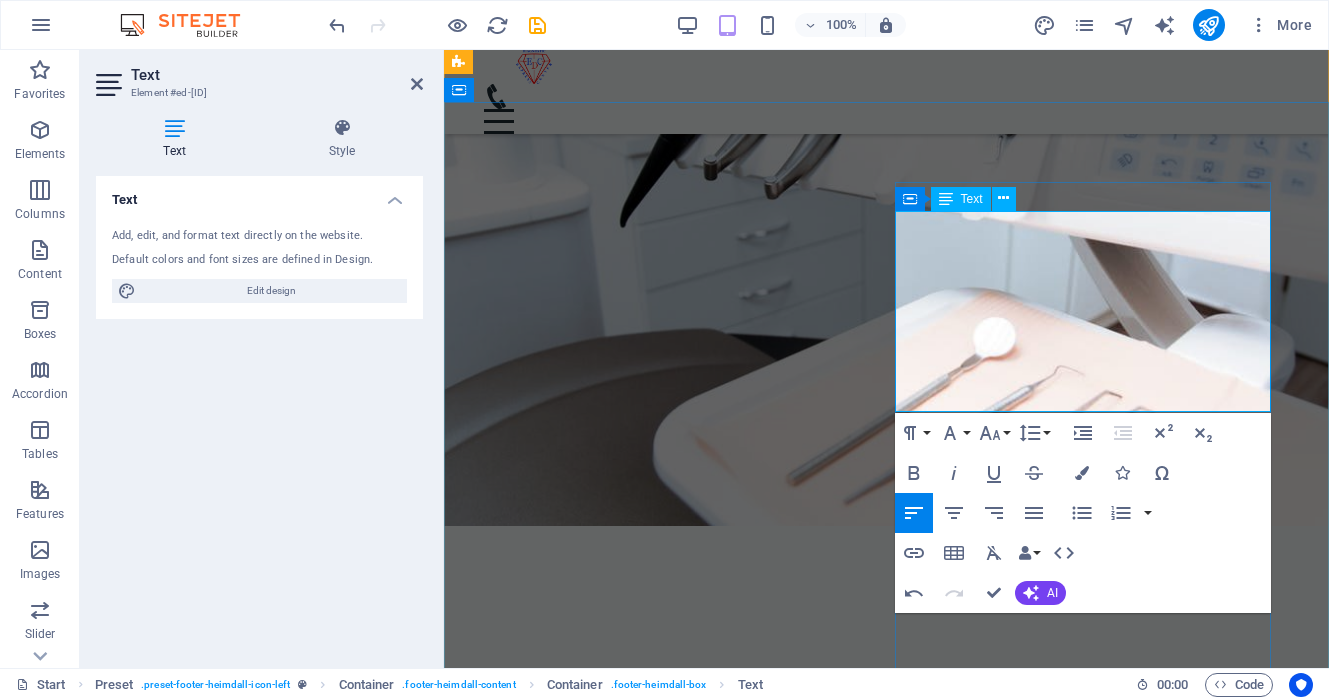 click on "Express Diagnostic Center" at bounding box center (648, 6150) 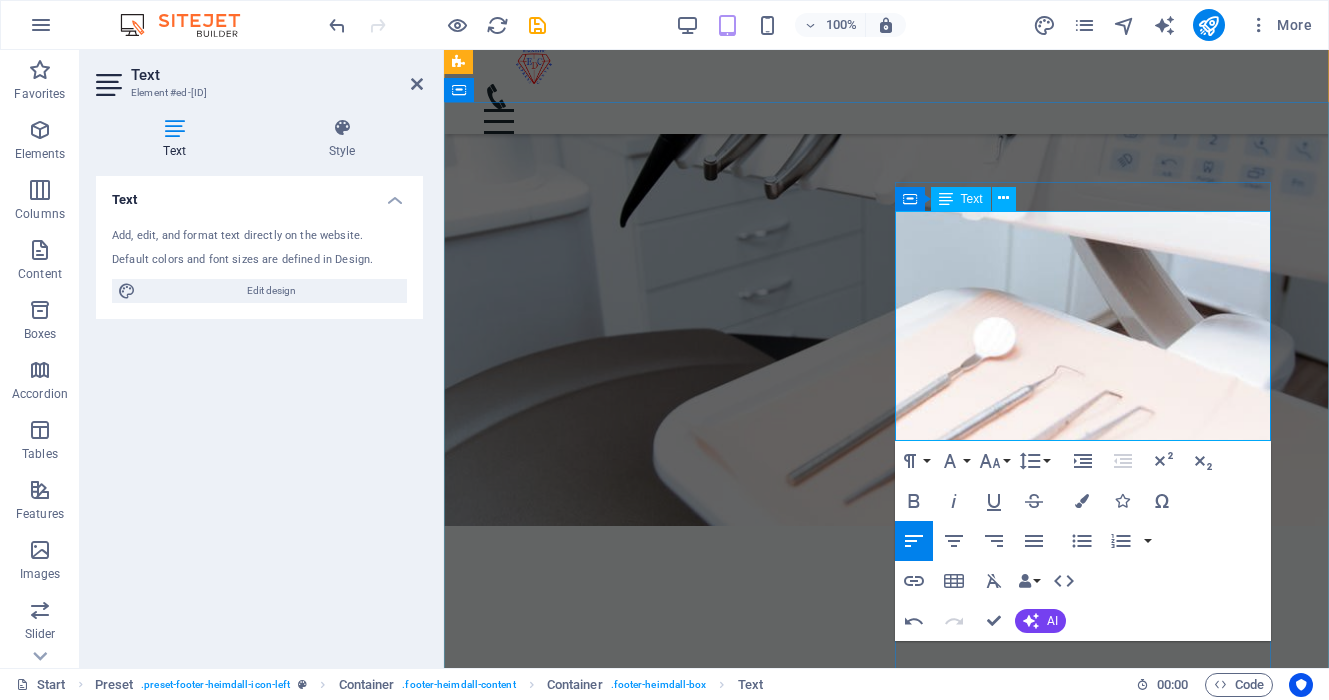 drag, startPoint x: 1108, startPoint y: 400, endPoint x: 897, endPoint y: 393, distance: 211.11609 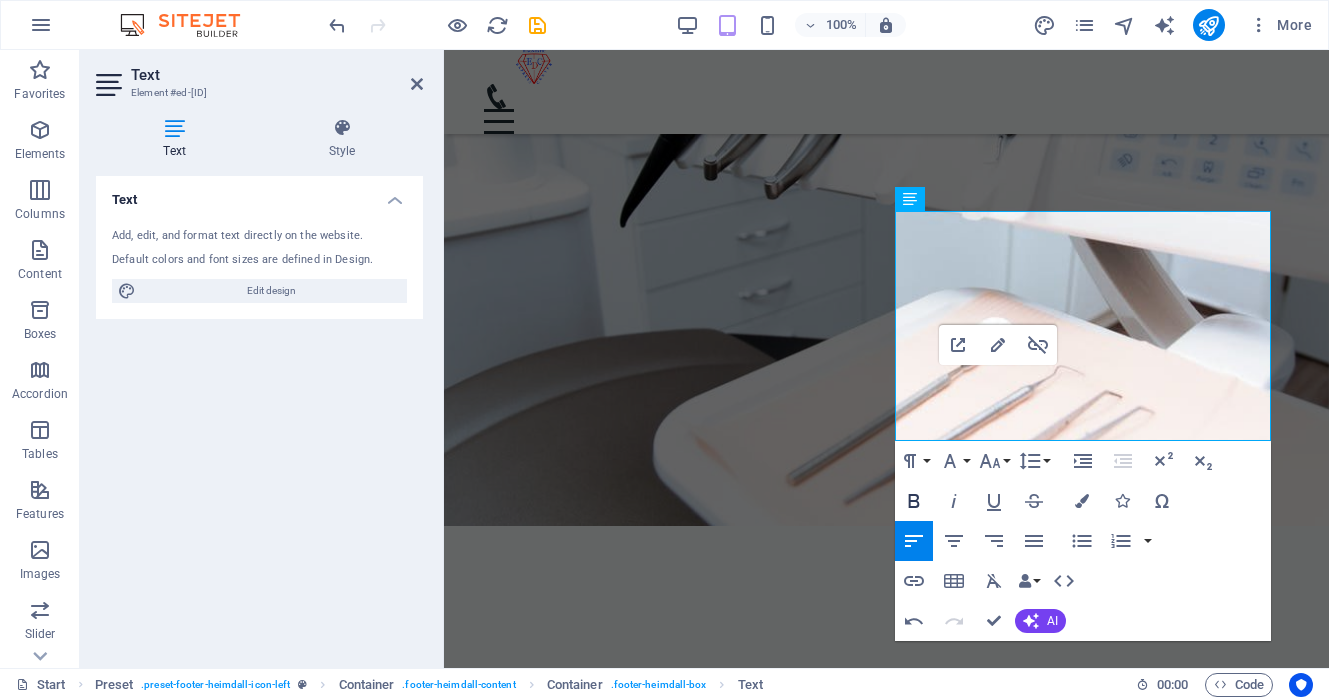 click 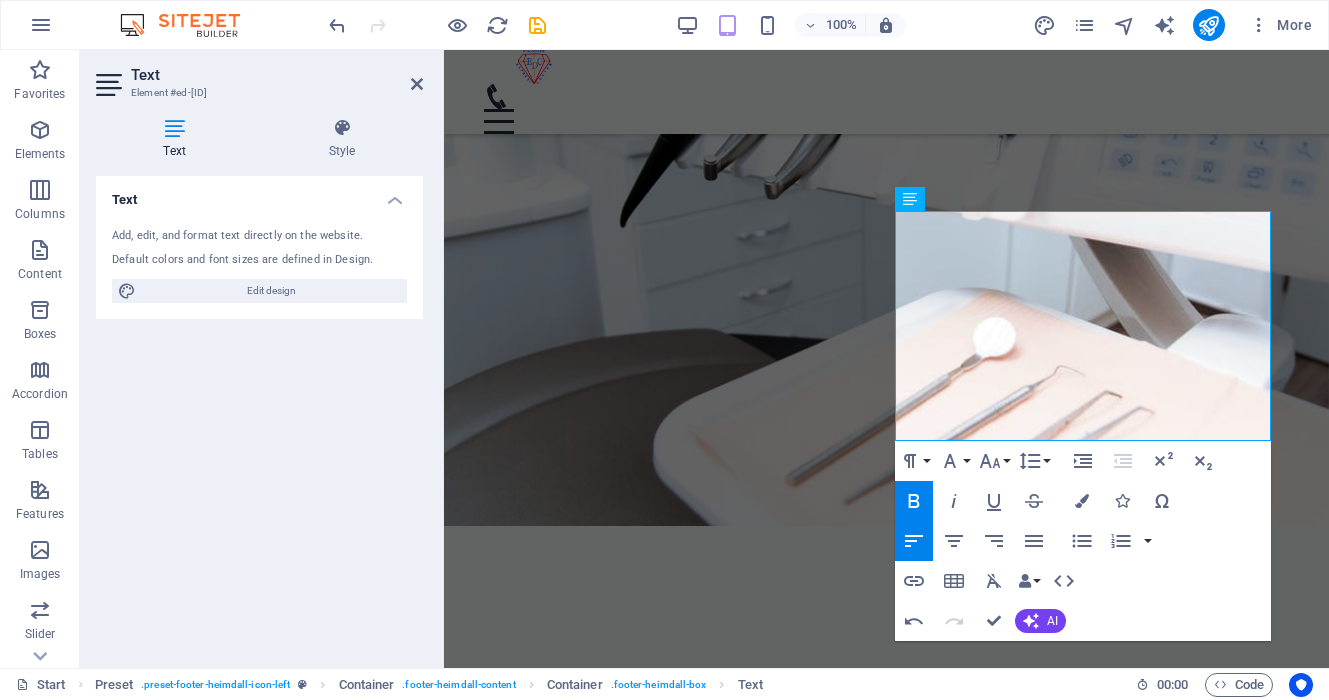 click 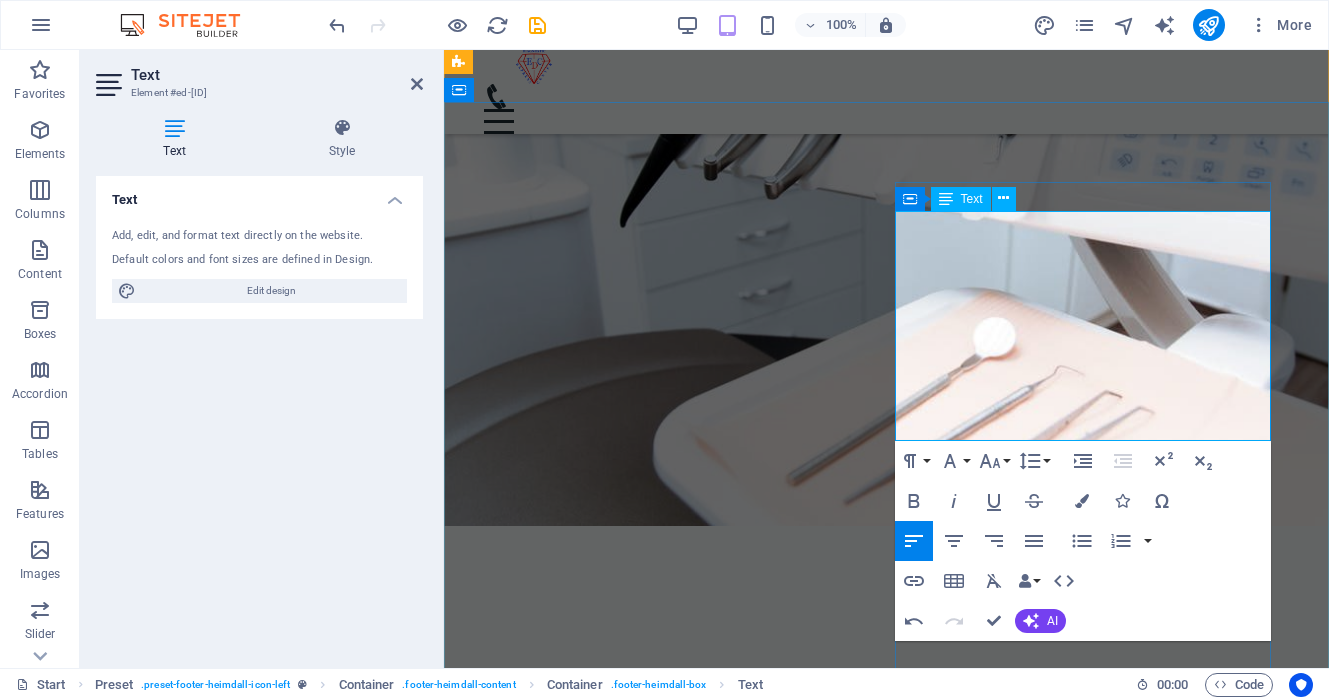 click at bounding box center [648, 6179] 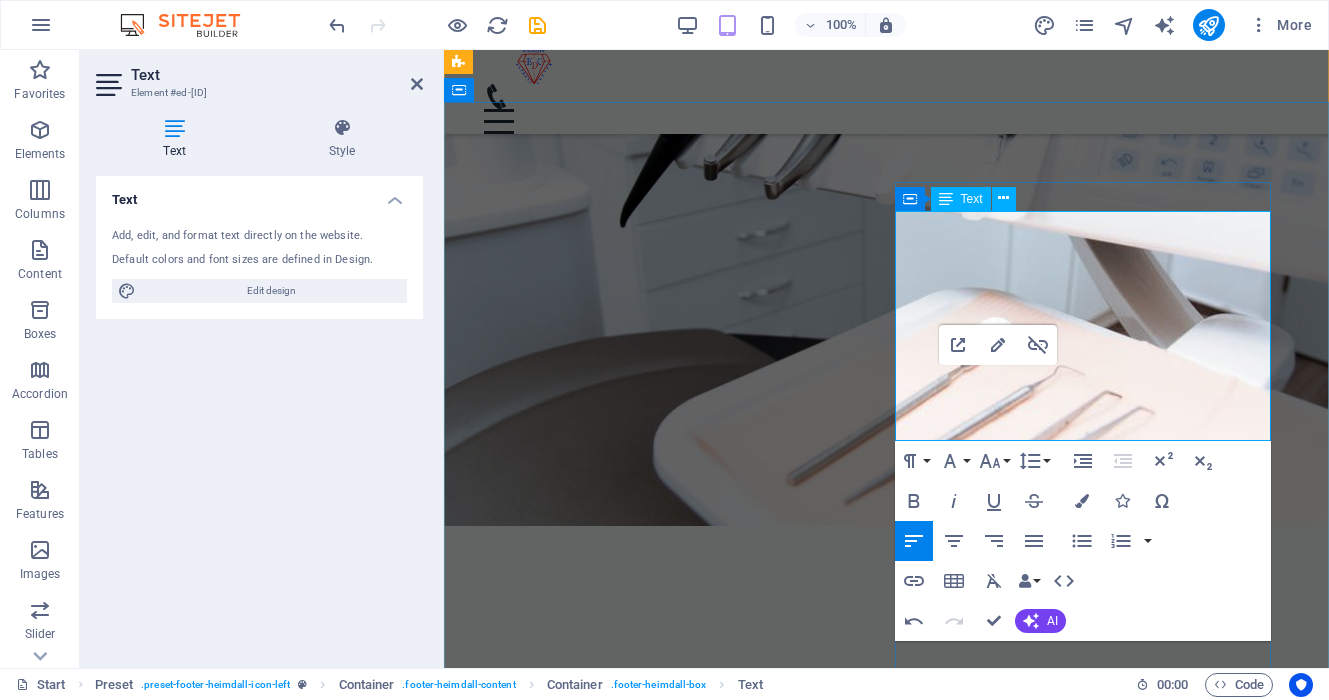 click at bounding box center [648, 6121] 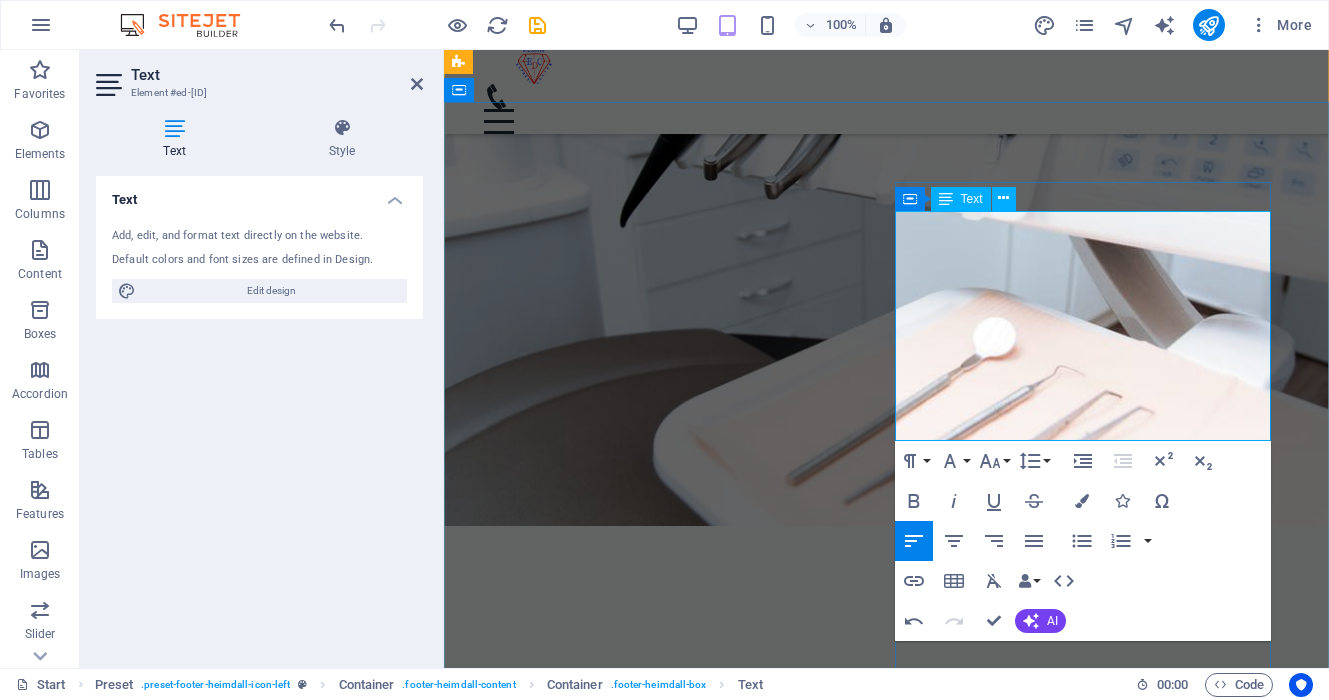 click at bounding box center (648, 6179) 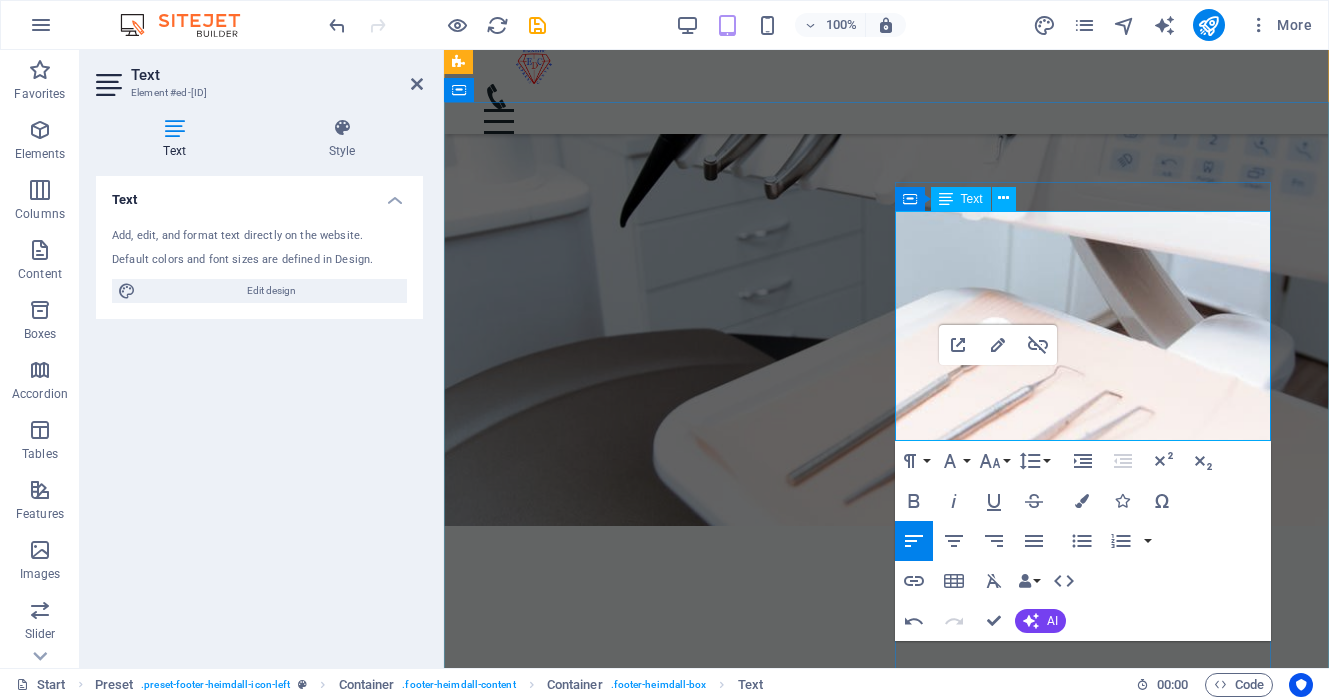 drag, startPoint x: 1126, startPoint y: 406, endPoint x: 896, endPoint y: 387, distance: 230.78345 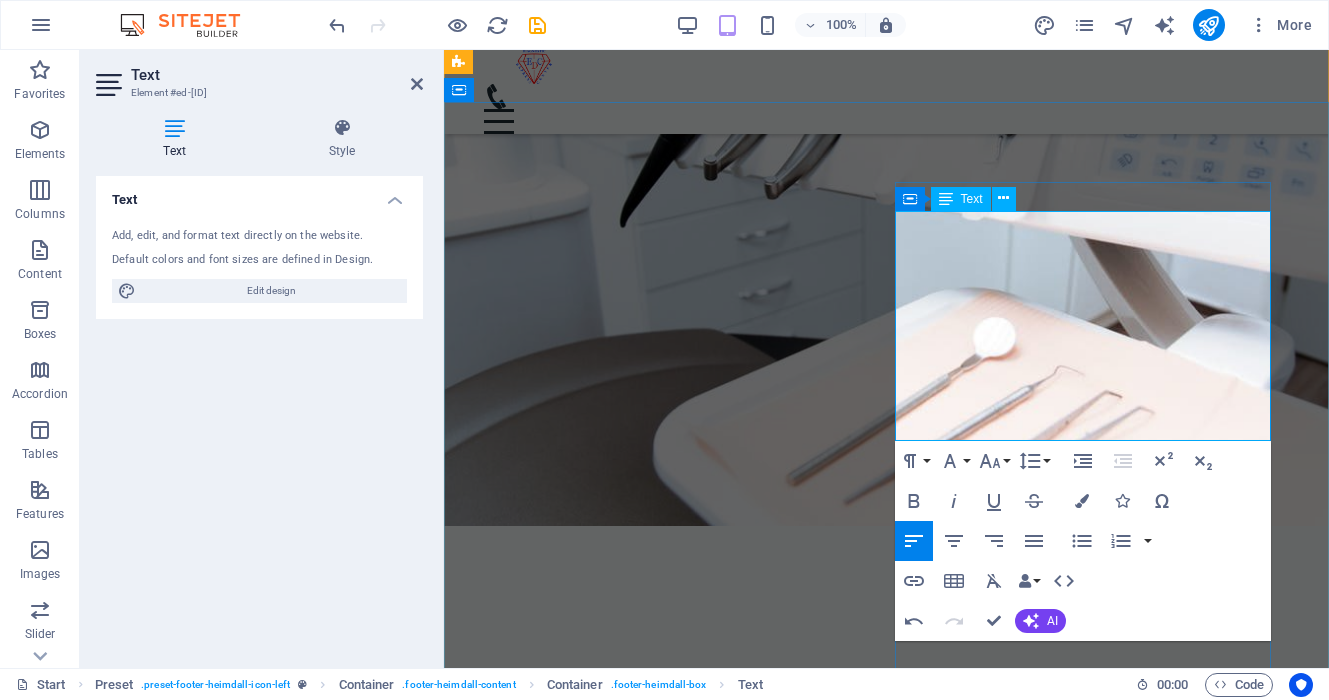drag, startPoint x: 1018, startPoint y: 339, endPoint x: 894, endPoint y: 226, distance: 167.76471 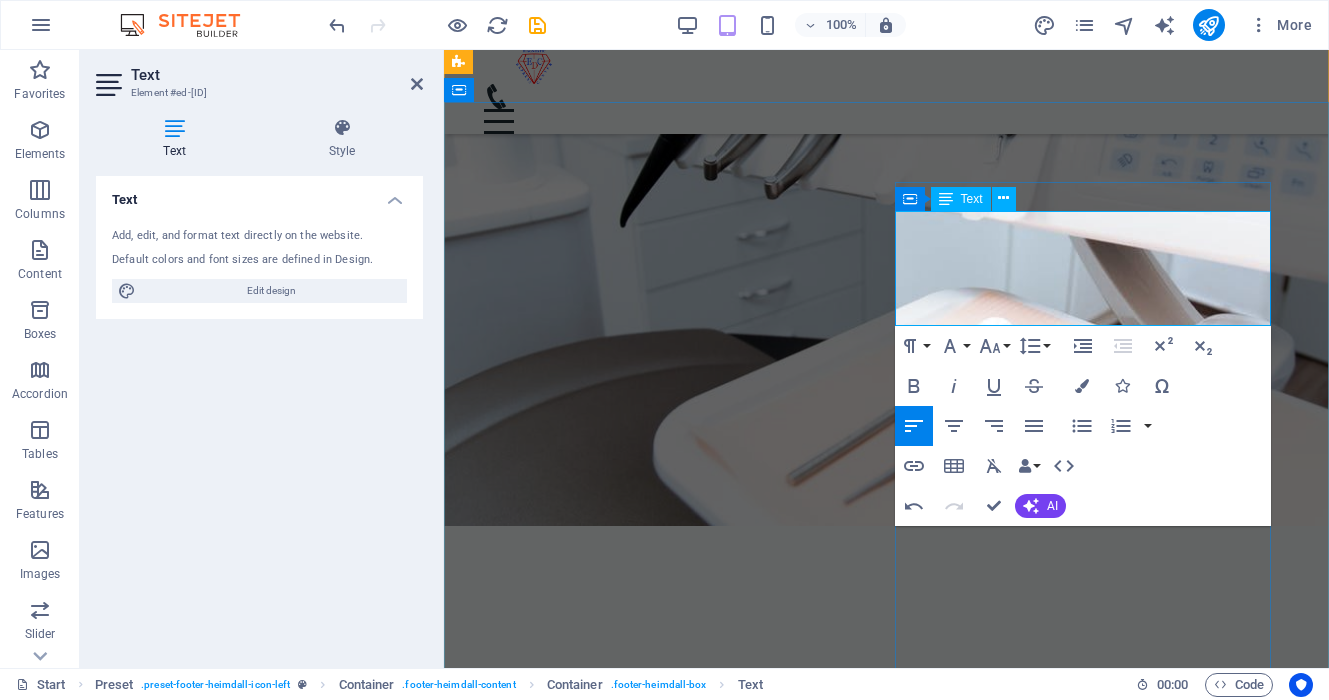 click on "Express Diagnostic Center" at bounding box center (505, 6035) 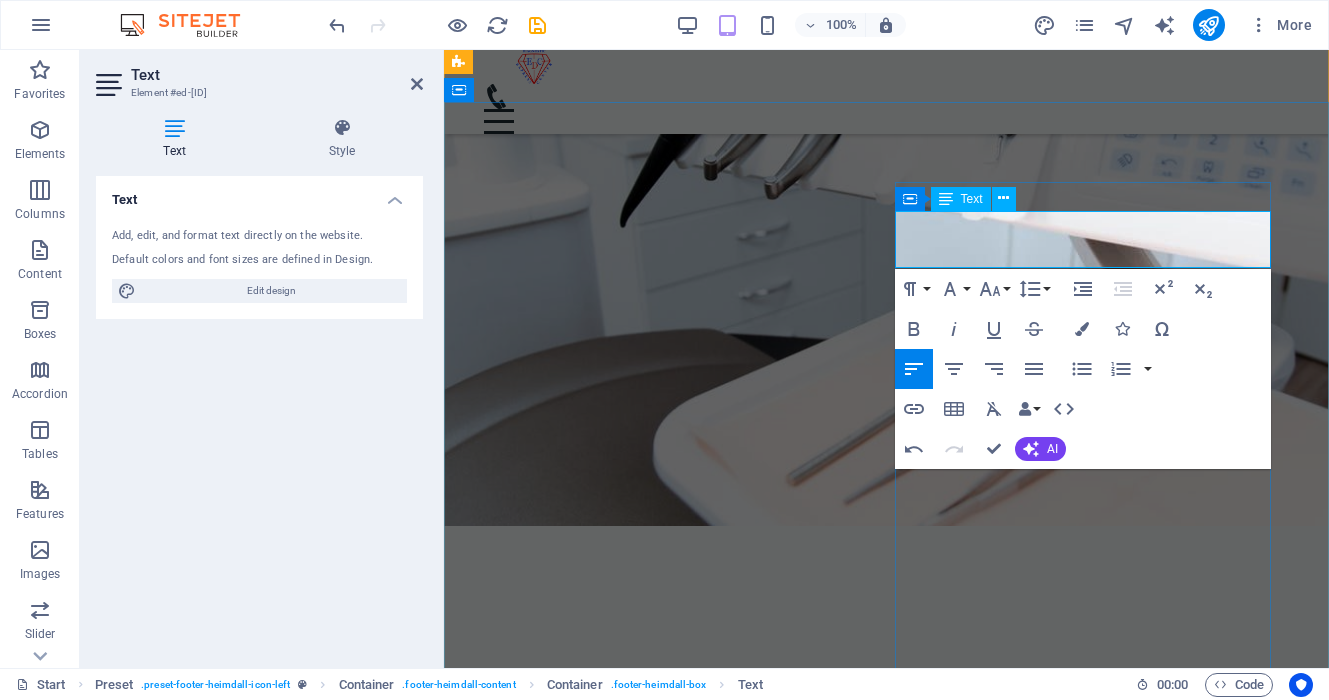 click at bounding box center (648, 6006) 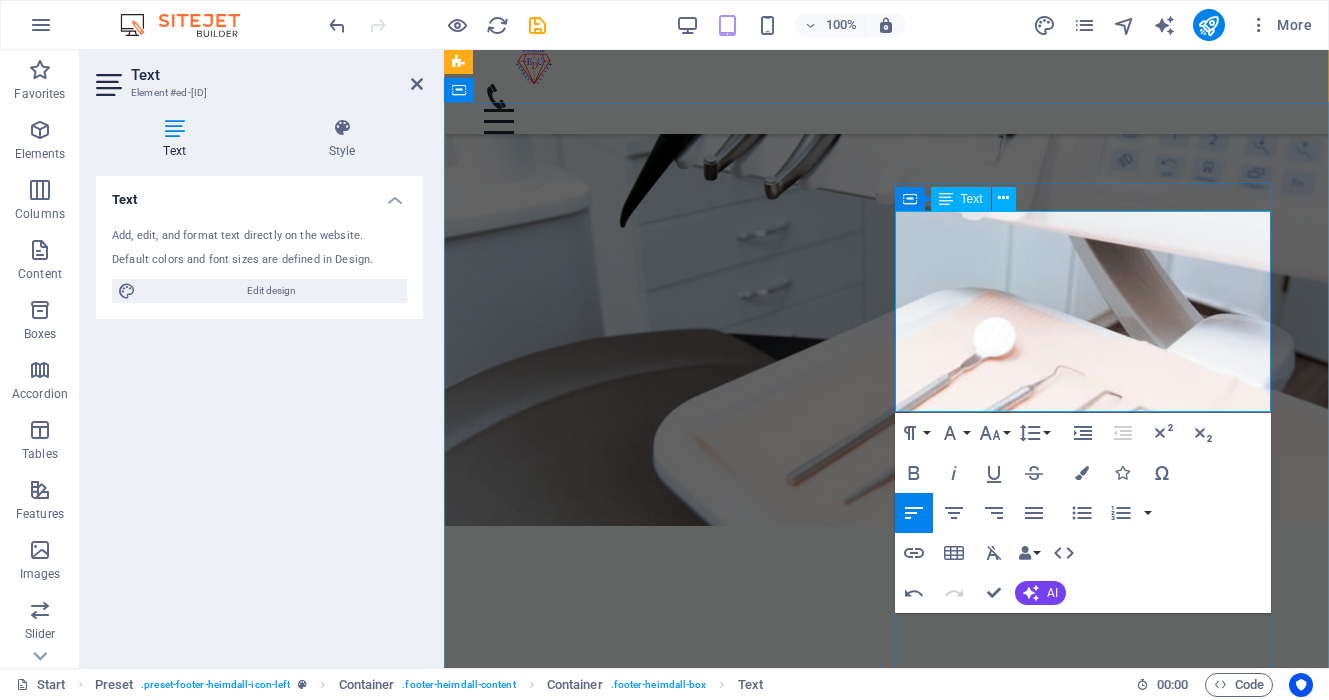 click on "Express Diagnostic Center" at bounding box center [648, 5977] 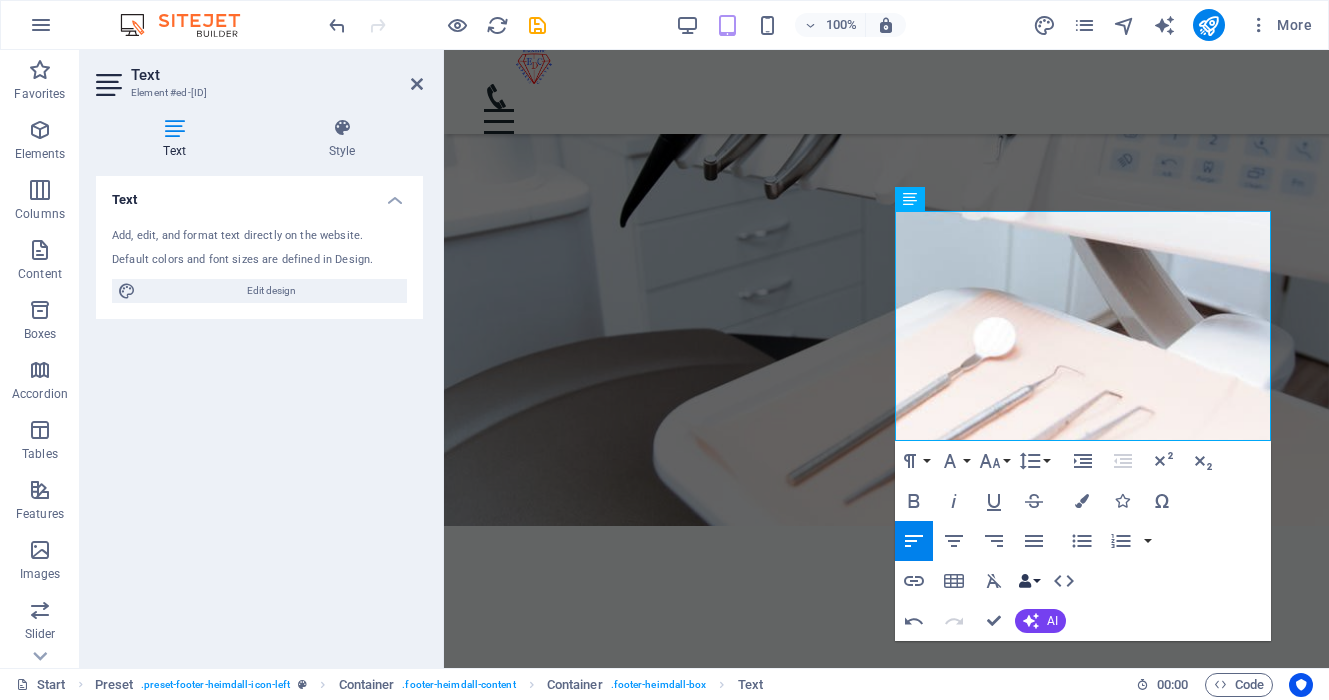 click on "Data Bindings" at bounding box center (1029, 581) 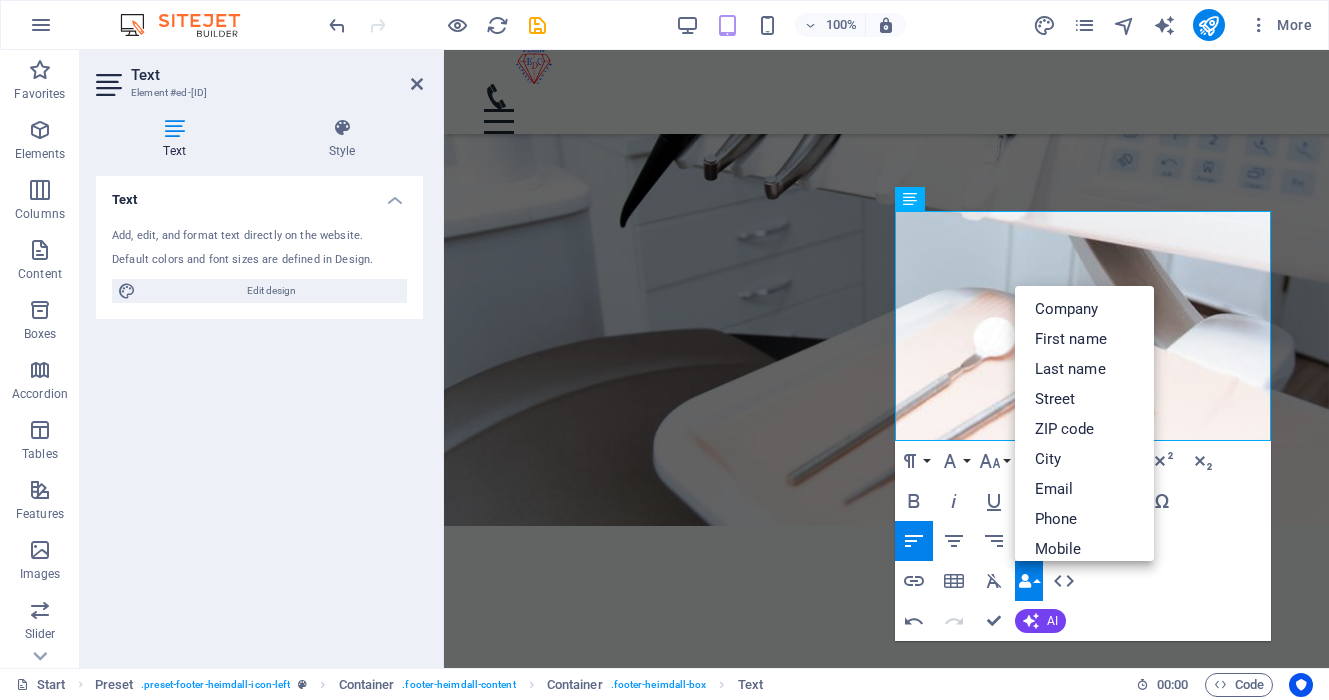click on "Paragraph Format Normal Heading 1 Heading 2 Heading 3 Heading 4 Heading 5 Heading 6 Code Font Family Arial Georgia Impact Tahoma Times New Roman Verdana Montserrat Source Sans Pro Font Size 8 9 10 11 12 14 18 24 30 36 48 60 72 96 Line Height Default Single 1.15 1.5 Double Increase Indent Decrease Indent Superscript Subscript Bold Italic Underline Strikethrough Colors Icons Special Characters Align Left Align Center Align Right Align Justify Unordered List   Default Circle Disc Square    Ordered List   Default Lower Alpha Lower Greek Lower Roman Upper Alpha Upper Roman    Insert Link Insert Table Clear Formatting Data Bindings Company First name Last name Street ZIP code City Email Phone Mobile Fax Custom field 1 Custom field 2 Custom field 3 Custom field 4 Custom field 5 Custom field 6 HTML Undo Redo Confirm (⌘+⏎) AI Improve Make shorter Make longer Fix spelling & grammar Translate to English Generate text Back Choose Link Start Our Practice Doctors Services Appointments Legal Notice Privacy URL Text" at bounding box center (1083, 541) 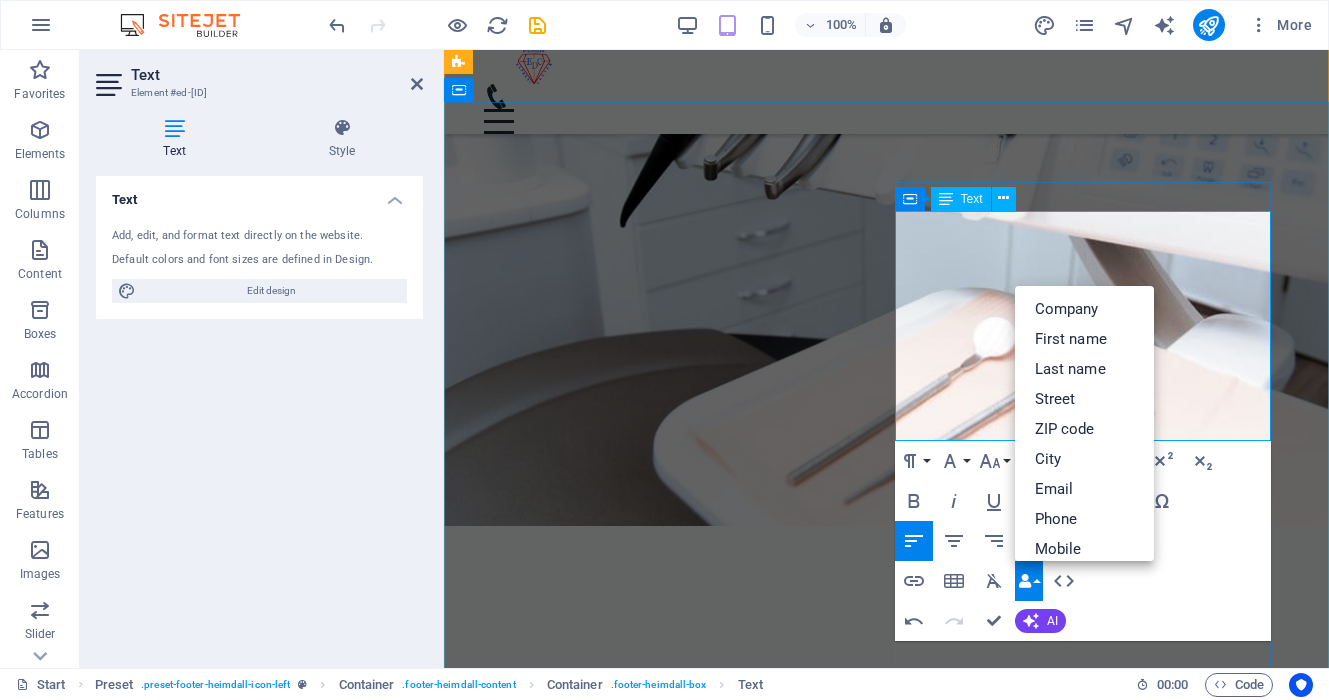 click on "Лавлах утас 7000-1920" at bounding box center [648, 6035] 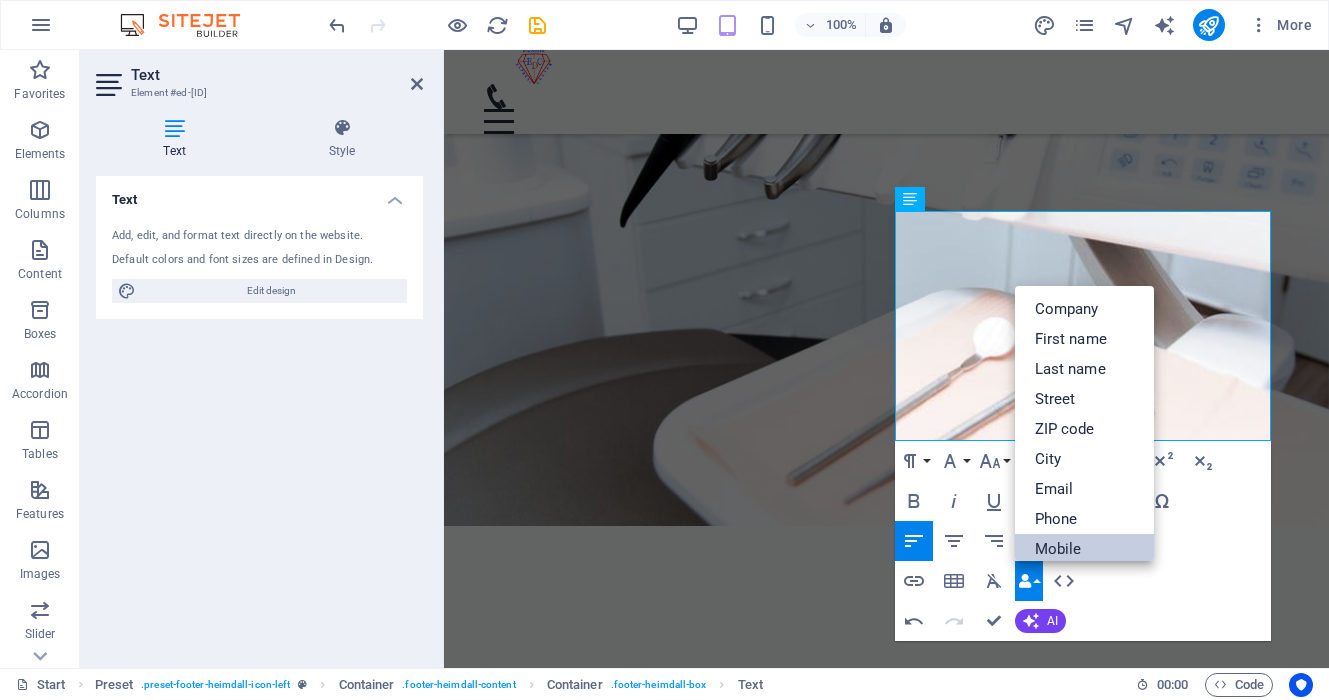 click on "Mobile" at bounding box center (1085, 549) 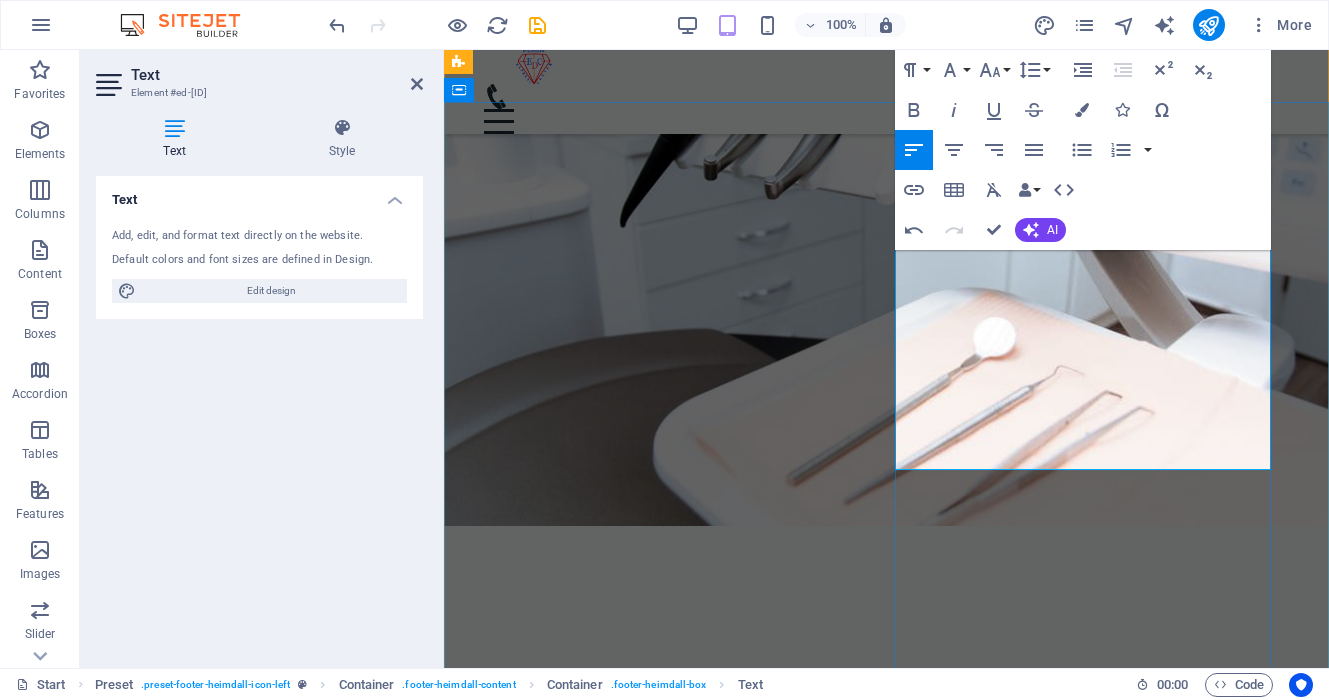 click on "Лавлах утас  70001920" at bounding box center [648, 6035] 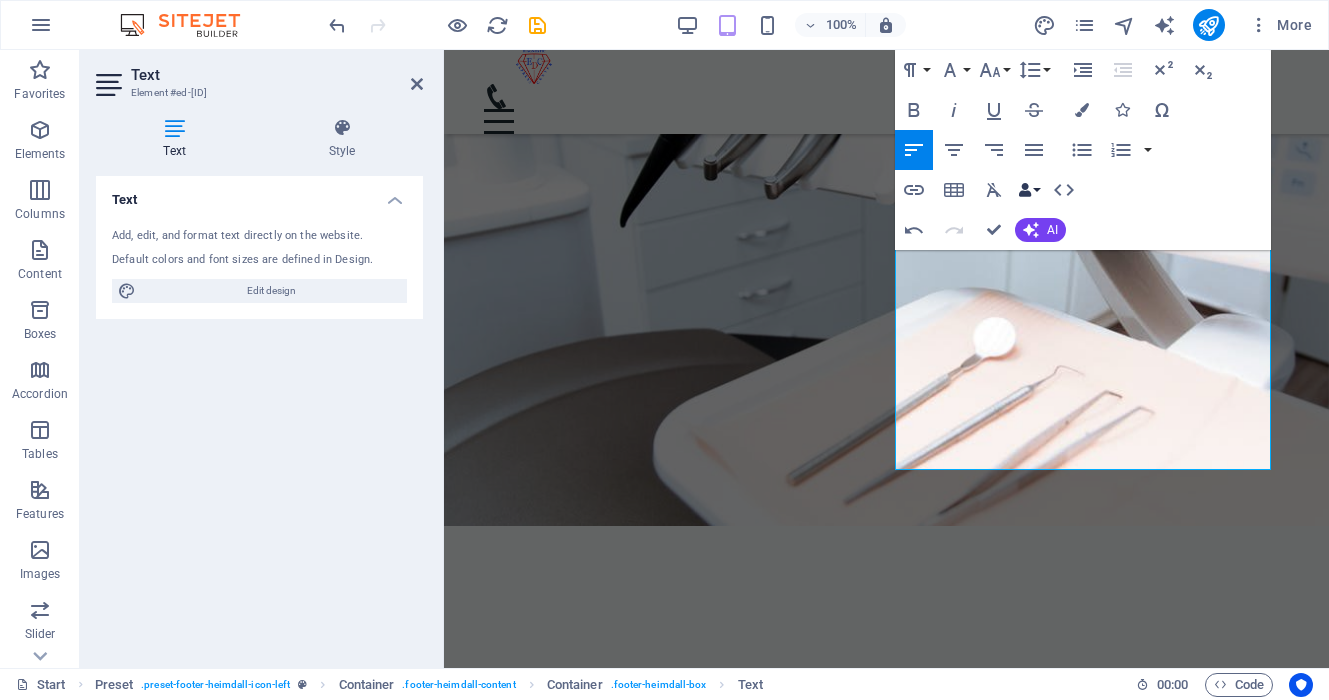 click on "Data Bindings" at bounding box center (1029, 190) 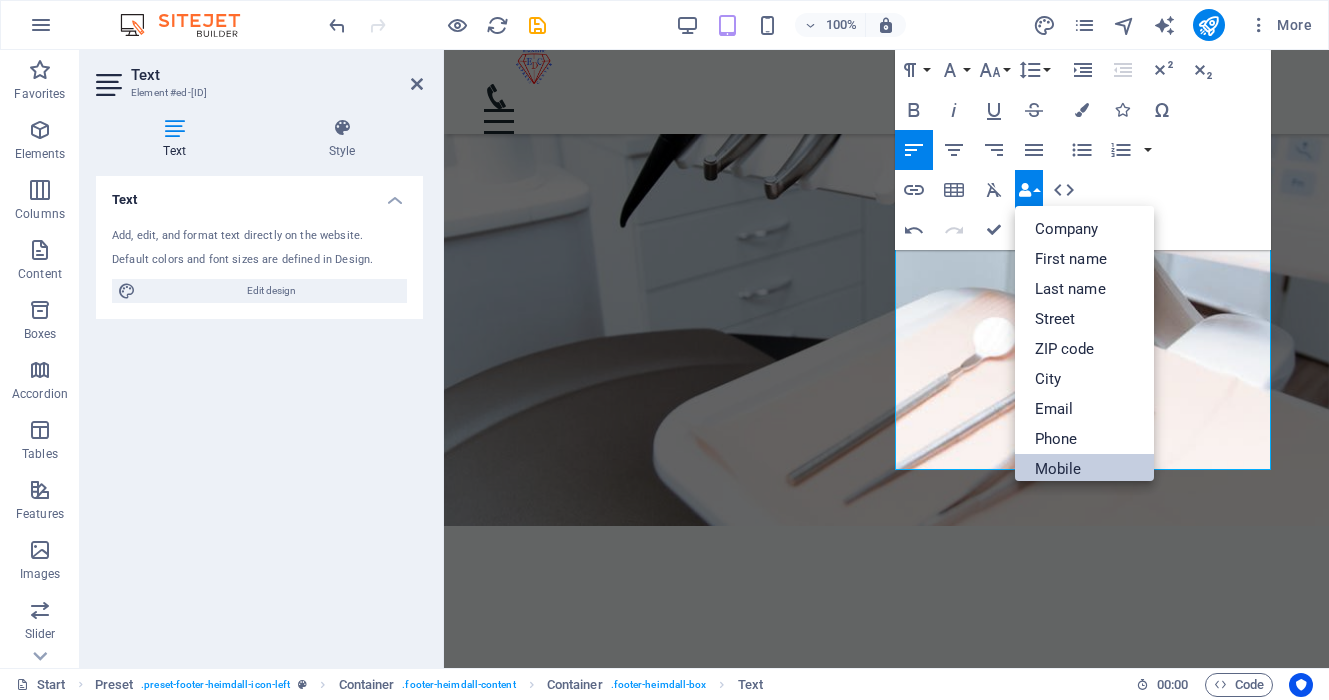 click on "Mobile" at bounding box center (1085, 469) 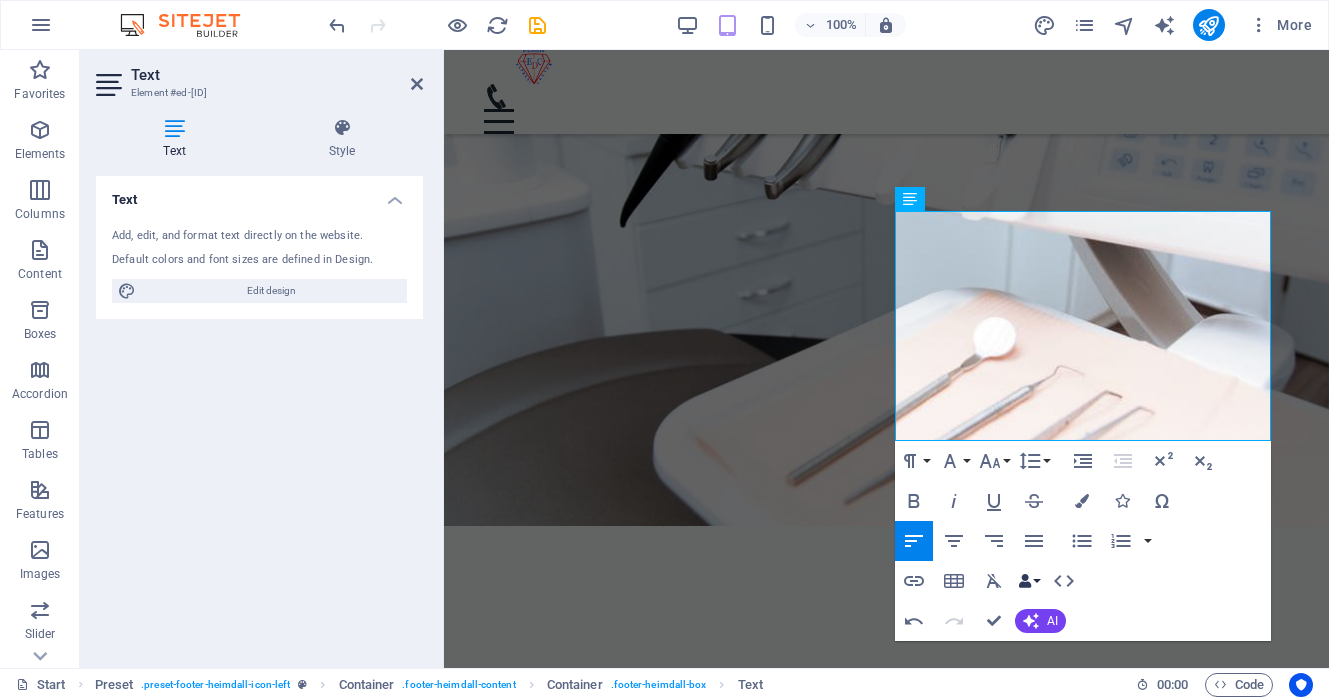 click on "Data Bindings" at bounding box center [1029, 581] 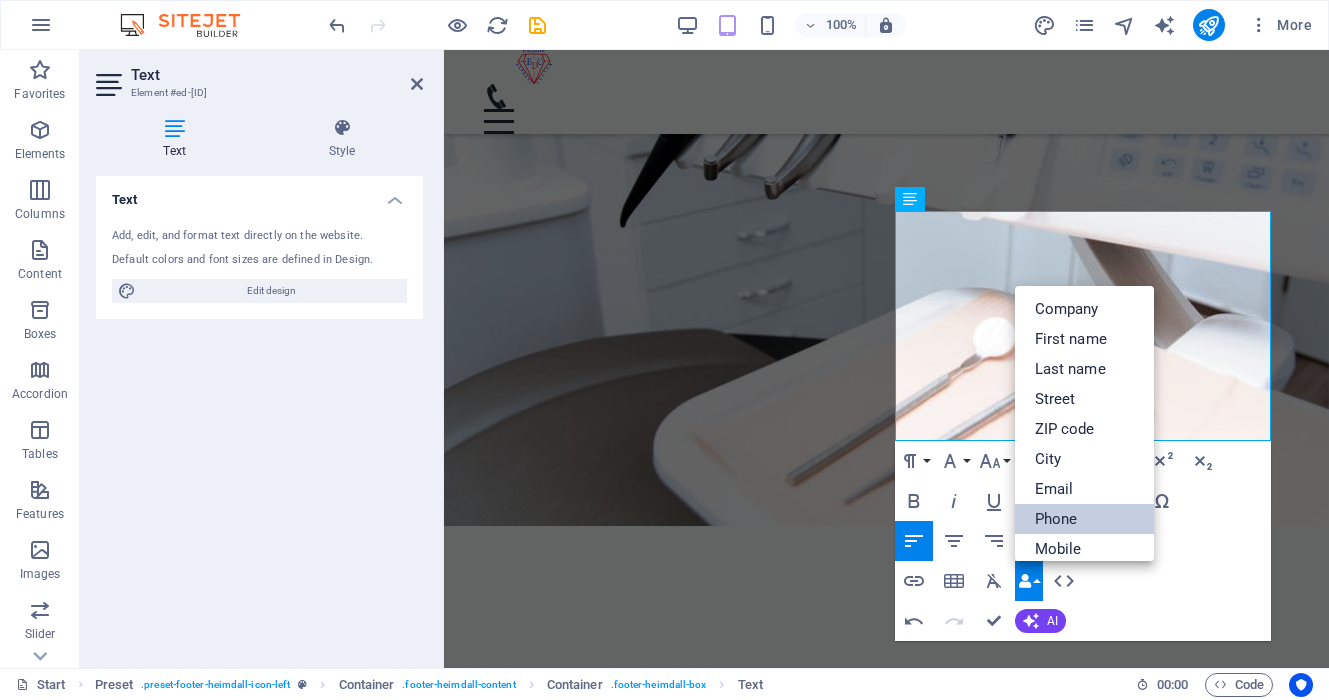 click on "Phone" at bounding box center [1085, 519] 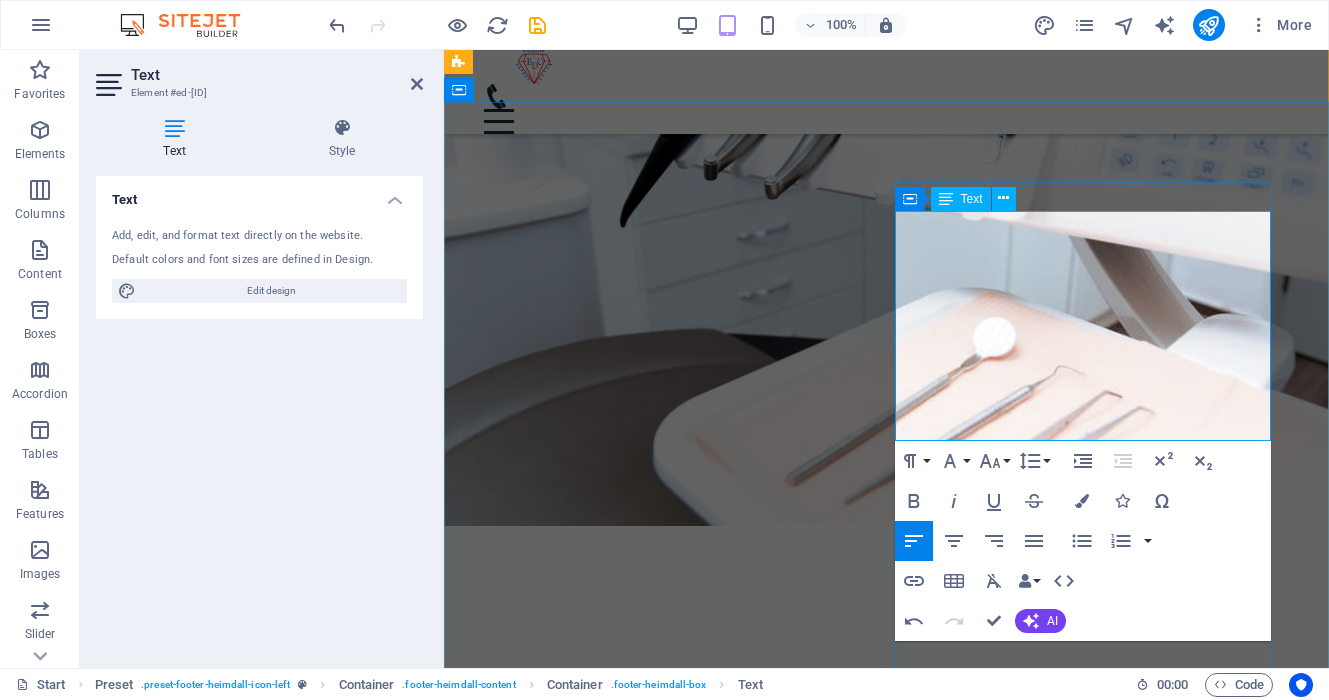 click on "0123 - 456789" at bounding box center (517, 6063) 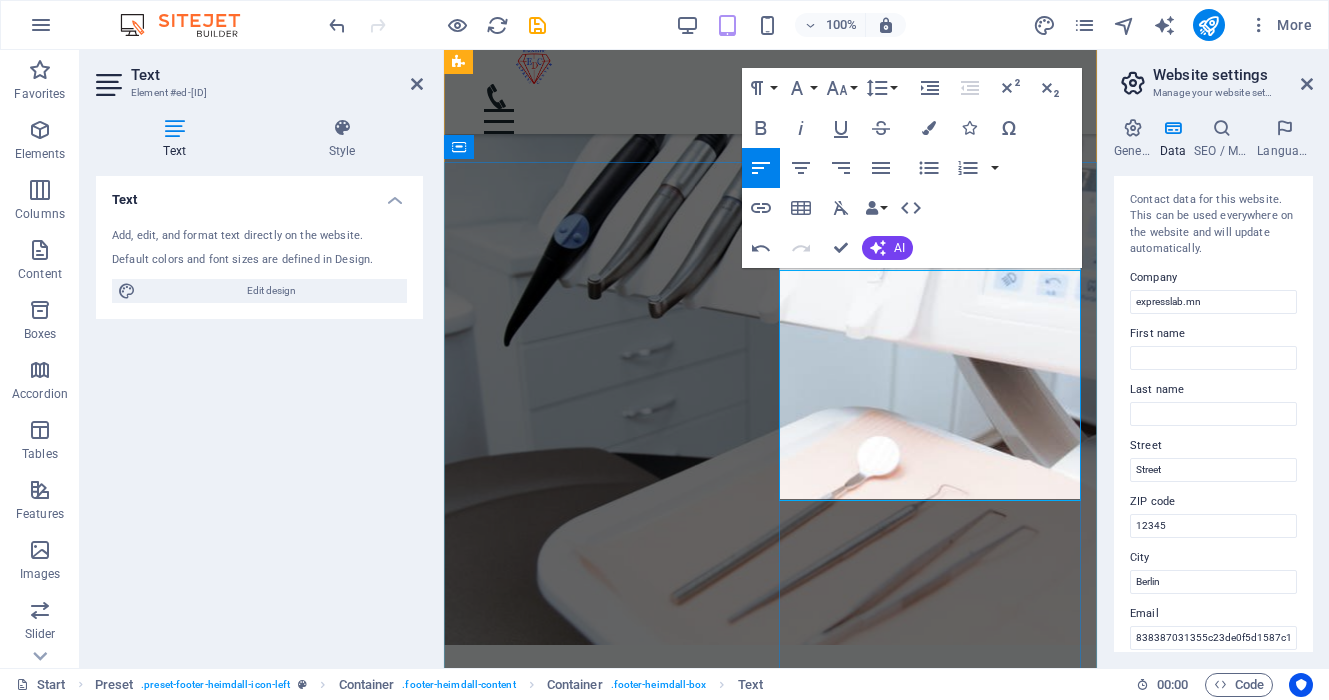 click at bounding box center [611, 6006] 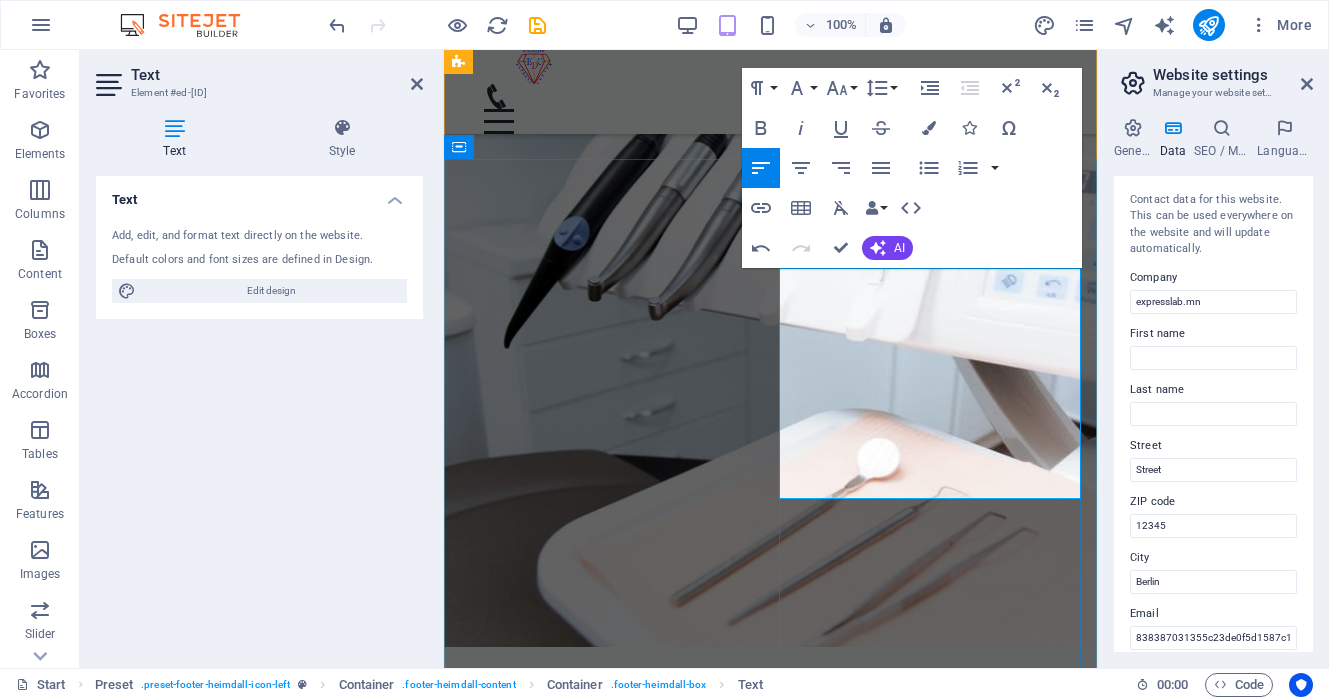 click on "0123 - 456789" at bounding box center (517, 6066) 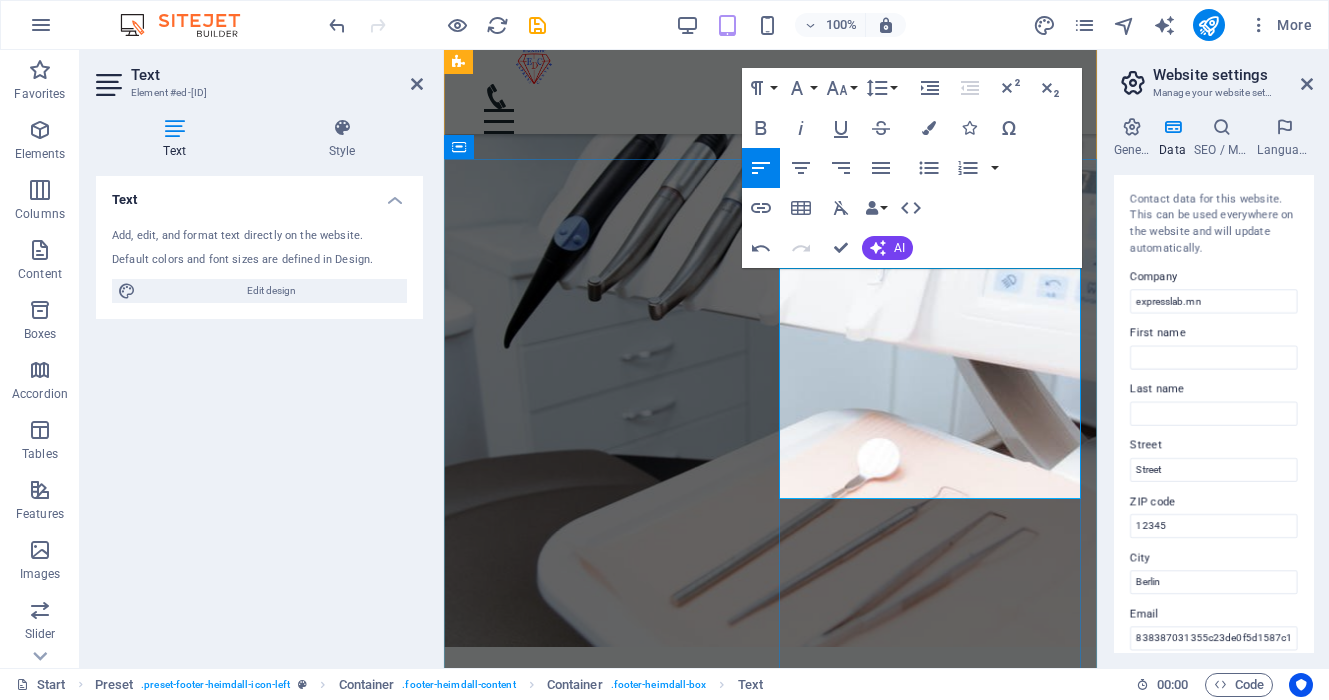 click on "0123 - 456789" at bounding box center [517, 6066] 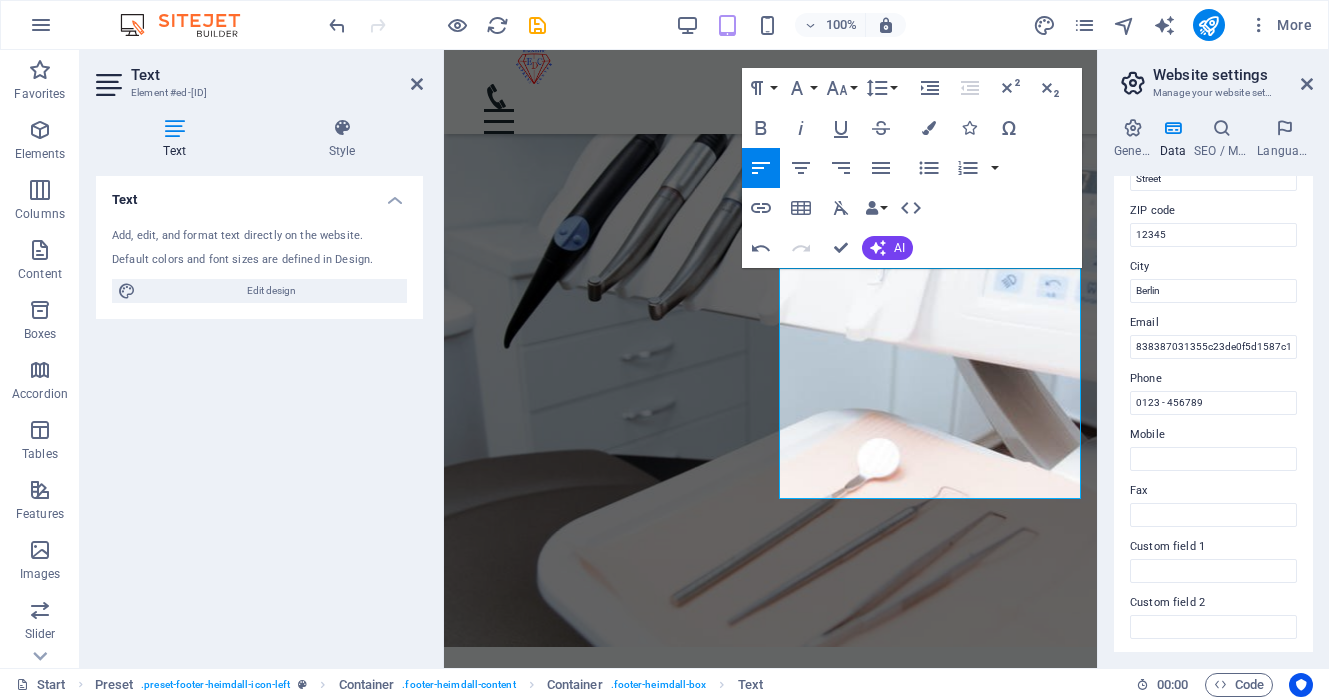 scroll, scrollTop: 278, scrollLeft: 0, axis: vertical 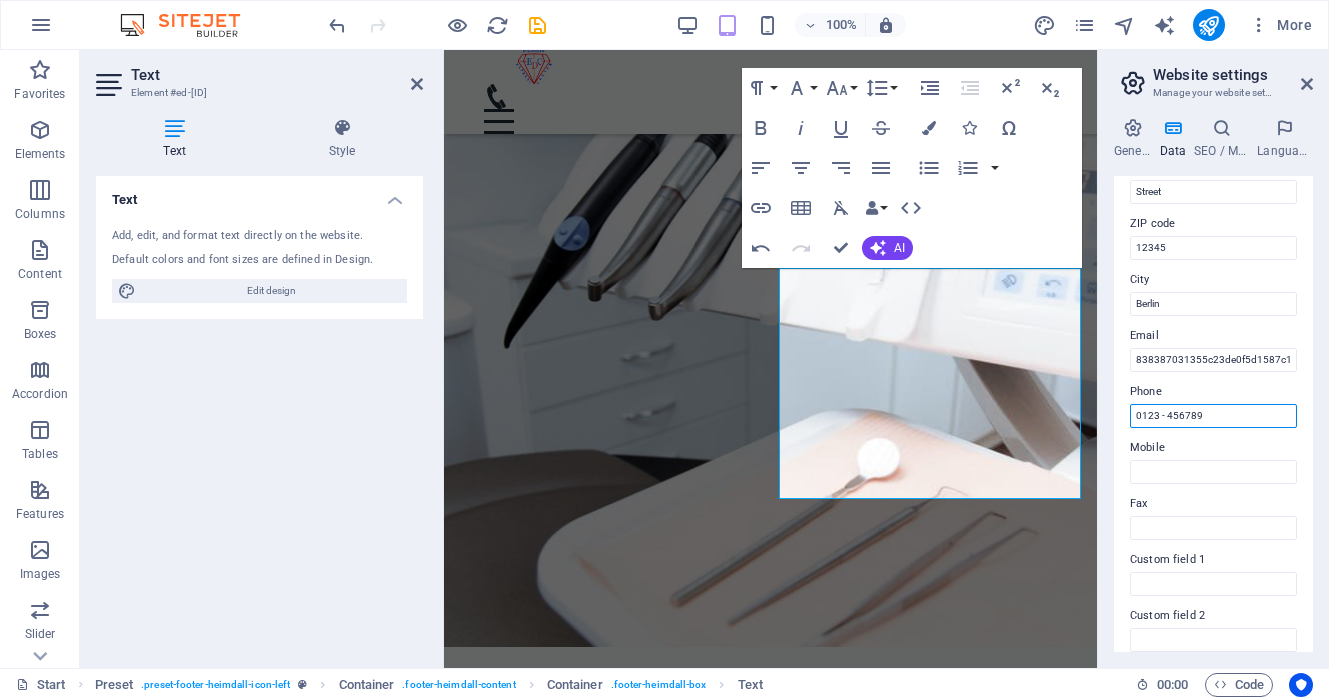 drag, startPoint x: 1219, startPoint y: 414, endPoint x: 1126, endPoint y: 413, distance: 93.00538 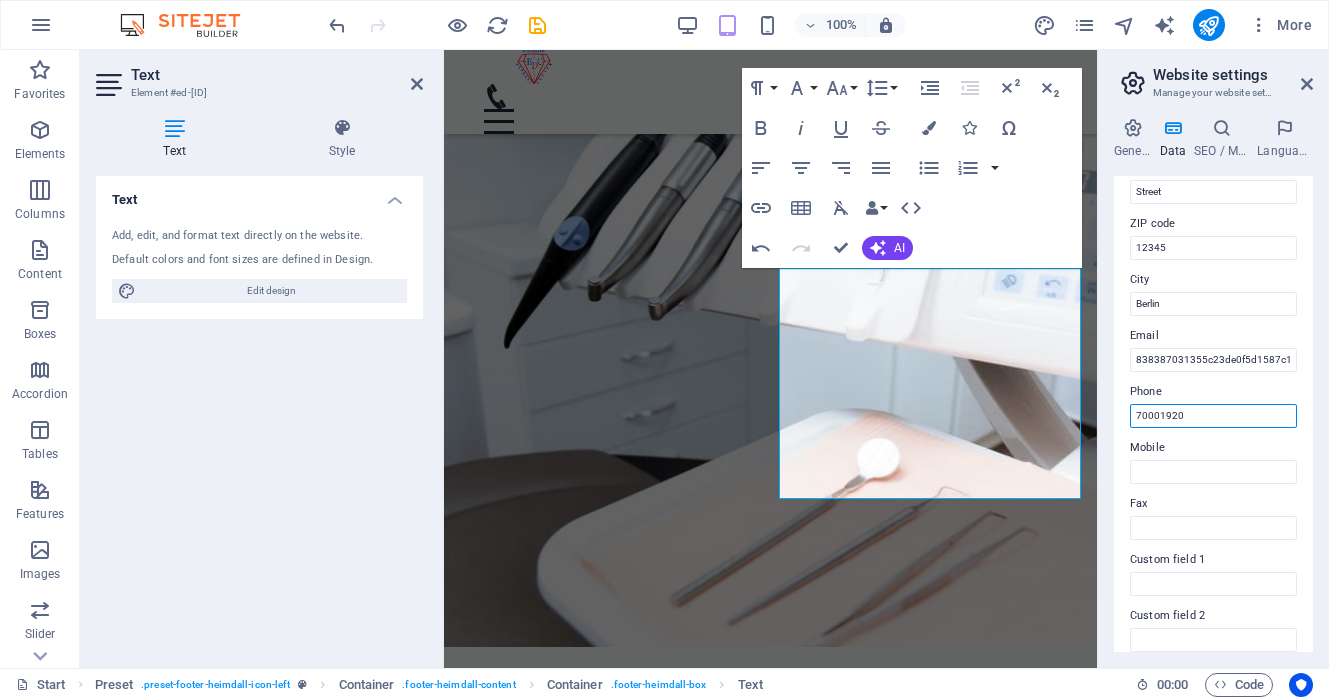 click on "70001920" at bounding box center (1213, 416) 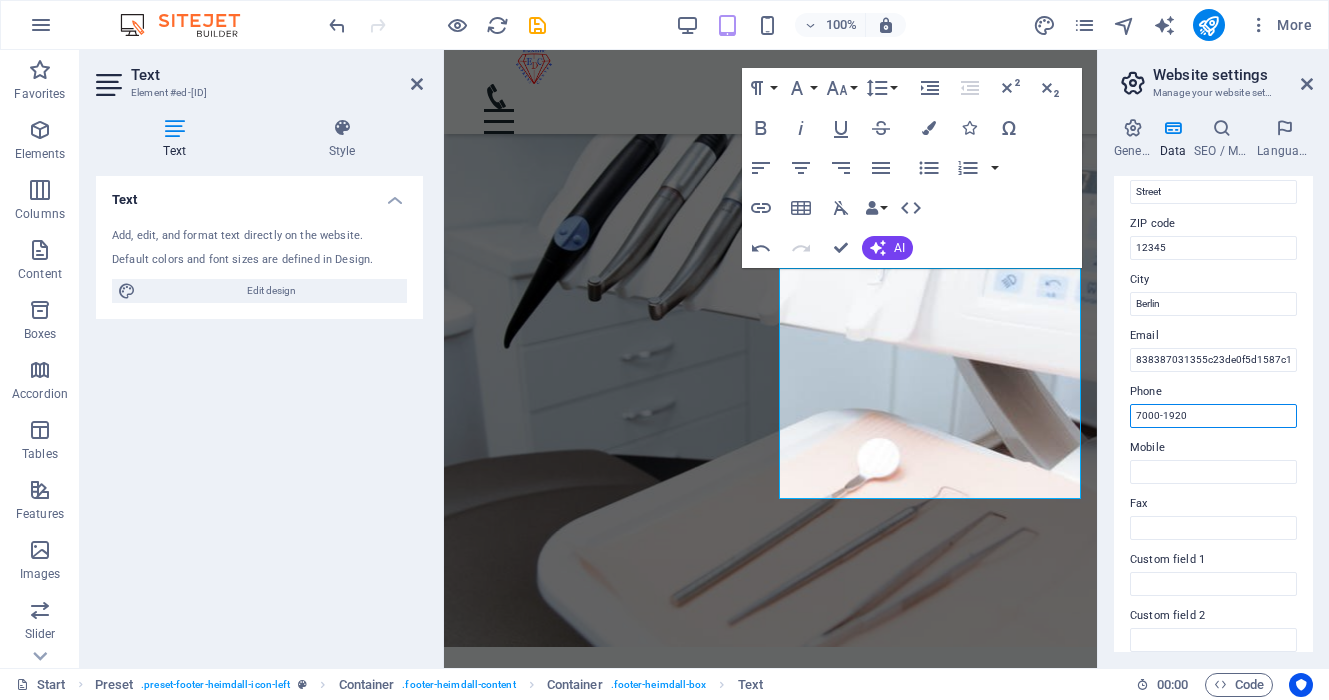 type on "7000-1920" 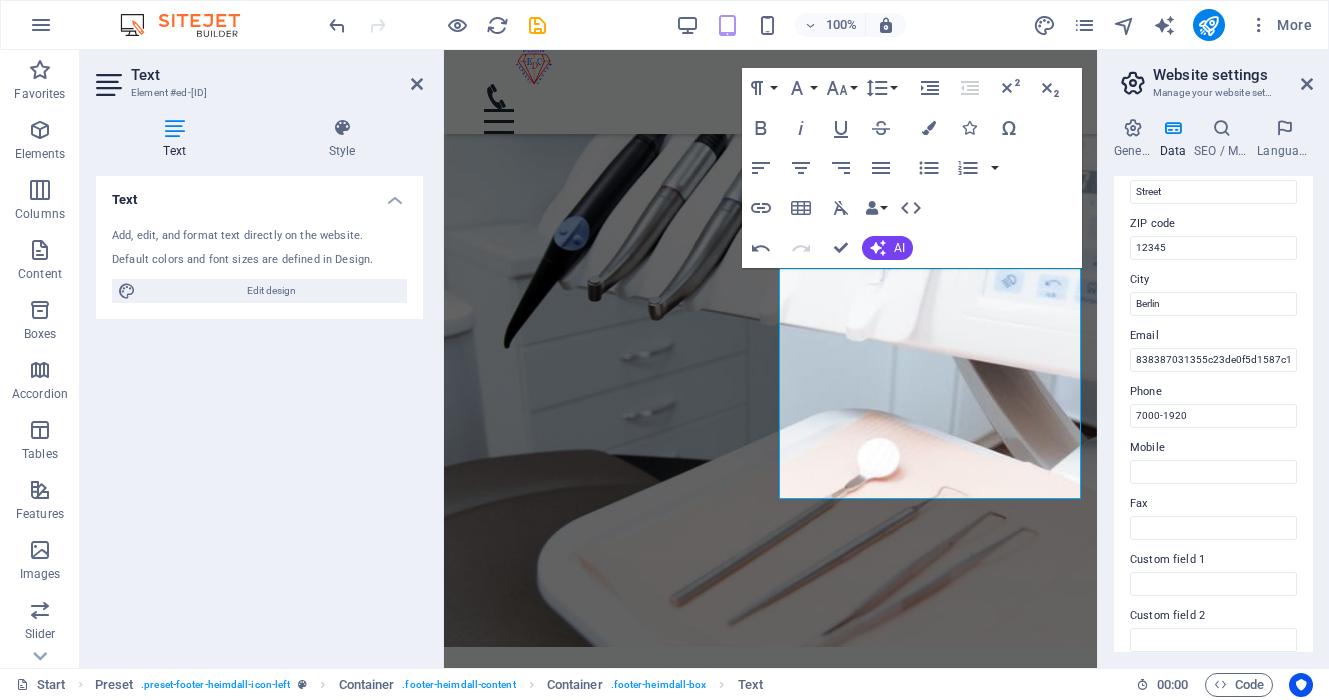 click on "Mobile" at bounding box center (1213, 448) 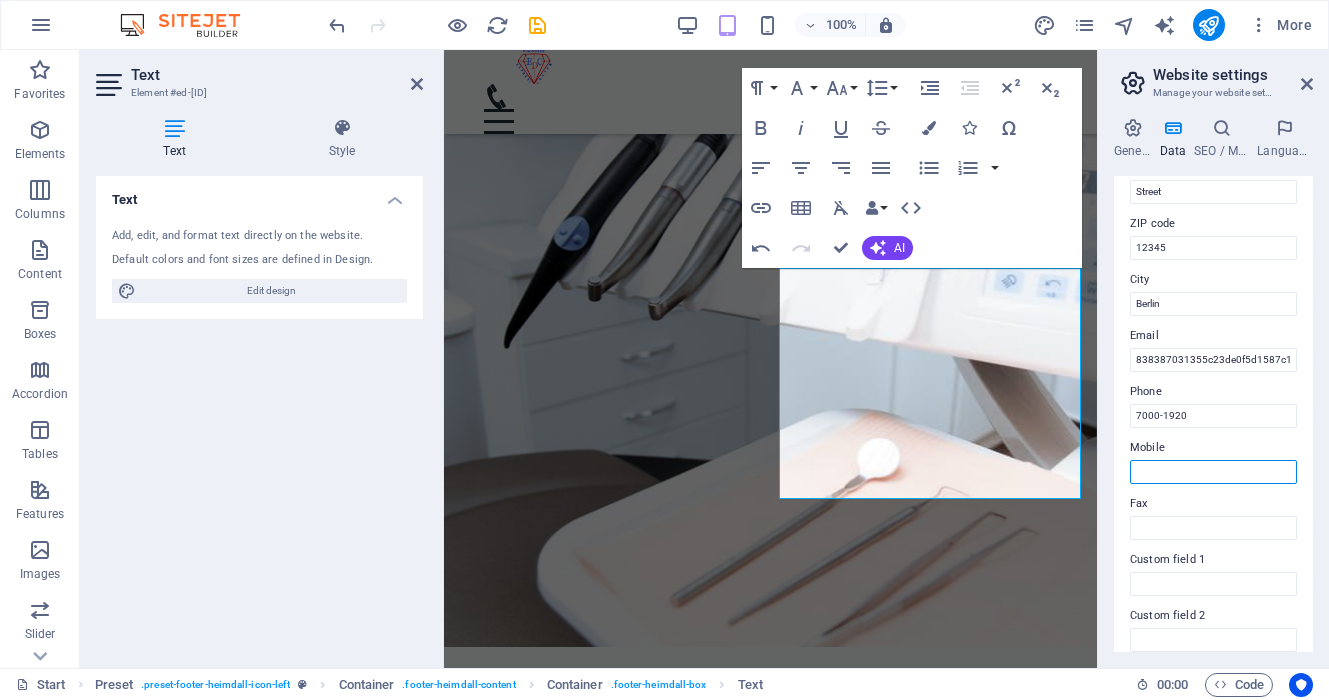 click on "Mobile" at bounding box center [1213, 472] 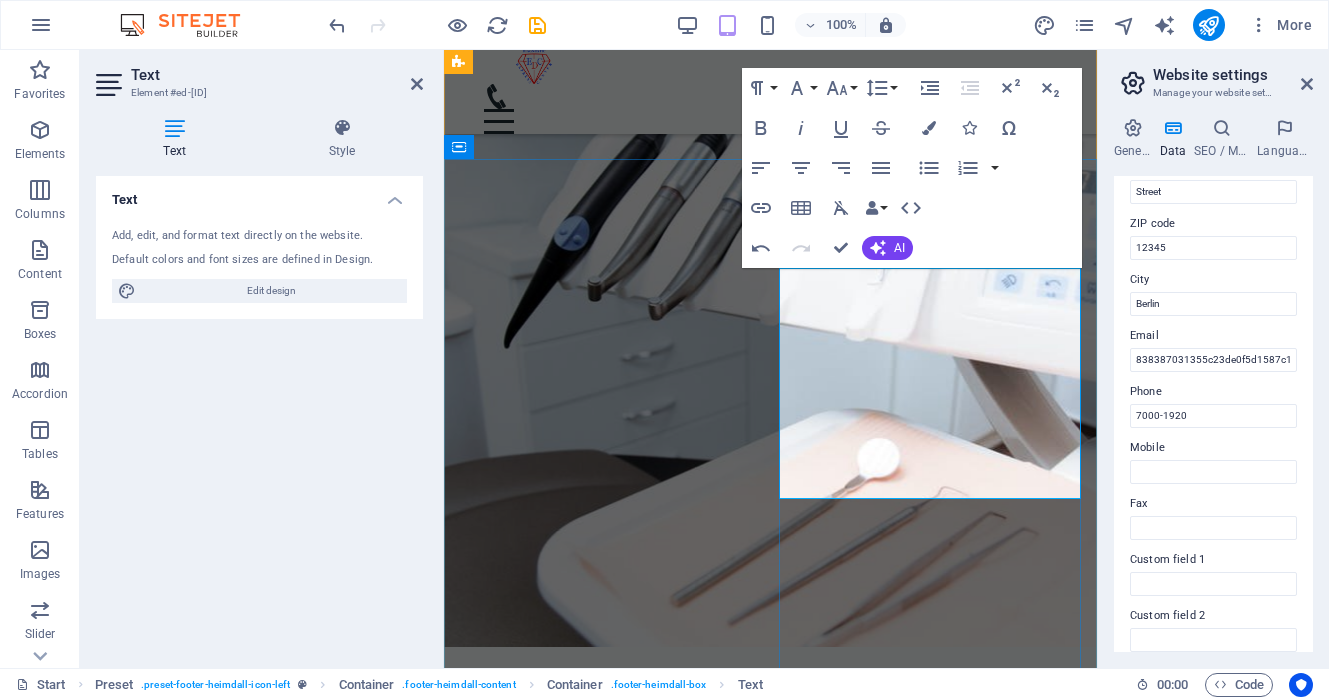 click on "7000-1920 Төв салбар" at bounding box center (611, 6066) 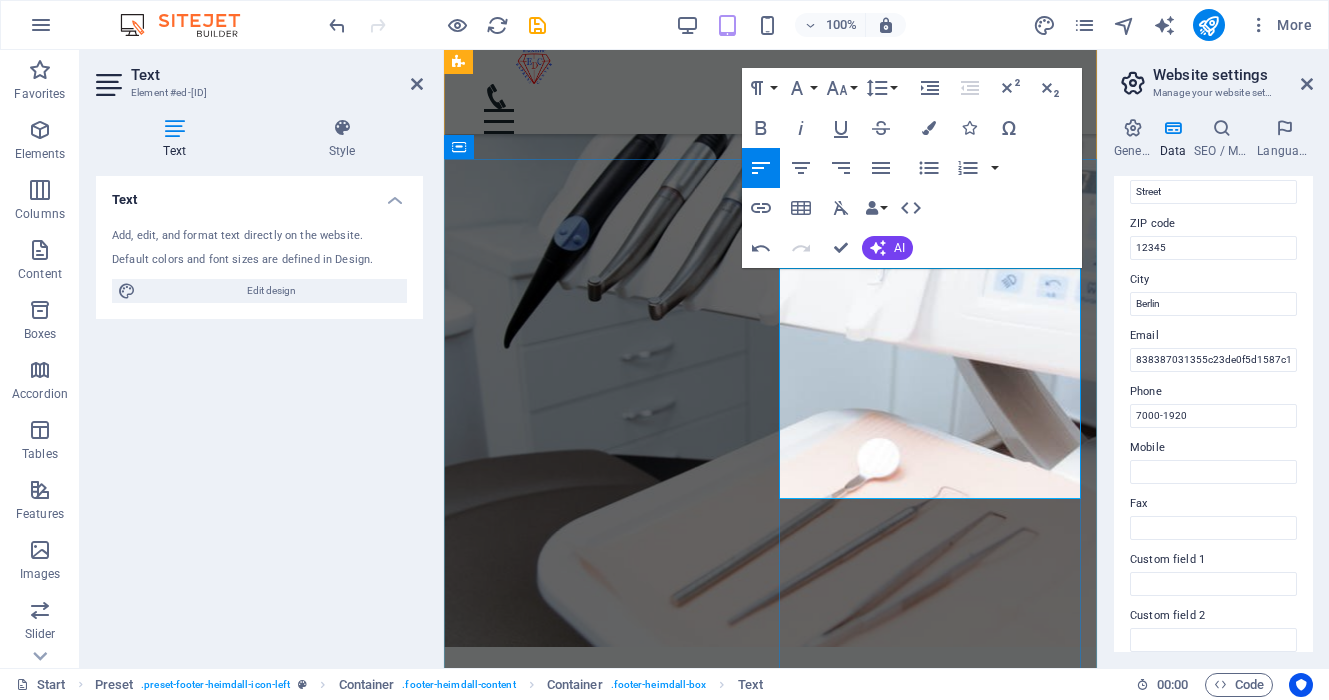 click on "7000-1920" at bounding box center (503, 6066) 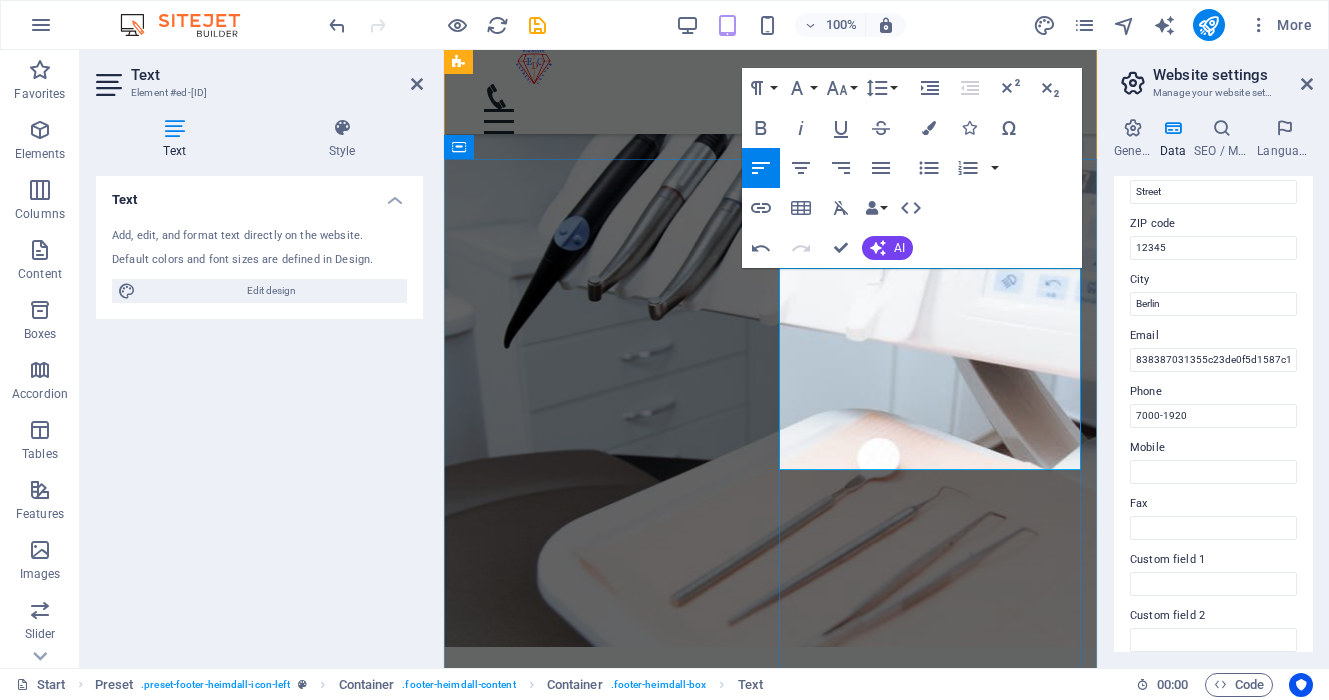 click on "Лавлах утас  7000-1920 Төв салбар" at bounding box center [611, 6037] 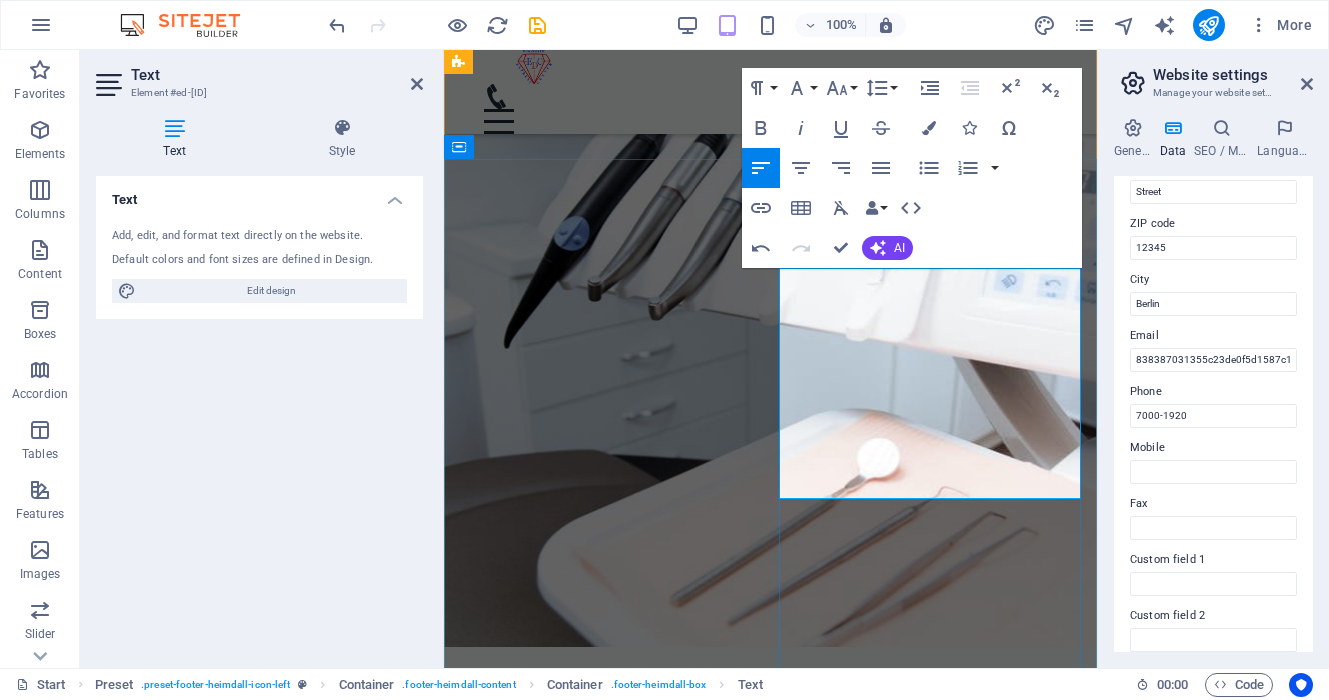 click on "Төв салбар" at bounding box center (611, 6066) 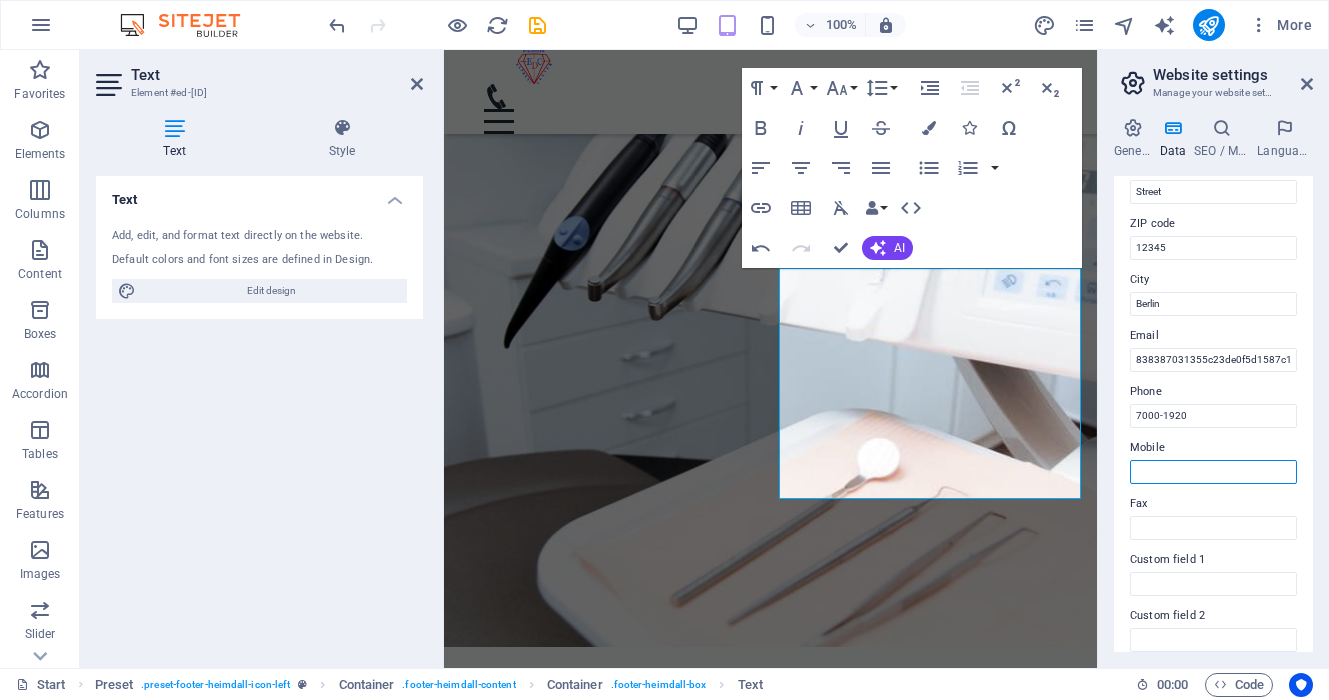 click on "Mobile" at bounding box center [1213, 472] 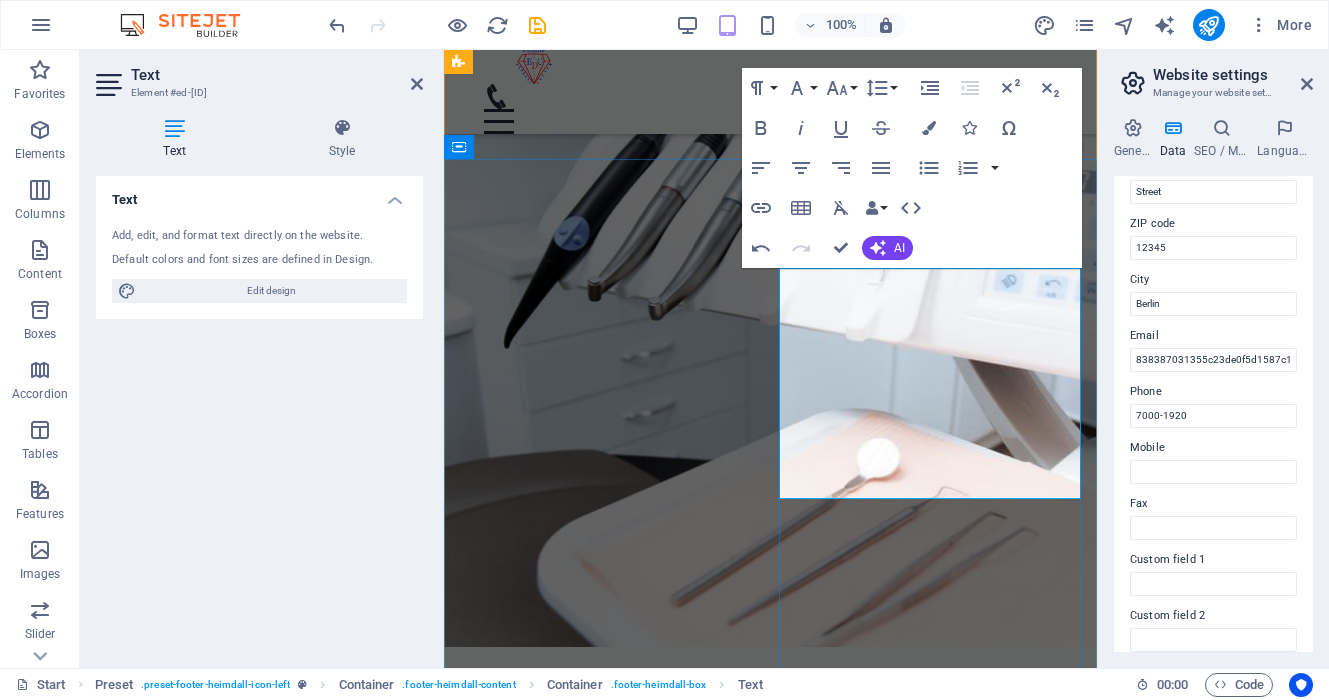 click on "Төв салбар" at bounding box center (611, 6066) 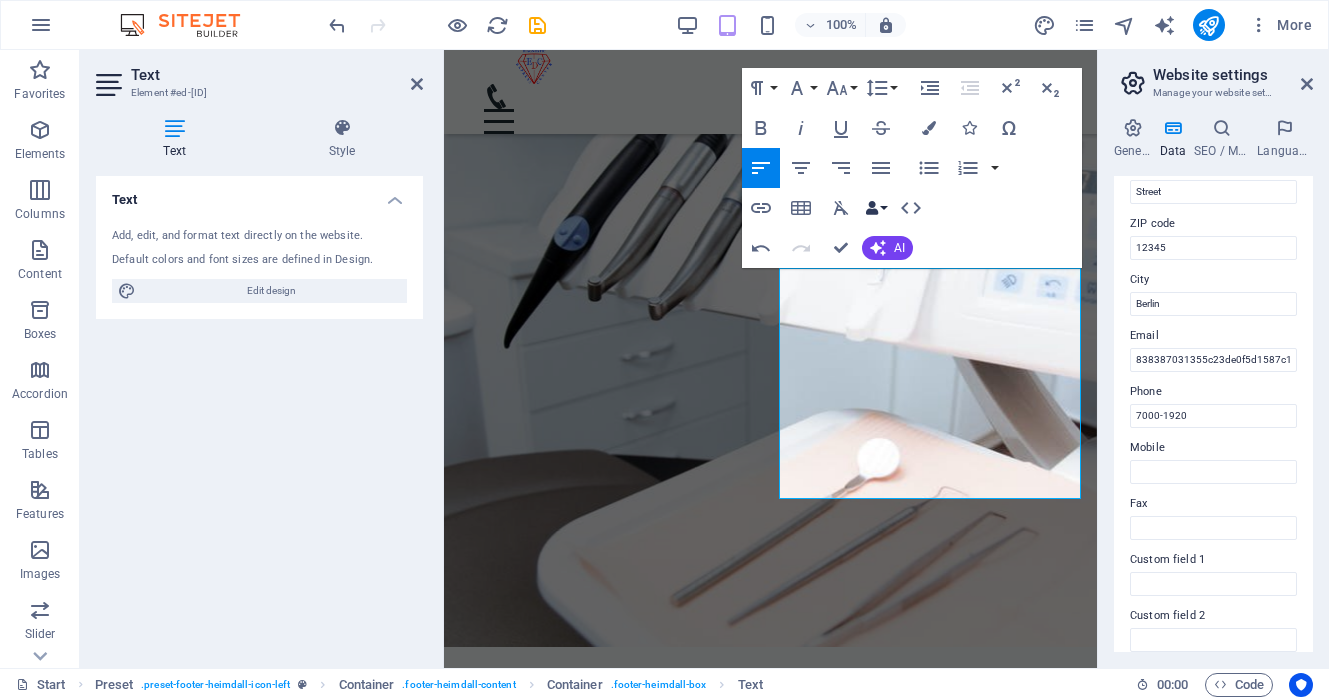 click on "Data Bindings" at bounding box center [876, 208] 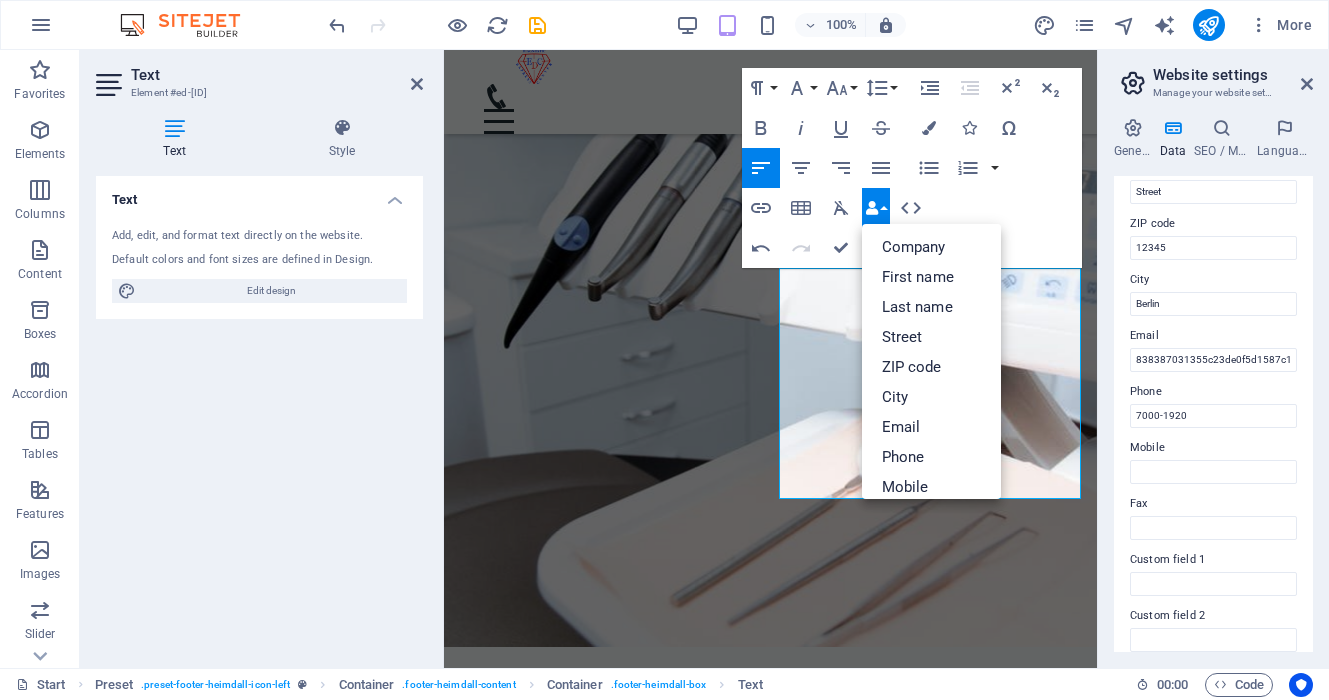 click on "Mobile" at bounding box center [1213, 448] 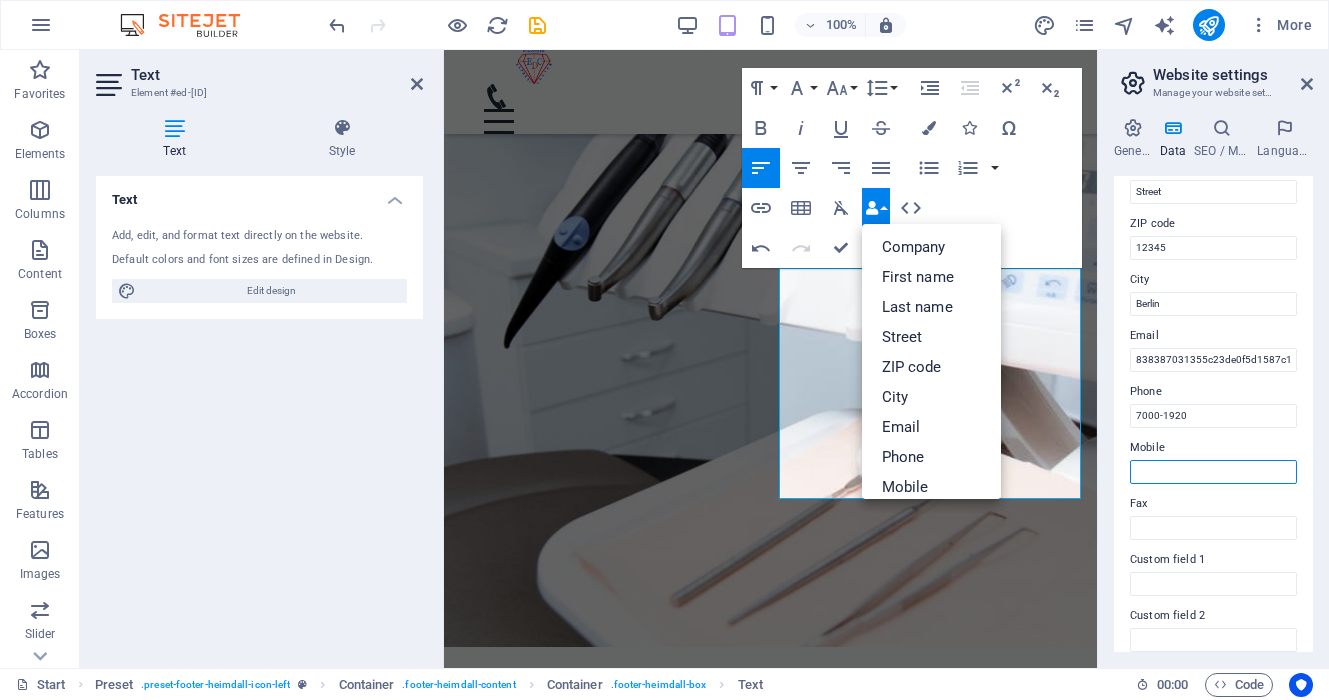 click on "Mobile" at bounding box center (1213, 472) 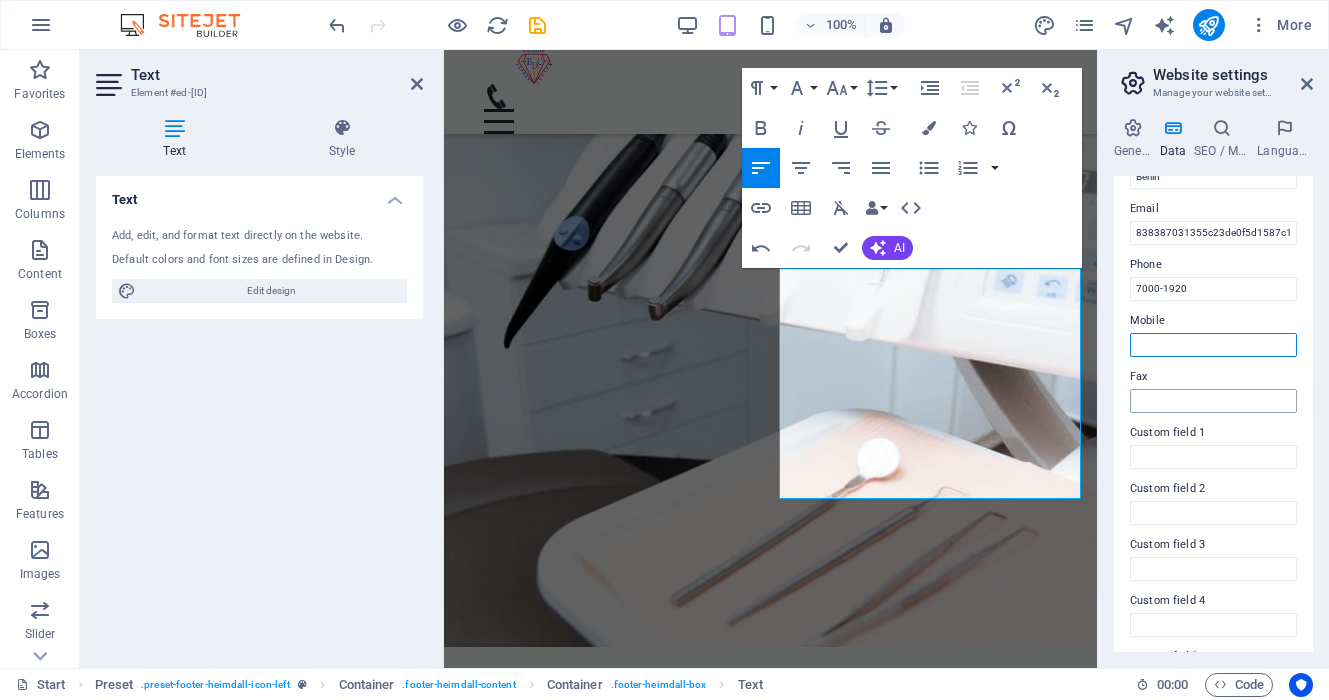 scroll, scrollTop: 421, scrollLeft: 0, axis: vertical 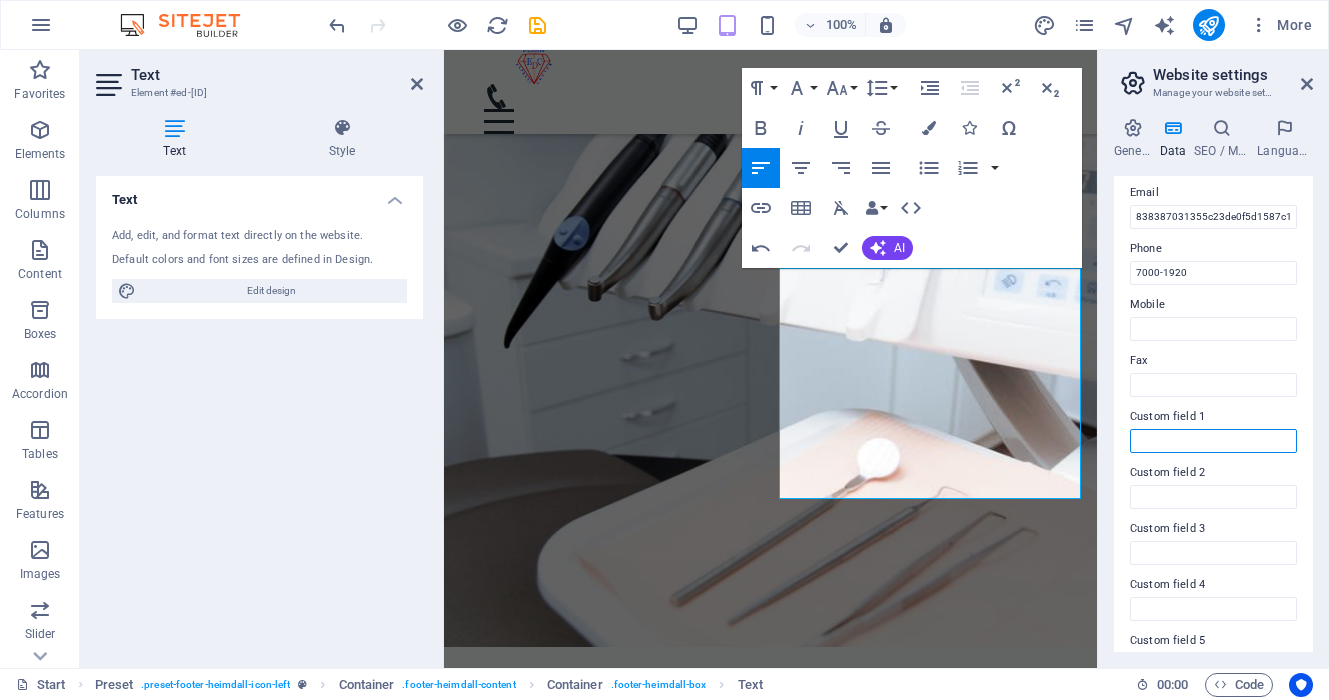 click on "Custom field 1" at bounding box center [1213, 441] 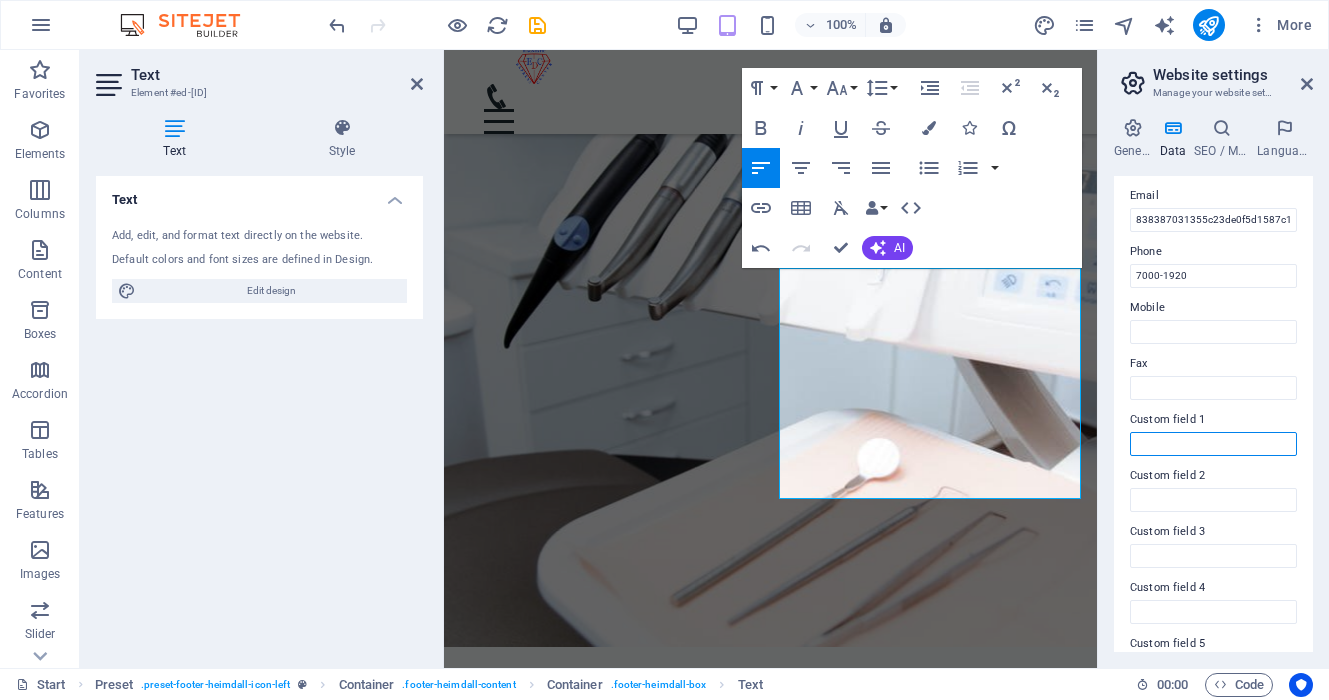 scroll, scrollTop: 409, scrollLeft: 0, axis: vertical 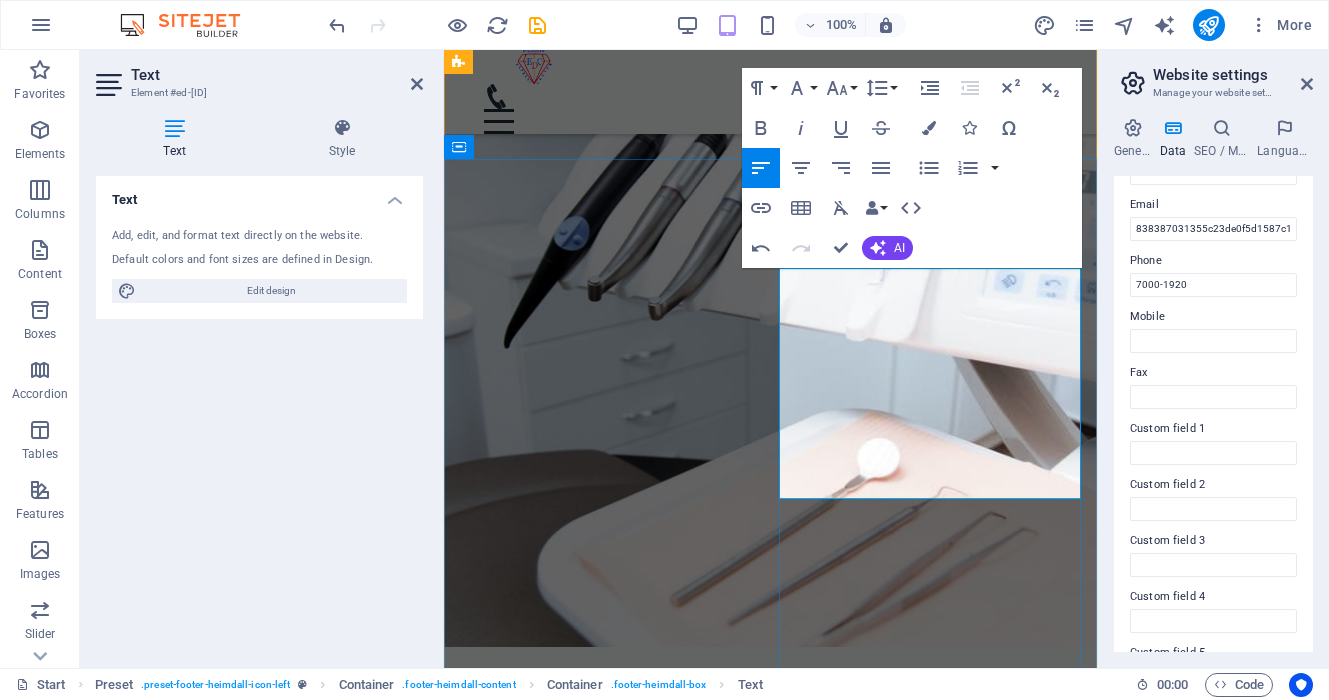 click at bounding box center (611, 6181) 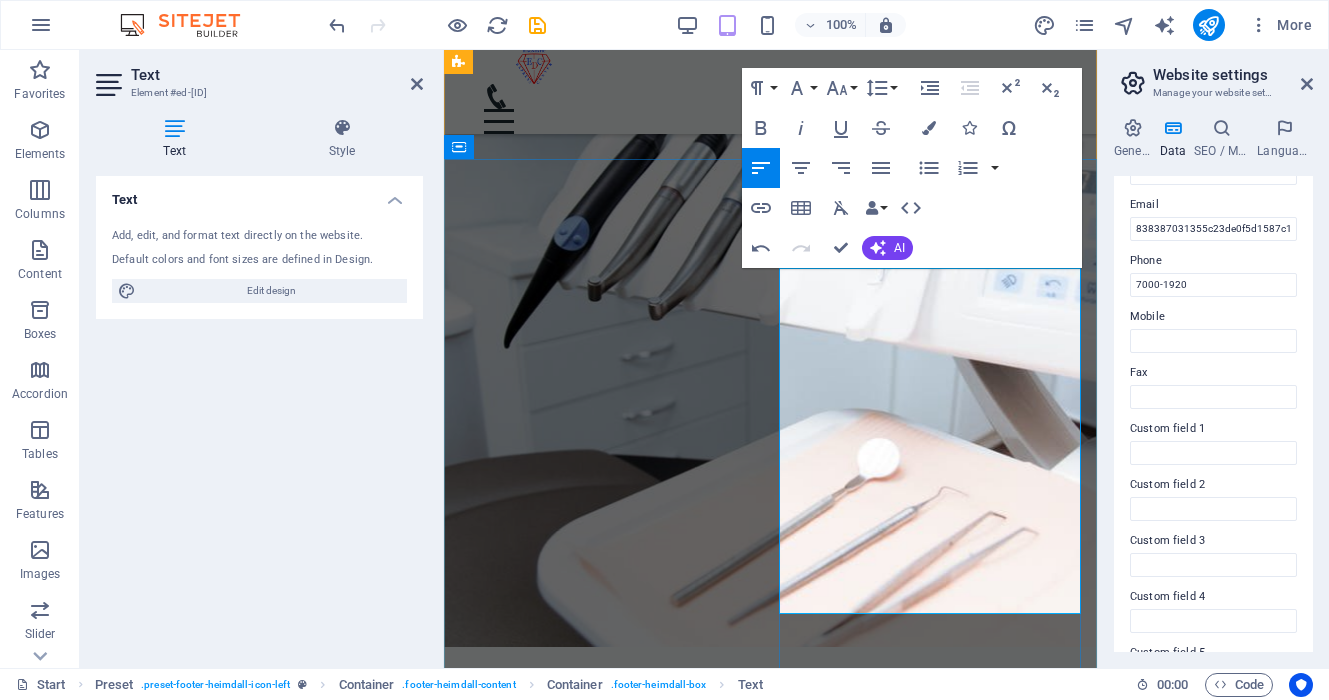 click at bounding box center [611, 6267] 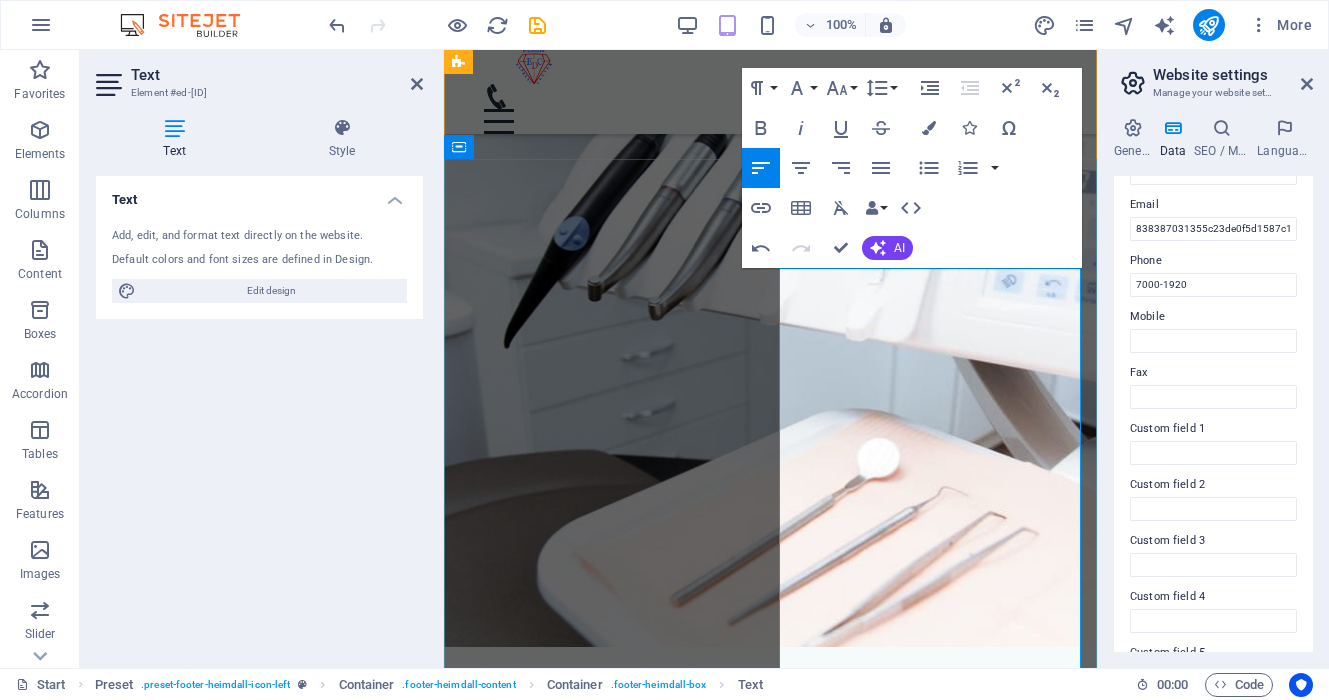 click at bounding box center [611, 6239] 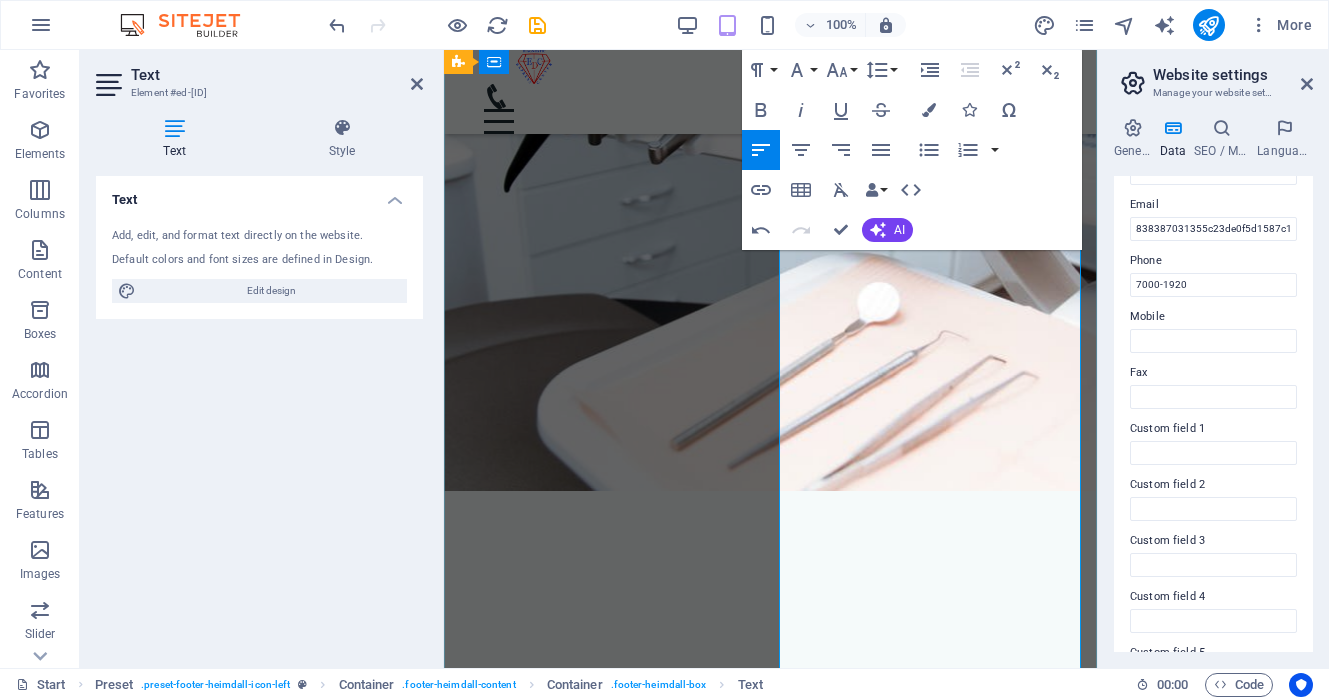 scroll, scrollTop: 5987, scrollLeft: 0, axis: vertical 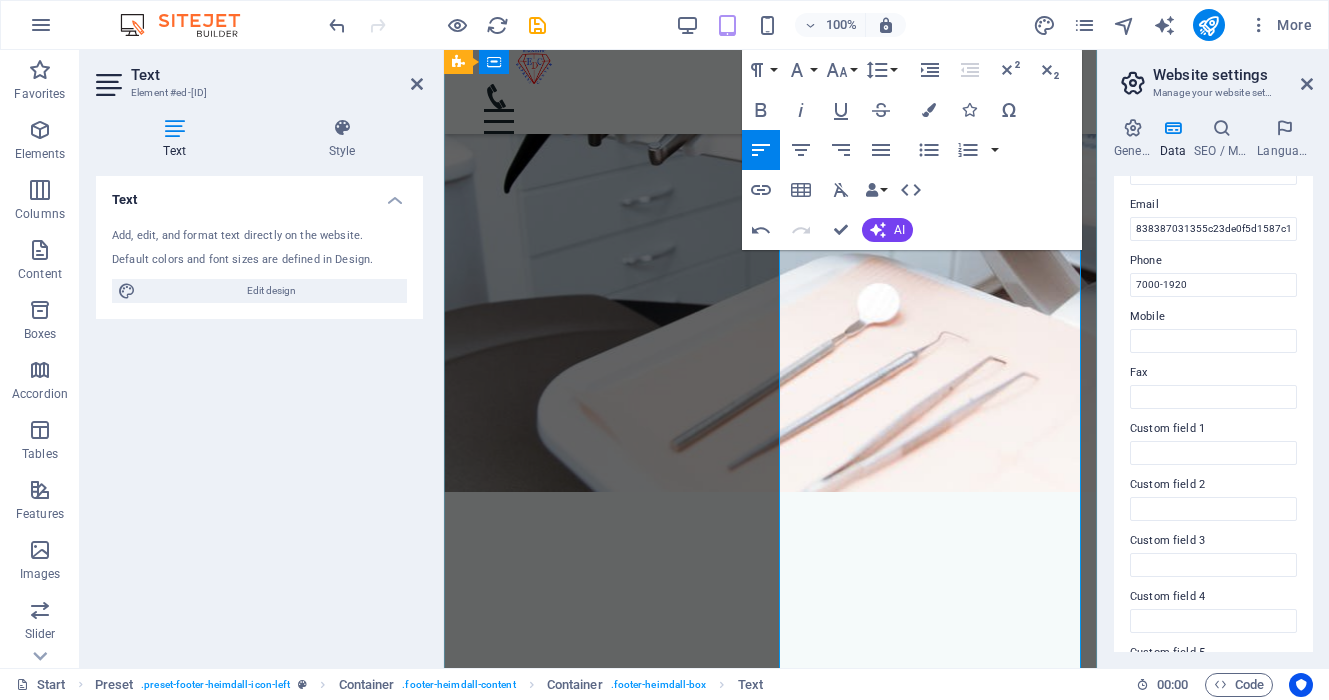 click on "Бя." at bounding box center (611, 6256) 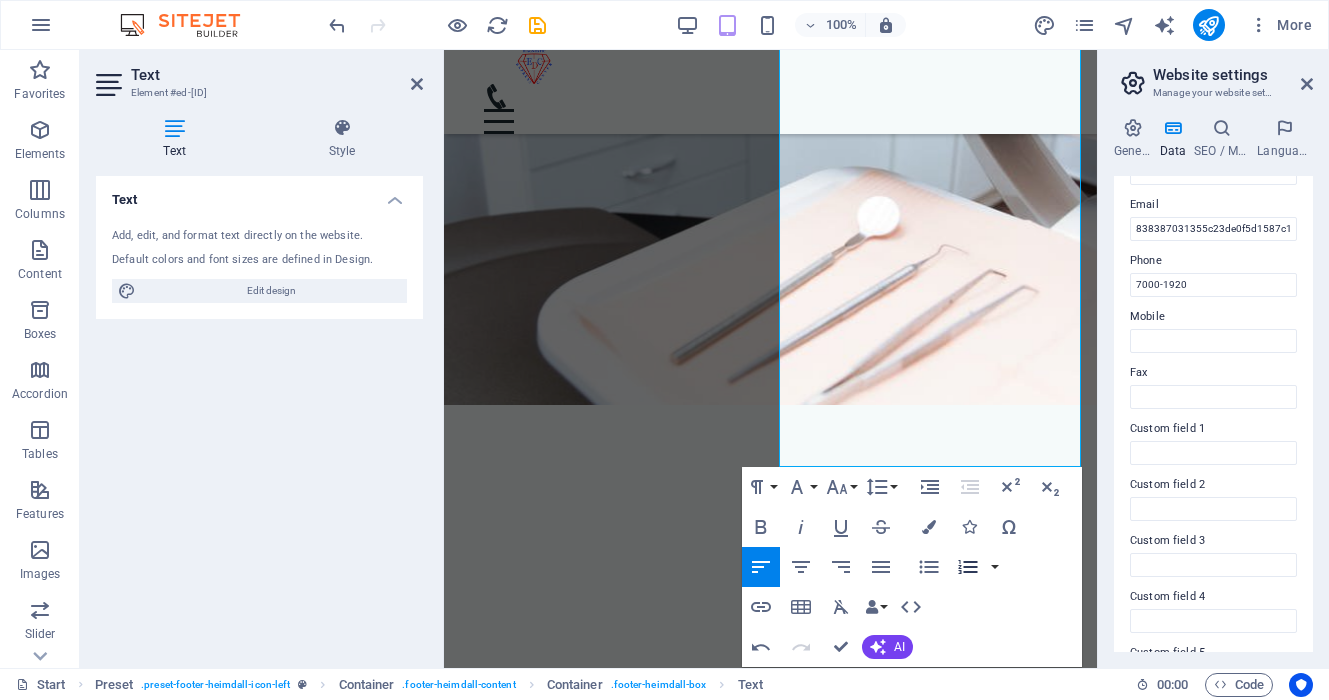 scroll, scrollTop: 6254, scrollLeft: 0, axis: vertical 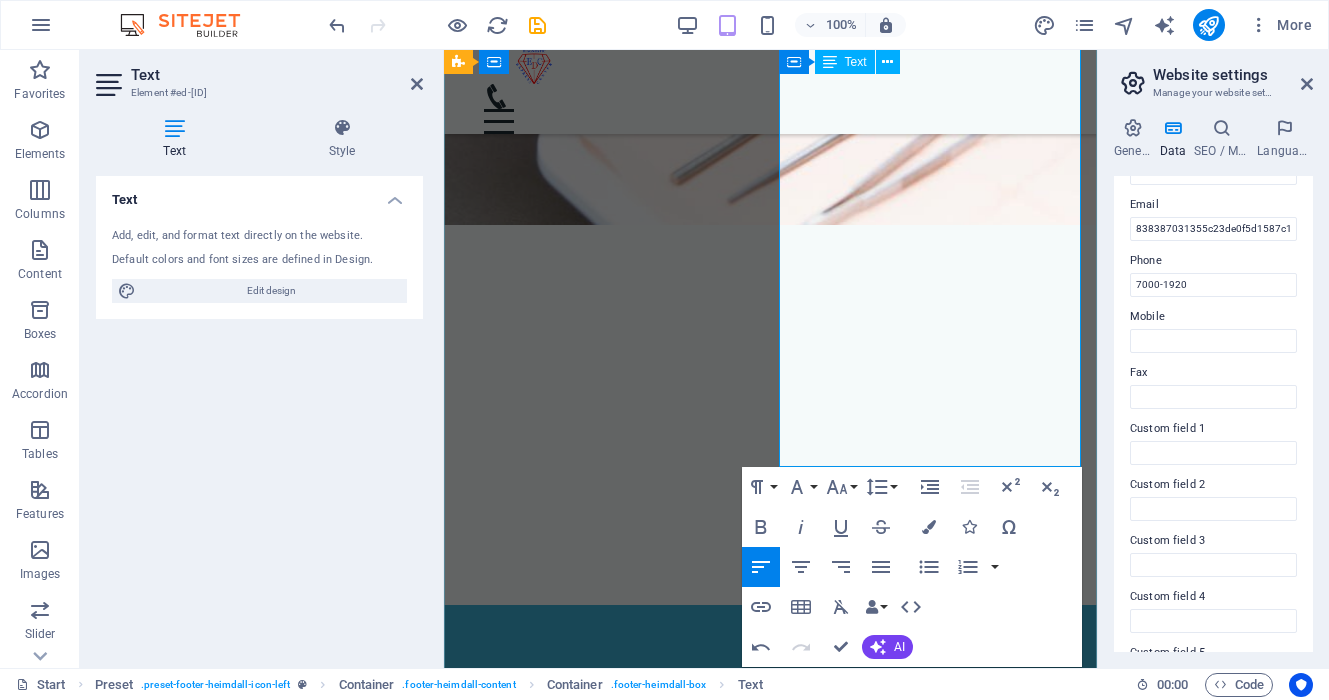 click at bounding box center [611, 6121] 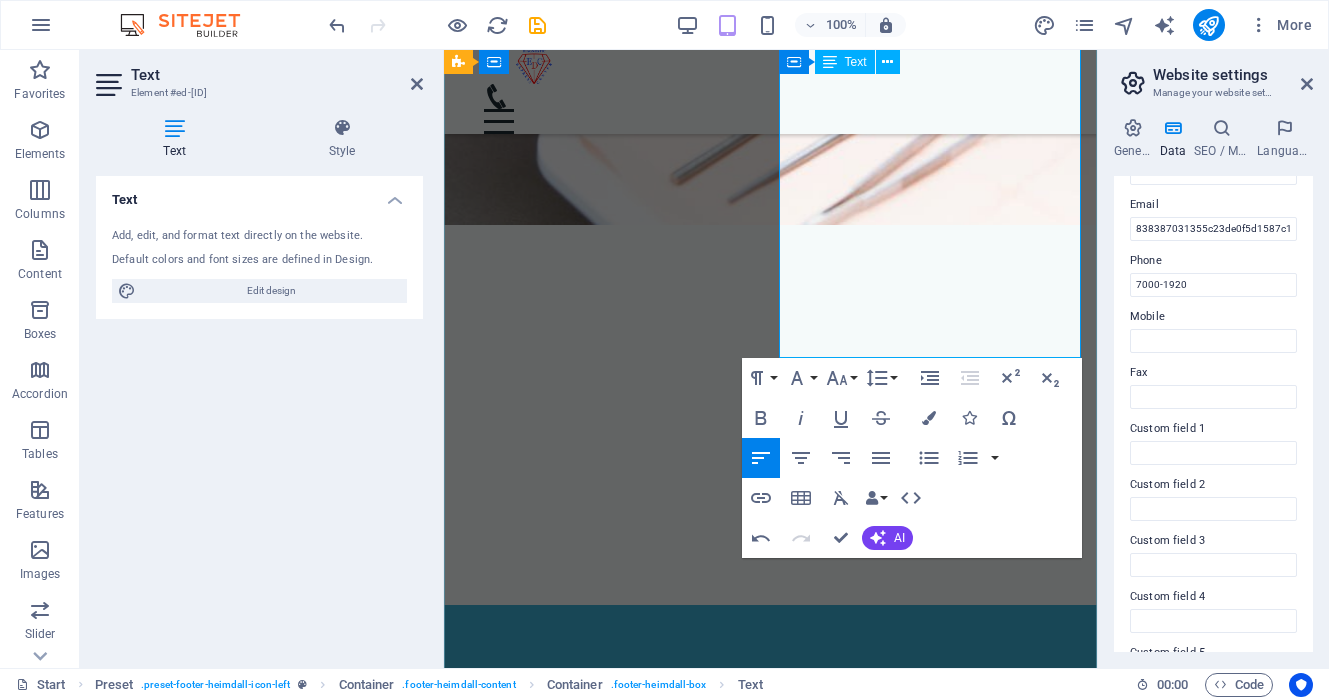 click at bounding box center (611, 6041) 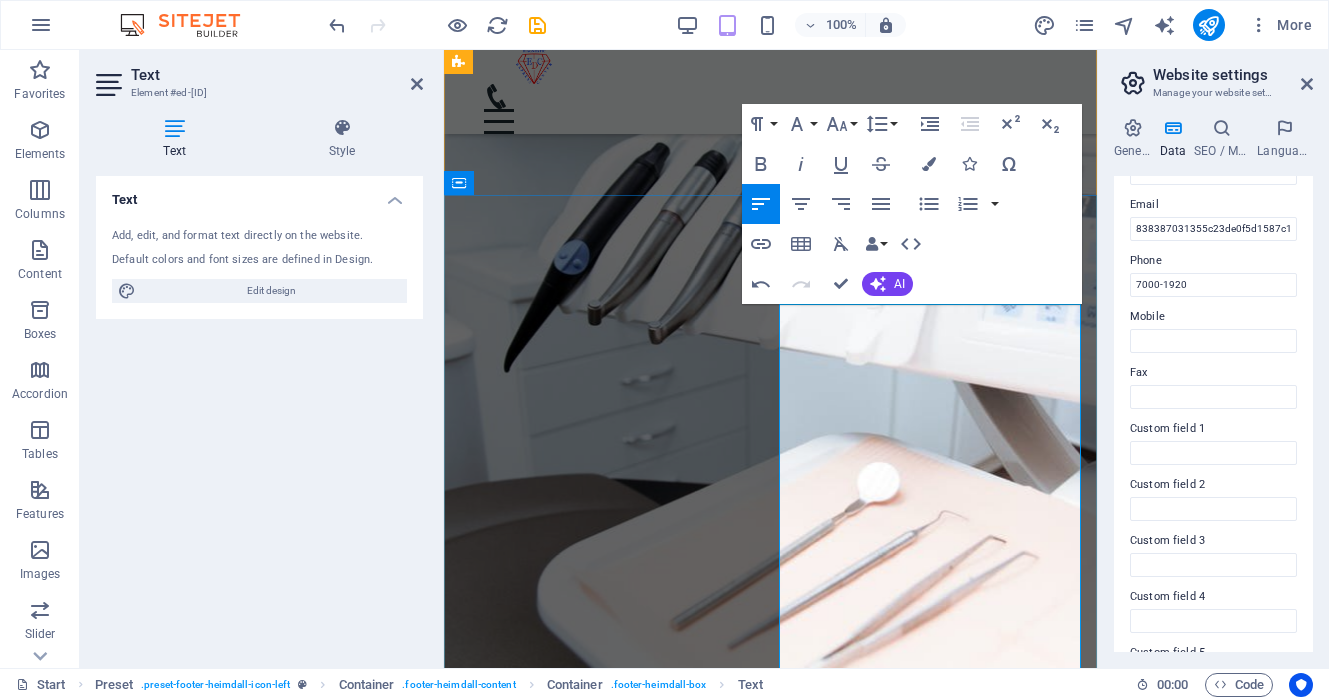 scroll, scrollTop: 5811, scrollLeft: 0, axis: vertical 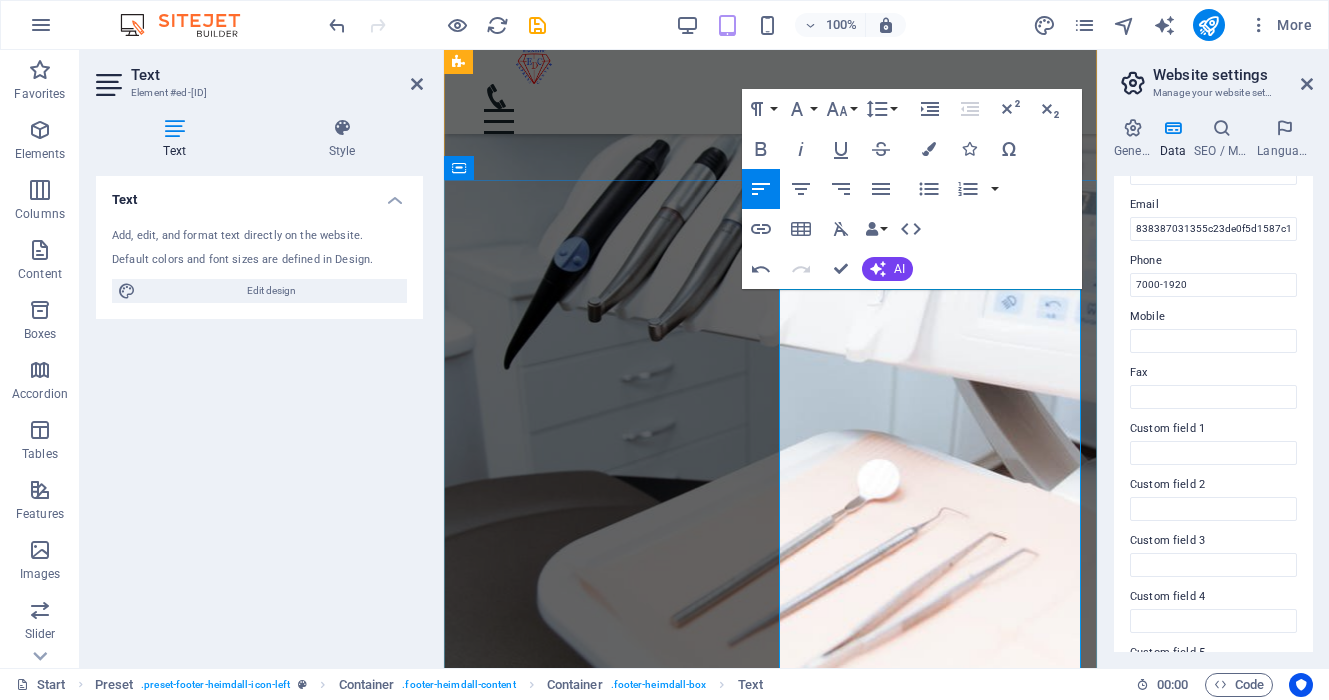 drag, startPoint x: 926, startPoint y: 537, endPoint x: 781, endPoint y: 530, distance: 145.16887 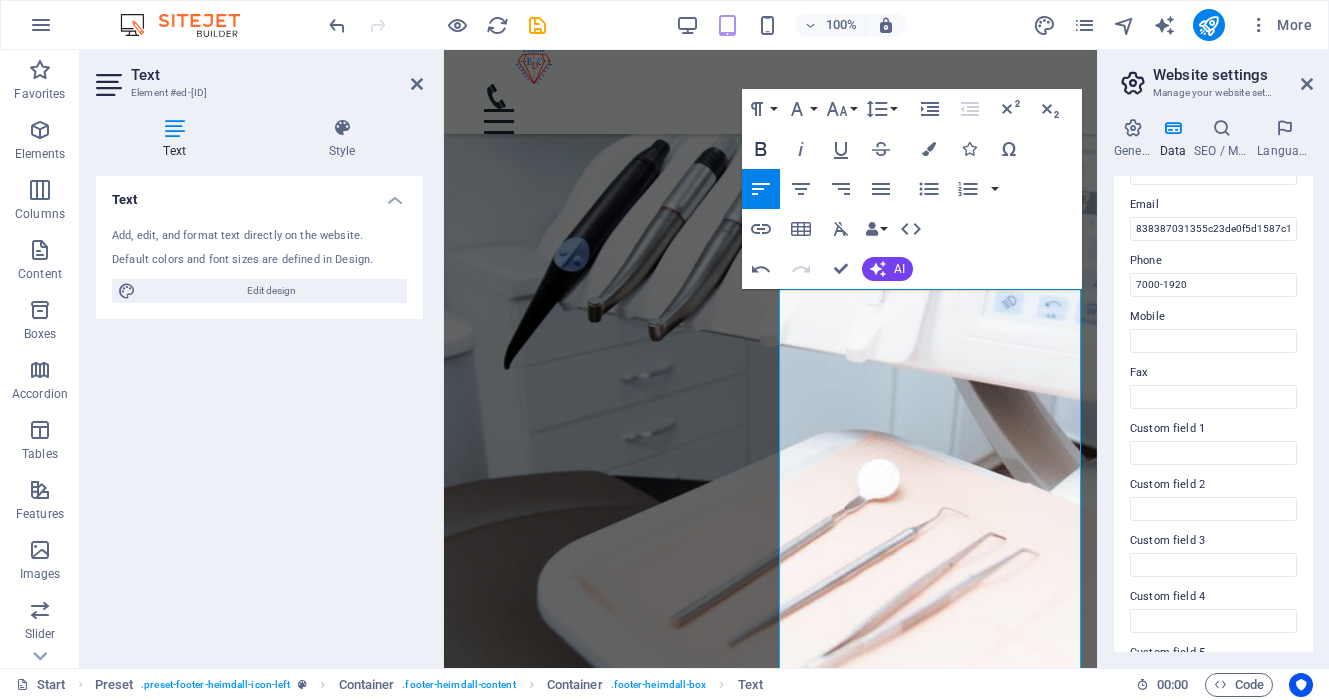 click 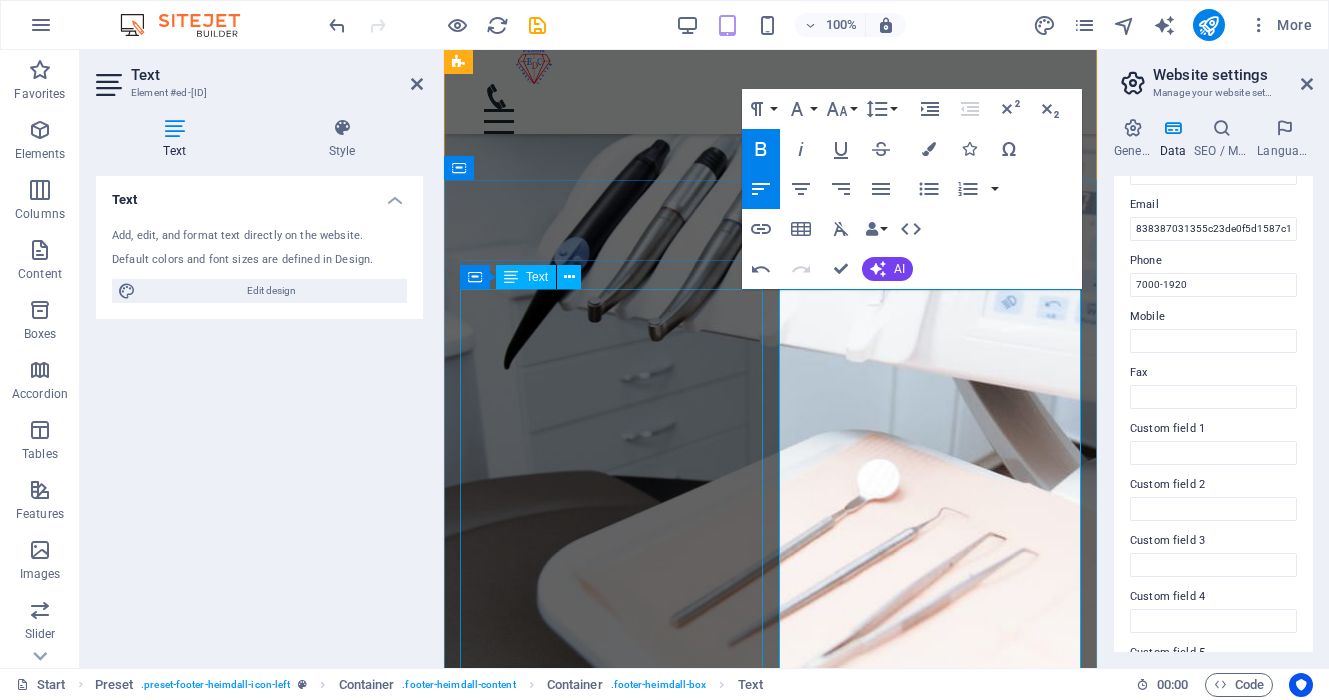 click on "1 -Төв салбар БЗД 3-р хороо Улсын 2-р эмнэлгийн баруун талд 25-р байрны өргөтгөл Google map:   2 - Зайсан салбар ХУД 11-р хороо Астра төвийн зүүн талд V28-ын 2р давхарт Google map:  3 - Сансар салбар БЗД 7-р хороо Хурдмед эмнэлэг Google map:  4 - Нисэх салбар ХУД, Нисэхийн тойрог Хан-Плазагийн 3-р давхарт Google map:" at bounding box center [611, 5635] 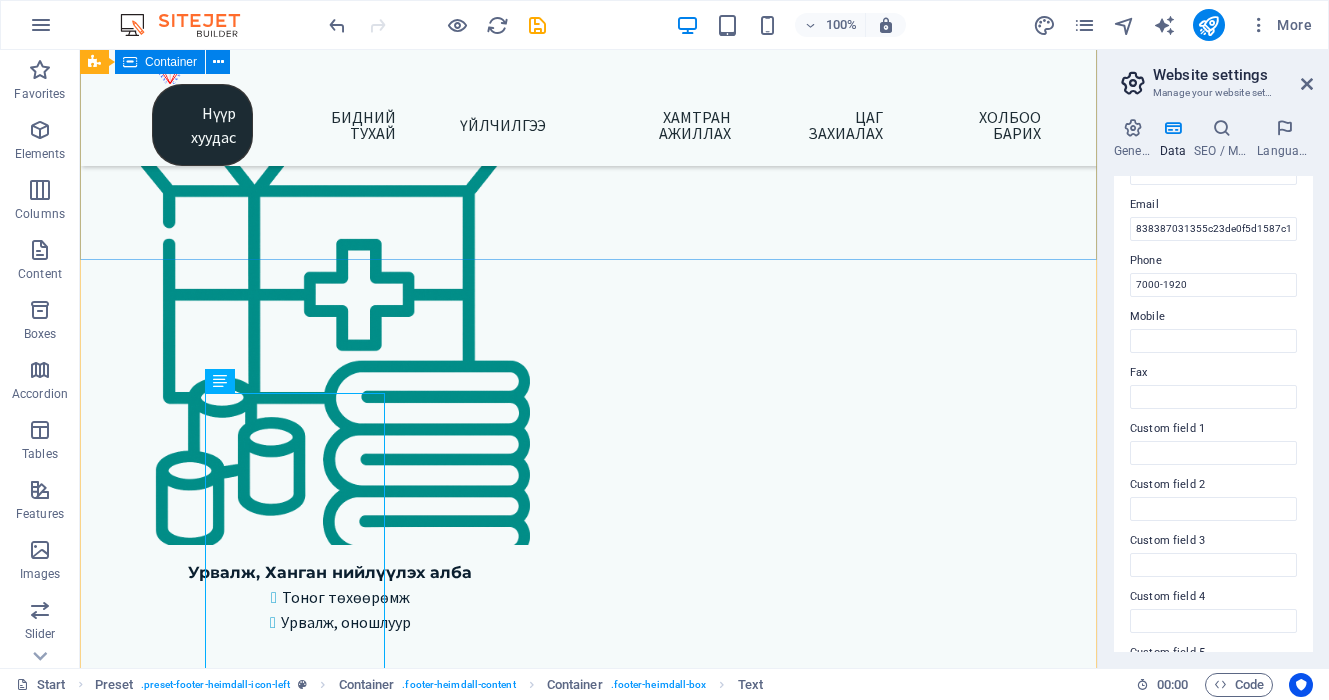 scroll, scrollTop: 4444, scrollLeft: 0, axis: vertical 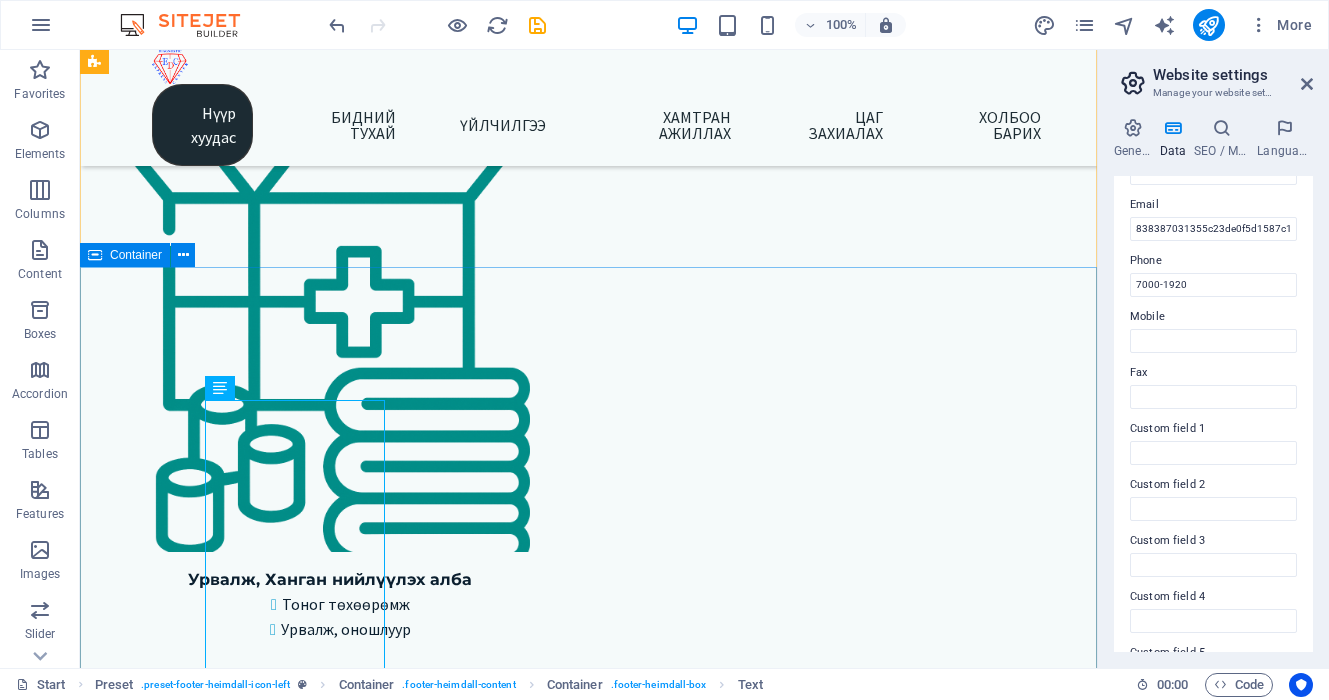 click at bounding box center (95, 255) 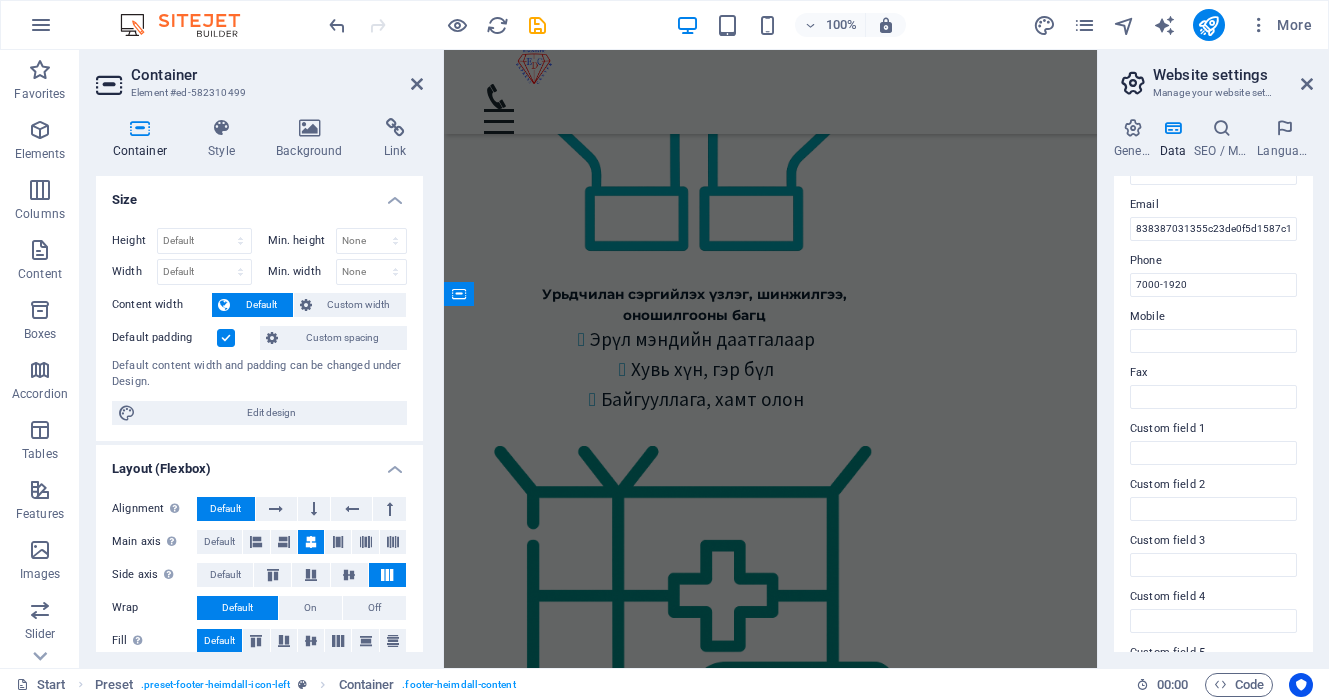 scroll, scrollTop: 5690, scrollLeft: 0, axis: vertical 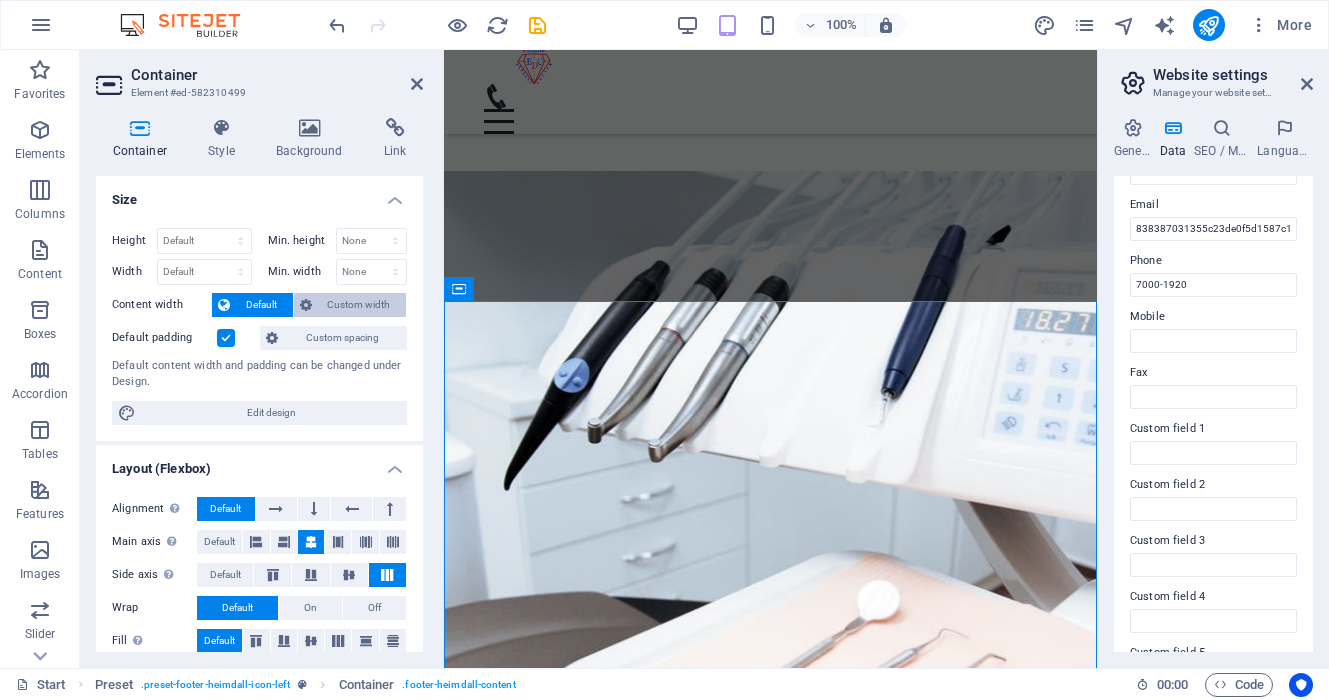 click on "Custom width" at bounding box center (359, 305) 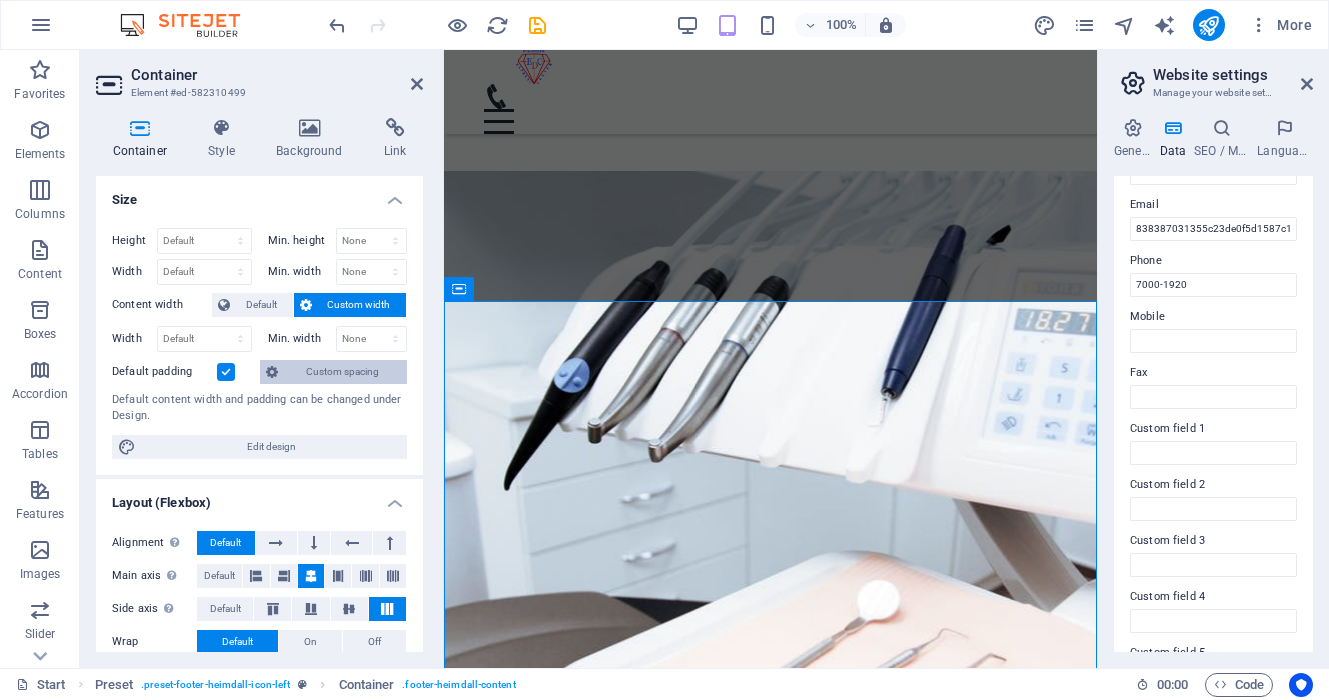 click on "Custom spacing" at bounding box center (342, 372) 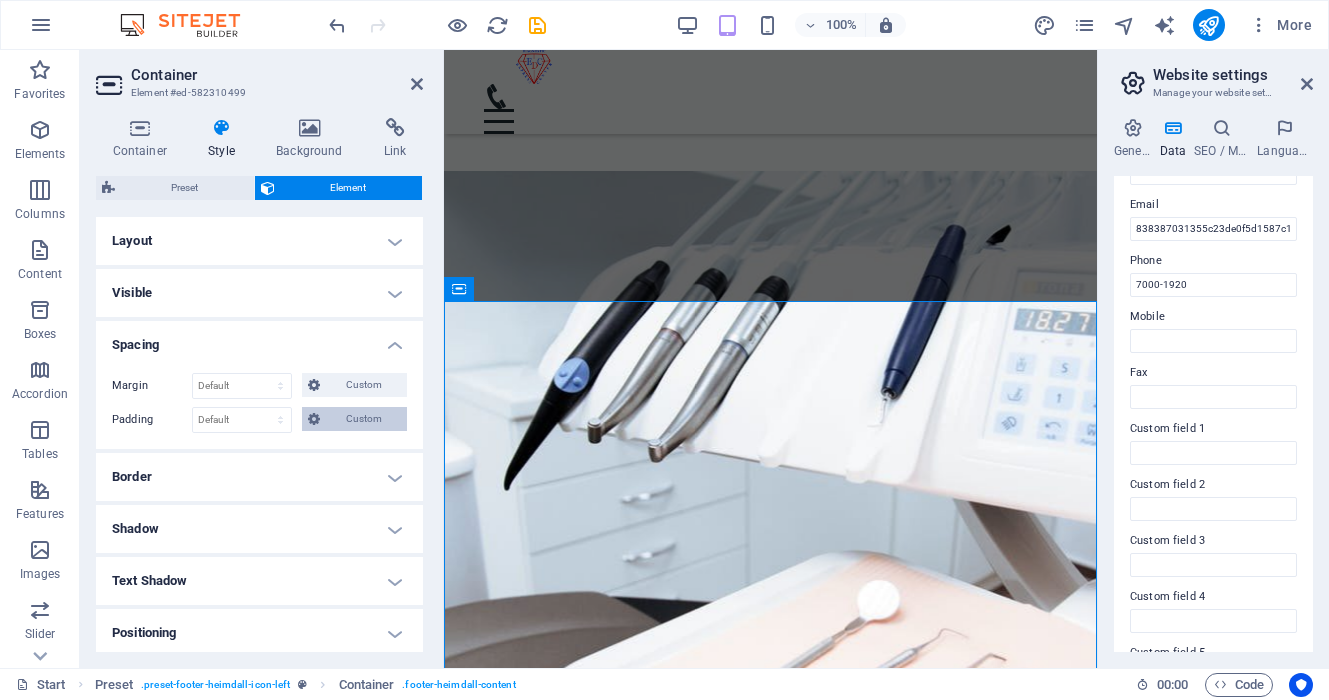 click on "Custom" at bounding box center [363, 419] 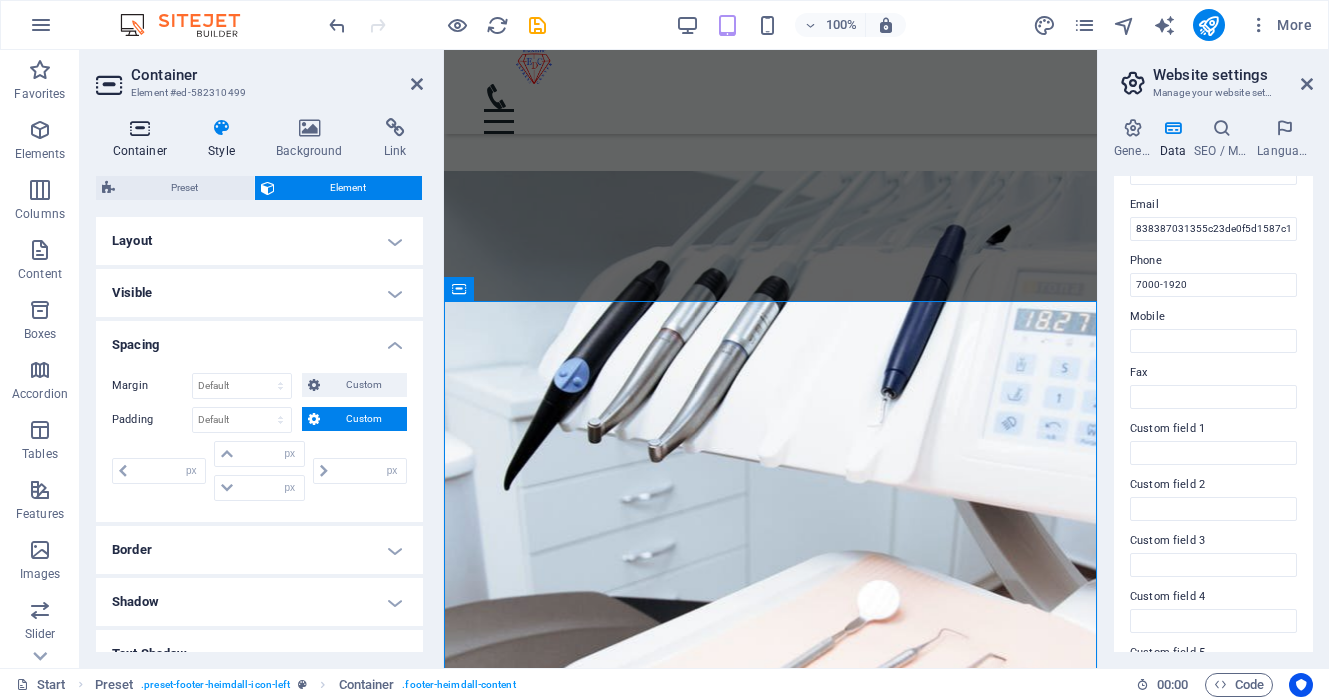 click at bounding box center [140, 128] 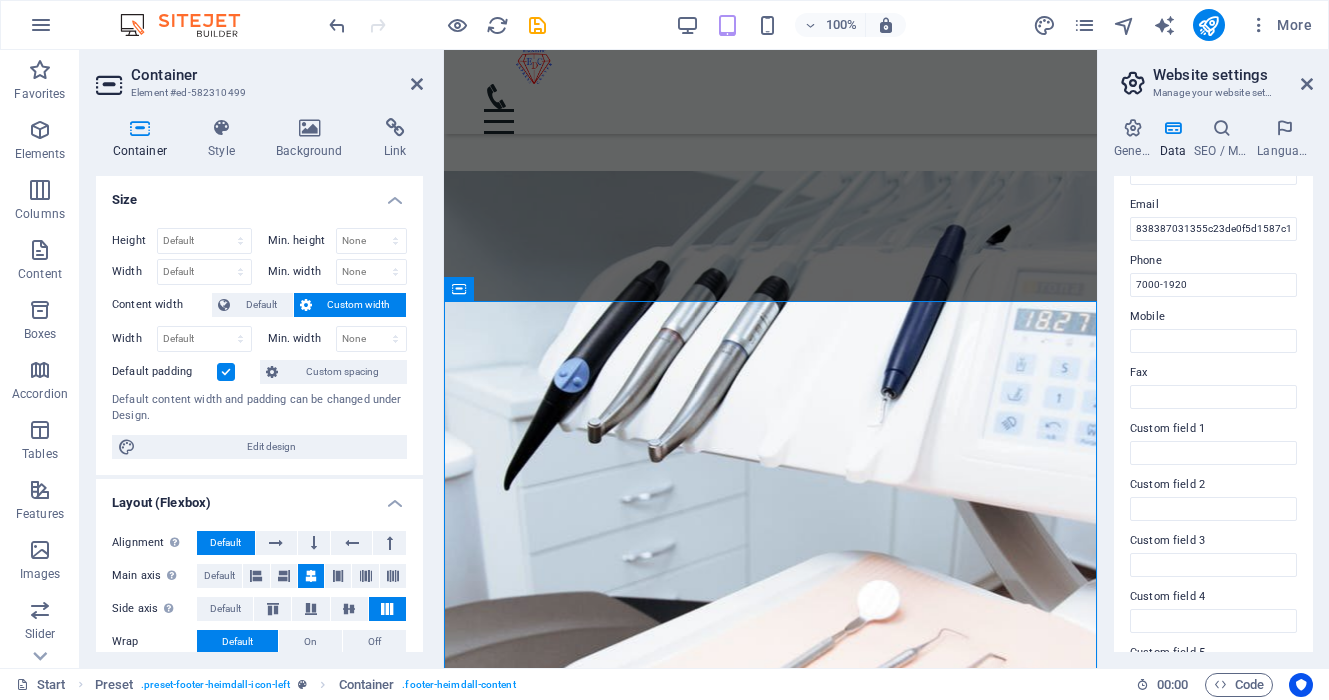 click on "Custom width" at bounding box center [359, 305] 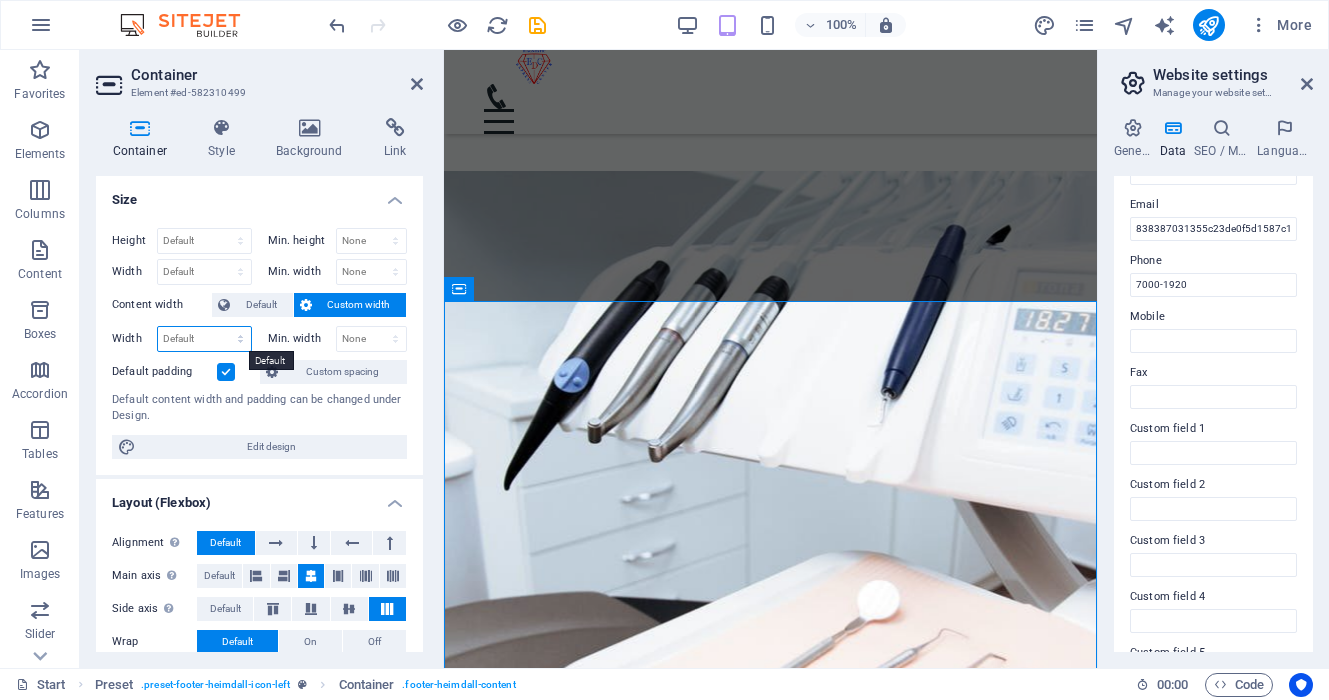 click on "Default px rem % em vh vw" at bounding box center (204, 339) 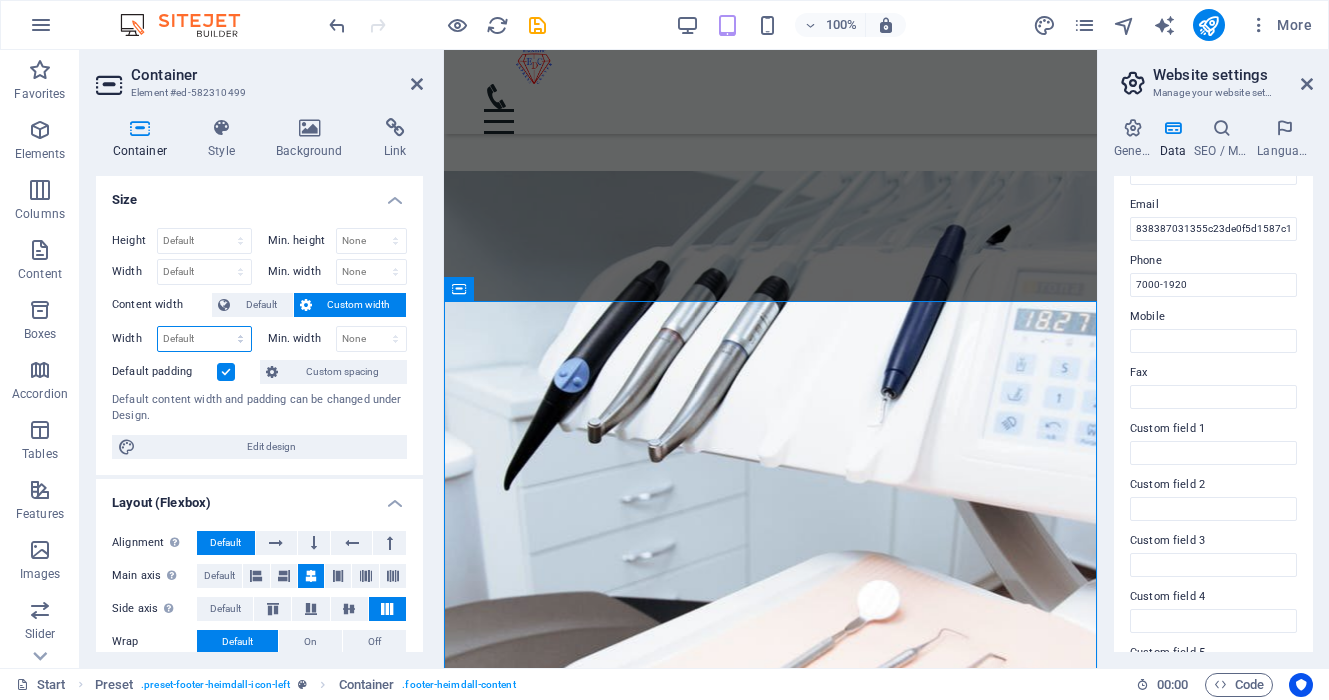 select on "px" 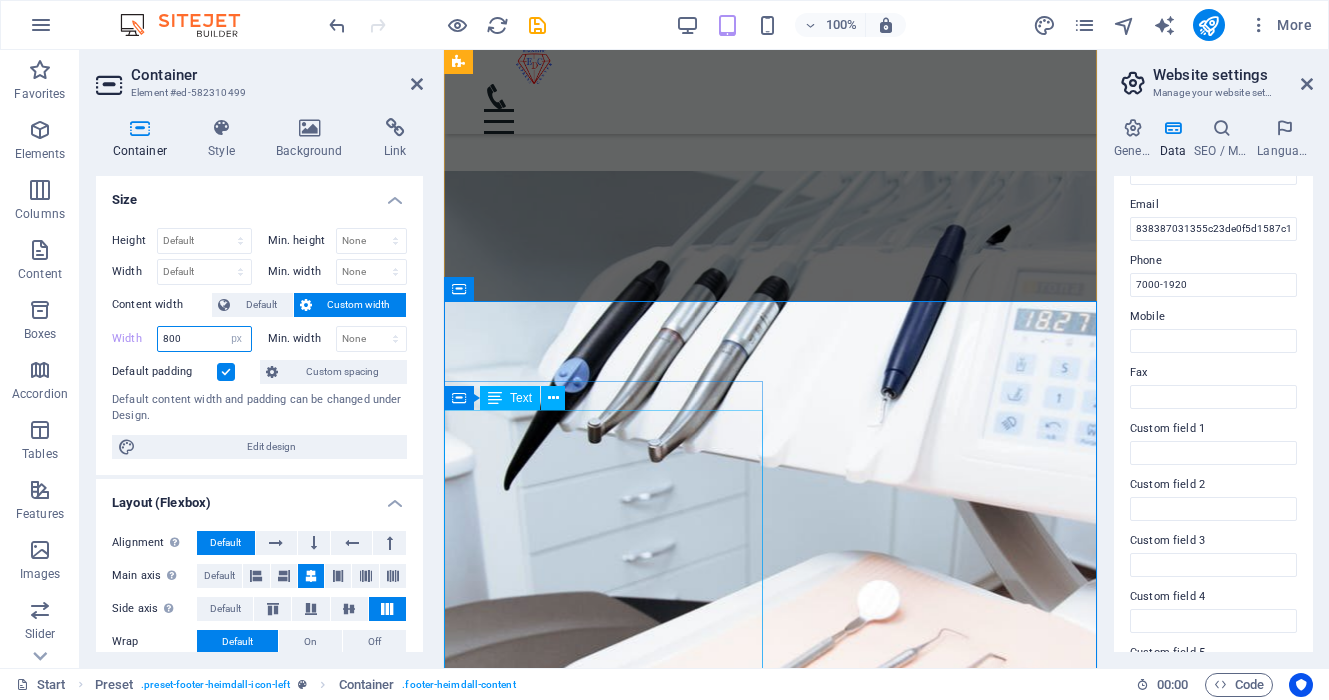type on "800" 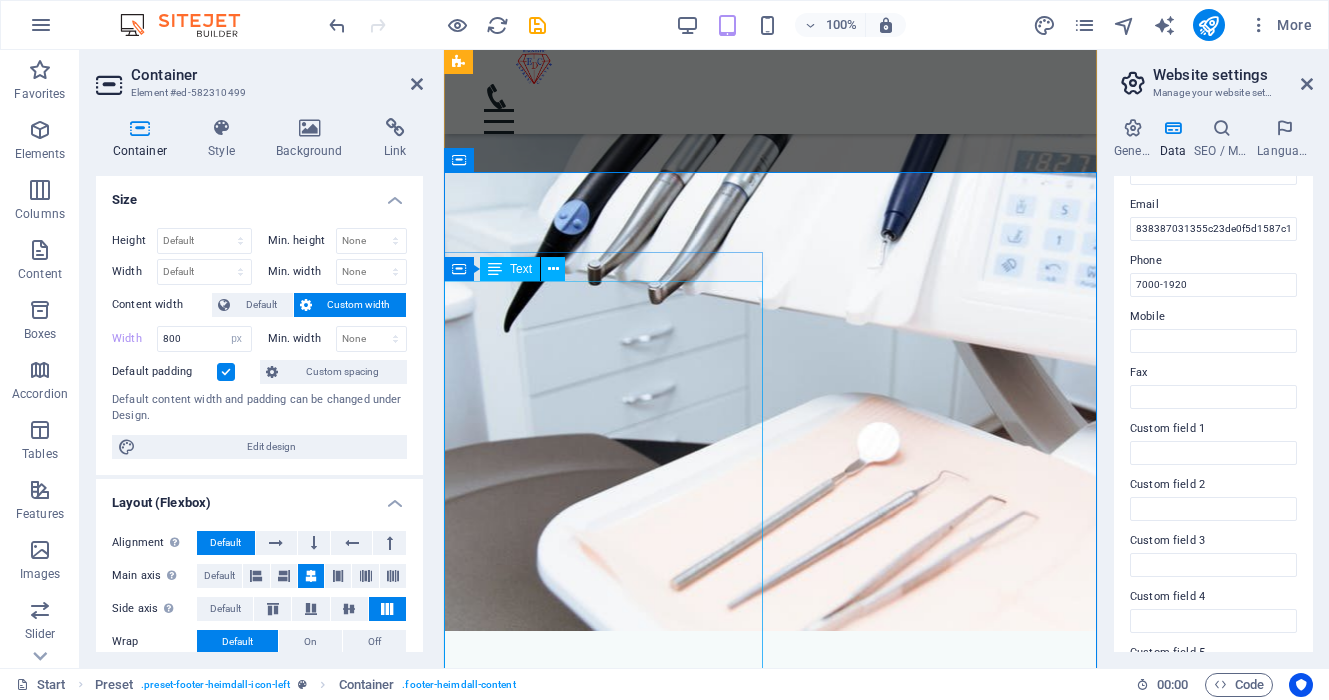 scroll, scrollTop: 5852, scrollLeft: 0, axis: vertical 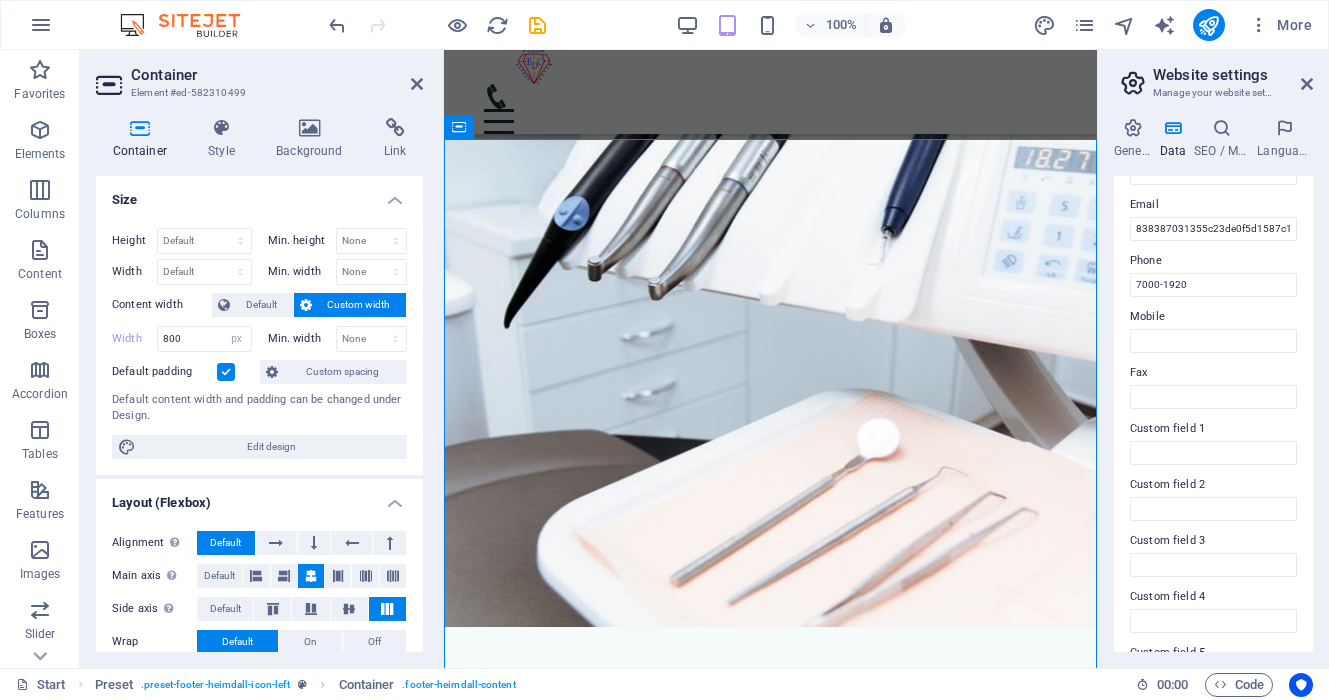 click on "Min. width None px rem % vh vw" at bounding box center [338, 339] 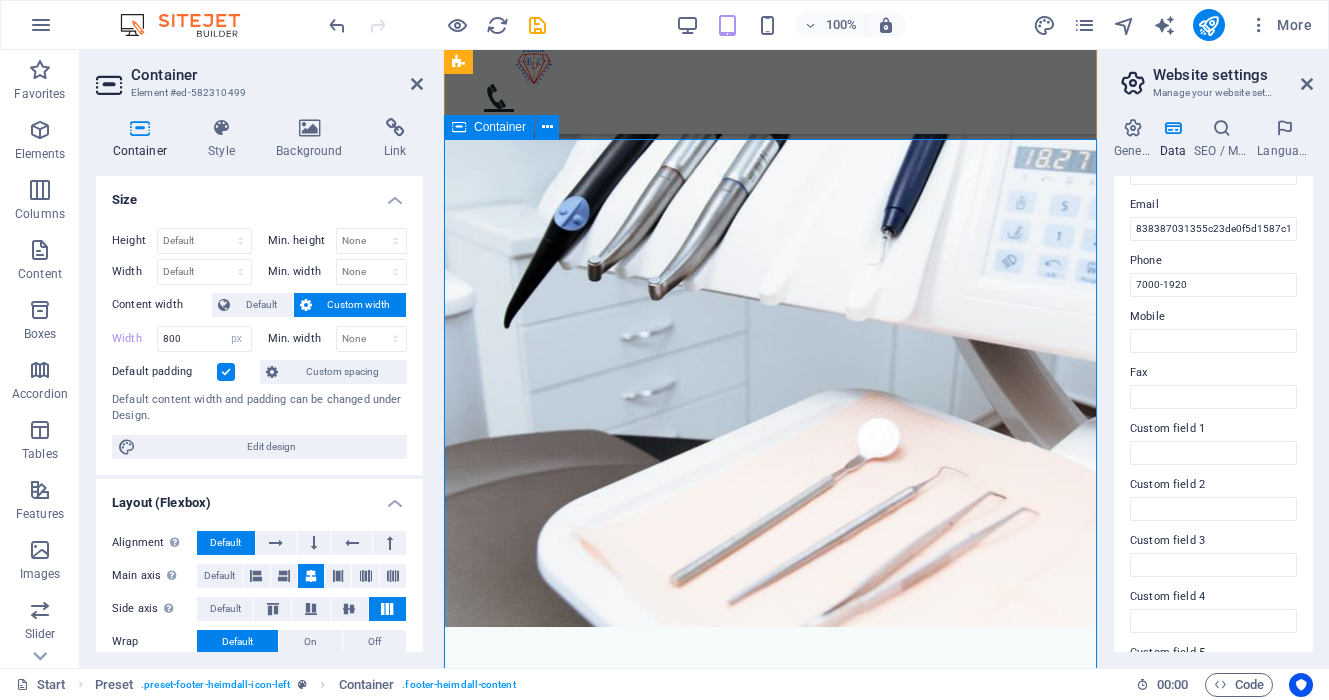 click on "Хаяг, байршил 1 -Төв салбар БЗД 3-р хороо Улсын 2-р эмнэлгийн баруун талд 25-р байрны өргөтгөл Google map:   2 - Зайсан салбар ХУД 11-р хороо Астра төвийн зүүн талд V28-ын 2р давхарт Google map:  3 - Сансар салбар БЗД 7-р хороо Хурдмед эмнэлэг Google map:  4 - Нисэх салбар ХУД, Нисэхийн тойрог Хан-Плазагийн 3-р давхарт Google map:  Холбоо барих Express Diagnostic Center Лавлах утас  7000-1920 Төв салбар  Зайсан салбар Сансар салбар Нисэх салбар Цагийн хуваарь: Төв салбар  Да-Ба  08:00-15:30 Бя         09:00-15:00 Бусад салбар Да-Ба  08:30-16:30 Бя         09:00-15:00 Contact us Phone:  7000-1920 E-Mail:  838387031355c23de0f5d1587c1f7e@cpanel.local Open hours:   Monday - Friday: Start" at bounding box center (770, 6105) 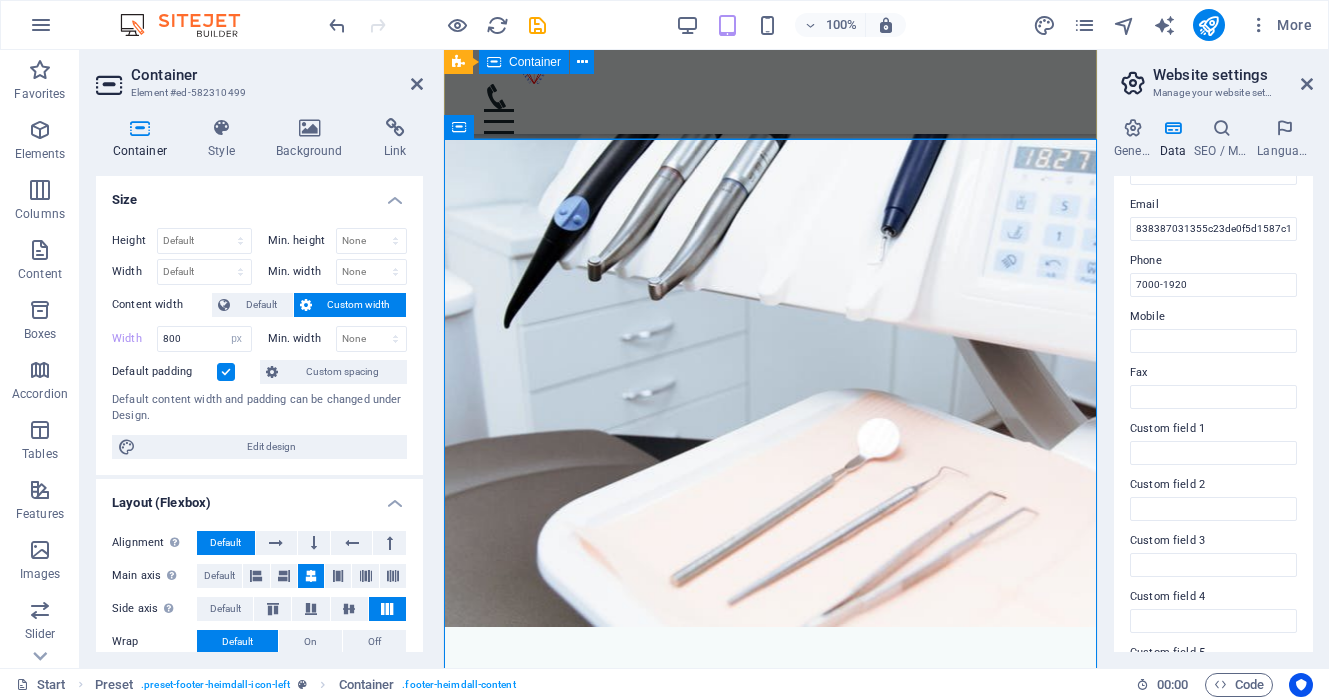 click on "Start smiling now Lorem ipsum dolor sit amet, consetetur sadipscing elitr, sed diam nonumy eirmod tempor invidunt ut labore et dolore magna aliquyam erat. Call and make your appointment     7000-1920 Schedule an Appointment    MAke an Appointment" at bounding box center (770, 4960) 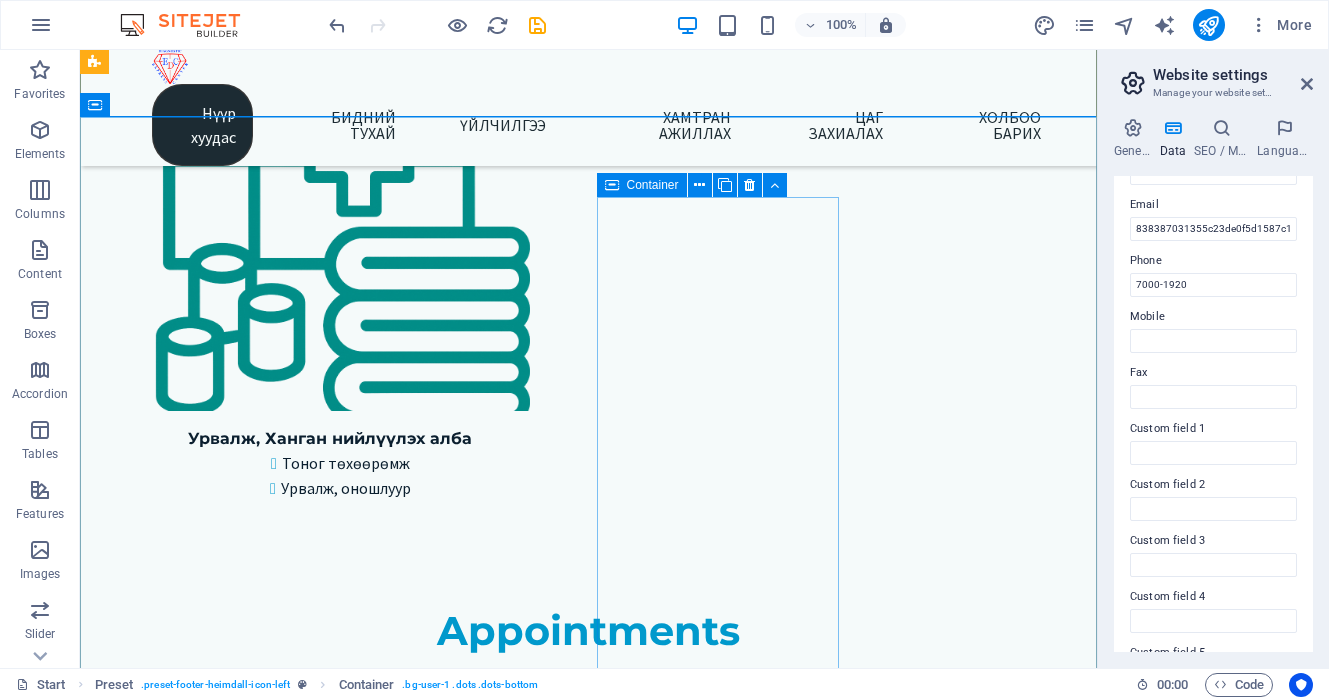 scroll, scrollTop: 4620, scrollLeft: 0, axis: vertical 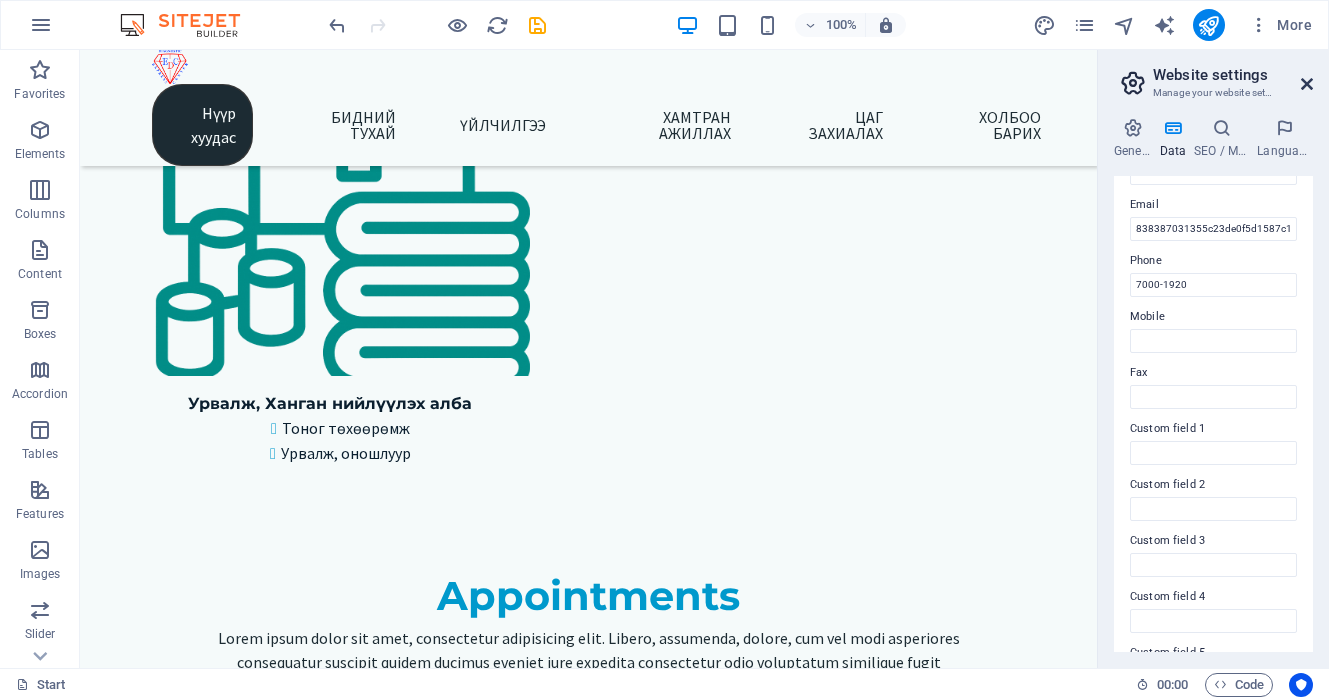 click at bounding box center (1307, 84) 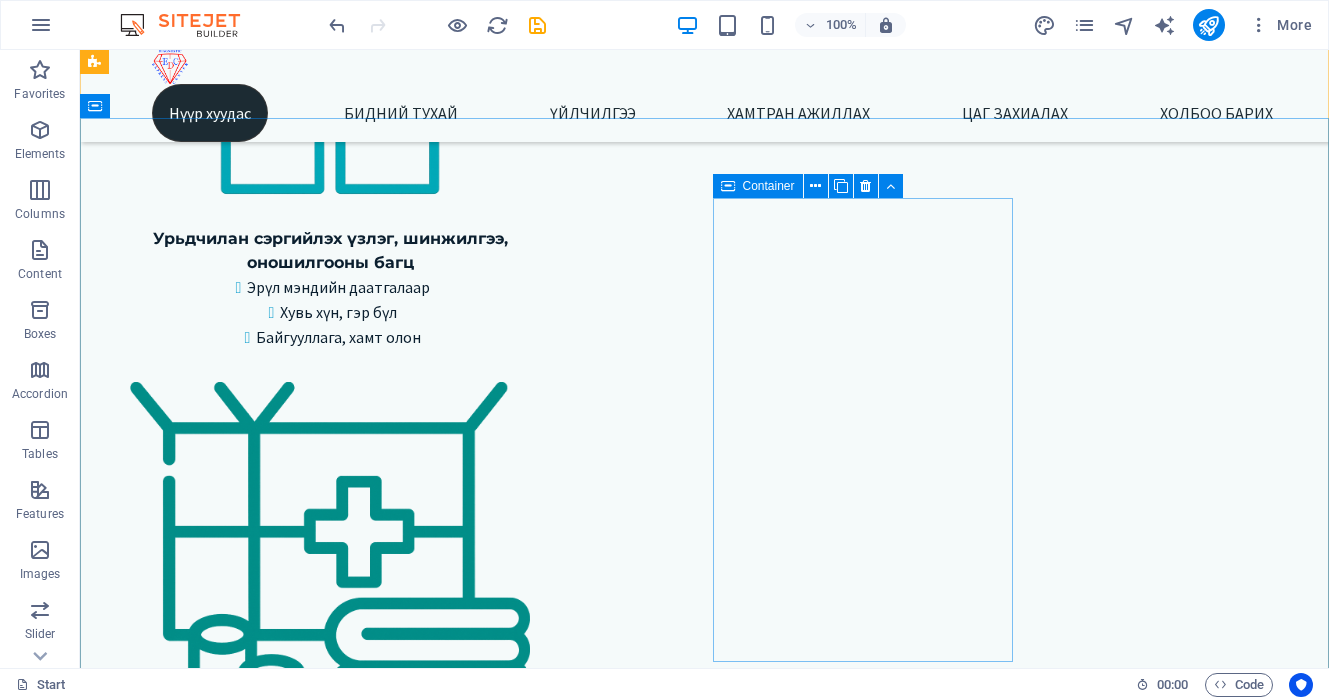 scroll, scrollTop: 4259, scrollLeft: 0, axis: vertical 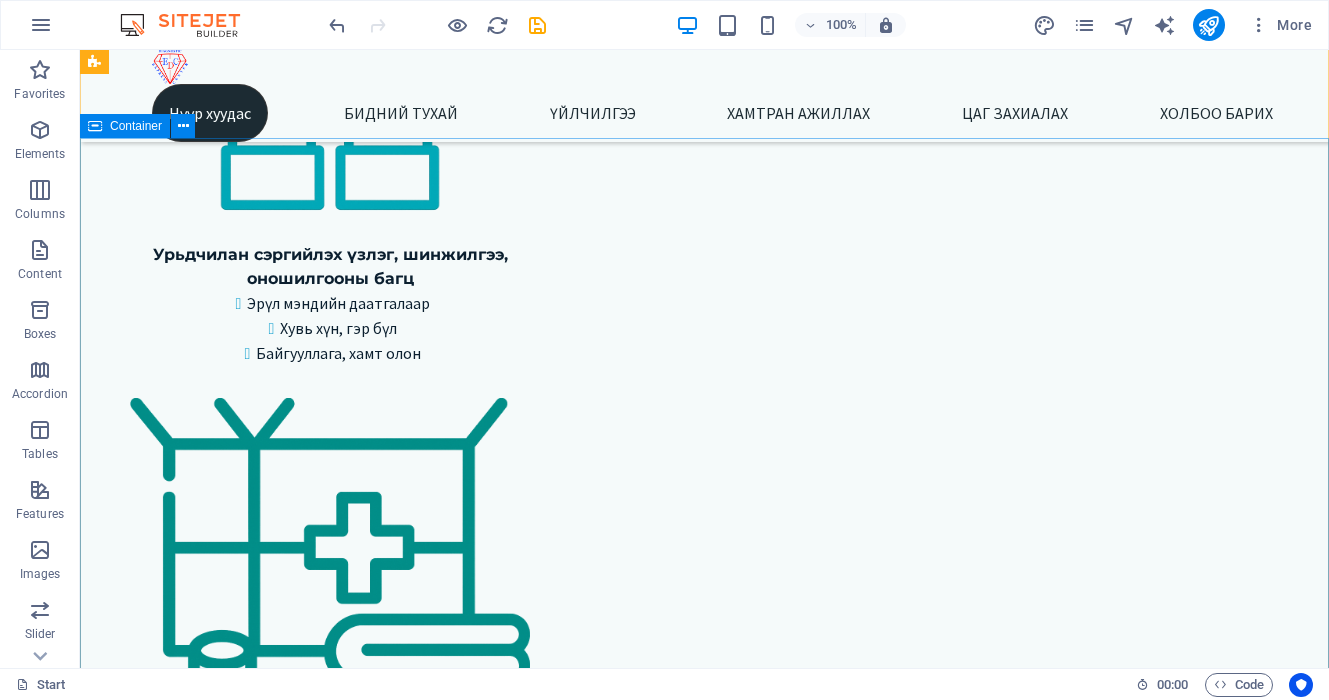 click on "Container" at bounding box center [136, 126] 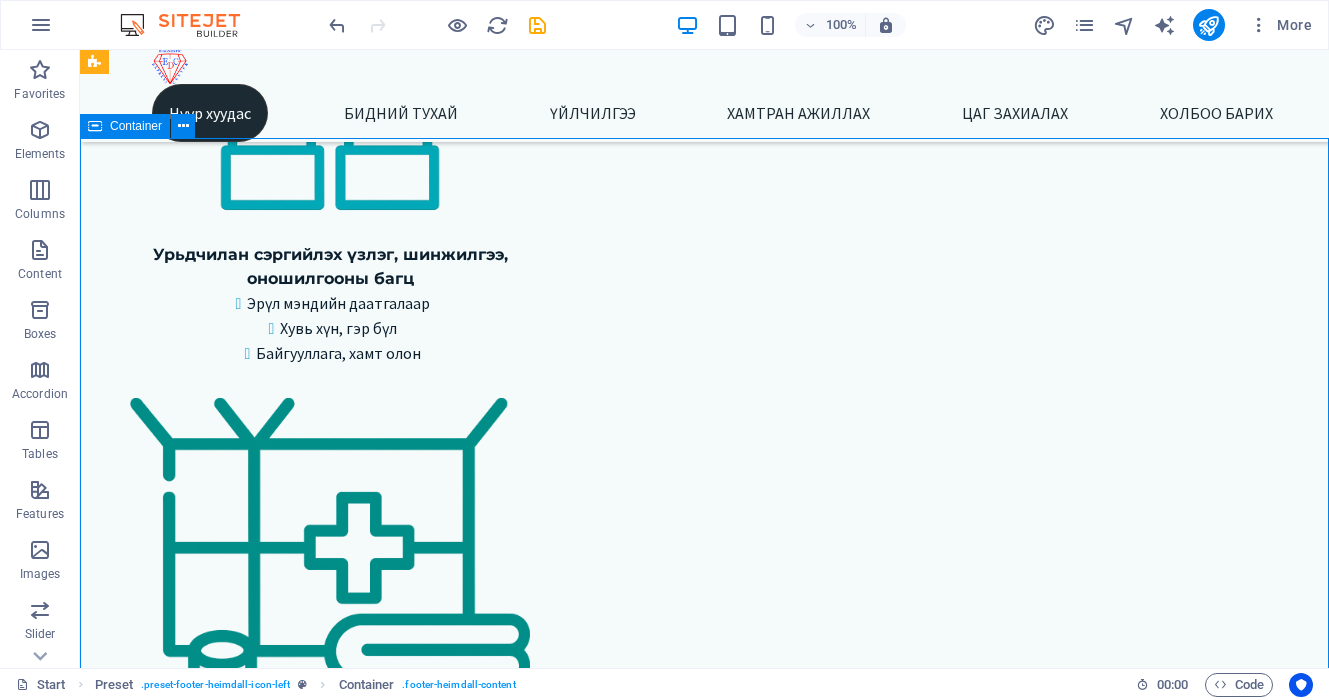 click on "Container" at bounding box center (136, 126) 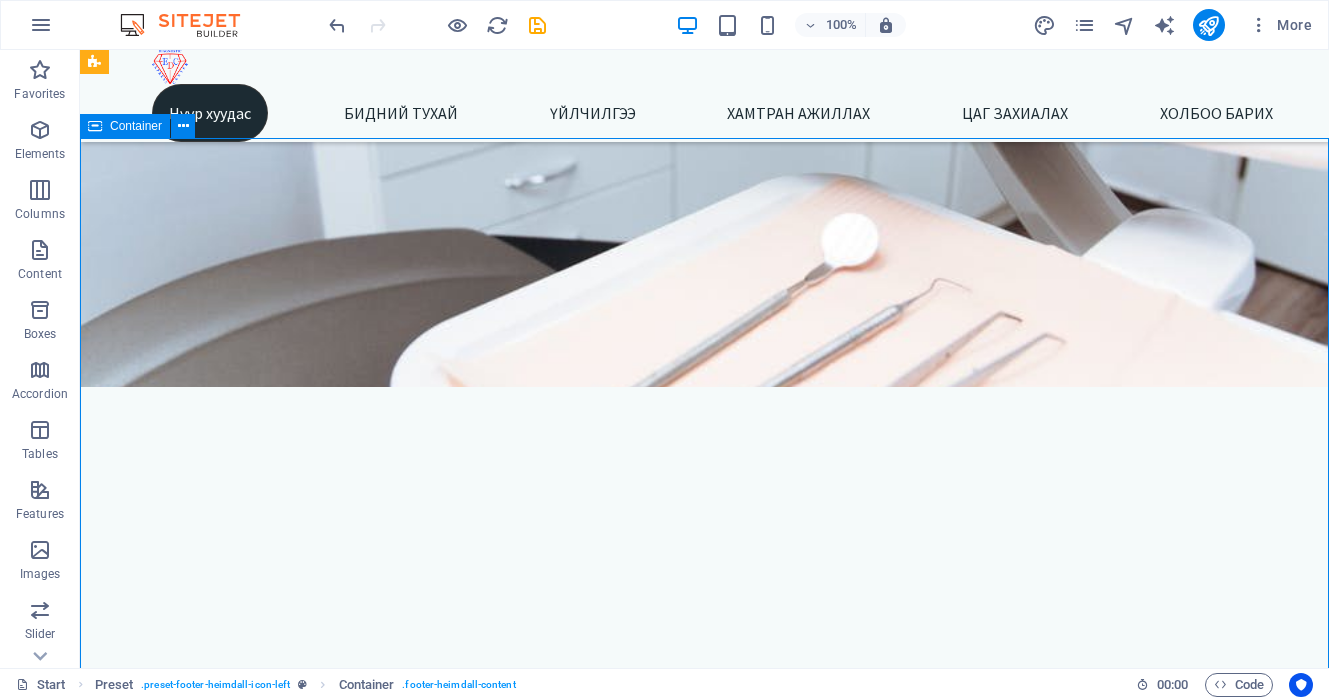 select on "px" 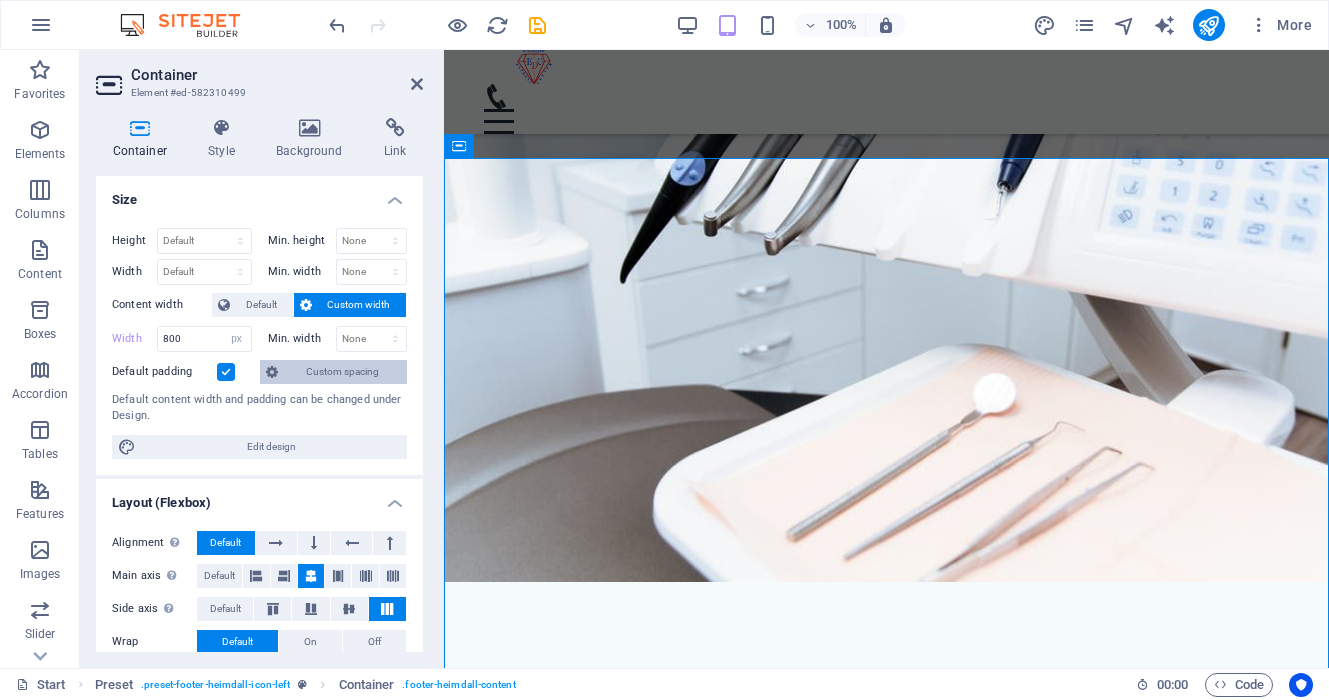 click on "Custom spacing" at bounding box center [342, 372] 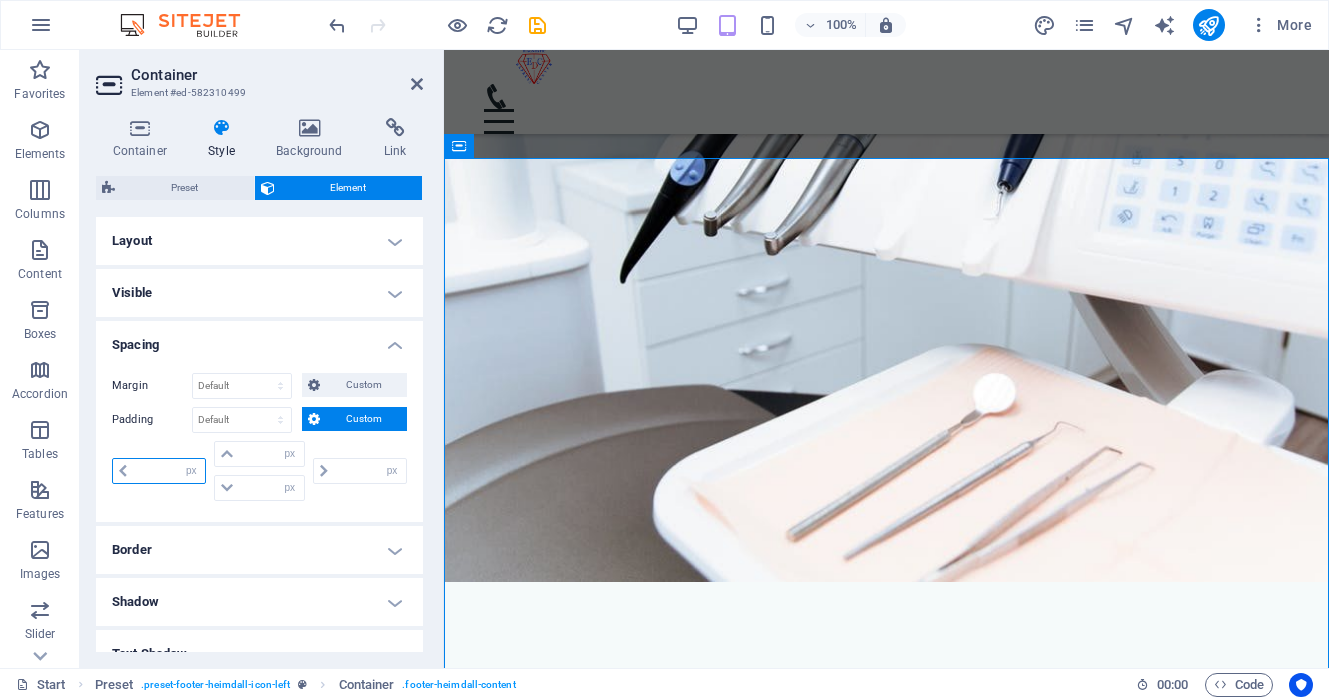 click at bounding box center (169, 471) 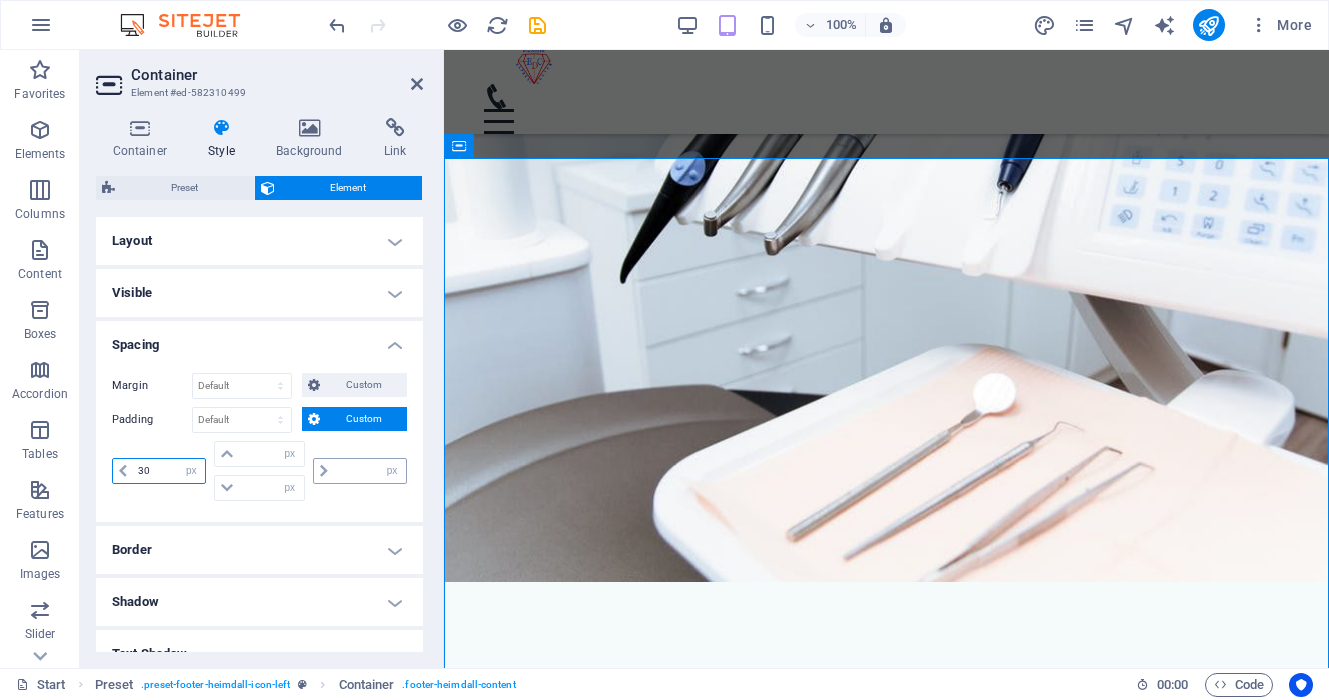 type on "30" 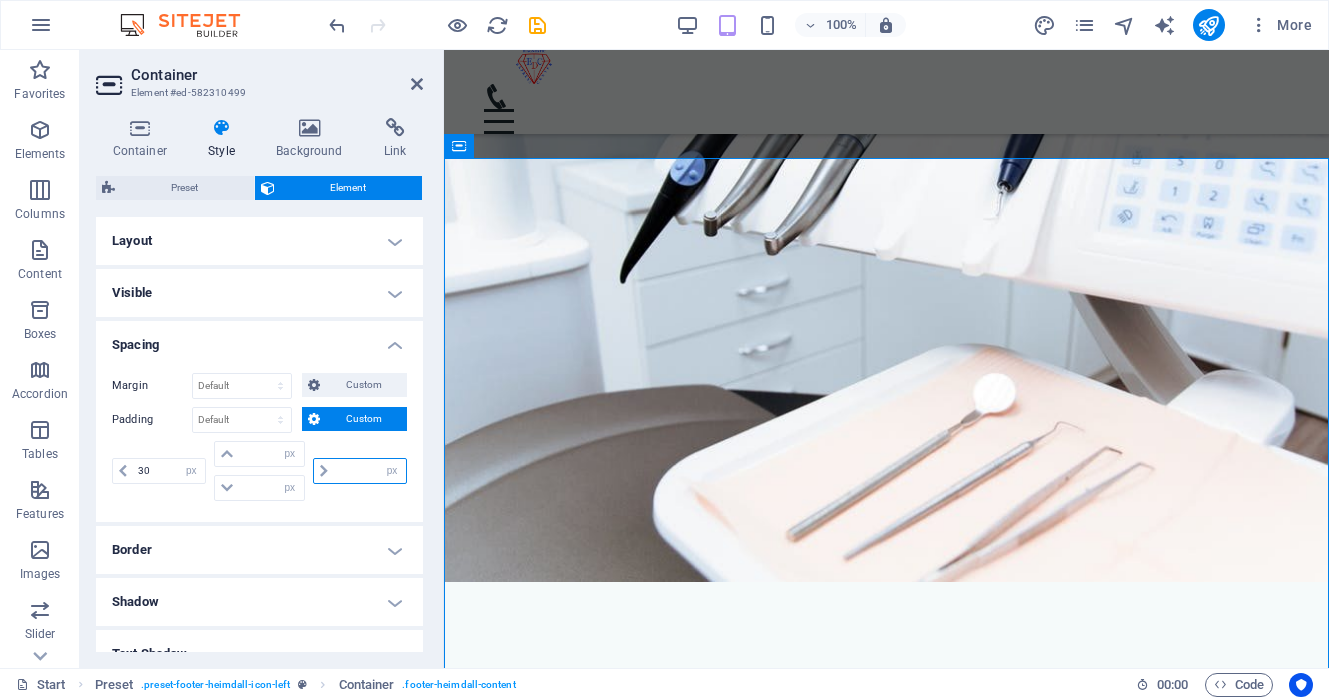 type on "0" 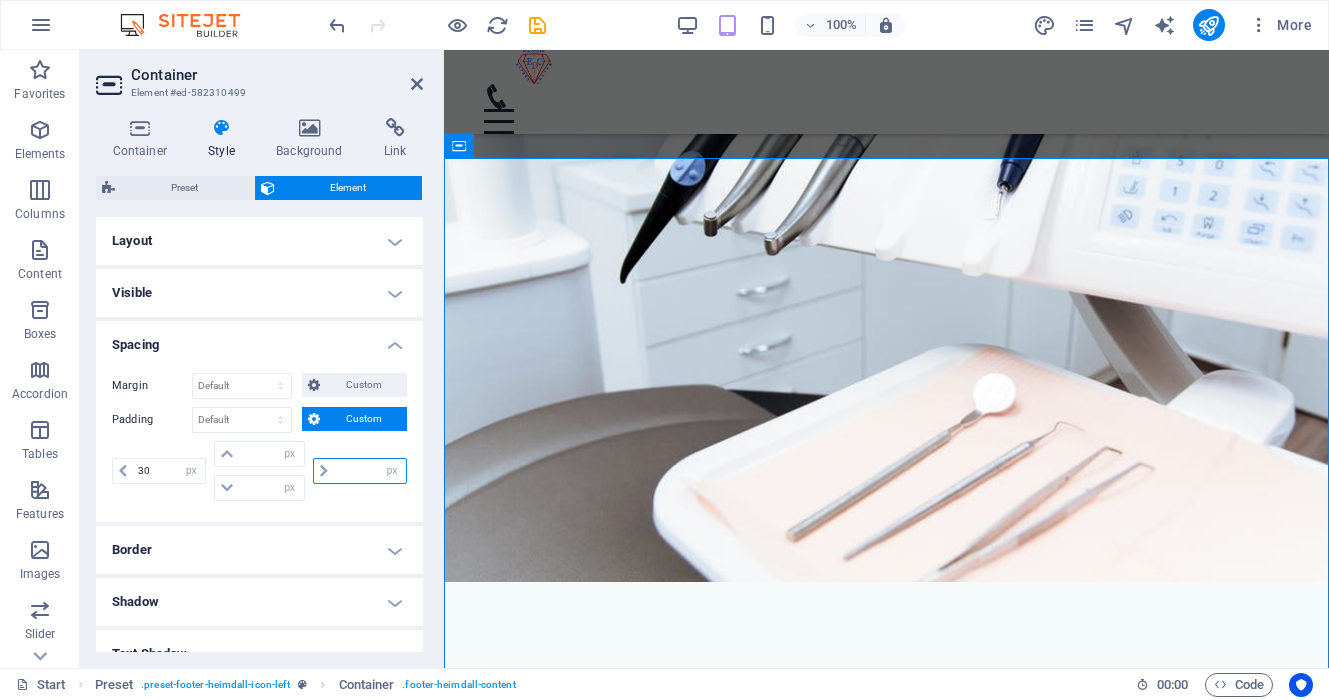 type on "0" 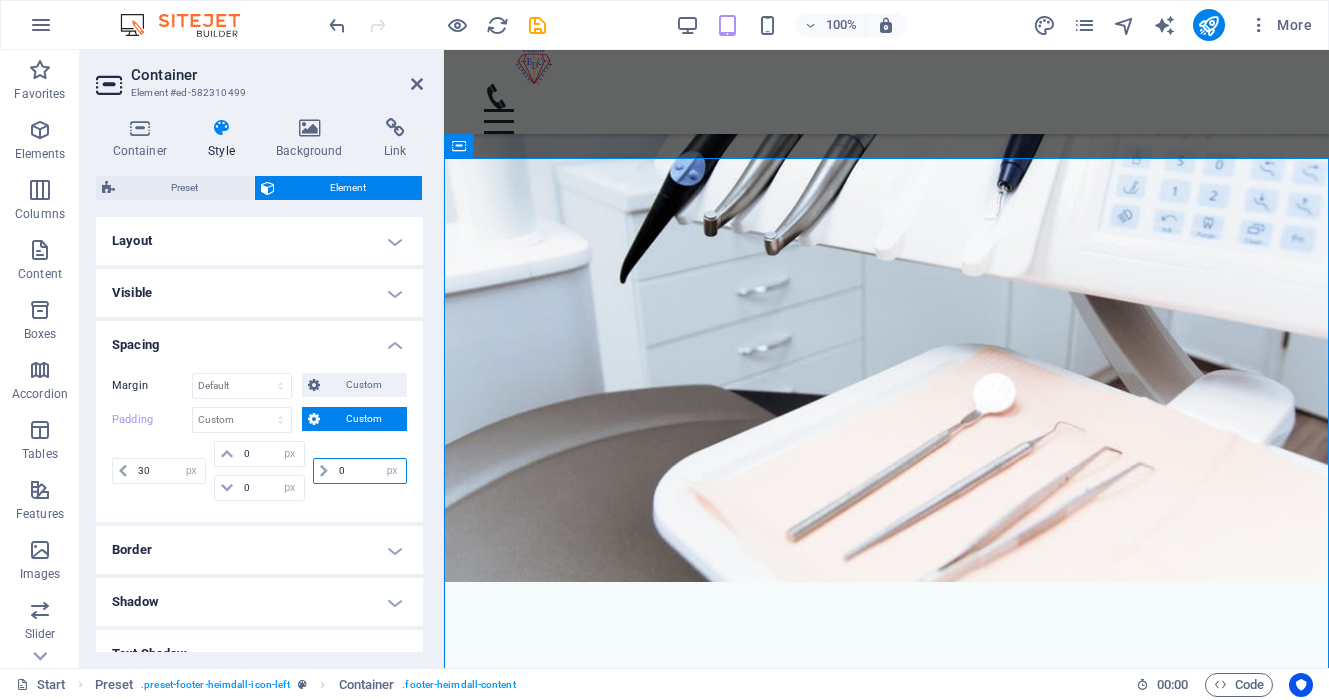 click on "0" at bounding box center (370, 471) 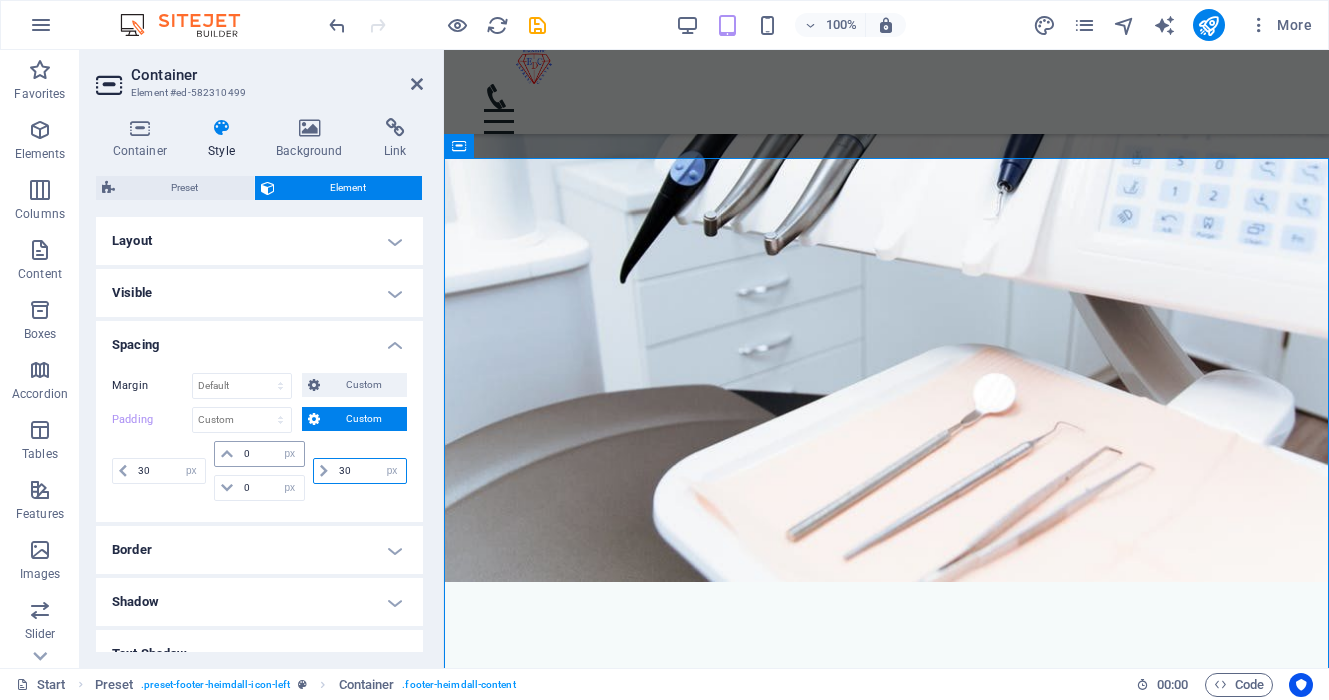 type on "30" 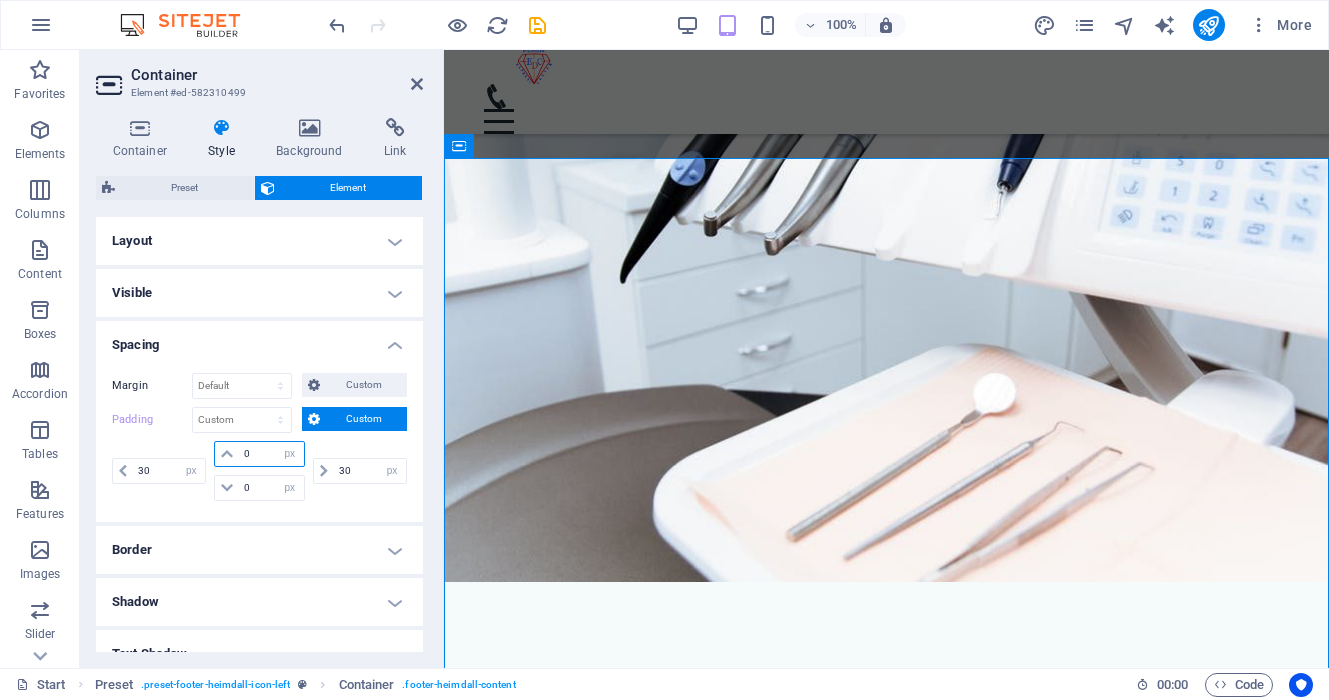 click on "0" at bounding box center [271, 454] 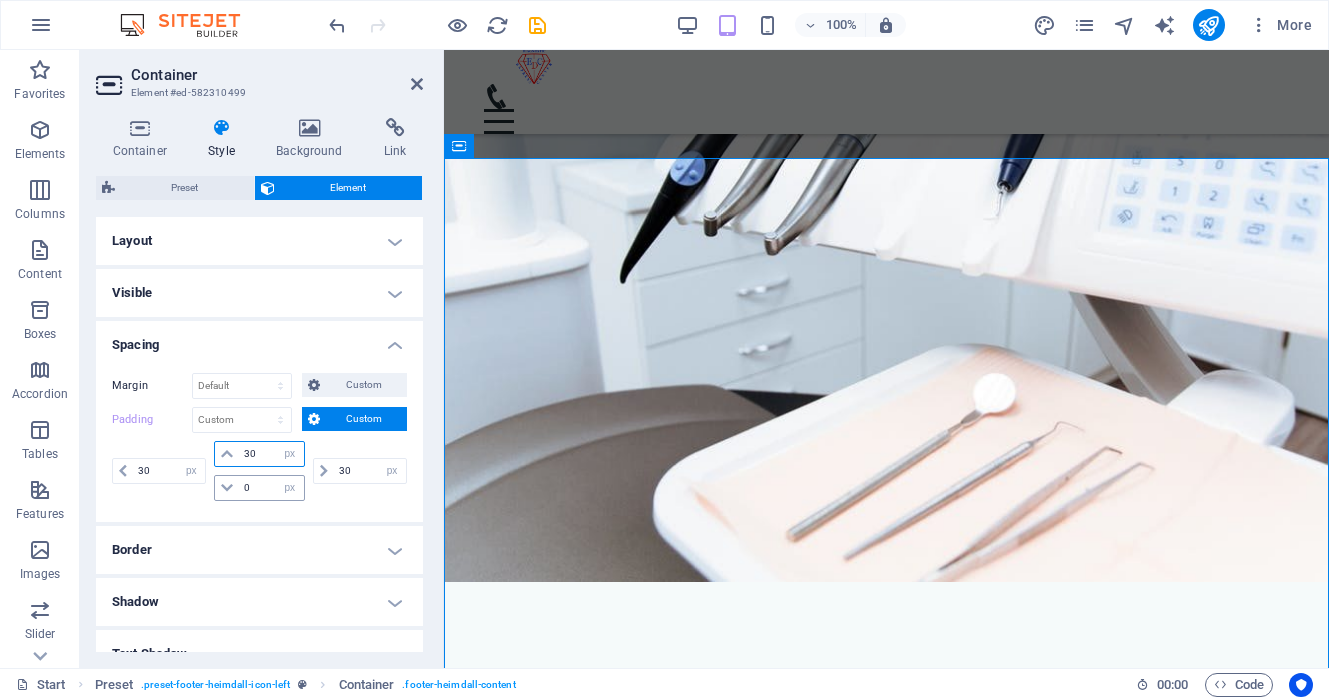 type on "30" 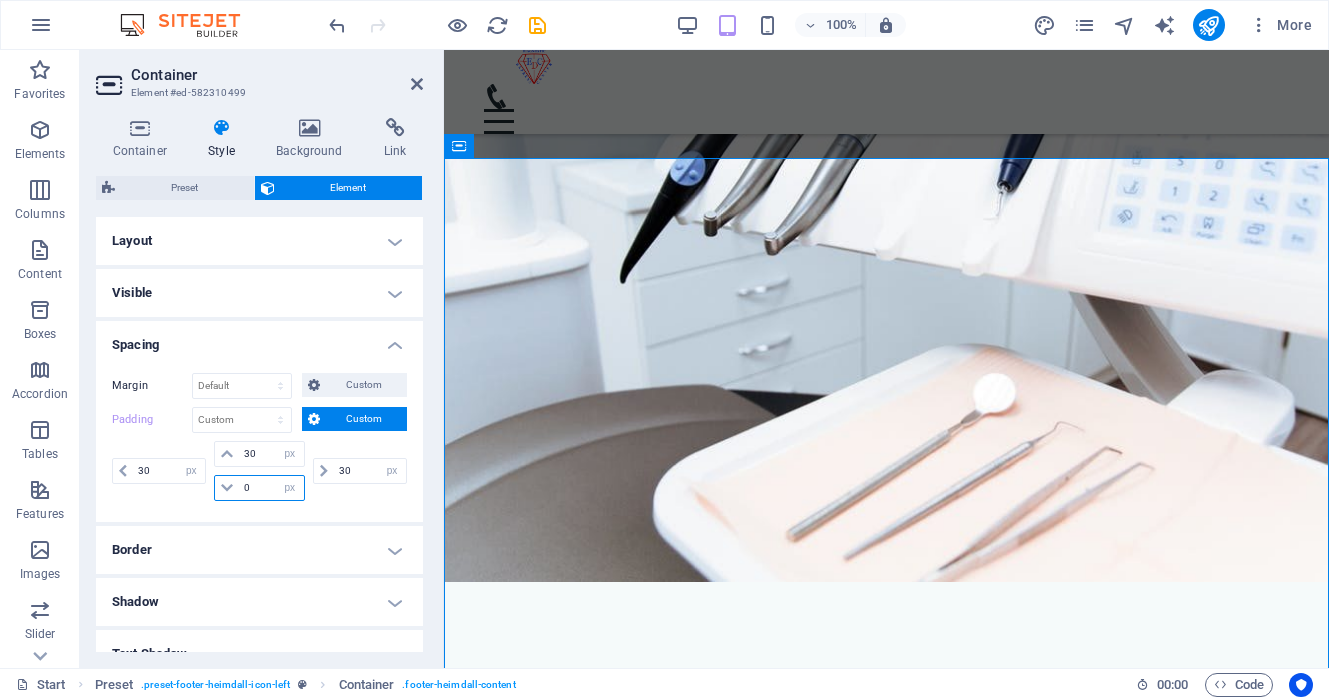 click on "0" at bounding box center (271, 488) 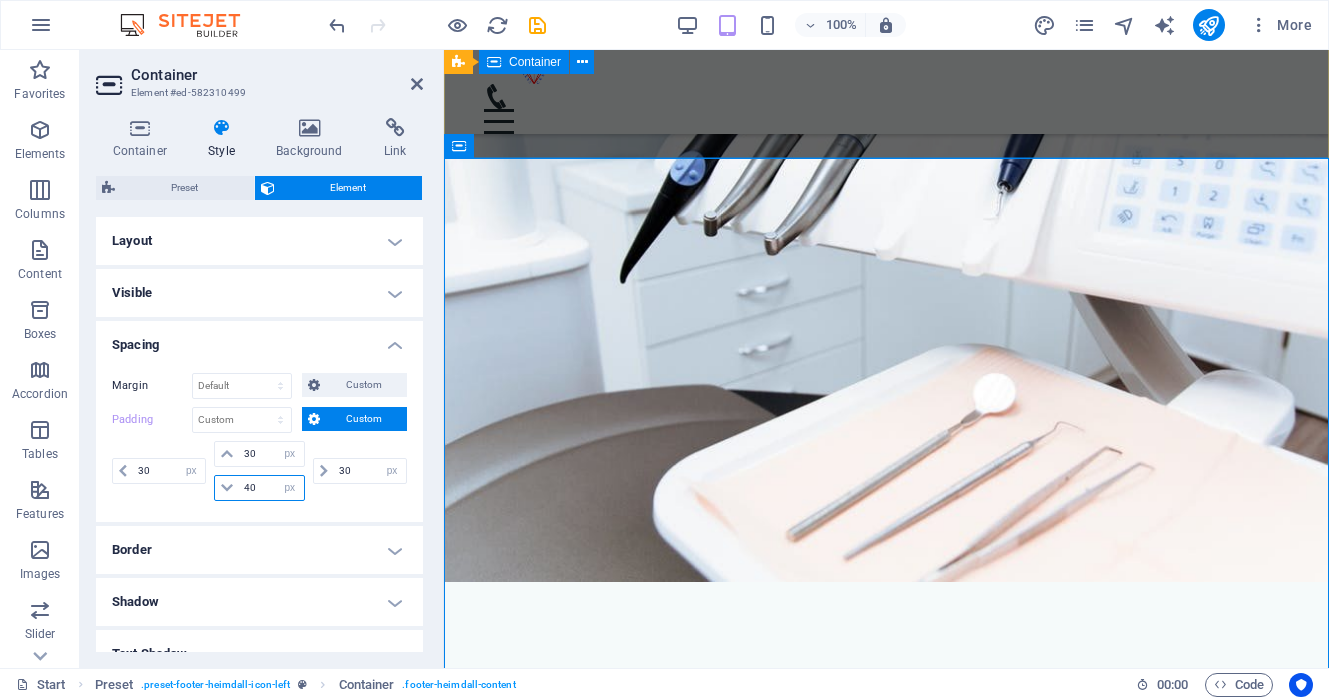 type on "40" 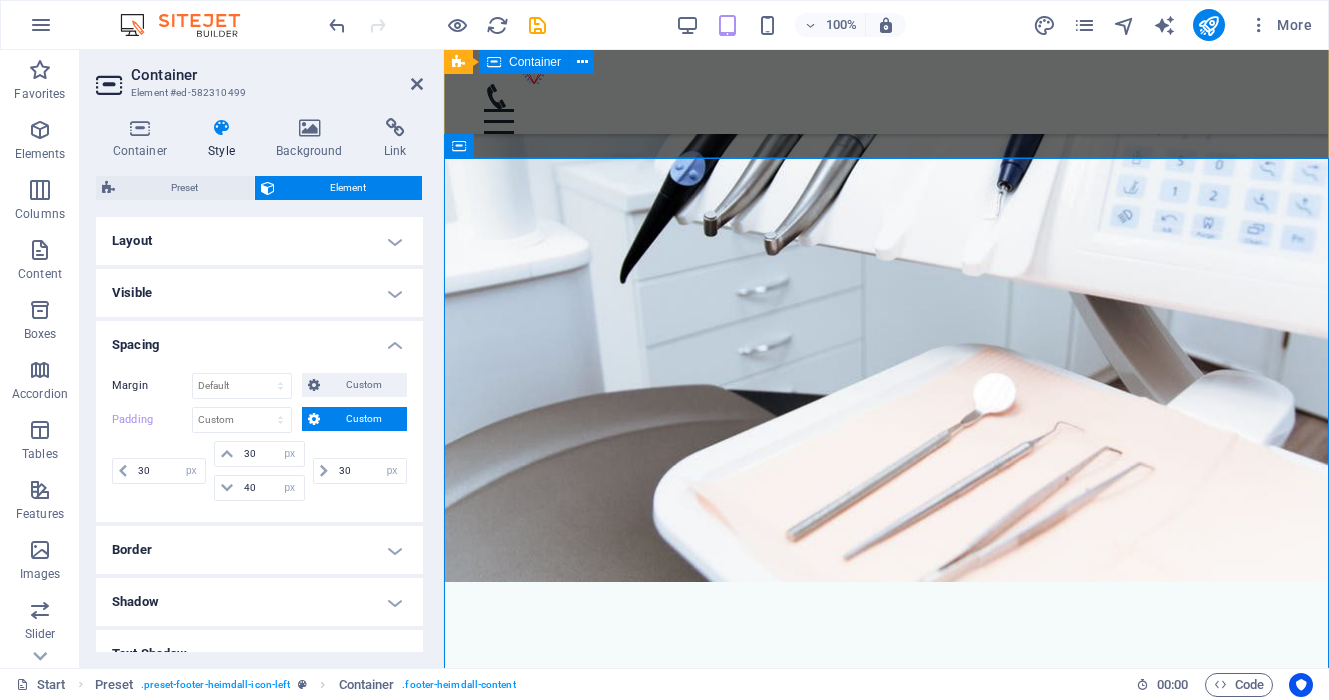 click on "Start smiling now Lorem ipsum dolor sit amet, consetetur sadipscing elitr, sed diam nonumy eirmod tempor invidunt ut labore et dolore magna aliquyam erat. Call and make your appointment     7000-1920 Schedule an Appointment    MAke an Appointment" at bounding box center (886, 5075) 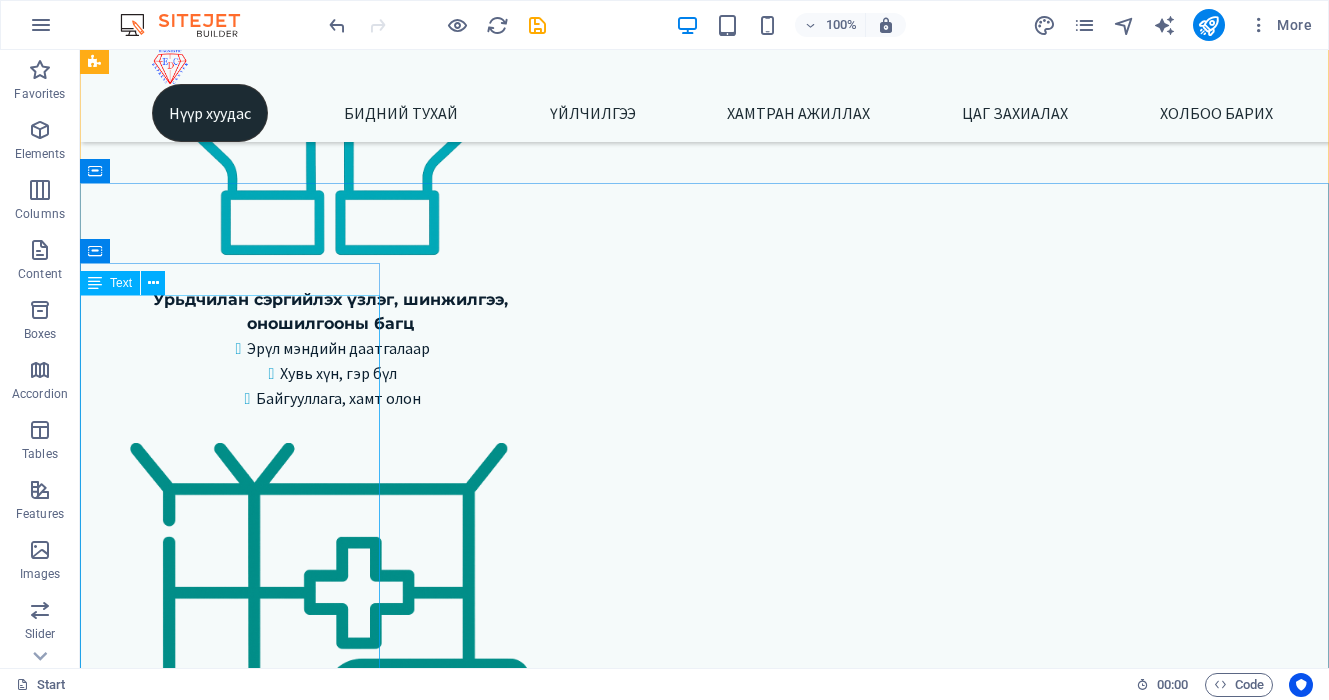 scroll, scrollTop: 4252, scrollLeft: 0, axis: vertical 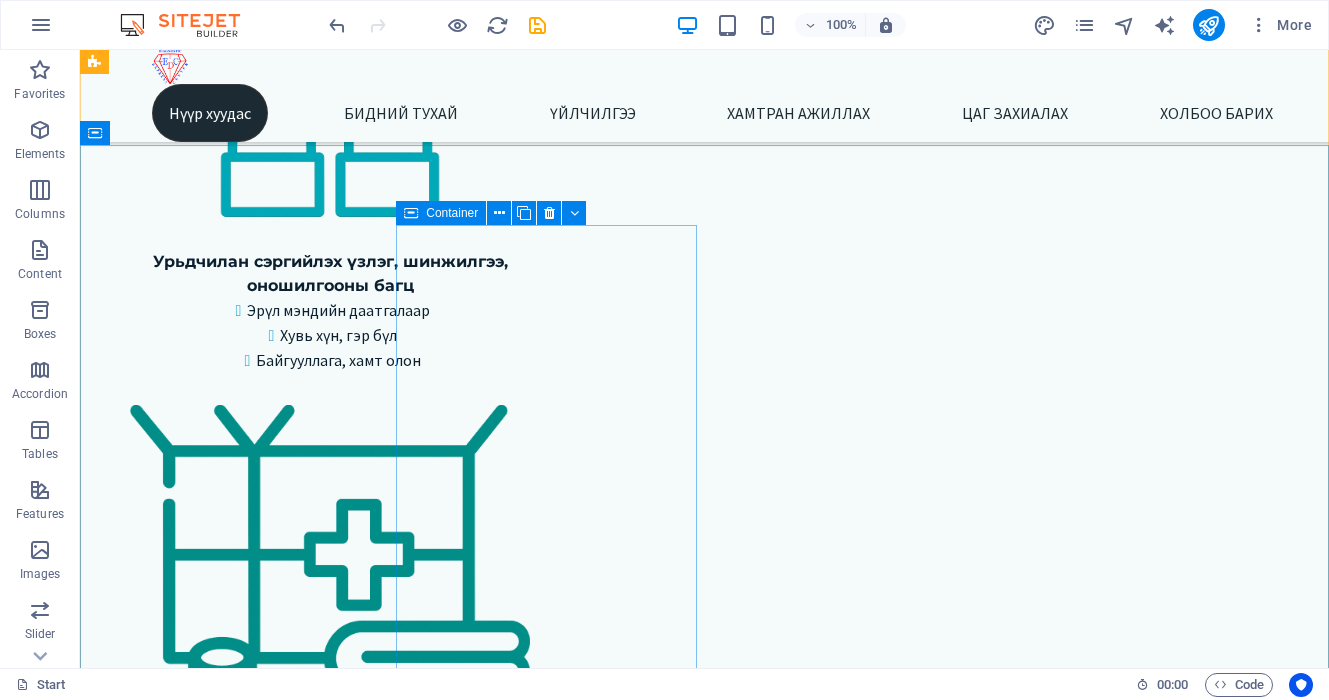 click on "Холбоо барих Express Diagnostic Center Лавлах утас  7000-1920 Төв салбар  Зайсан салбар Сансар салбар Нисэх салбар Цагийн хуваарь: Төв салбар  Да-Ба  08:00-15:30 Бя         09:00-15:00 Бусад салбар Да-Ба  08:30-16:30 Бя         09:00-15:00" at bounding box center [230, 6376] 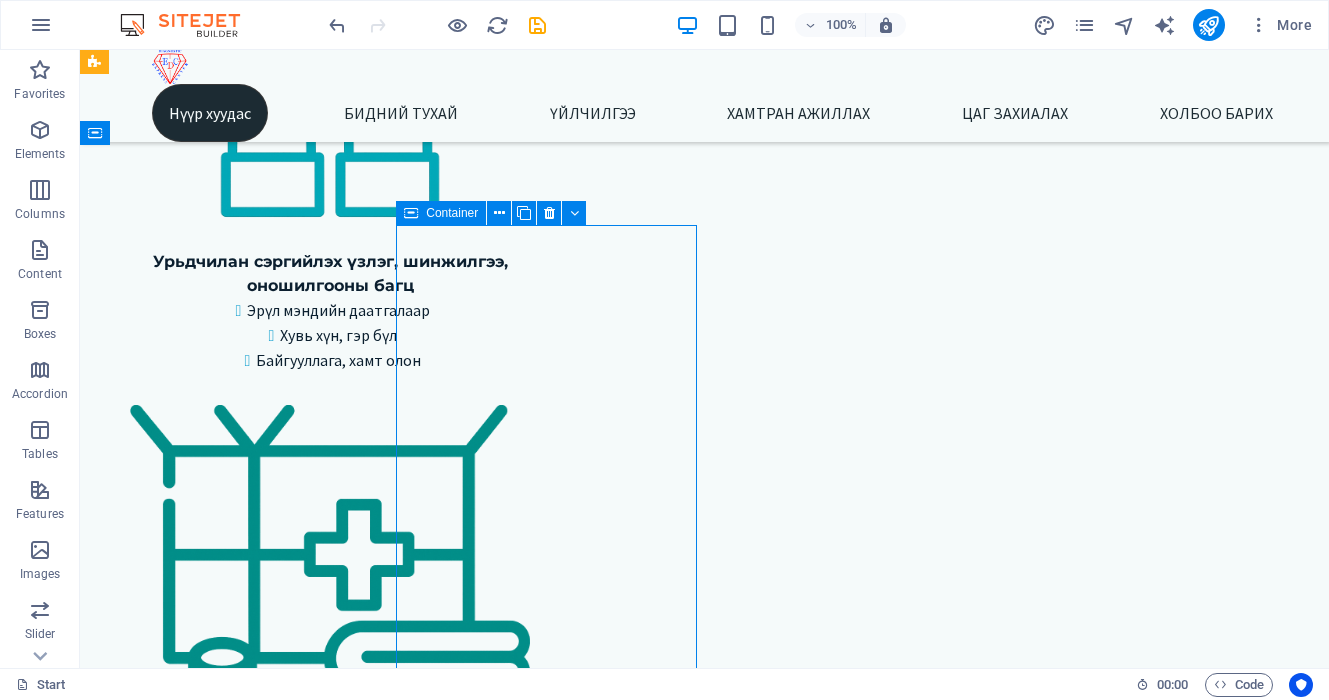 click on "Холбоо барих Express Diagnostic Center Лавлах утас  7000-1920 Төв салбар  Зайсан салбар Сансар салбар Нисэх салбар Цагийн хуваарь: Төв салбар  Да-Ба  08:00-15:30 Бя         09:00-15:00 Бусад салбар Да-Ба  08:30-16:30 Бя         09:00-15:00" at bounding box center [230, 6376] 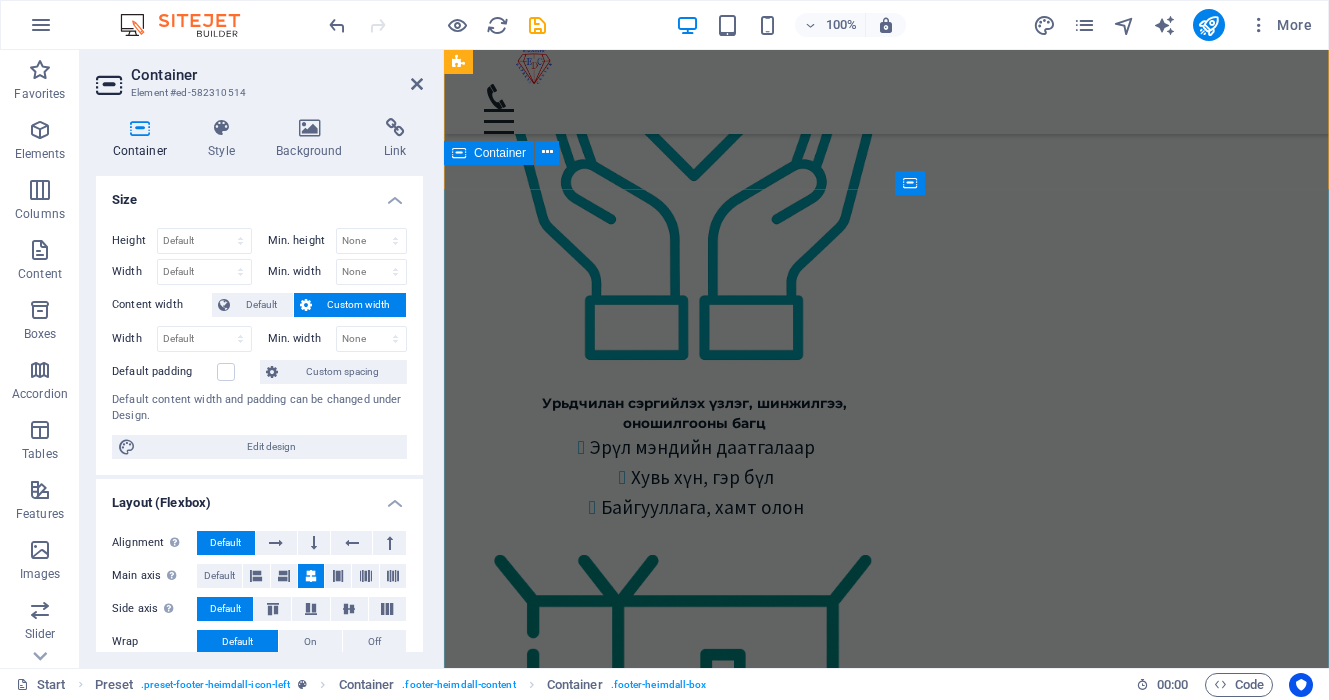 scroll, scrollTop: 5778, scrollLeft: 0, axis: vertical 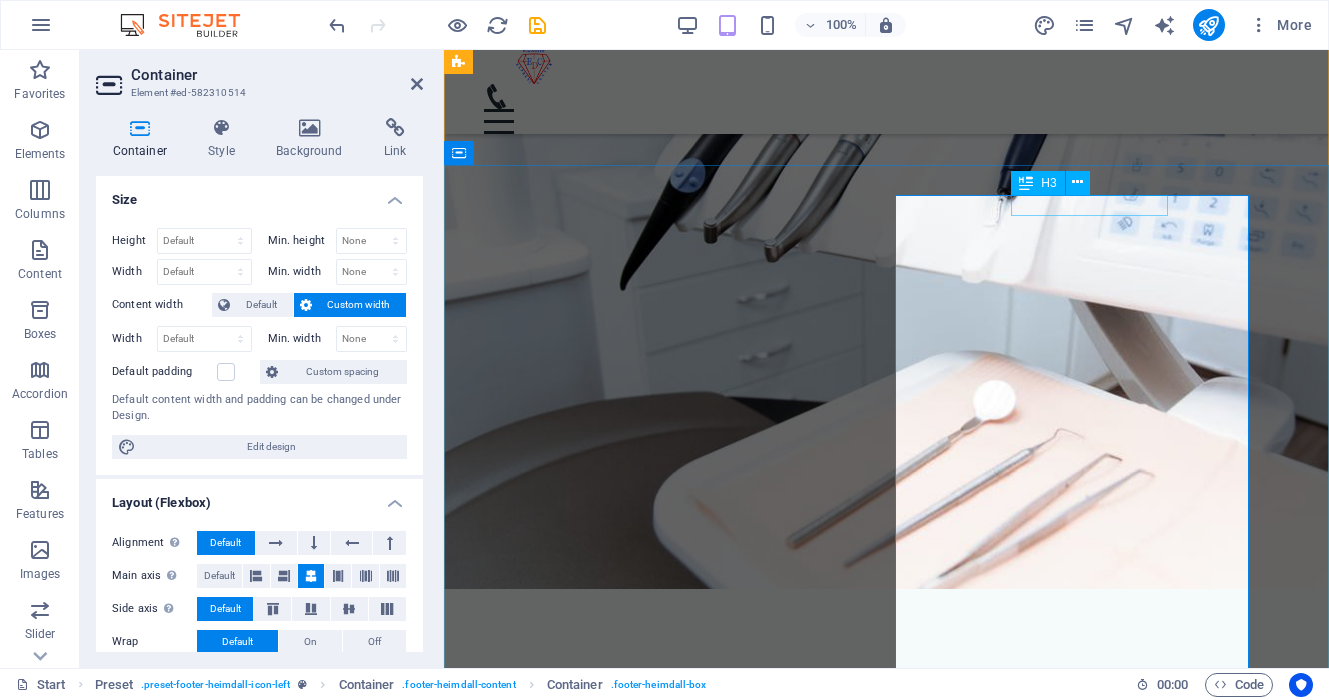 click on "Холбоо барих" at bounding box center [651, 5957] 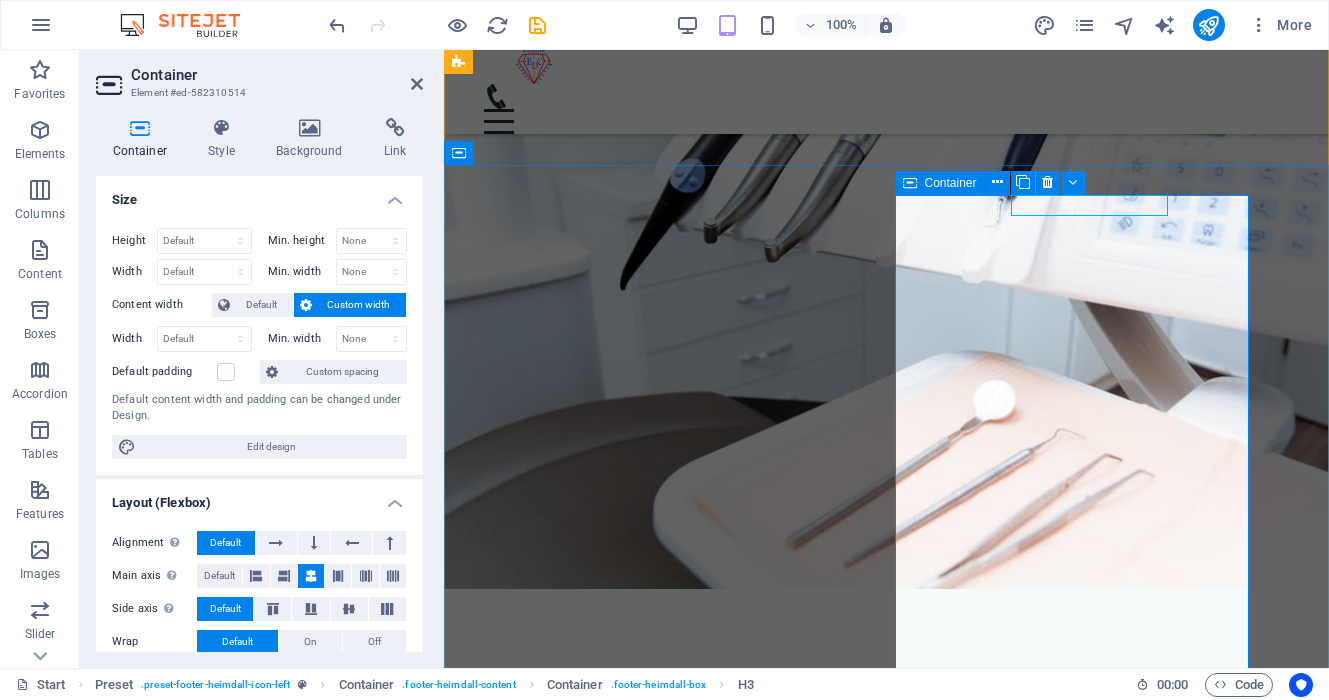 click on "Холбоо барих Express Diagnostic Center Лавлах утас  7000-1920 Төв салбар  Зайсан салбар Сансар салбар Нисэх салбар Цагийн хуваарь: Төв салбар  Да-Ба  08:00-15:30 Бя         09:00-15:00 Бусад салбар Да-Ба  08:30-16:30 Бя         09:00-15:00" at bounding box center (651, 6182) 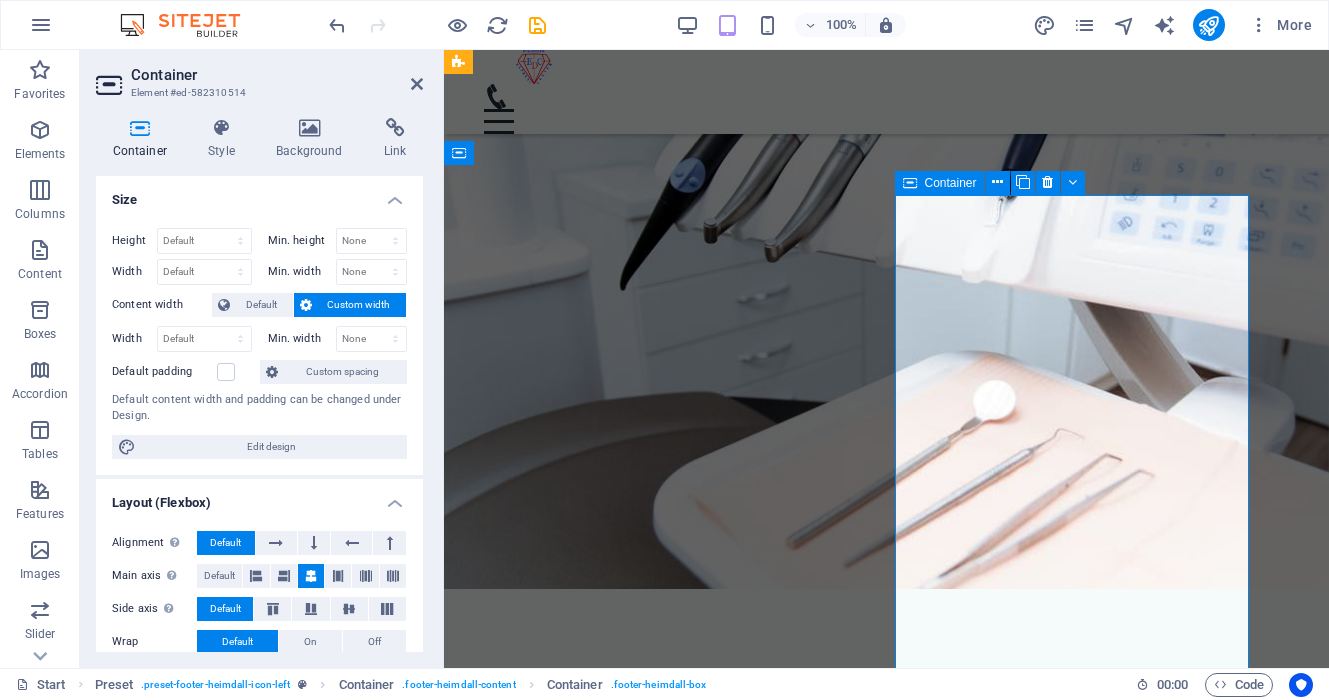 click on "Холбоо барих Express Diagnostic Center Лавлах утас  7000-1920 Төв салбар  Зайсан салбар Сансар салбар Нисэх салбар Цагийн хуваарь: Төв салбар  Да-Ба  08:00-15:30 Бя         09:00-15:00 Бусад салбар Да-Ба  08:30-16:30 Бя         09:00-15:00" at bounding box center [651, 6182] 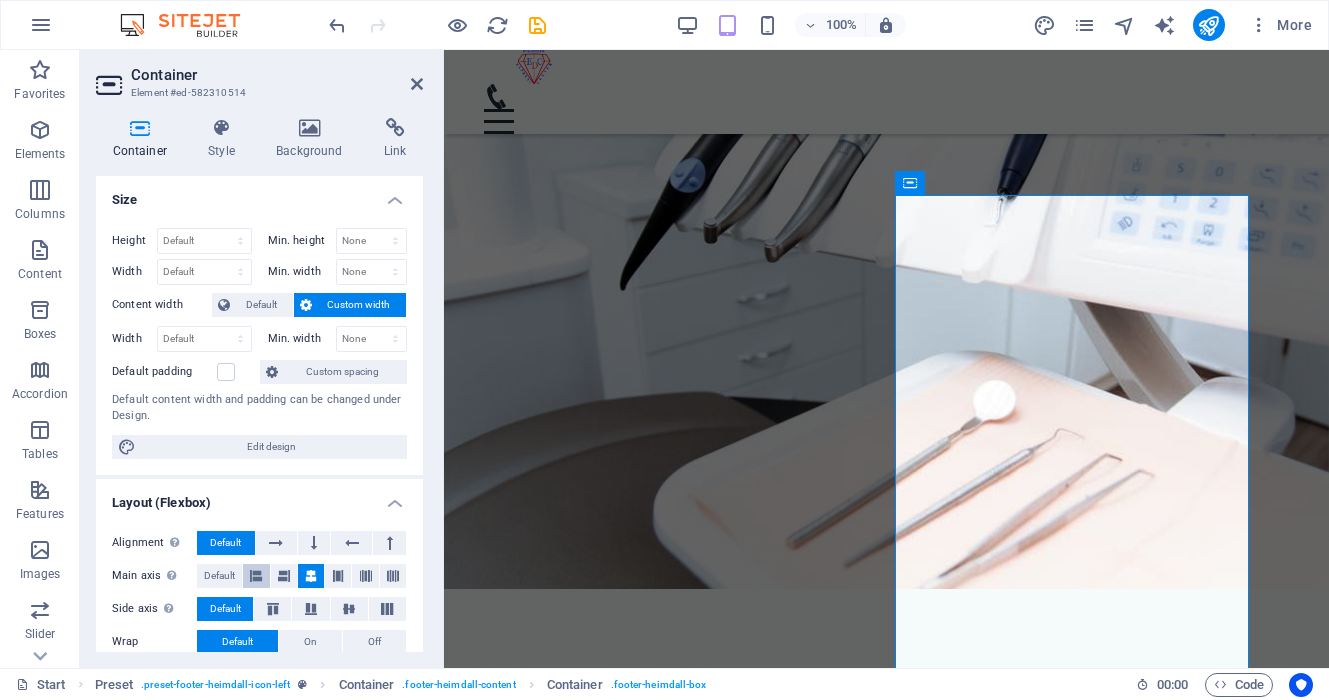 click at bounding box center [256, 576] 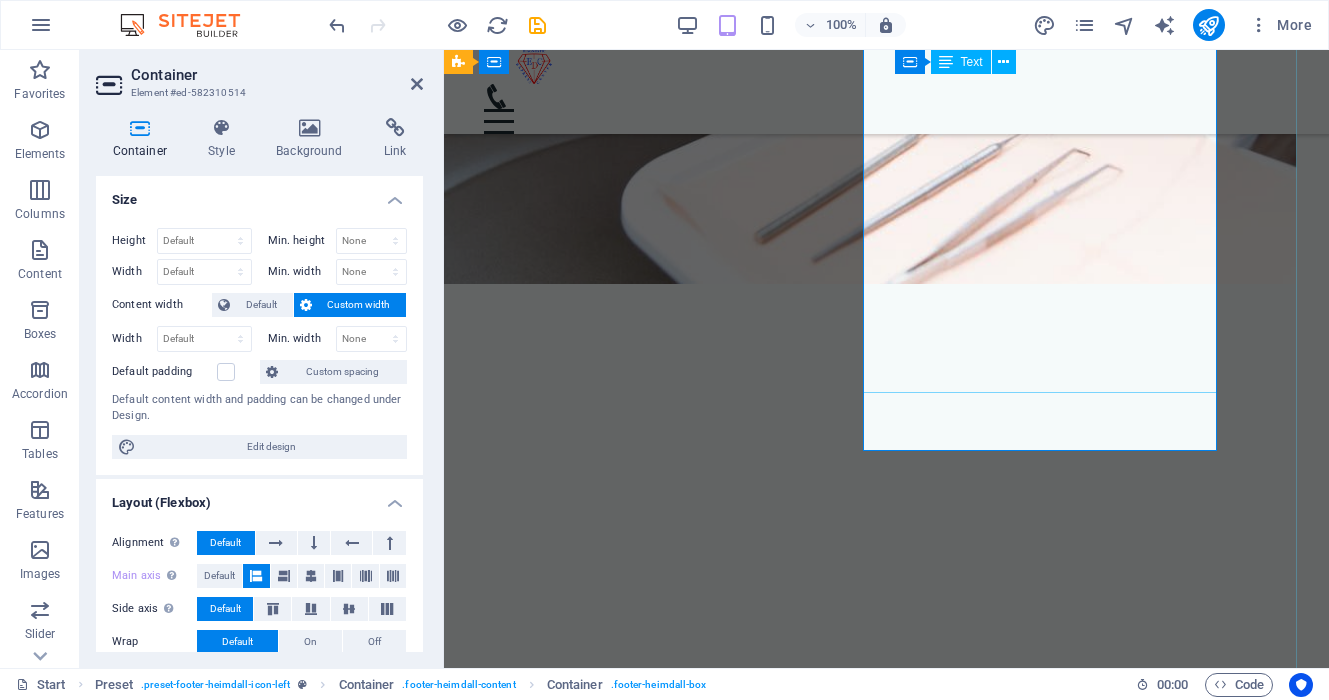 scroll, scrollTop: 6092, scrollLeft: 32, axis: both 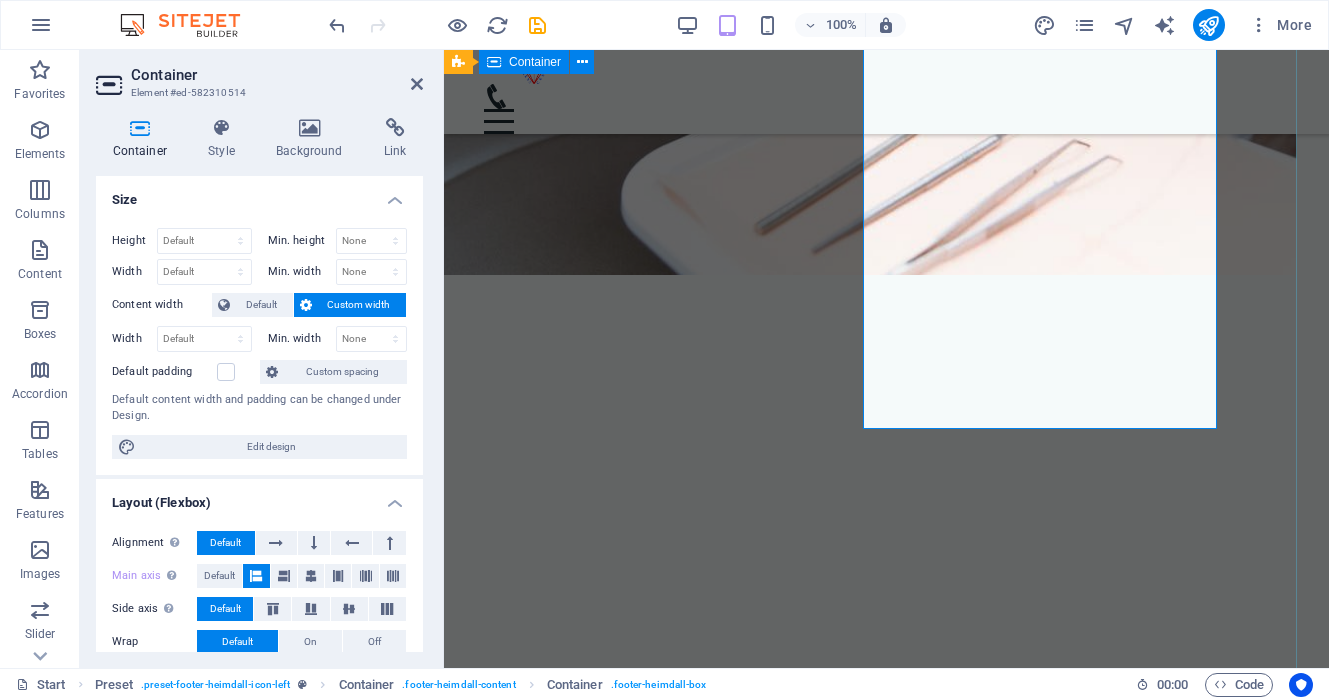 click on "Хаяг, байршил 1 -Төв салбар БЗД 3-р хороо Улсын 2-р эмнэлгийн баруун талд 25-р байрны өргөтгөл Google map:   2 - Зайсан салбар ХУД 11-р хороо Астра төвийн зүүн талд V28-ын 2р давхарт Google map:  3 - Сансар салбар БЗД 7-р хороо Хурдмед эмнэлэг Google map:  4 - Нисэх салбар ХУД, Нисэхийн тойрог Хан-Плазагийн 3-р давхарт Google map:  Холбоо барих Express Diagnostic Center Лавлах утас  7000-1920 Төв салбар  Зайсан салбар Сансар салбар Нисэх салбар Цагийн хуваарь: Төв салбар  Да-Ба  08:00-15:30 Бя         09:00-15:00 Бусад салбар Да-Ба  08:30-16:30 Бя         09:00-15:00 Contact us Phone:  7000-1920 E-Mail:  838387031355c23de0f5d1587c1f7e@cpanel.local Open hours:   Monday - Friday: Start" at bounding box center (854, 5847) 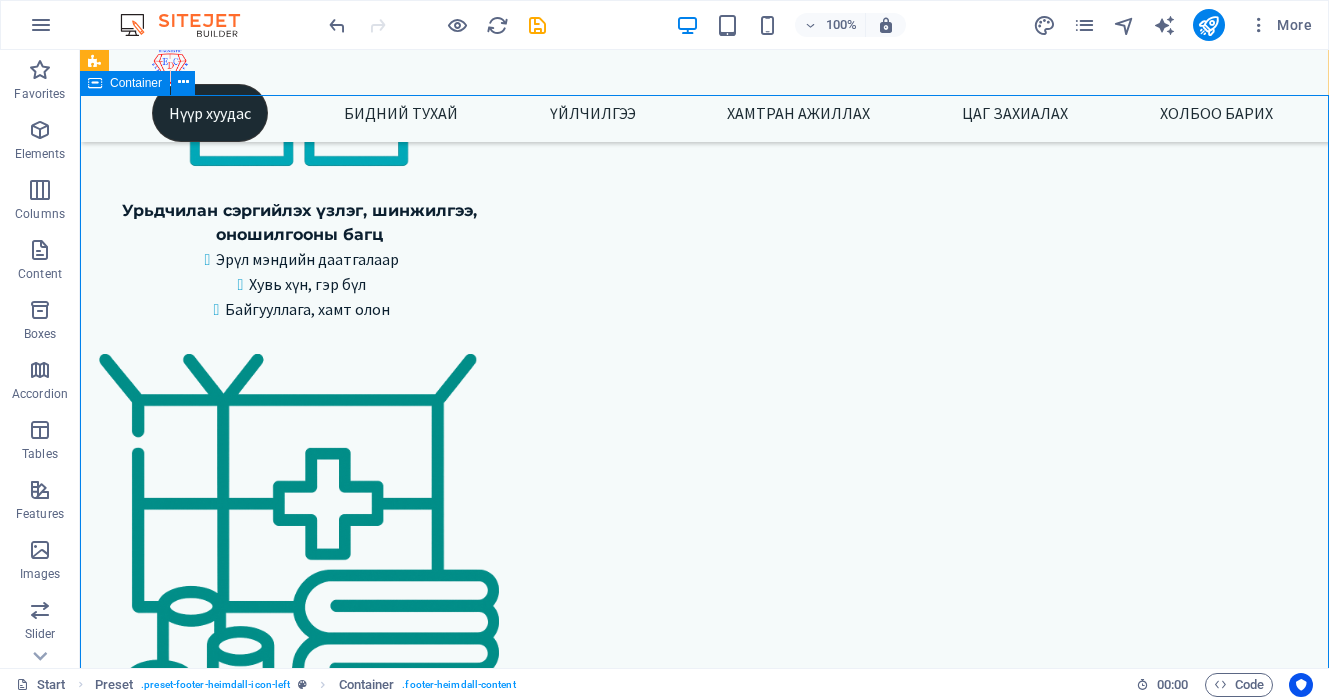 scroll, scrollTop: 4303, scrollLeft: 0, axis: vertical 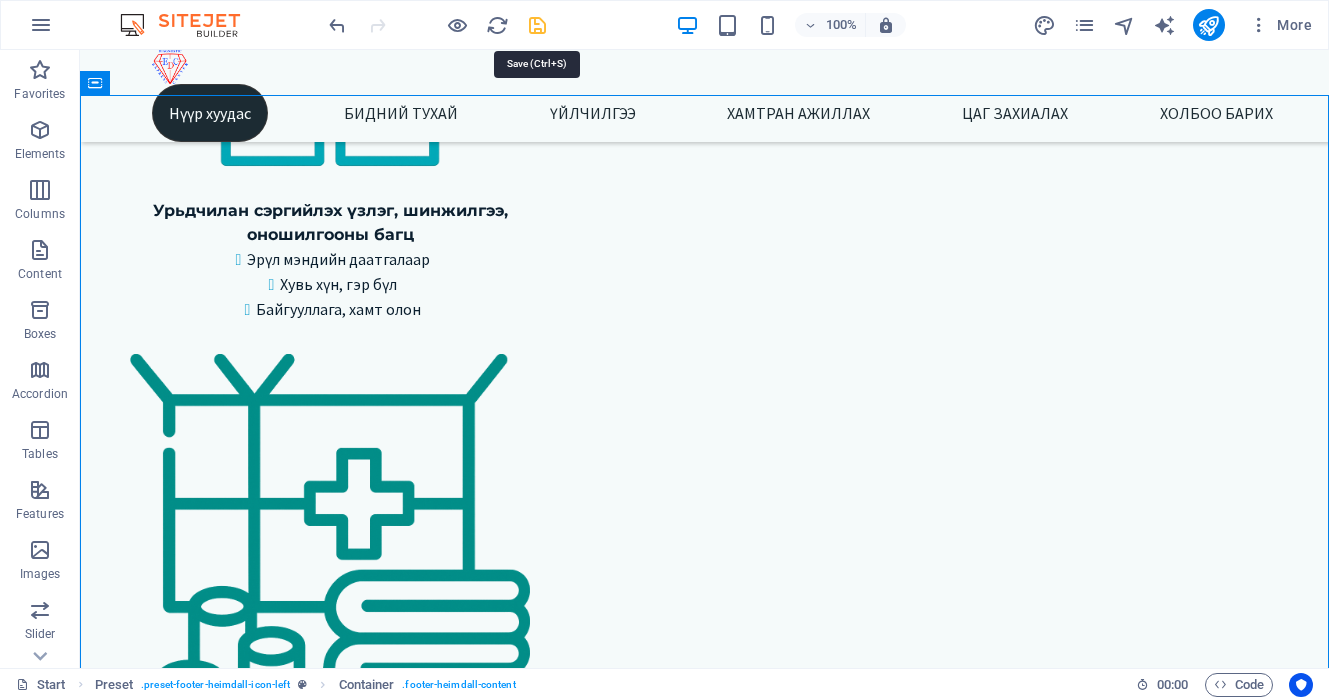 click at bounding box center (537, 25) 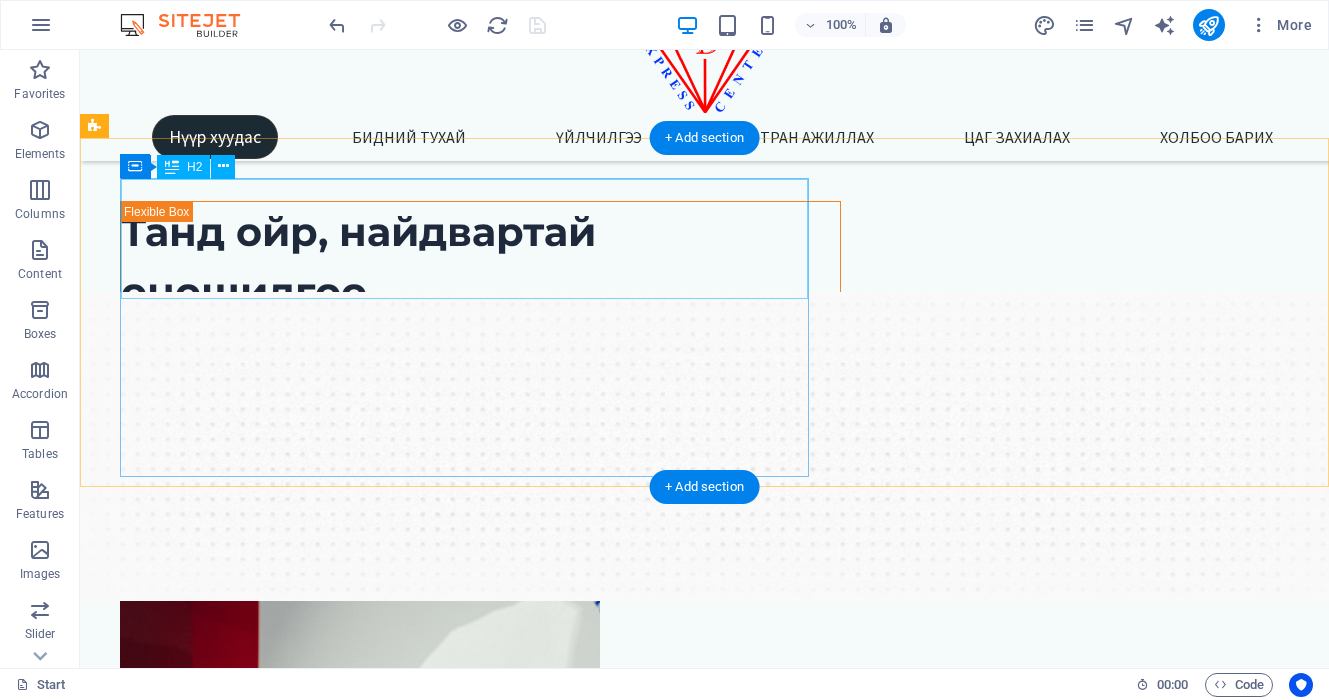 scroll, scrollTop: 119, scrollLeft: 0, axis: vertical 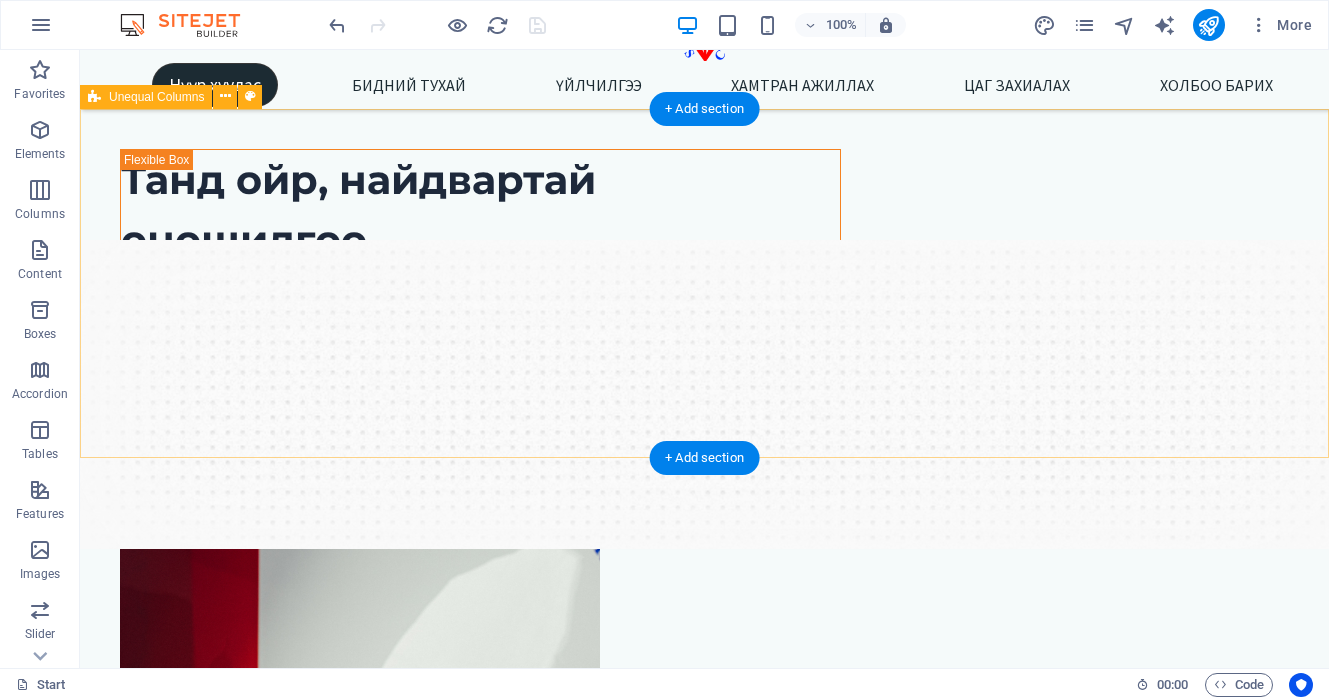click on "Танд ойр, найдвартай оношилгоо Манай эмнэлэг нь 20 жилийн туршлагатай, олон улсын ISO 15189 стандартад нийцсэн, магадлан итгэмжлэгдсэн лаборатори, оношилгооны төв юм. Бид чанарыг нэн тэргүүнд тавьж, дэвшилтэт тоног төхөөрөмж, мэргэжлийн баг хамт олноороо дамжуулан танд найдвартай, хурдан, үнэн зөв оношилгооны үйлчилгээг хүргэдэг. Цааш үргэлжлүүлэх" at bounding box center [704, 689] 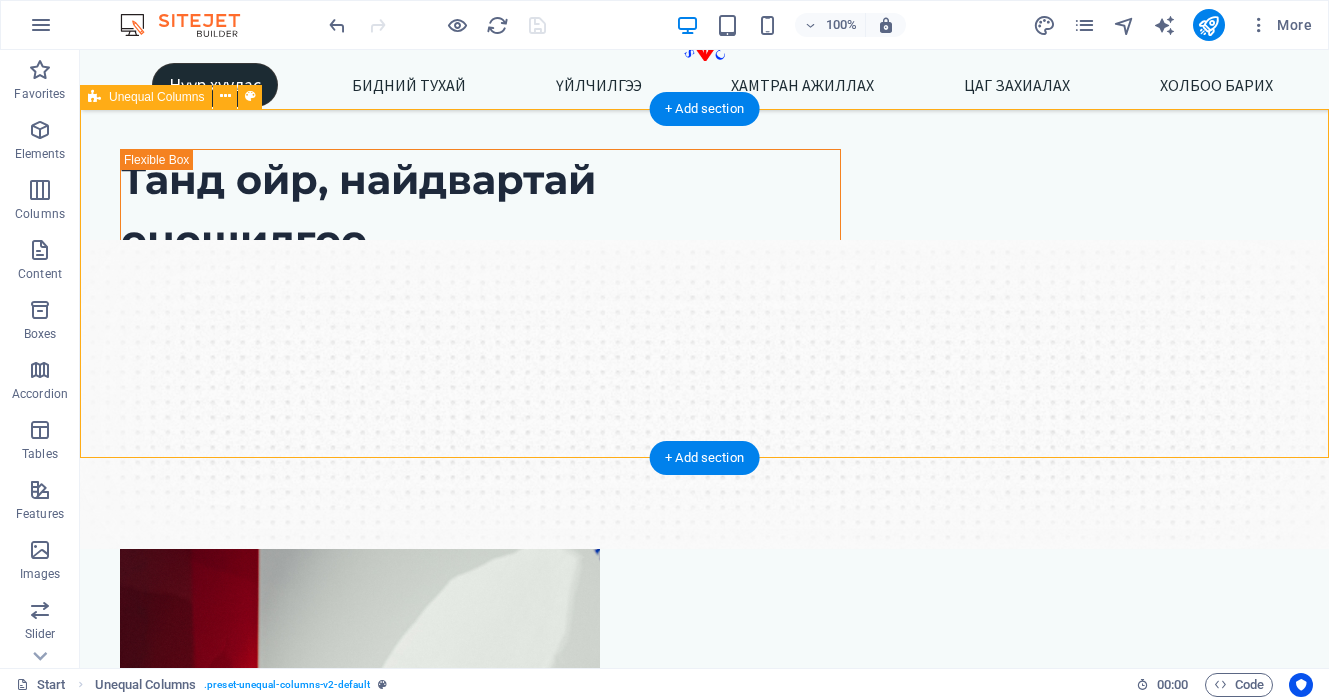 click on "Танд ойр, найдвартай оношилгоо Манай эмнэлэг нь 20 жилийн туршлагатай, олон улсын ISO 15189 стандартад нийцсэн, магадлан итгэмжлэгдсэн лаборатори, оношилгооны төв юм. Бид чанарыг нэн тэргүүнд тавьж, дэвшилтэт тоног төхөөрөмж, мэргэжлийн баг хамт олноороо дамжуулан танд найдвартай, хурдан, үнэн зөв оношилгооны үйлчилгээг хүргэдэг. Цааш үргэлжлүүлэх" at bounding box center (704, 689) 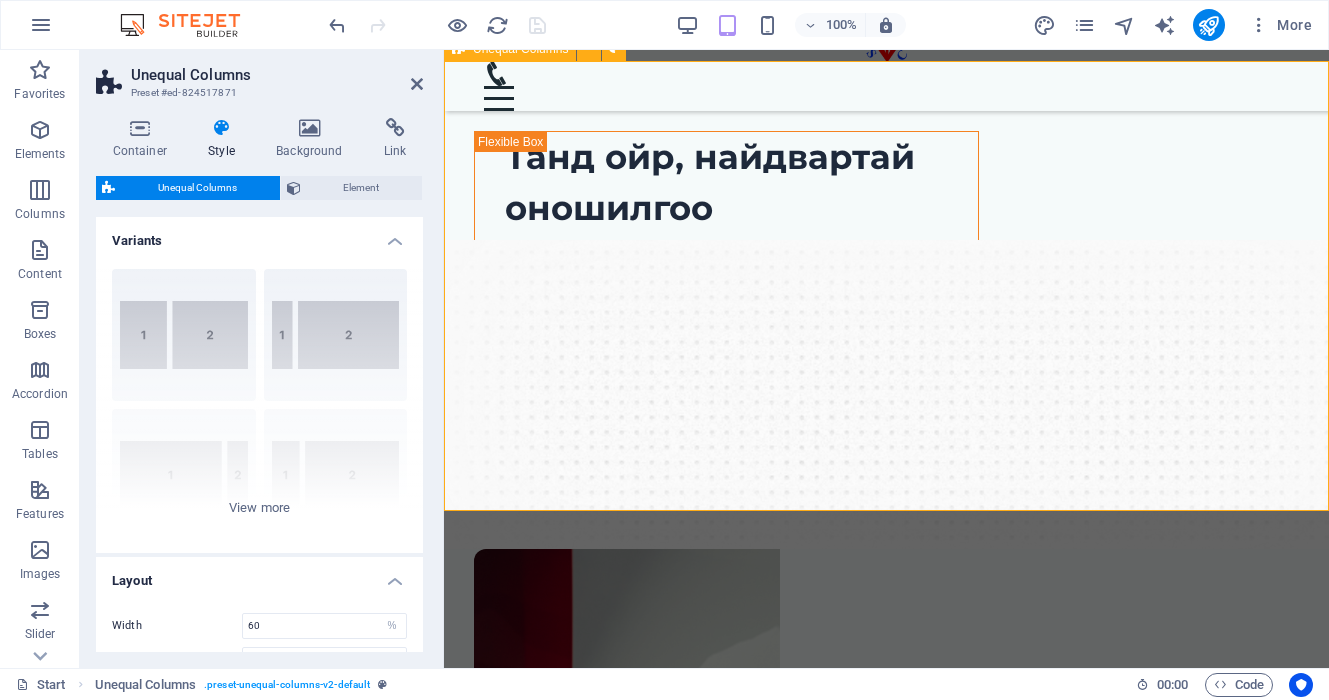 click at bounding box center [458, 49] 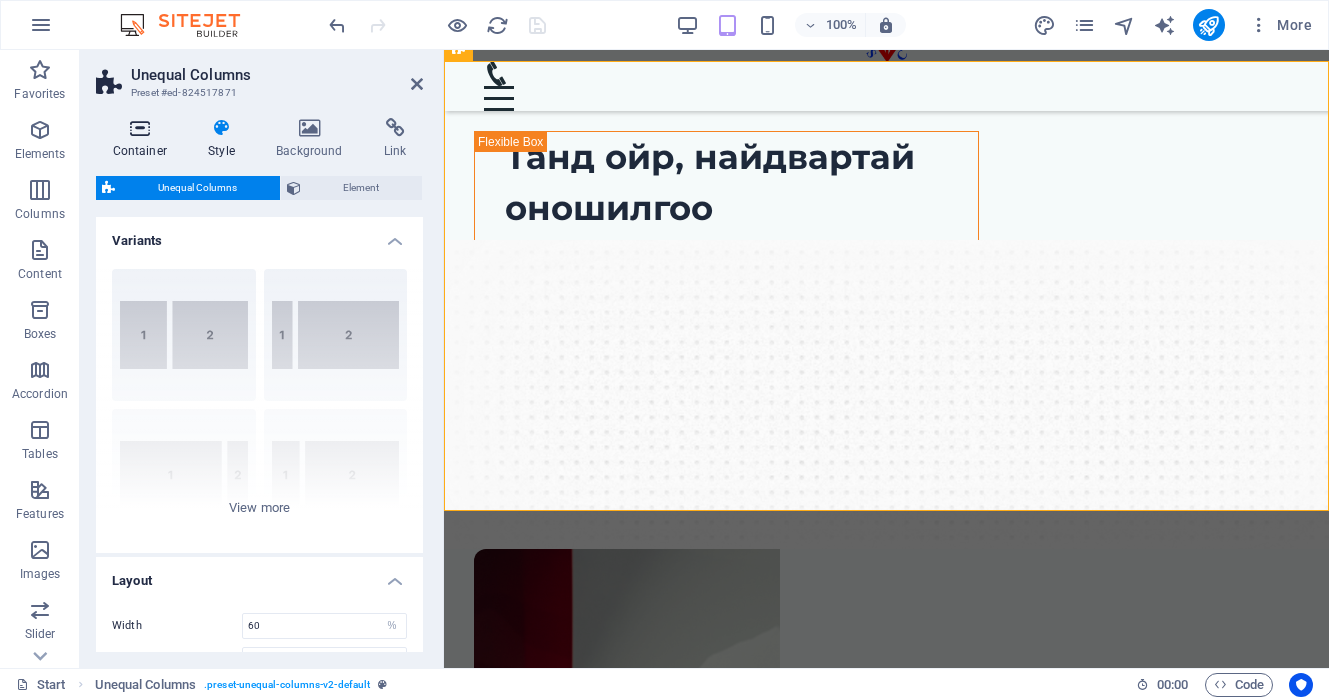 click on "Container" at bounding box center (144, 139) 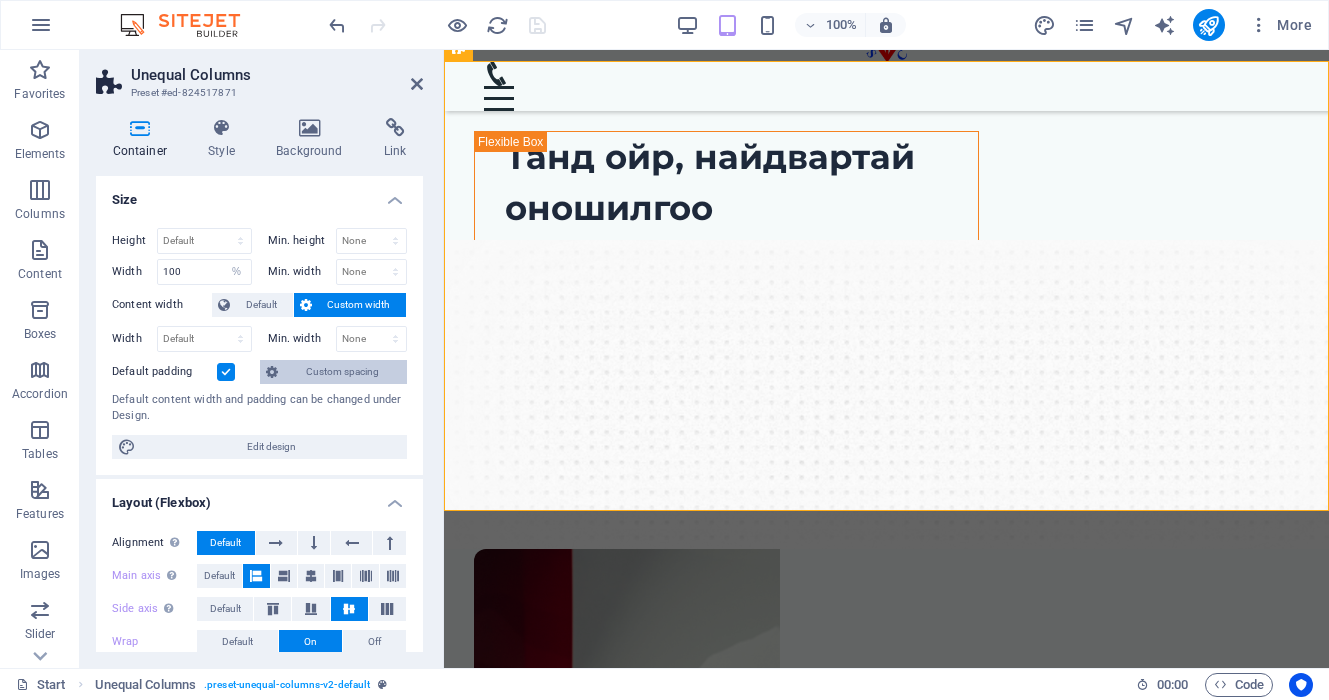 click on "Custom spacing" at bounding box center [342, 372] 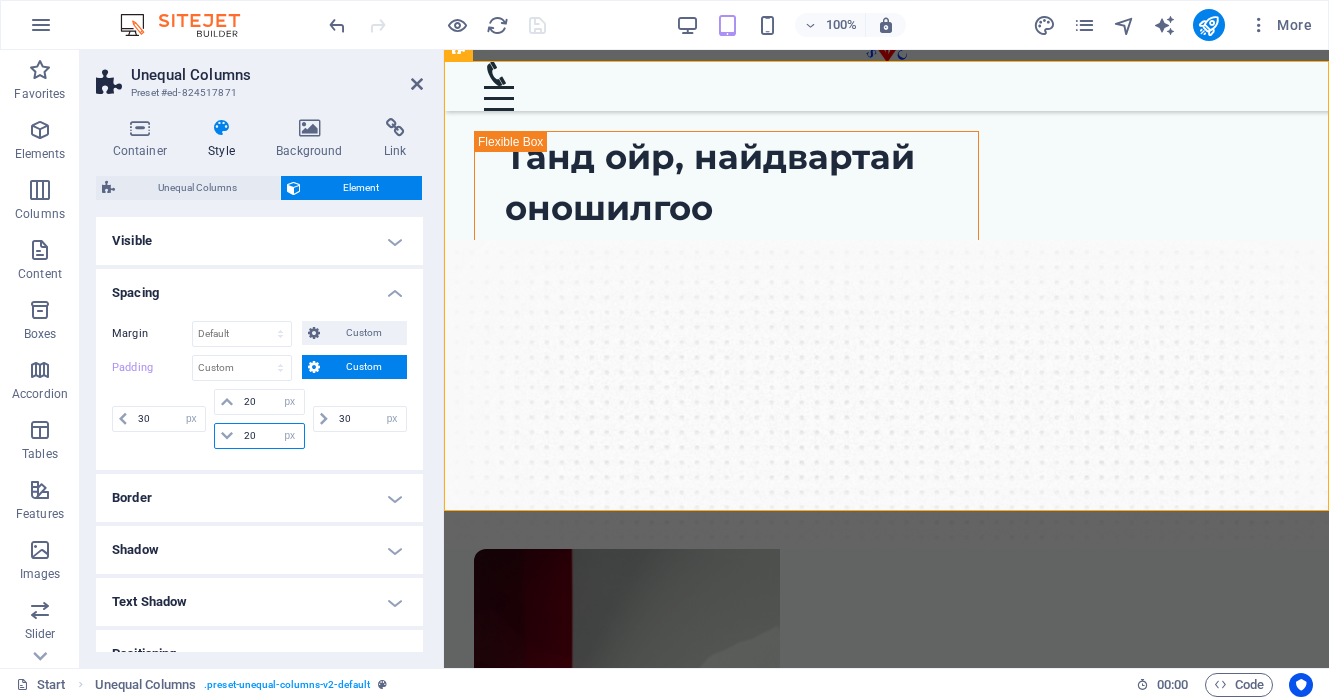 drag, startPoint x: 266, startPoint y: 436, endPoint x: 234, endPoint y: 437, distance: 32.01562 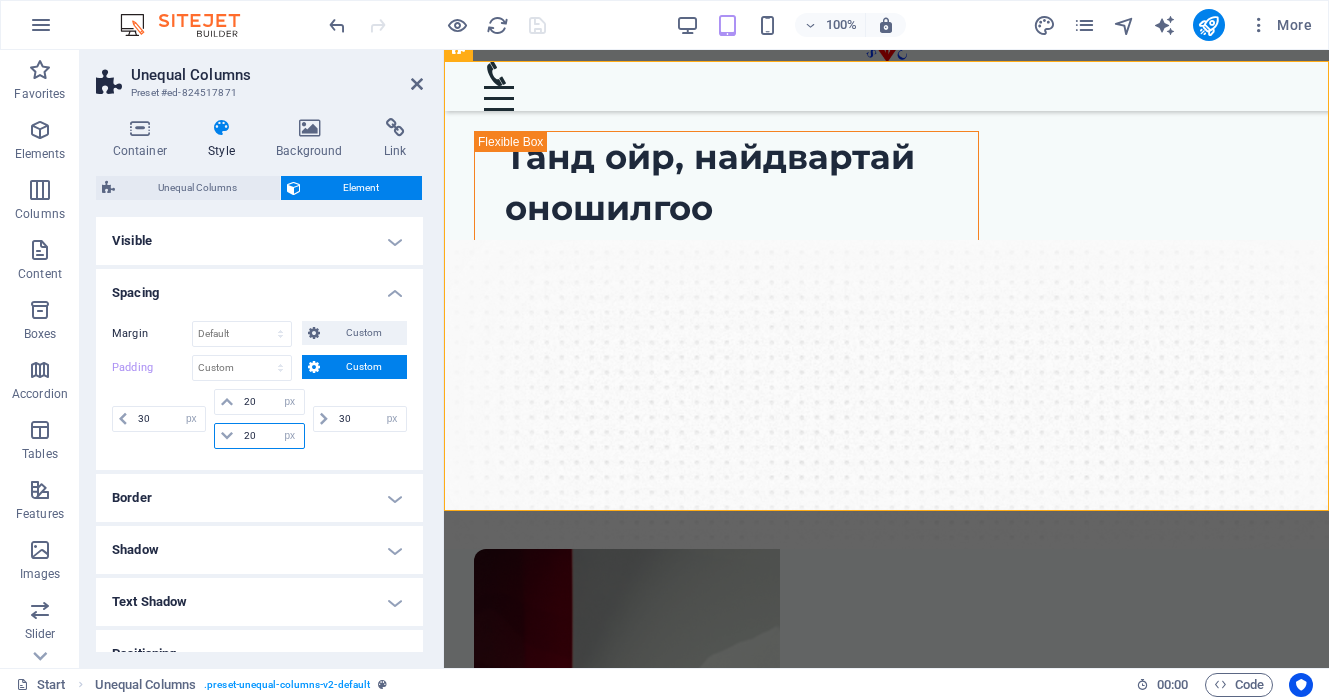 click on "20 px rem % vh vw" at bounding box center (259, 436) 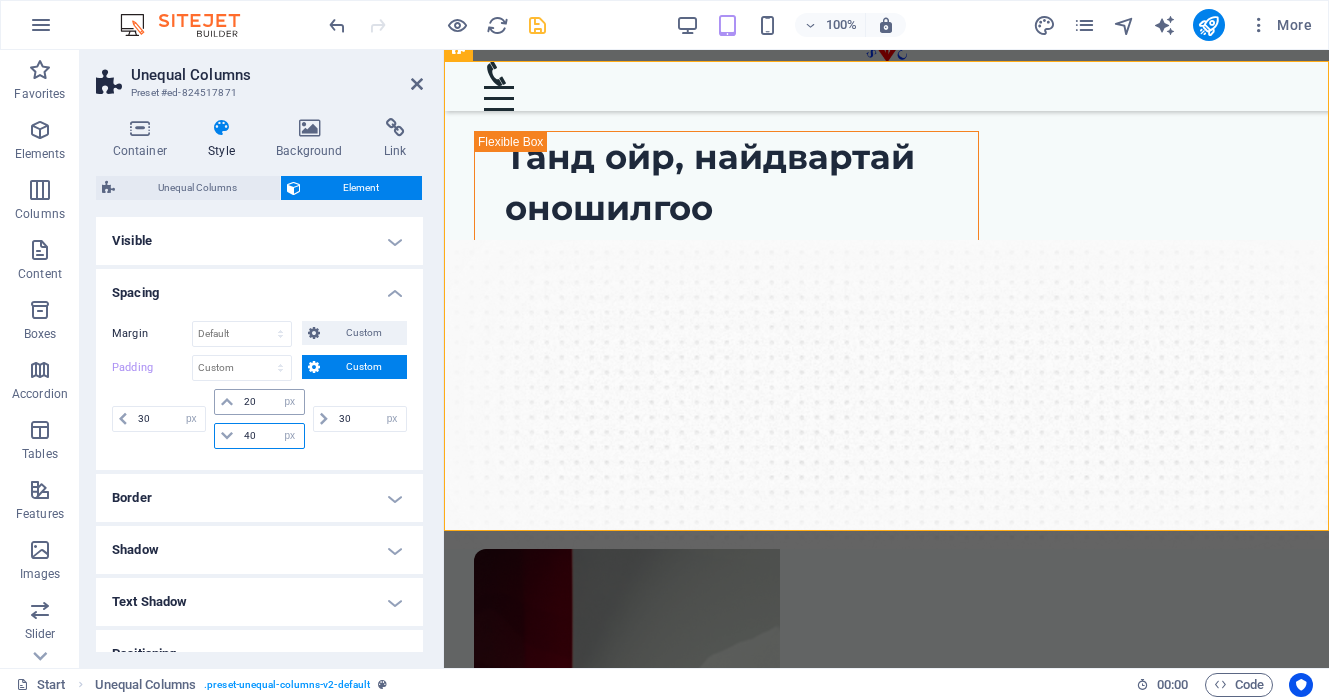 type on "40" 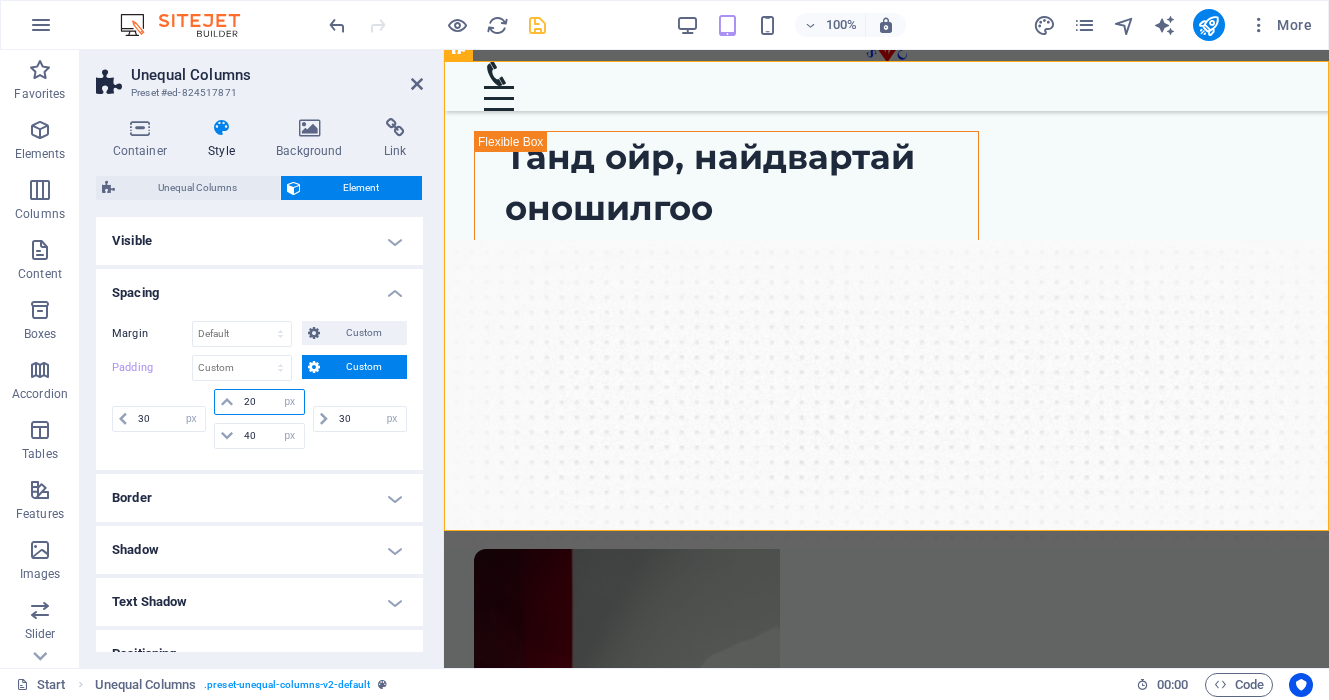 drag, startPoint x: 263, startPoint y: 404, endPoint x: 240, endPoint y: 402, distance: 23.086792 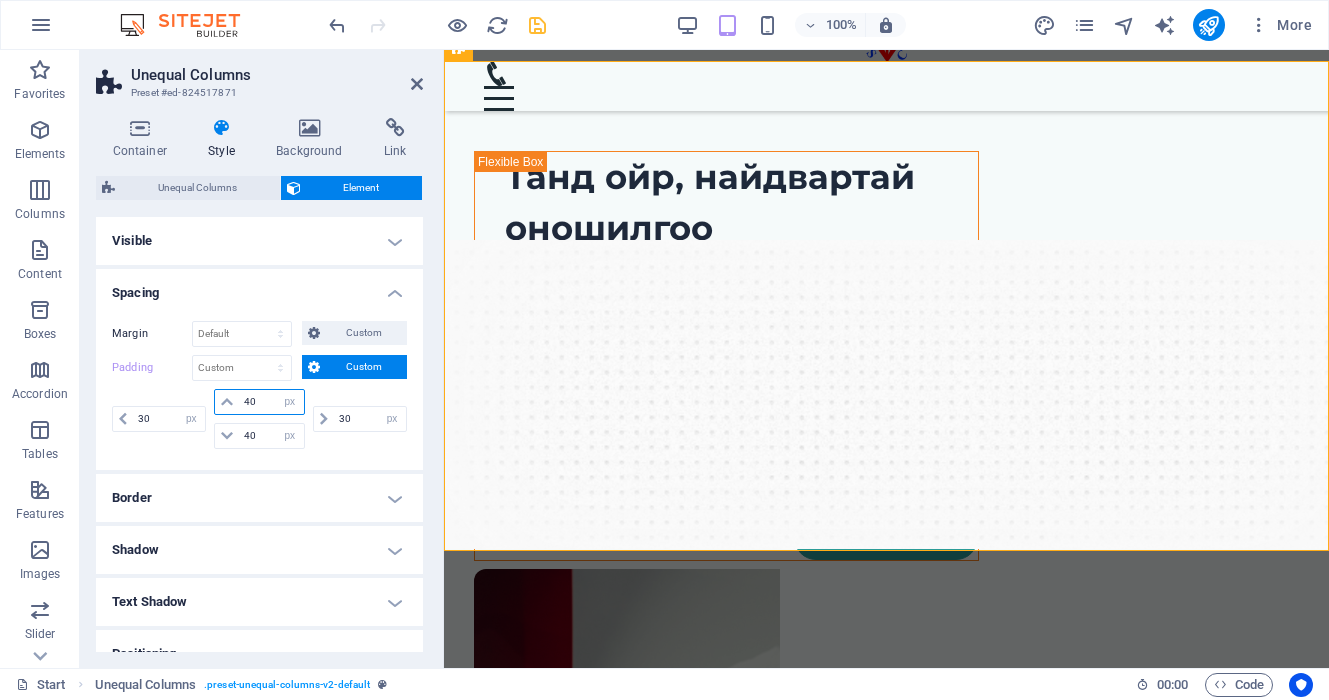 type on "40" 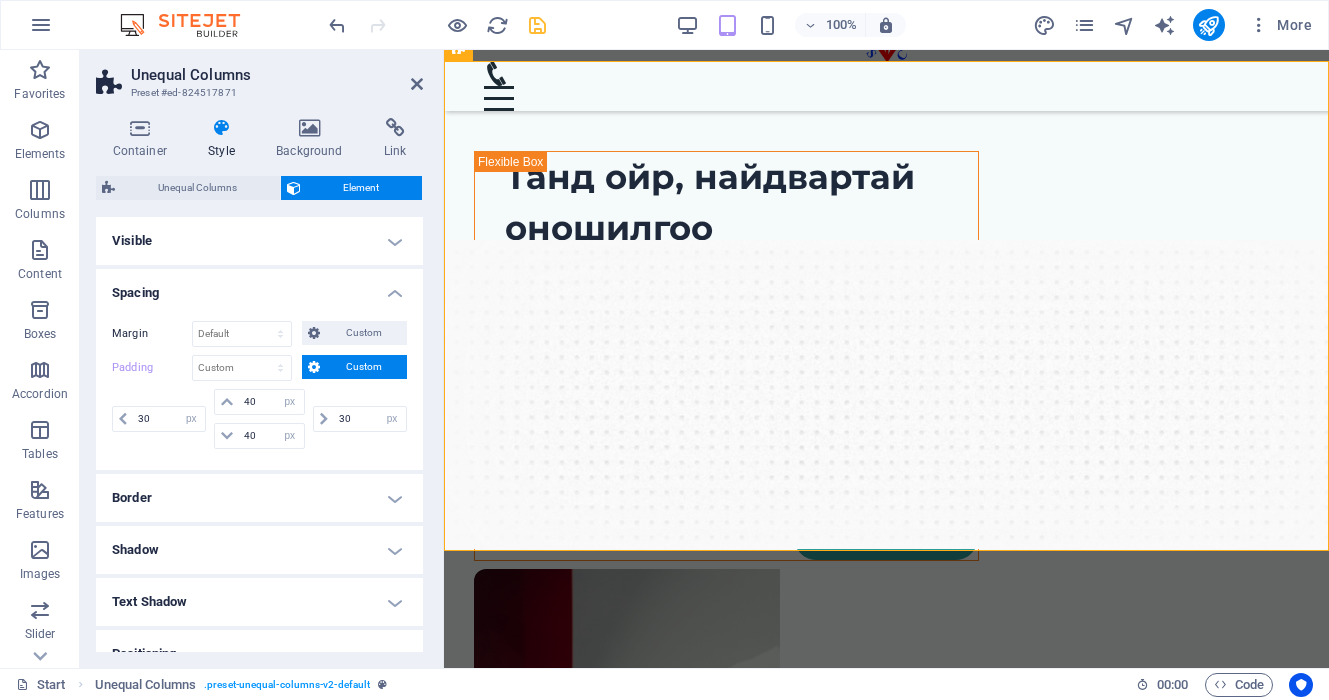 click on "30 px rem % vh vw 40 px rem % vh vw 40 px rem % vh vw 30 px rem % vh vw" at bounding box center [259, 421] 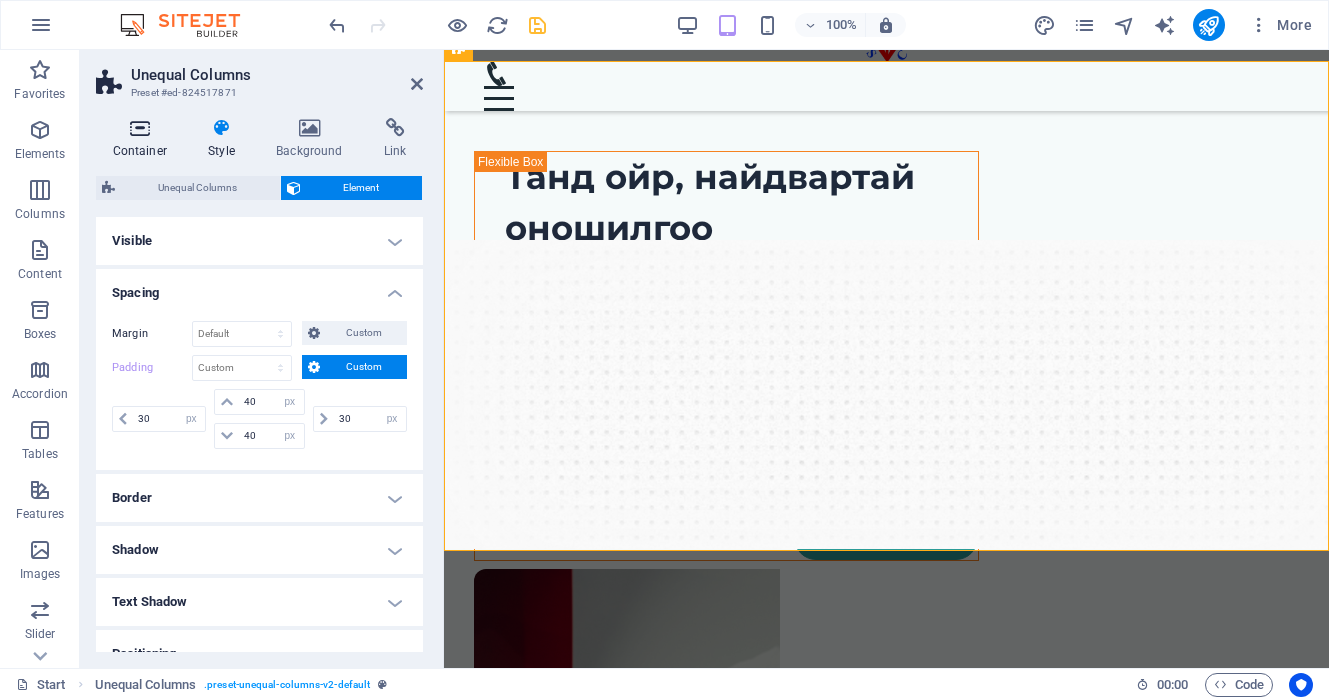 click at bounding box center (140, 128) 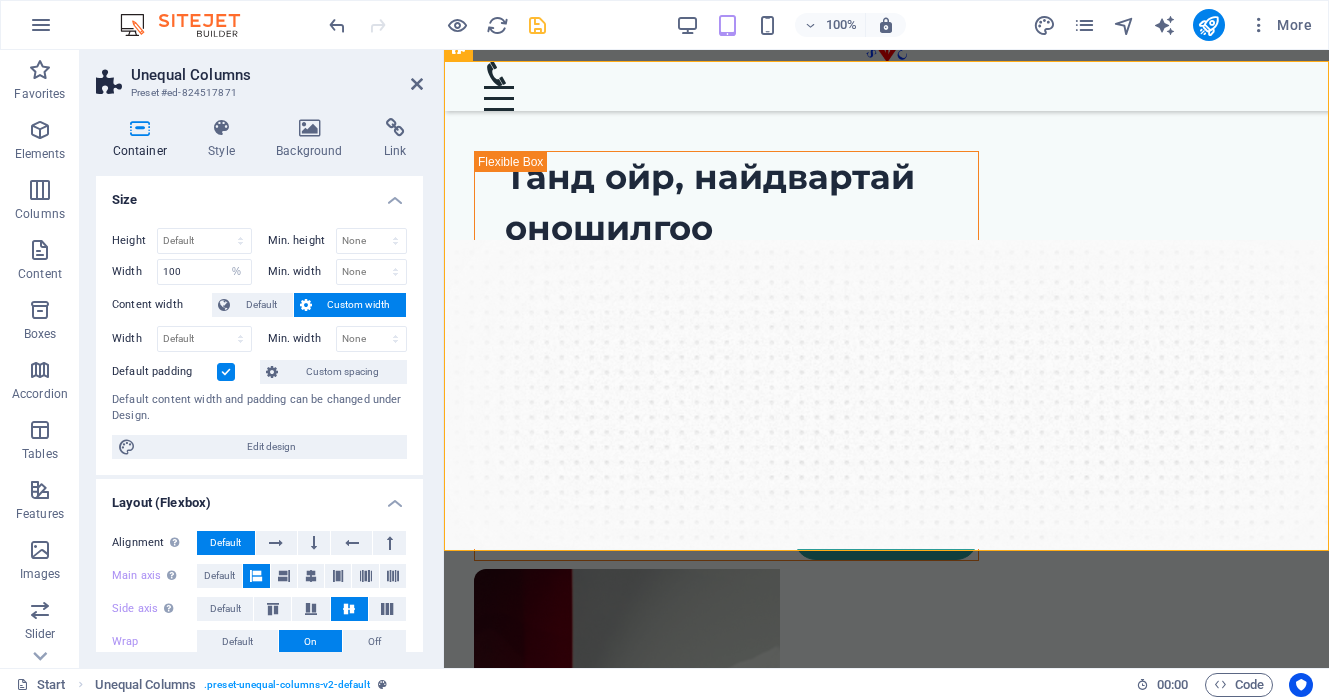 click at bounding box center [226, 372] 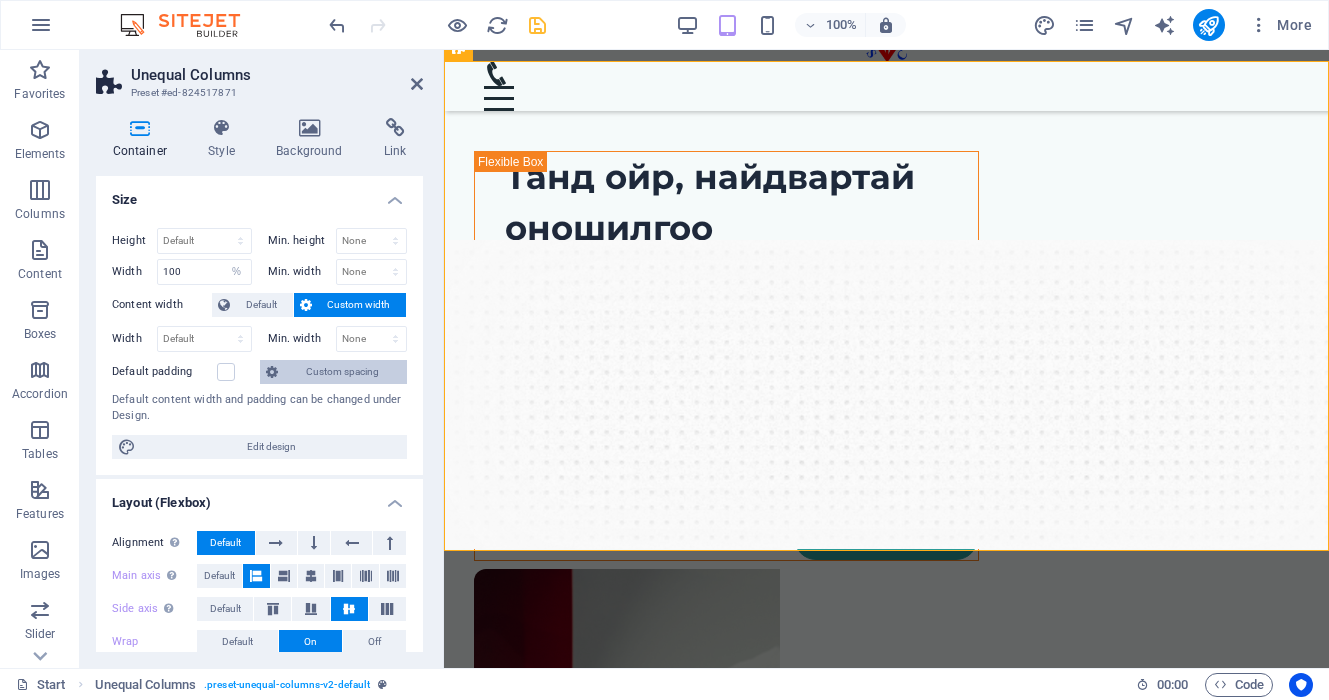 click on "Custom spacing" at bounding box center (342, 372) 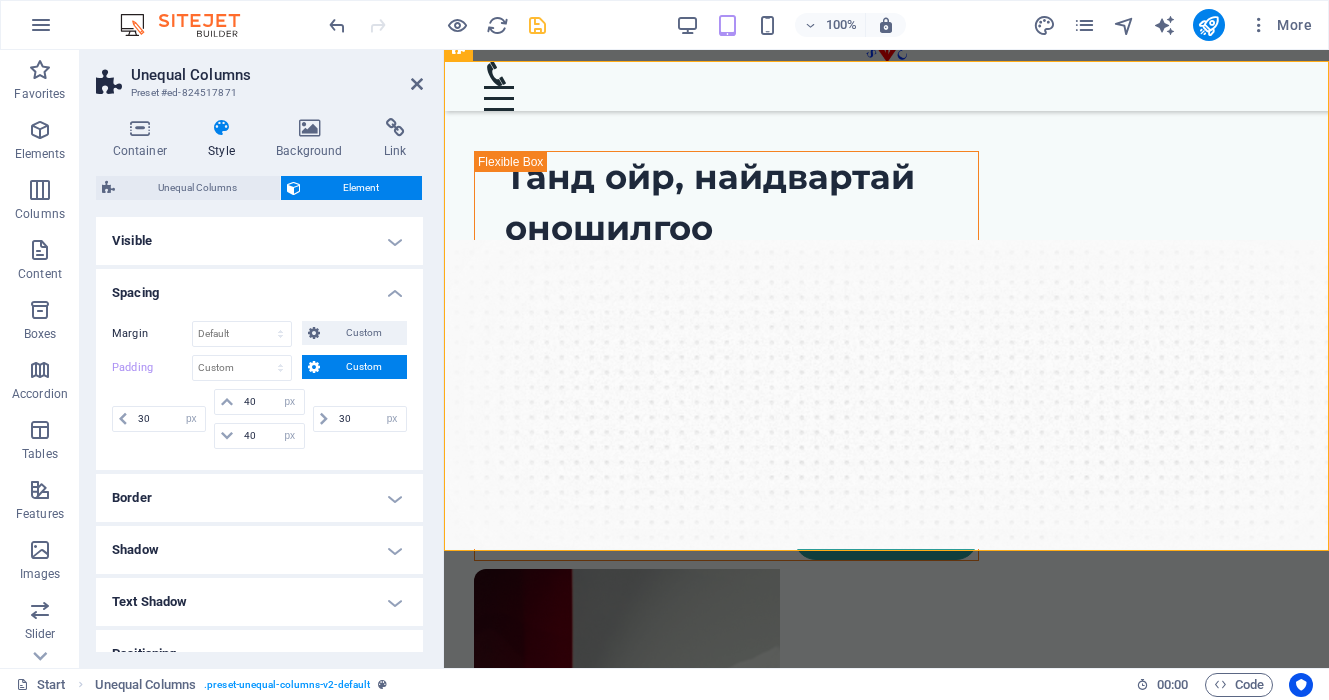 click on "Custom" at bounding box center (363, 367) 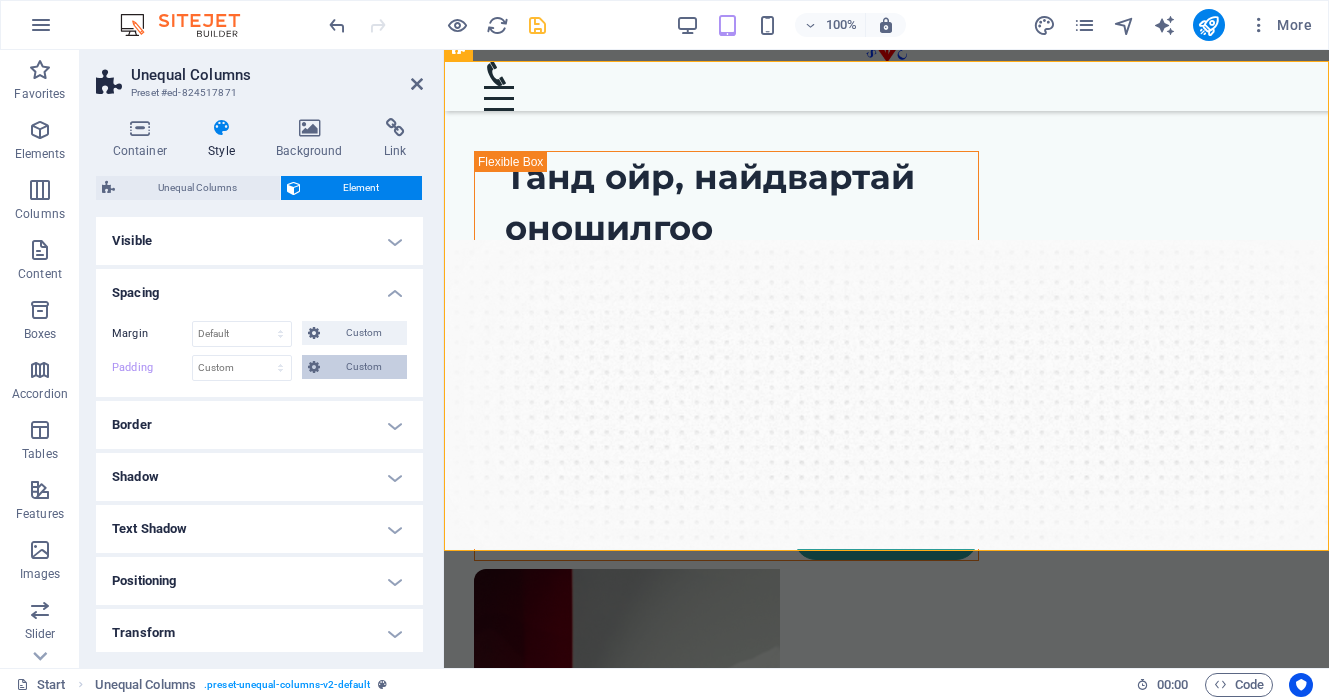click on "Custom" at bounding box center [363, 367] 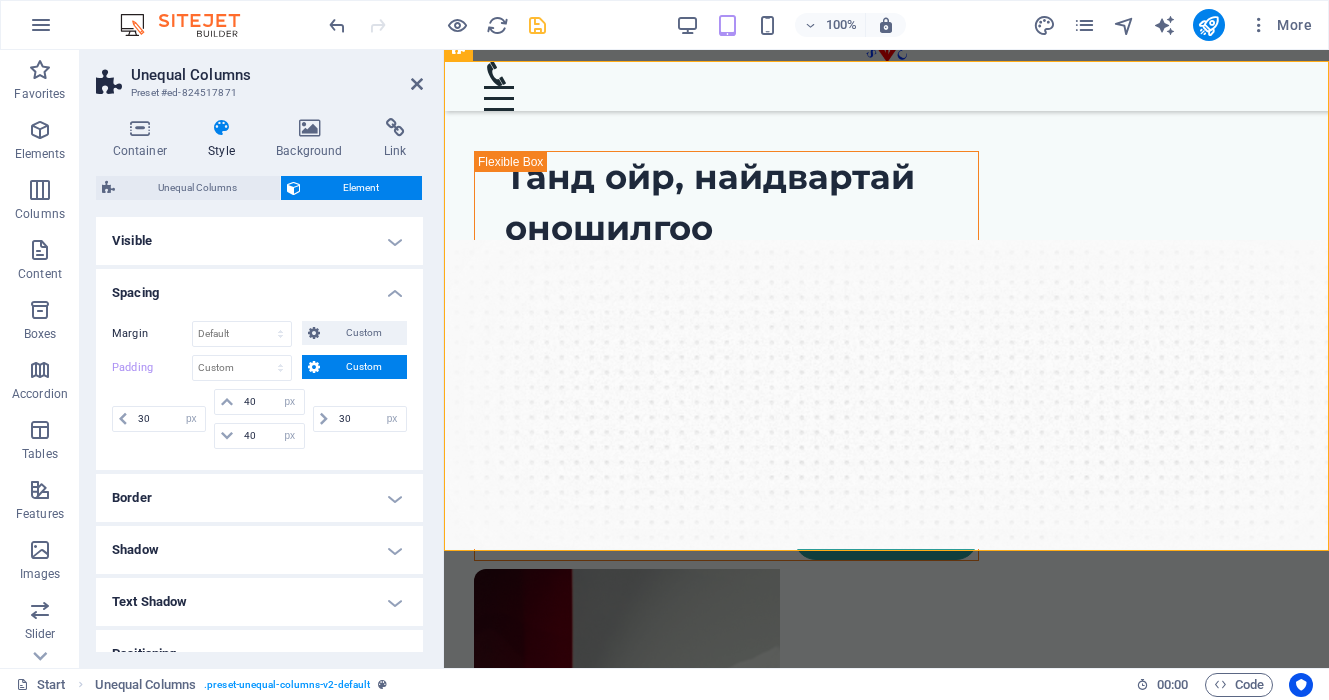 click on "30 px rem % vh vw" at bounding box center (358, 419) 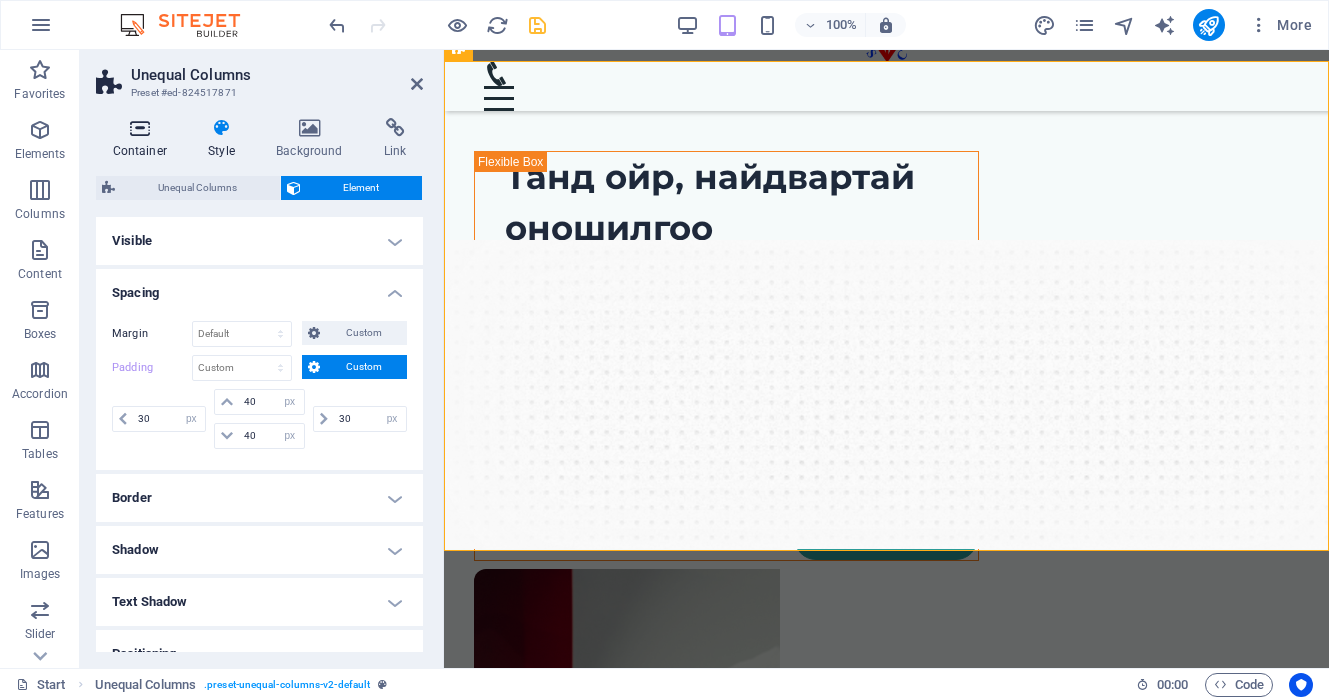 click on "Container" at bounding box center (144, 139) 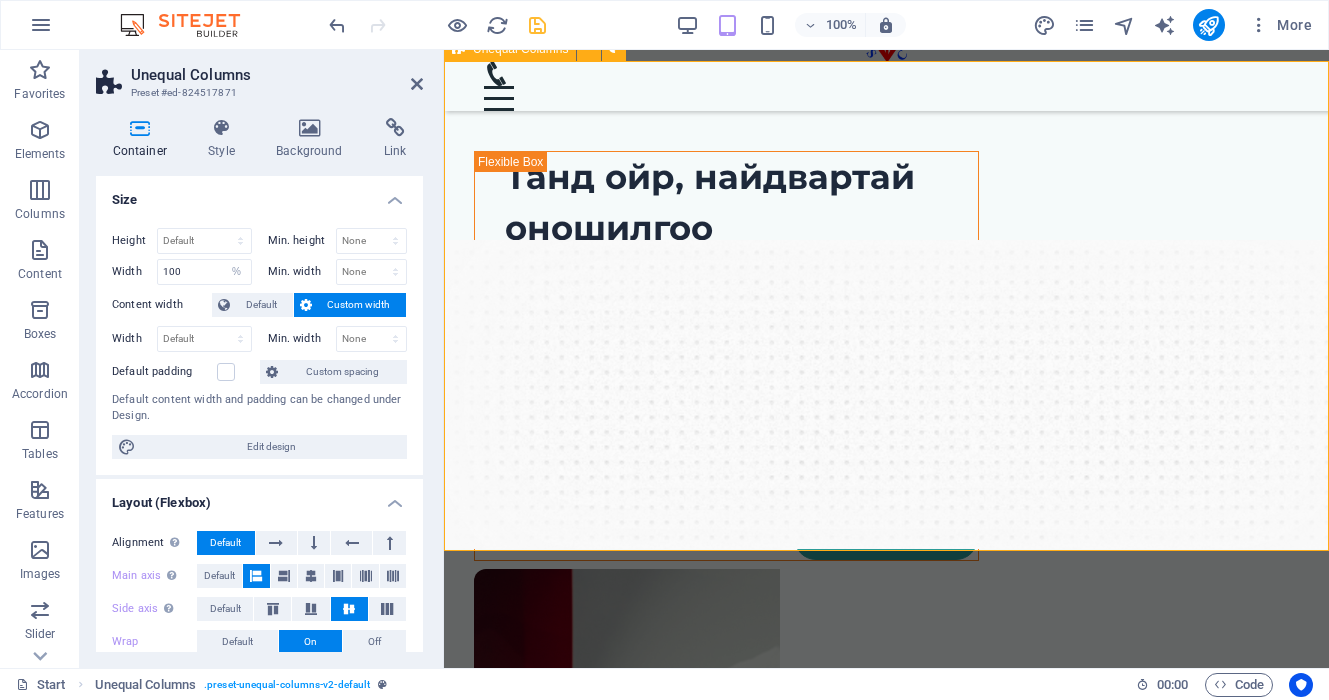 click on "Танд ойр, найдвартай оношилгоо Манай эмнэлэг нь 20 жилийн туршлагатай, олон улсын ISO 15189 стандартад нийцсэн, магадлан итгэмжлэгдсэн лаборатори, оношилгооны төв юм. Бид чанарыг нэн тэргүүнд тавьж, дэвшилтэт тоног төхөөрөмж, мэргэжлийн баг хамт олноороо дамжуулан танд найдвартай, хурдан, үнэн зөв оношилгооны үйлчилгээг хүргэдэг. Цааш үргэлжлүүлэх" at bounding box center [886, 655] 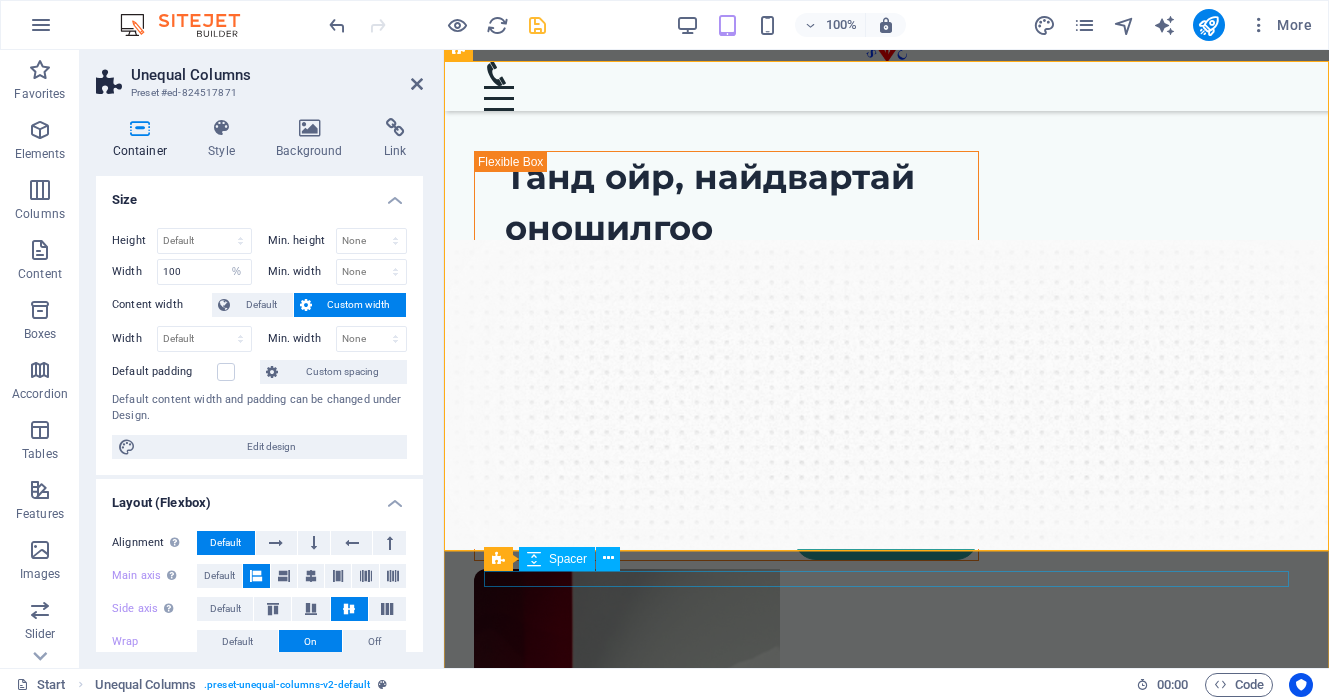 click at bounding box center (886, 1227) 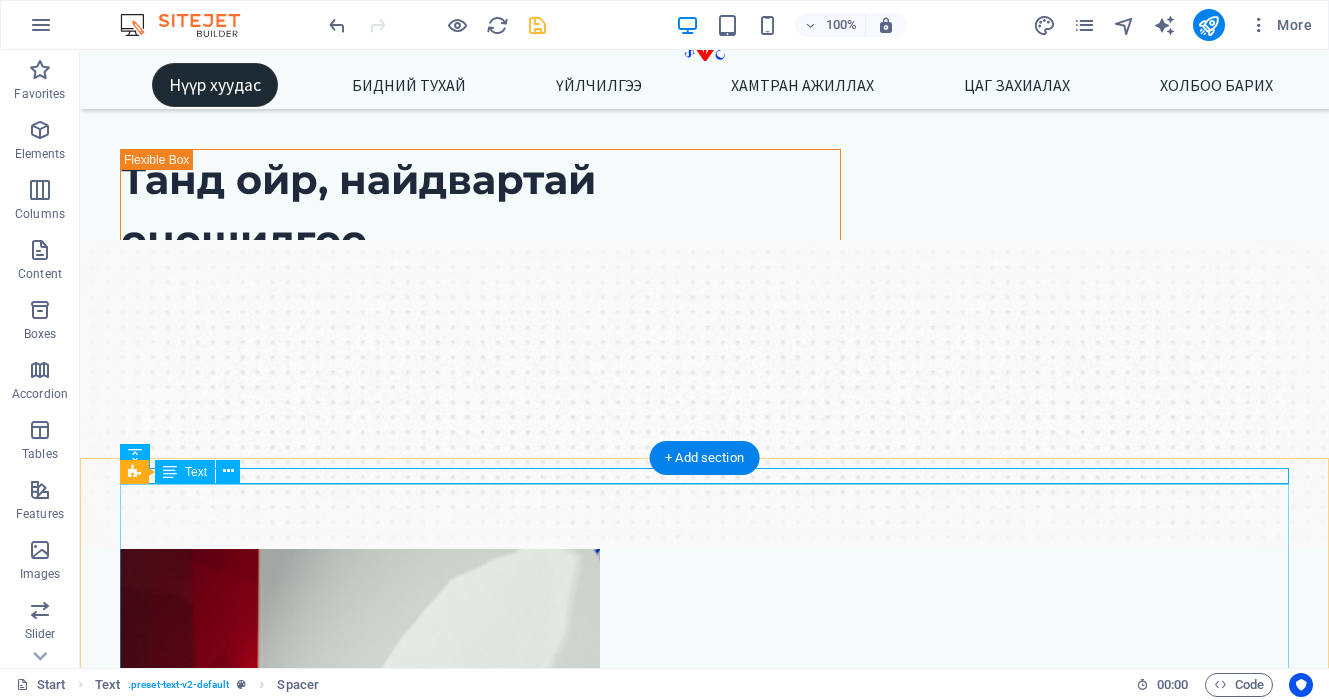 click on "Урьдчилан сэргийлэх үзлэг шинжилгээ нь тухайн хүний эрүүл мэндийн ерөнхий байдлыг бүрэн дүгнэх, далд хэлбэрт байгаа өвчнийг эрт илрүүлэх, цаашид өвчлөлөөс сэргийлэх зорилготой бүрэн хэмжээний эрүүл мэндийн оношлогооны цогц үйлчилгээ юм. Урьдчилан сэргийлэх багц нь зөвхөн “өвдөж байгаа” үед биш, харин эрүүл байхдаа өөрийгөө хайрлах хамгийн ухаалаг алхам юм. Та өөрийн болон хайртай хүмүүсийнхээ ирээдүйн эрүүл мэндийг хамгаалахын тулд өнөөдрөөс эхлэн хариуцлагатай хандаарай." at bounding box center (704, 1450) 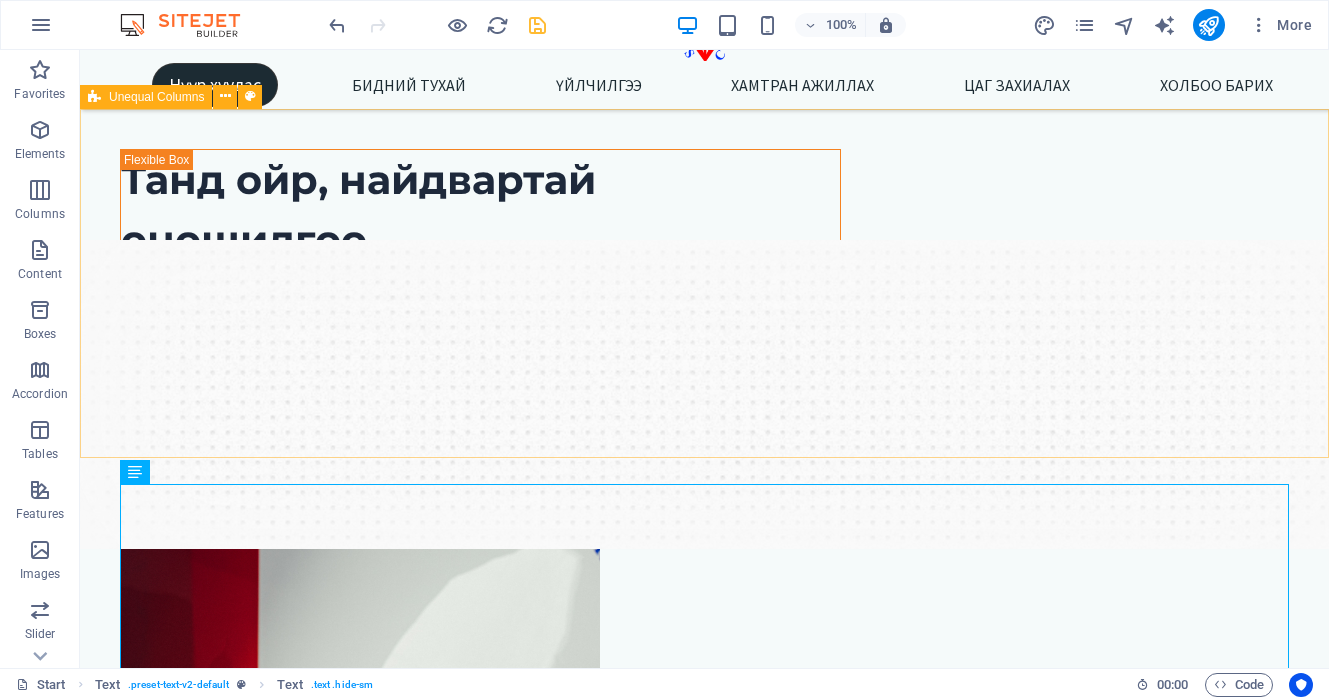 click at bounding box center (94, 97) 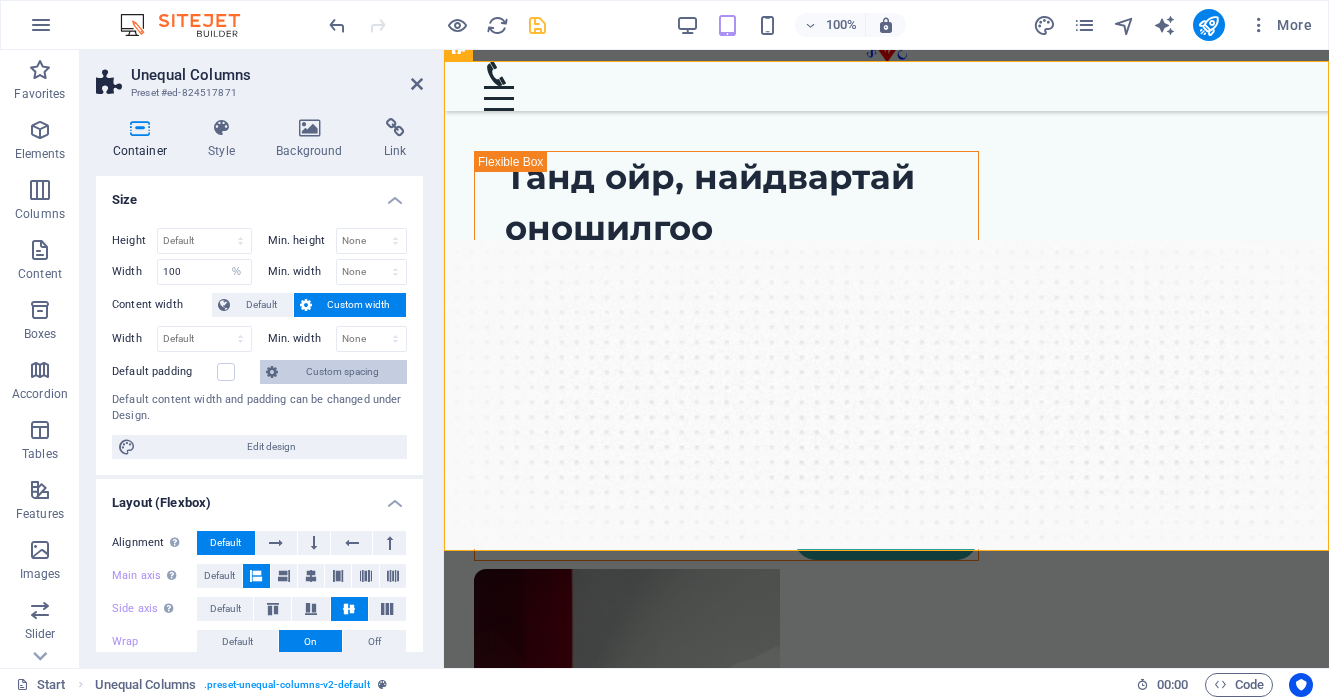 click on "Custom spacing" at bounding box center [342, 372] 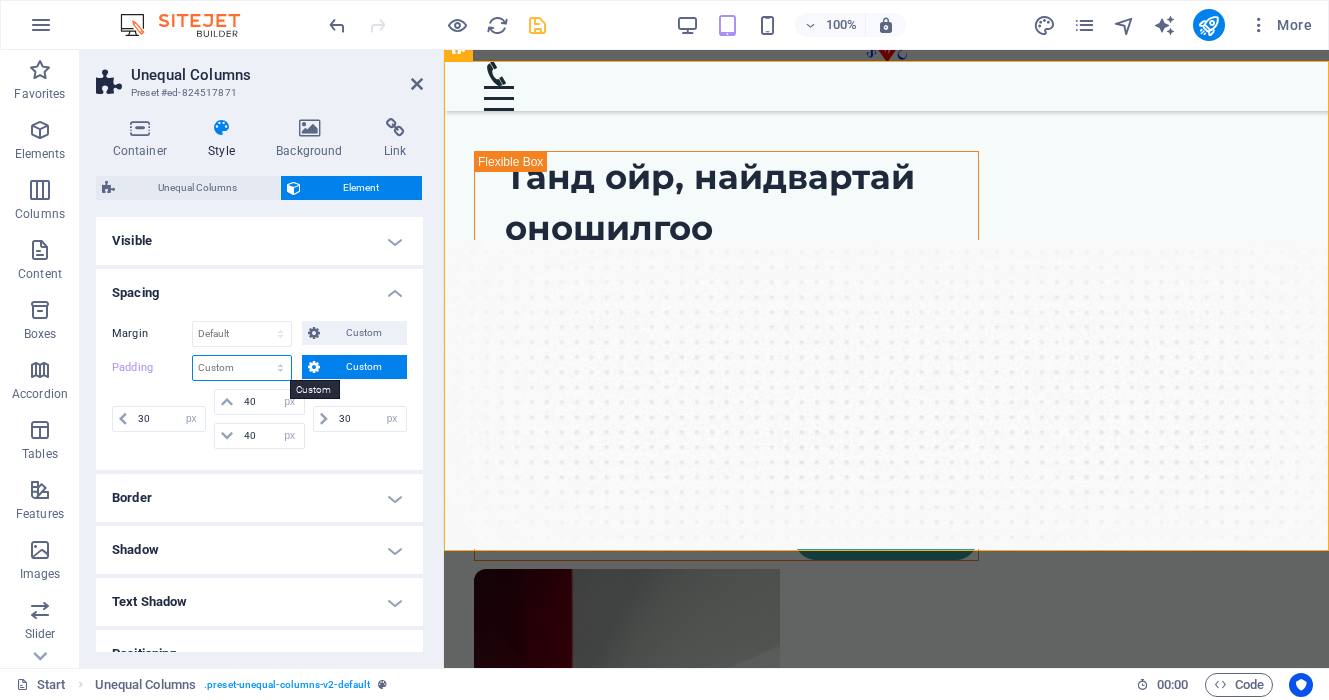 click on "Default px rem % vh vw Custom" at bounding box center (242, 368) 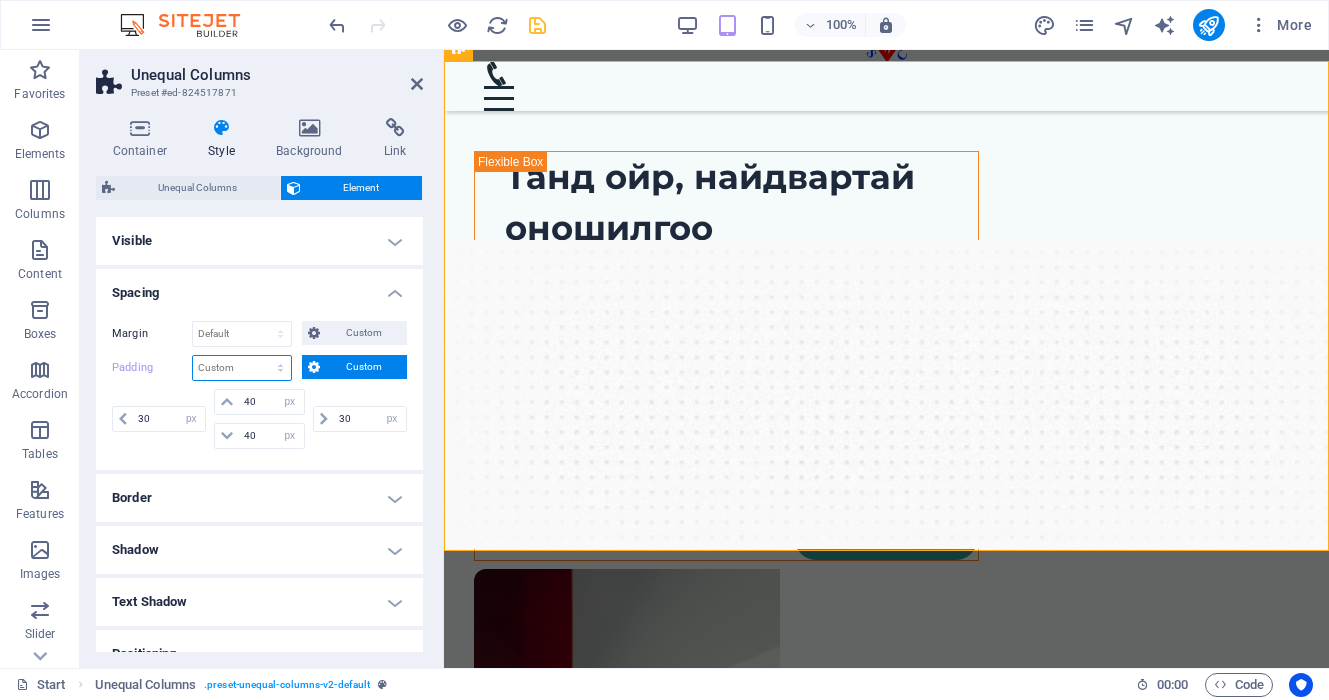 select on "px" 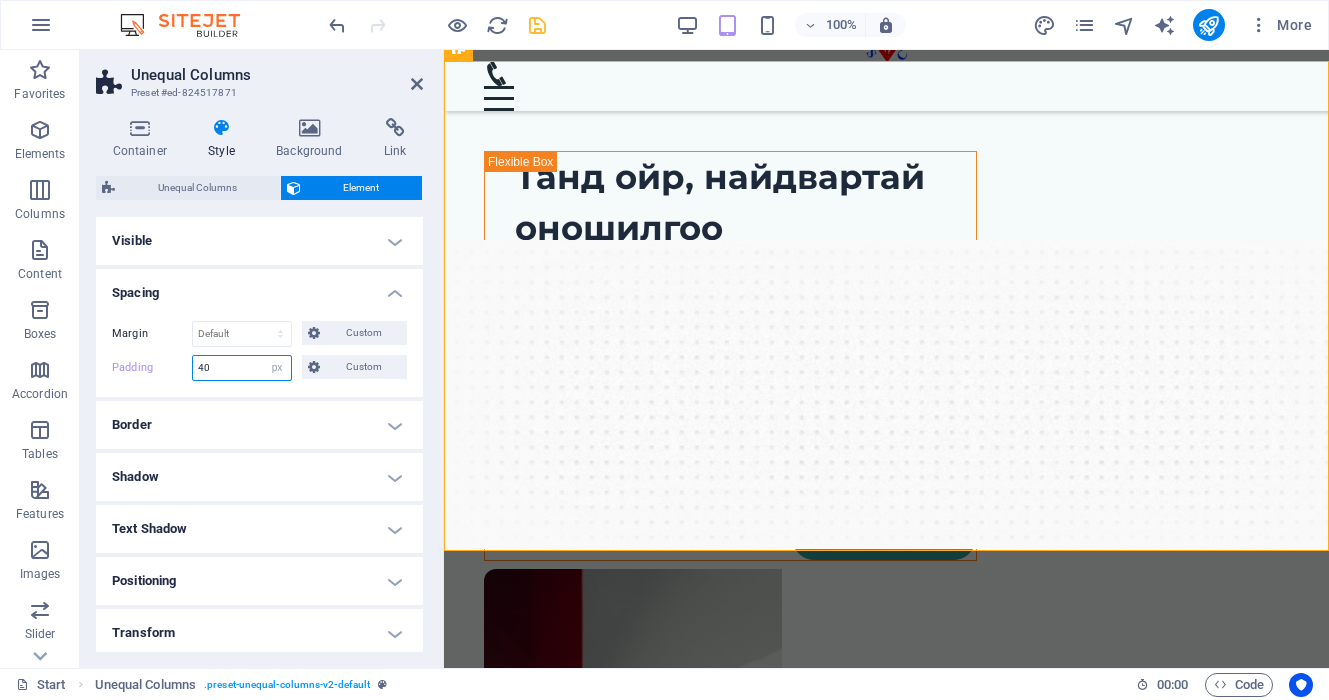 type on "40" 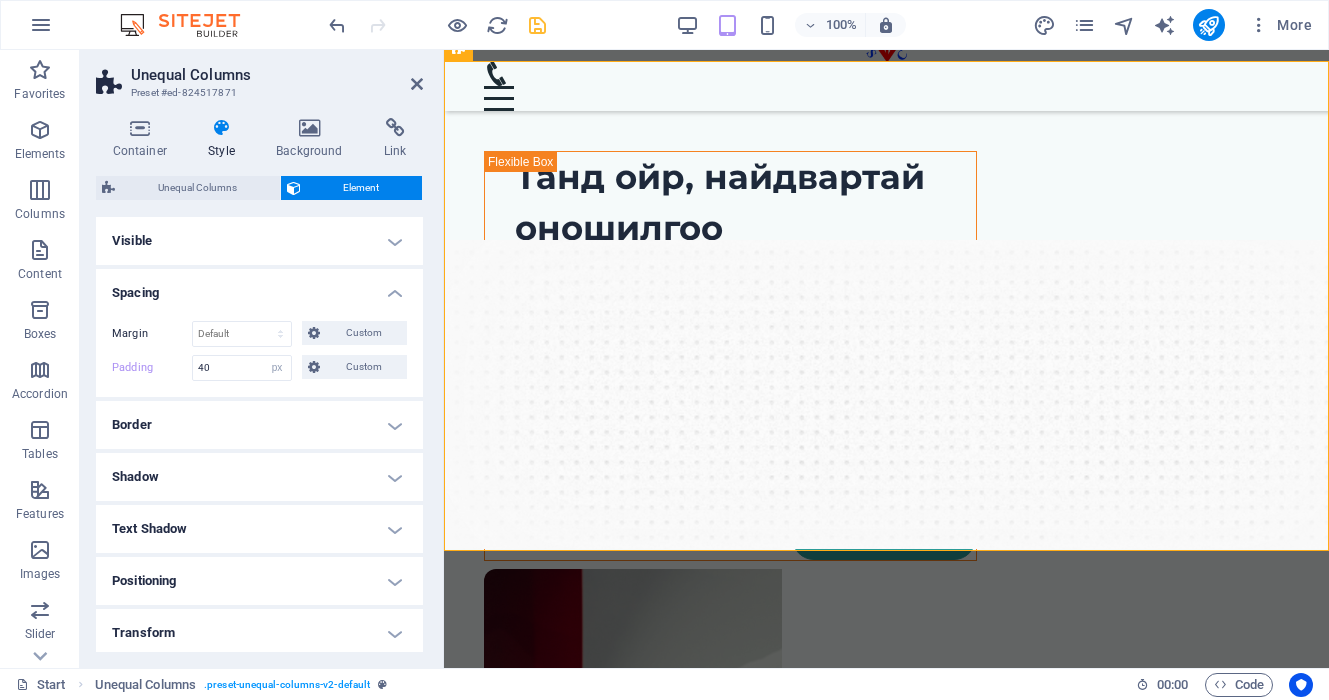 click on "Margin Default auto px % rem vw vh Custom Custom auto px % rem vw vh auto px % rem vw vh auto px % rem vw vh auto px % rem vw vh Padding 40 Default px rem % vh vw Custom Custom 40 px rem % vh vw 40 px rem % vh vw 40 px rem % vh vw 40 px rem % vh vw" at bounding box center (259, 351) 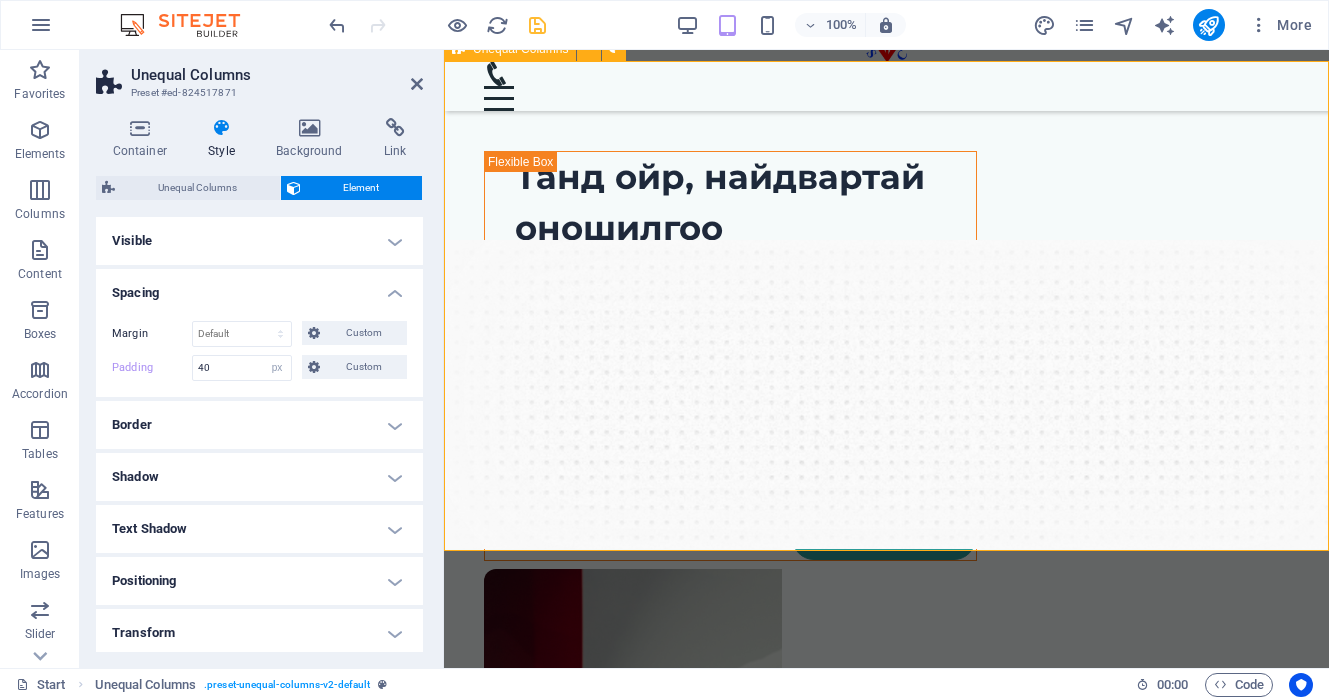click on "Танд ойр, найдвартай оношилгоо Манай эмнэлэг нь 20 жилийн туршлагатай, олон улсын ISO 15189 стандартад нийцсэн, магадлан итгэмжлэгдсэн лаборатори, оношилгооны төв юм. Бид чанарыг нэн тэргүүнд тавьж, дэвшилтэт тоног төхөөрөмж, мэргэжлийн баг хамт олноороо дамжуулан танд найдвартай, хурдан, үнэн зөв оношилгооны үйлчилгээг хүргэдэг. Цааш үргэлжлүүлэх" at bounding box center [886, 655] 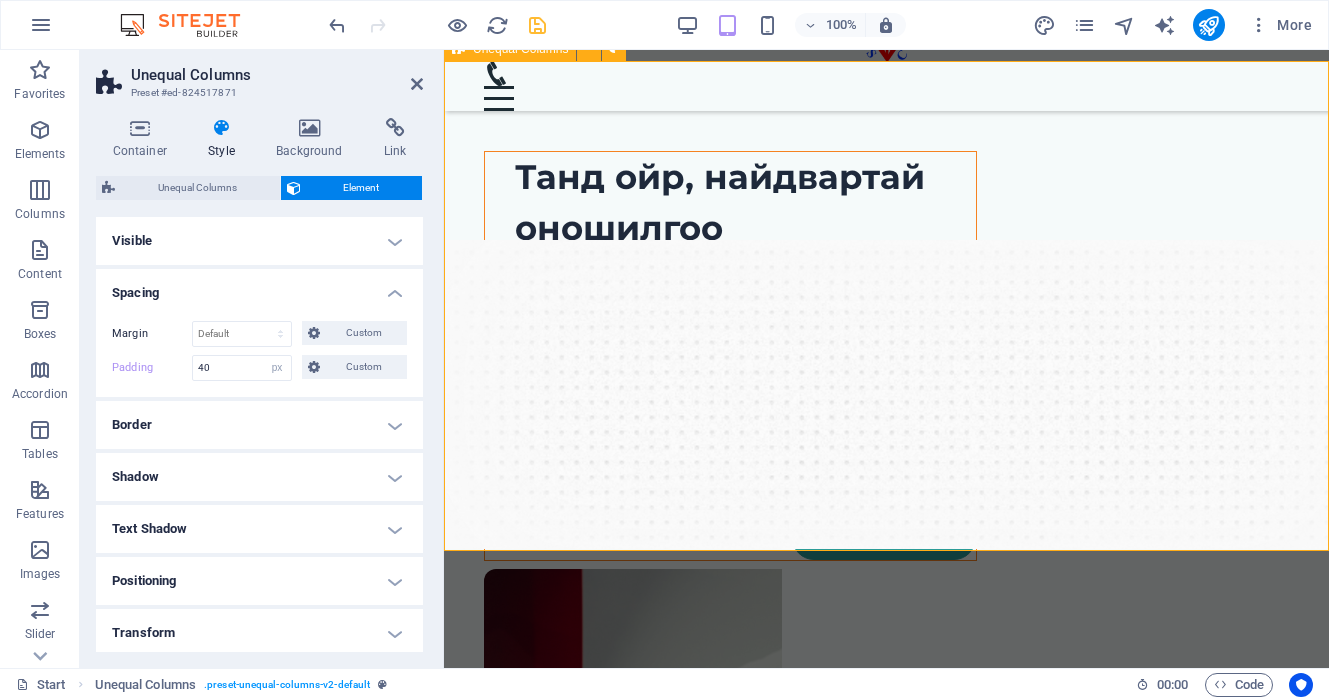 click on "Цааш үргэлжлүүлэх" at bounding box center (745, 538) 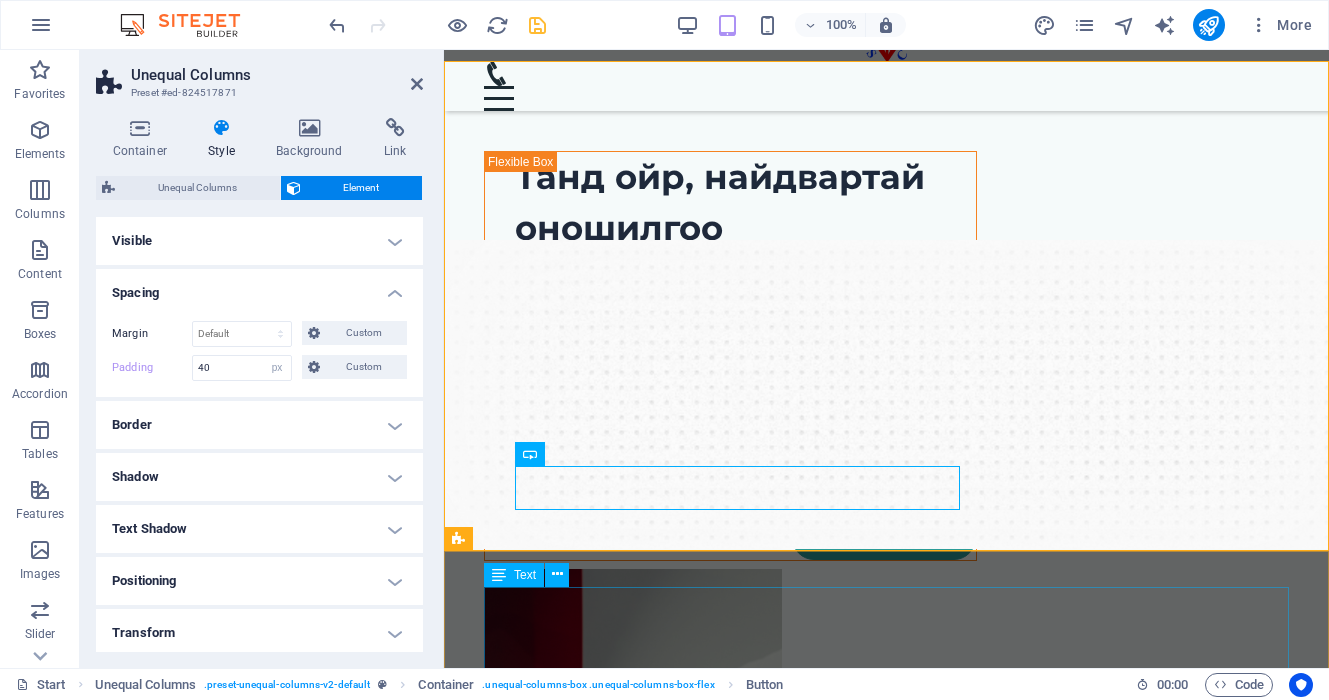 click on "Урьдчилан сэргийлэх үзлэг шинжилгээ нь тухайн хүний эрүүл мэндийн ерөнхий байдлыг бүрэн дүгнэх, далд хэлбэрт байгаа өвчнийг эрт илрүүлэх, цаашид өвчлөлөөс сэргийлэх зорилготой бүрэн хэмжээний эрүүл мэндийн оношлогооны цогц үйлчилгээ юм. Урьдчилан сэргийлэх багц нь зөвхөн “өвдөж байгаа” үед биш, харин эрүүл байхдаа өөрийгөө хайрлах хамгийн ухаалаг алхам юм. Та өөрийн болон хайртай хүмүүсийнхээ ирээдүйн эрүүл мэндийг хамгаалахын тулд өнөөдрөөс эхлэн хариуцлагатай хандаарай." at bounding box center [886, 1443] 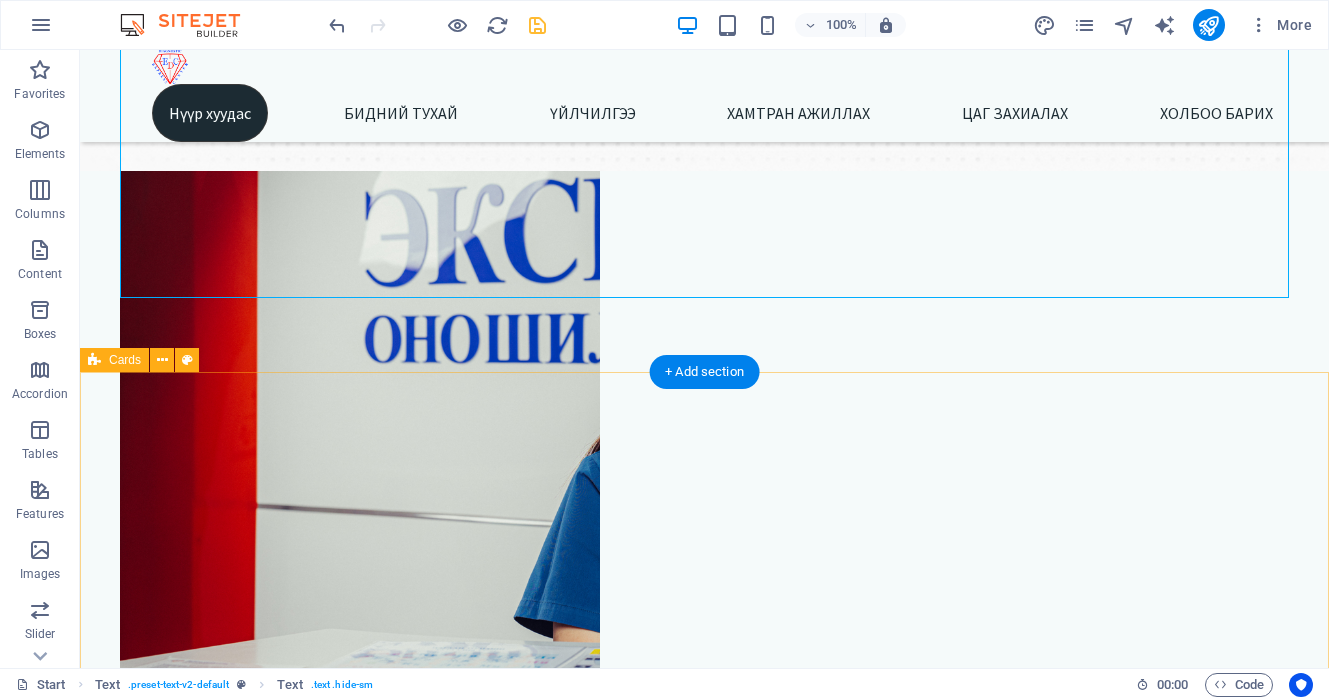 scroll, scrollTop: 521, scrollLeft: 0, axis: vertical 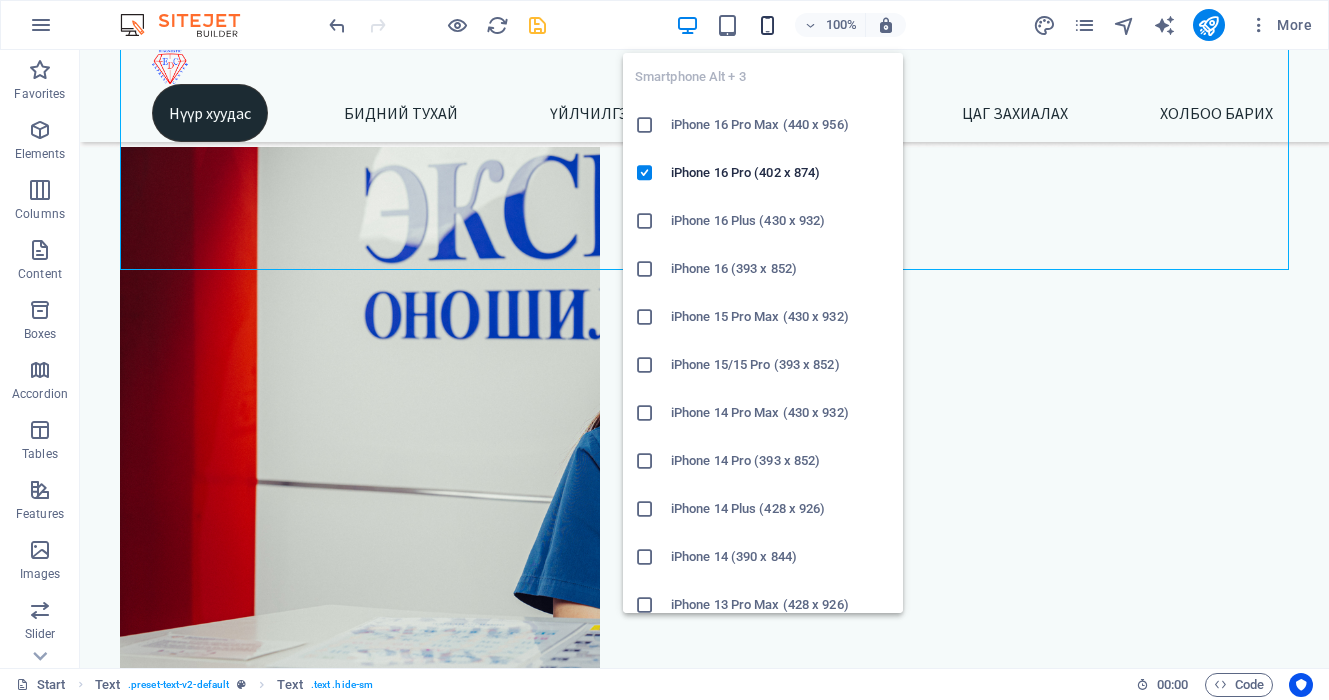 click at bounding box center [767, 25] 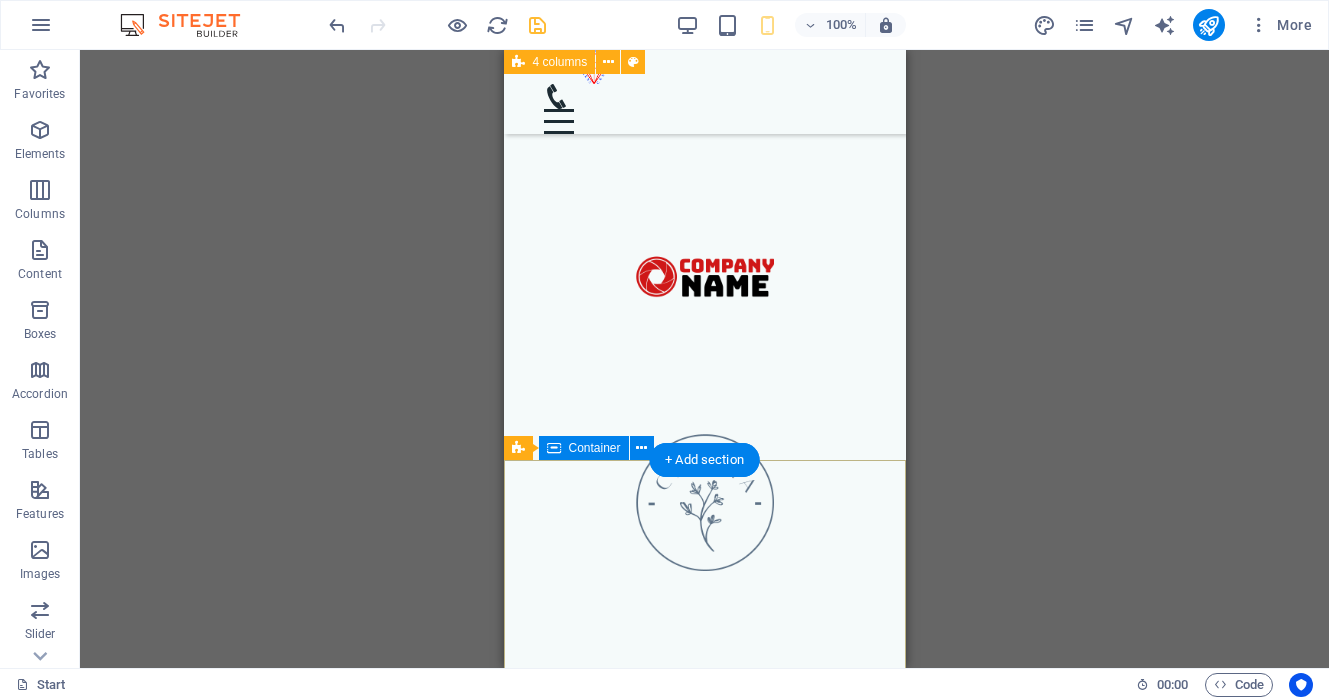scroll, scrollTop: 7672, scrollLeft: 0, axis: vertical 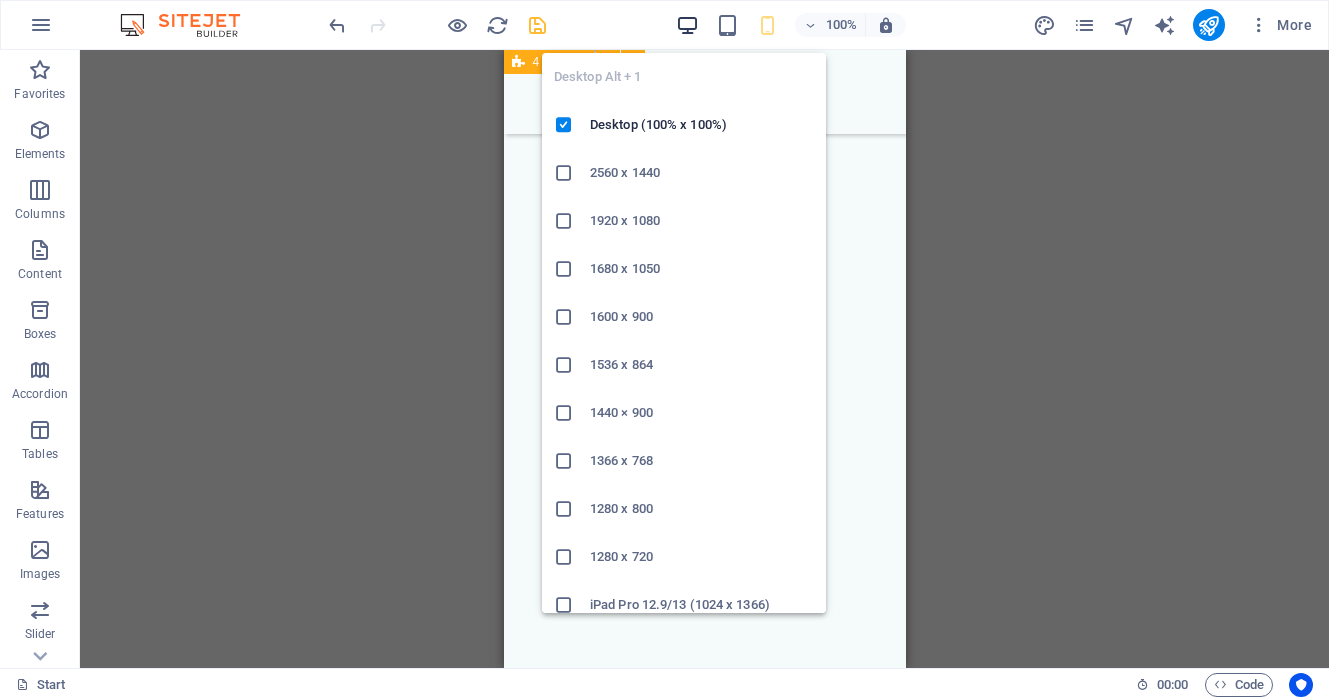 click at bounding box center [687, 25] 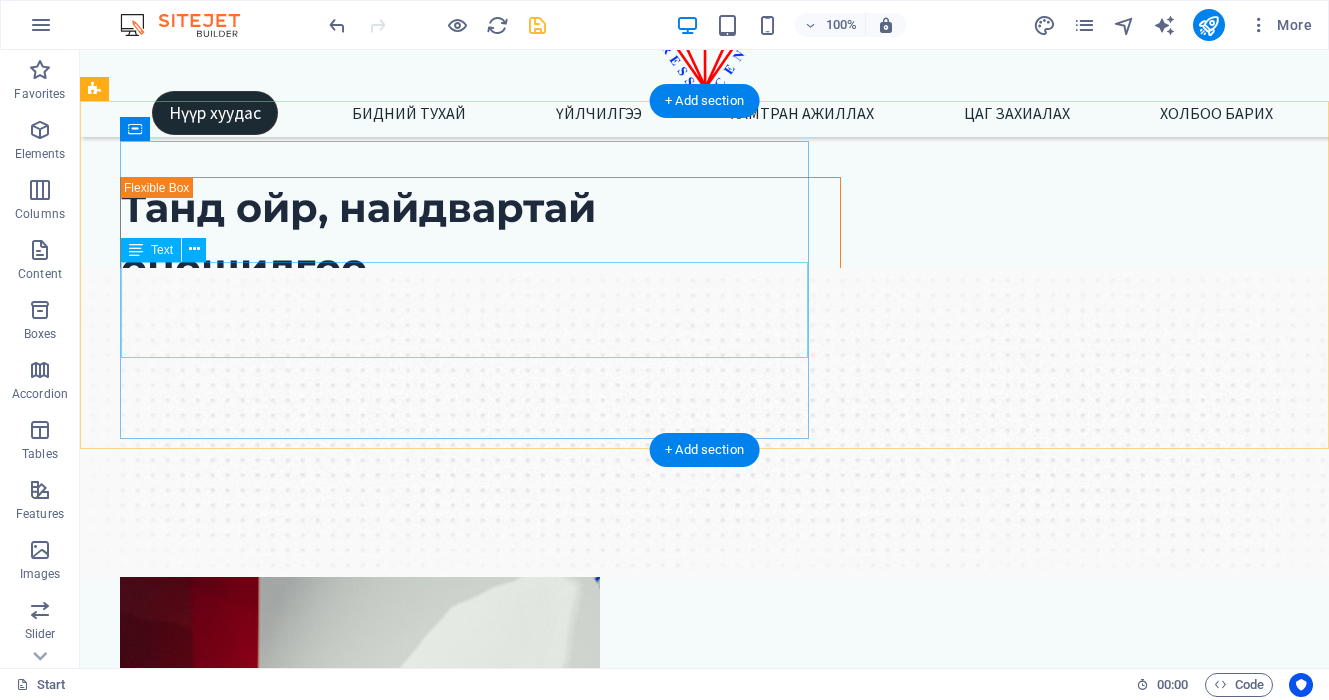 scroll, scrollTop: 0, scrollLeft: 0, axis: both 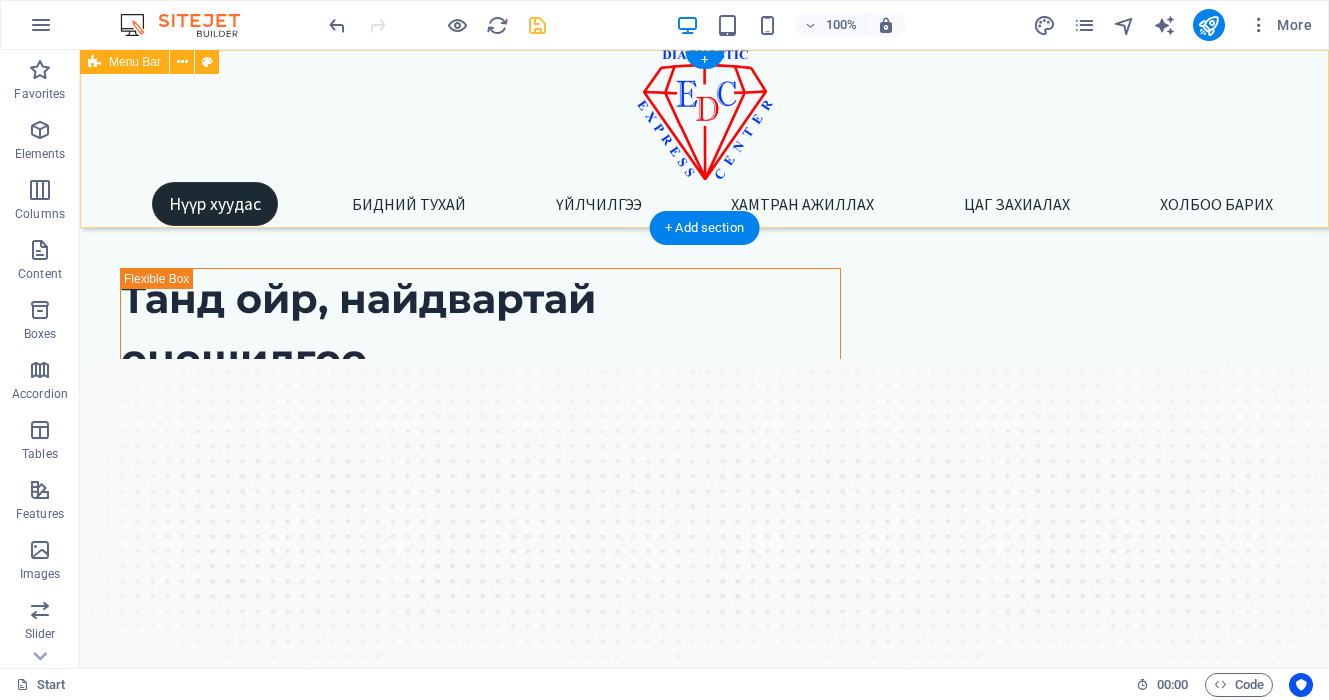 click on "Нүүр хуудас Бидний тухай Үйлчилгээ Хамтран ажиллах Цаг захиалах Холбоо барих" at bounding box center [704, 139] 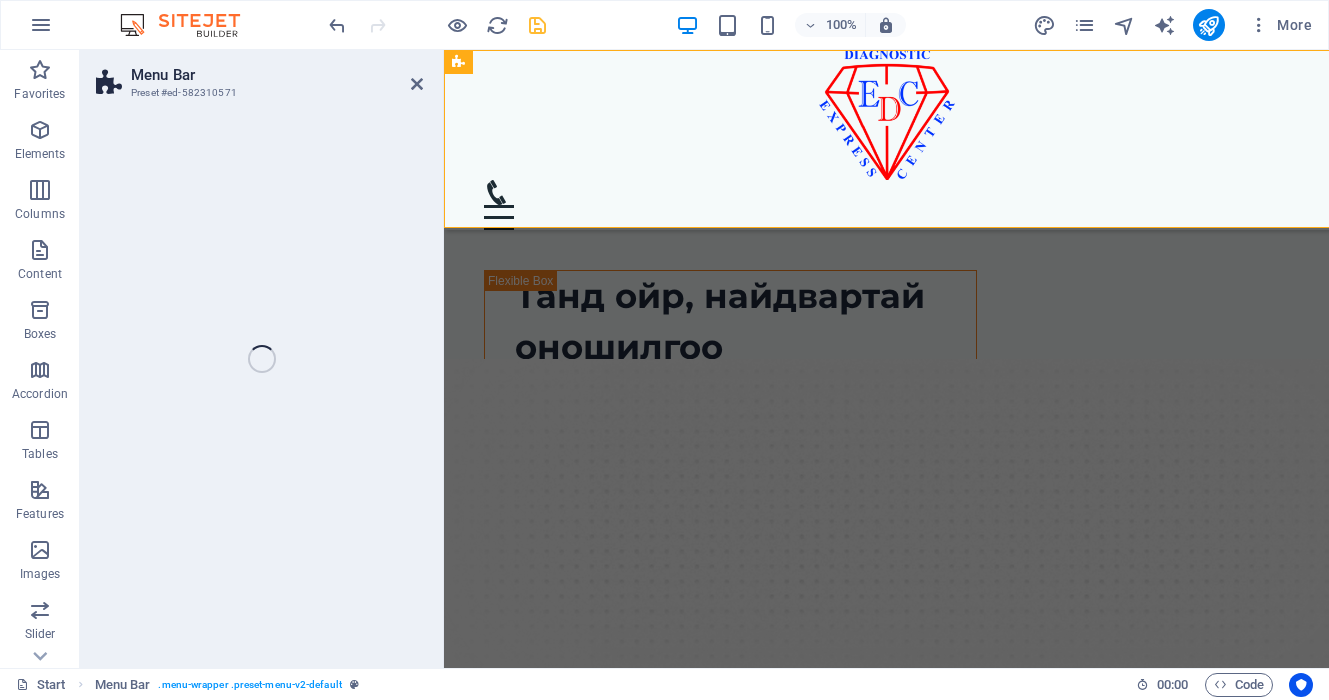 select on "%" 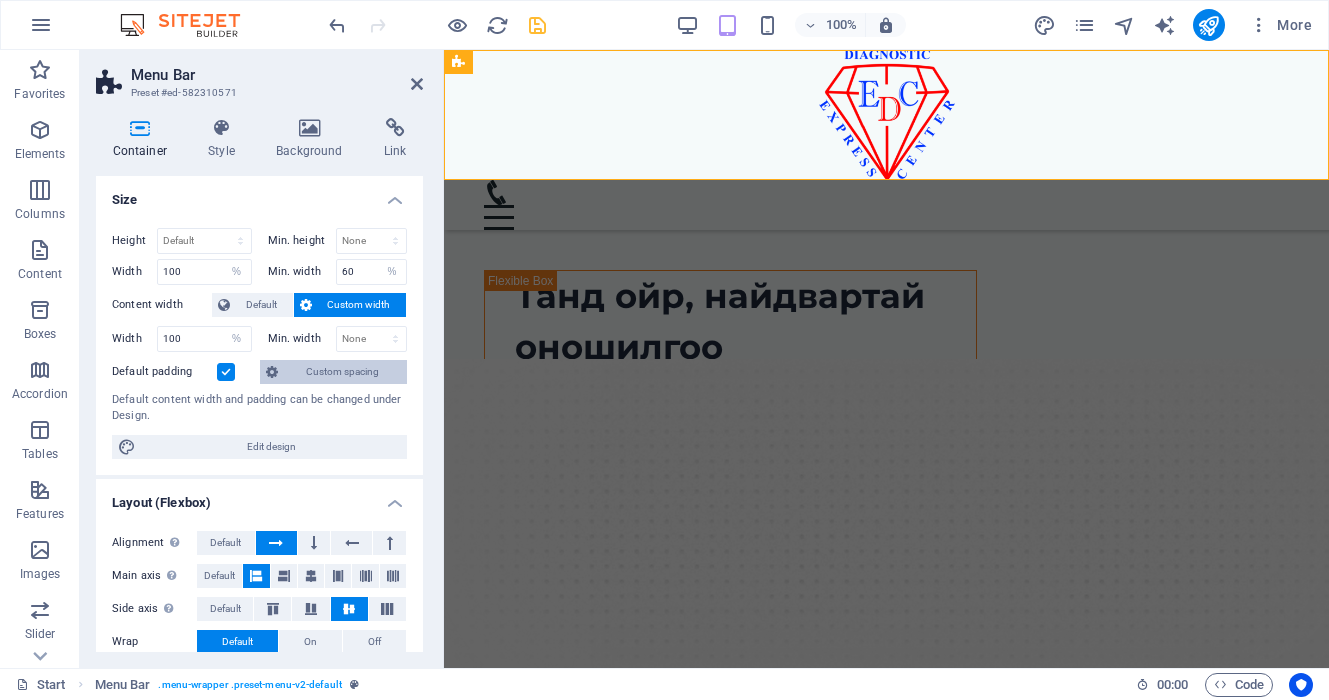 click on "Custom spacing" at bounding box center [342, 372] 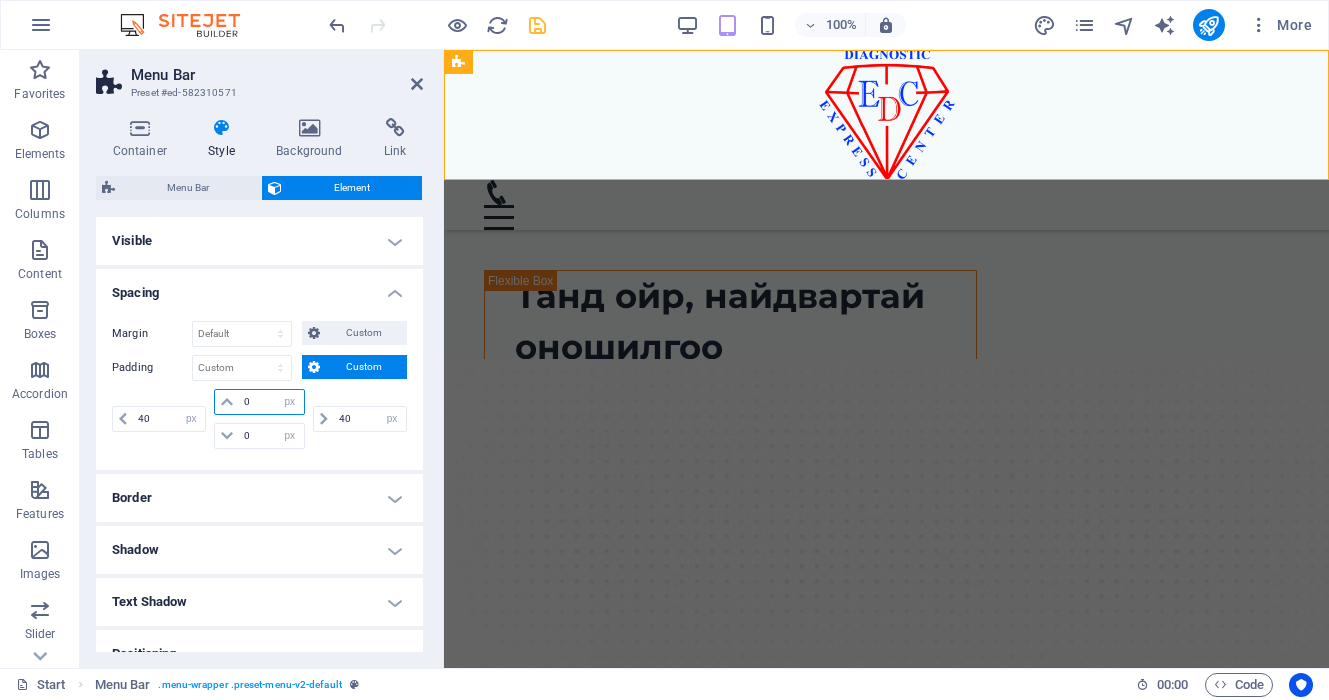 click on "0" at bounding box center [271, 402] 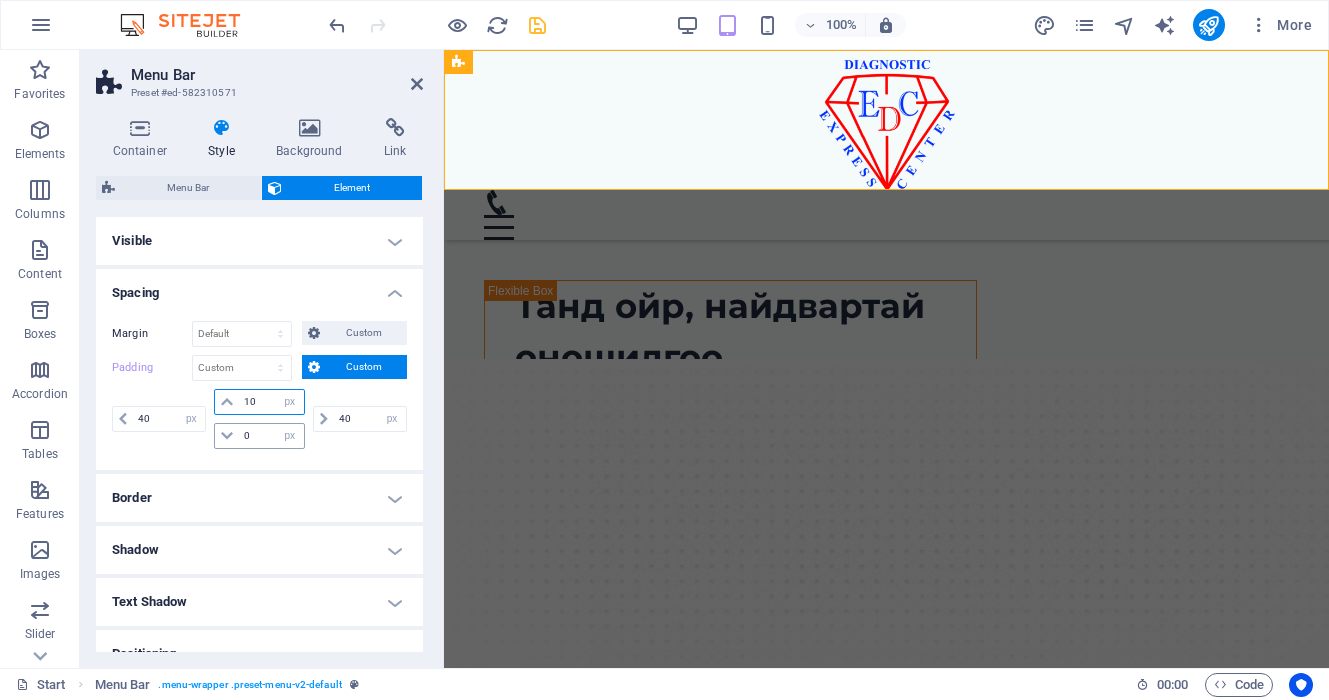 type on "10" 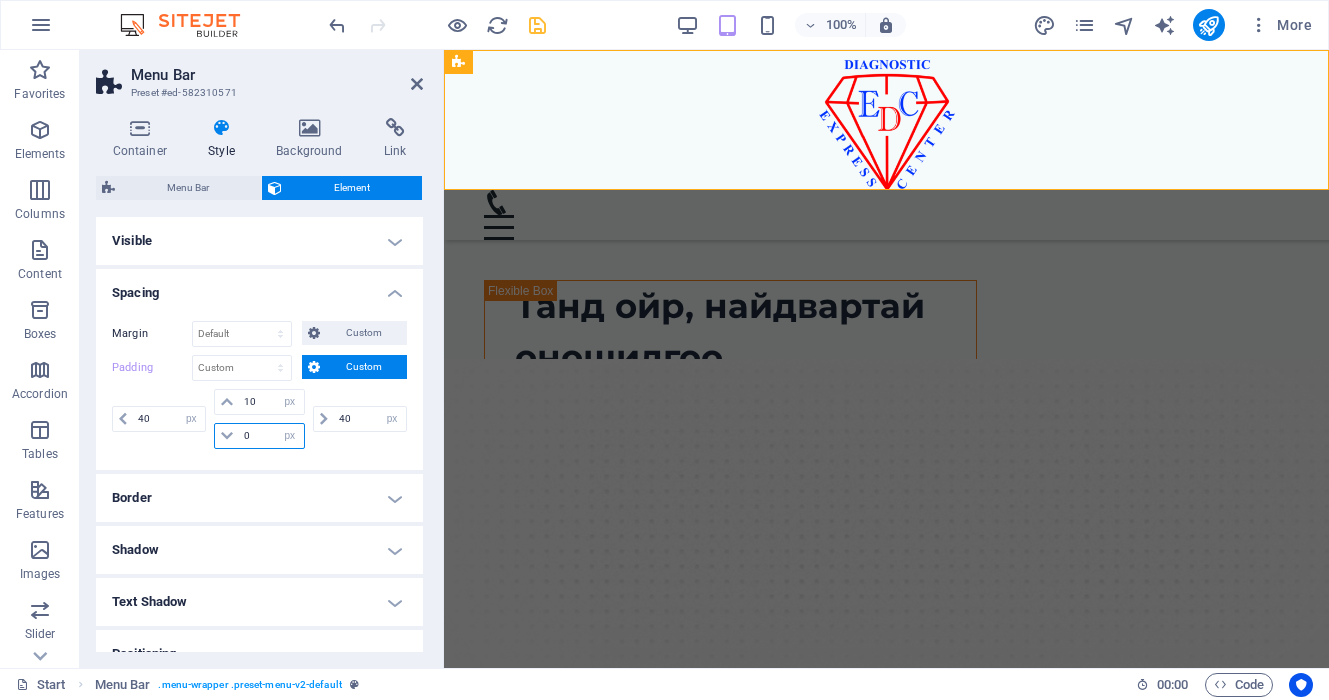 click on "0" at bounding box center [271, 436] 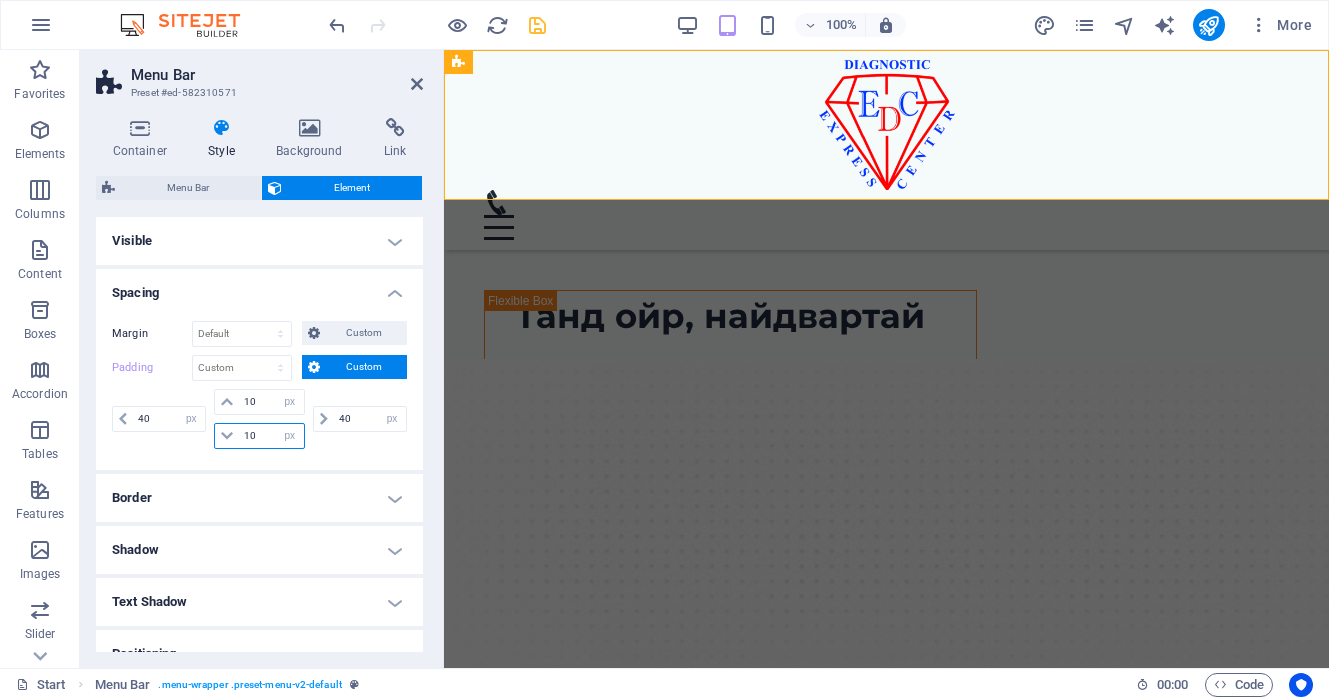 type on "10" 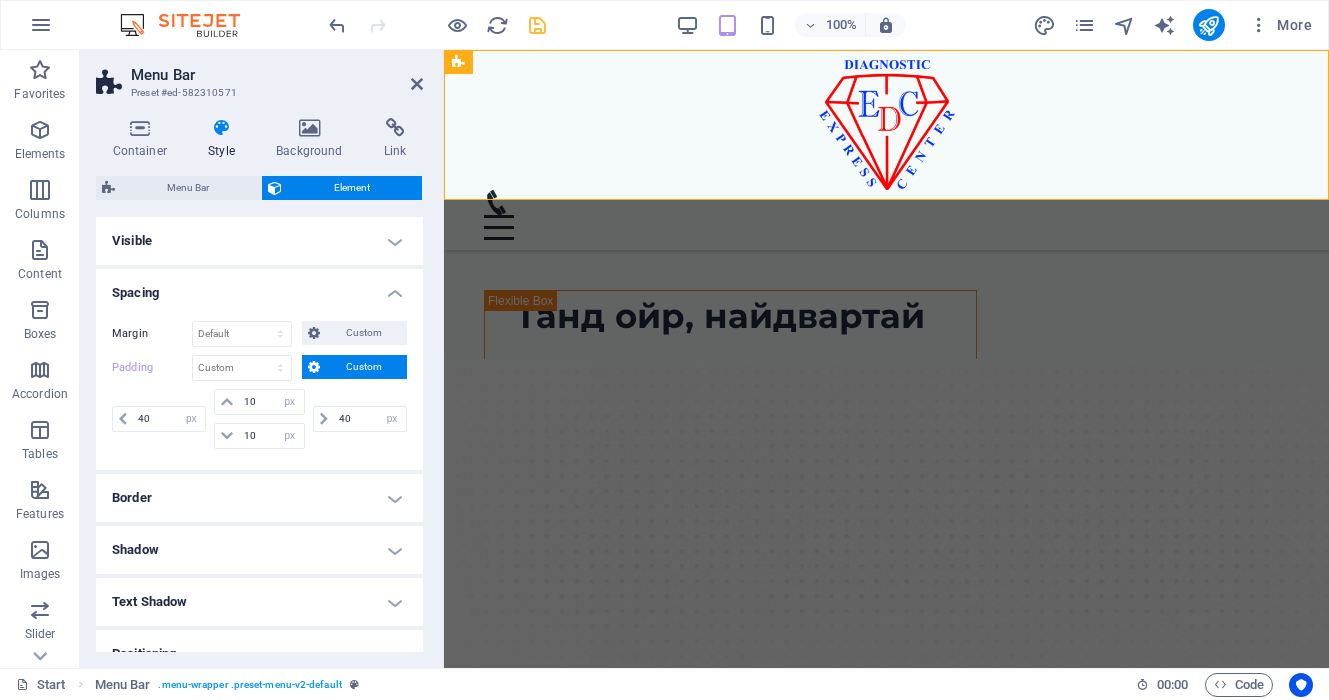 click on "40 px rem % vh vw" at bounding box center (358, 419) 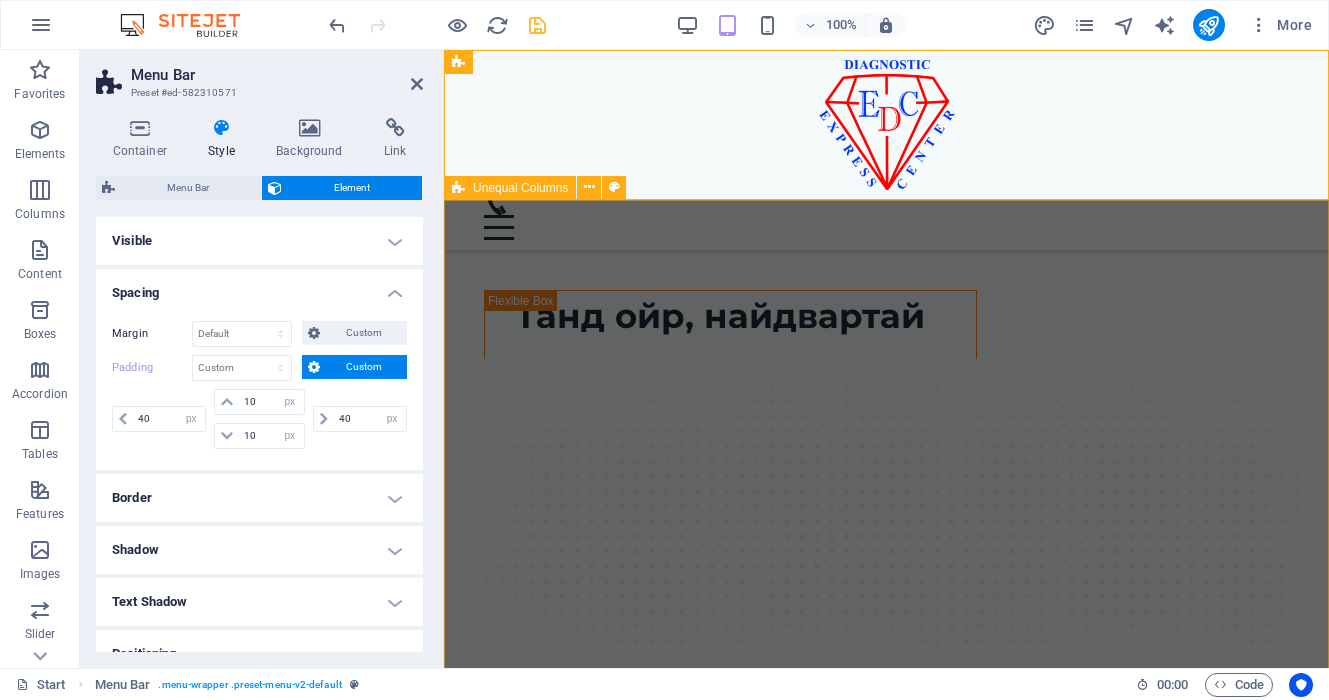 click on "Танд ойр, найдвартай оношилгоо Манай эмнэлэг нь 20 жилийн туршлагатай, олон улсын ISO 15189 стандартад нийцсэн, магадлан итгэмжлэгдсэн лаборатори, оношилгооны төв юм. Бид чанарыг нэн тэргүүнд тавьж, дэвшилтэт тоног төхөөрөмж, мэргэжлийн баг хамт олноороо дамжуулан танд найдвартай, хурдан, үнэн зөв оношилгооны үйлчилгээг хүргэдэг. Цааш үргэлжлүүлэх" at bounding box center [886, 794] 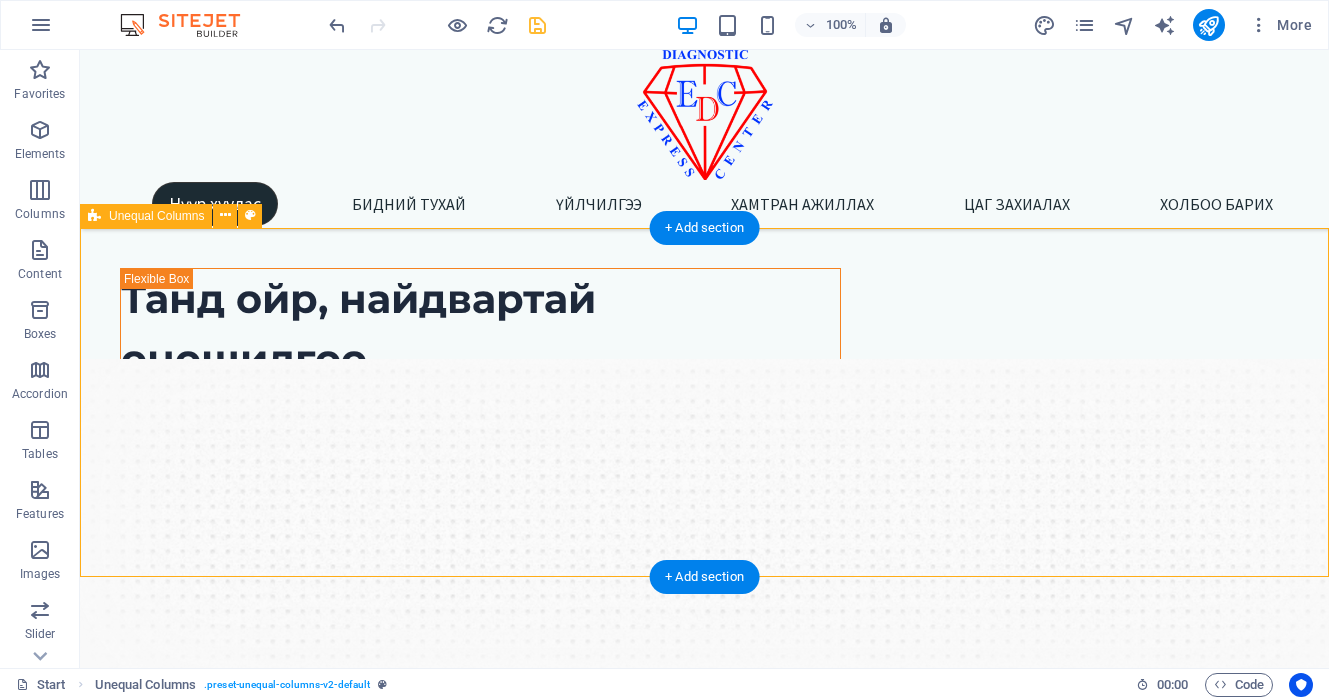 click on "Танд ойр, найдвартай оношилгоо Манай эмнэлэг нь 20 жилийн туршлагатай, олон улсын ISO 15189 стандартад нийцсэн, магадлан итгэмжлэгдсэн лаборатори, оношилгооны төв юм. Бид чанарыг нэн тэргүүнд тавьж, дэвшилтэт тоног төхөөрөмж, мэргэжлийн баг хамт олноороо дамжуулан танд найдвартай, хурдан, үнэн зөв оношилгооны үйлчилгээг хүргэдэг. Цааш үргэлжлүүлэх" at bounding box center [704, 808] 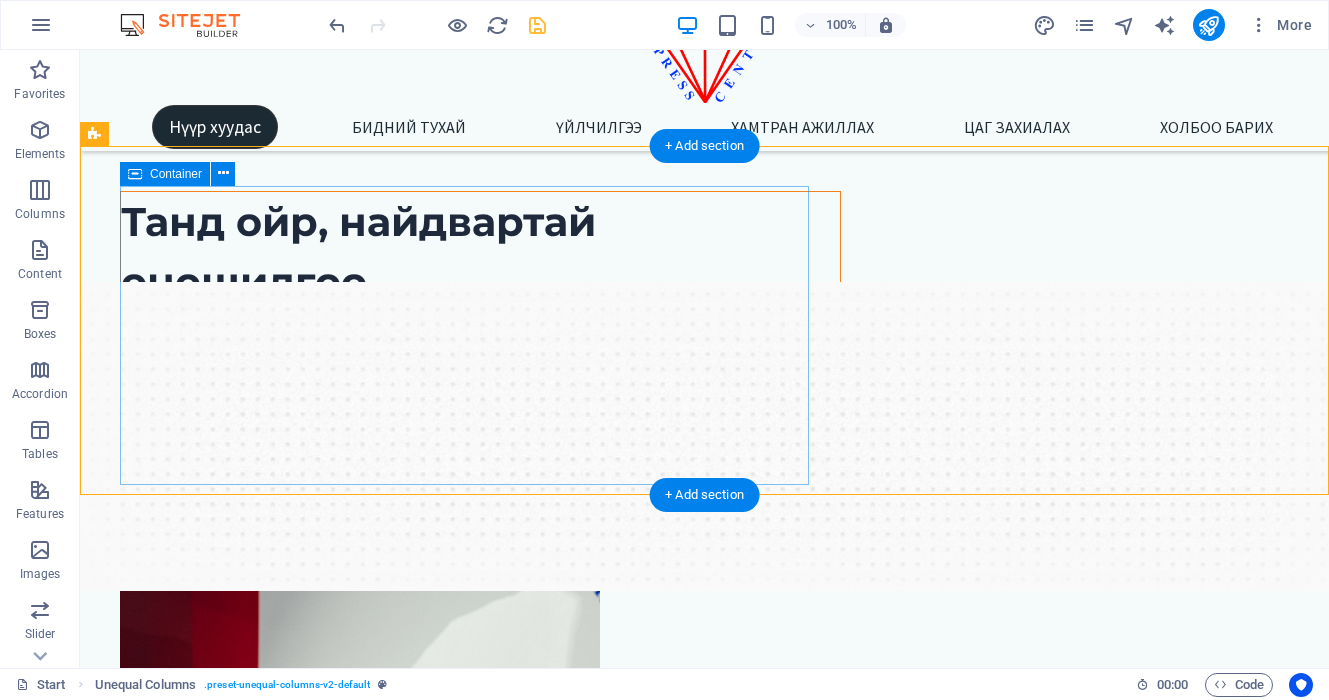 scroll, scrollTop: 0, scrollLeft: 0, axis: both 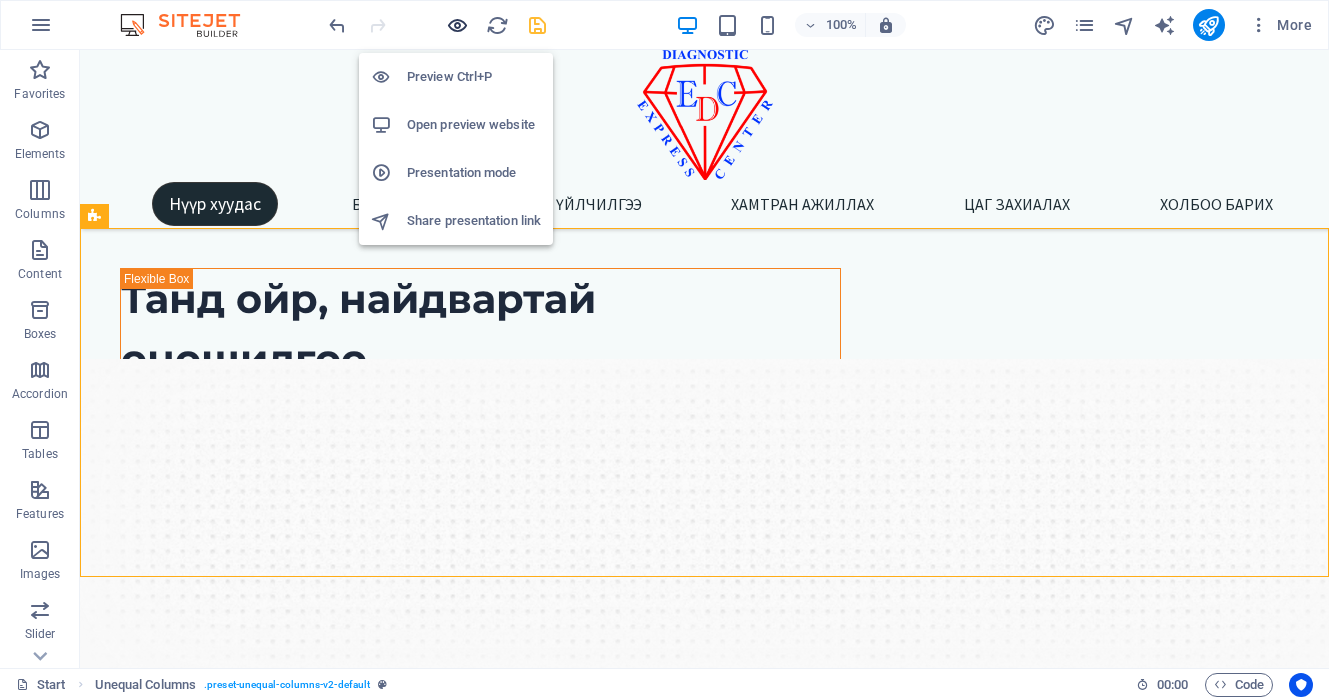 click at bounding box center [457, 25] 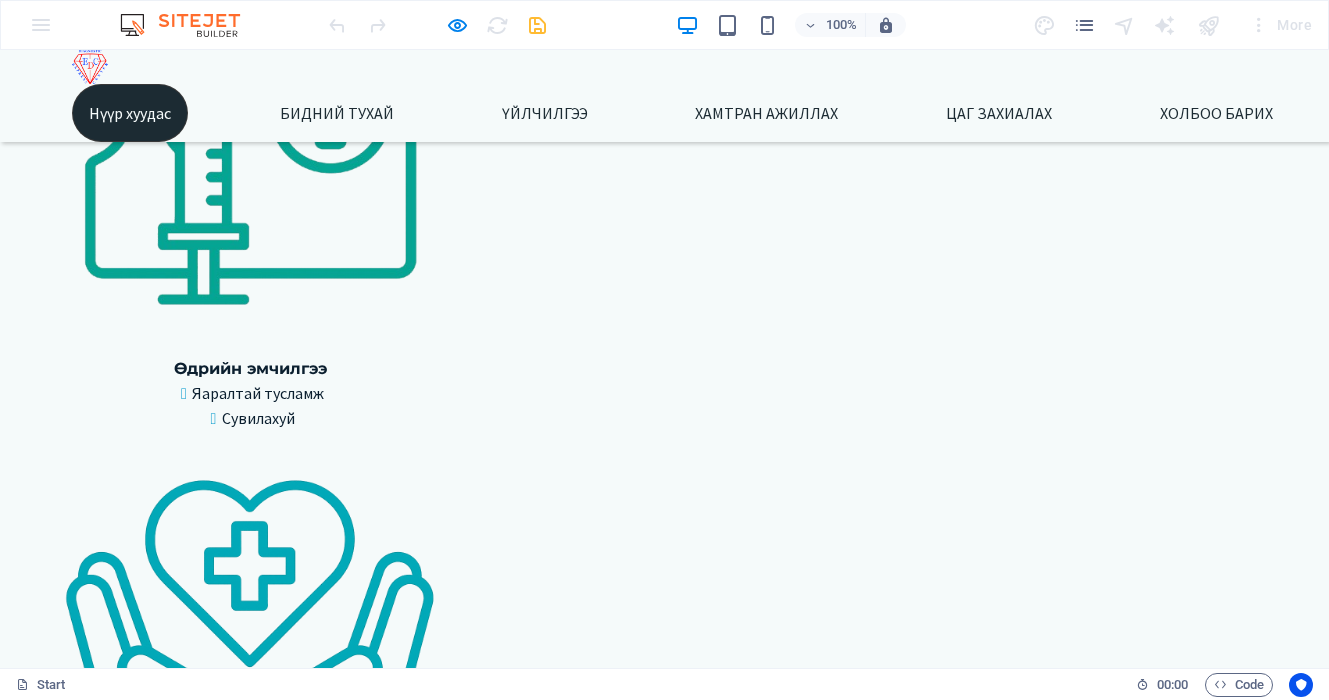 scroll, scrollTop: 3615, scrollLeft: 0, axis: vertical 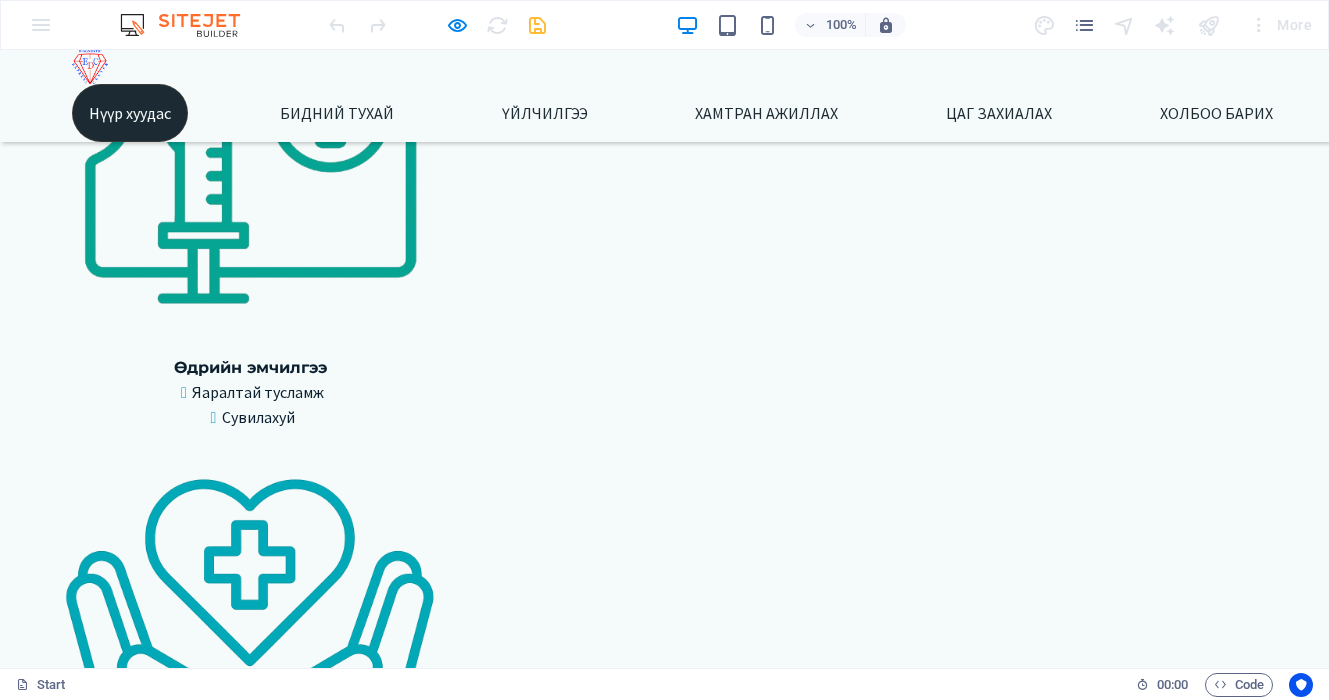 click on "7000-1920" at bounding box center (120, 5812) 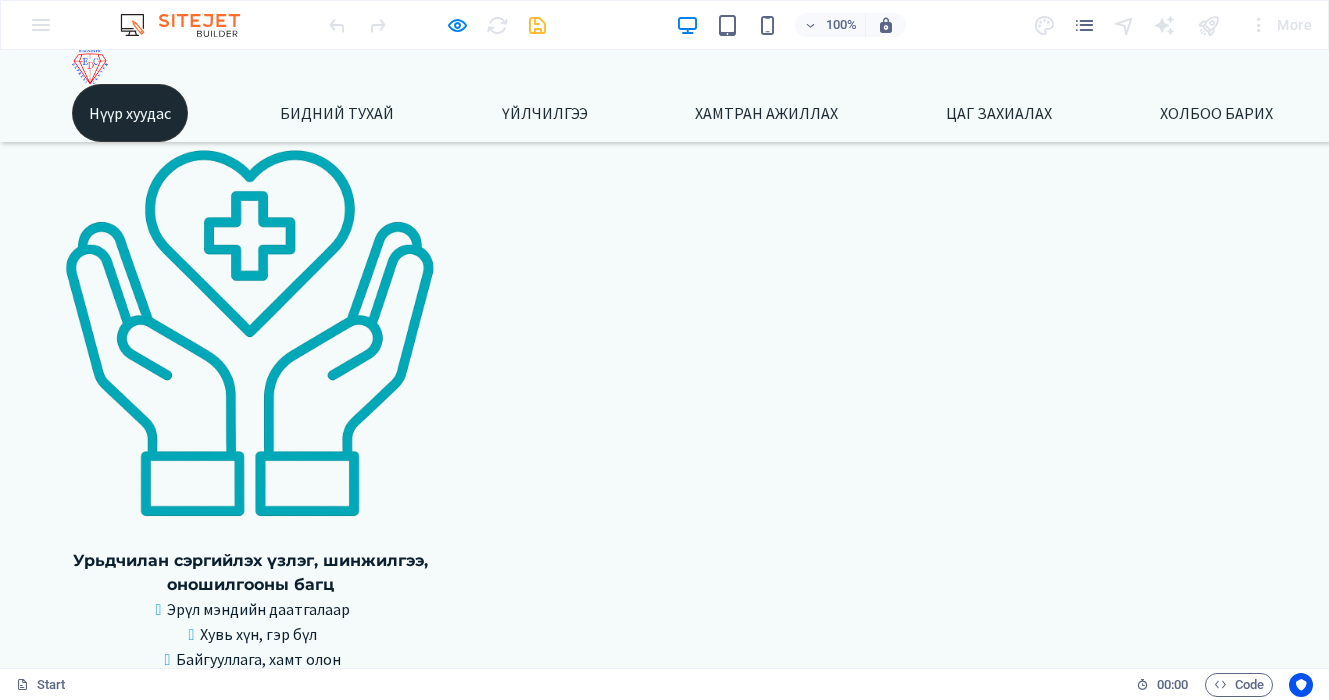 scroll, scrollTop: 3945, scrollLeft: 0, axis: vertical 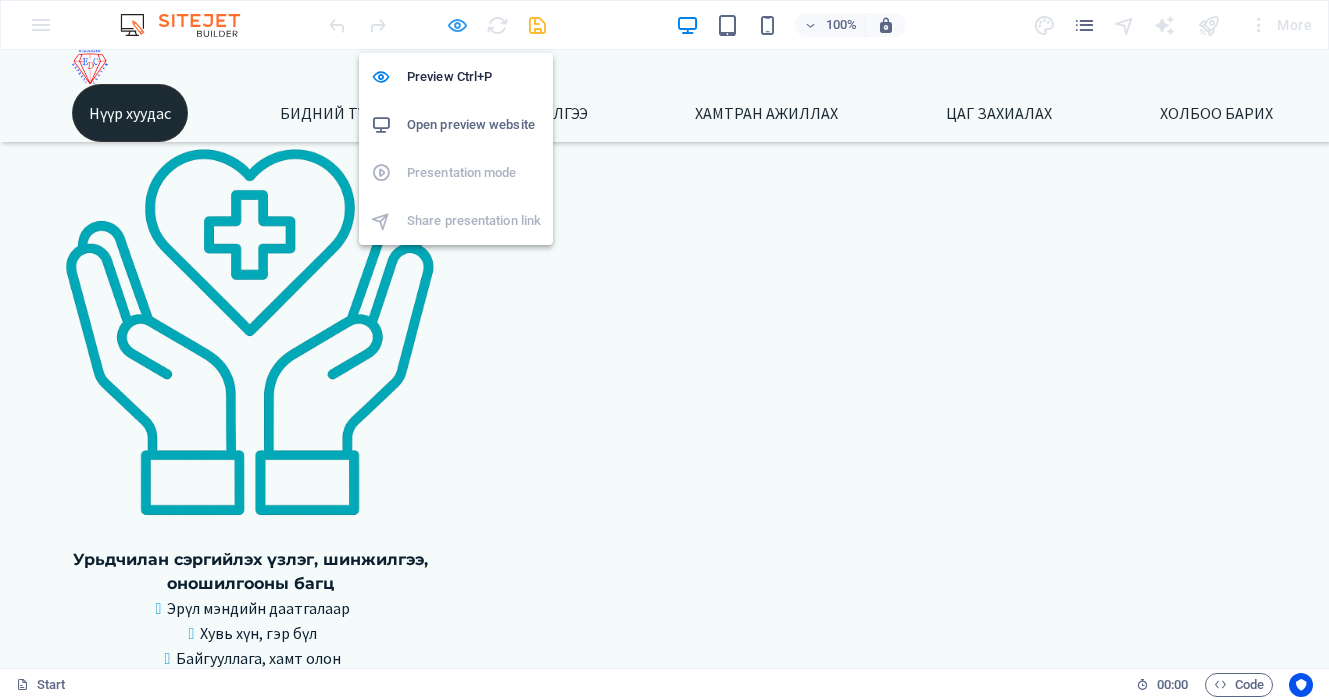 click at bounding box center (457, 25) 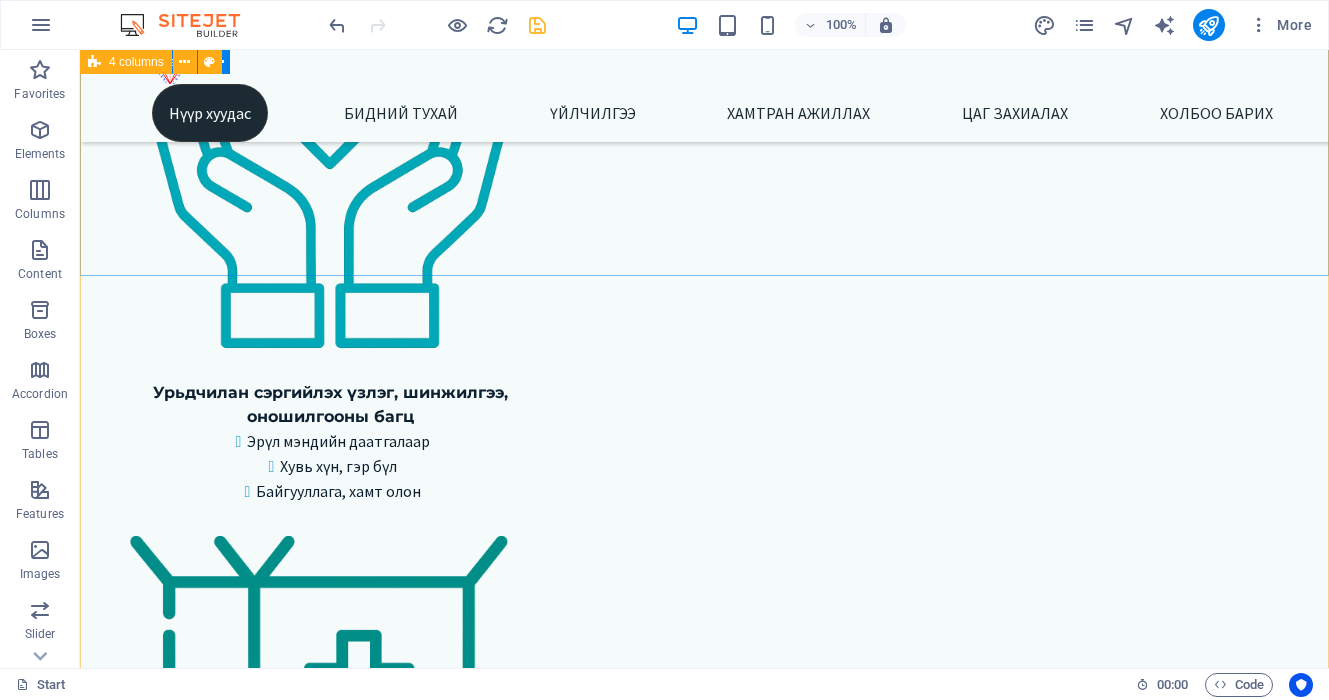 scroll, scrollTop: 4120, scrollLeft: 0, axis: vertical 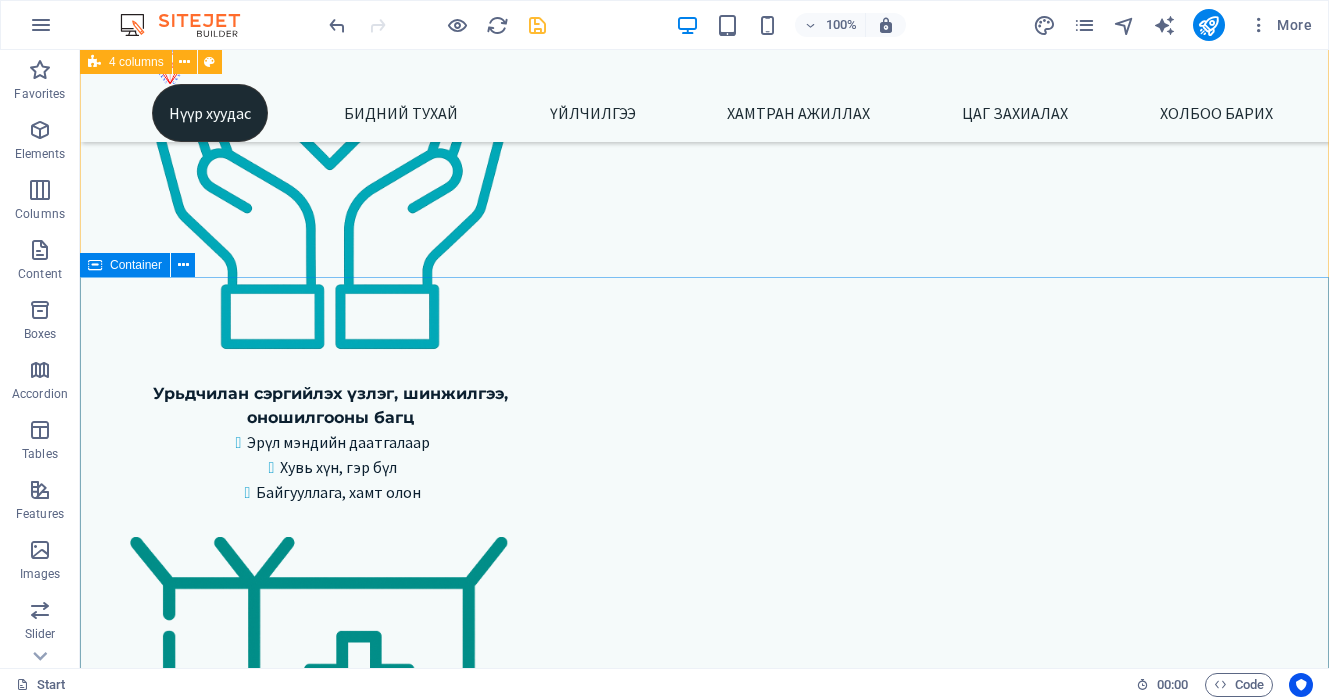 click at bounding box center (95, 265) 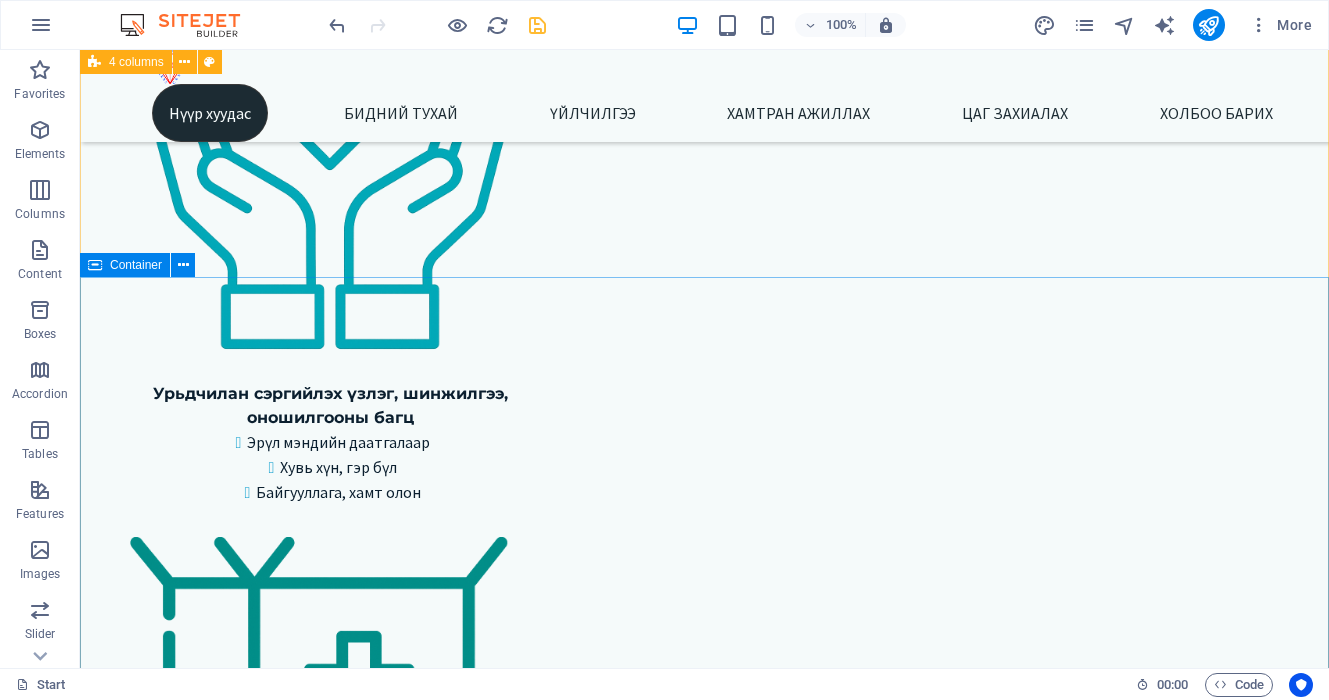 click at bounding box center (95, 265) 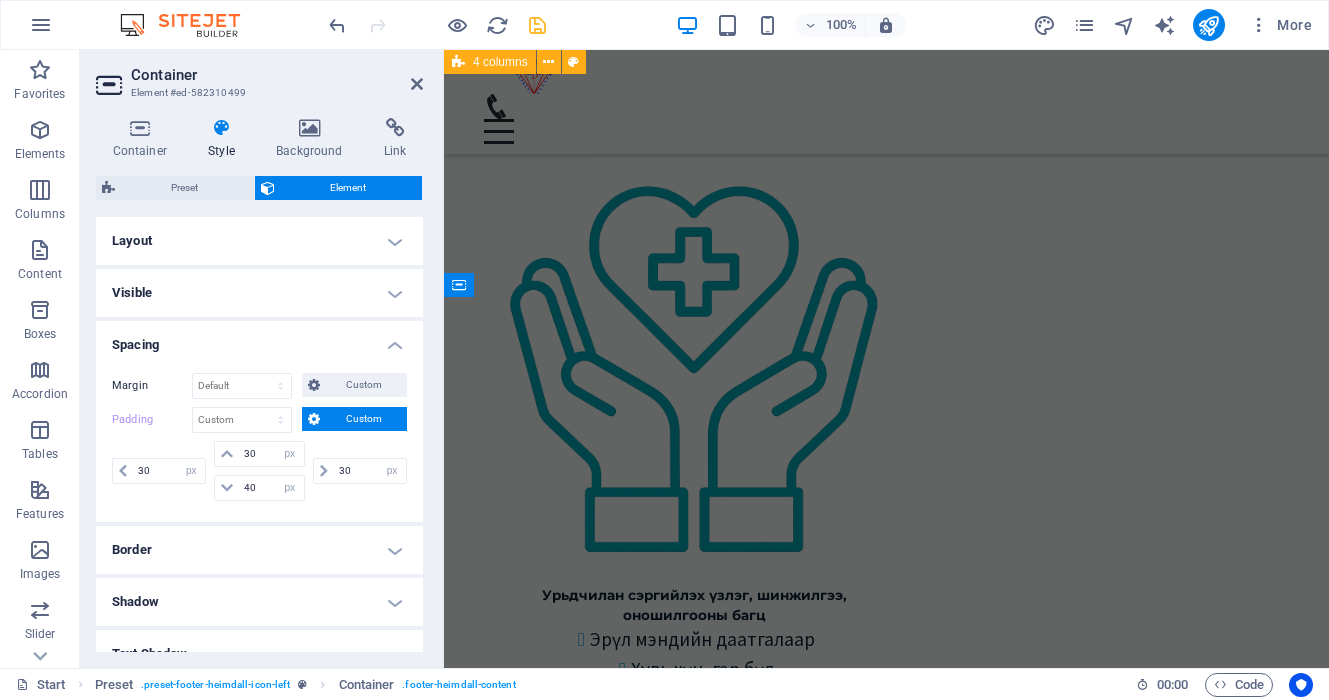 scroll, scrollTop: 5706, scrollLeft: 0, axis: vertical 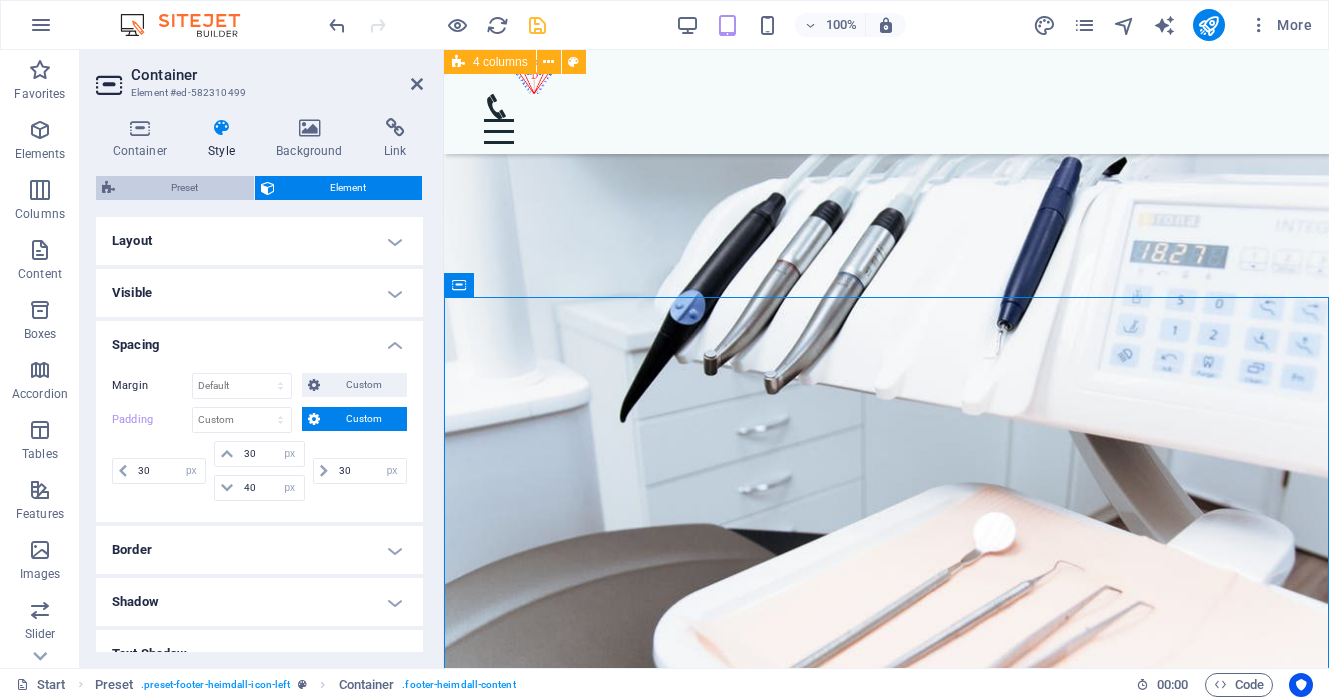 click on "Preset" at bounding box center [184, 188] 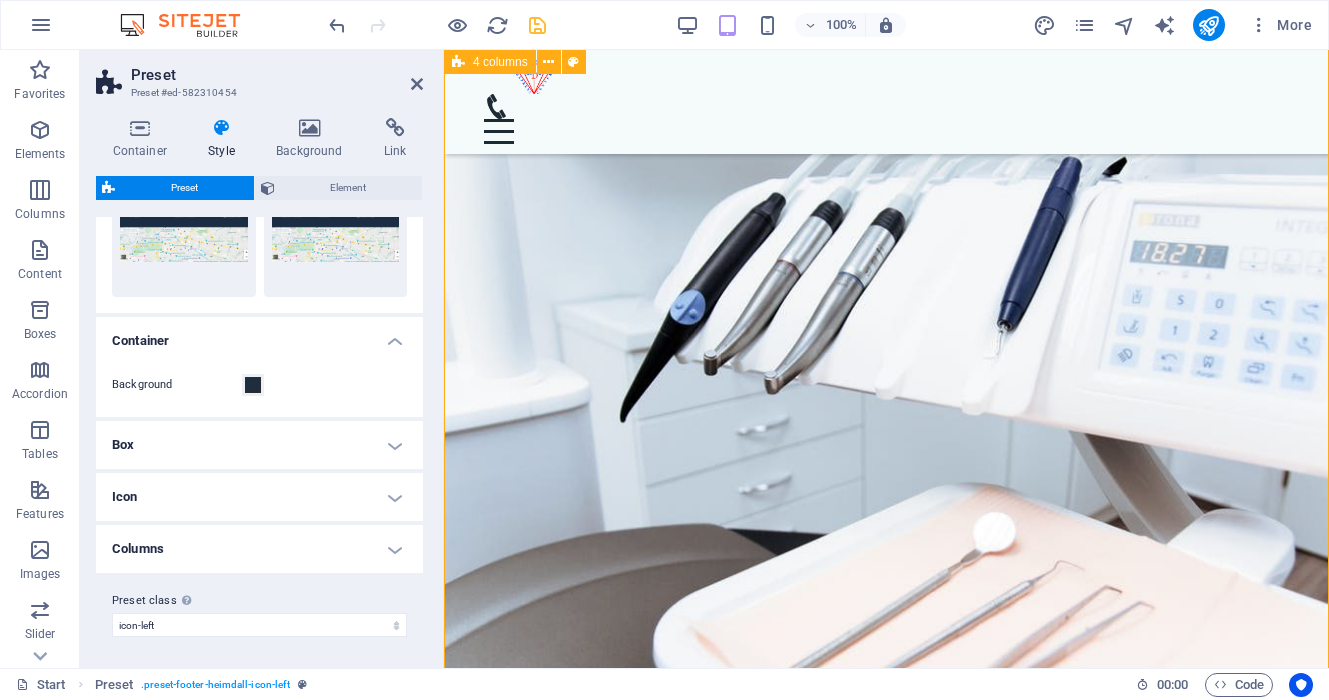 scroll, scrollTop: 0, scrollLeft: 0, axis: both 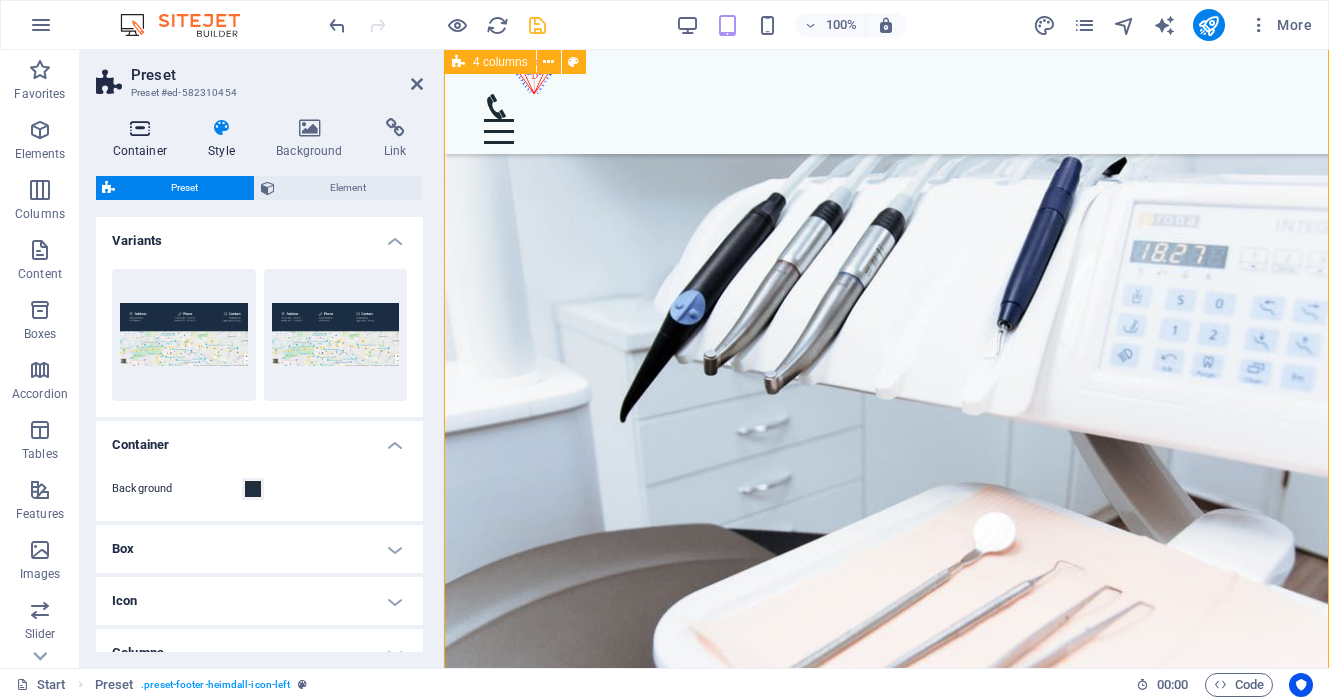 click at bounding box center (140, 128) 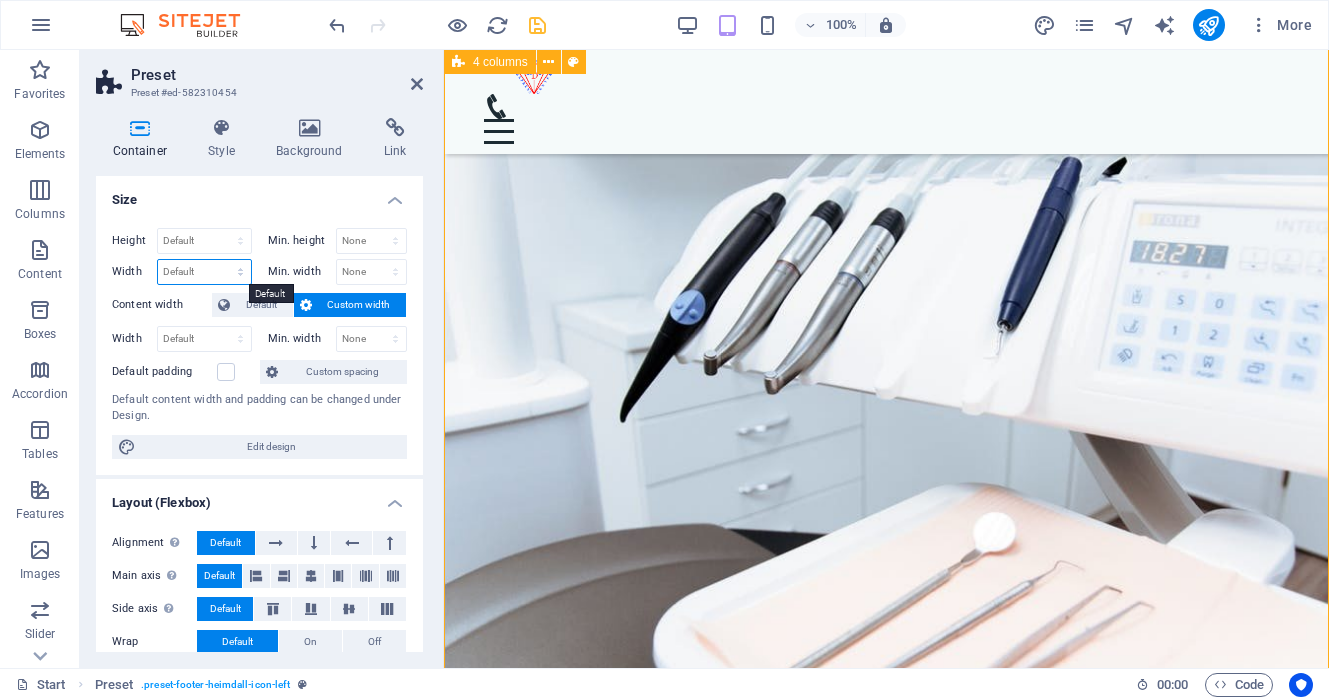 click on "Default px rem % em vh vw" at bounding box center (204, 272) 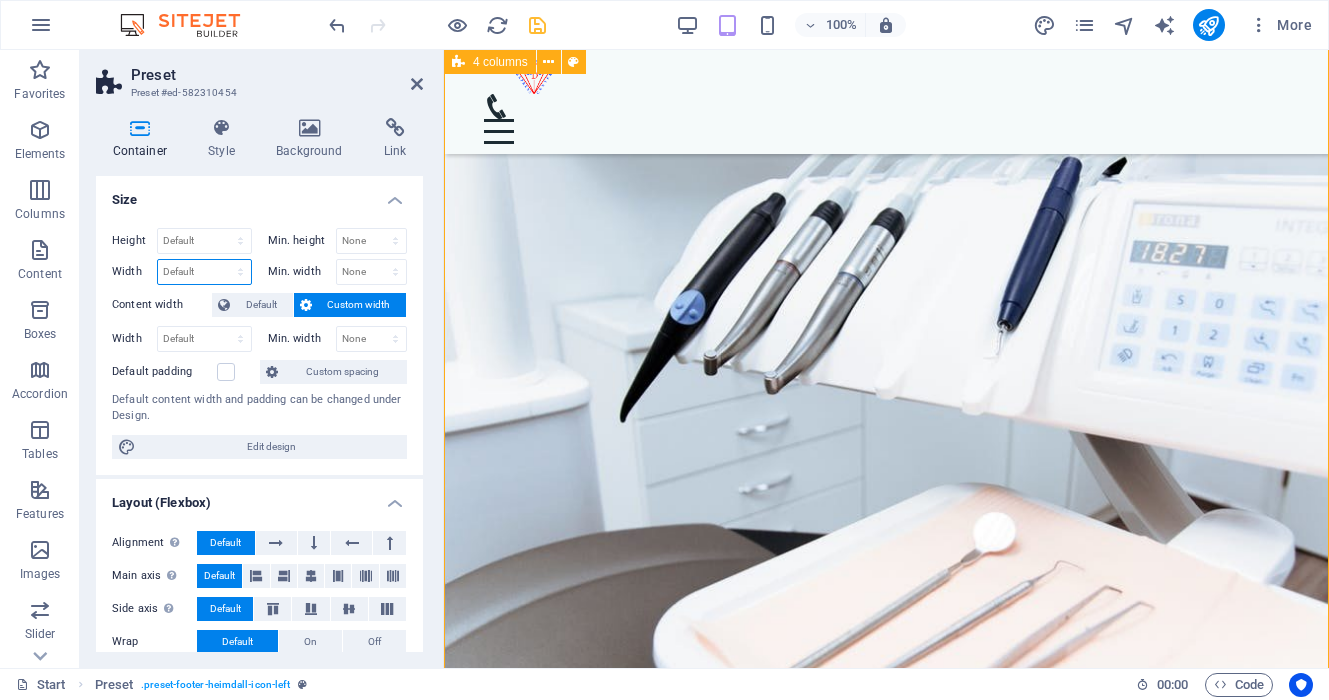 select on "%" 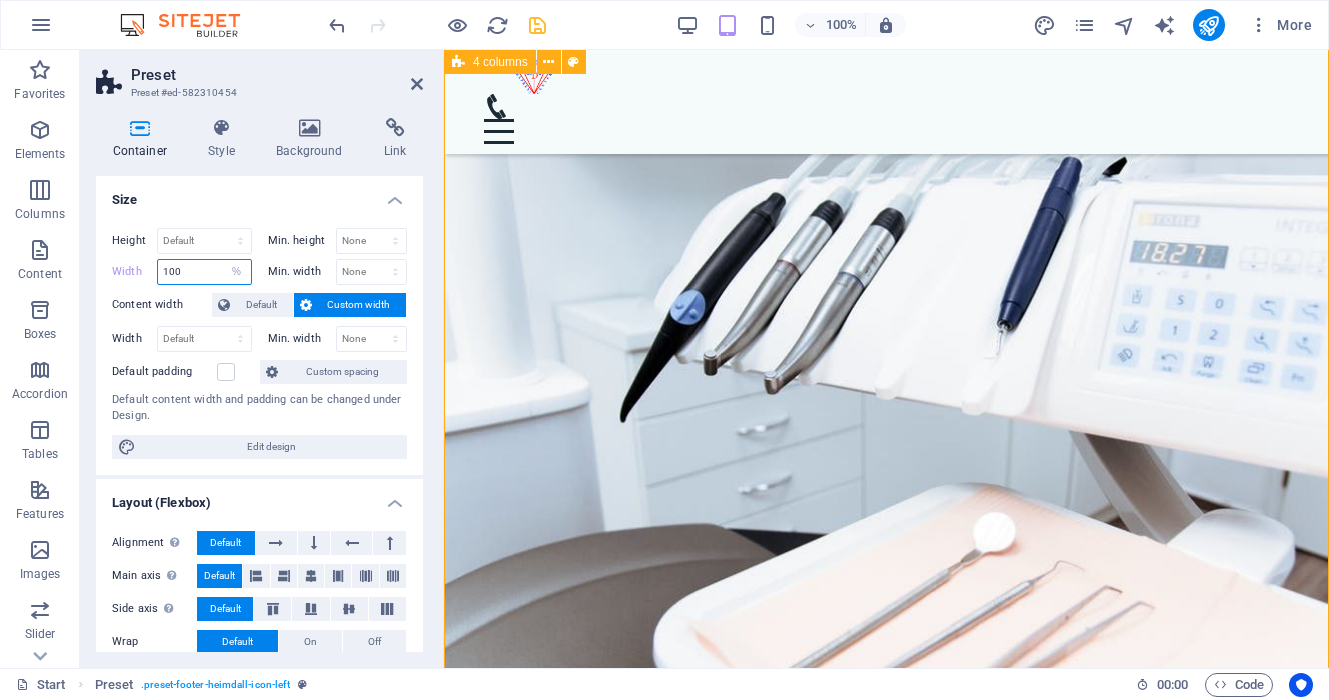 type on "100" 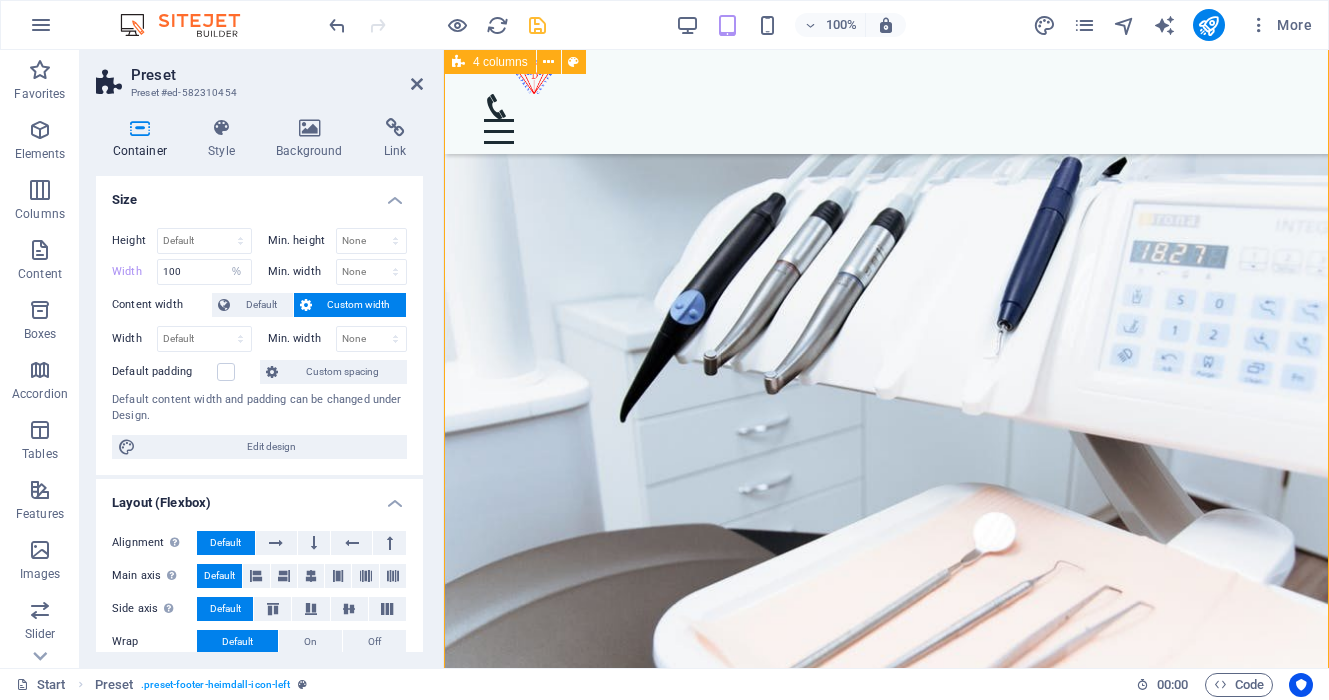 click on "Min. width None px rem % vh vw" at bounding box center [334, 272] 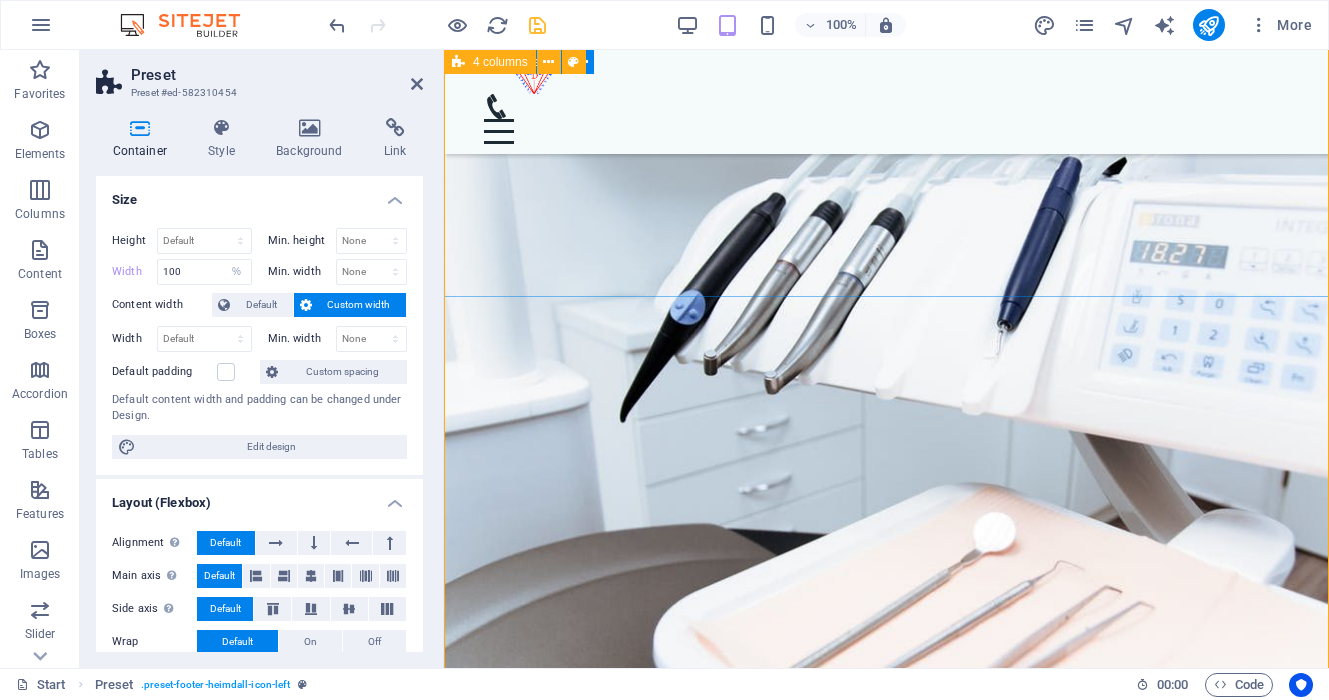 click on "Start smiling now Lorem ipsum dolor sit amet, consetetur sadipscing elitr, sed diam nonumy eirmod tempor invidunt ut labore et dolore magna aliquyam erat. Call and make your appointment     7000-1920 Schedule an Appointment    MAke an Appointment" at bounding box center [886, 5214] 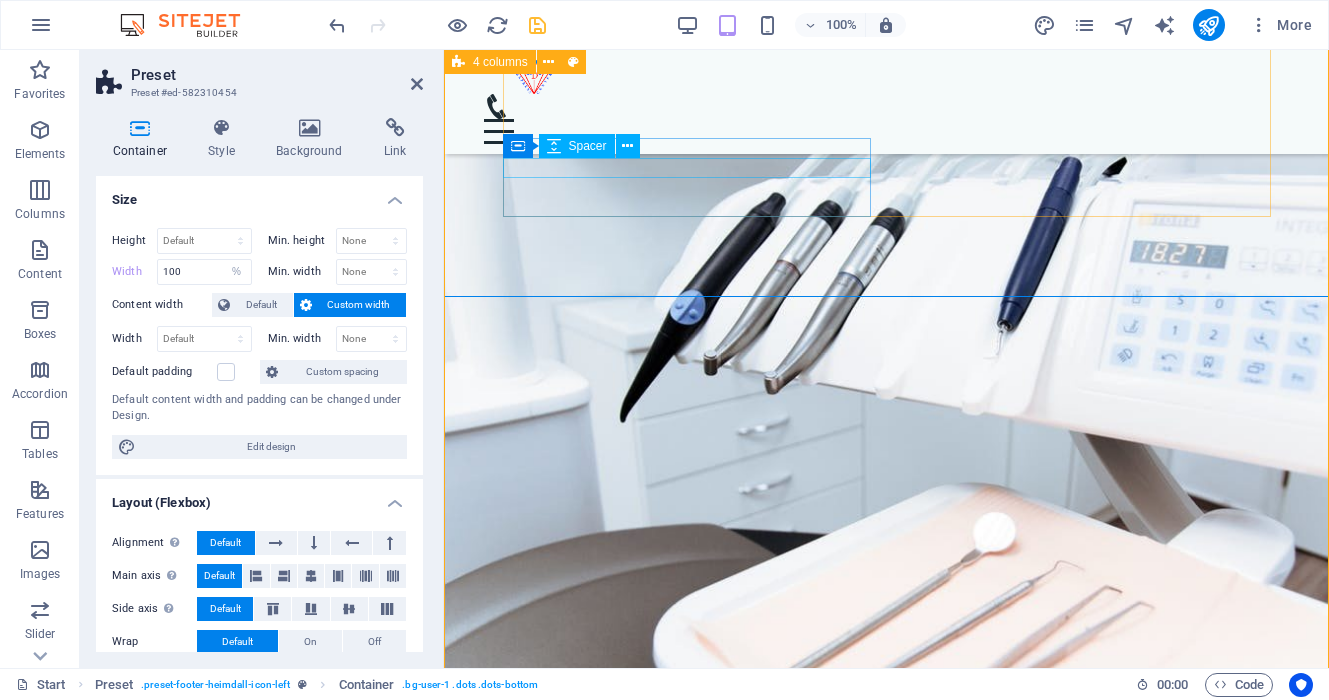 click at bounding box center [887, 5230] 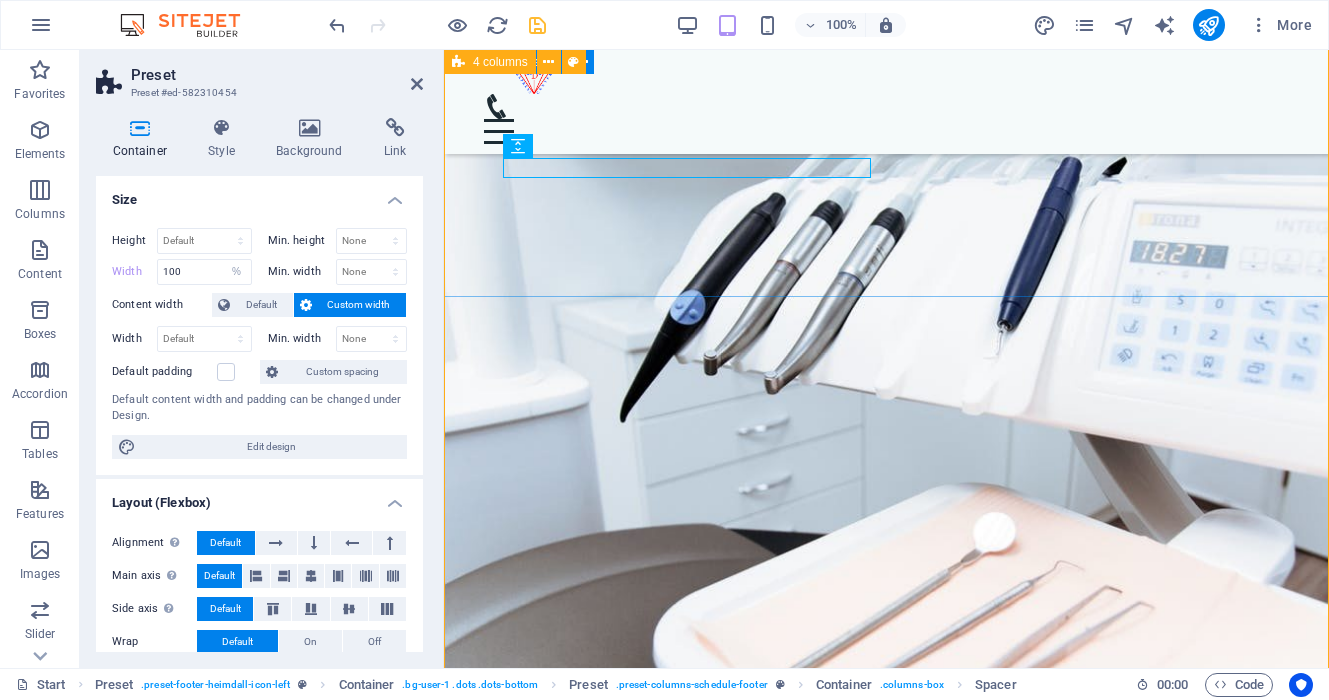 click on "Start smiling now Lorem ipsum dolor sit amet, consetetur sadipscing elitr, sed diam nonumy eirmod tempor invidunt ut labore et dolore magna aliquyam erat. Call and make your appointment     7000-1920 Schedule an Appointment    MAke an Appointment" at bounding box center [886, 5214] 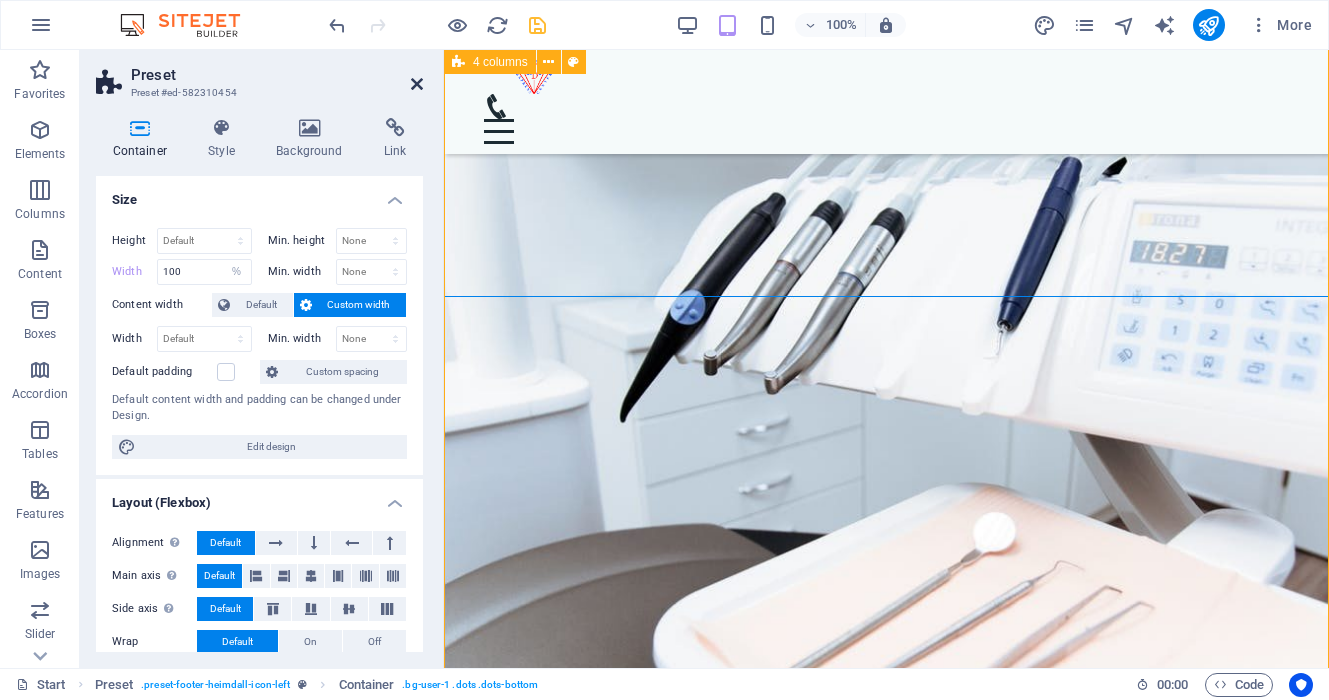 click at bounding box center (417, 84) 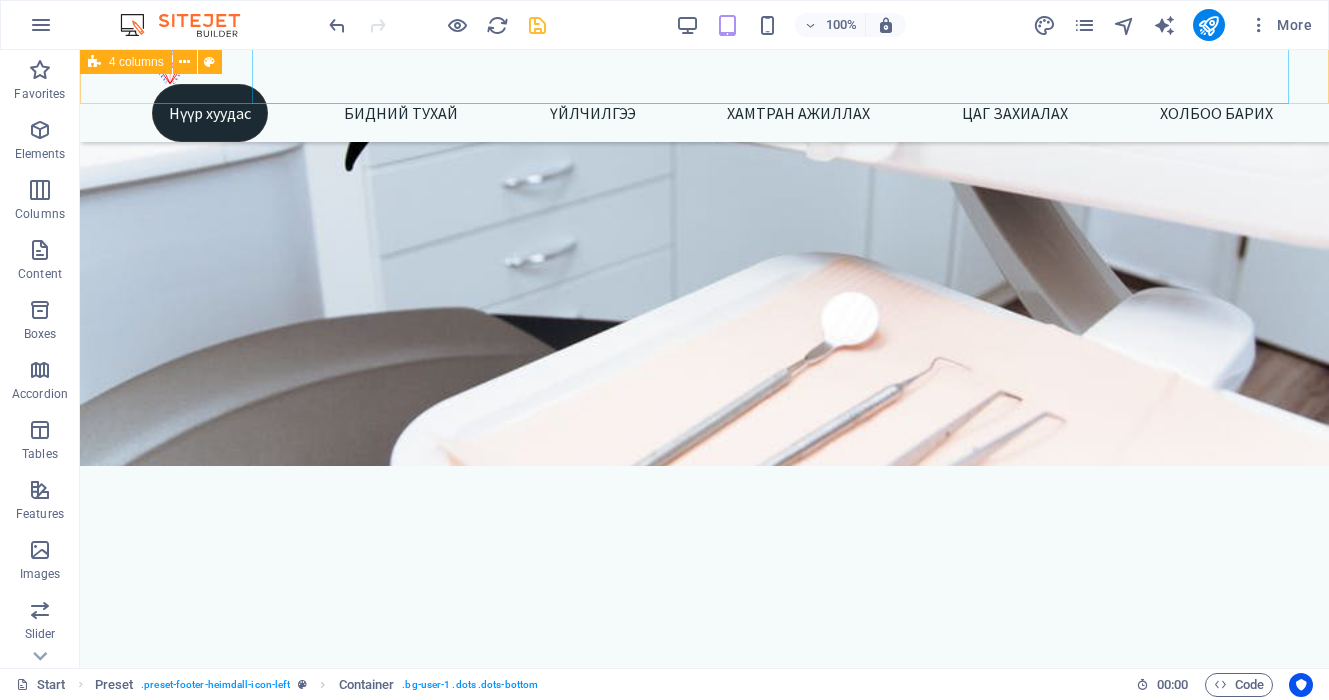 scroll, scrollTop: 4120, scrollLeft: 0, axis: vertical 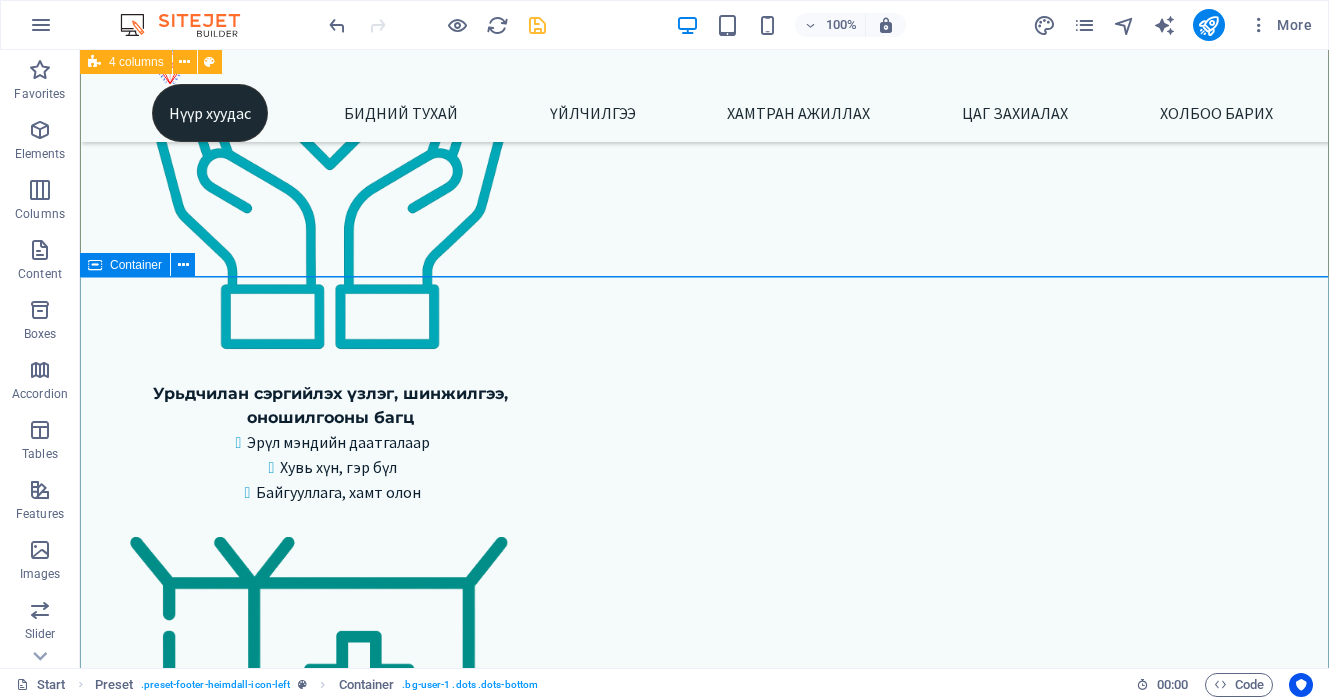 click at bounding box center [95, 265] 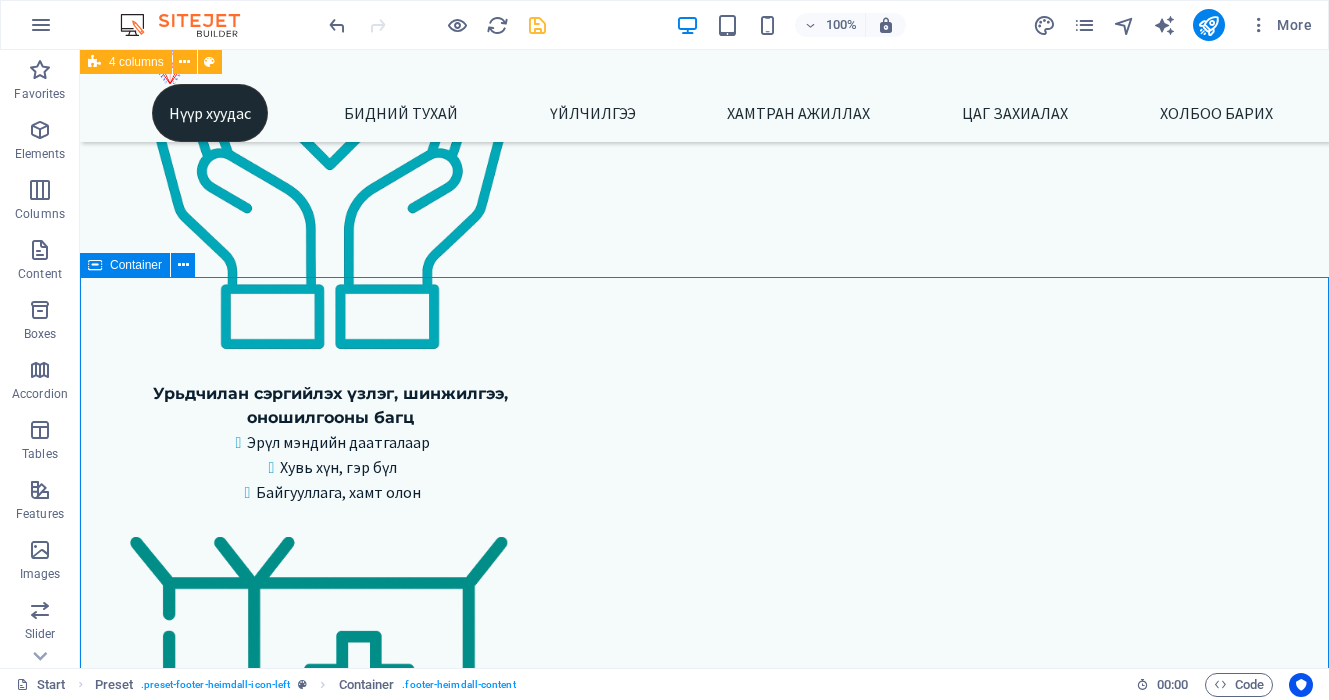 click at bounding box center (95, 265) 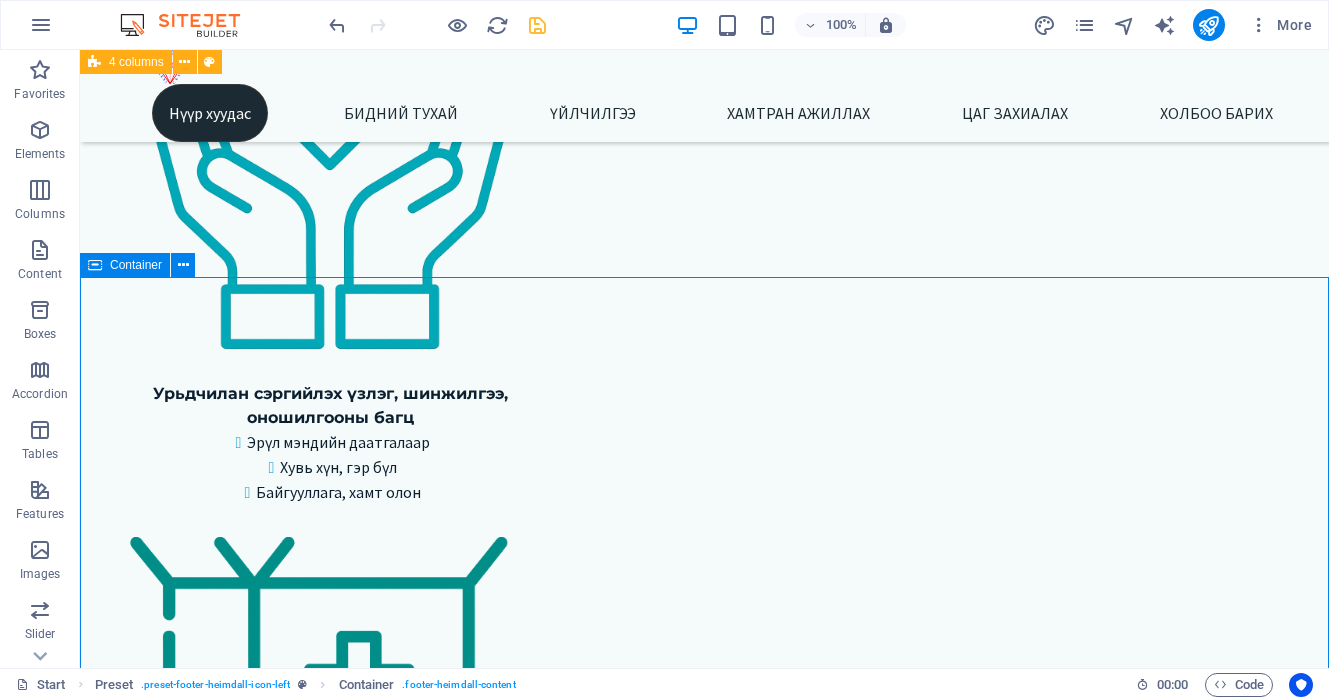 scroll, scrollTop: 5706, scrollLeft: 0, axis: vertical 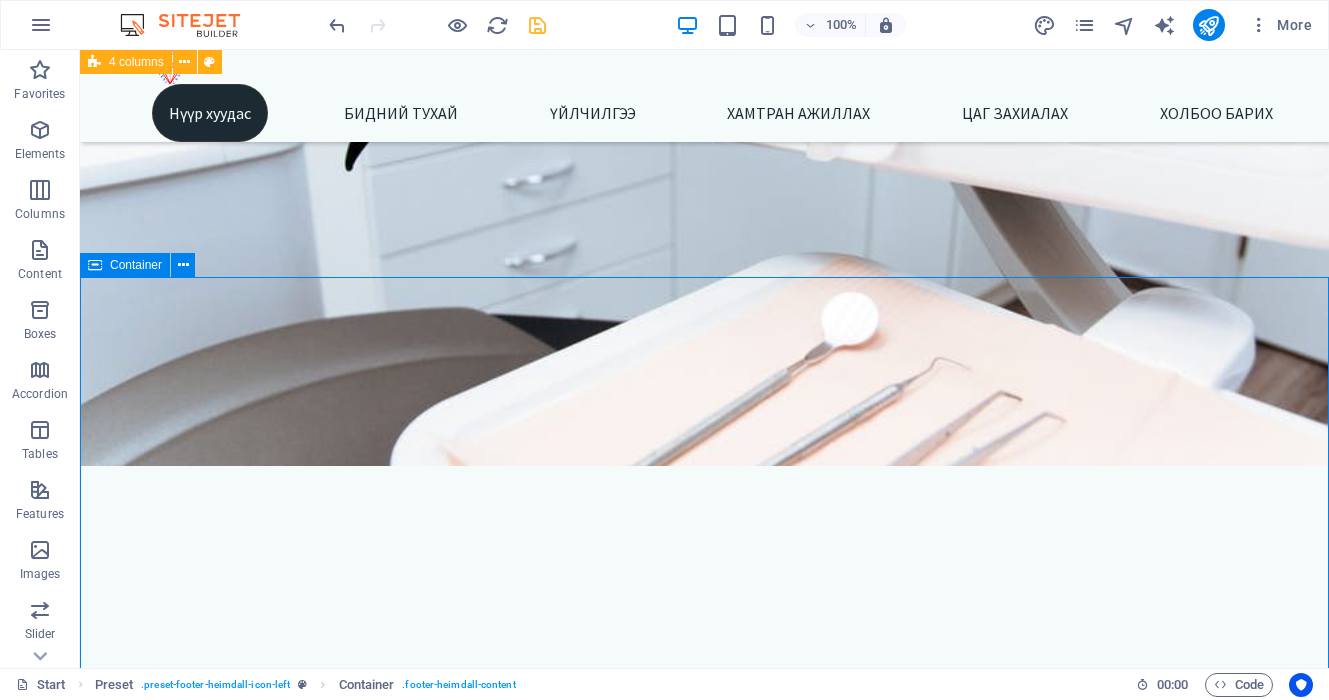 select on "px" 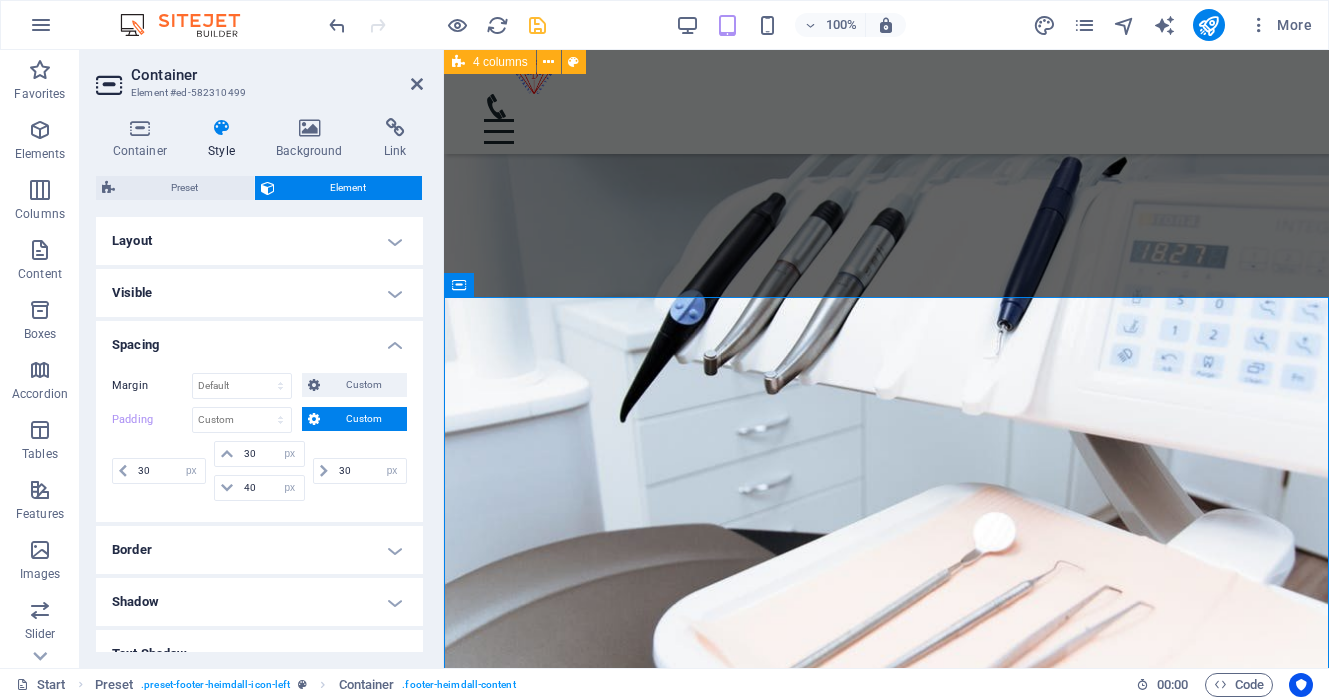 click on "Layout" at bounding box center [259, 241] 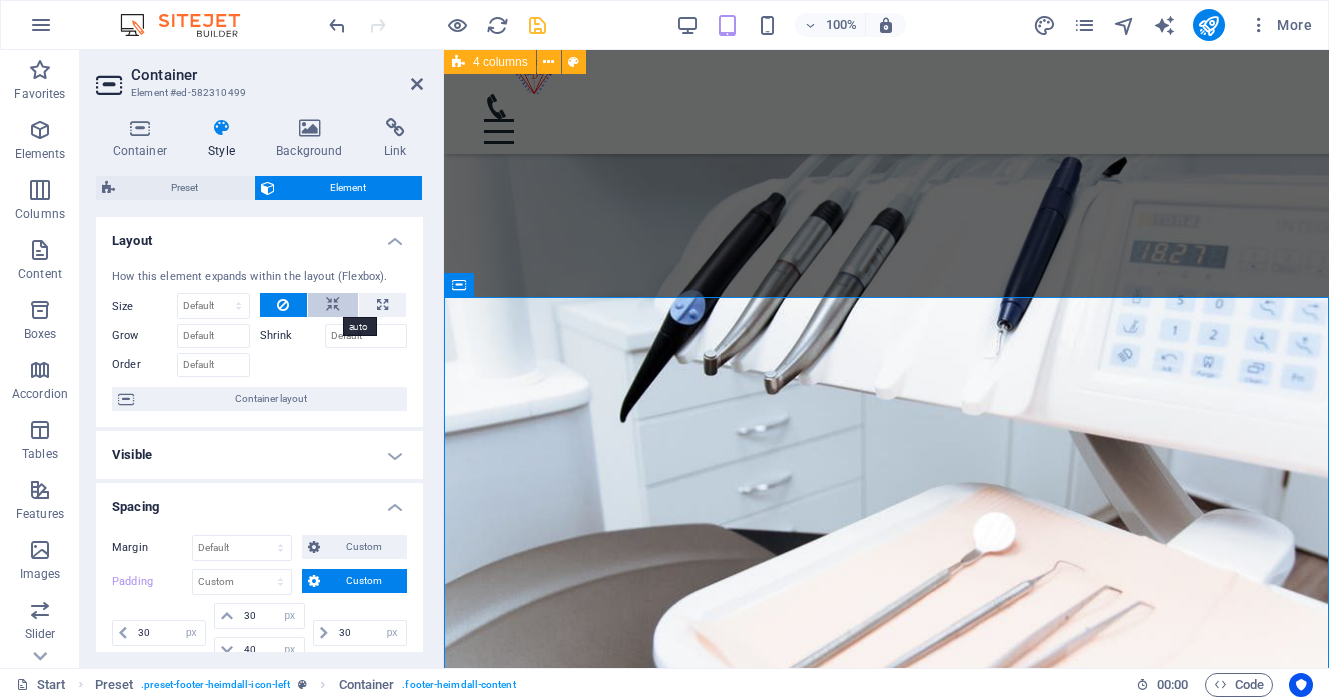 click at bounding box center [333, 305] 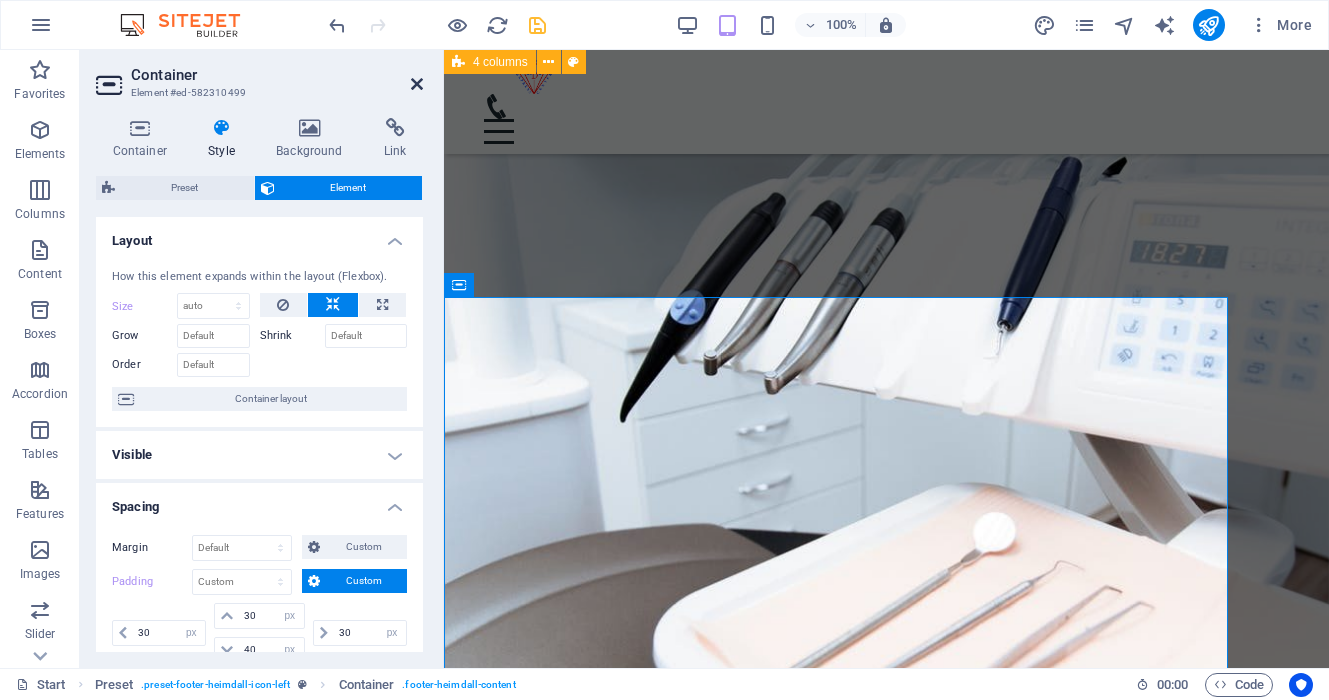 click at bounding box center (417, 84) 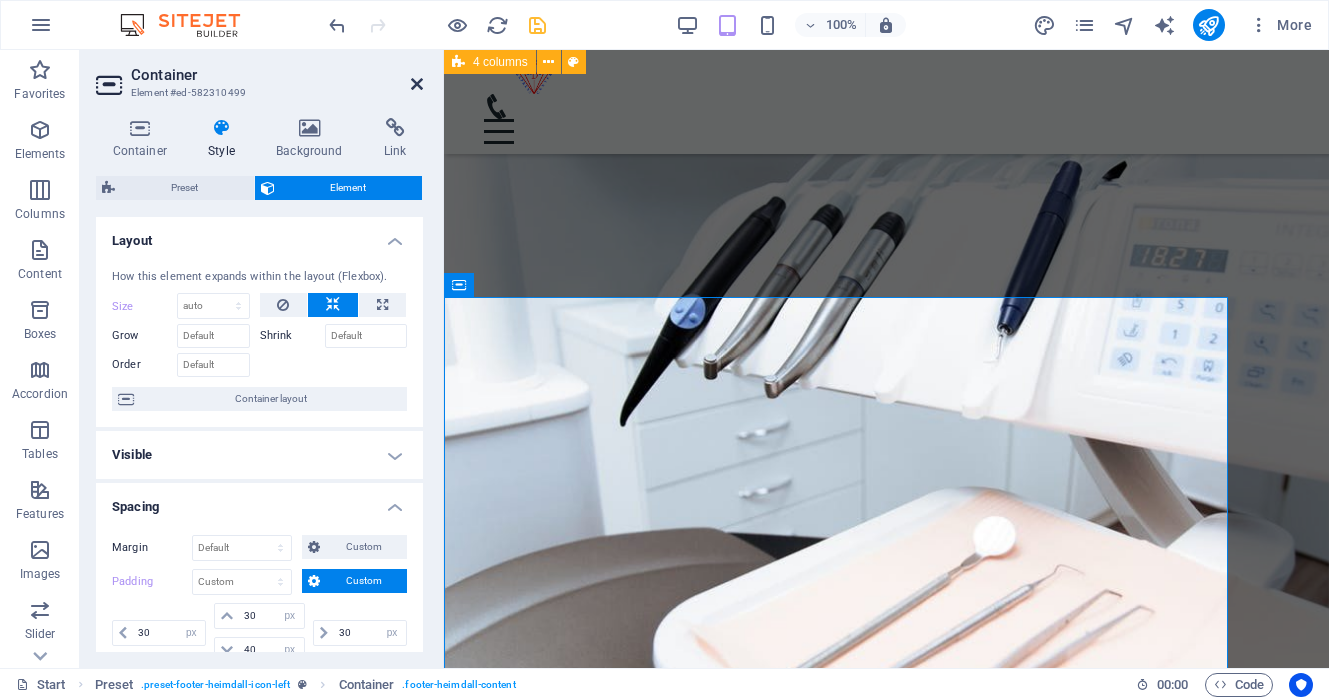 scroll, scrollTop: 4120, scrollLeft: 0, axis: vertical 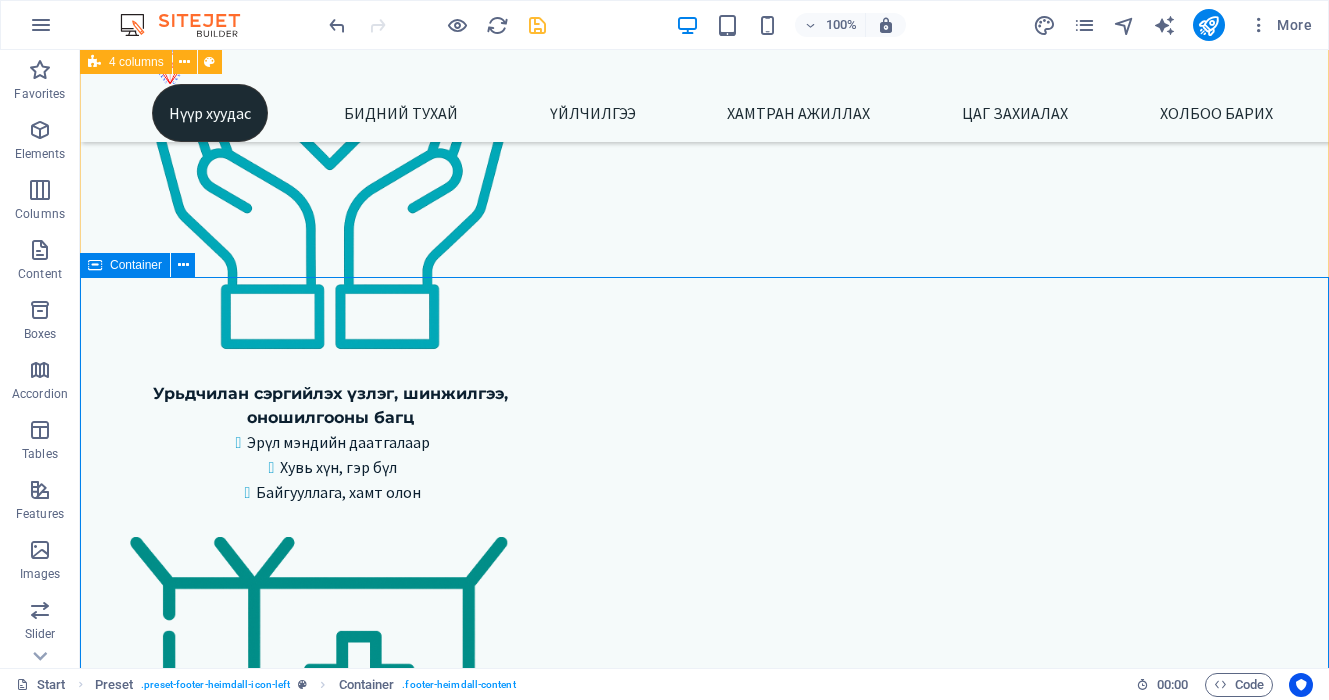 click on "Container" at bounding box center [136, 265] 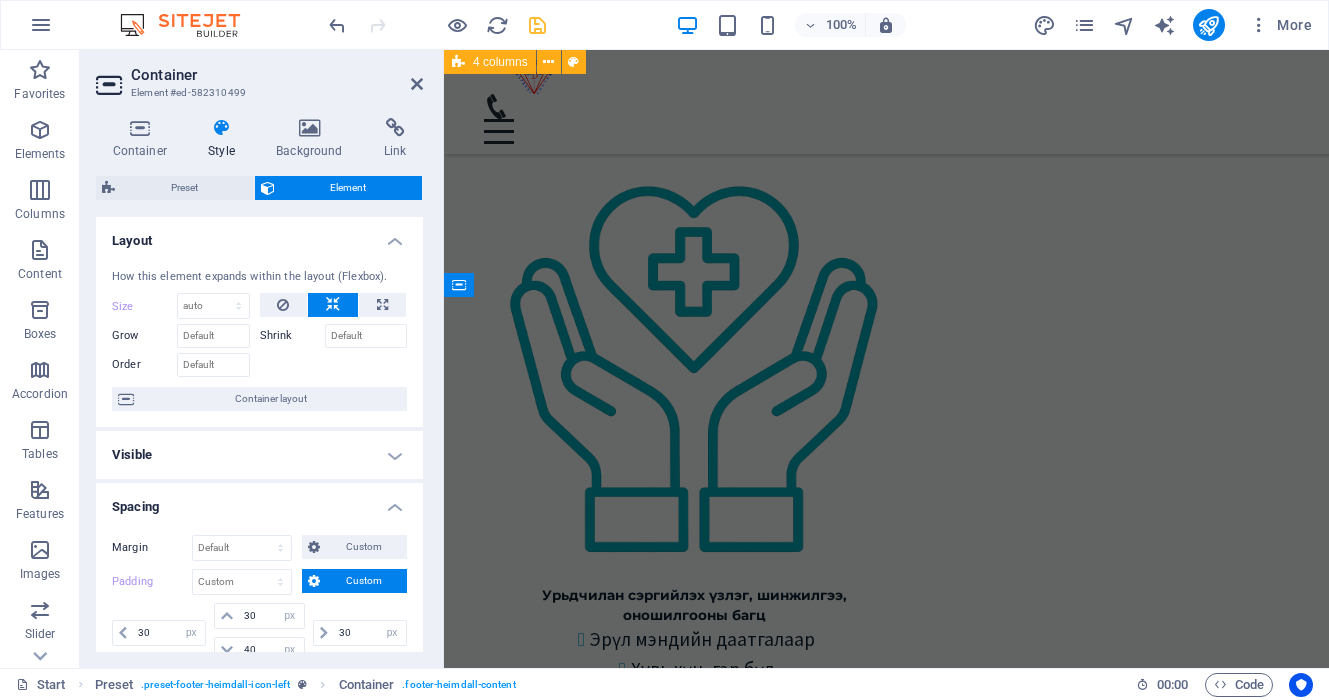 scroll, scrollTop: 5706, scrollLeft: 0, axis: vertical 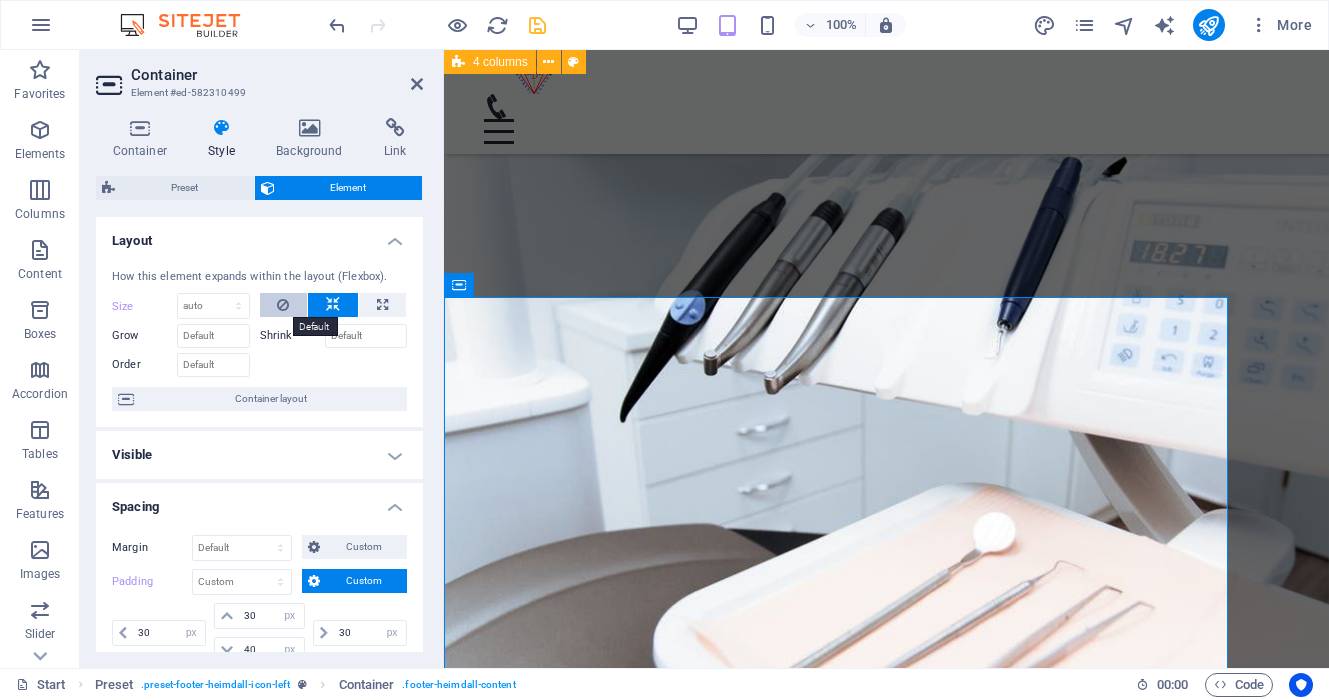 click at bounding box center [284, 305] 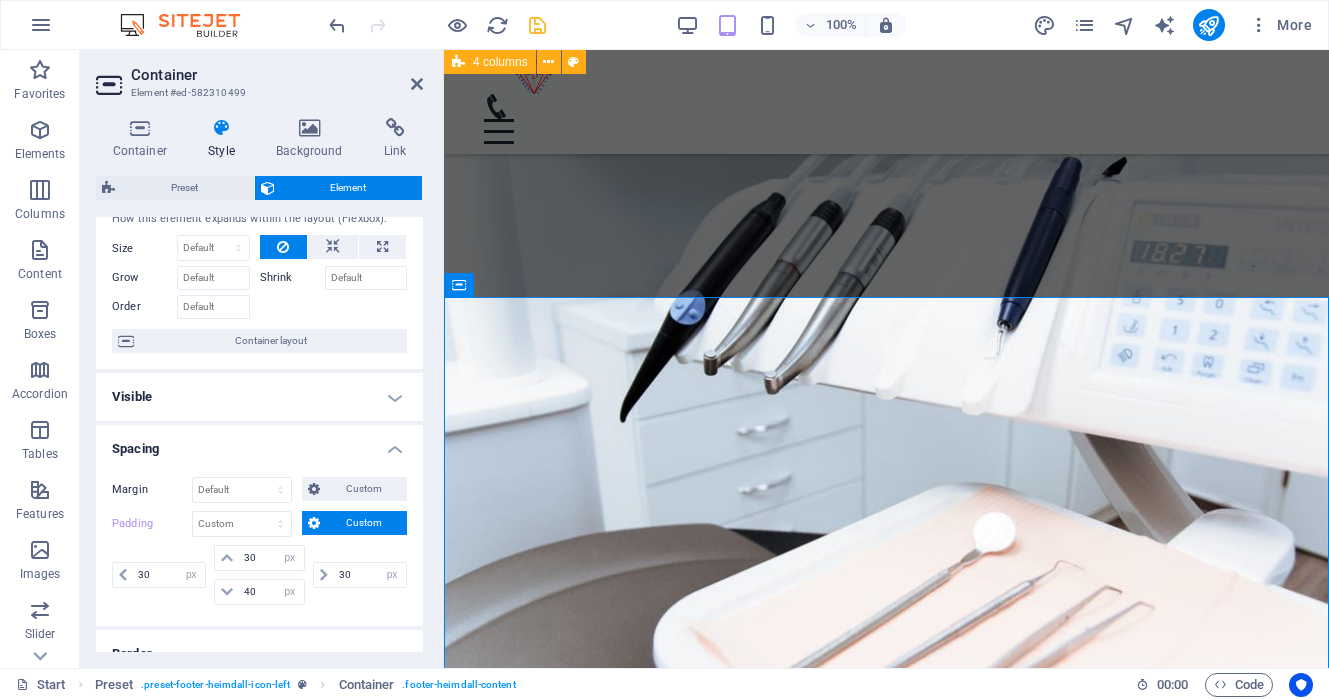 scroll, scrollTop: 0, scrollLeft: 0, axis: both 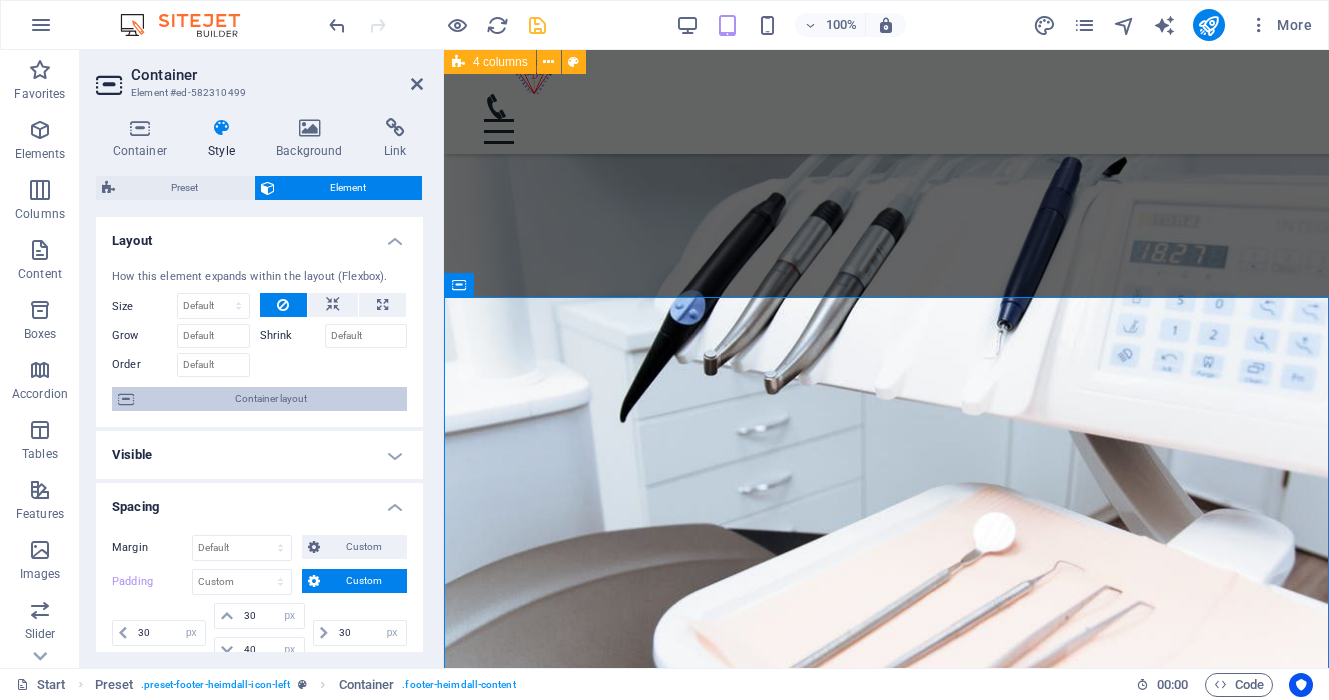 click on "Container layout" at bounding box center [270, 399] 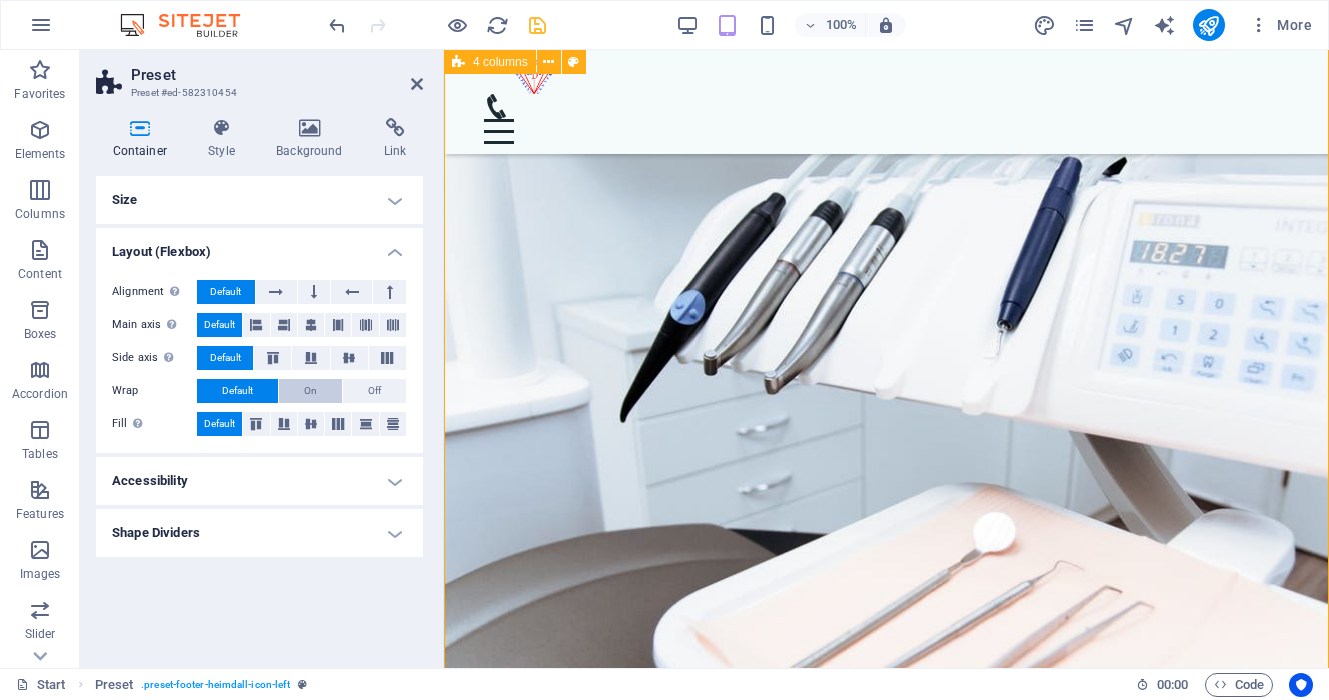 click on "On" at bounding box center [310, 391] 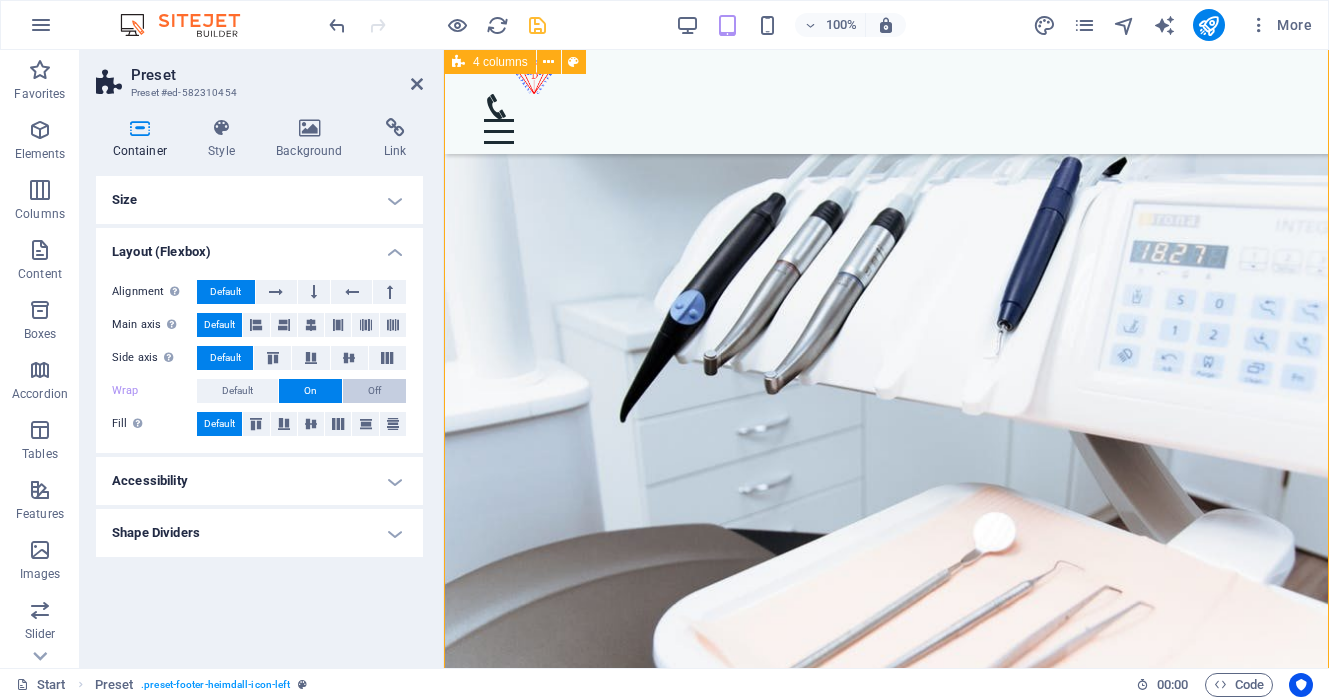 click on "Off" at bounding box center [374, 391] 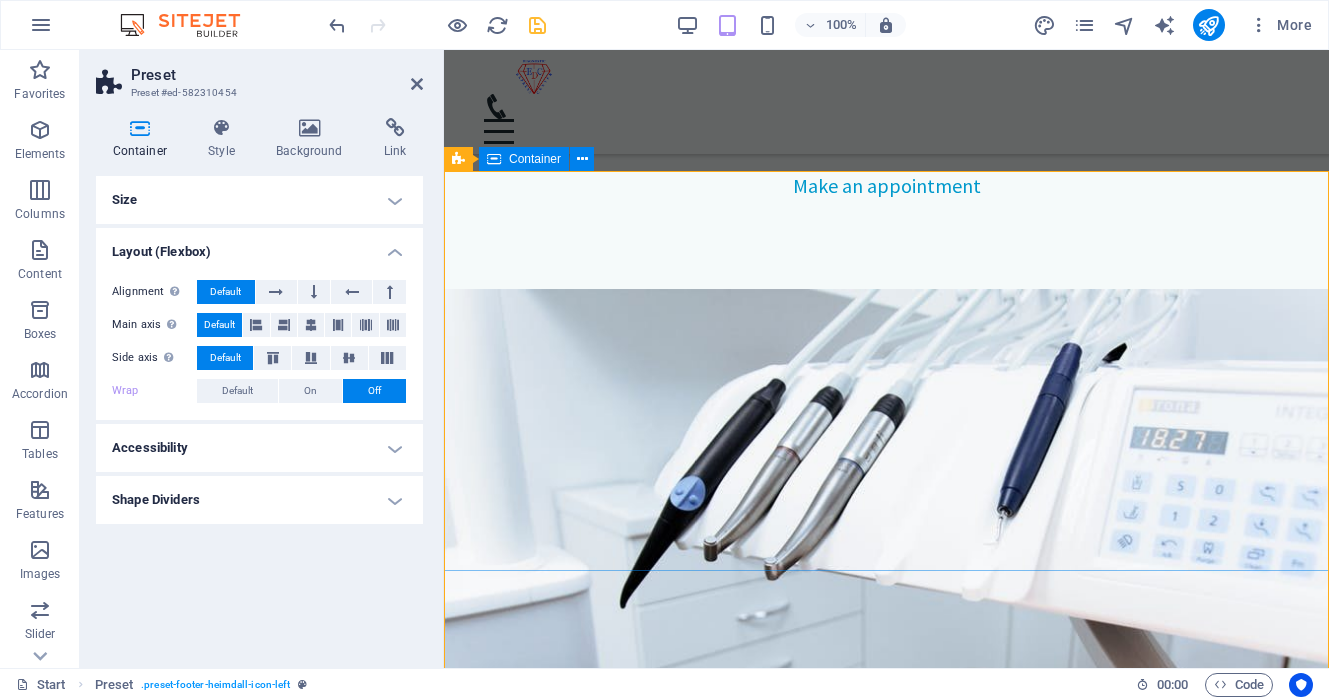 scroll, scrollTop: 5523, scrollLeft: 0, axis: vertical 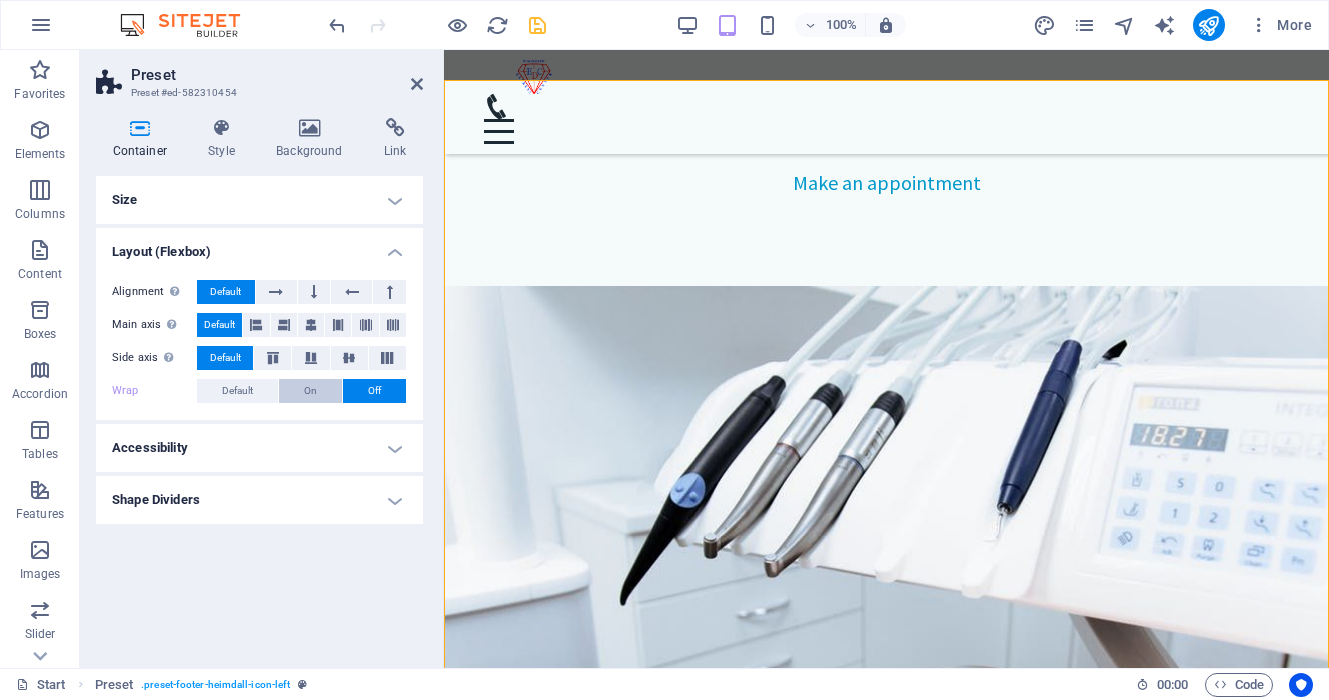click on "On" at bounding box center [310, 391] 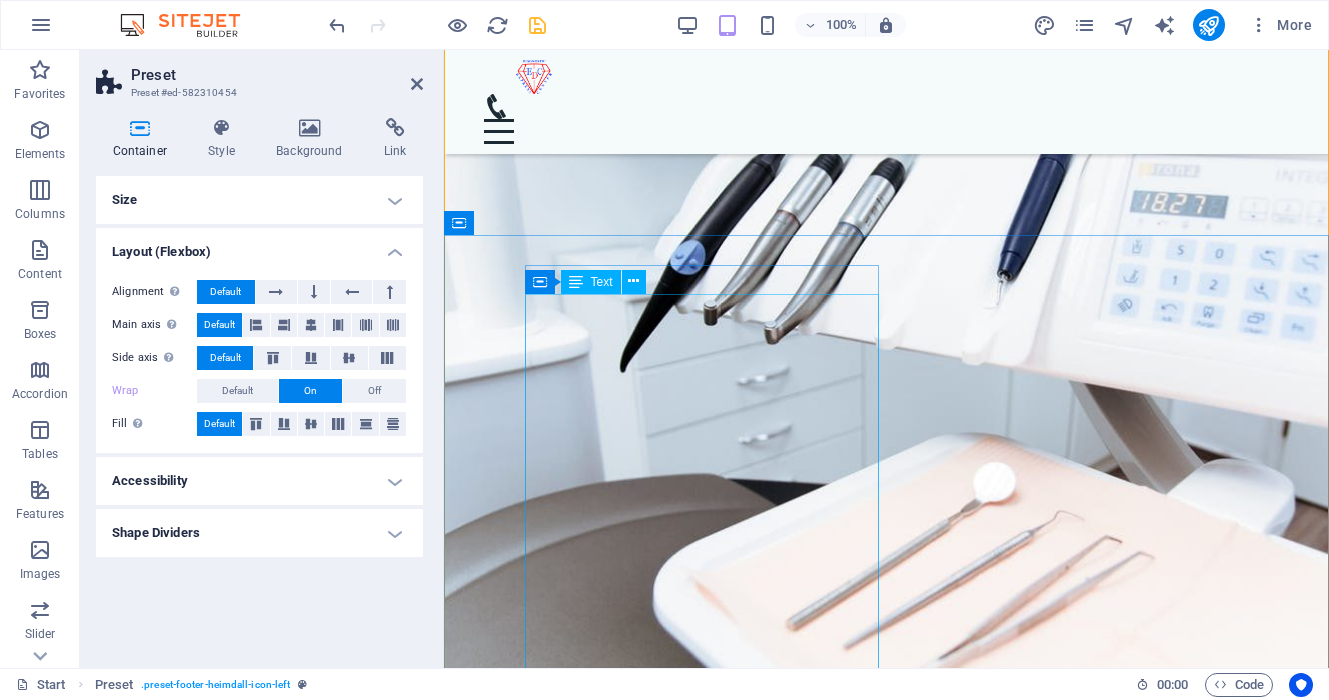 scroll, scrollTop: 5823, scrollLeft: 0, axis: vertical 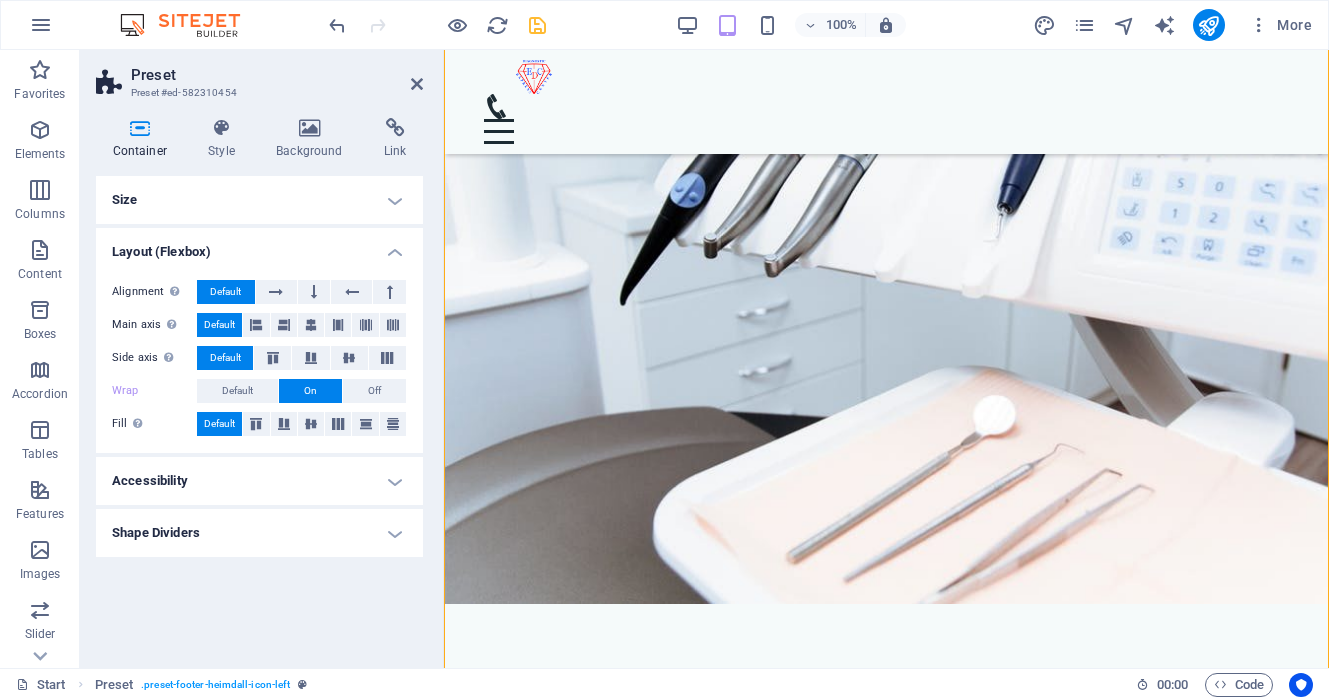 click at bounding box center [140, 128] 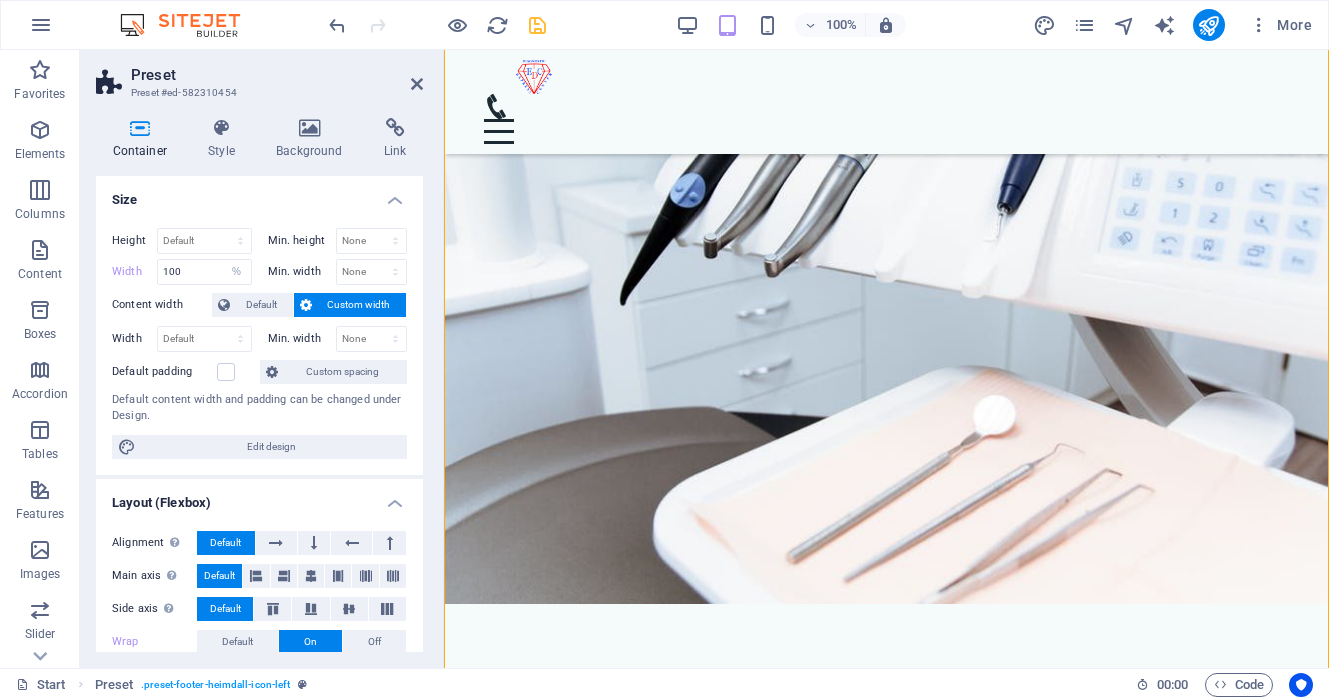 click on "Custom width" at bounding box center [359, 305] 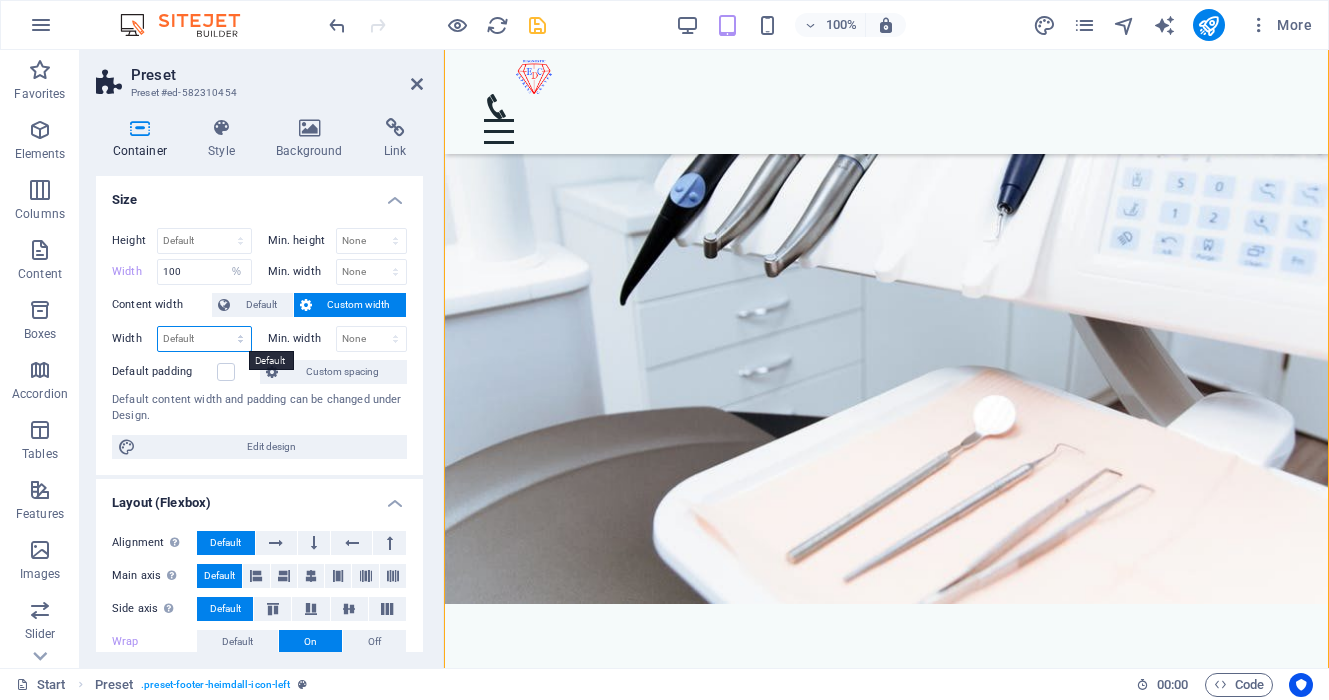 click on "Default px rem % em vh vw" at bounding box center [204, 339] 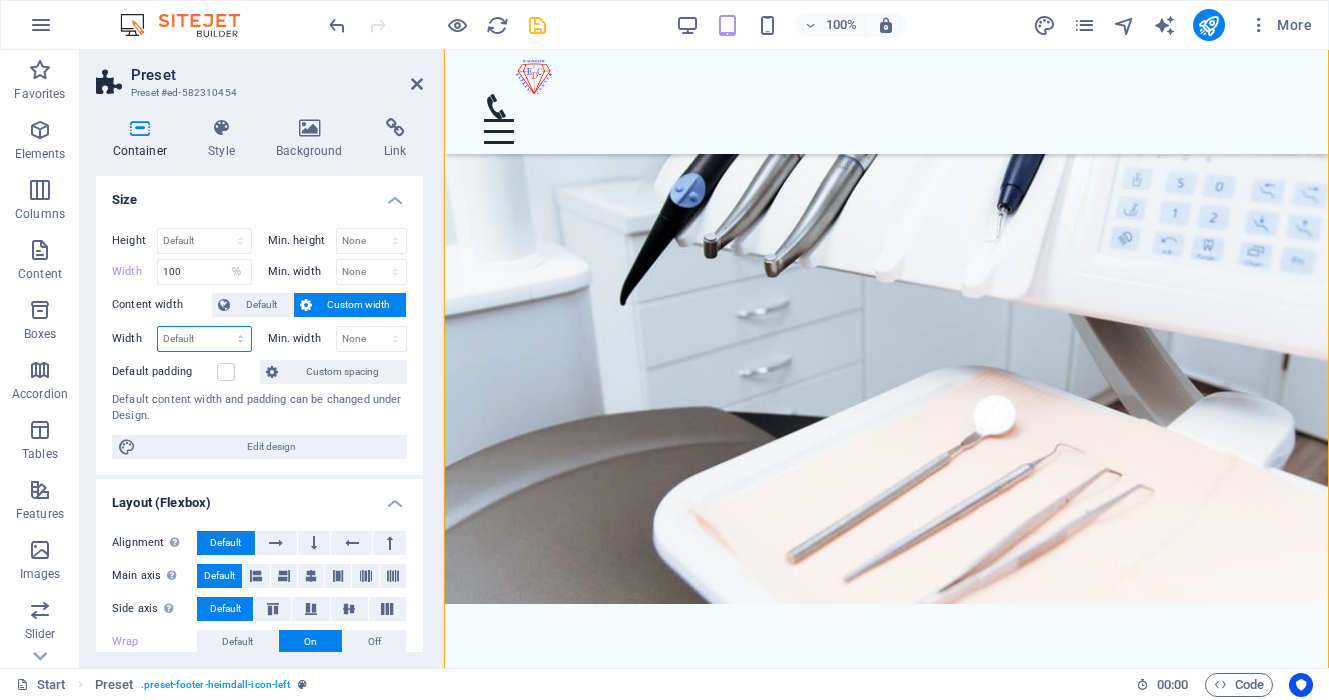 select on "px" 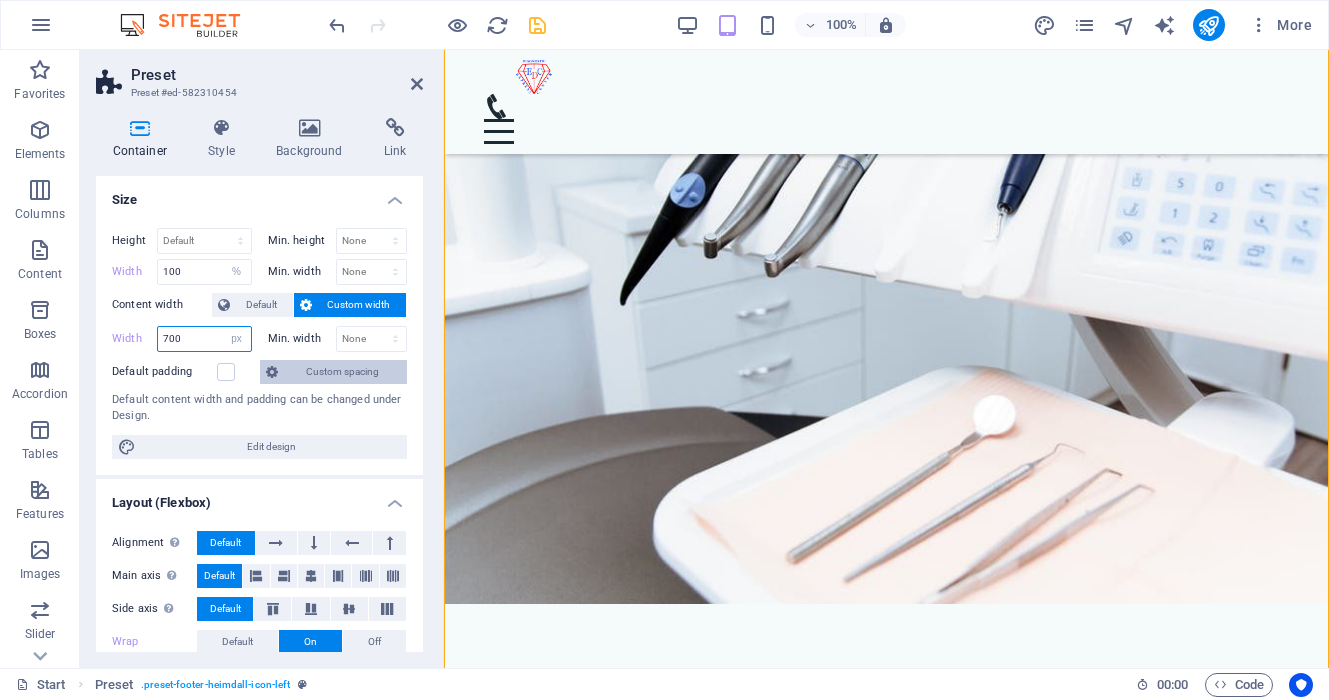 type on "700" 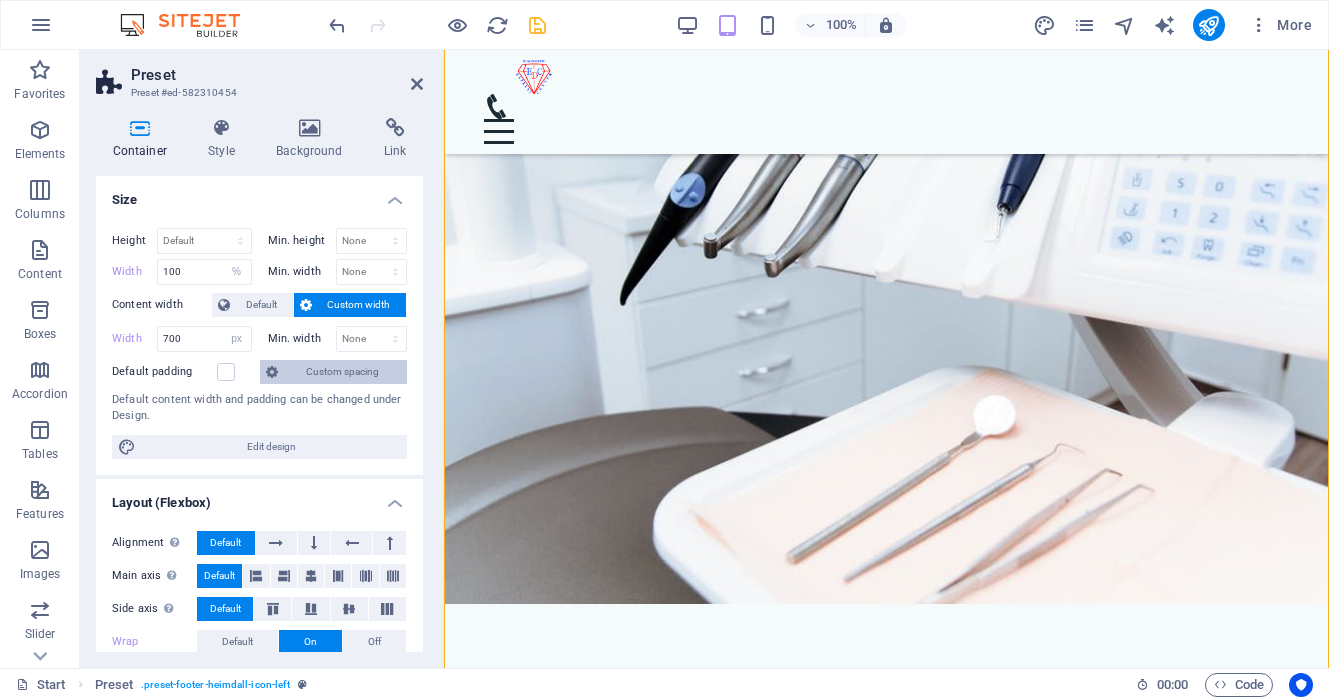 click on "Custom spacing" at bounding box center [342, 372] 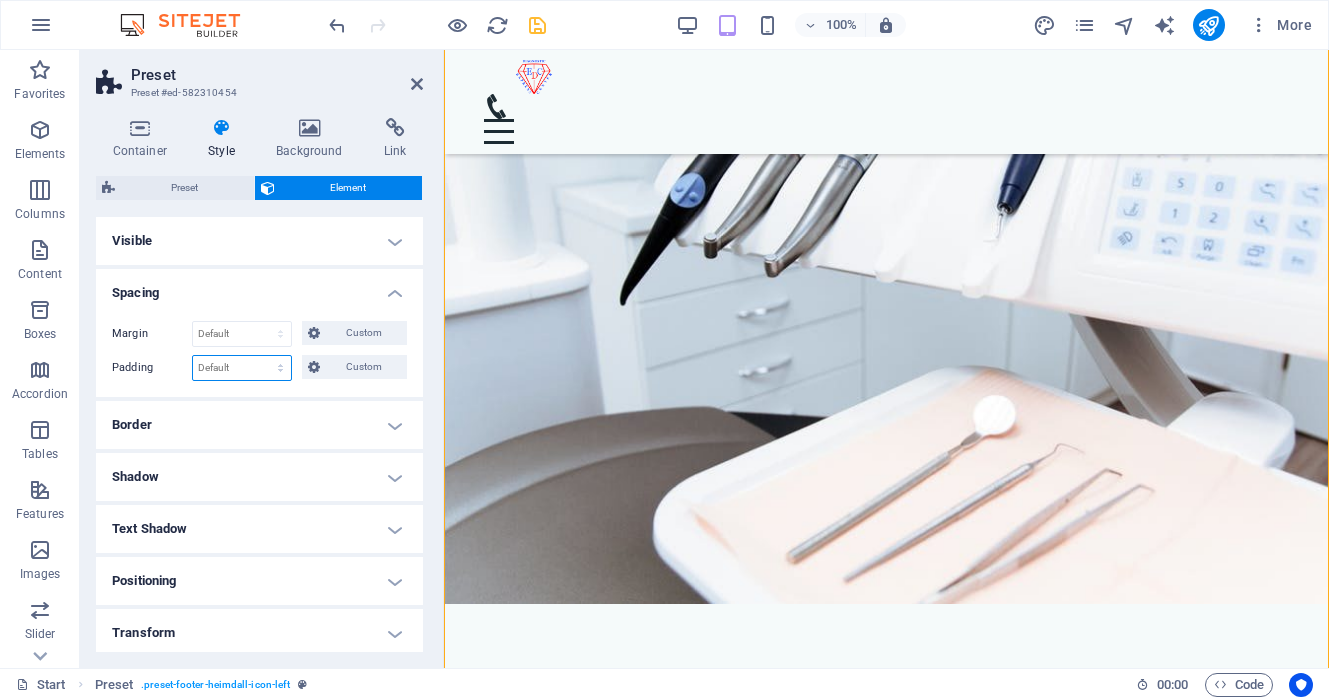 click on "Default px rem % vh vw Custom" at bounding box center (242, 368) 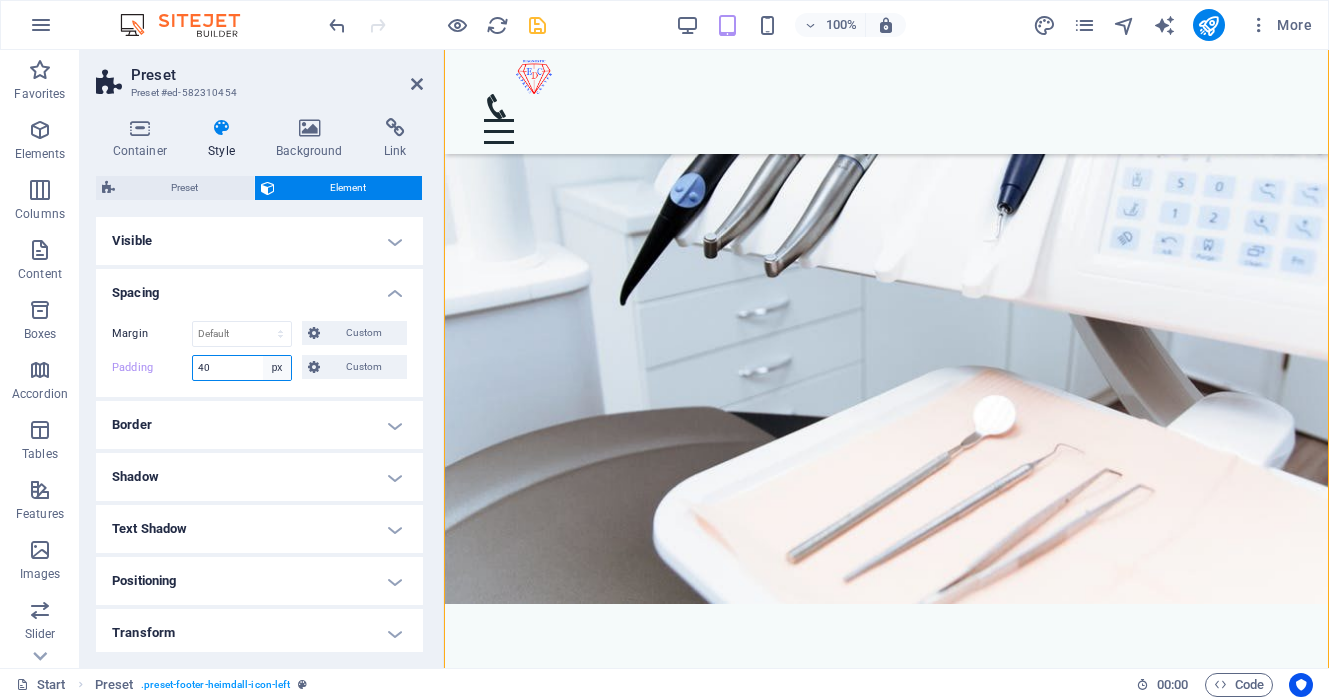 type on "4" 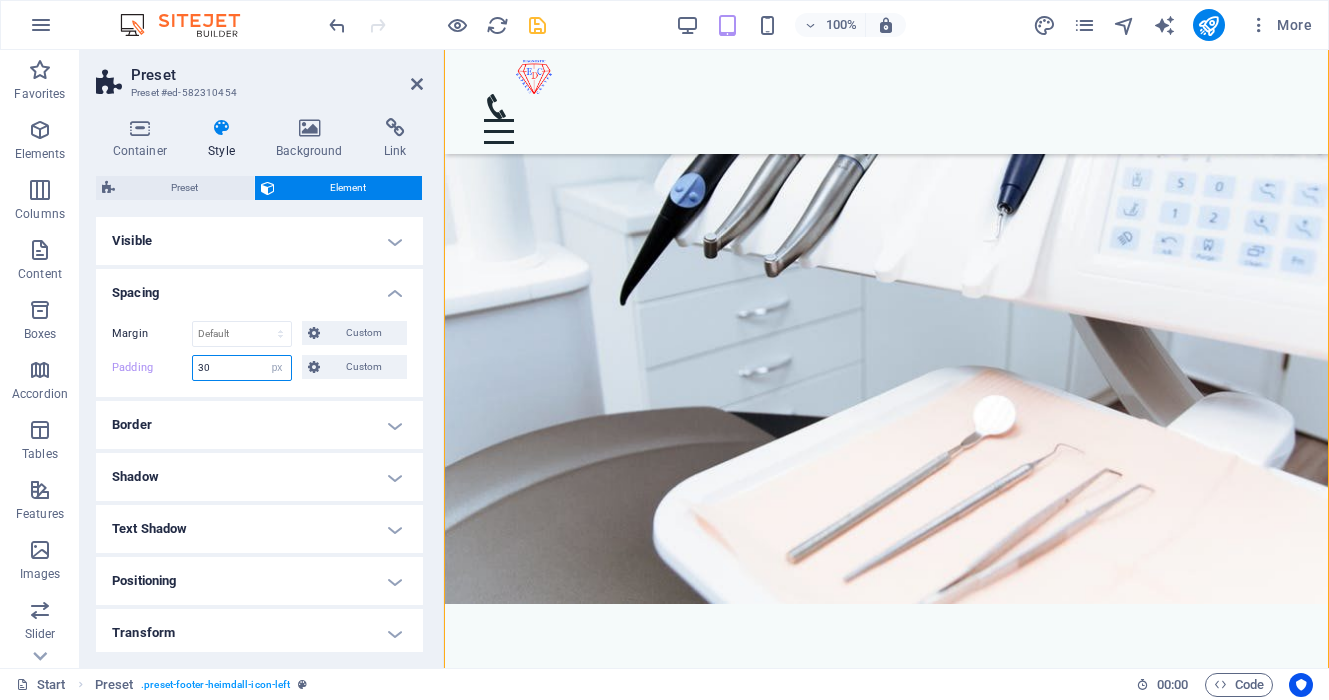 type on "30" 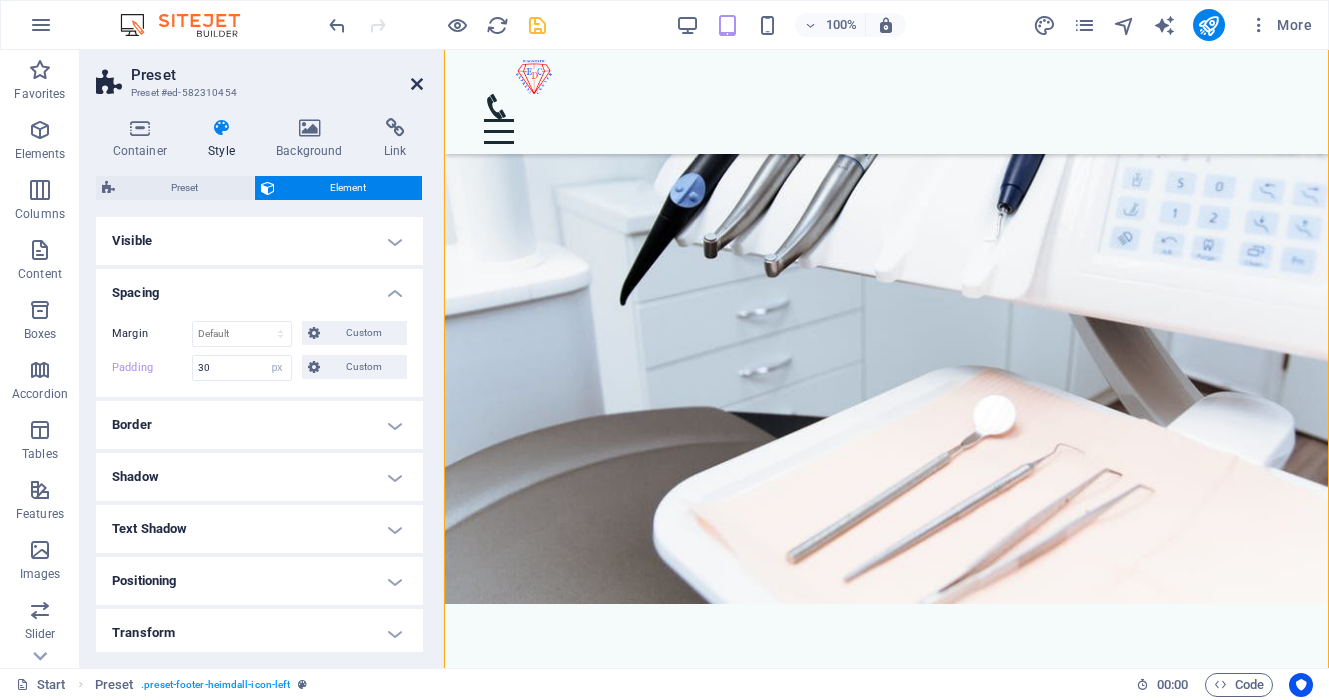 click at bounding box center (417, 84) 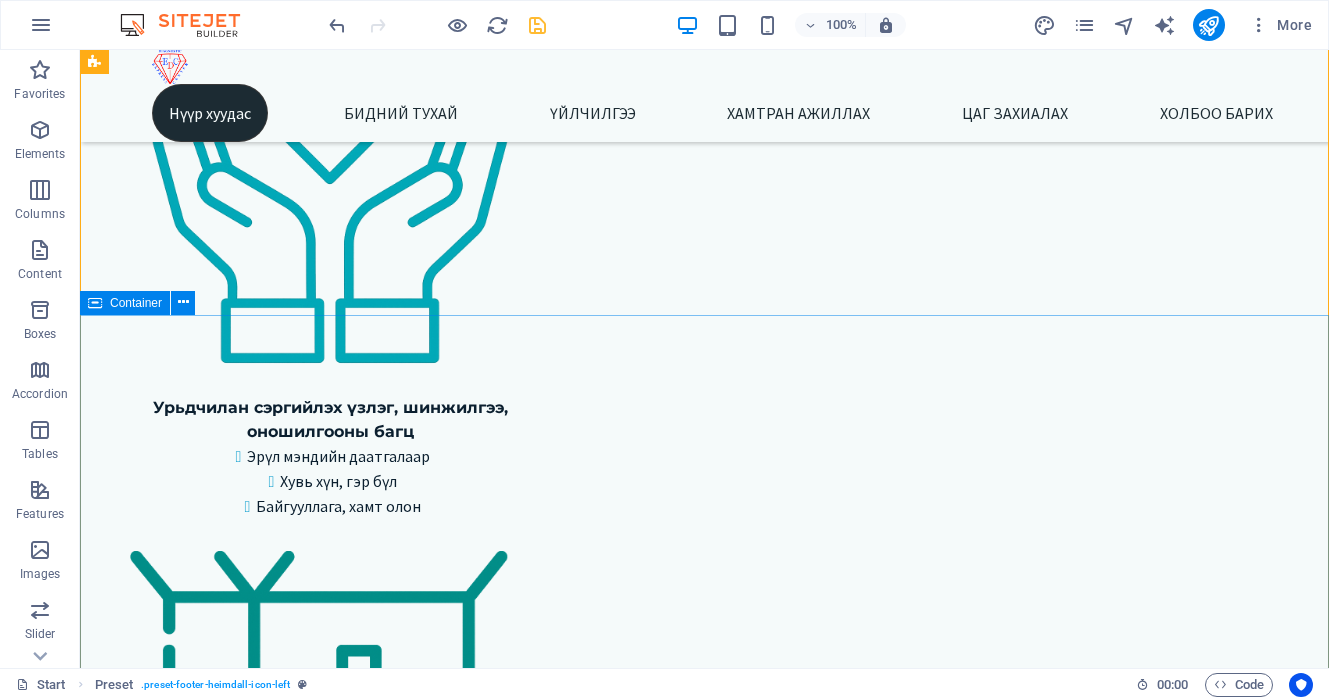 scroll, scrollTop: 4083, scrollLeft: 0, axis: vertical 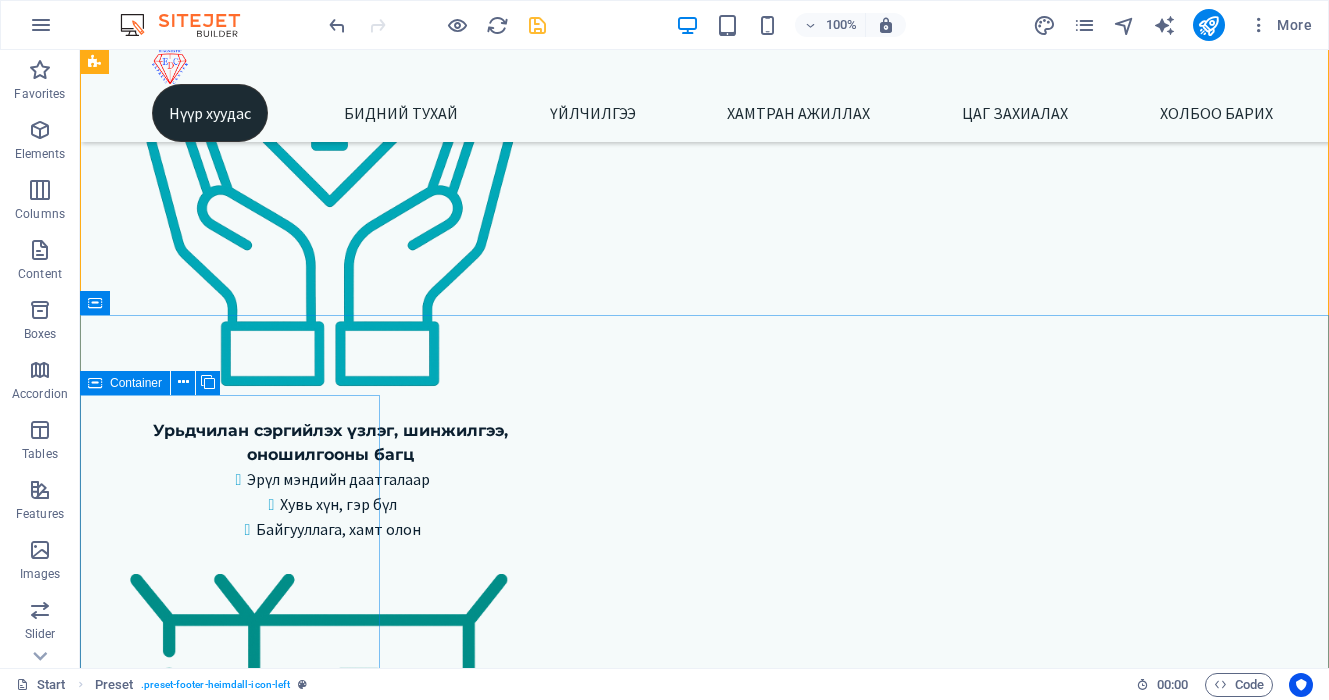 click on "Container" at bounding box center [125, 383] 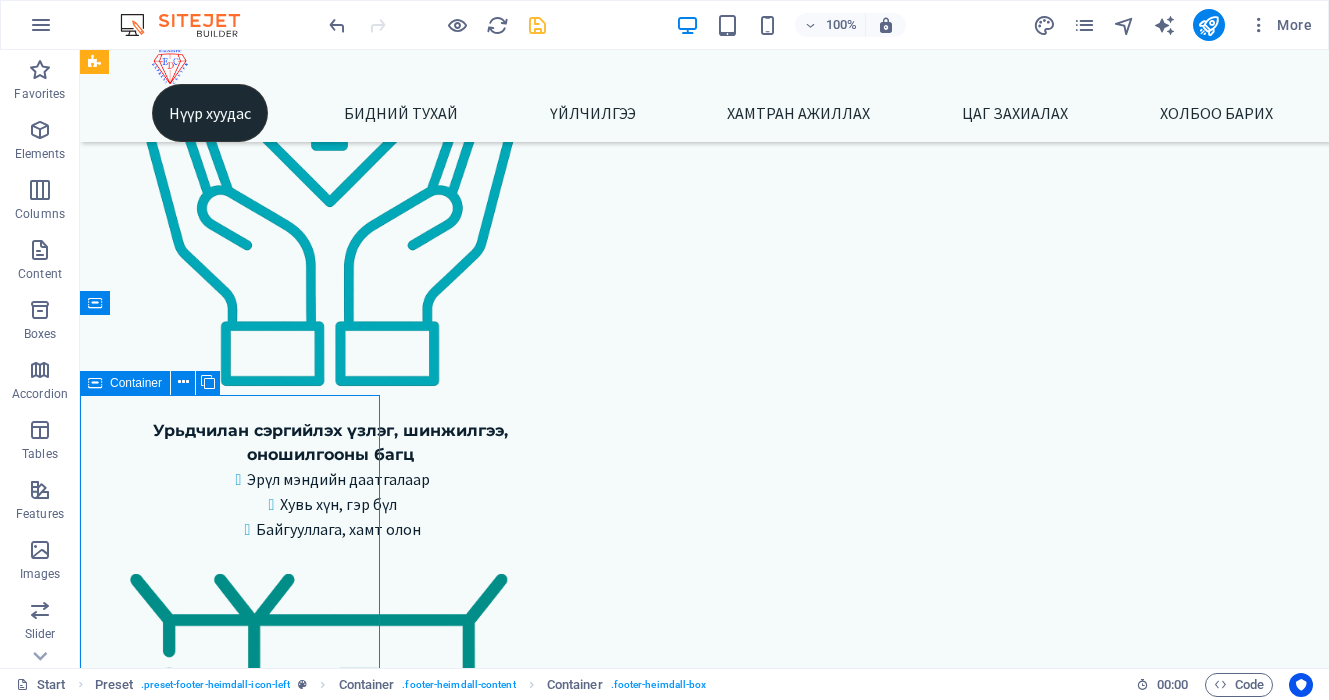 click on "Container" at bounding box center (125, 383) 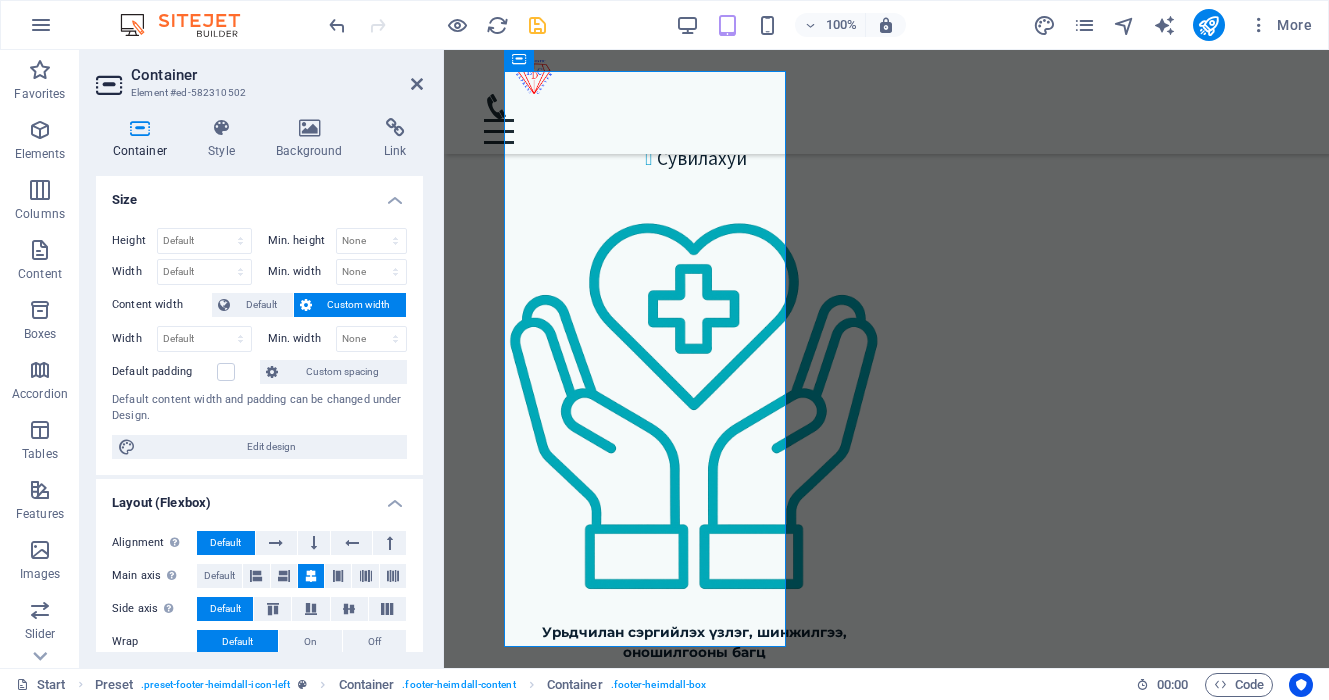scroll, scrollTop: 6030, scrollLeft: 0, axis: vertical 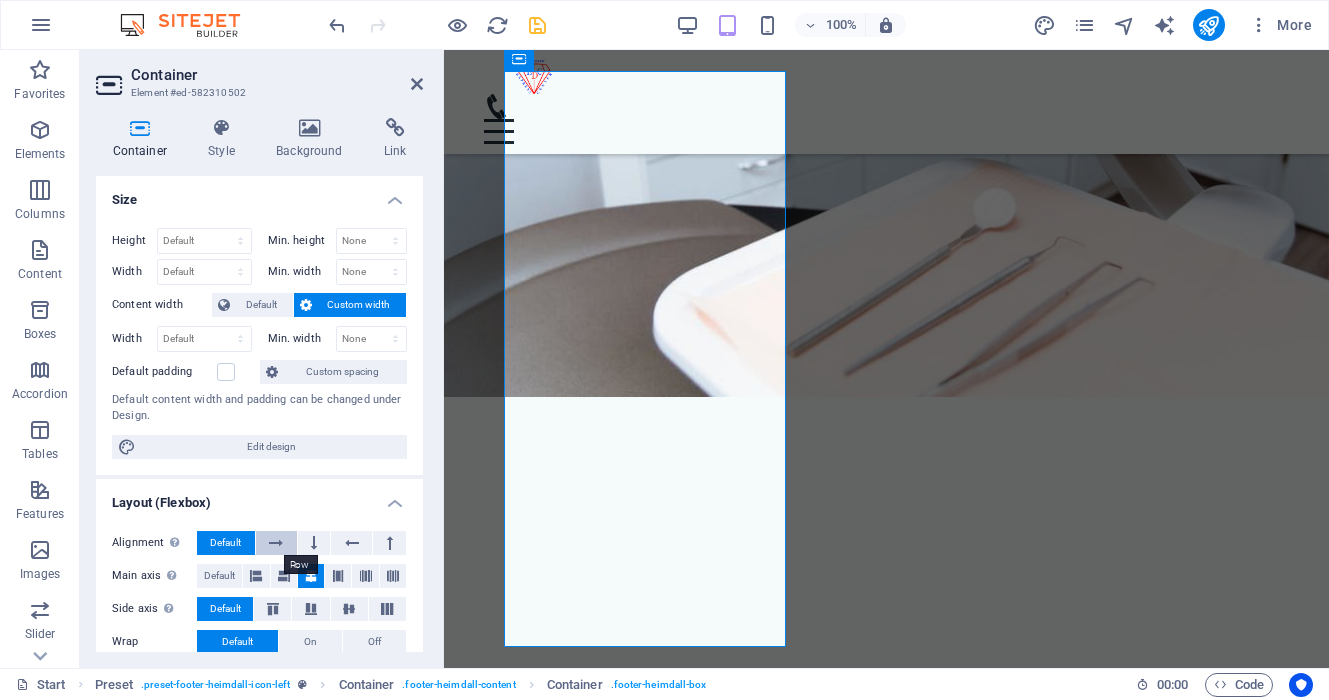 click at bounding box center [276, 543] 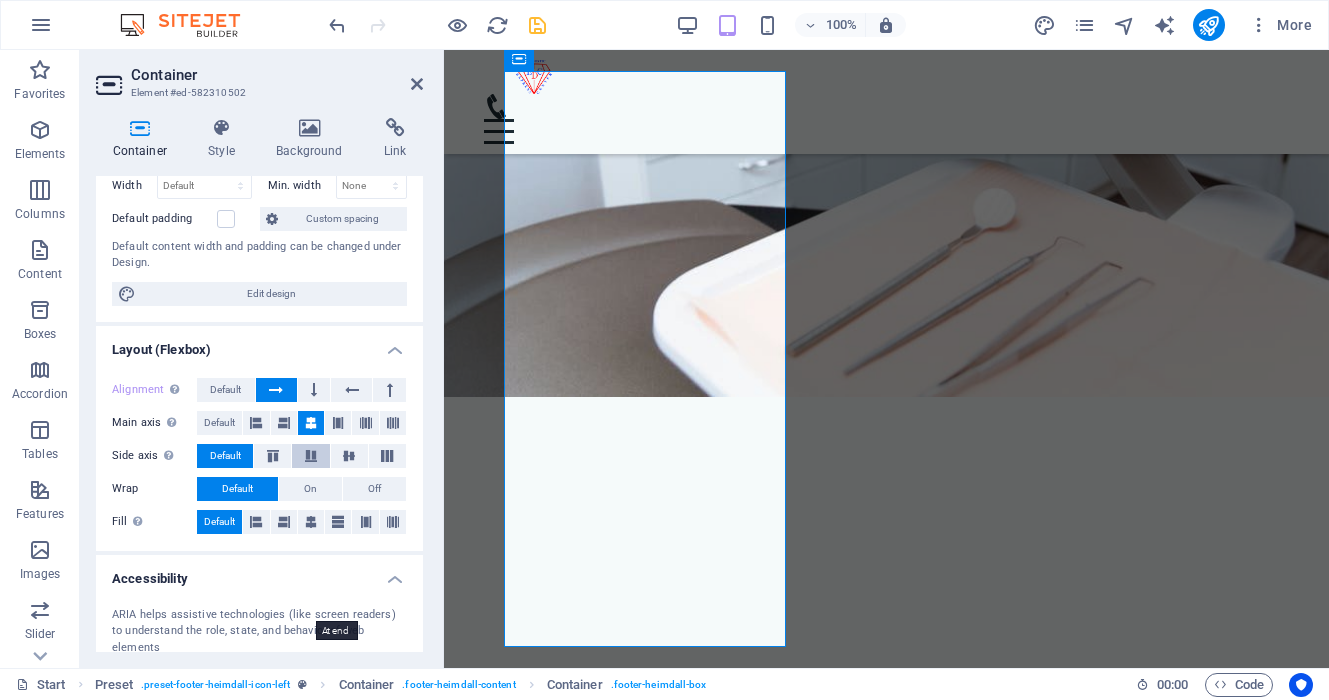 scroll, scrollTop: 156, scrollLeft: 0, axis: vertical 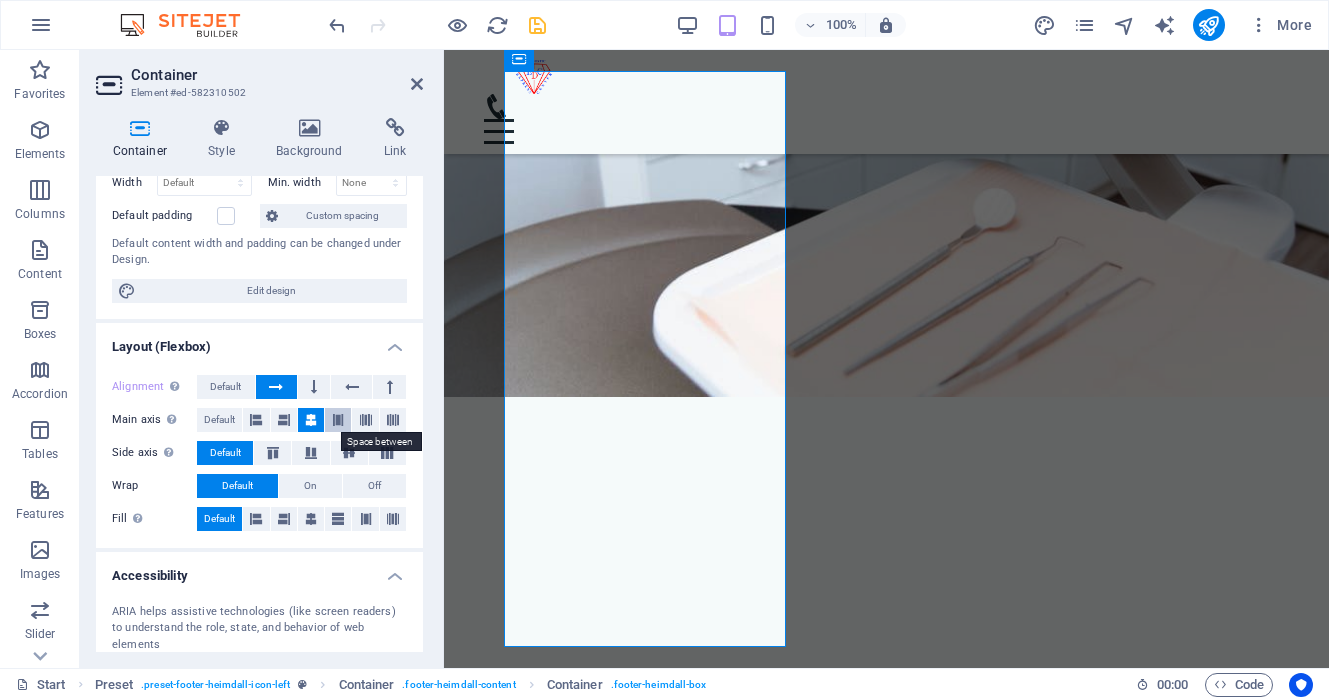 click at bounding box center (338, 420) 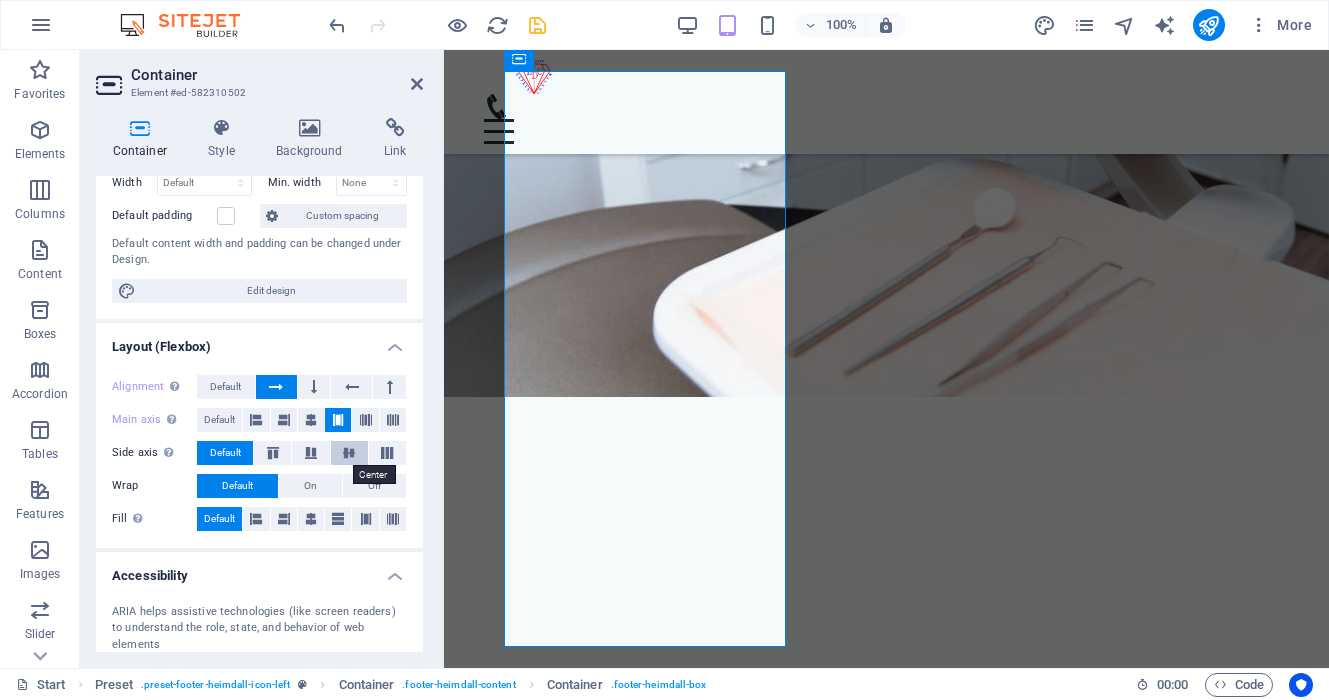 click at bounding box center [349, 453] 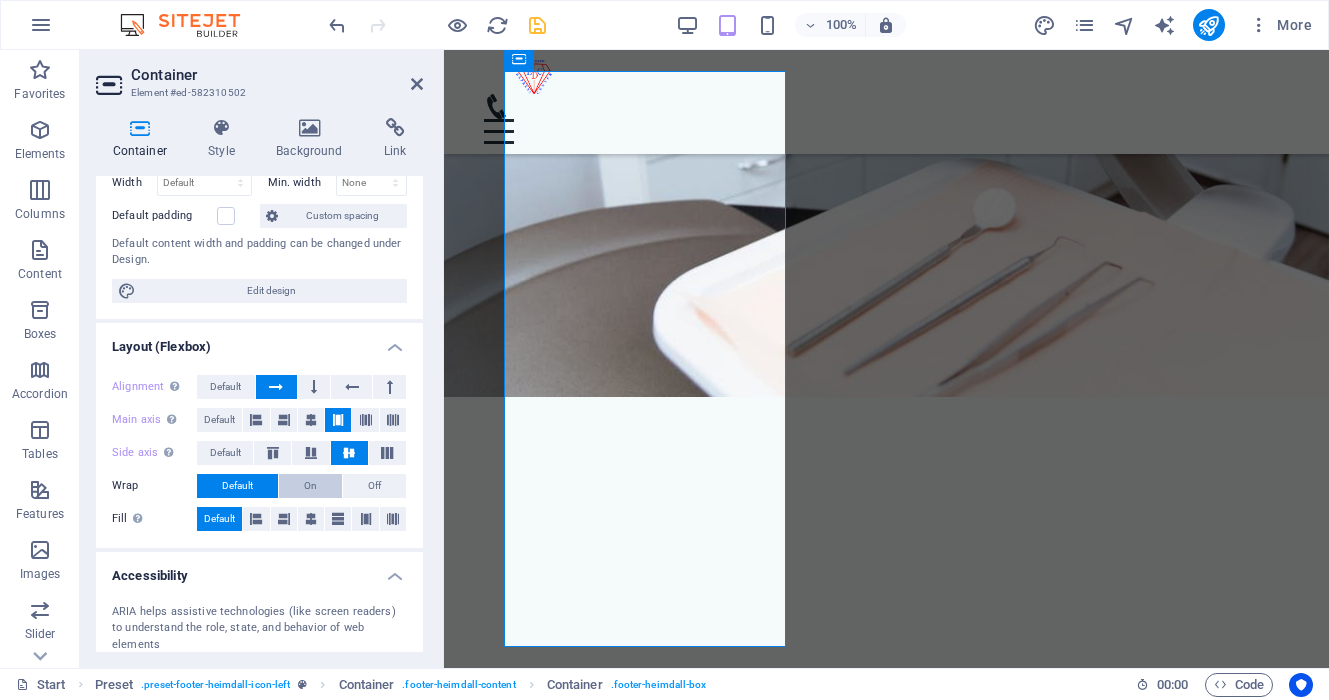 click on "On" at bounding box center (310, 486) 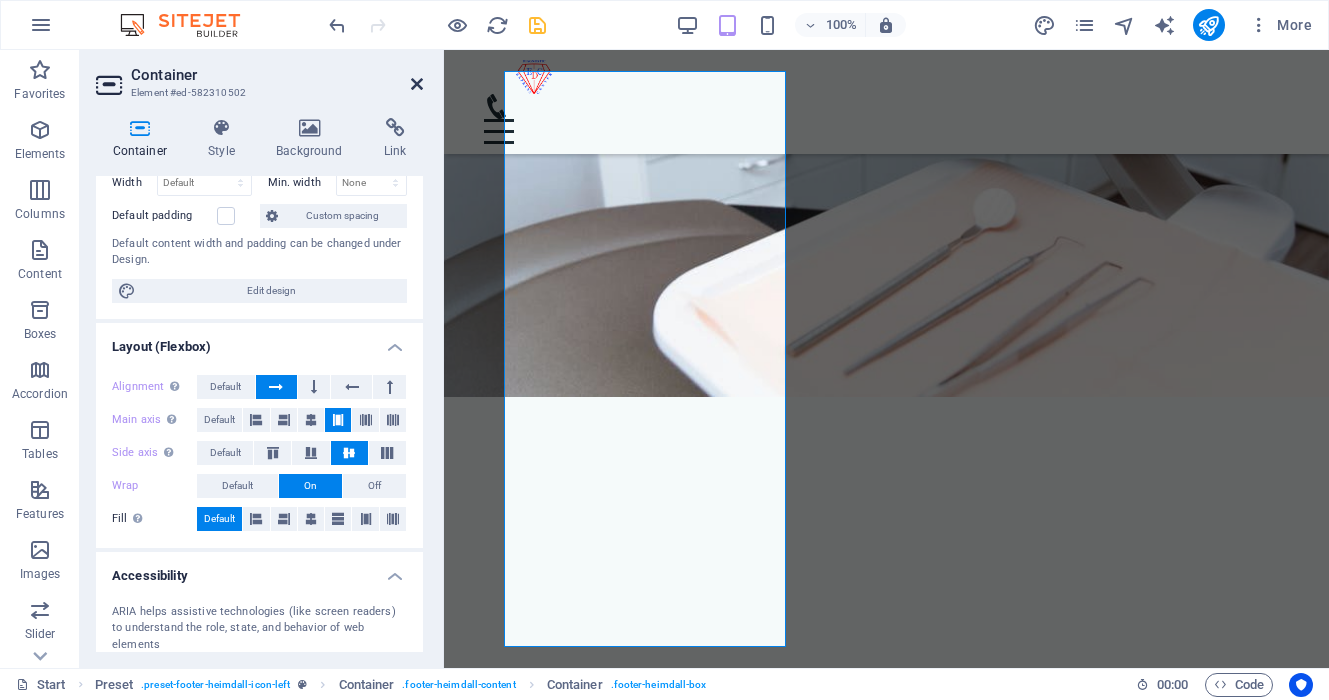 click at bounding box center [417, 84] 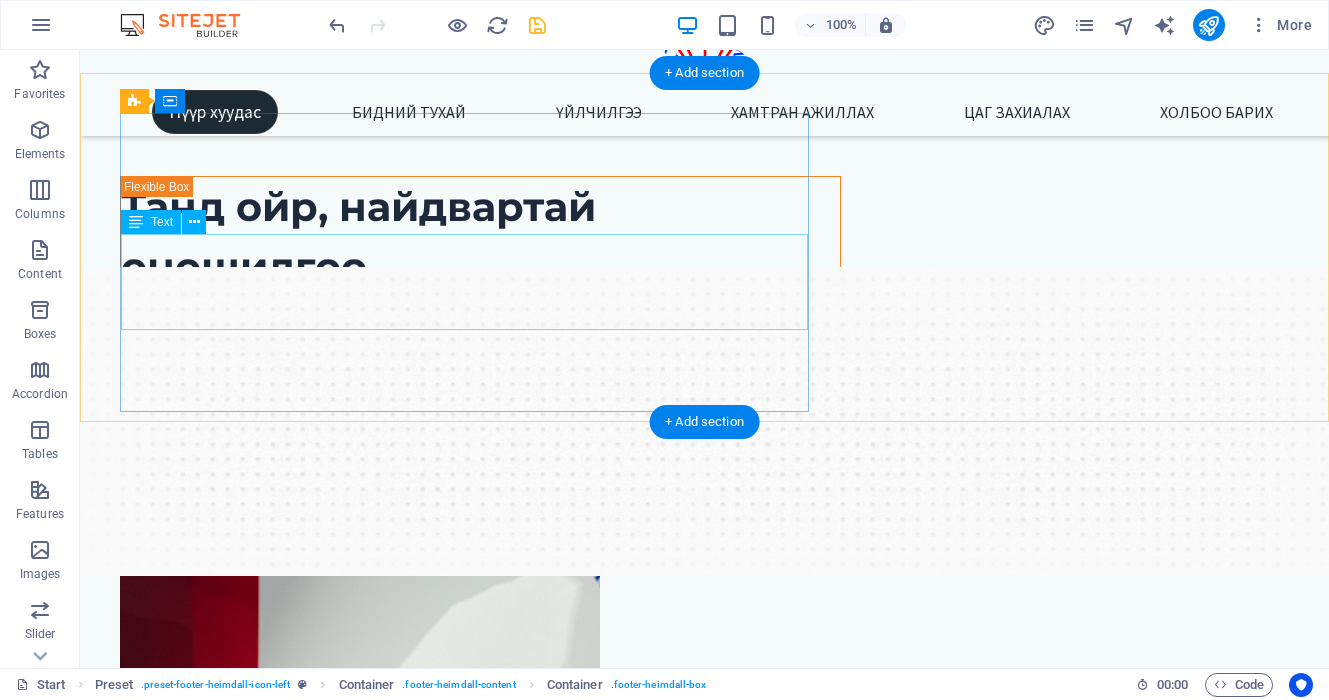scroll, scrollTop: 0, scrollLeft: 0, axis: both 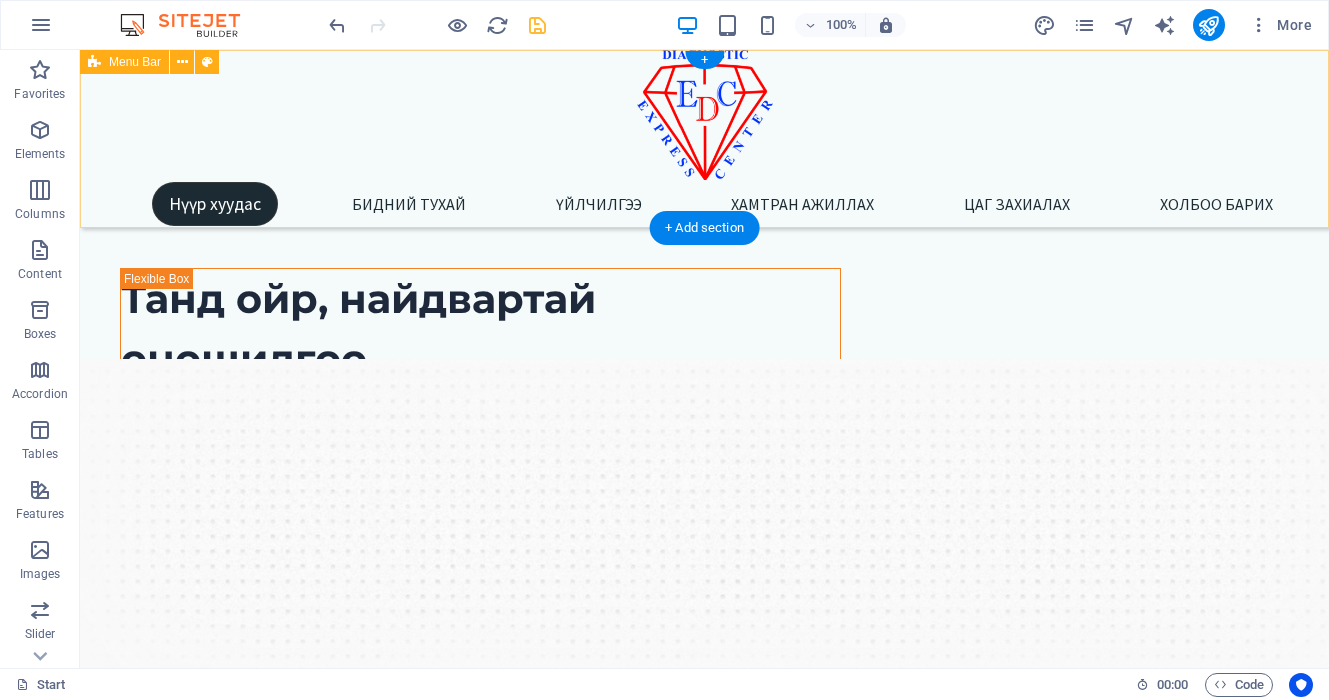 click on "Нүүр хуудас Бидний тухай Үйлчилгээ Хамтран ажиллах Цаг захиалах Холбоо барих" at bounding box center (704, 139) 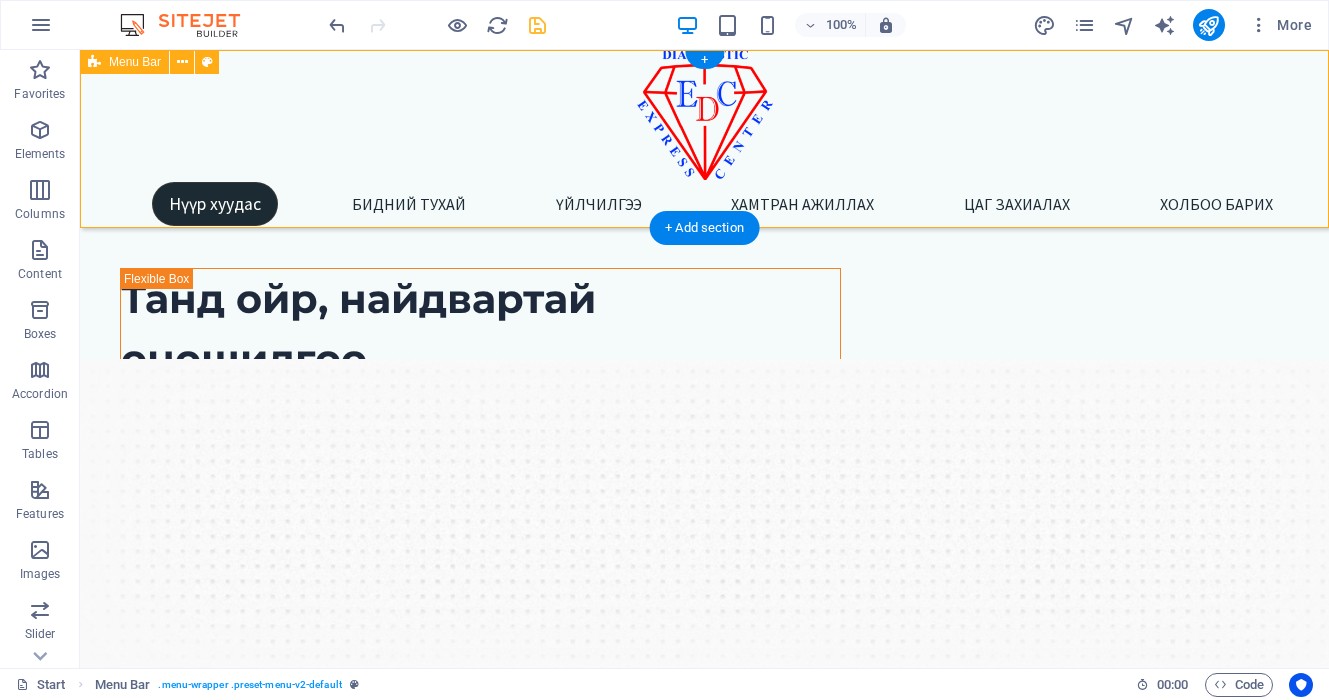 click on "Нүүр хуудас Бидний тухай Үйлчилгээ Хамтран ажиллах Цаг захиалах Холбоо барих" at bounding box center (704, 139) 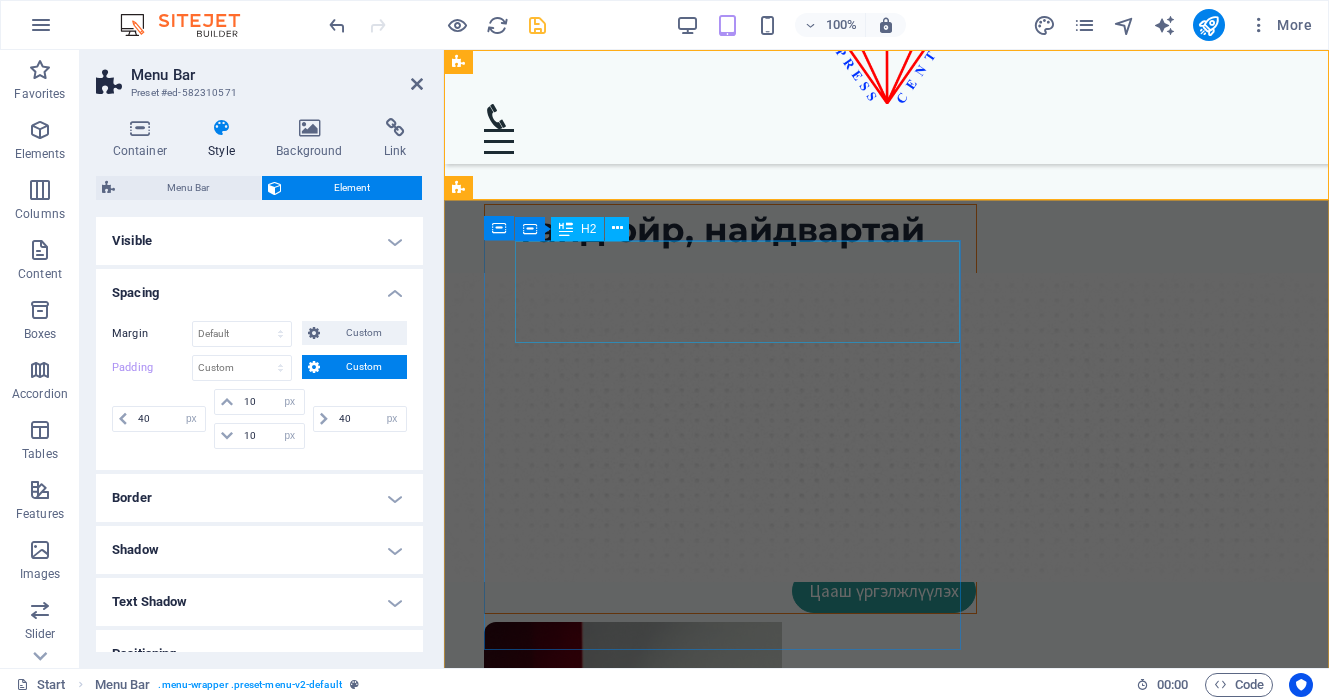 scroll, scrollTop: 0, scrollLeft: 0, axis: both 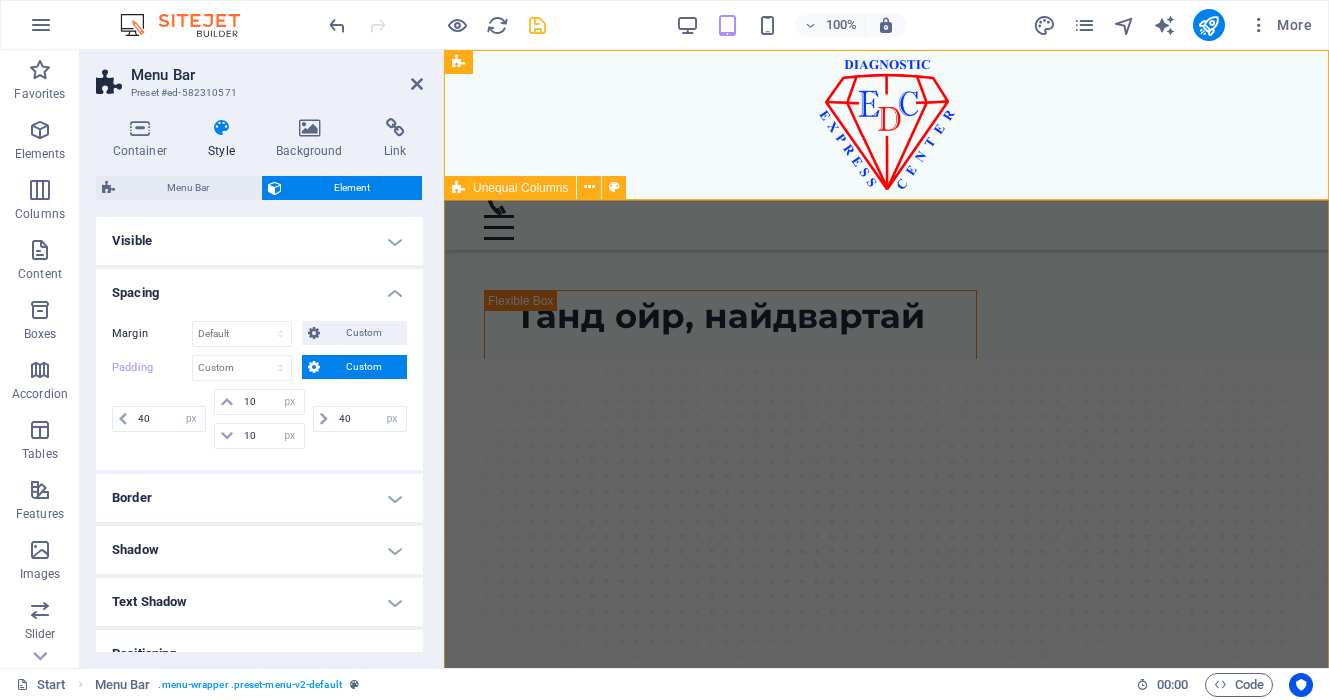 click on "Танд ойр, найдвартай оношилгоо Манай эмнэлэг нь 20 жилийн туршлагатай, олон улсын ISO 15189 стандартад нийцсэн, магадлан итгэмжлэгдсэн лаборатори, оношилгооны төв юм. Бид чанарыг нэн тэргүүнд тавьж, дэвшилтэт тоног төхөөрөмж, мэргэжлийн баг хамт олноороо дамжуулан танд найдвартай, хурдан, үнэн зөв оношилгооны үйлчилгээг хүргэдэг. Цааш үргэлжлүүлэх" at bounding box center [886, 794] 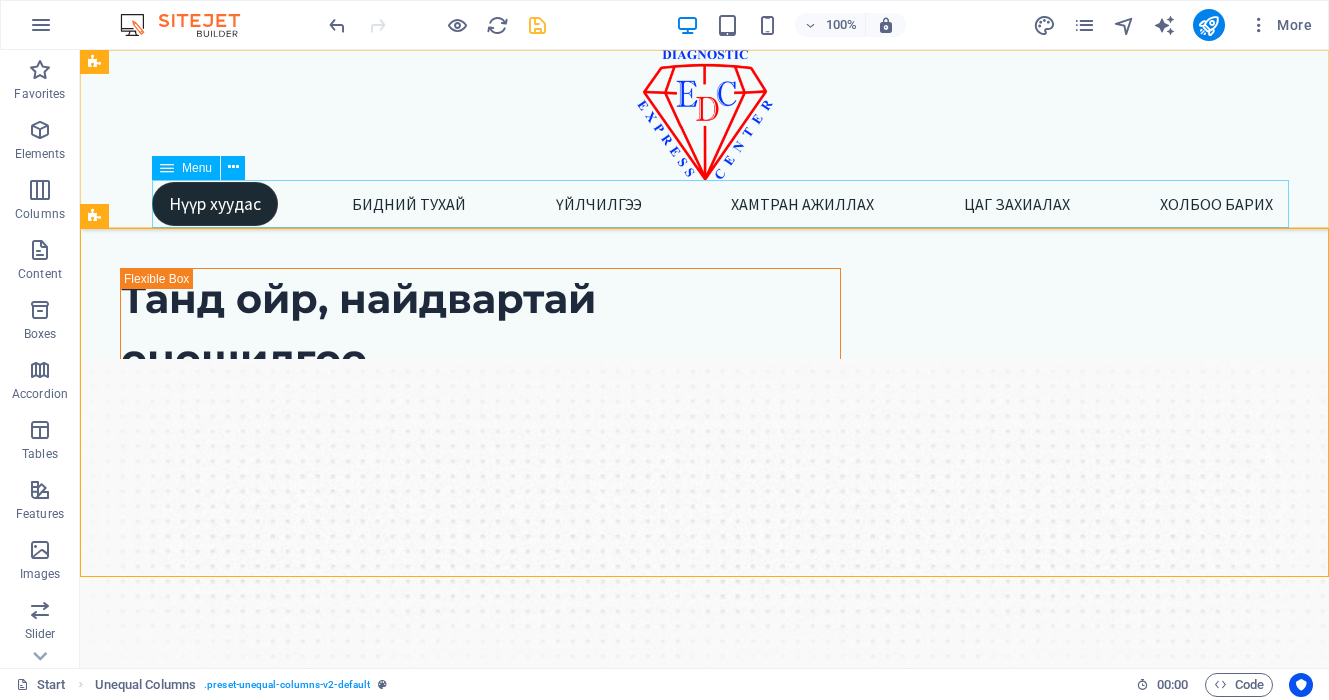 click on "Menu" at bounding box center [197, 168] 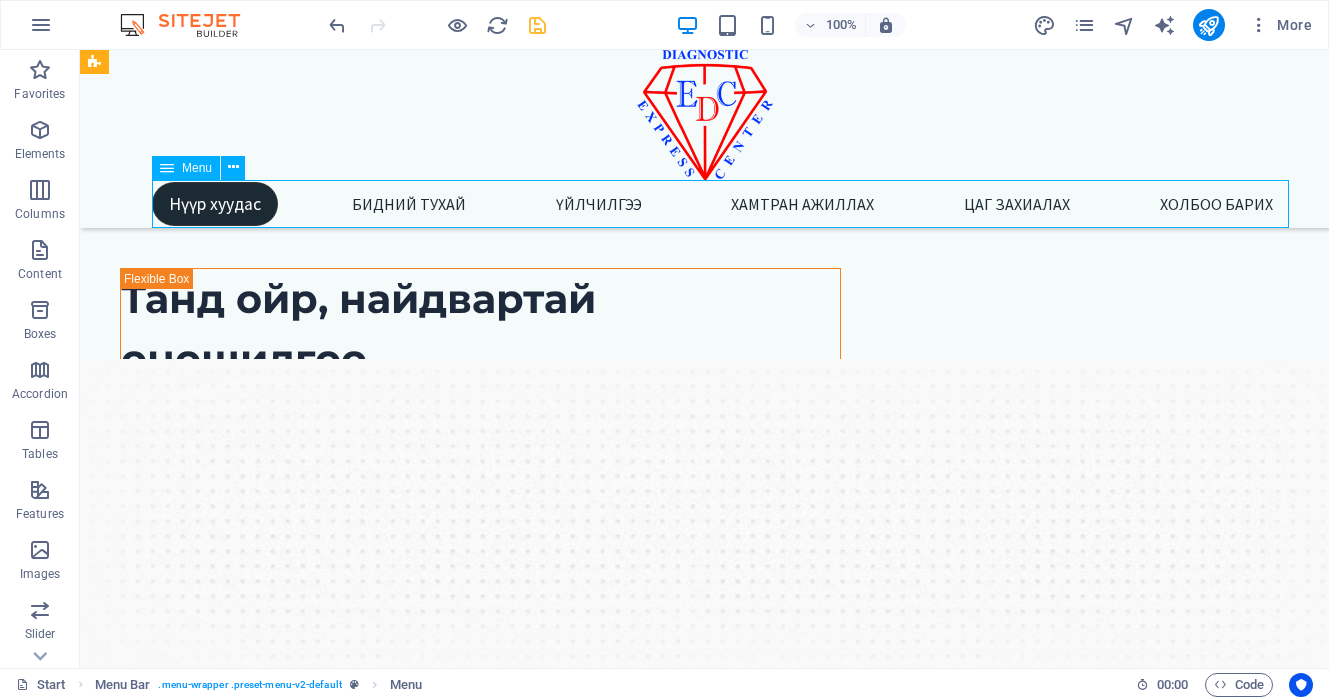 click on "Menu" at bounding box center (197, 168) 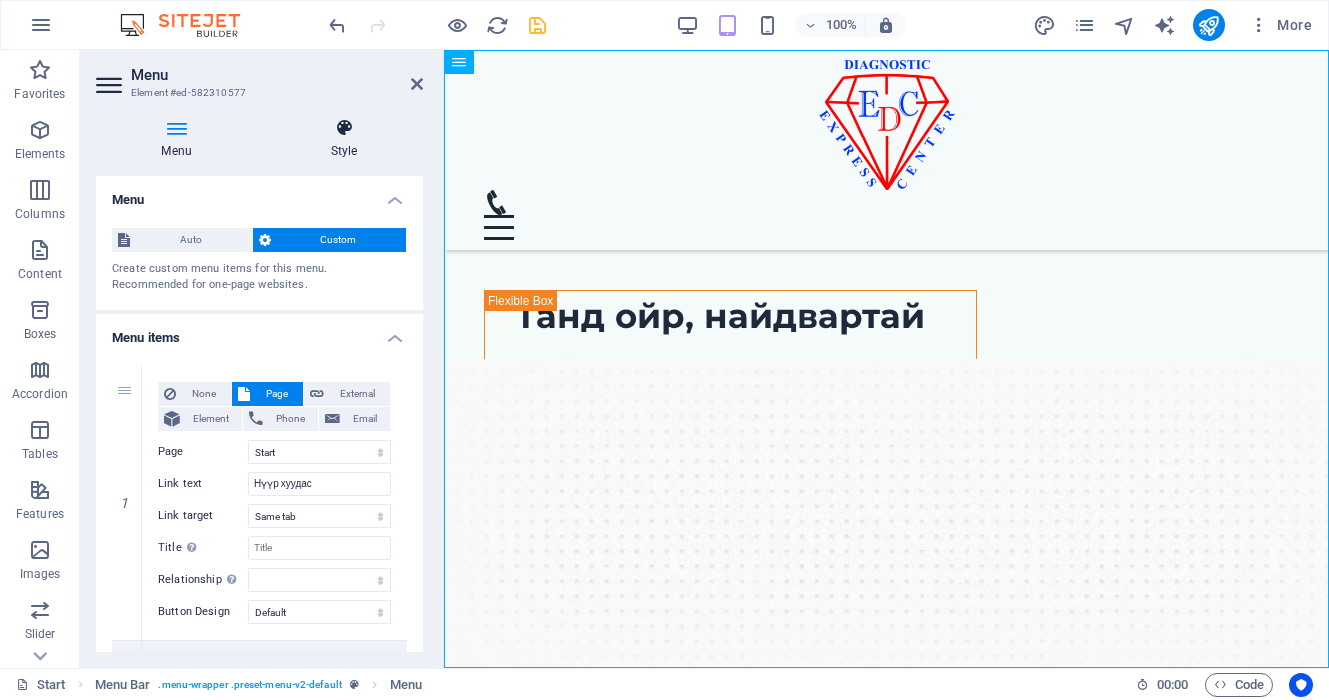 click on "Style" at bounding box center (344, 139) 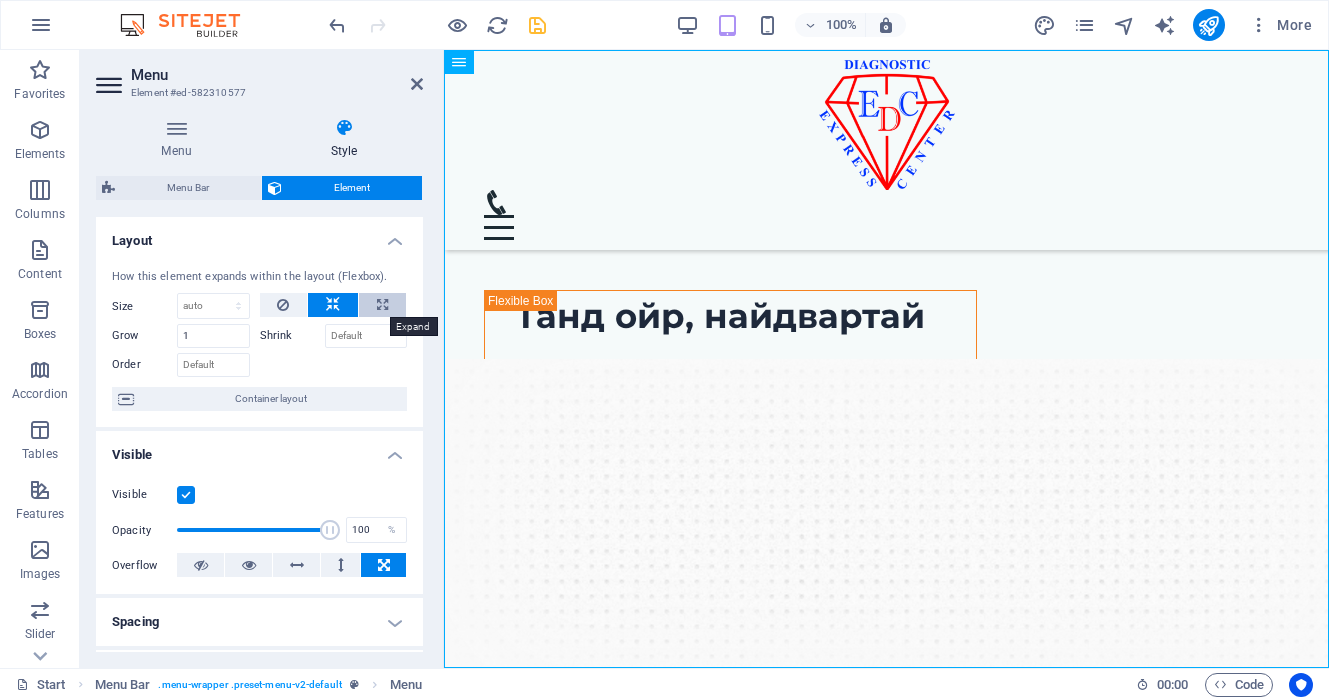 click at bounding box center (382, 305) 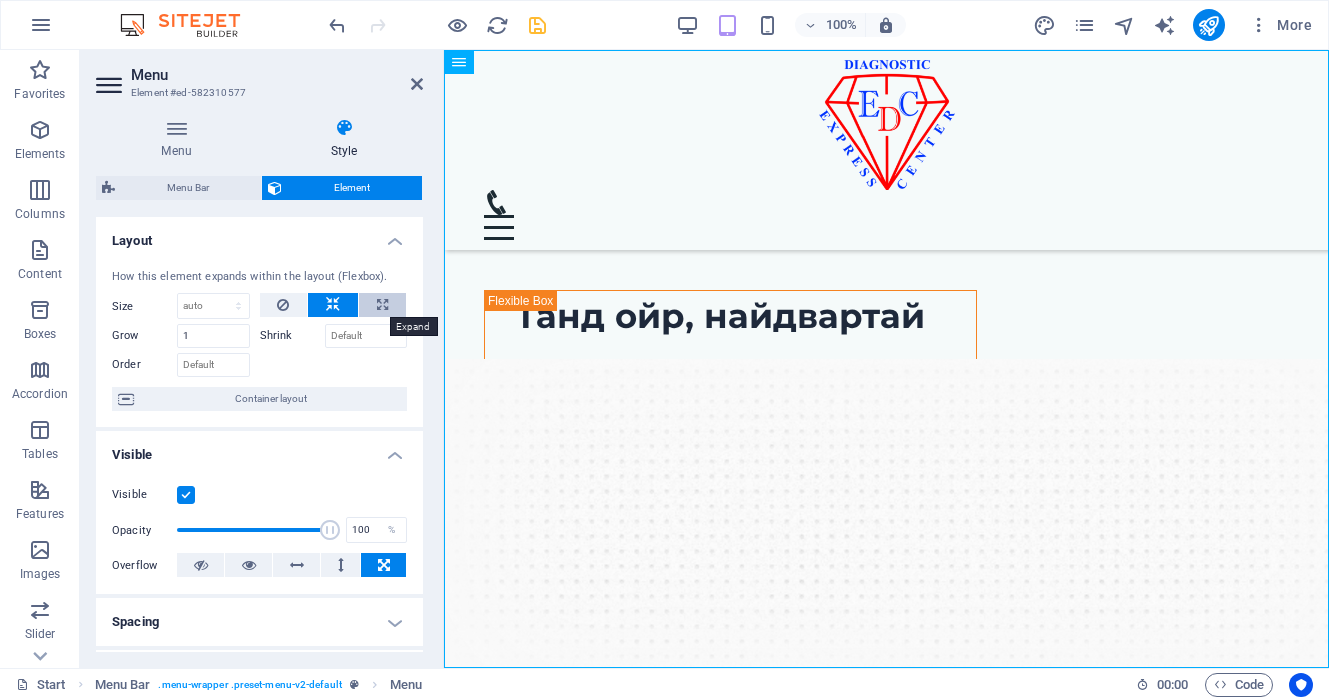 type on "100" 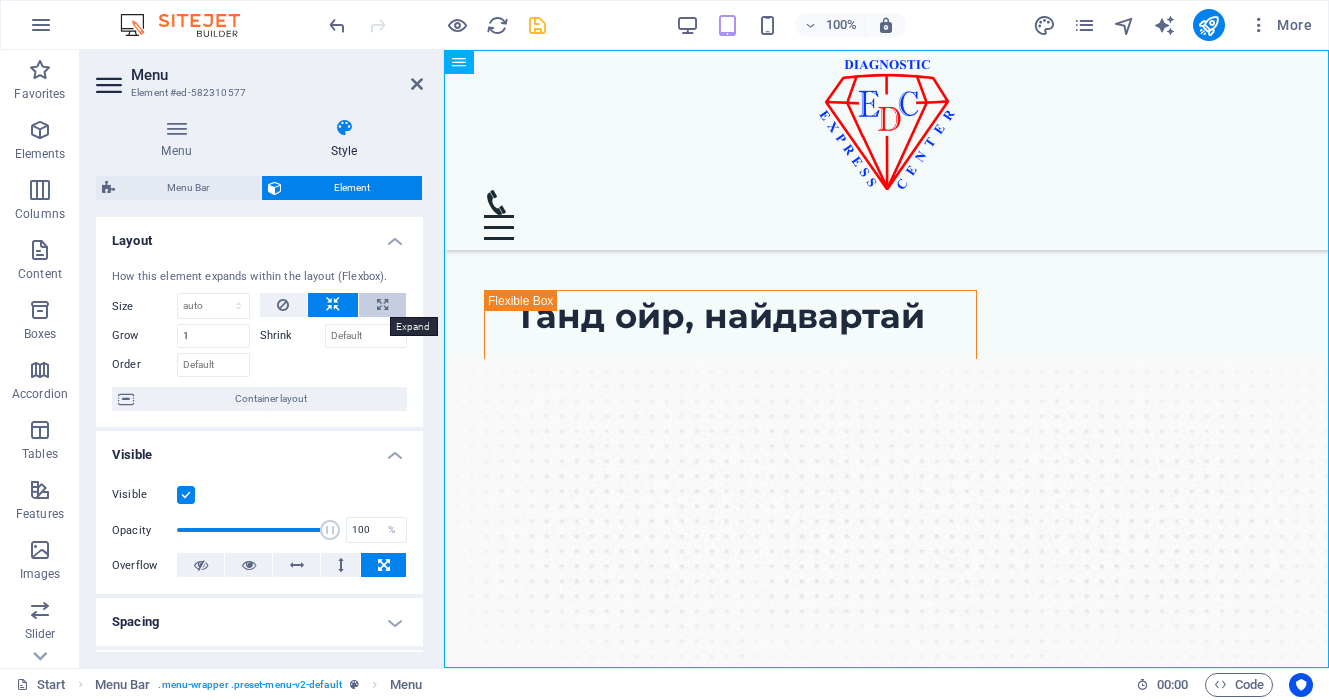 select on "%" 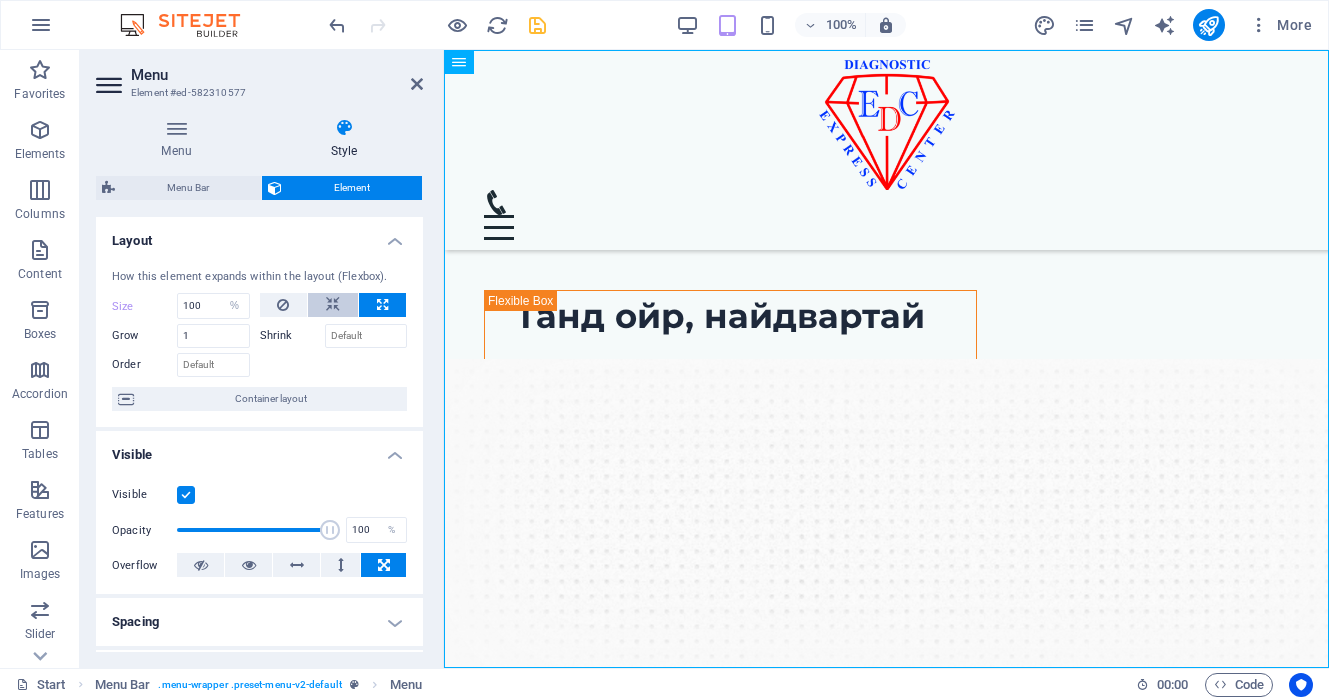 click at bounding box center [333, 305] 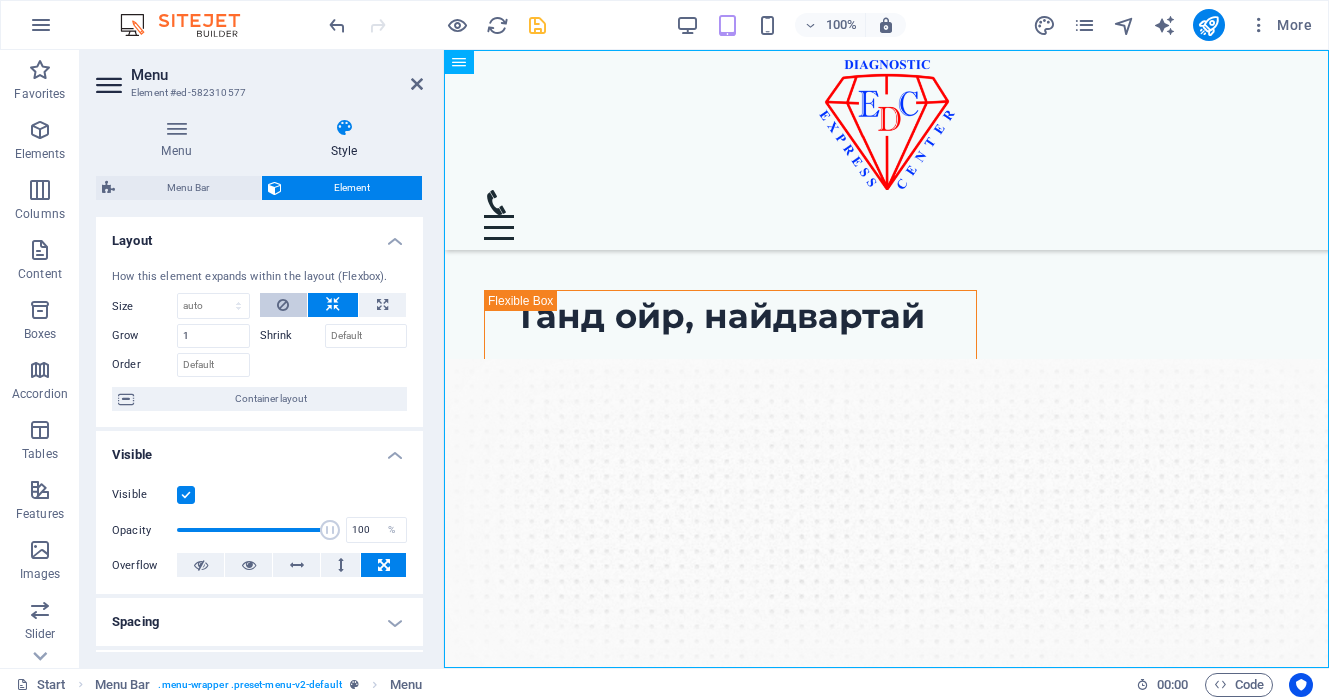 click at bounding box center (283, 305) 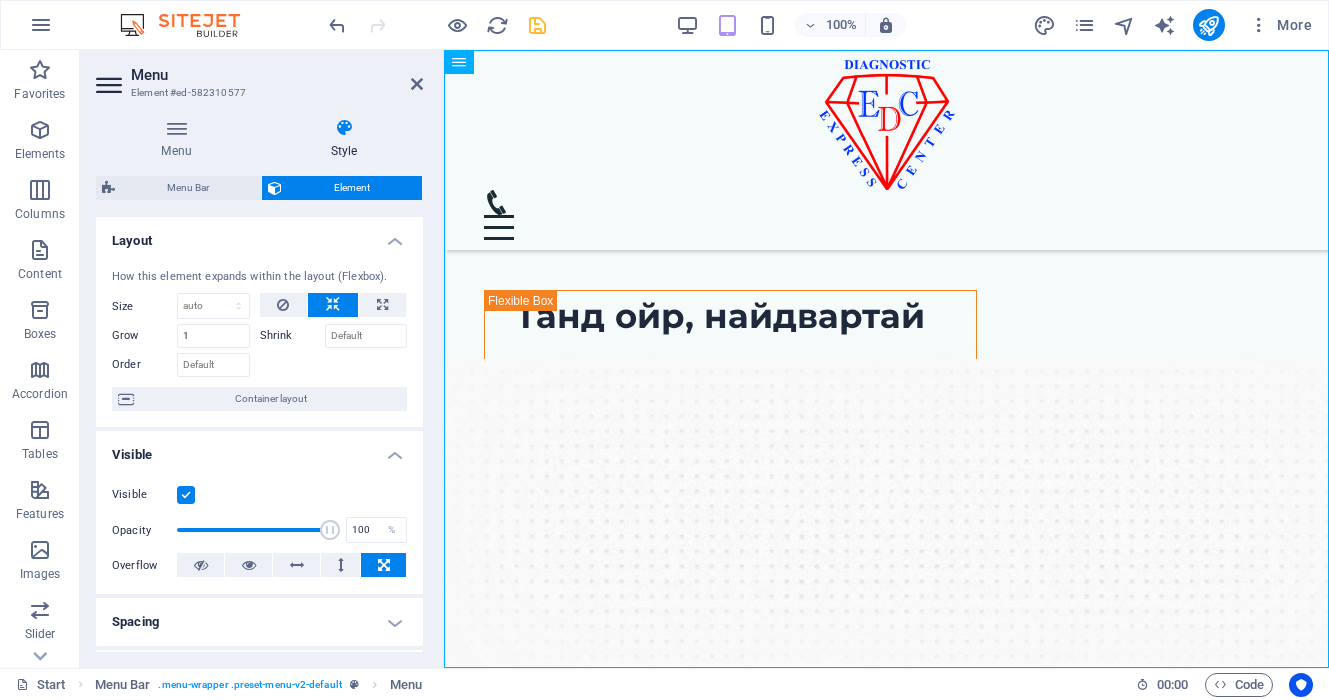 click at bounding box center [333, 305] 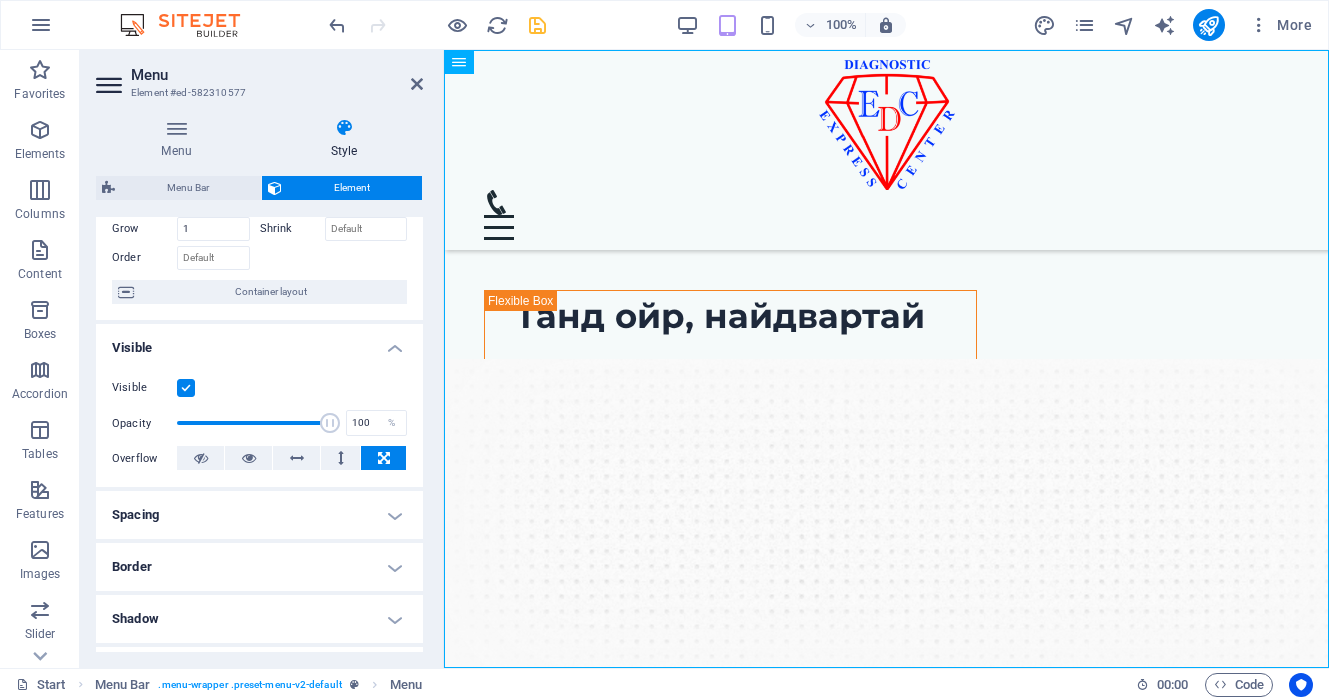 scroll, scrollTop: 129, scrollLeft: 0, axis: vertical 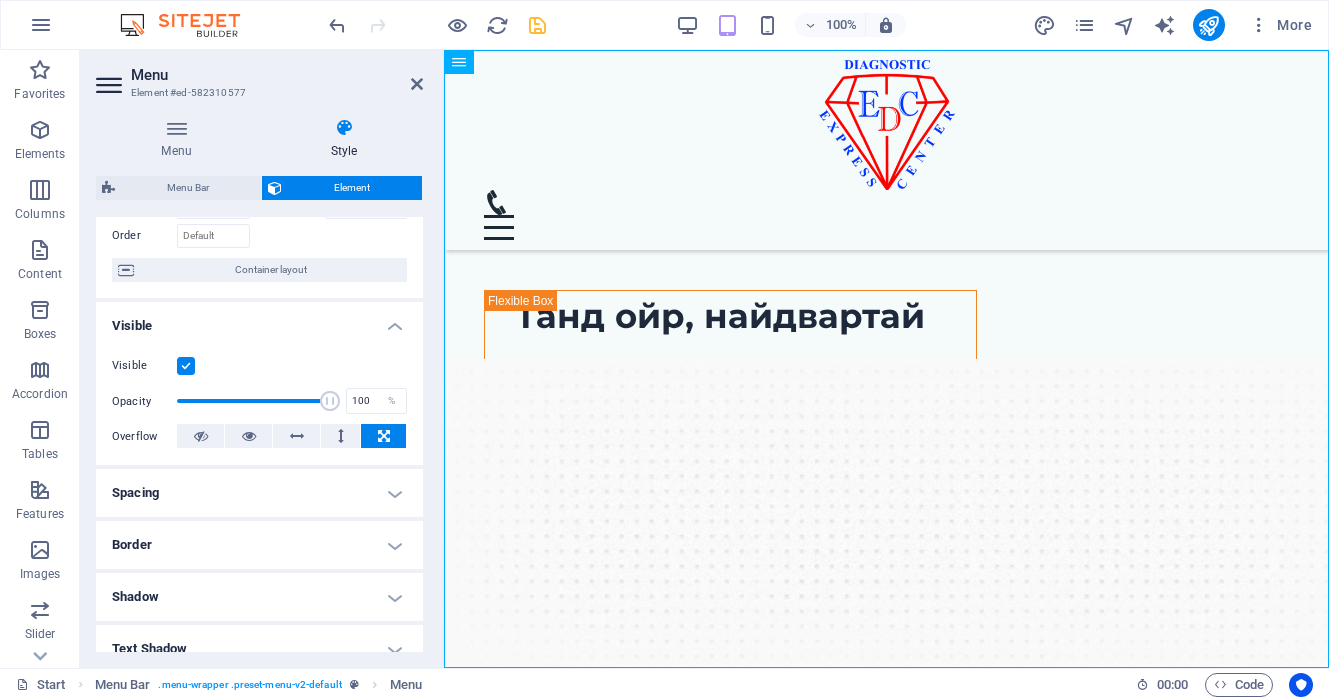 click on "Spacing" at bounding box center [259, 493] 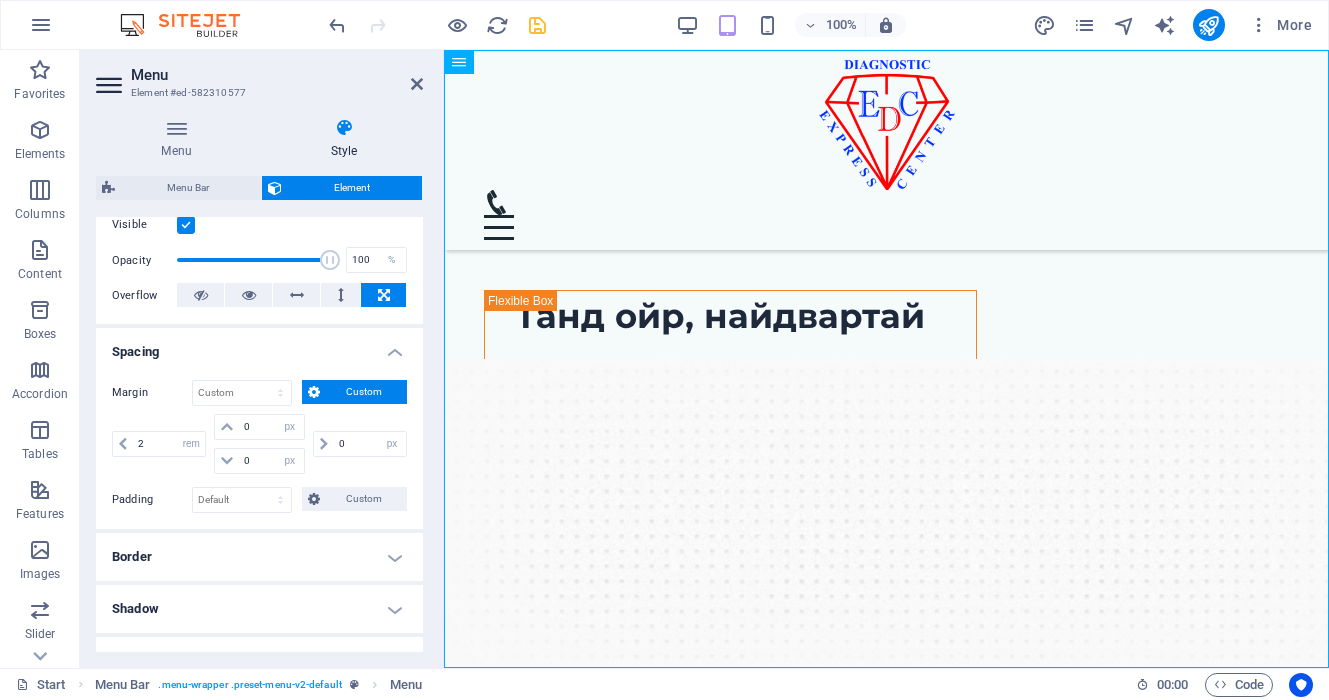 scroll, scrollTop: 274, scrollLeft: 0, axis: vertical 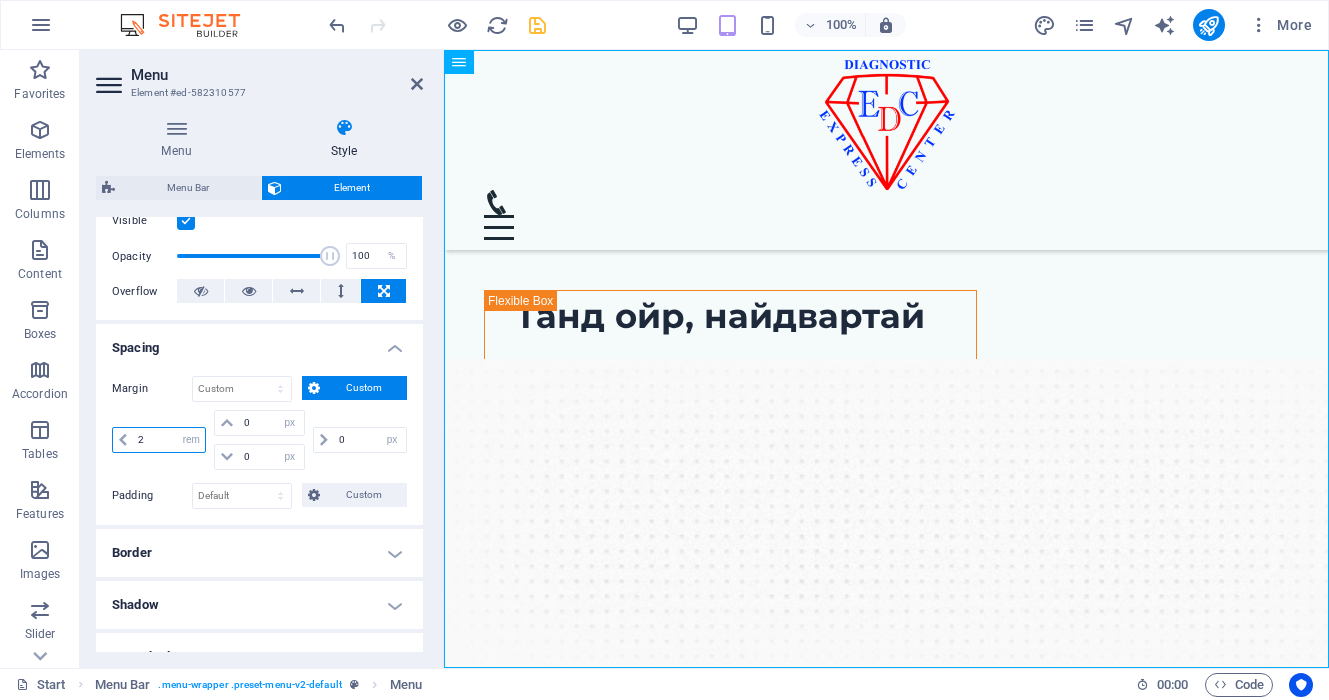 click on "2" at bounding box center [169, 440] 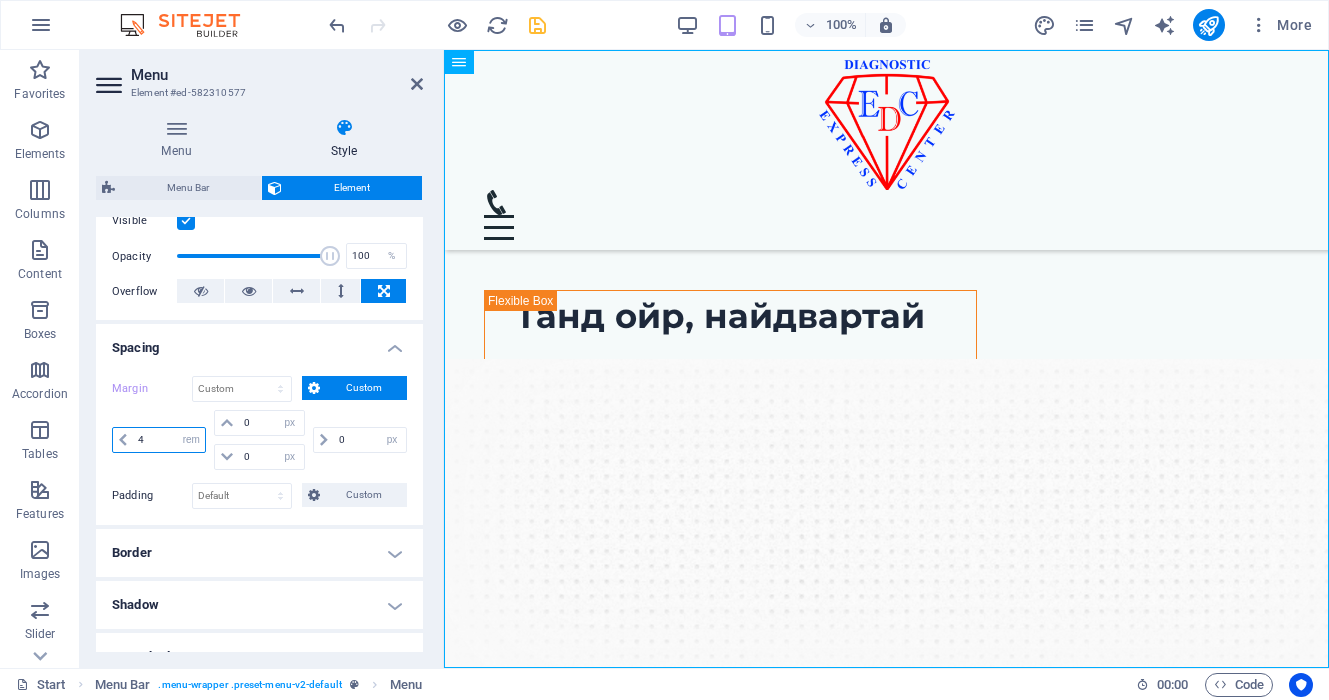 type on "4" 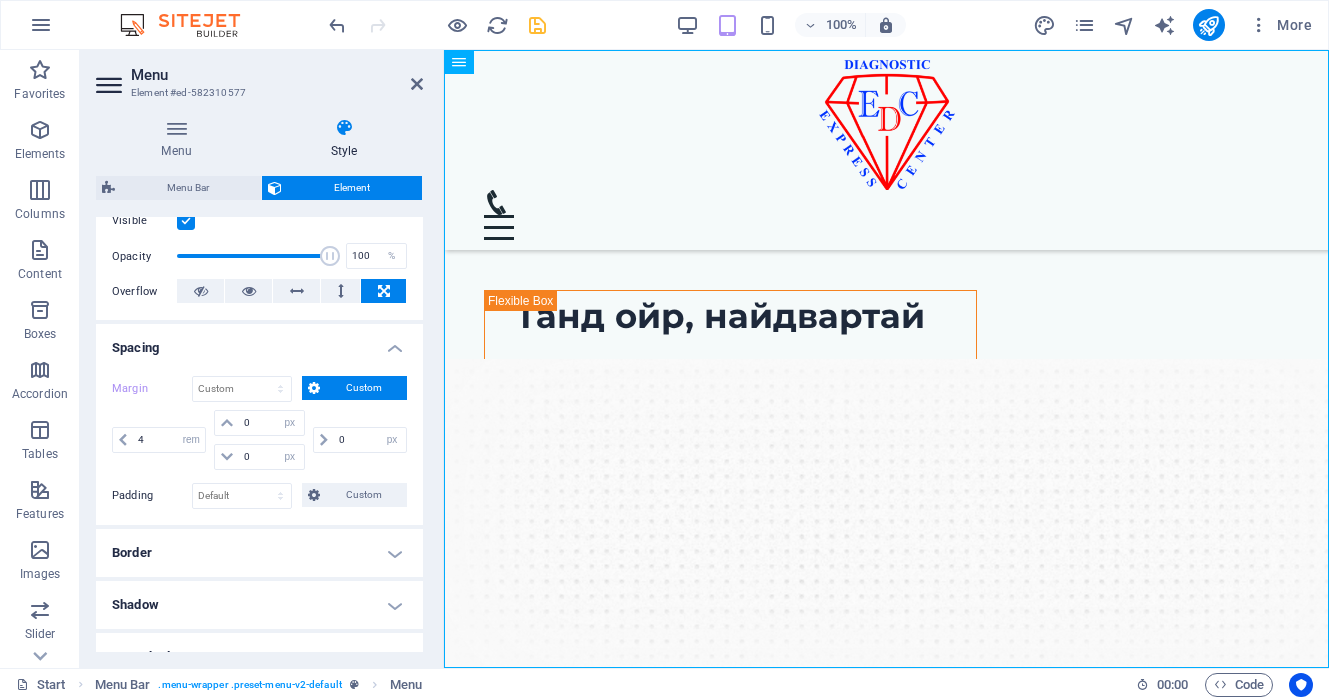 click on "Spacing" at bounding box center [259, 342] 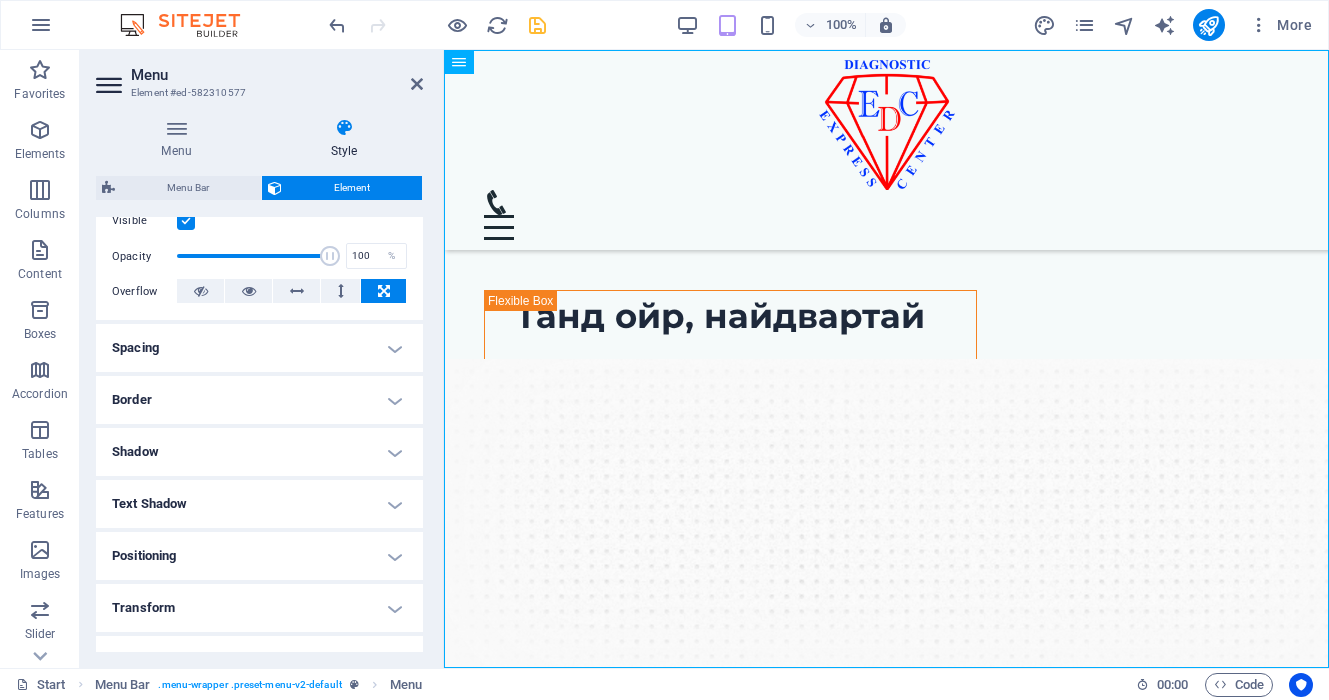 click on "Spacing" at bounding box center [259, 348] 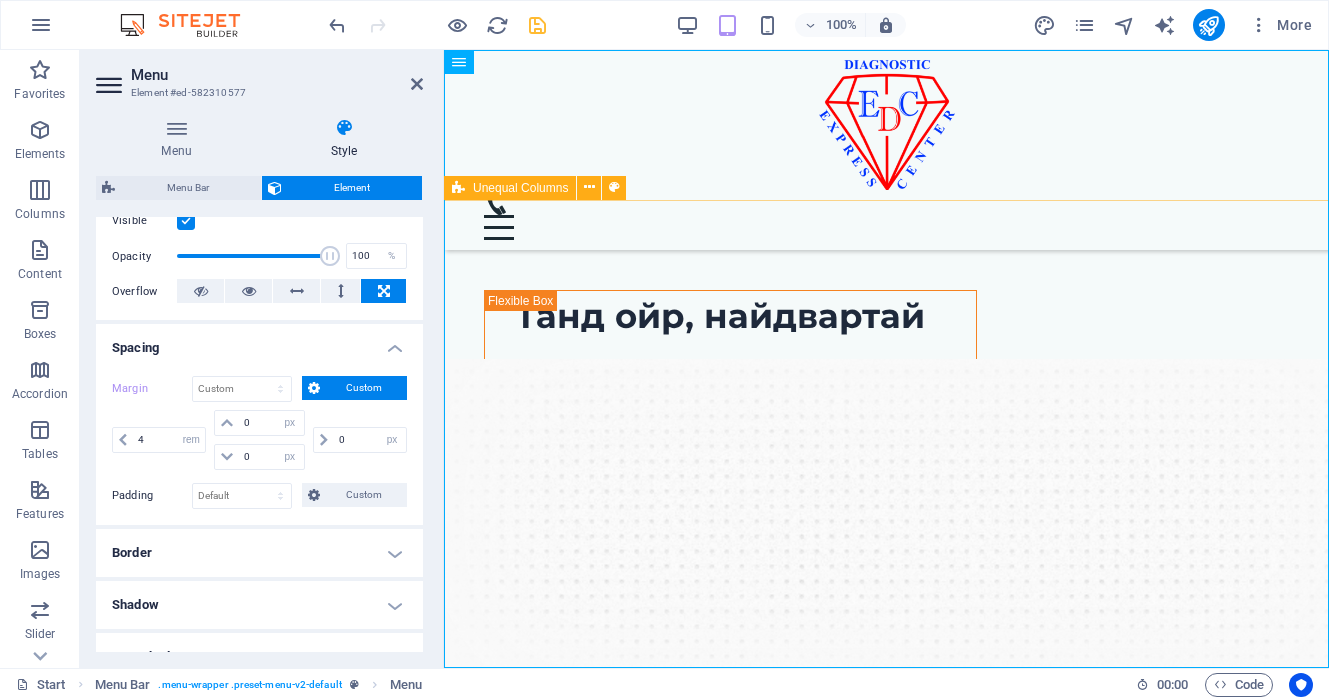 click on "Танд ойр, найдвартай оношилгоо Манай эмнэлэг нь 20 жилийн туршлагатай, олон улсын ISO 15189 стандартад нийцсэн, магадлан итгэмжлэгдсэн лаборатори, оношилгооны төв юм. Бид чанарыг нэн тэргүүнд тавьж, дэвшилтэт тоног төхөөрөмж, мэргэжлийн баг хамт олноороо дамжуулан танд найдвартай, хурдан, үнэн зөв оношилгооны үйлчилгээг хүргэдэг. Цааш үргэлжлүүлэх" at bounding box center (886, 794) 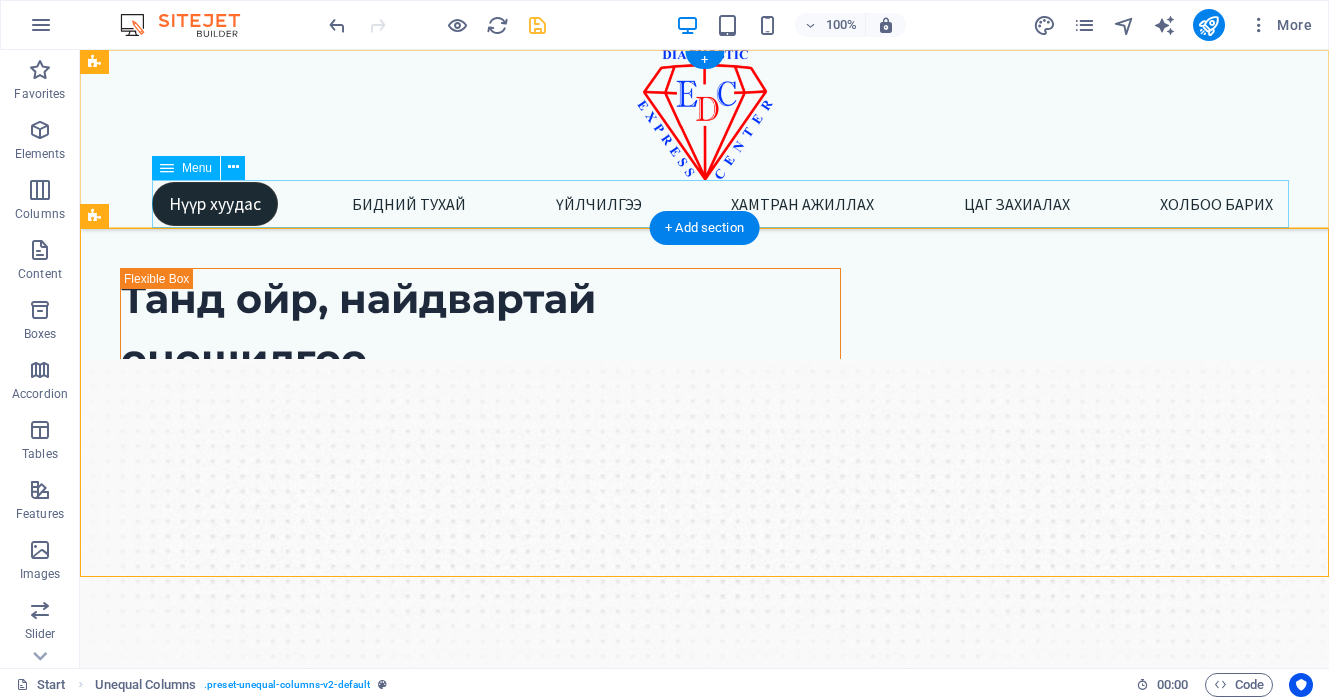 click on "Нүүр хуудас Бидний тухай Үйлчилгээ Хамтран ажиллах Цаг захиалах Холбоо барих" at bounding box center (720, 204) 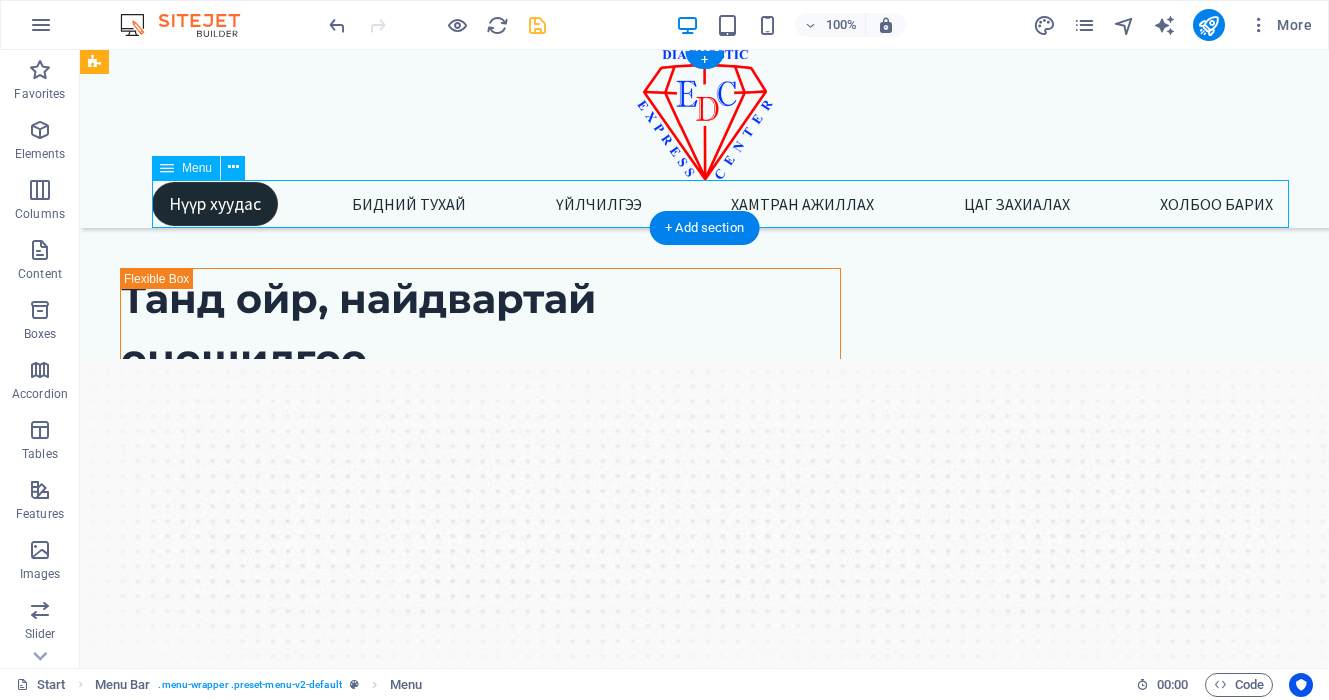 click on "Нүүр хуудас Бидний тухай Үйлчилгээ Хамтран ажиллах Цаг захиалах Холбоо барих" at bounding box center (720, 204) 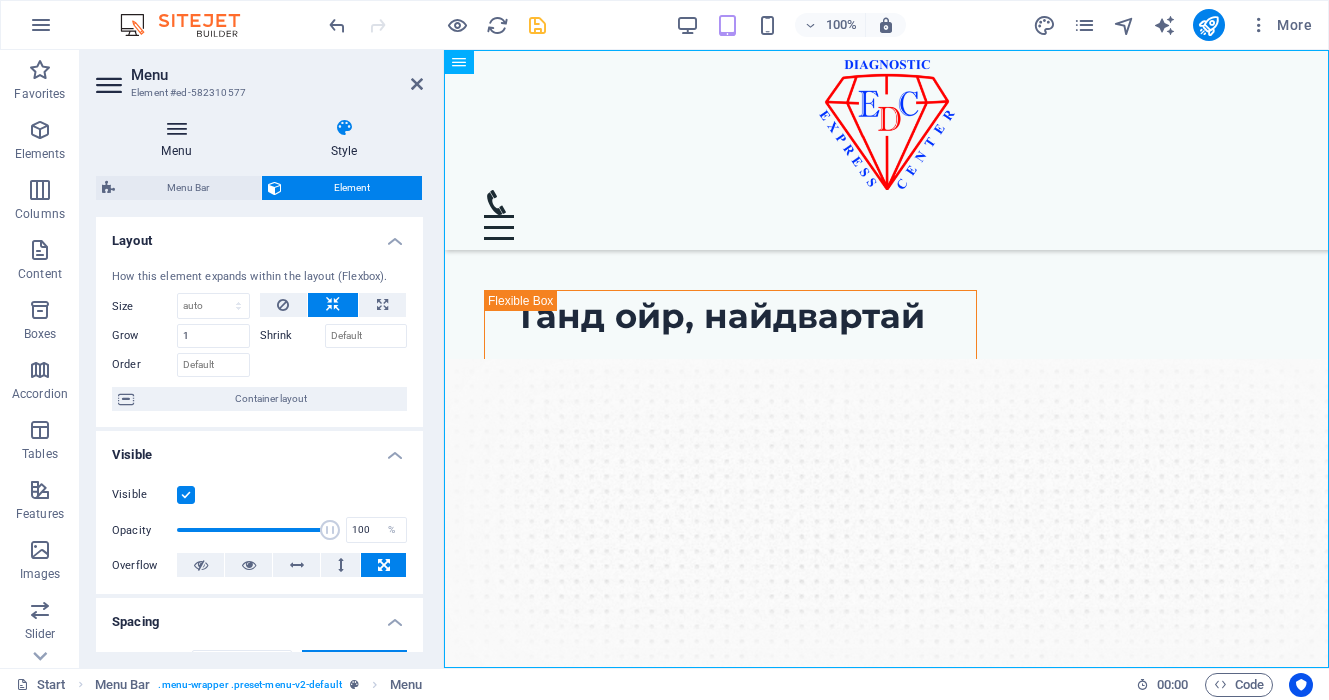 click on "Menu" at bounding box center (180, 139) 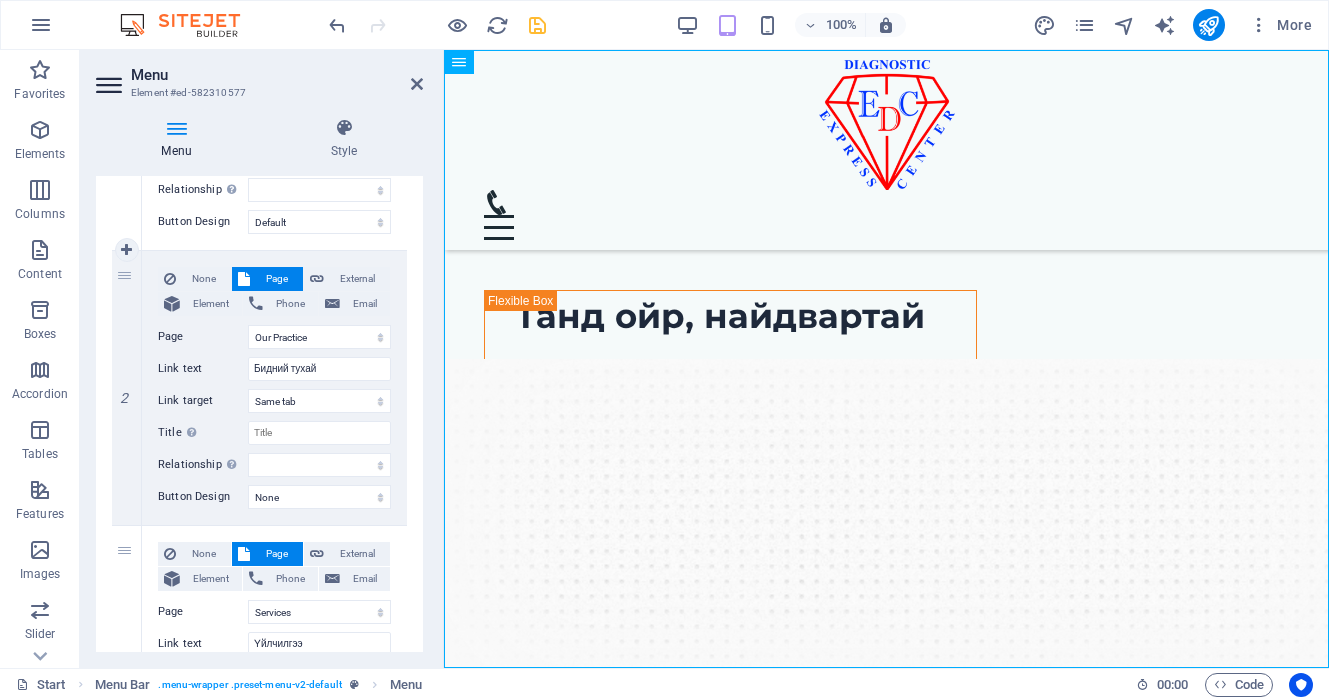 scroll, scrollTop: 371, scrollLeft: 0, axis: vertical 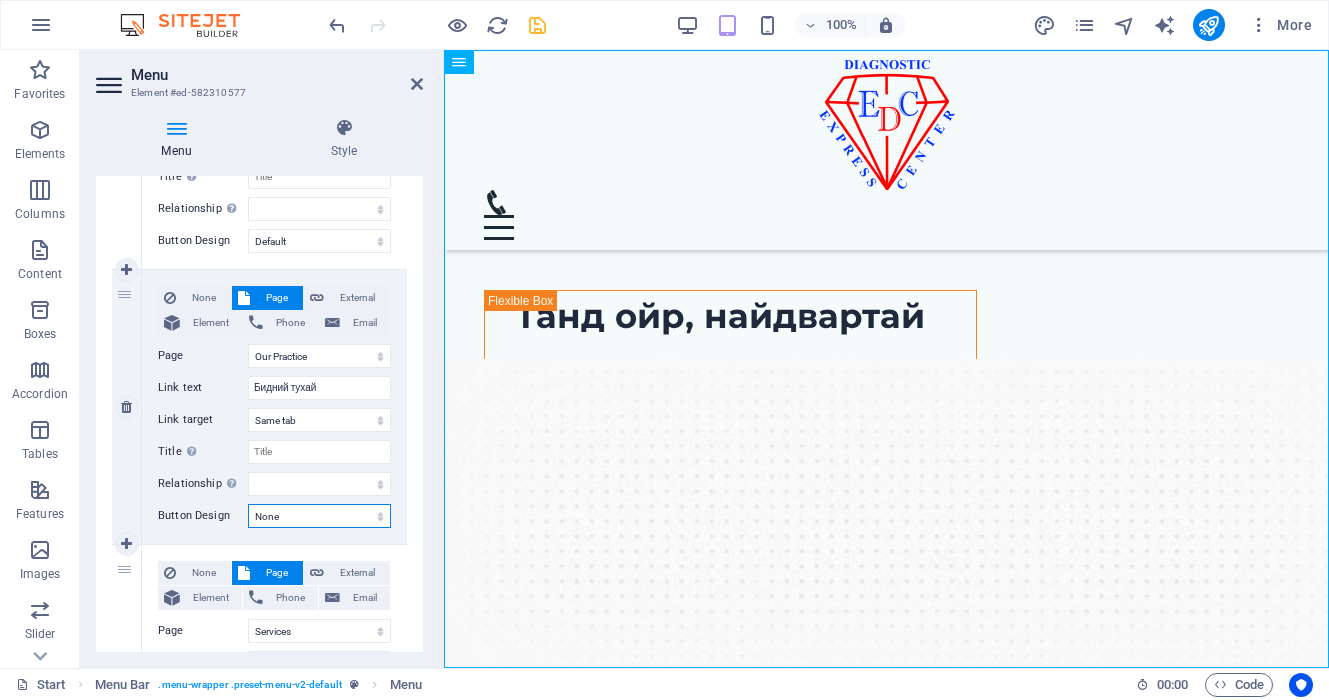 click on "None Default Primary Secondary" at bounding box center (319, 516) 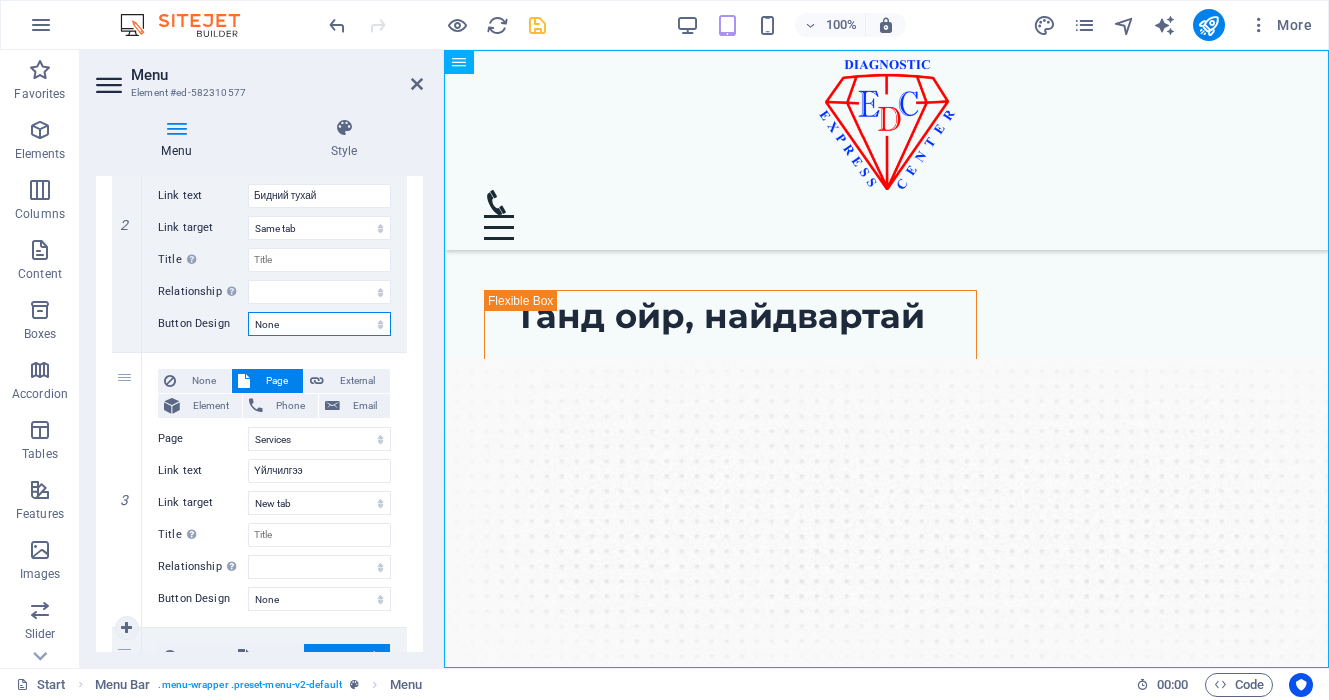 scroll, scrollTop: 0, scrollLeft: 0, axis: both 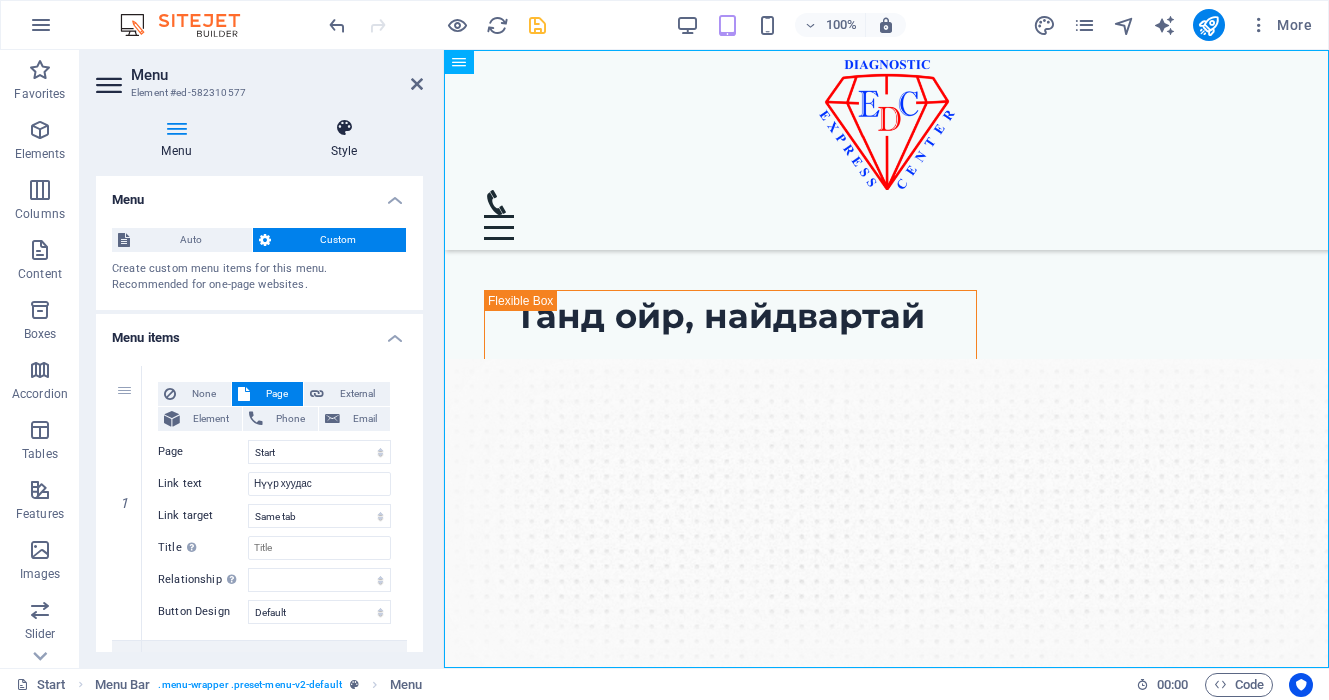 click at bounding box center [344, 128] 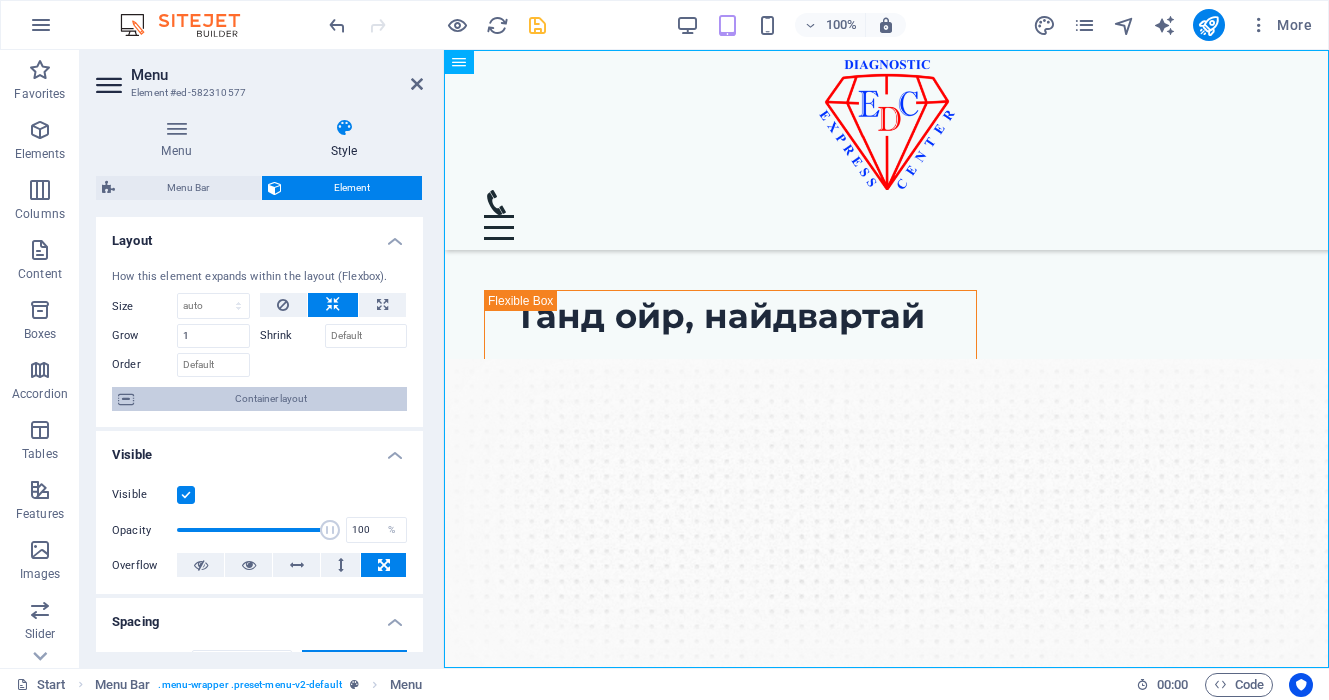 click on "Container layout" at bounding box center (270, 399) 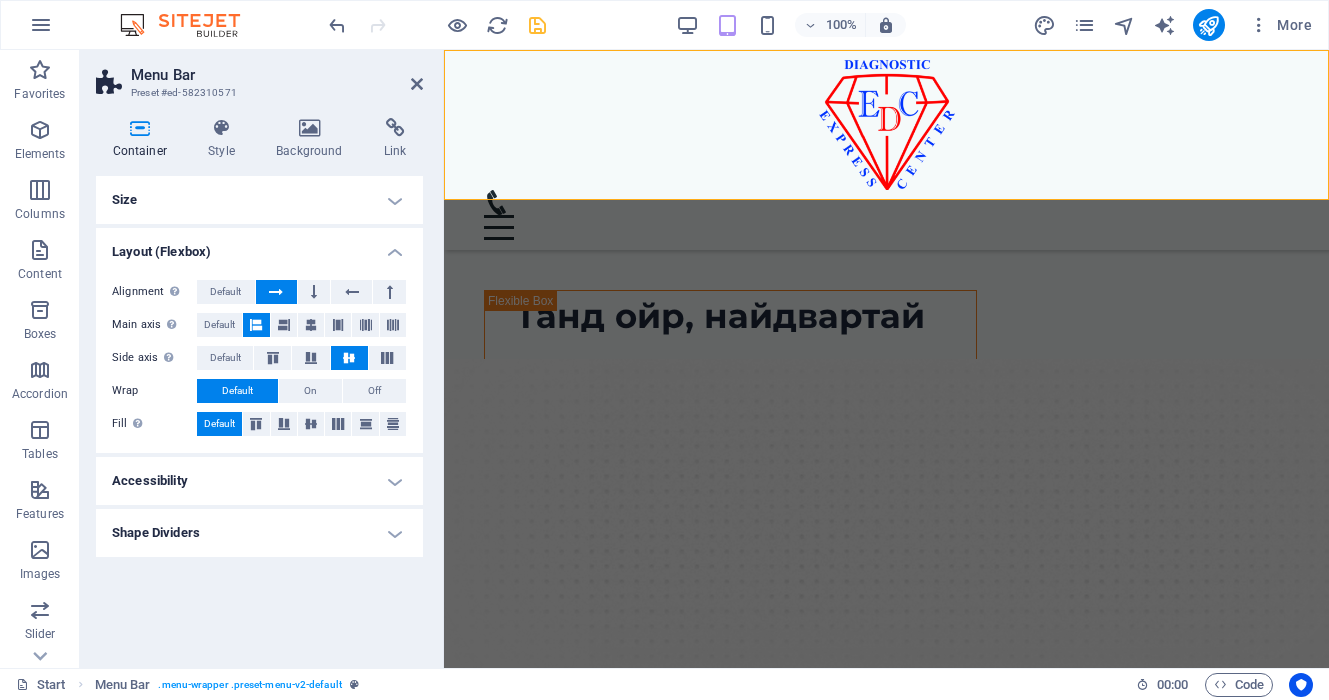 click on "Size" at bounding box center [259, 200] 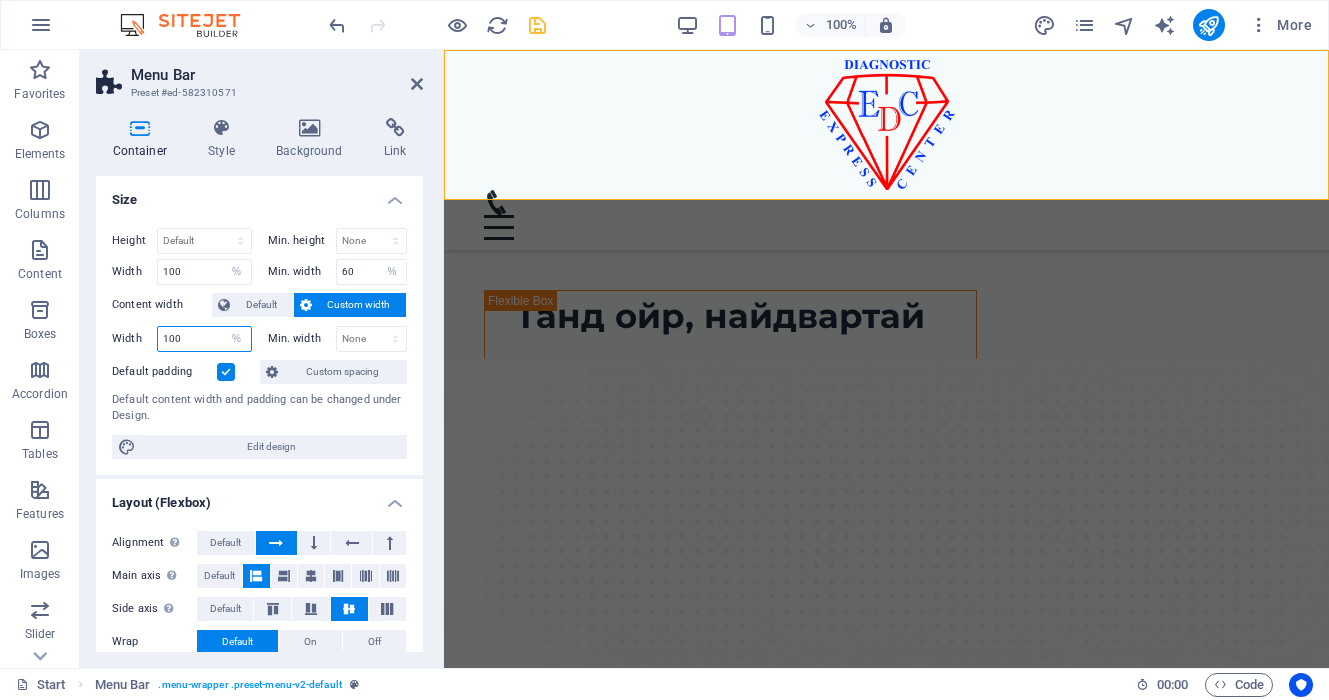 drag, startPoint x: 208, startPoint y: 342, endPoint x: 144, endPoint y: 340, distance: 64.03124 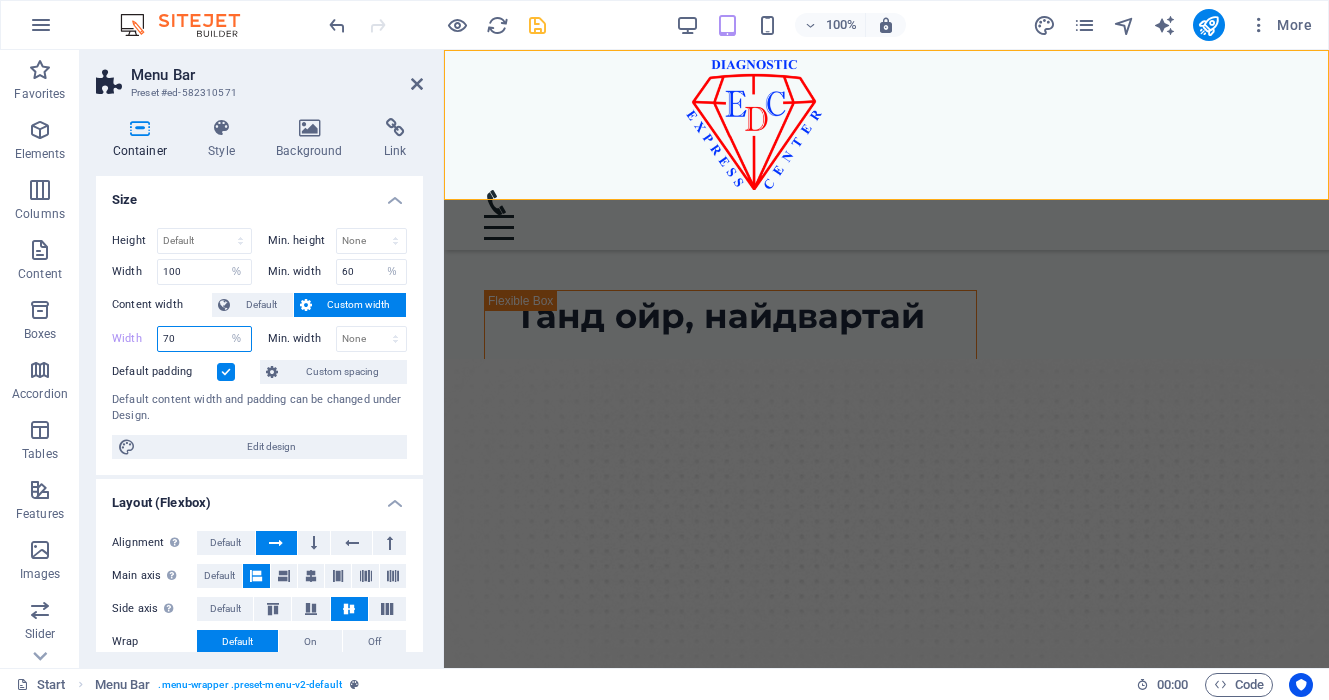 type on "7" 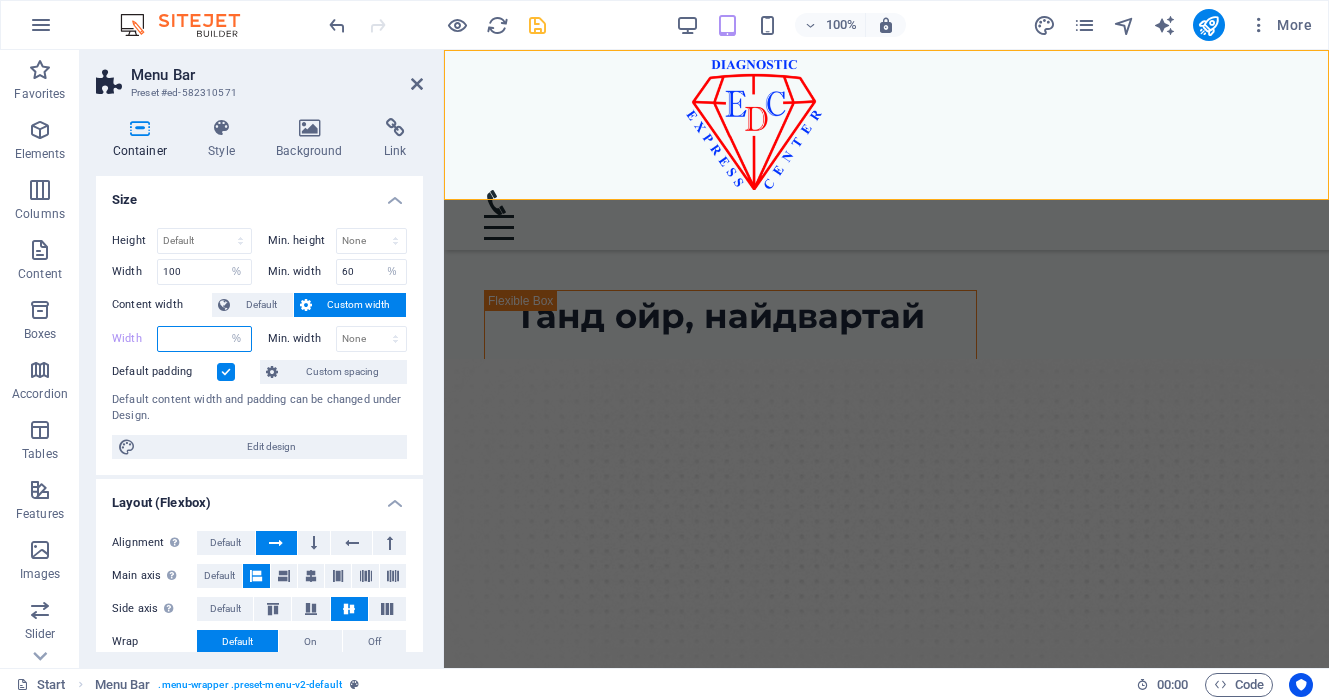type on "1" 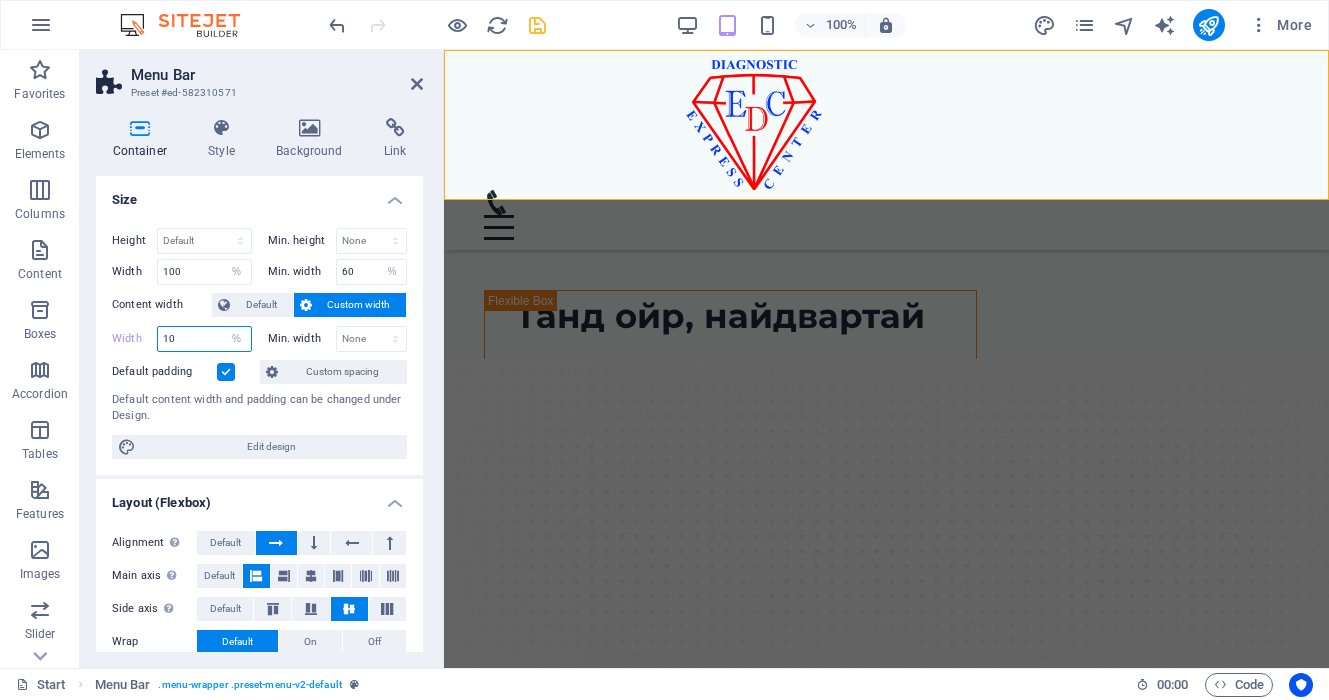 type on "100" 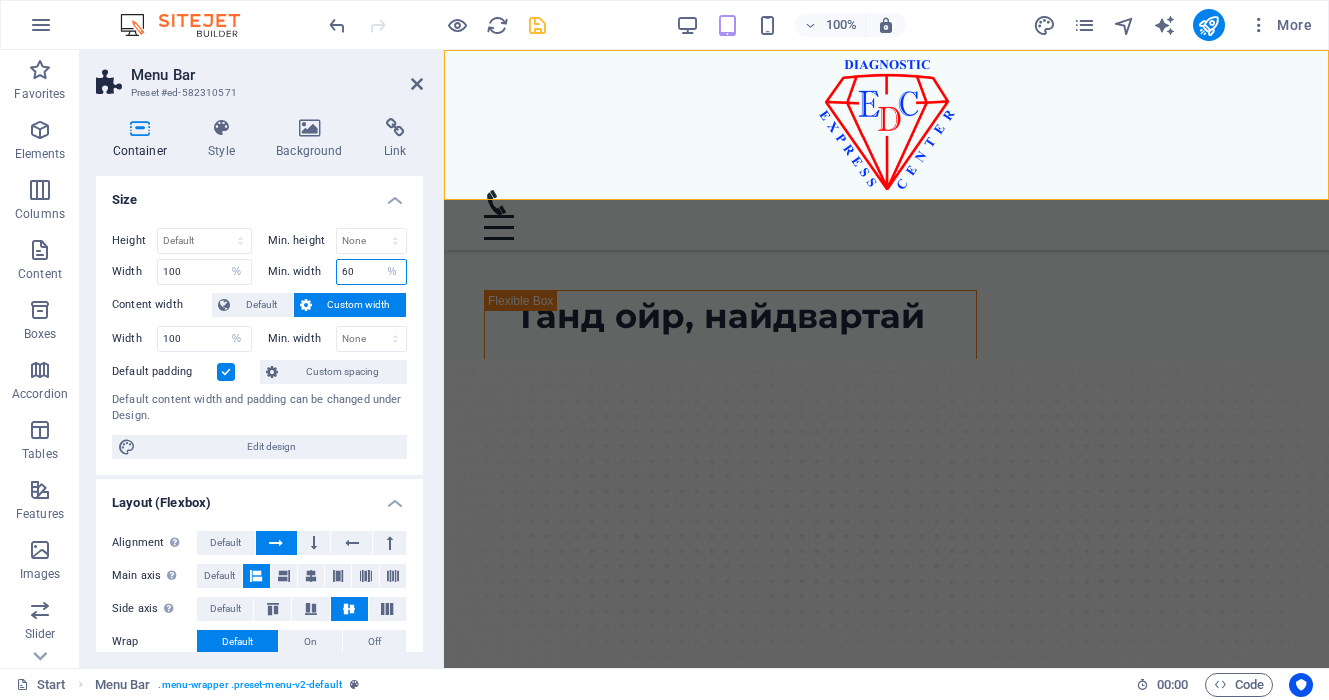 drag, startPoint x: 360, startPoint y: 272, endPoint x: 316, endPoint y: 272, distance: 44 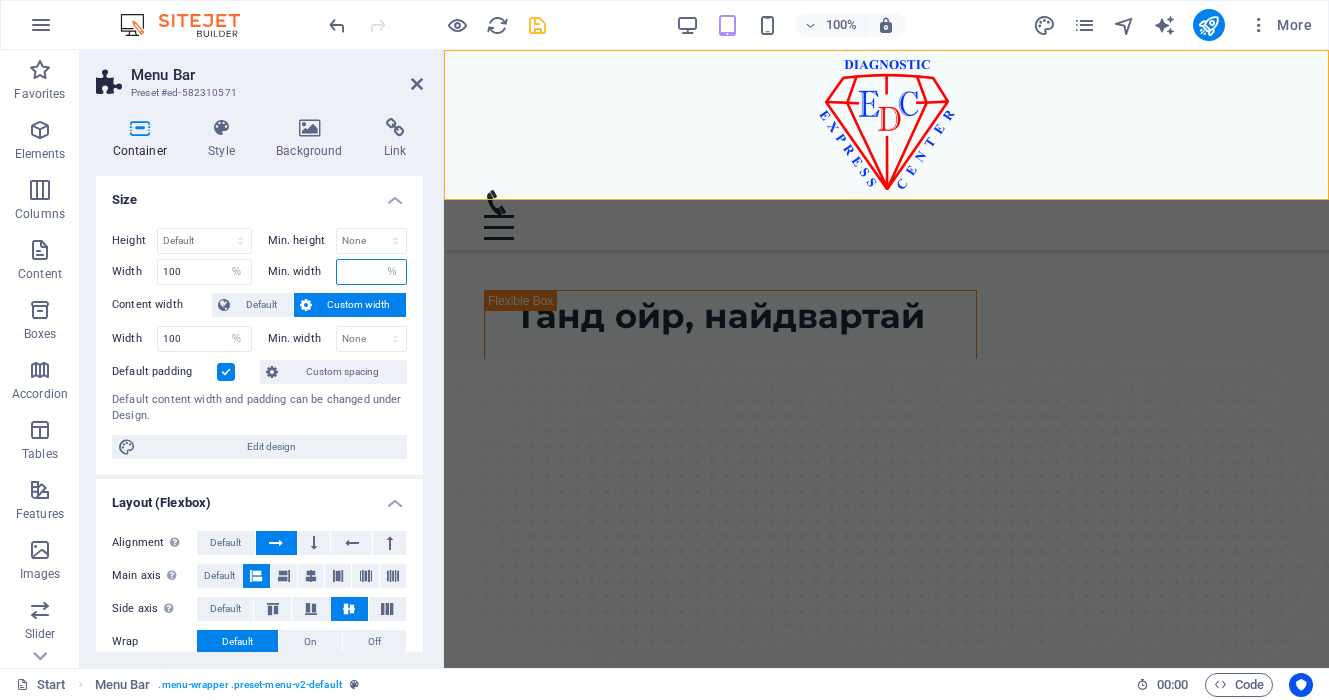 type 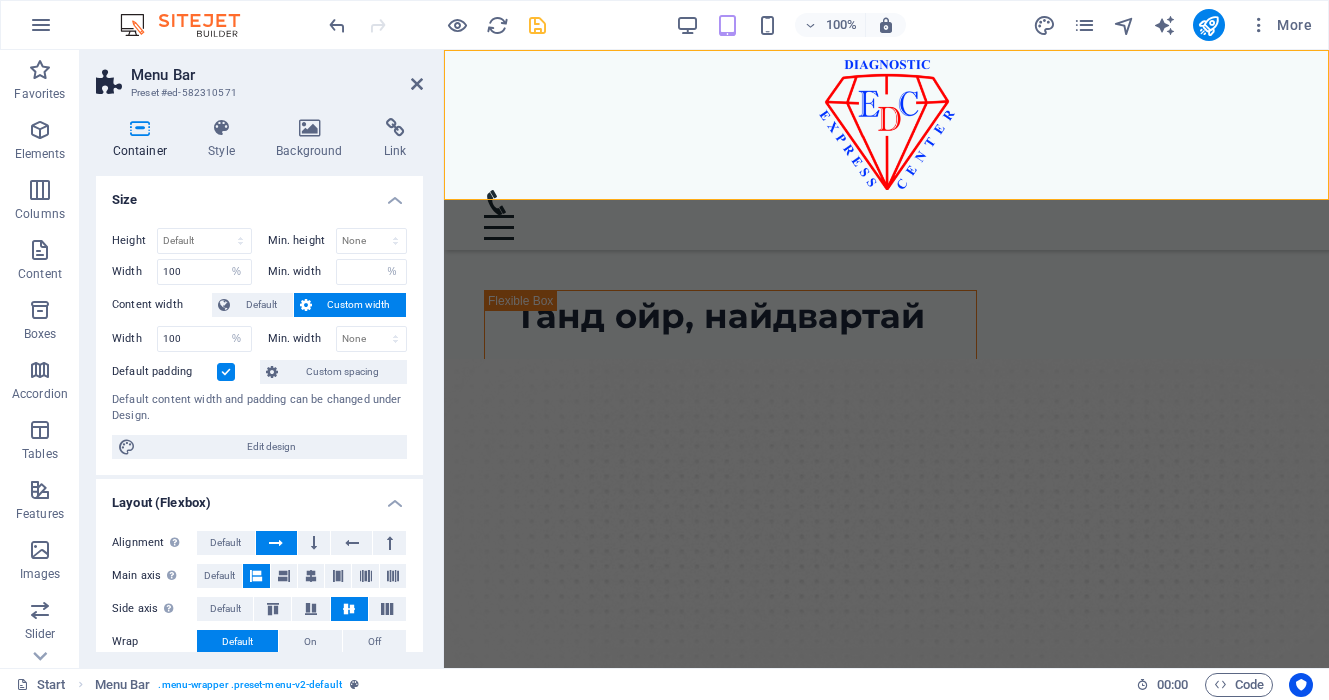 click on "Min. width None px rem % vh vw" at bounding box center (338, 272) 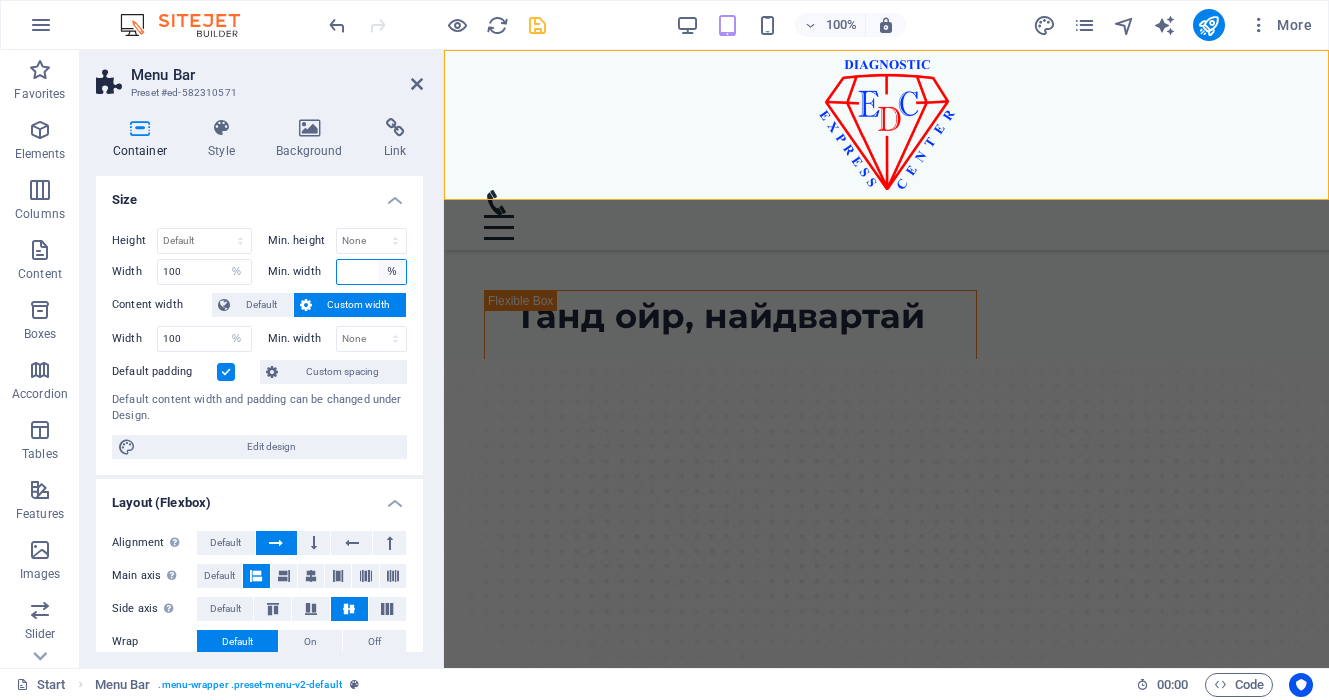 click on "None px rem % vh vw" at bounding box center [392, 272] 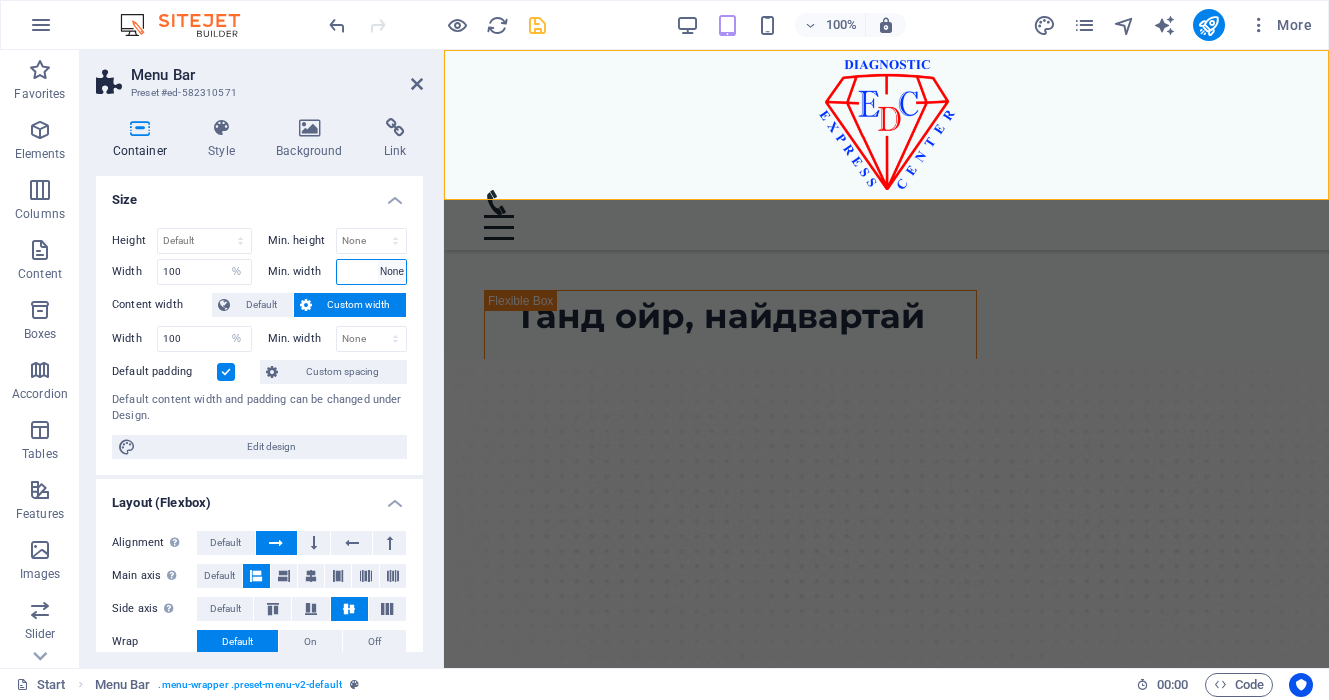 type on "60" 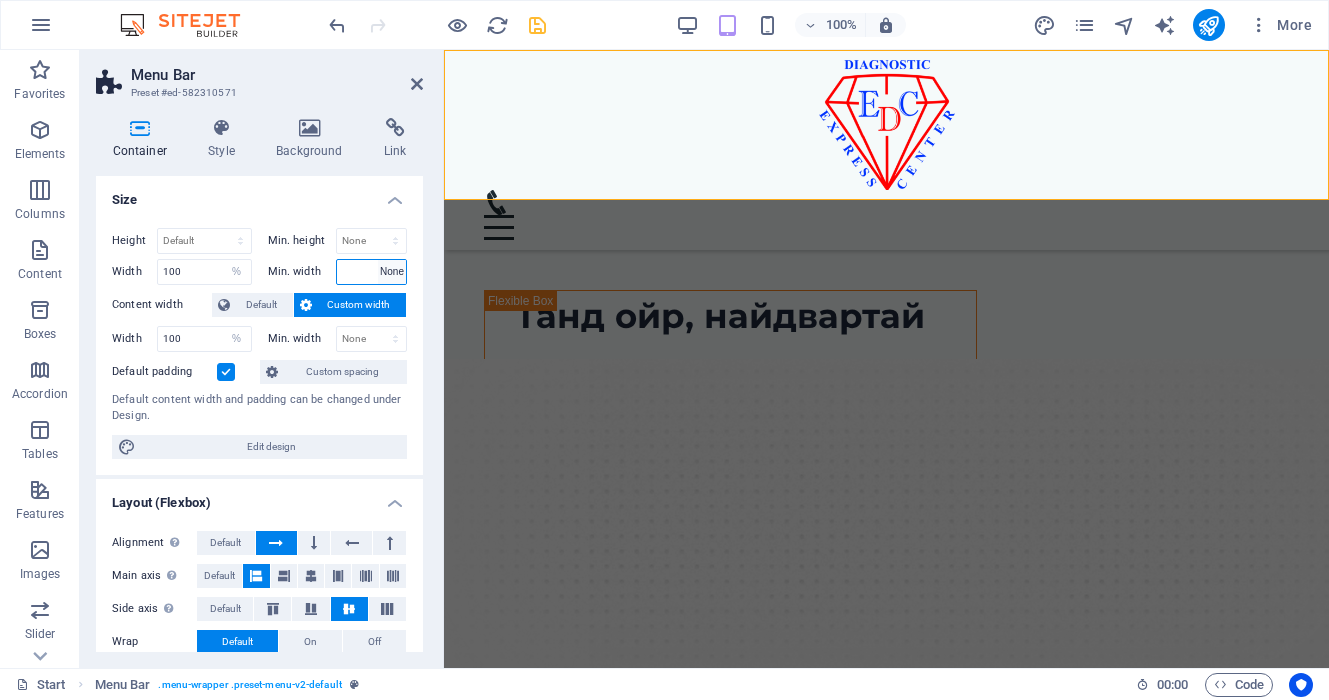 select on "%" 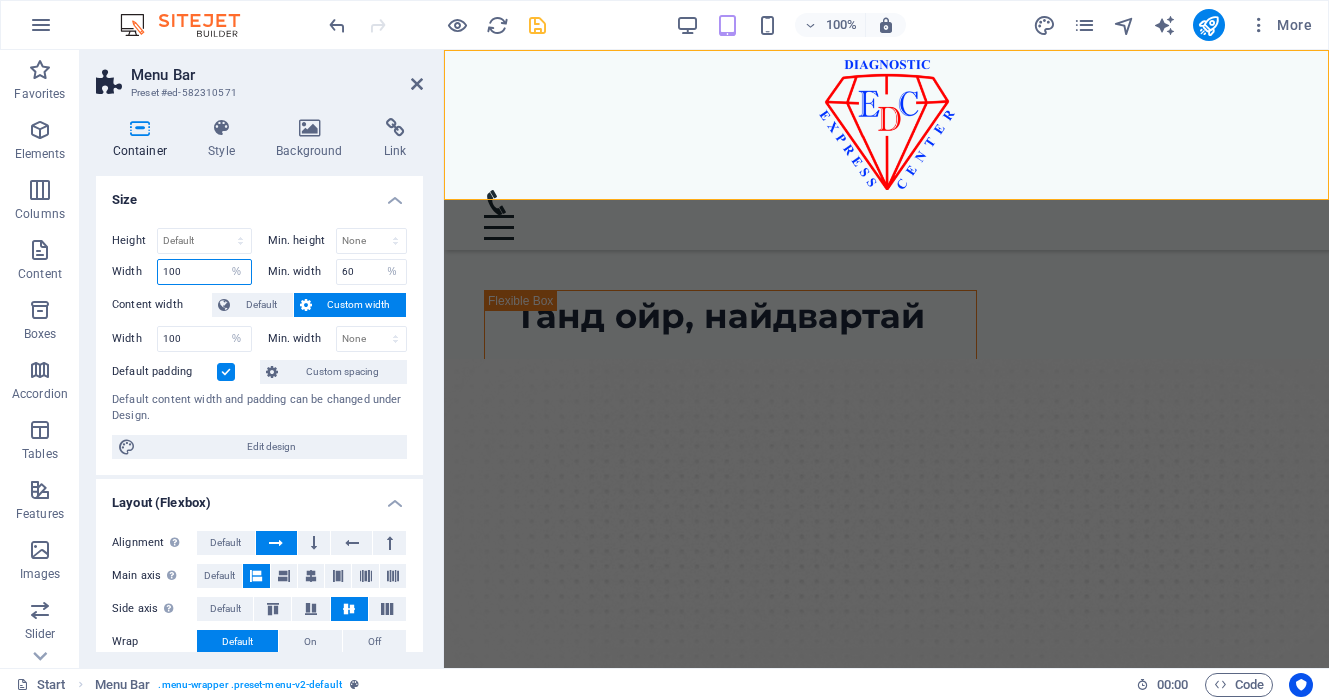 drag, startPoint x: 210, startPoint y: 278, endPoint x: 126, endPoint y: 273, distance: 84.14868 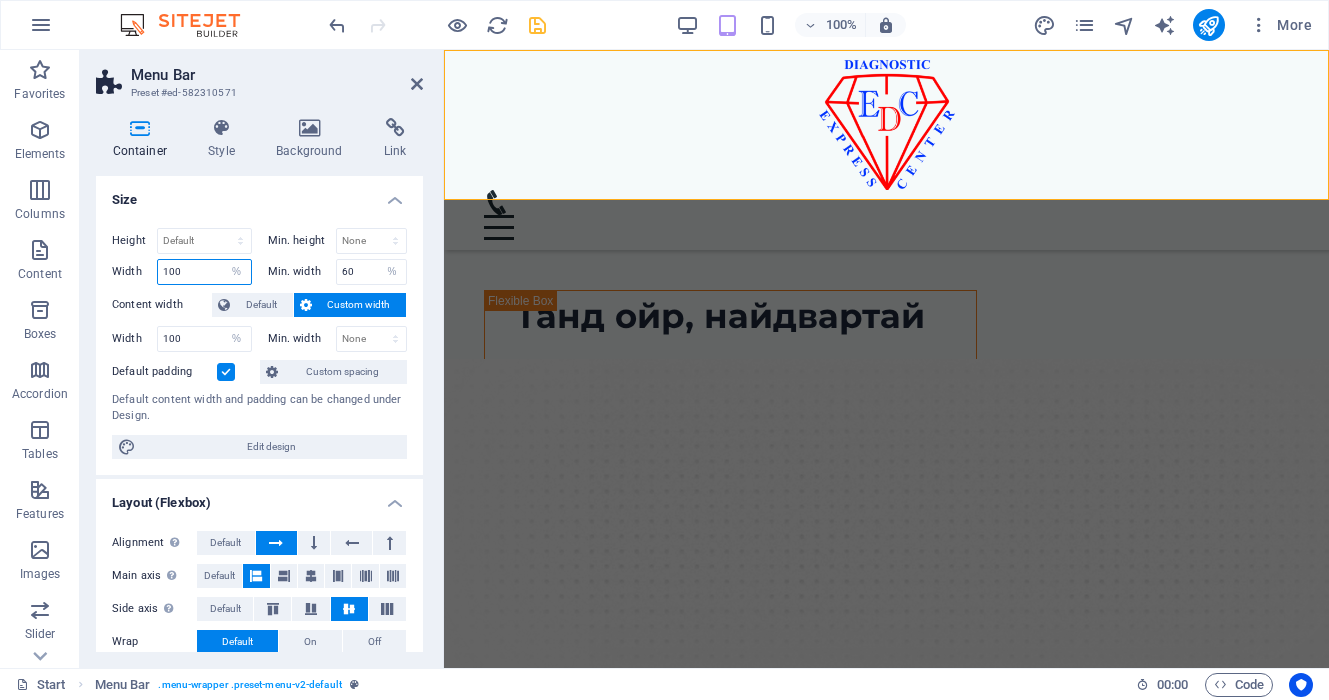 click on "Width 100 Default px rem % em vh vw" at bounding box center (182, 272) 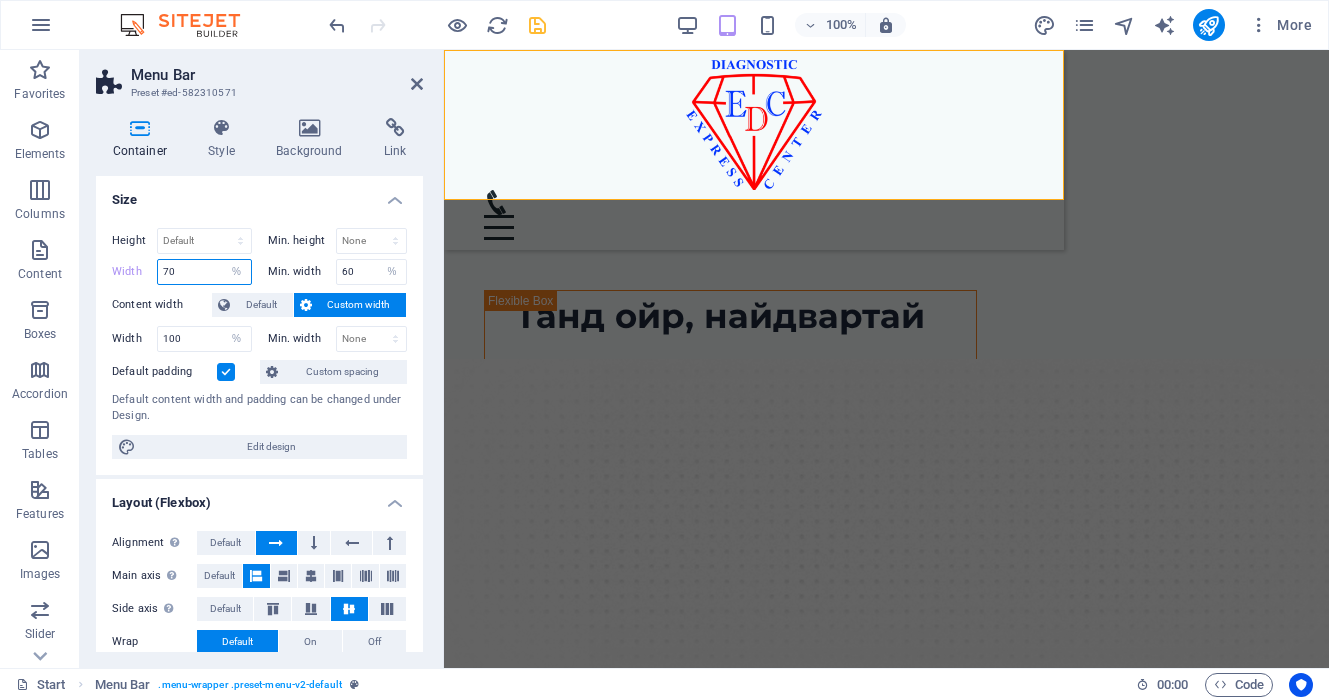 type on "7" 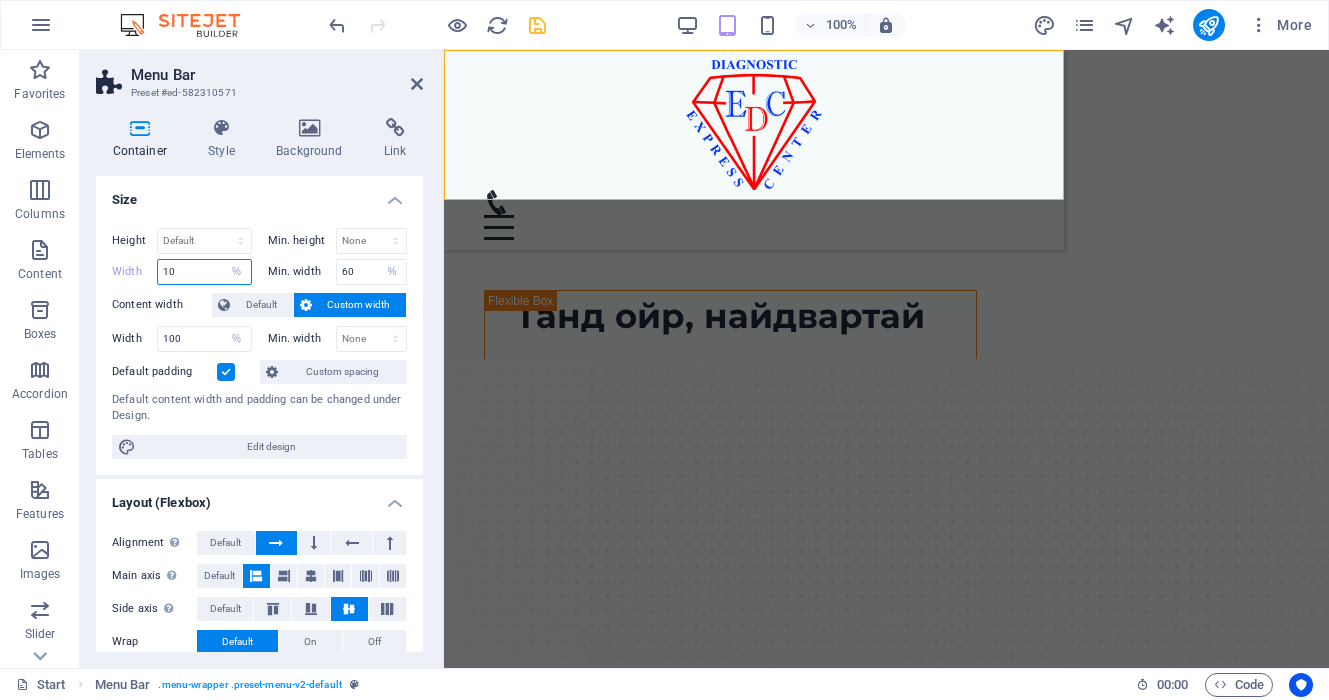 type on "100" 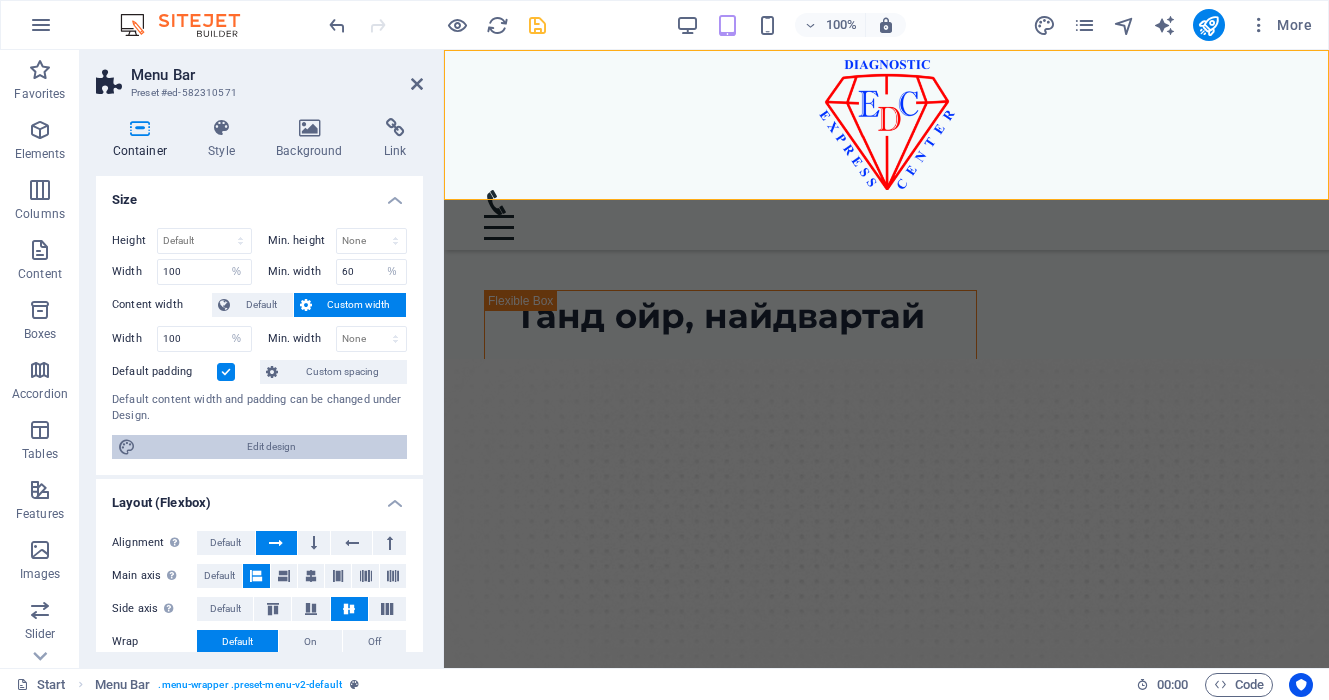 click on "Edit design" at bounding box center (271, 447) 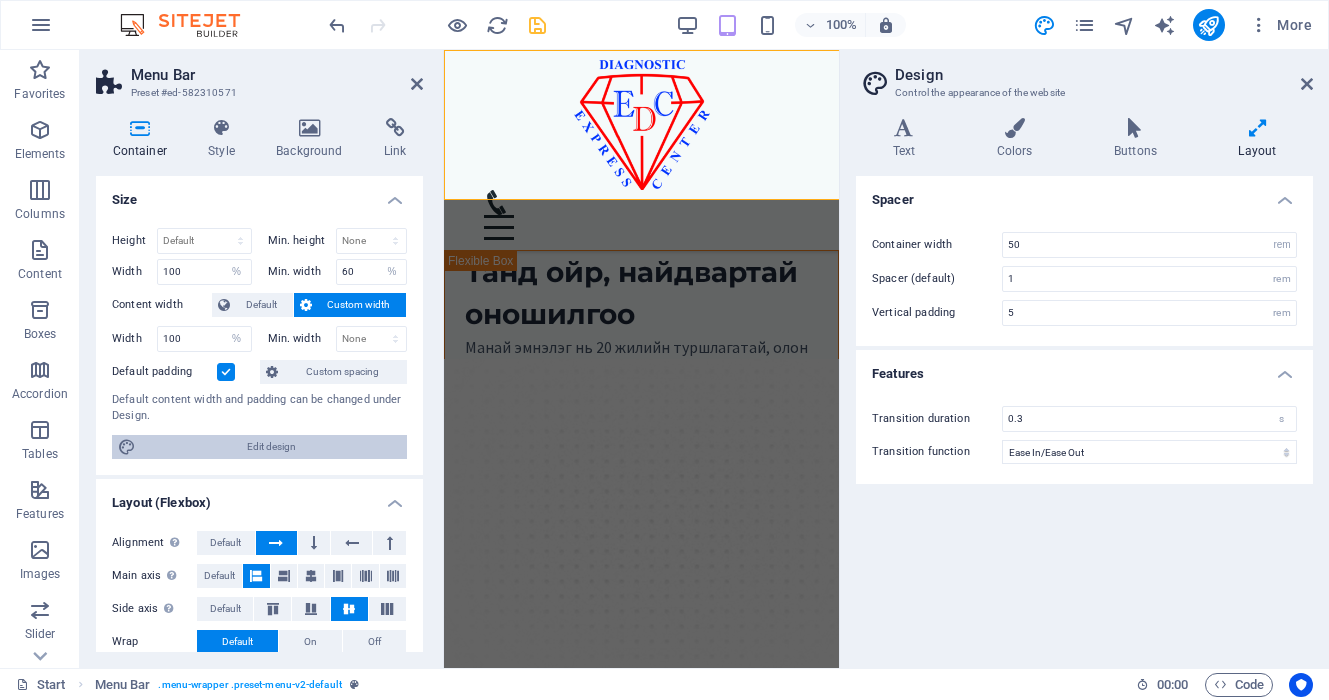 type on "4" 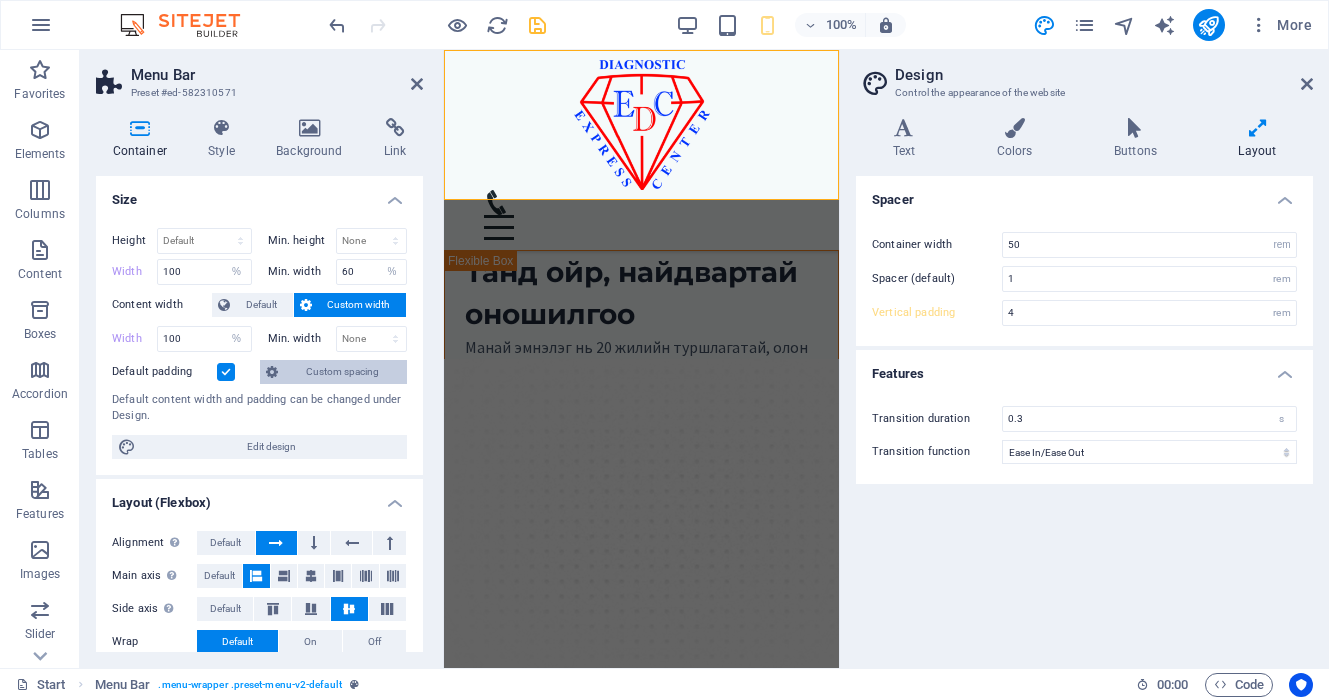 click on "Custom spacing" at bounding box center (342, 372) 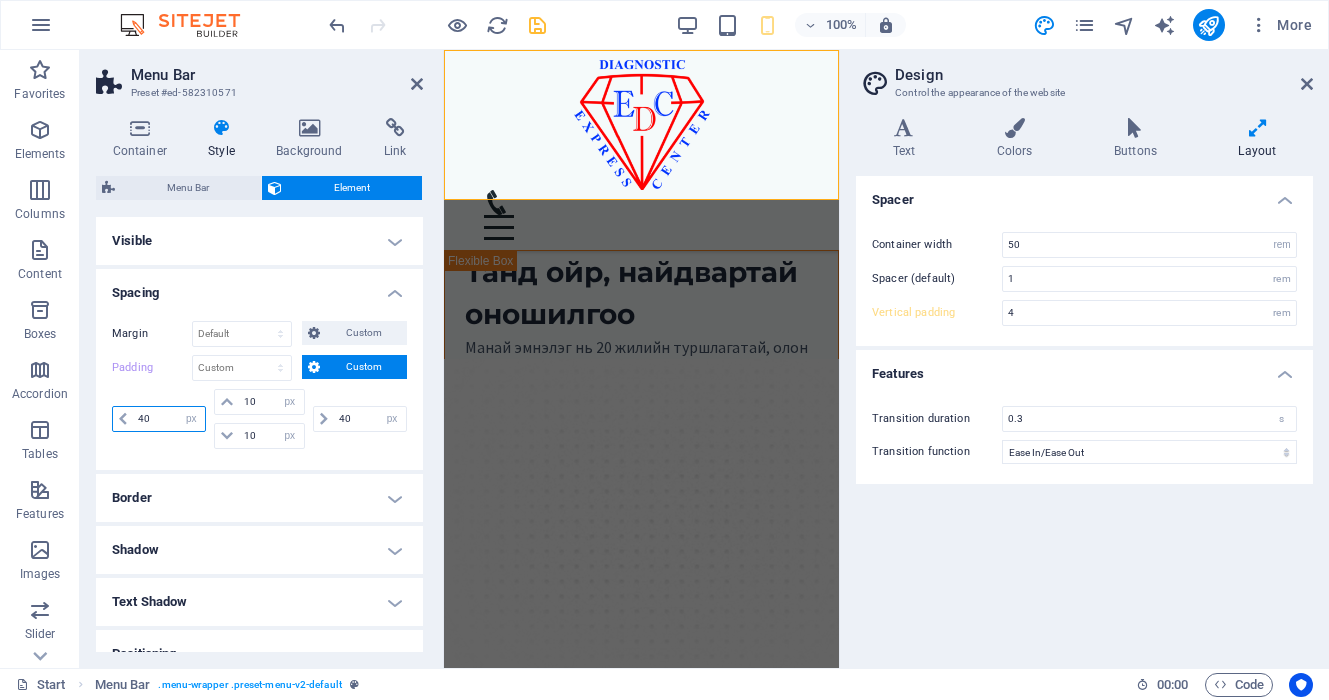 drag, startPoint x: 163, startPoint y: 418, endPoint x: 123, endPoint y: 418, distance: 40 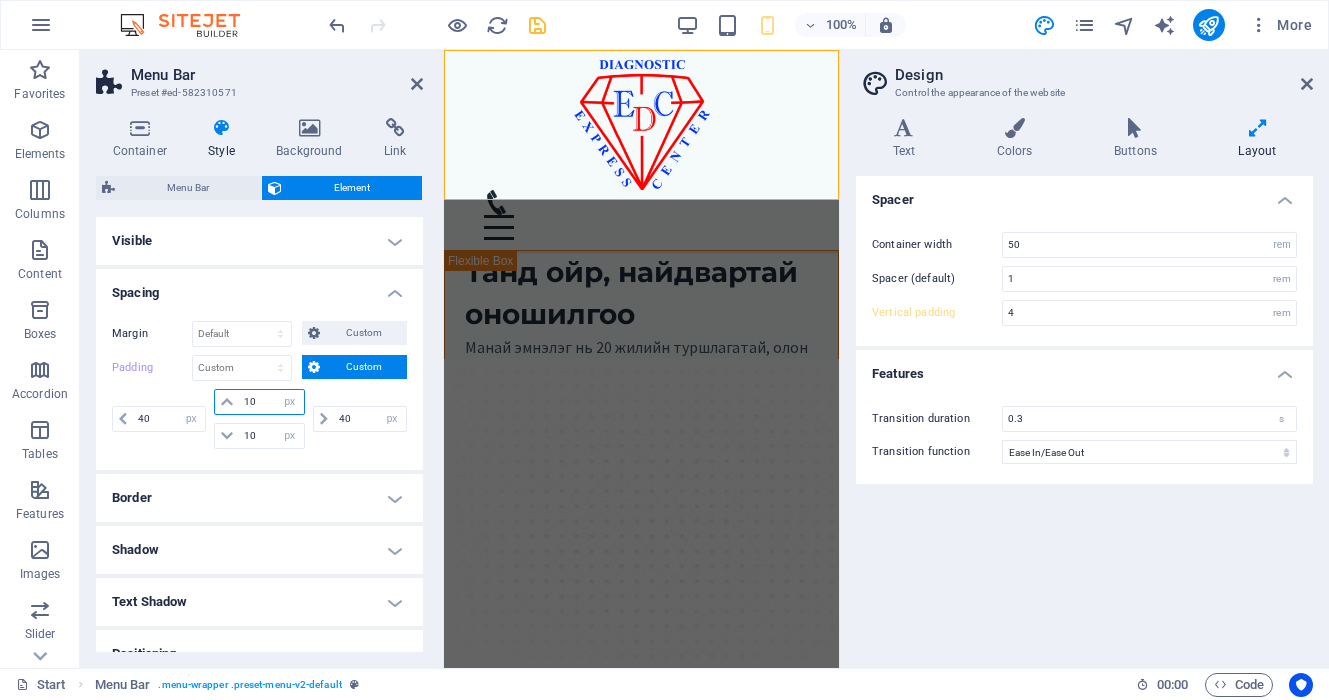 drag, startPoint x: 257, startPoint y: 403, endPoint x: 235, endPoint y: 403, distance: 22 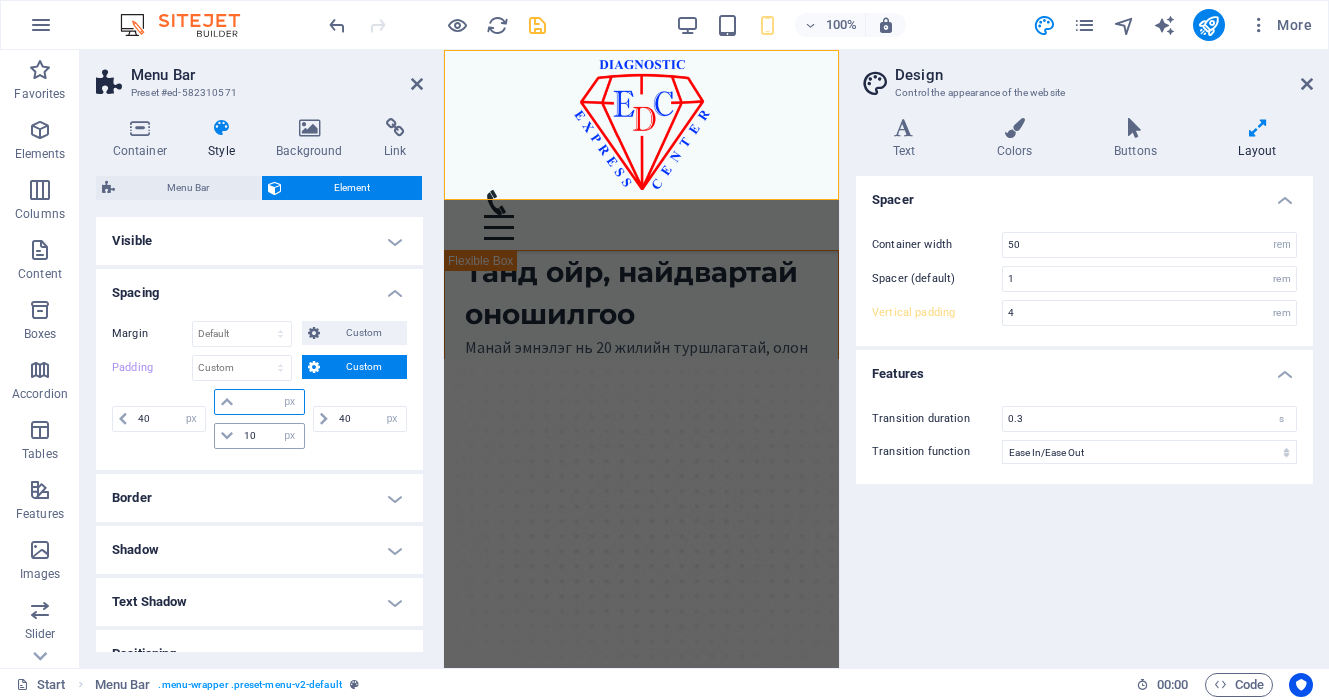 type 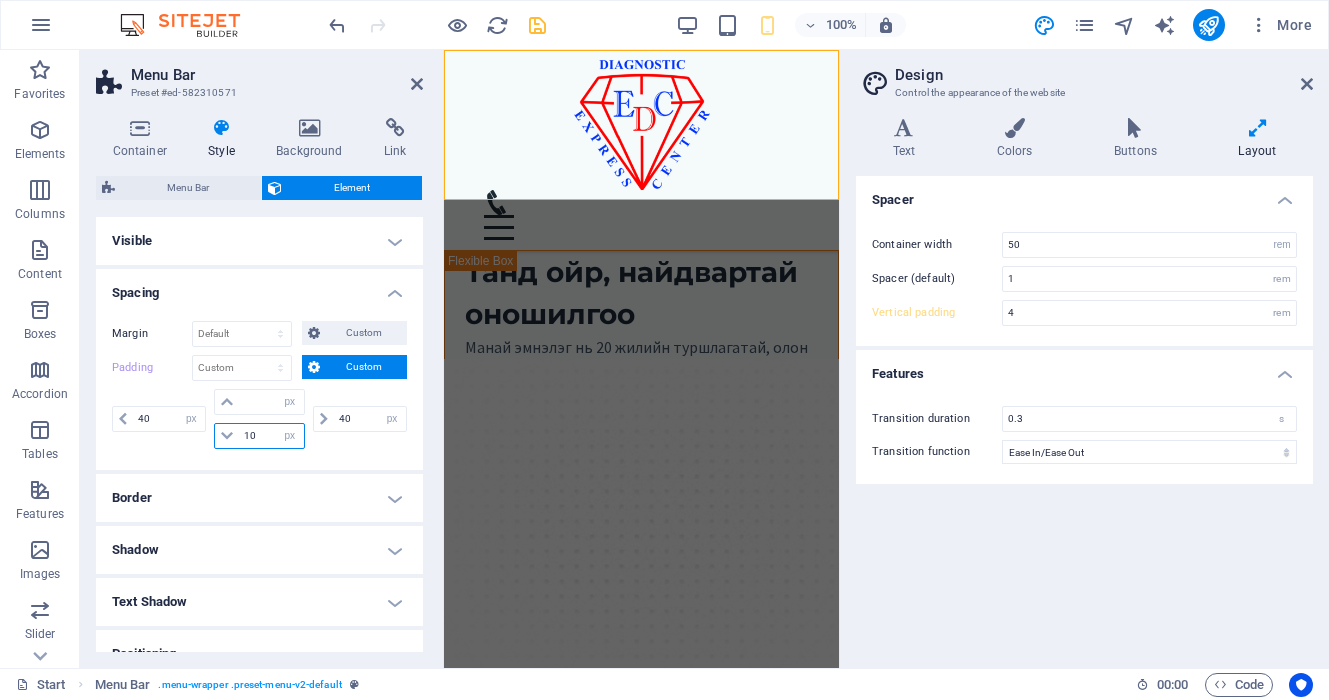 drag, startPoint x: 268, startPoint y: 436, endPoint x: 229, endPoint y: 435, distance: 39.012817 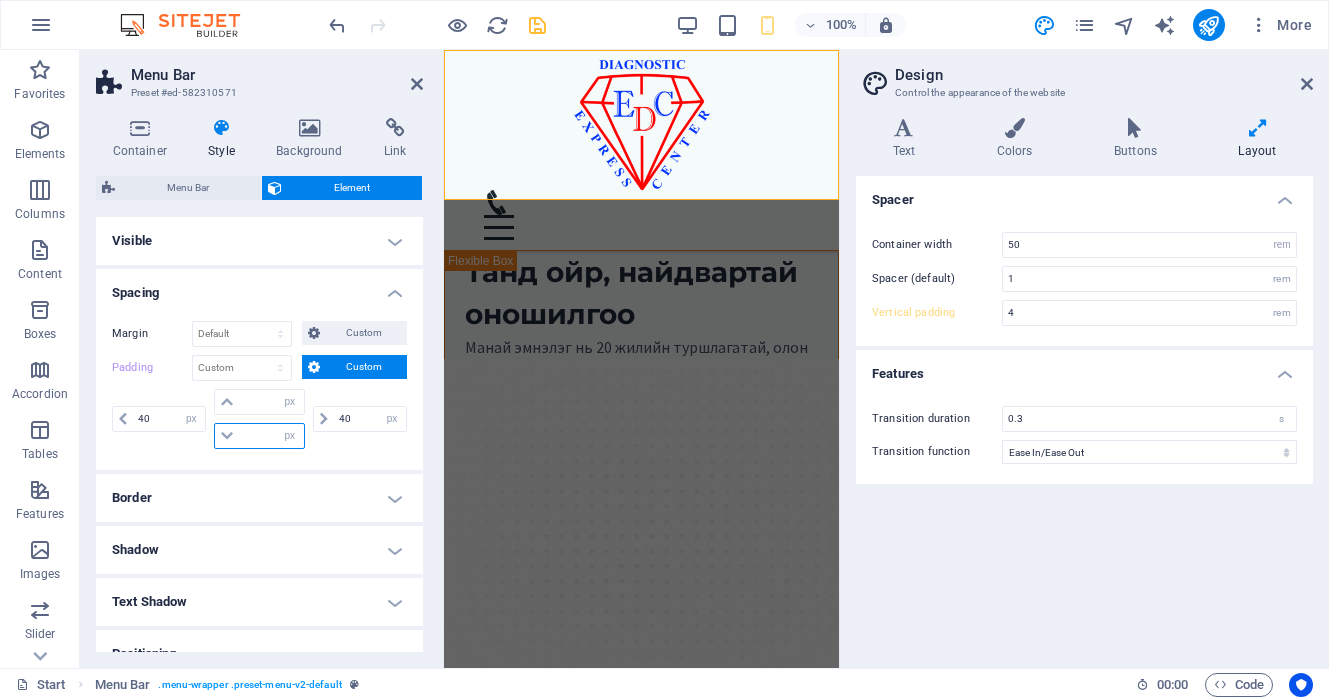 type 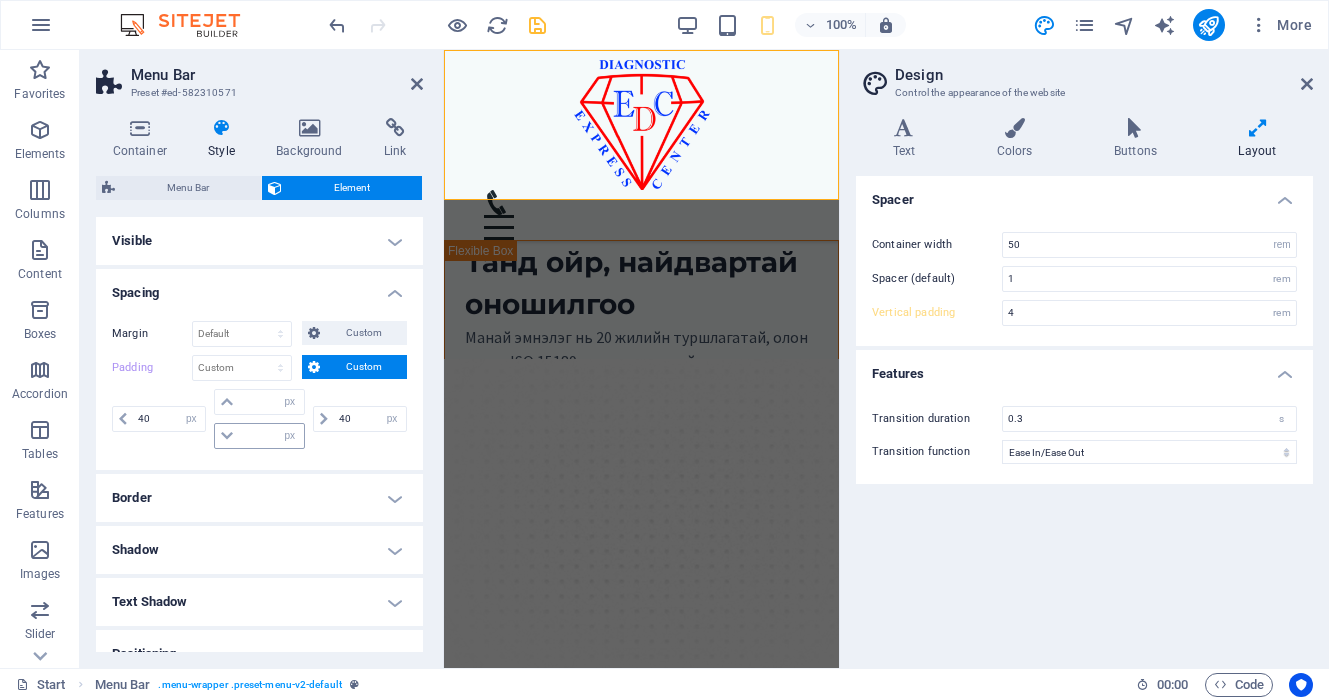 type on "10" 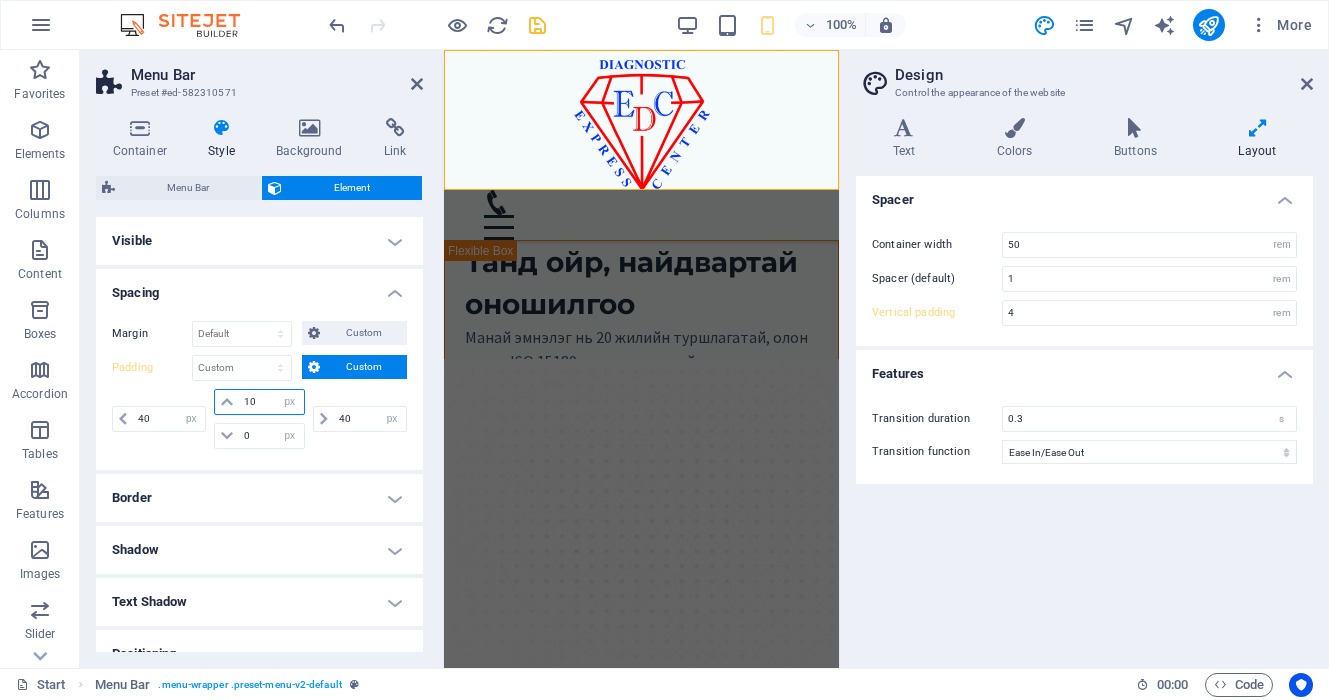 drag, startPoint x: 263, startPoint y: 407, endPoint x: 242, endPoint y: 406, distance: 21.023796 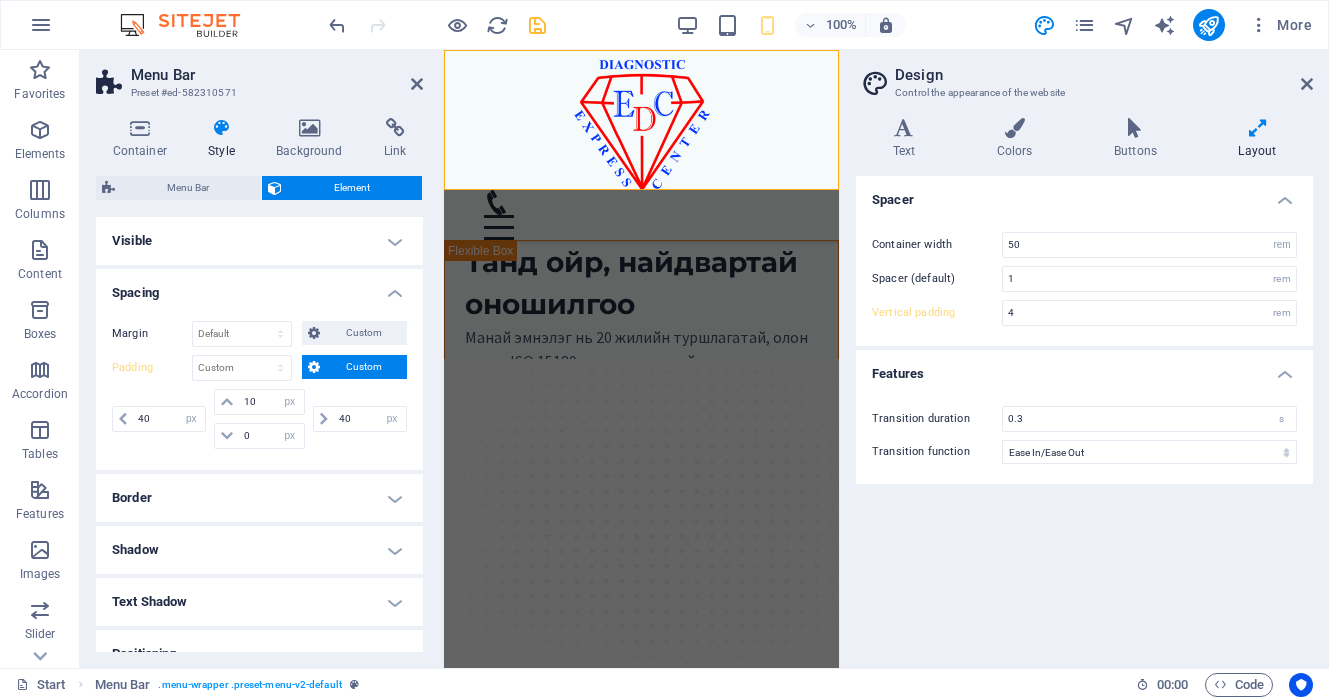 click on "40 px rem % vh vw 10 px rem % vh vw 0 px rem % vh vw 40 px rem % vh vw" at bounding box center (259, 421) 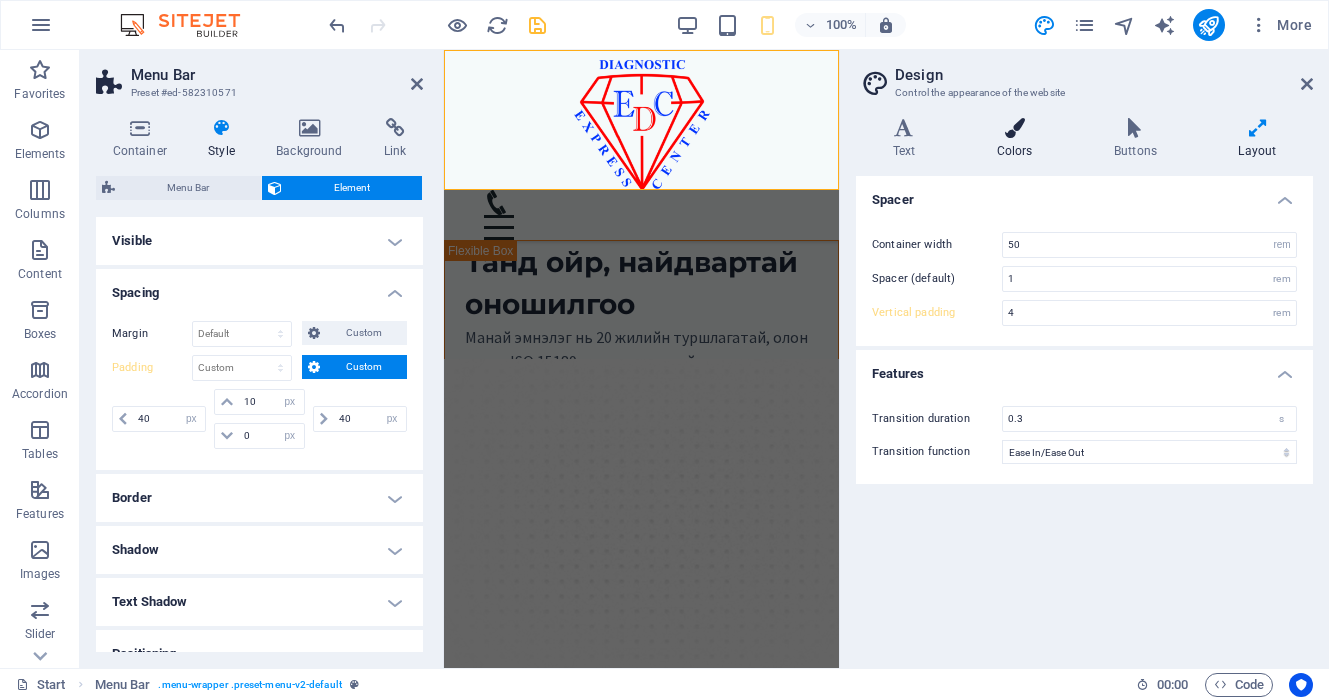 click at bounding box center [1014, 128] 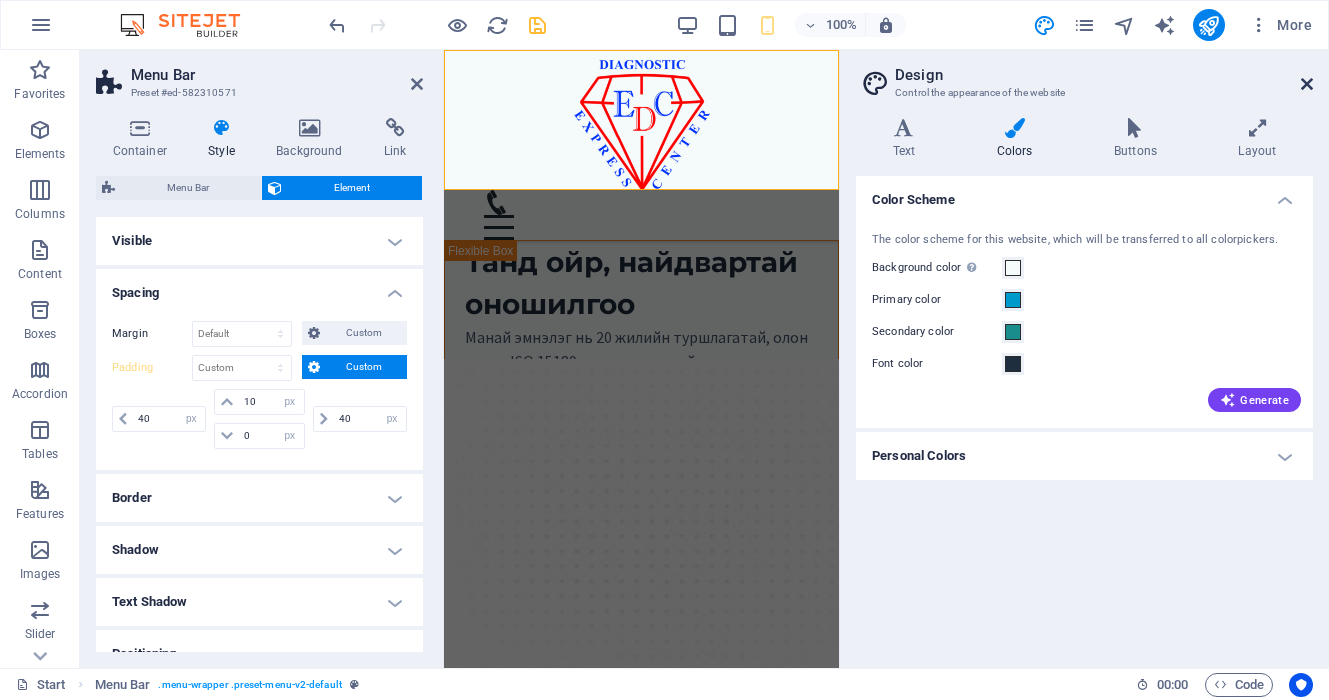 click at bounding box center [1307, 84] 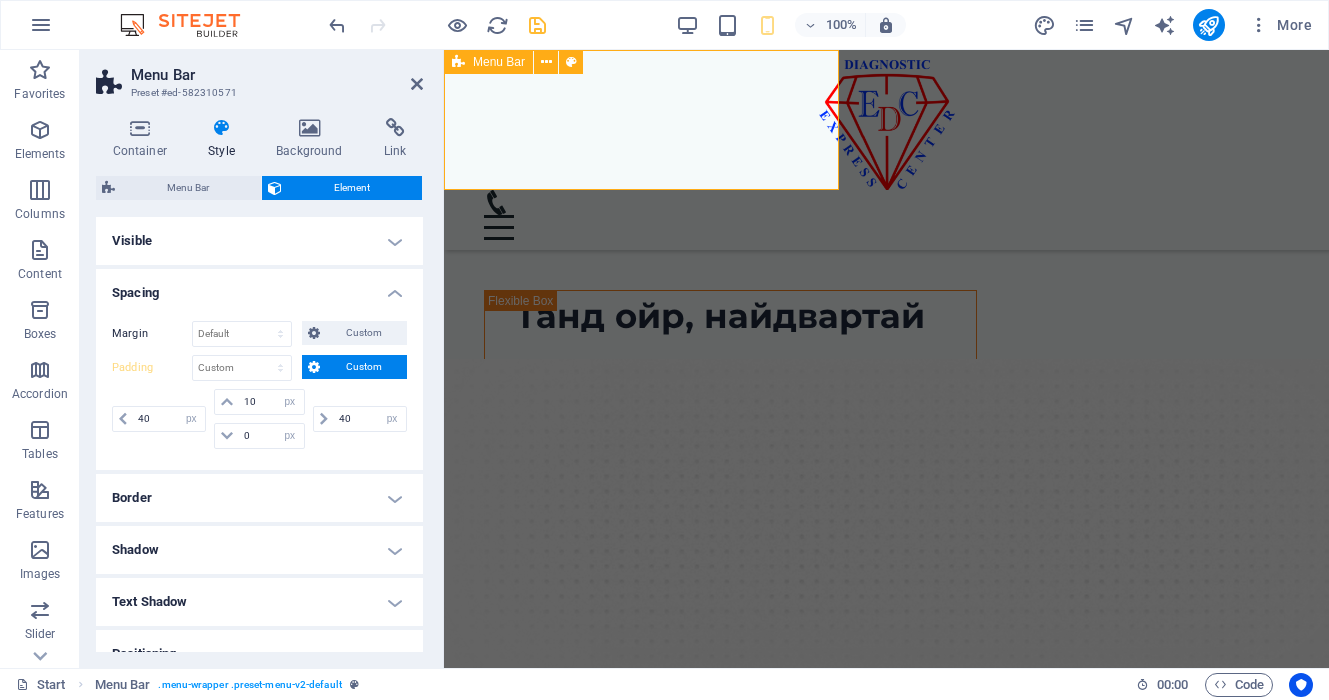 type on "10" 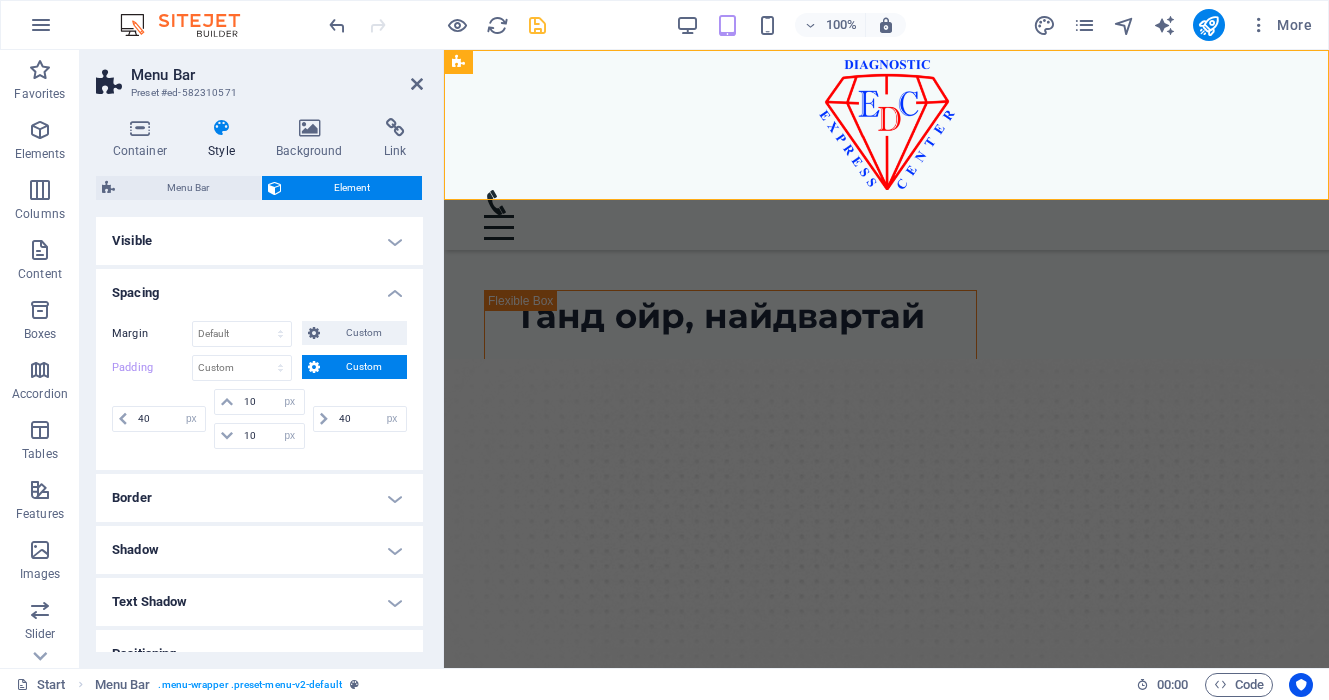 click on "Visible" at bounding box center (259, 241) 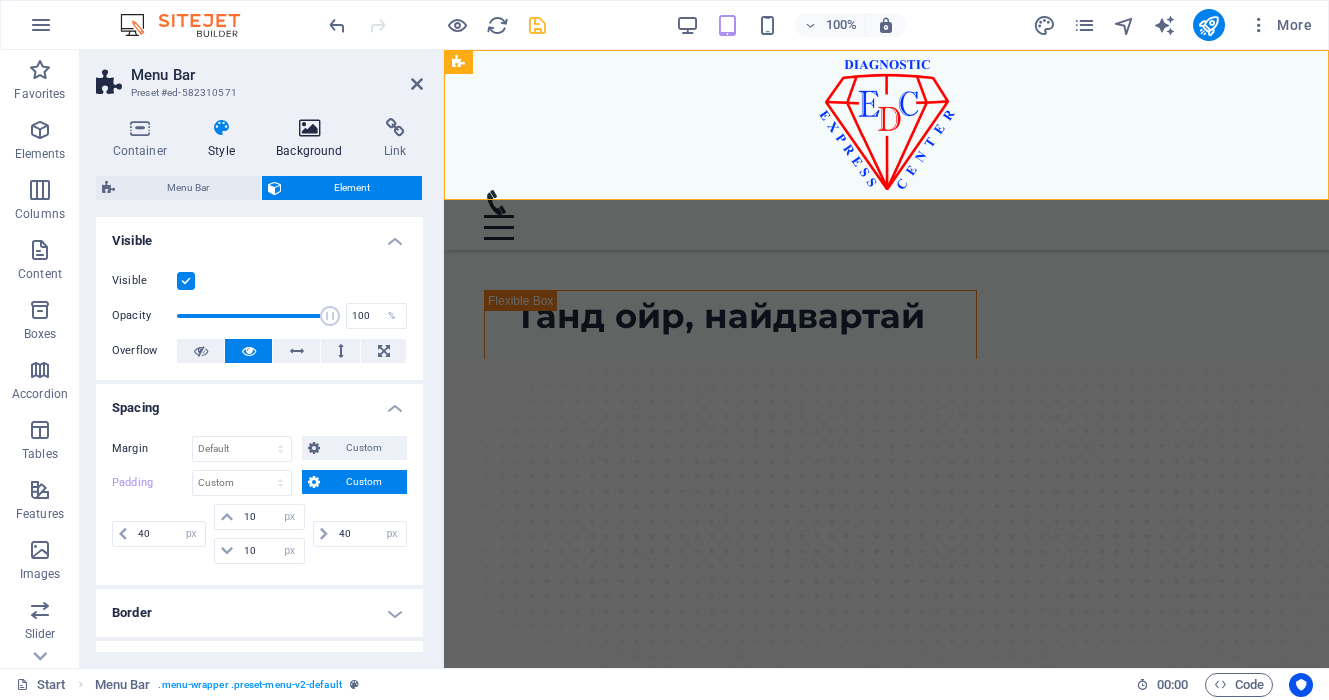 click at bounding box center (310, 128) 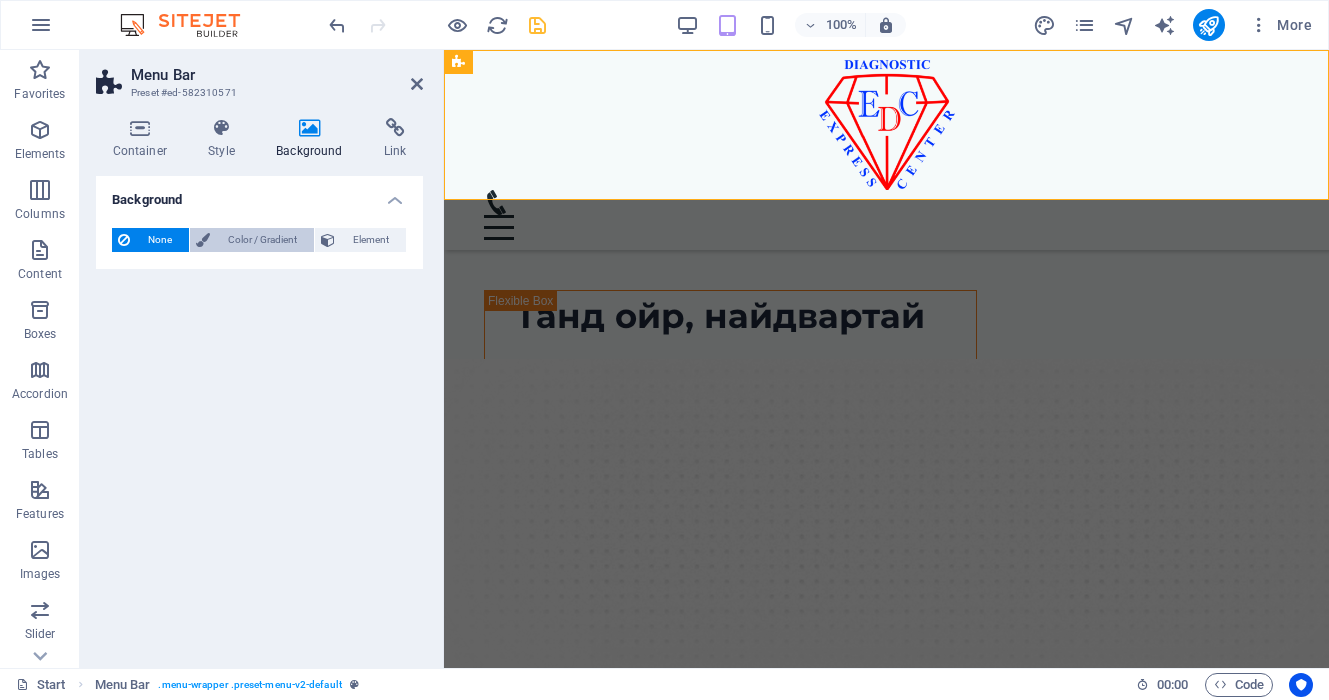 click on "Color / Gradient" at bounding box center (262, 240) 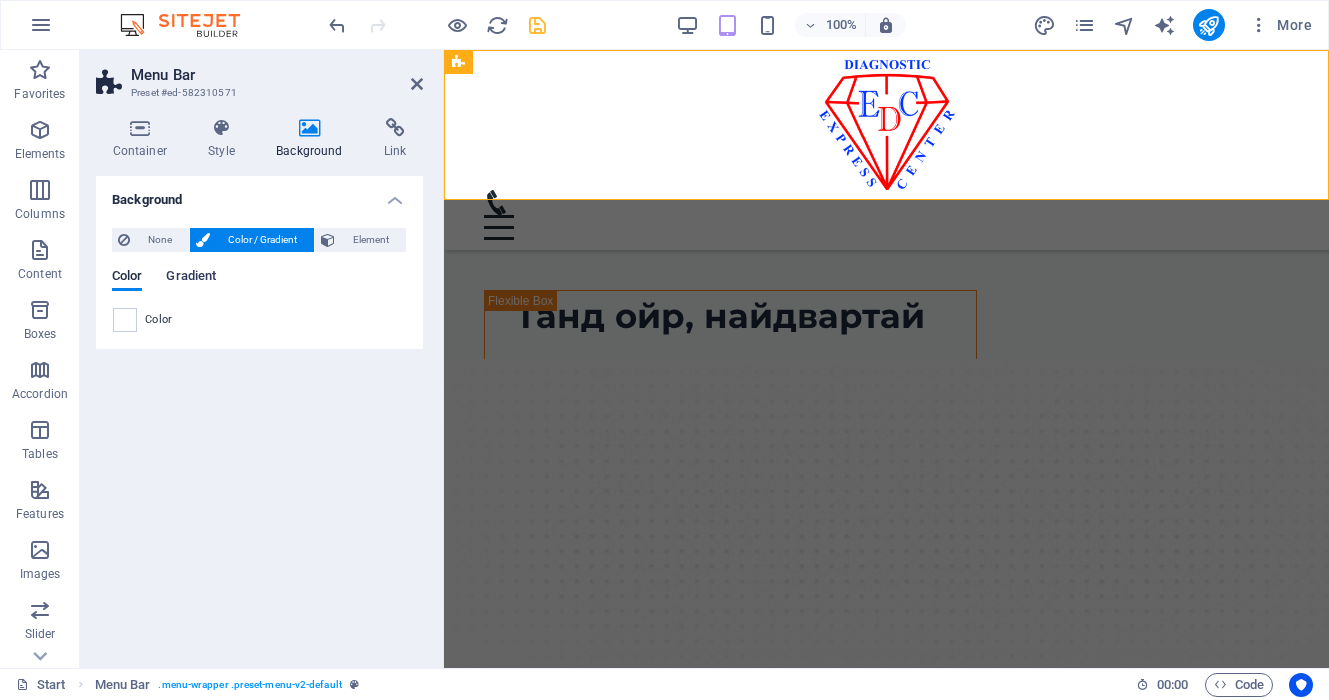 click on "Gradient" at bounding box center (191, 278) 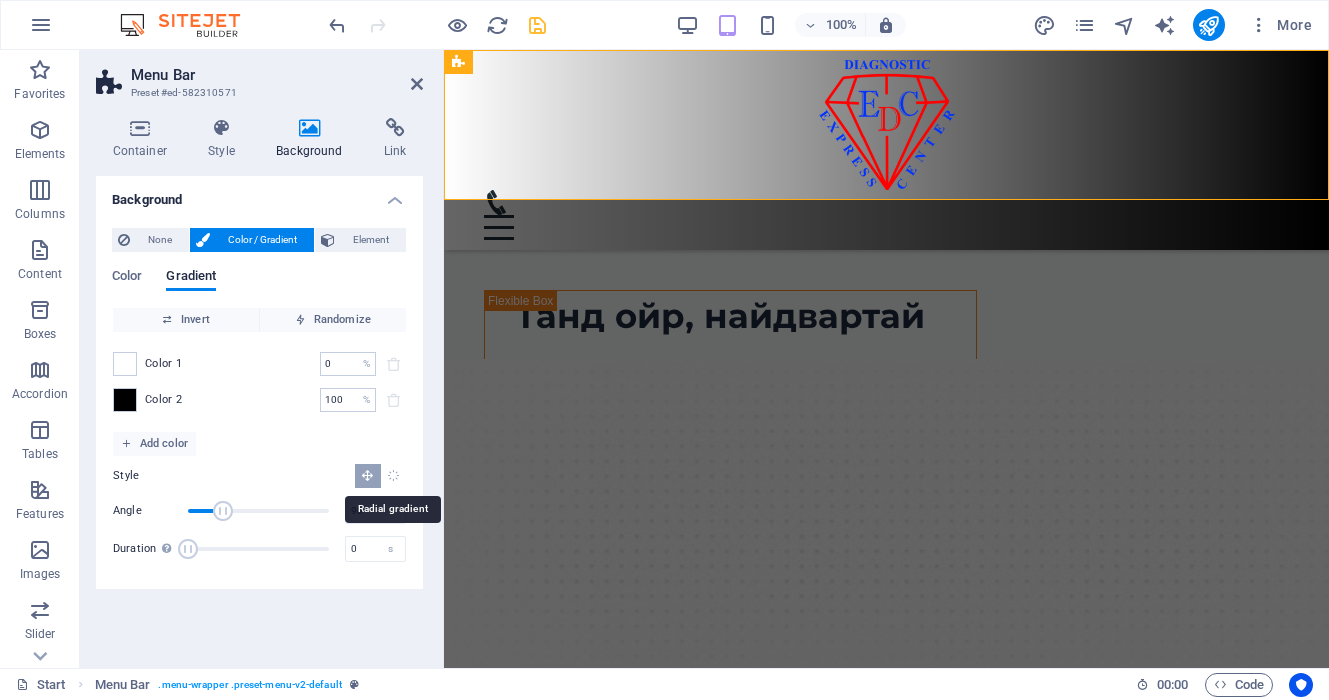 click at bounding box center (393, 475) 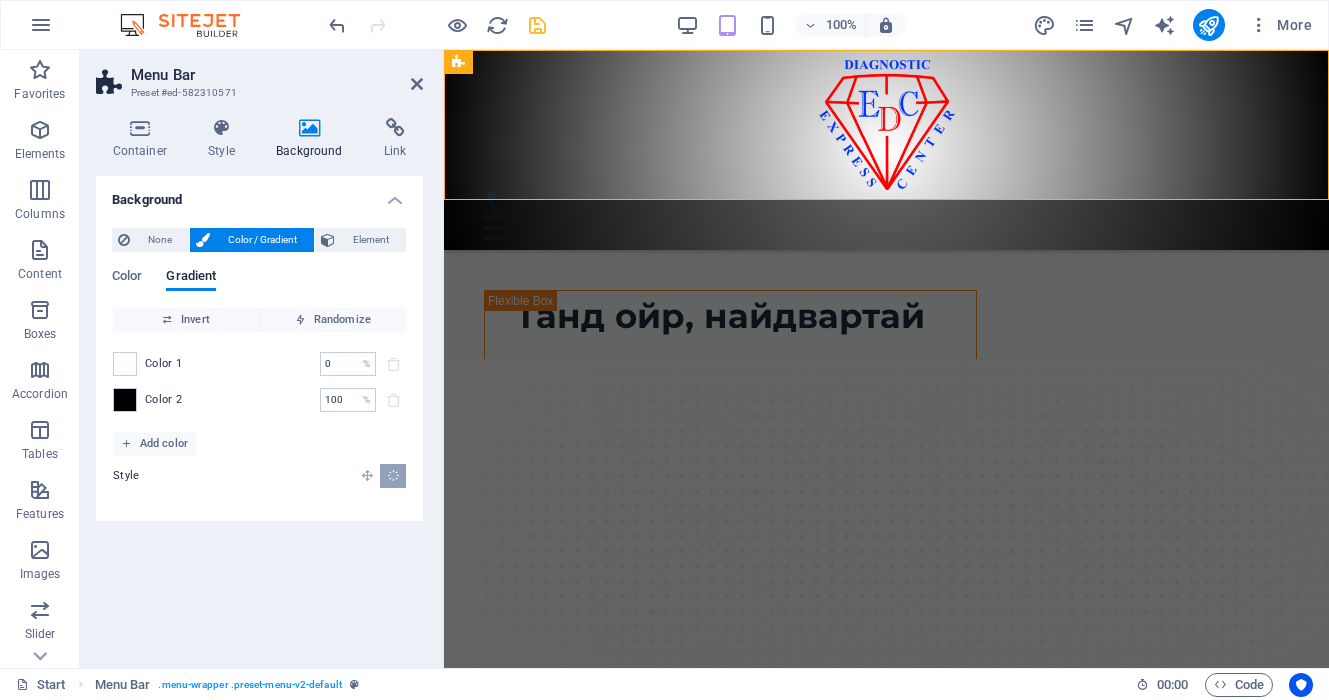 click at bounding box center [367, 475] 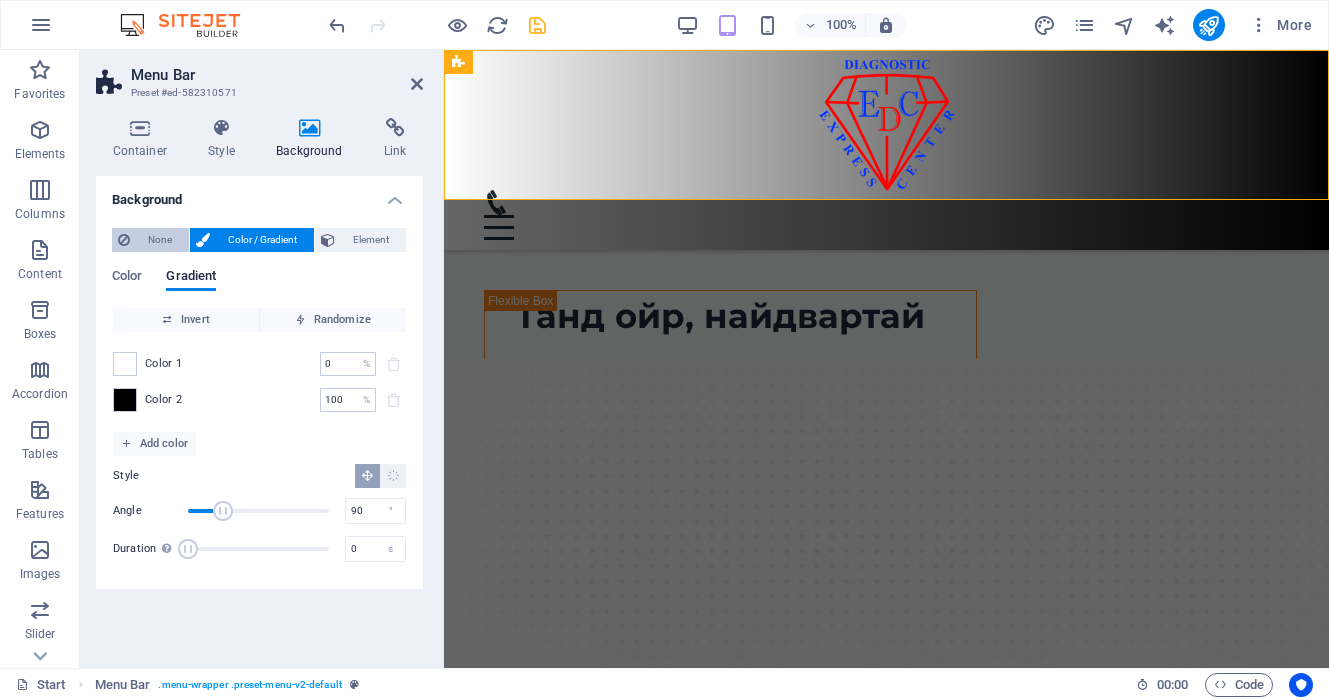 click on "None" at bounding box center (159, 240) 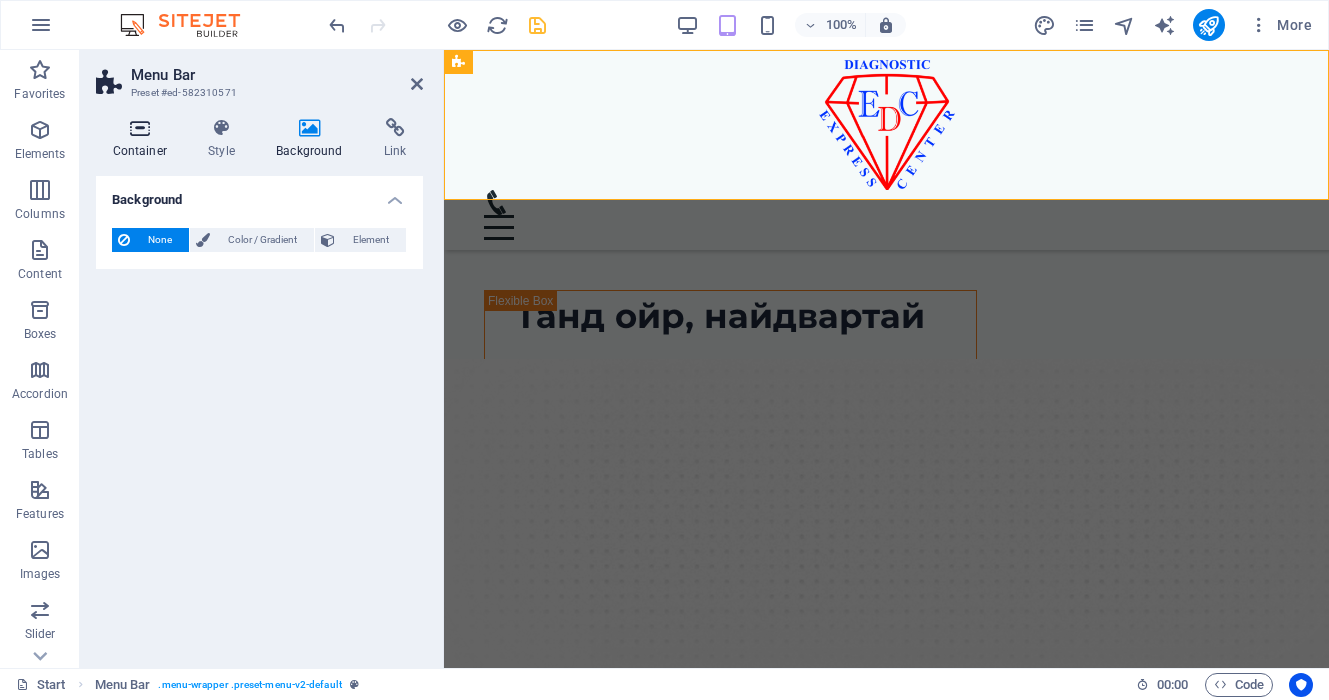 click at bounding box center [140, 128] 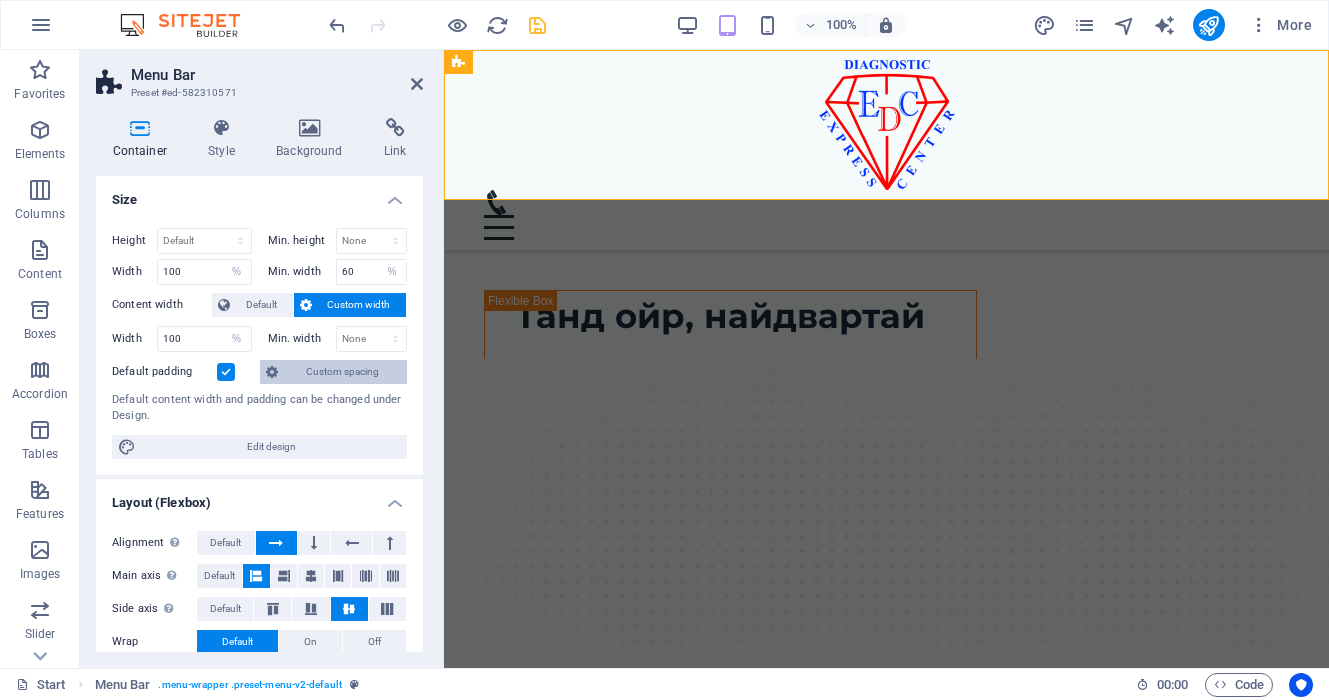 click on "Custom spacing" at bounding box center (342, 372) 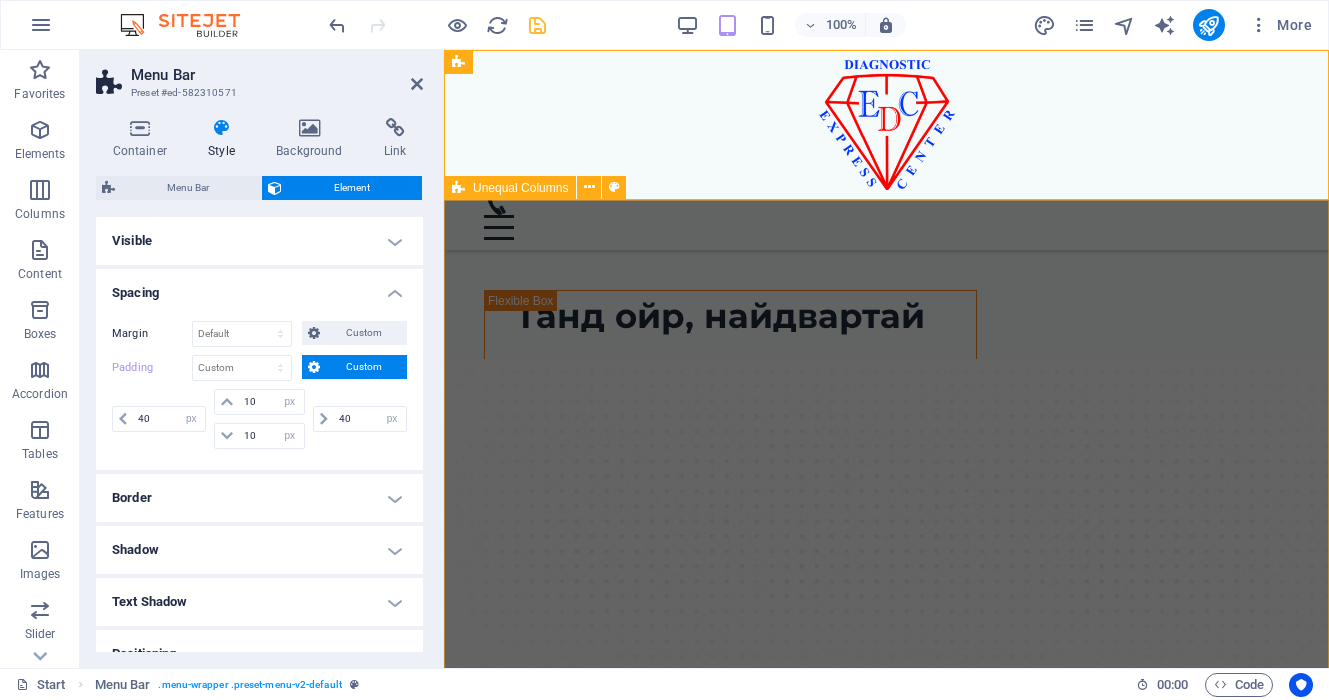 click on "Танд ойр, найдвартай оношилгоо Манай эмнэлэг нь 20 жилийн туршлагатай, олон улсын ISO 15189 стандартад нийцсэн, магадлан итгэмжлэгдсэн лаборатори, оношилгооны төв юм. Бид чанарыг нэн тэргүүнд тавьж, дэвшилтэт тоног төхөөрөмж, мэргэжлийн баг хамт олноороо дамжуулан танд найдвартай, хурдан, үнэн зөв оношилгооны үйлчилгээг хүргэдэг. Цааш үргэлжлүүлэх" at bounding box center (886, 794) 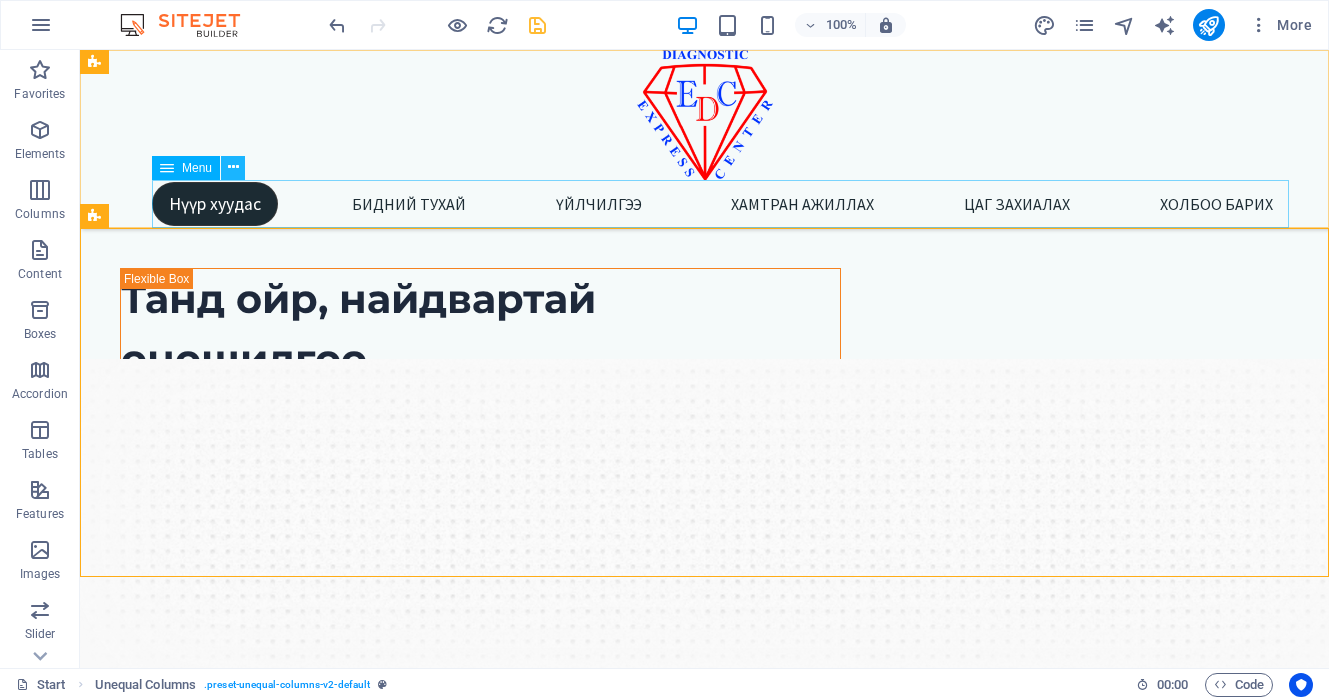 click at bounding box center [233, 167] 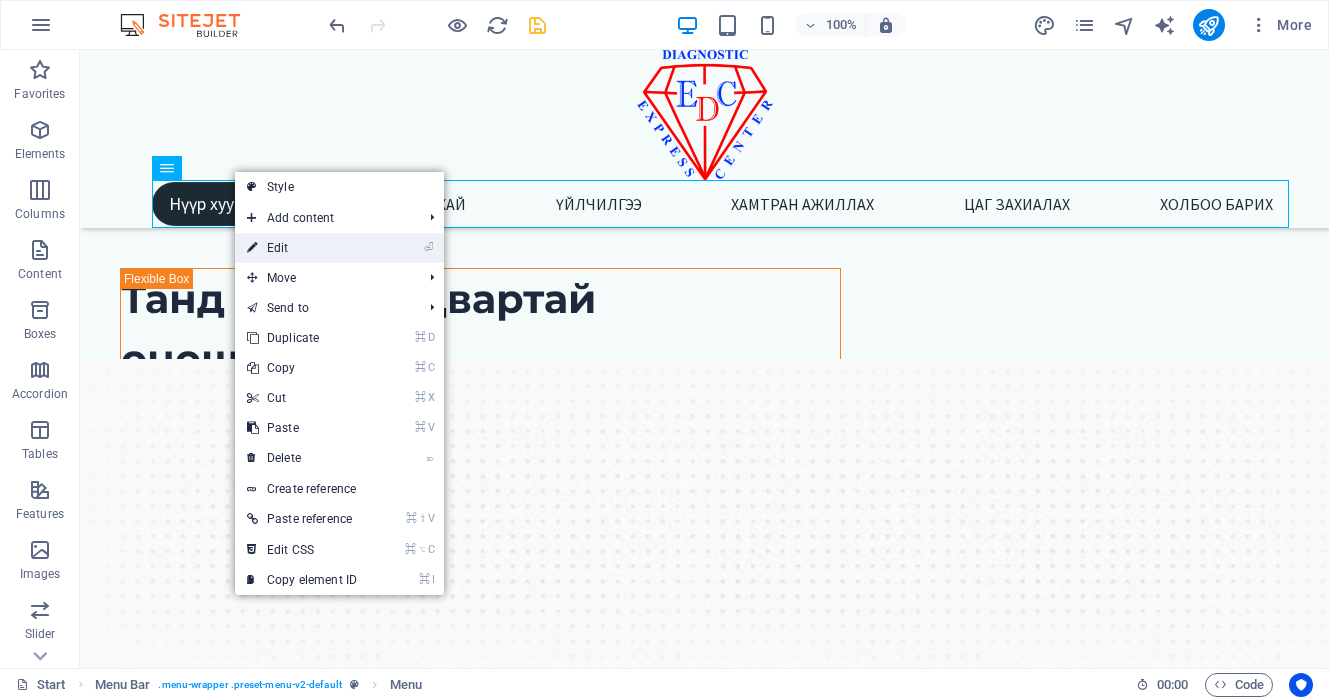 click on "⏎  Edit" at bounding box center [302, 248] 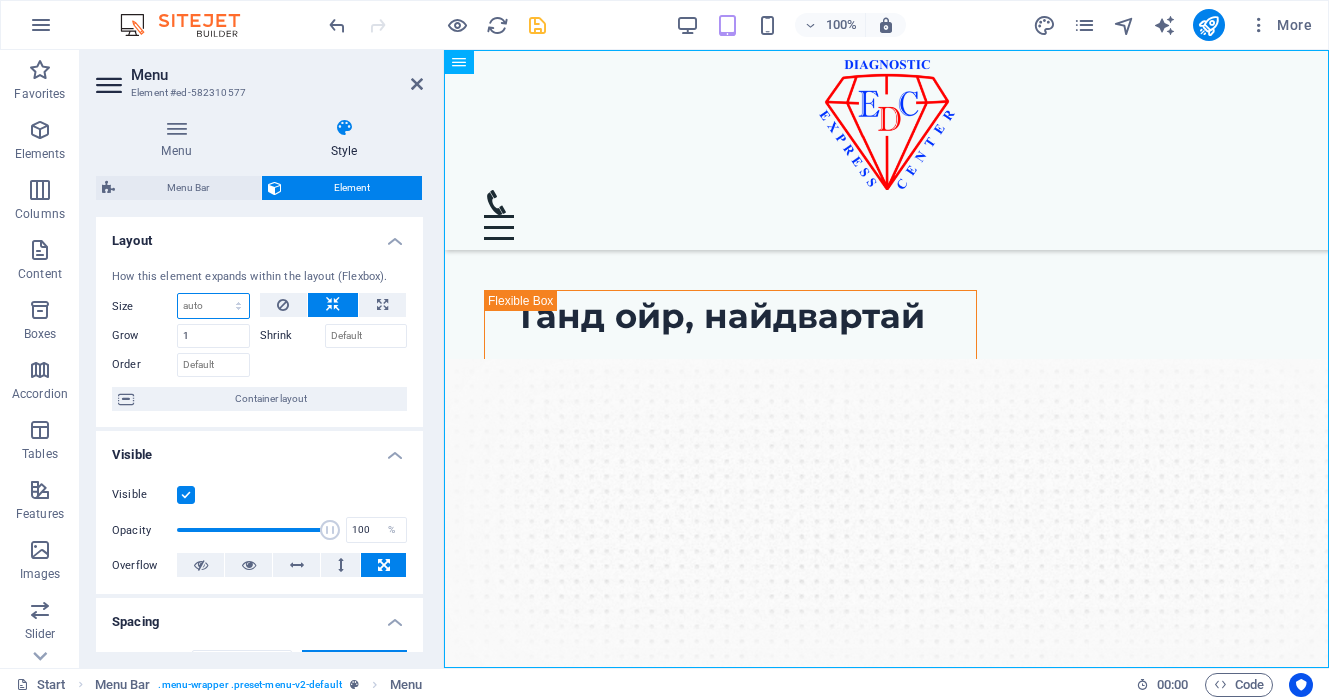 click on "Default auto px % 1/1 1/2 1/3 1/4 1/5 1/6 1/7 1/8 1/9 1/10" at bounding box center (213, 306) 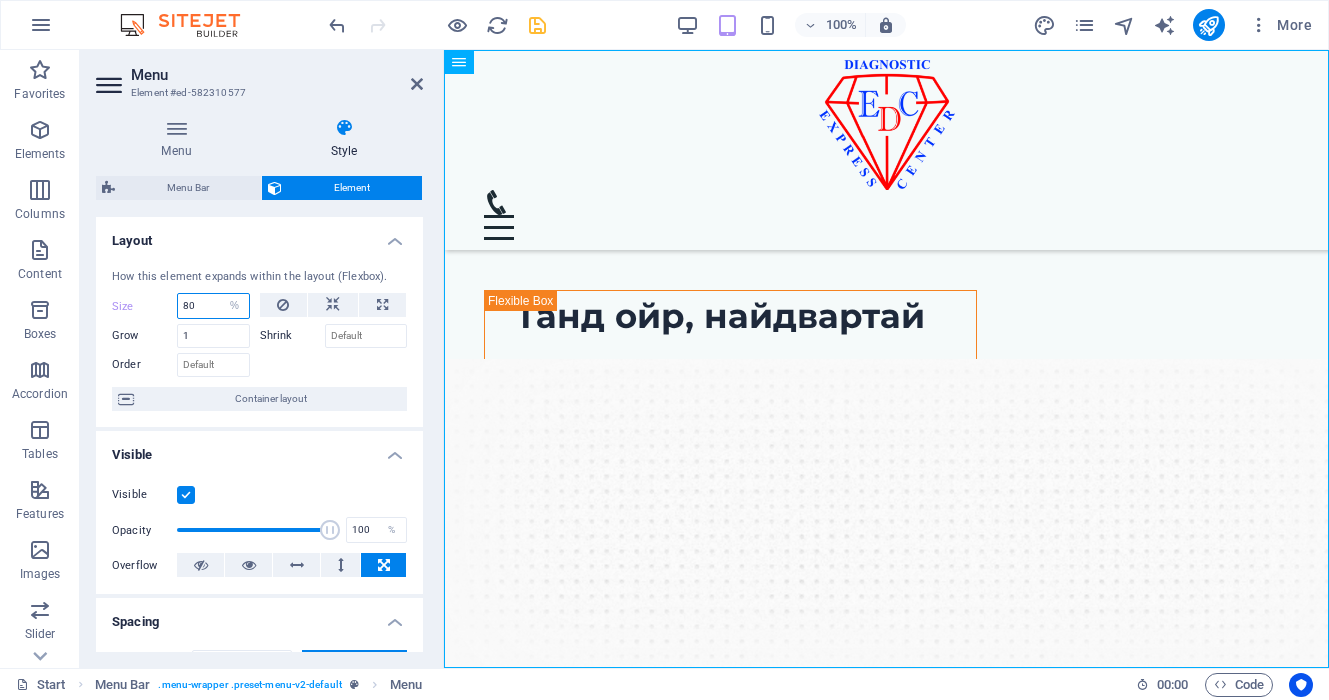 type on "8" 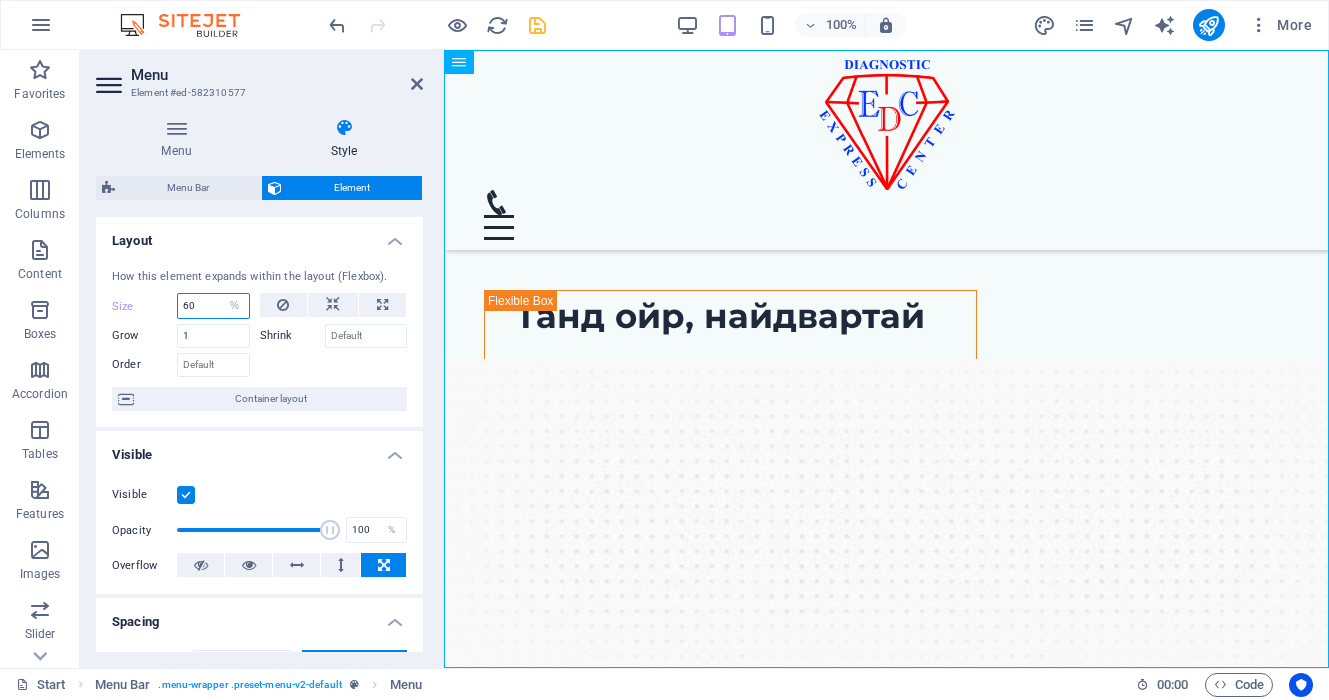 type on "60" 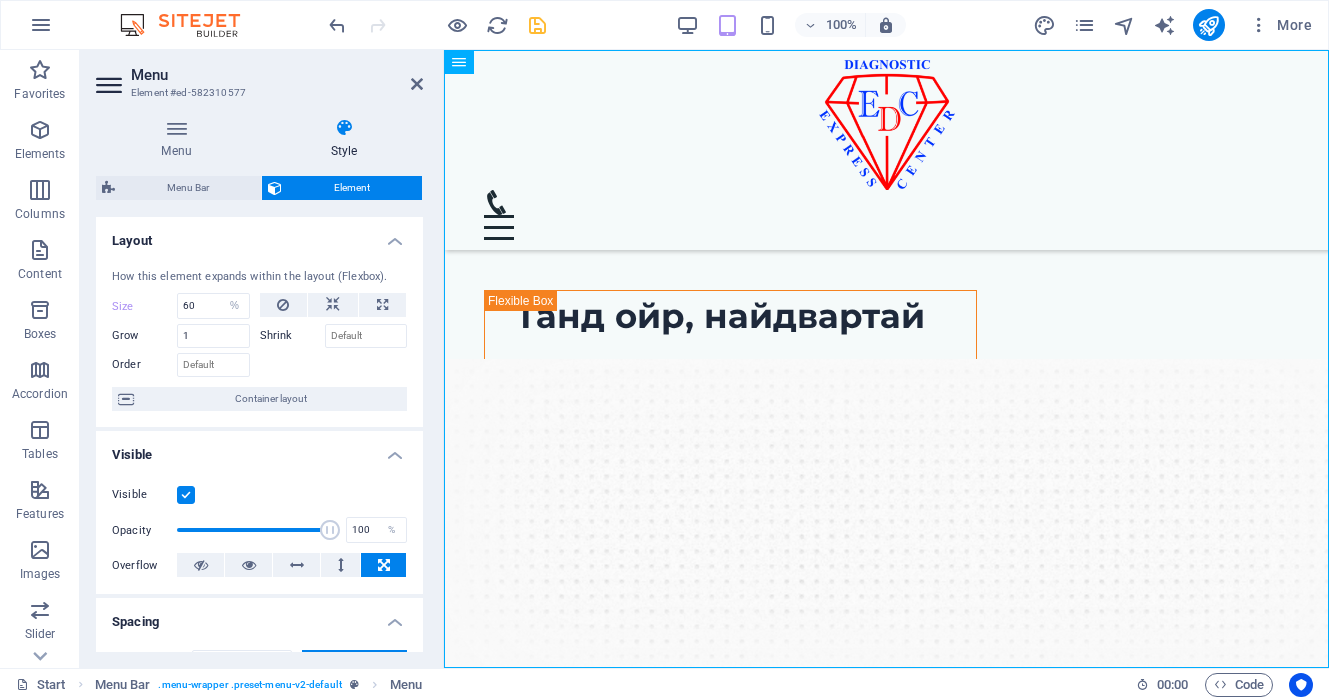 click at bounding box center (334, 362) 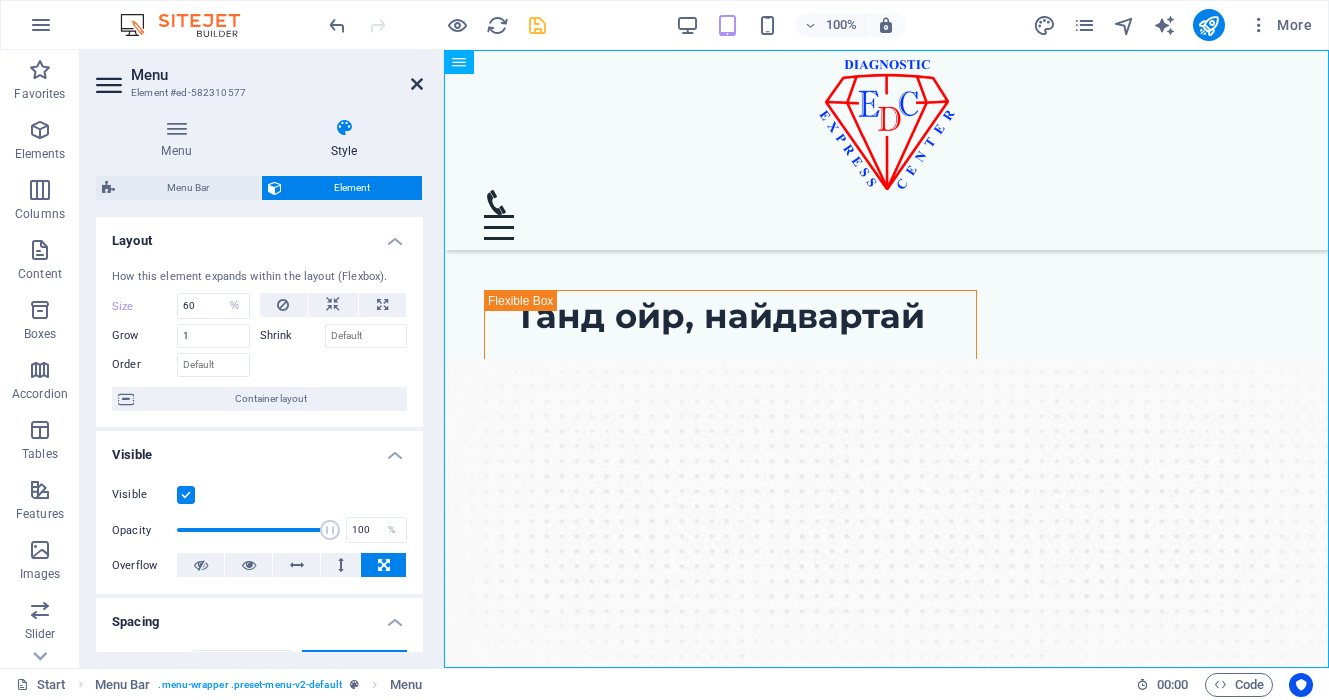click at bounding box center (417, 84) 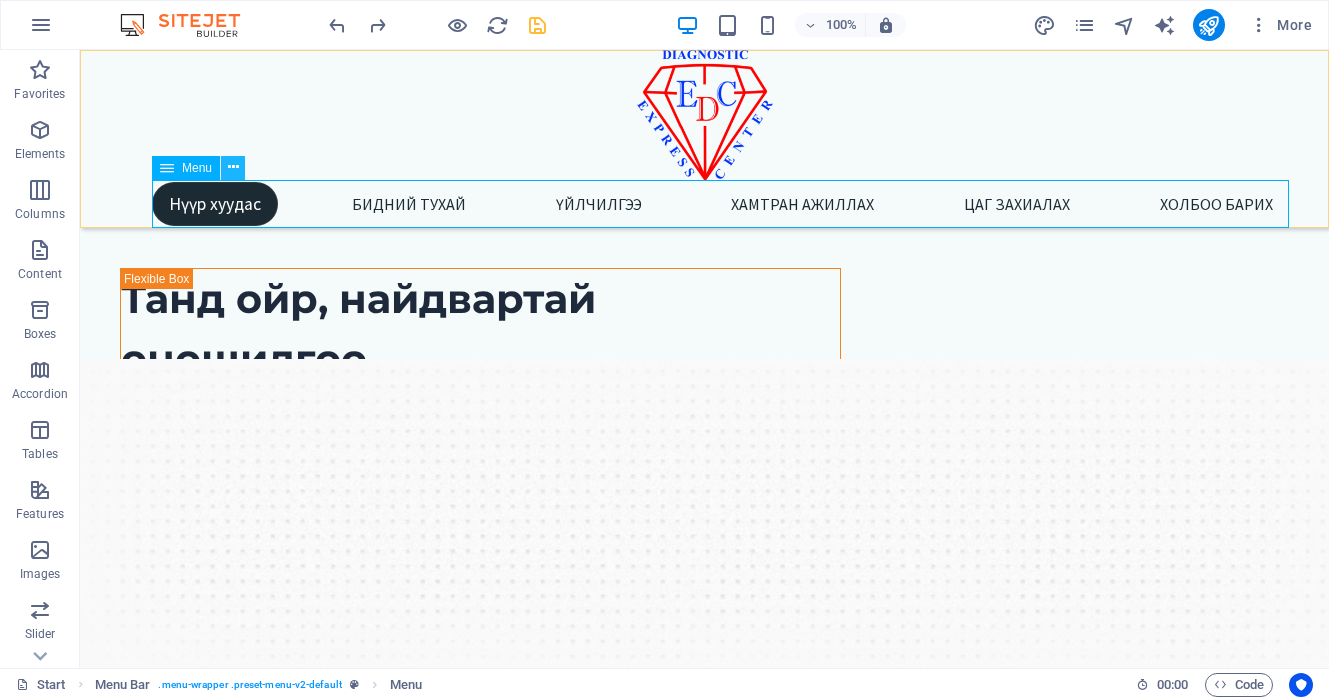 click at bounding box center [233, 167] 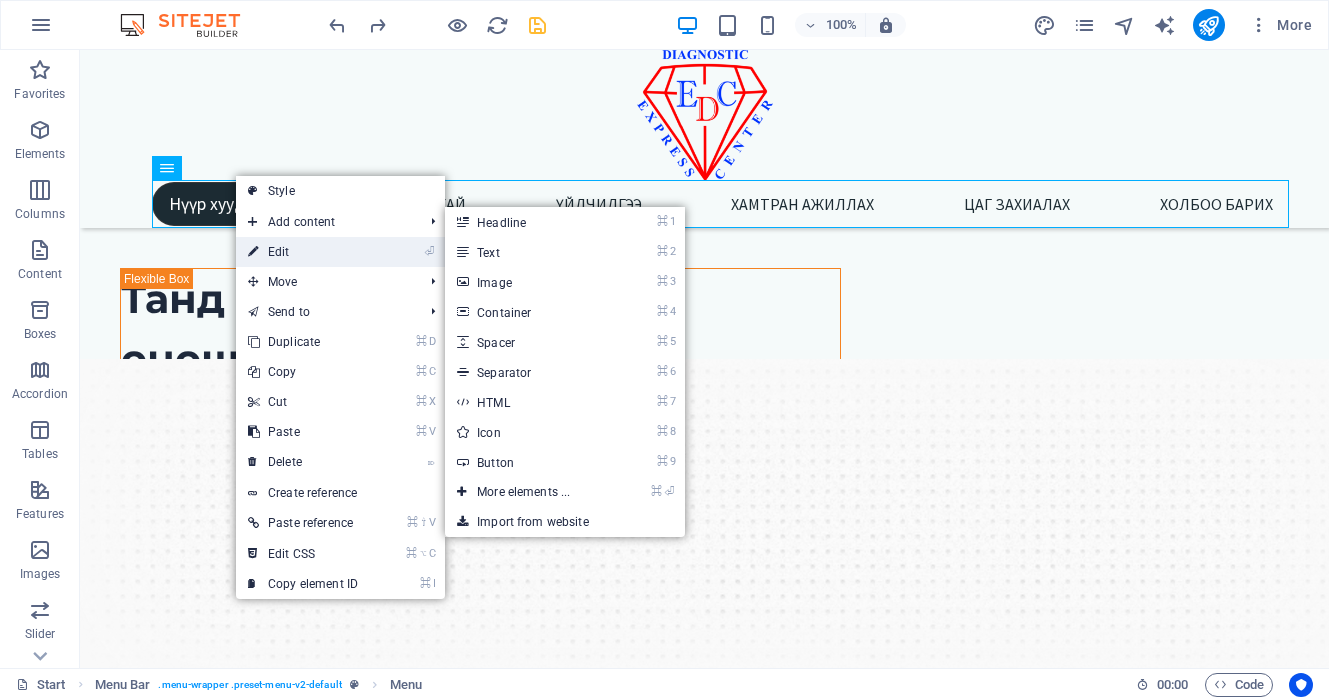 click on "⏎  Edit" at bounding box center [303, 252] 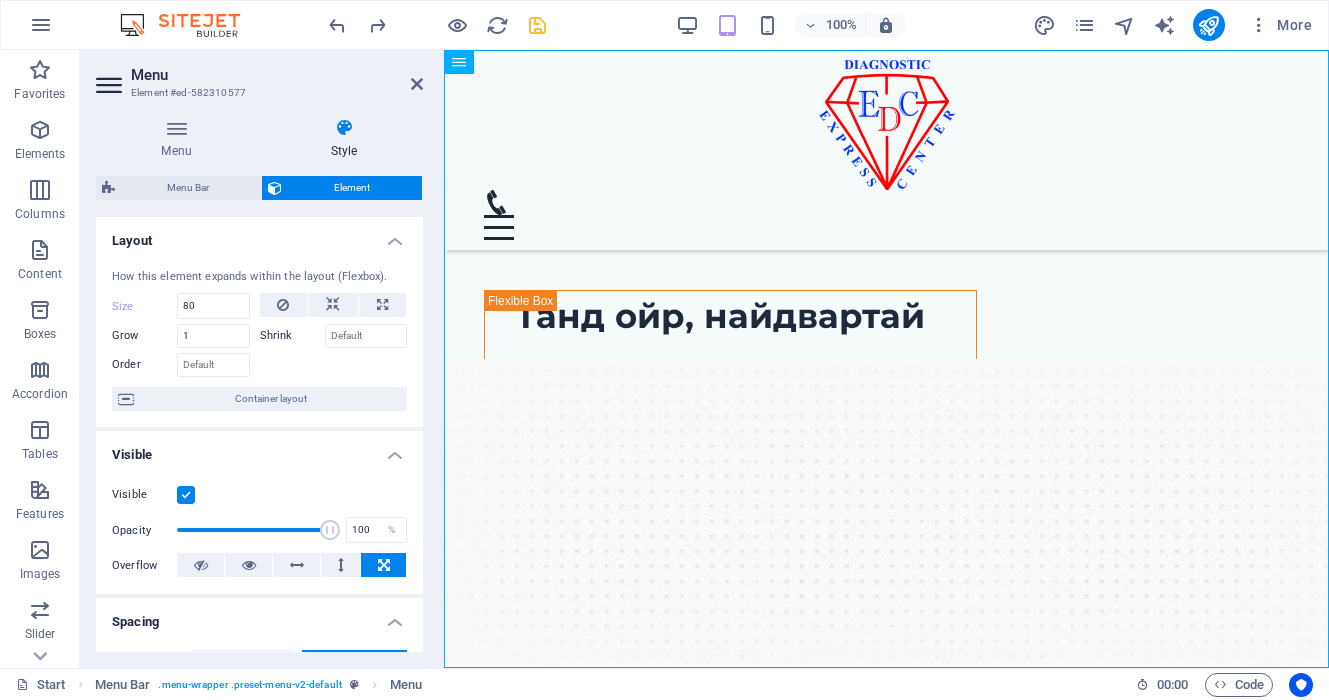 type on "80" 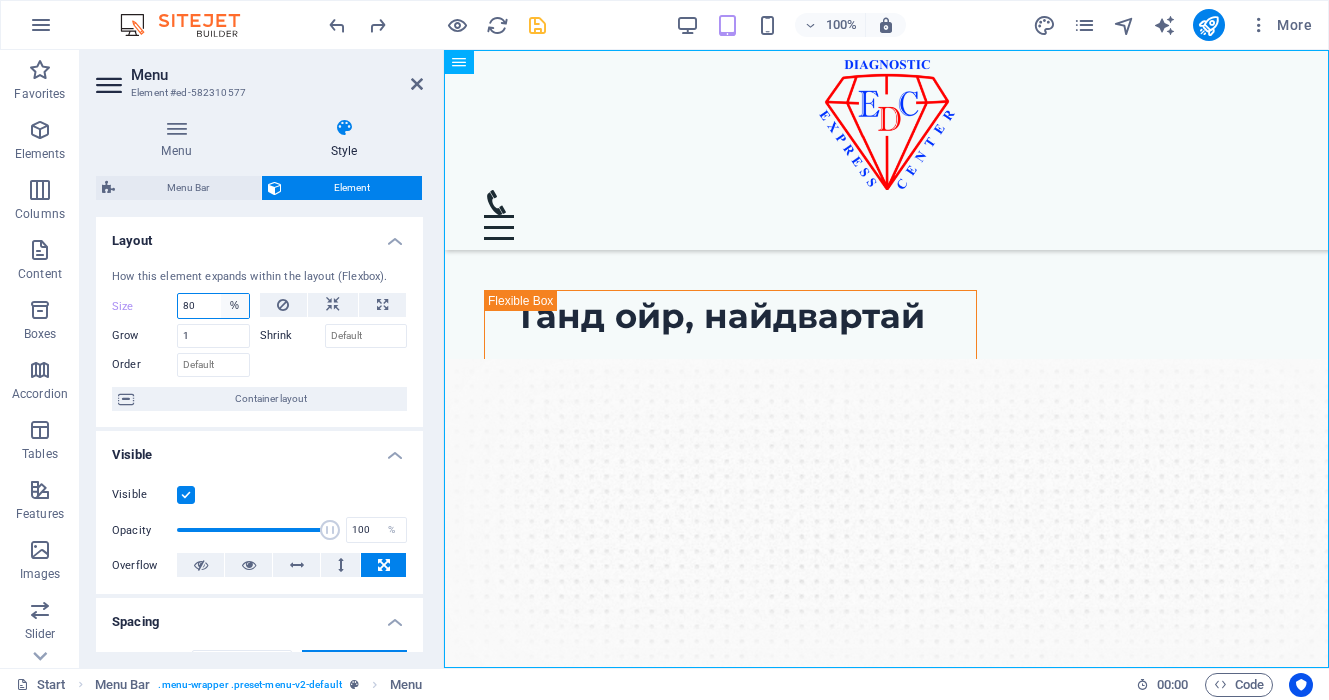 click on "Default auto px % 1/1 1/2 1/3 1/4 1/5 1/6 1/7 1/8 1/9 1/10" at bounding box center (235, 306) 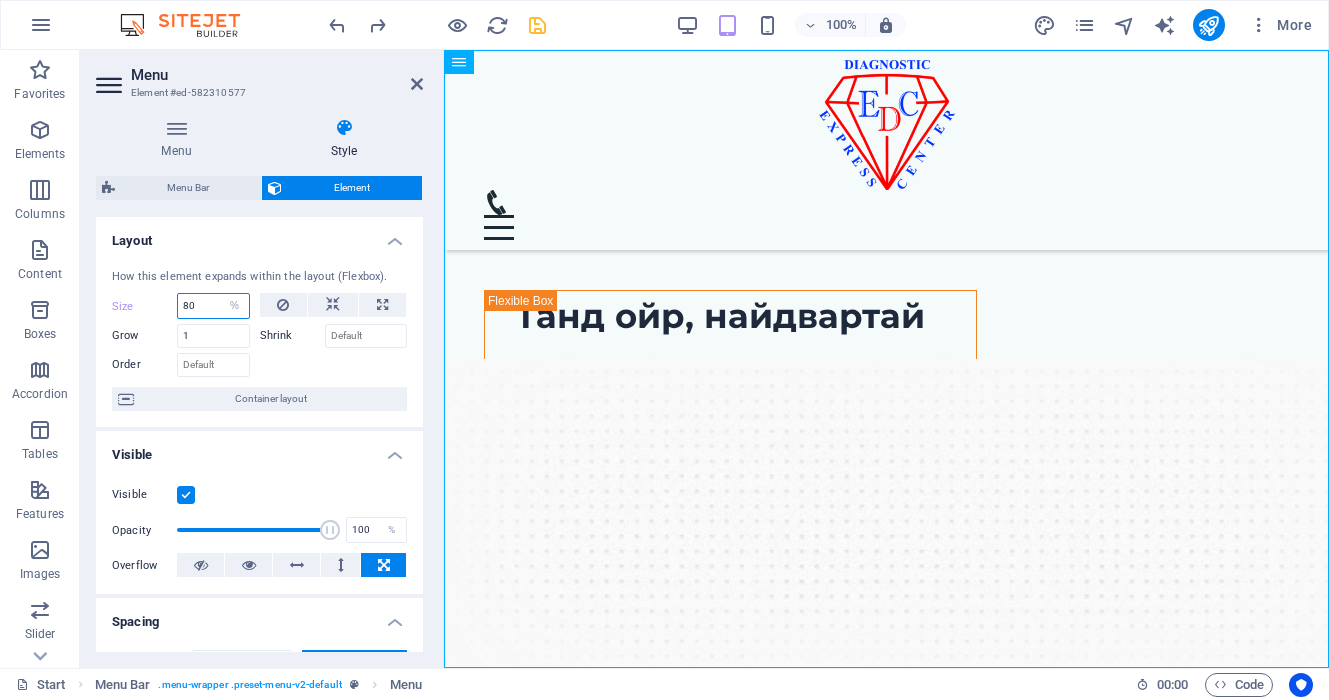 click on "80" at bounding box center (213, 306) 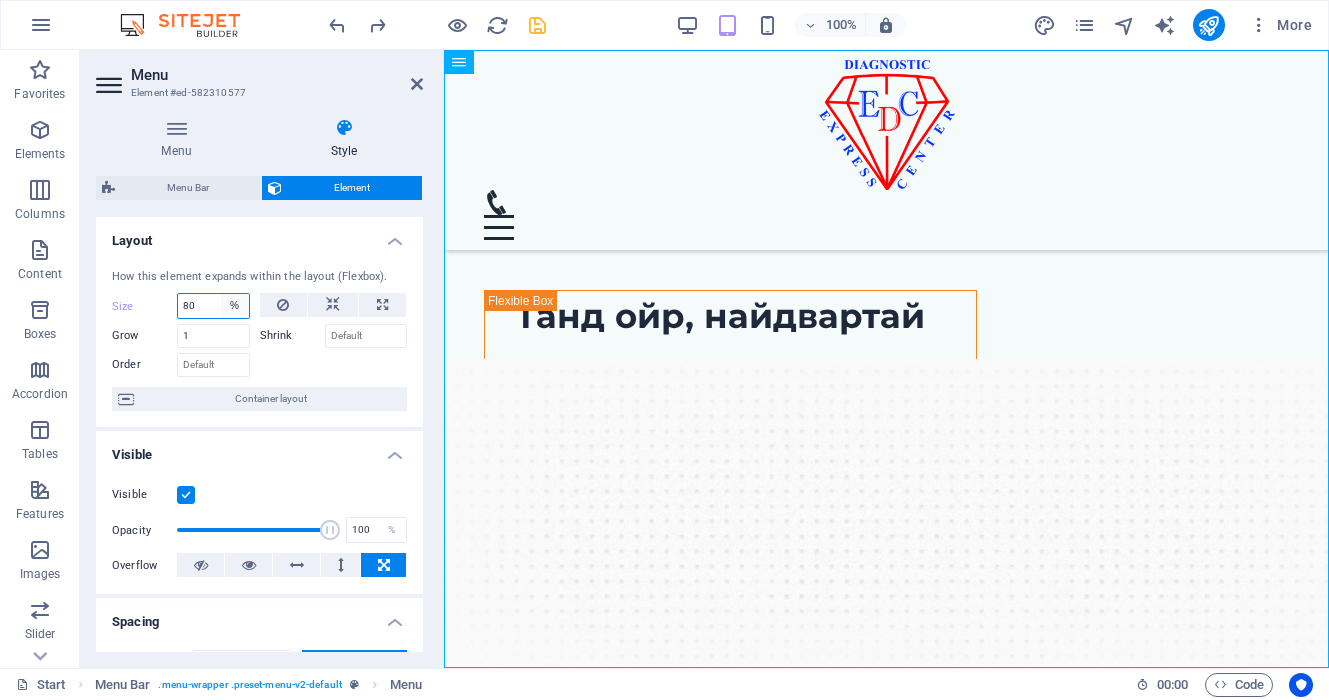 click on "Default auto px % 1/1 1/2 1/3 1/4 1/5 1/6 1/7 1/8 1/9 1/10" at bounding box center [235, 306] 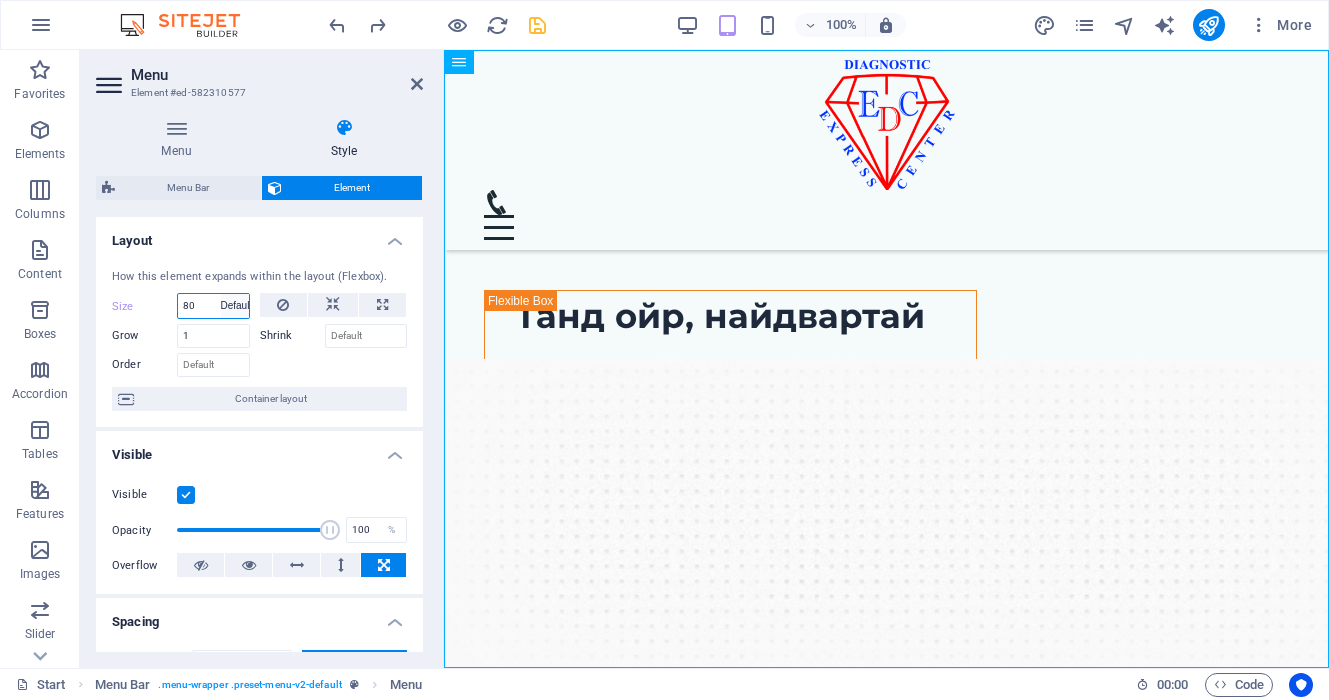 type 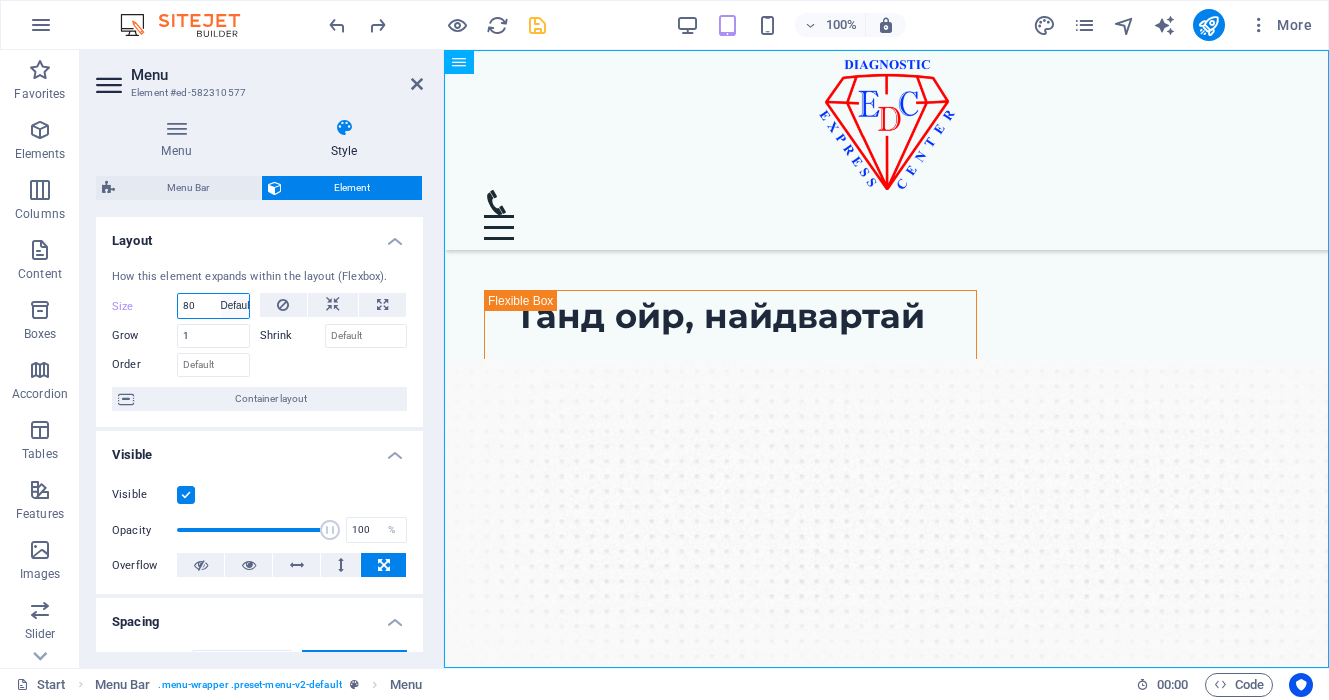 select on "DISABLED_OPTION_VALUE" 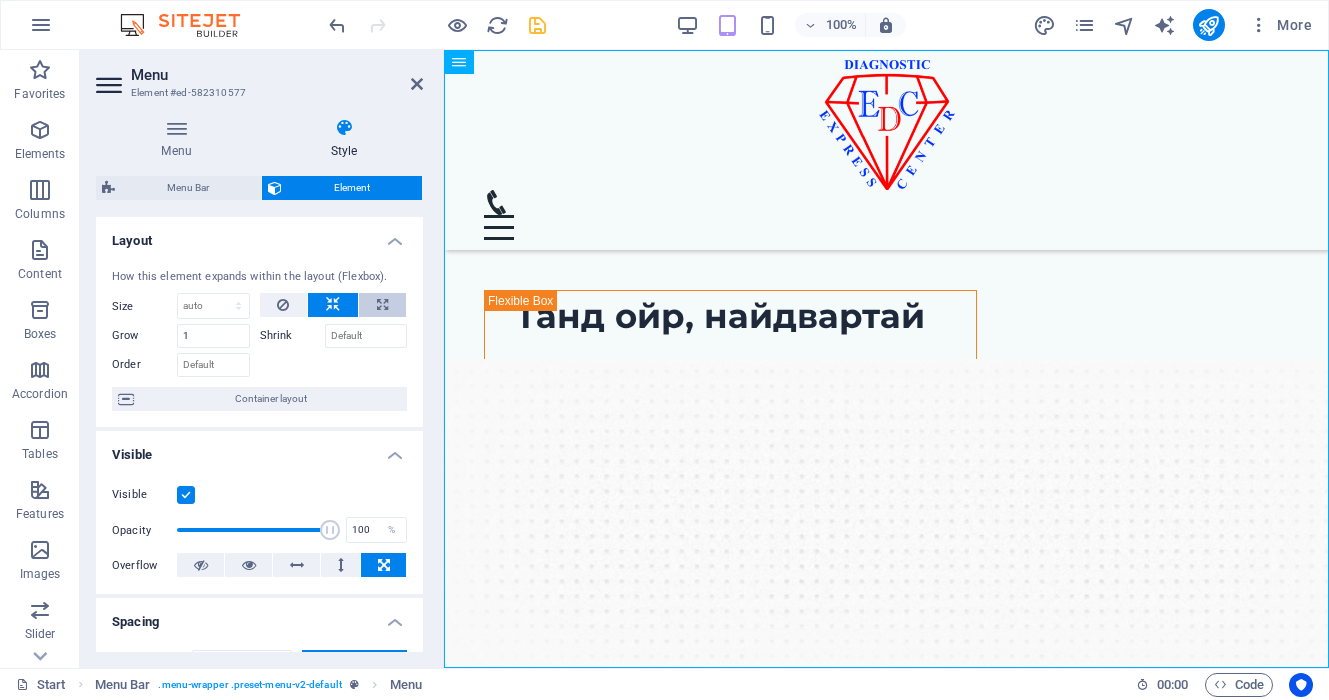 click at bounding box center (382, 305) 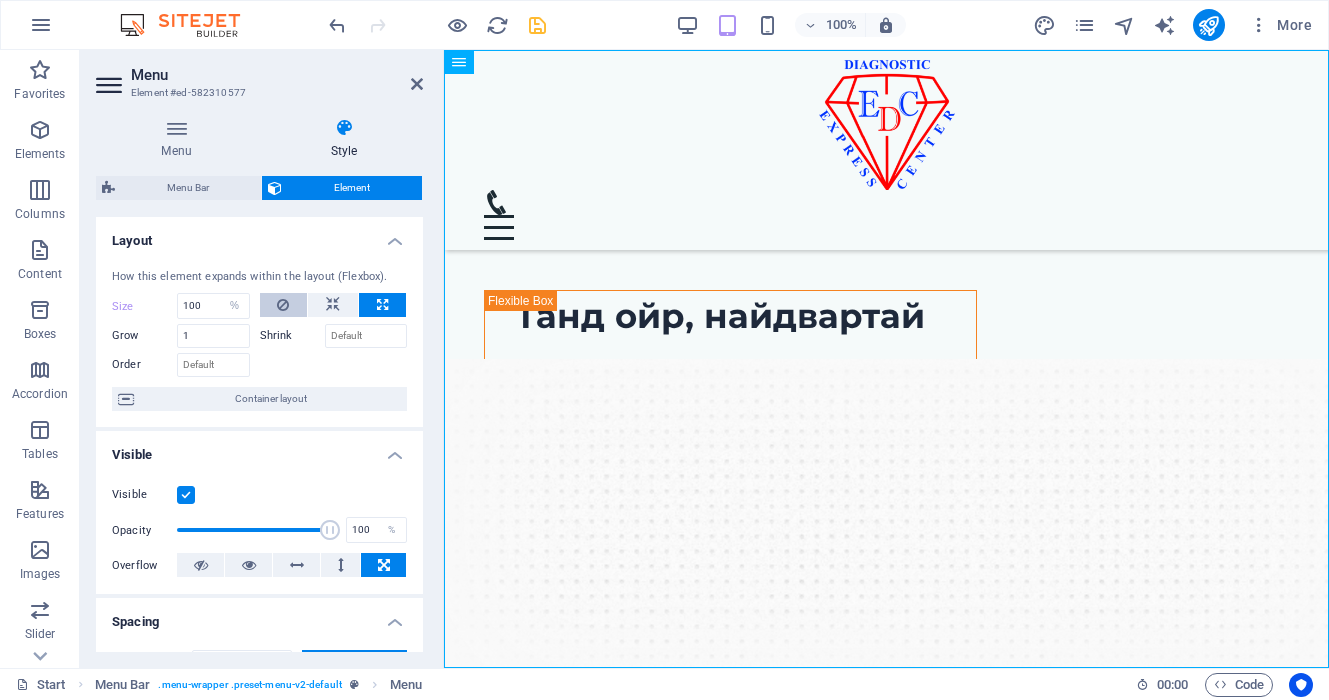 click at bounding box center [283, 305] 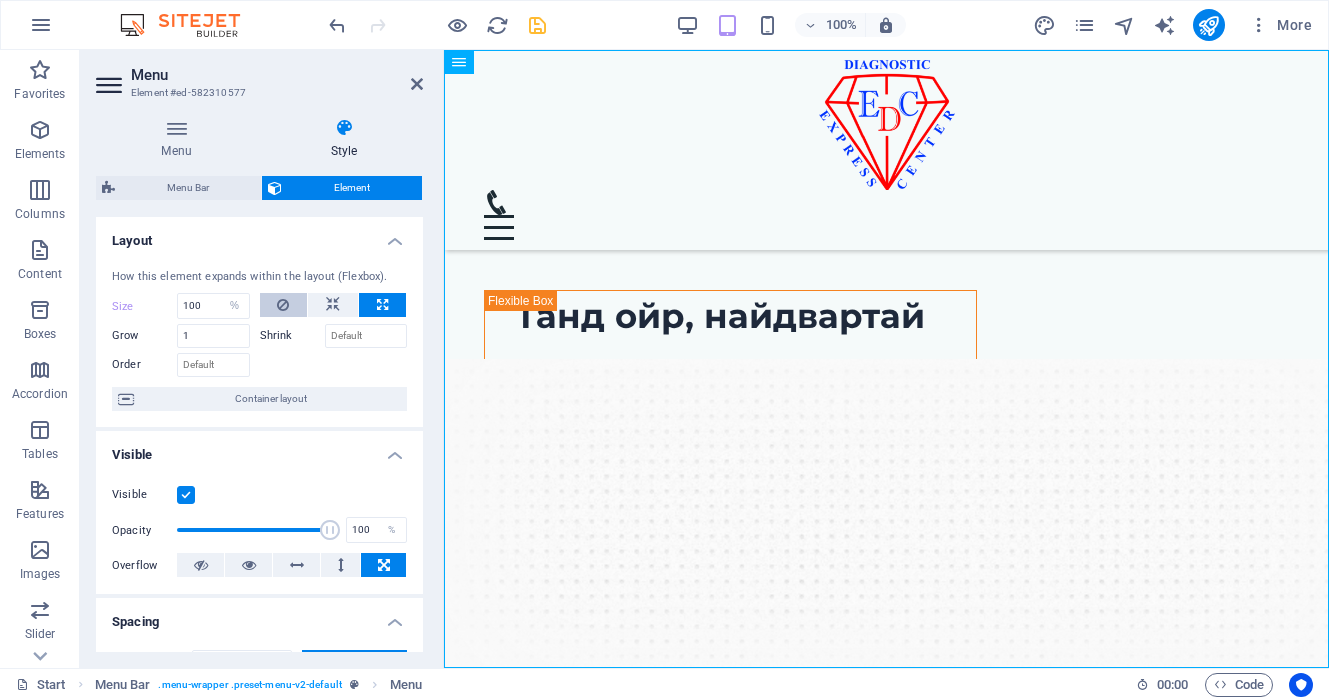 type 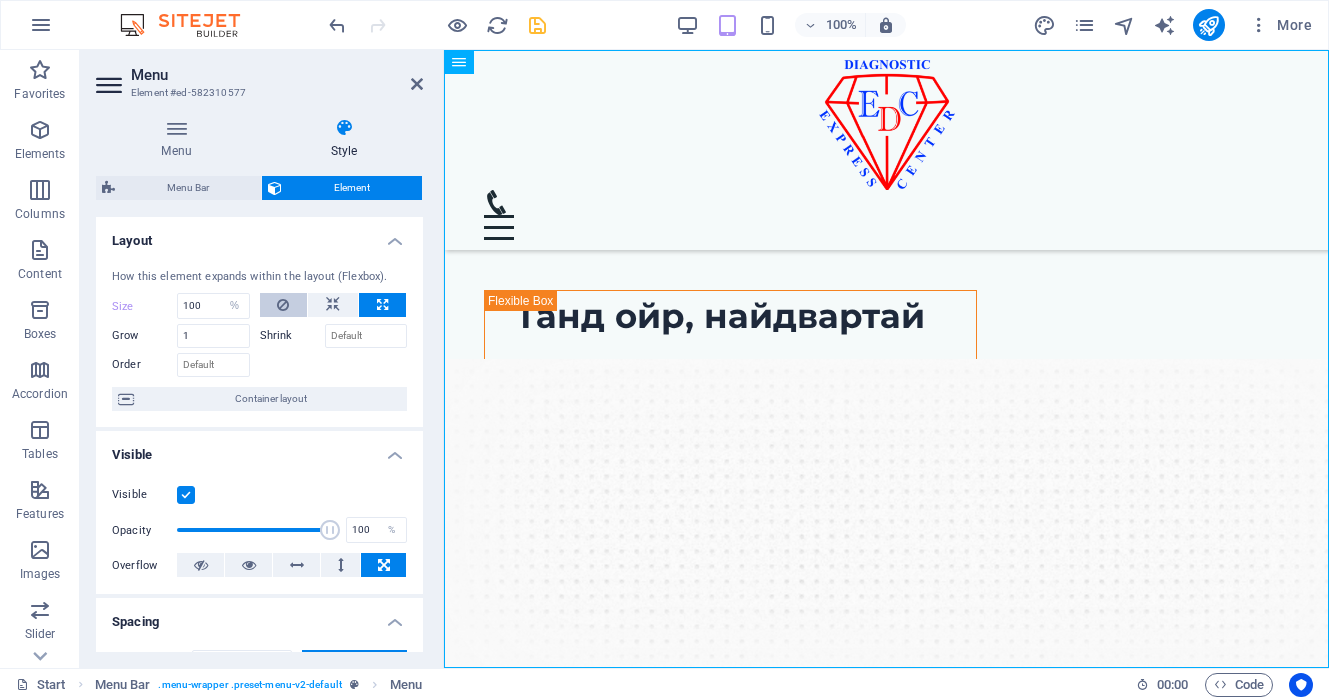 select on "DISABLED_OPTION_VALUE" 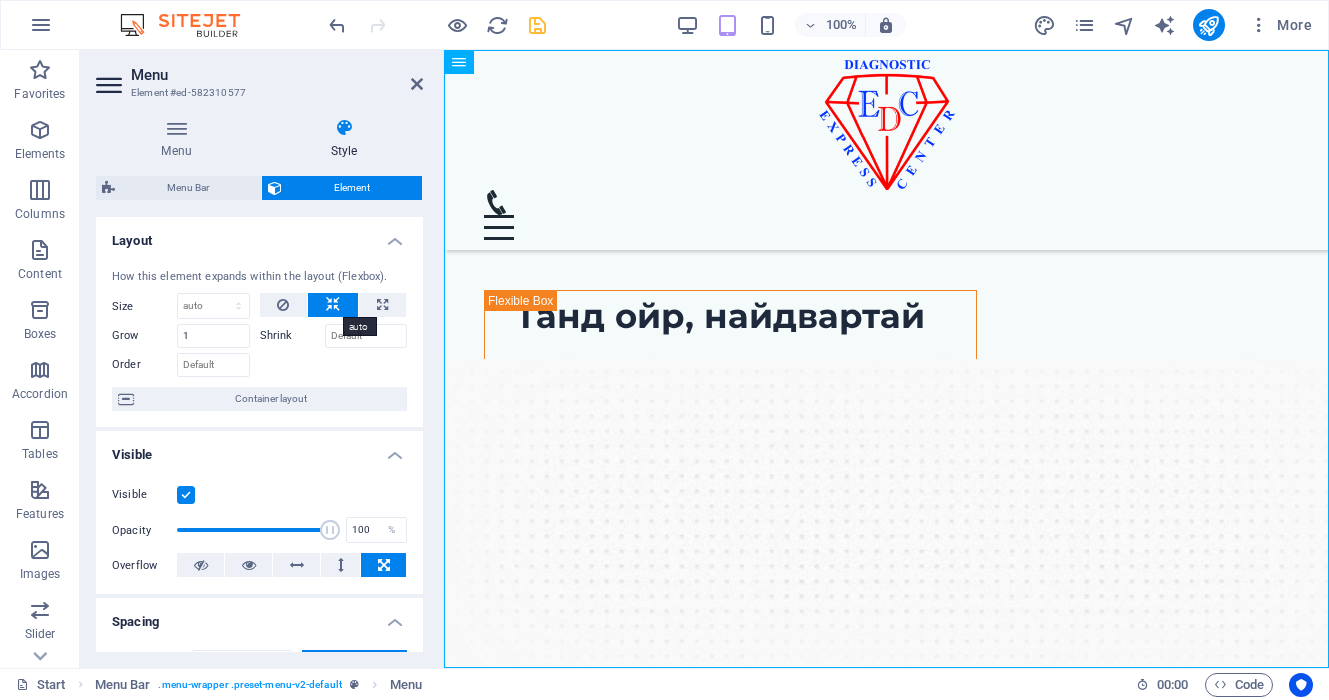 click at bounding box center [333, 305] 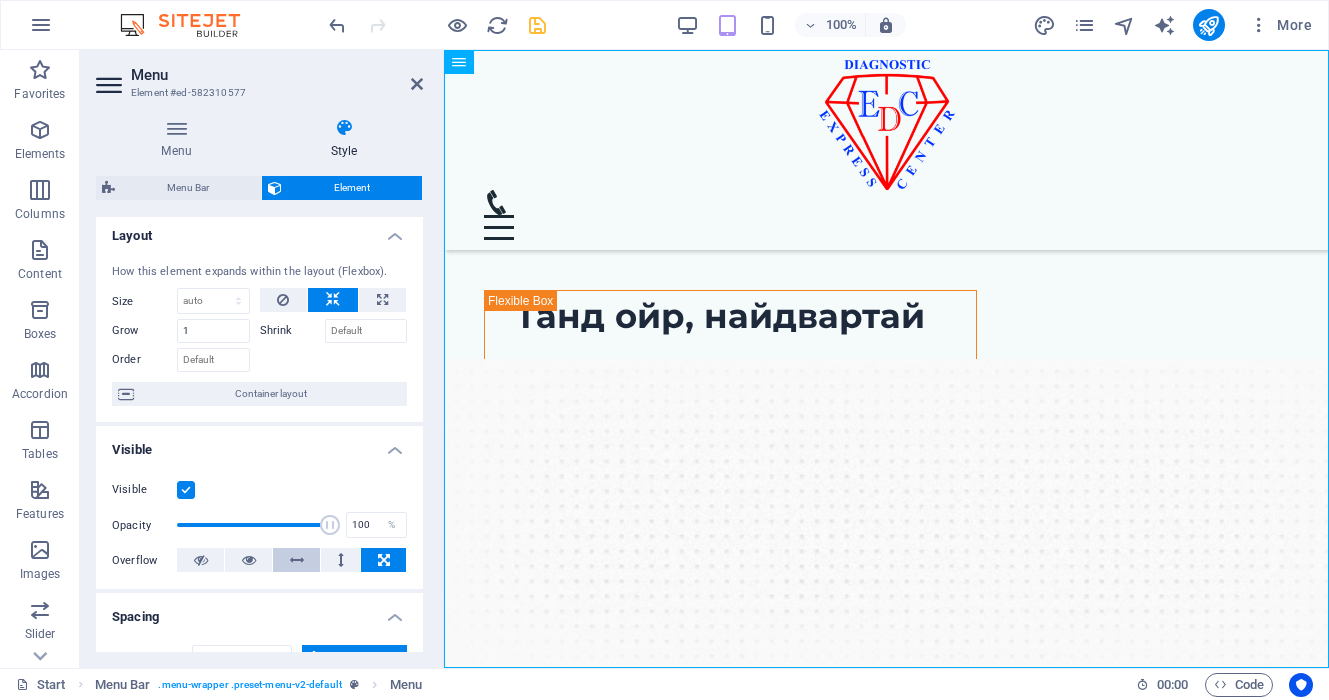 scroll, scrollTop: 0, scrollLeft: 0, axis: both 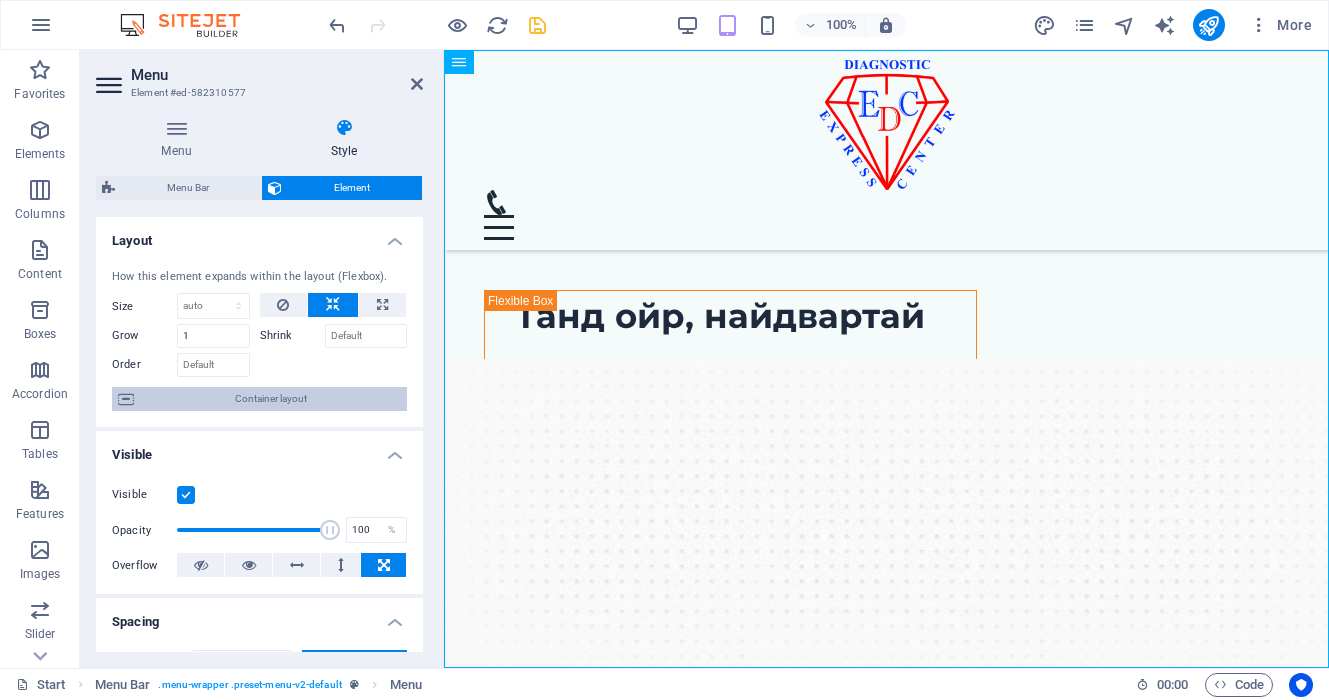 click on "Container layout" at bounding box center [270, 399] 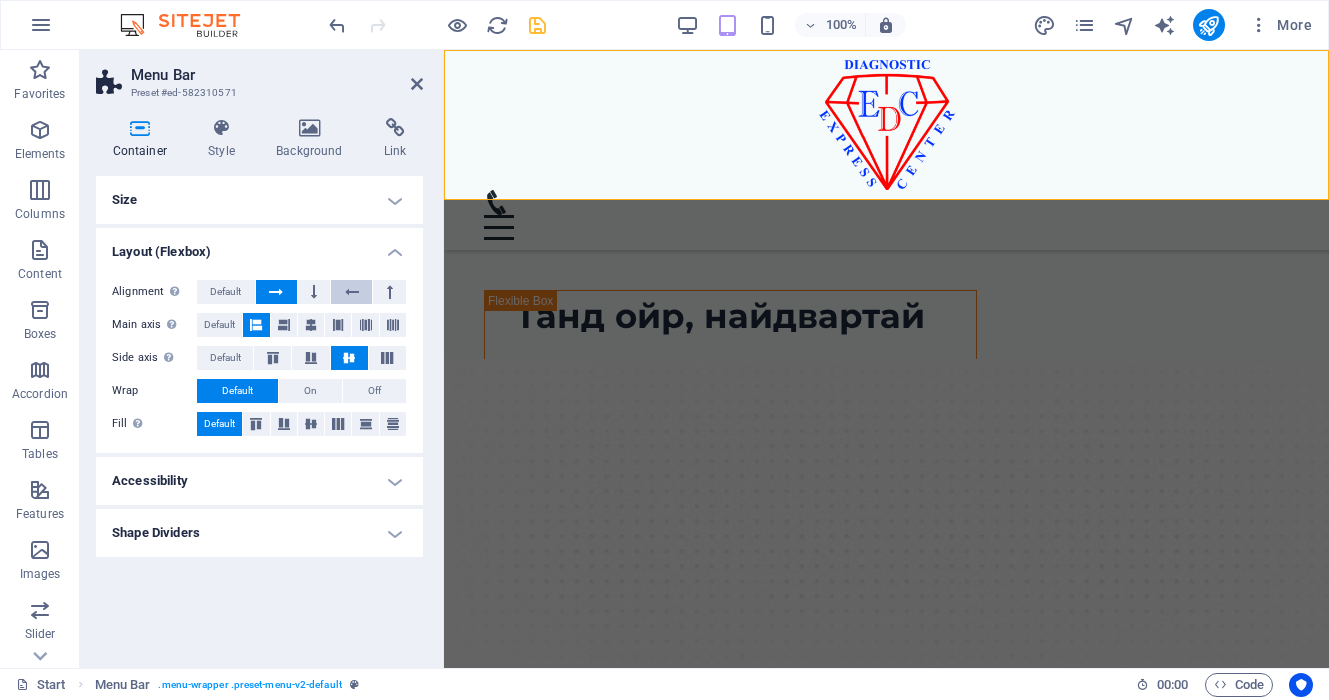 click at bounding box center [352, 292] 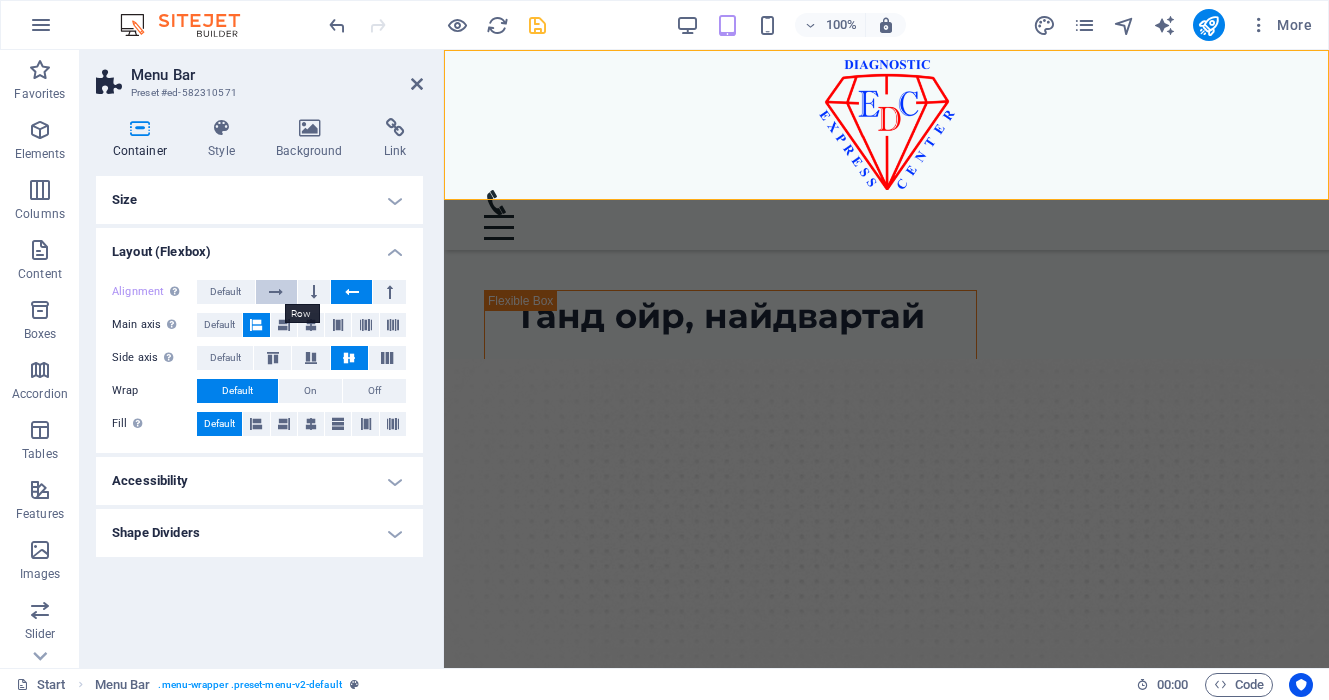 click at bounding box center [276, 292] 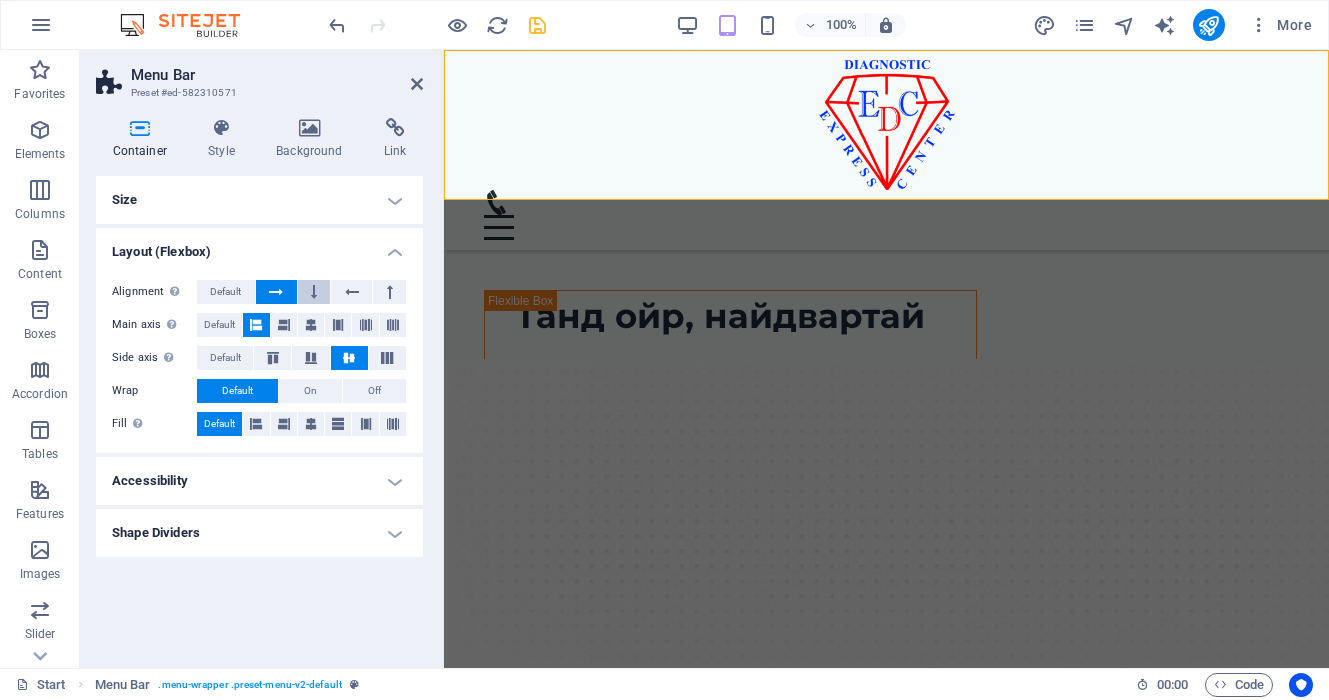 click at bounding box center (314, 292) 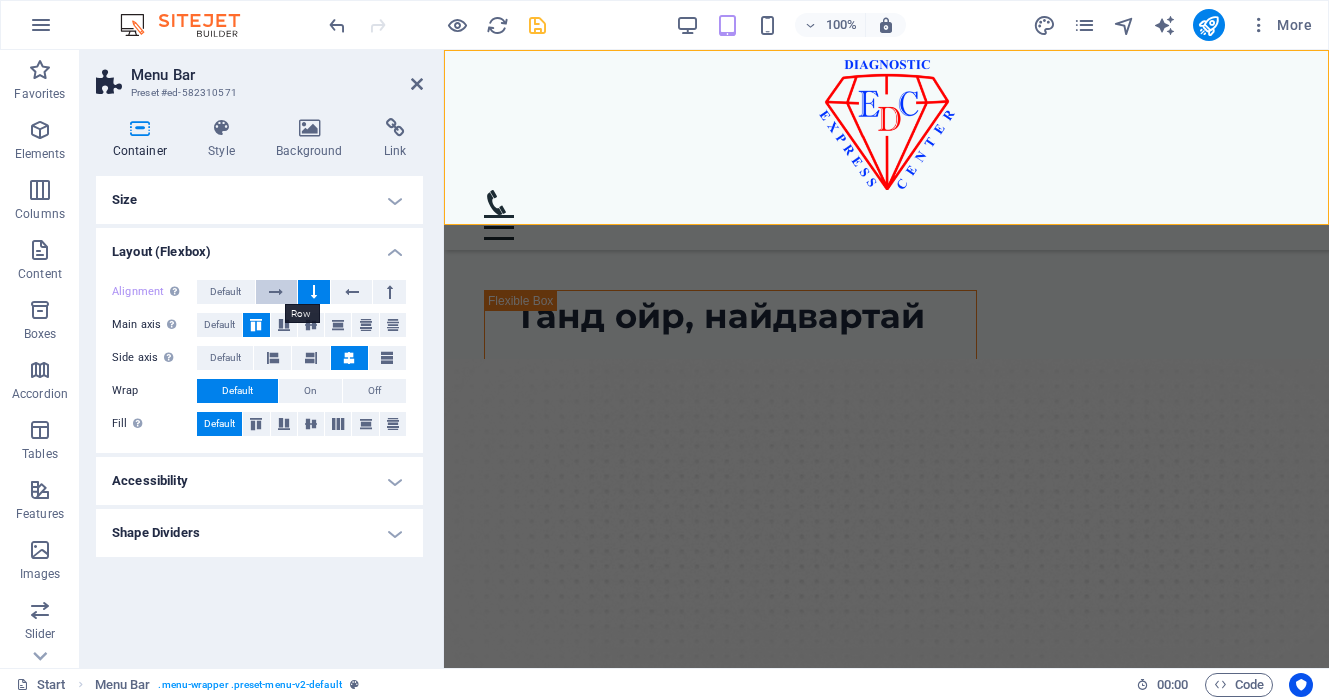 click at bounding box center [276, 292] 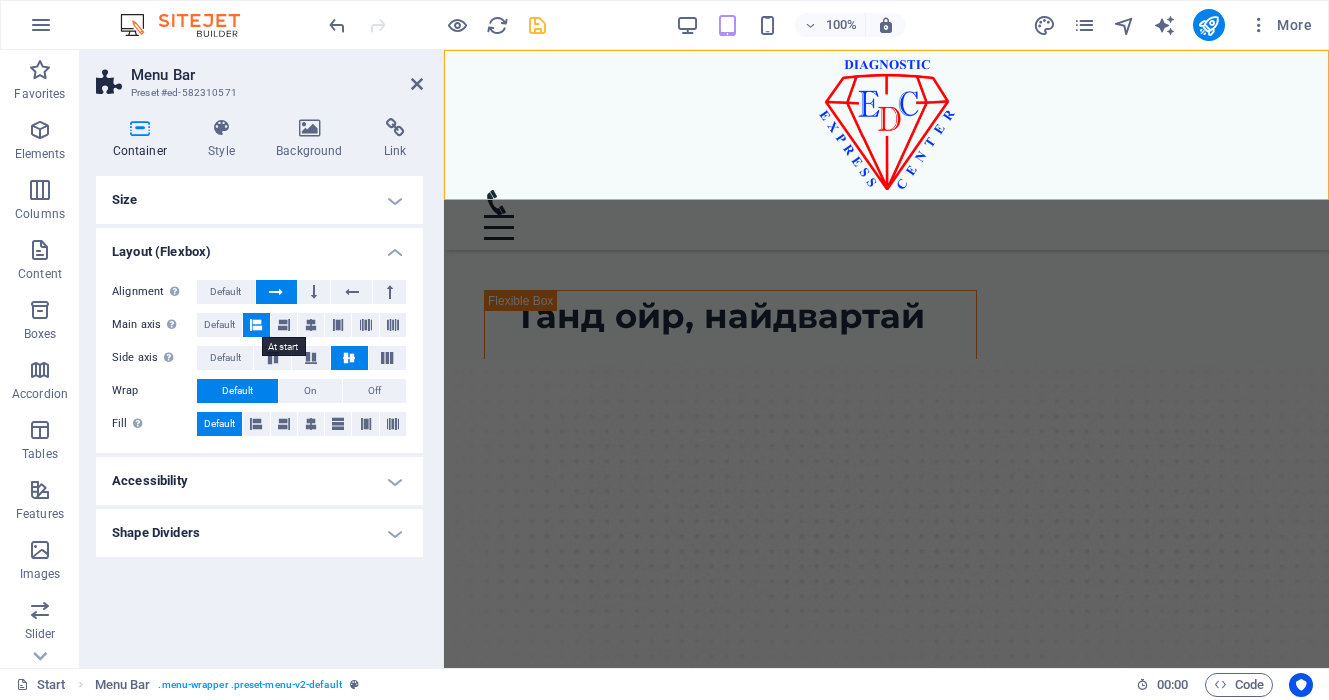 click at bounding box center (256, 325) 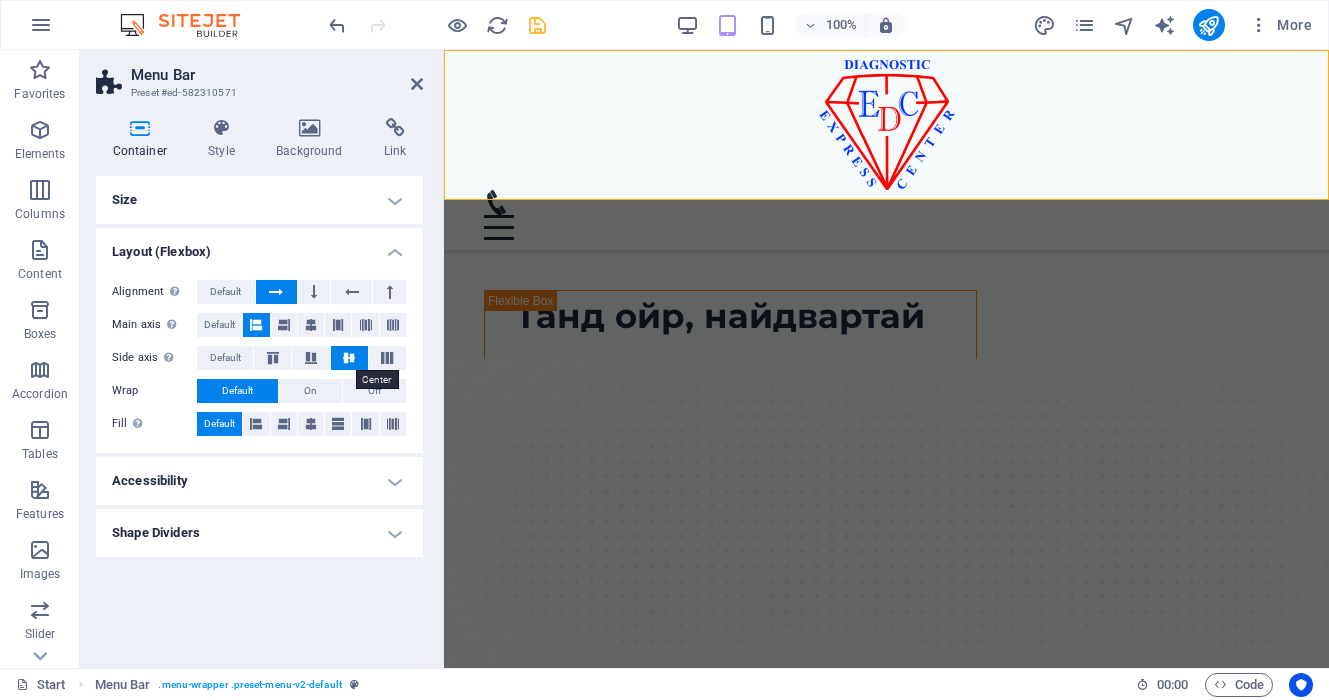 click at bounding box center [349, 358] 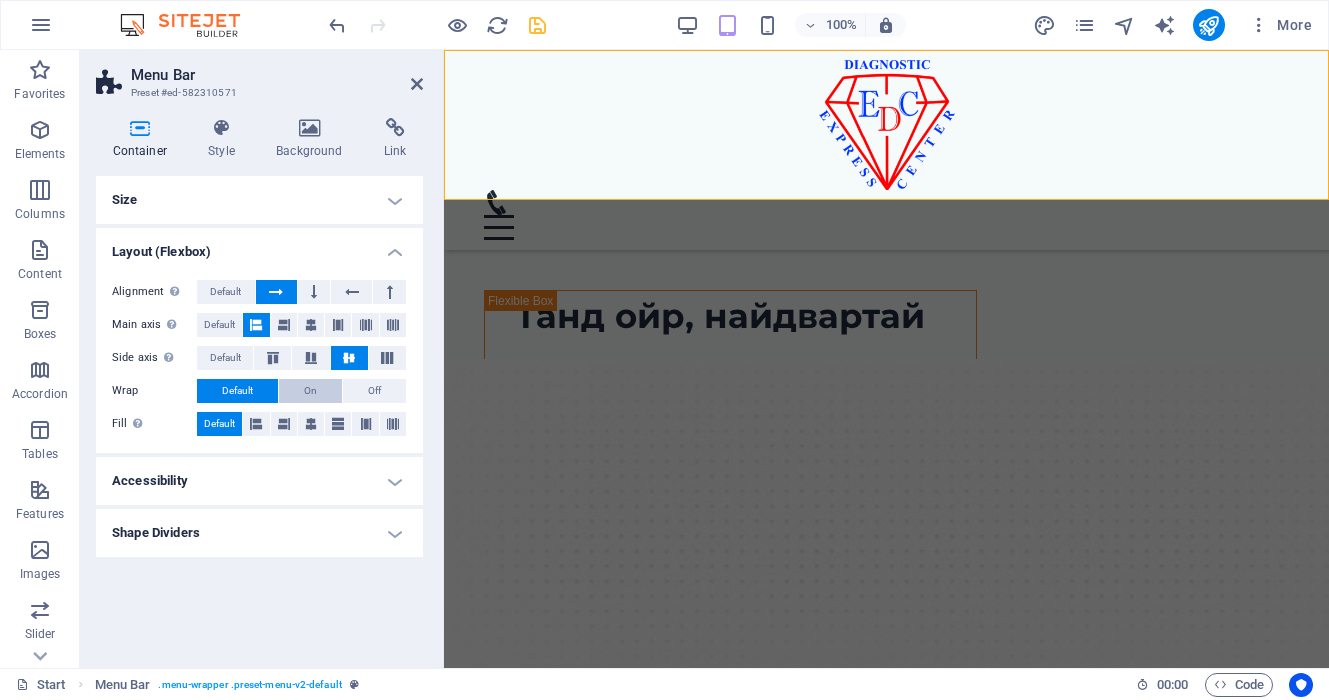 click on "On" at bounding box center (310, 391) 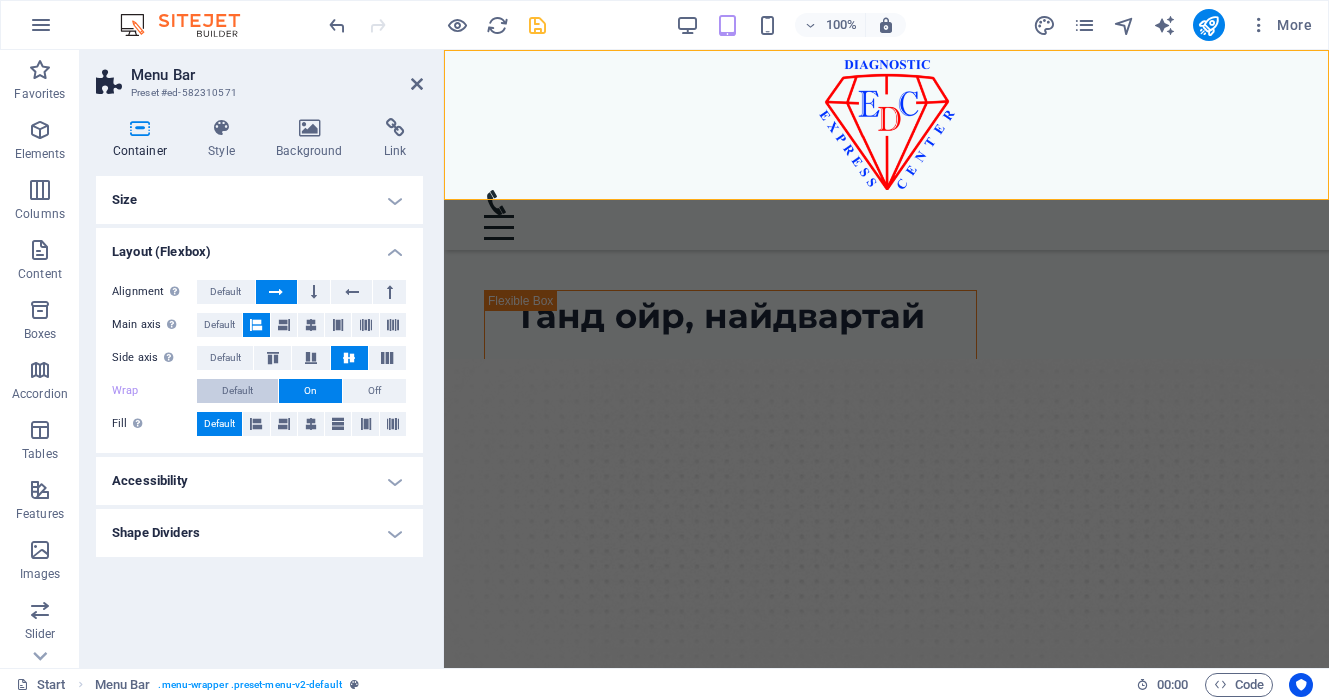 click on "Default" at bounding box center [237, 391] 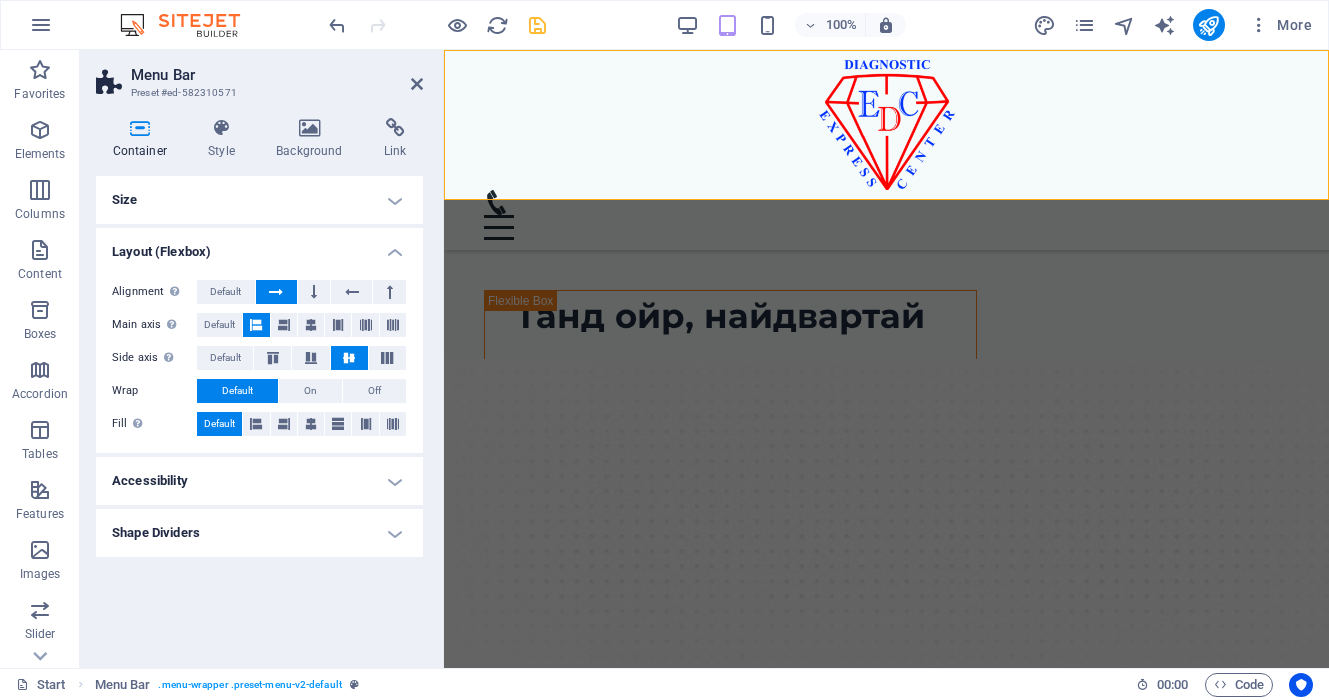 click on "Accessibility" at bounding box center [259, 481] 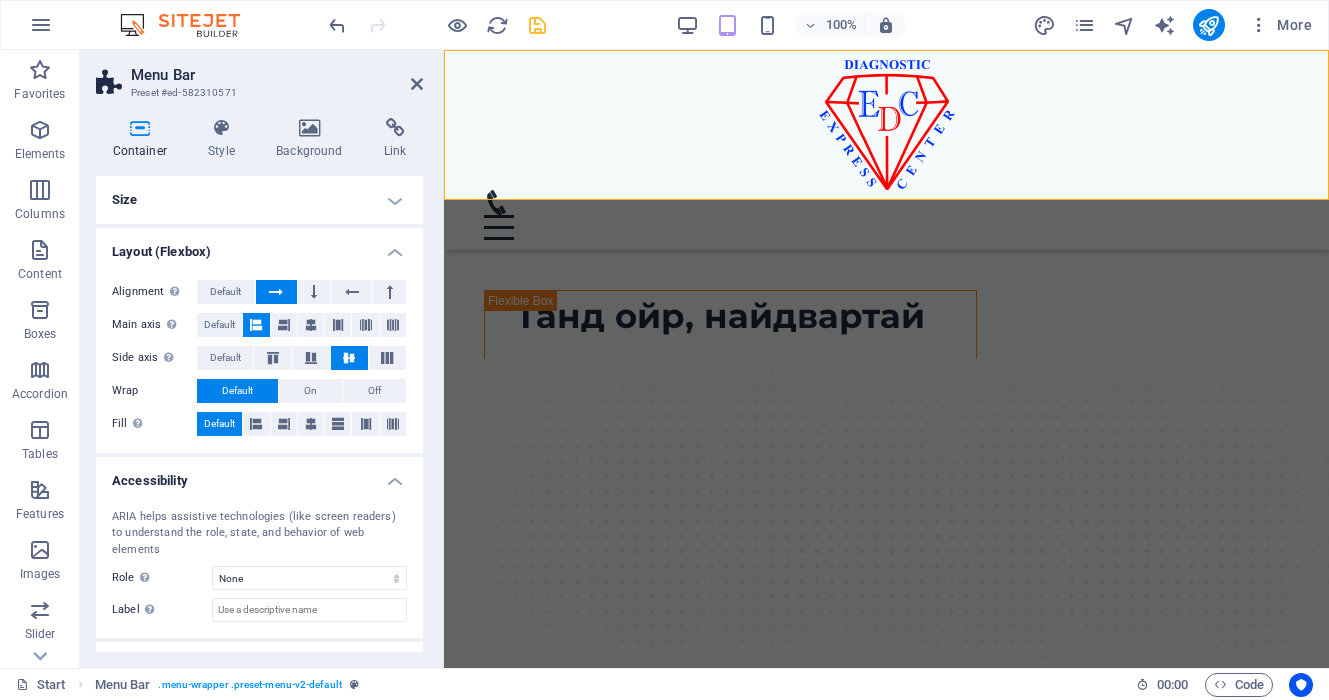 click on "ARIA helps assistive technologies (like screen readers) to understand the role, state, and behavior of web elements Role The ARIA role defines the purpose of an element.  Here you can find all explanations and recommendations None Alert Article Banner Comment Complementary Dialog Footer Header Marquee Presentation Region Section Separator Status Timer Label Use the  ARIA label  to provide a clear and descriptive name for elements that aren not self-explanatory on their own." at bounding box center (259, 566) 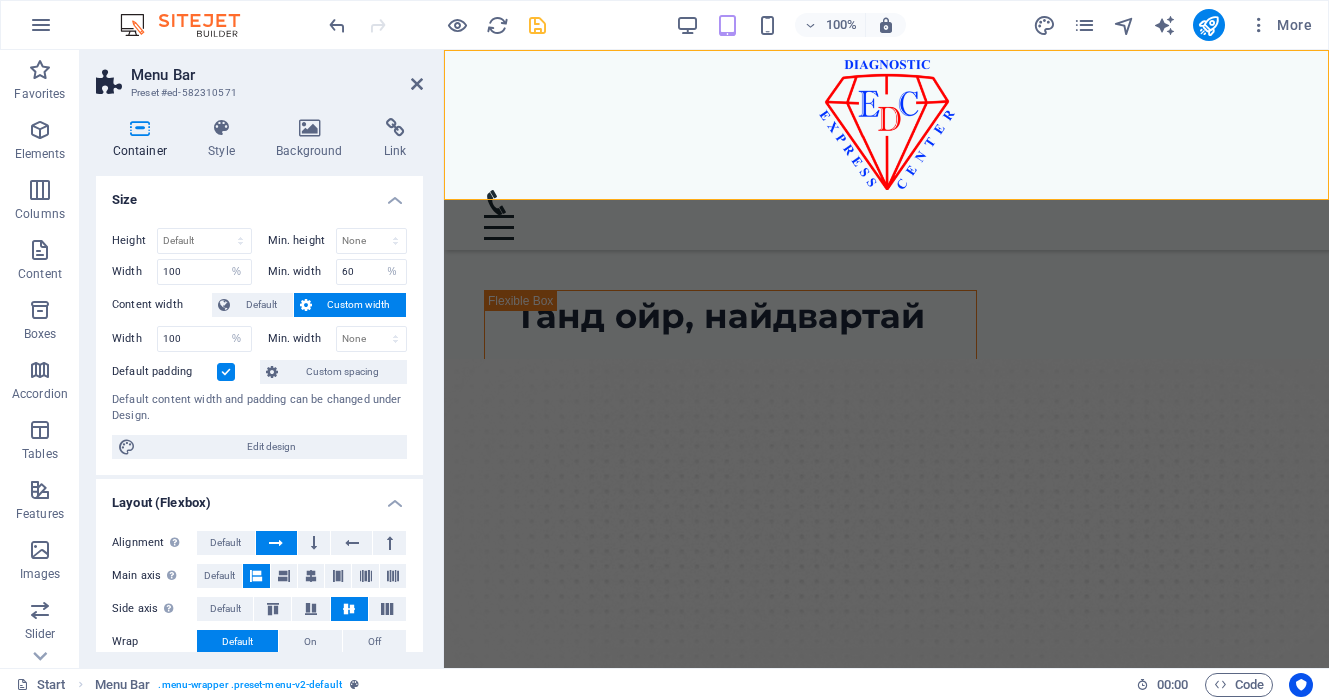 click on "Custom width" at bounding box center (359, 305) 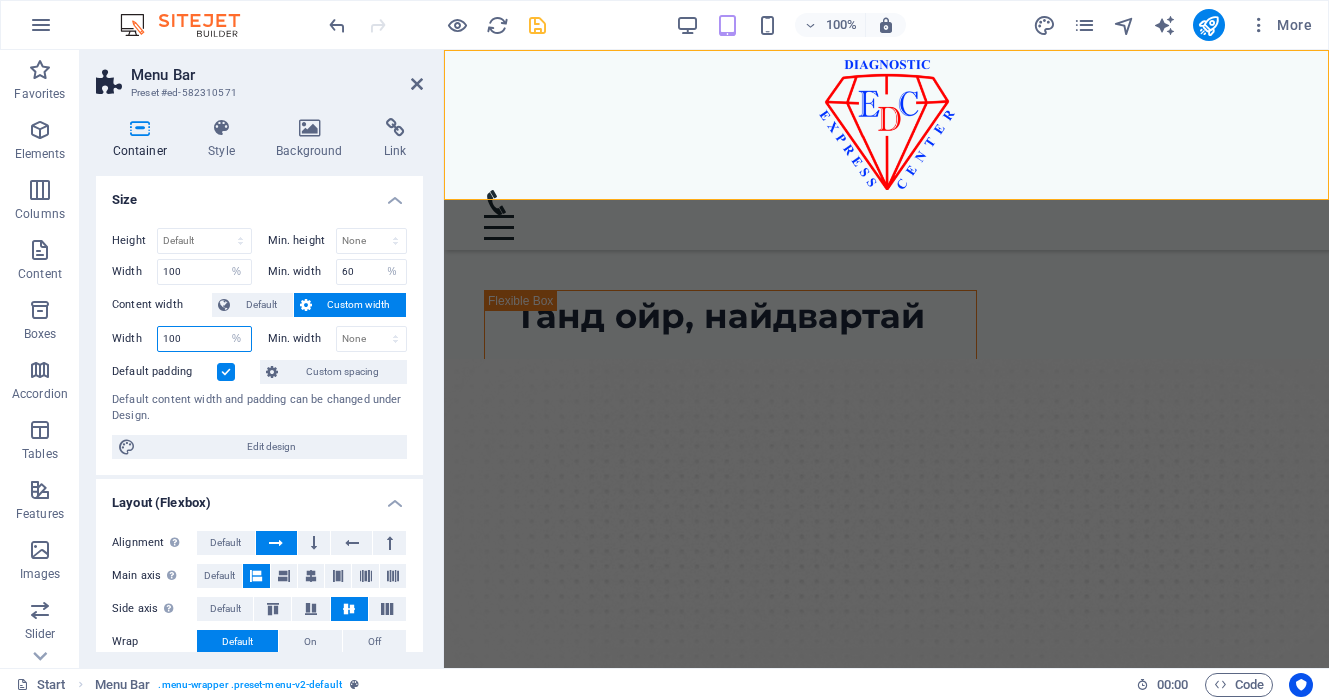 drag, startPoint x: 197, startPoint y: 338, endPoint x: 151, endPoint y: 338, distance: 46 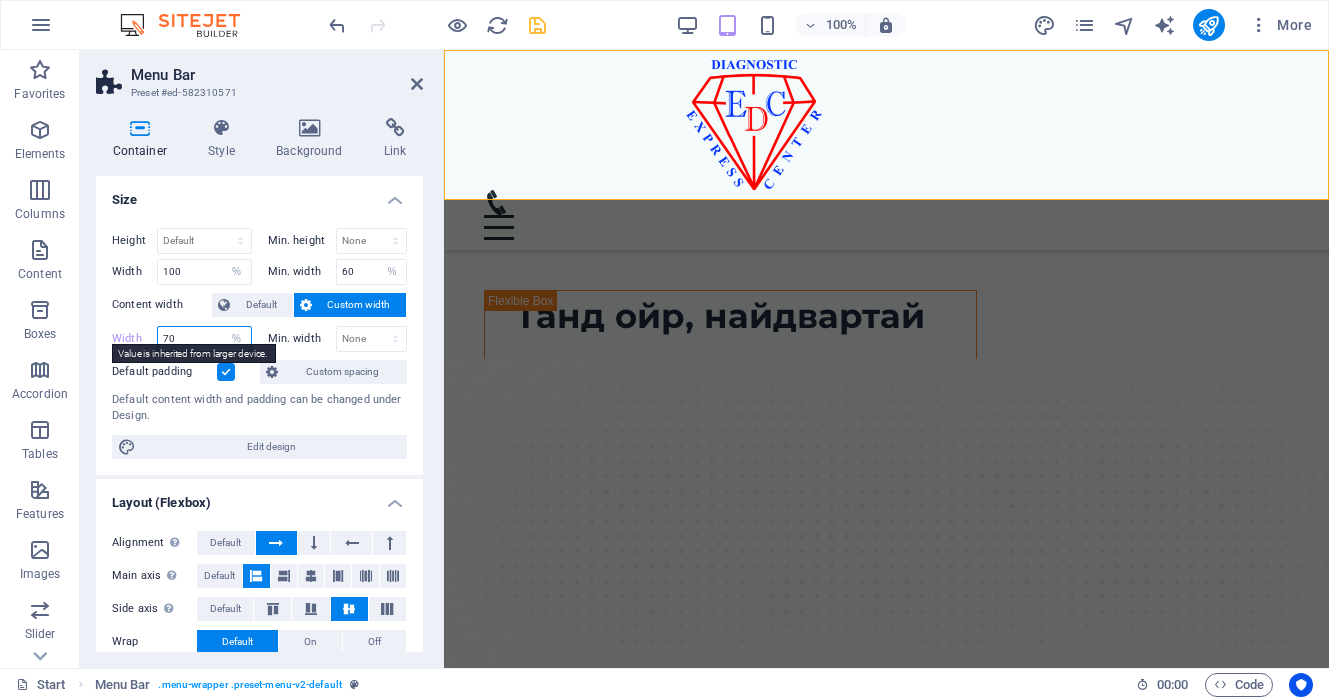 type on "7" 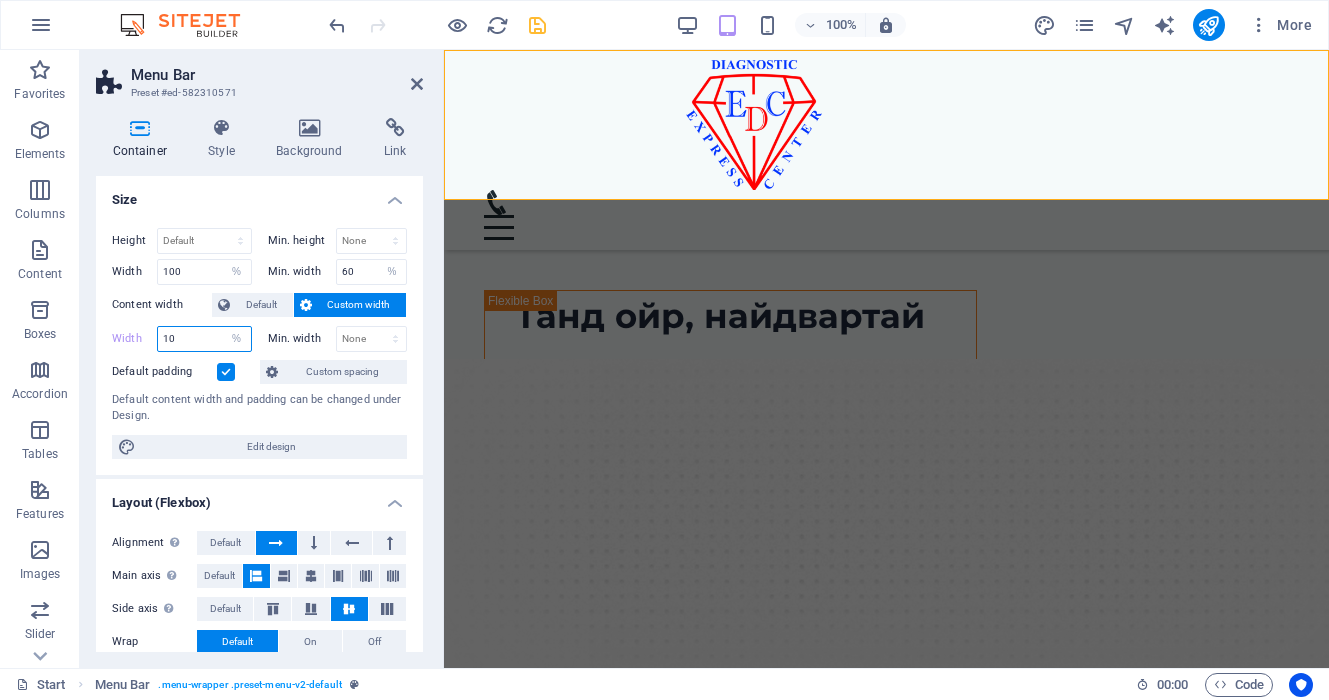 type on "100" 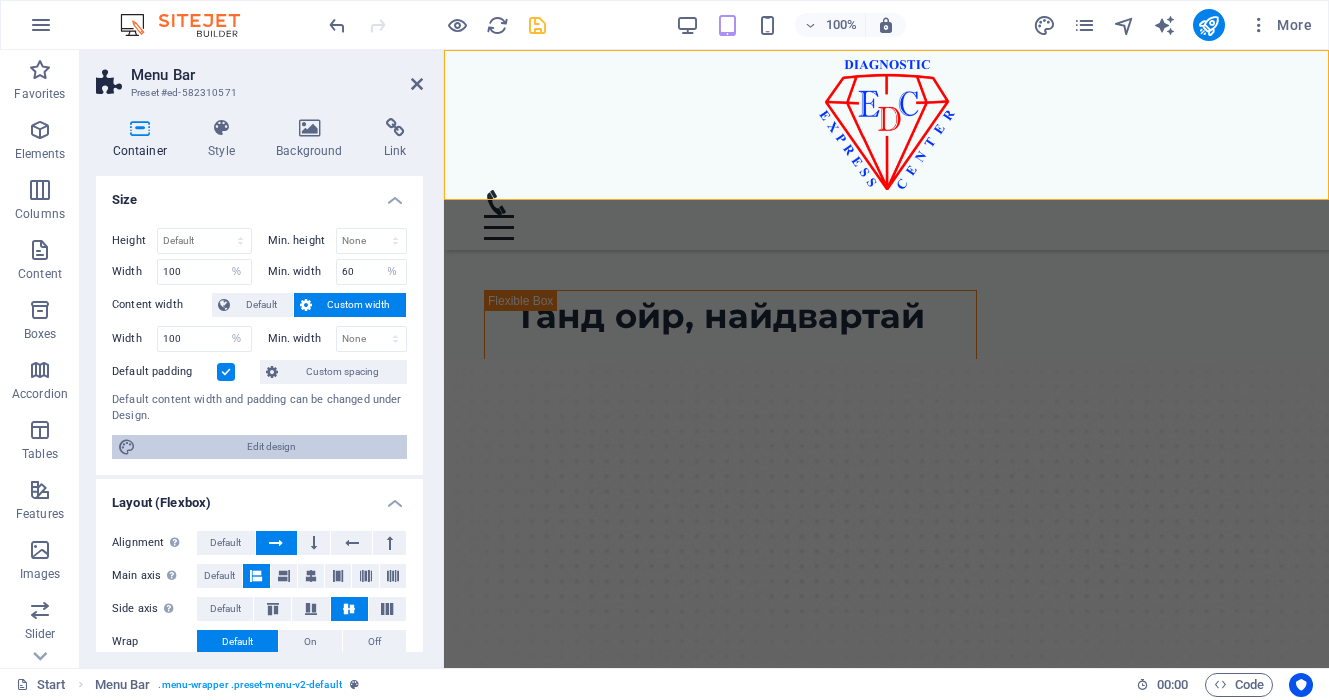 click on "Edit design" at bounding box center (271, 447) 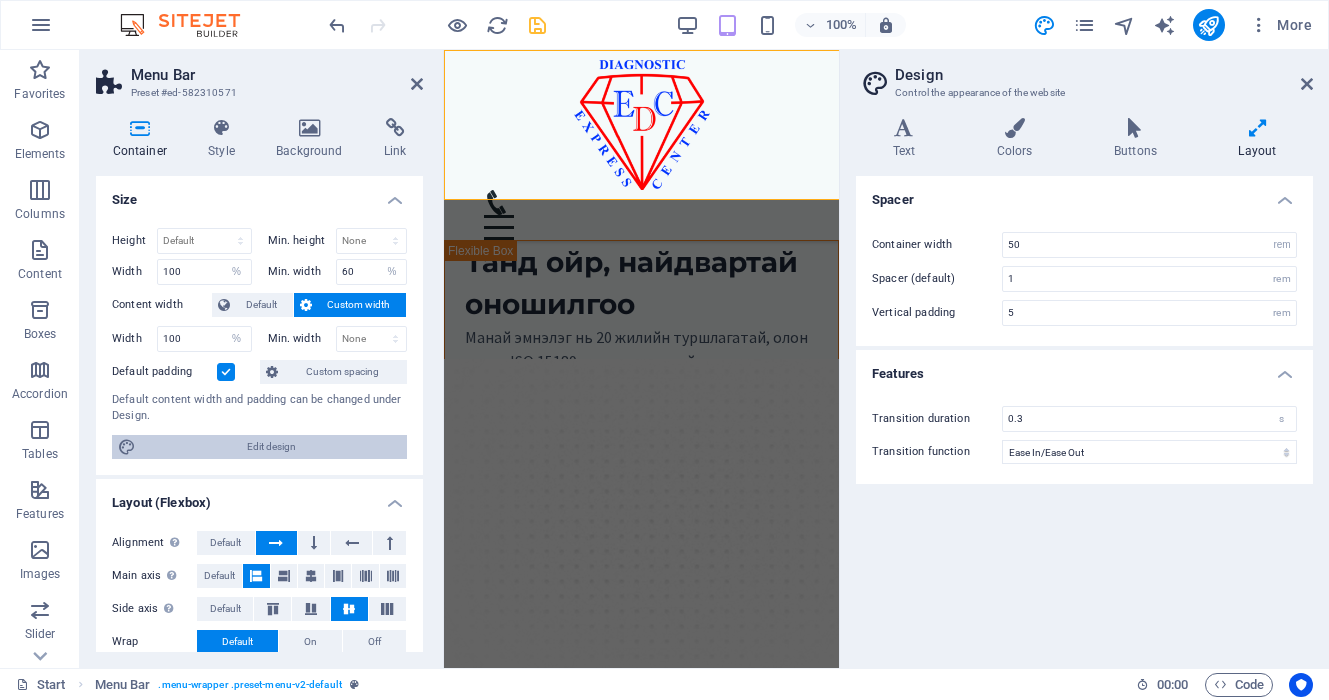 type on "4" 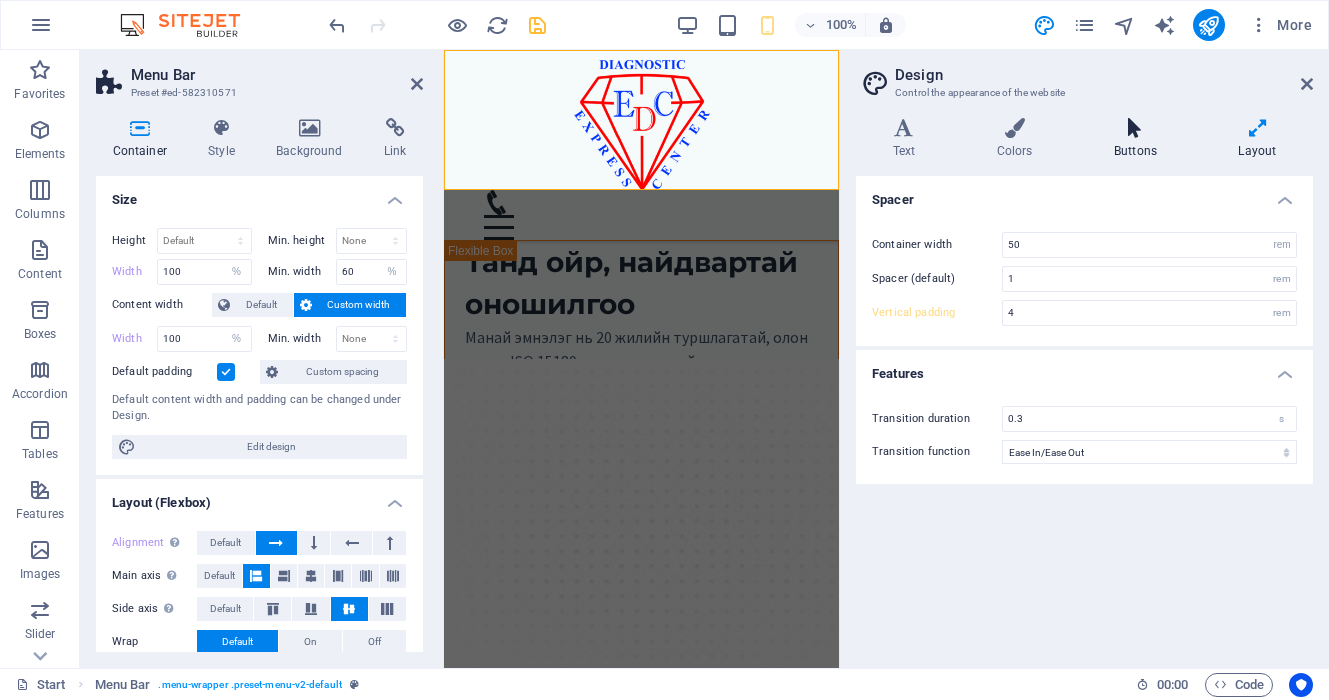 click at bounding box center [1135, 128] 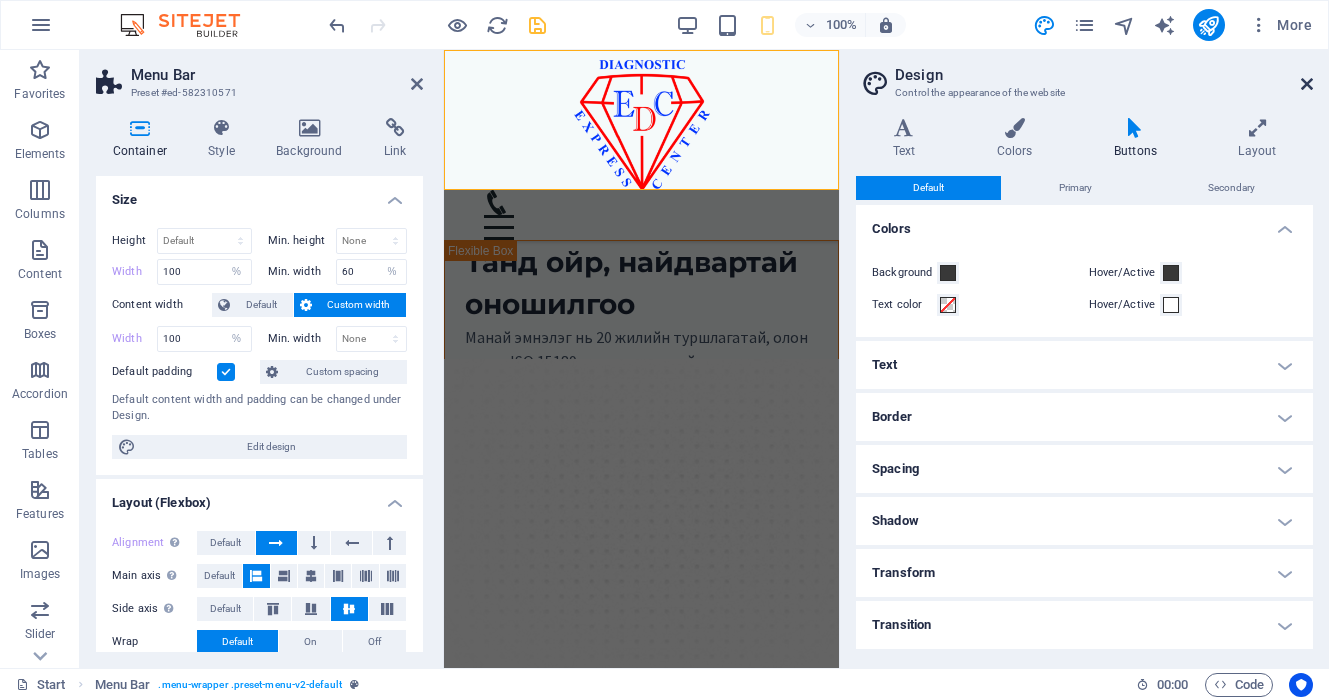 click at bounding box center [1307, 84] 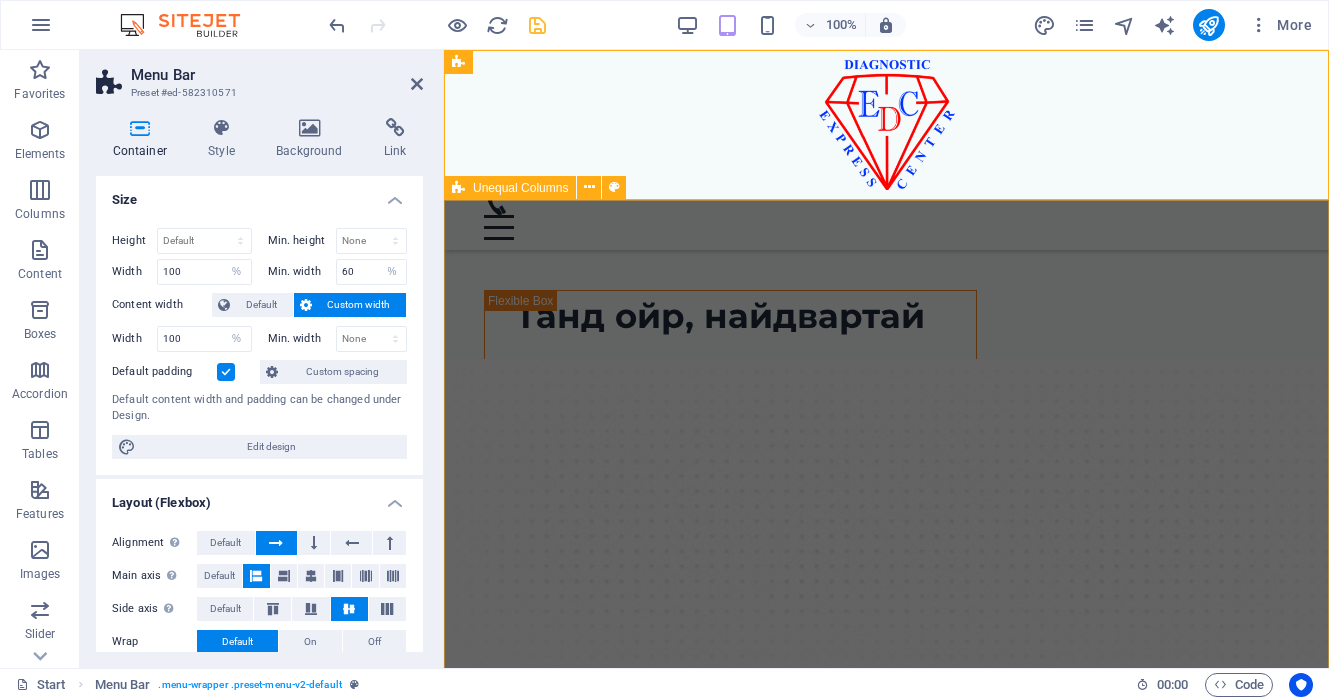 click on "Танд ойр, найдвартай оношилгоо Манай эмнэлэг нь 20 жилийн туршлагатай, олон улсын ISO 15189 стандартад нийцсэн, магадлан итгэмжлэгдсэн лаборатори, оношилгооны төв юм. Бид чанарыг нэн тэргүүнд тавьж, дэвшилтэт тоног төхөөрөмж, мэргэжлийн баг хамт олноороо дамжуулан танд найдвартай, хурдан, үнэн зөв оношилгооны үйлчилгээг хүргэдэг. Цааш үргэлжлүүлэх" at bounding box center (886, 794) 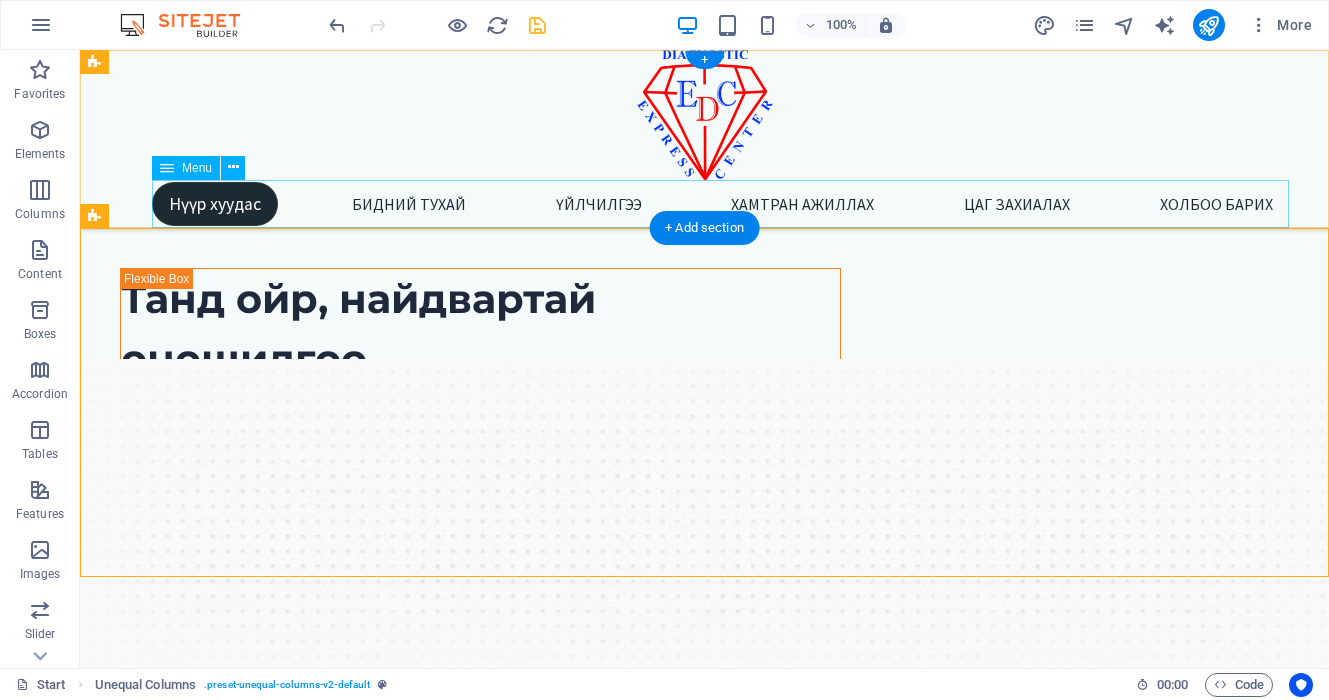click on "Нүүр хуудас Бидний тухай Үйлчилгээ Хамтран ажиллах Цаг захиалах Холбоо барих" at bounding box center [720, 204] 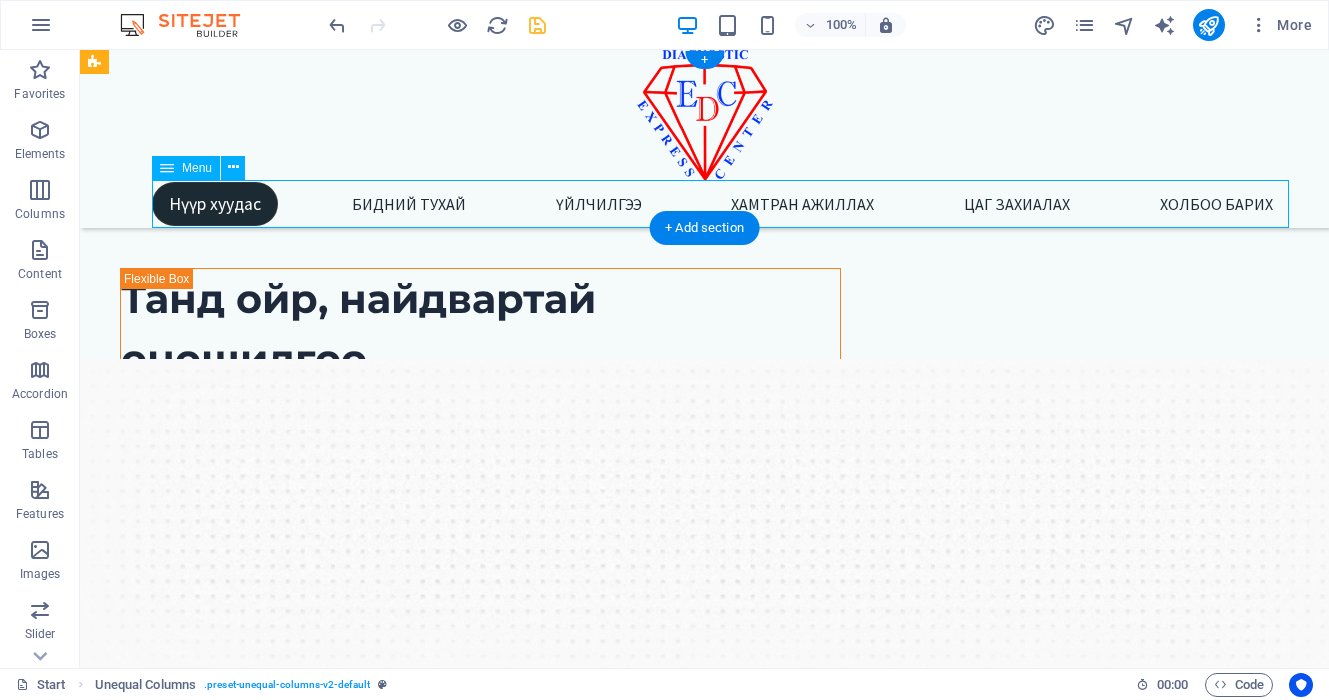 click on "Нүүр хуудас Бидний тухай Үйлчилгээ Хамтран ажиллах Цаг захиалах Холбоо барих" at bounding box center (720, 204) 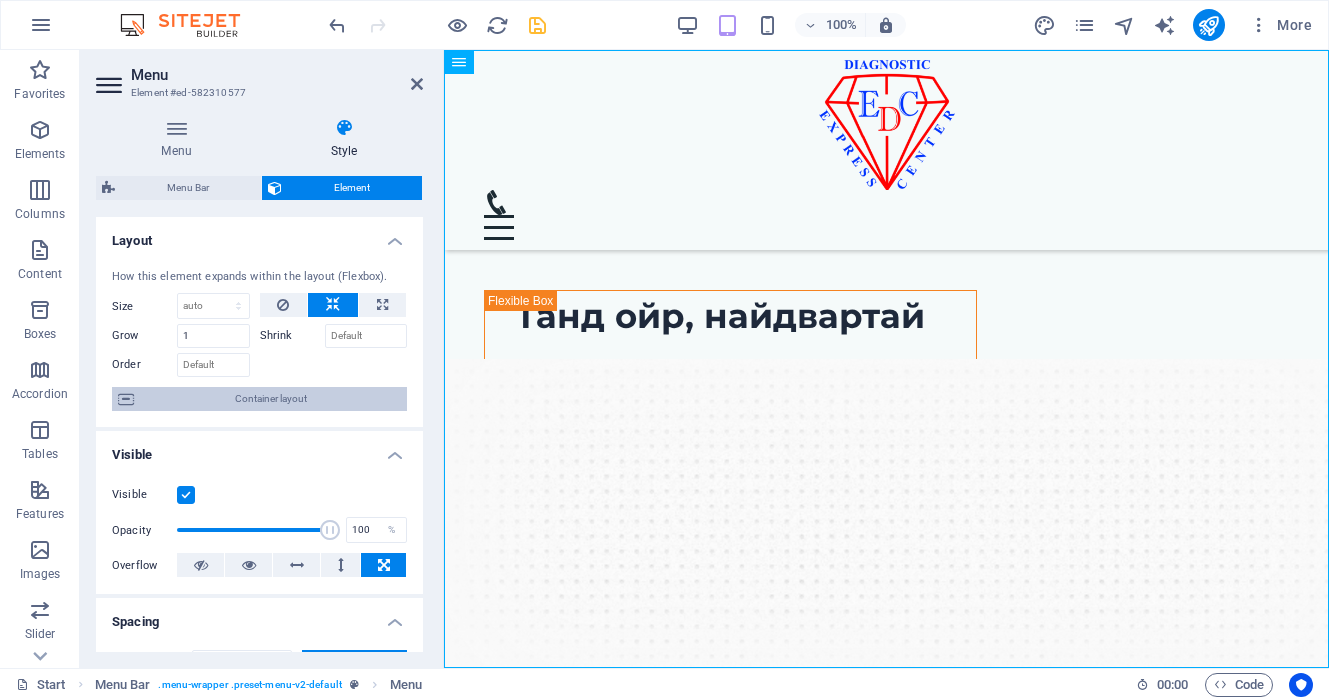 click on "Container layout" at bounding box center (270, 399) 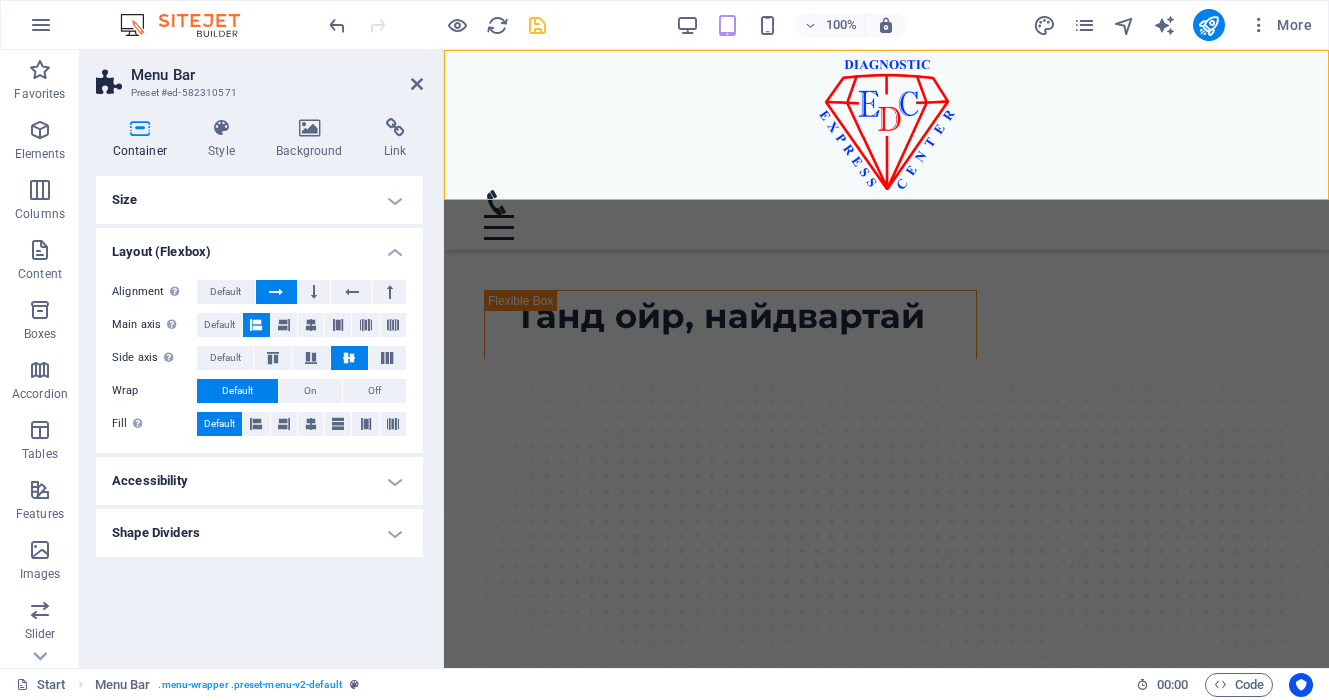 click on "Size" at bounding box center (259, 200) 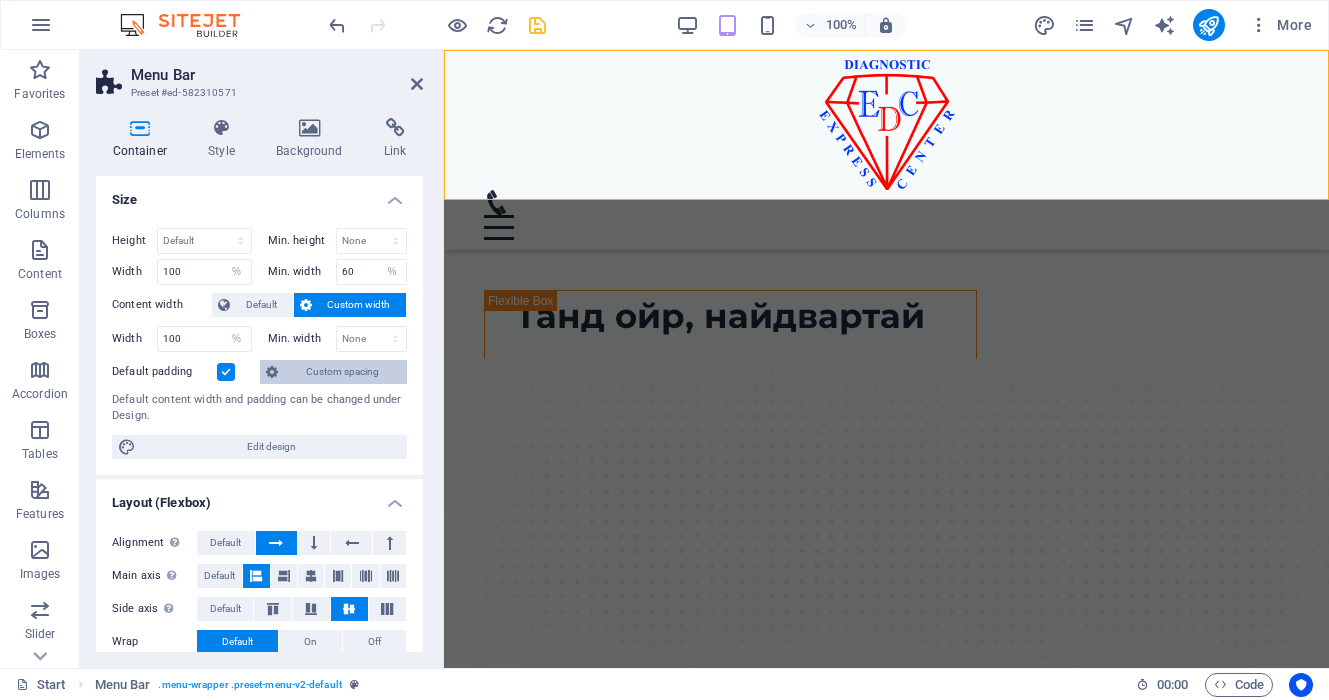 click on "Custom spacing" at bounding box center (342, 372) 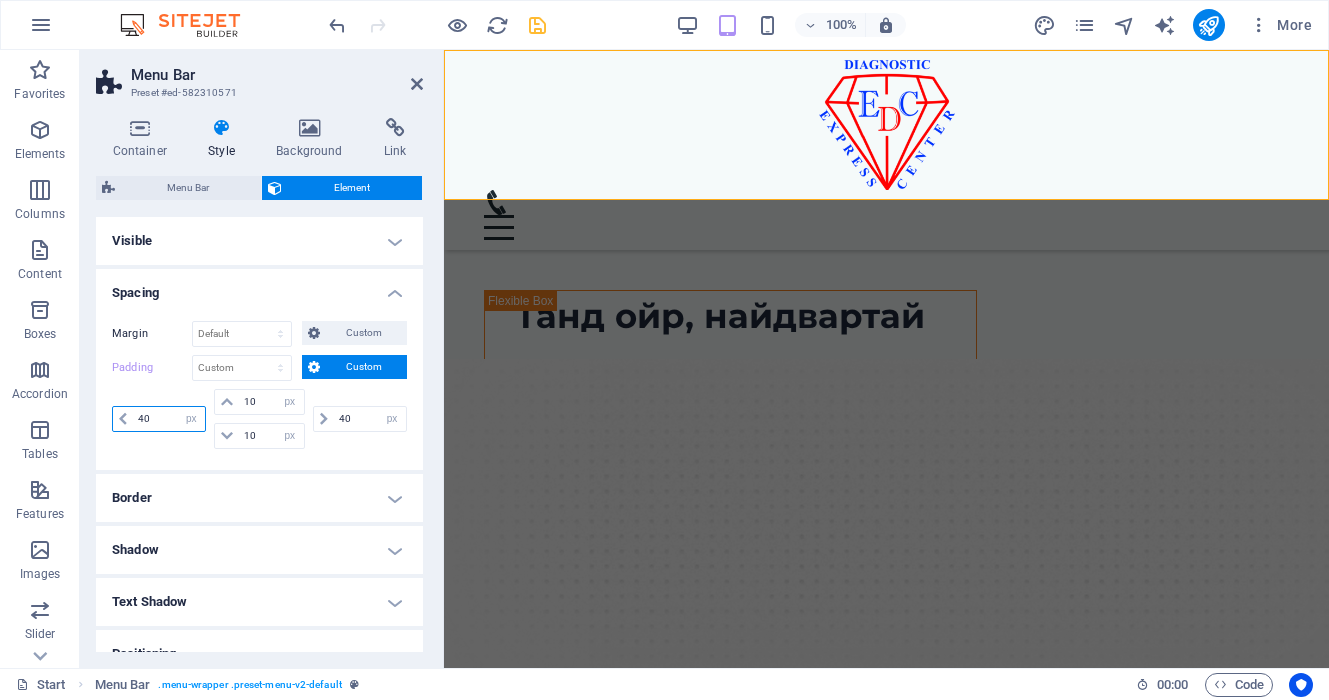drag, startPoint x: 160, startPoint y: 424, endPoint x: 122, endPoint y: 420, distance: 38.209946 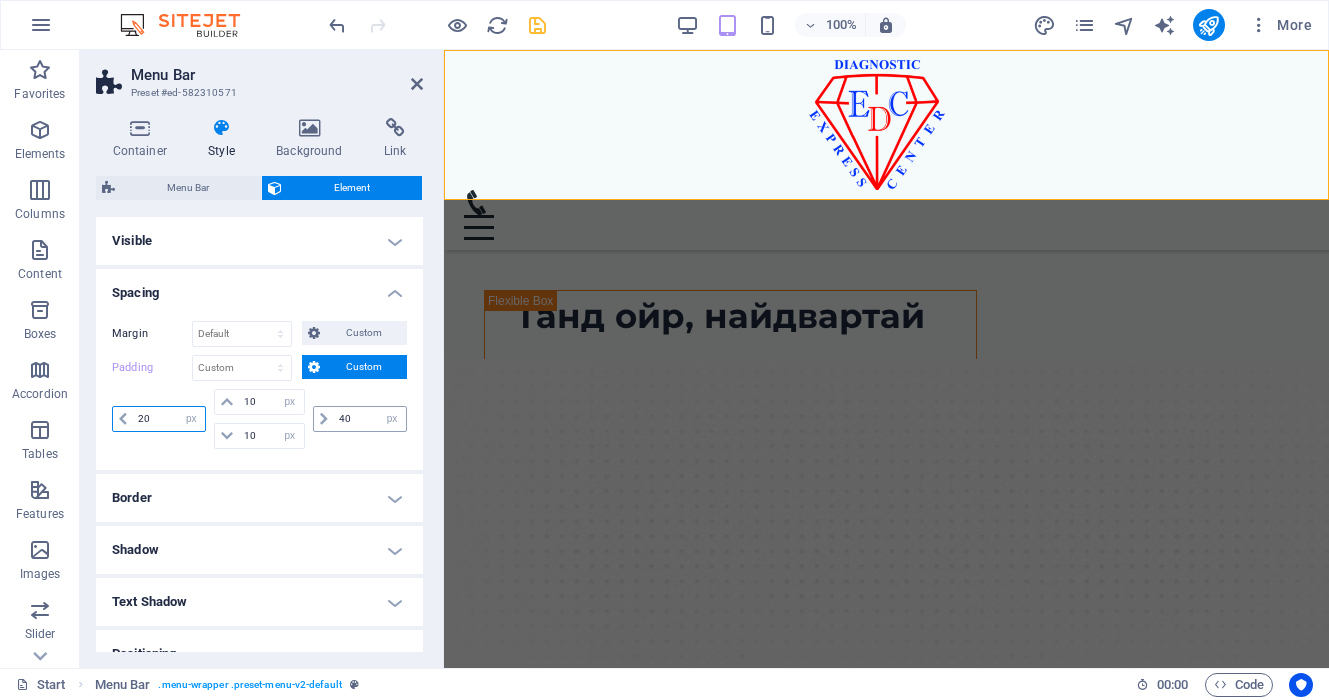type on "20" 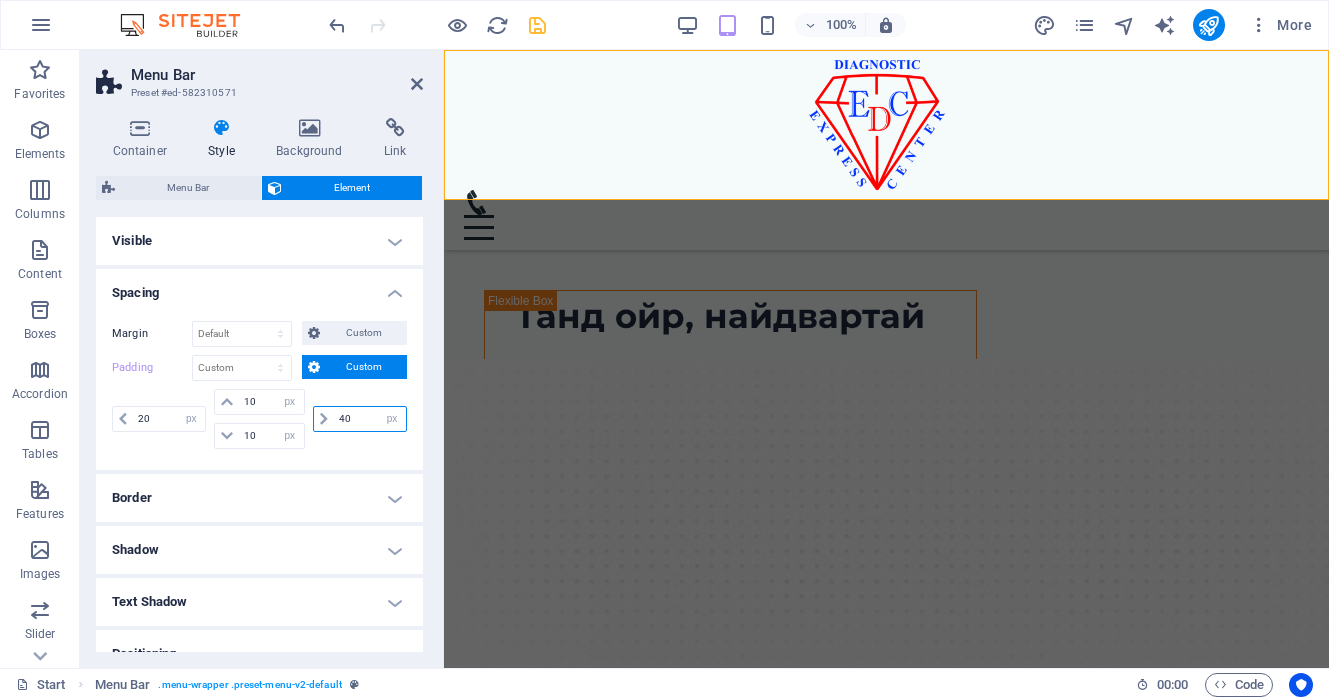 click on "40" at bounding box center (370, 419) 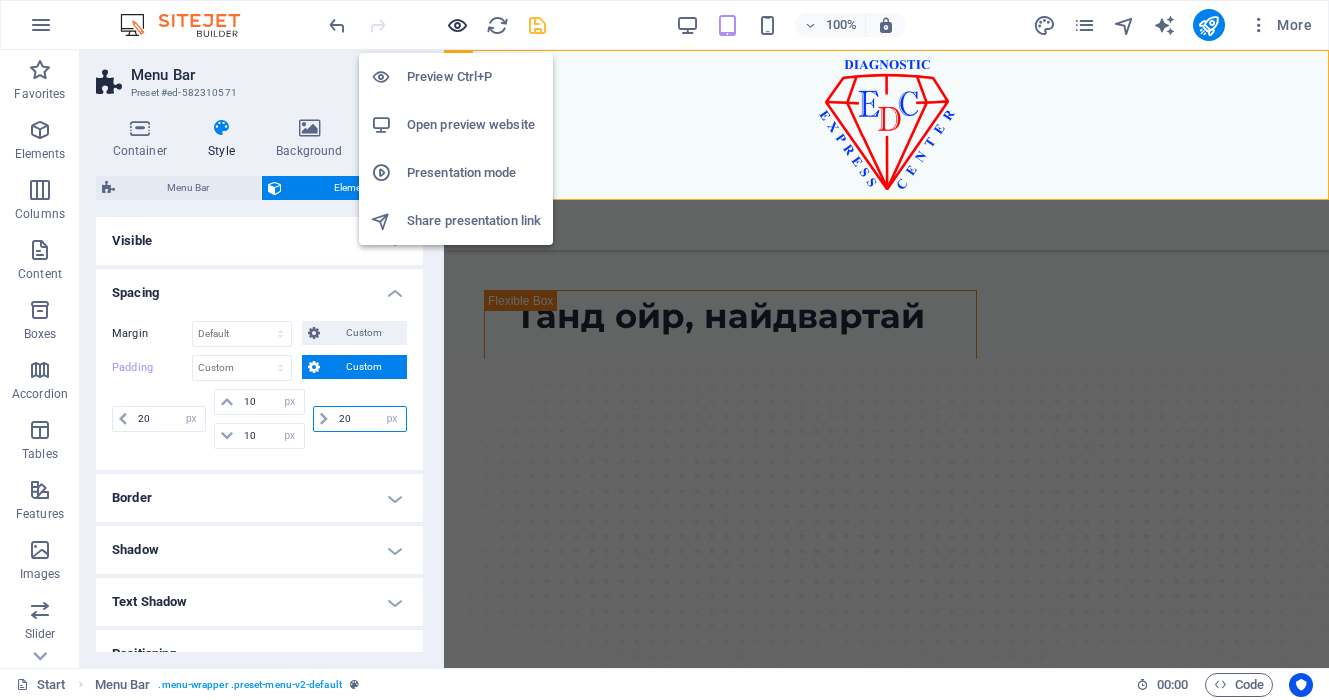 type on "20" 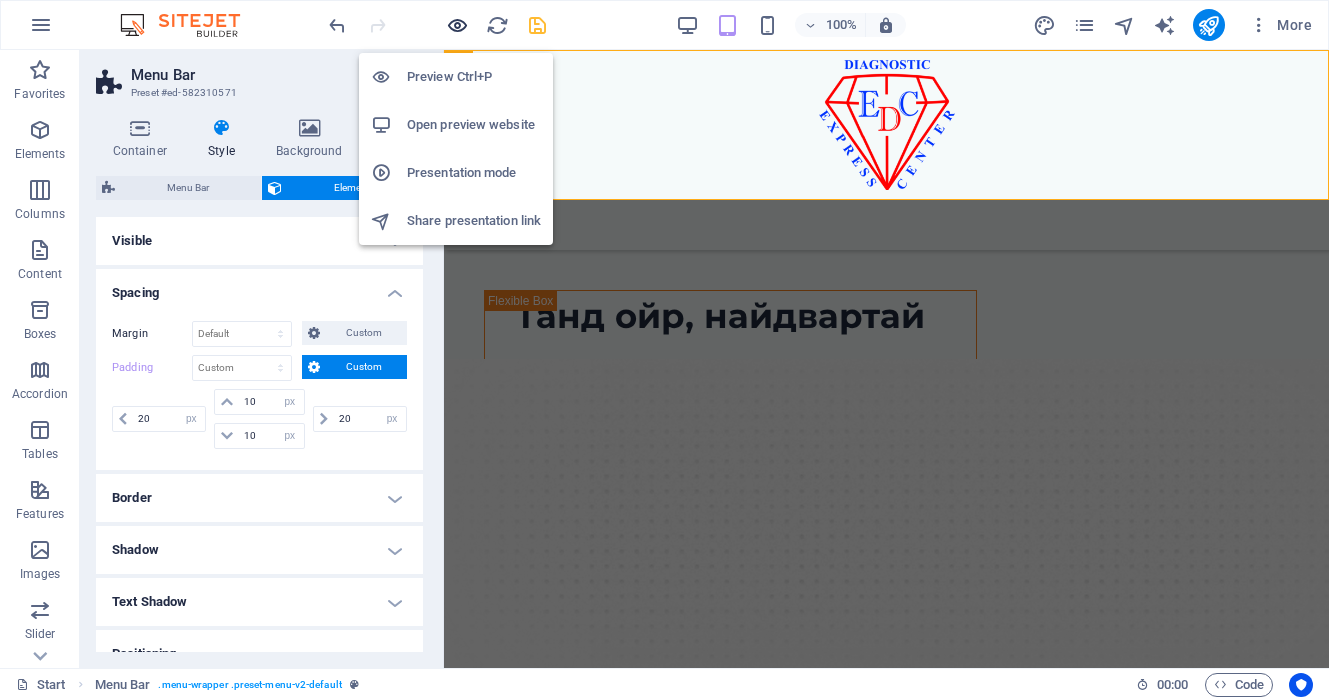 click at bounding box center [457, 25] 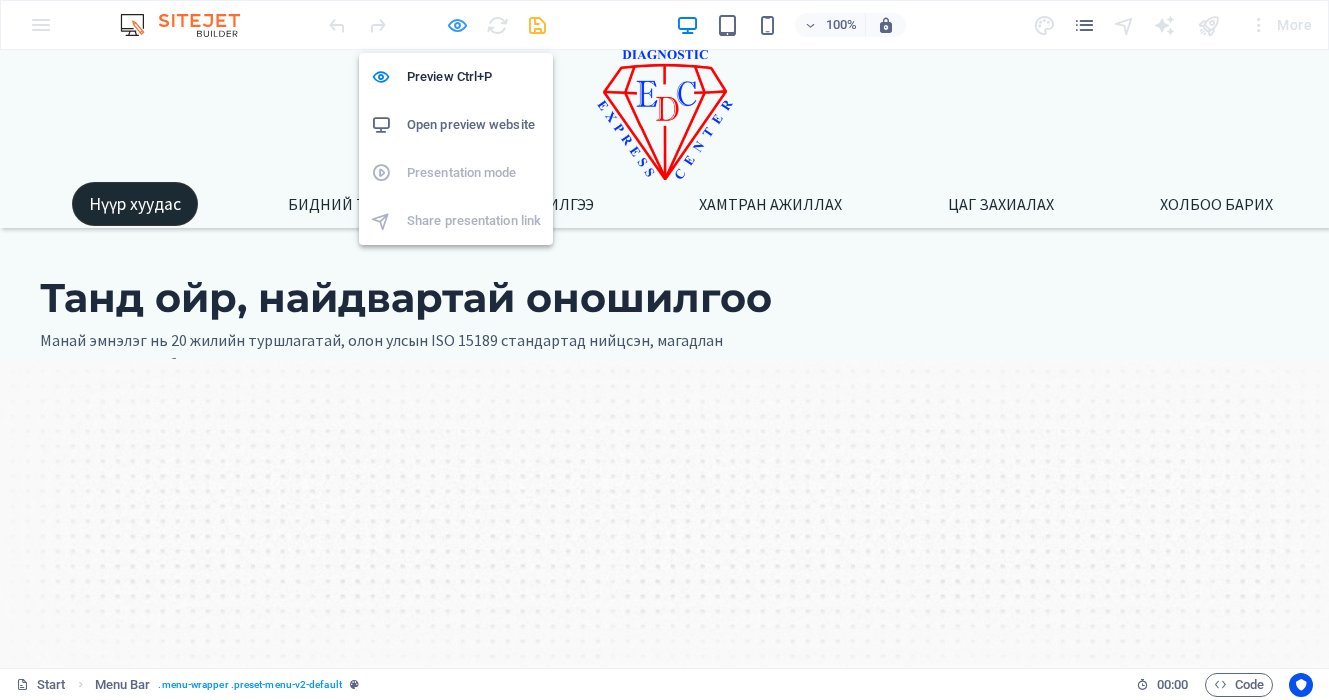 click at bounding box center (457, 25) 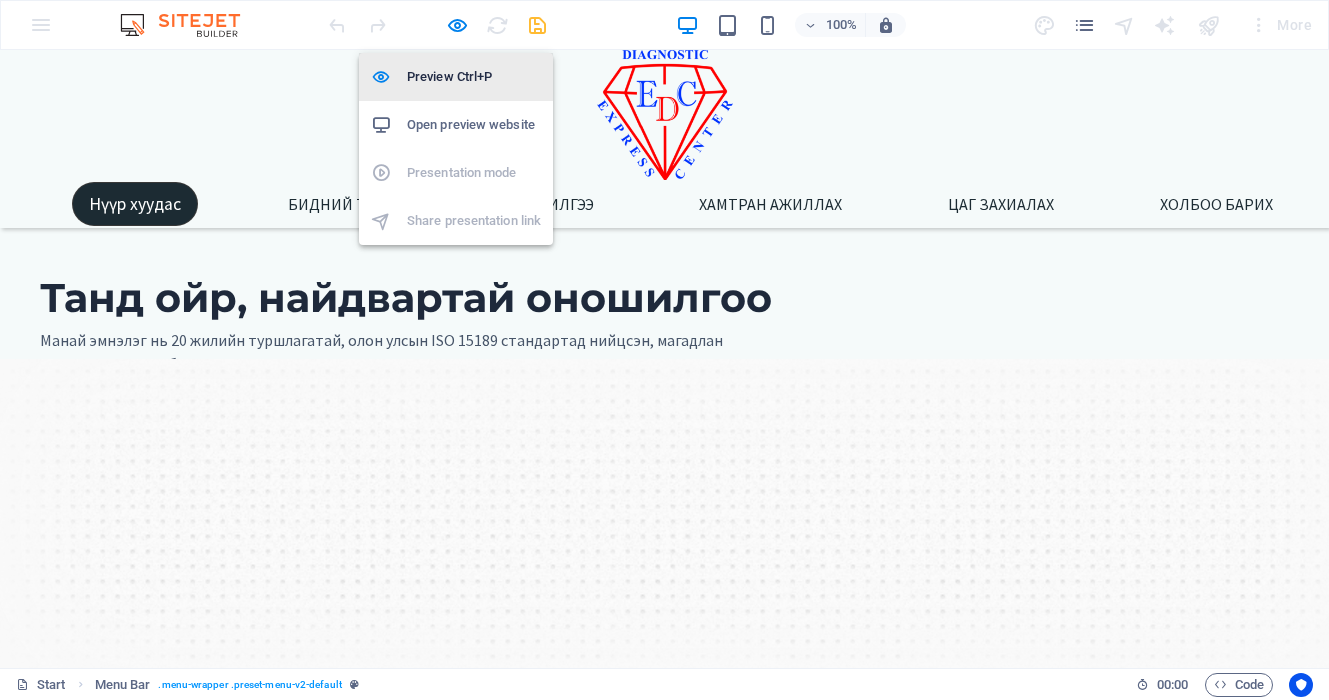 select on "px" 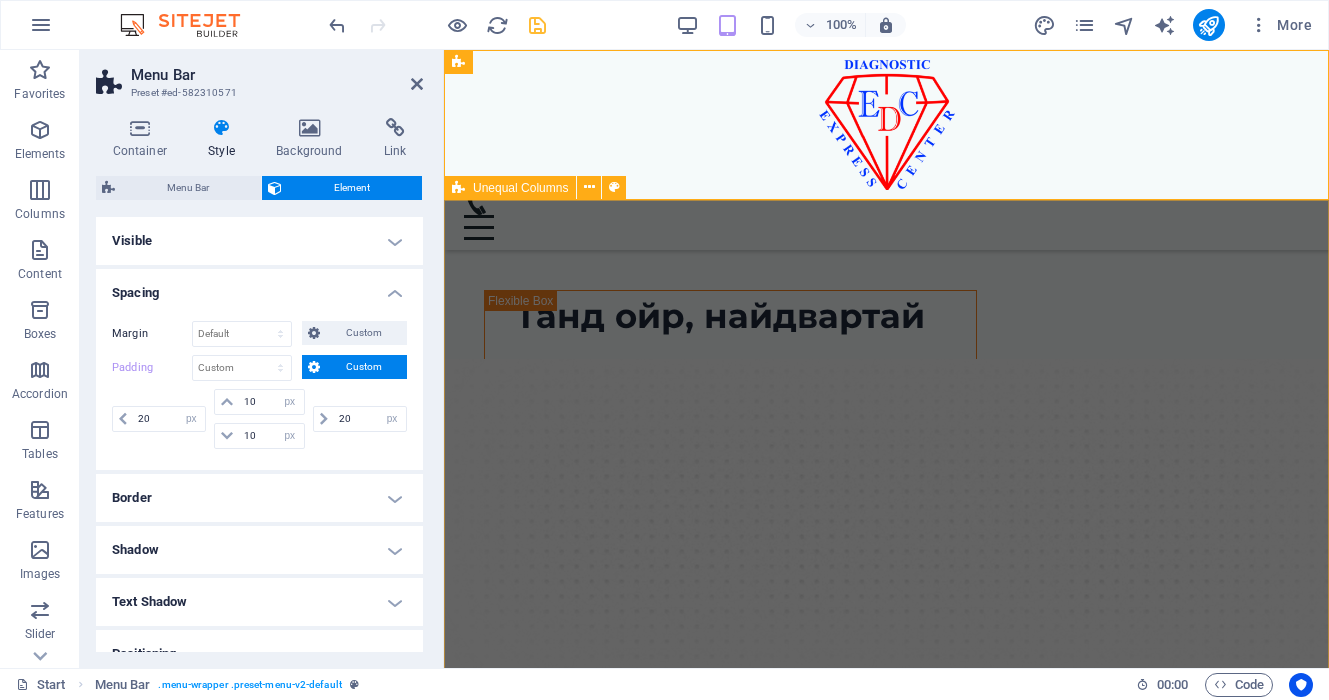 click on "Танд ойр, найдвартай оношилгоо Манай эмнэлэг нь 20 жилийн туршлагатай, олон улсын ISO 15189 стандартад нийцсэн, магадлан итгэмжлэгдсэн лаборатори, оношилгооны төв юм. Бид чанарыг нэн тэргүүнд тавьж, дэвшилтэт тоног төхөөрөмж, мэргэжлийн баг хамт олноороо дамжуулан танд найдвартай, хурдан, үнэн зөв оношилгооны үйлчилгээг хүргэдэг. Цааш үргэлжлүүлэх" at bounding box center (886, 794) 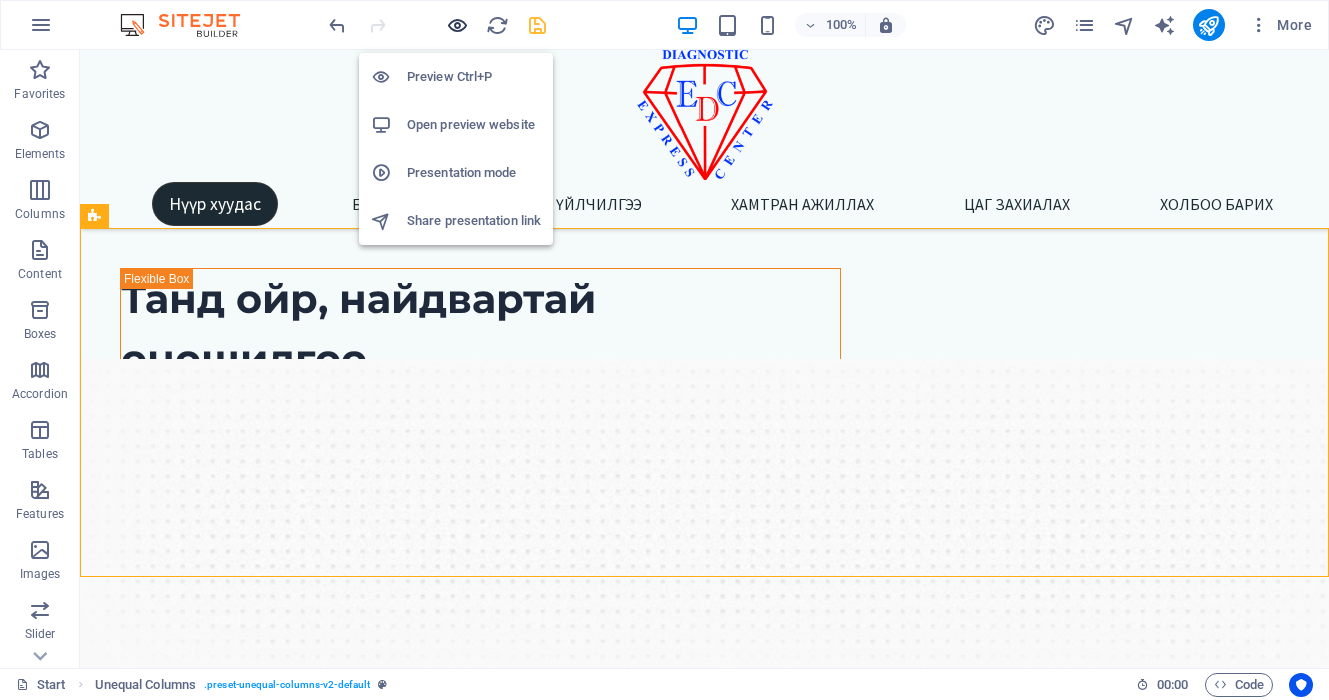 click at bounding box center (457, 25) 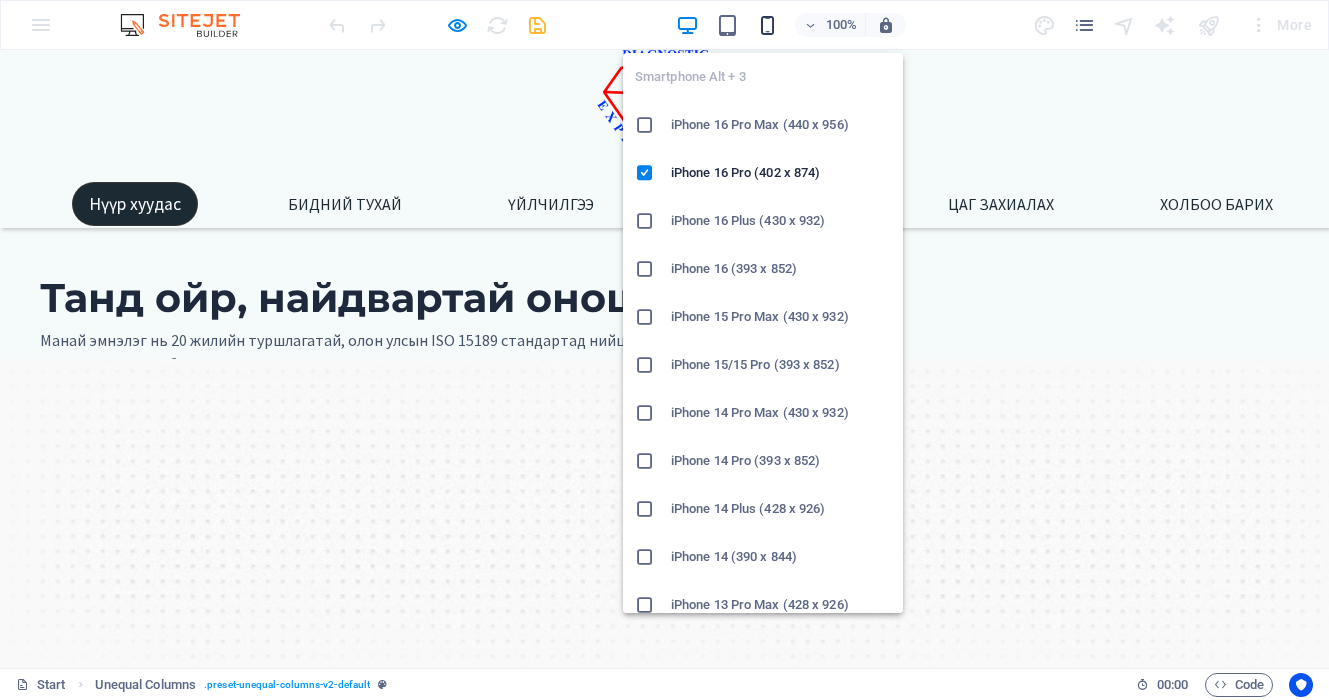 click at bounding box center (767, 25) 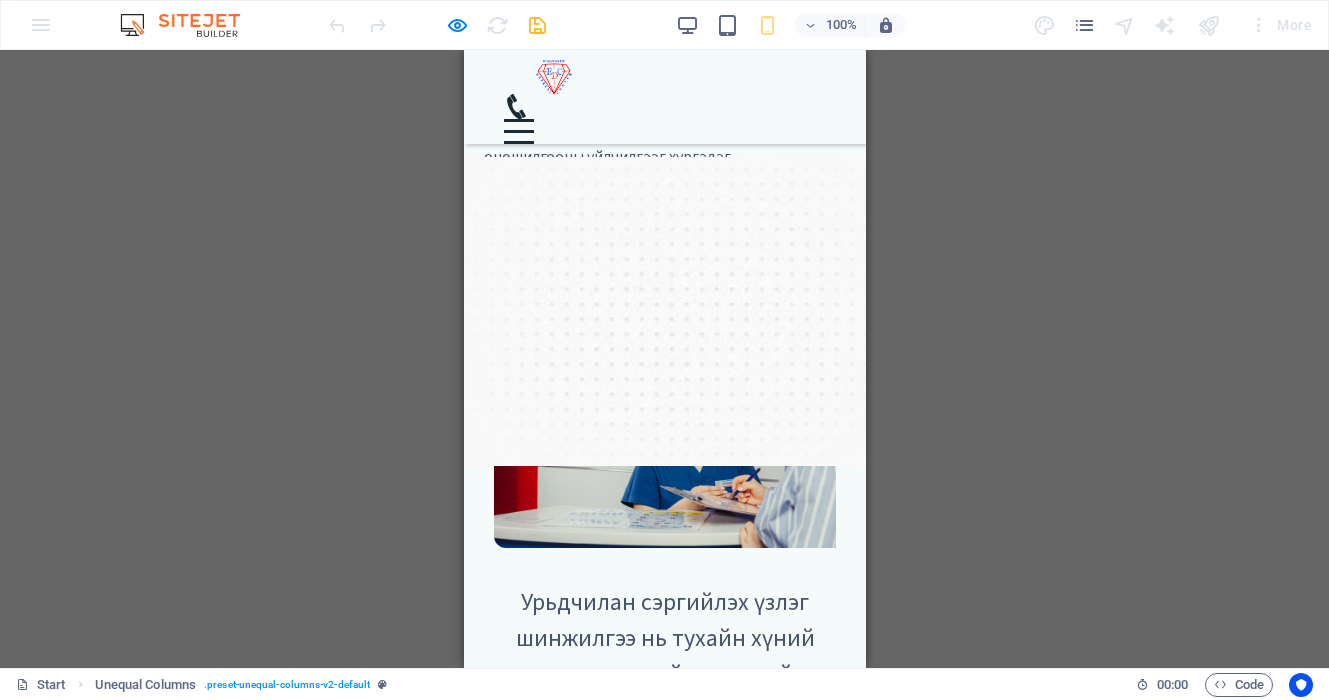 scroll, scrollTop: 205, scrollLeft: 0, axis: vertical 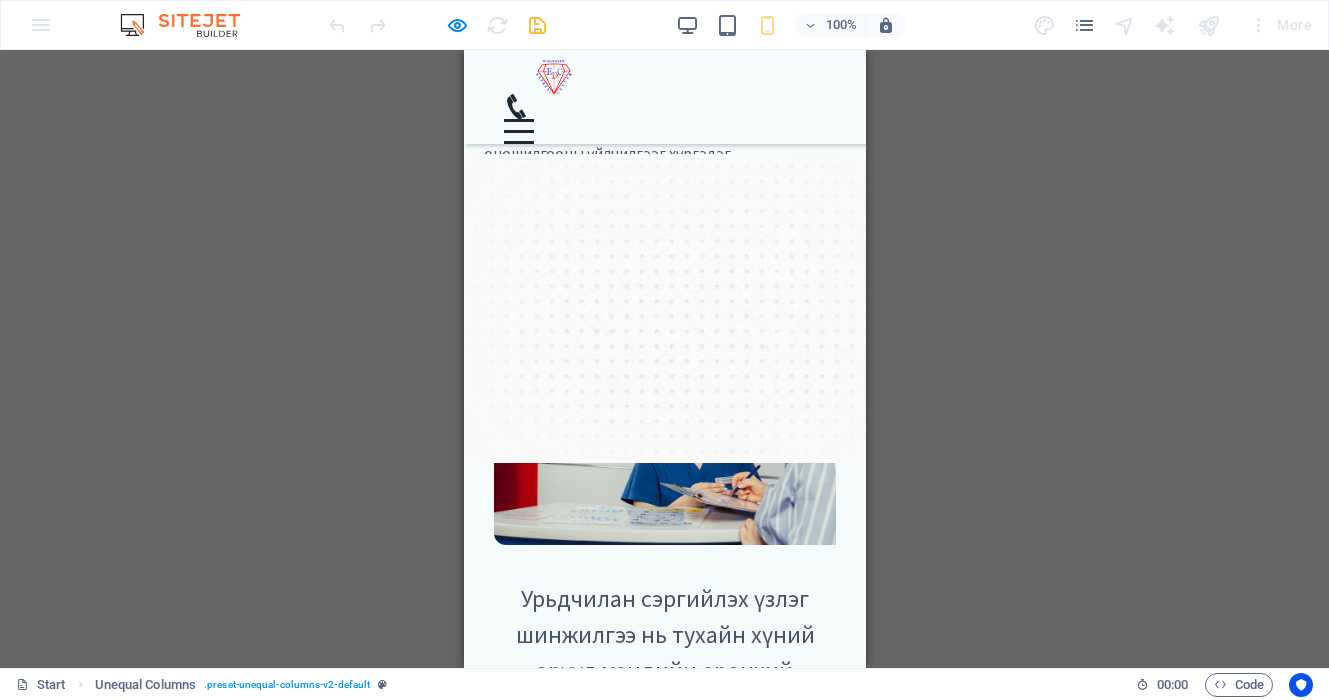 click at bounding box center [518, 120] 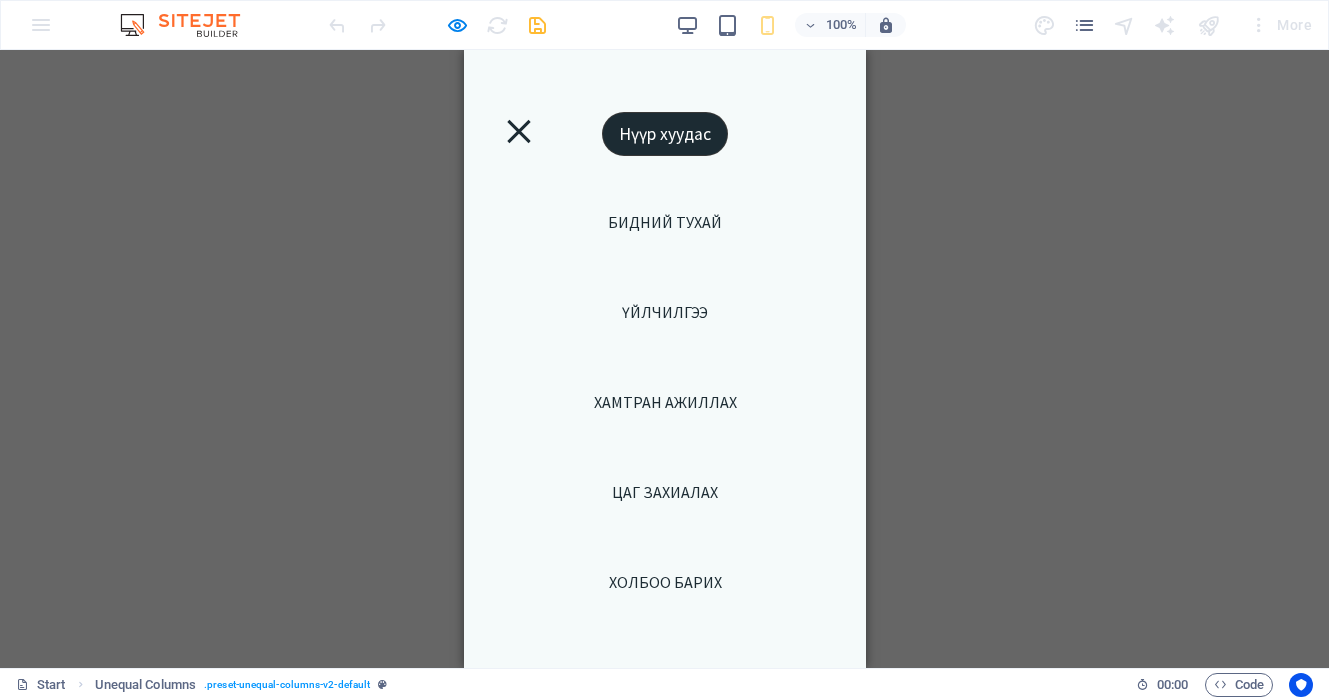 click at bounding box center (517, 131) 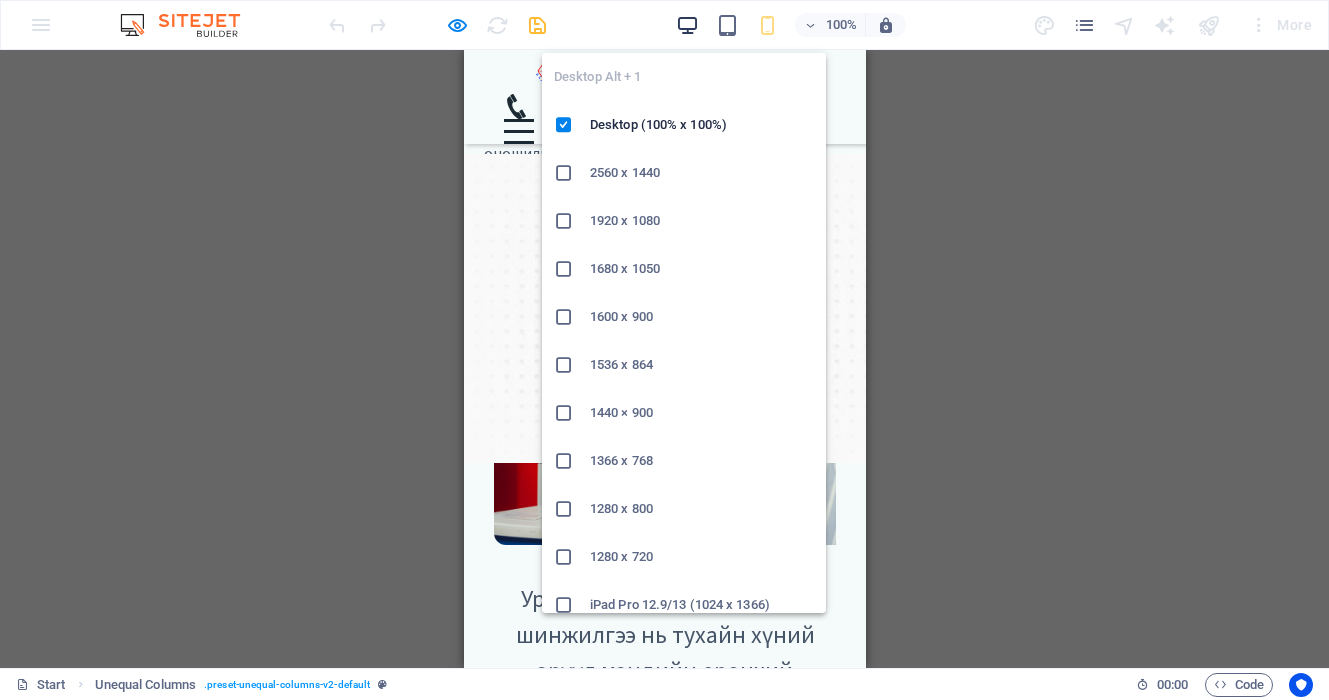 click at bounding box center [687, 25] 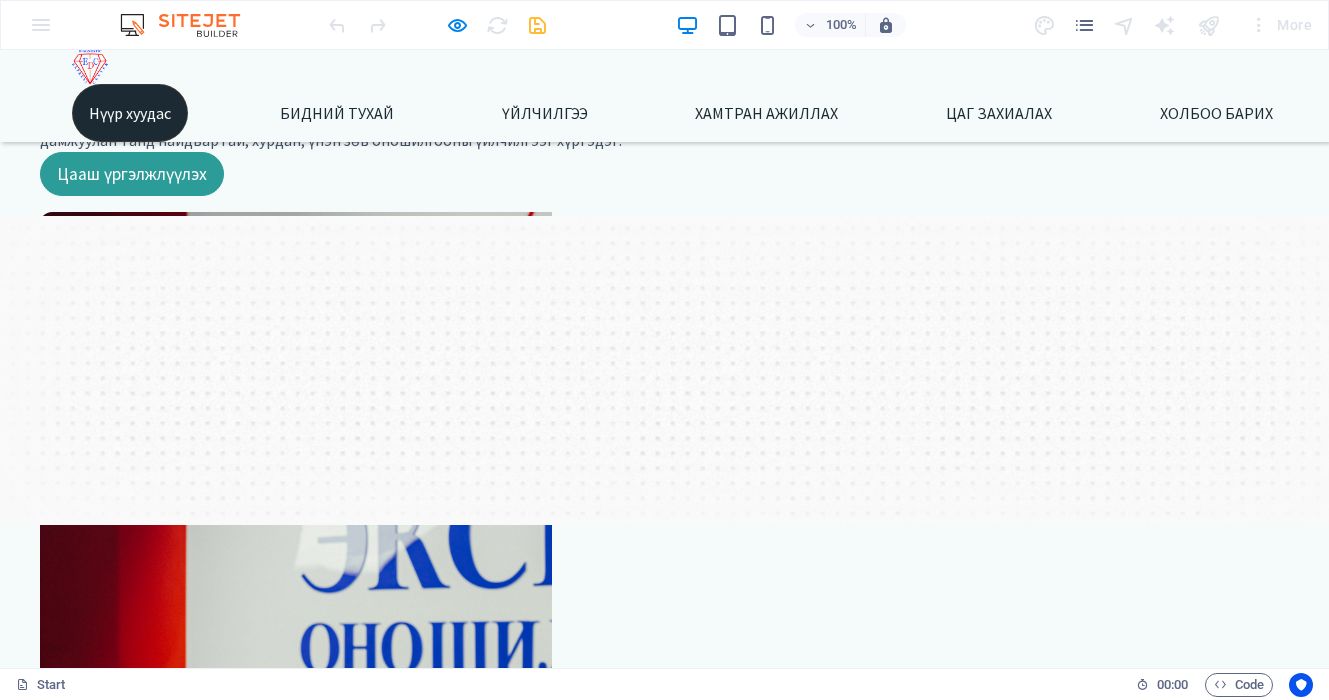 scroll, scrollTop: 152, scrollLeft: 0, axis: vertical 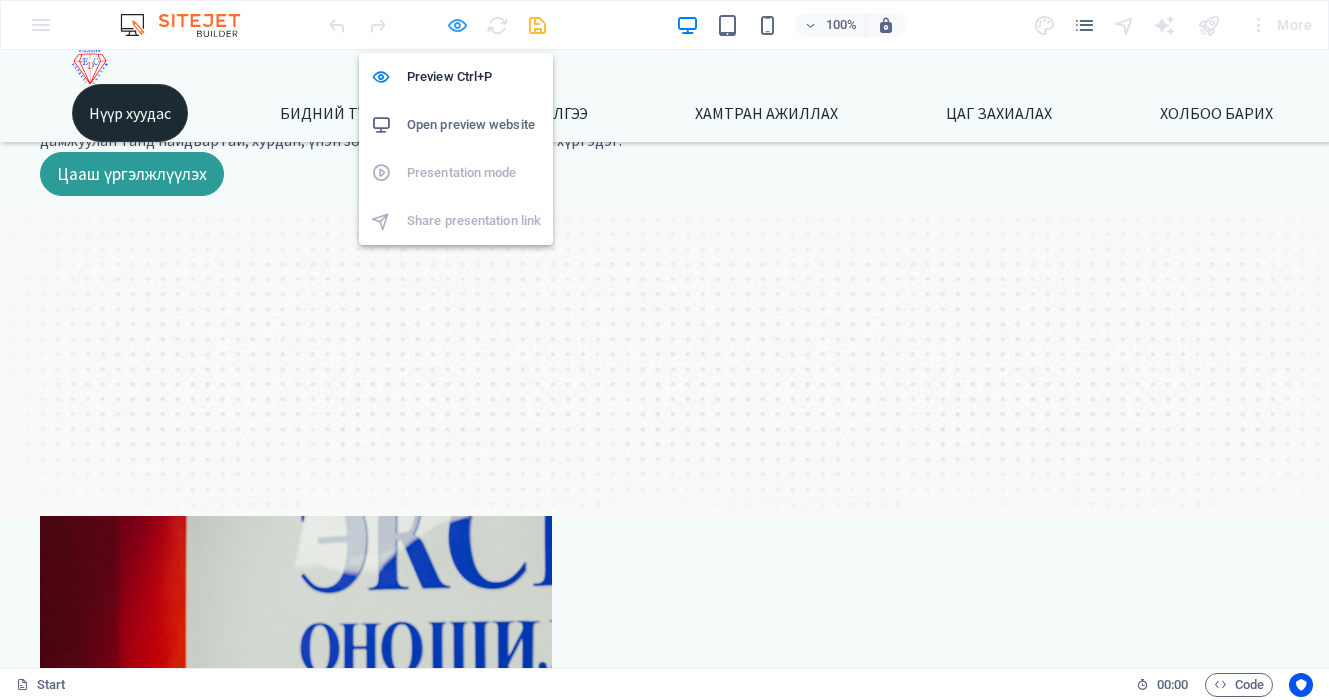 click at bounding box center [457, 25] 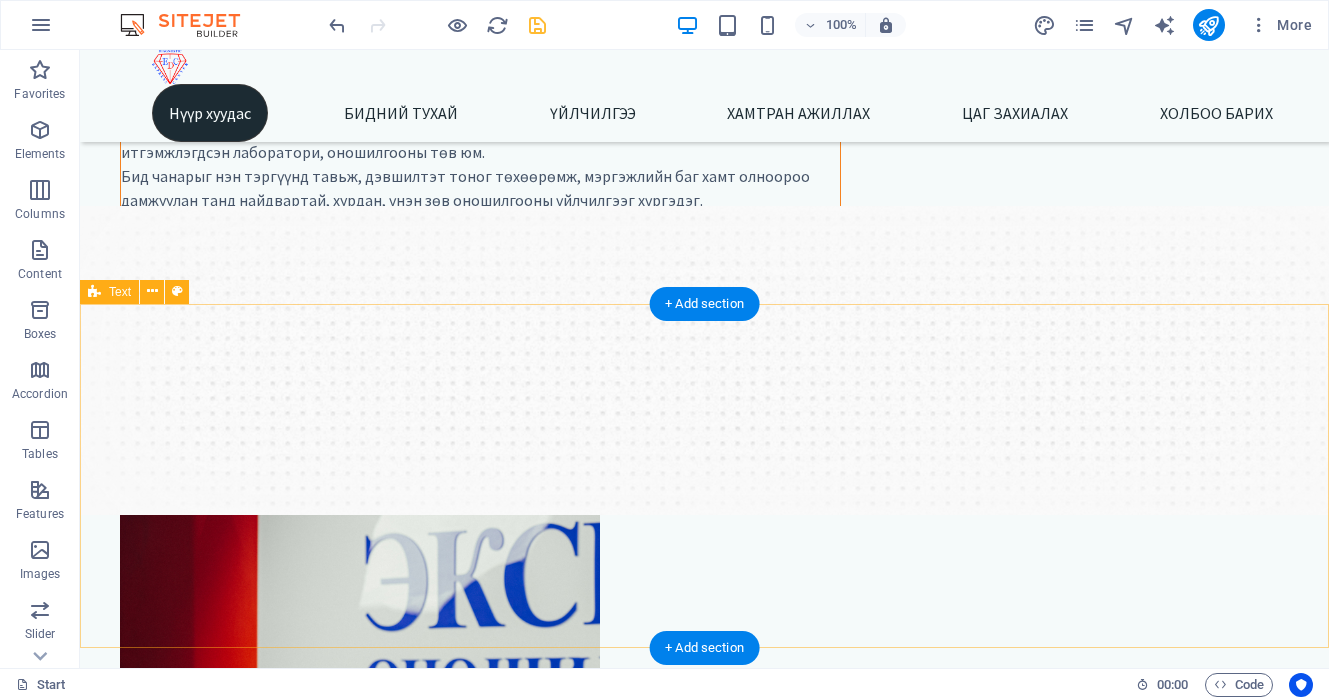 click on "Урьдчилан сэргийлэх үзлэг шинжилгээ нь тухайн хүний эрүүл мэндийн ерөнхий байдлыг бүрэн дүгнэх, далд хэлбэрт байгаа өвчнийг эрт илрүүлэх, цаашид өвчлөлөөс сэргийлэх зорилготой бүрэн хэмжээний эрүүл мэндийн оношлогооны цогц үйлчилгээ юм. Урьдчилан сэргийлэх багц нь зөвхөн “өвдөж байгаа” үед биш, харин эрүүл байхдаа өөрийгөө хайрлах хамгийн ухаалаг алхам юм. Та өөрийн болон хайртай хүмүүсийнхээ ирээдүйн эрүүл мэндийг хамгаалахын тулд өнөөдрөөс эхлэн хариуцлагатай хандаарай." at bounding box center [704, 1288] 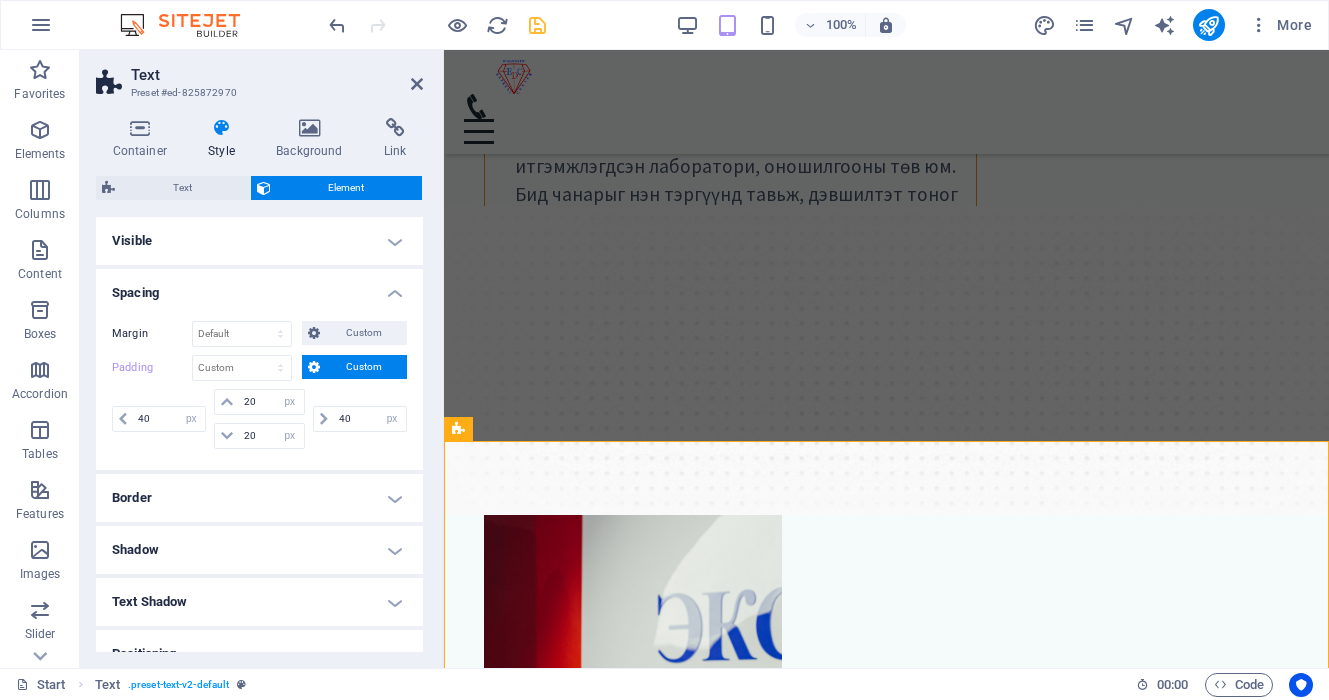 click on "Visible" at bounding box center [259, 241] 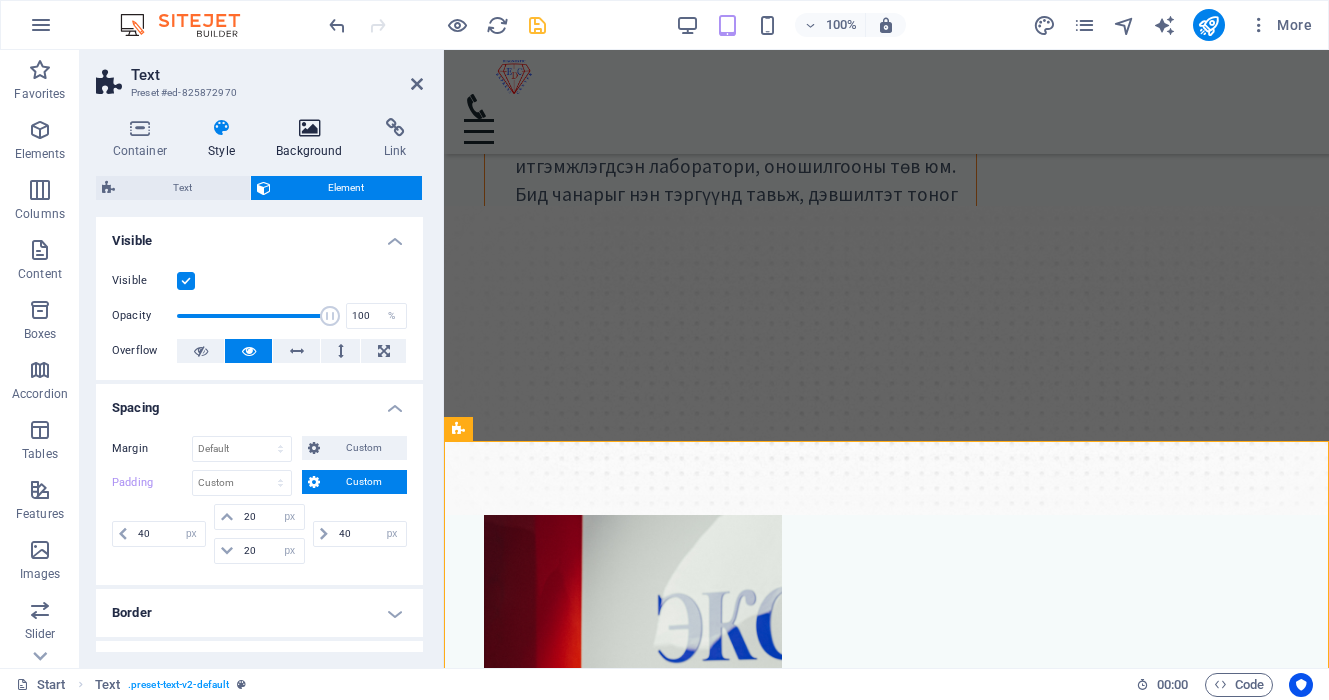 click on "Background" at bounding box center [314, 139] 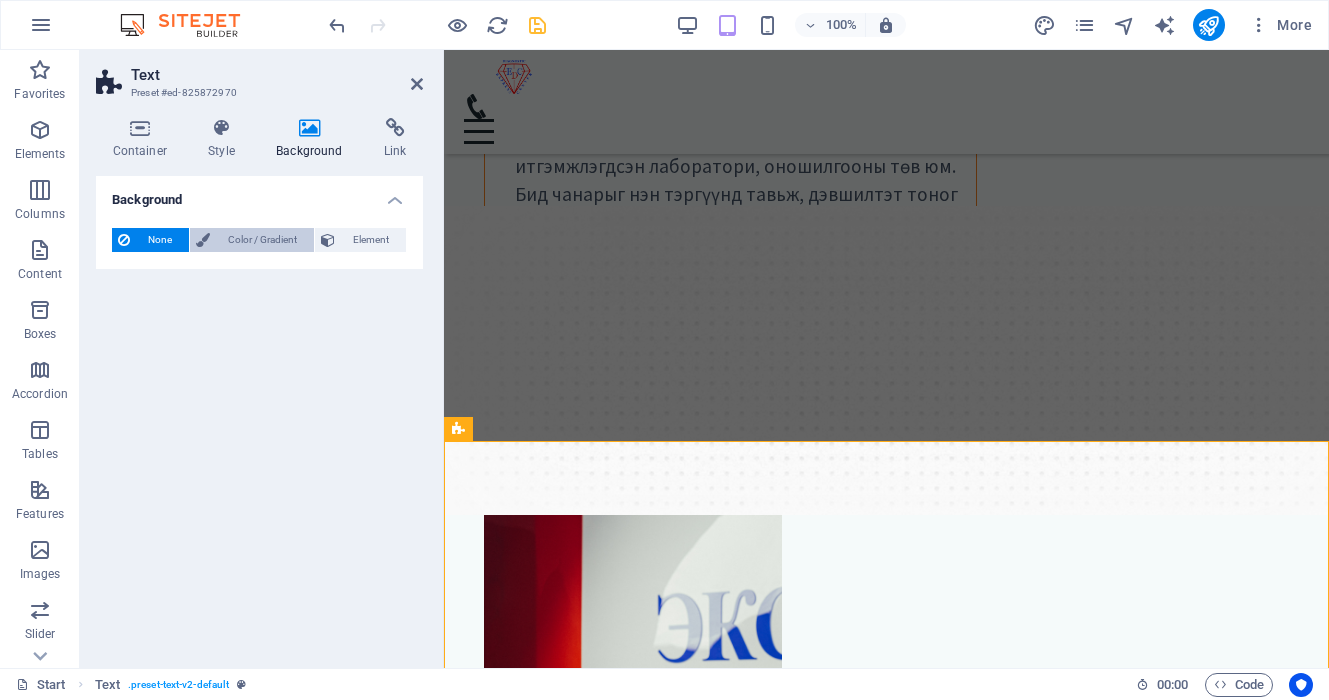 click on "Color / Gradient" at bounding box center [262, 240] 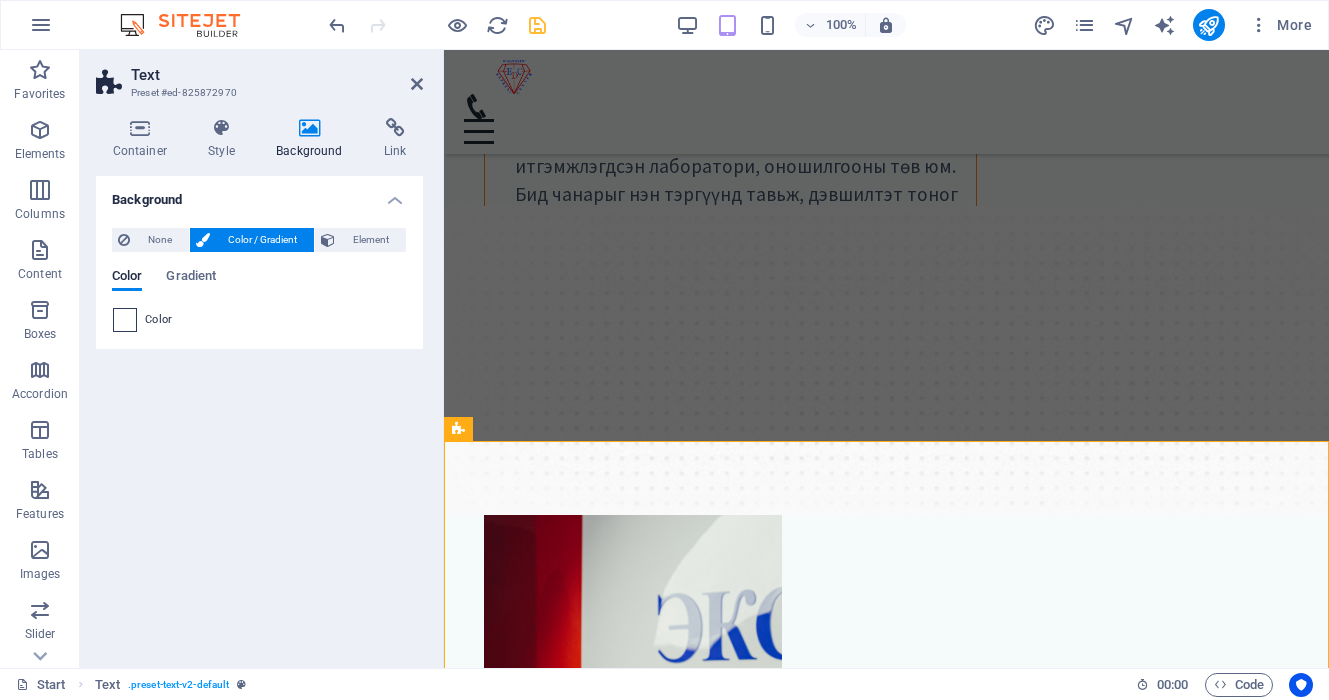 click at bounding box center (125, 320) 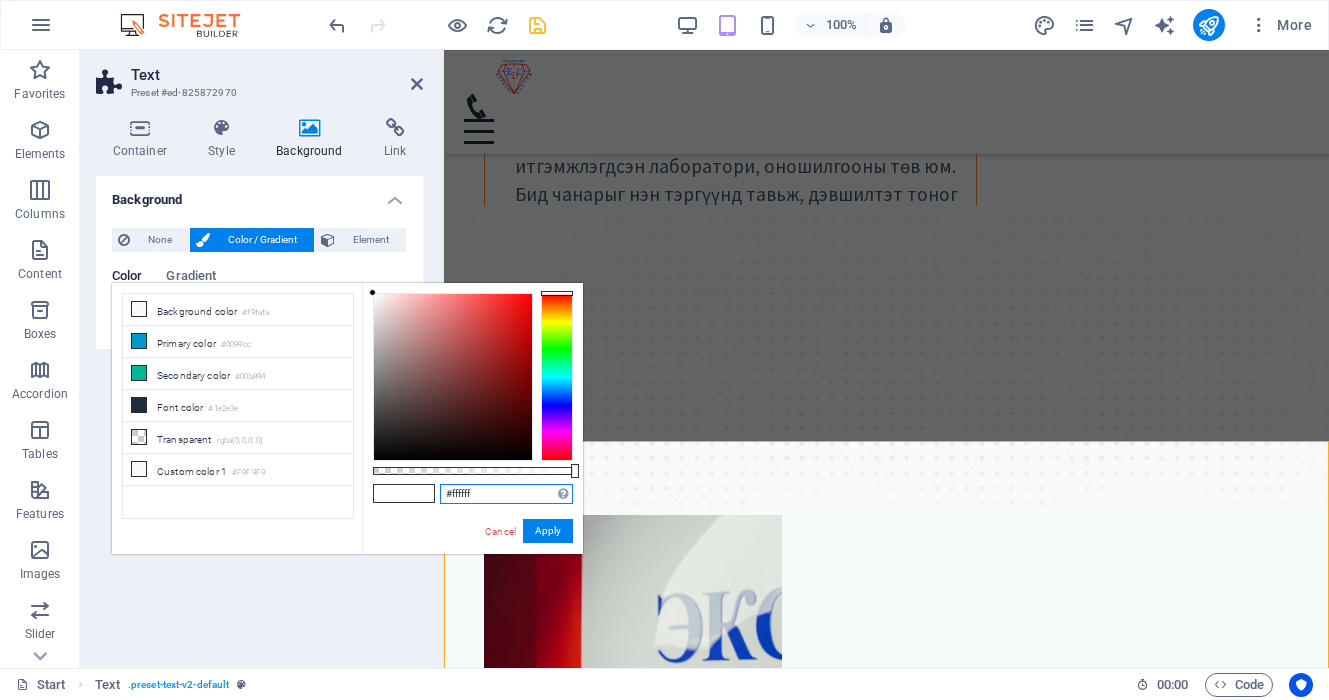 drag, startPoint x: 513, startPoint y: 495, endPoint x: 400, endPoint y: 496, distance: 113.004425 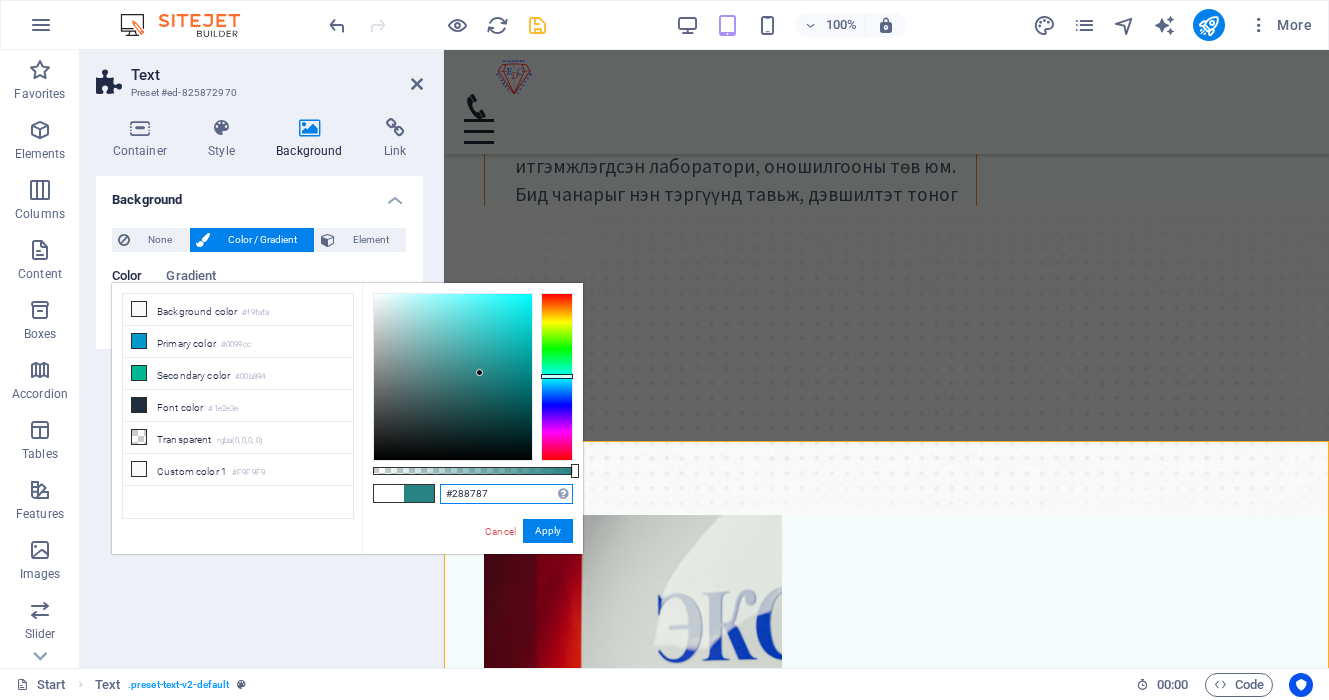 drag, startPoint x: 502, startPoint y: 365, endPoint x: 486, endPoint y: 371, distance: 17.088007 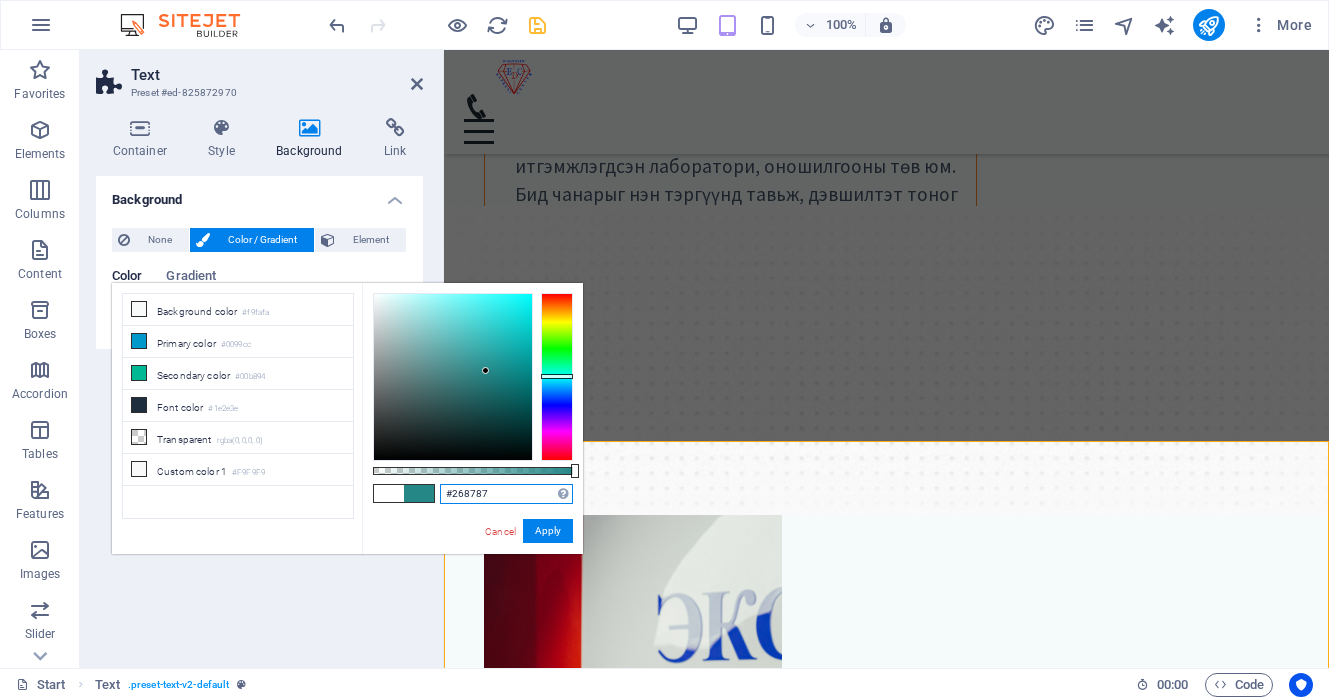 drag, startPoint x: 499, startPoint y: 495, endPoint x: 440, endPoint y: 493, distance: 59.03389 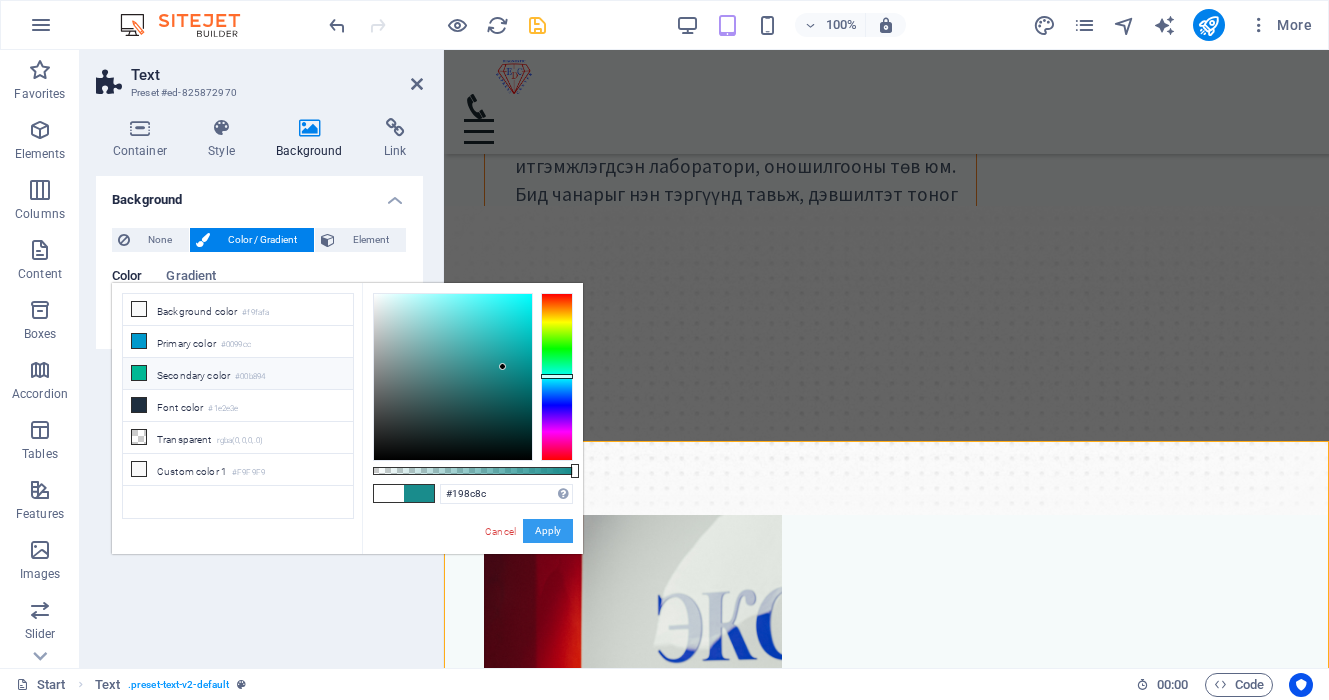 click on "Apply" at bounding box center [548, 531] 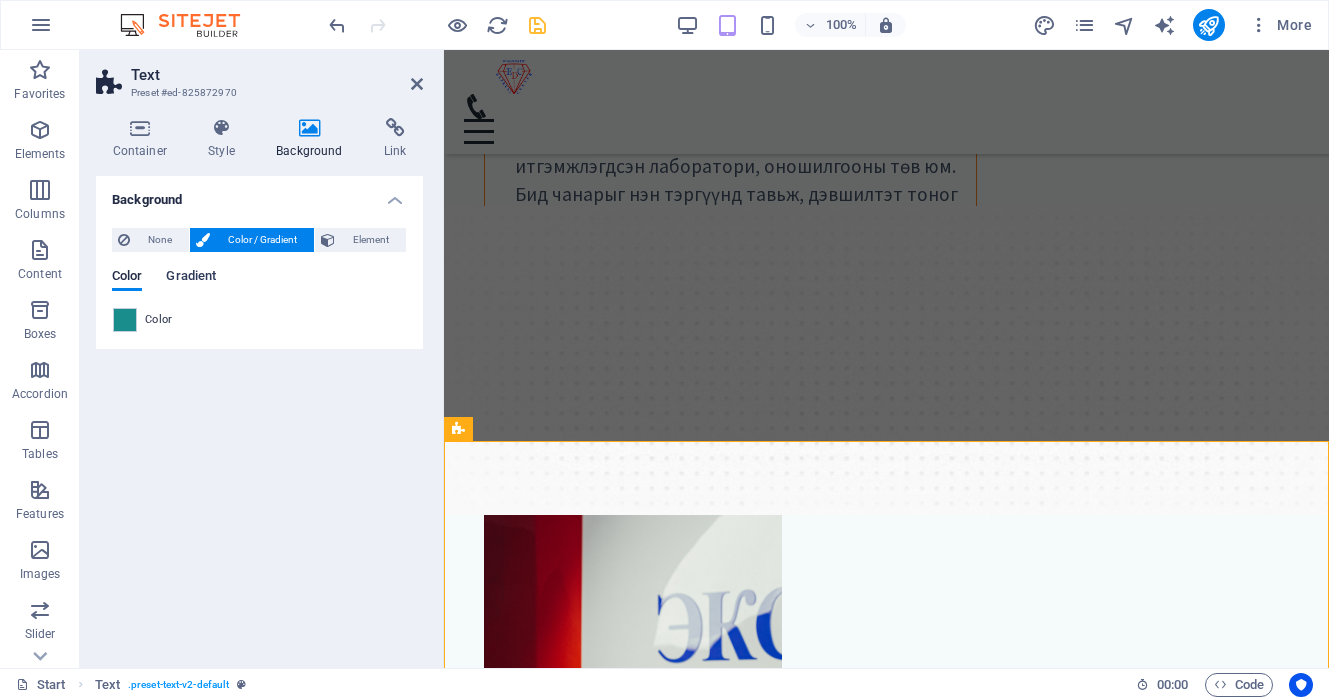 click on "Gradient" at bounding box center [191, 278] 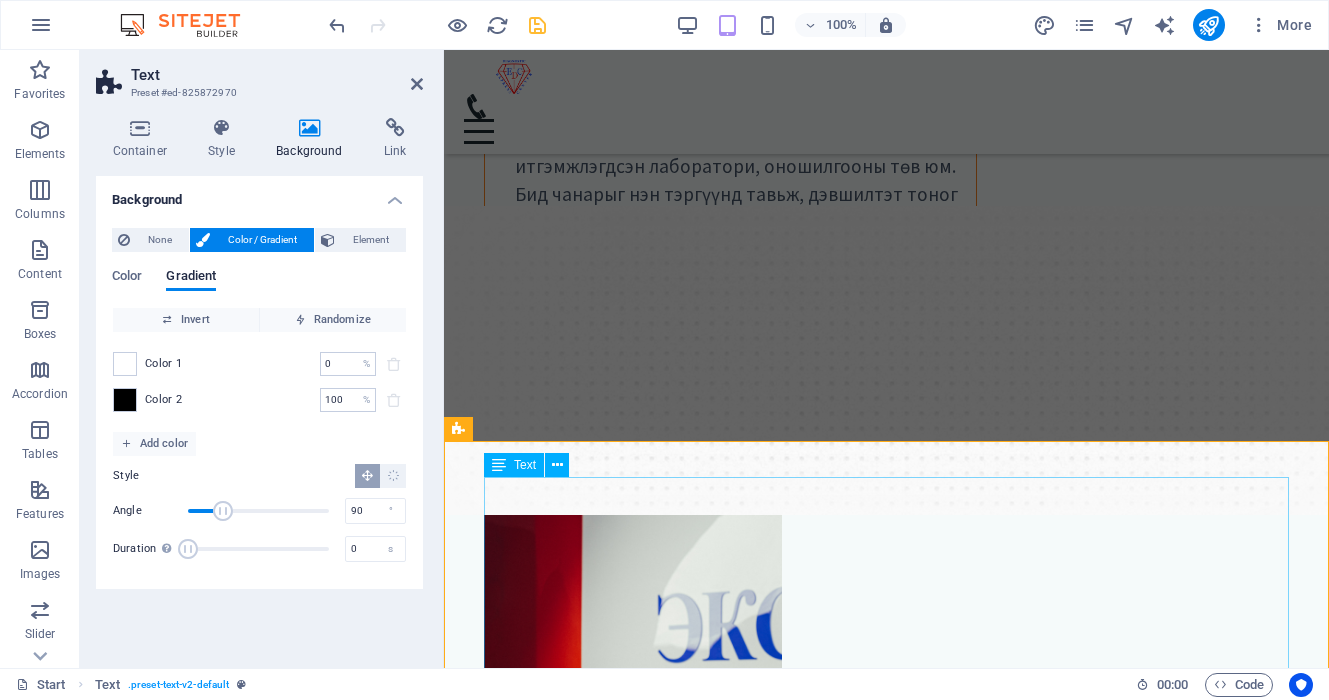 scroll, scrollTop: 184, scrollLeft: 0, axis: vertical 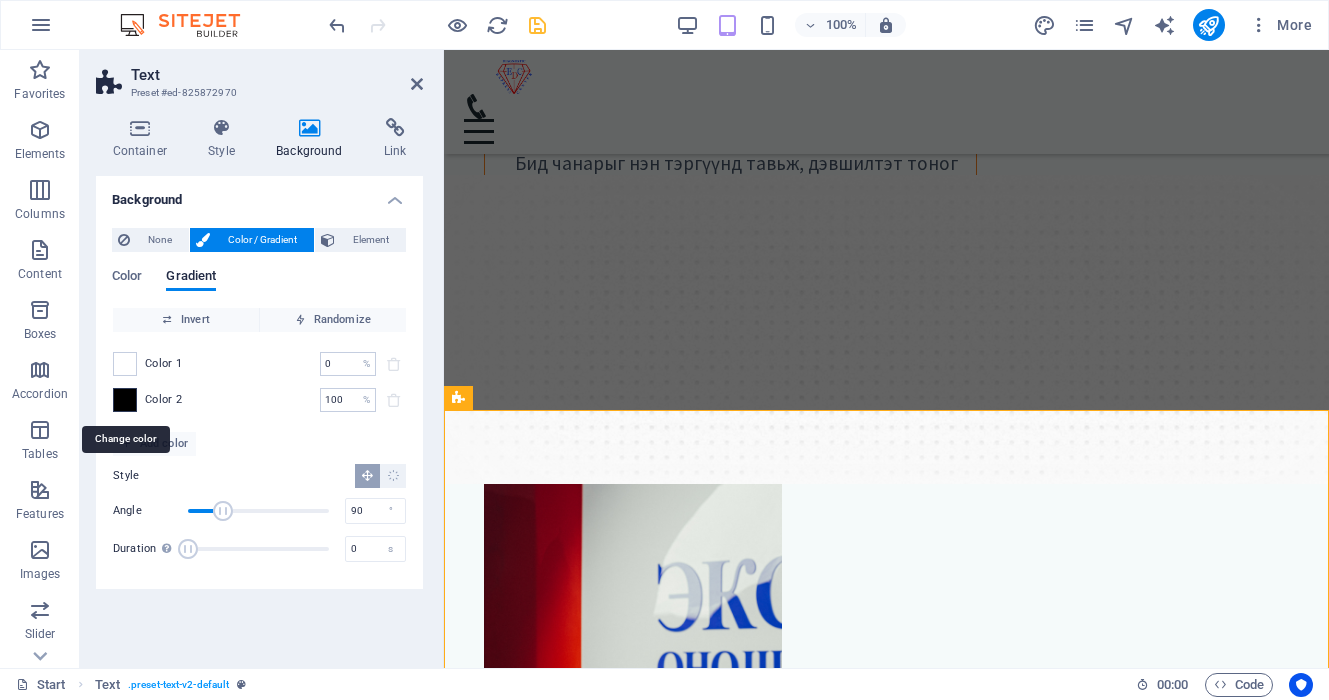 click at bounding box center [125, 400] 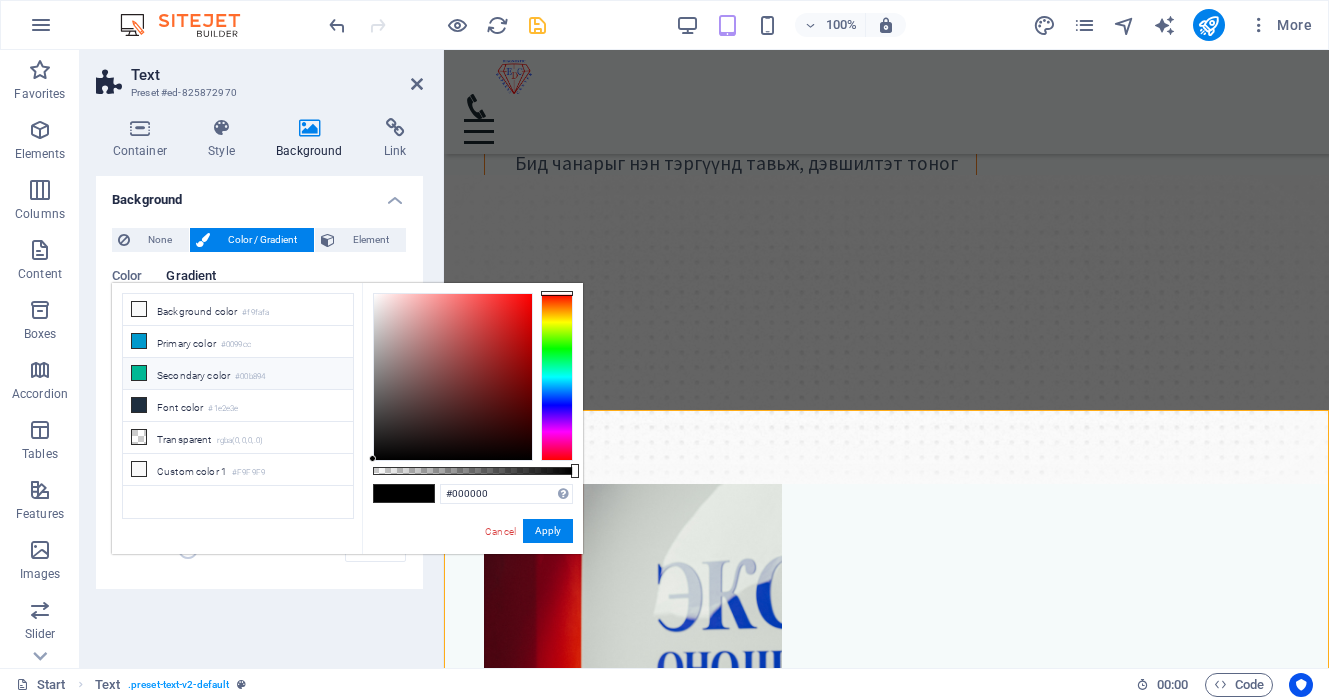 click on "Secondary color
#00b894" at bounding box center [238, 374] 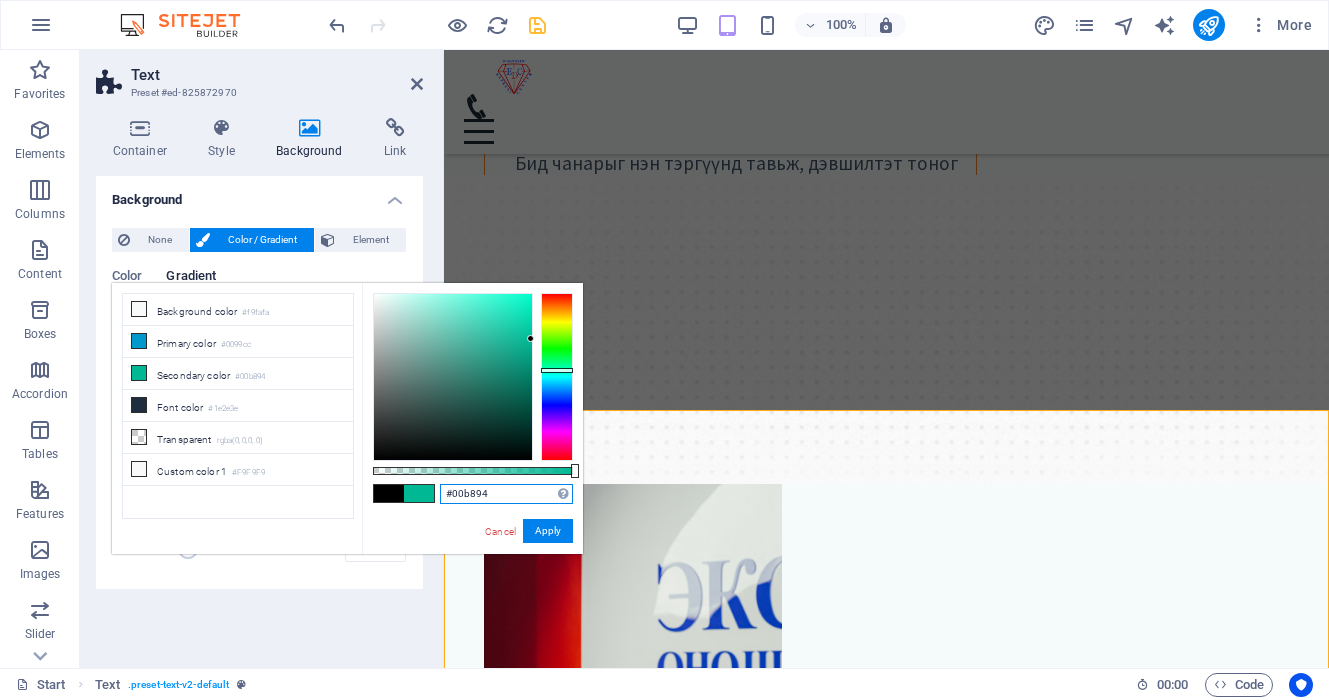 drag, startPoint x: 508, startPoint y: 497, endPoint x: 435, endPoint y: 493, distance: 73.109505 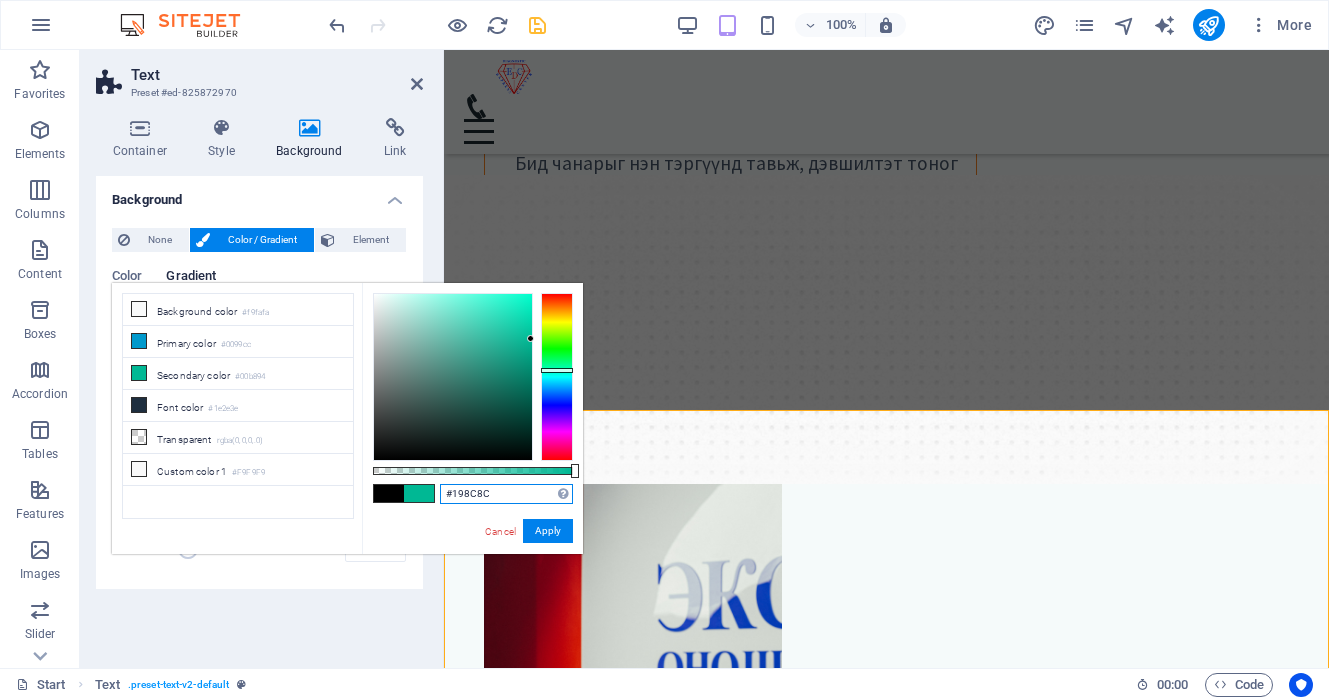 type on "#198c8c" 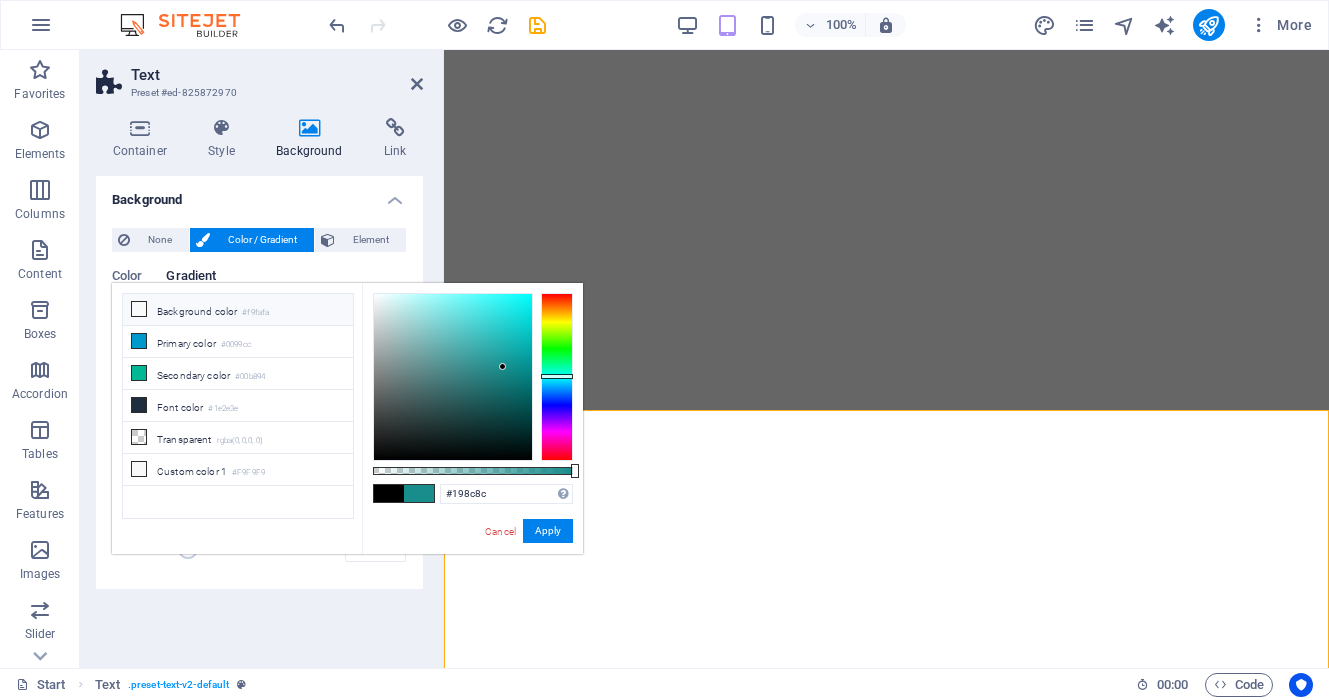 scroll, scrollTop: 0, scrollLeft: 0, axis: both 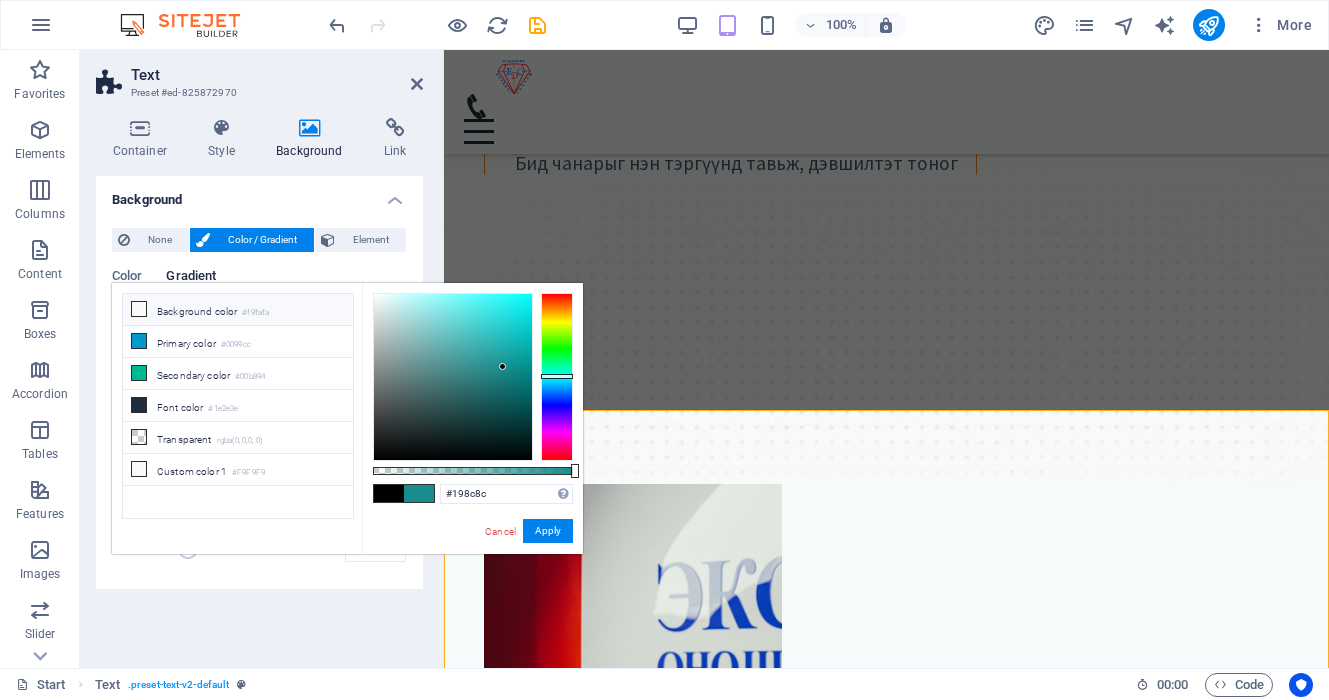 click on "Background color
#f9fafa" at bounding box center (238, 310) 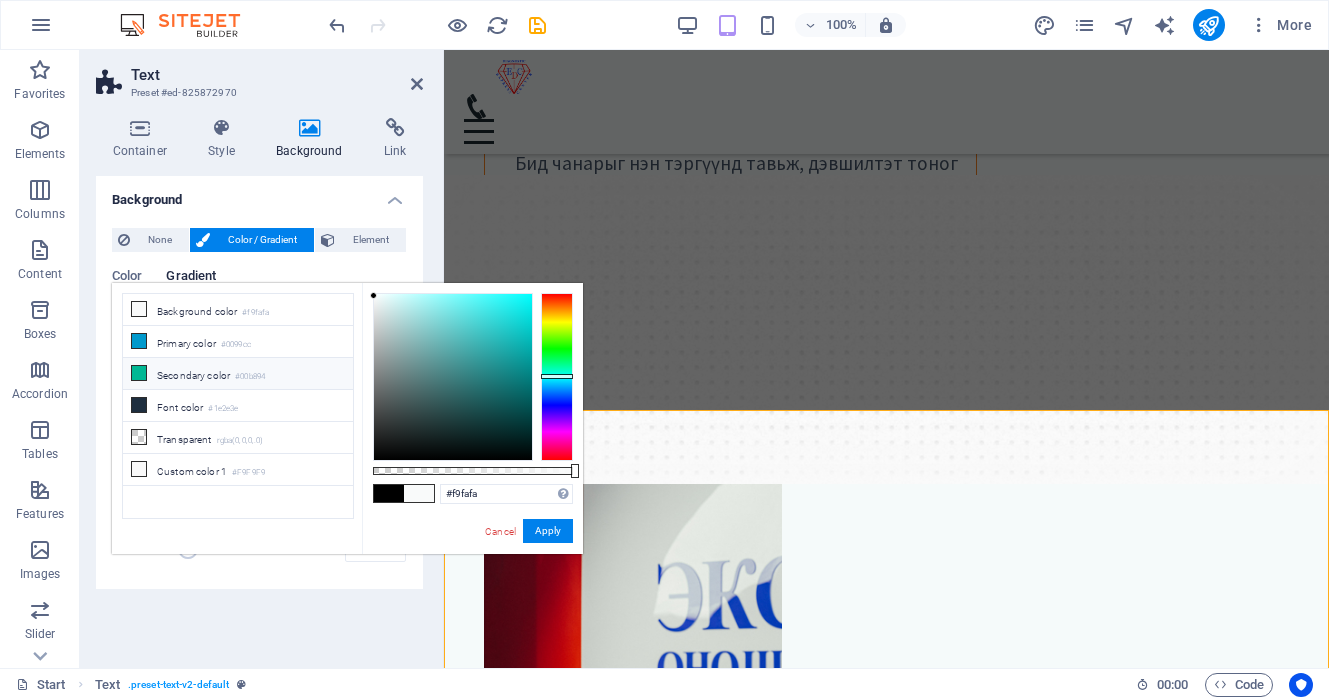 click on "Secondary color
#00b894" at bounding box center (238, 374) 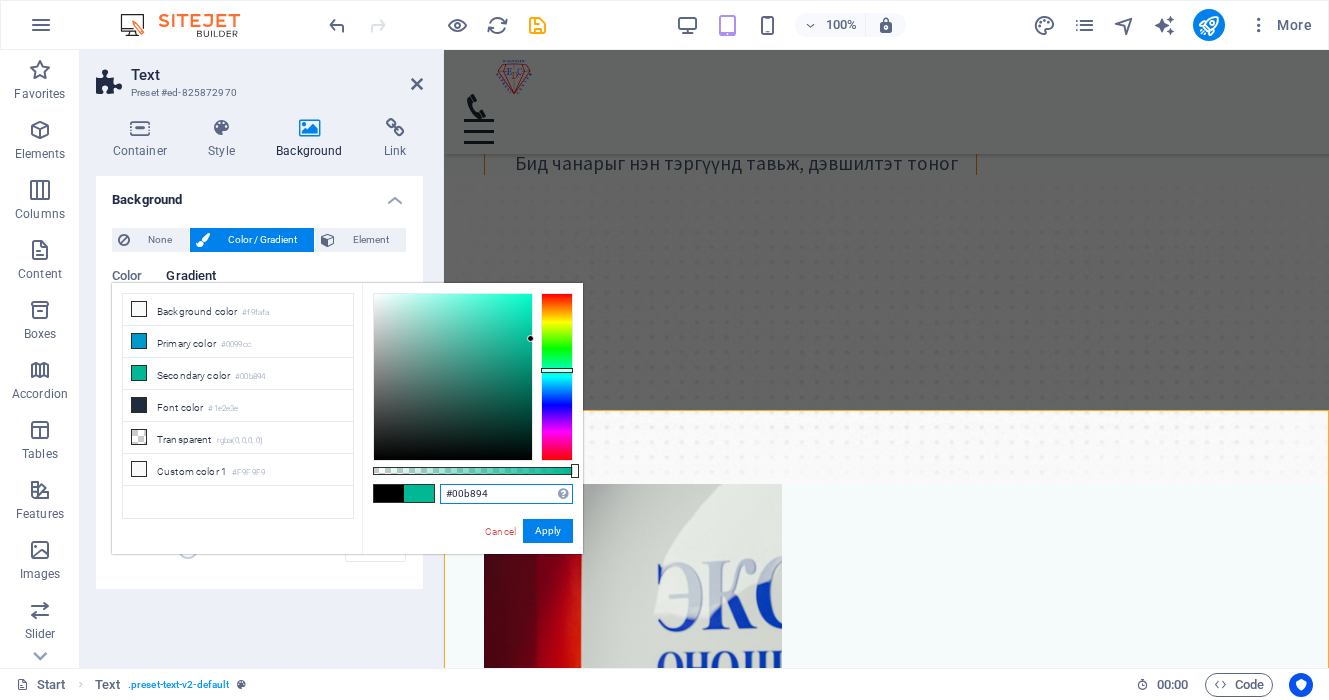 drag, startPoint x: 510, startPoint y: 494, endPoint x: 440, endPoint y: 493, distance: 70.00714 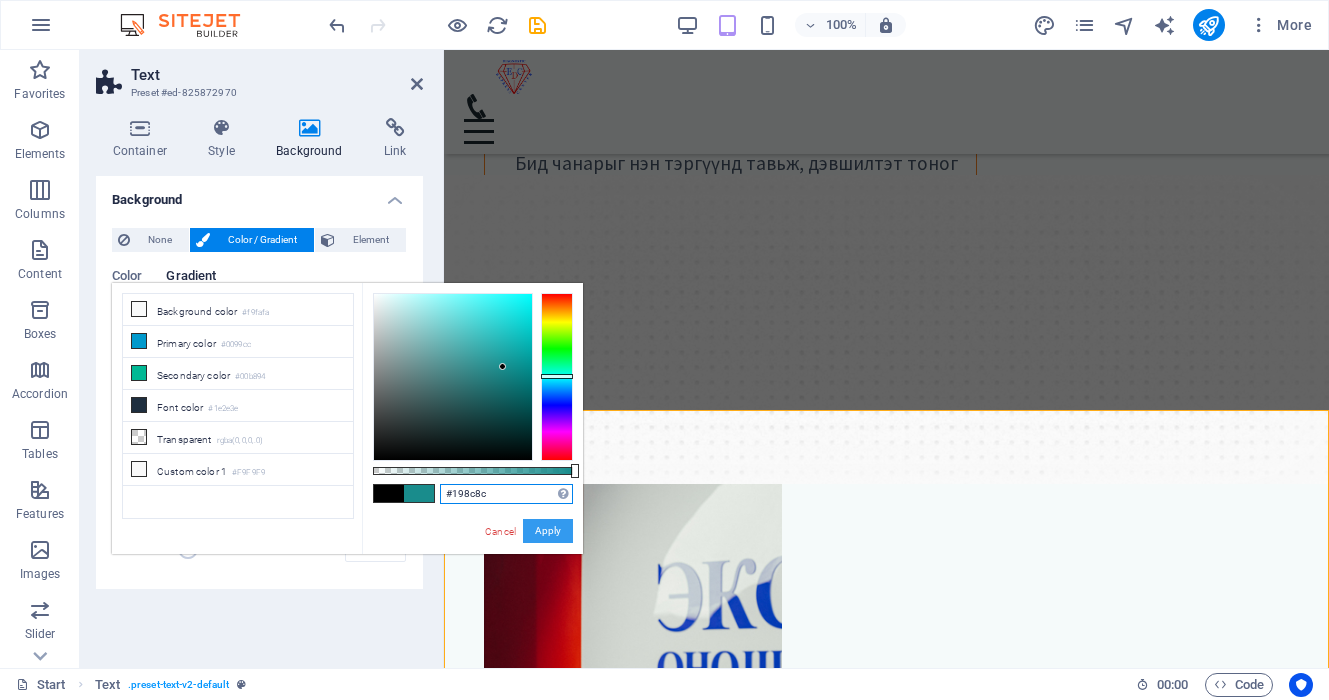type on "#198c8c" 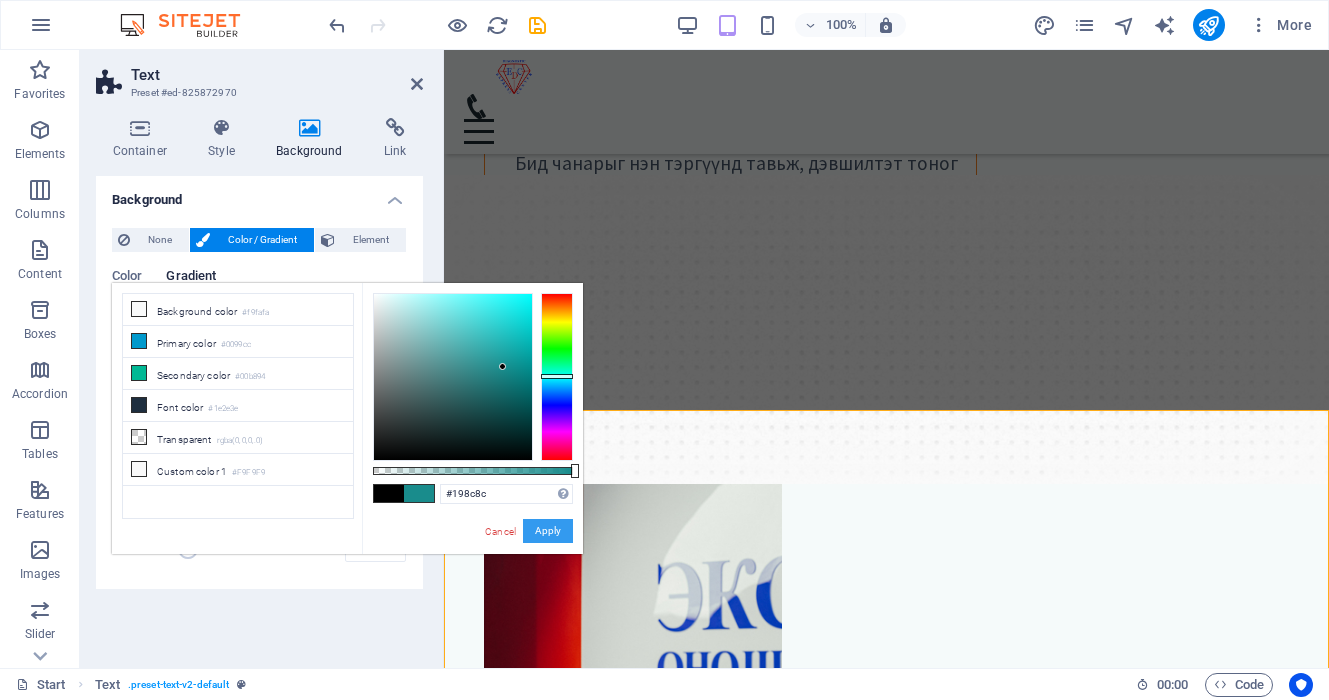 click on "Apply" at bounding box center (548, 531) 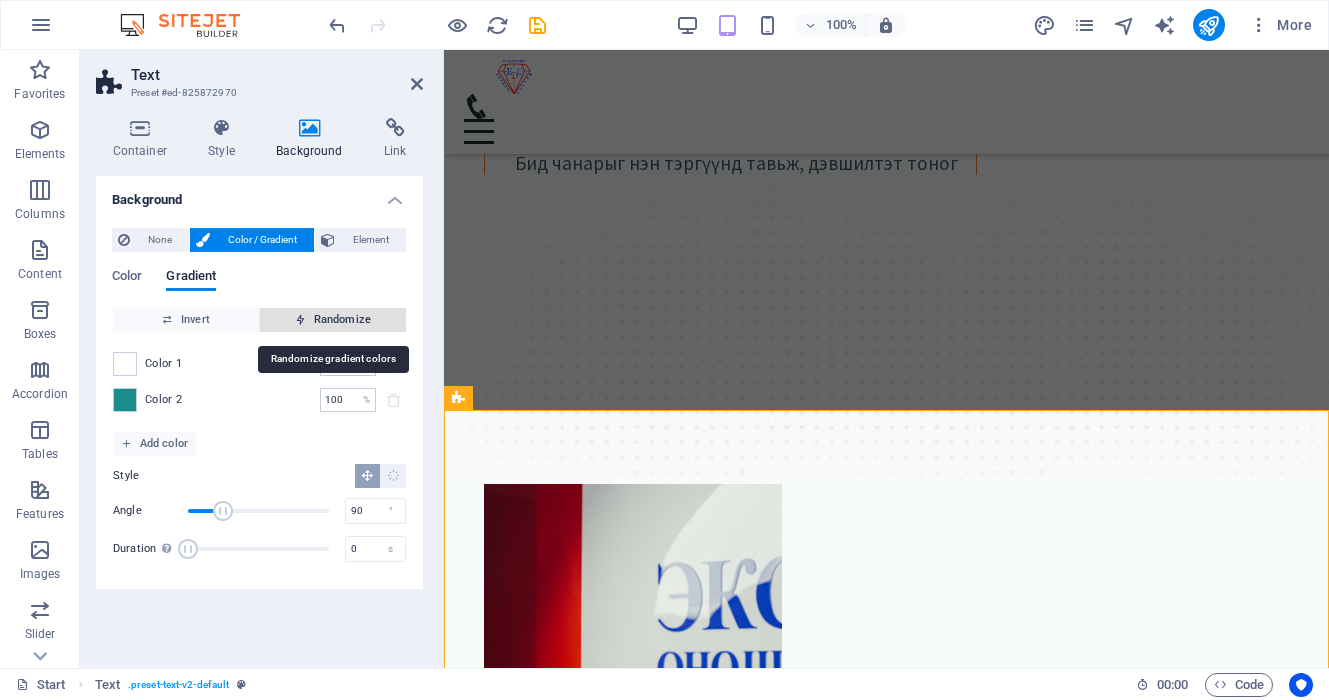 click on "Randomize" at bounding box center (333, 320) 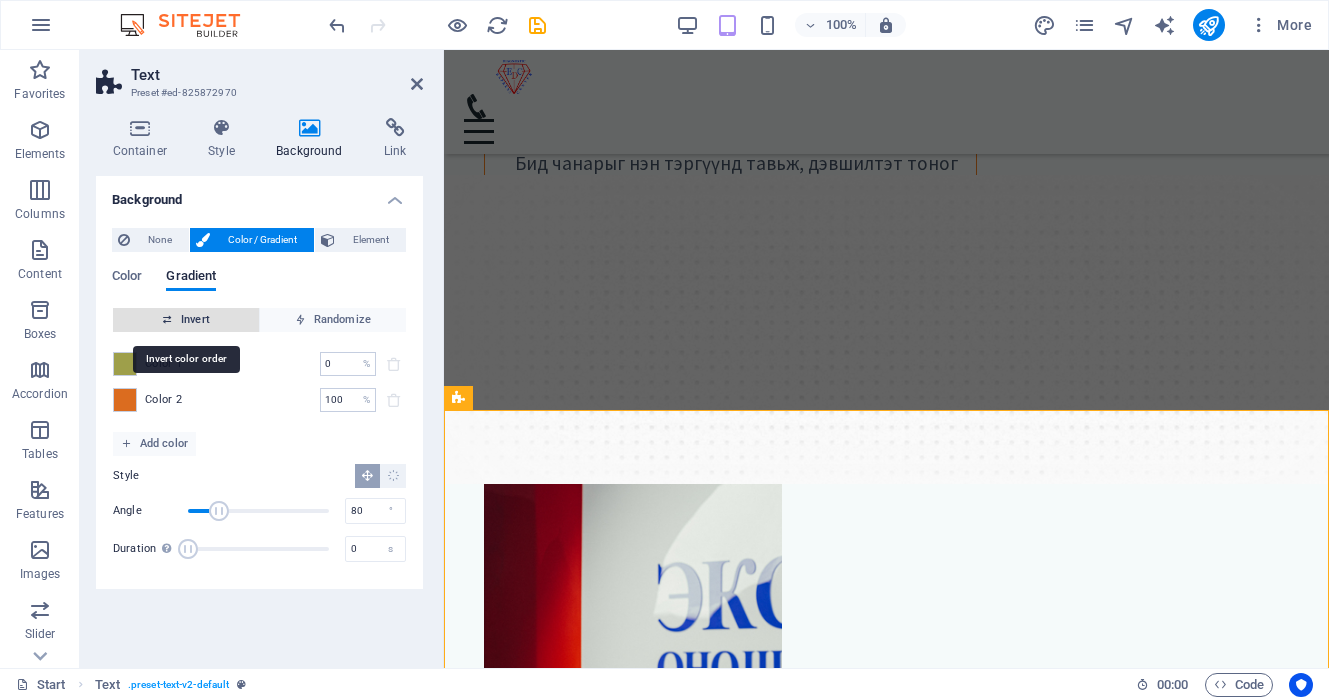 click on "Invert" at bounding box center [186, 320] 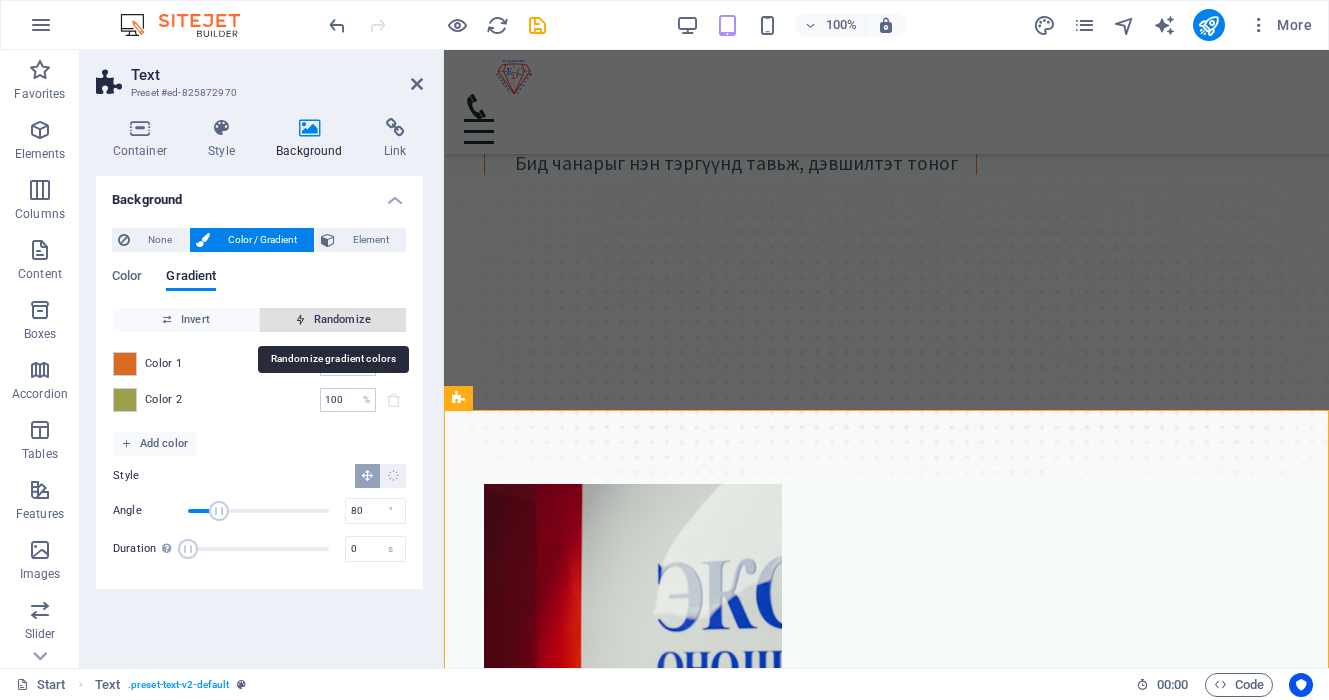 click on "Randomize" at bounding box center [333, 320] 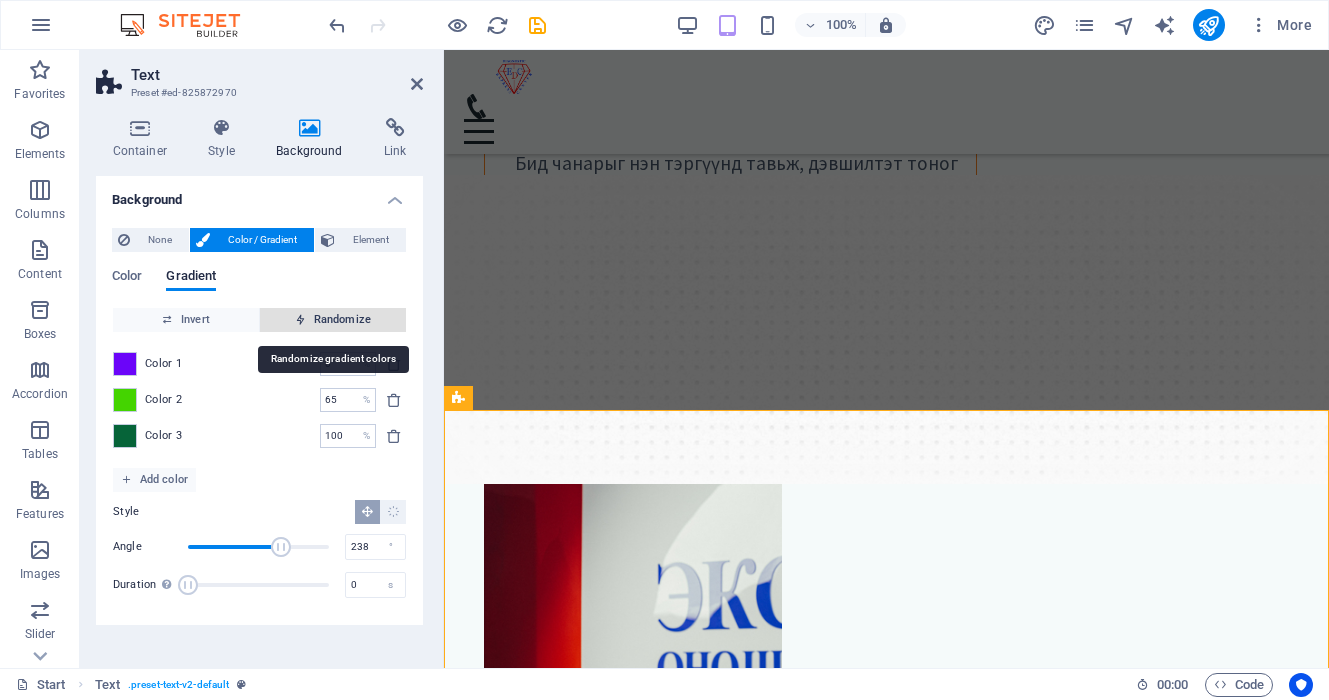 click on "Randomize" at bounding box center (333, 320) 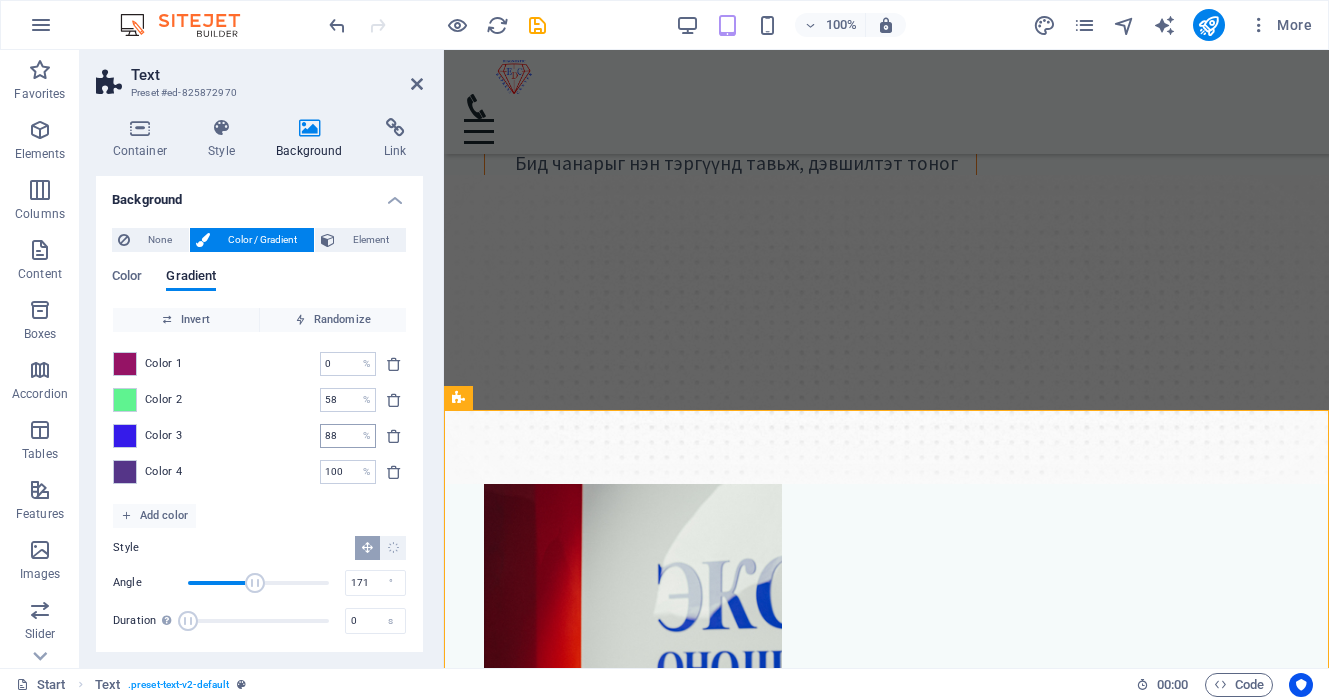 scroll, scrollTop: 8, scrollLeft: 0, axis: vertical 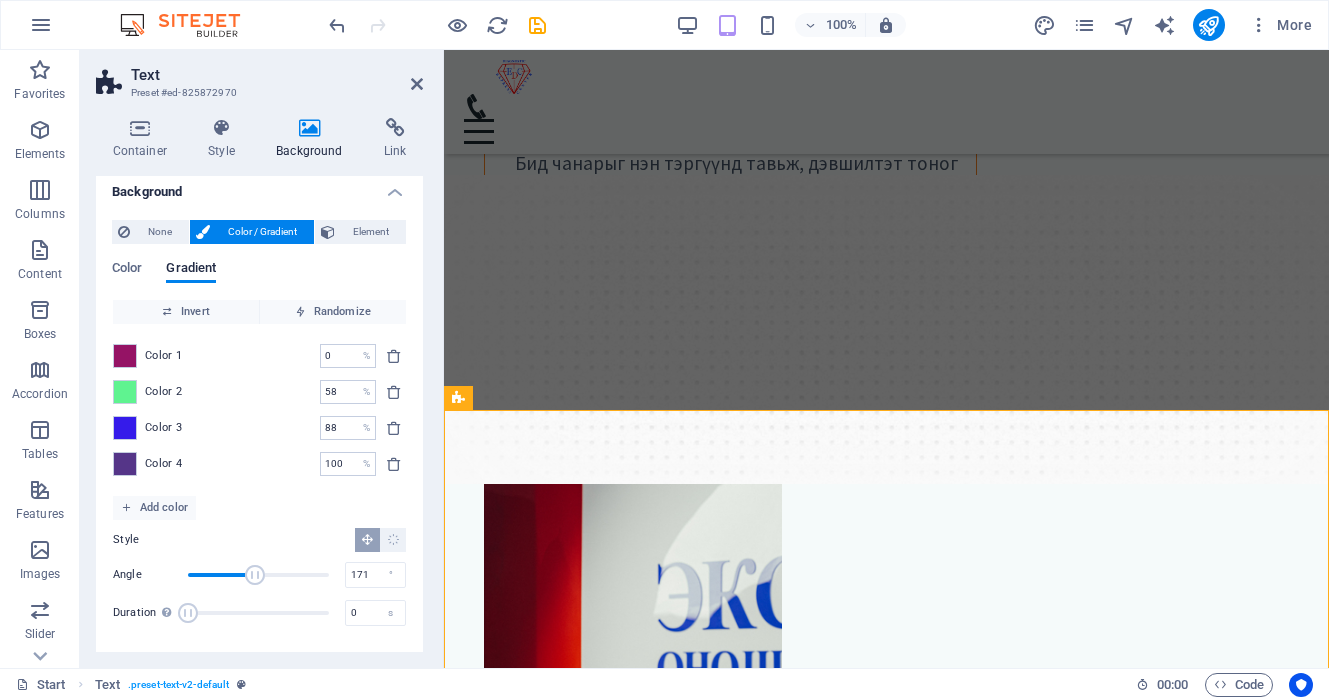 type 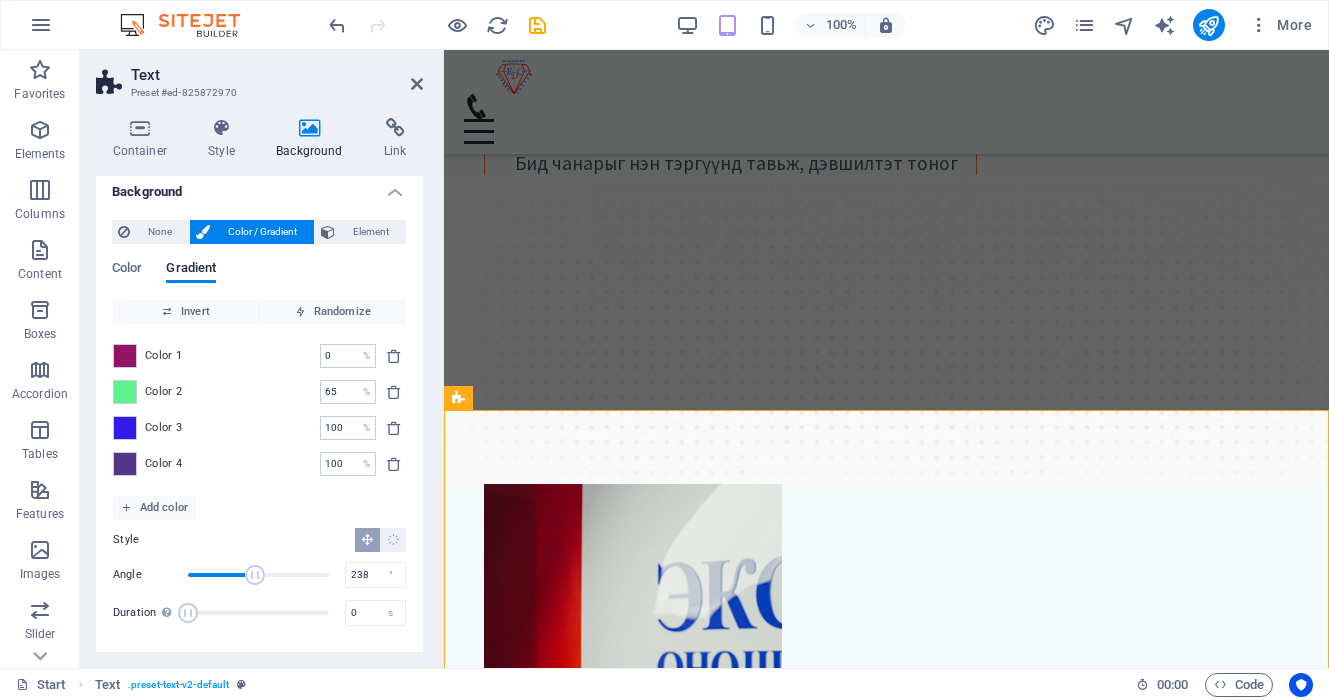 scroll, scrollTop: 0, scrollLeft: 0, axis: both 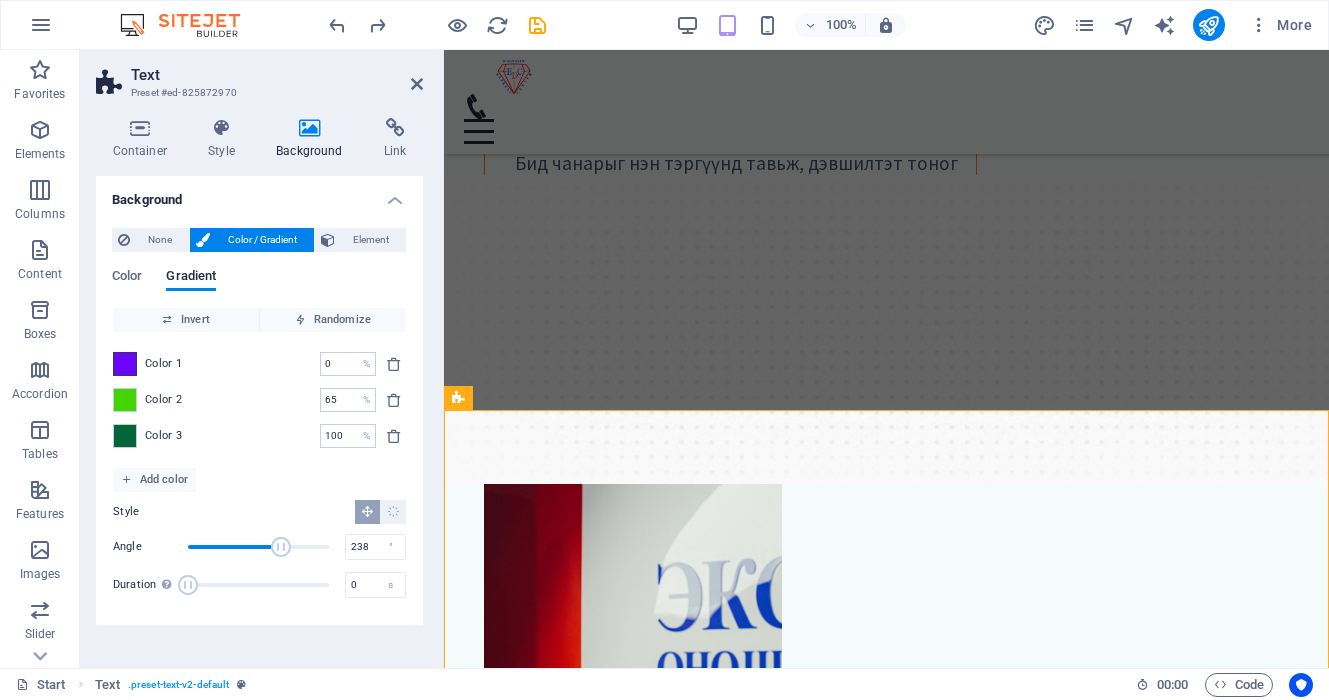 click at bounding box center [125, 364] 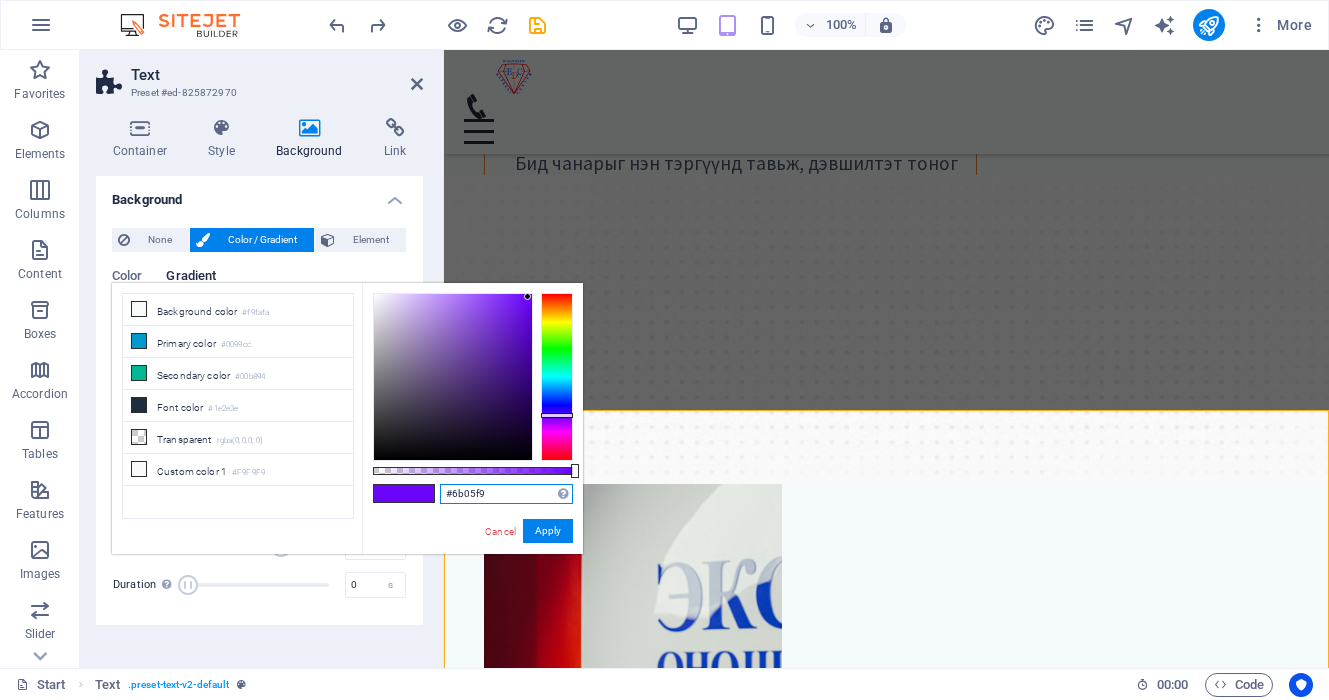drag, startPoint x: 518, startPoint y: 492, endPoint x: 435, endPoint y: 492, distance: 83 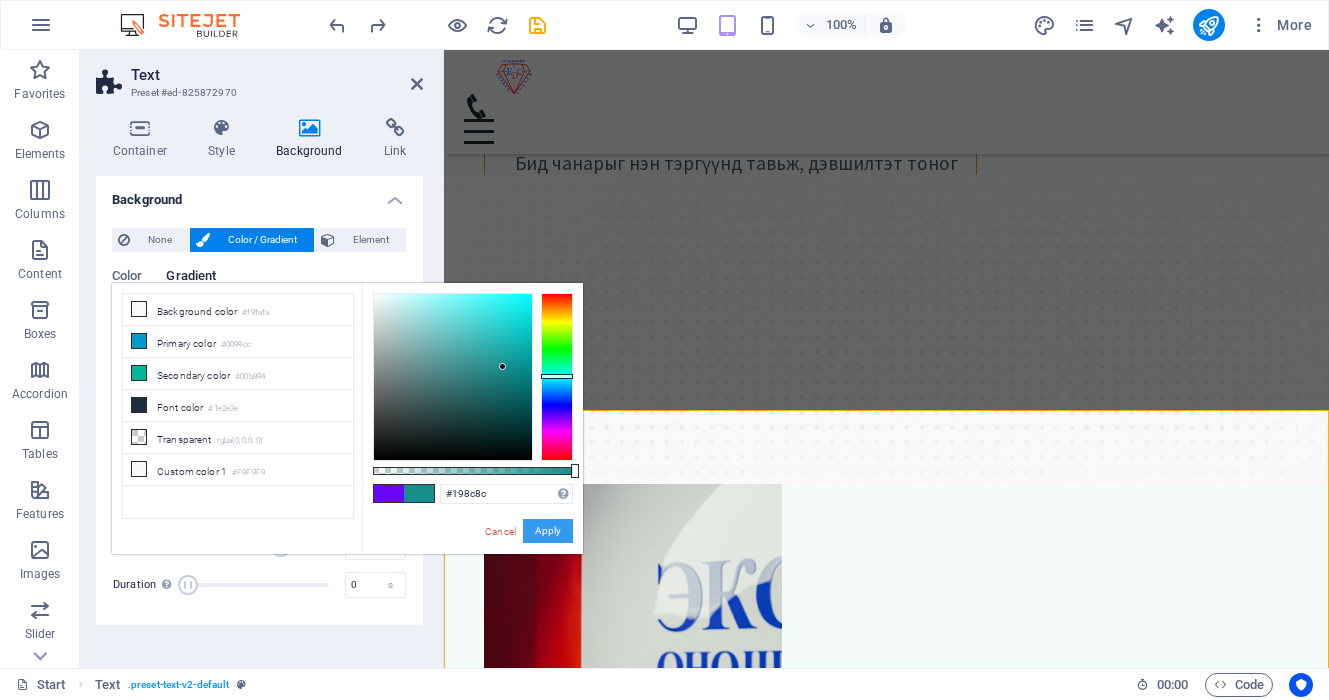 click on "Apply" at bounding box center (548, 531) 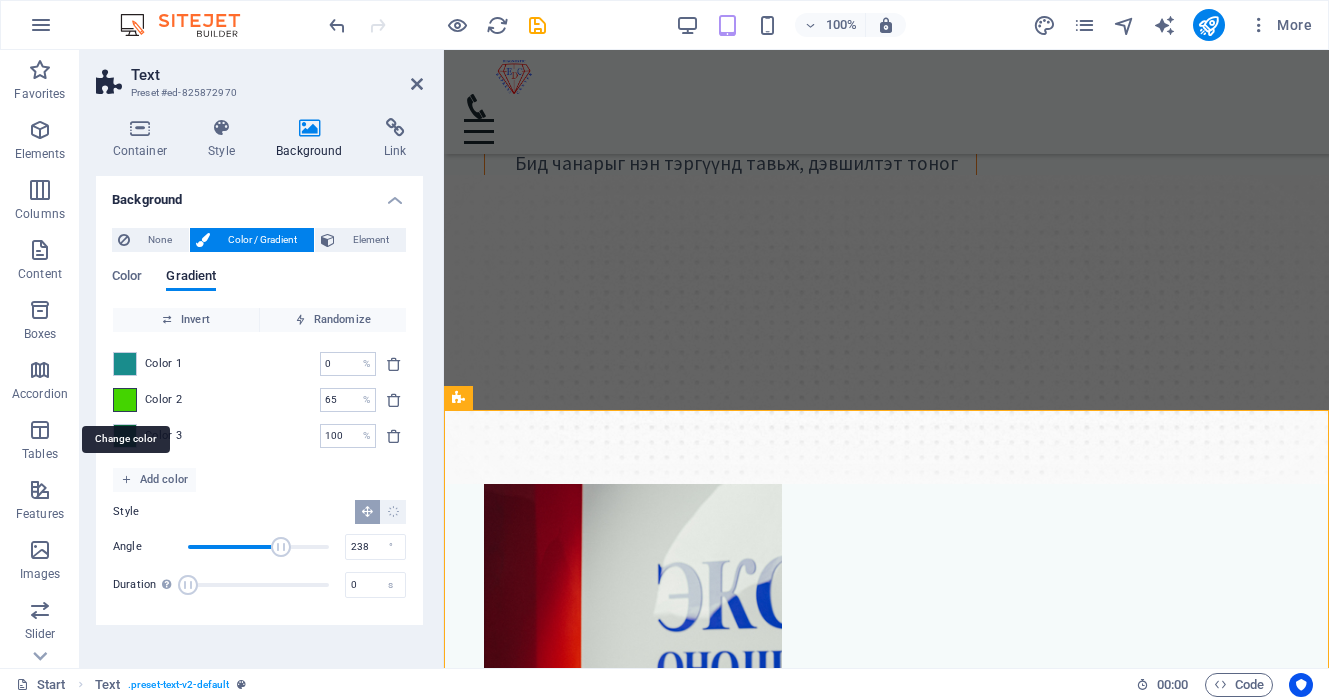 click at bounding box center [125, 400] 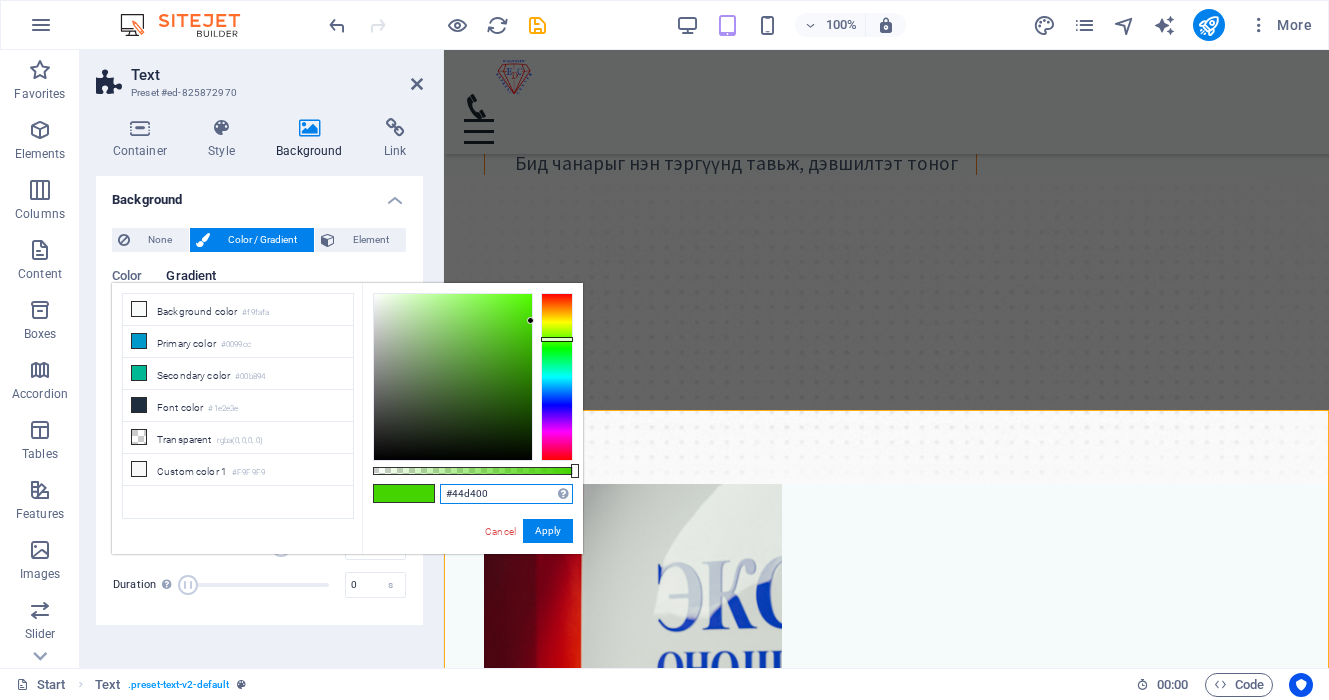 drag, startPoint x: 508, startPoint y: 489, endPoint x: 413, endPoint y: 489, distance: 95 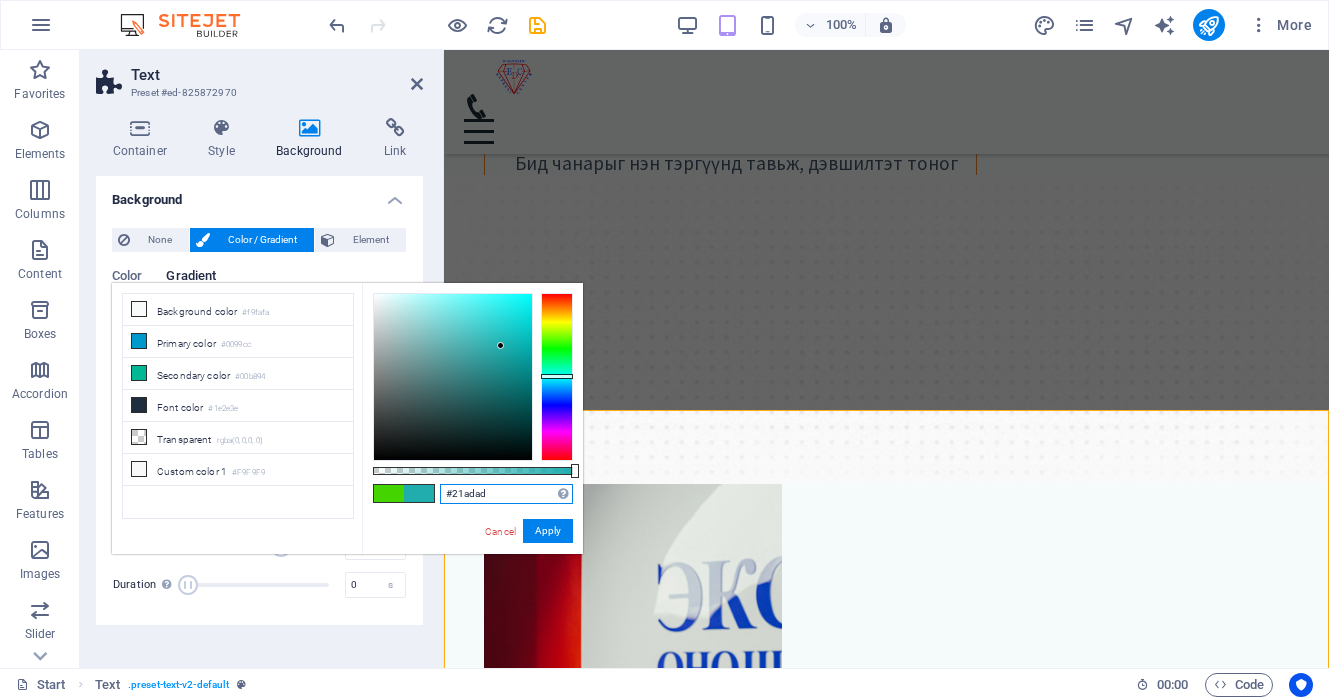 drag, startPoint x: 502, startPoint y: 365, endPoint x: 501, endPoint y: 346, distance: 19.026299 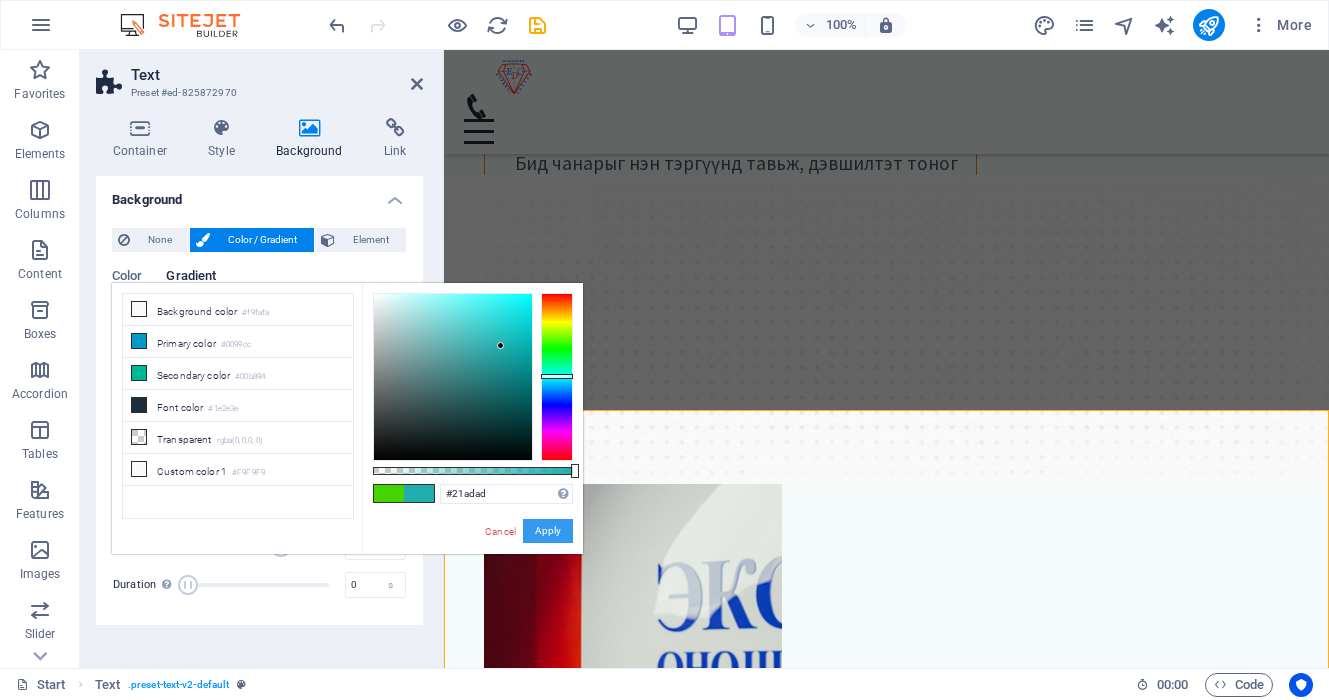 click on "Apply" at bounding box center (548, 531) 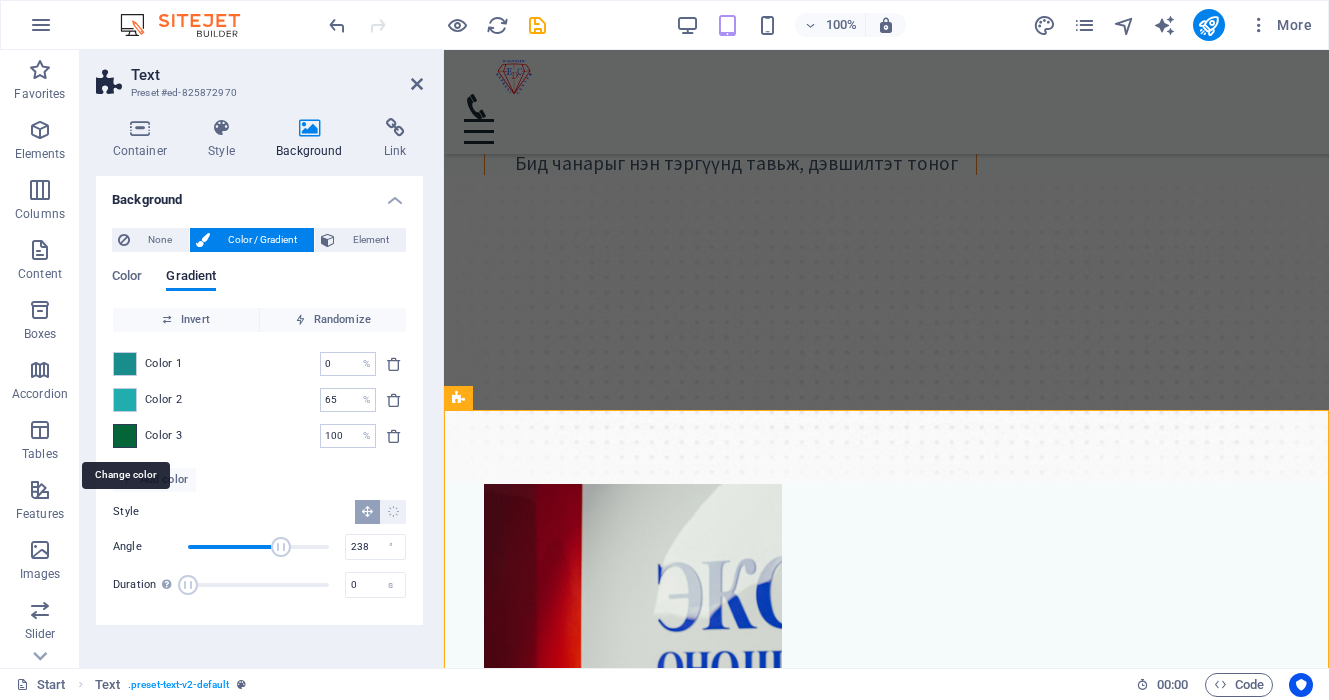 click at bounding box center (125, 436) 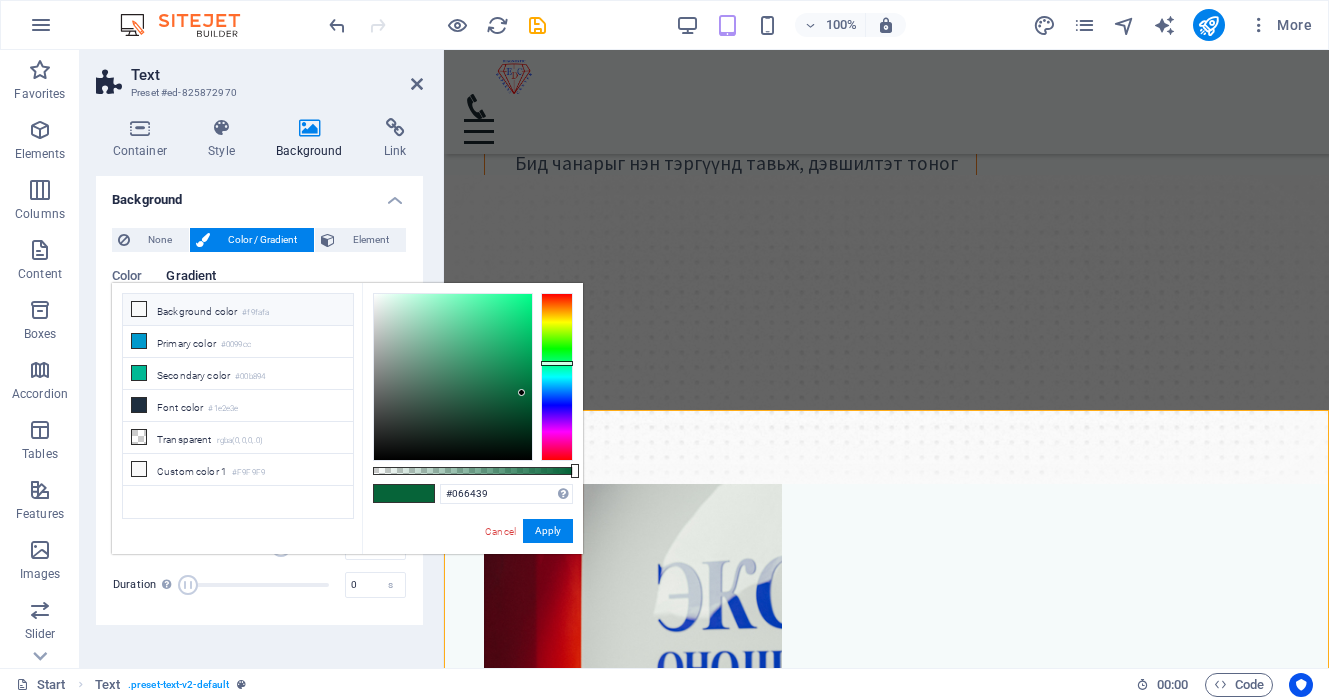 click on "Background color
#f9fafa" at bounding box center (238, 310) 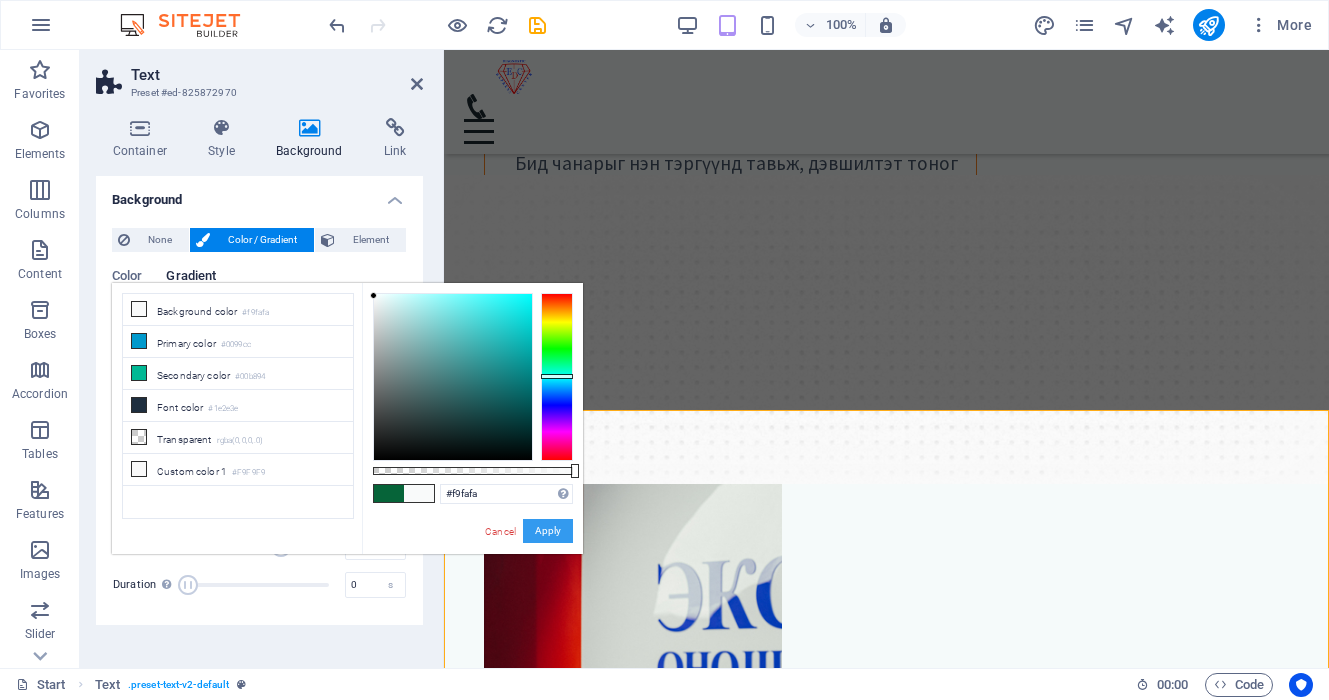click on "Apply" at bounding box center (548, 531) 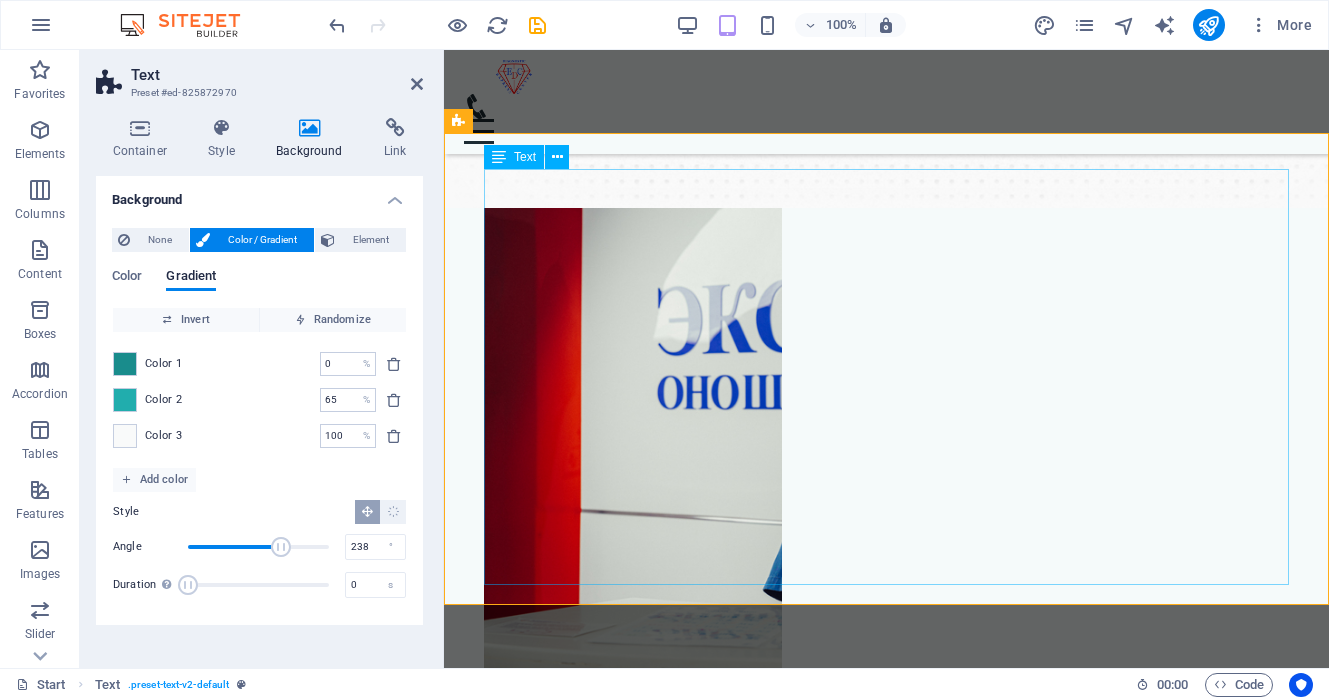 scroll, scrollTop: 461, scrollLeft: 0, axis: vertical 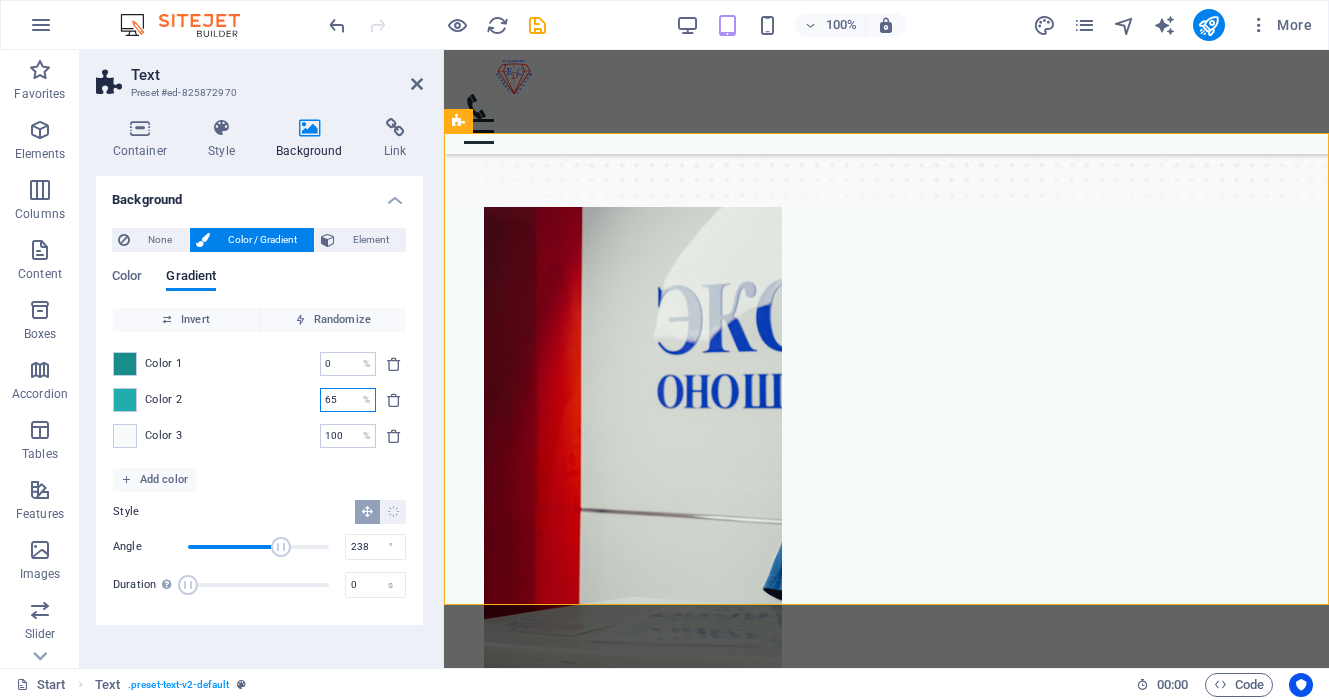 drag, startPoint x: 346, startPoint y: 400, endPoint x: 311, endPoint y: 398, distance: 35.057095 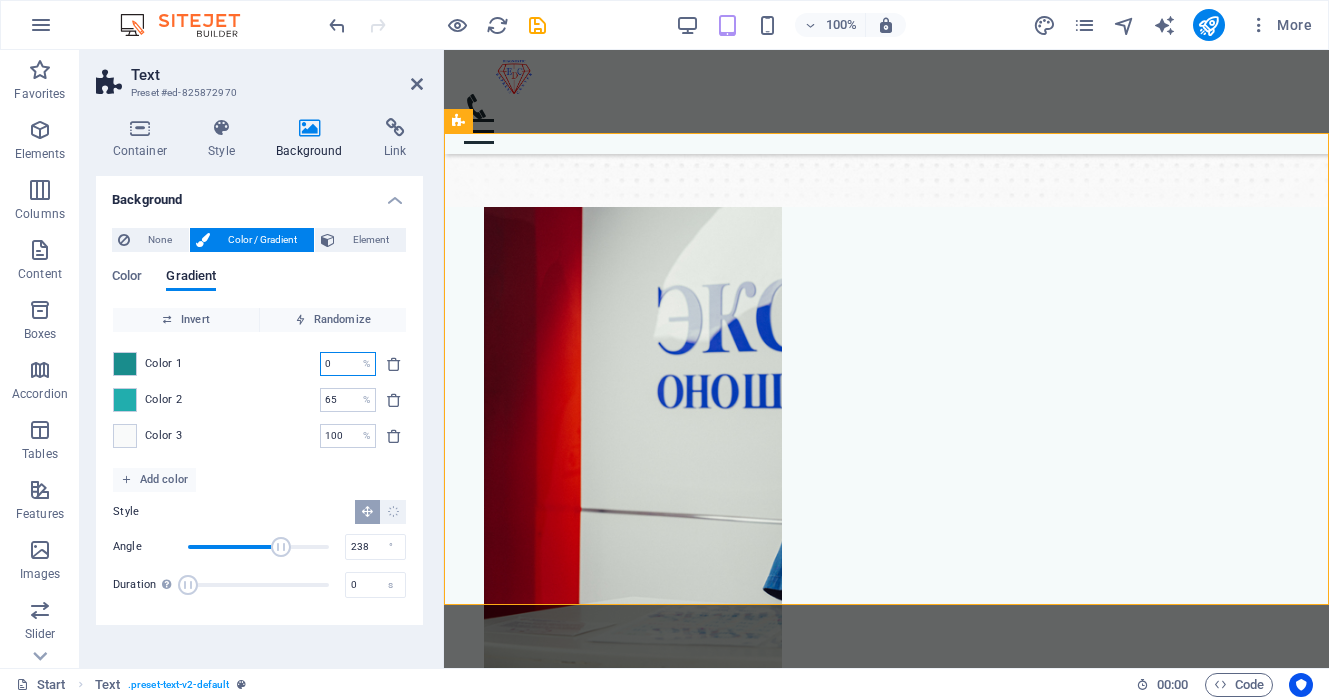 drag, startPoint x: 347, startPoint y: 369, endPoint x: 314, endPoint y: 368, distance: 33.01515 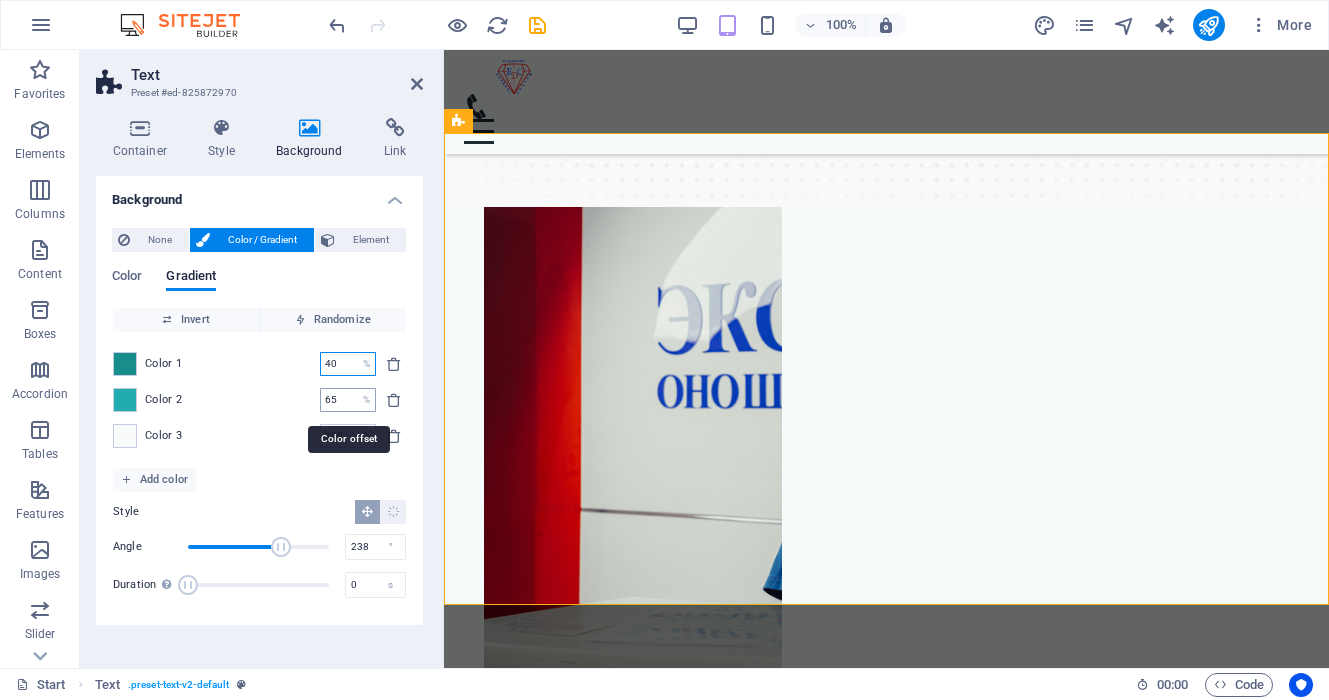 type on "40" 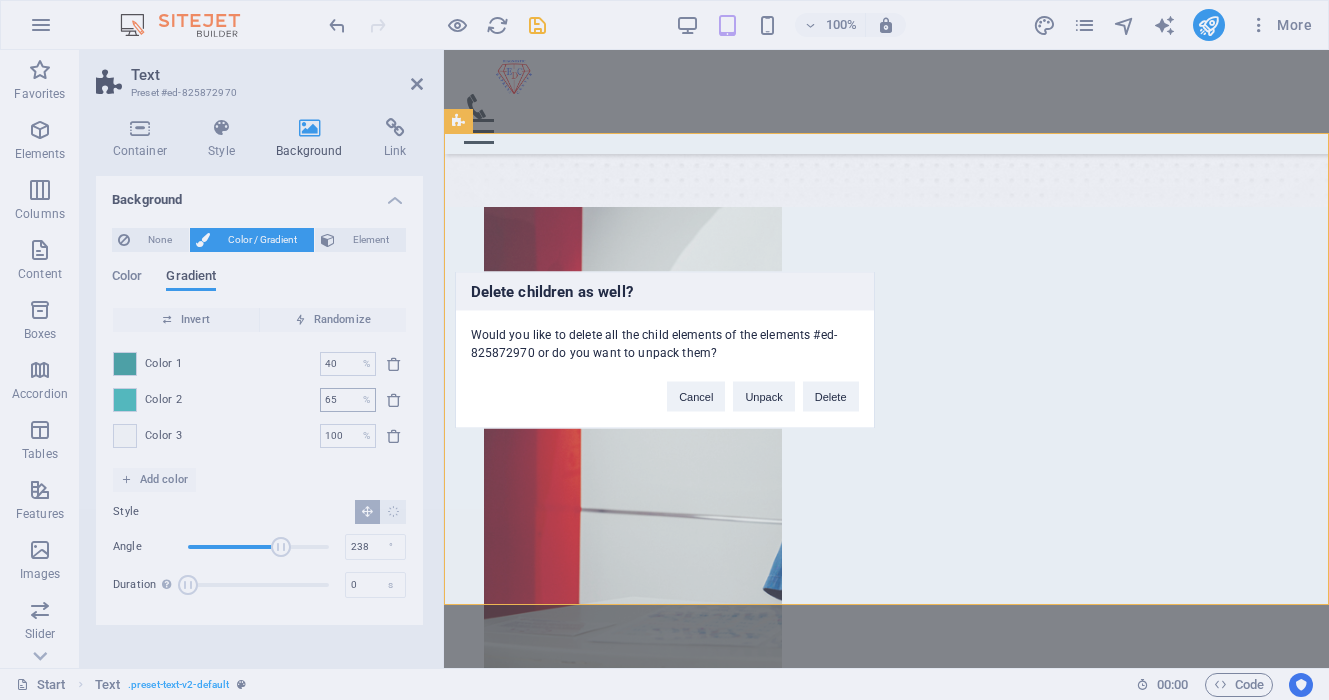 type 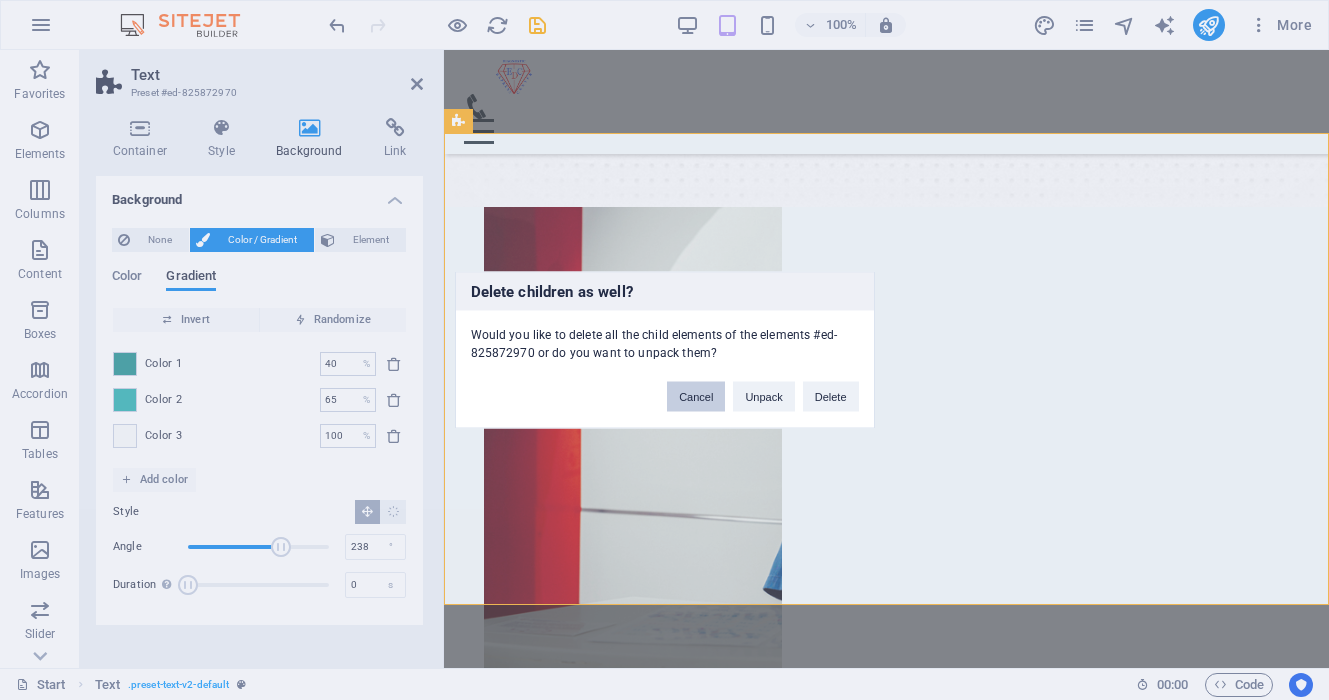 click on "Cancel" at bounding box center (696, 397) 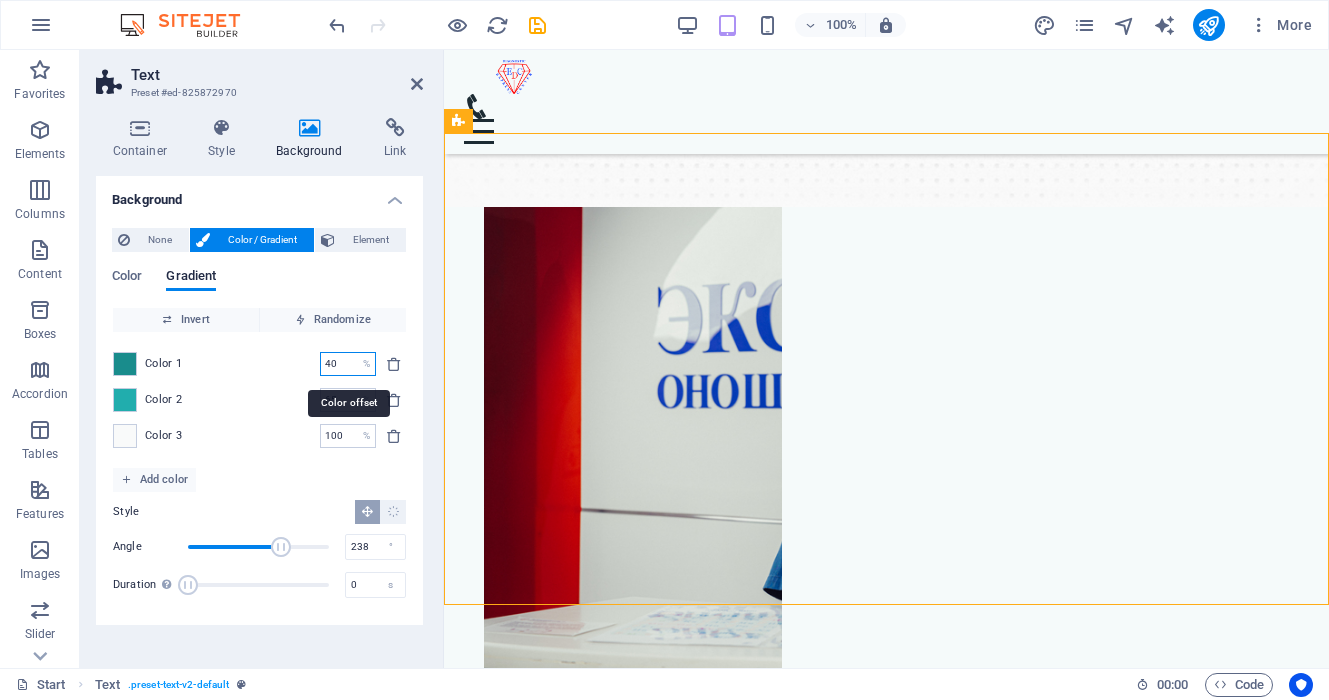 click on "40" at bounding box center (337, 364) 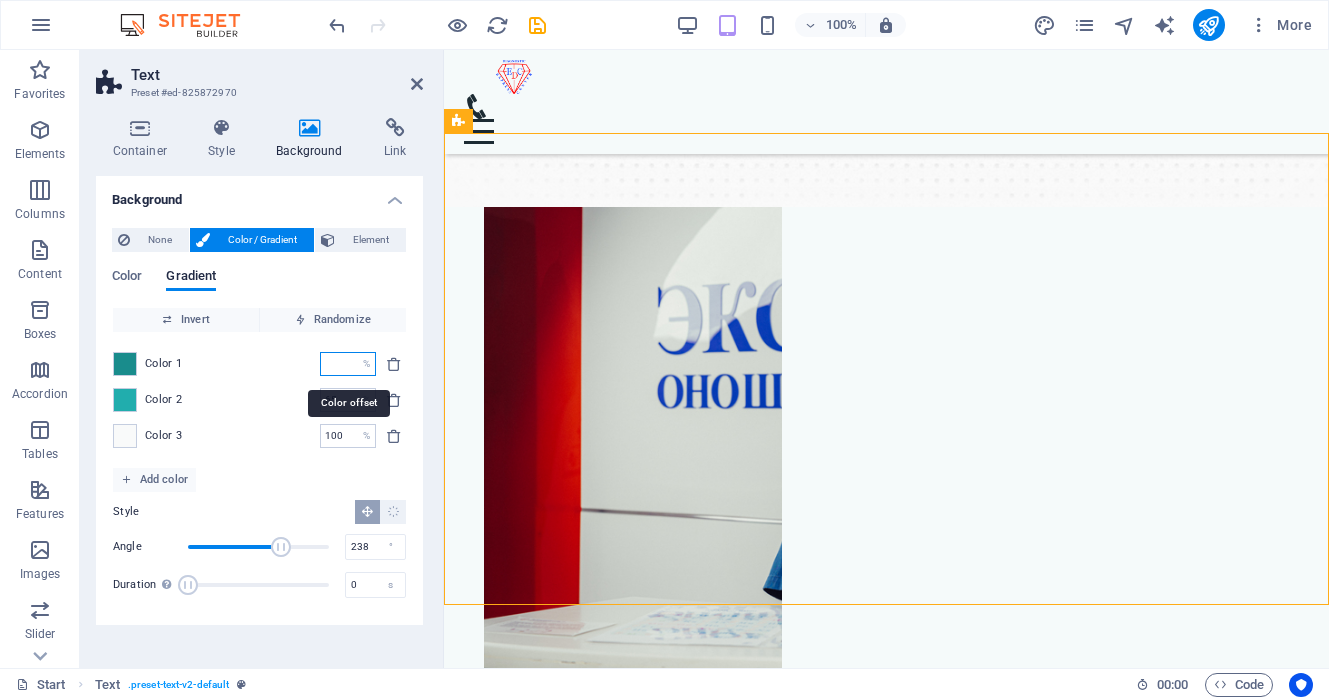 type on "0" 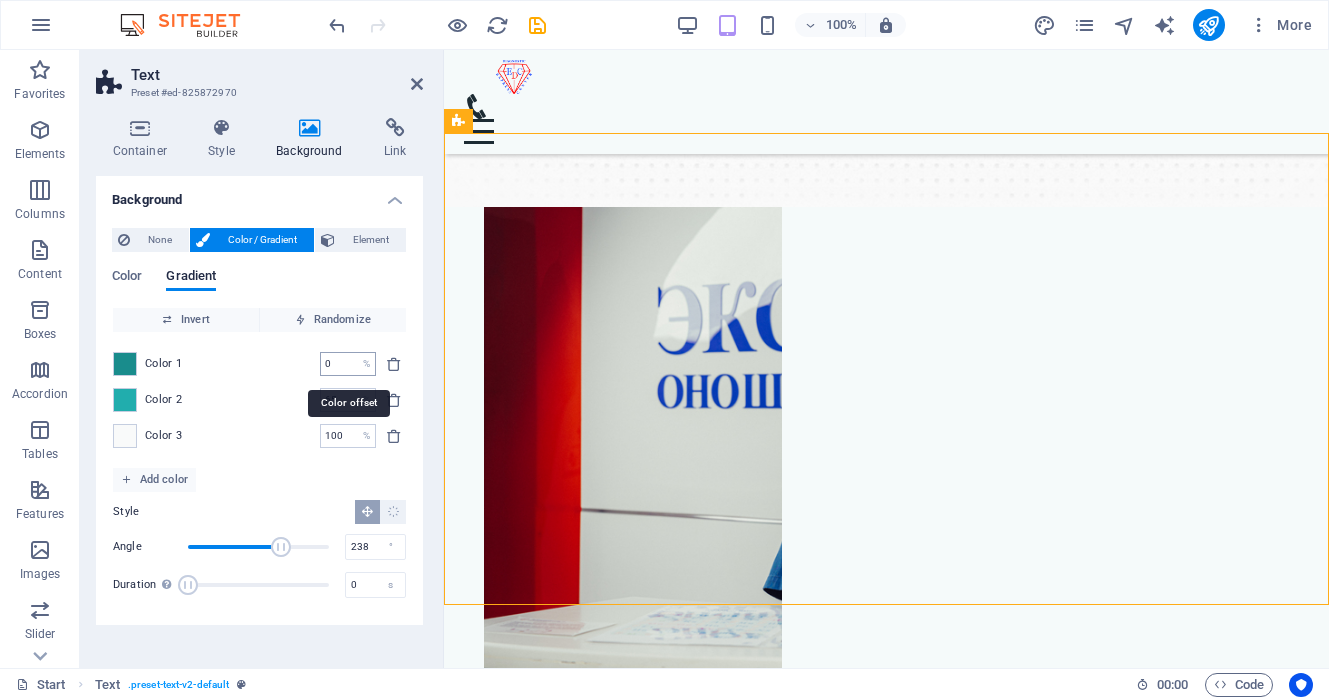 click on "0" at bounding box center (337, 364) 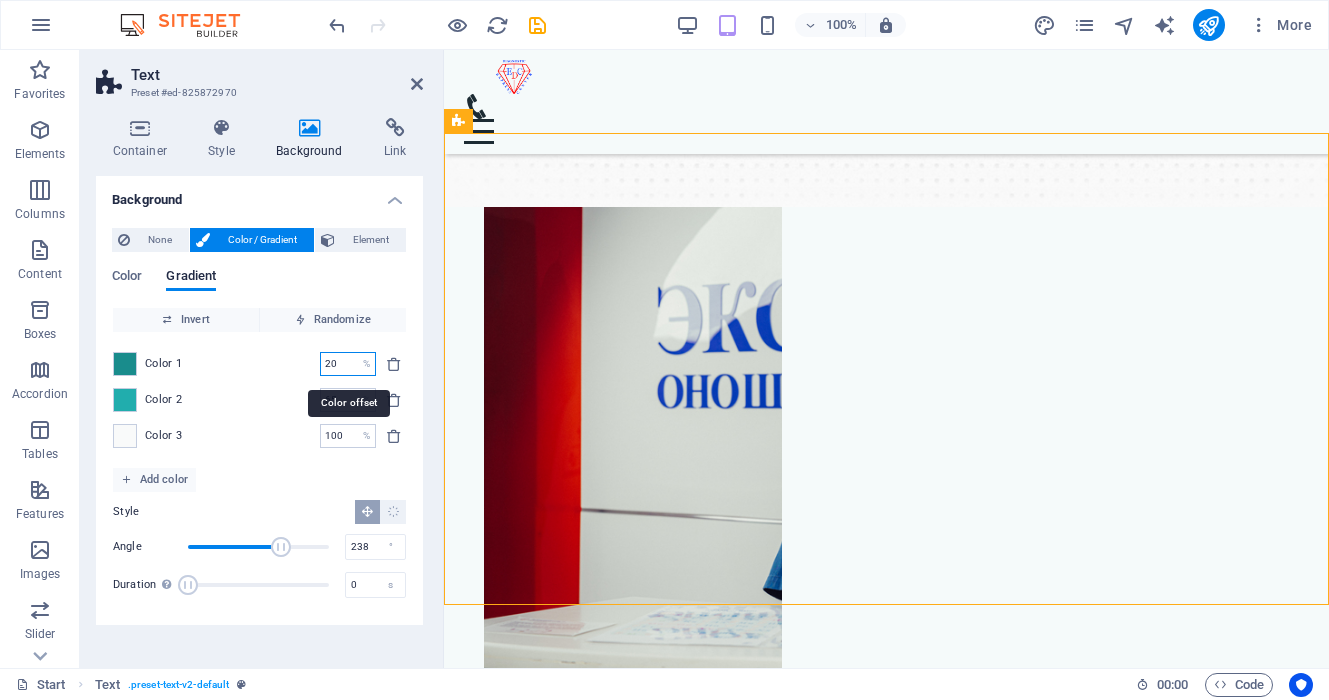 type on "20" 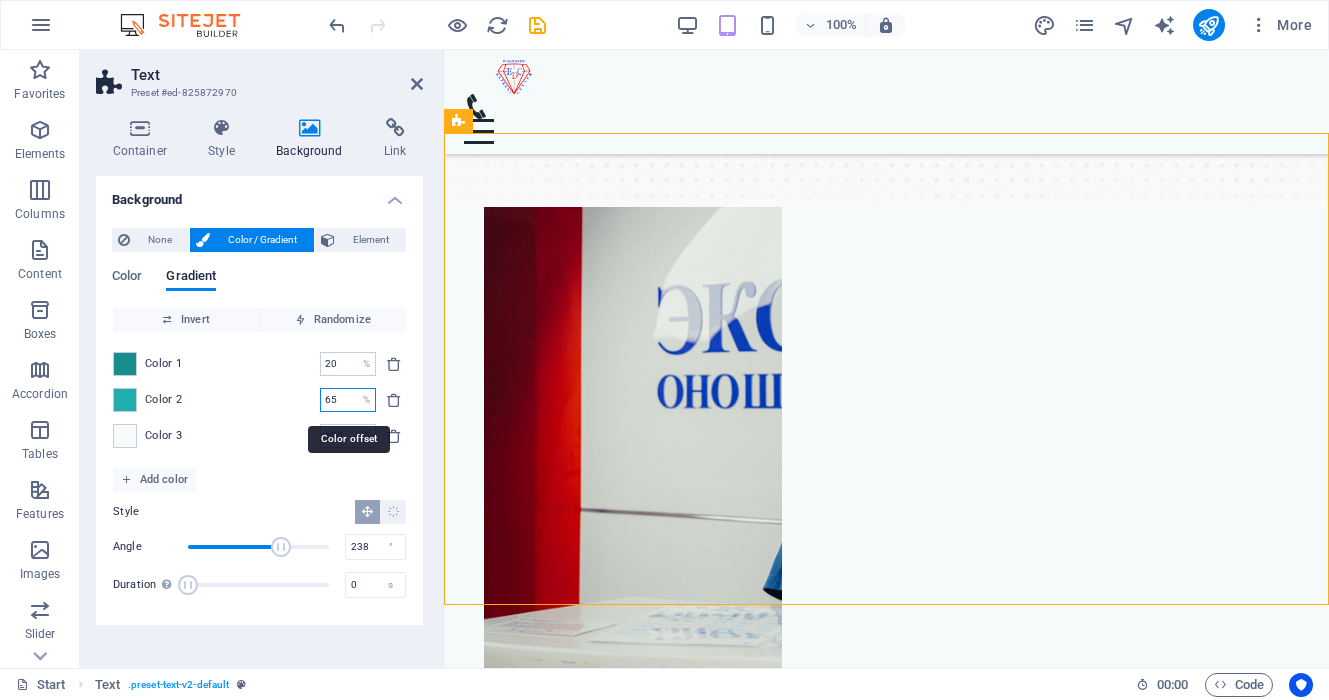 drag, startPoint x: 353, startPoint y: 402, endPoint x: 320, endPoint y: 398, distance: 33.24154 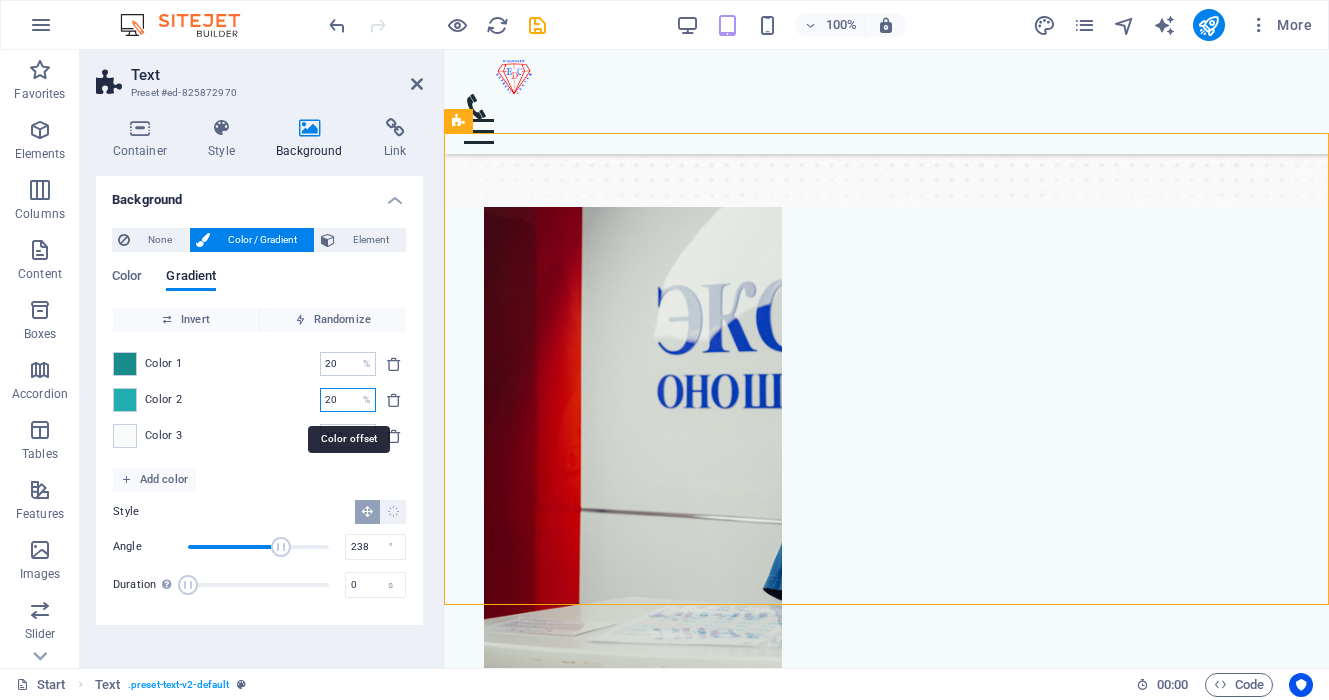 type on "20" 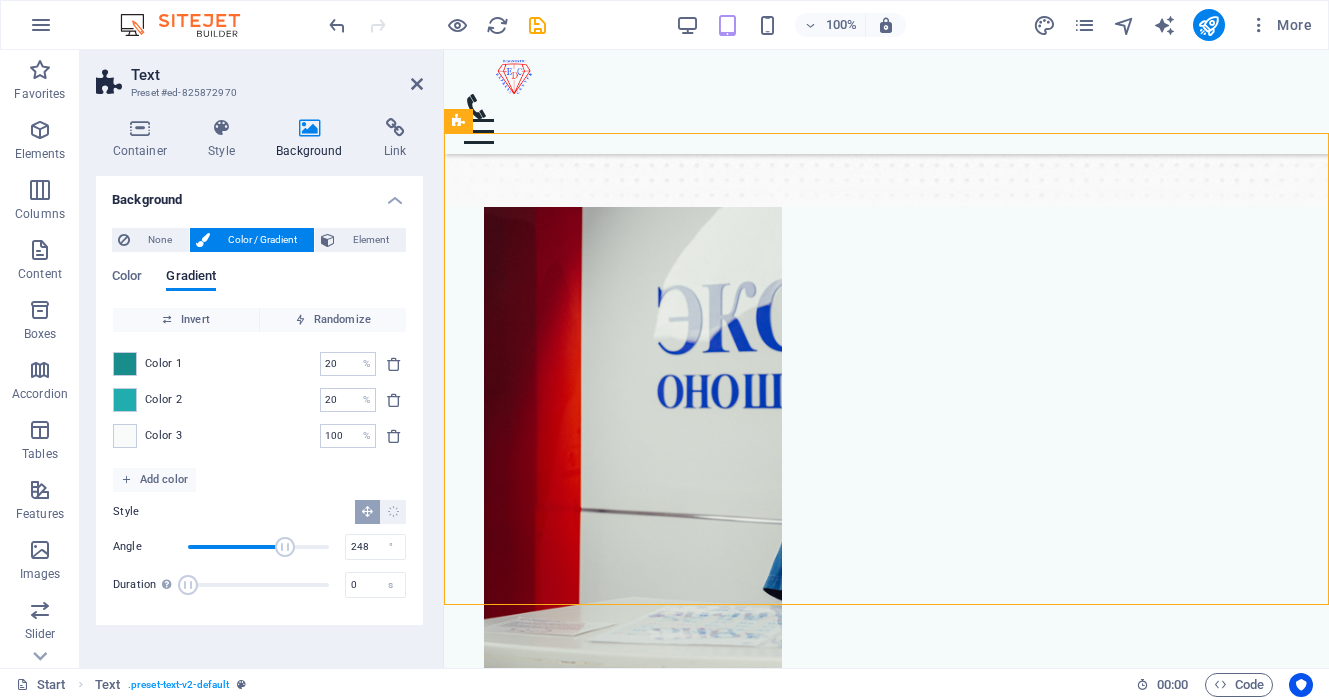 type on "250" 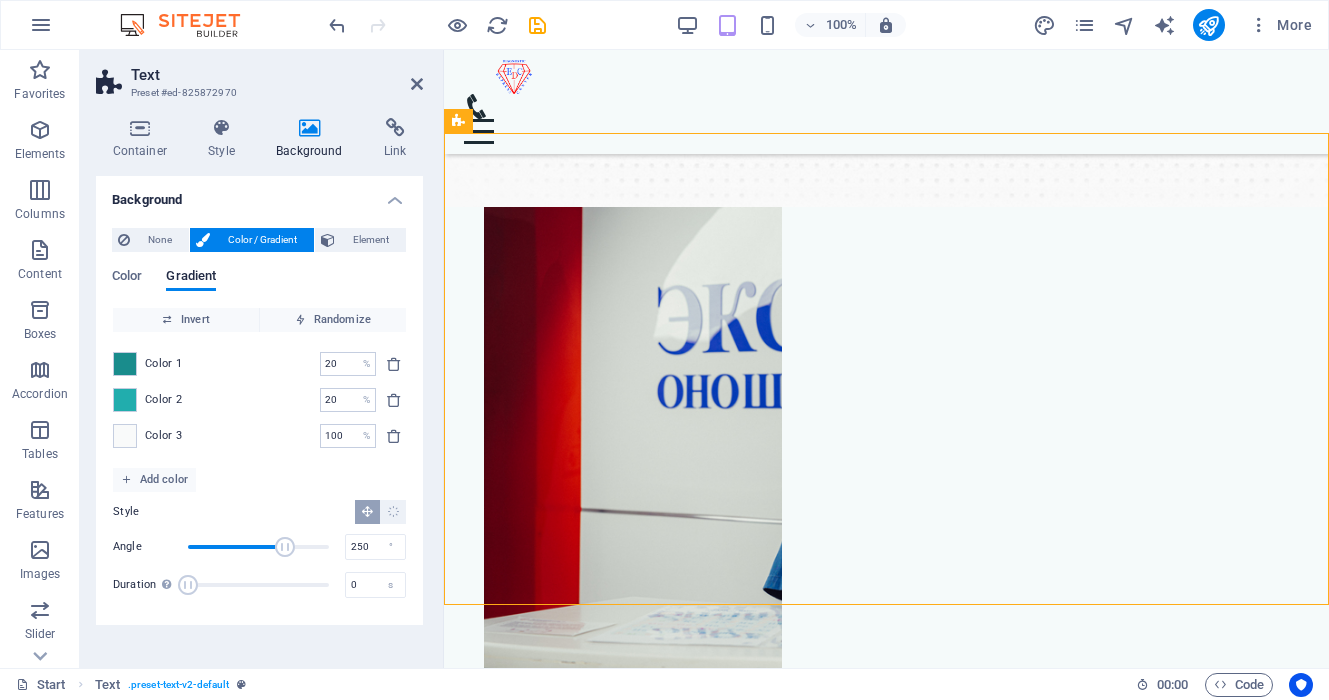 click at bounding box center [285, 547] 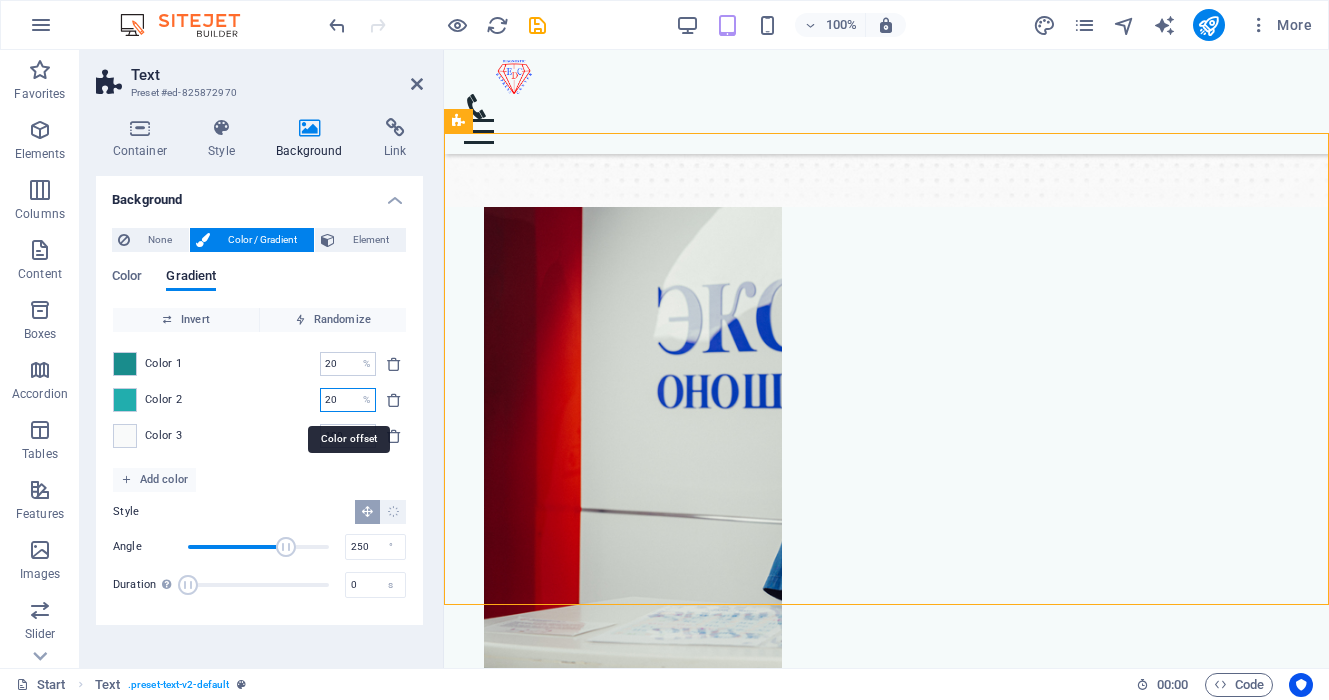 drag, startPoint x: 346, startPoint y: 400, endPoint x: 321, endPoint y: 400, distance: 25 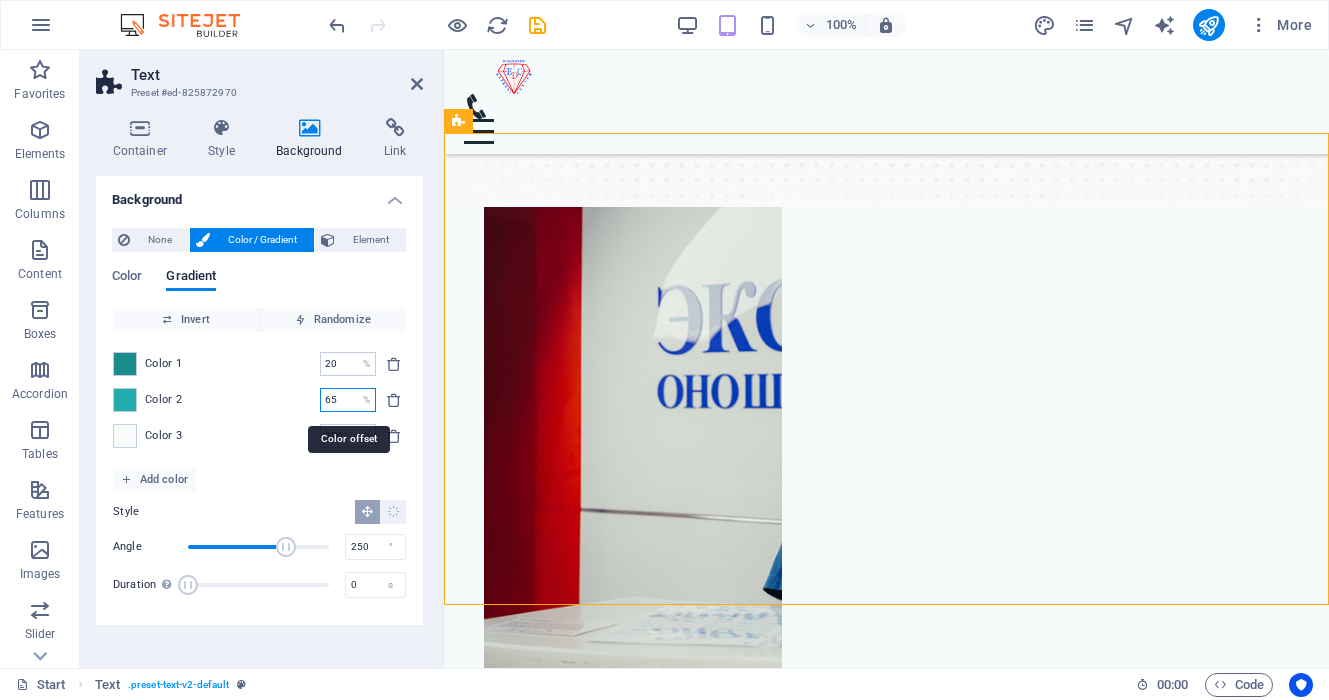 type on "65" 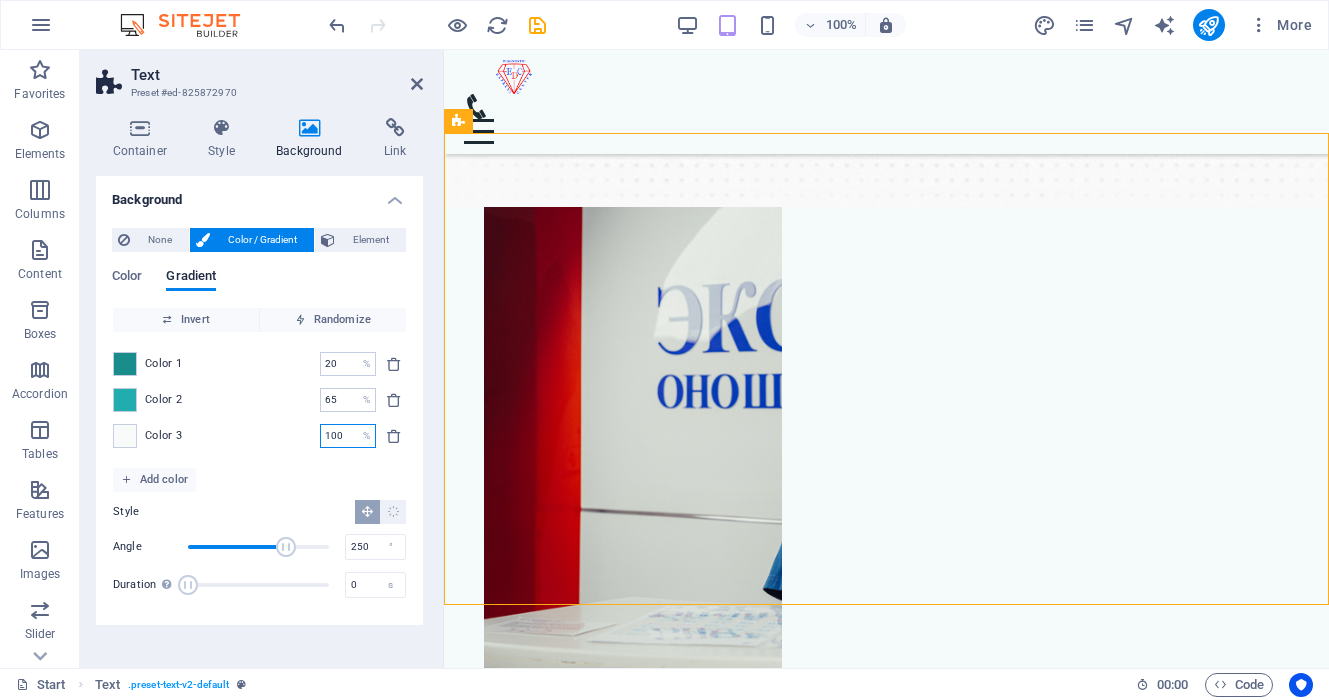 drag, startPoint x: 353, startPoint y: 437, endPoint x: 309, endPoint y: 439, distance: 44.04543 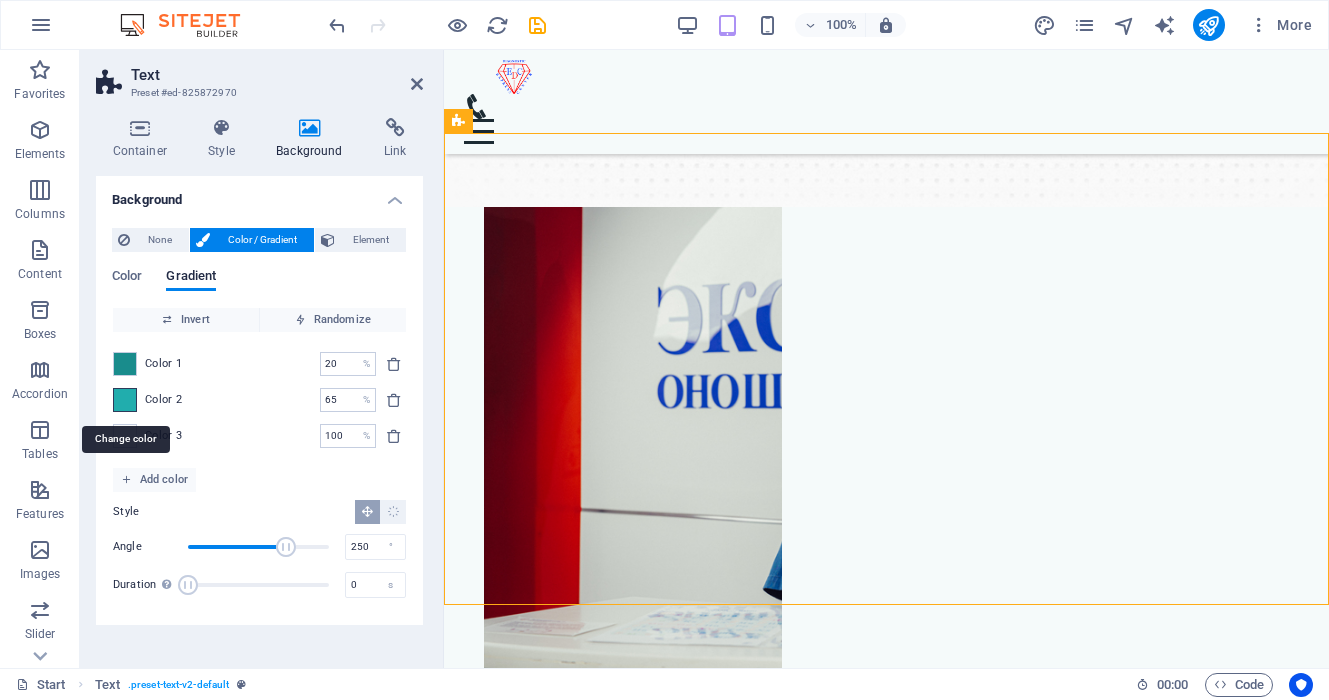 drag, startPoint x: 128, startPoint y: 441, endPoint x: 129, endPoint y: 397, distance: 44.011364 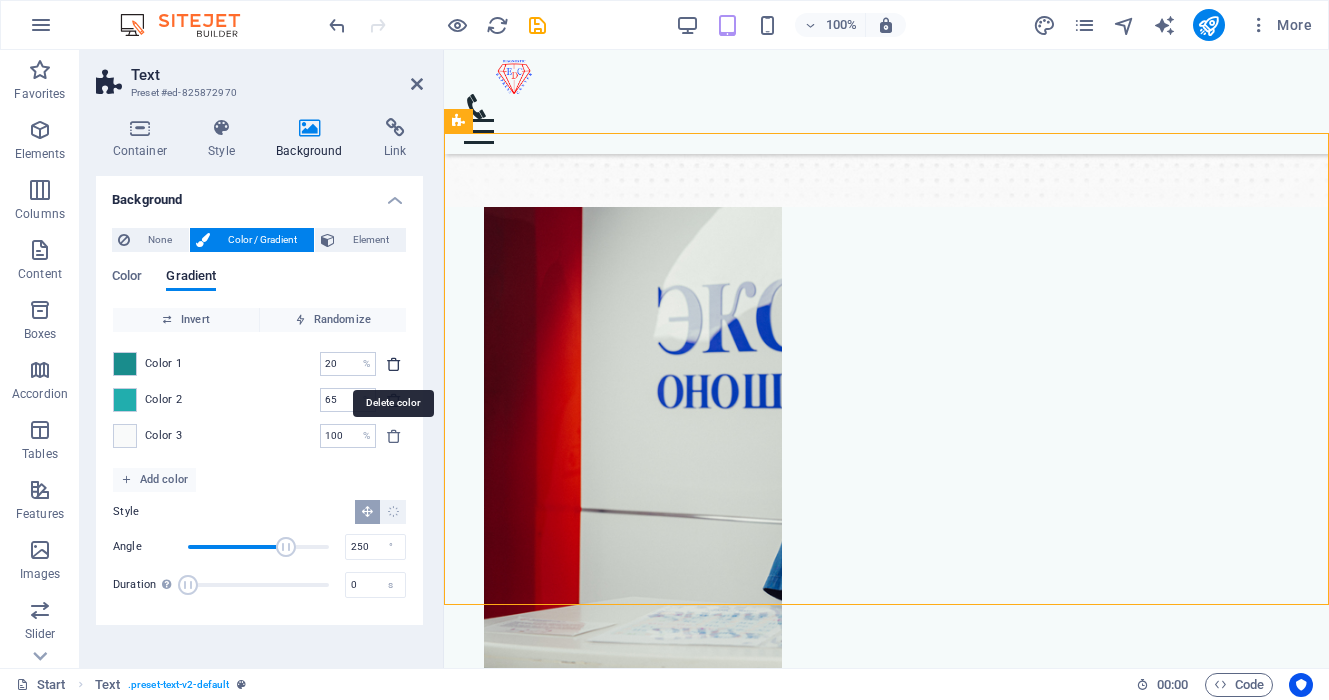 click at bounding box center [394, 364] 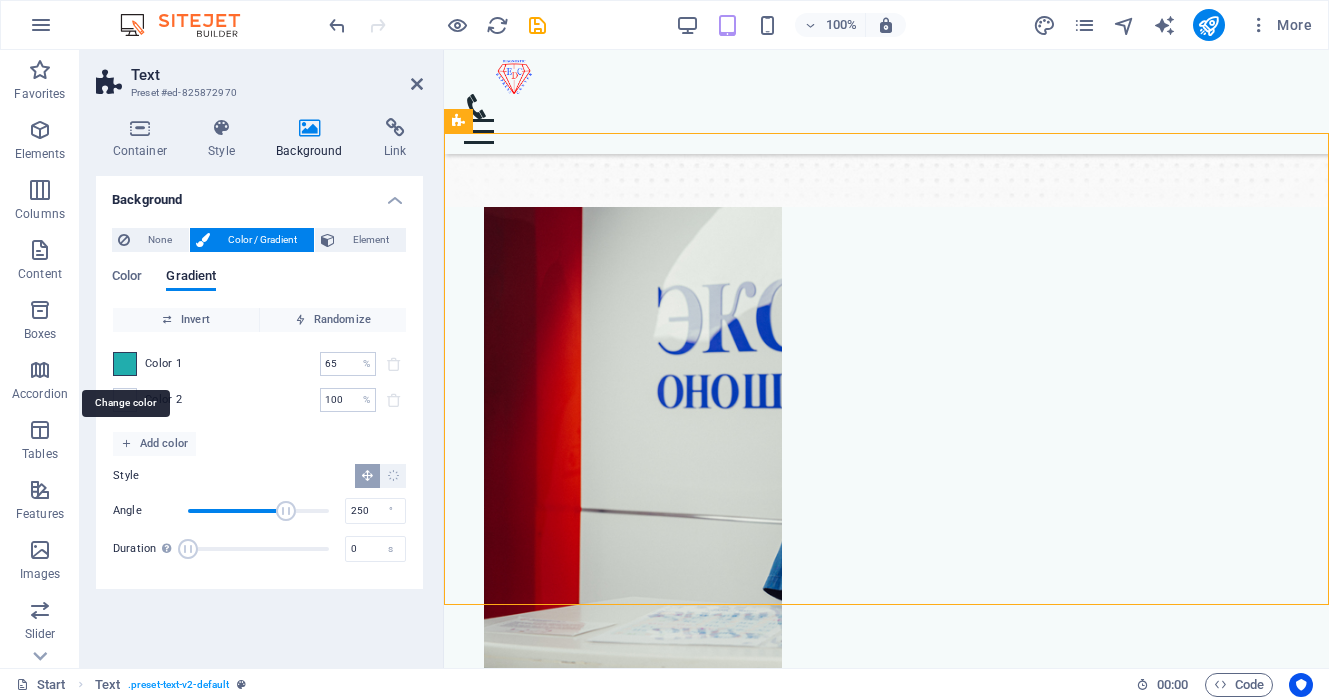 click at bounding box center [125, 364] 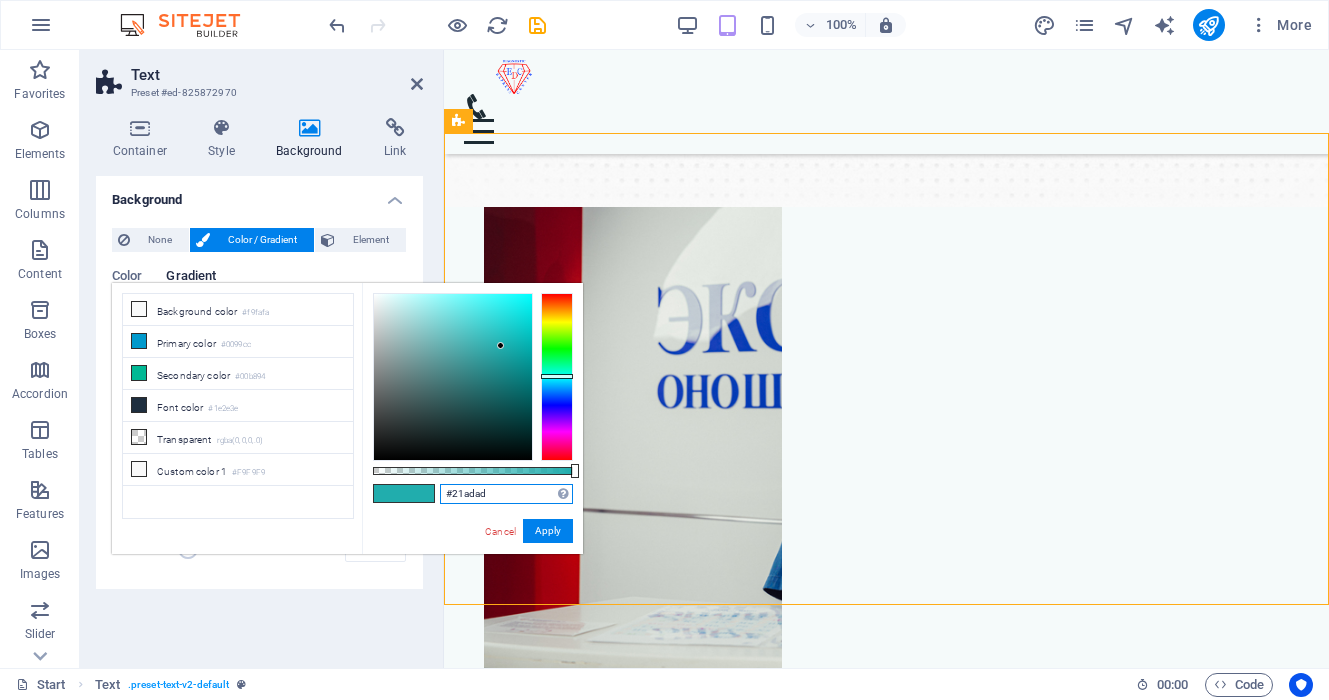 drag, startPoint x: 504, startPoint y: 497, endPoint x: 431, endPoint y: 497, distance: 73 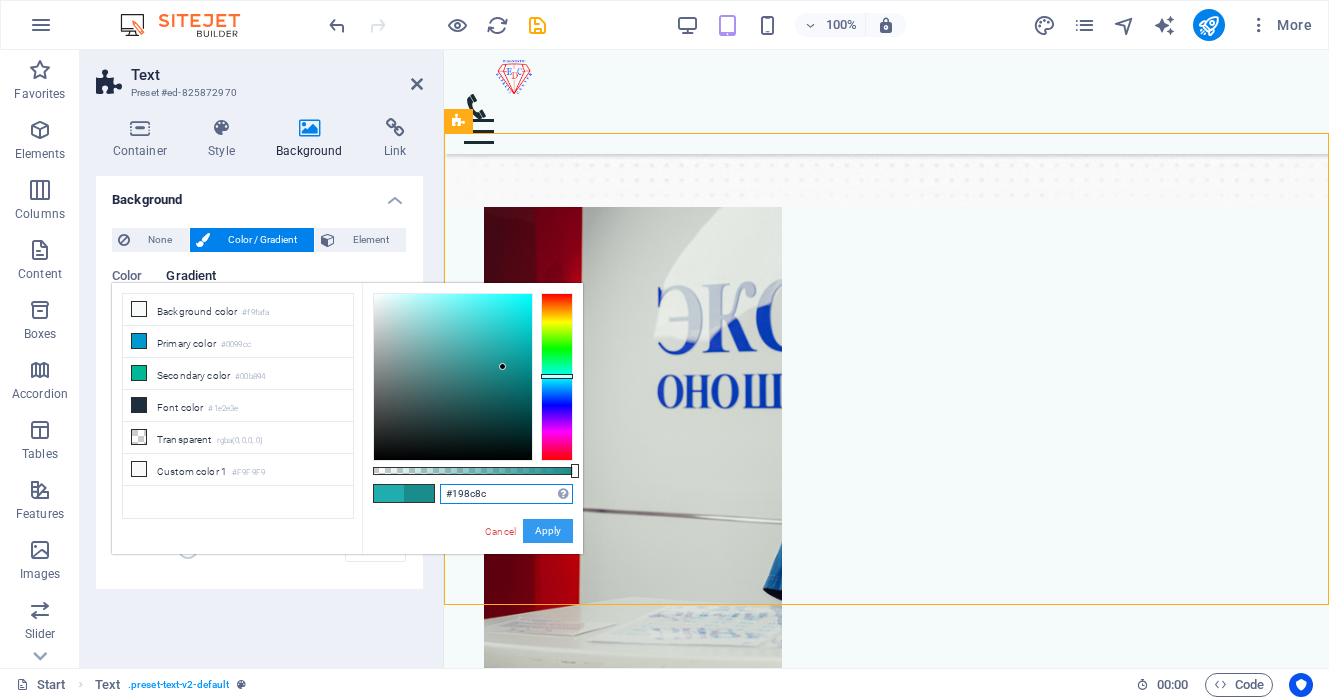 type on "#198c8c" 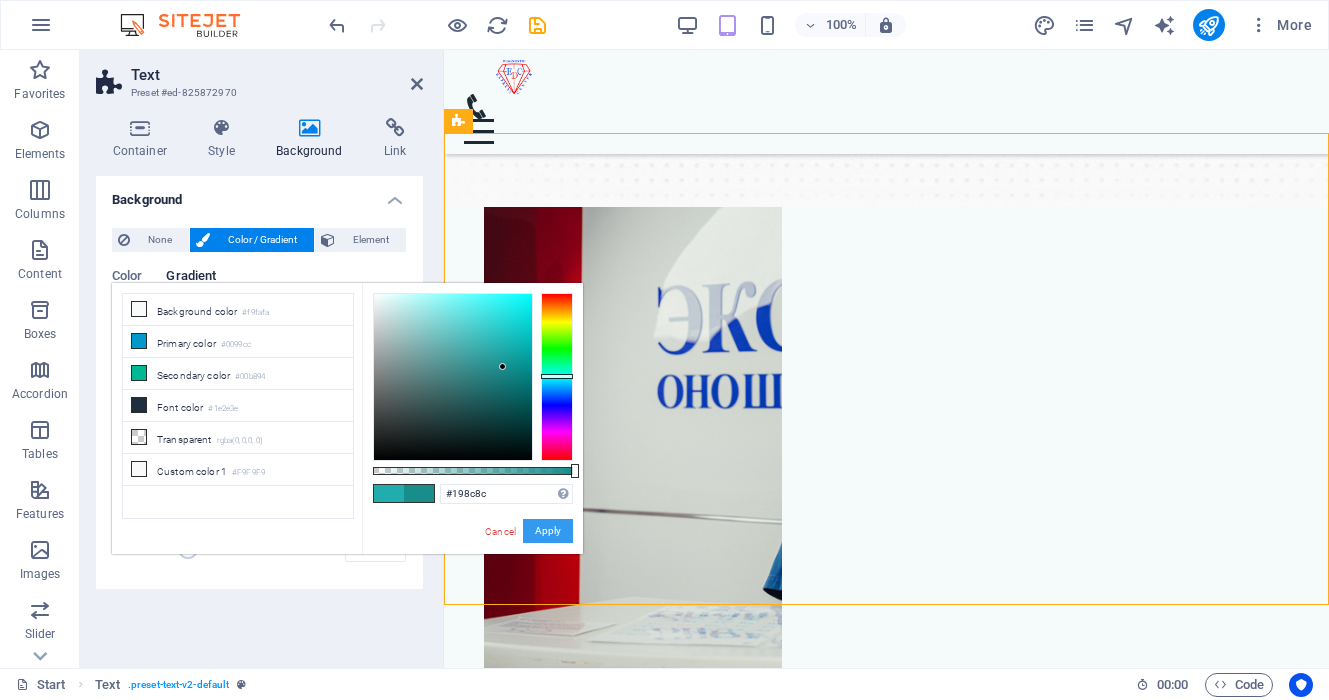 click on "Apply" at bounding box center [548, 531] 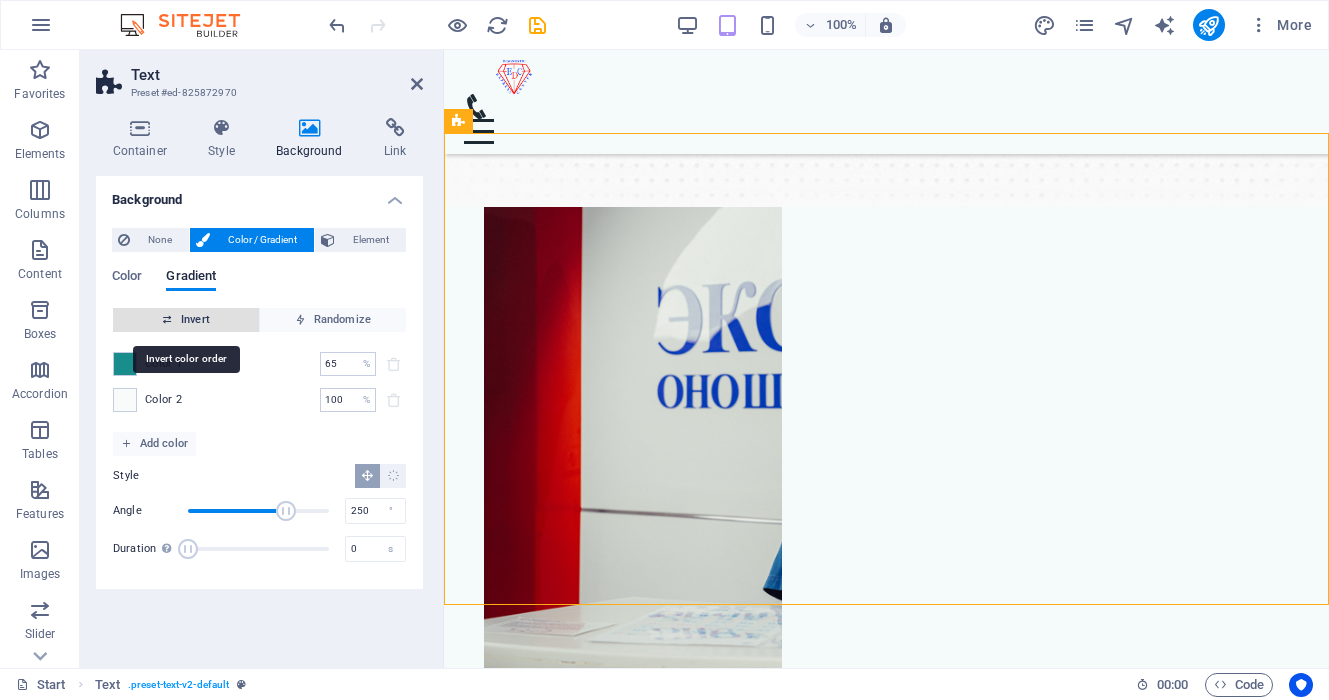 click on "Invert" at bounding box center (186, 320) 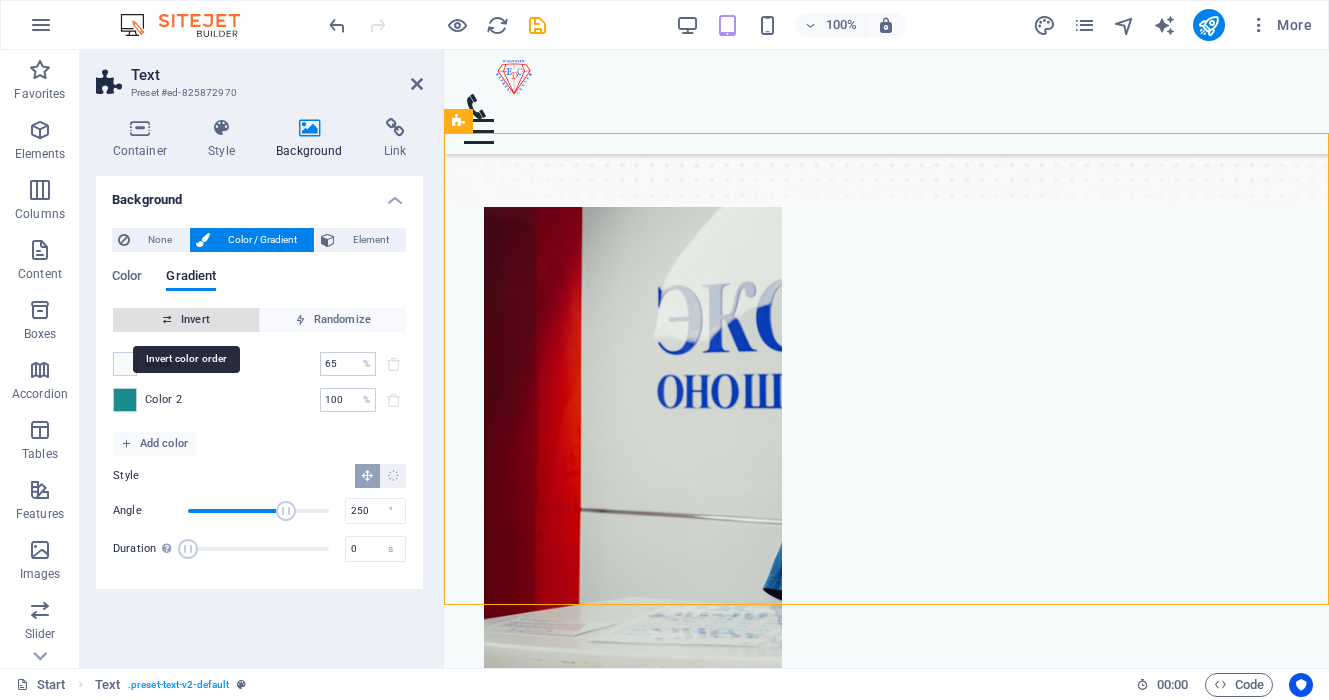 click on "Invert" at bounding box center [186, 320] 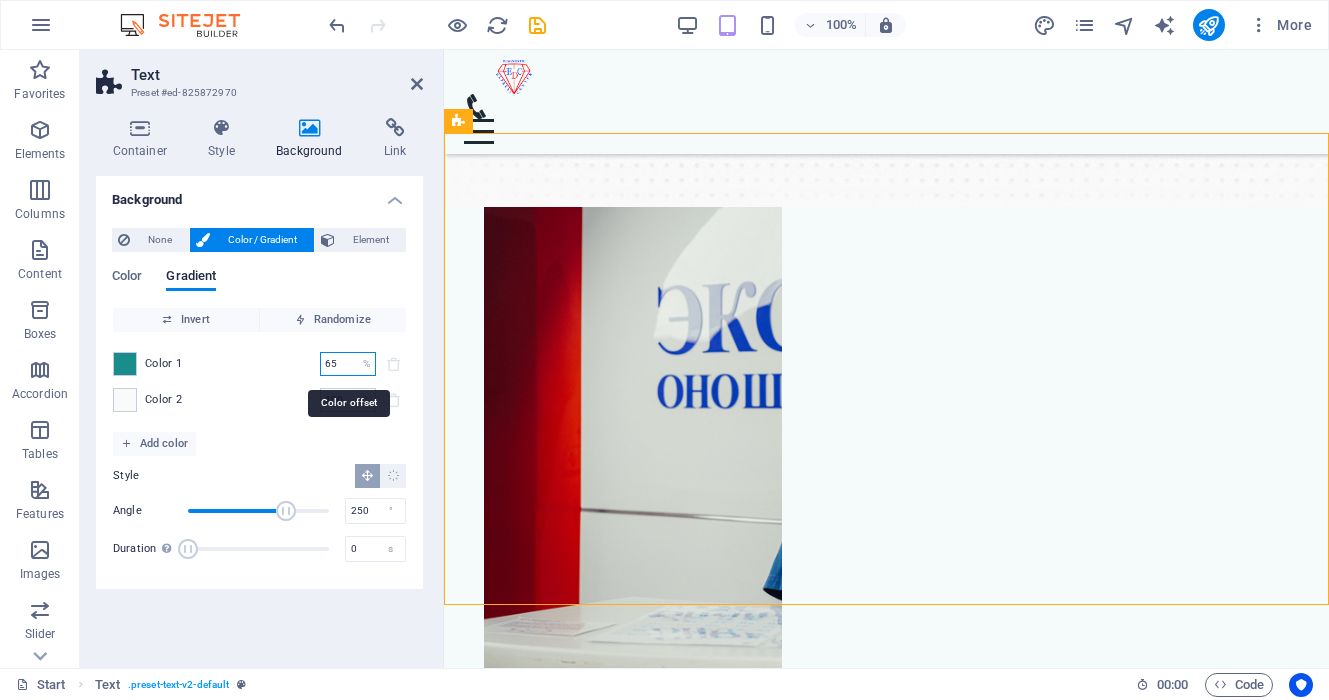 drag, startPoint x: 346, startPoint y: 370, endPoint x: 314, endPoint y: 369, distance: 32.01562 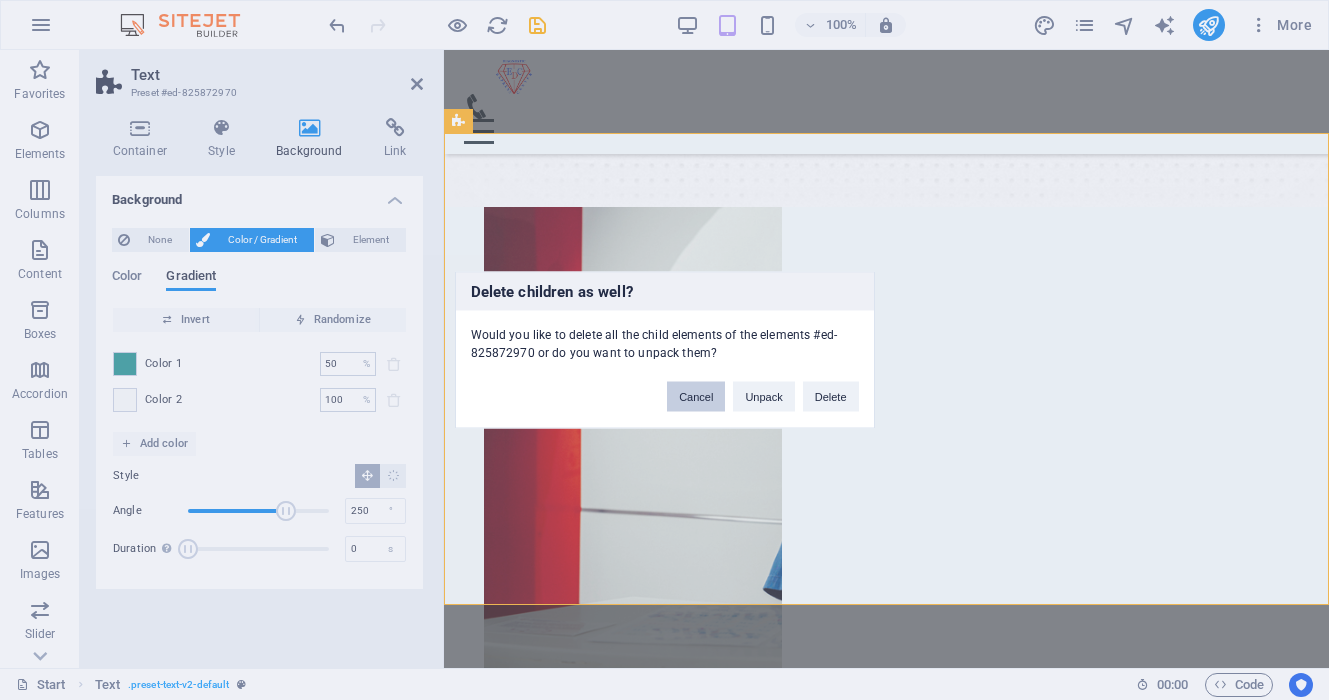 click on "Cancel" at bounding box center (696, 397) 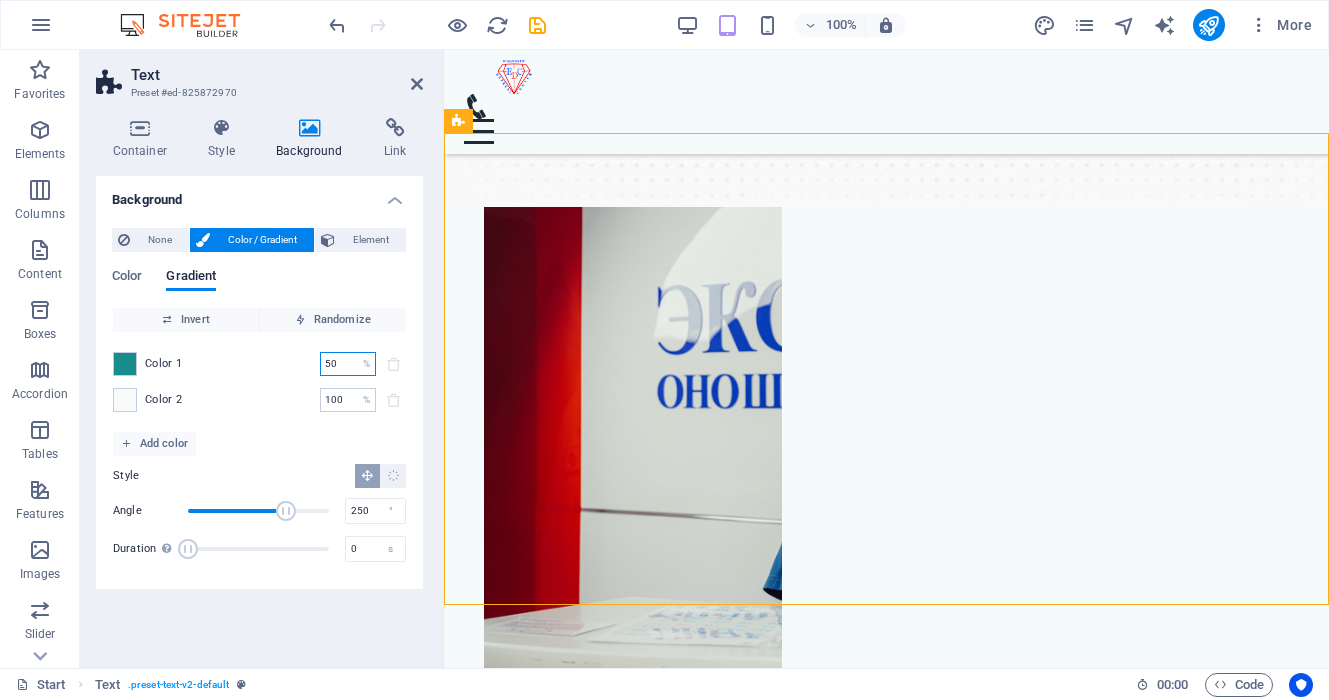 drag, startPoint x: 345, startPoint y: 364, endPoint x: 277, endPoint y: 363, distance: 68.007355 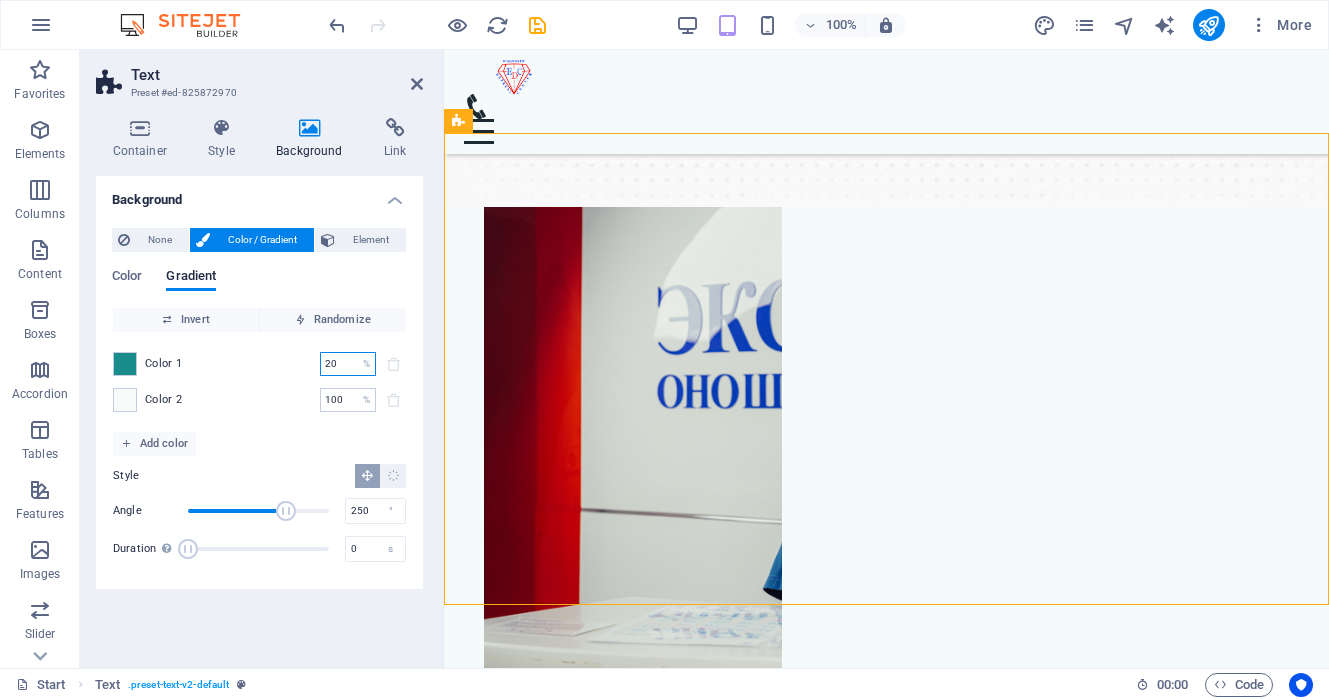 drag, startPoint x: 345, startPoint y: 364, endPoint x: 310, endPoint y: 364, distance: 35 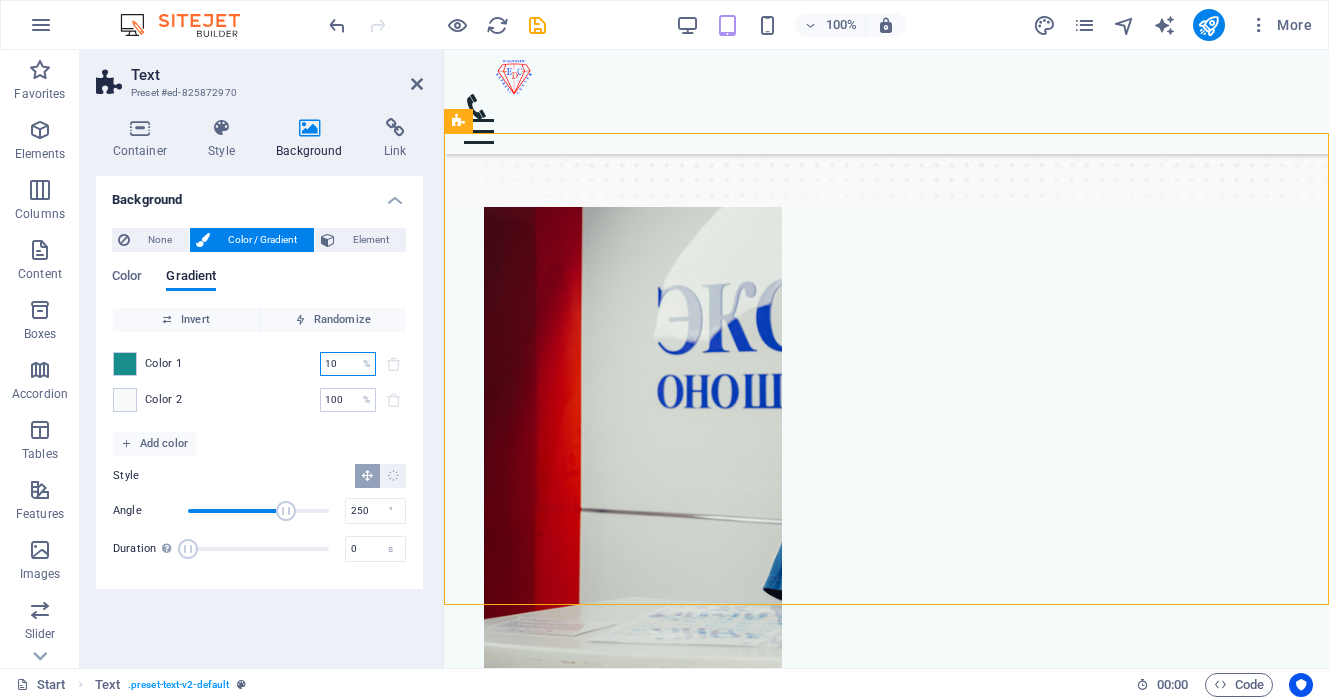 type on "10" 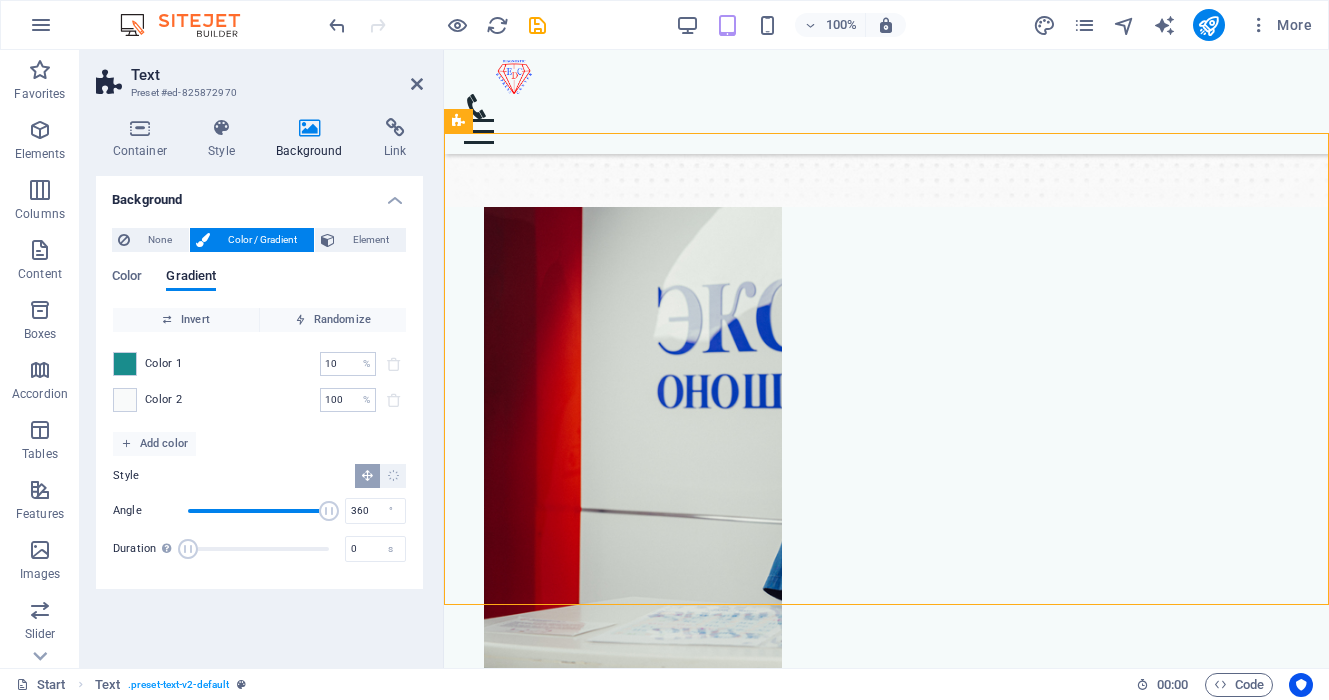 drag, startPoint x: 291, startPoint y: 508, endPoint x: 332, endPoint y: 511, distance: 41.109608 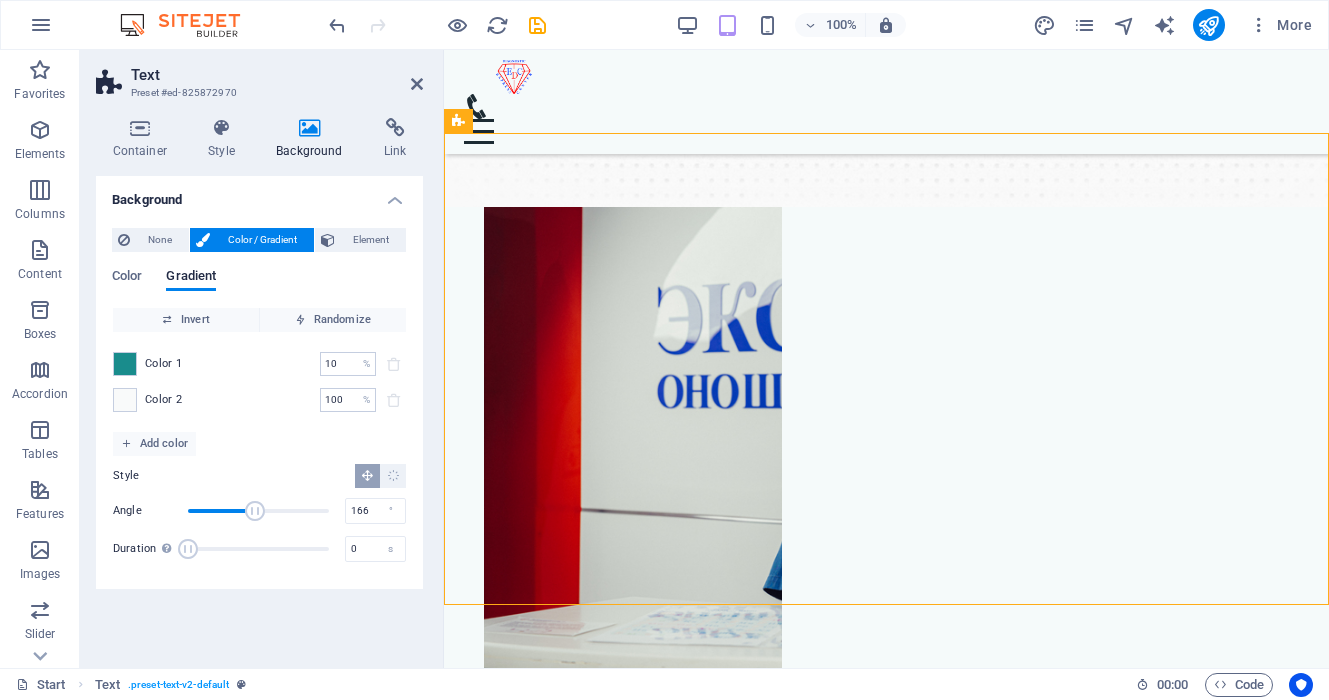 drag, startPoint x: 330, startPoint y: 512, endPoint x: 253, endPoint y: 515, distance: 77.05842 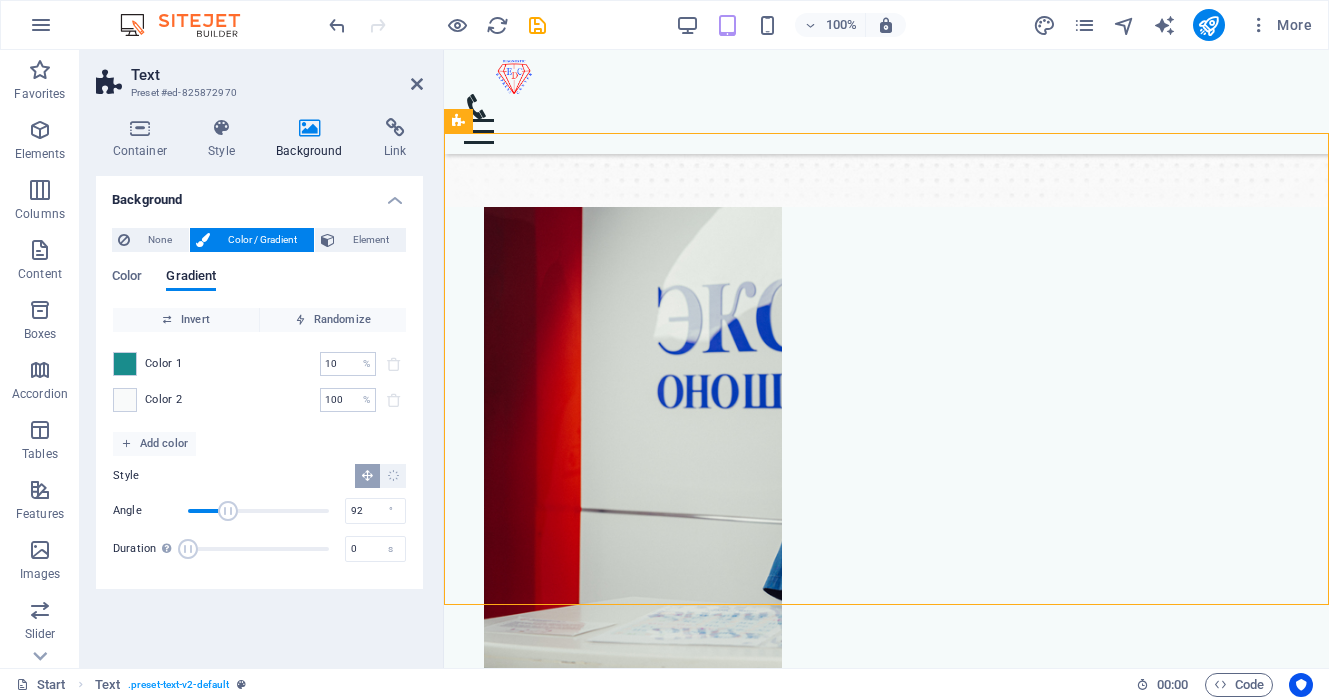 drag, startPoint x: 253, startPoint y: 515, endPoint x: 224, endPoint y: 515, distance: 29 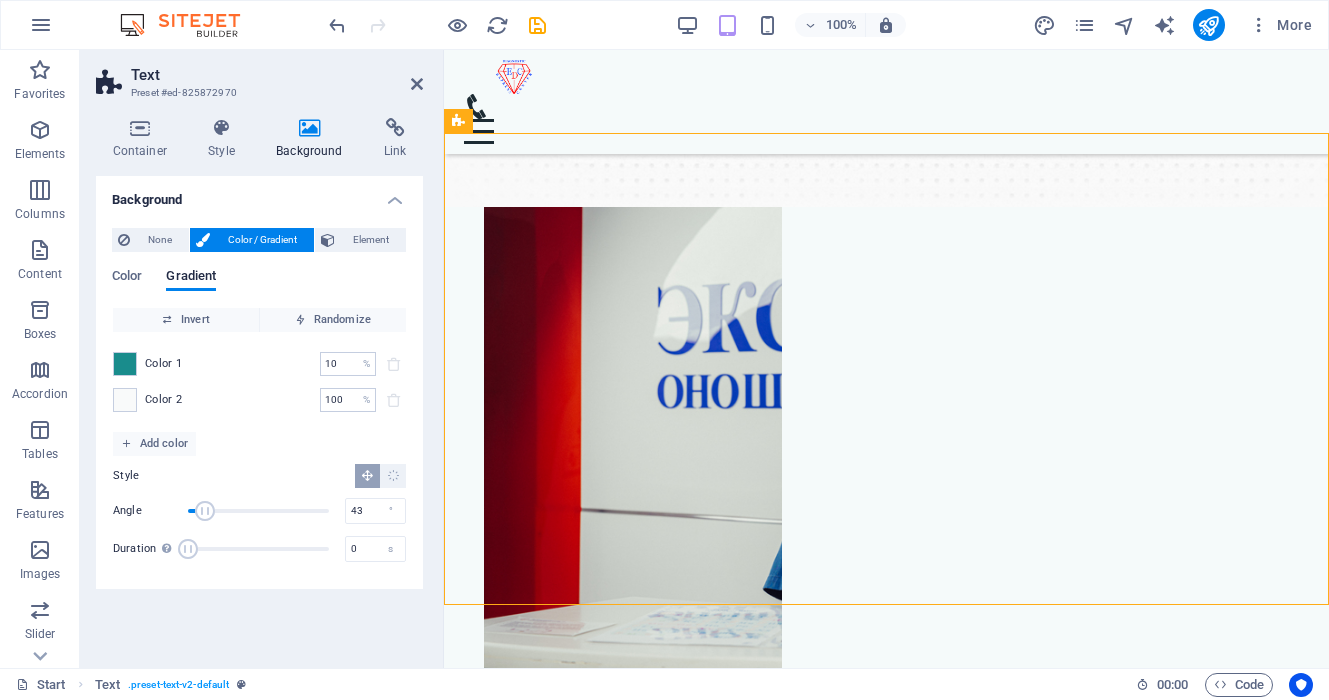 drag, startPoint x: 224, startPoint y: 515, endPoint x: 205, endPoint y: 515, distance: 19 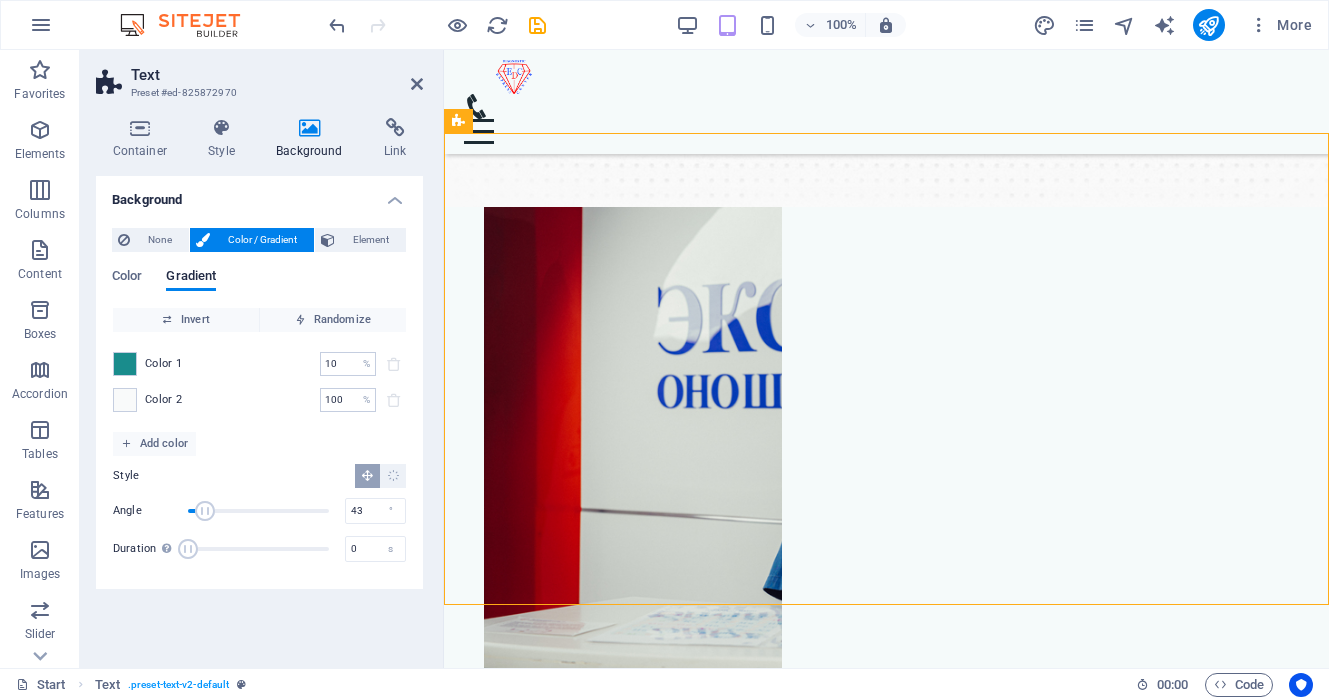 click at bounding box center [205, 511] 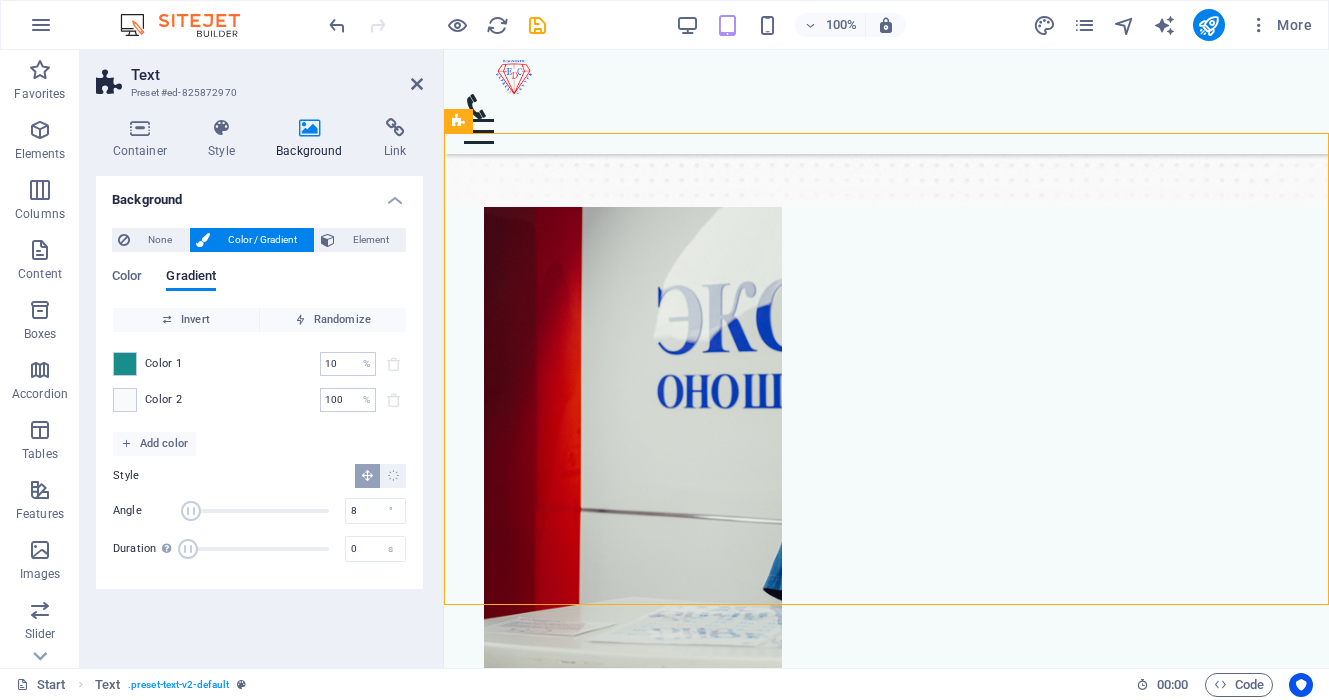 click at bounding box center (191, 511) 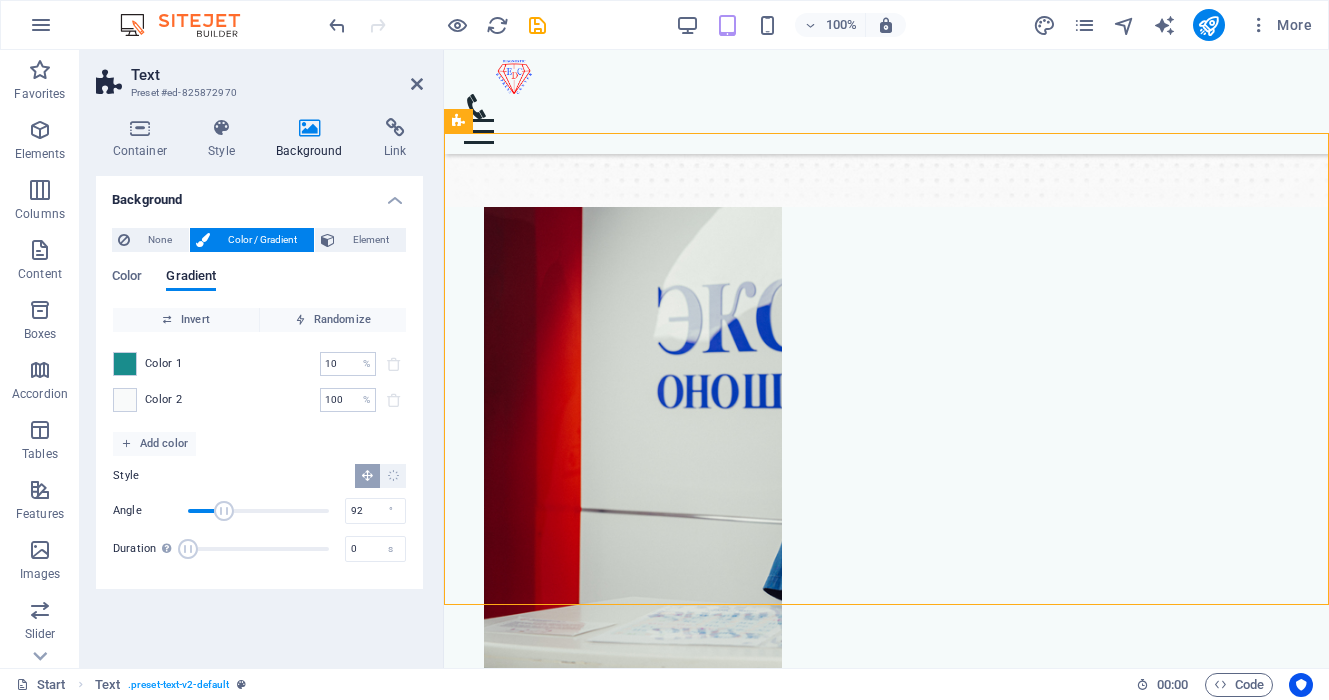 drag, startPoint x: 190, startPoint y: 513, endPoint x: 224, endPoint y: 515, distance: 34.058773 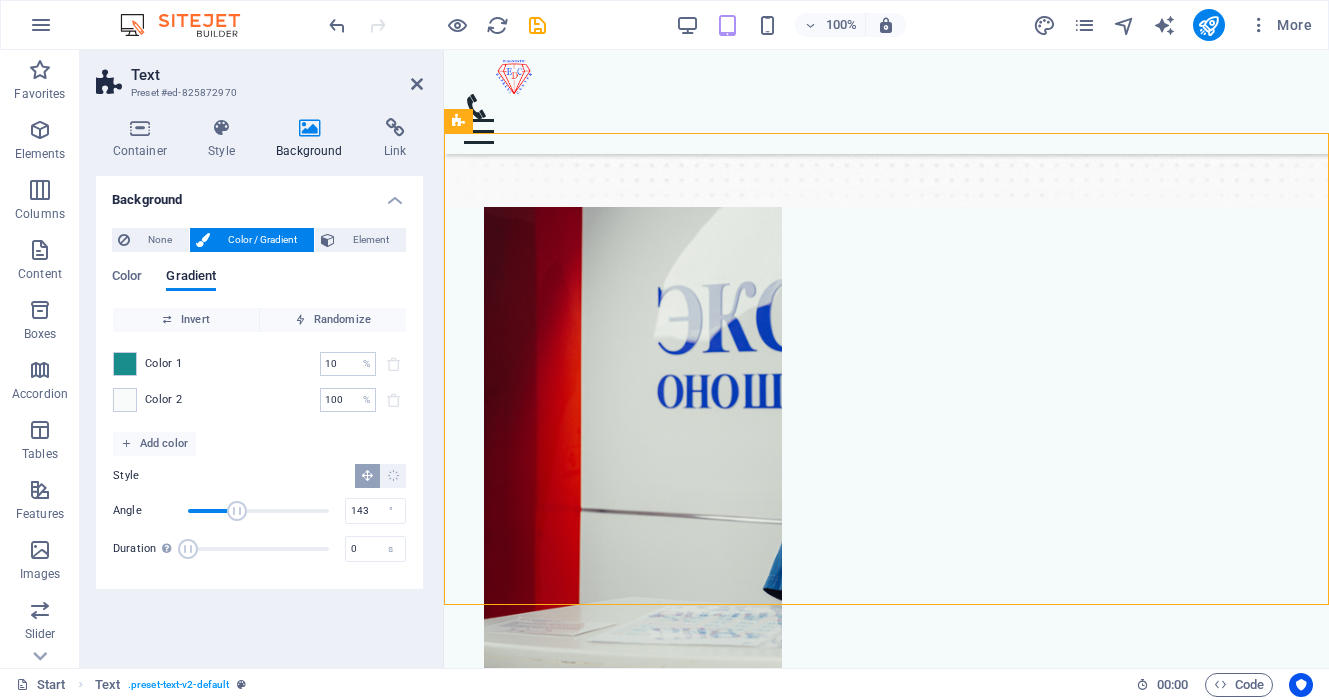 drag, startPoint x: 224, startPoint y: 515, endPoint x: 244, endPoint y: 515, distance: 20 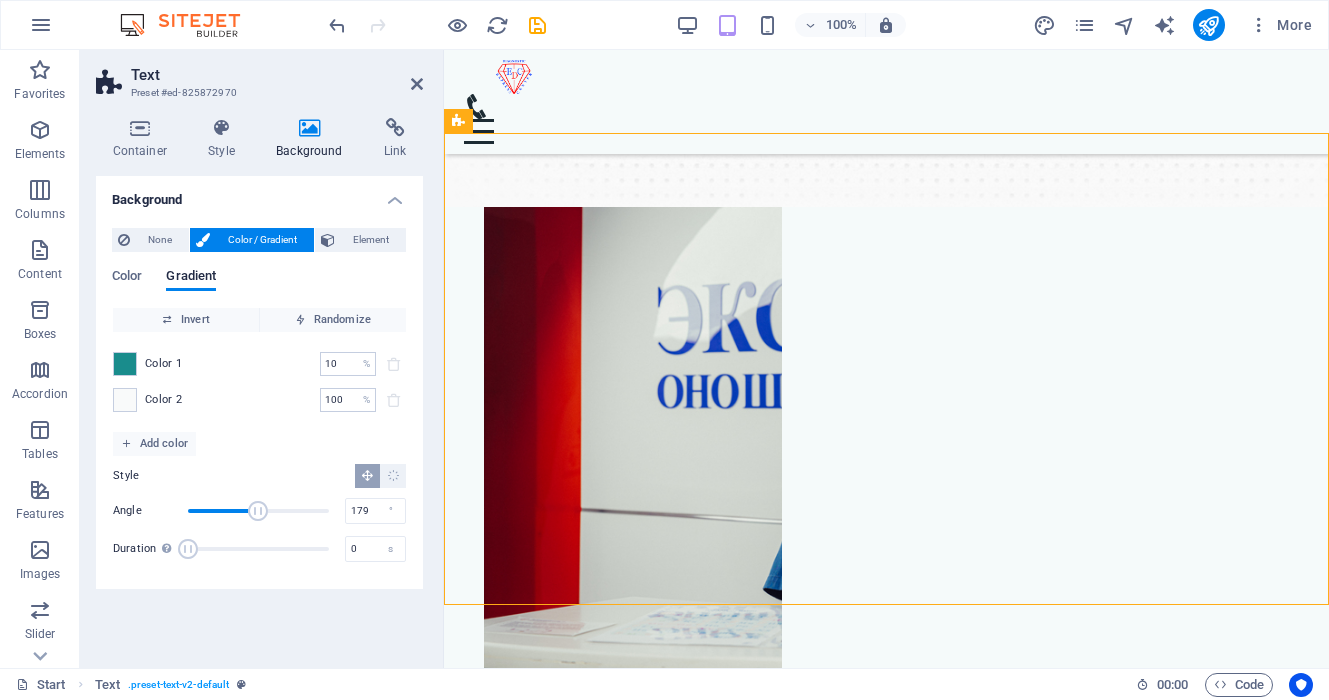 drag, startPoint x: 244, startPoint y: 515, endPoint x: 258, endPoint y: 515, distance: 14 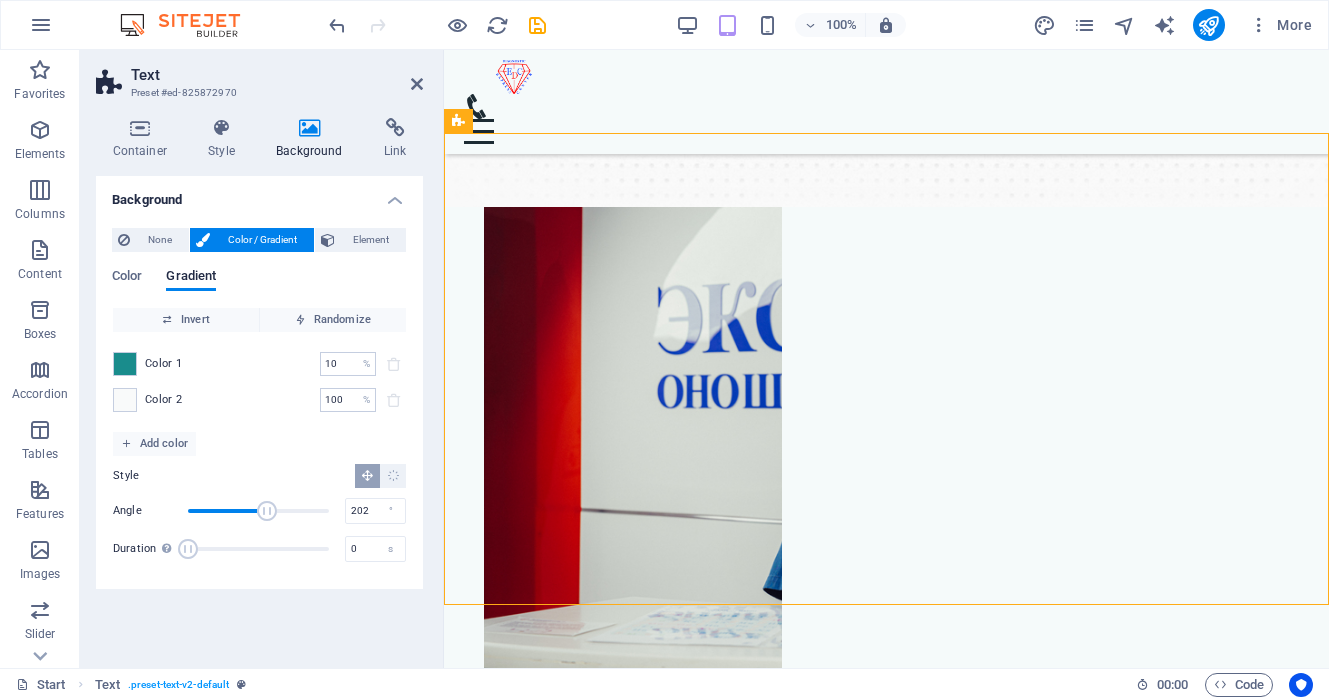 click at bounding box center (267, 511) 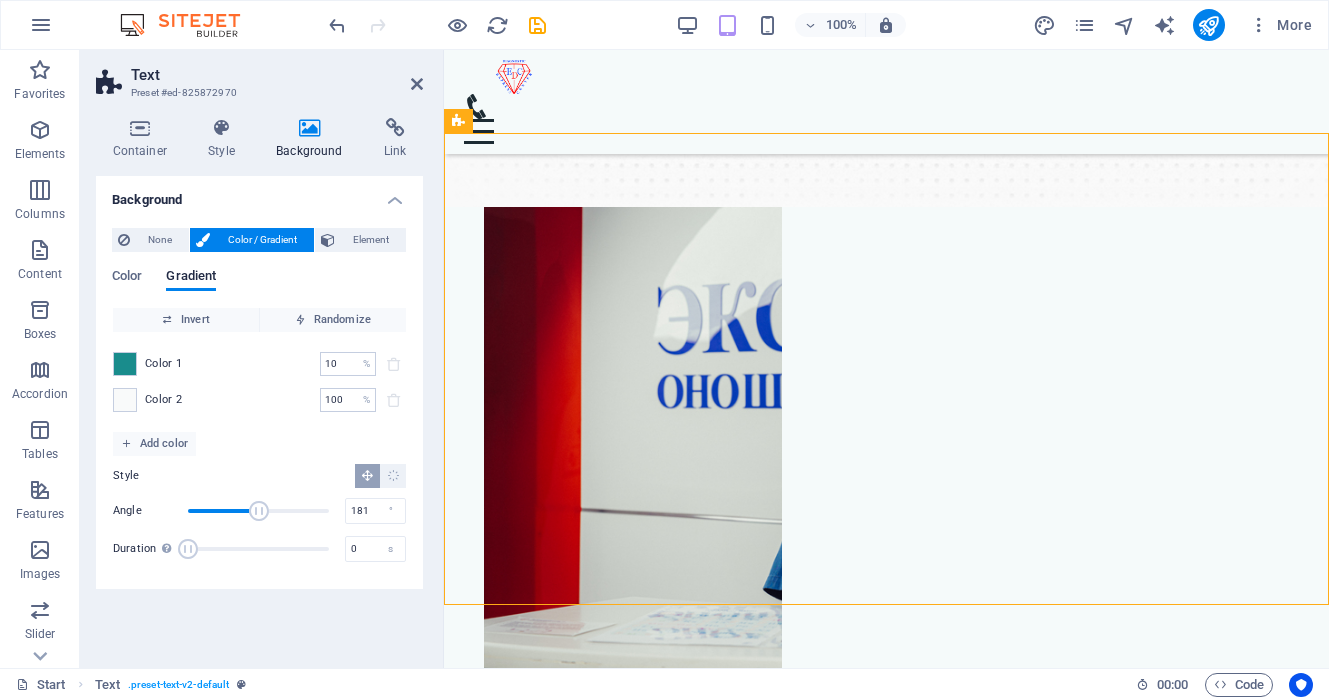 click at bounding box center (259, 511) 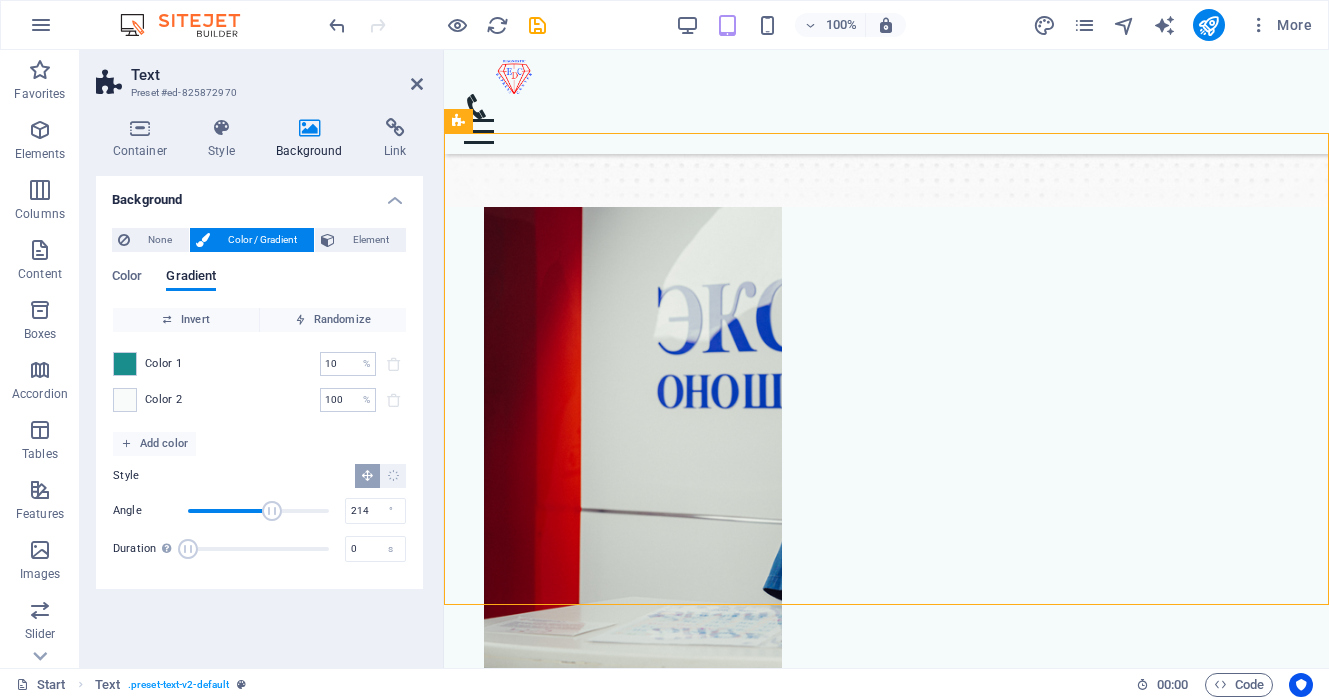 drag, startPoint x: 259, startPoint y: 509, endPoint x: 272, endPoint y: 509, distance: 13 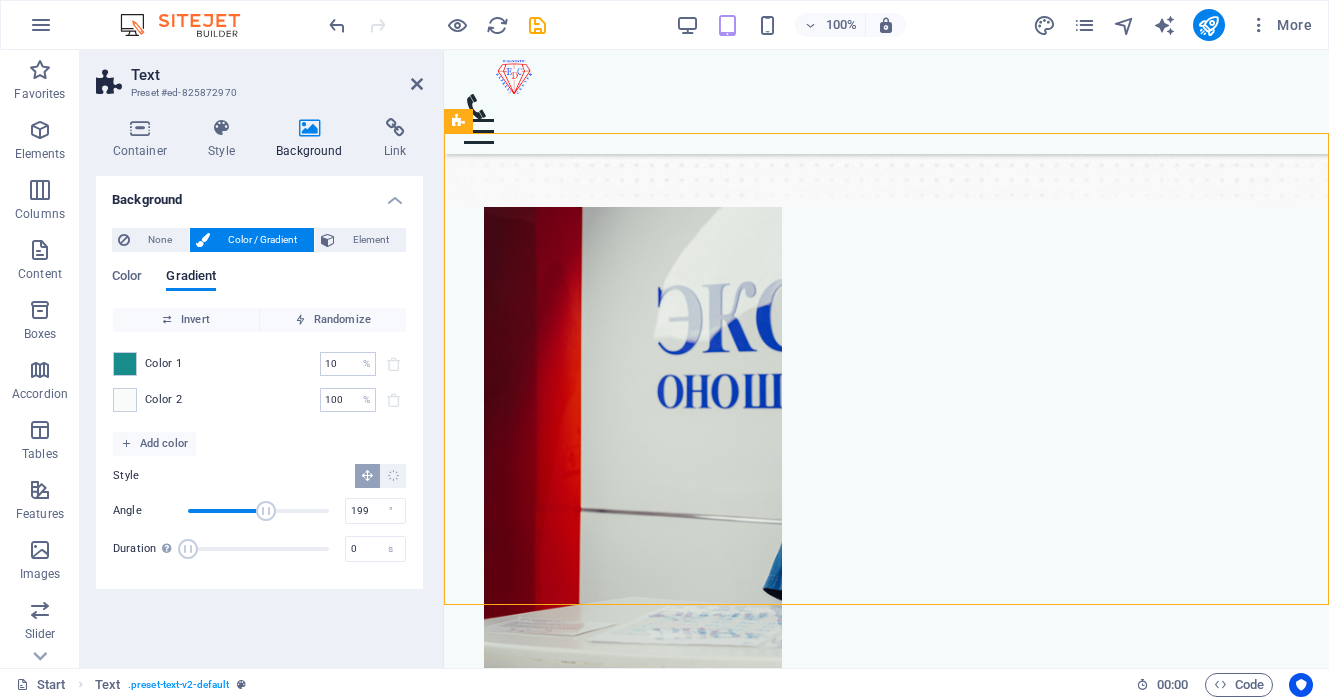 click at bounding box center [266, 511] 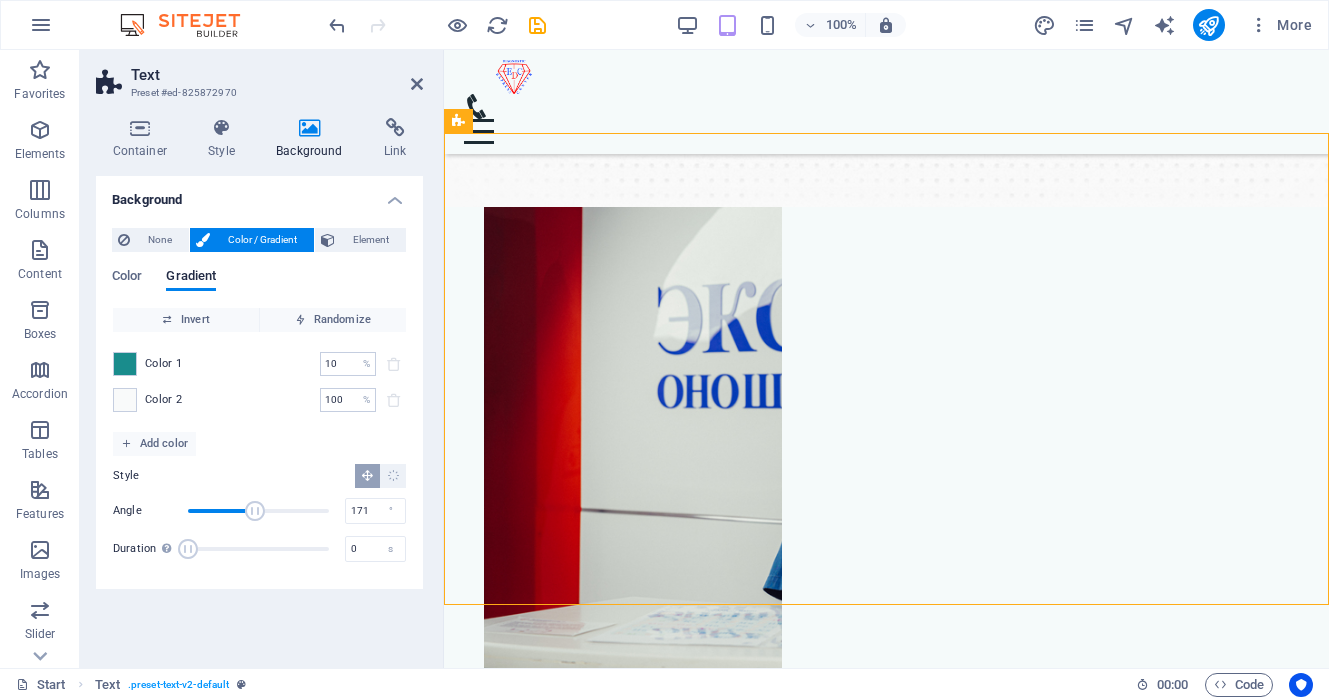 drag, startPoint x: 266, startPoint y: 509, endPoint x: 255, endPoint y: 509, distance: 11 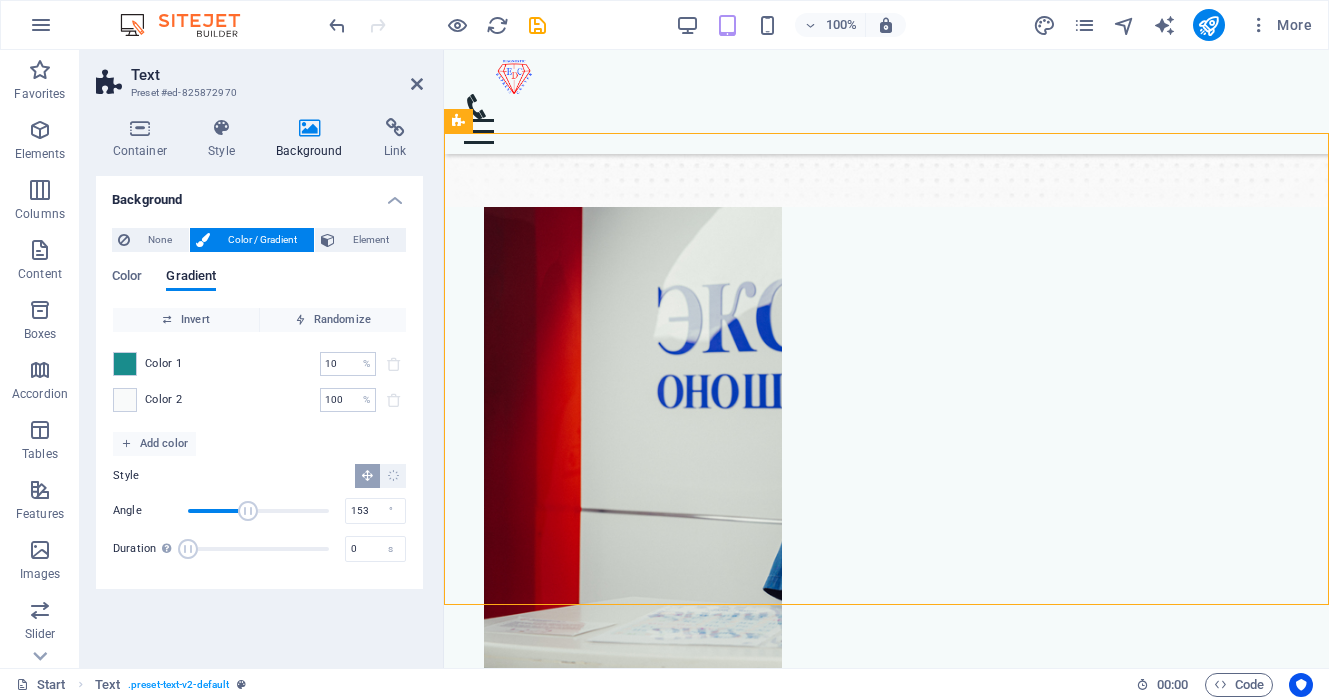 click at bounding box center [248, 511] 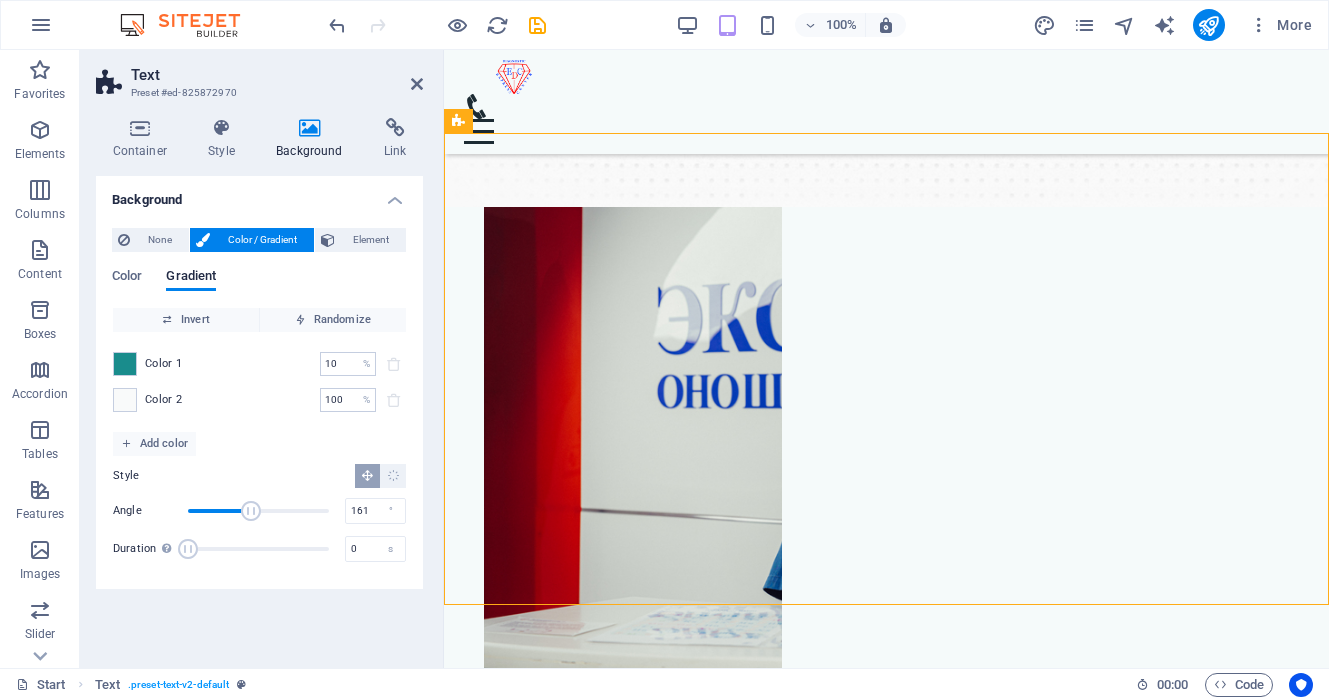 click at bounding box center (251, 511) 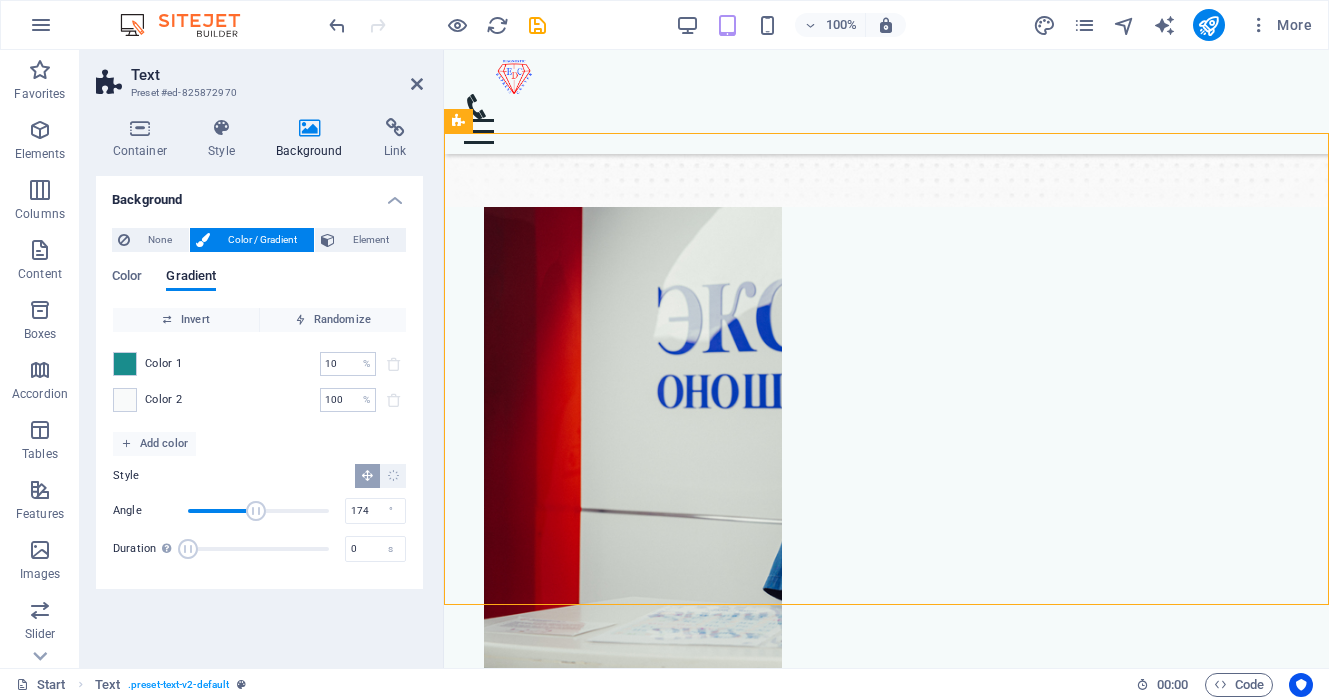 click at bounding box center (256, 511) 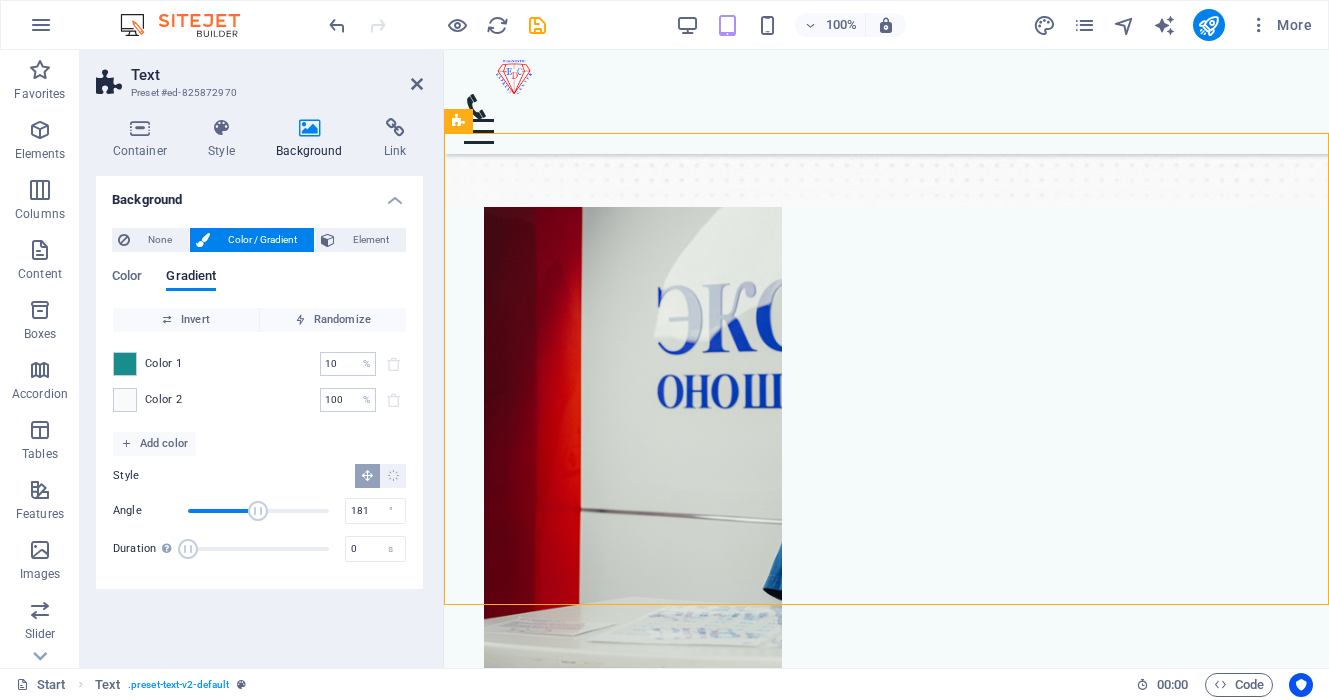 type on "184" 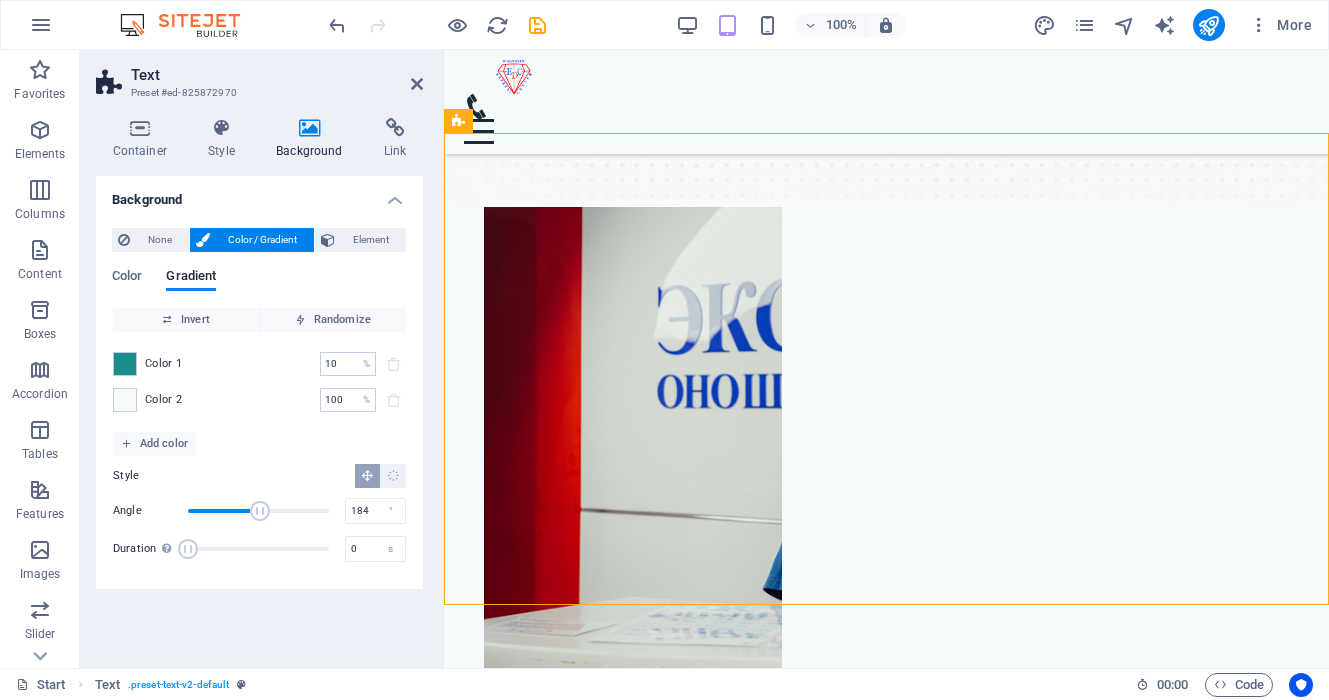 click at bounding box center (260, 511) 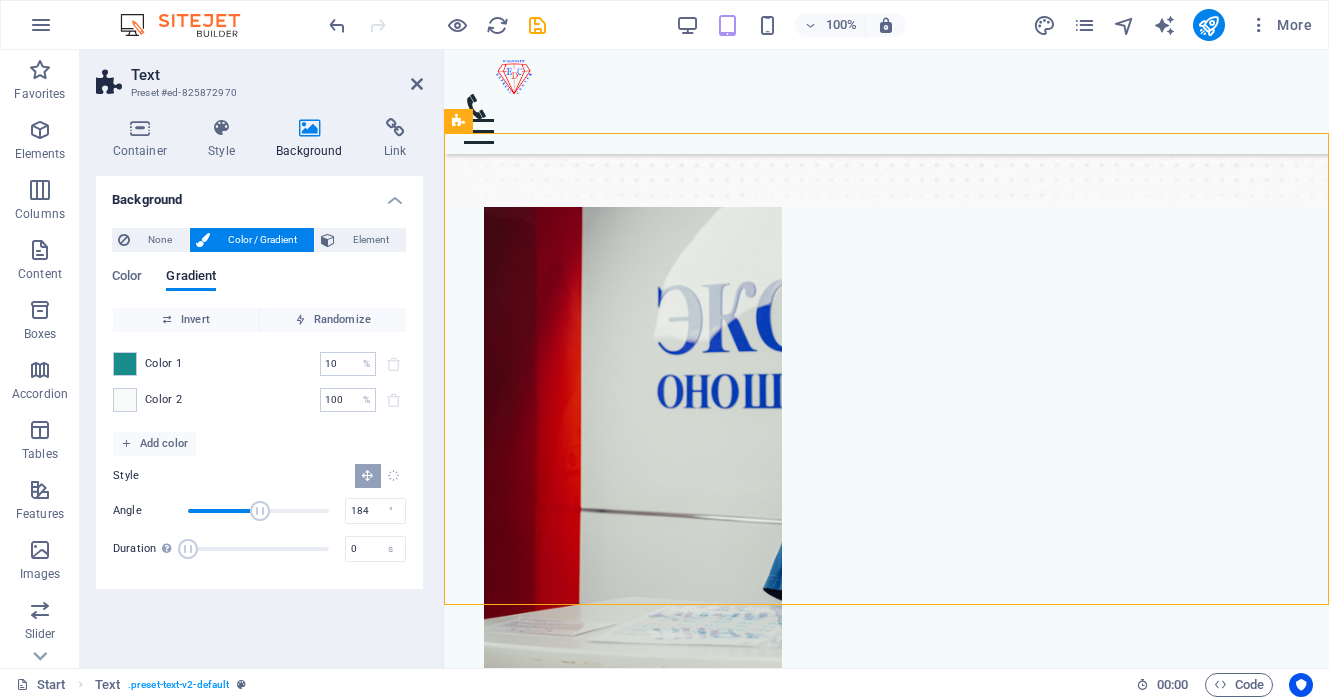 click at bounding box center (393, 475) 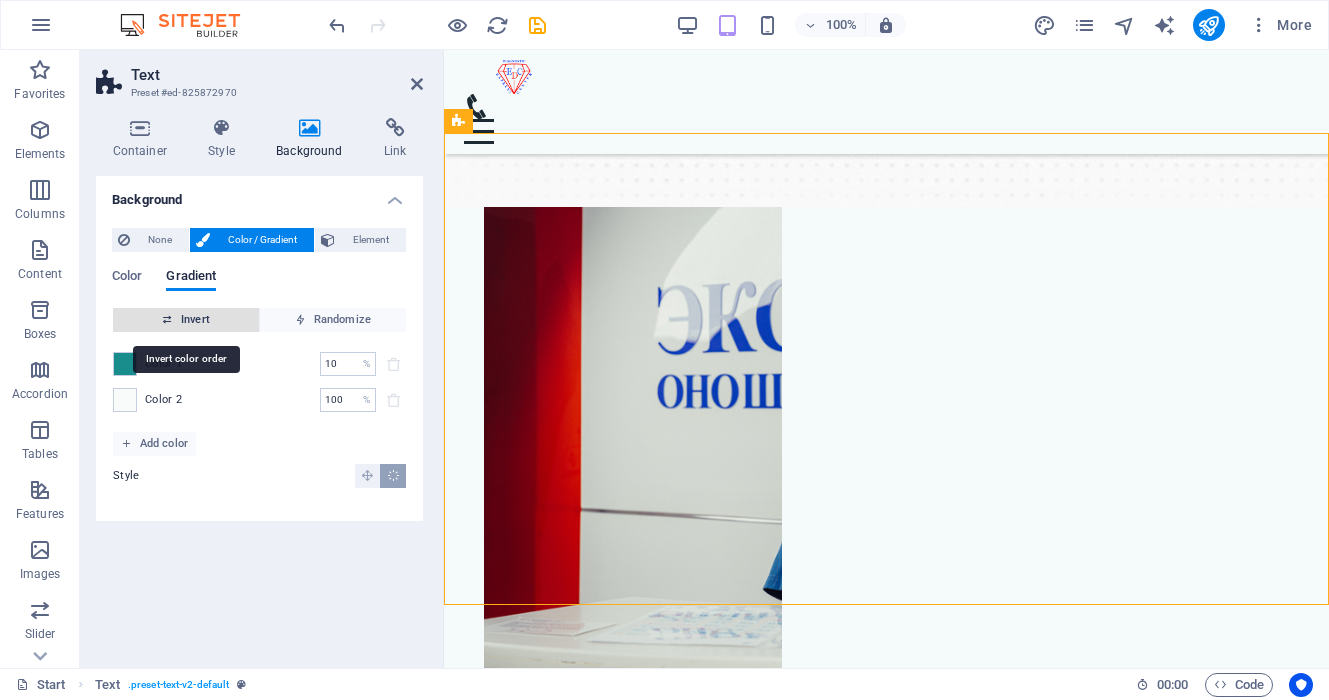 click on "Invert" at bounding box center (186, 320) 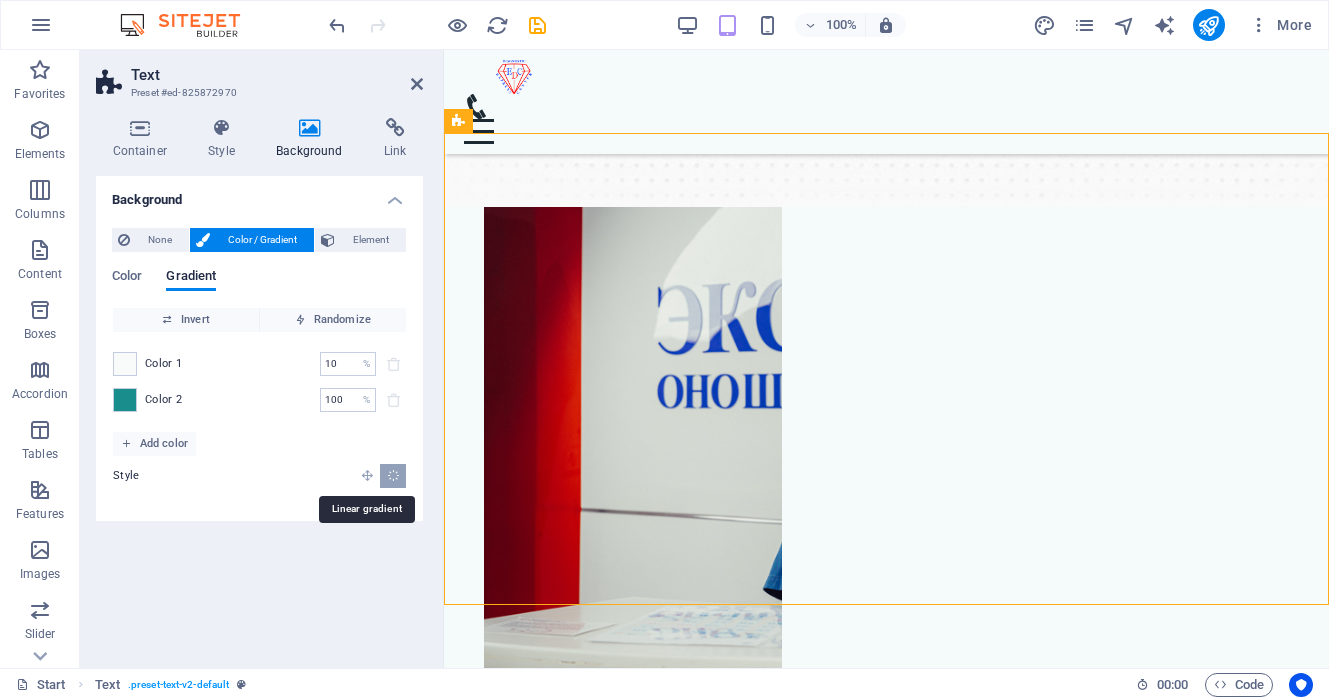 click at bounding box center [367, 475] 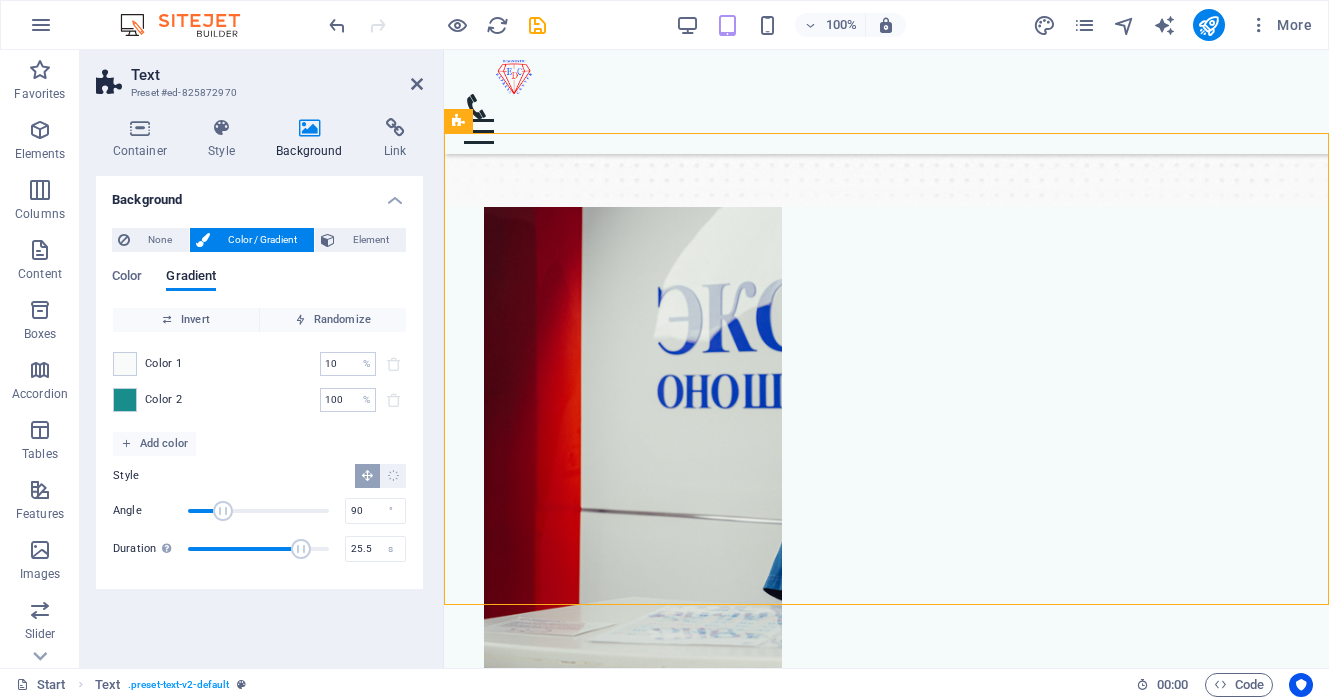 drag, startPoint x: 191, startPoint y: 549, endPoint x: 308, endPoint y: 542, distance: 117.20921 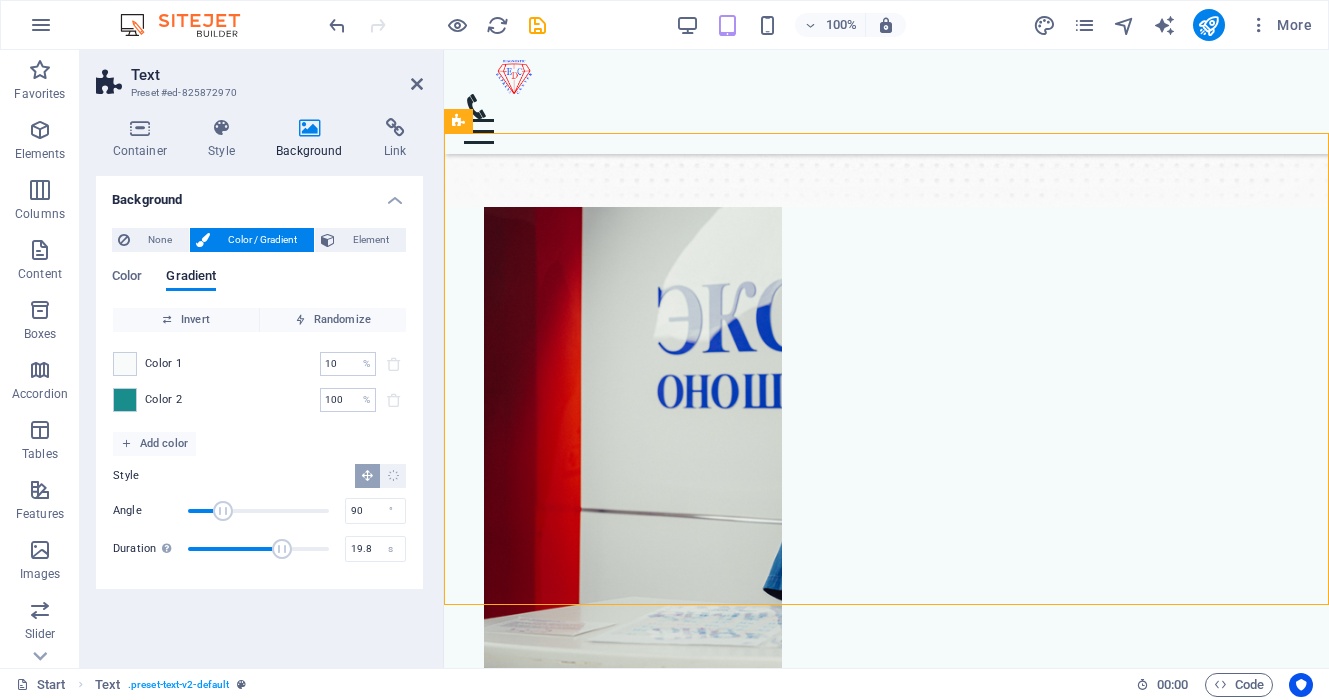 drag, startPoint x: 306, startPoint y: 550, endPoint x: 281, endPoint y: 552, distance: 25.079872 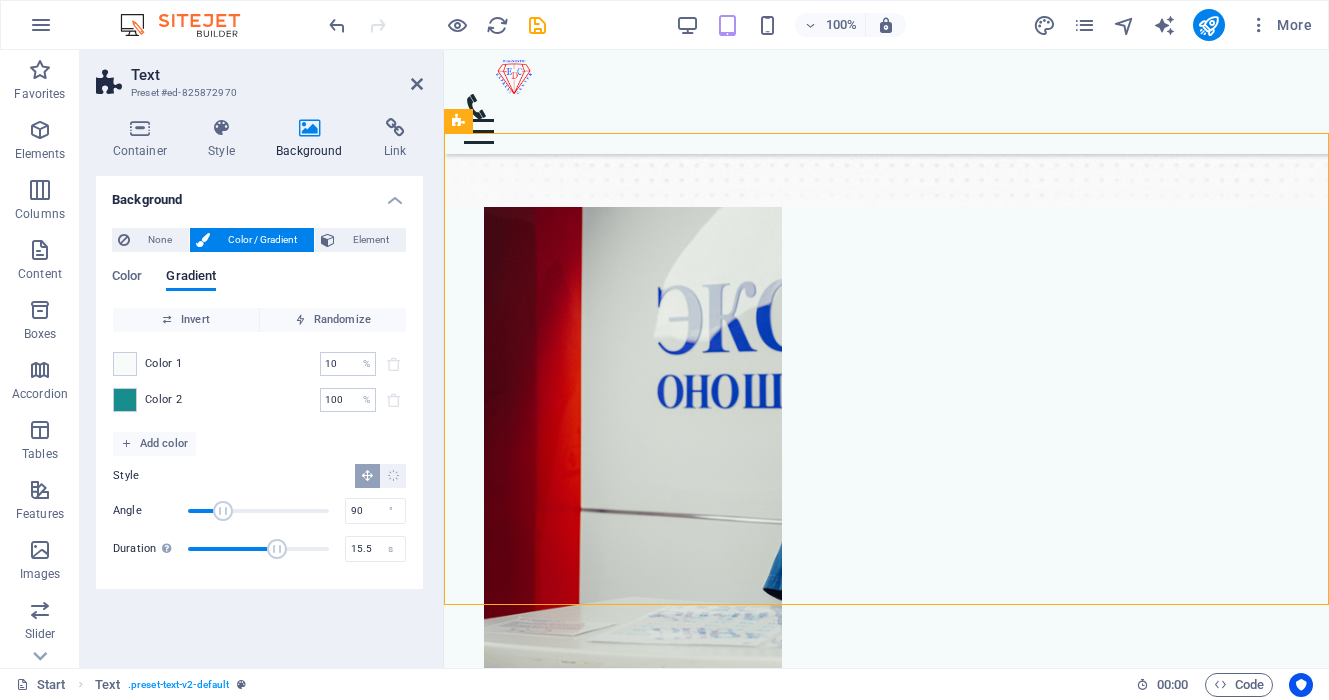 drag, startPoint x: 283, startPoint y: 552, endPoint x: 261, endPoint y: 552, distance: 22 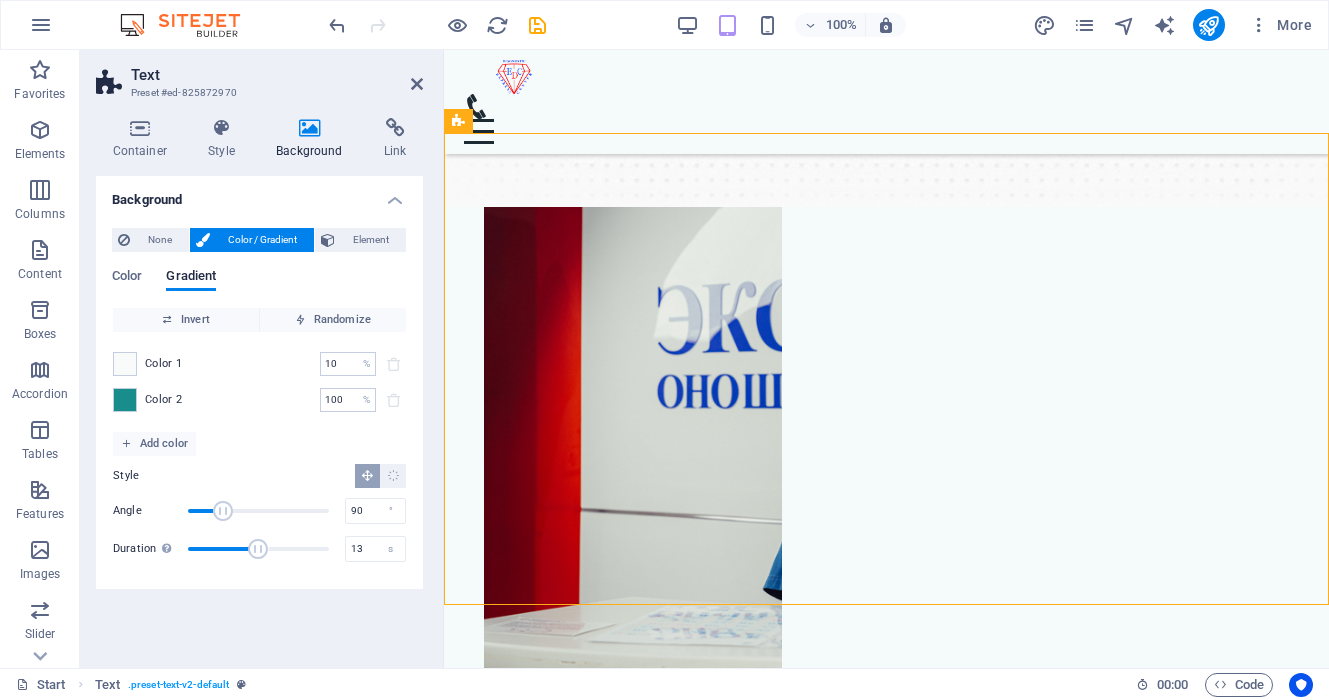 drag, startPoint x: 261, startPoint y: 552, endPoint x: 249, endPoint y: 552, distance: 12 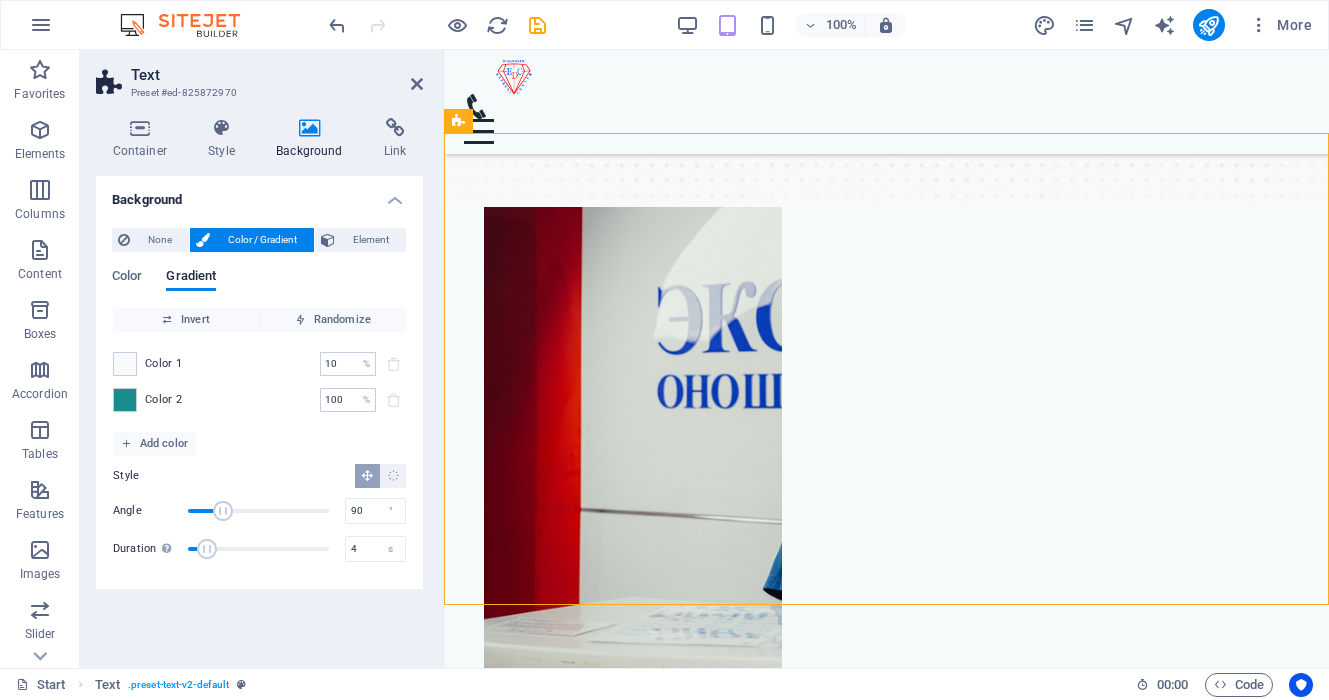 drag, startPoint x: 249, startPoint y: 552, endPoint x: 207, endPoint y: 551, distance: 42.0119 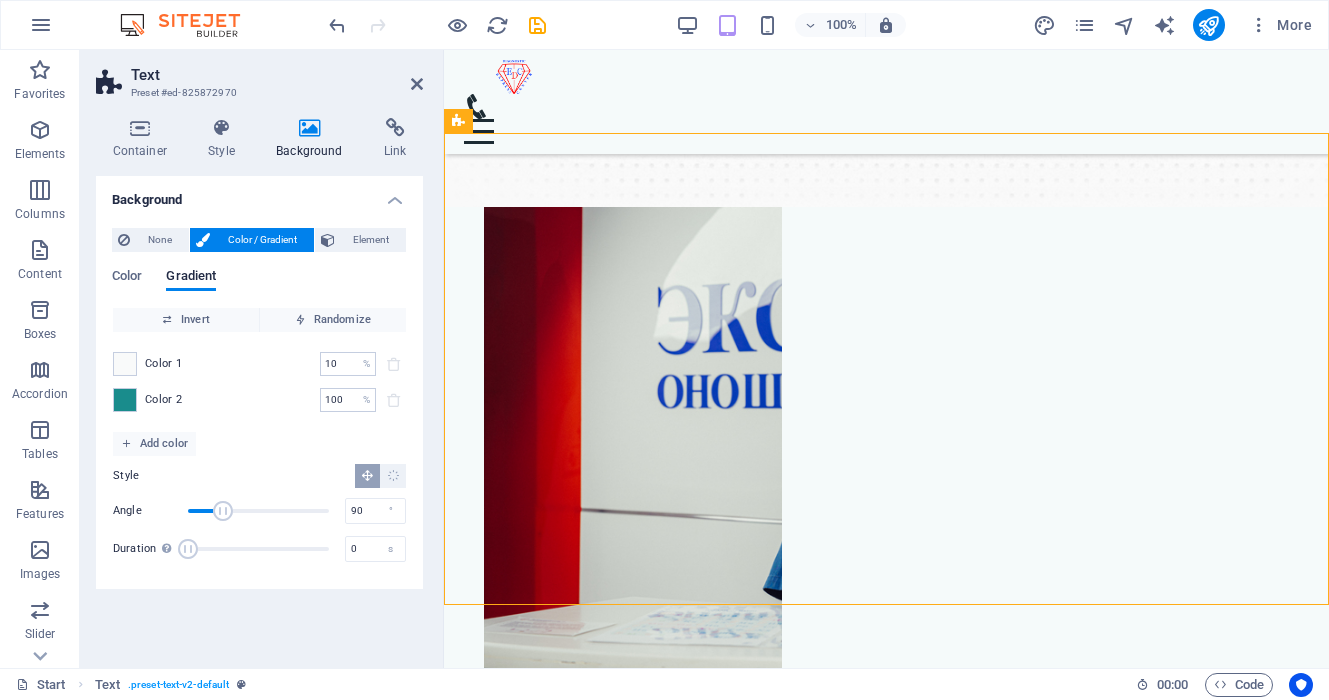 drag, startPoint x: 207, startPoint y: 551, endPoint x: 182, endPoint y: 551, distance: 25 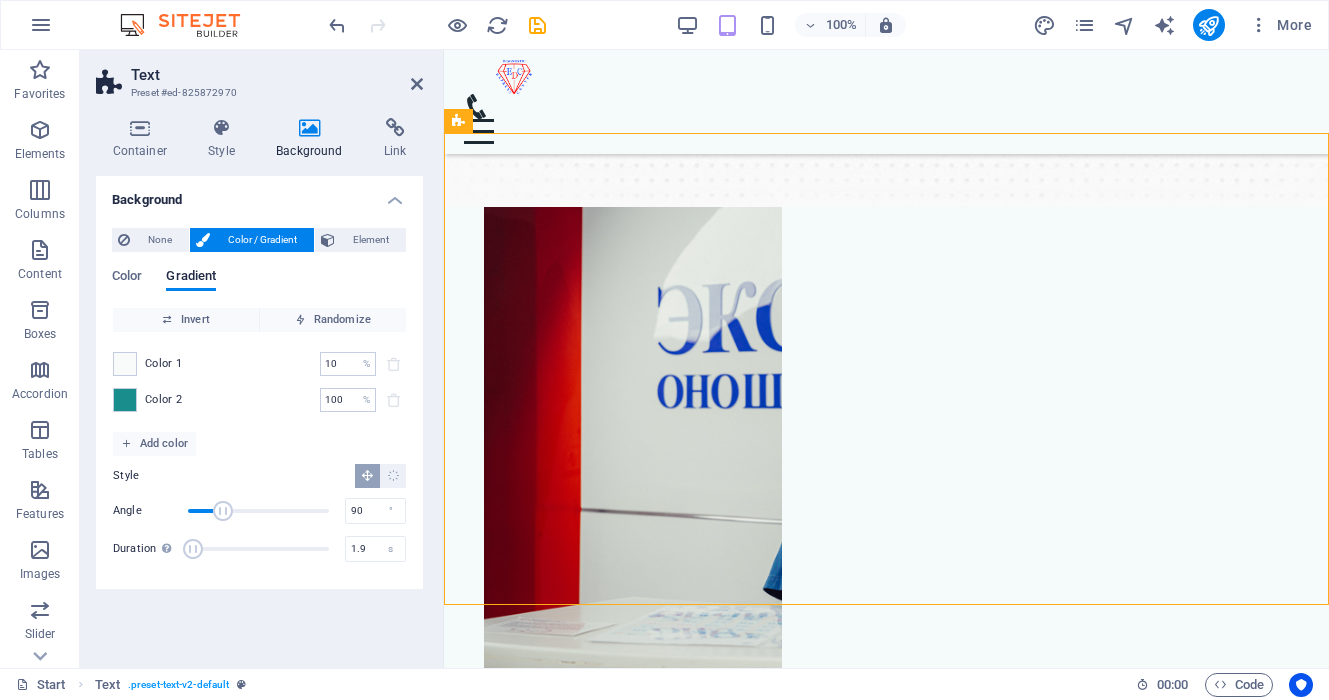 click at bounding box center (193, 549) 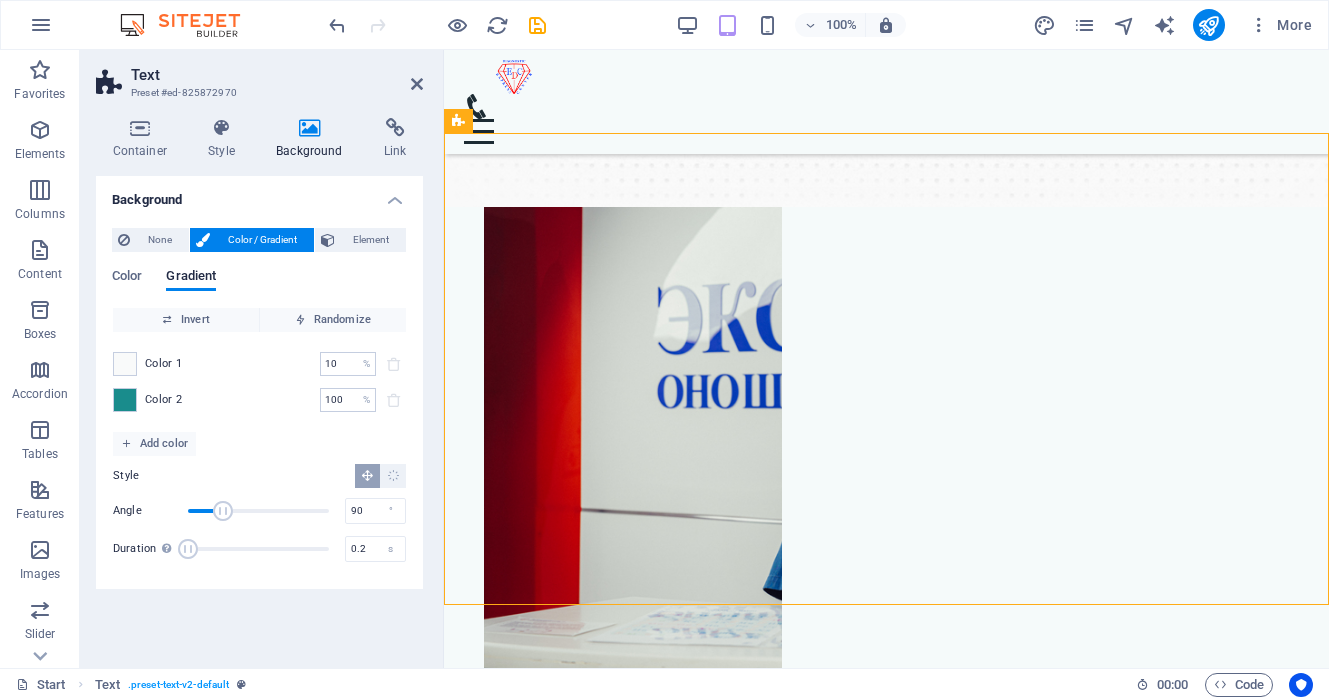 type on "0" 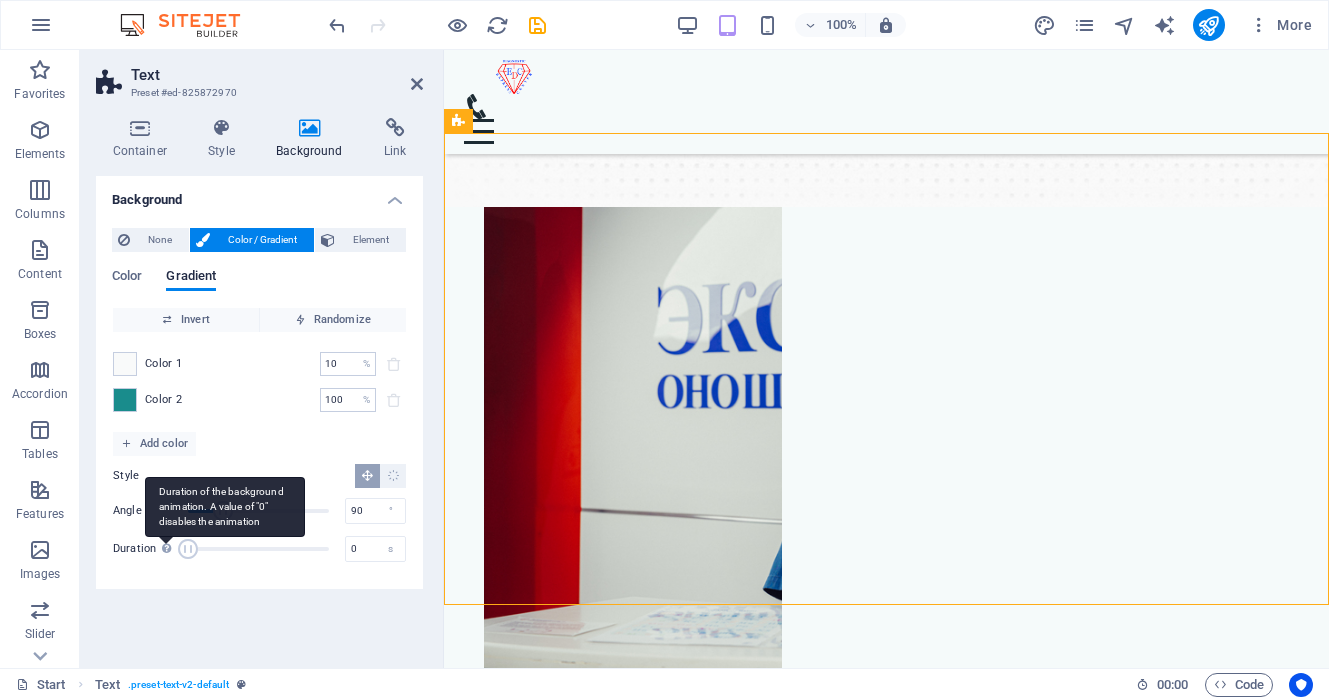 drag, startPoint x: 191, startPoint y: 546, endPoint x: 174, endPoint y: 546, distance: 17 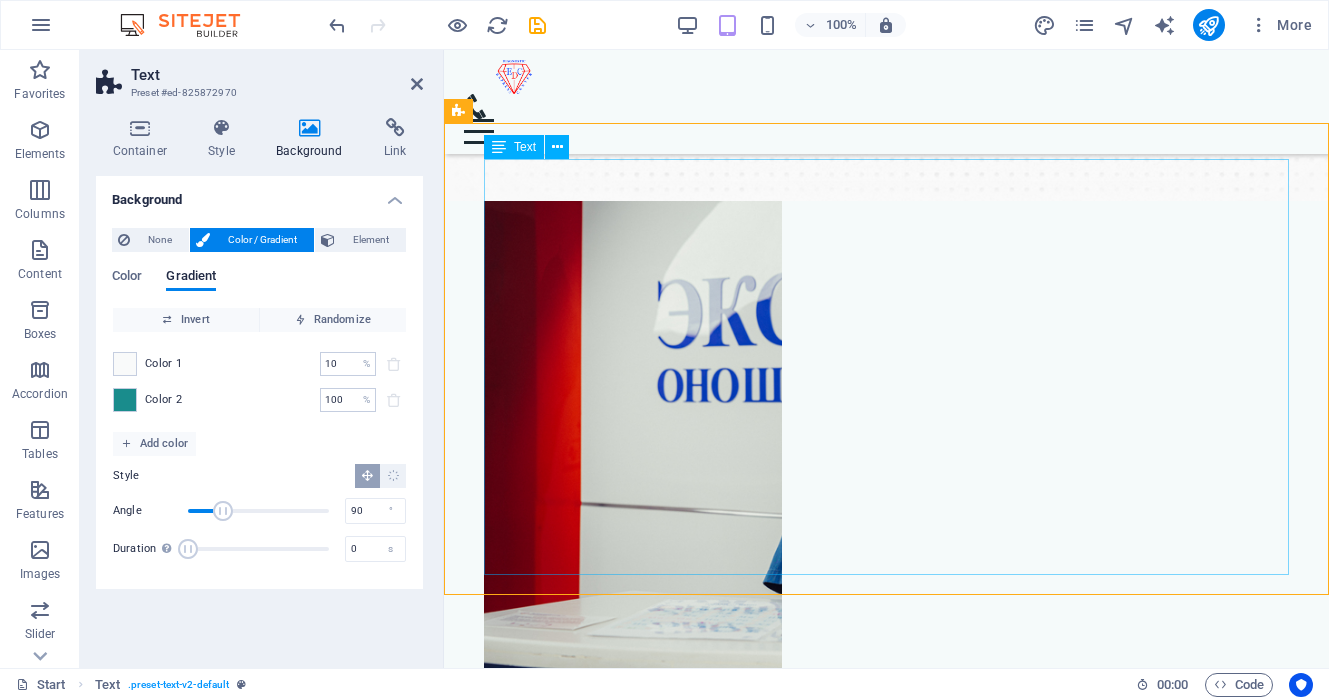 scroll, scrollTop: 428, scrollLeft: 0, axis: vertical 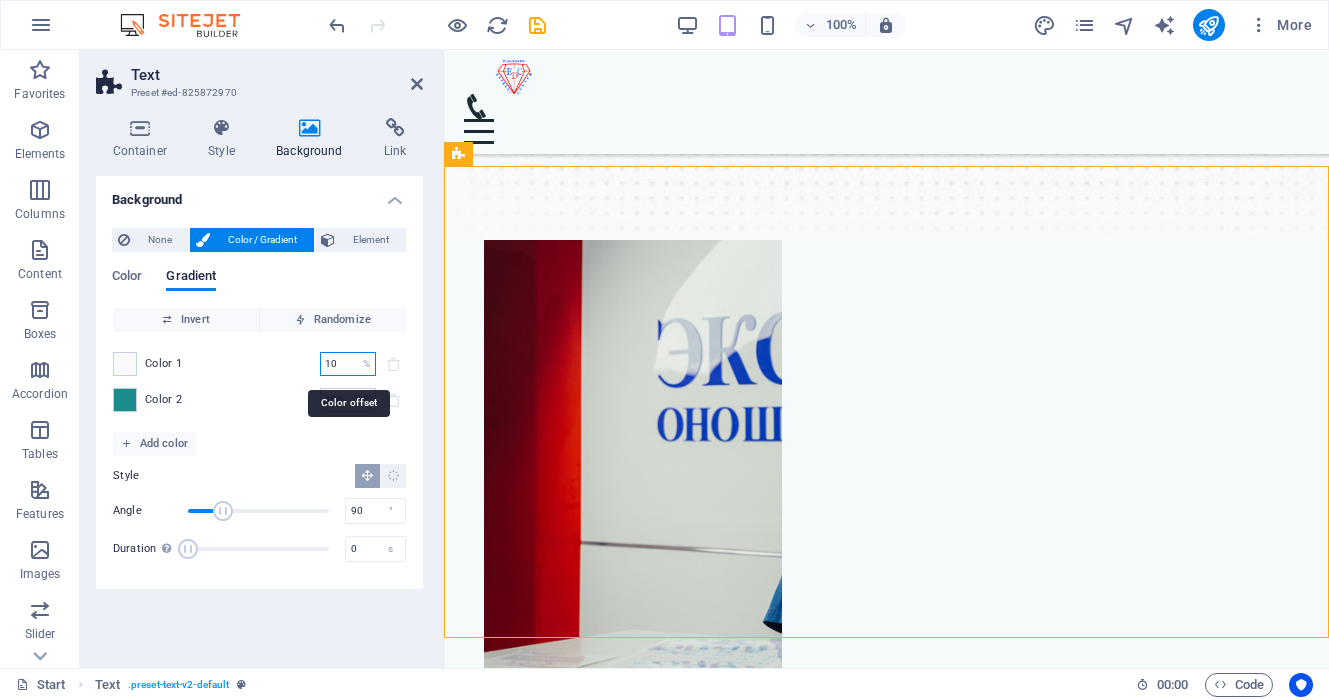 drag, startPoint x: 341, startPoint y: 368, endPoint x: 317, endPoint y: 368, distance: 24 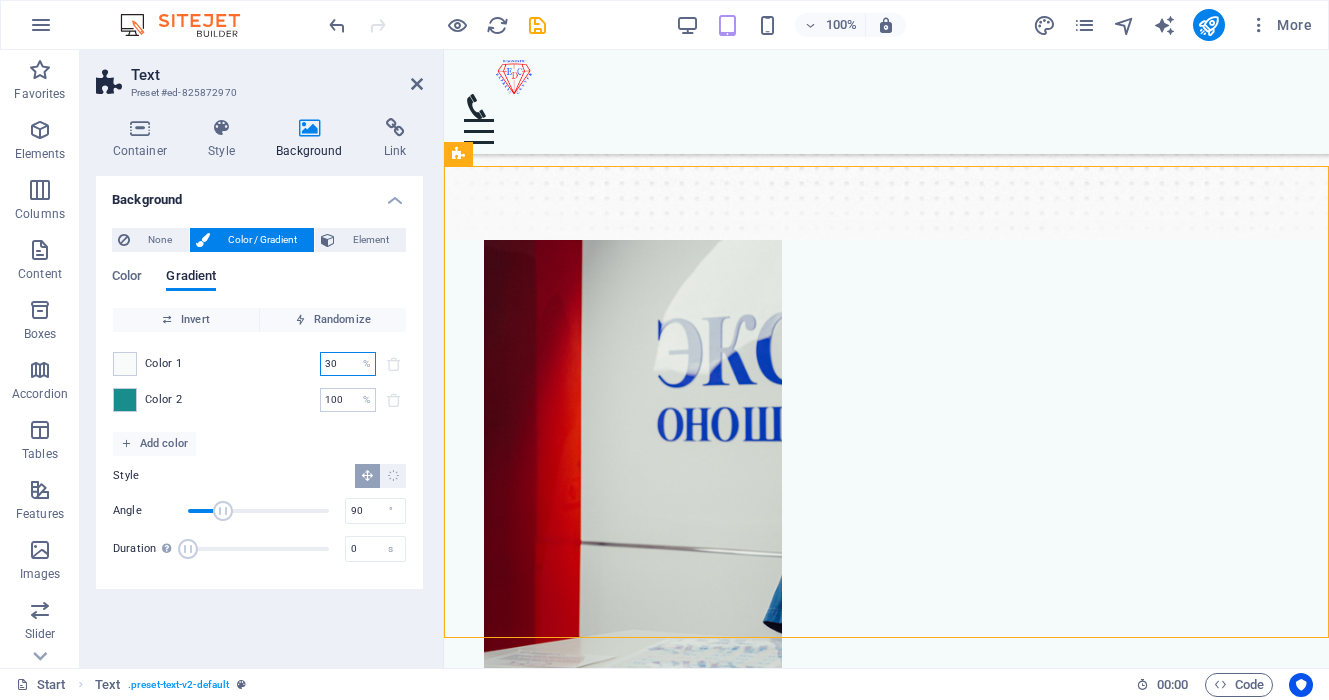 type on "30" 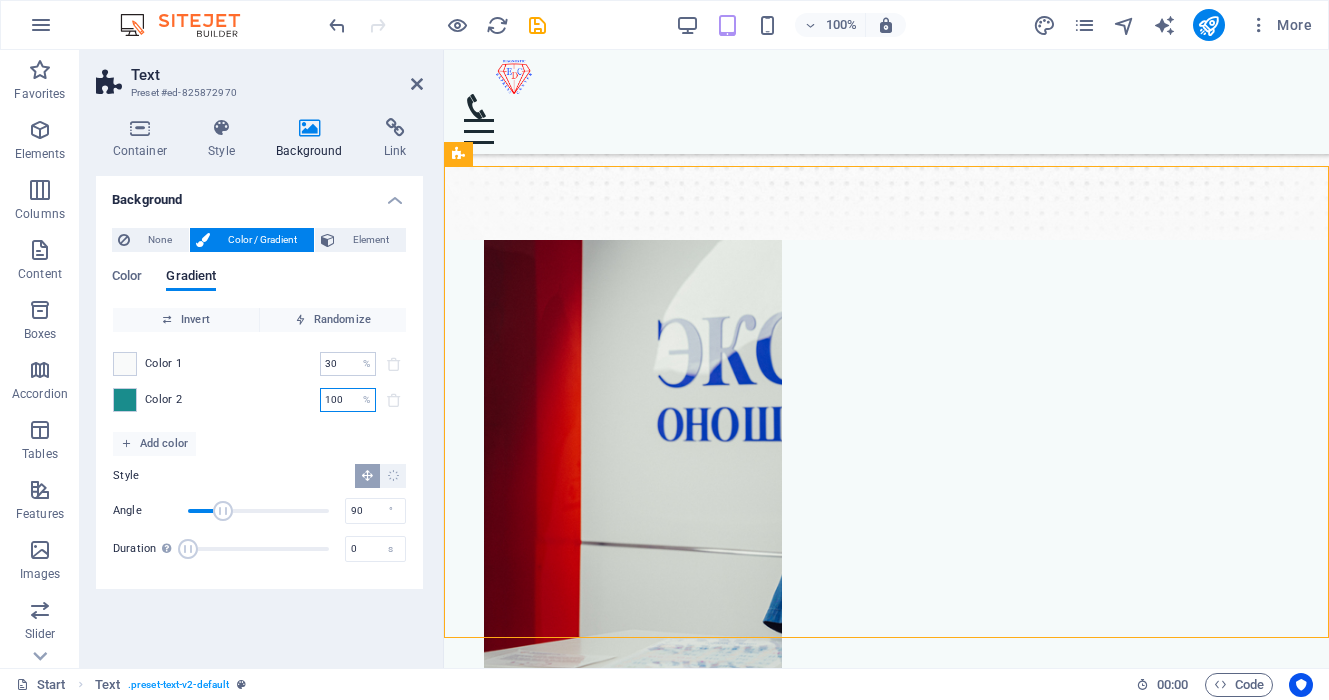 drag, startPoint x: 352, startPoint y: 394, endPoint x: 306, endPoint y: 392, distance: 46.043457 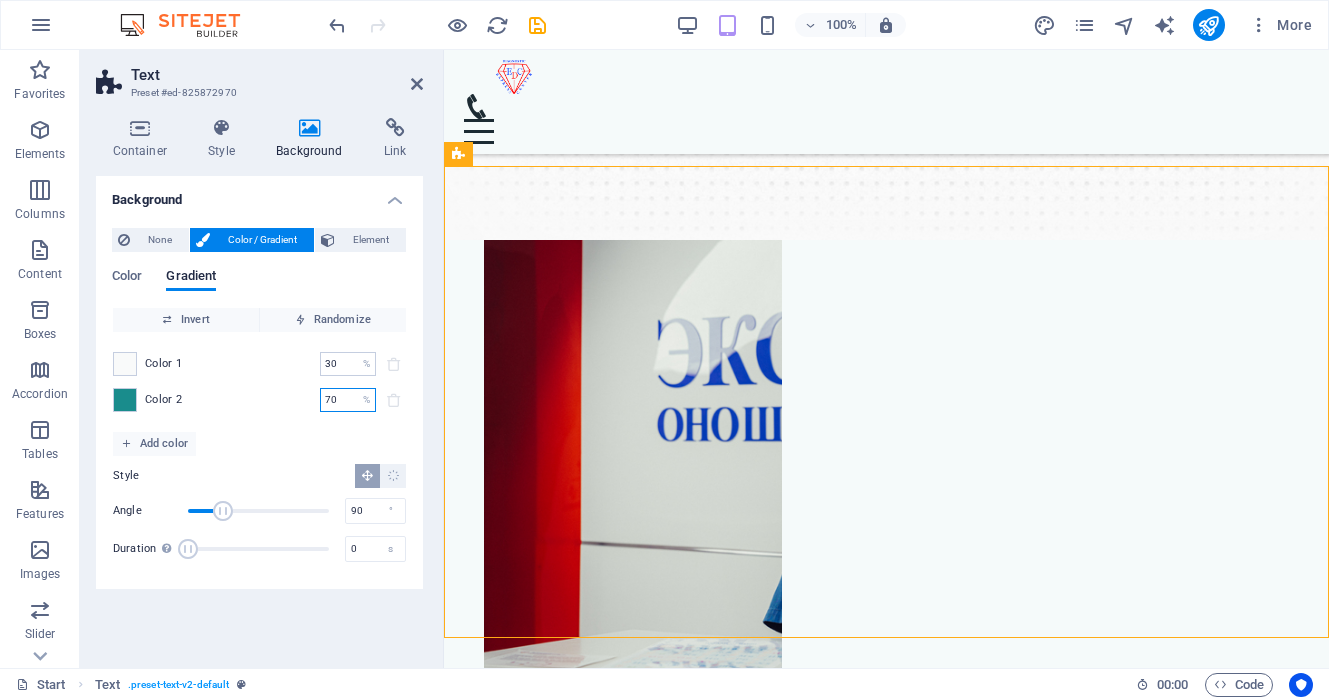 type on "70" 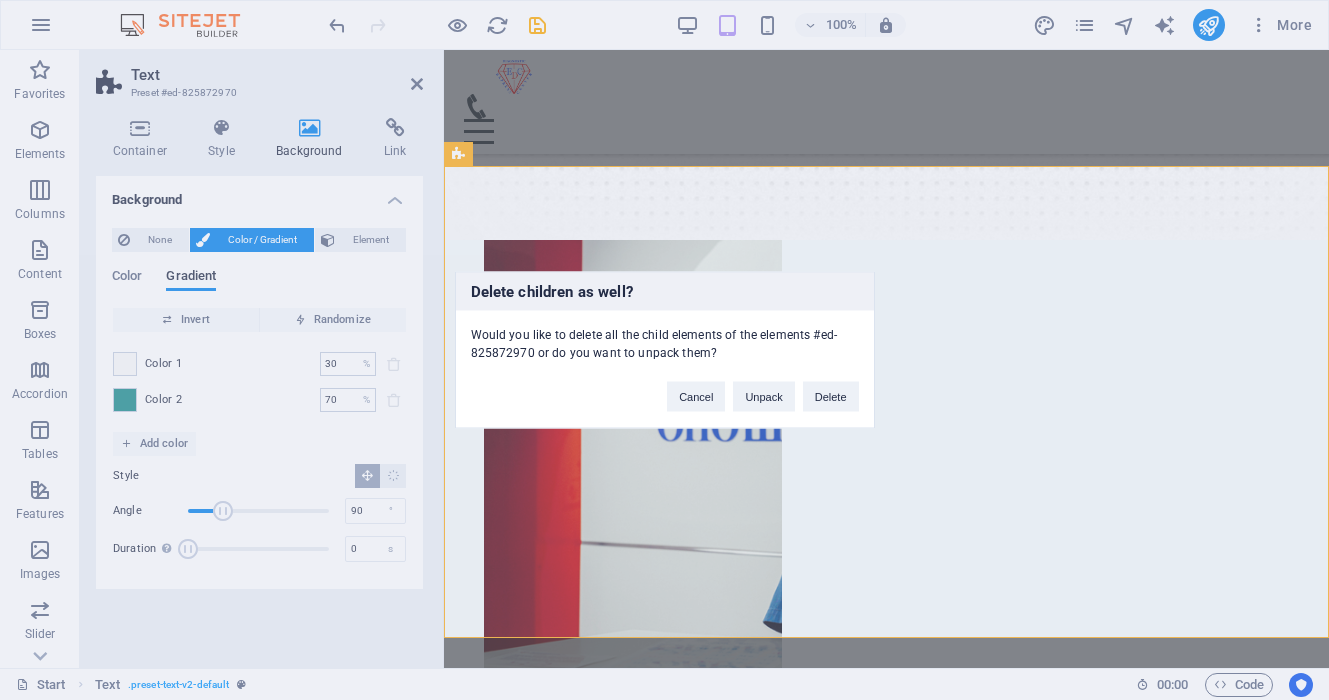 type 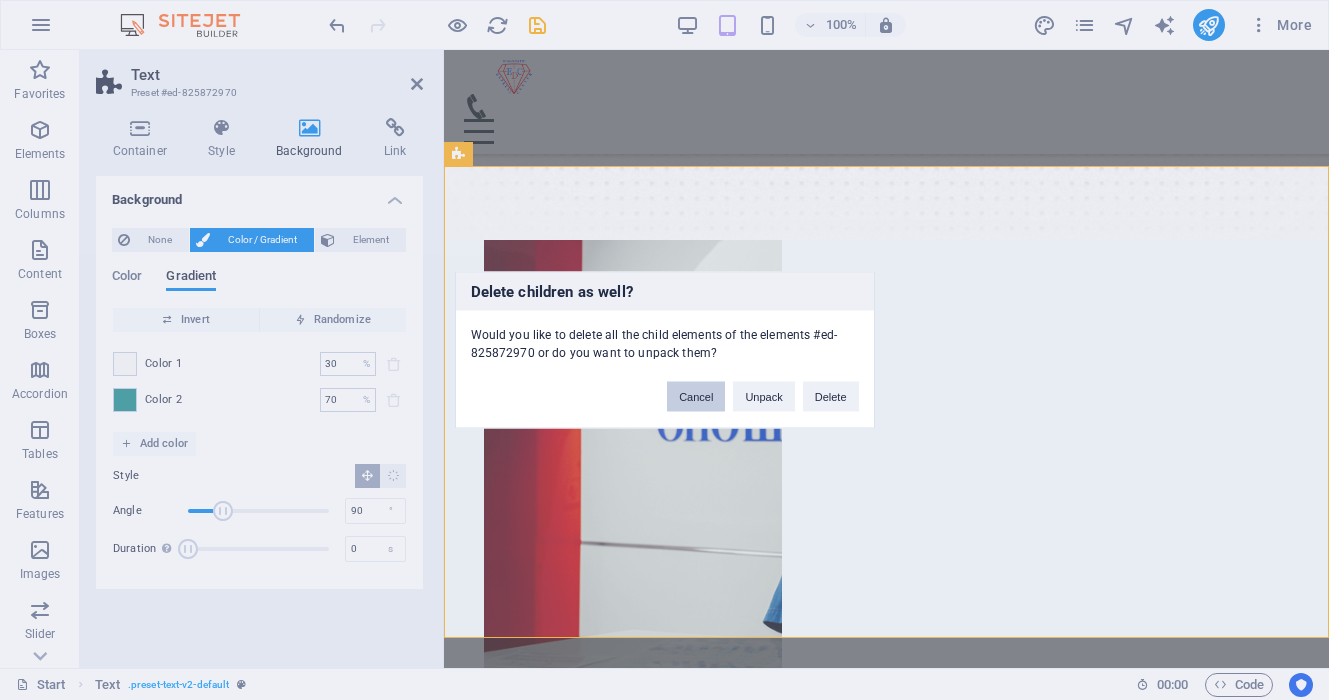click on "Cancel" at bounding box center [696, 397] 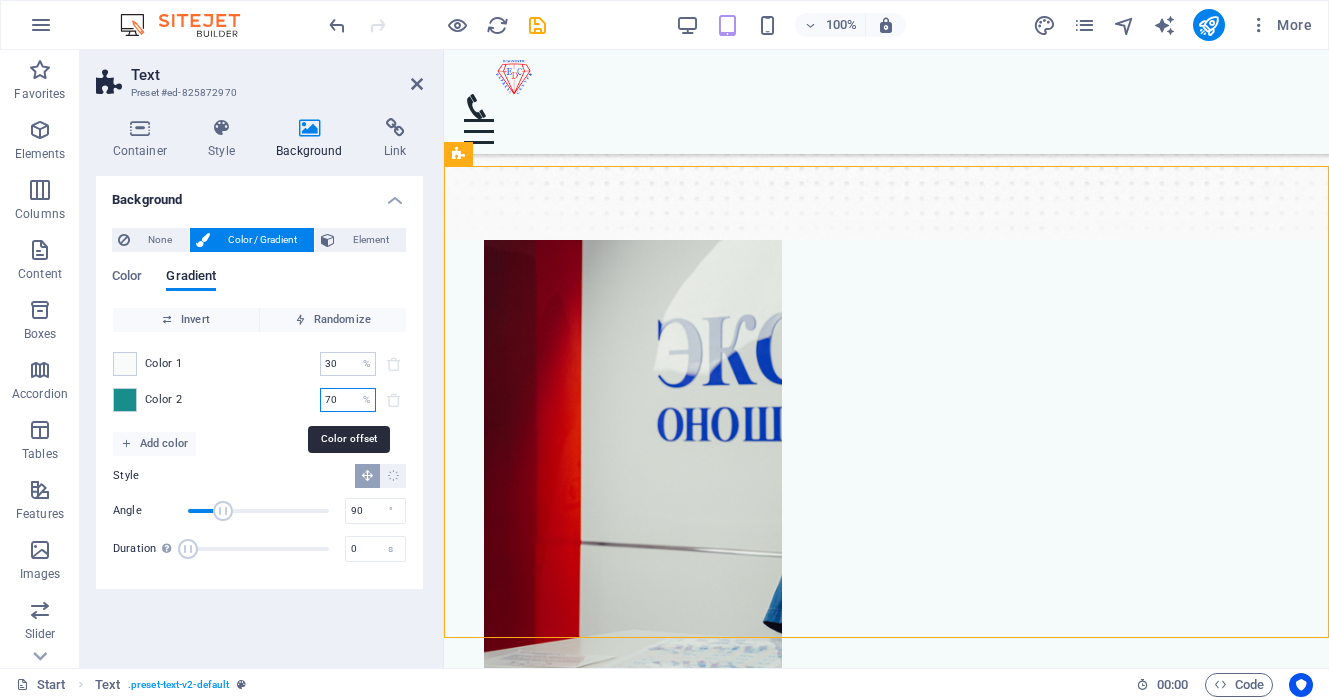 drag, startPoint x: 342, startPoint y: 402, endPoint x: 328, endPoint y: 402, distance: 14 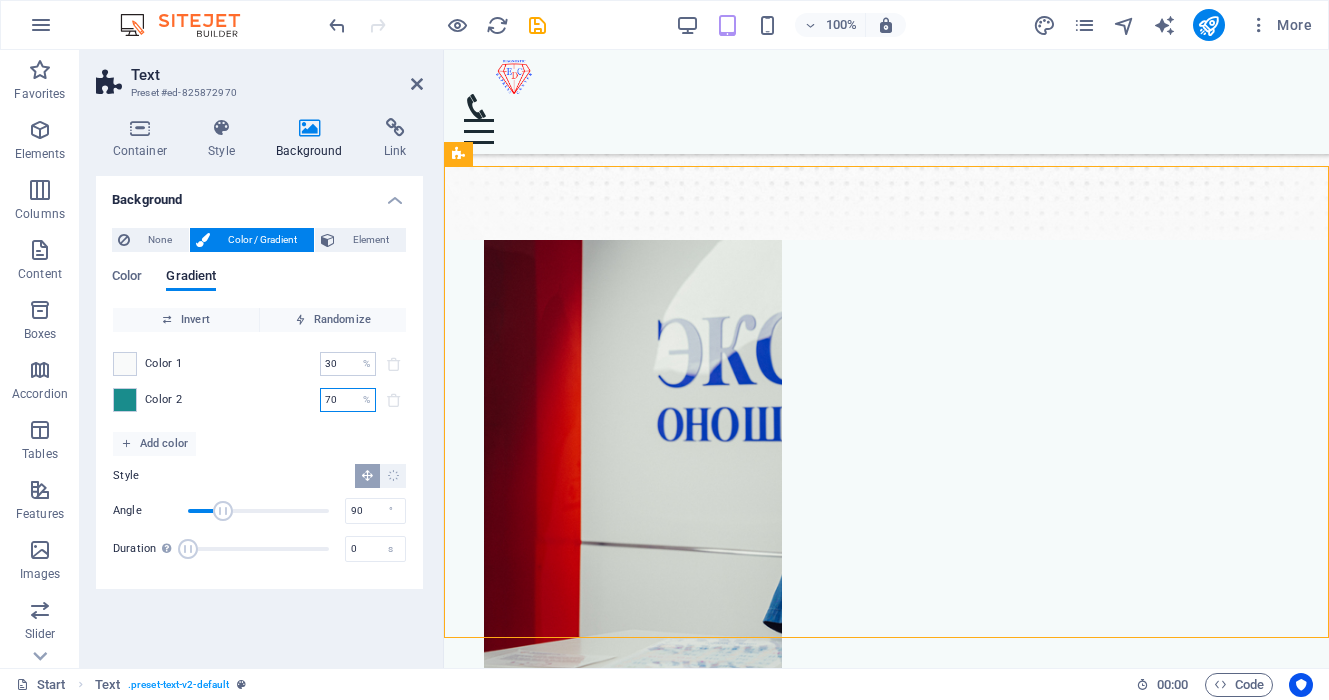 type on "7" 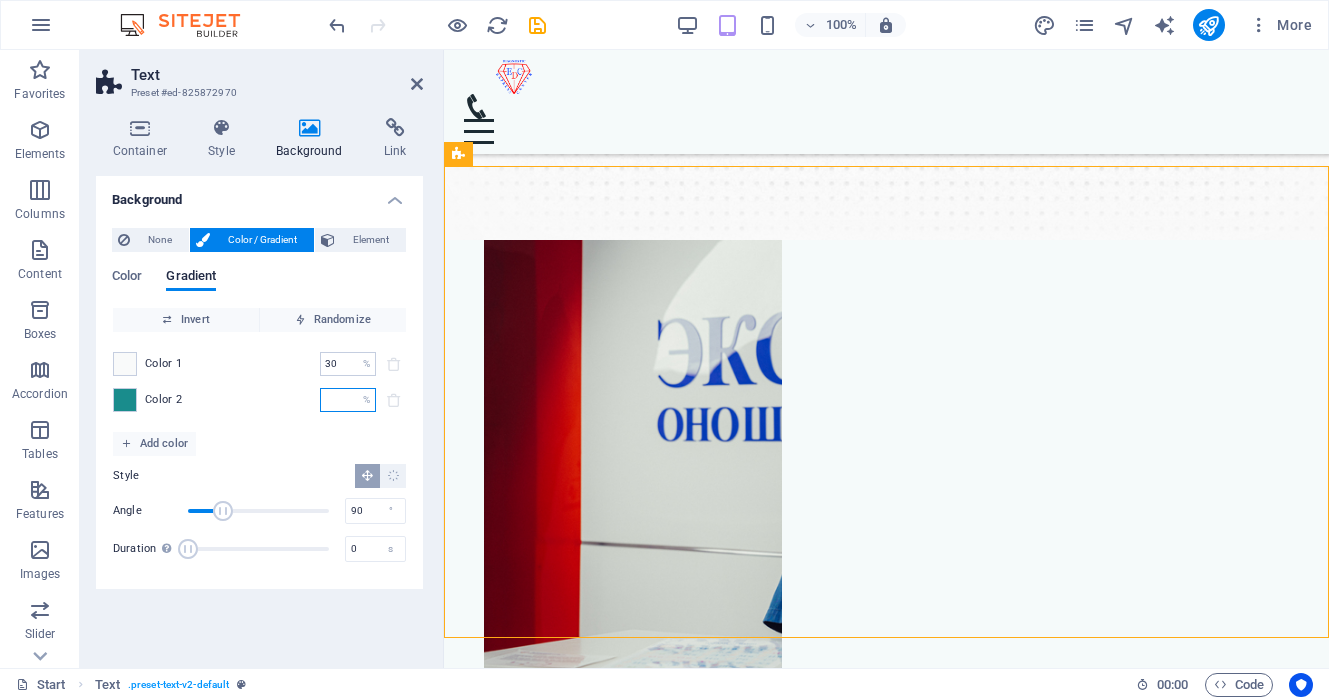 type 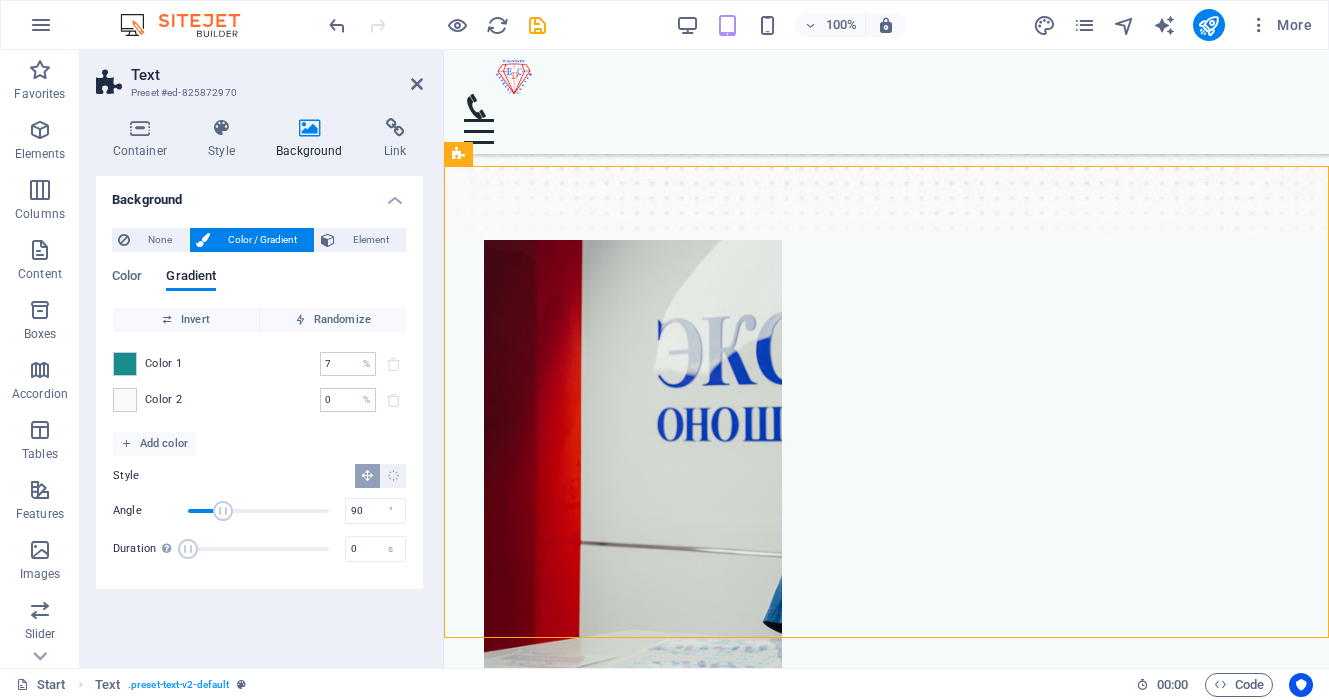 type on "0" 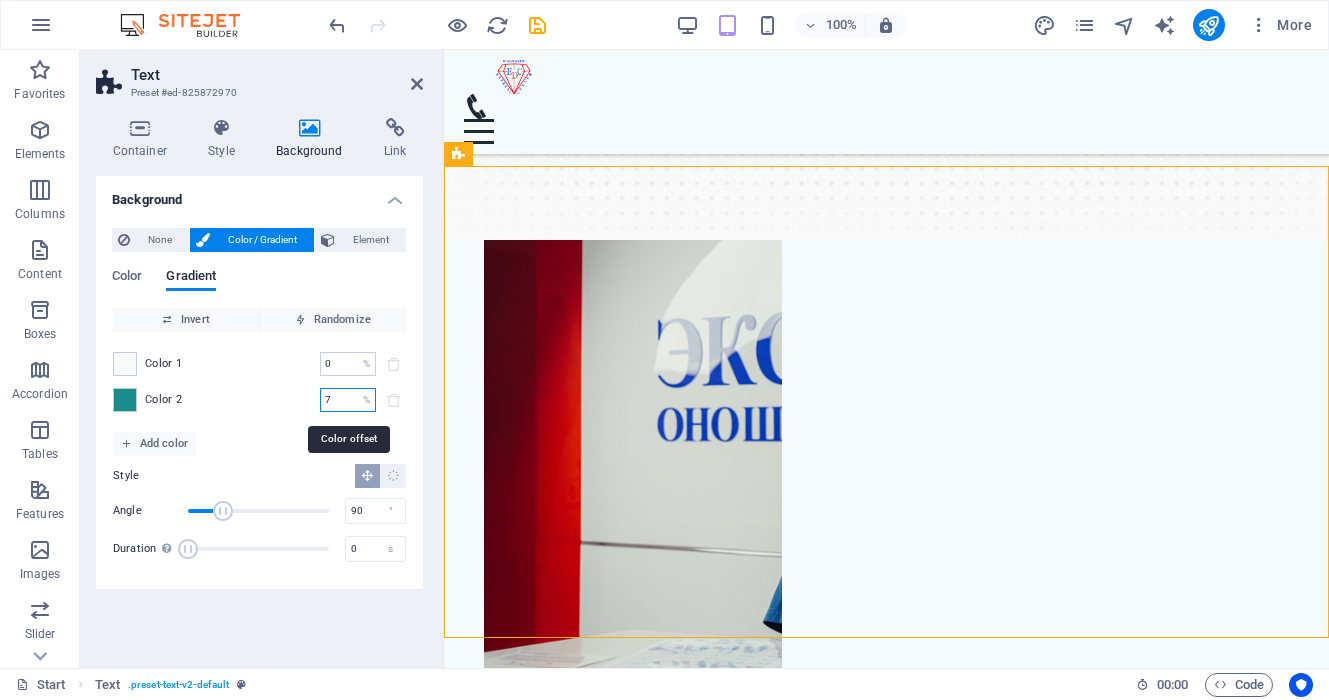 click on "7" at bounding box center (337, 400) 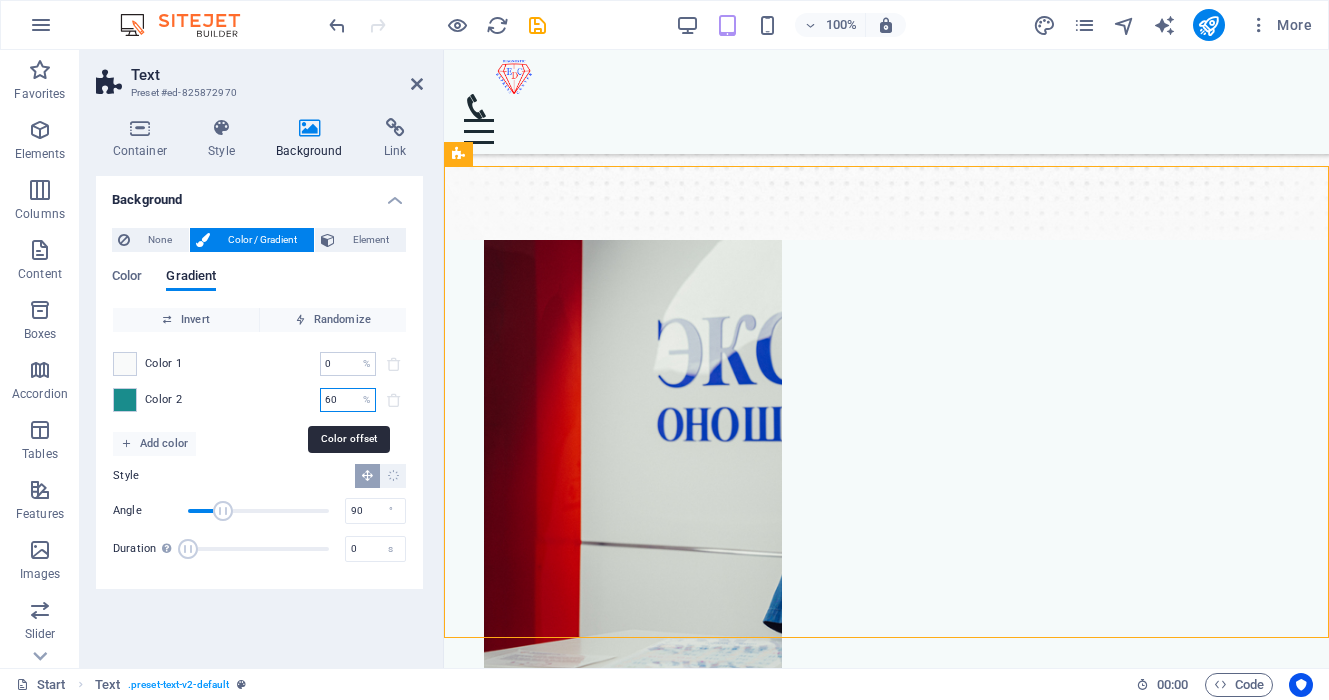 click on "60" at bounding box center (337, 400) 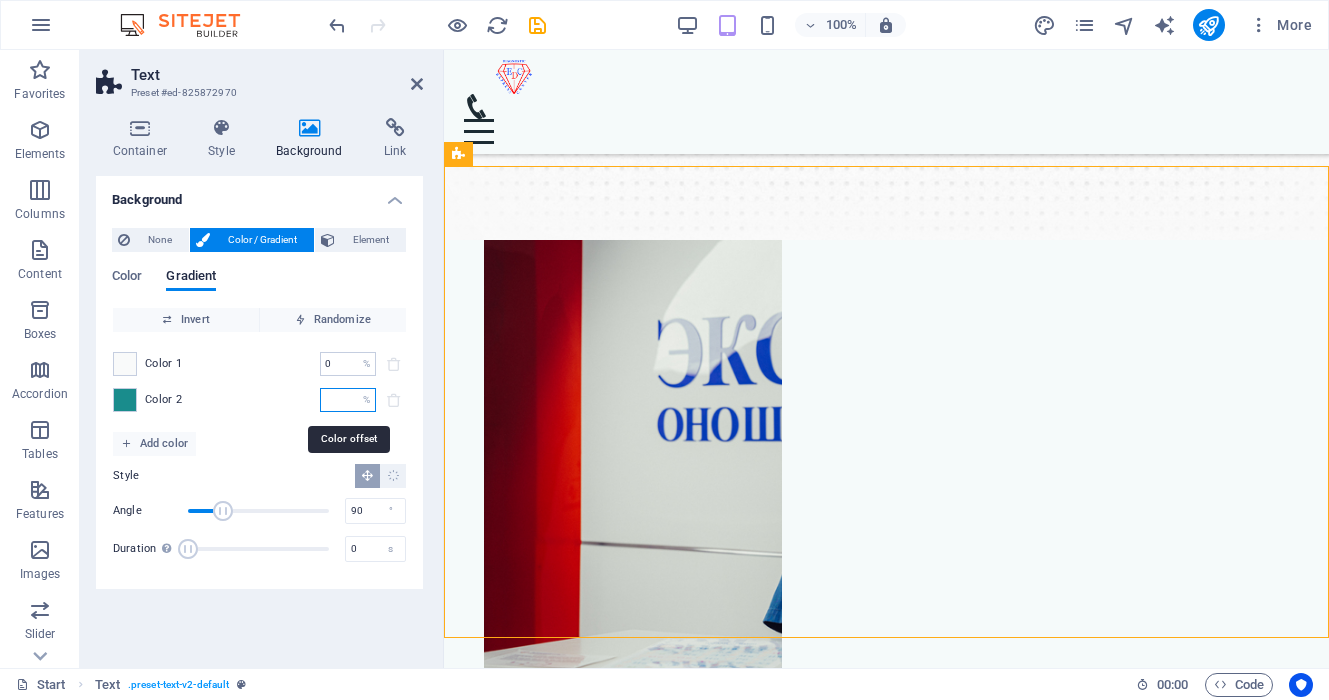 type on "0" 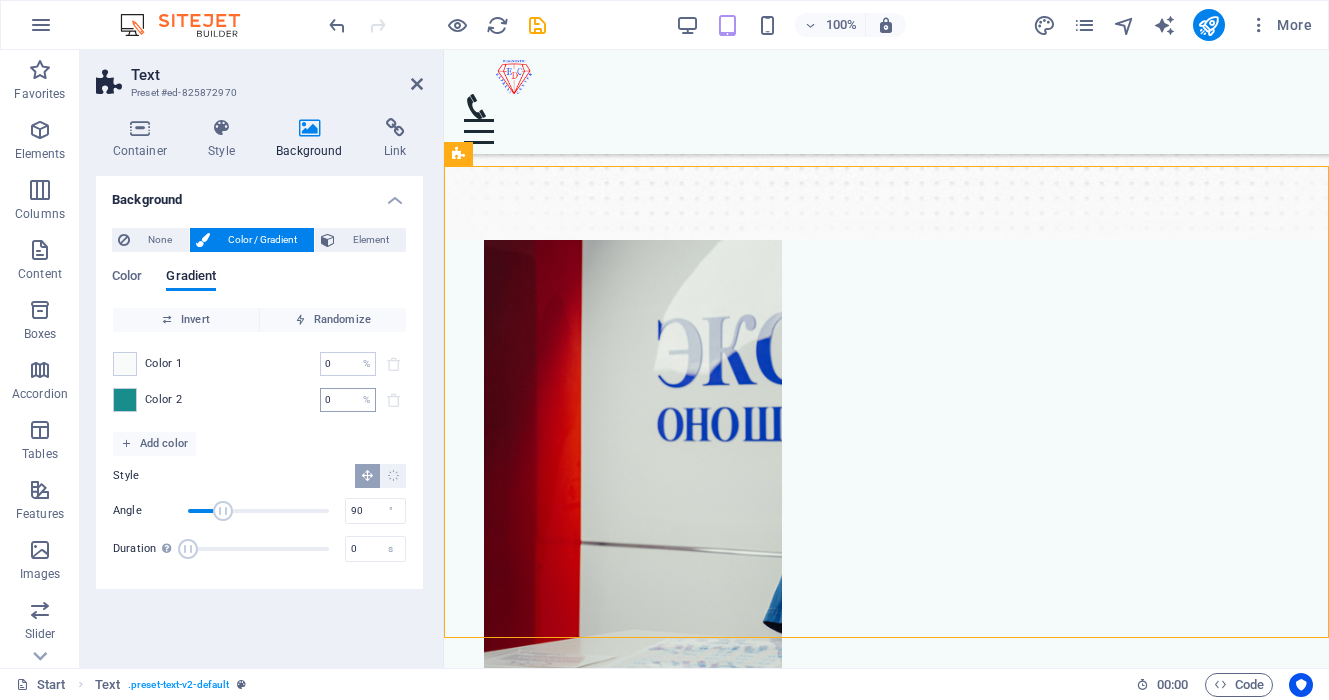click on "0" at bounding box center [337, 400] 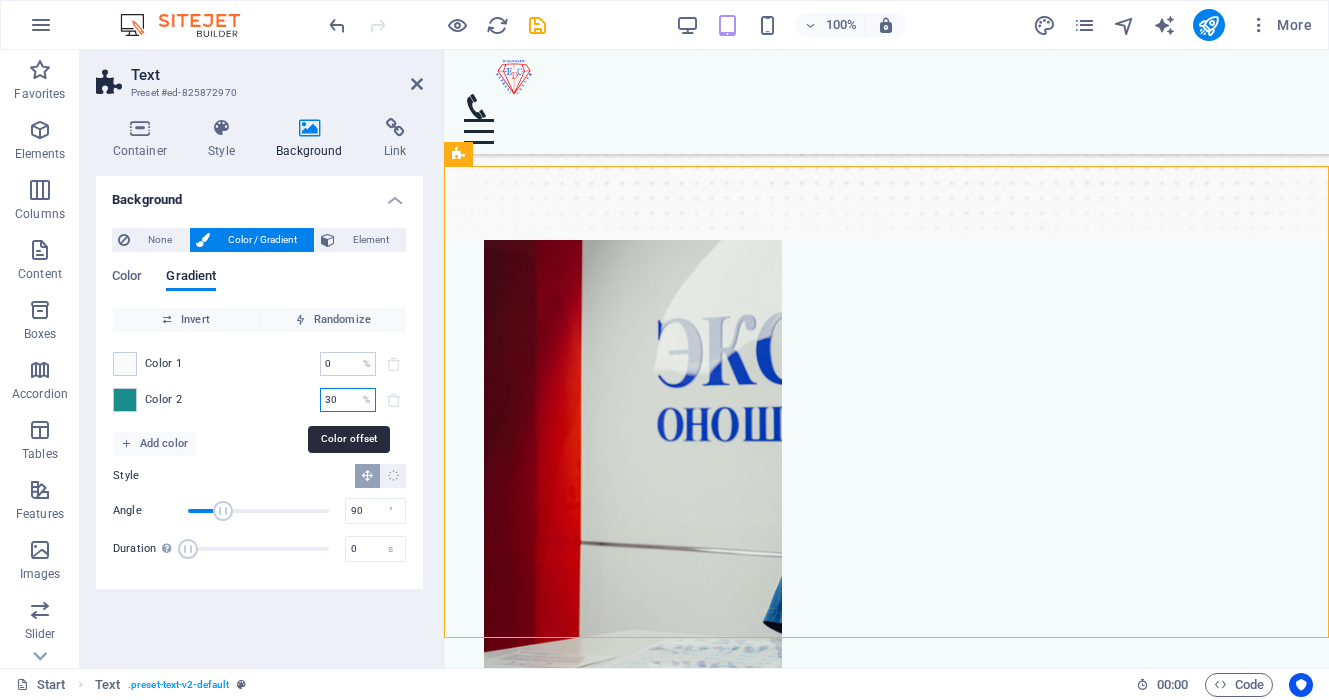 type on "30" 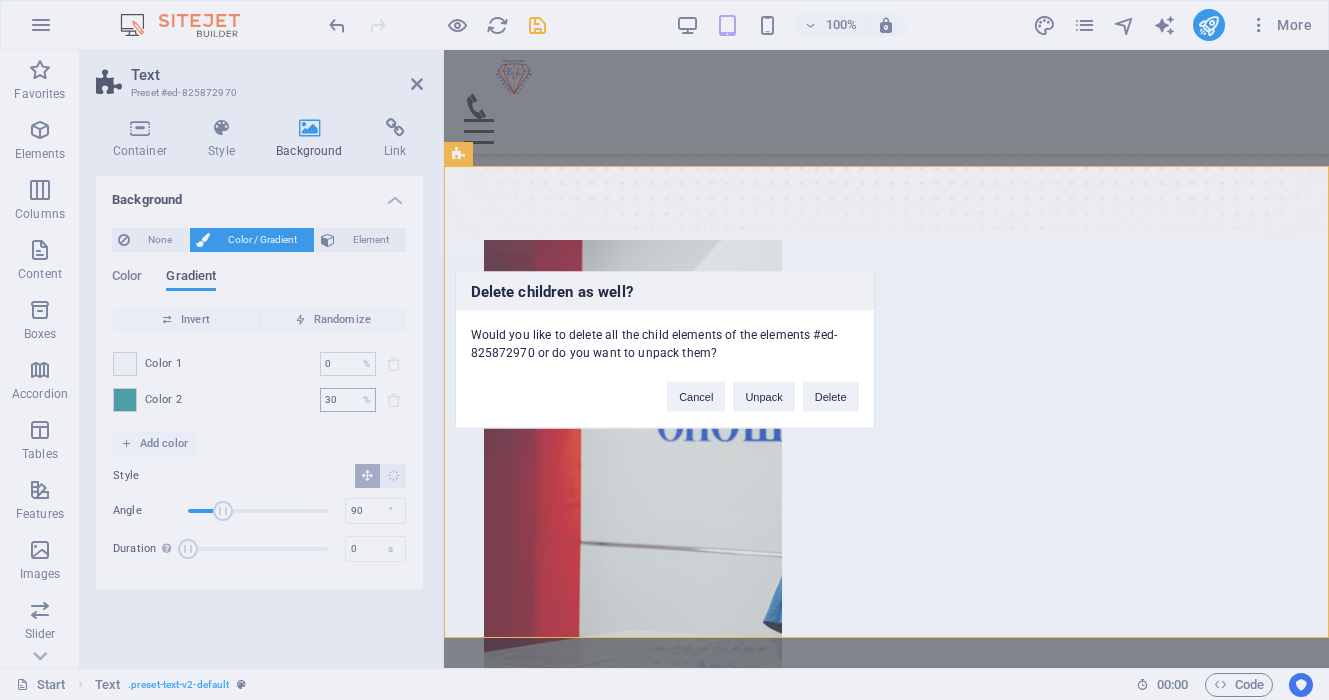 type 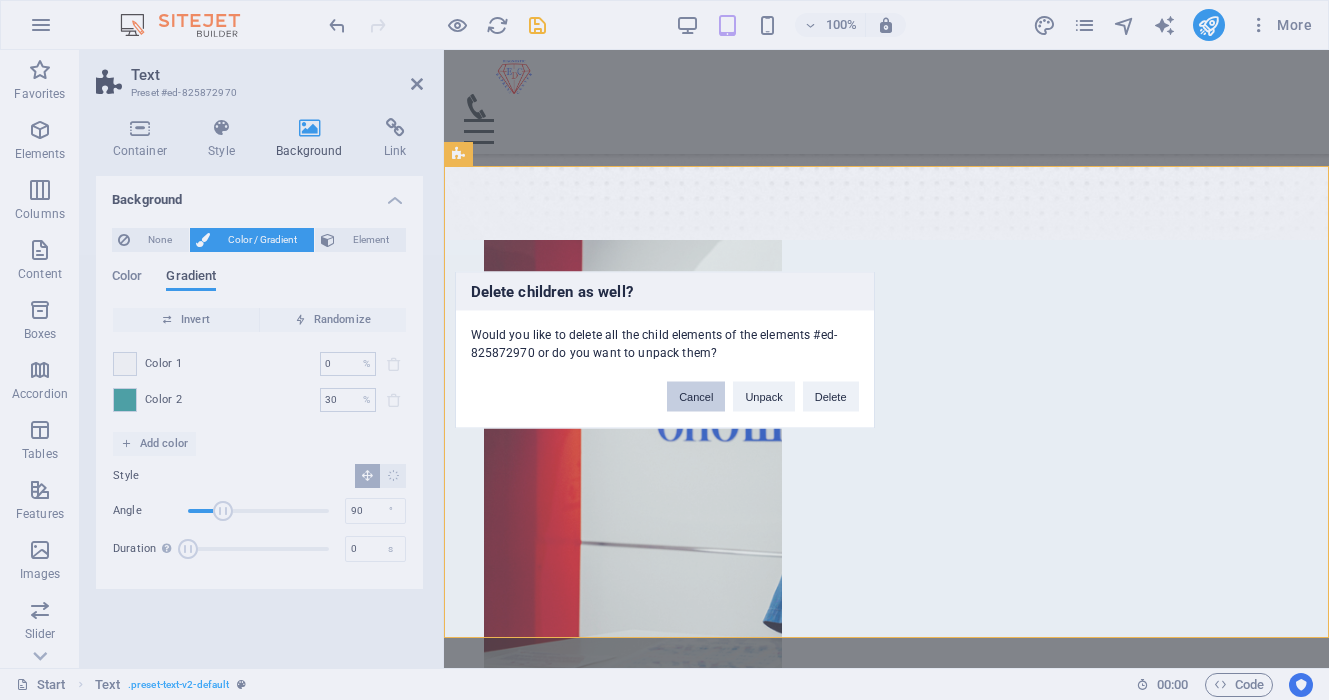 click on "Cancel" at bounding box center [696, 397] 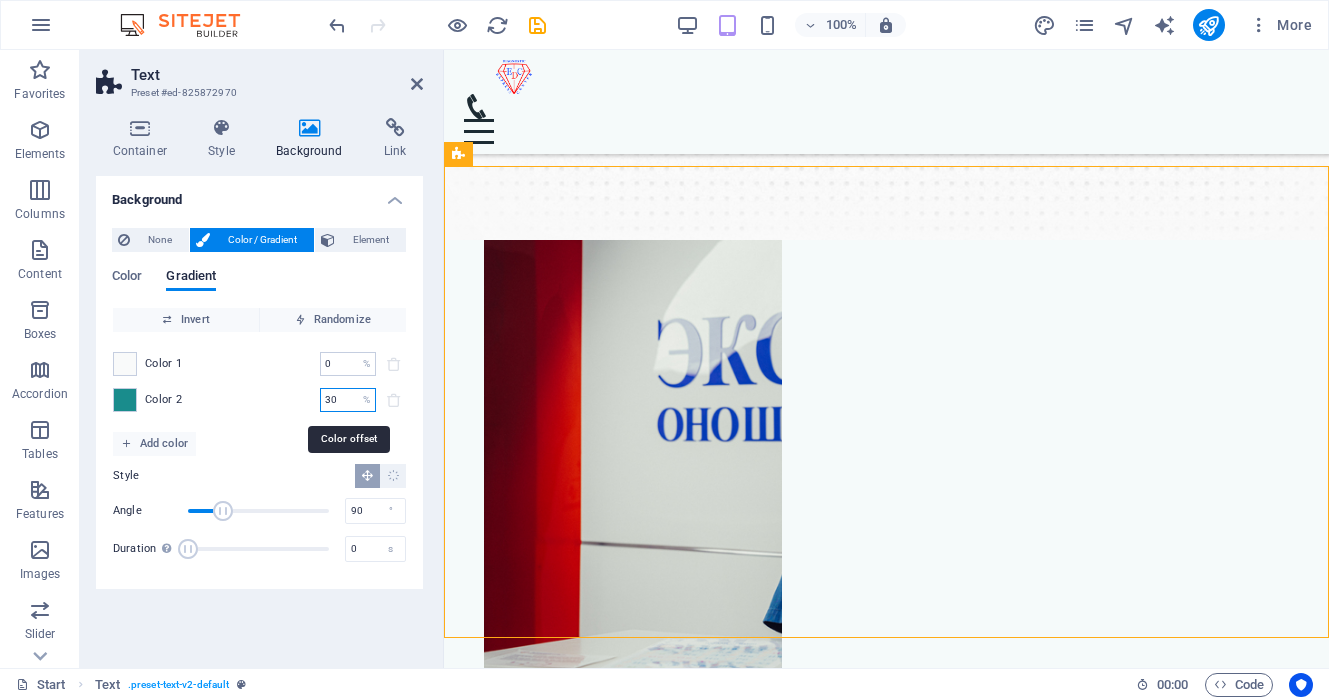 click on "30" at bounding box center [337, 400] 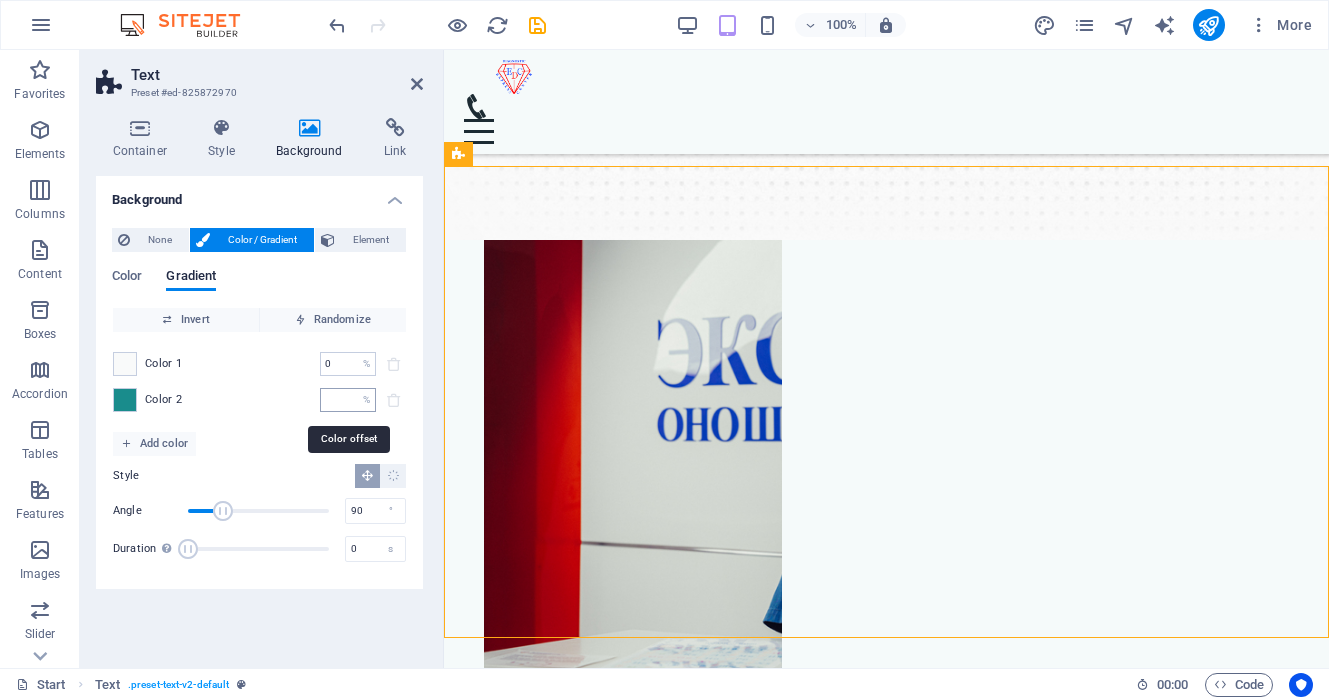type on "0" 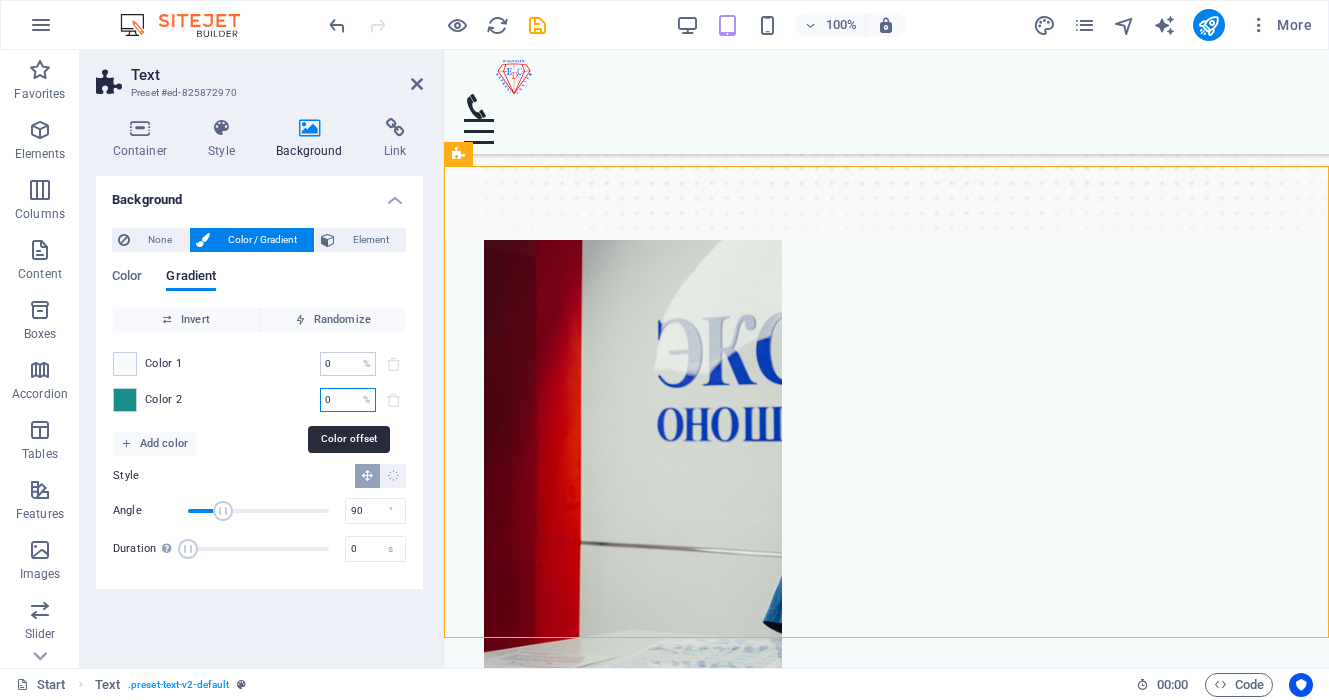 click on "0" at bounding box center [337, 400] 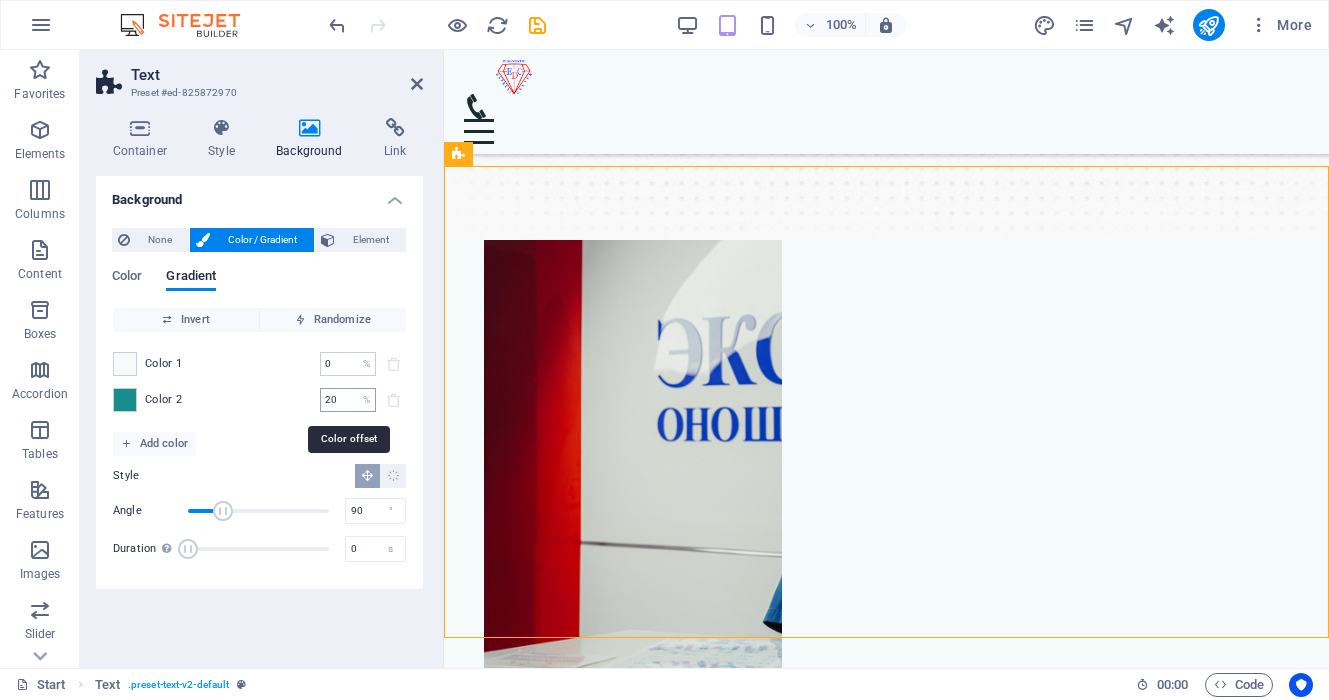 click on "20" at bounding box center (337, 400) 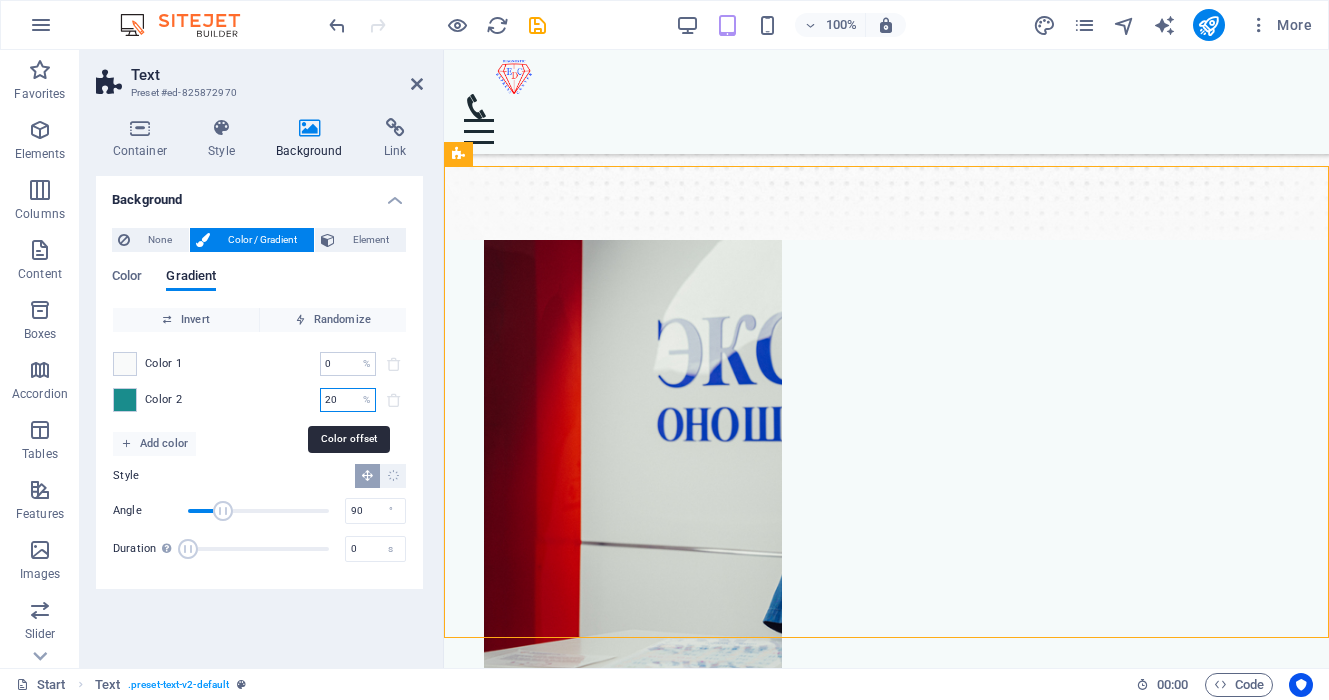 type on "2" 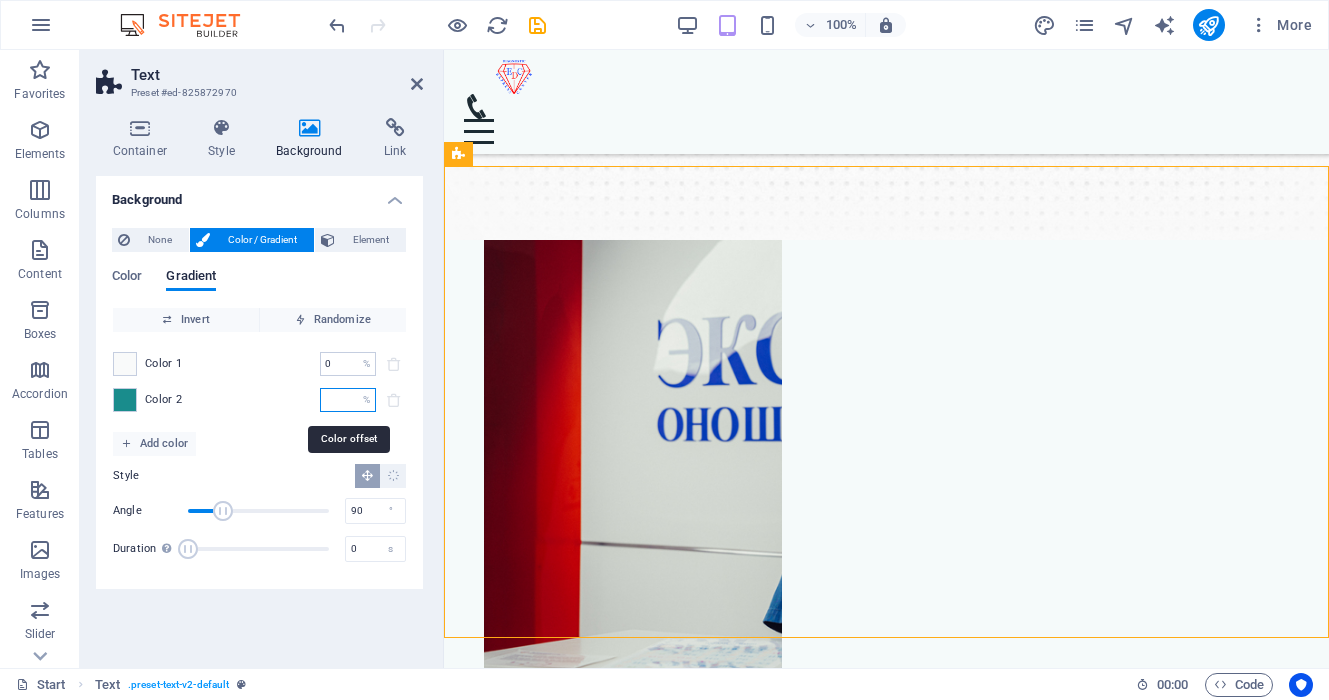 type on "0" 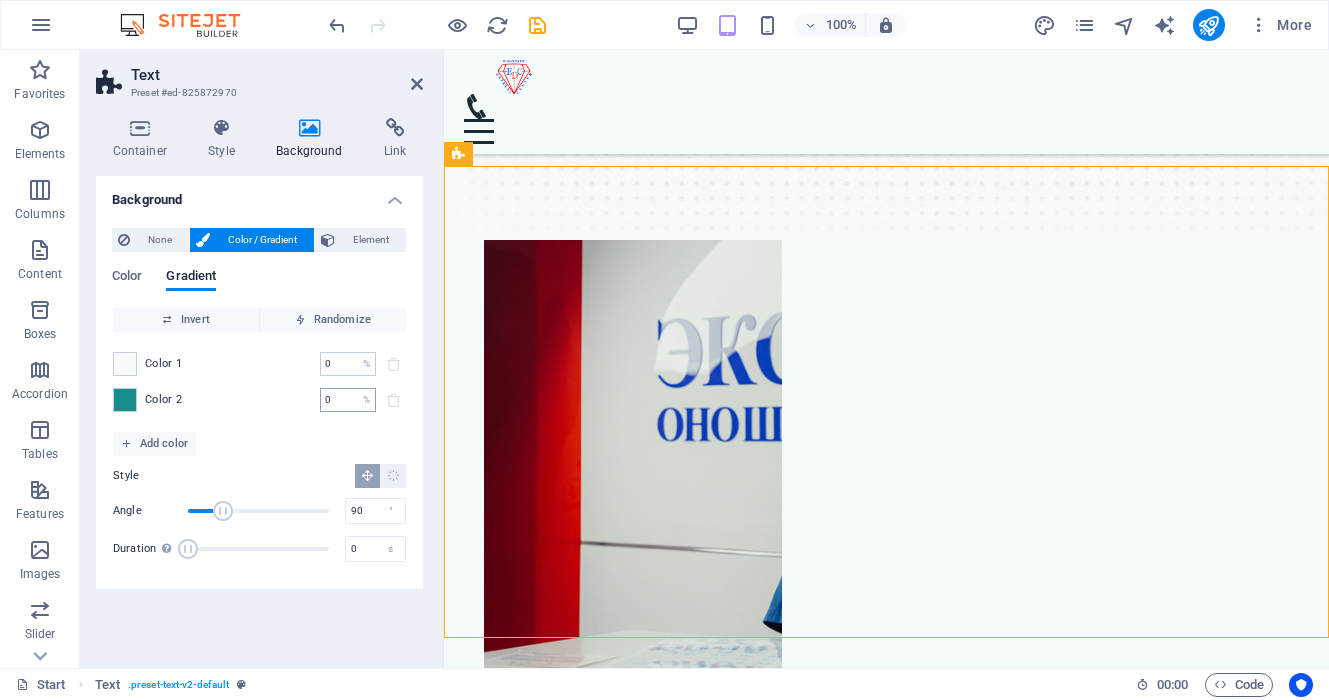 click on "0" at bounding box center (337, 400) 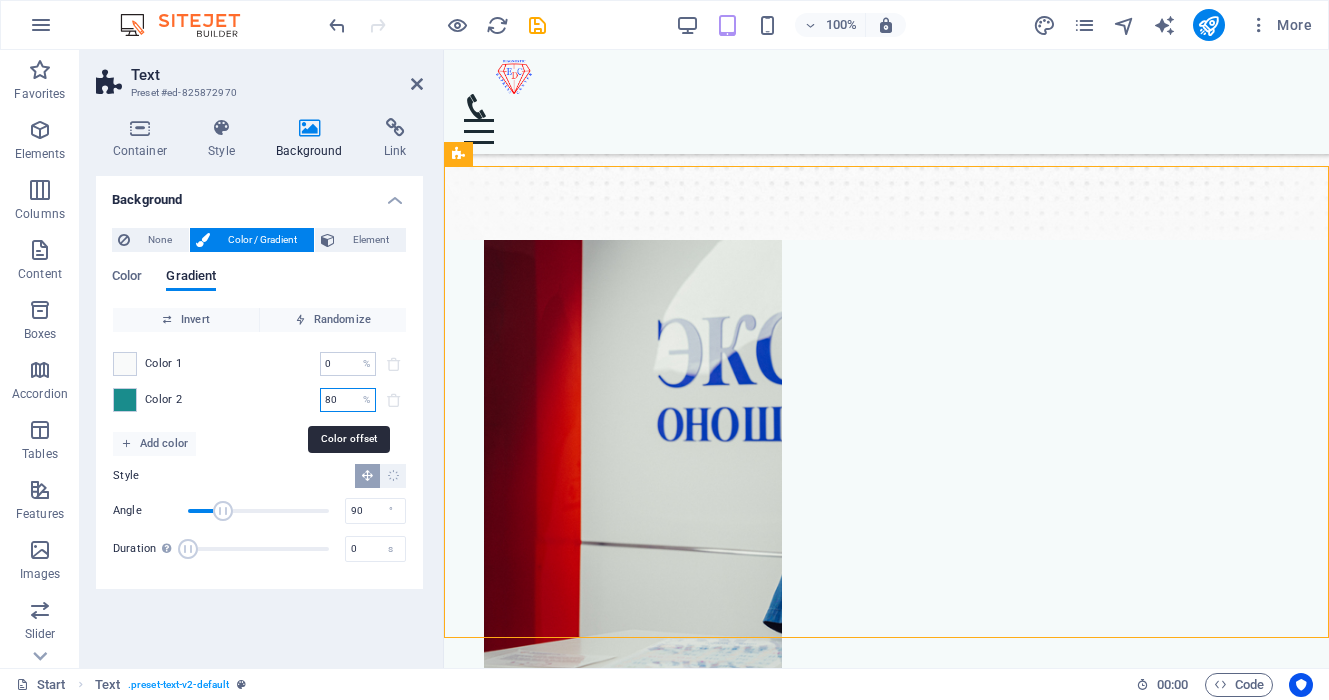 type on "80" 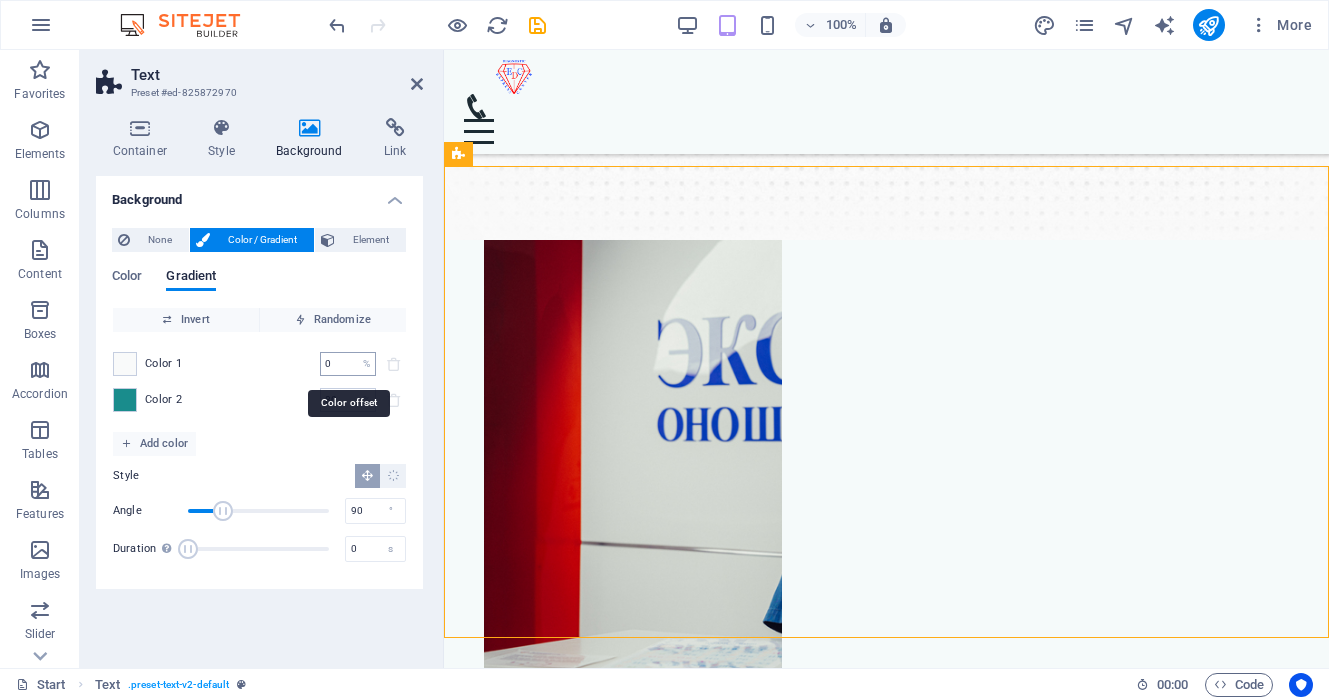 click on "0" at bounding box center [337, 364] 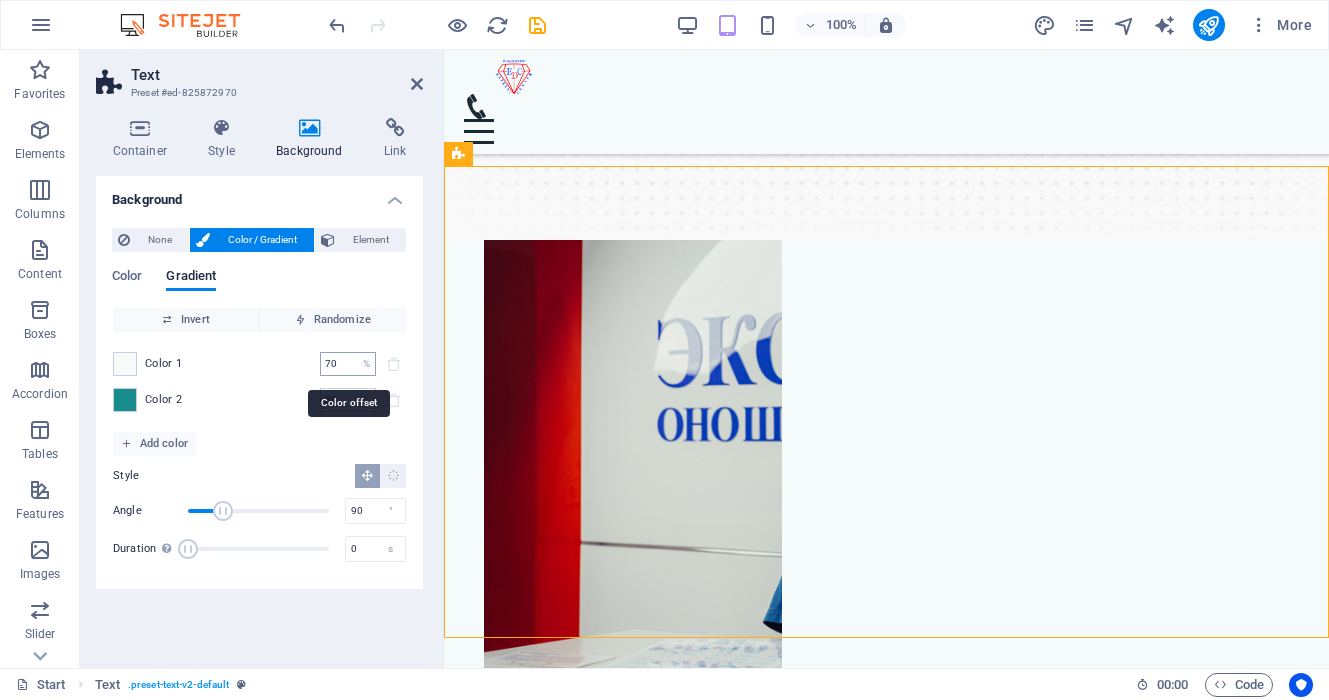 click on "70" at bounding box center (337, 364) 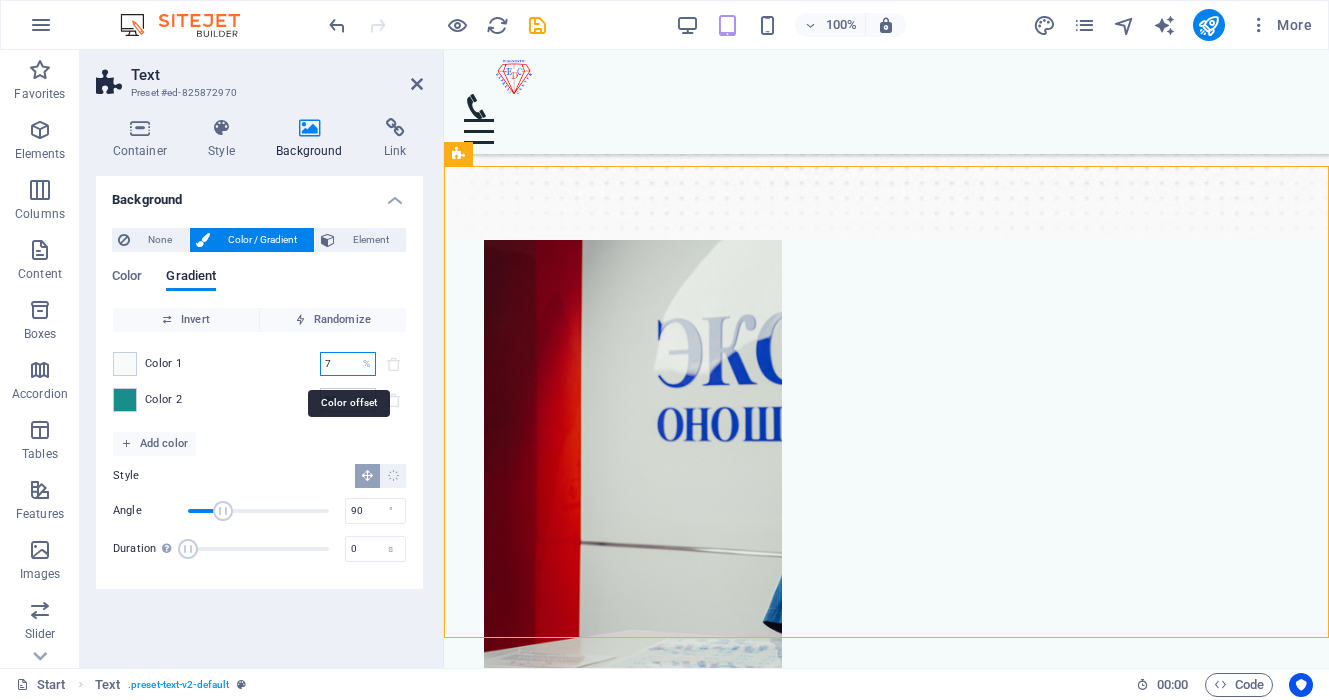 type on "7" 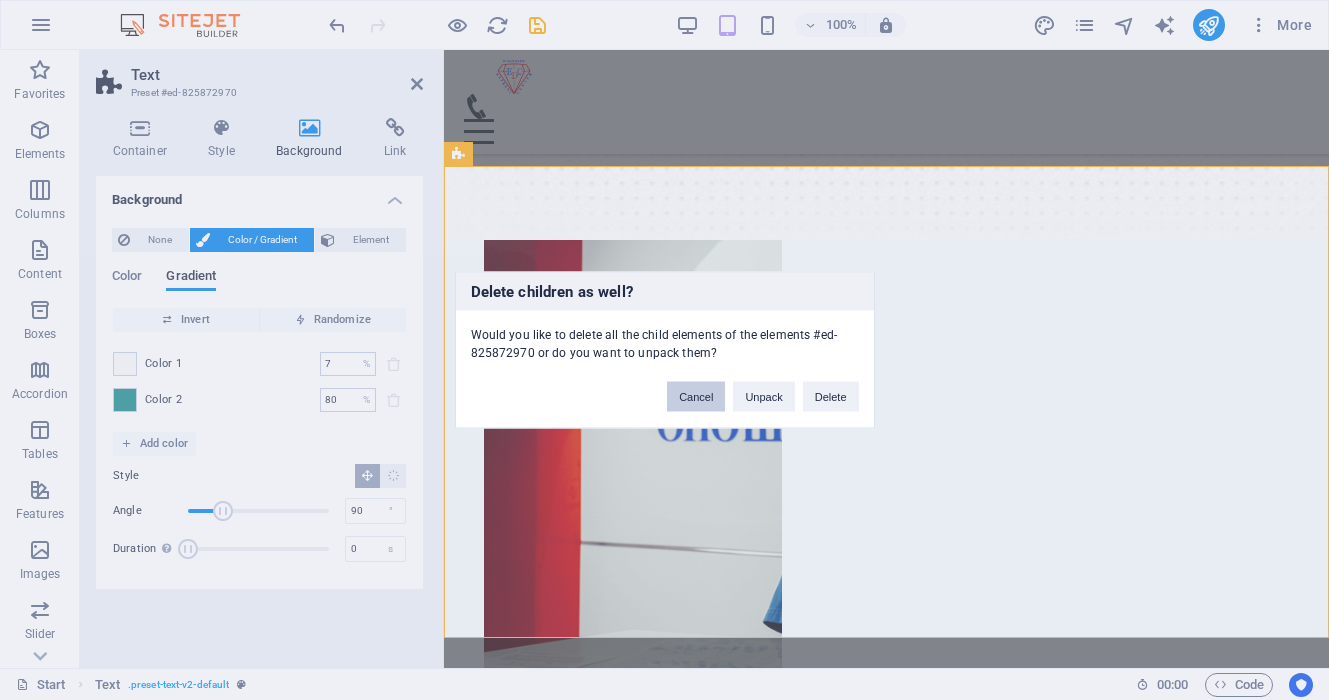 click on "Cancel" at bounding box center (696, 397) 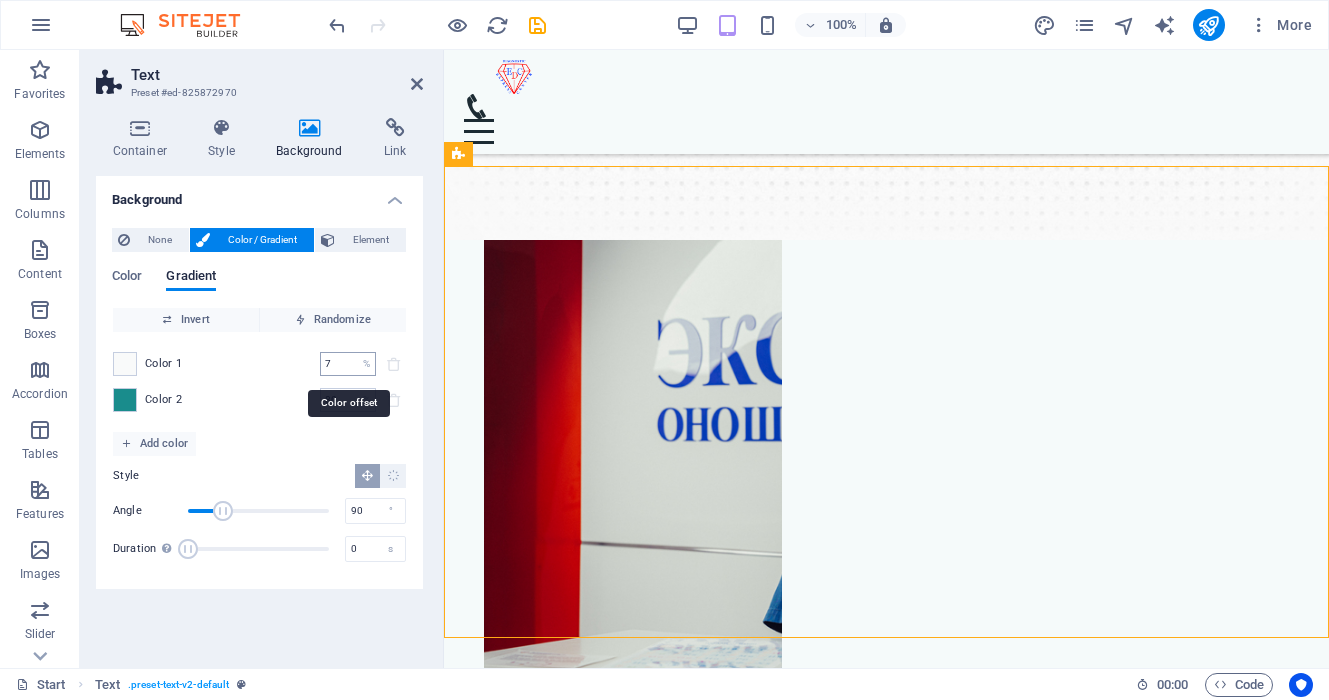 click on "7" at bounding box center [337, 364] 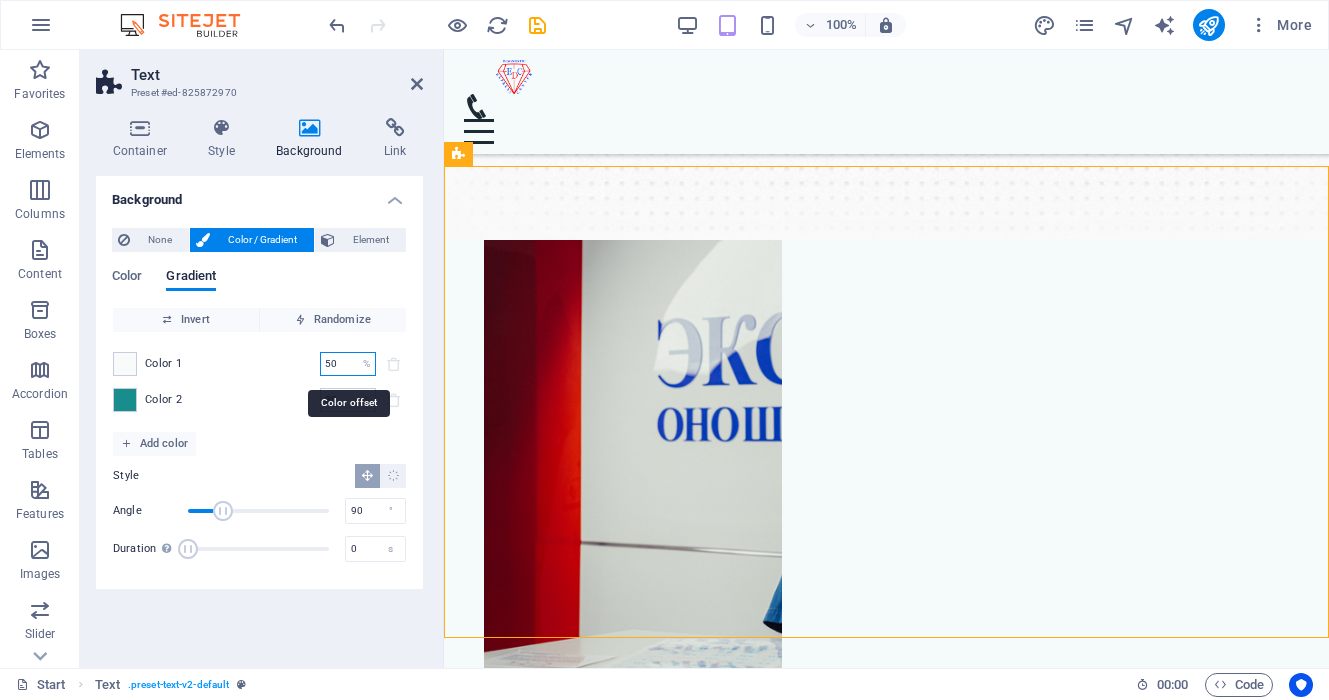 type on "50" 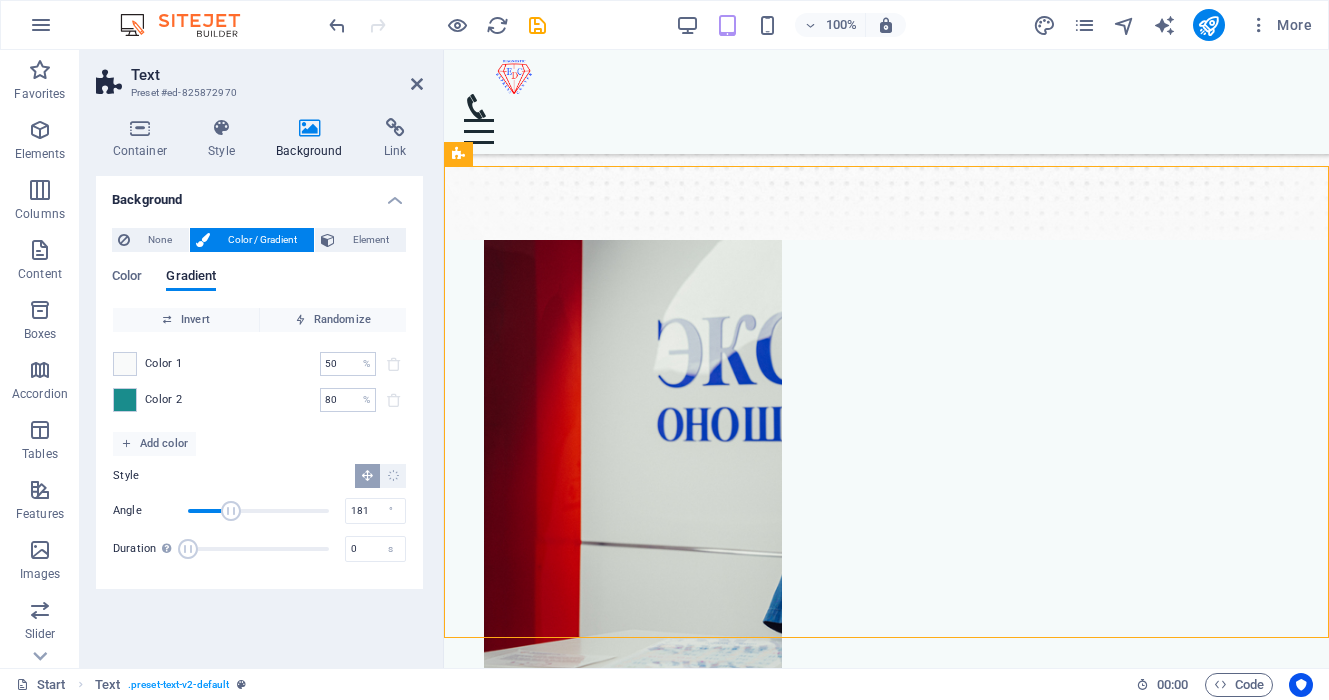 type on "184" 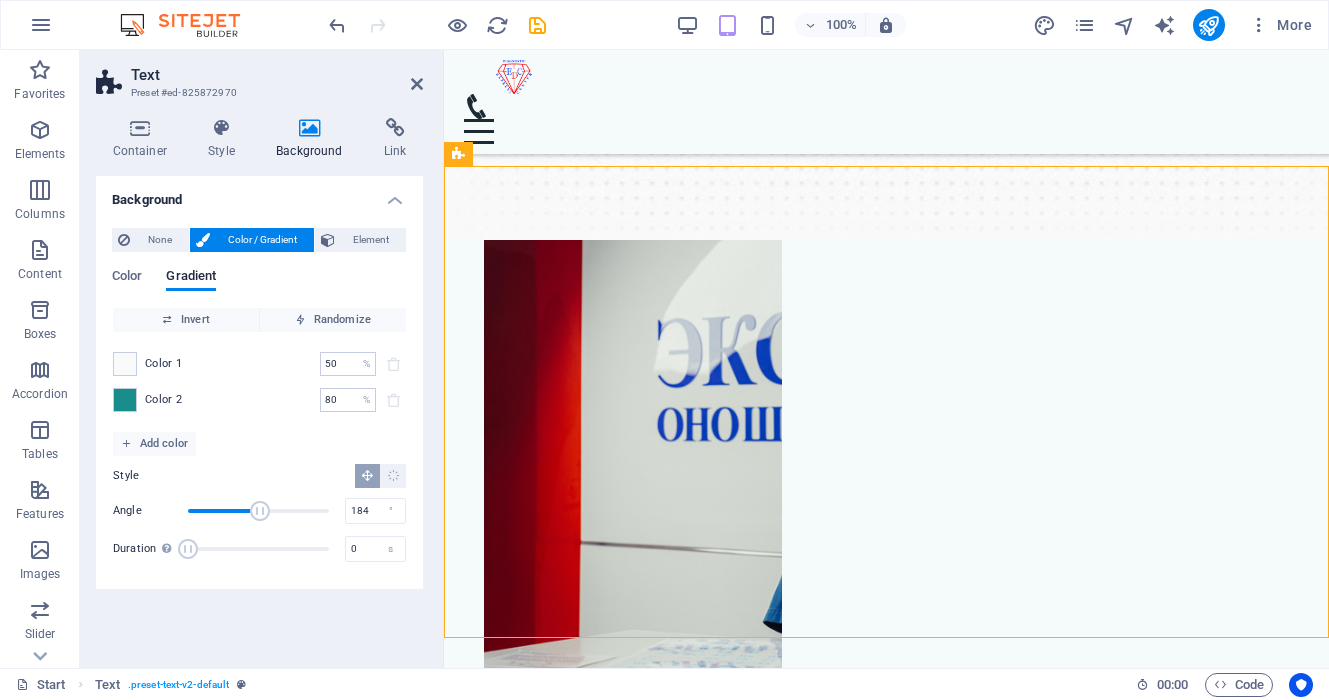 drag, startPoint x: 221, startPoint y: 513, endPoint x: 260, endPoint y: 514, distance: 39.012817 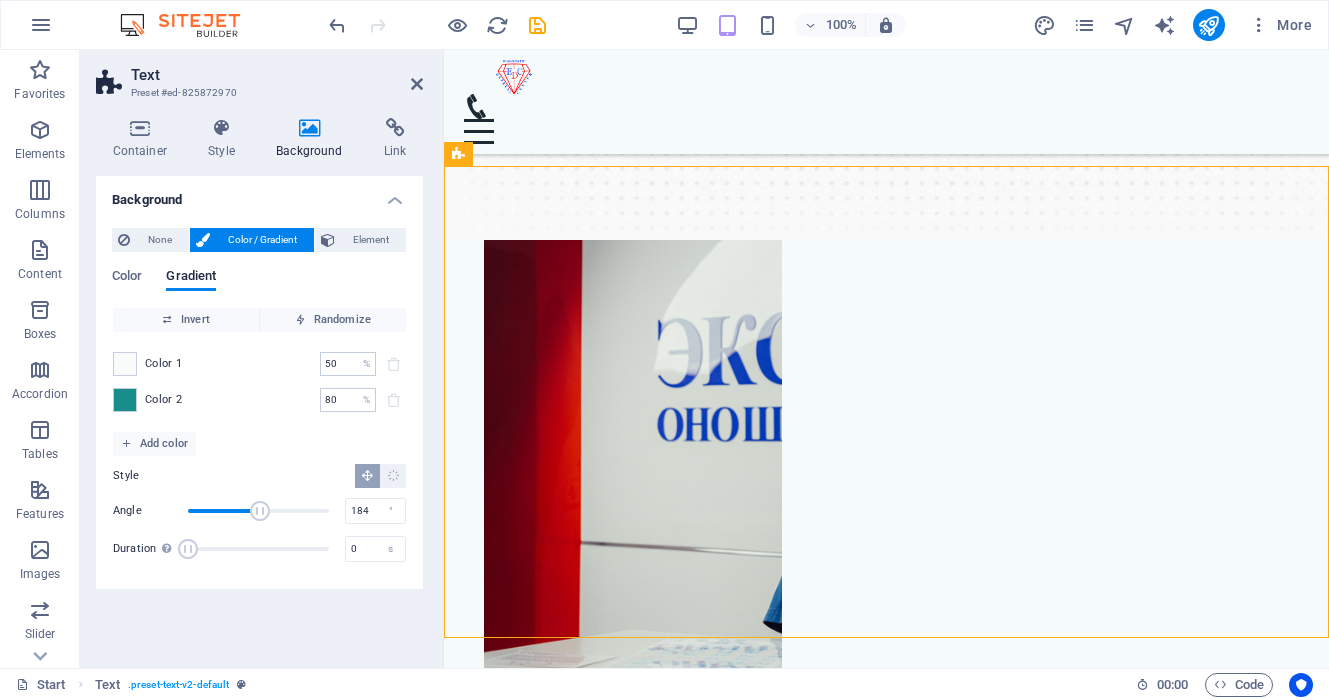 click at bounding box center [260, 511] 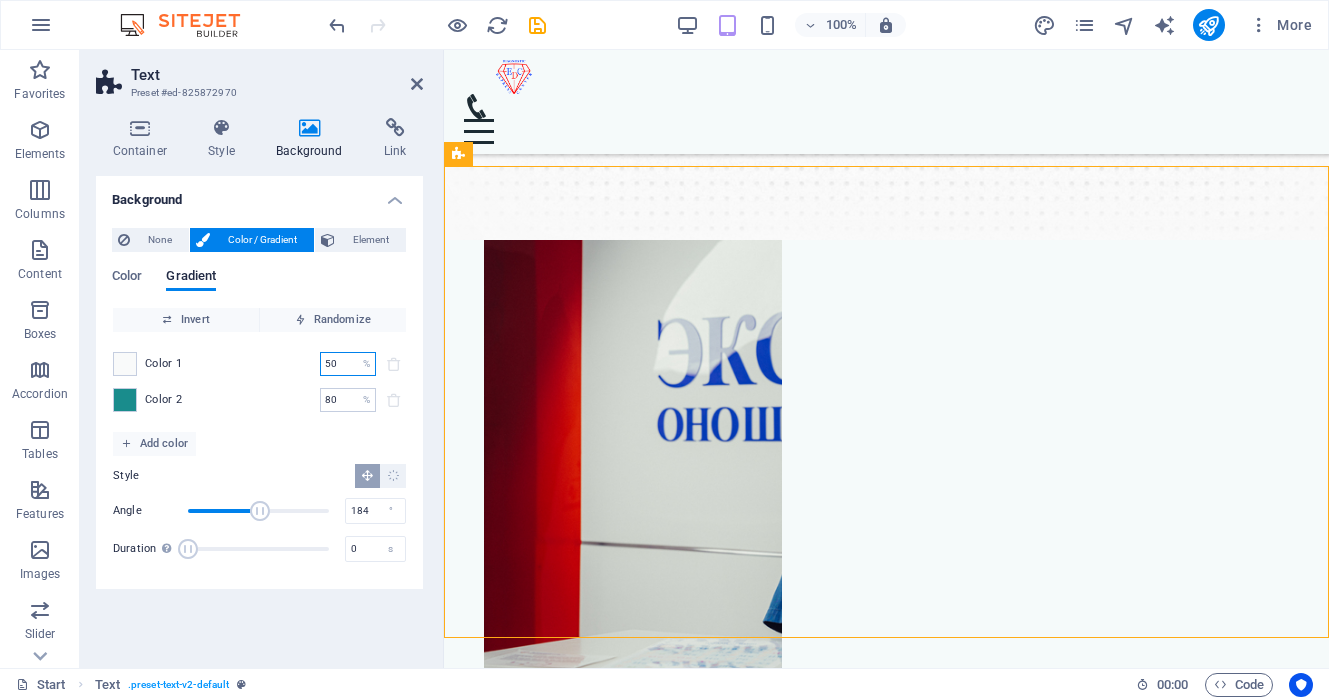 drag, startPoint x: 350, startPoint y: 363, endPoint x: 315, endPoint y: 363, distance: 35 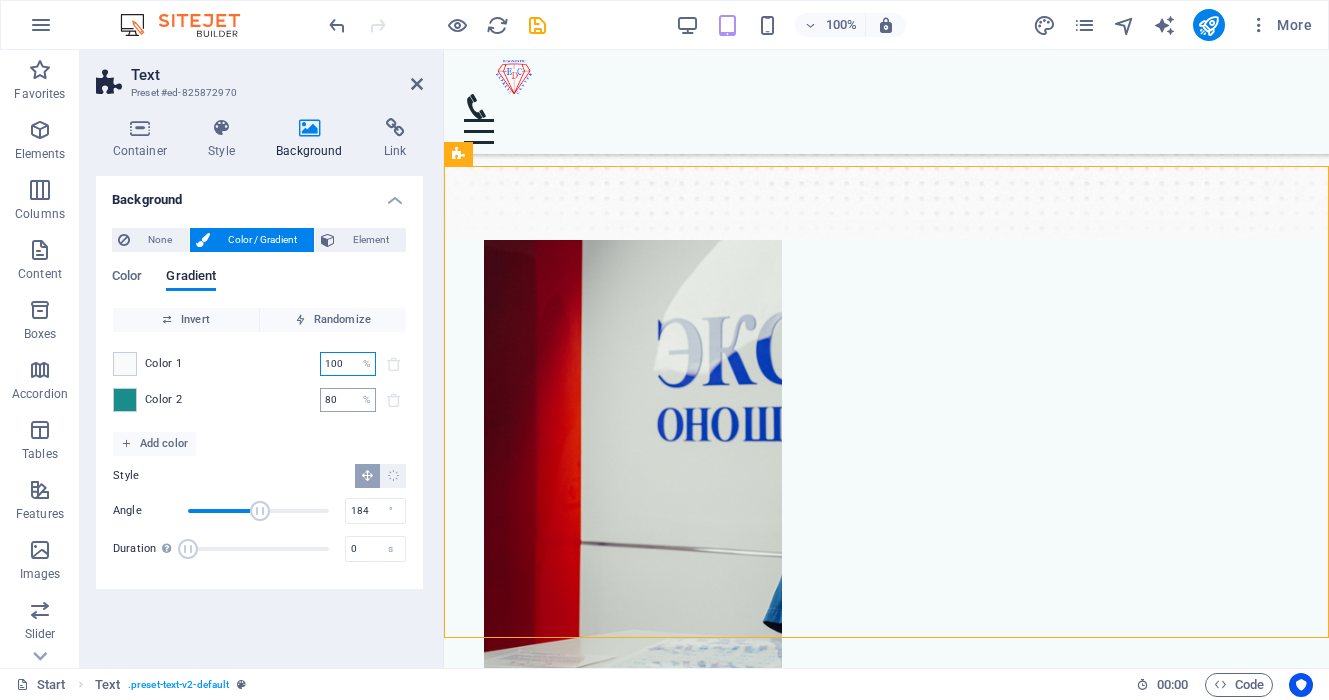 type on "80" 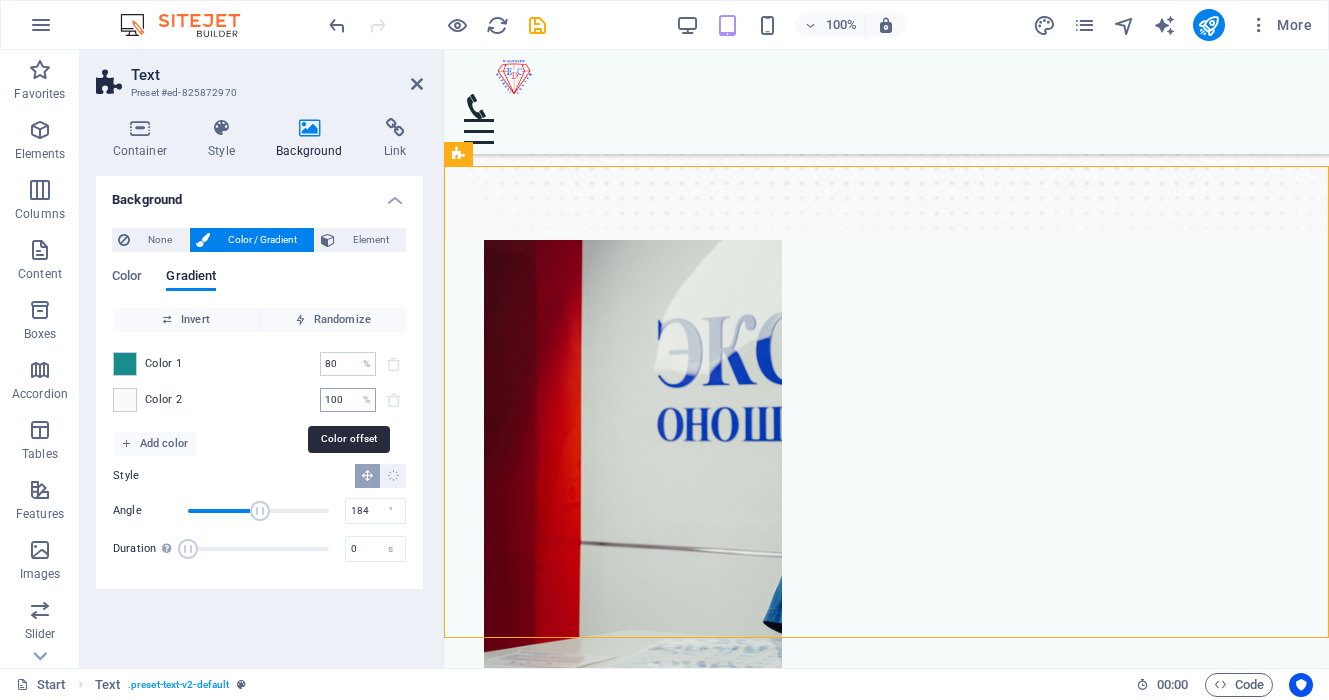 click on "100" at bounding box center (337, 400) 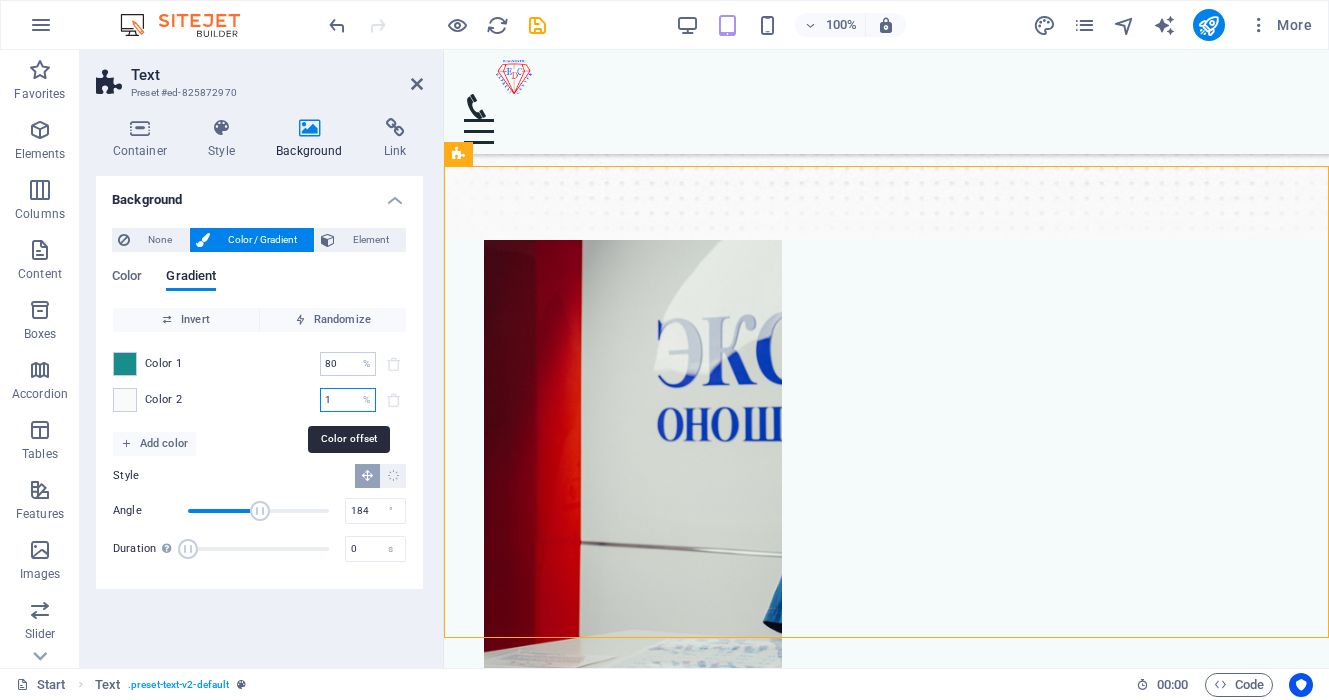 type on "1" 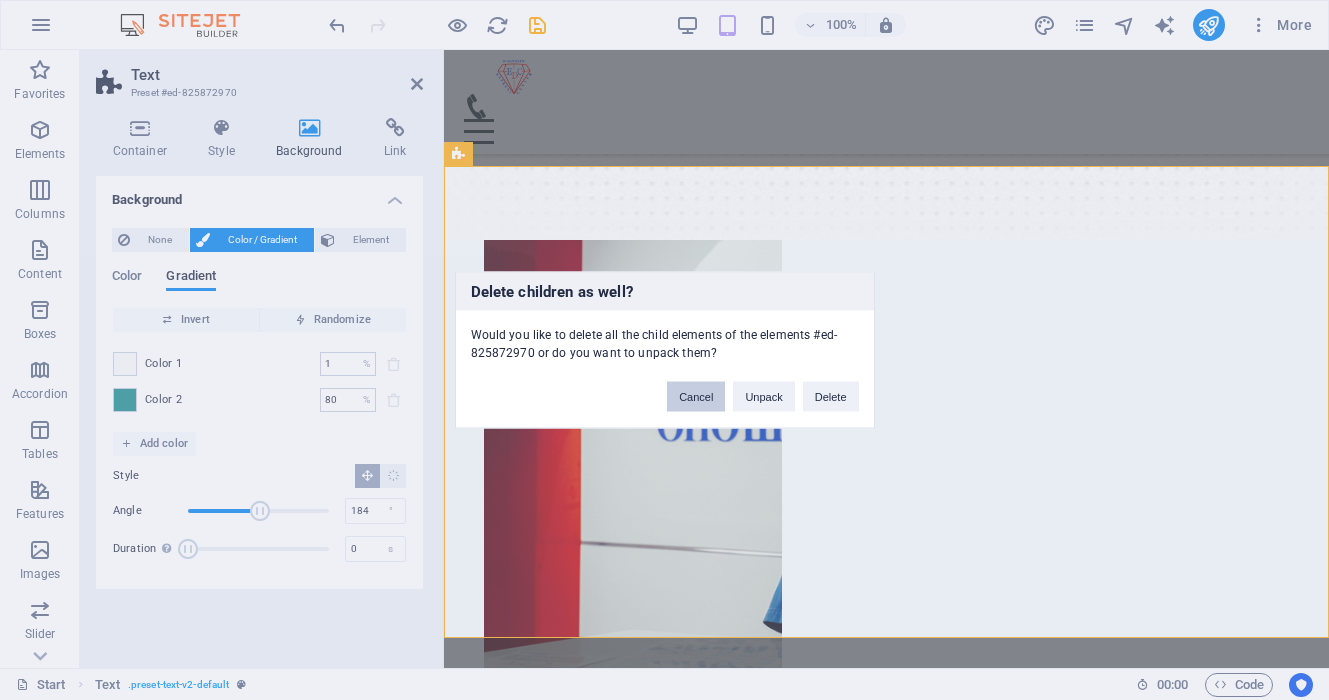click on "Cancel" at bounding box center (696, 397) 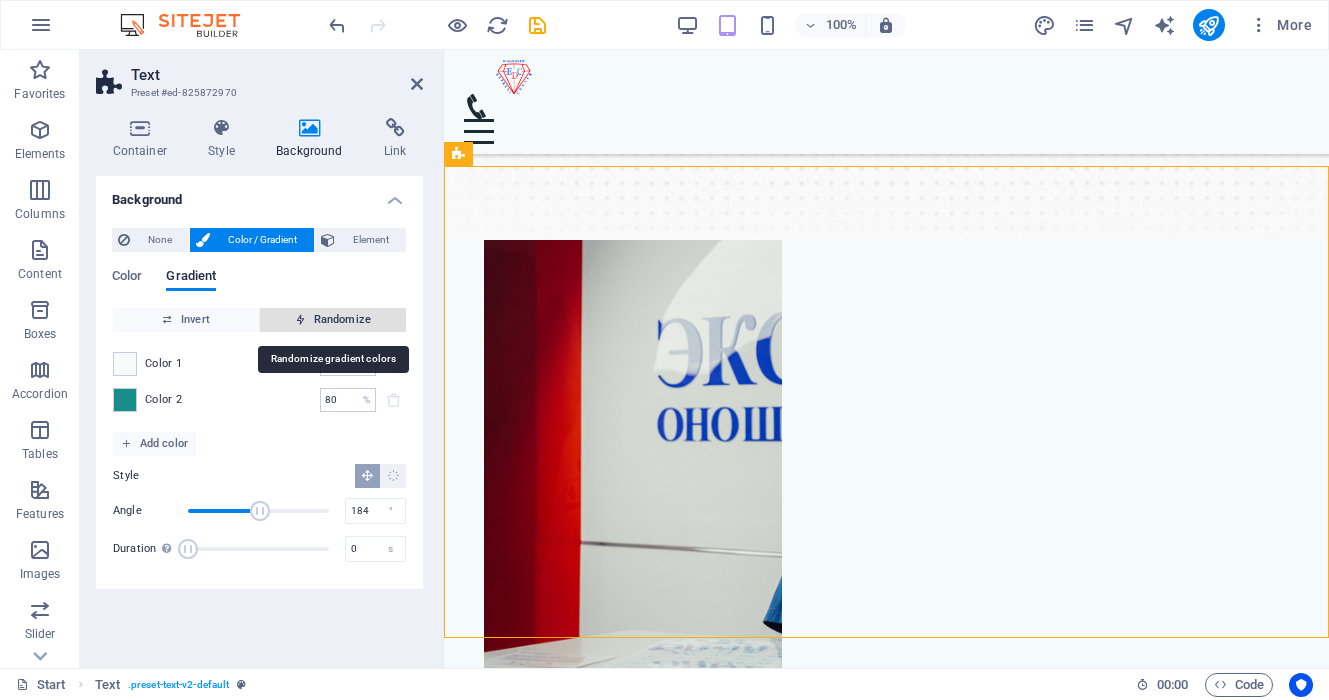 click on "Randomize" at bounding box center (333, 320) 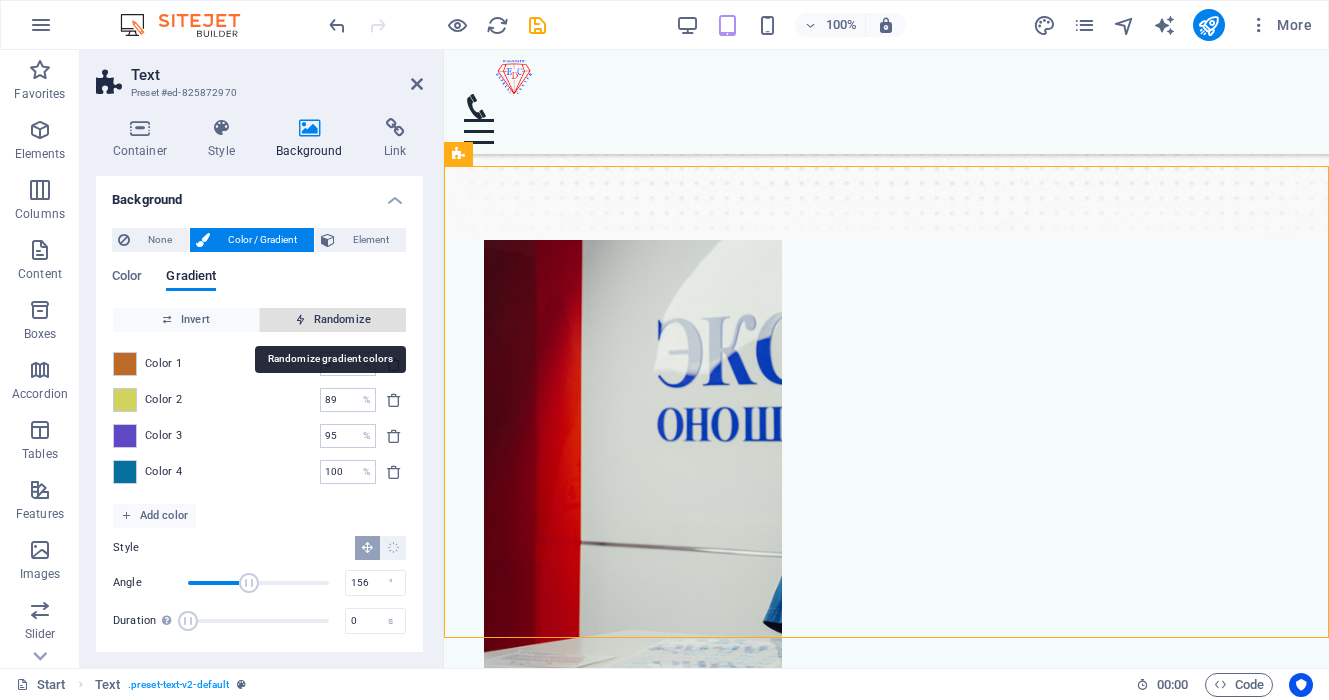 click on "Randomize" at bounding box center (333, 320) 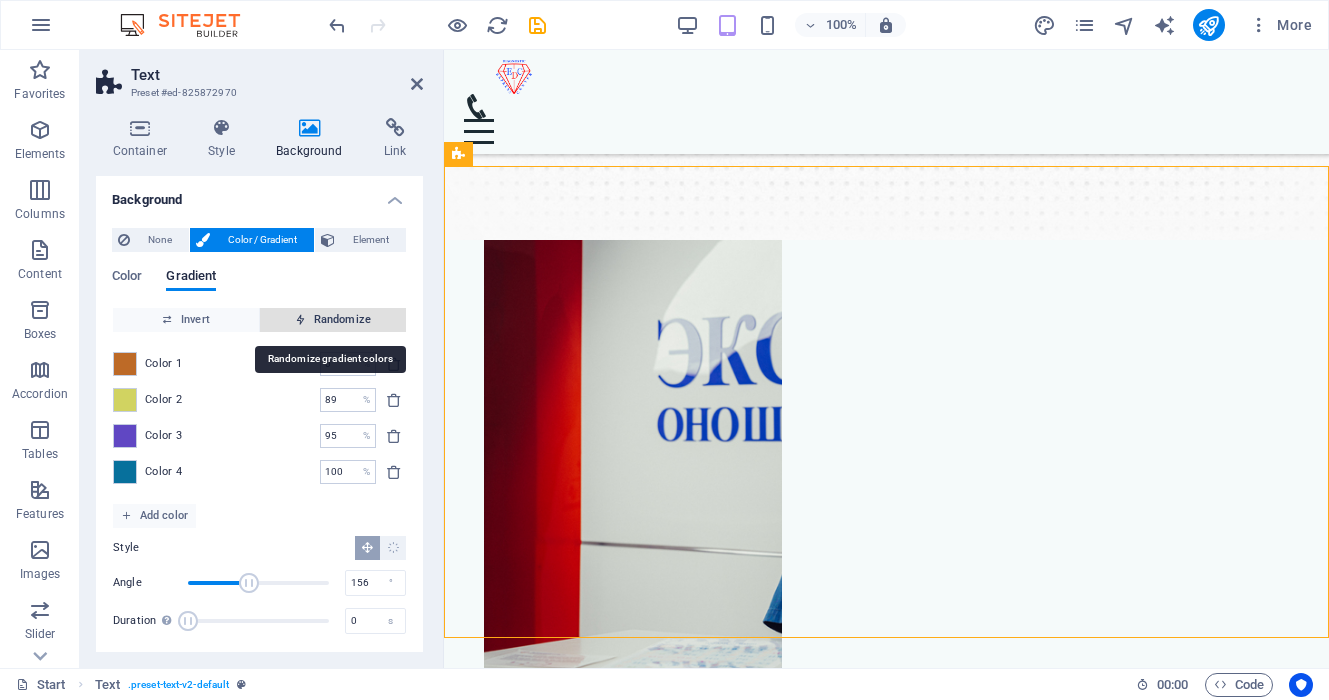 type on "110" 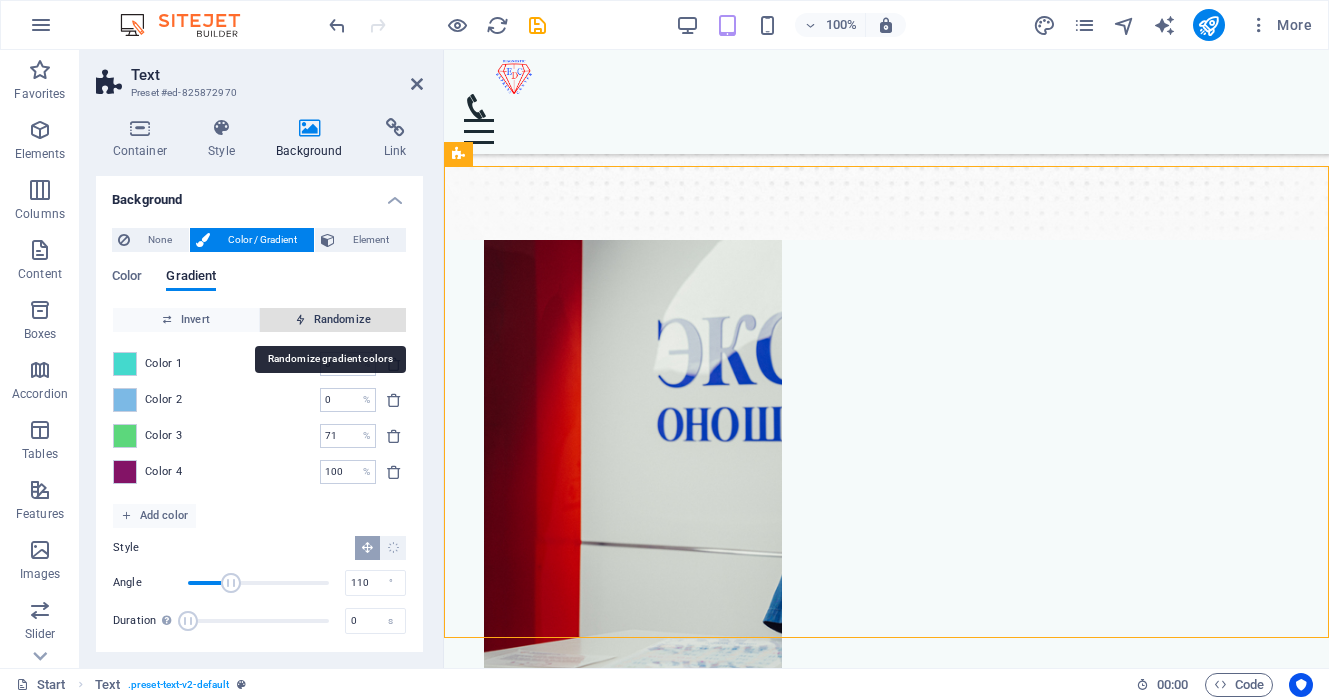 click on "Randomize" at bounding box center (333, 320) 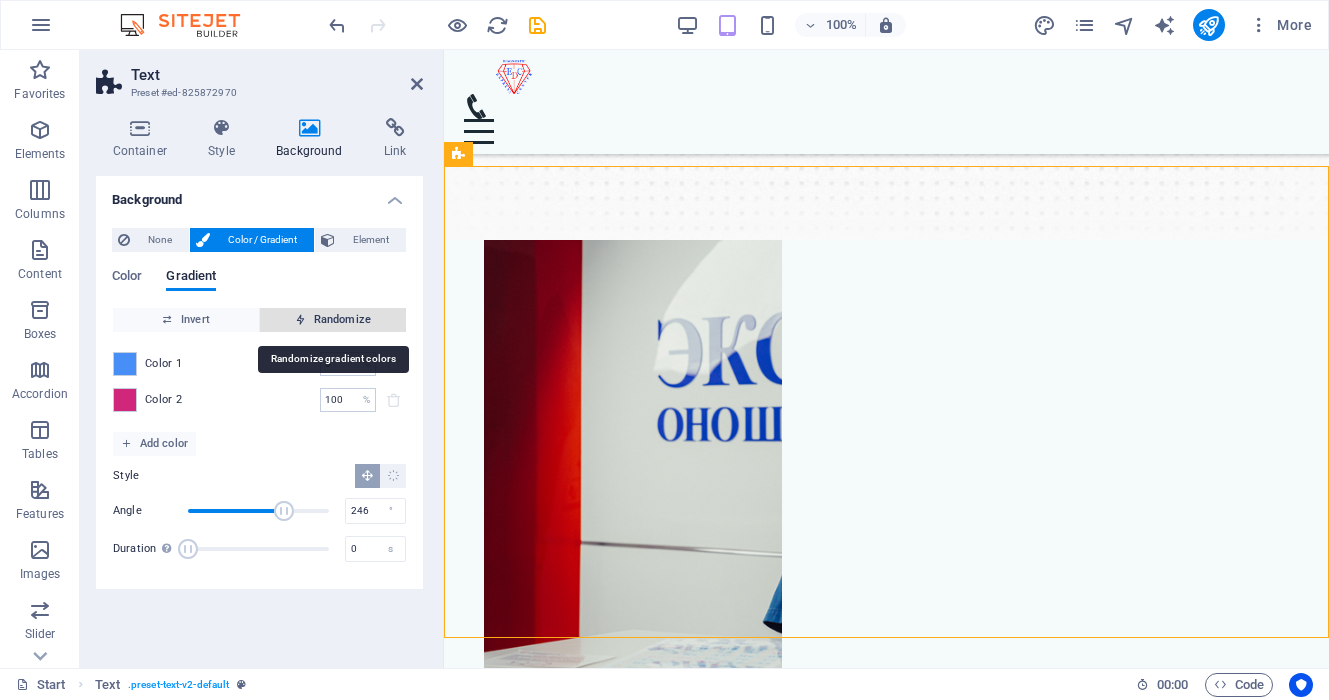 click on "Randomize" at bounding box center [333, 320] 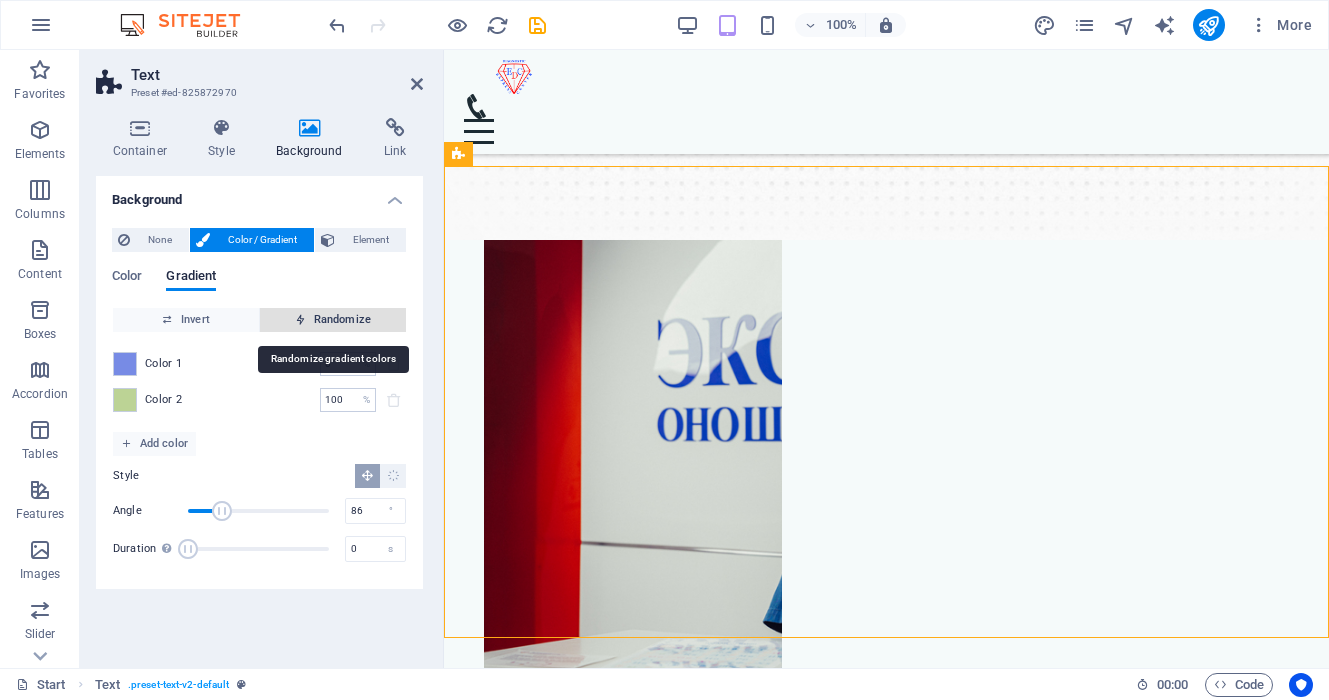 click on "Randomize" at bounding box center [333, 320] 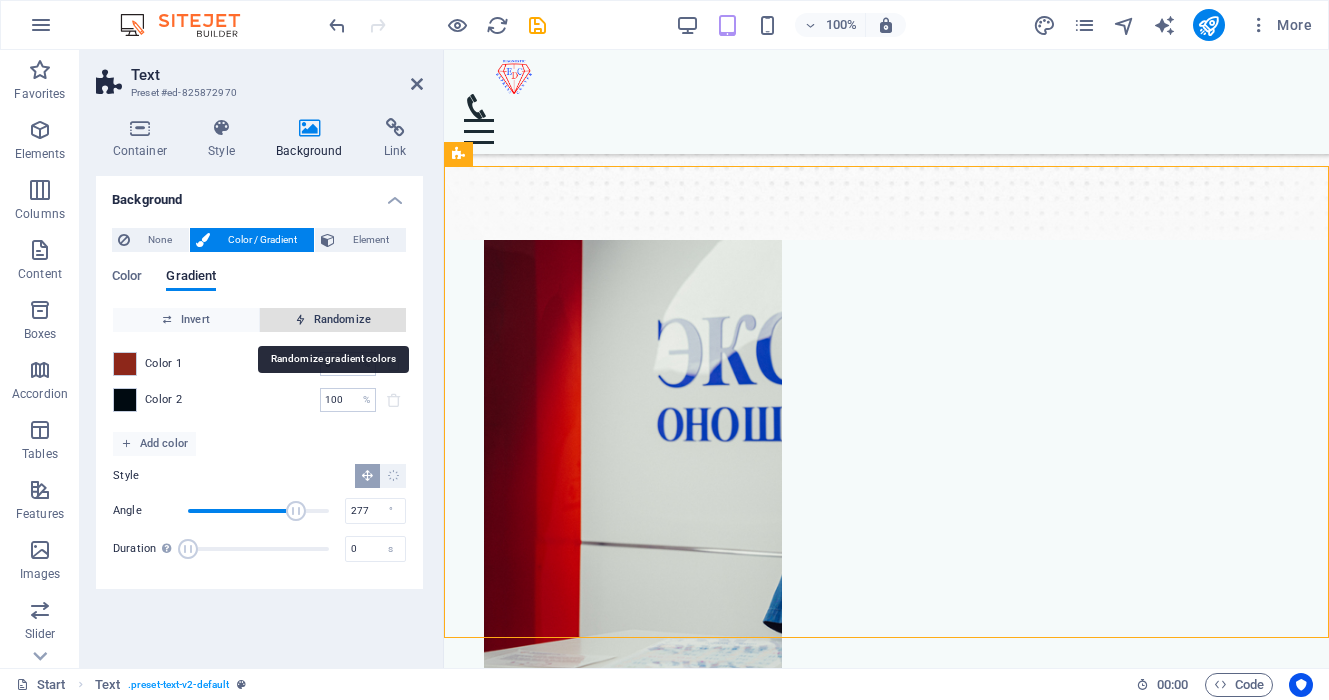 click on "Randomize" at bounding box center (333, 320) 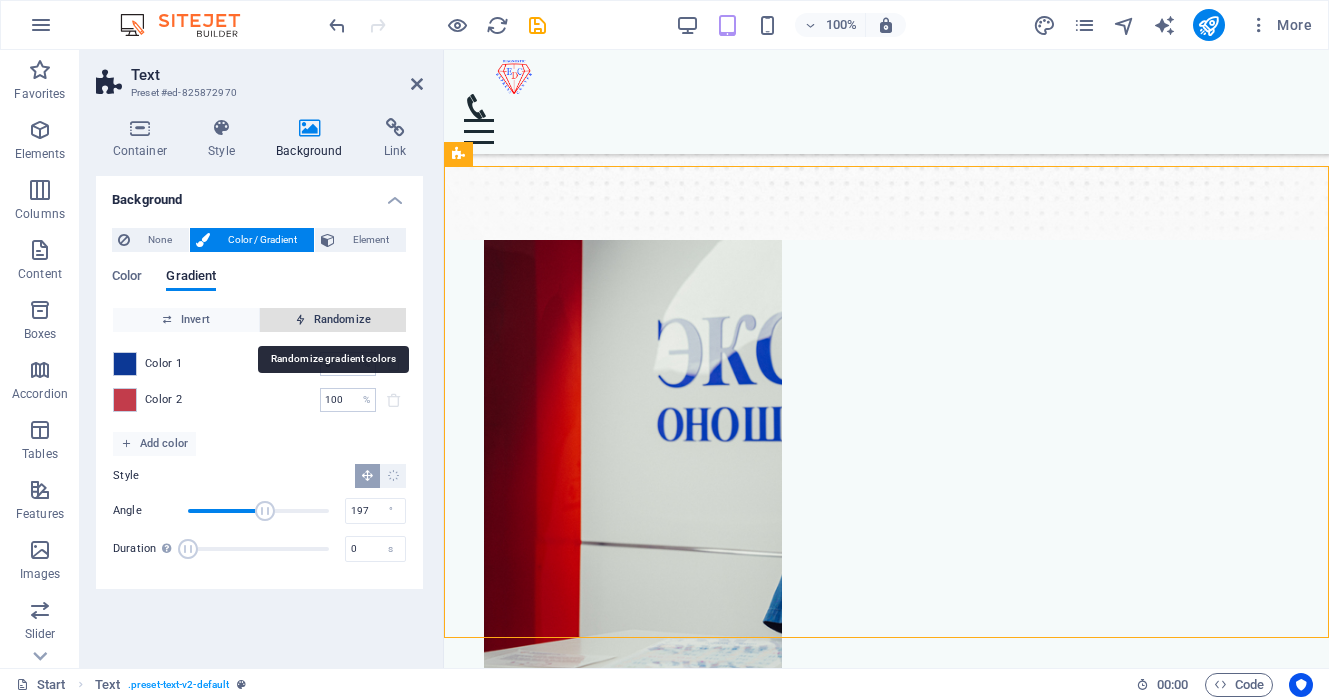 click on "Randomize" at bounding box center [333, 320] 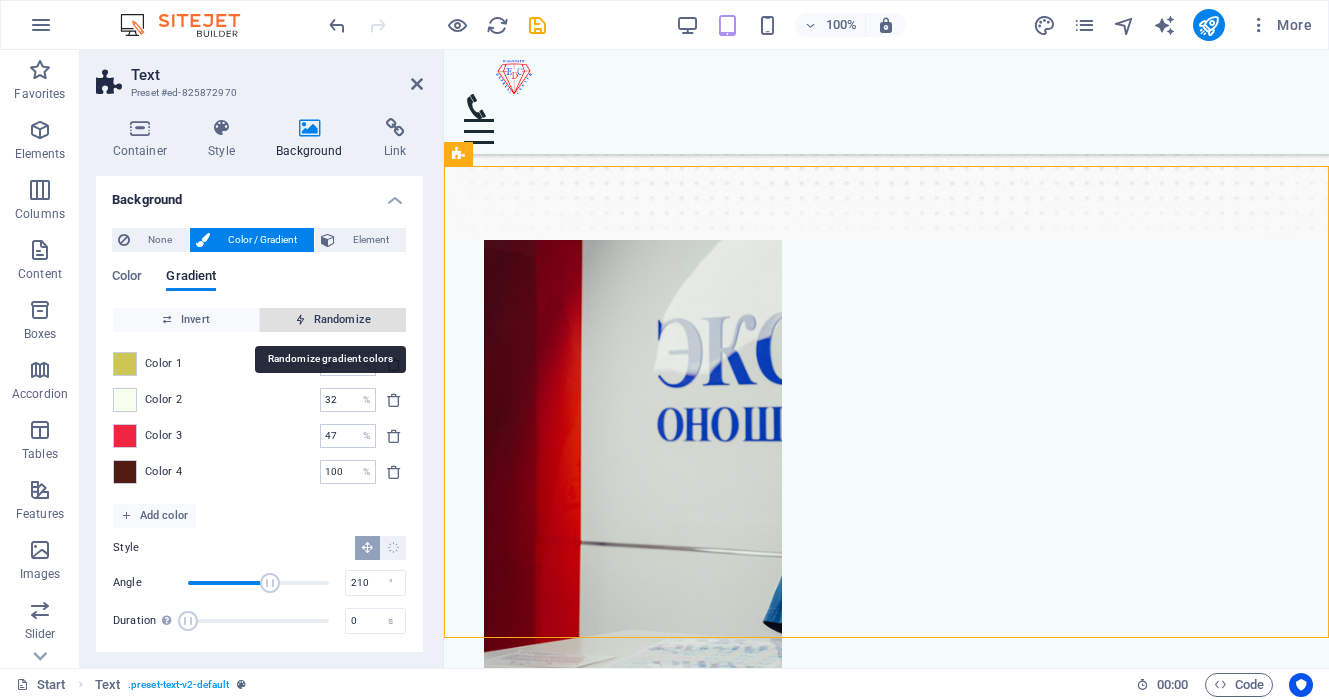 click on "Randomize" at bounding box center [333, 320] 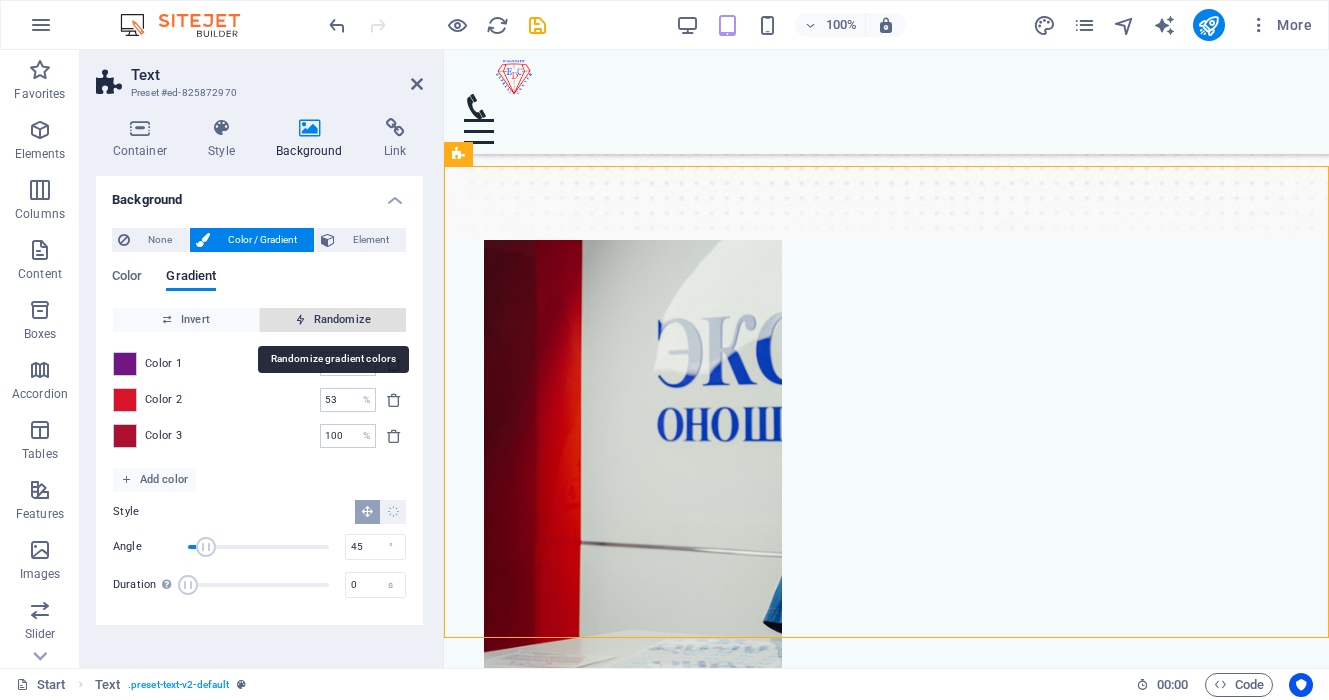 click on "Randomize" at bounding box center (333, 320) 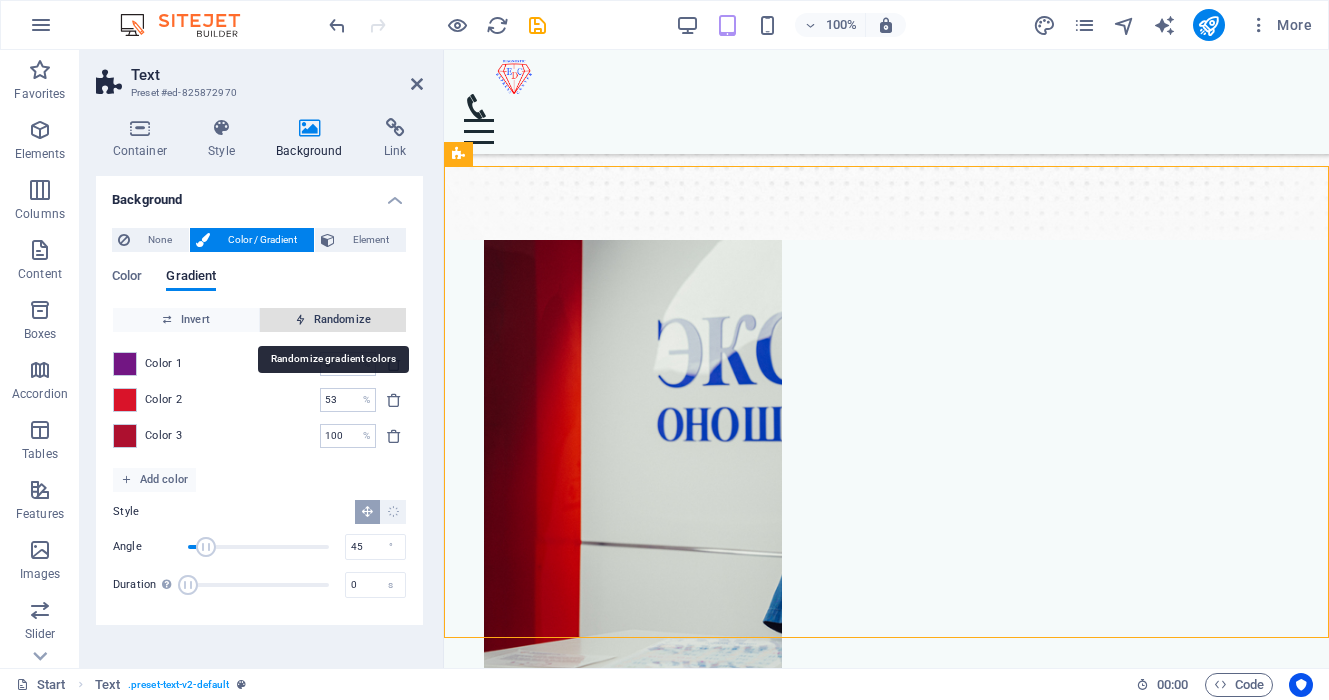 type on "96" 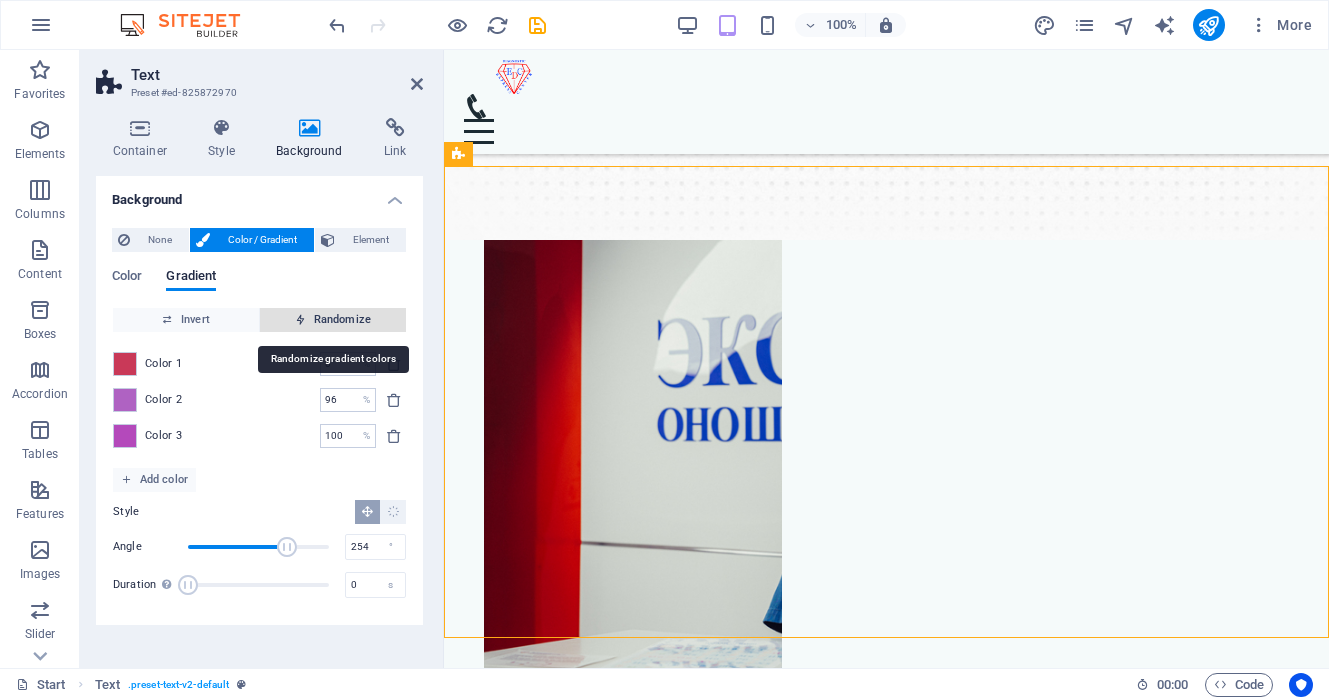 click on "Randomize" at bounding box center (333, 320) 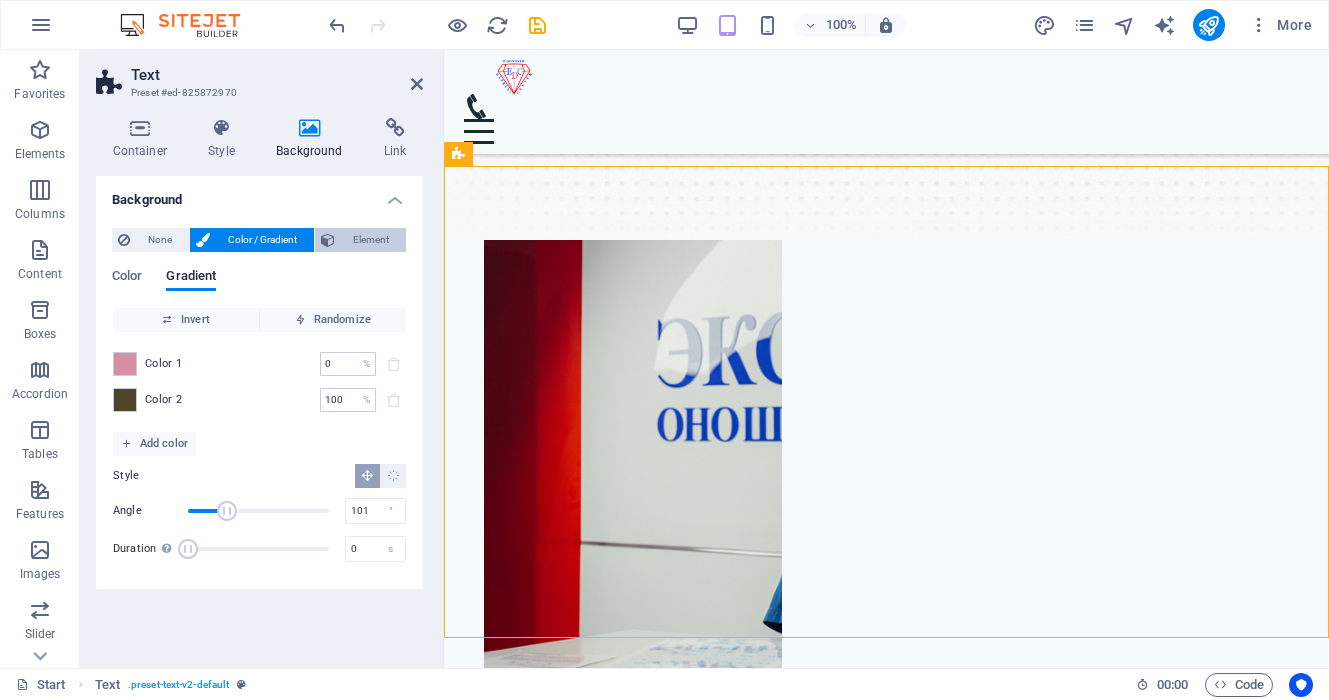 click on "Element" at bounding box center [370, 240] 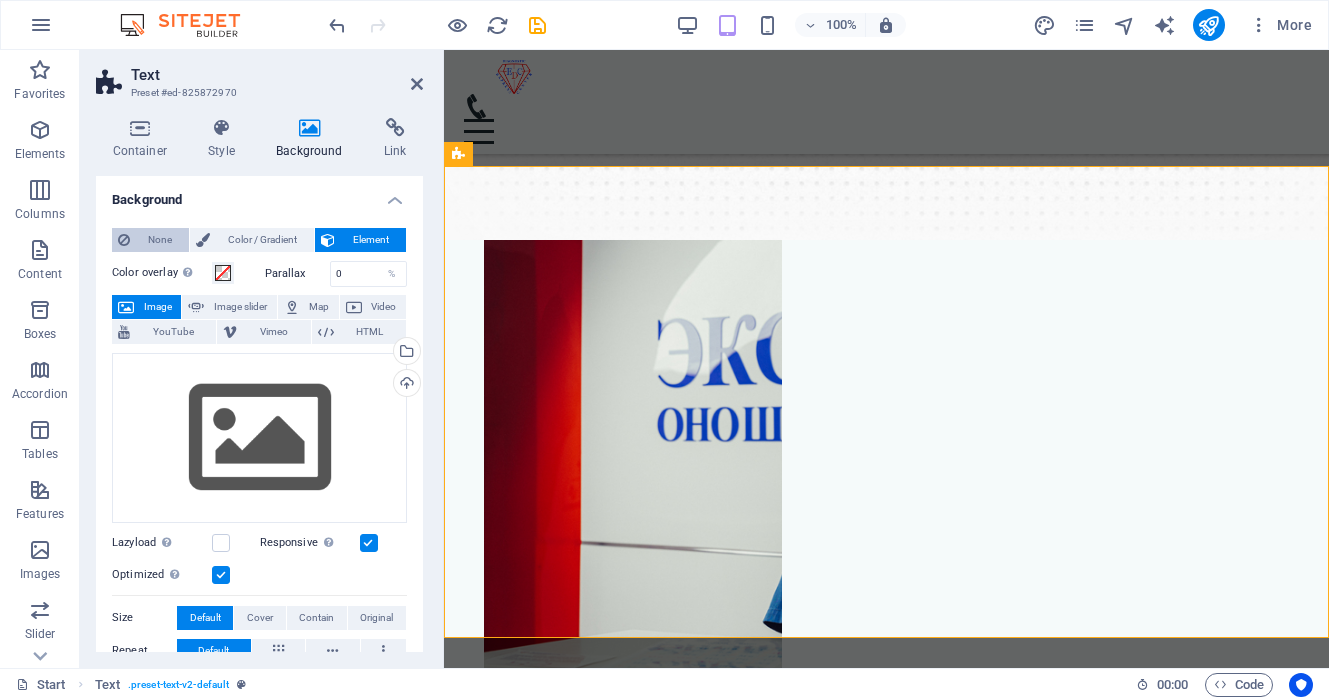 click on "None" at bounding box center (159, 240) 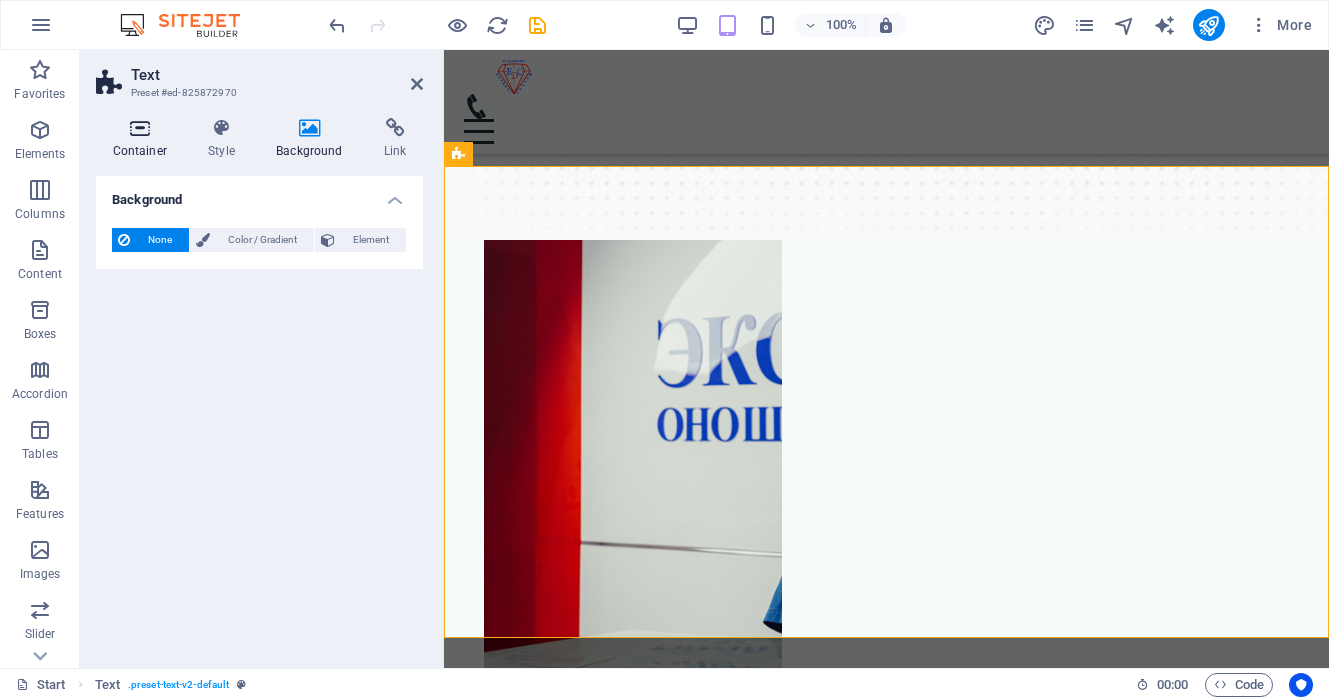click on "Container" at bounding box center (144, 139) 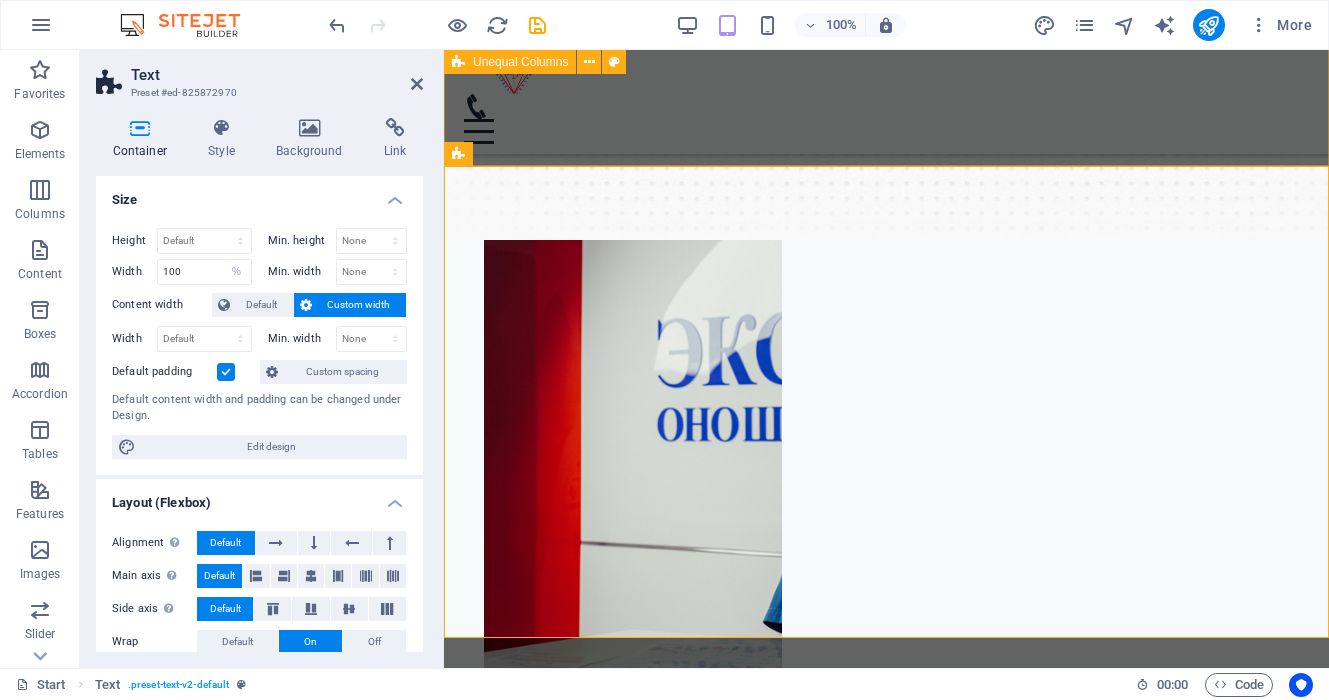 click on "Танд ойр, найдвартай оношилгоо Манай эмнэлэг нь 20 жилийн туршлагатай, олон улсын ISO 15189 стандартад нийцсэн, магадлан итгэмжлэгдсэн лаборатори, оношилгооны төв юм. Бид чанарыг нэн тэргүүнд тавьж, дэвшилтэт тоног төхөөрөмж, мэргэжлийн баг хамт олноороо дамжуулан танд найдвартай, хурдан, үнэн зөв оношилгооны үйлчилгээг хүргэдэг. Цааш үргэлжлүүлэх" at bounding box center [886, 220] 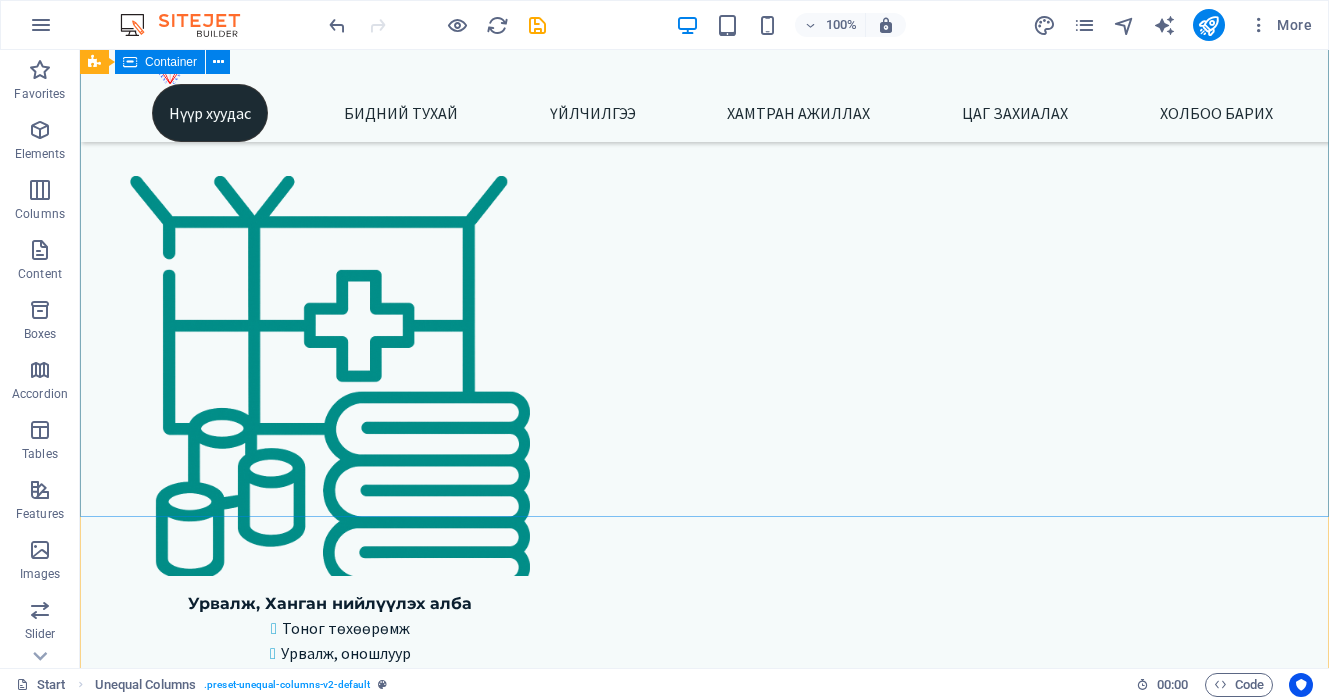 scroll, scrollTop: 4518, scrollLeft: 0, axis: vertical 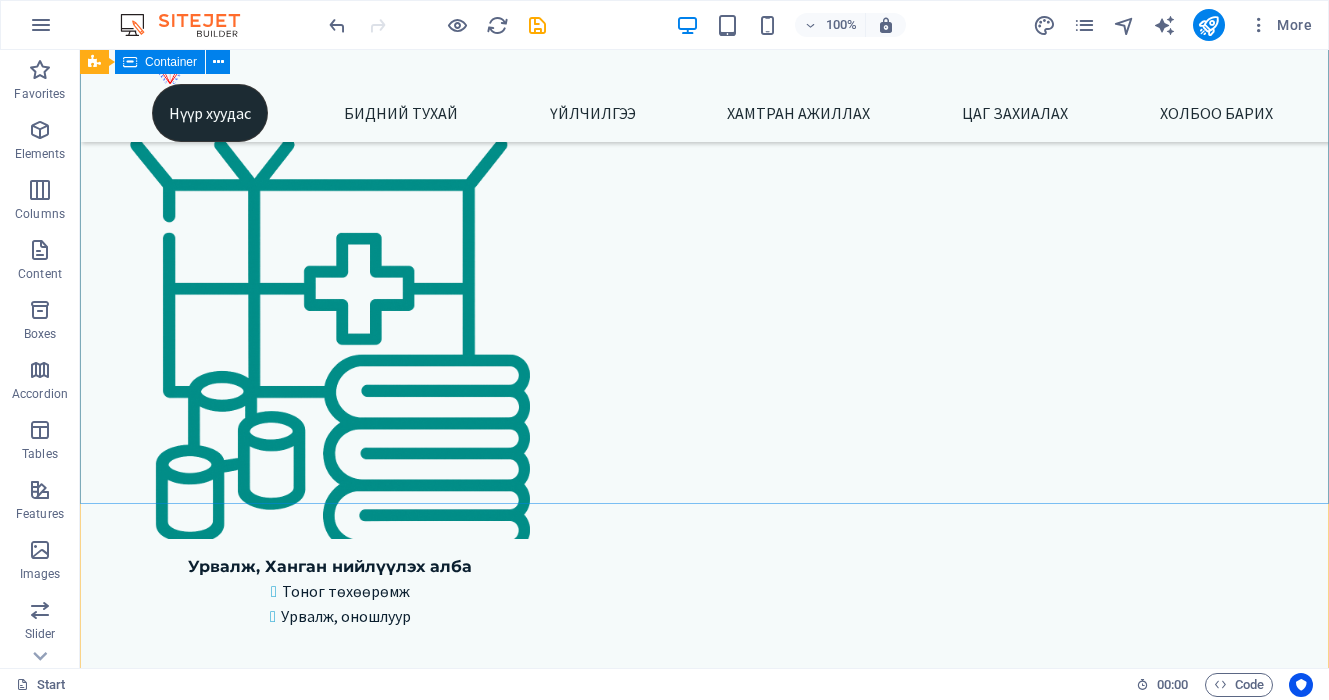 click on "Хаяг, байршил 1 -Төв салбар БЗД 3-р хороо Улсын 2-р эмнэлгийн баруун талд 25-р байрны өргөтгөл Google map:   2 - Зайсан салбар ХУД 11-р хороо Астра төвийн зүүн талд V28-ын 2р давхарт Google map:  3 - Сансар салбар БЗД 7-р хороо Хурдмед эмнэлэг Google map:  4 - Нисэх салбар ХУД, Нисэхийн тойрог Хан-Плазагийн 3-р давхарт Google map:  Холбоо барих Express Diagnostic Center Лавлах утас  7000-1920 Төв салбар  Зайсан салбар Сансар салбар Нисэх салбар Цагийн хуваарь: Төв салбар  Да-Ба  08:00-15:30 Бя         09:00-15:00 Бусад салбар Да-Ба  08:30-16:30 Бя         09:00-15:00 Contact us Phone:  7000-1920 E-Mail:  838387031355c23de0f5d1587c1f7e@cpanel.local Open hours:   Monday - Friday: Start" at bounding box center [704, 6085] 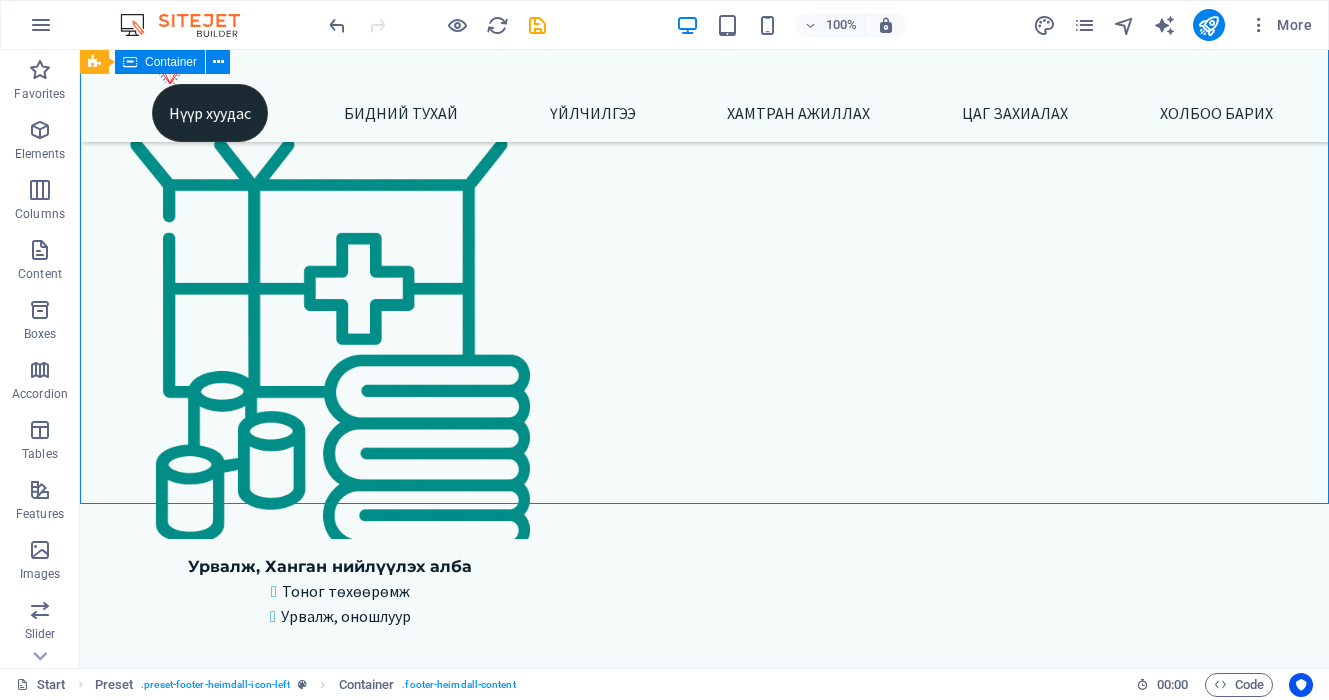 click on "Хаяг, байршил 1 -Төв салбар БЗД 3-р хороо Улсын 2-р эмнэлгийн баруун талд 25-р байрны өргөтгөл Google map:   2 - Зайсан салбар ХУД 11-р хороо Астра төвийн зүүн талд V28-ын 2р давхарт Google map:  3 - Сансар салбар БЗД 7-р хороо Хурдмед эмнэлэг Google map:  4 - Нисэх салбар ХУД, Нисэхийн тойрог Хан-Плазагийн 3-р давхарт Google map:  Холбоо барих Express Diagnostic Center Лавлах утас  7000-1920 Төв салбар  Зайсан салбар Сансар салбар Нисэх салбар Цагийн хуваарь: Төв салбар  Да-Ба  08:00-15:30 Бя         09:00-15:00 Бусад салбар Да-Ба  08:30-16:30 Бя         09:00-15:00 Contact us Phone:  7000-1920 E-Mail:  838387031355c23de0f5d1587c1f7e@cpanel.local Open hours:   Monday - Friday: Start" at bounding box center [704, 6085] 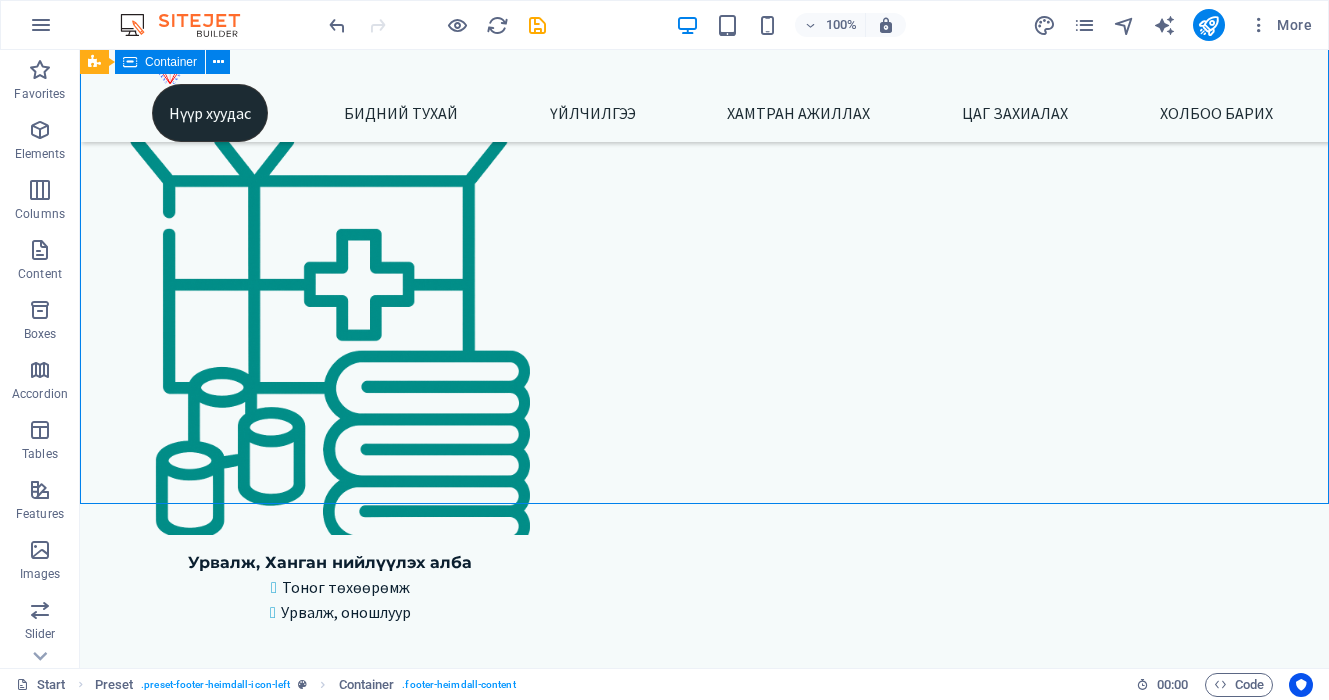 scroll, scrollTop: 6159, scrollLeft: 0, axis: vertical 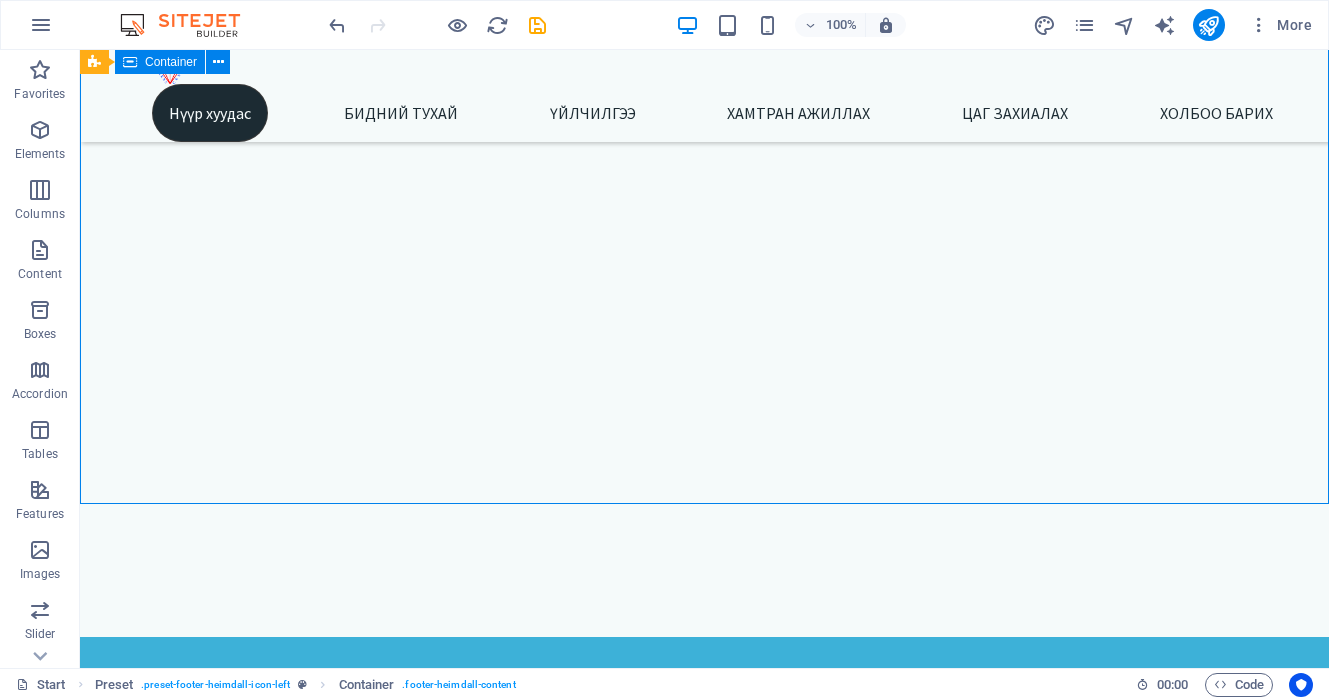 select on "px" 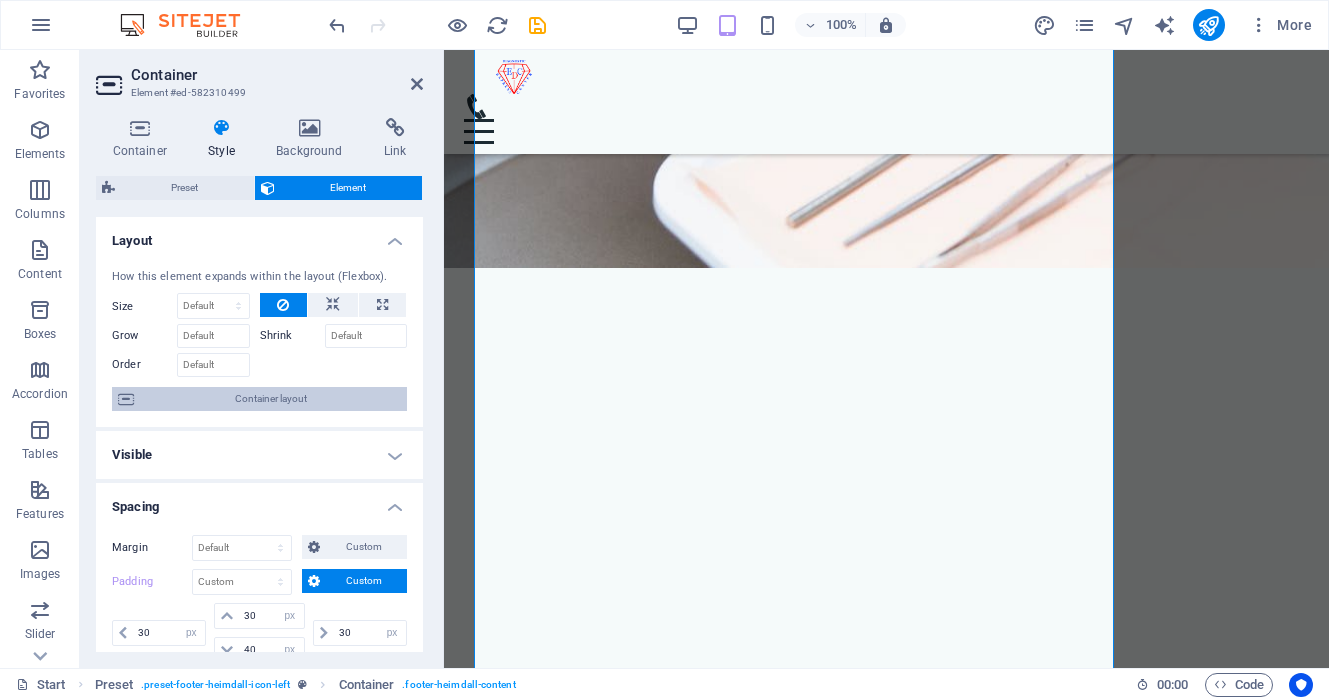 click on "Container layout" at bounding box center [270, 399] 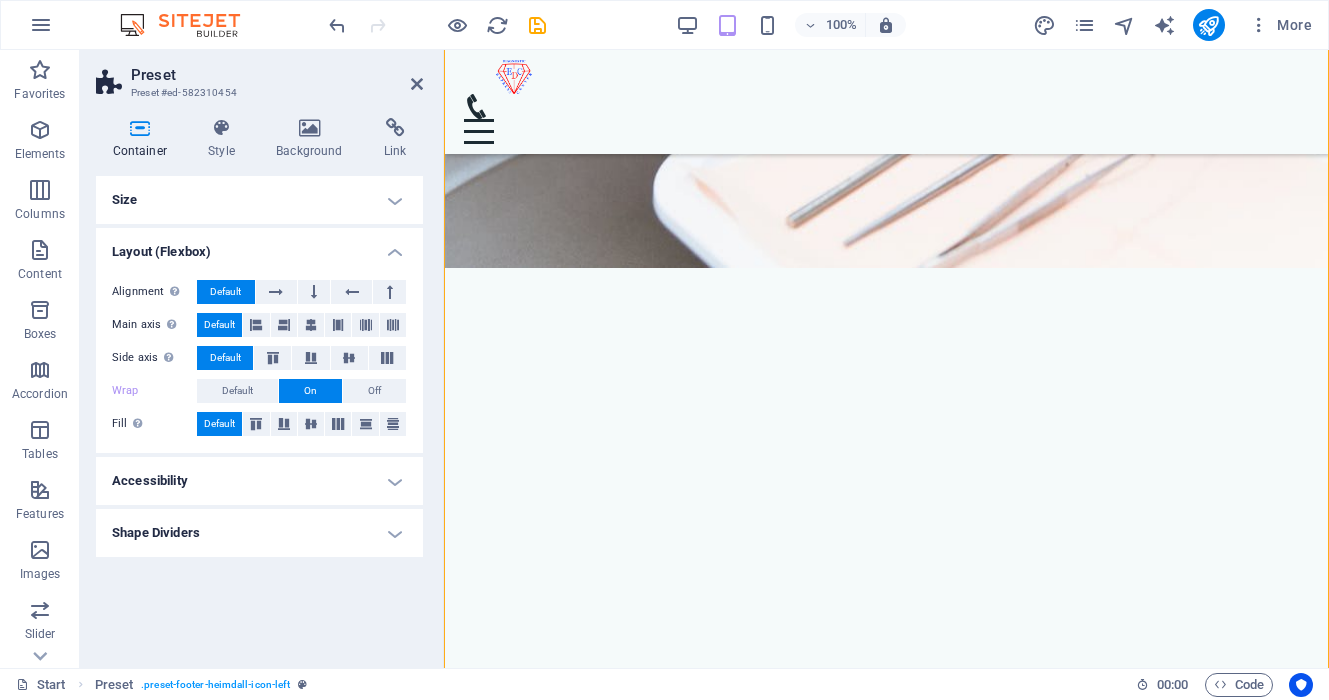 click on "Alignment Determines the flex direction. Default" at bounding box center (259, 292) 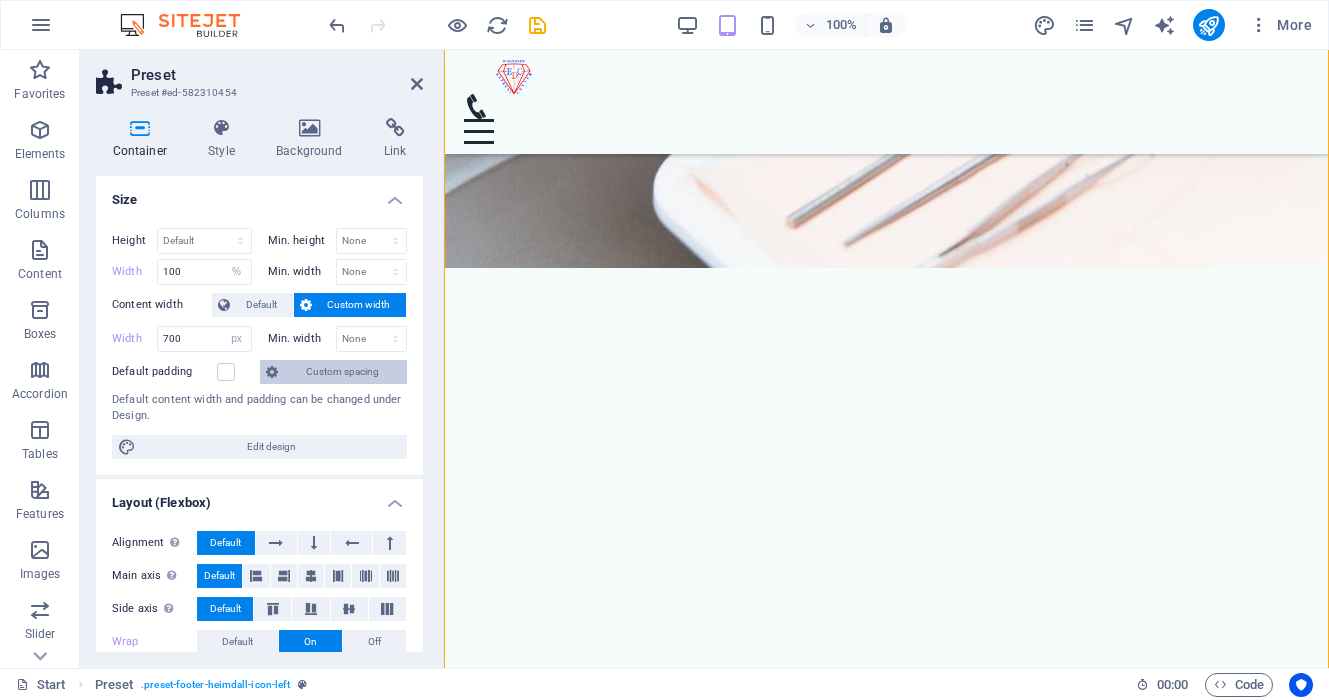 click on "Custom spacing" at bounding box center (342, 372) 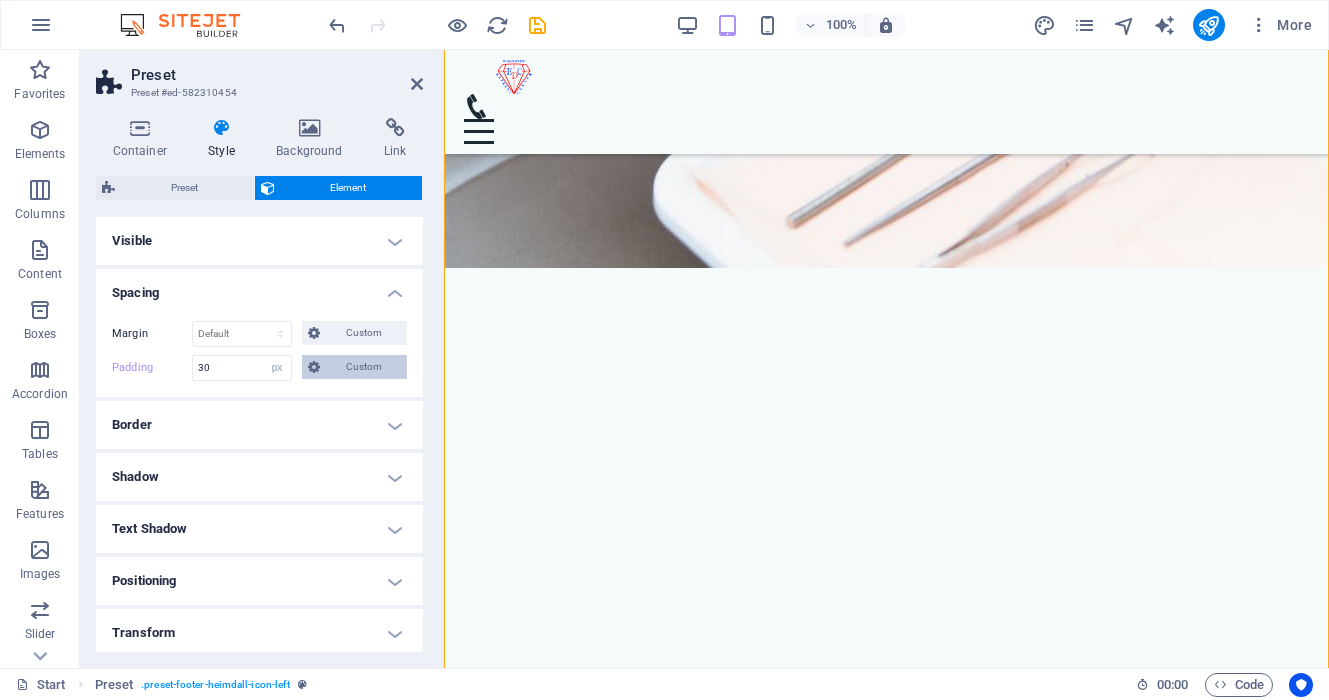 click on "Custom" at bounding box center (363, 367) 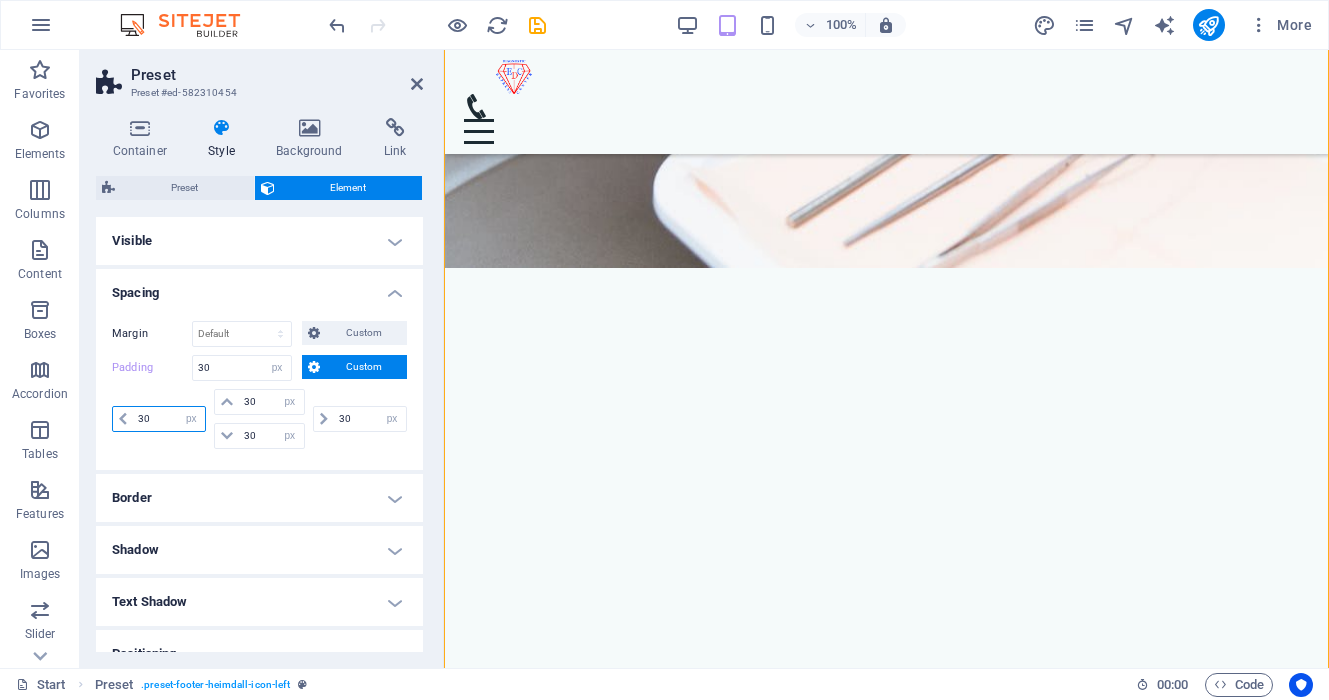 drag, startPoint x: 158, startPoint y: 423, endPoint x: 120, endPoint y: 421, distance: 38.052597 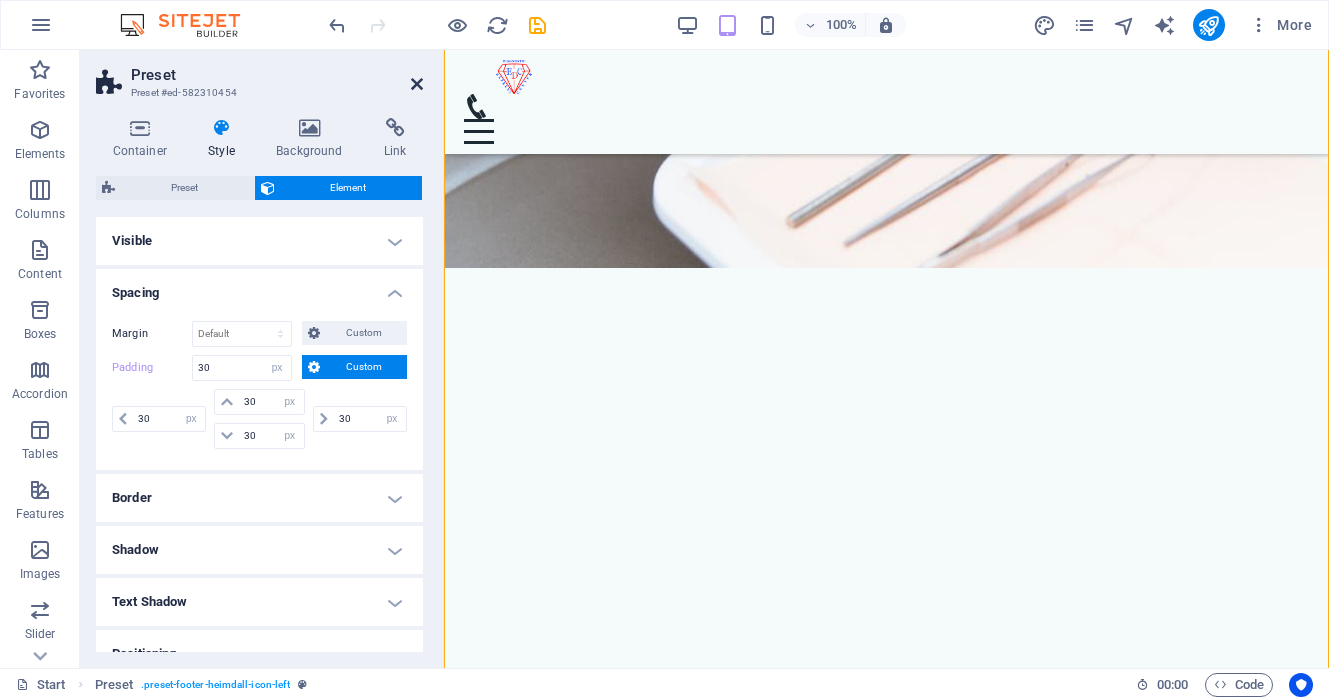 click at bounding box center (417, 84) 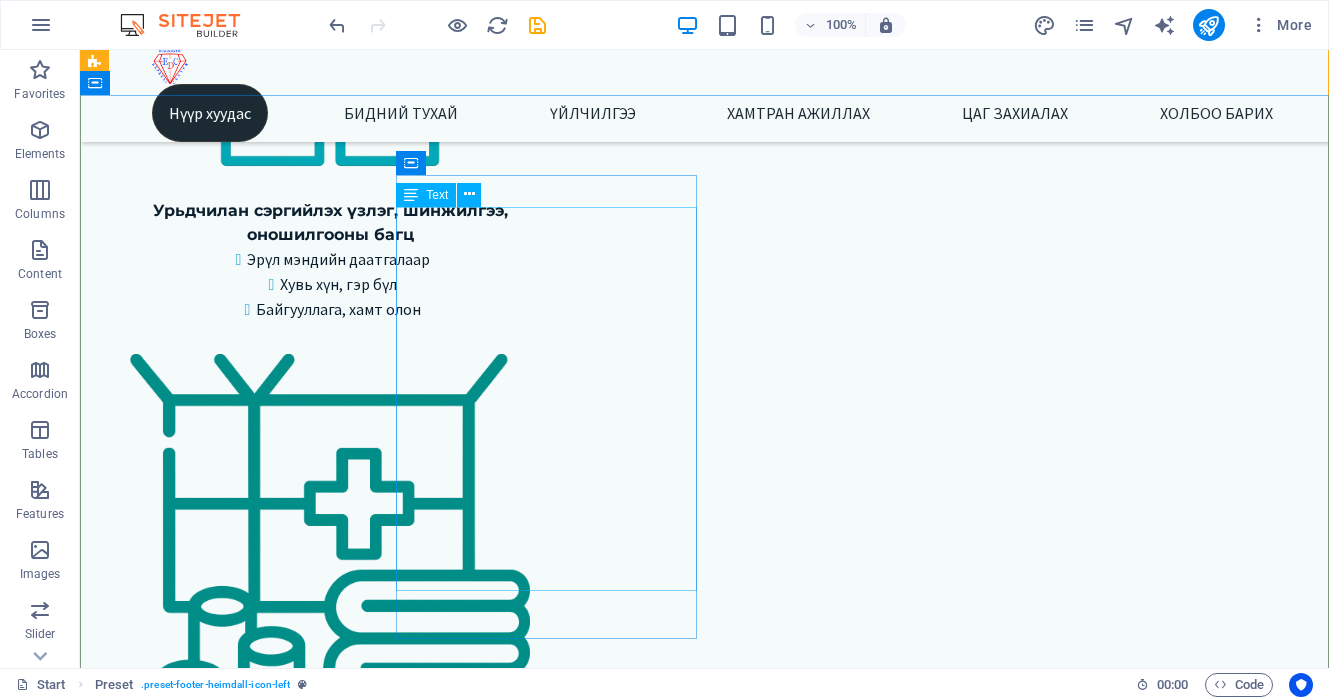 scroll, scrollTop: 4277, scrollLeft: 0, axis: vertical 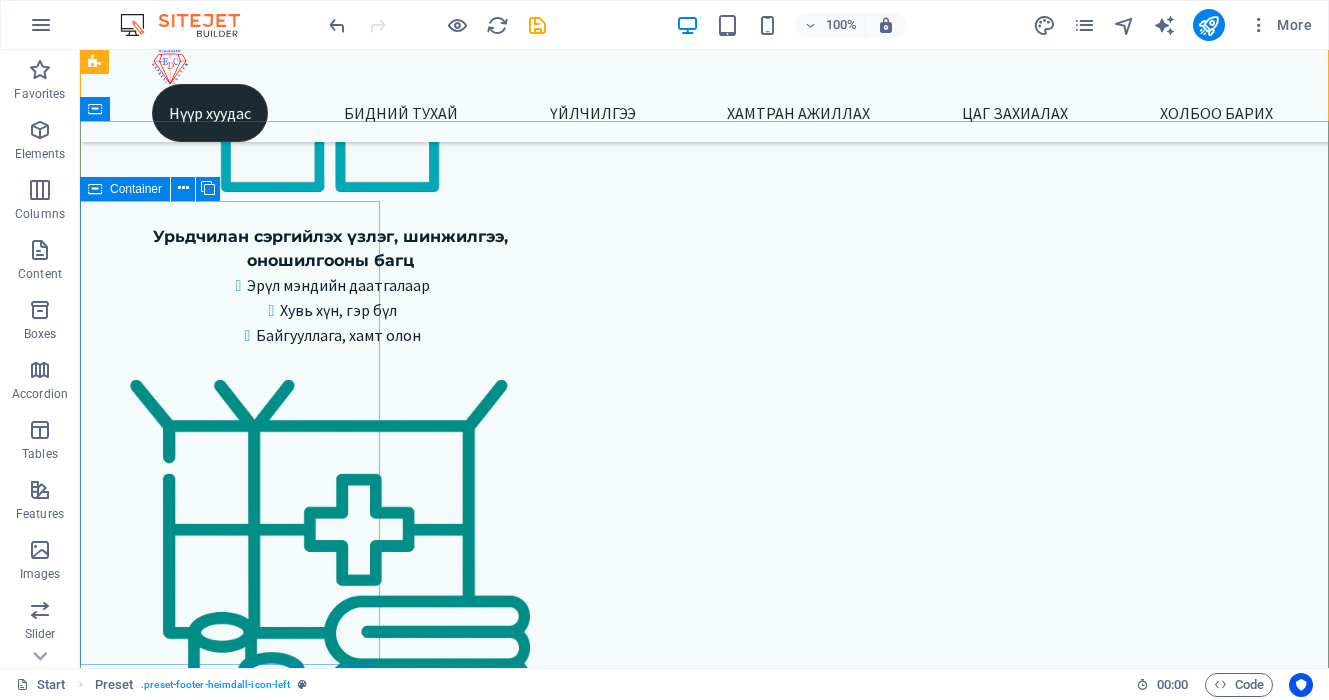 click at bounding box center [95, 189] 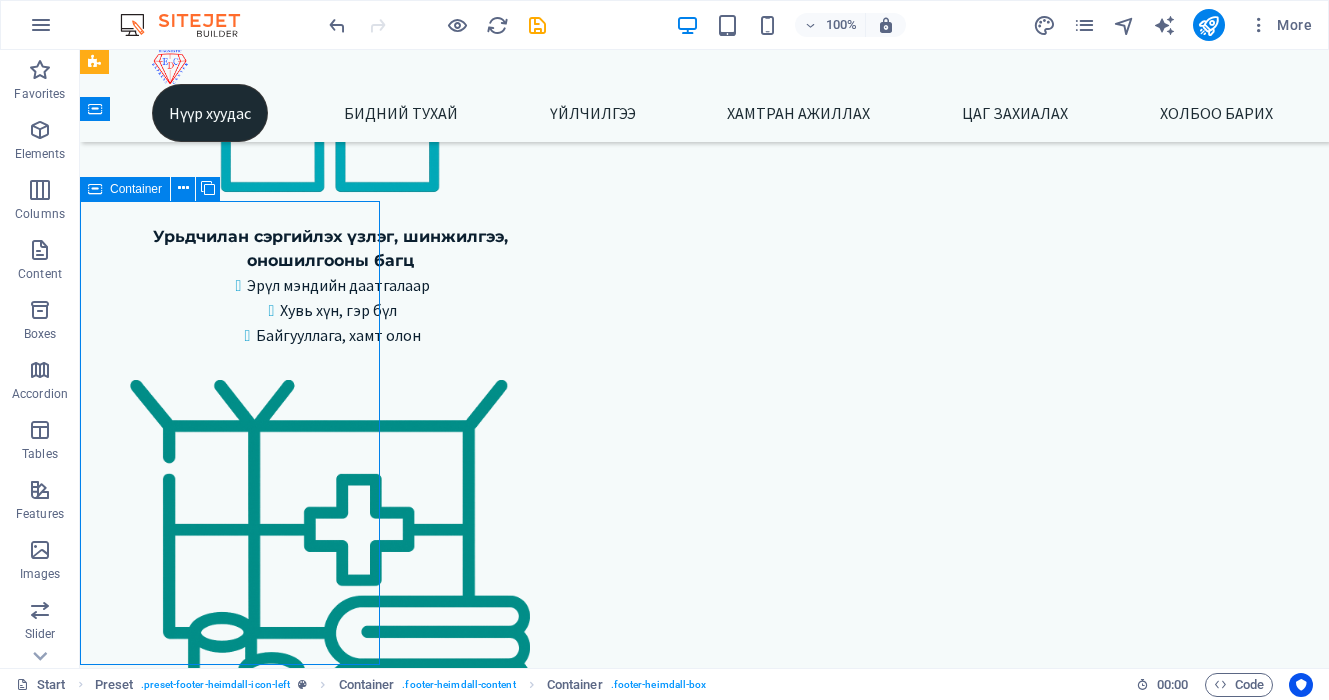 click at bounding box center (95, 189) 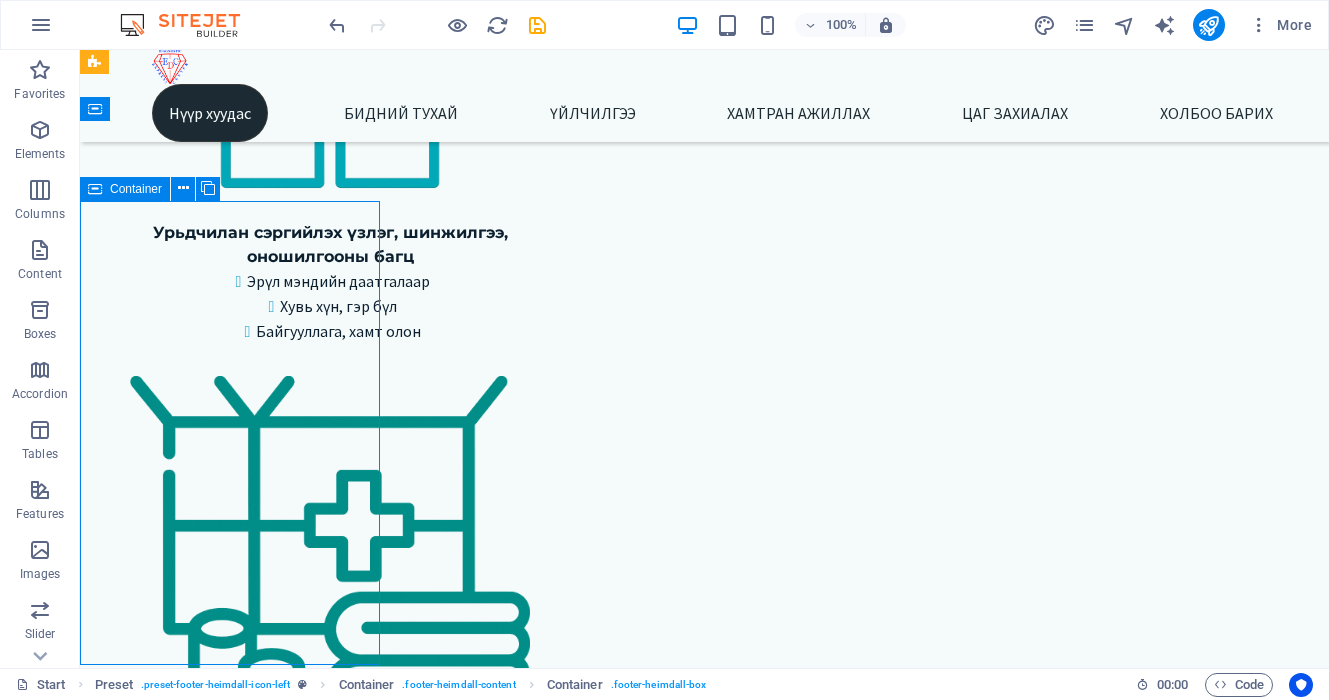 scroll, scrollTop: 6030, scrollLeft: 0, axis: vertical 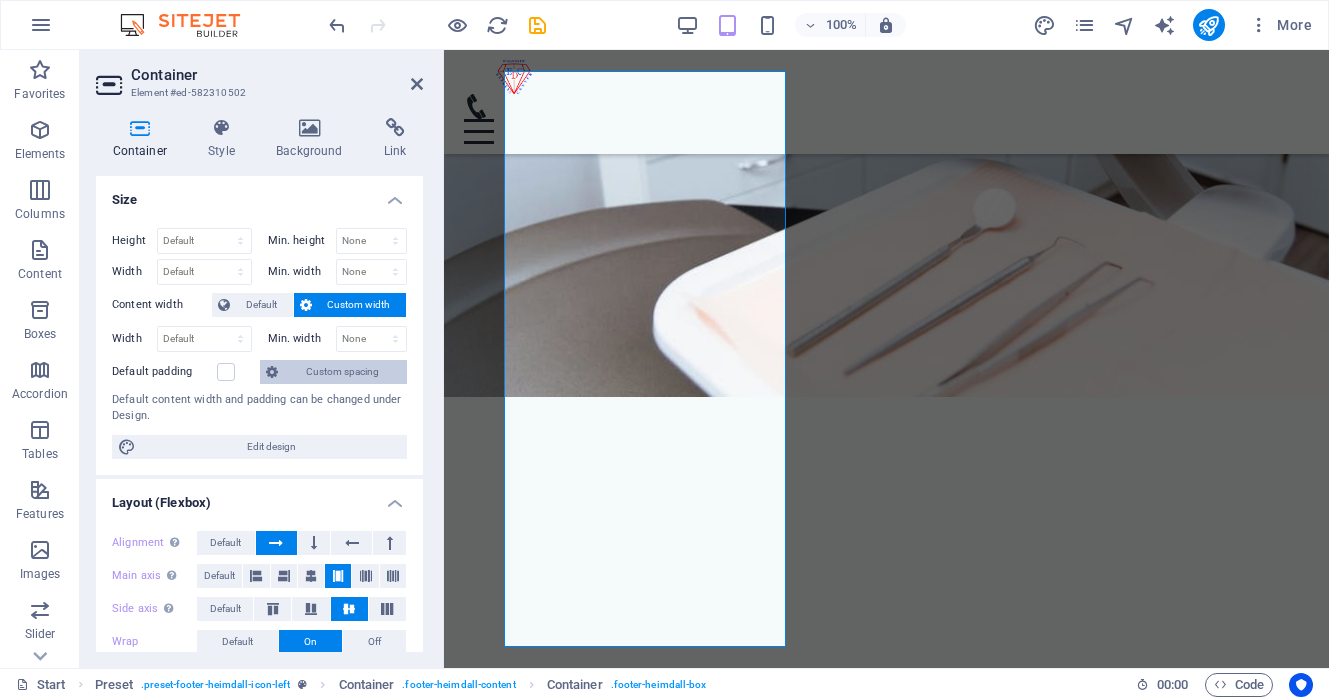 click on "Custom spacing" at bounding box center [342, 372] 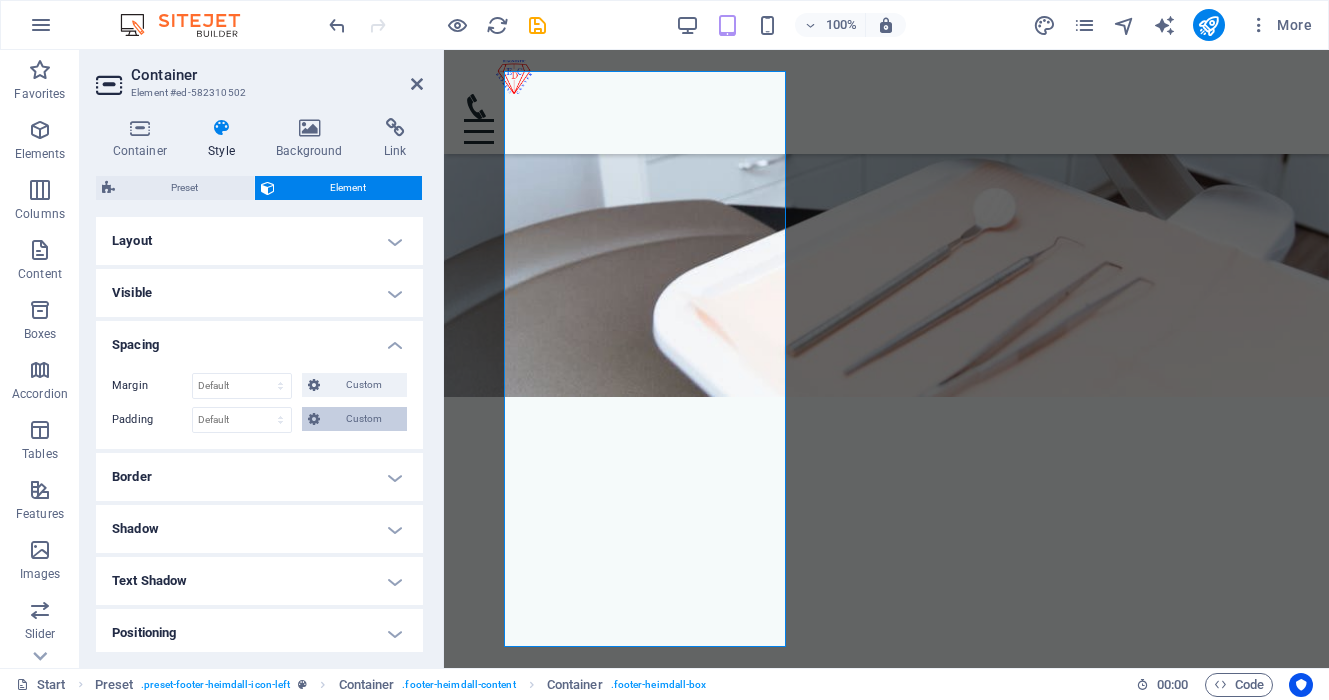 click on "Custom" at bounding box center [363, 419] 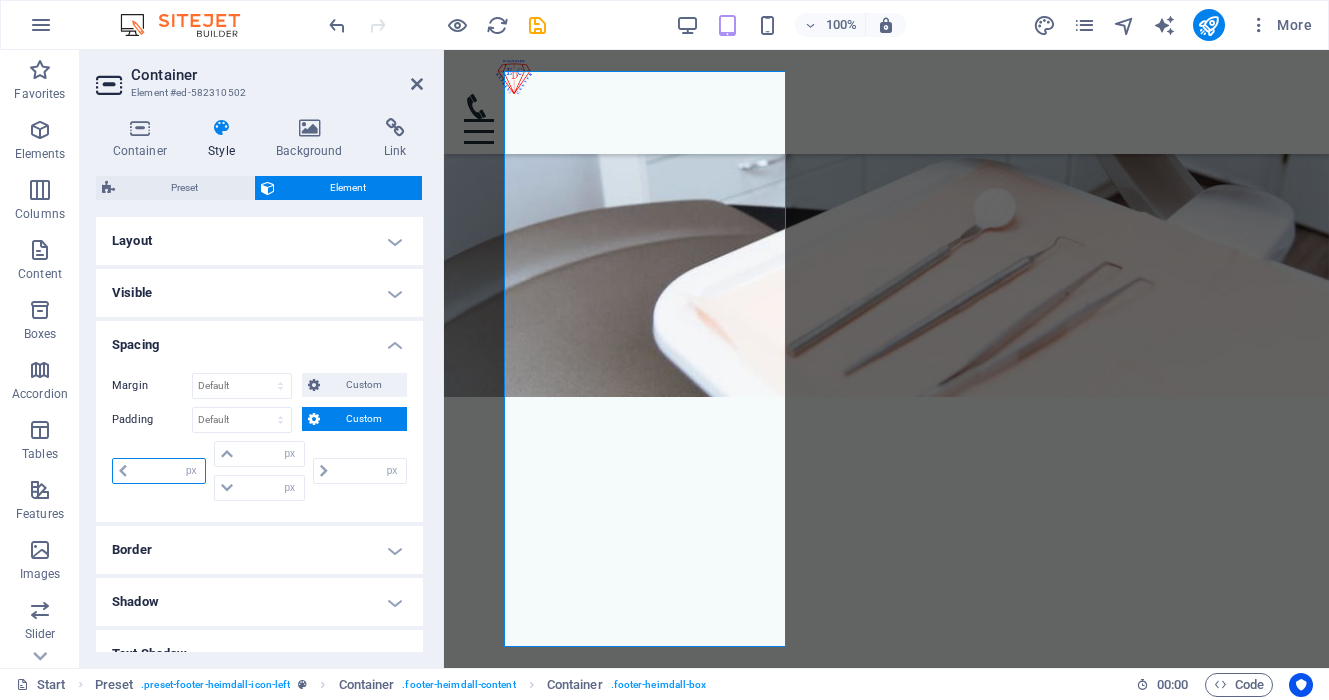 click at bounding box center (169, 471) 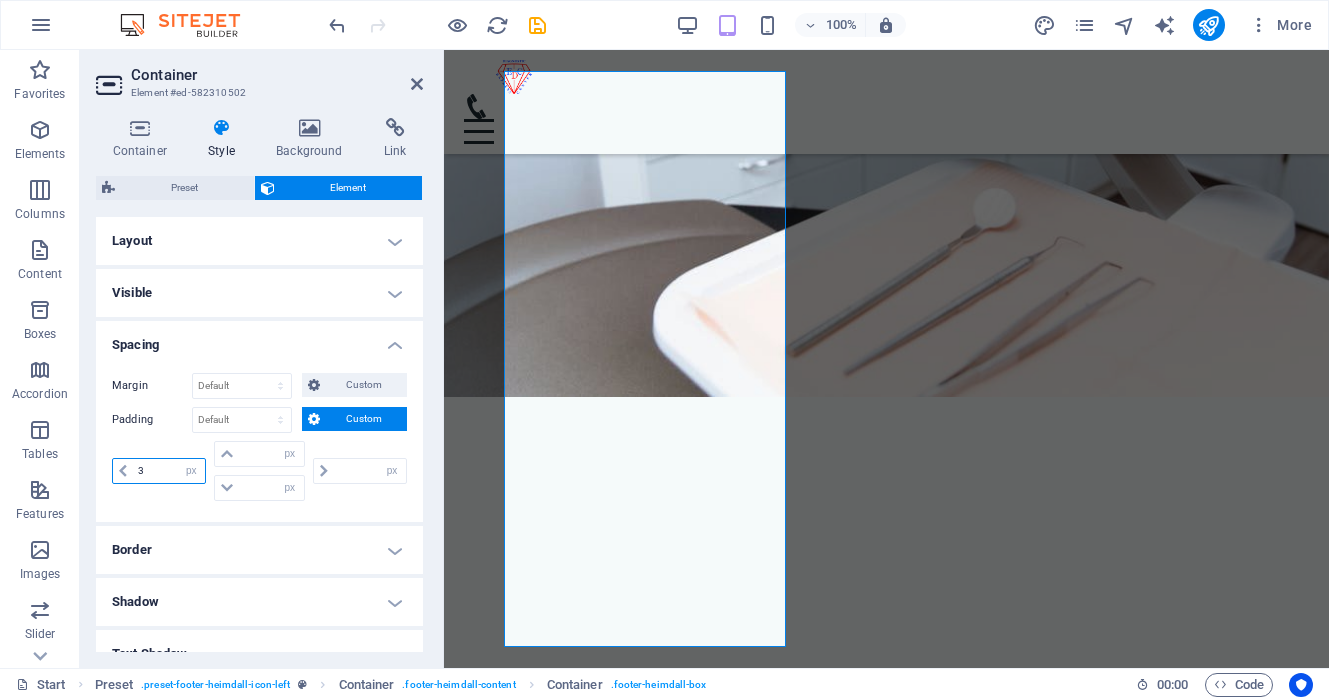 type on "30" 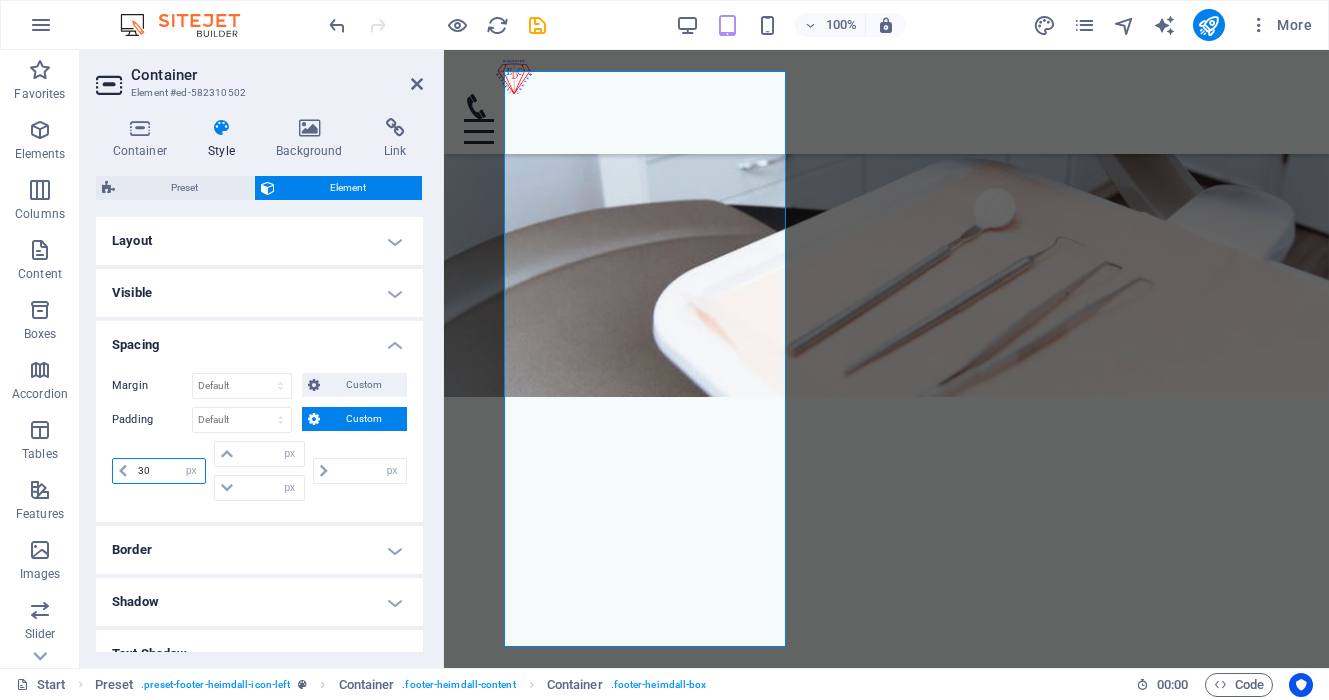 type on "0" 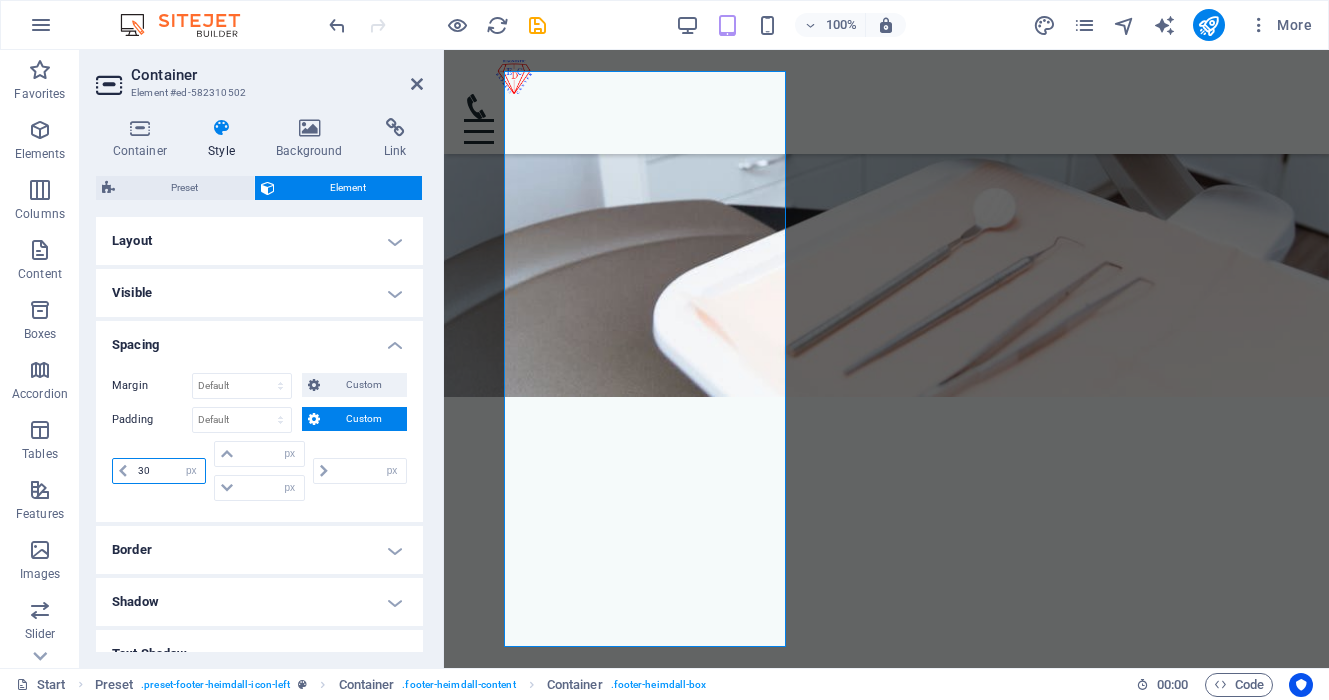 type on "0" 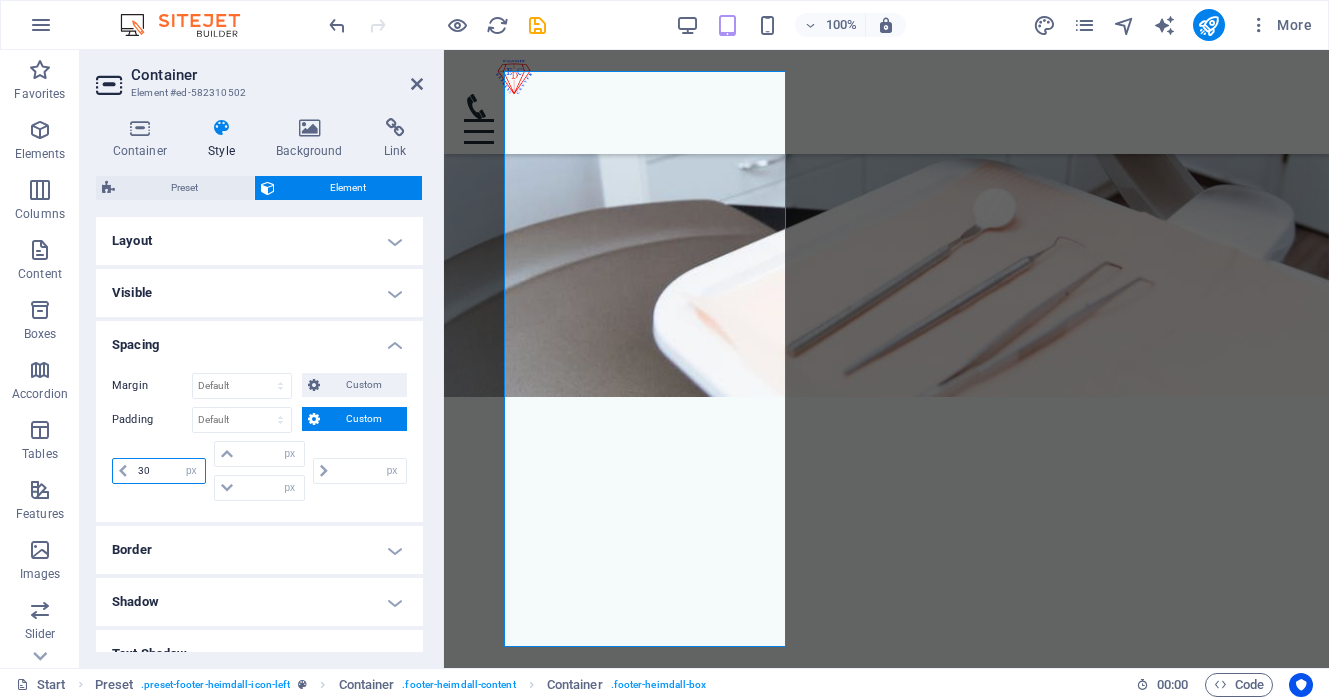 type on "0" 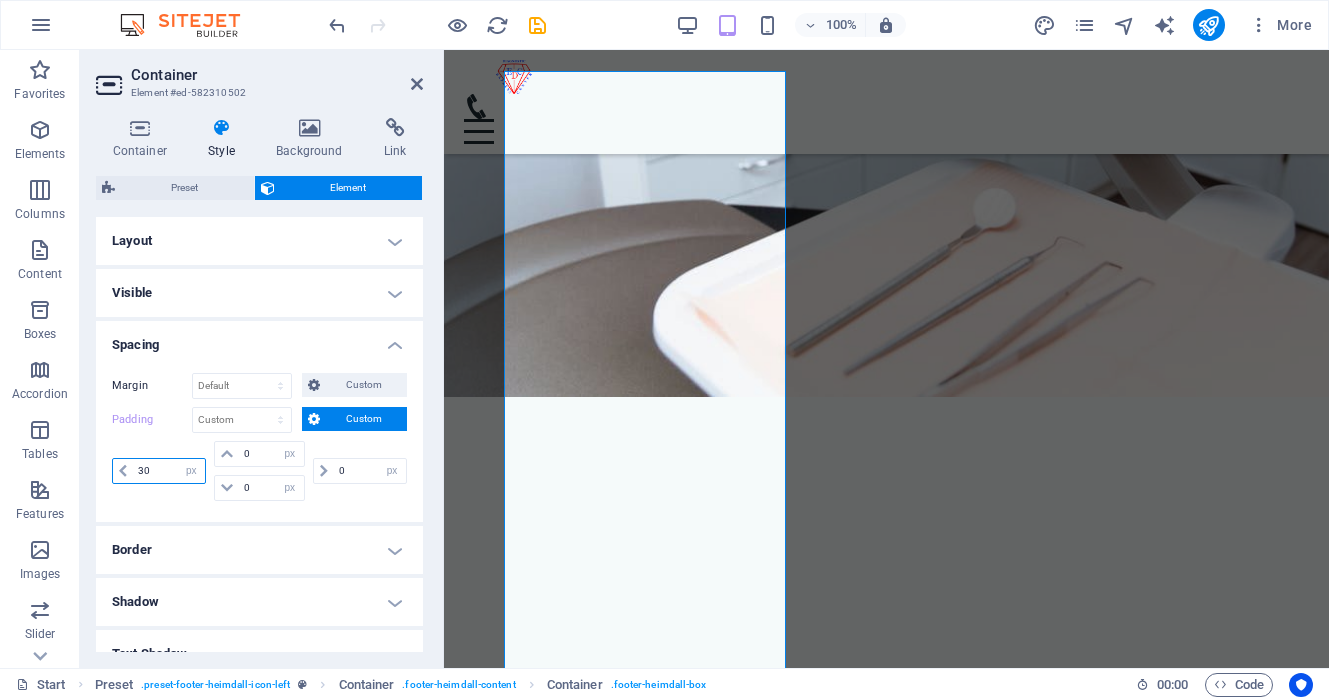 type on "30" 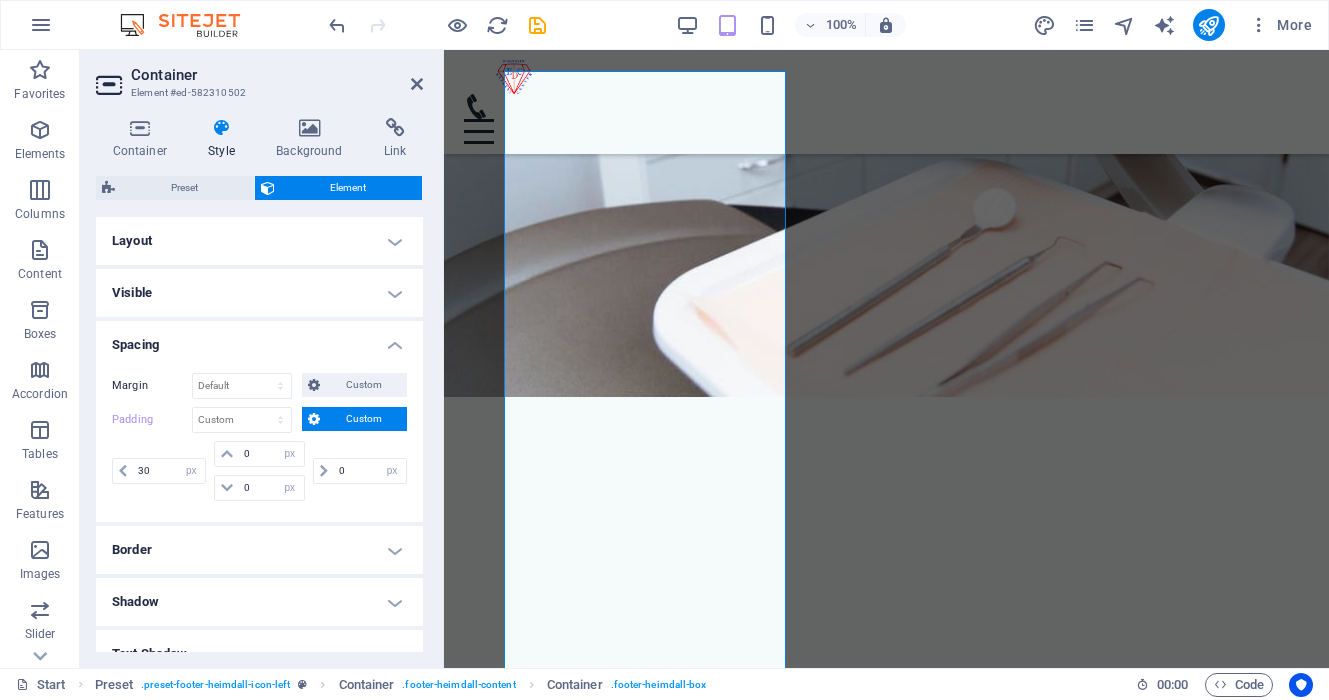 click on "Margin Default auto px % rem vw vh Custom Custom auto px % rem vw vh auto px % rem vw vh auto px % rem vw vh auto px % rem vw vh Padding Default px rem % vh vw Custom Custom 30 px rem % vh vw 0 px rem % vh vw 0 px rem % vh vw 0 px rem % vh vw" at bounding box center (259, 439) 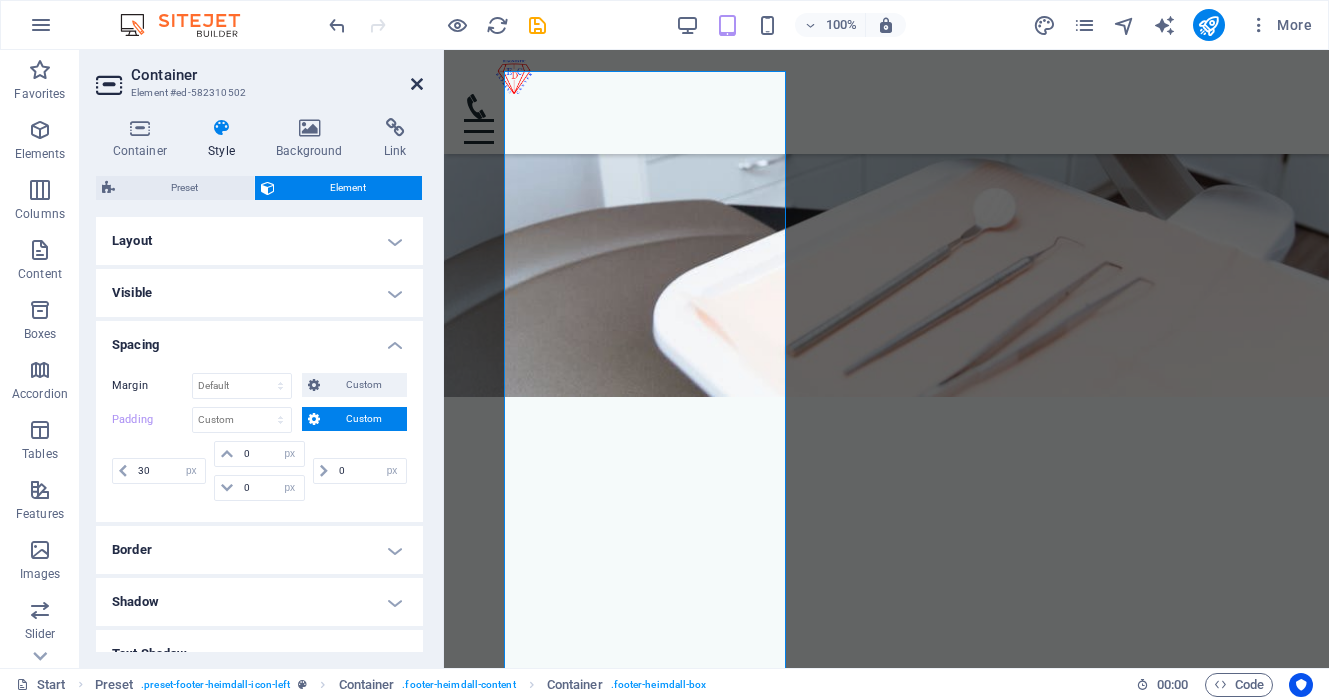 click at bounding box center [417, 84] 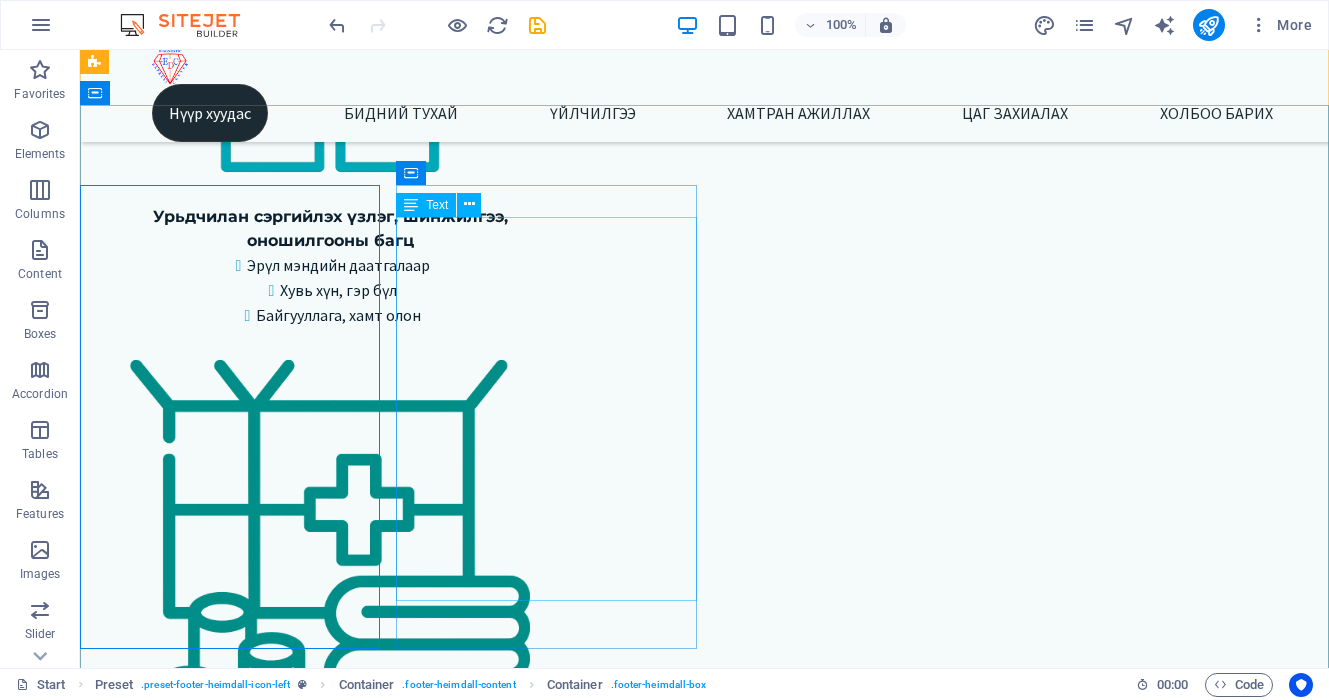 scroll, scrollTop: 4296, scrollLeft: 0, axis: vertical 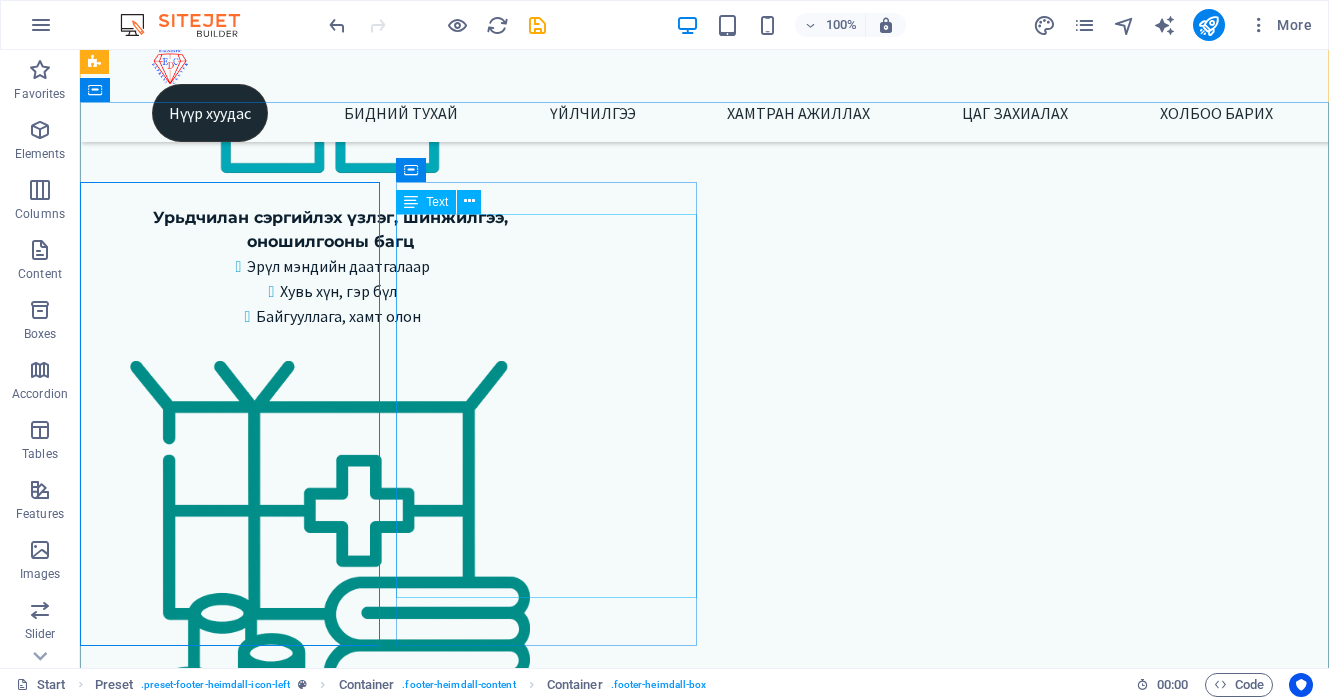 click on "Express Diagnostic Center Лавлах утас  7000-1920 Төв салбар  Зайсан салбар Сансар салбар Нисэх салбар Цагийн хуваарь: Төв салбар  Да-Ба  08:00-15:30 Бя         09:00-15:00 Бусад салбар Да-Ба  08:30-16:30 Бя         09:00-15:00" at bounding box center [230, 6359] 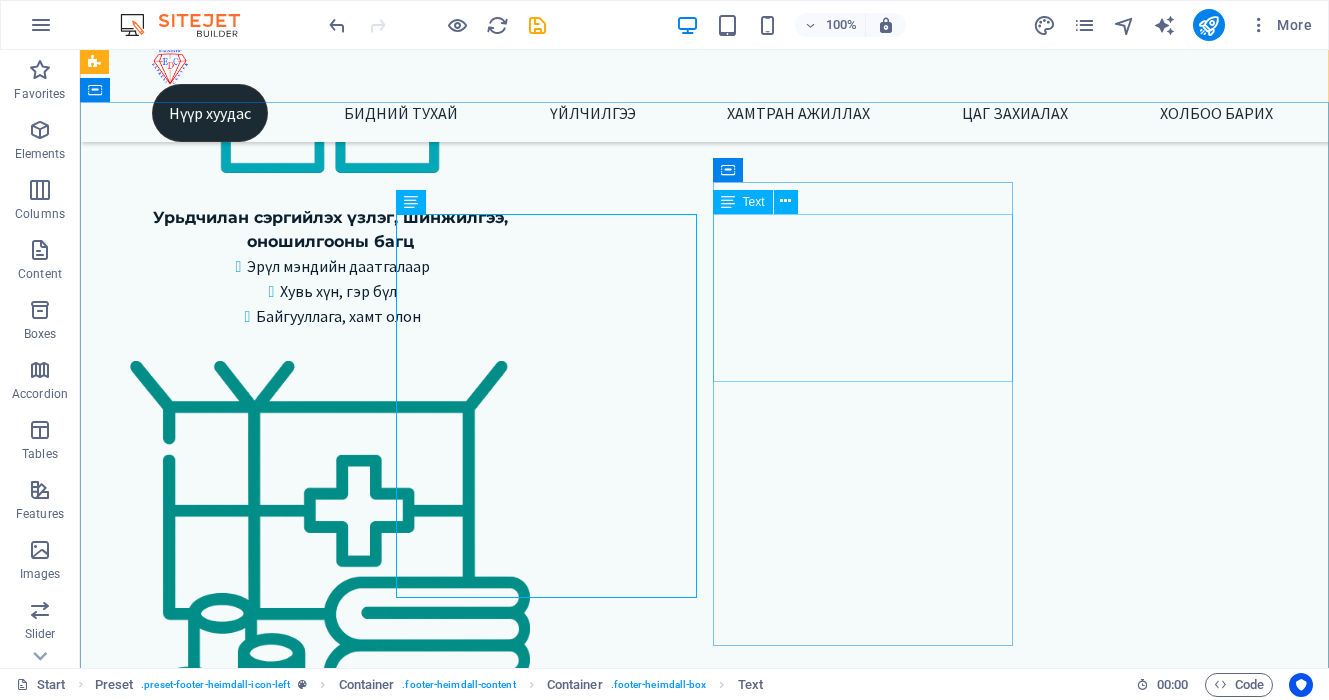 click on "Phone:  7000-1920 E-Mail:  838387031355c23de0f5d1587c1f7e@cpanel.local Open hours:   Monday - Friday: 8am - 8pm" at bounding box center (230, 6684) 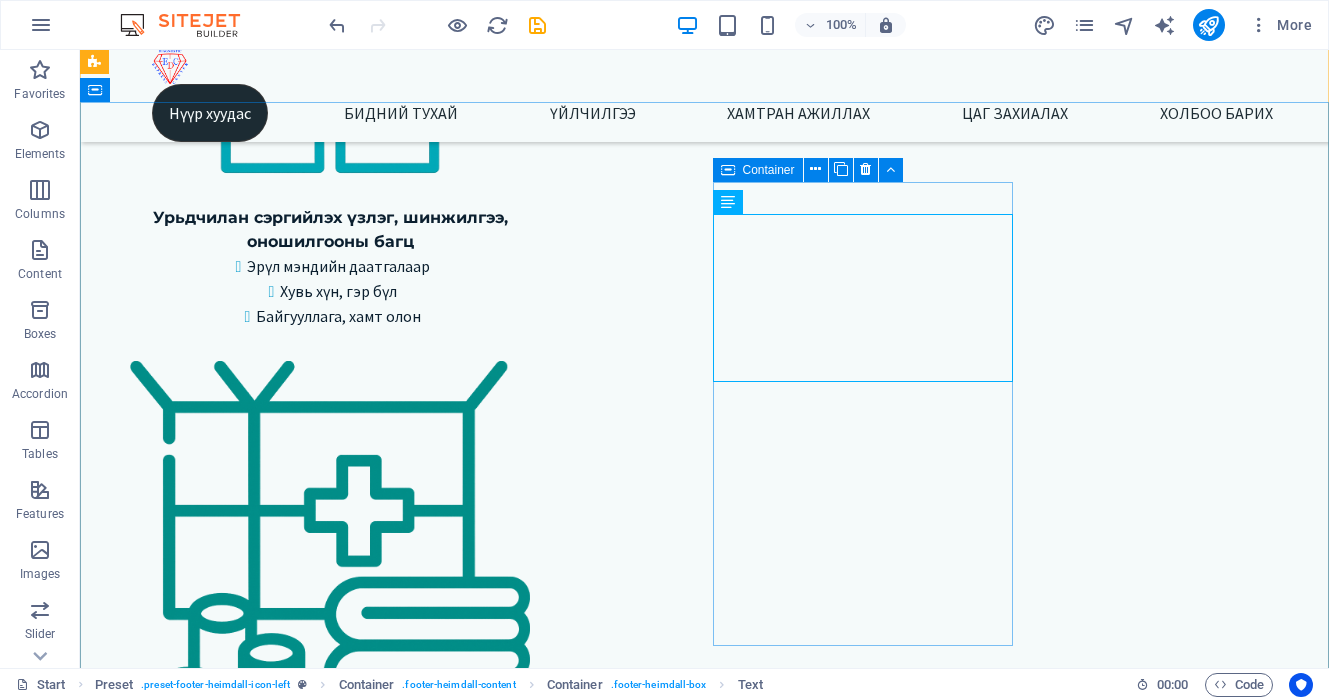 click on "Contact us Phone:  7000-1920 E-Mail:  838387031355c23de0f5d1587c1f7e@cpanel.local Open hours:   Monday - Friday: 8am - 8pm" at bounding box center [230, 6657] 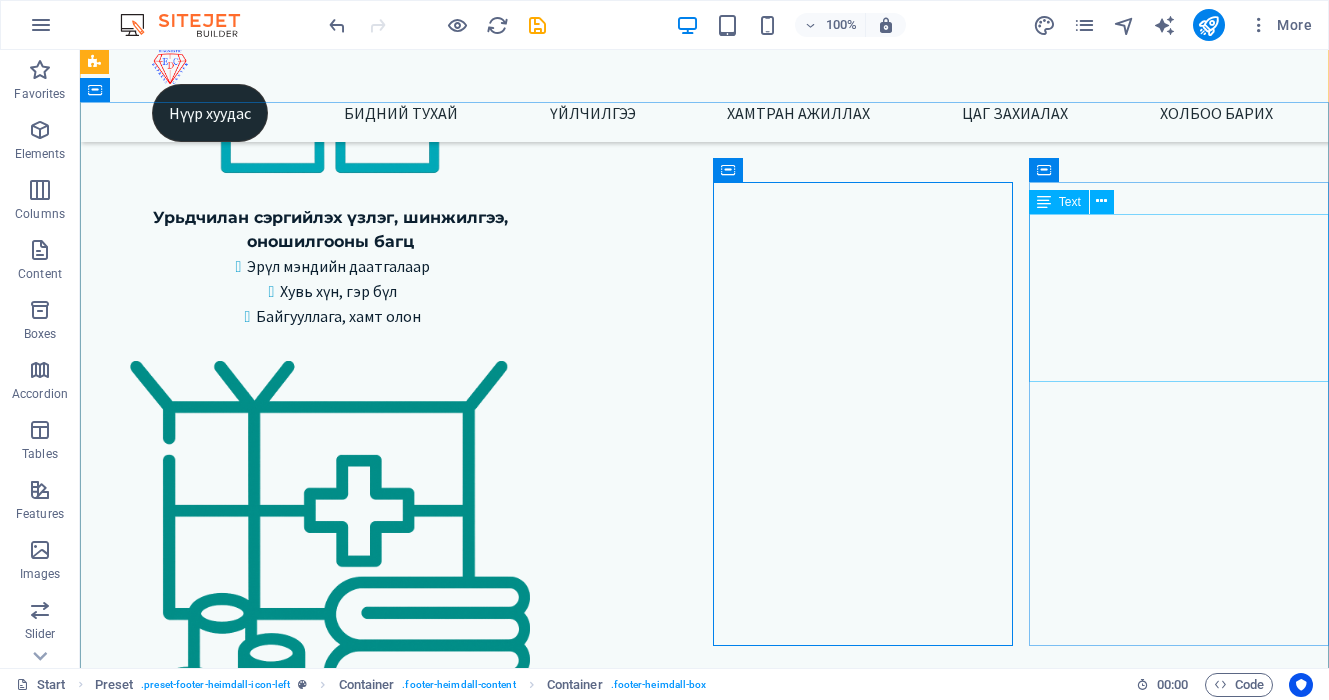 click on "Start Our Practice Doctors Services Appointments Legal Notice   Privacy" at bounding box center (230, 6904) 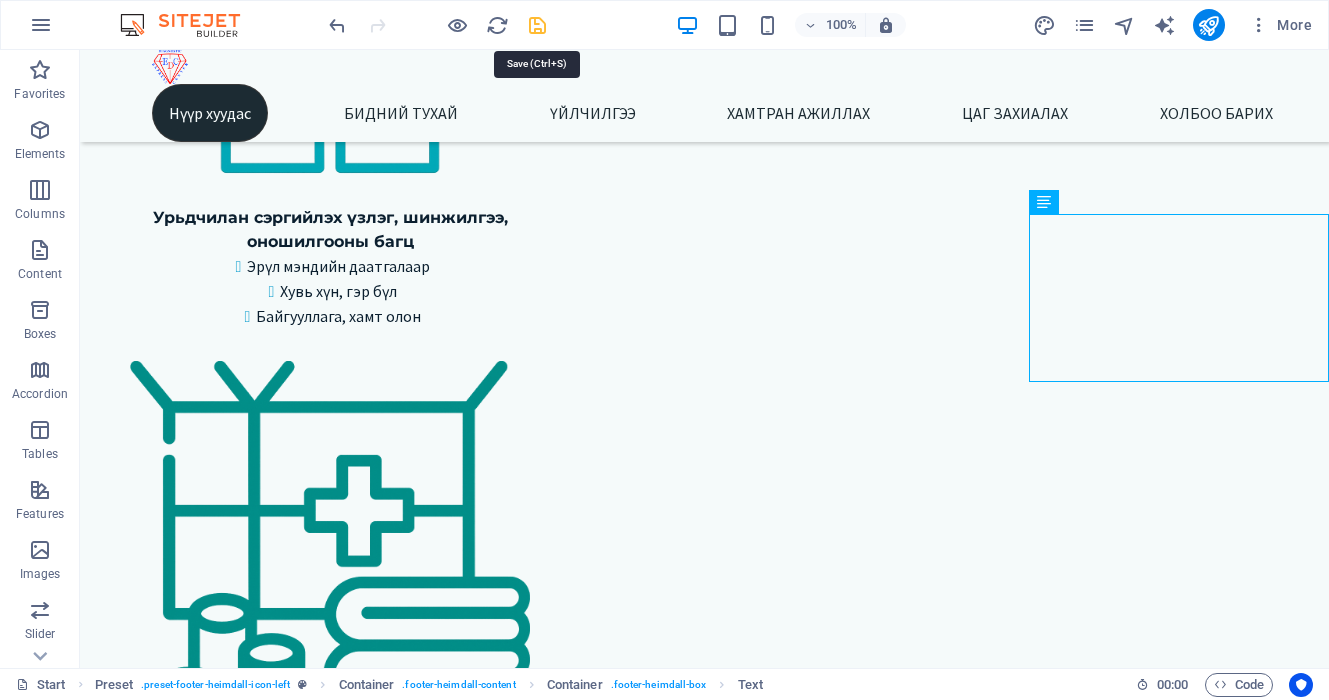 click at bounding box center (537, 25) 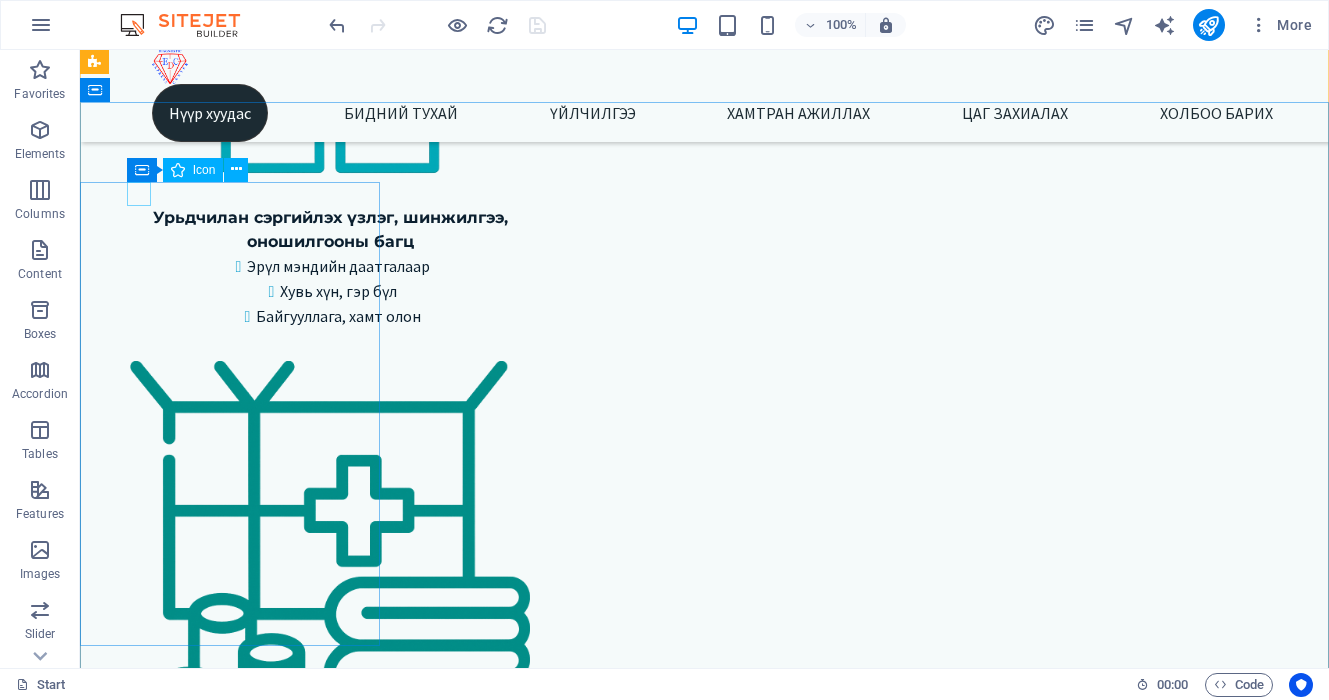 click at bounding box center [222, 5634] 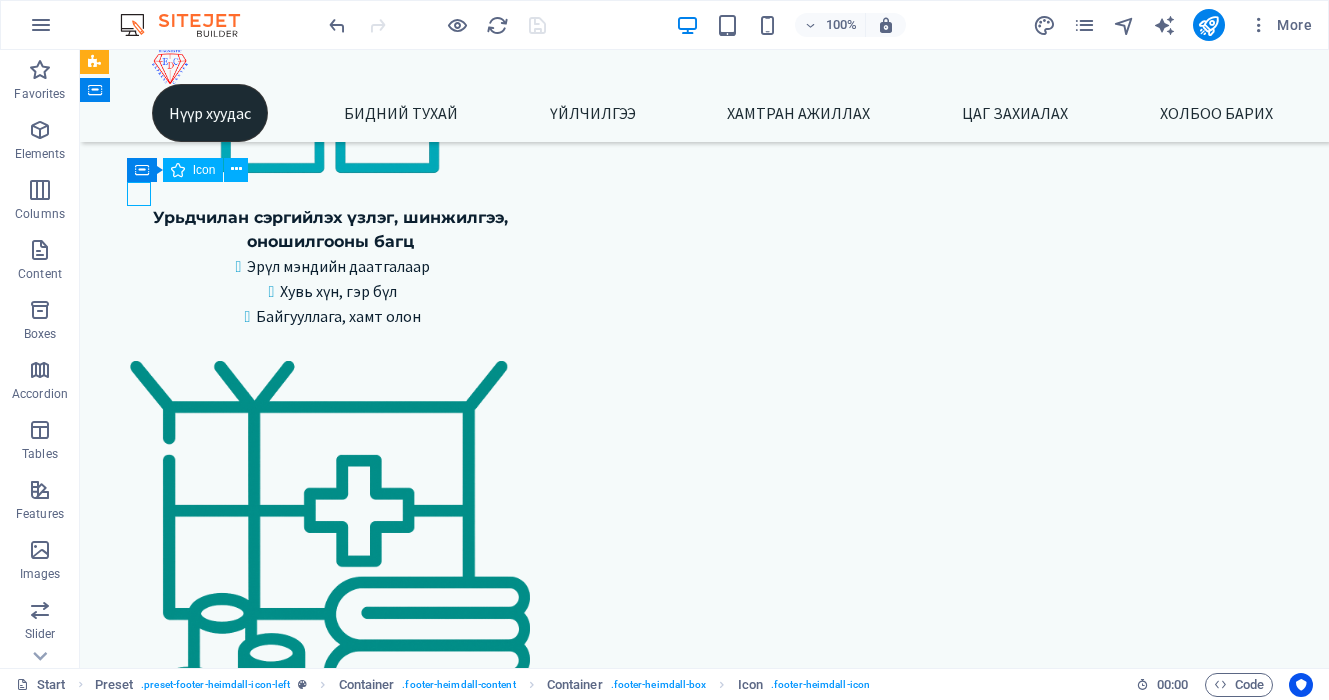 click at bounding box center [222, 5634] 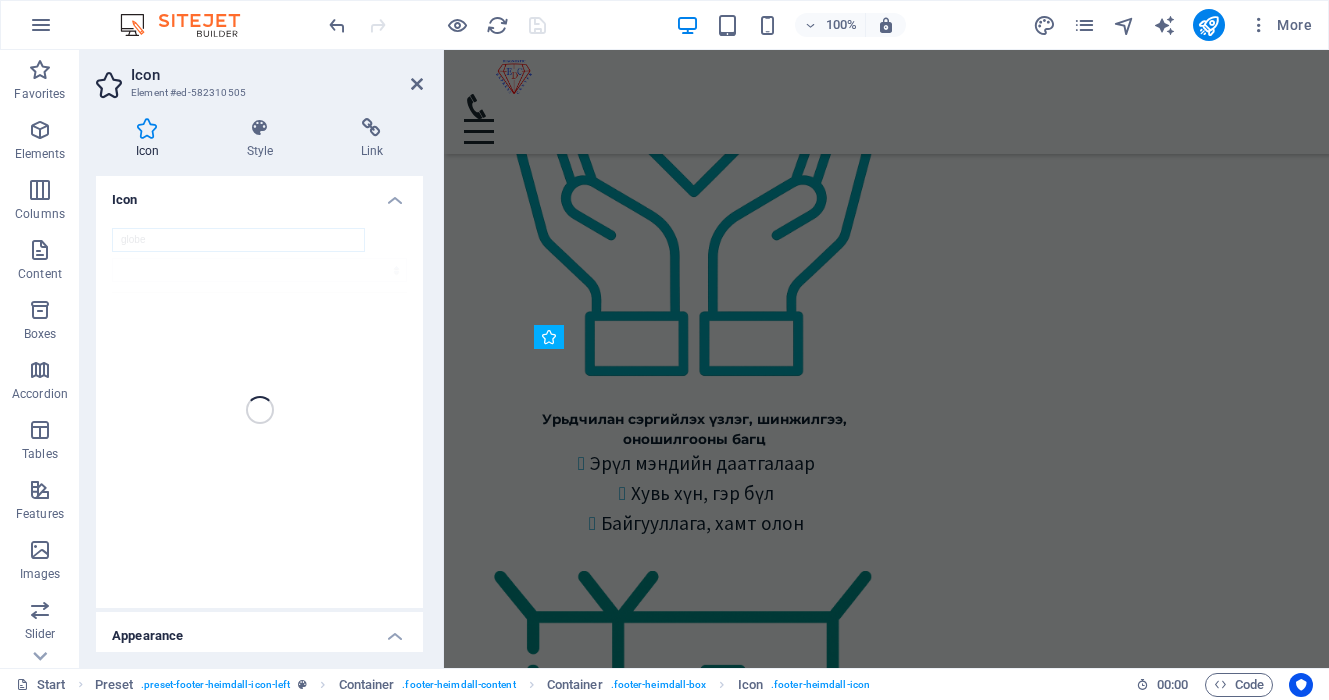 scroll, scrollTop: 5753, scrollLeft: 0, axis: vertical 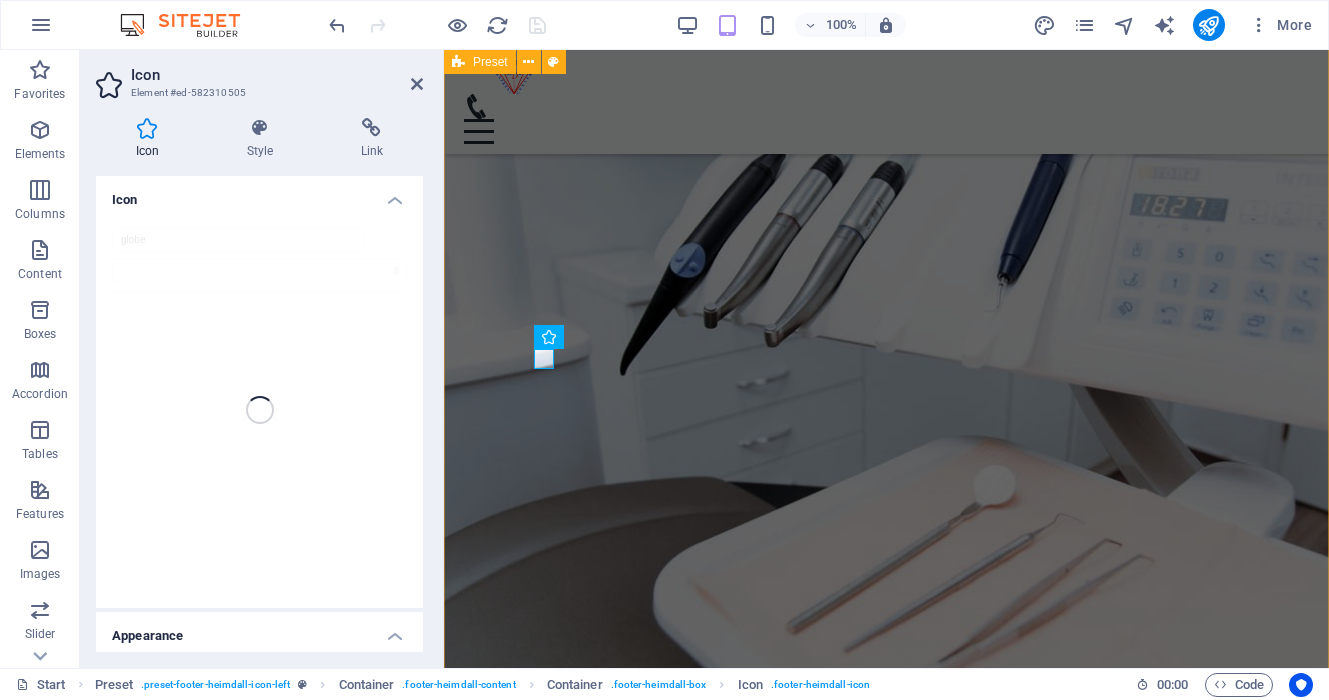 click on "Start smiling now Lorem ipsum dolor sit amet, consetetur sadipscing elitr, sed diam nonumy eirmod tempor invidunt ut labore et dolore magna aliquyam erat. Call and make your appointment     7000-1920 Schedule an Appointment    MAke an Appointment Хаяг, байршил 1 -Төв салбар БЗД 3-р хороо Улсын 2-р эмнэлгийн баруун талд 25-р байрны өргөтгөл Google map:   2 - Зайсан салбар ХУД 11-р хороо Астра төвийн зүүн талд V28-ын 2р давхарт Google map:  3 - Сансар салбар БЗД 7-р хороо Хурдмед эмнэлэг Google map:  4 - Нисэх салбар ХУД, Нисэхийн тойрог Хан-Плазагийн 3-р давхарт Google map:  Холбоо барих Express Diagnostic Center Лавлах утас  7000-1920 Төв салбар  Зайсан салбар Сансар салбар Нисэх салбар Цагийн хуваарь: Төв салбар" at bounding box center (886, 6241) 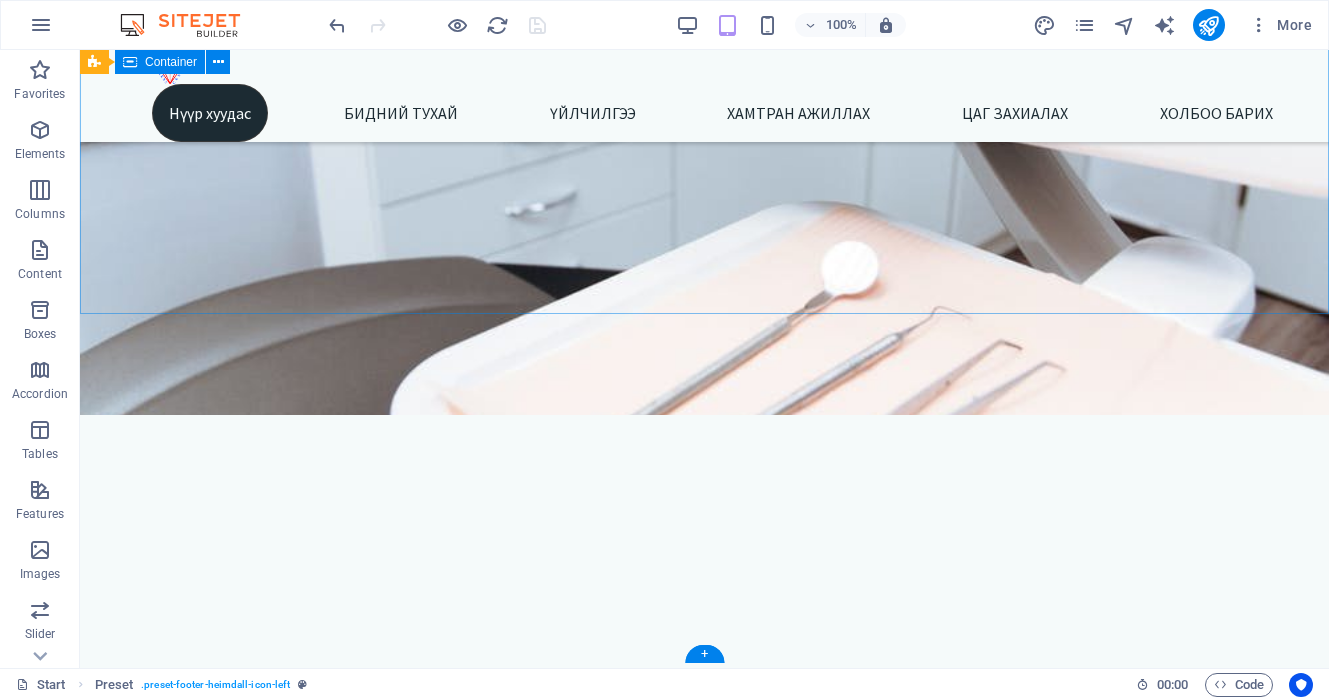 scroll, scrollTop: 4704, scrollLeft: 0, axis: vertical 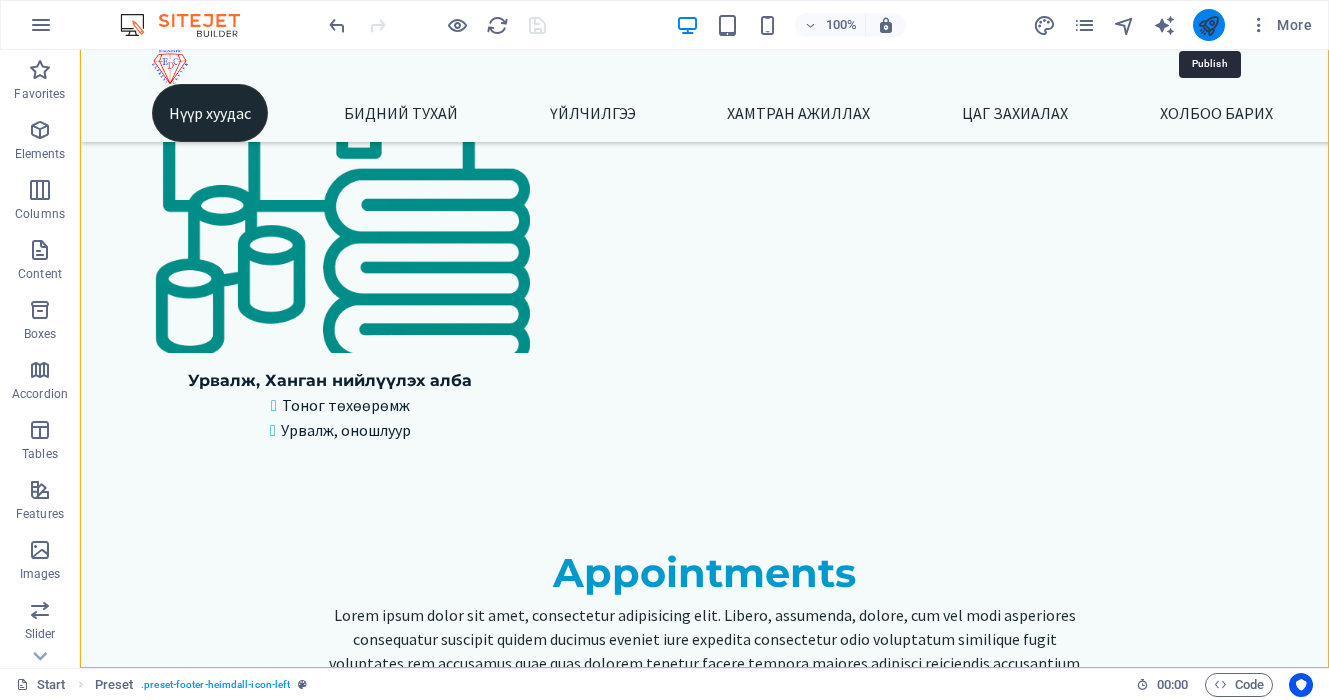 click at bounding box center (1208, 25) 